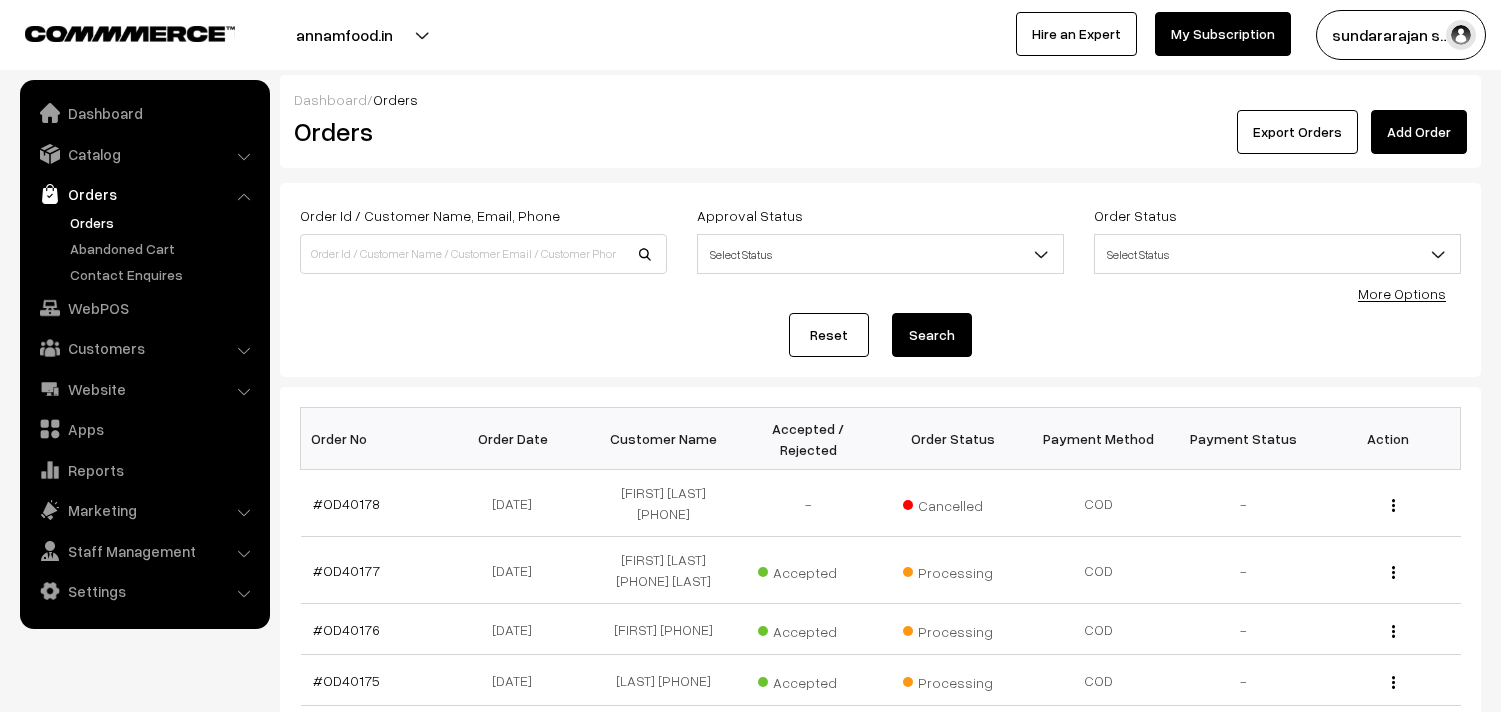 scroll, scrollTop: 222, scrollLeft: 0, axis: vertical 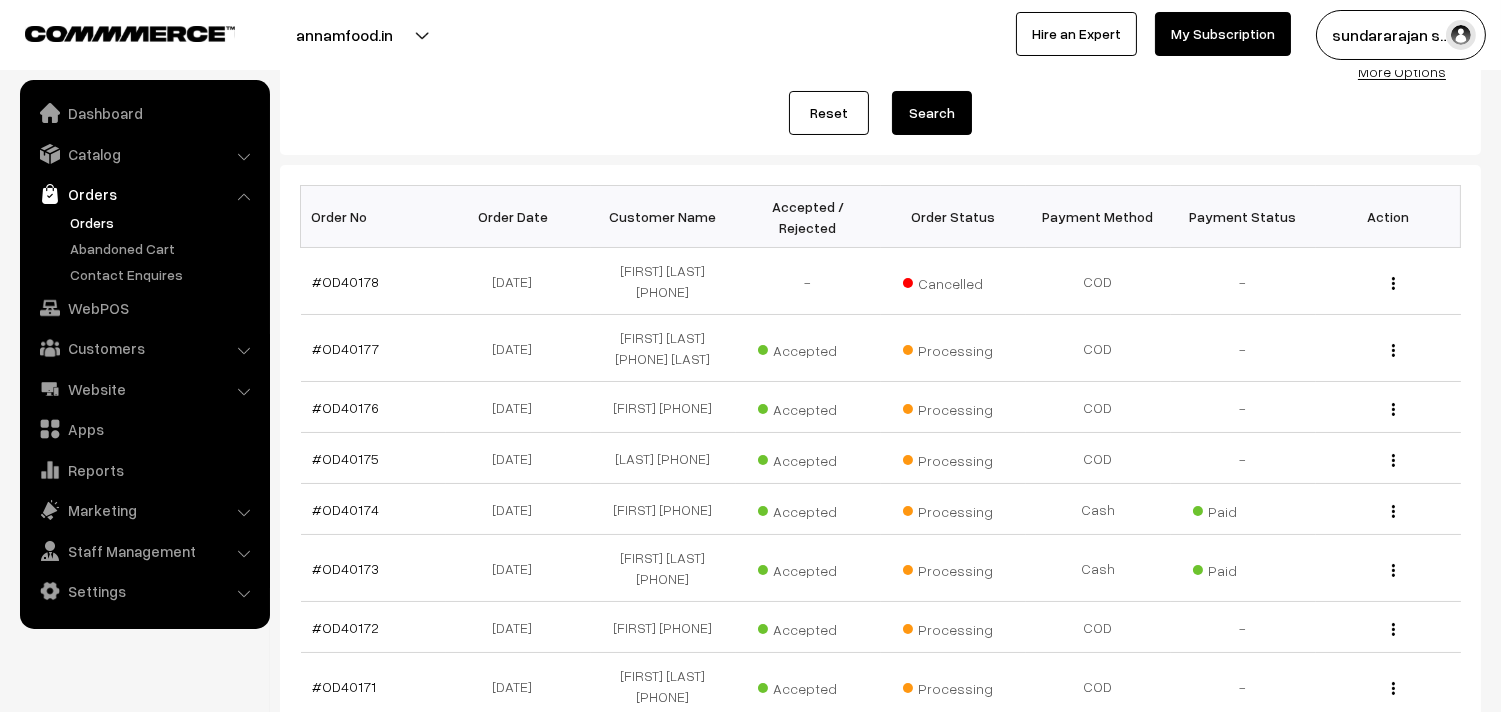 click on "Orders" at bounding box center [164, 222] 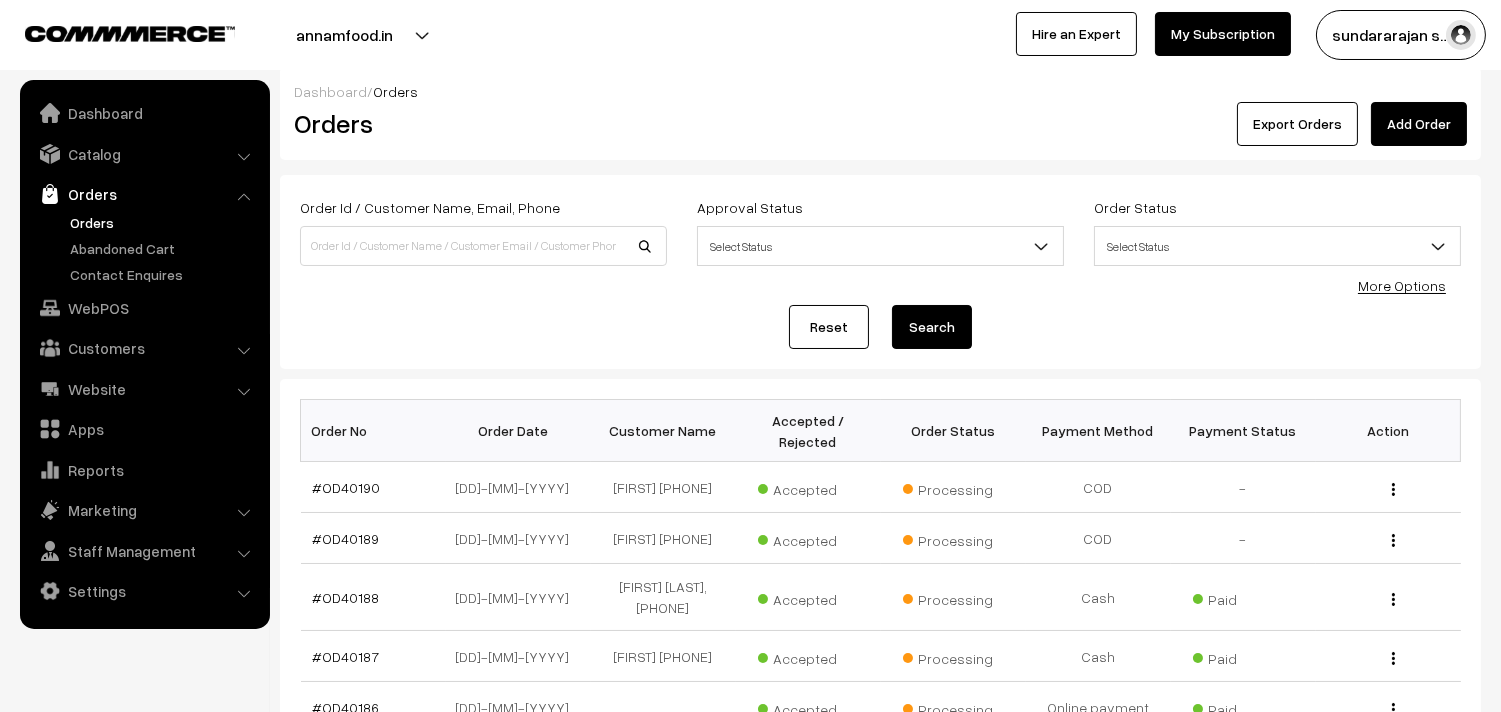 scroll, scrollTop: 0, scrollLeft: 0, axis: both 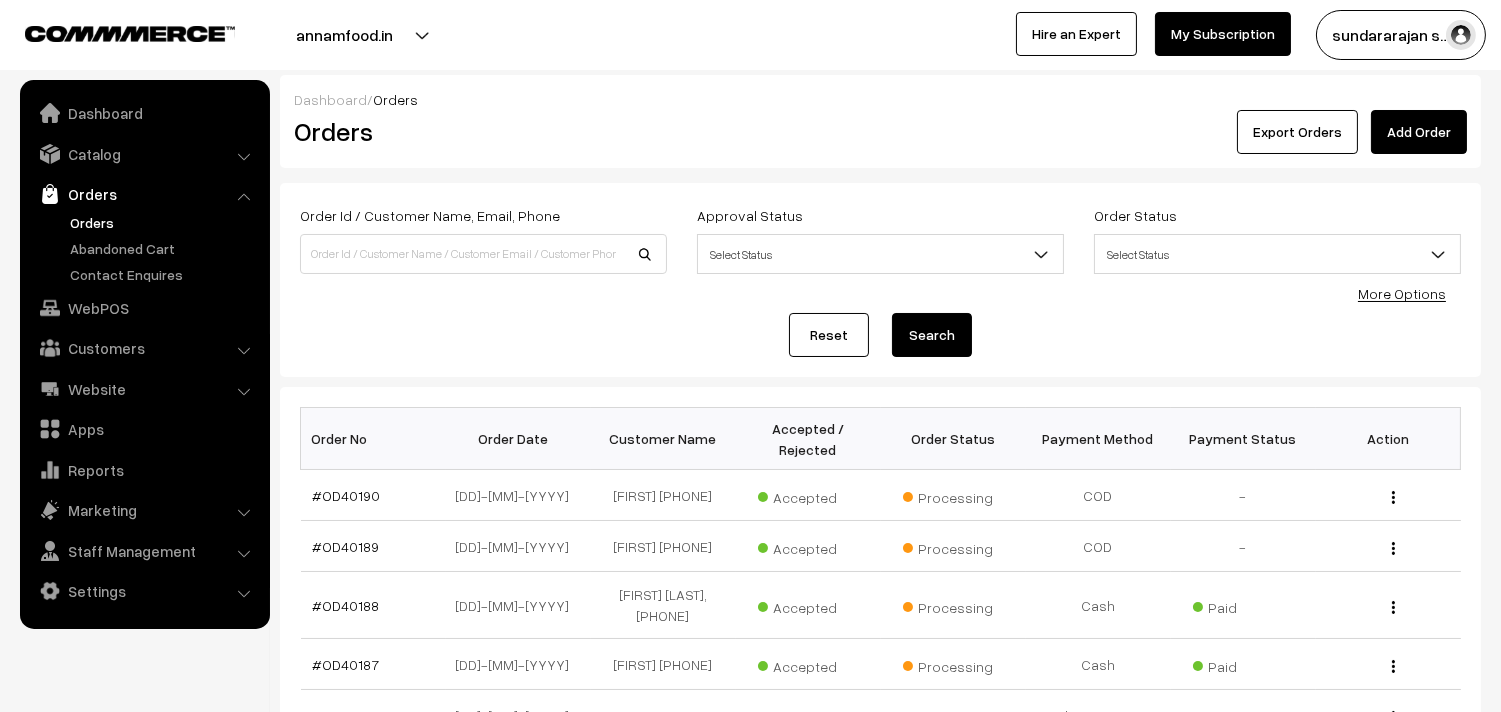 click on "Order Id / Customer Name, Email, Phone" at bounding box center (483, 238) 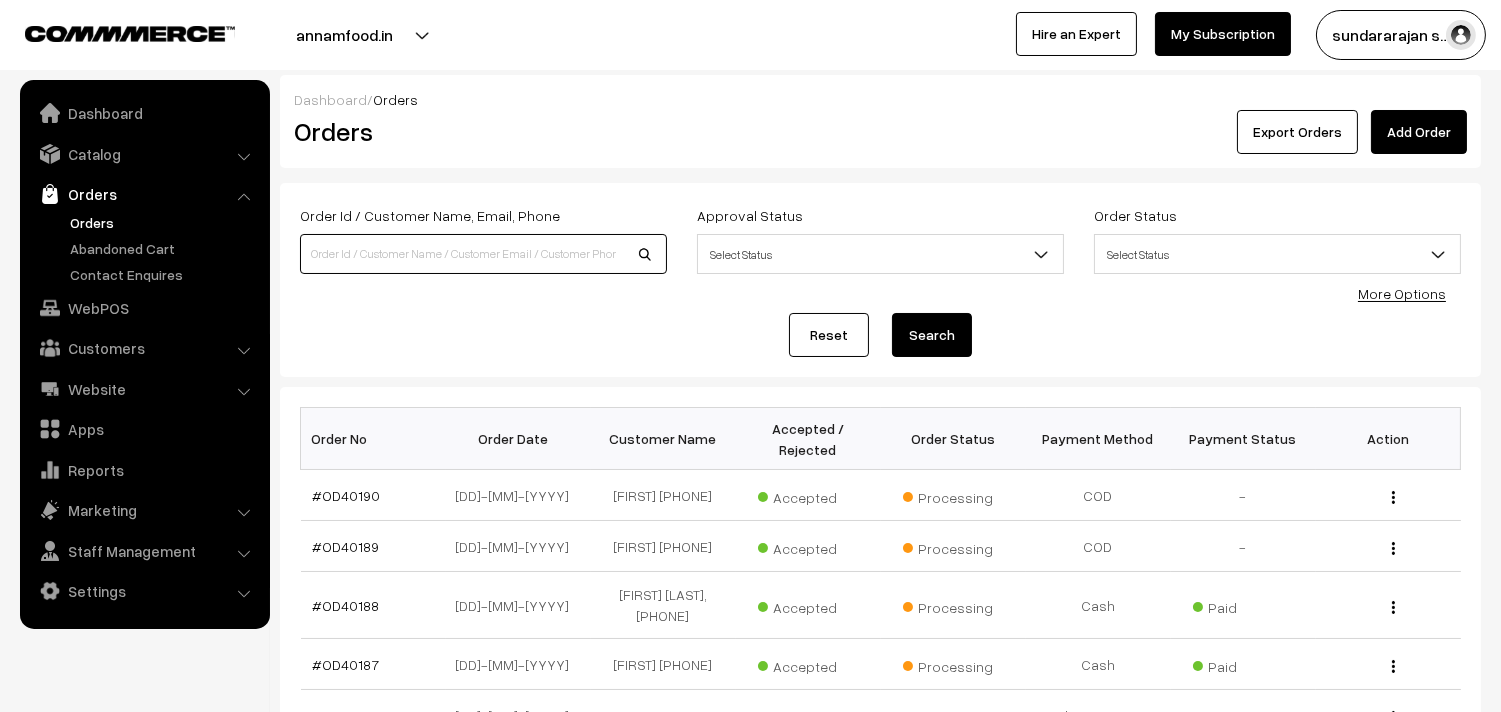 click at bounding box center (483, 254) 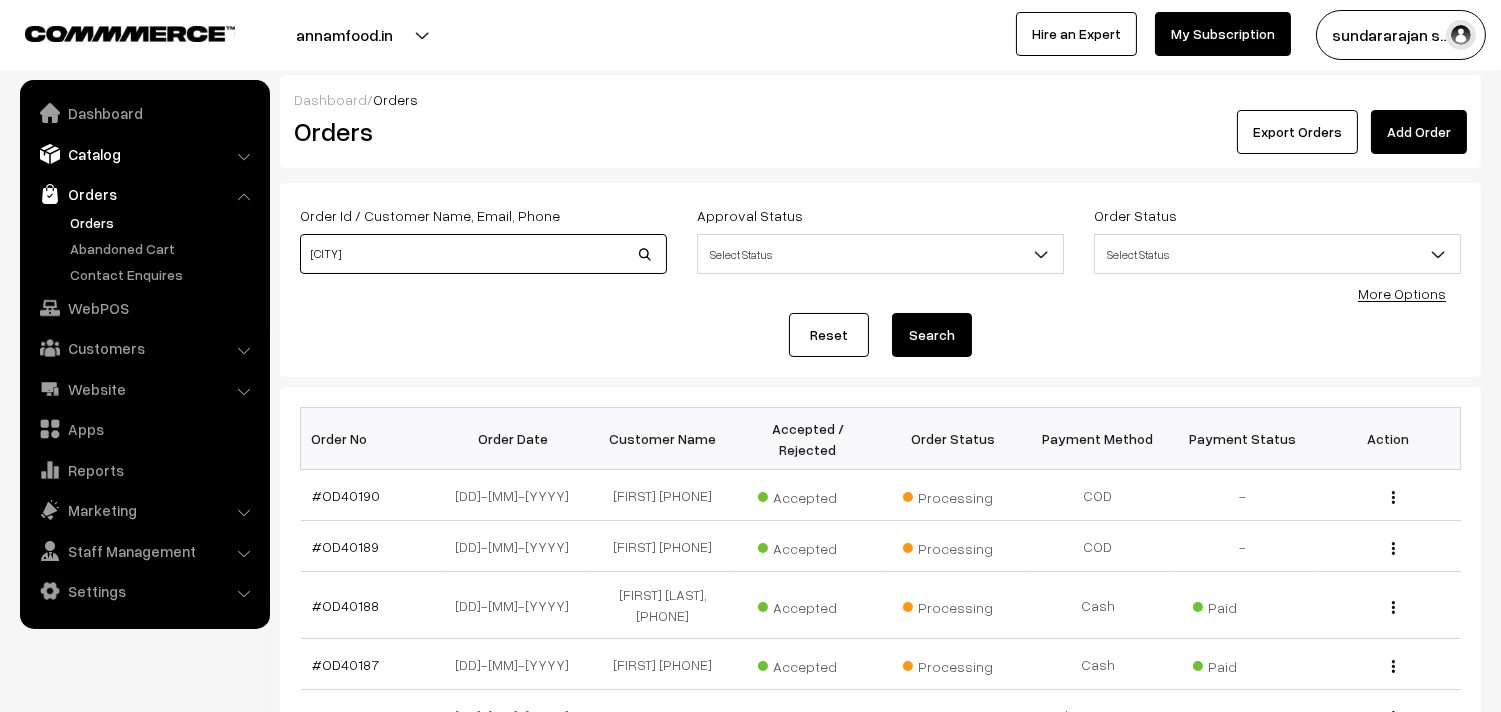 type on "[FIRST]" 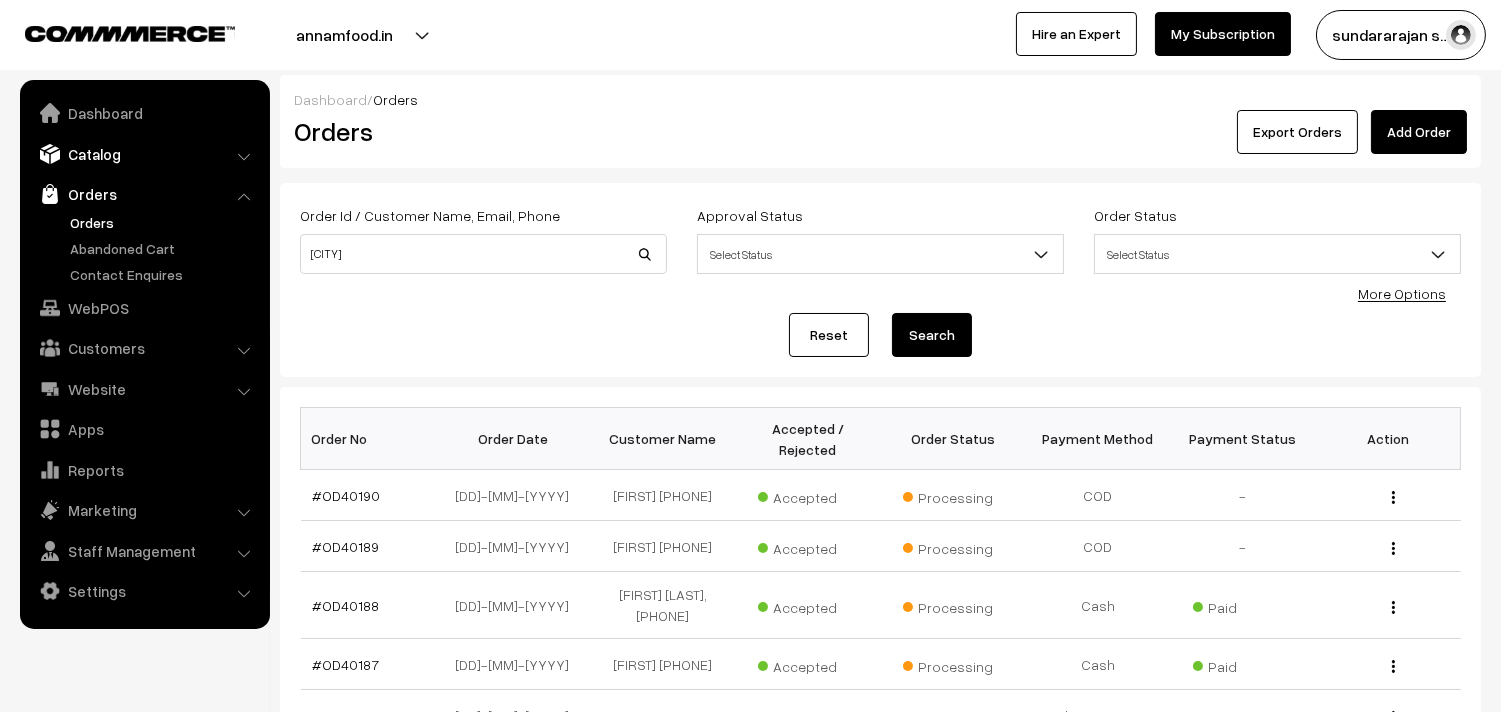 click on "Catalog" at bounding box center (144, 154) 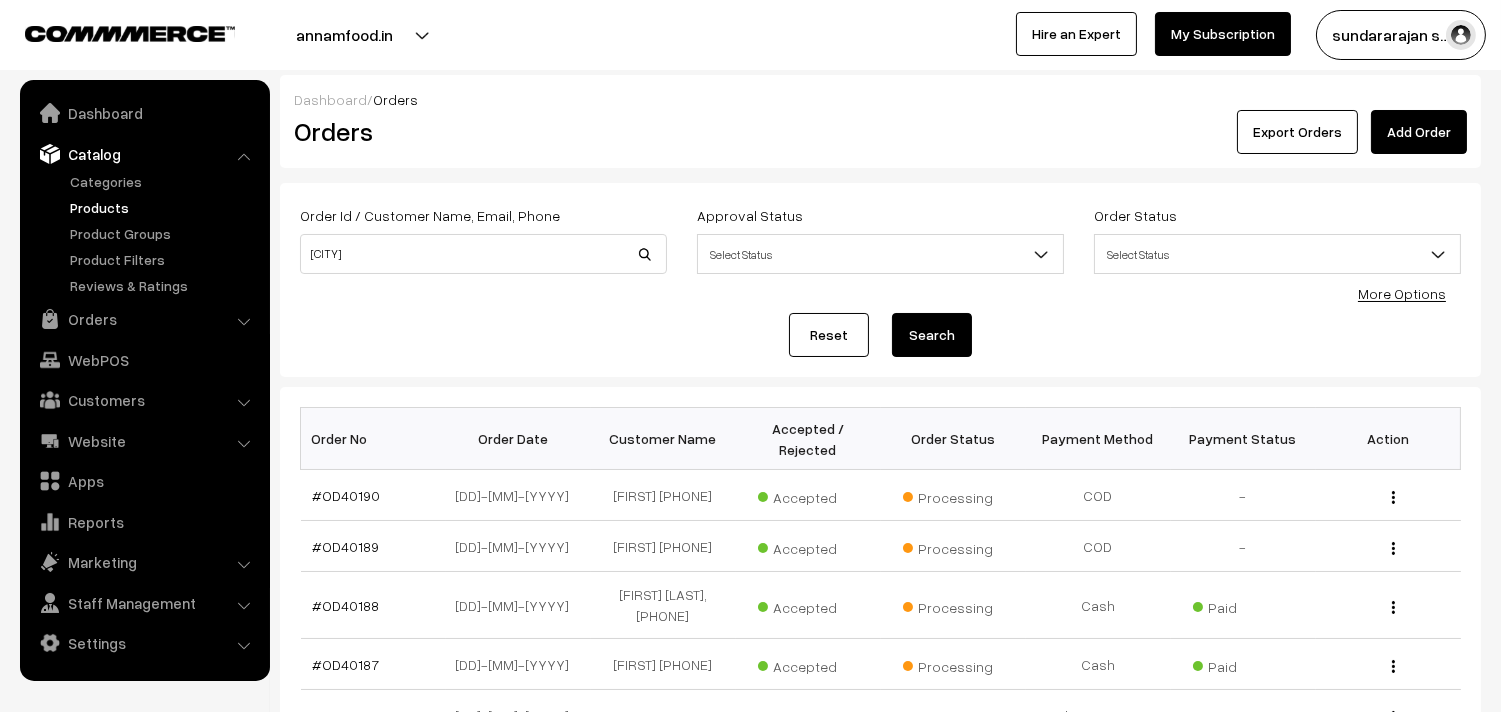 click on "Products" at bounding box center (164, 207) 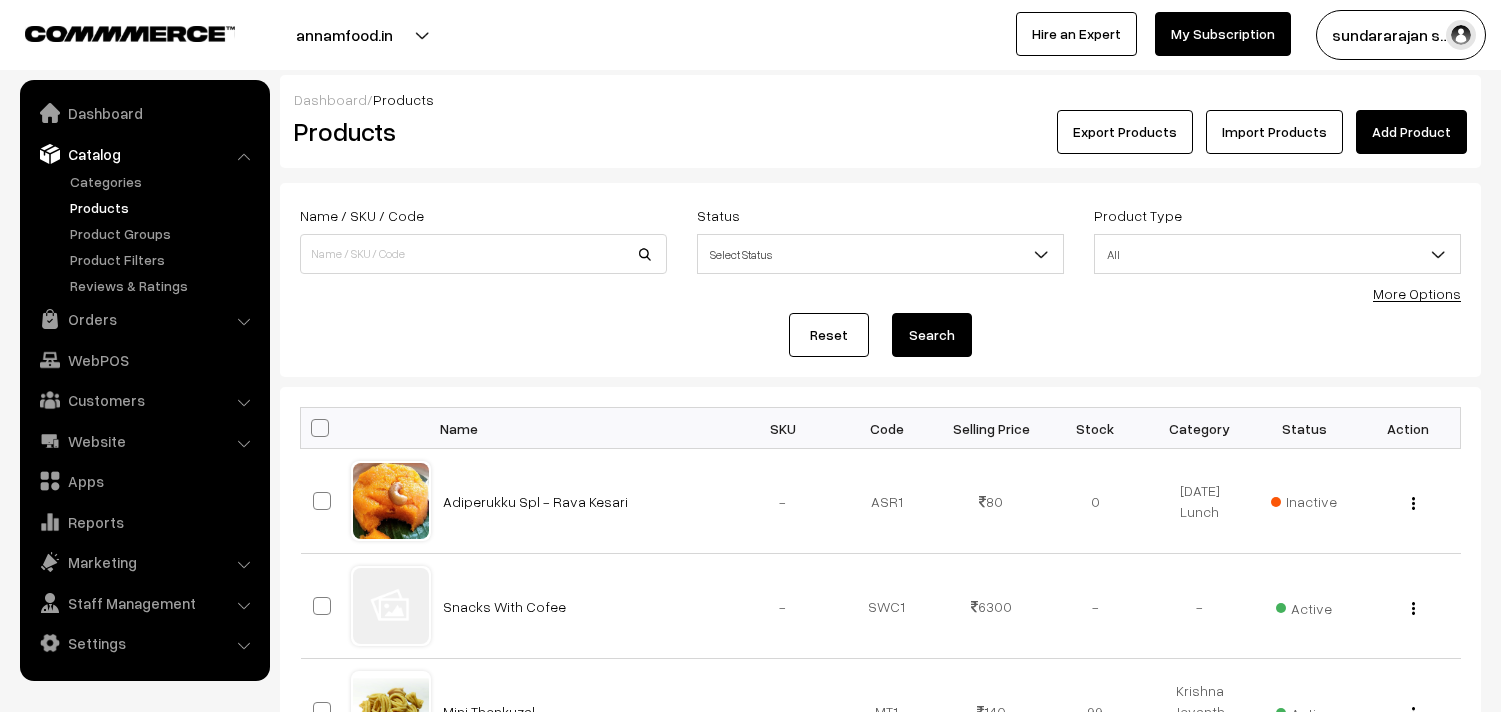 click at bounding box center [483, 254] 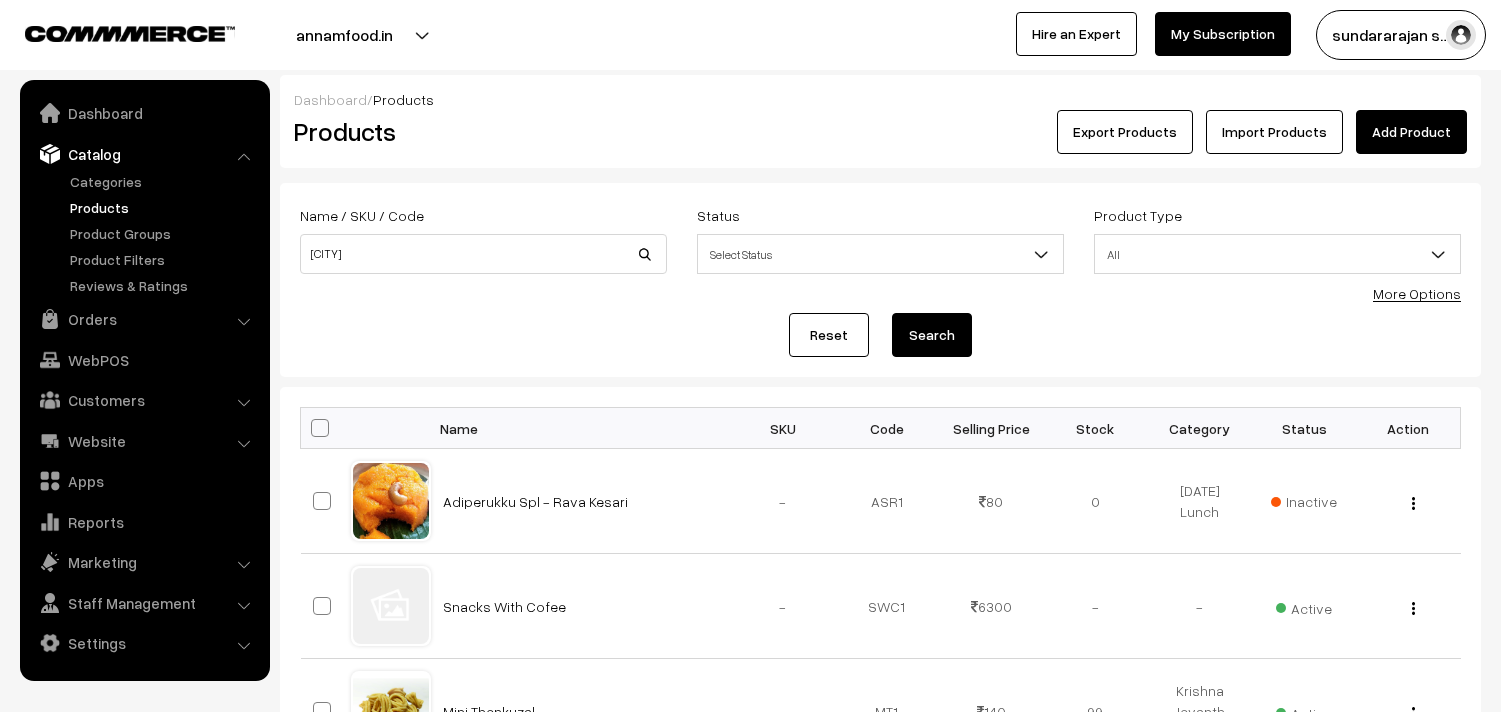 scroll, scrollTop: 0, scrollLeft: 0, axis: both 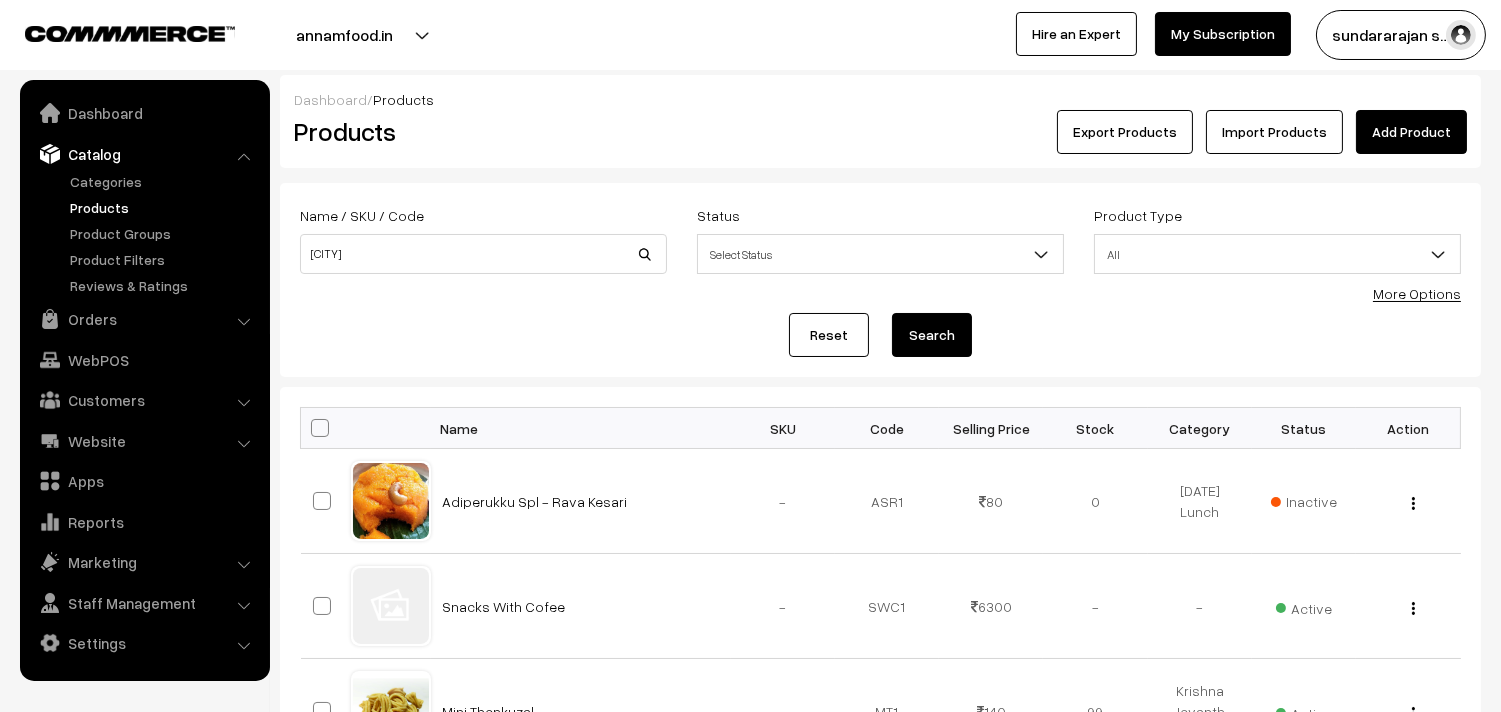 type on "[FIRST]" 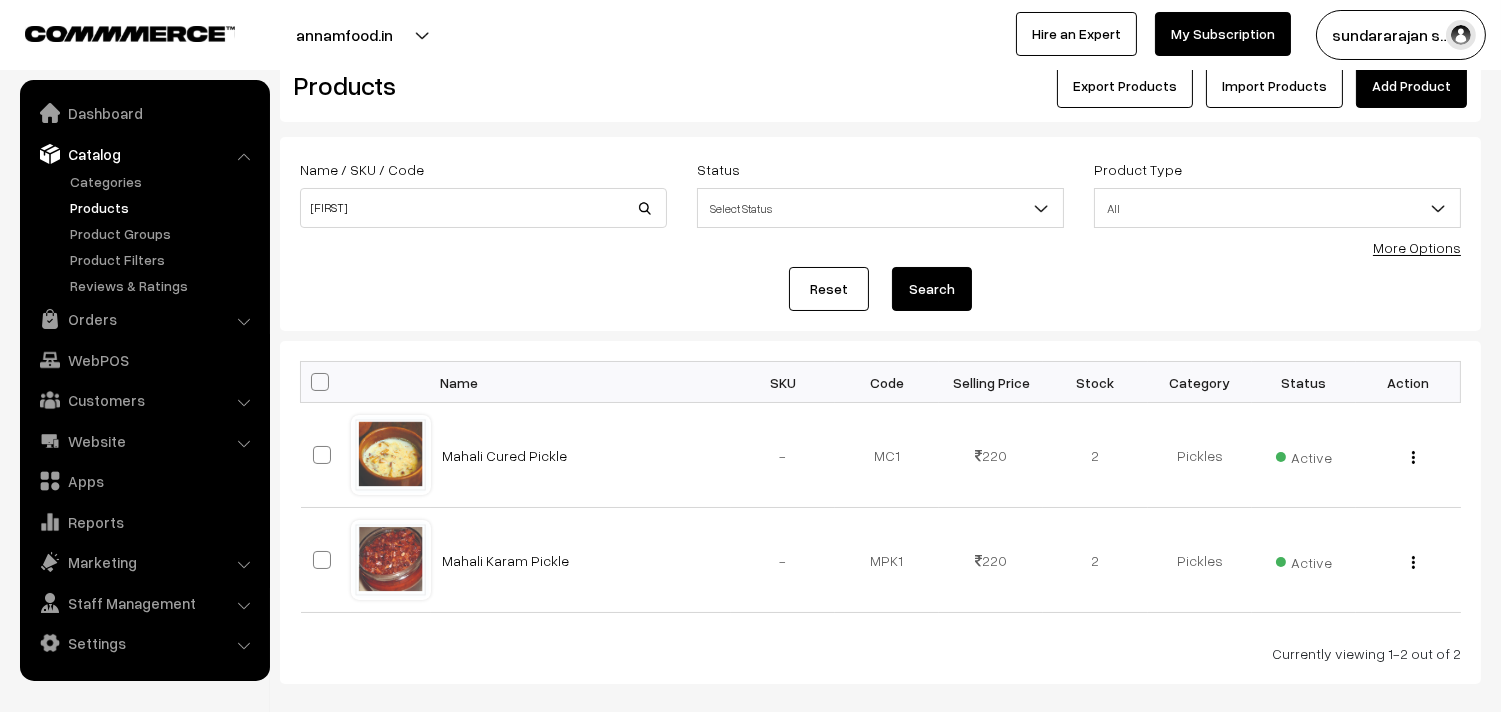 scroll, scrollTop: 37, scrollLeft: 0, axis: vertical 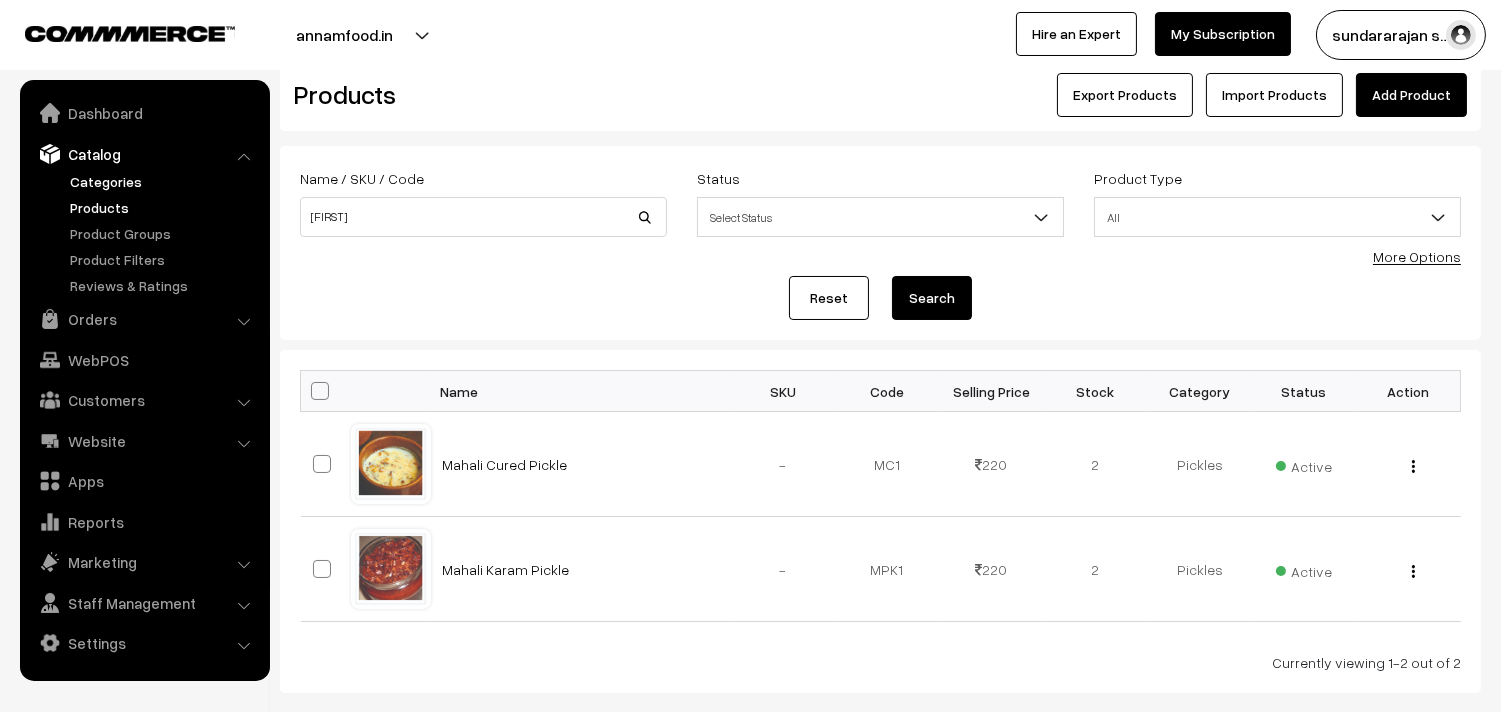 click on "Categories" at bounding box center [164, 181] 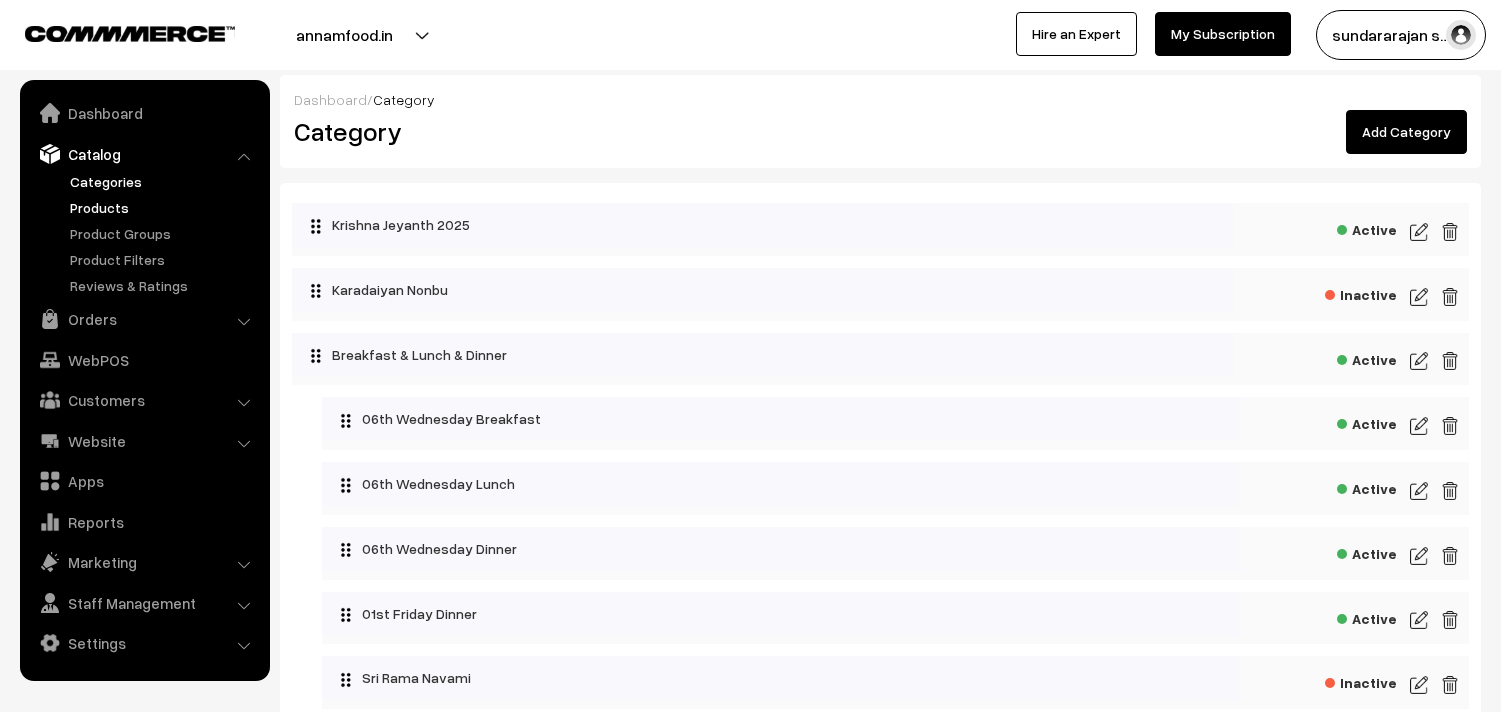 scroll, scrollTop: 0, scrollLeft: 0, axis: both 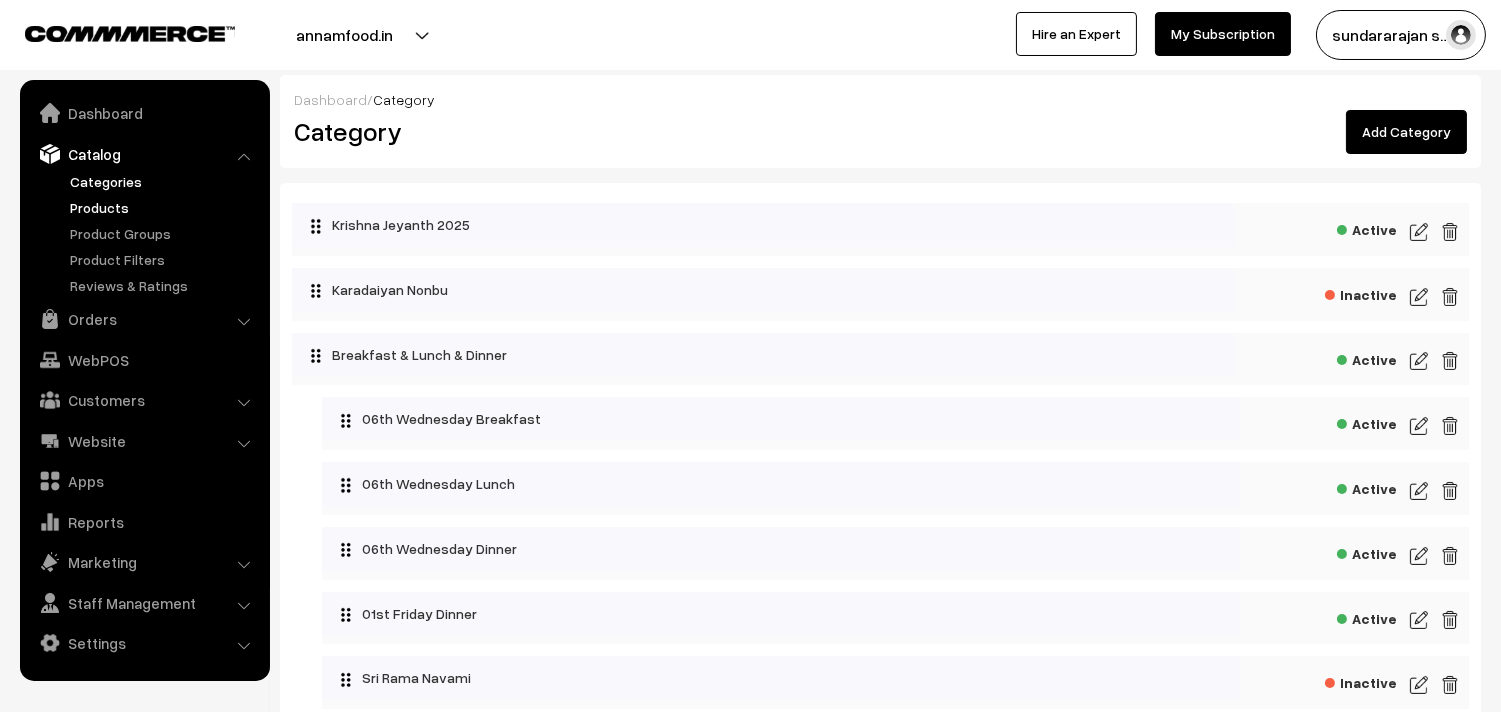 click on "Products" at bounding box center [164, 207] 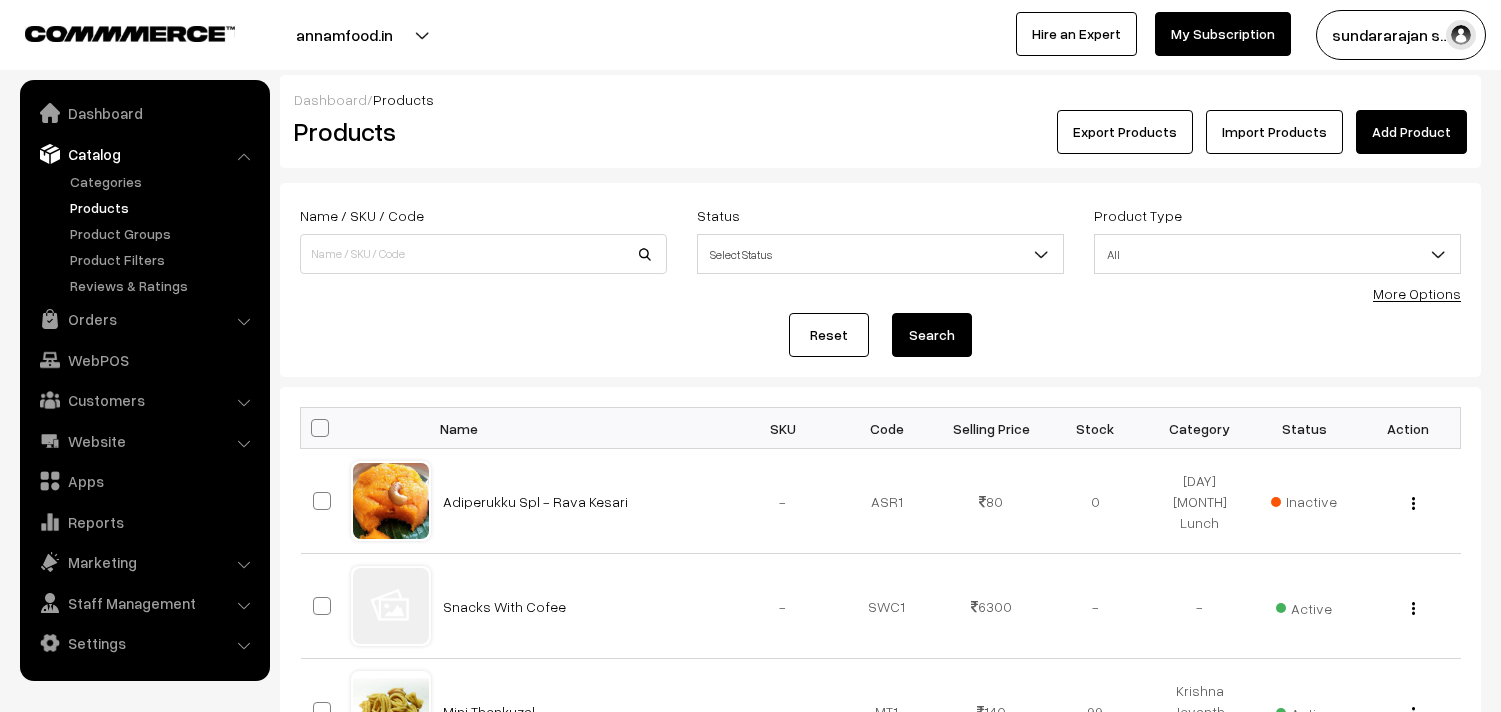 scroll, scrollTop: 0, scrollLeft: 0, axis: both 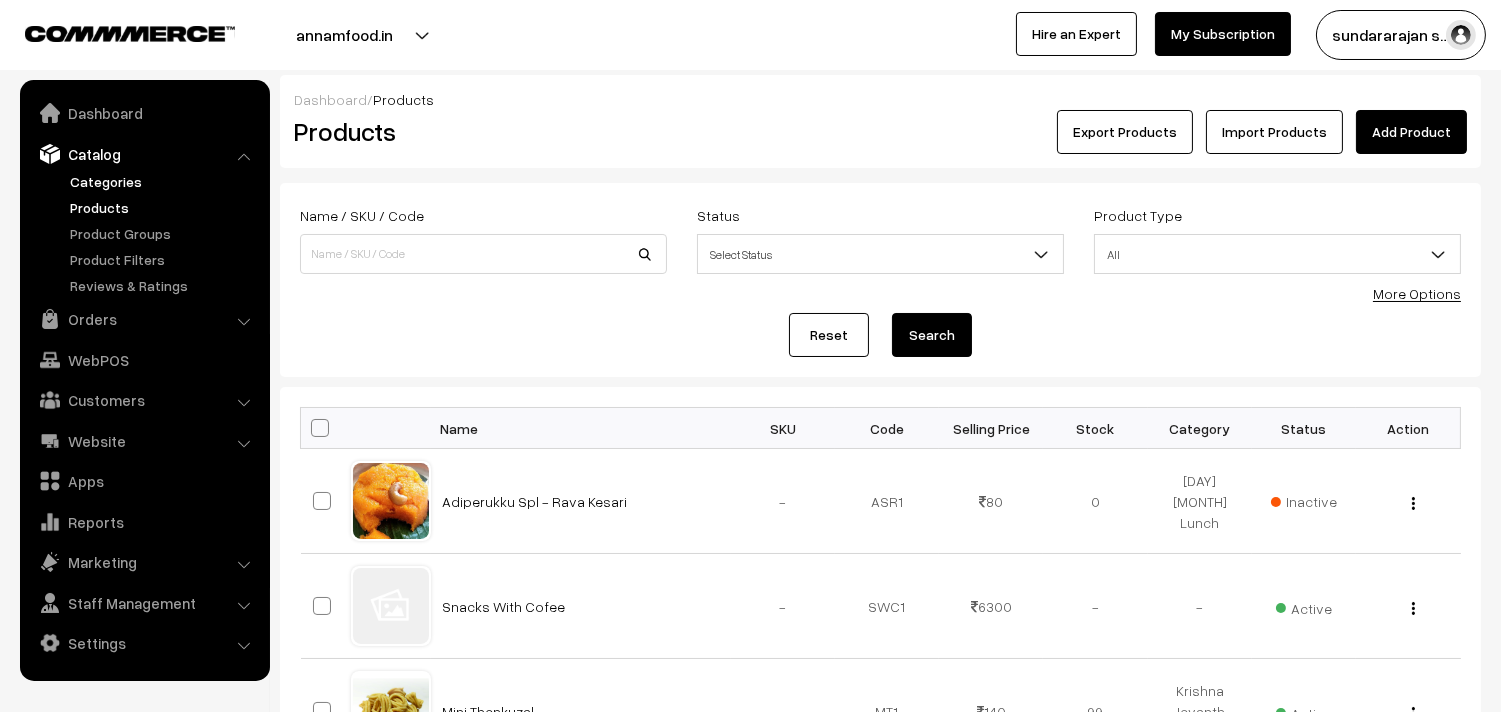click on "Categories" at bounding box center (164, 181) 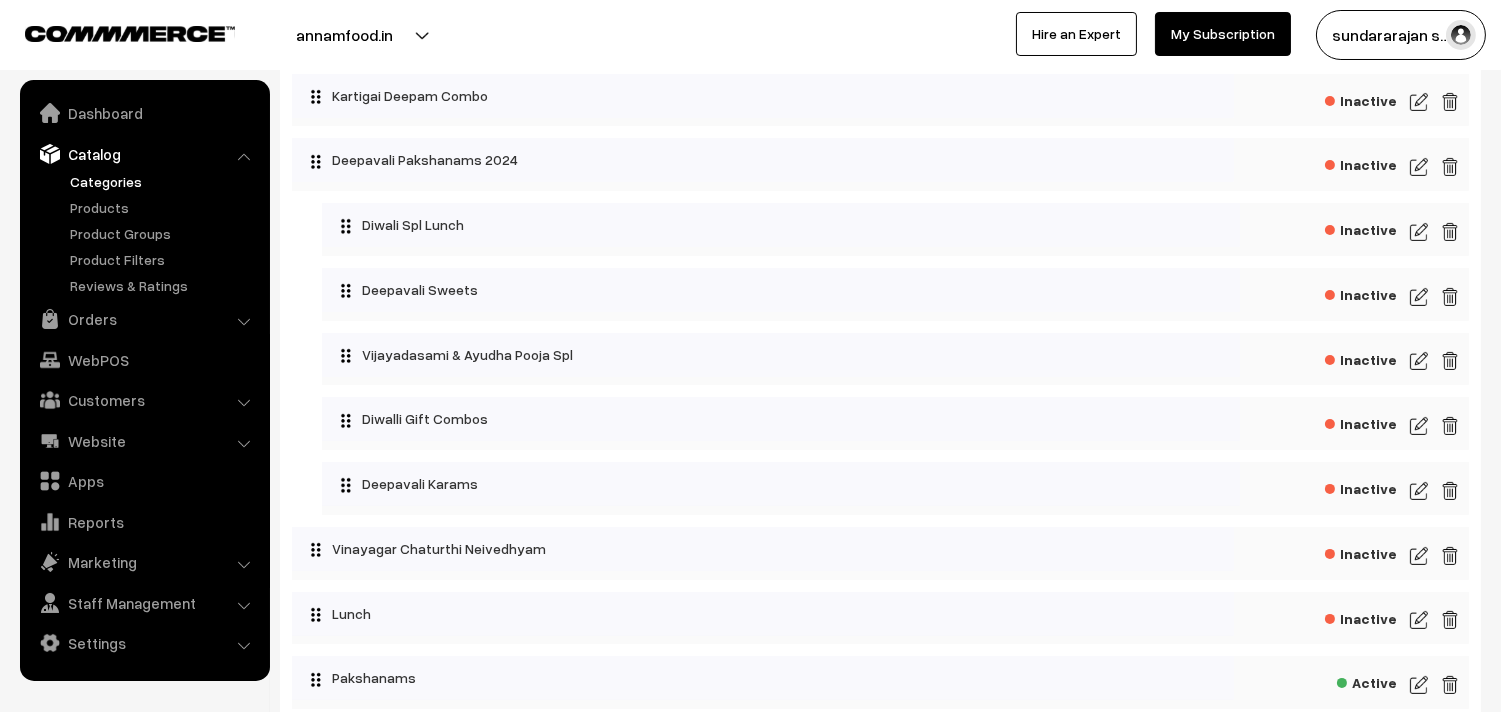 scroll, scrollTop: 888, scrollLeft: 0, axis: vertical 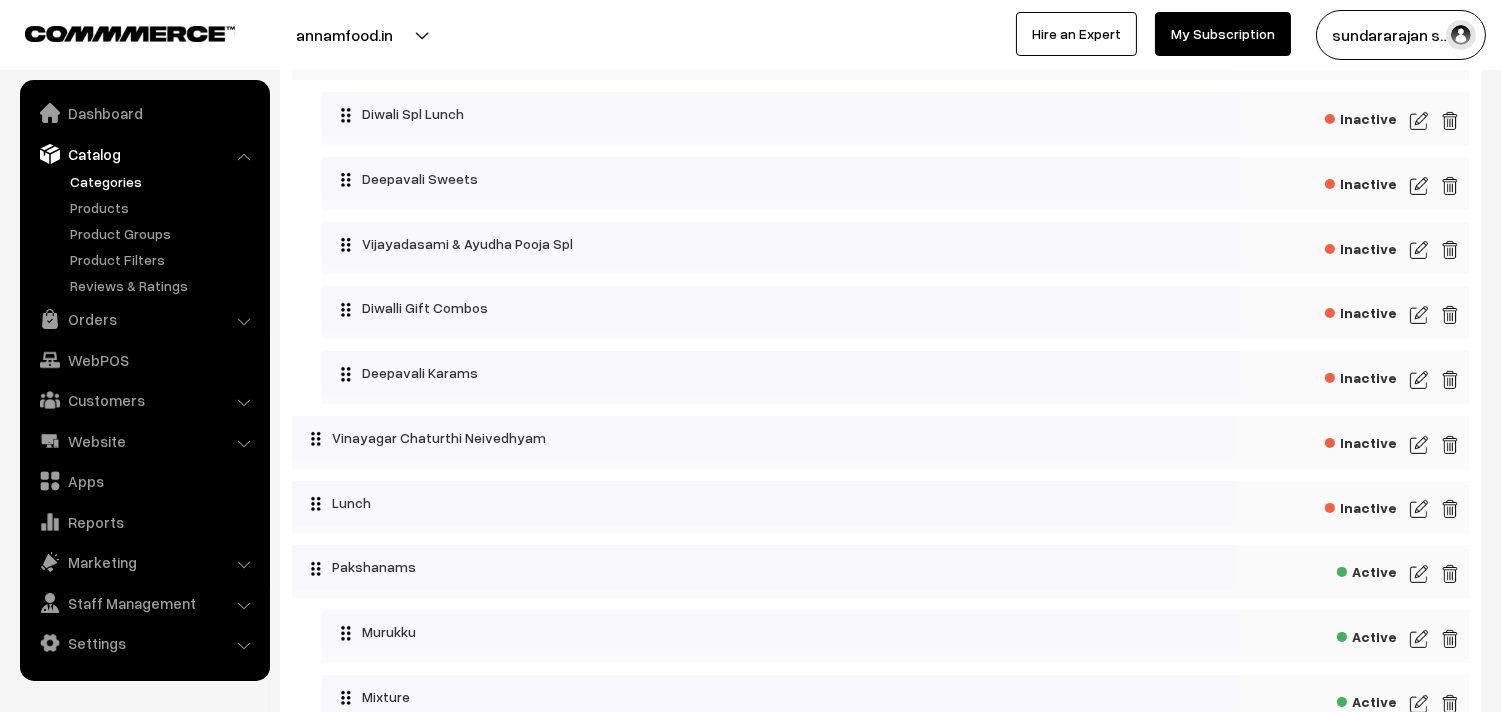 click at bounding box center (1419, 445) 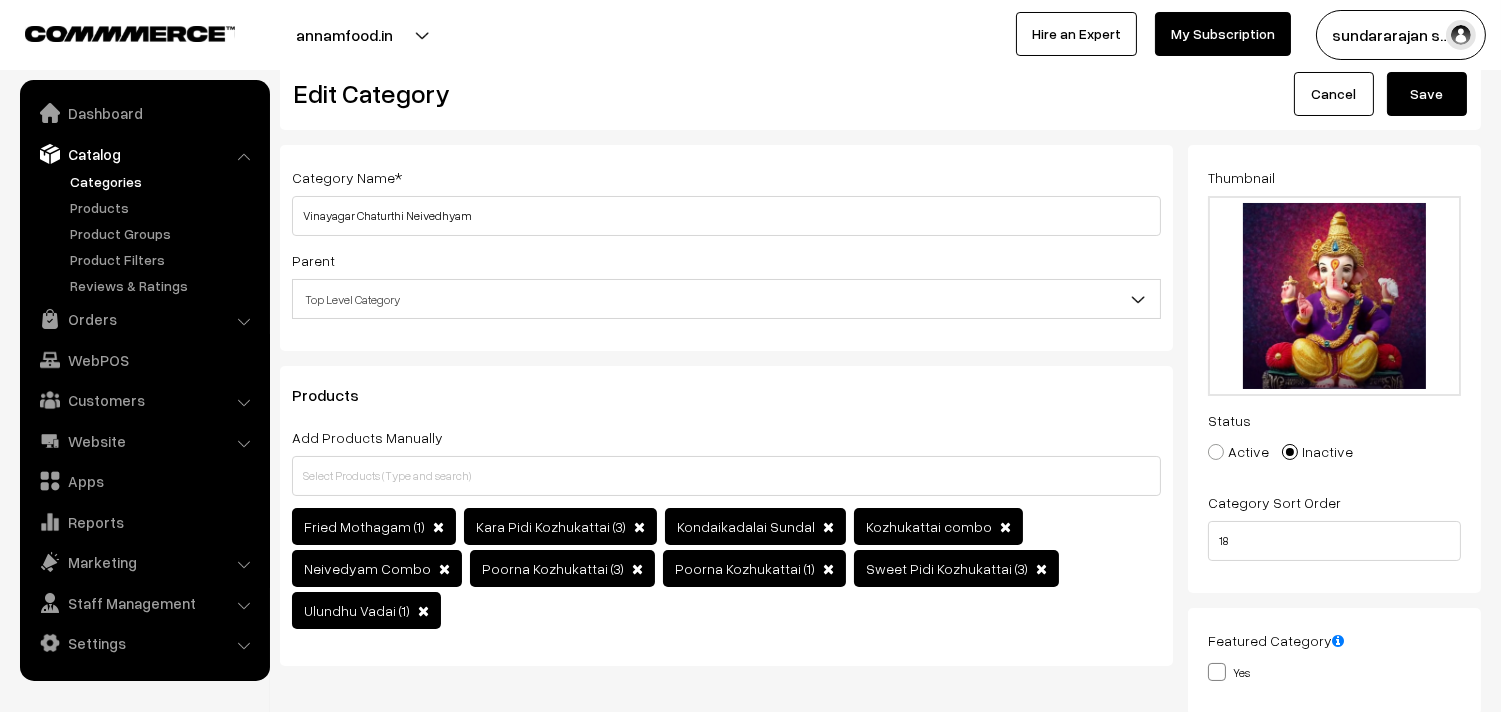 scroll, scrollTop: 0, scrollLeft: 0, axis: both 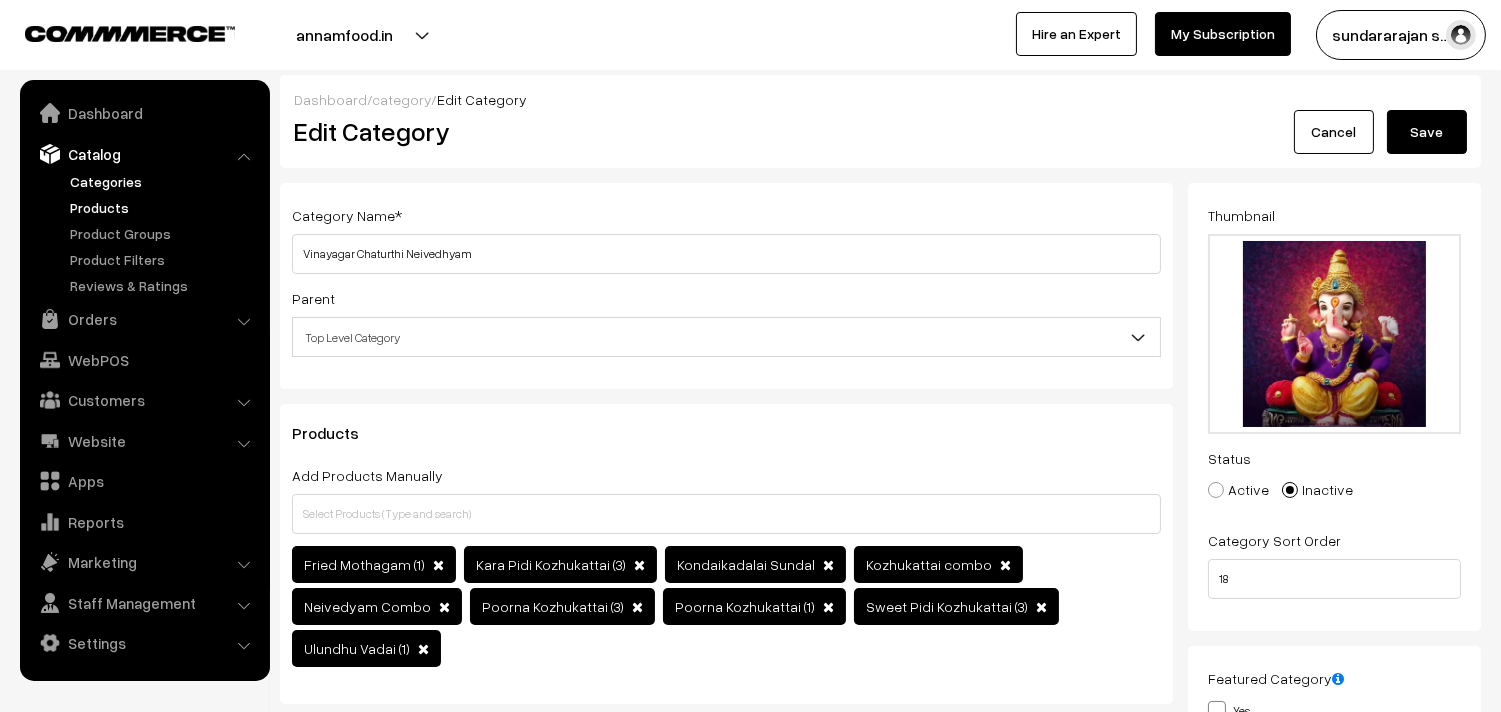 click on "Products" at bounding box center (164, 207) 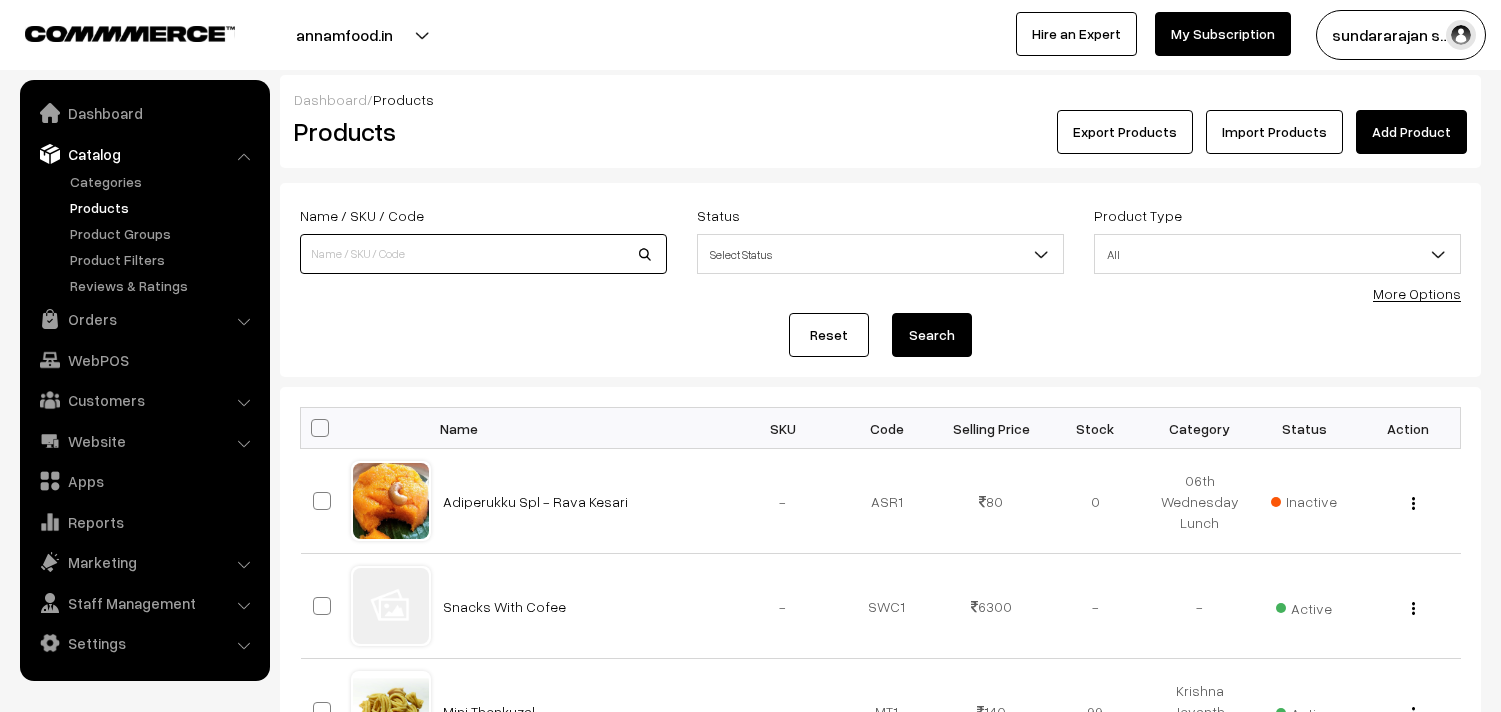 scroll, scrollTop: 0, scrollLeft: 0, axis: both 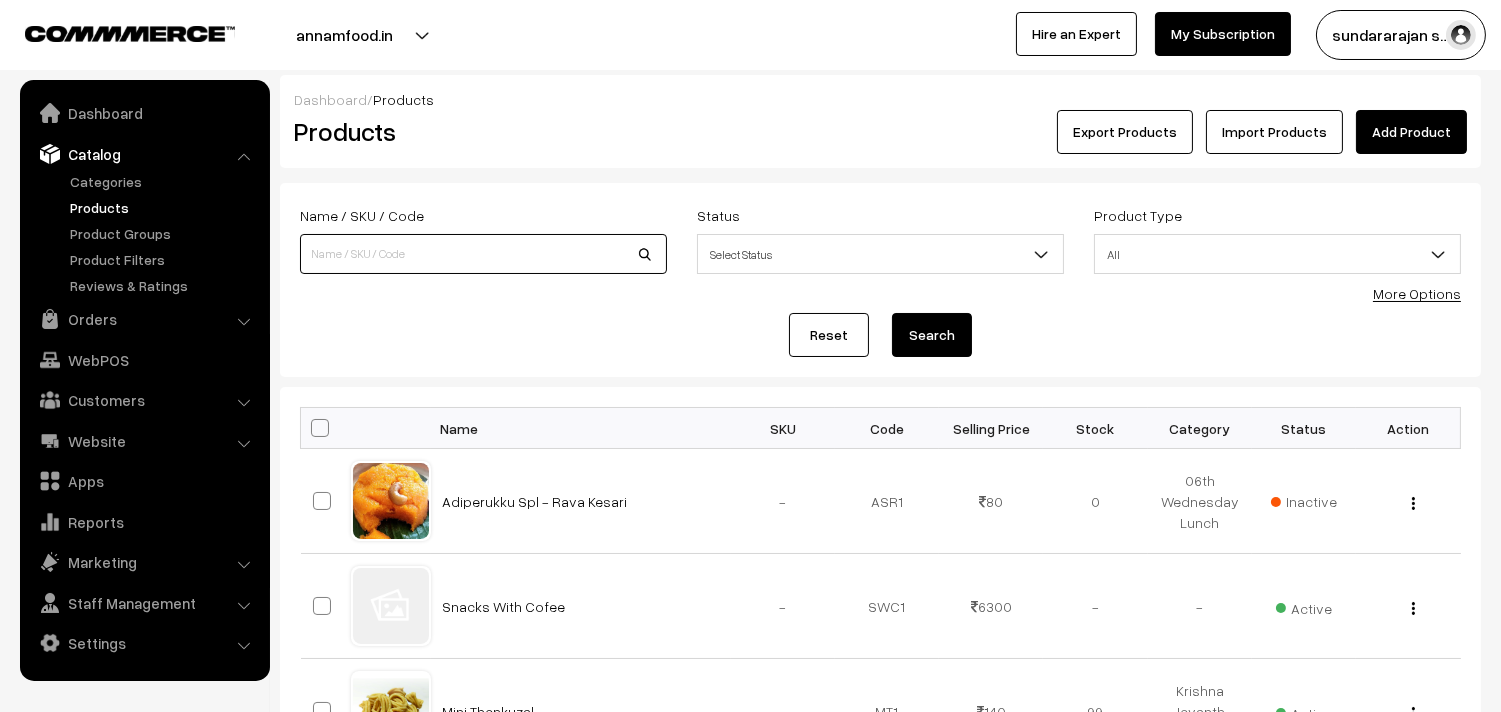 click at bounding box center [483, 254] 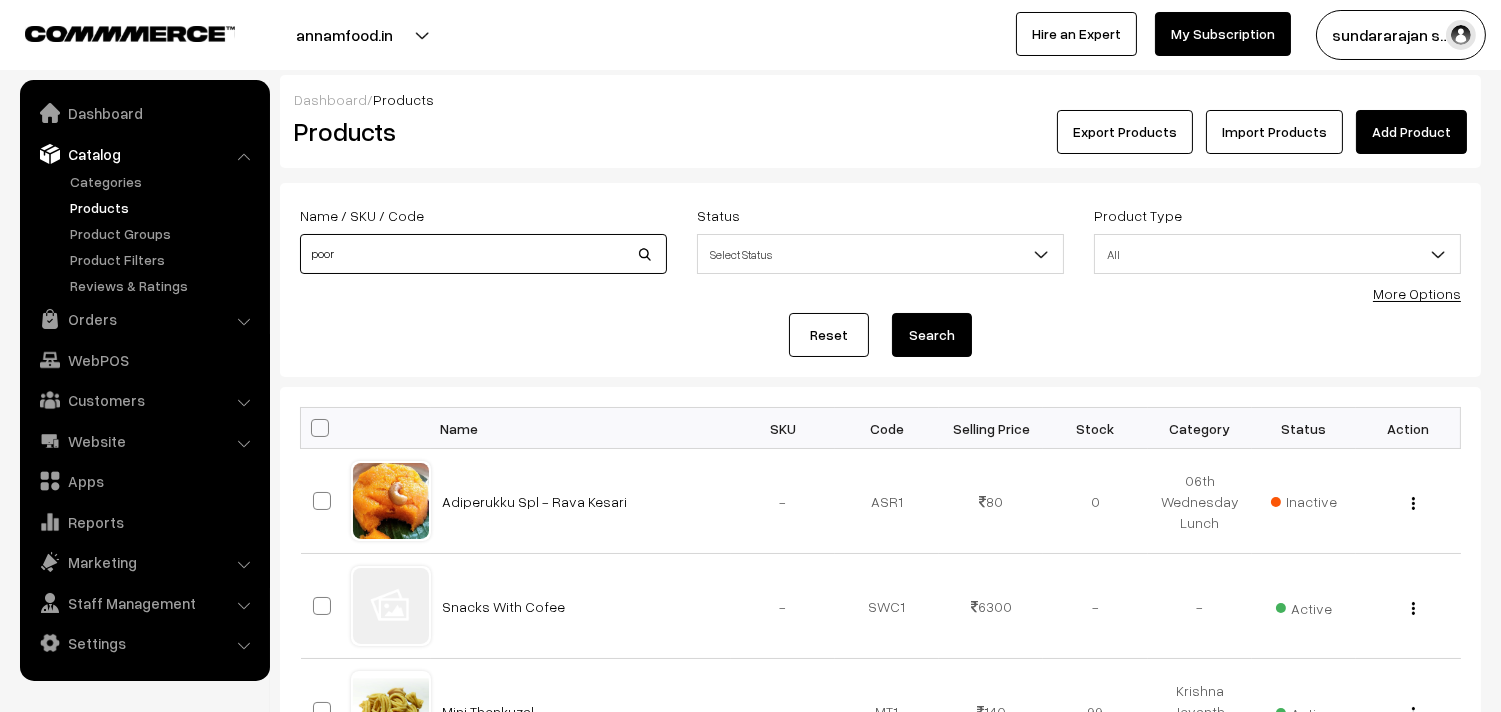 type on "Poorna Kozhukattai (3)" 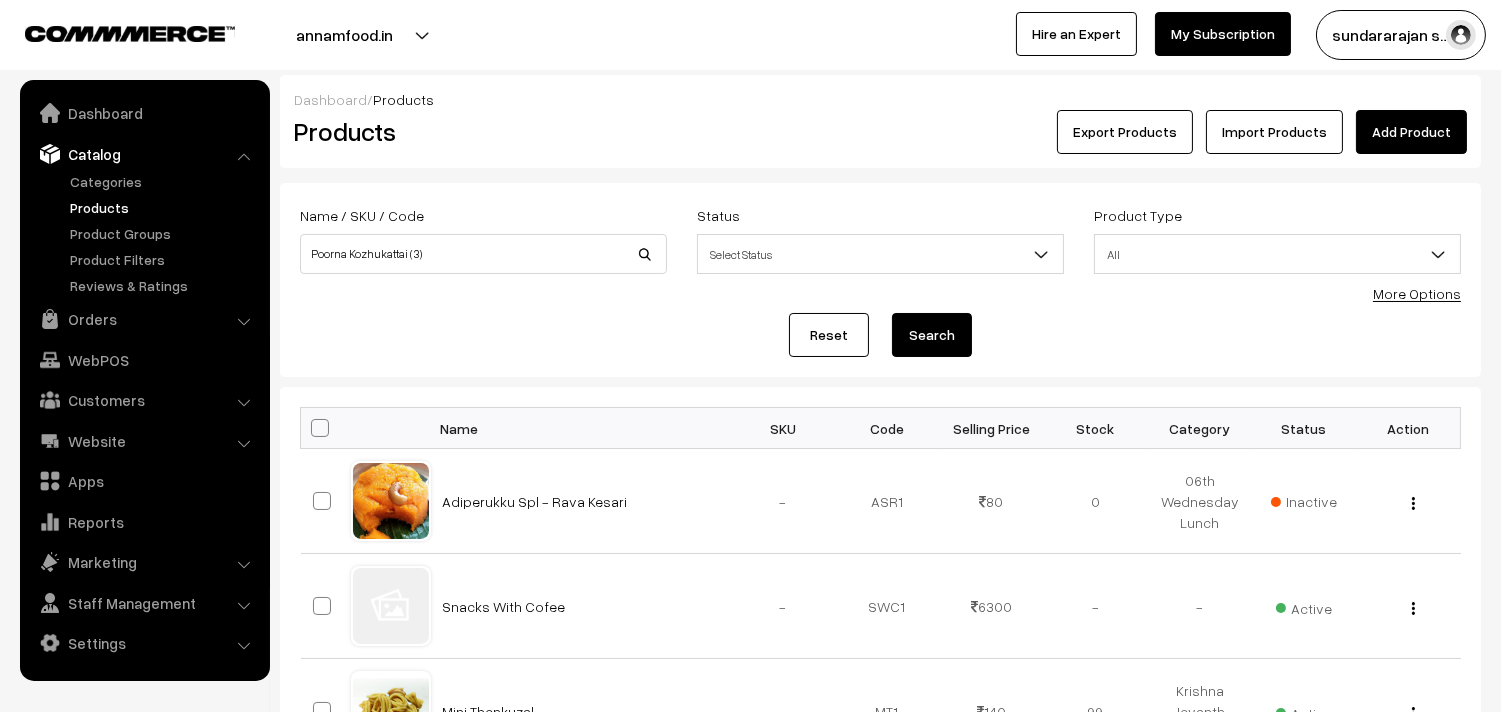 click on "Search" at bounding box center (932, 335) 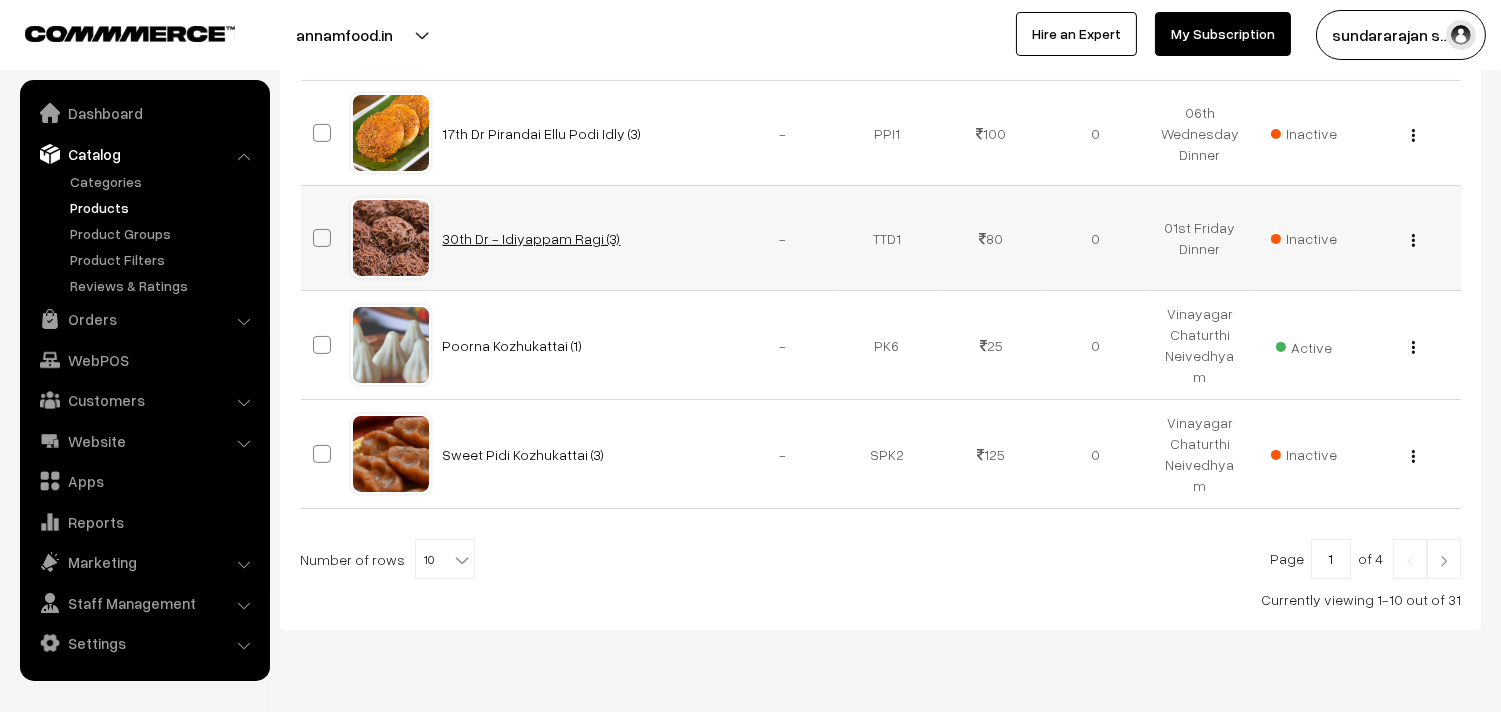 scroll, scrollTop: 1000, scrollLeft: 0, axis: vertical 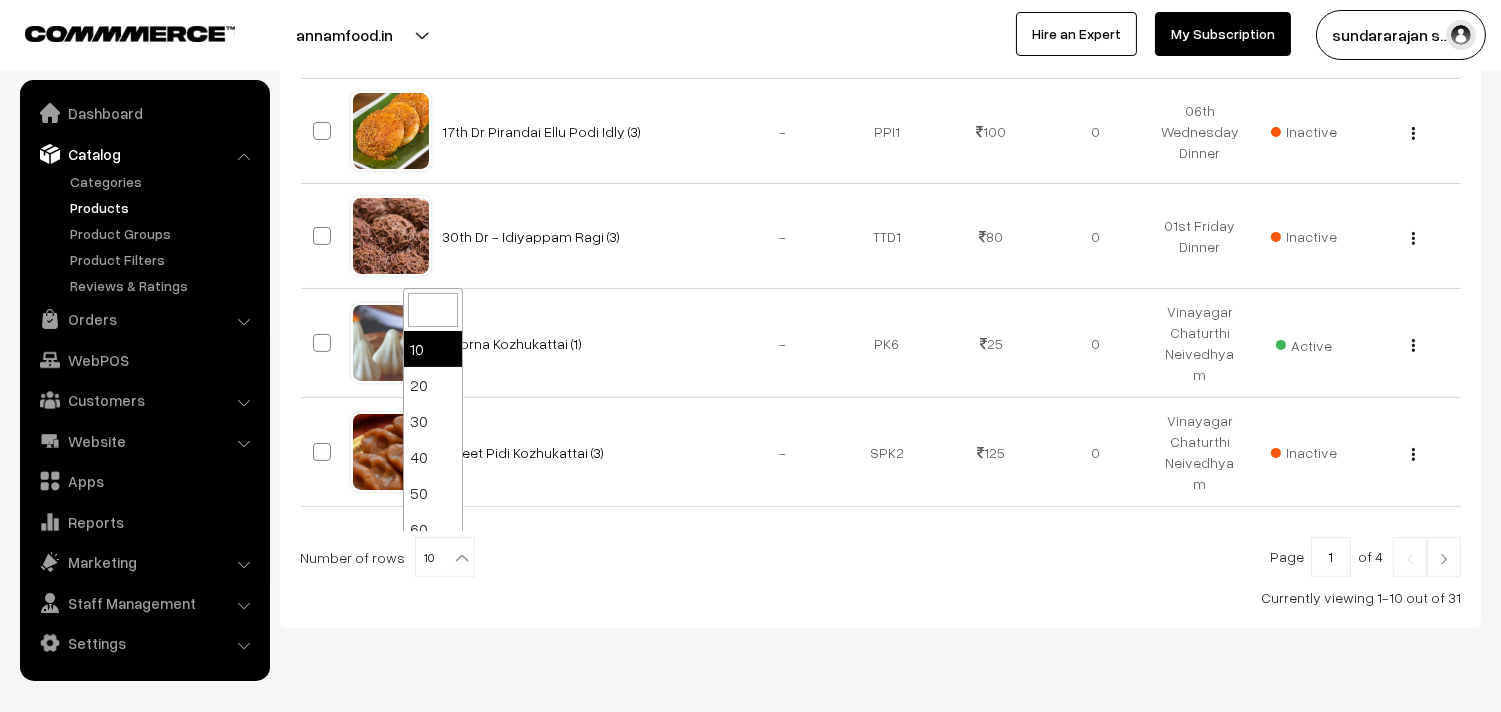 click on "10" at bounding box center (445, 558) 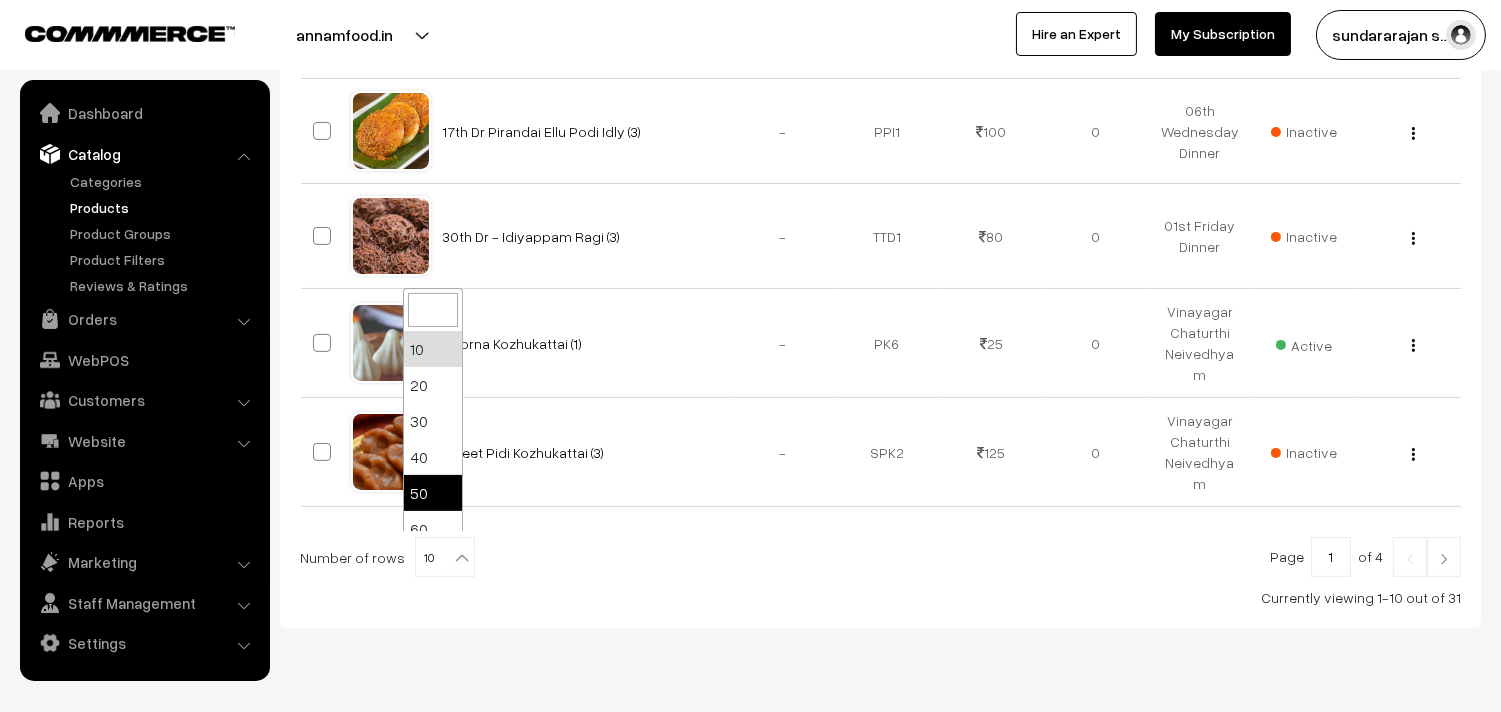 scroll, scrollTop: 160, scrollLeft: 0, axis: vertical 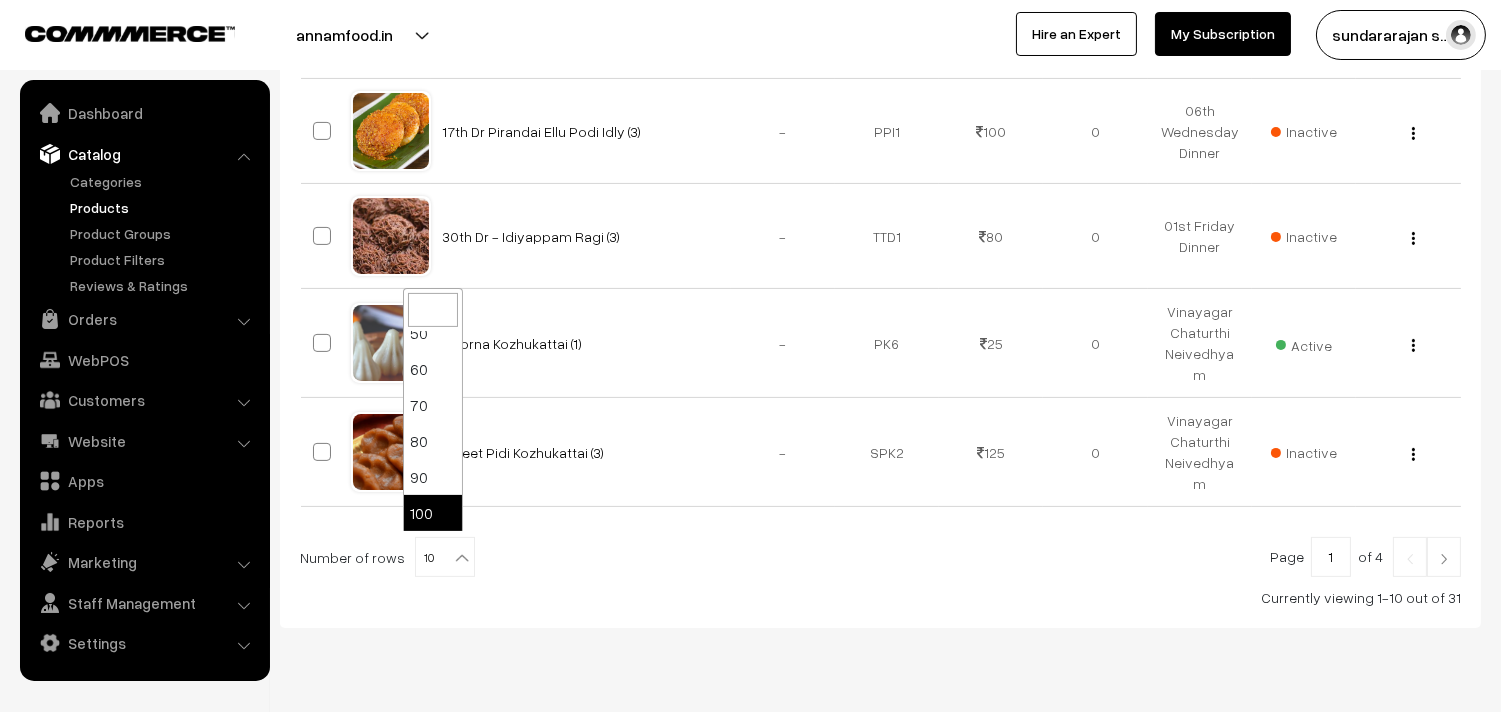select on "100" 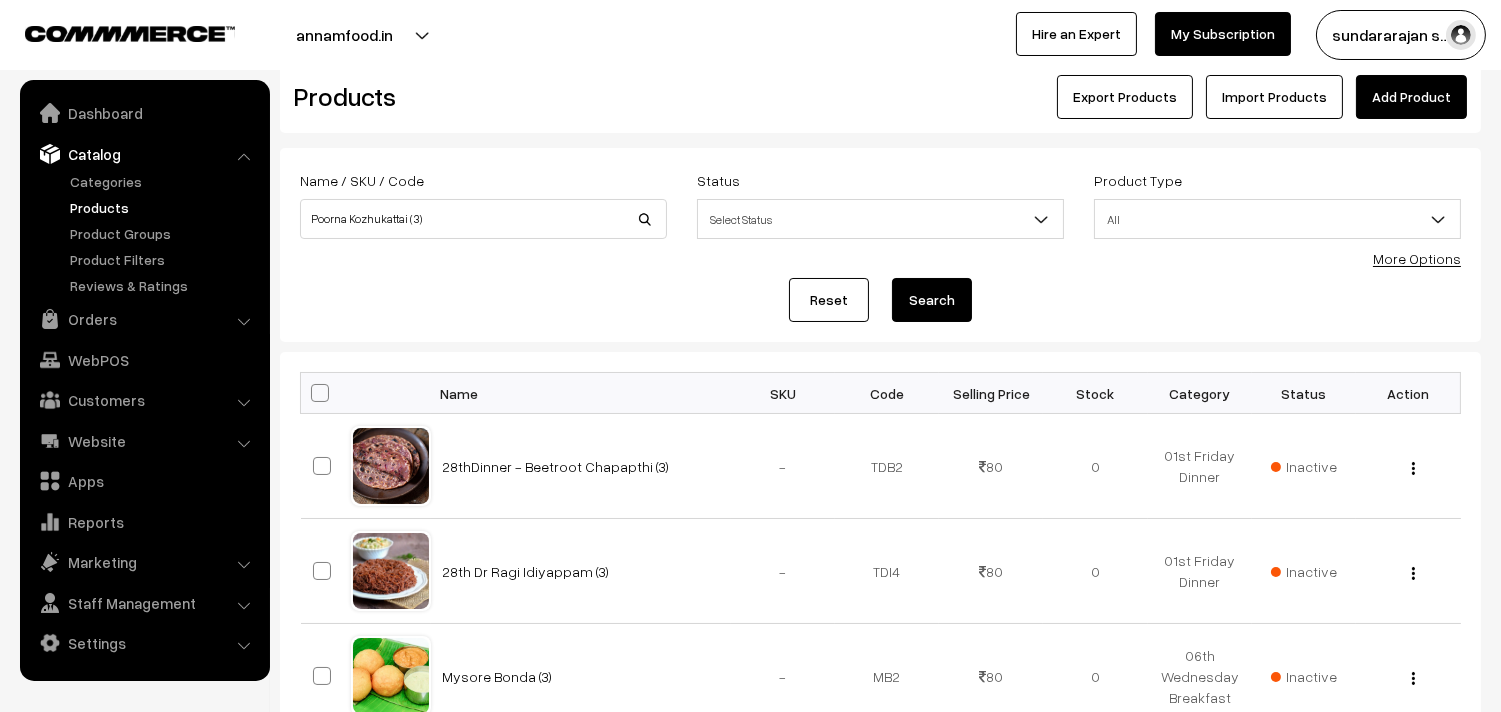 scroll, scrollTop: 0, scrollLeft: 0, axis: both 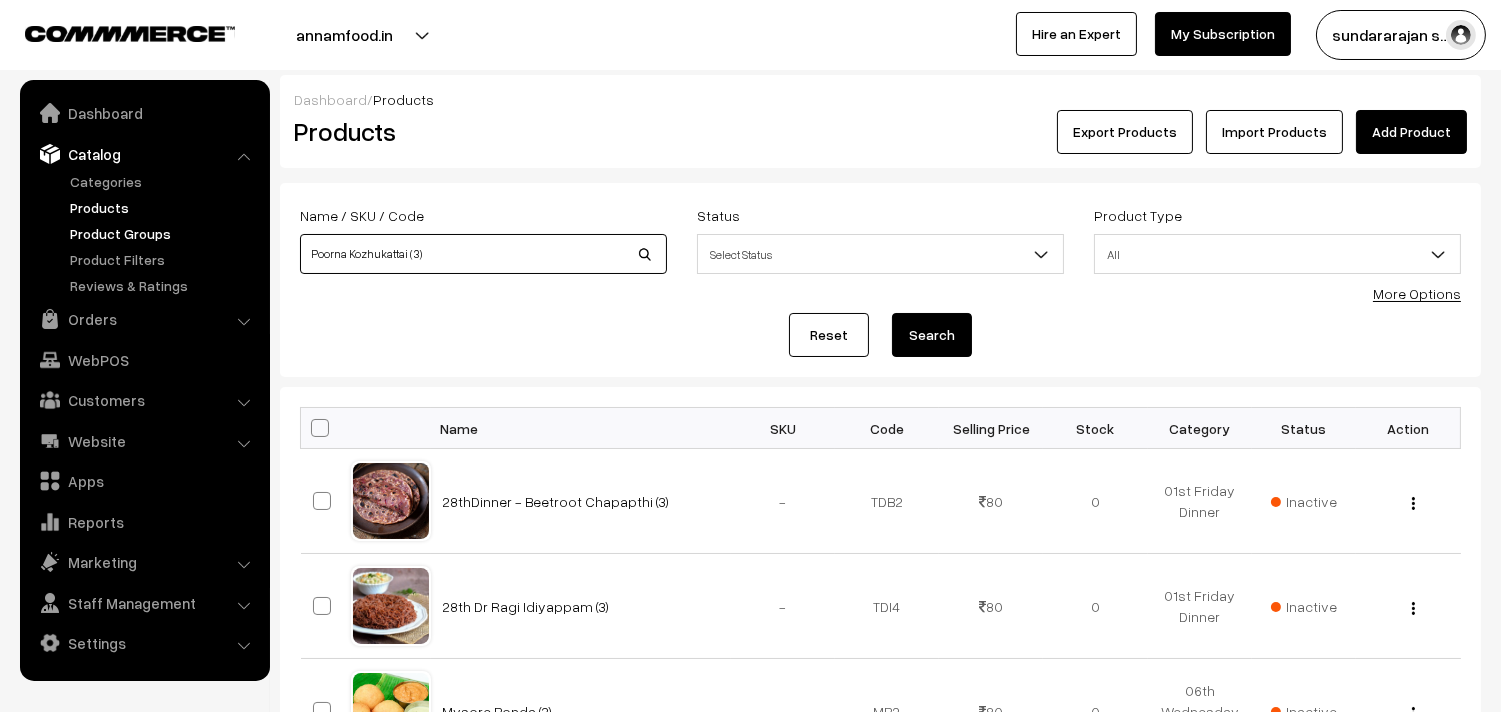 drag, startPoint x: 417, startPoint y: 246, endPoint x: 174, endPoint y: 235, distance: 243.24884 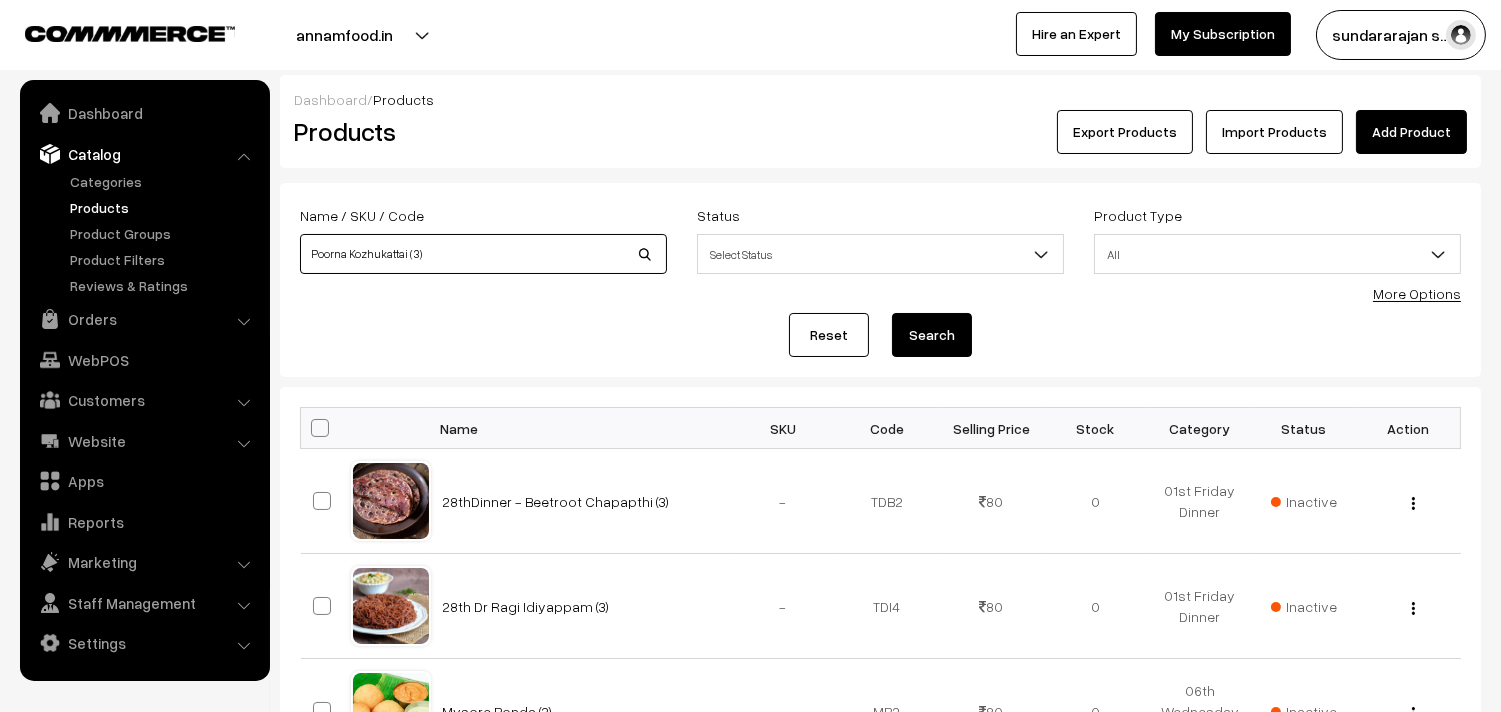 type on ")" 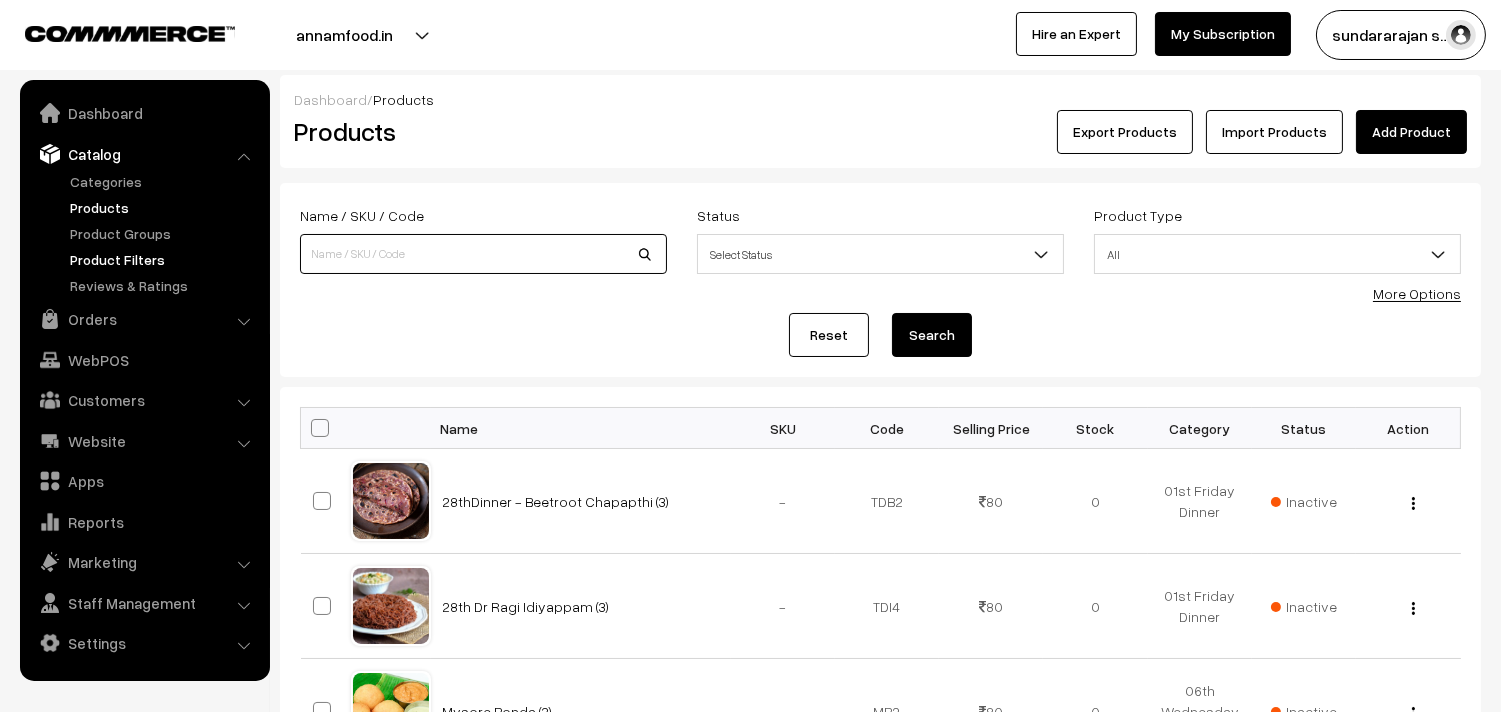 drag, startPoint x: 381, startPoint y: 254, endPoint x: 171, endPoint y: 254, distance: 210 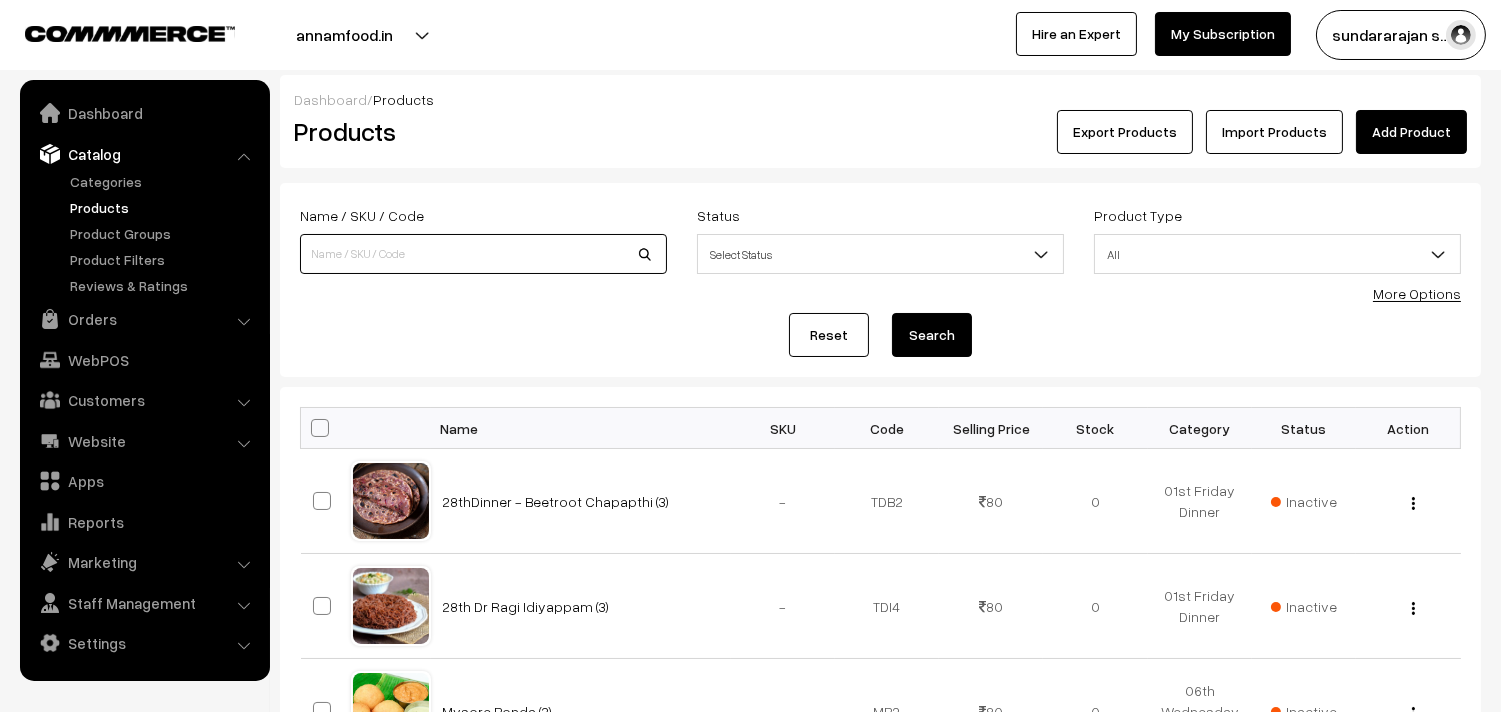 type 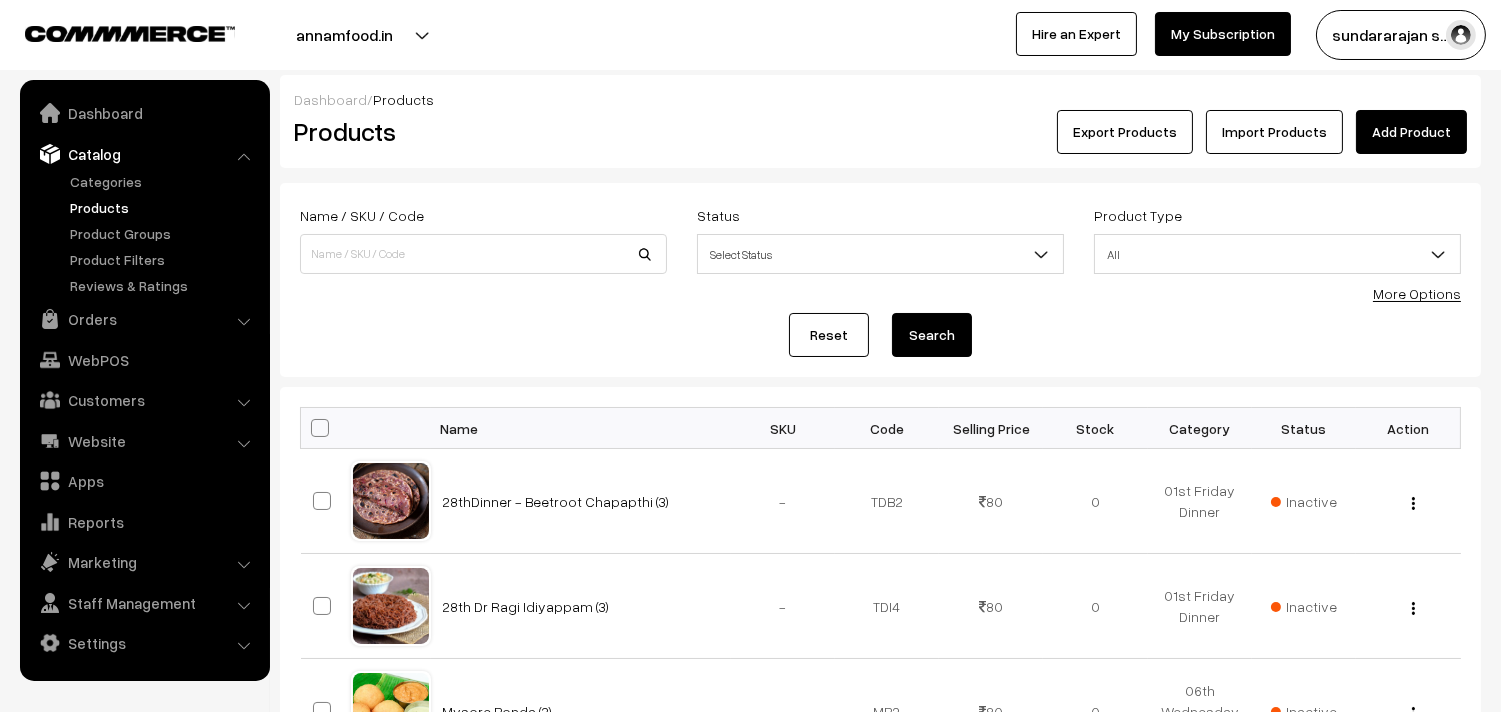 click on "More Options" at bounding box center [1417, 293] 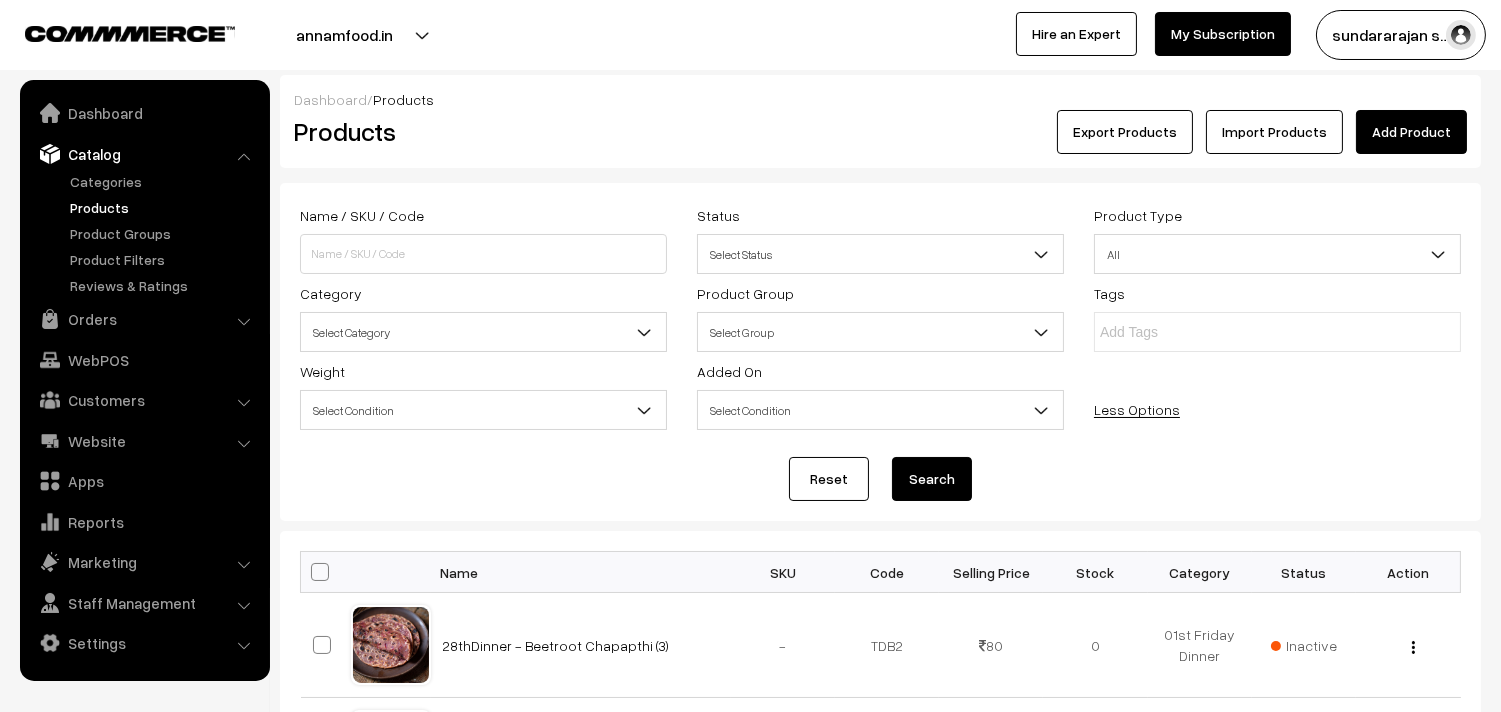 click on "Select Category" at bounding box center (483, 332) 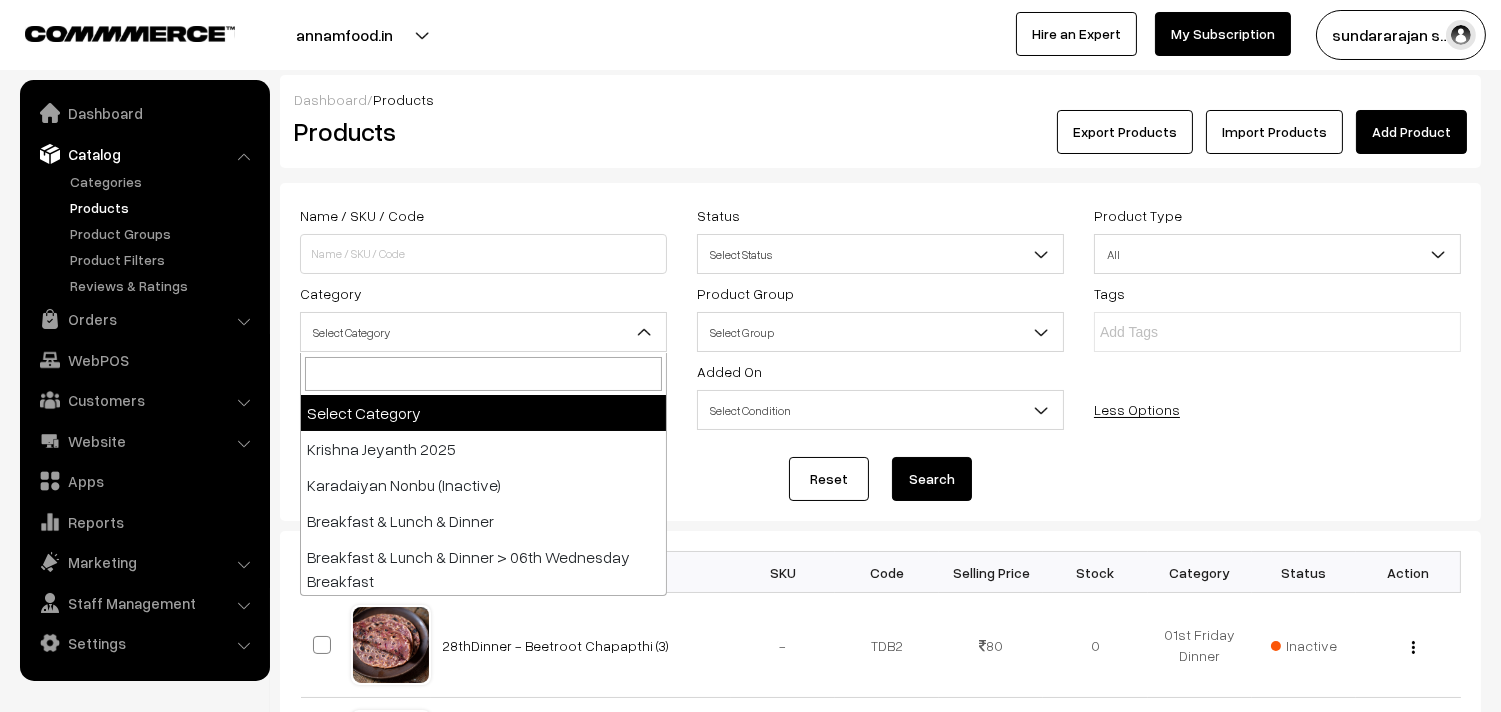 type on "k" 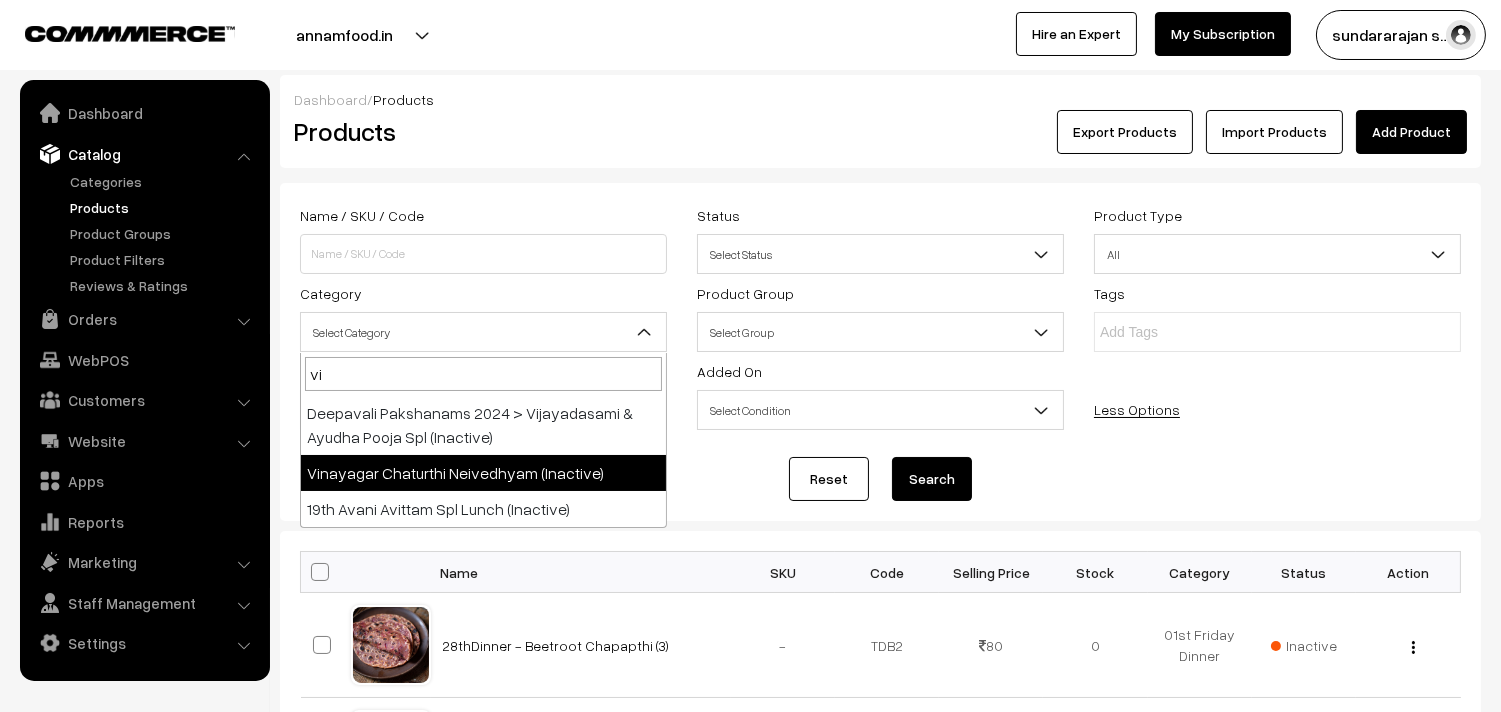 type on "vi" 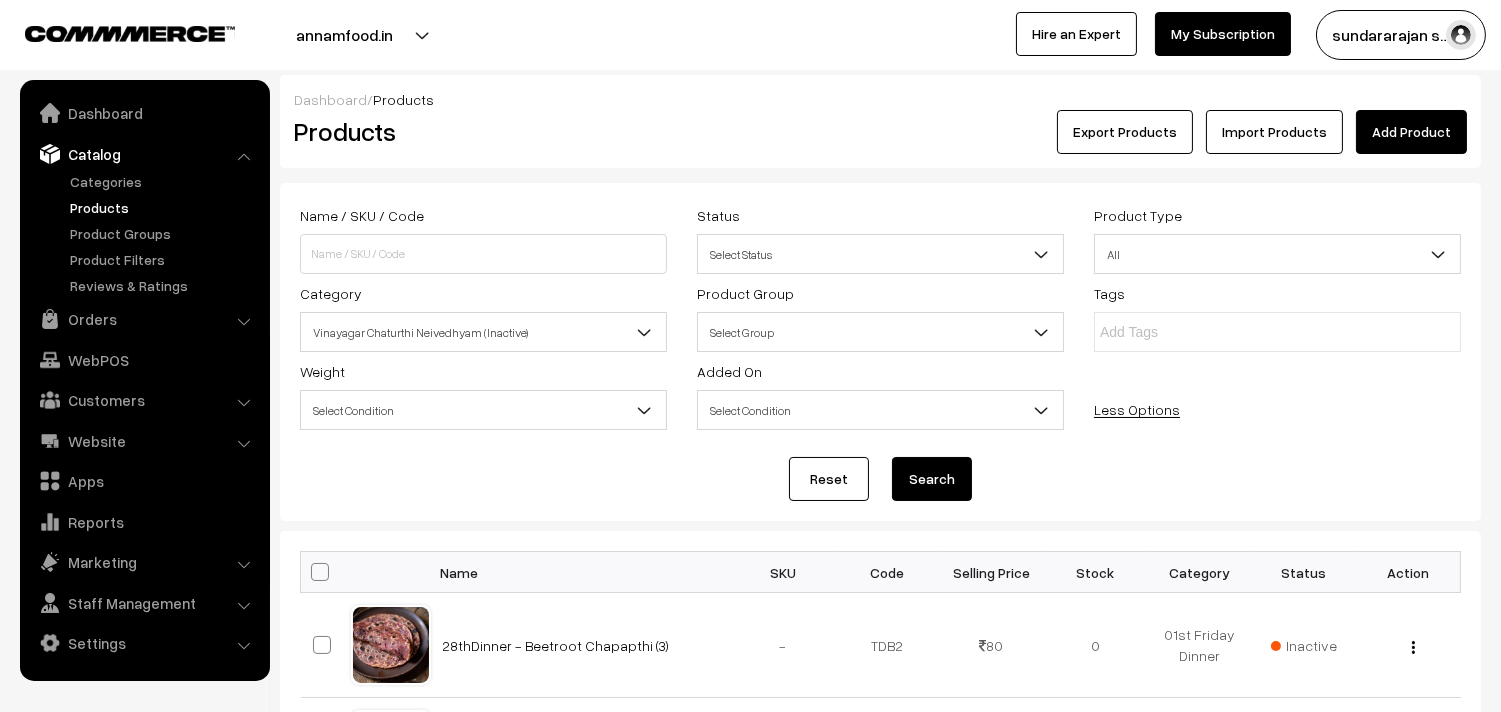 click on "Search" at bounding box center (932, 479) 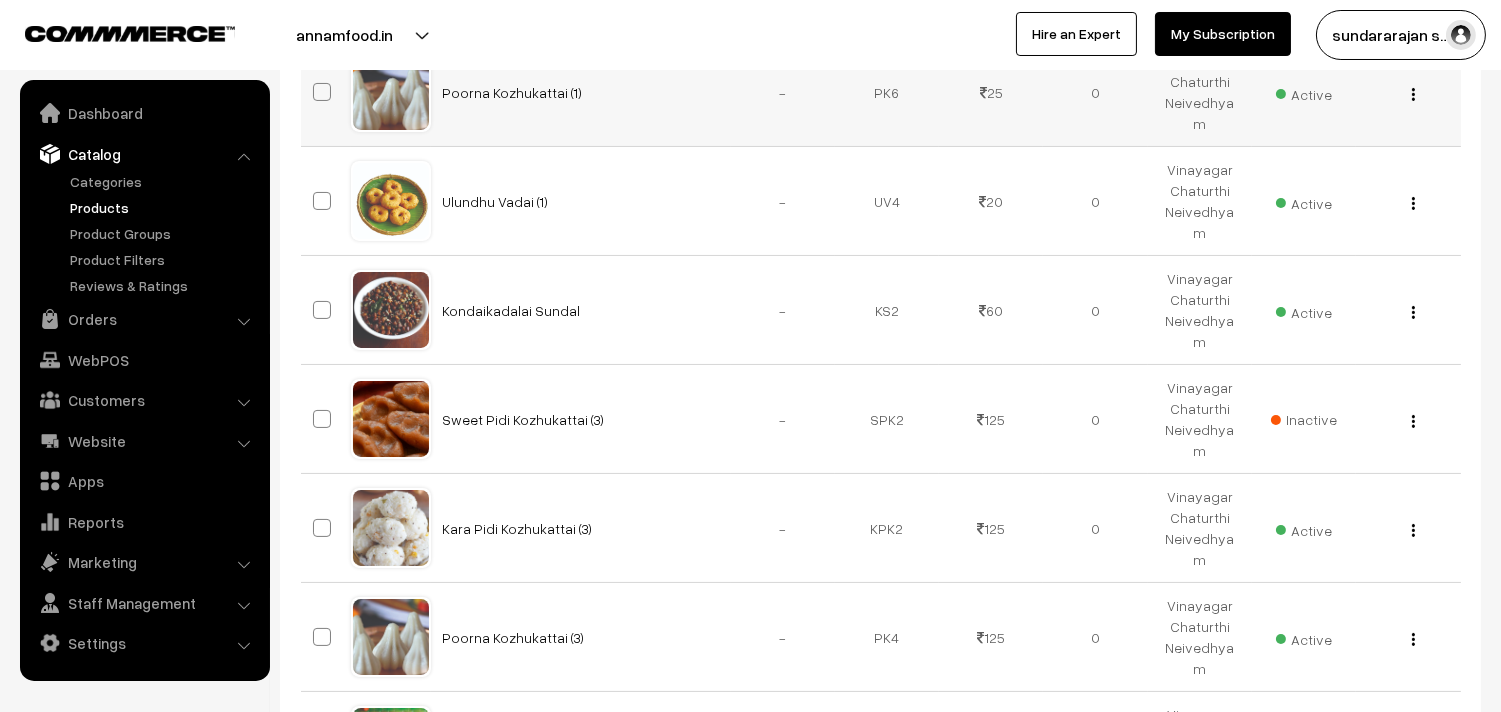 scroll, scrollTop: 444, scrollLeft: 0, axis: vertical 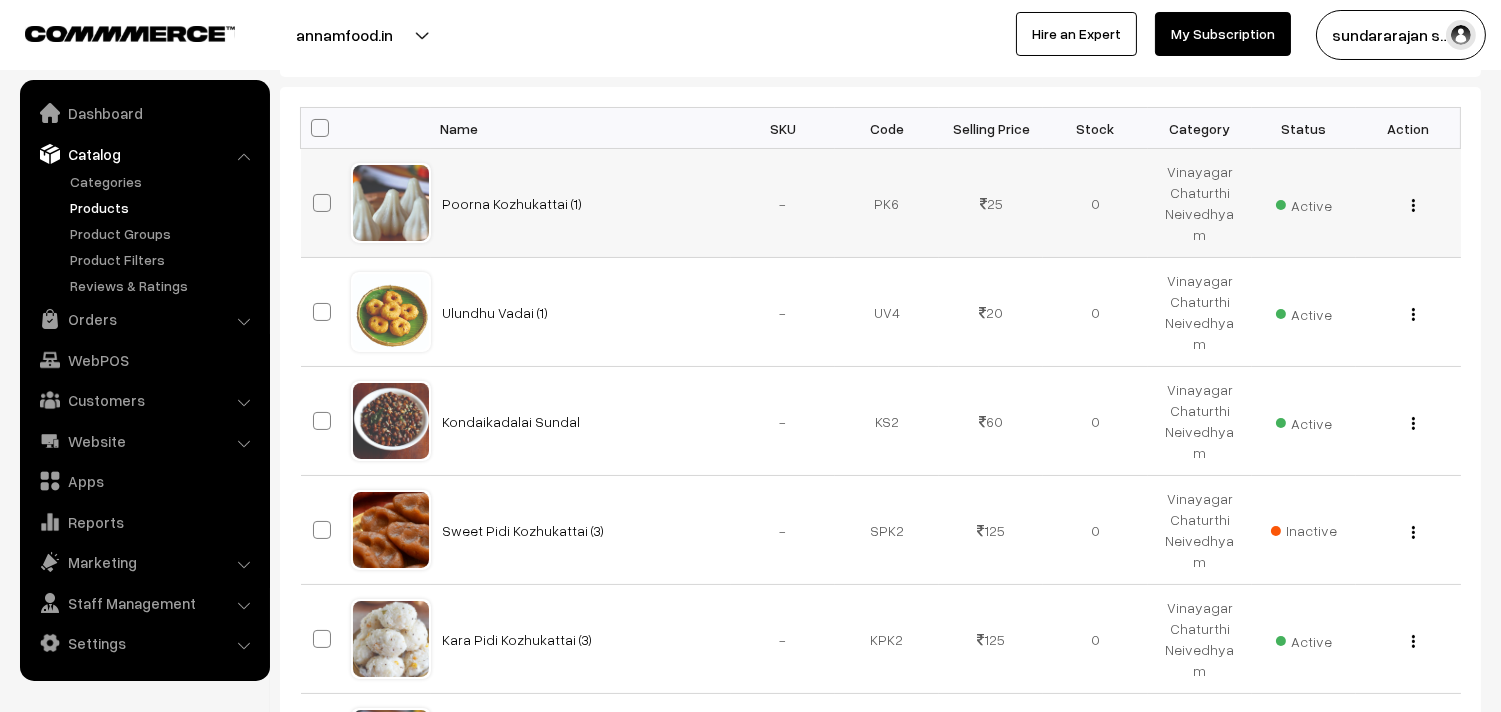 click at bounding box center (1413, 205) 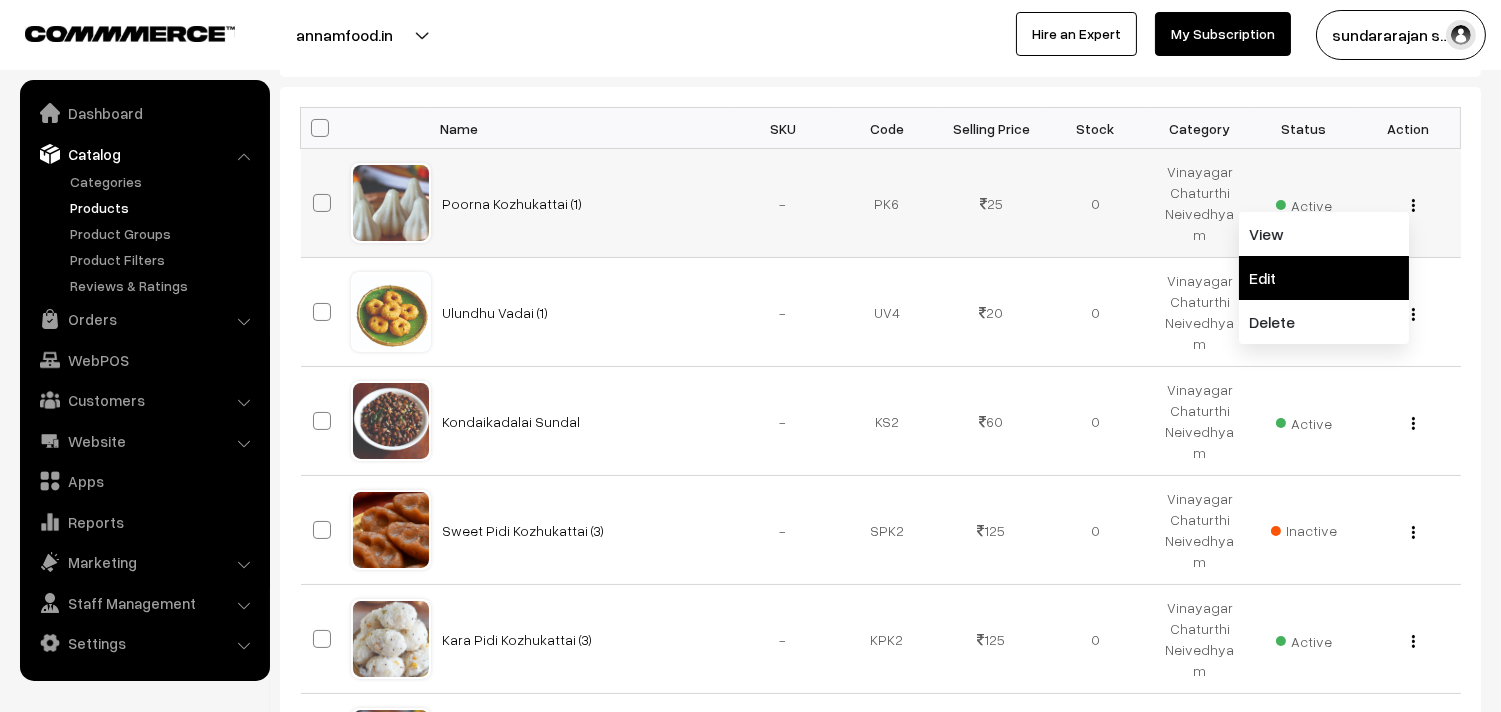 click on "Edit" at bounding box center (1324, 278) 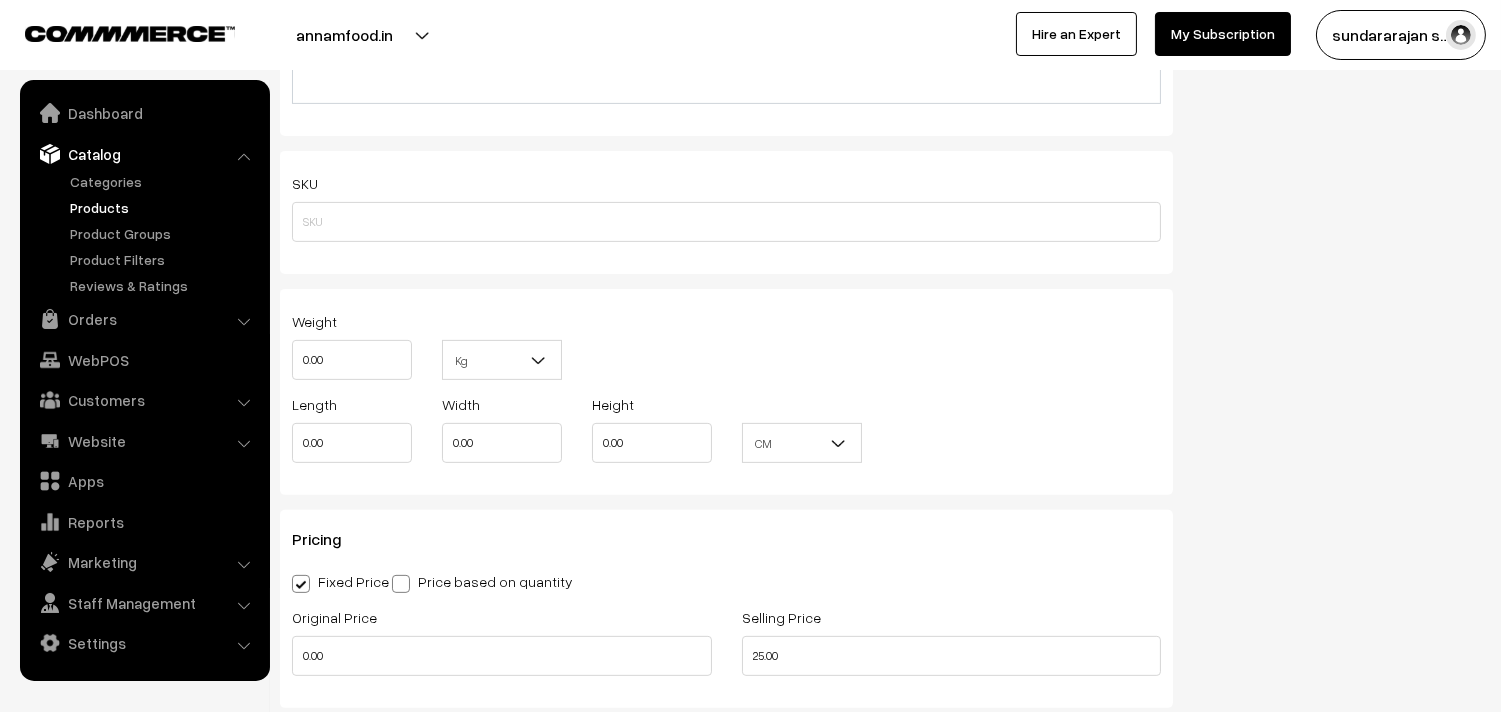 scroll, scrollTop: 1444, scrollLeft: 0, axis: vertical 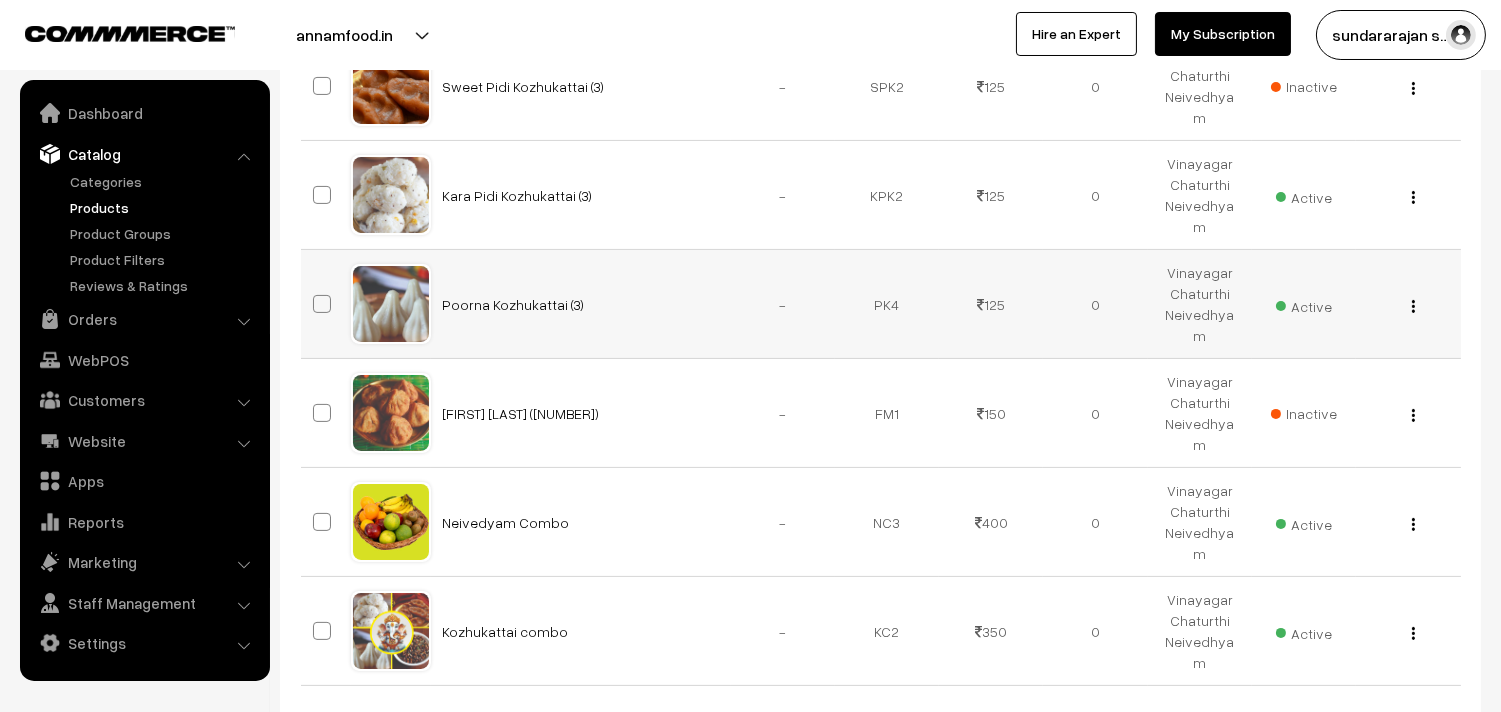 click on "View
Edit
Delete" at bounding box center [1408, 304] 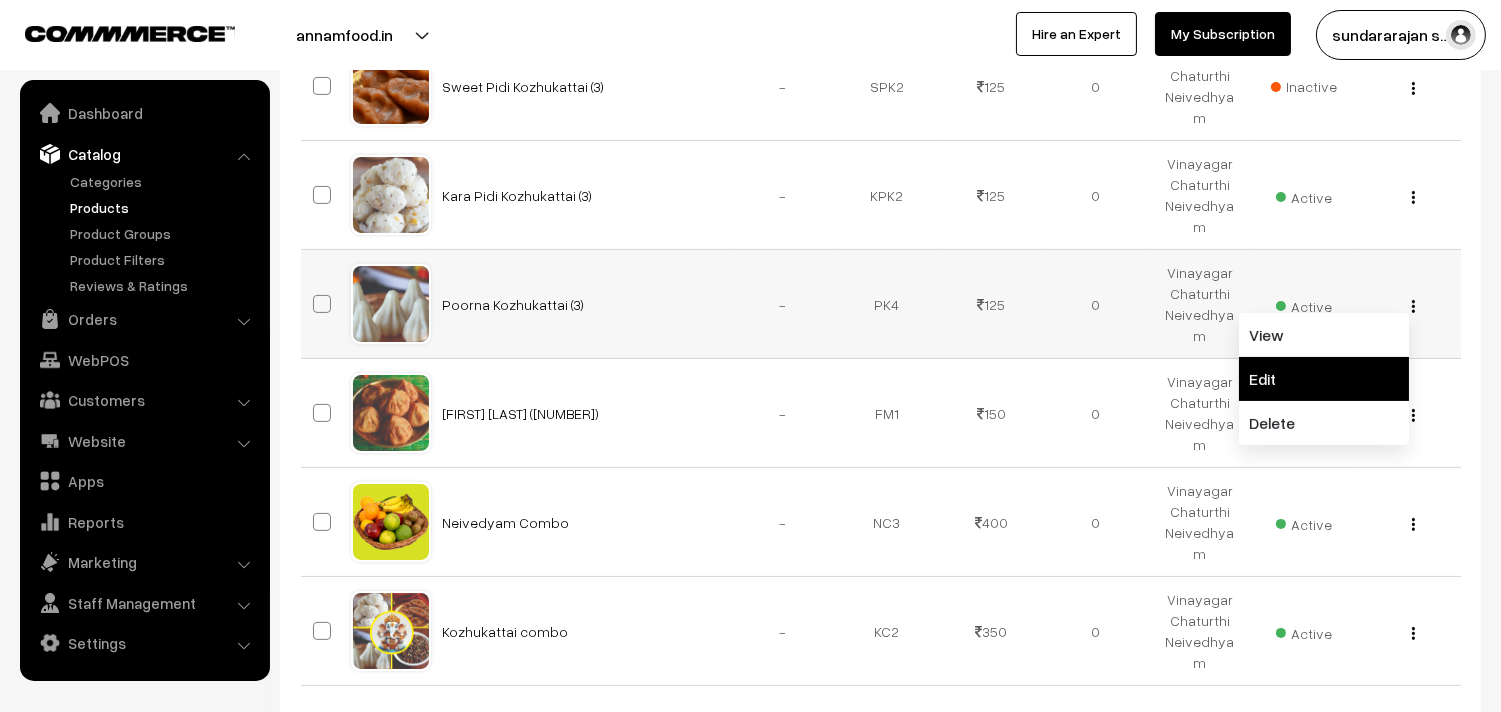 click on "Edit" at bounding box center (1324, 379) 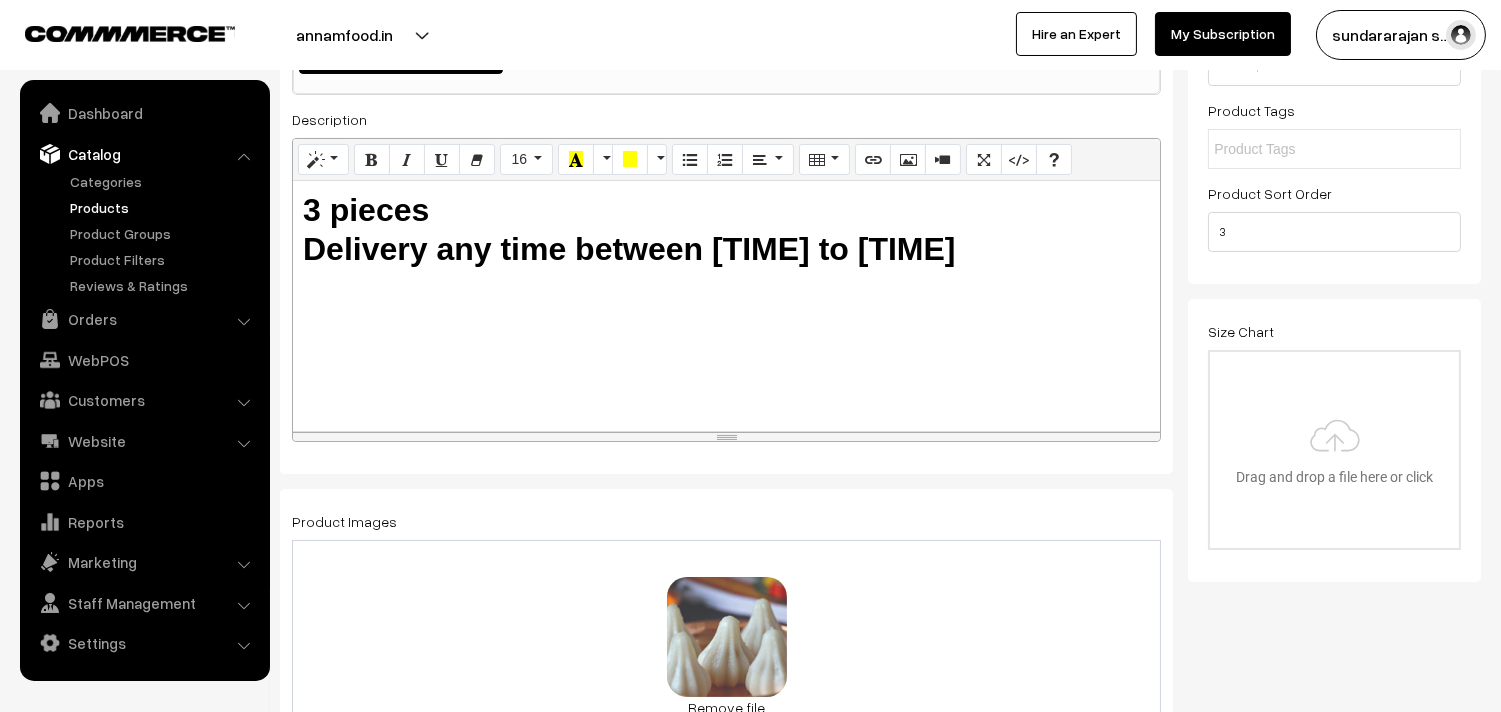 scroll, scrollTop: 0, scrollLeft: 0, axis: both 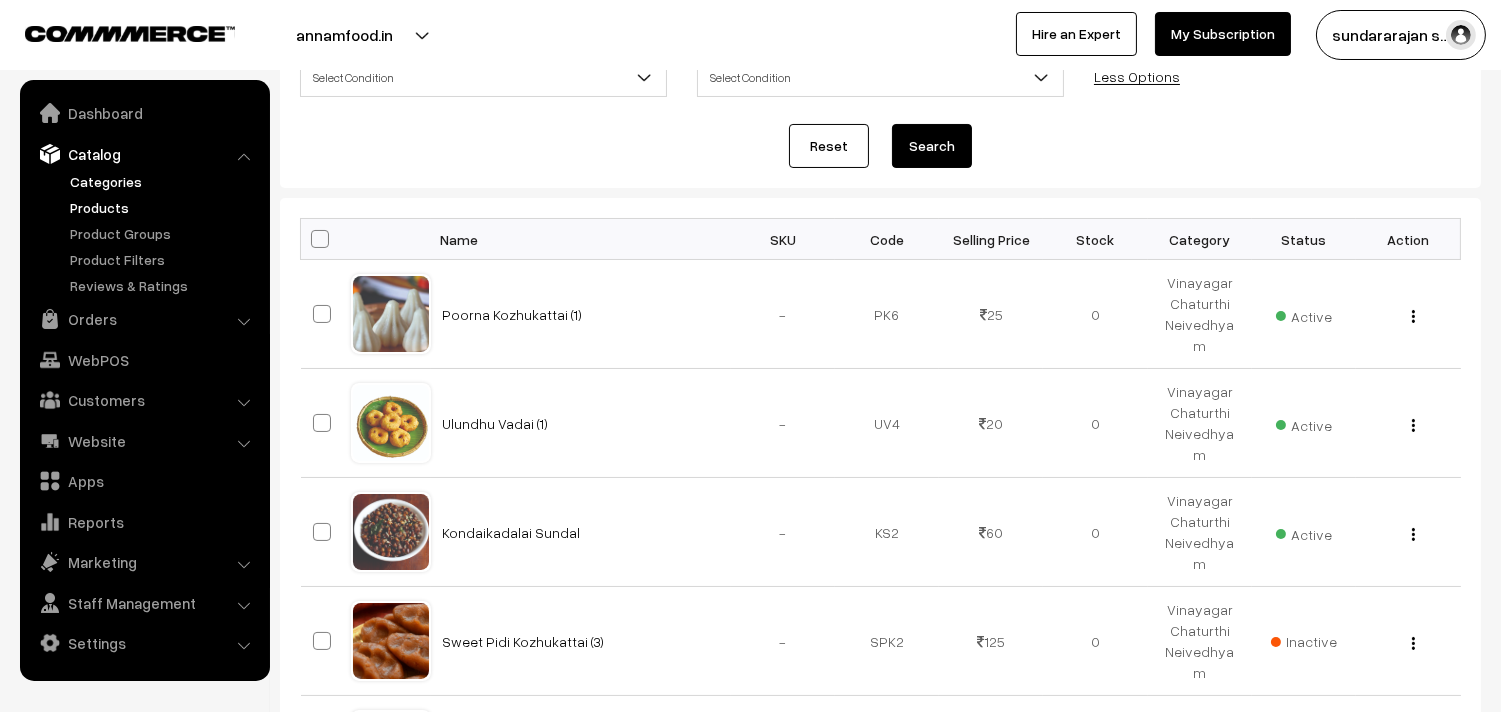 click on "Categories" at bounding box center (164, 181) 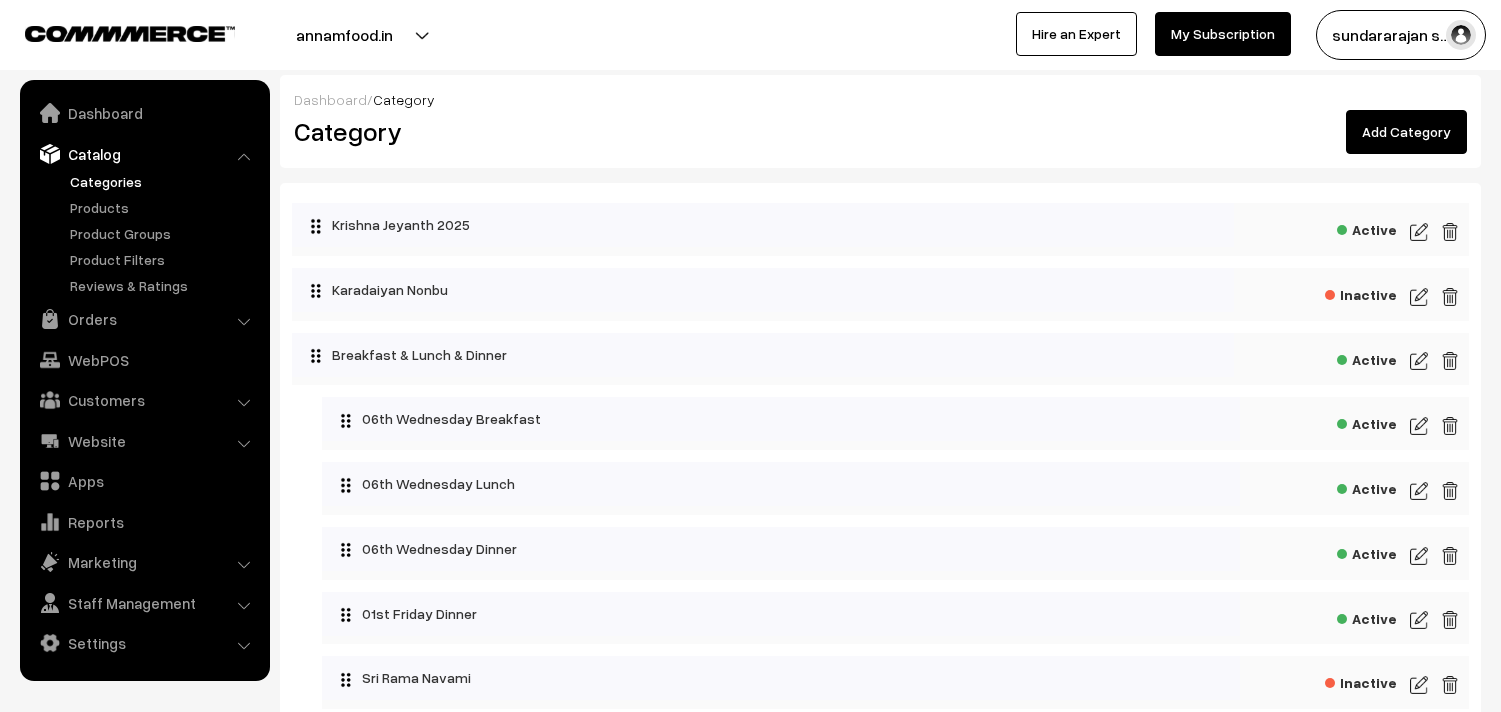 scroll, scrollTop: 0, scrollLeft: 0, axis: both 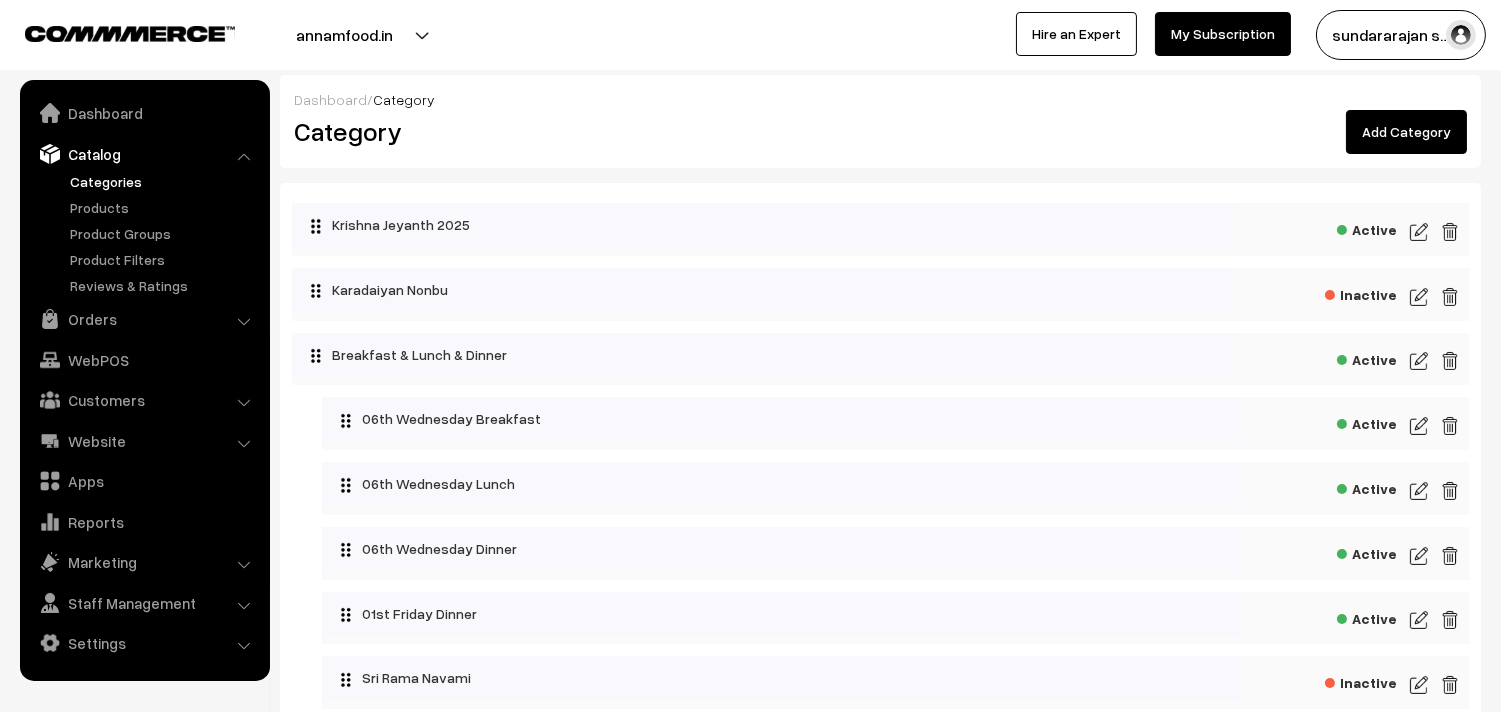 click on "Add Category" at bounding box center (1406, 132) 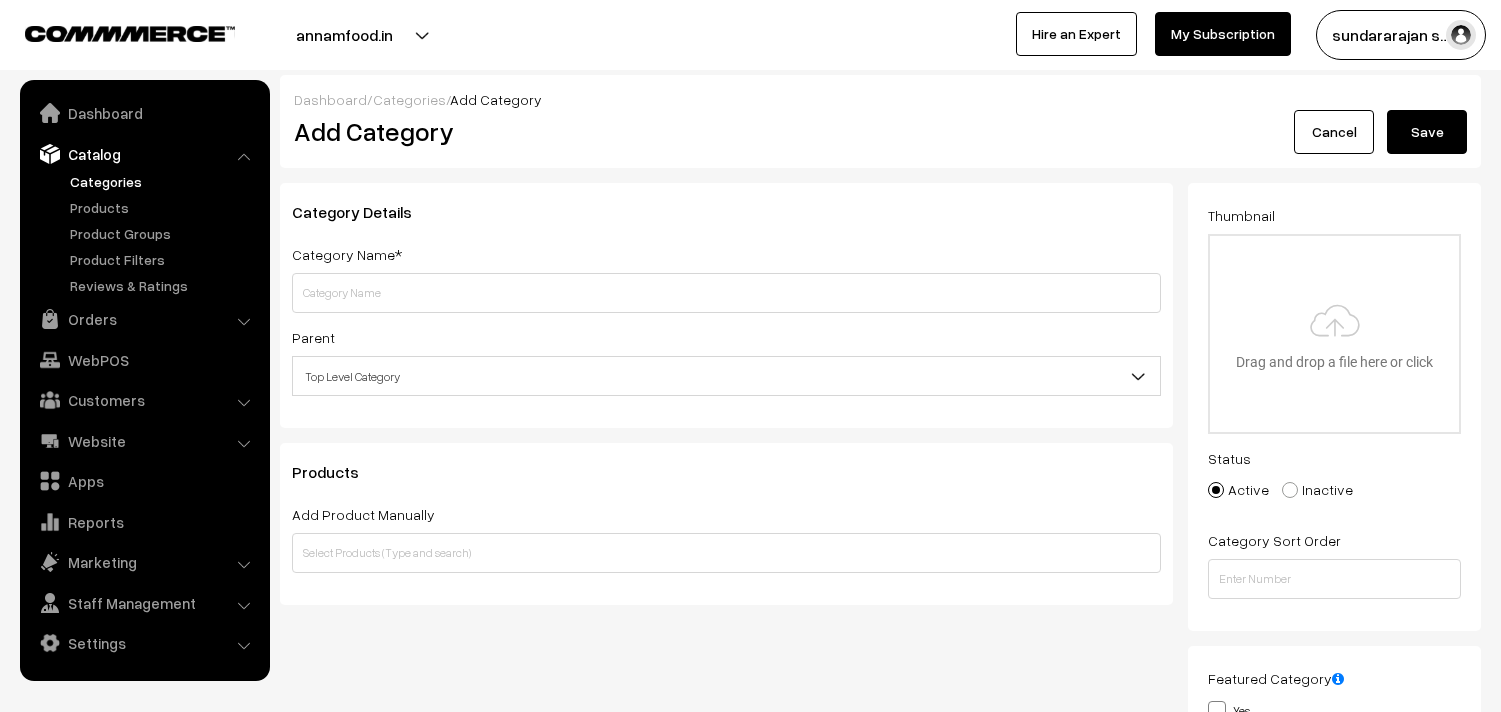 scroll, scrollTop: 0, scrollLeft: 0, axis: both 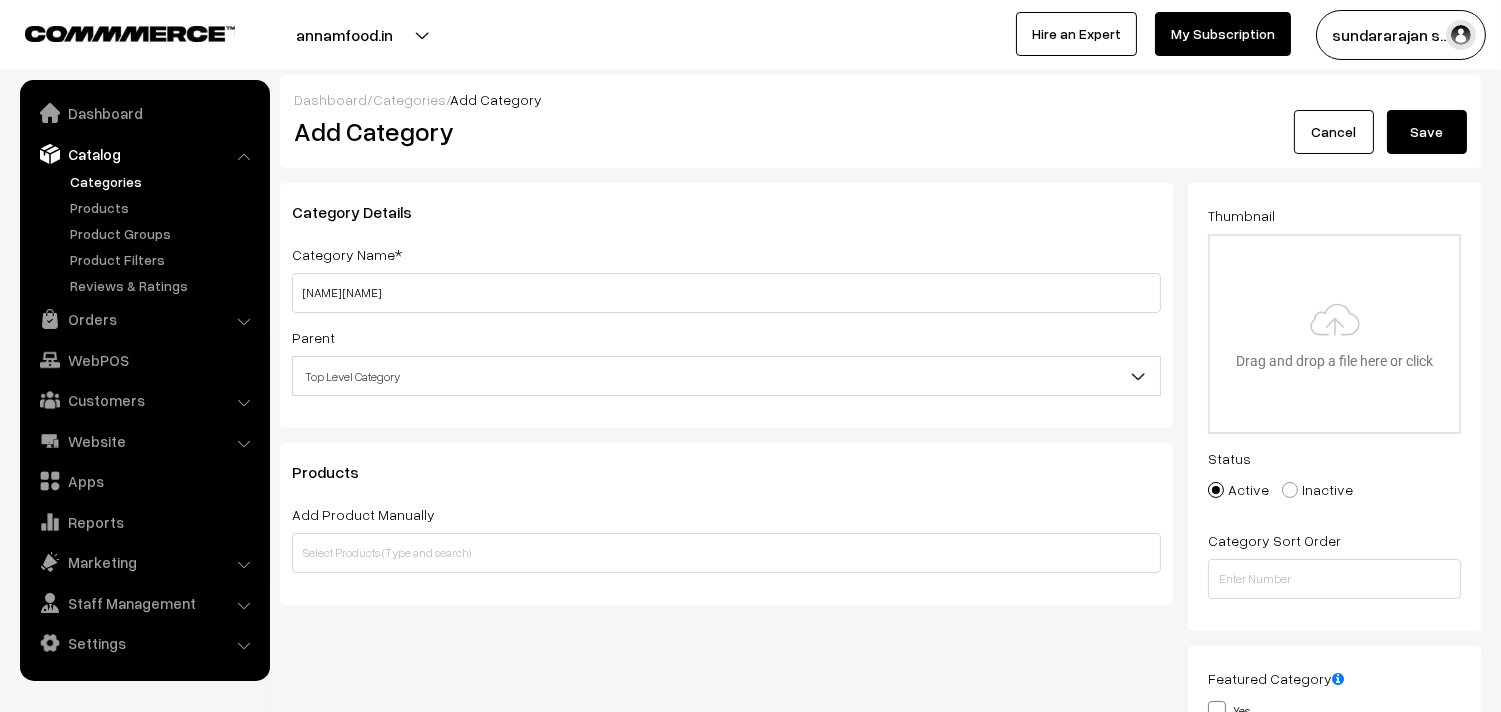 click on "Parent" at bounding box center (313, 337) 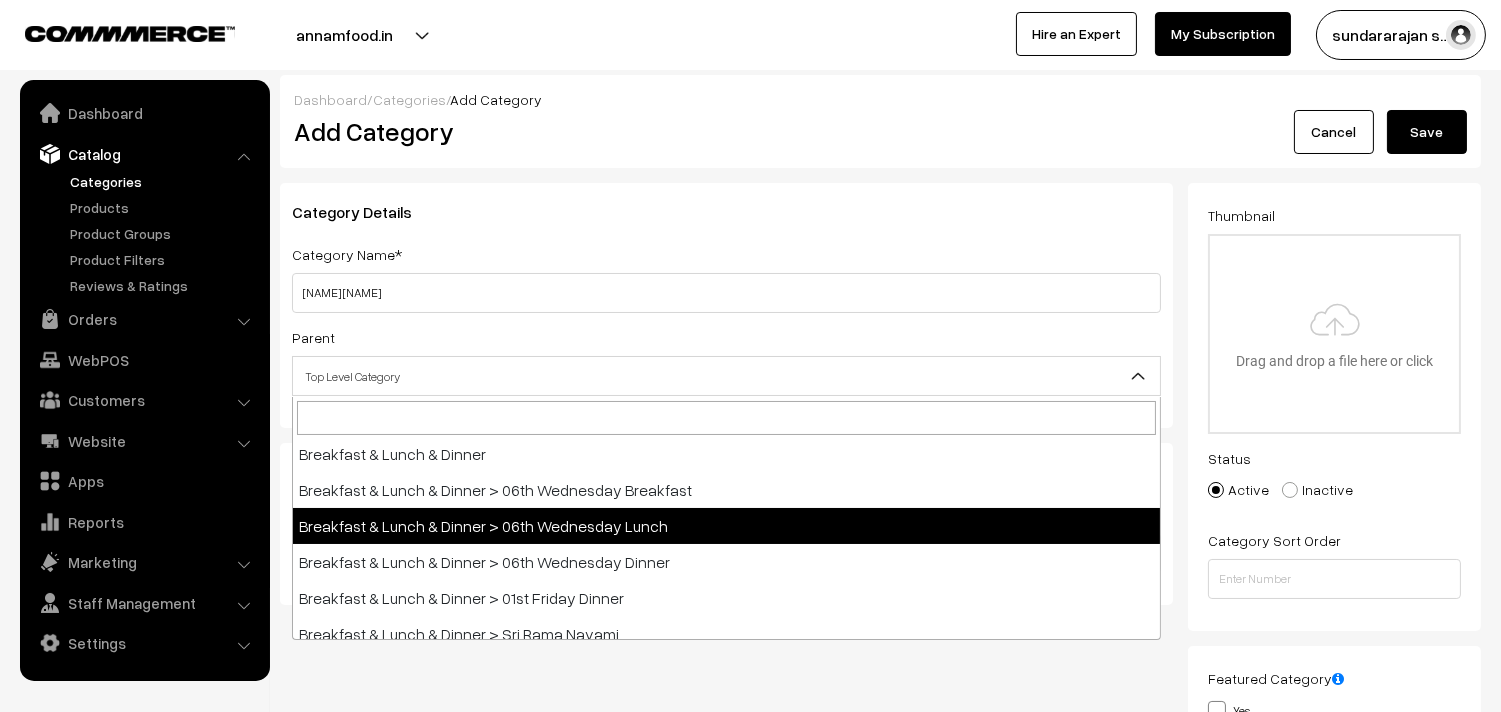 scroll, scrollTop: 222, scrollLeft: 0, axis: vertical 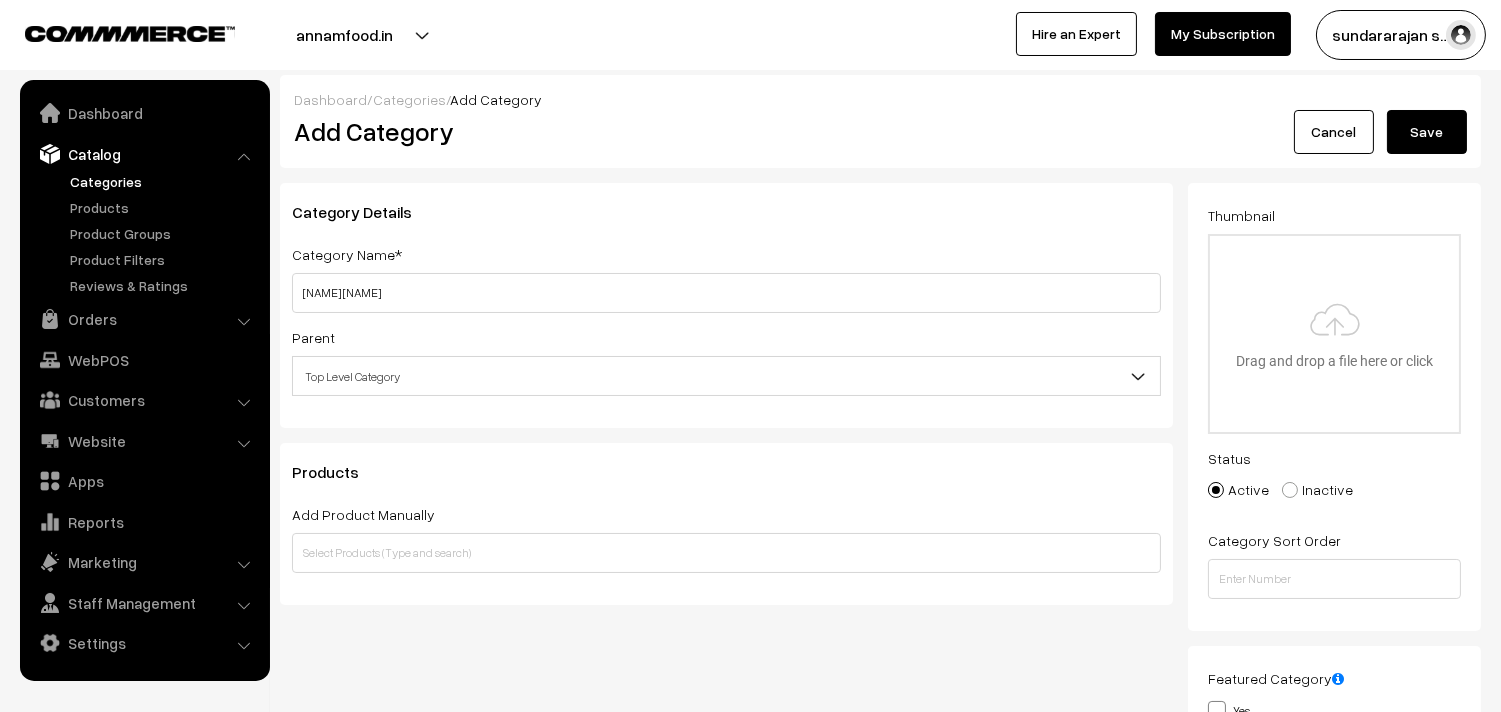 click on "Category Details" at bounding box center [726, 212] 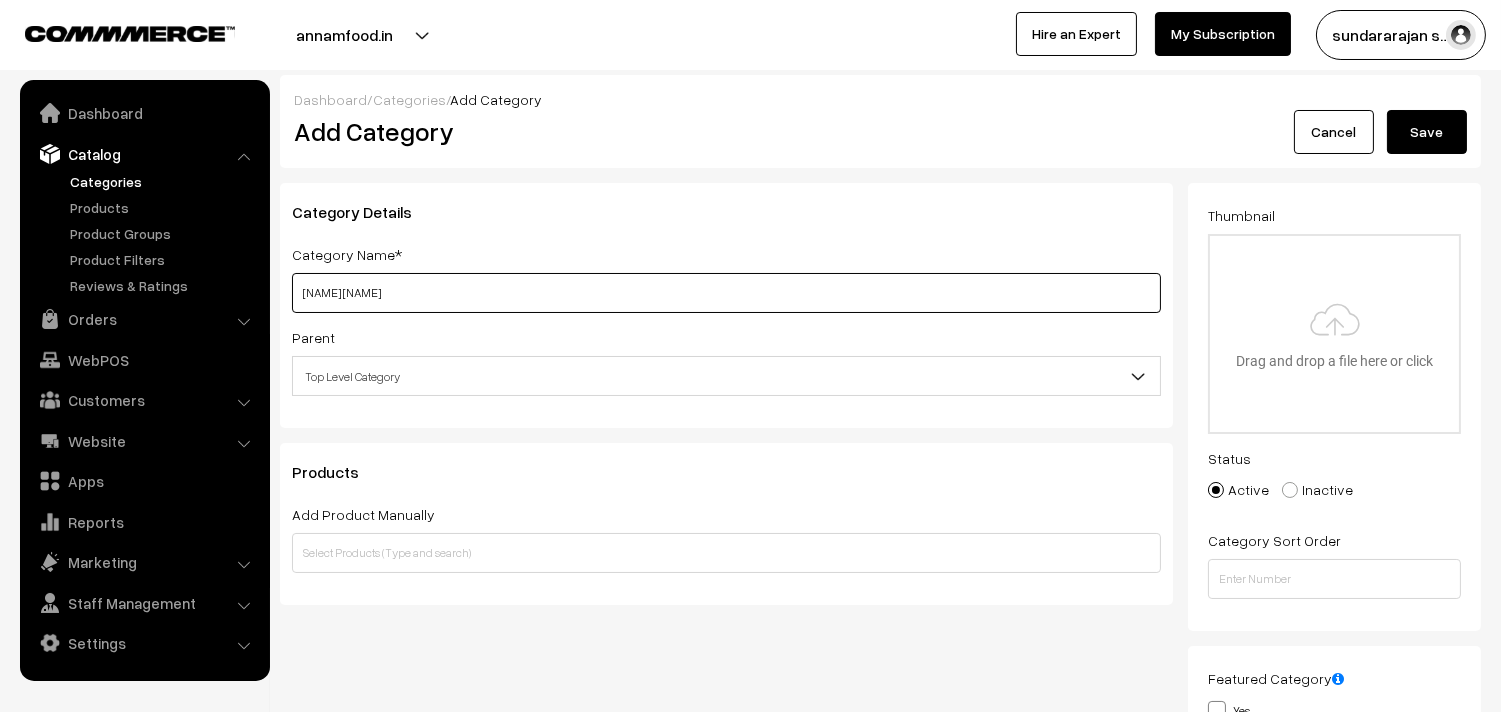 click on "Mahalakshmi Viradham" at bounding box center (726, 293) 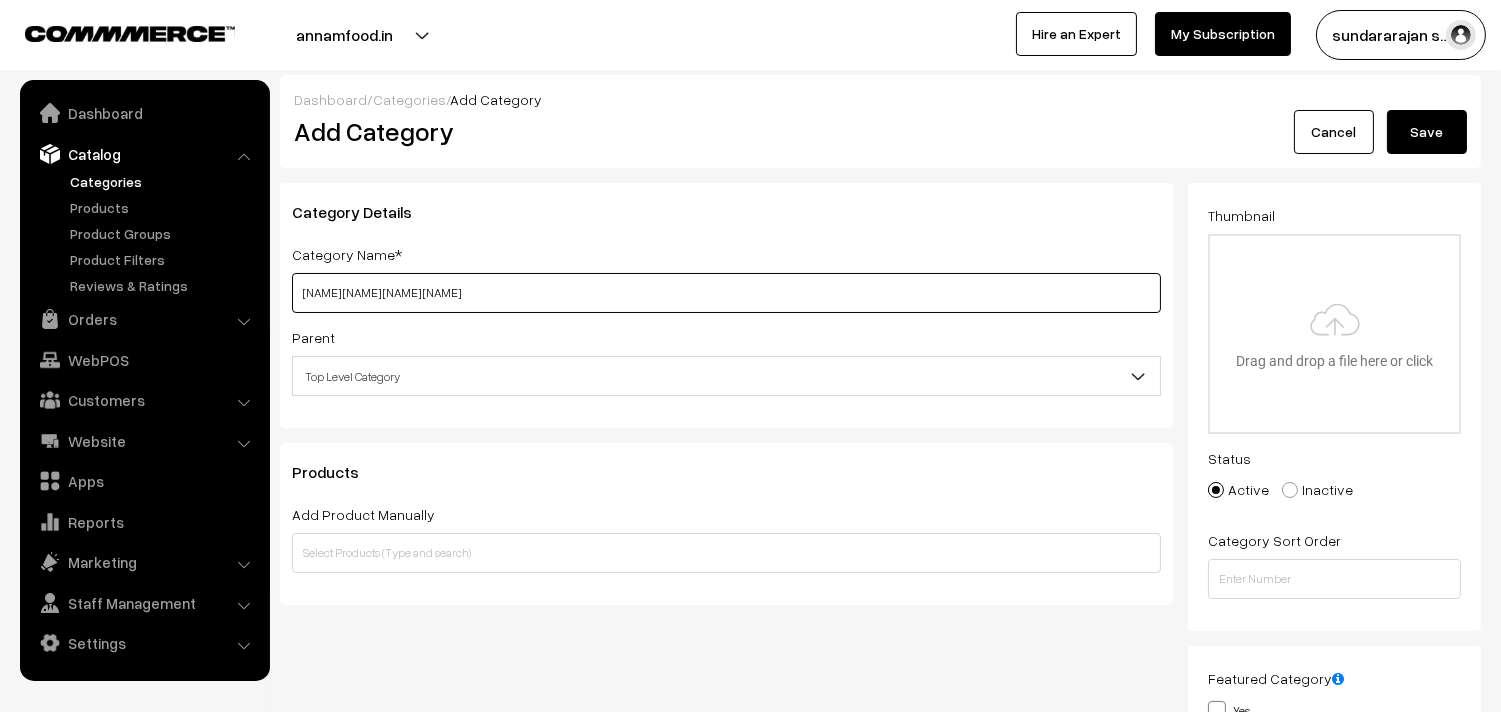 type on "Mahalakshmi Viradham Neivedhyam Combo" 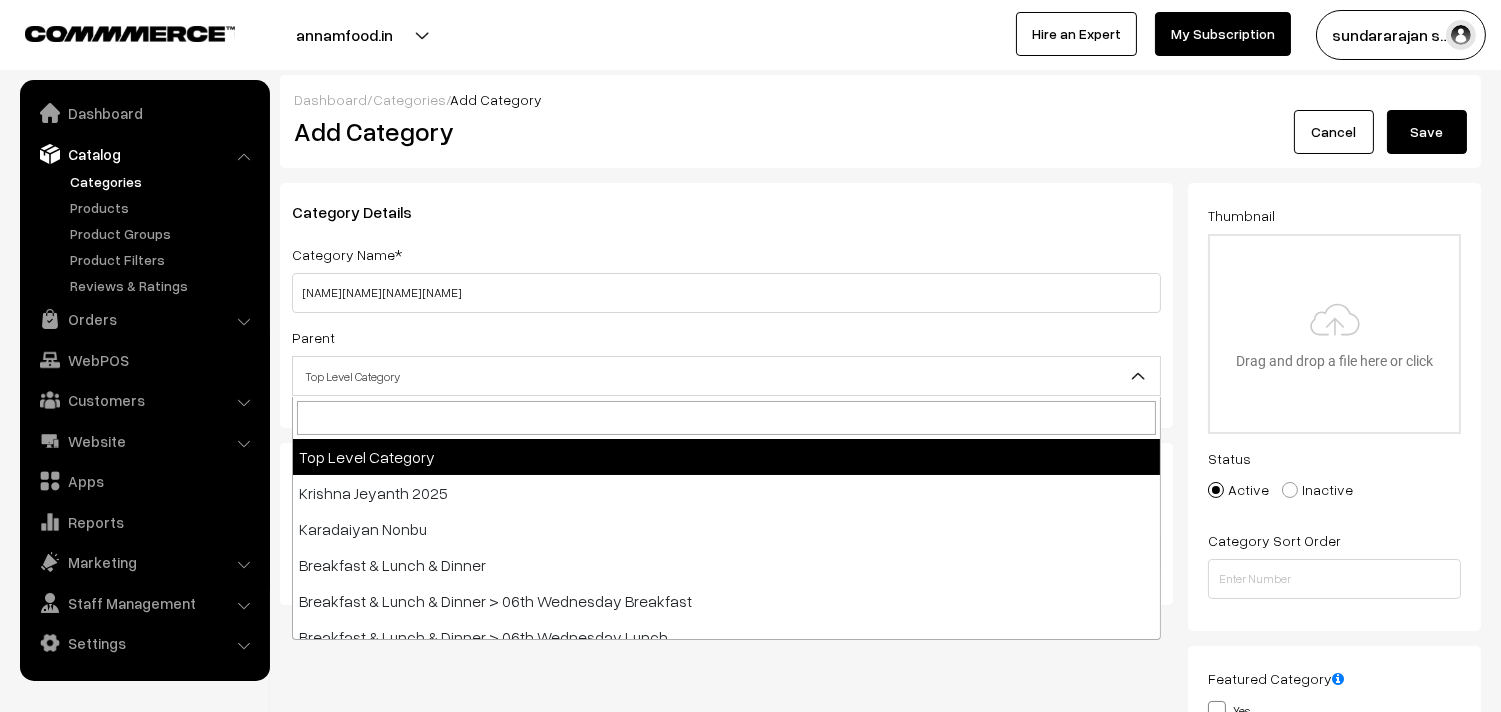 click on "Top Level Category" at bounding box center (726, 376) 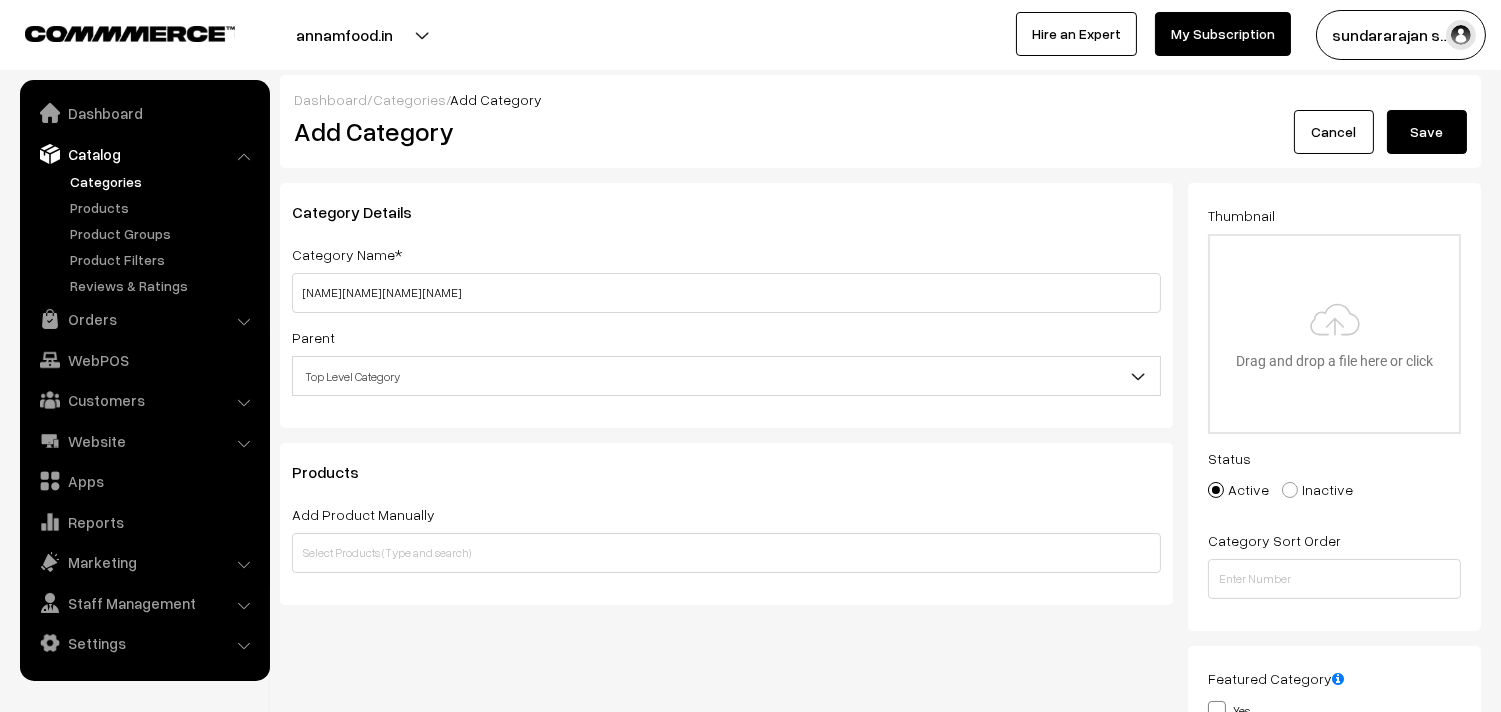 click on "Top Level Category" at bounding box center [726, 376] 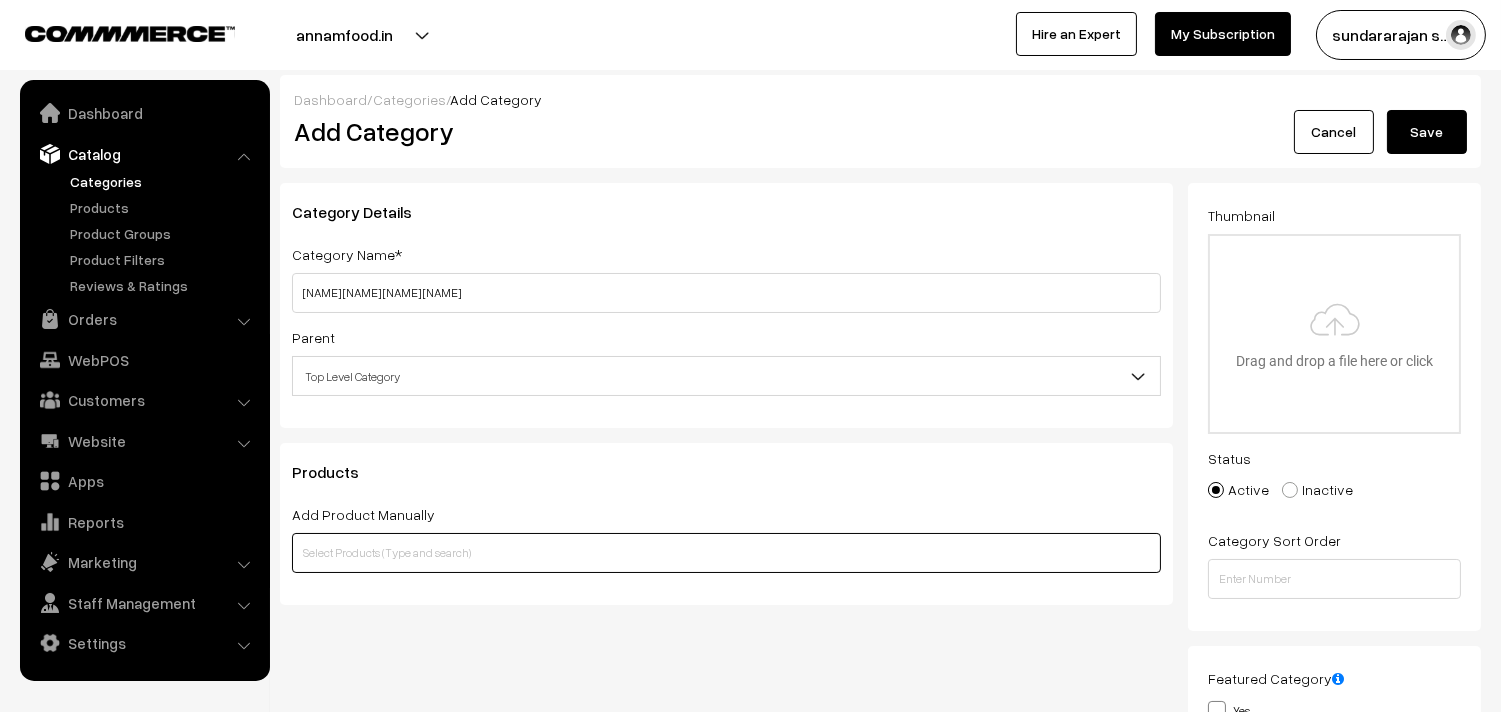 click at bounding box center [726, 553] 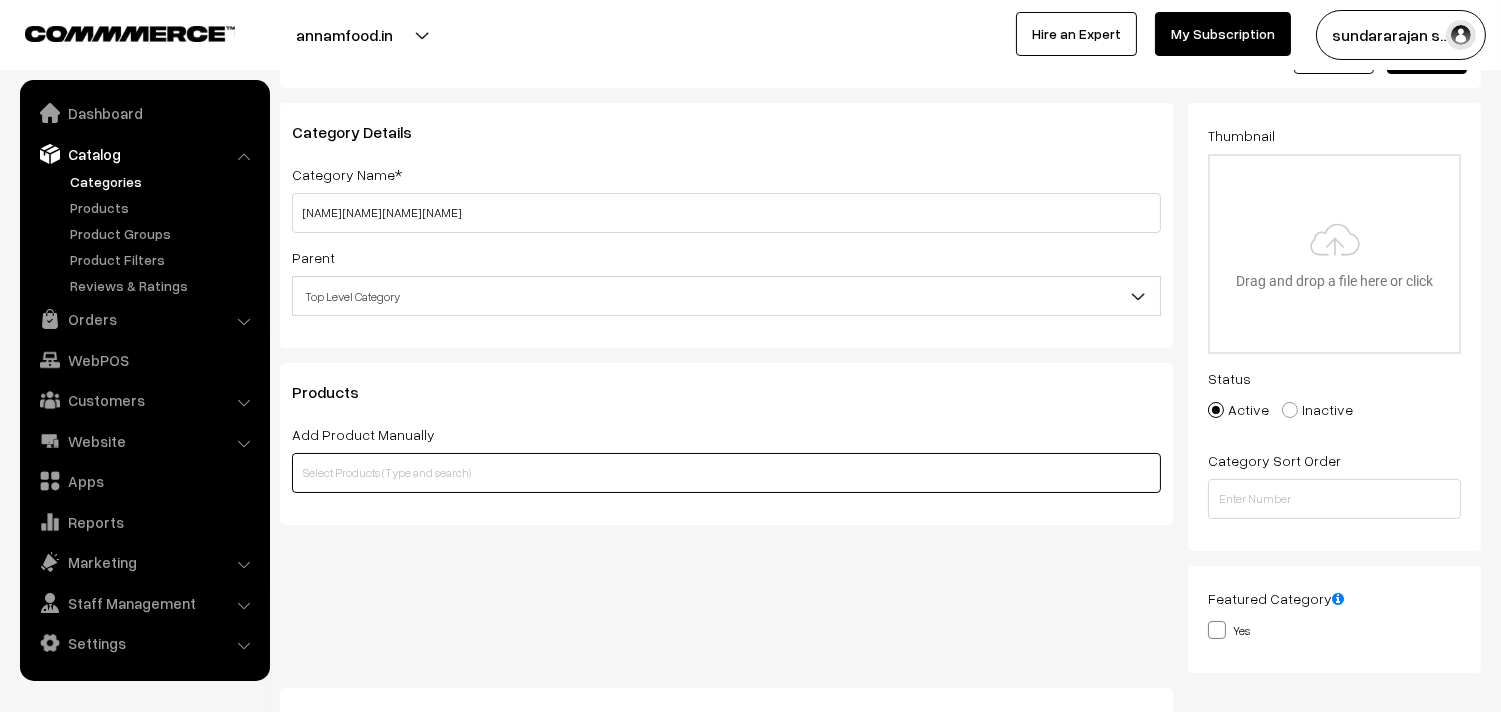 scroll, scrollTop: 0, scrollLeft: 0, axis: both 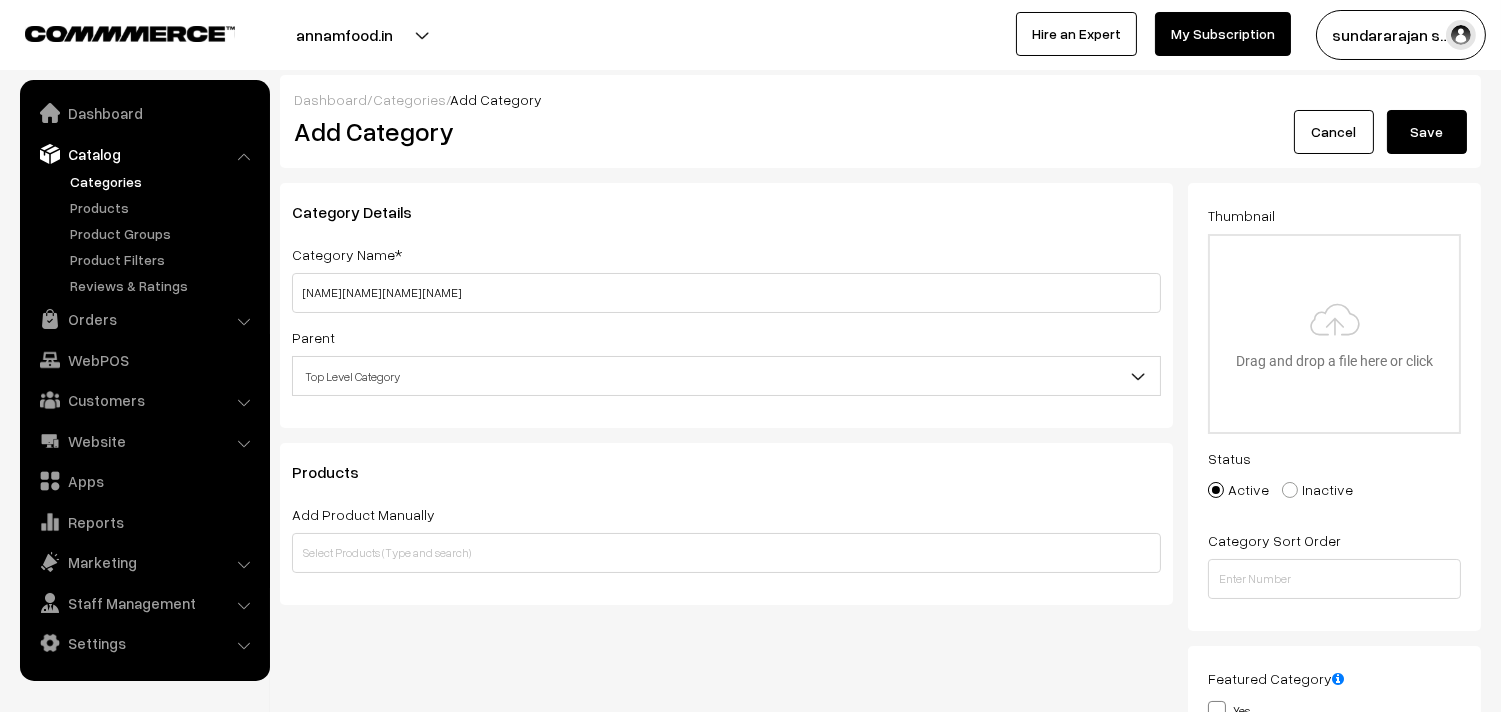 click on "Save" at bounding box center (1427, 132) 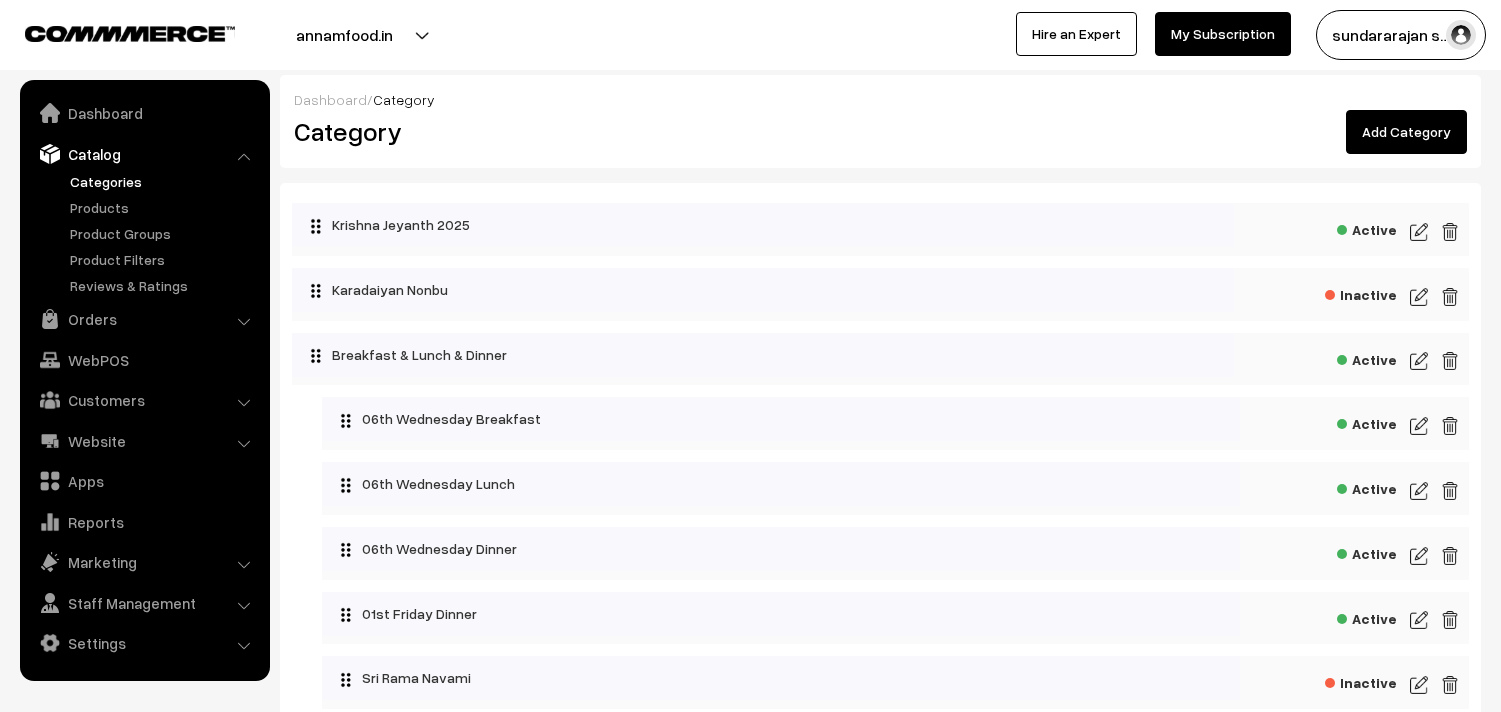 scroll, scrollTop: 0, scrollLeft: 0, axis: both 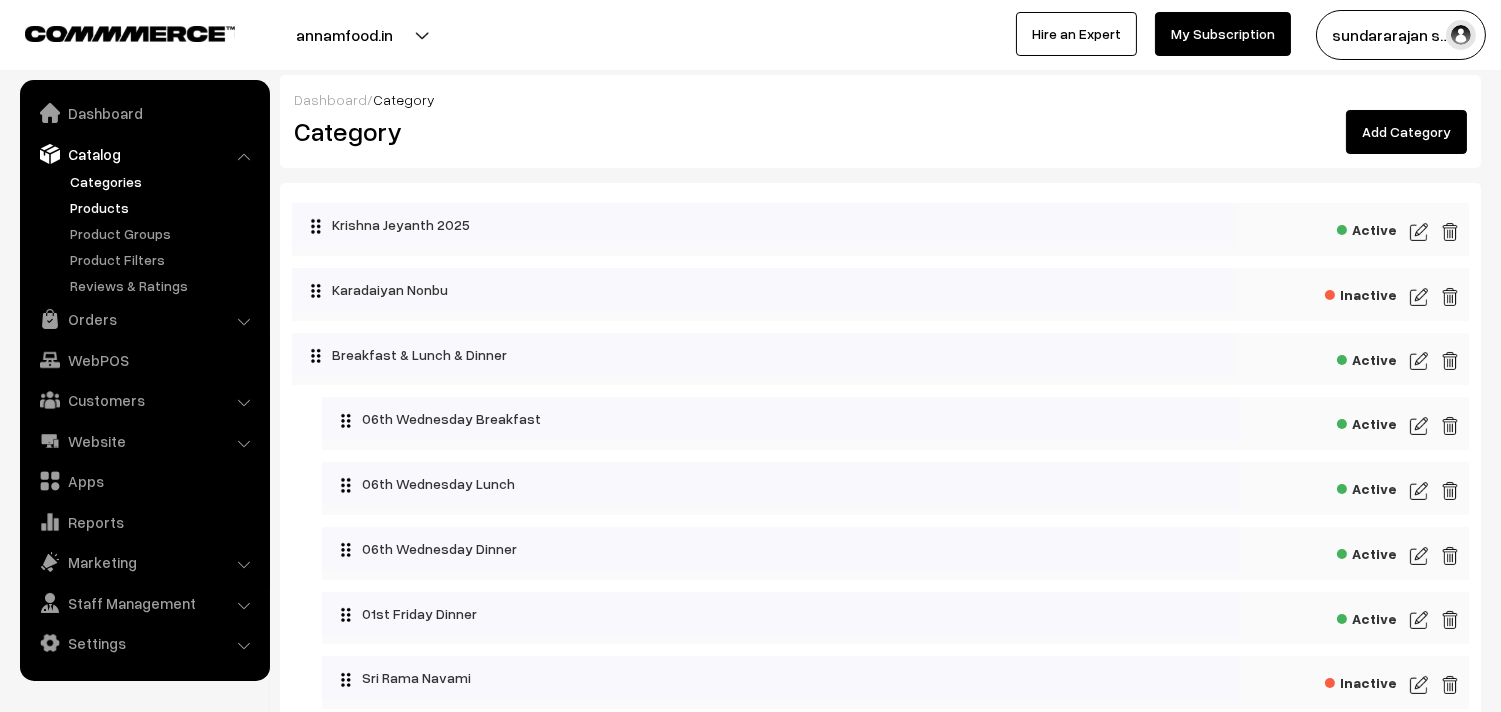 click on "Products" at bounding box center [164, 207] 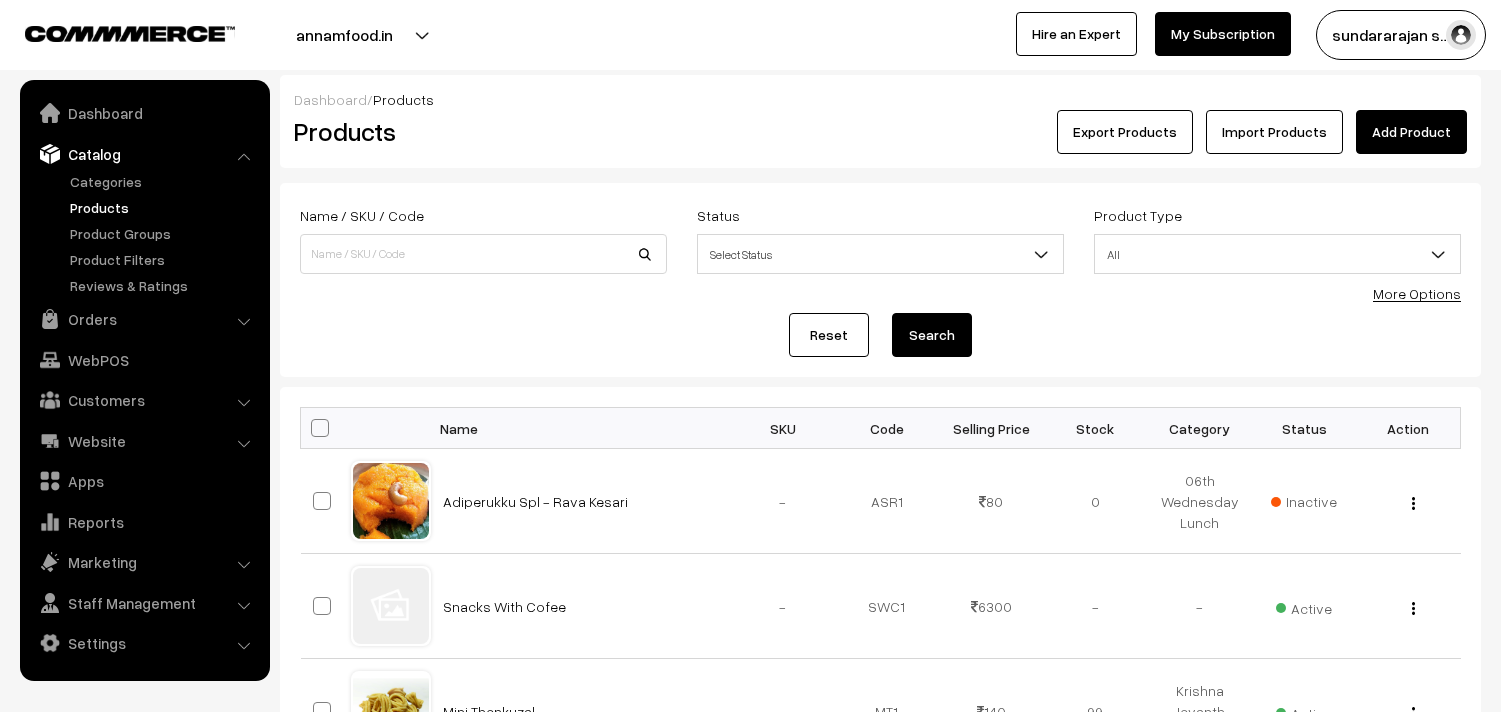 scroll, scrollTop: 0, scrollLeft: 0, axis: both 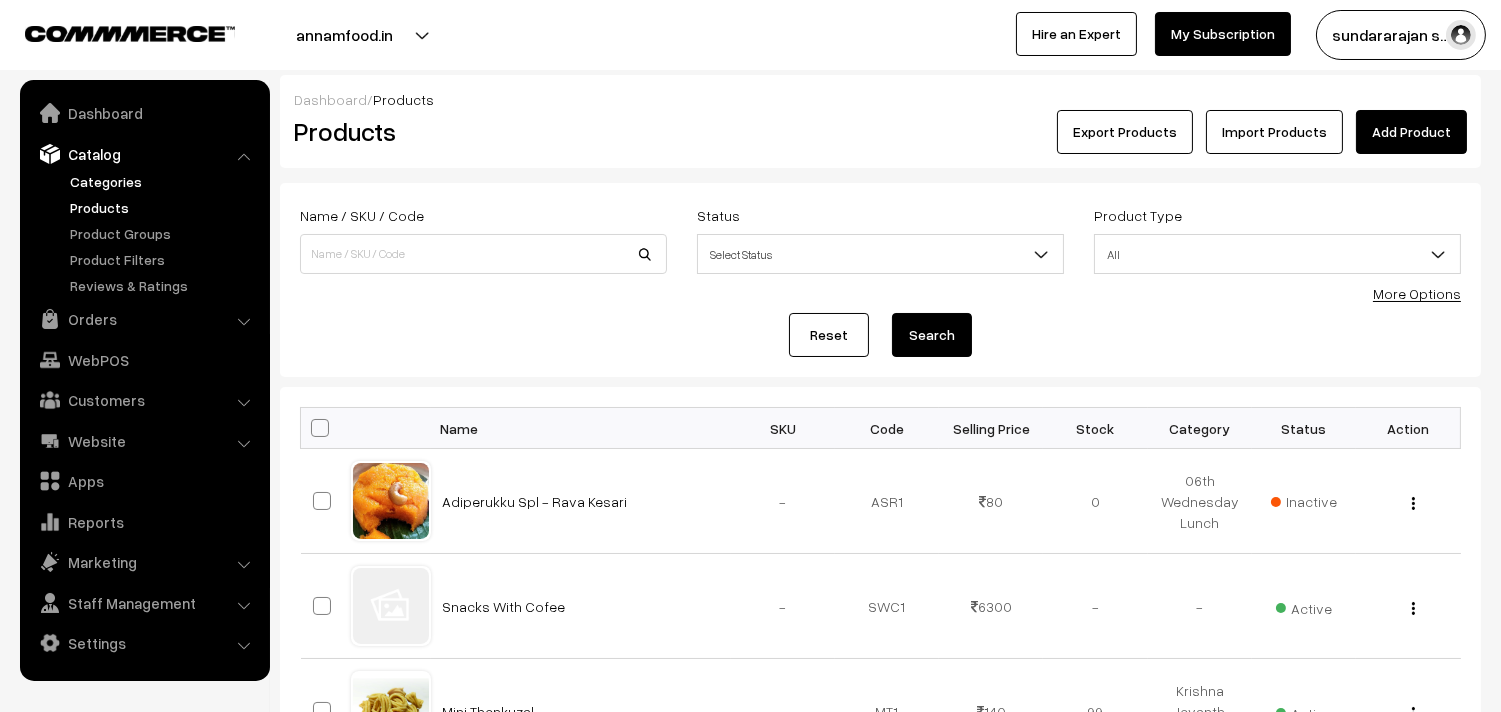 click on "Categories" at bounding box center [164, 181] 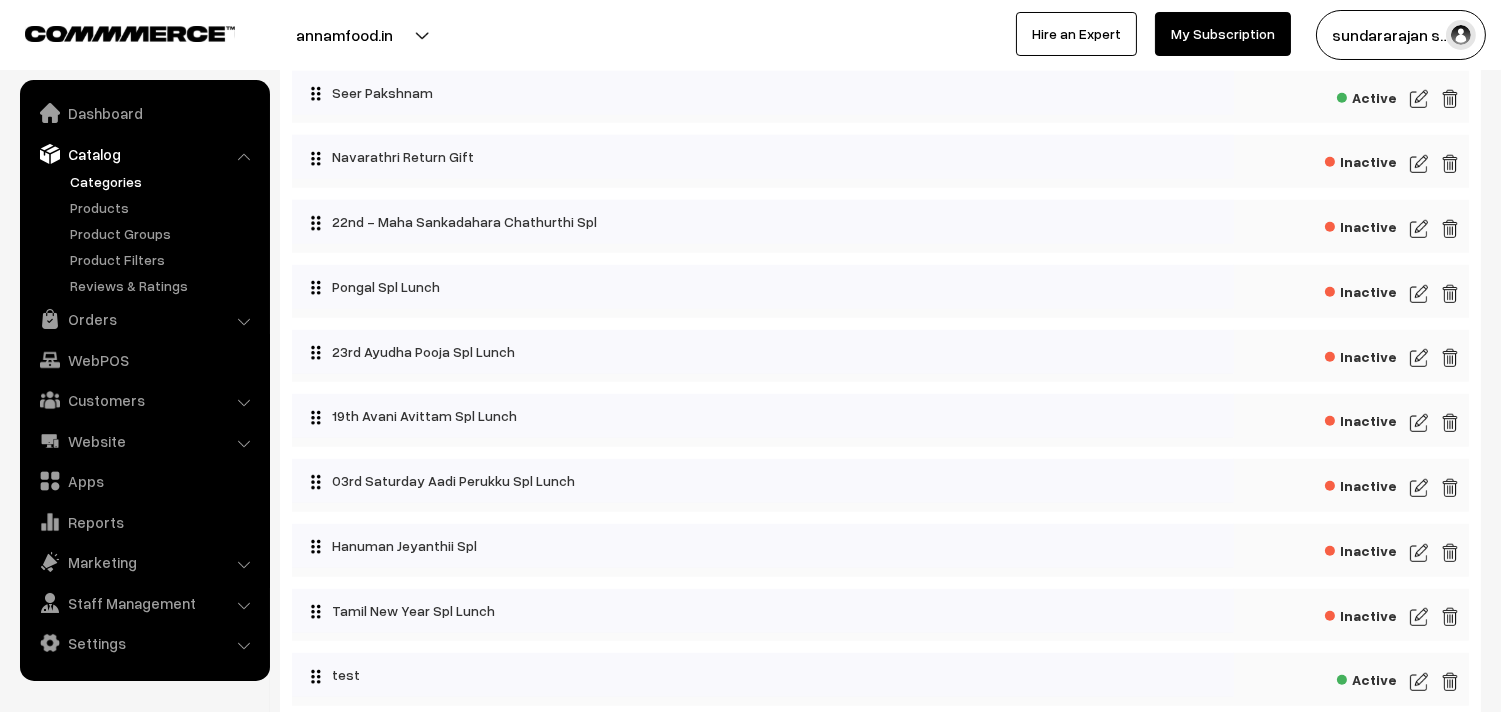 scroll, scrollTop: 3363, scrollLeft: 0, axis: vertical 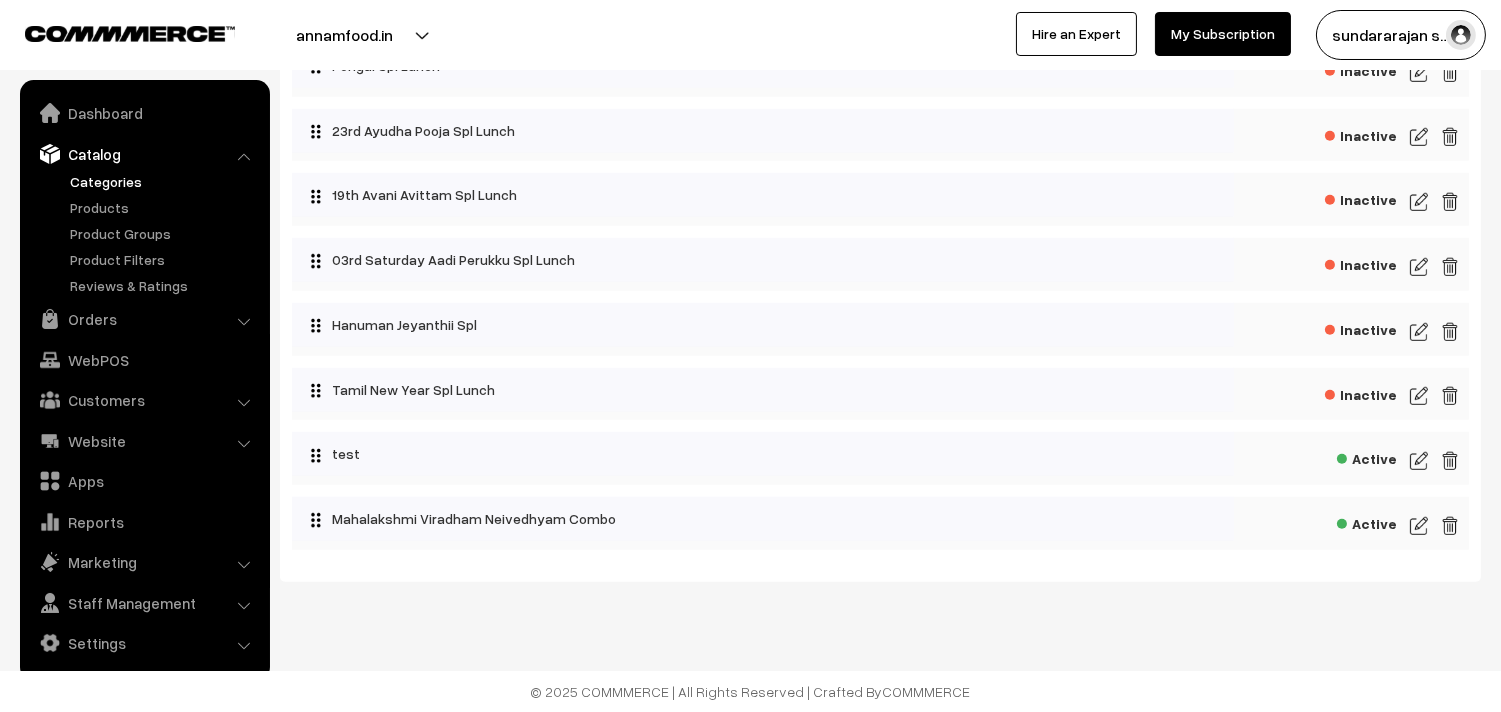 click at bounding box center [1419, 526] 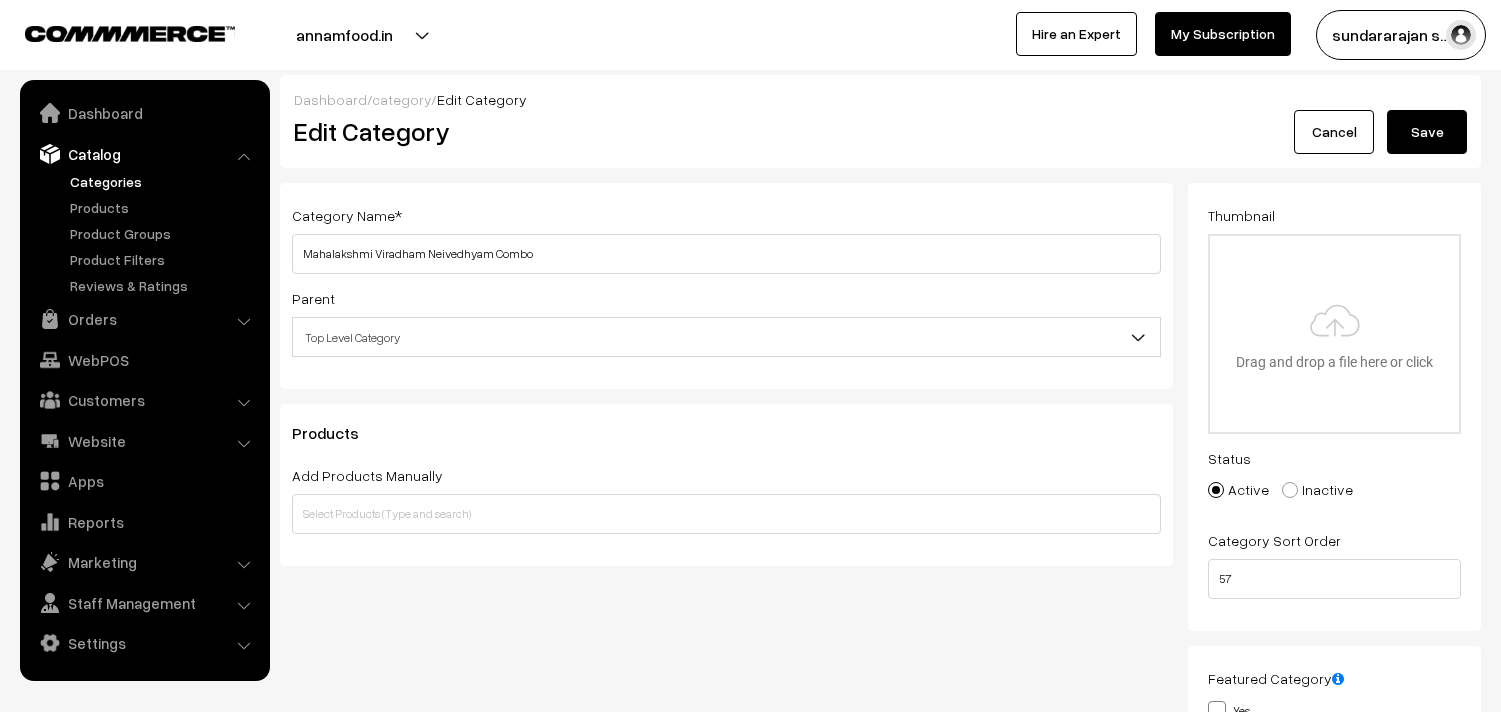 scroll, scrollTop: 0, scrollLeft: 0, axis: both 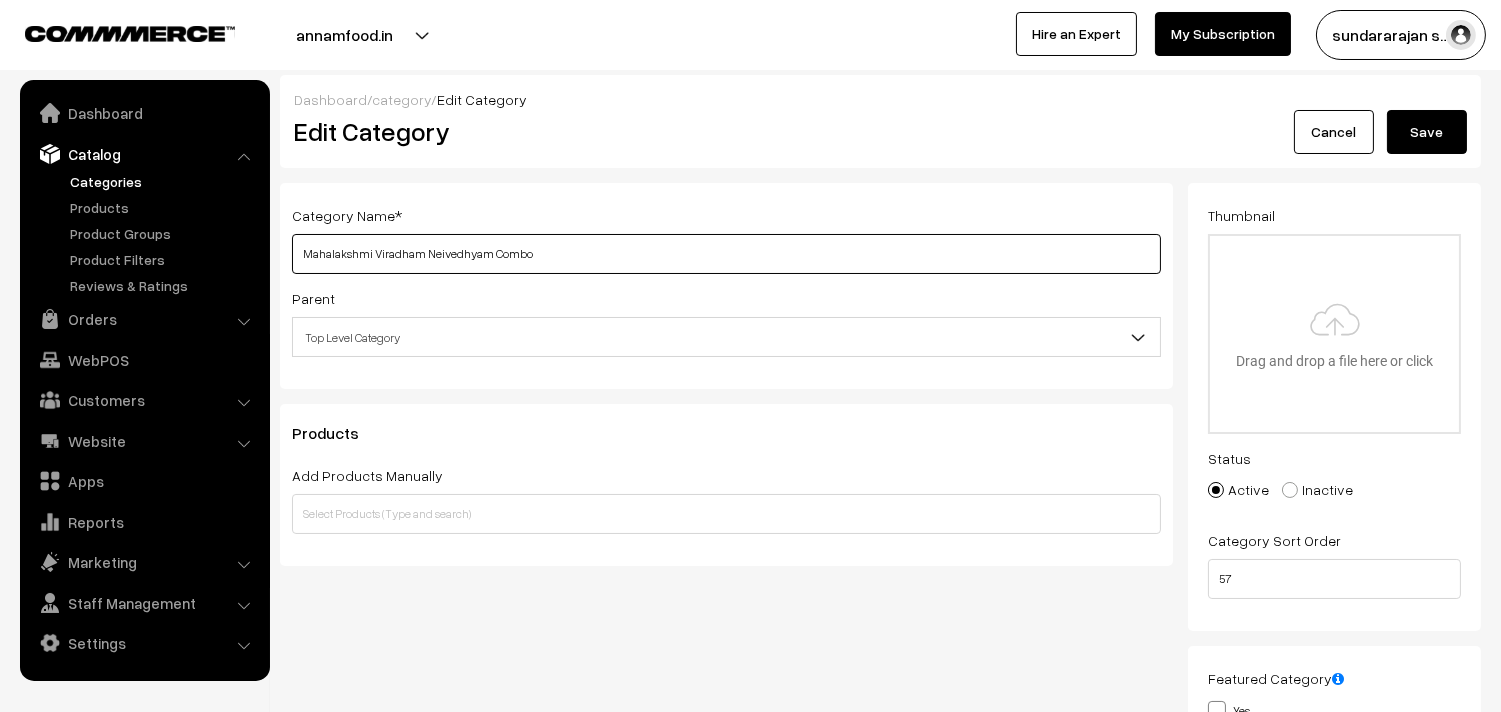 drag, startPoint x: 574, startPoint y: 263, endPoint x: 421, endPoint y: 246, distance: 153.94154 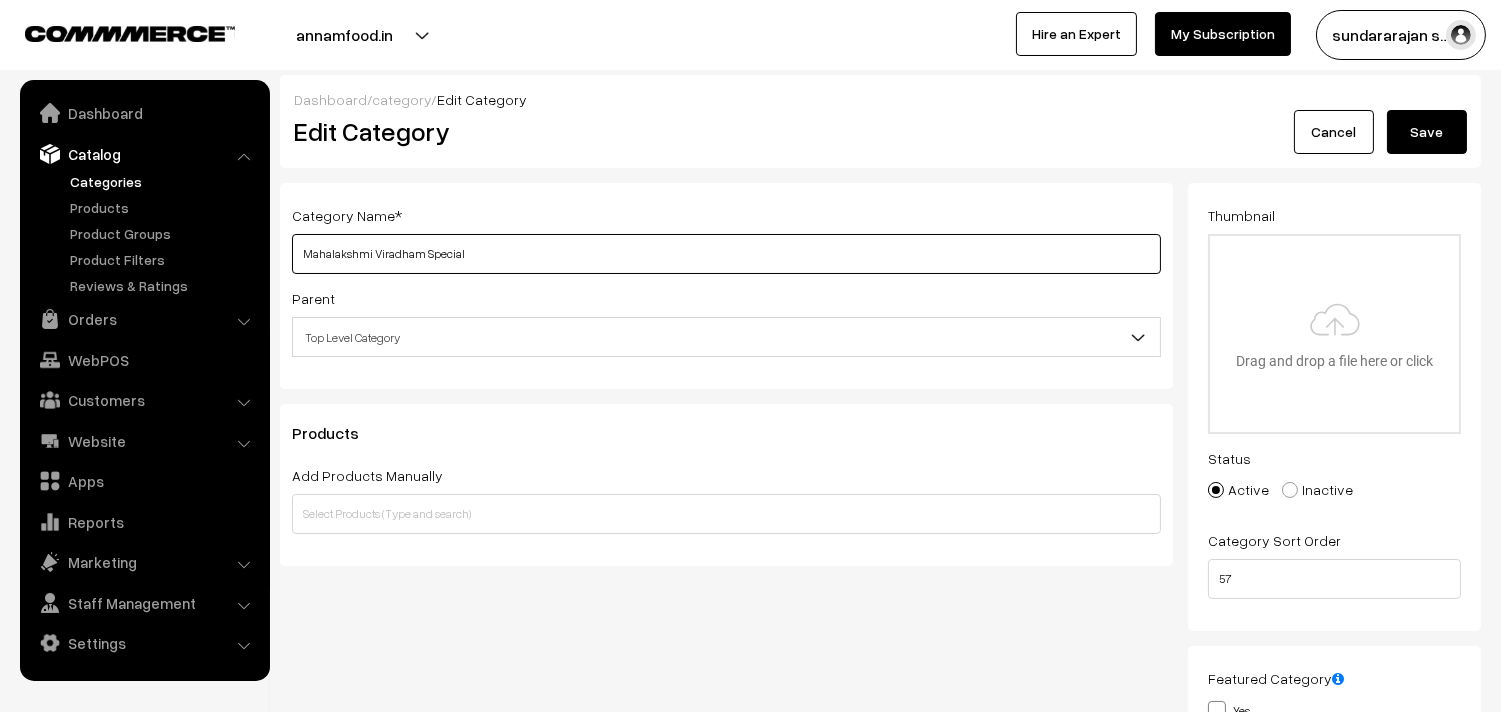 type on "Mahalakshmi Viradham Special" 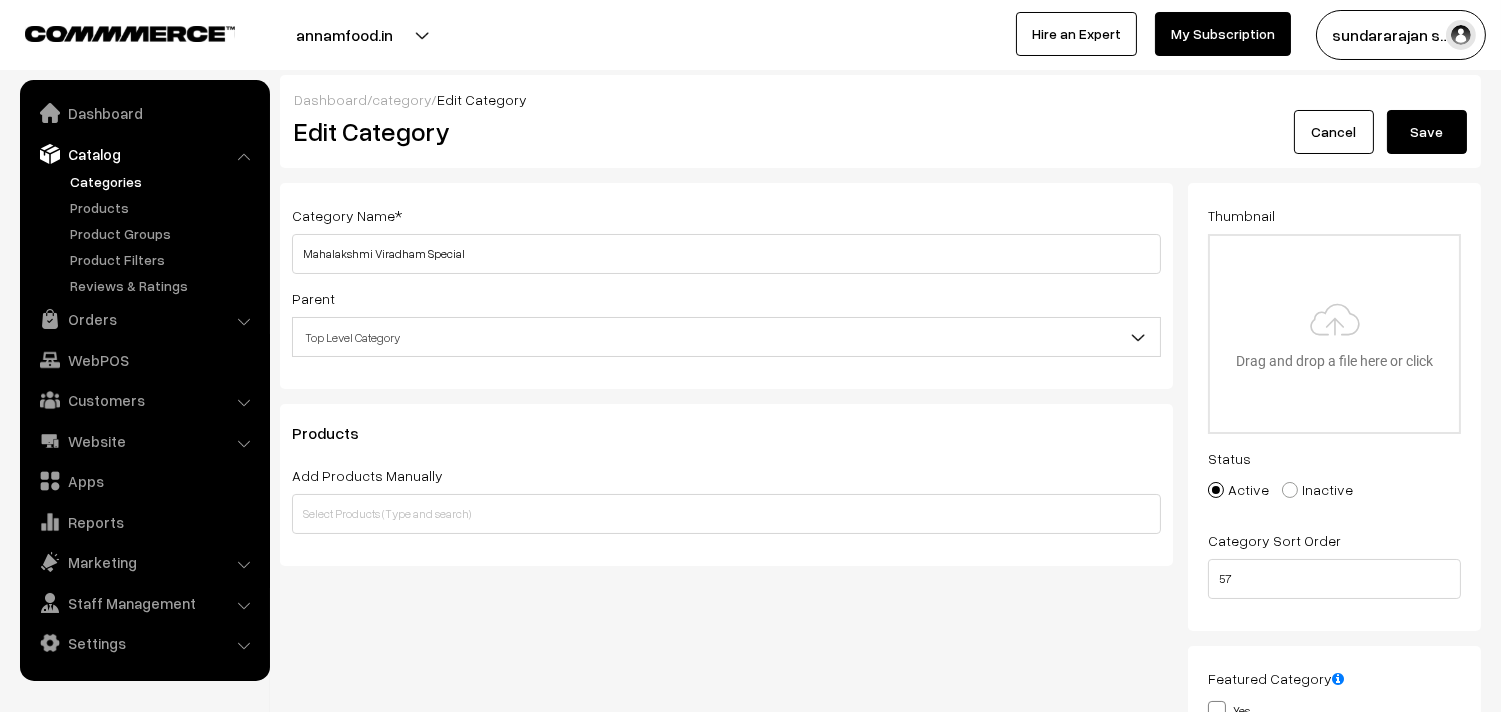 click on "Save" at bounding box center (1427, 132) 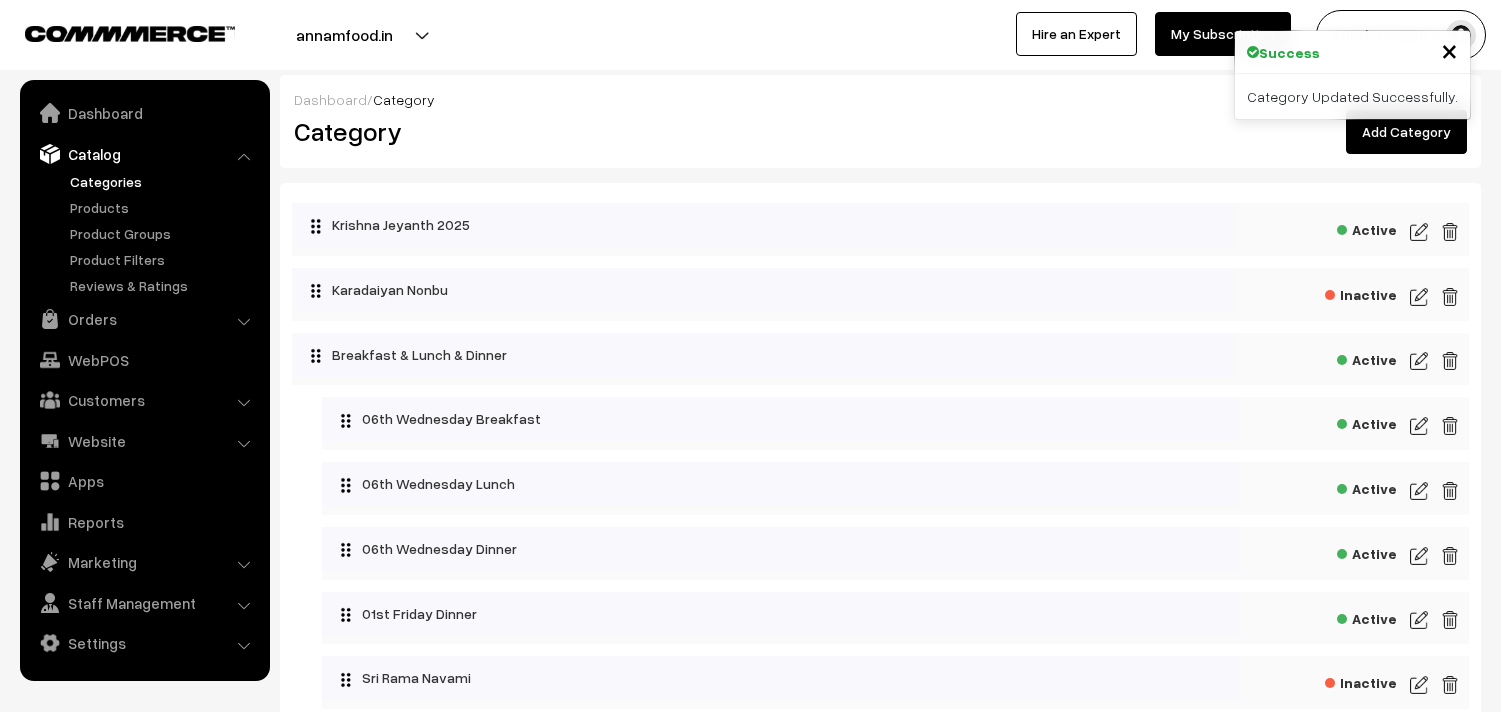 scroll, scrollTop: 0, scrollLeft: 0, axis: both 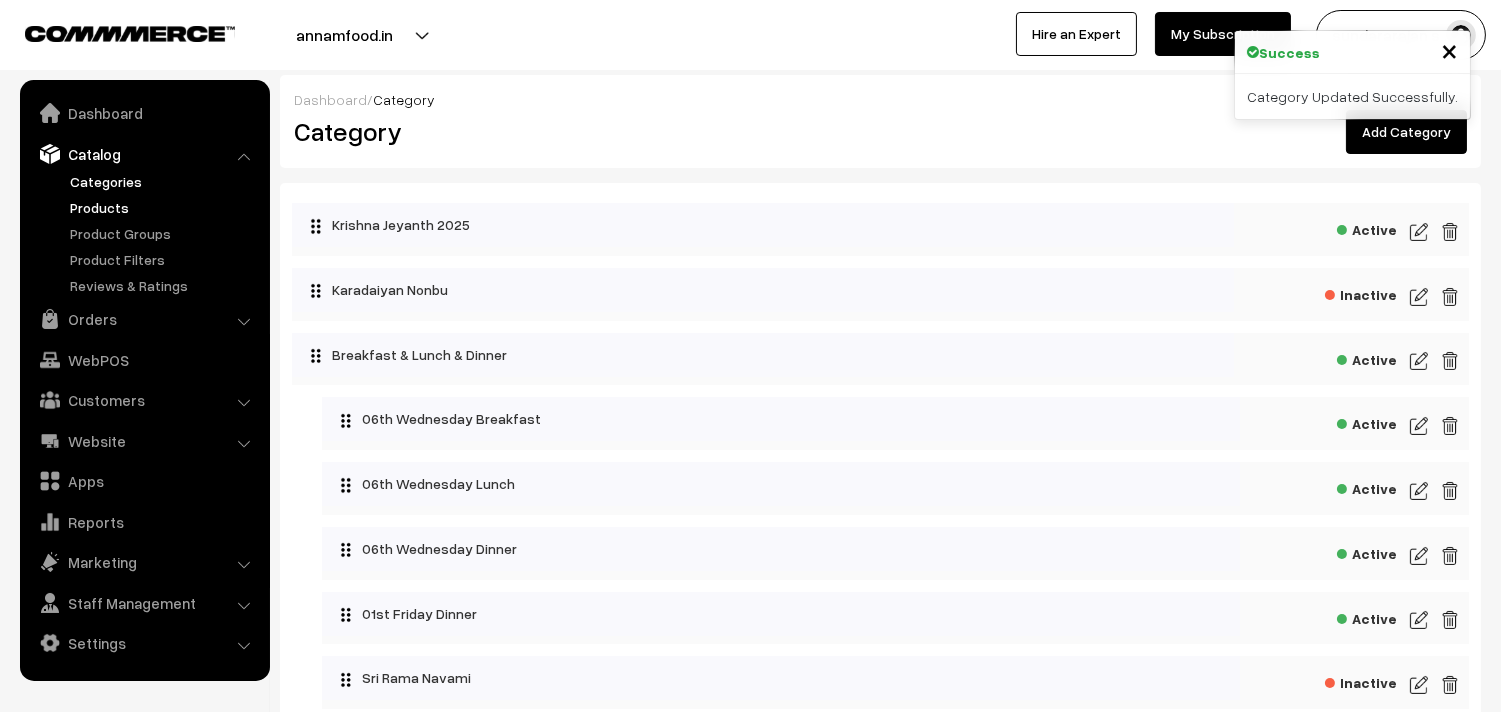 click on "Products" at bounding box center [164, 207] 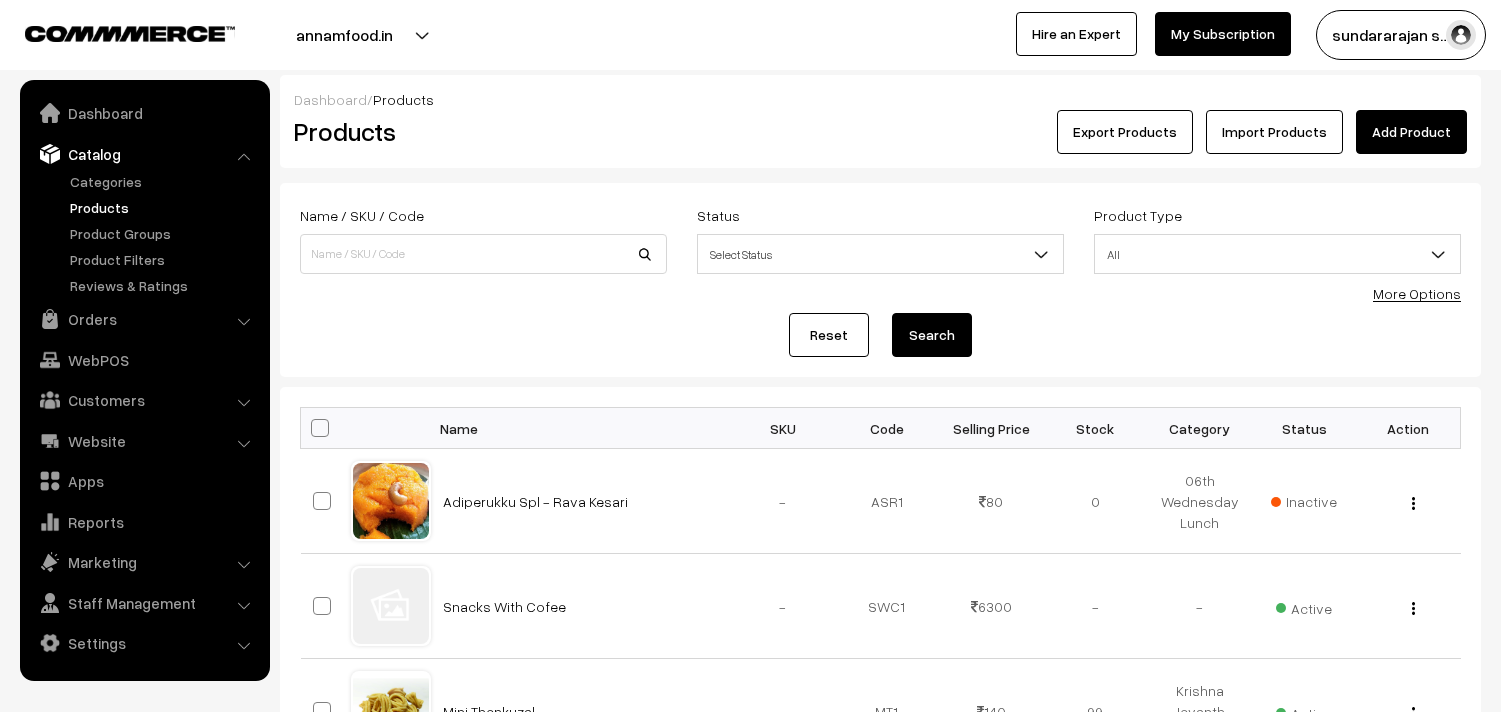scroll, scrollTop: 0, scrollLeft: 0, axis: both 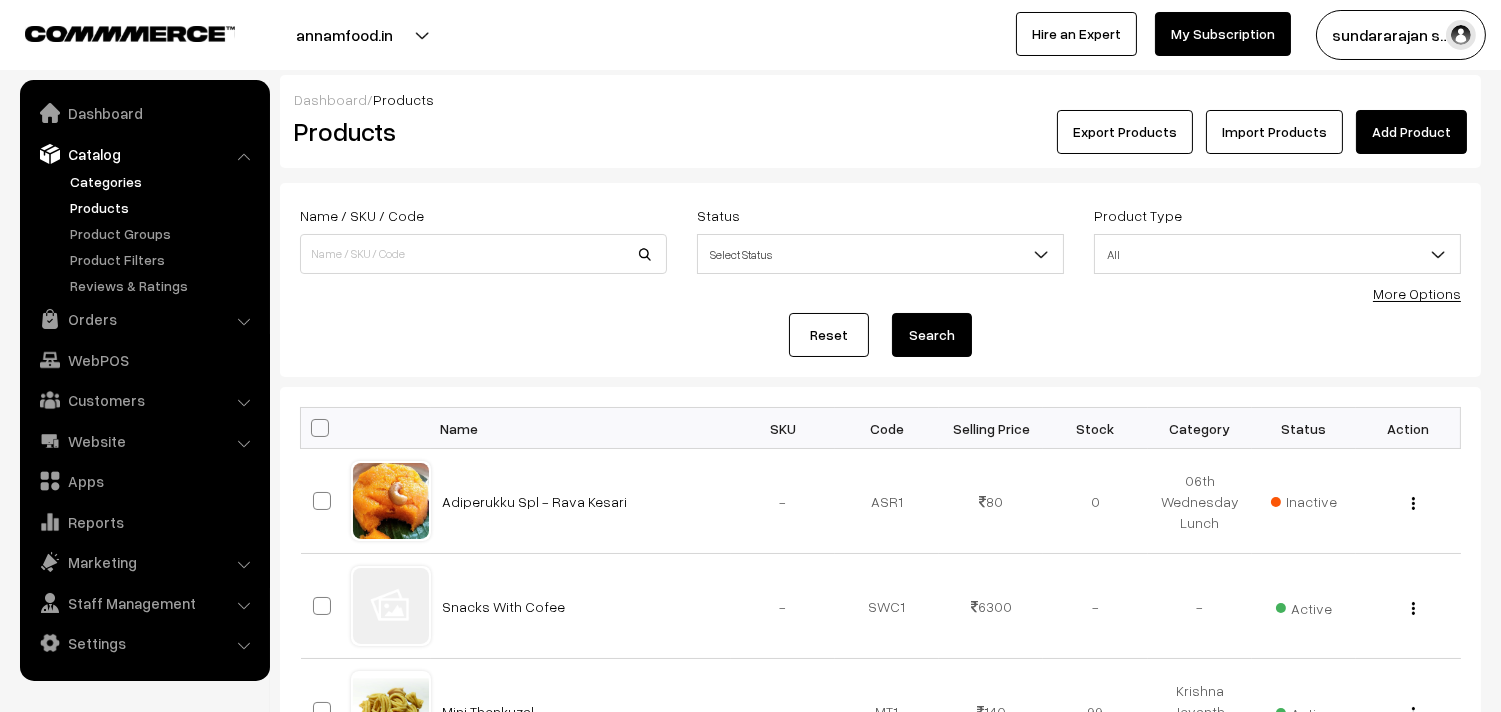 click on "Categories" at bounding box center (164, 181) 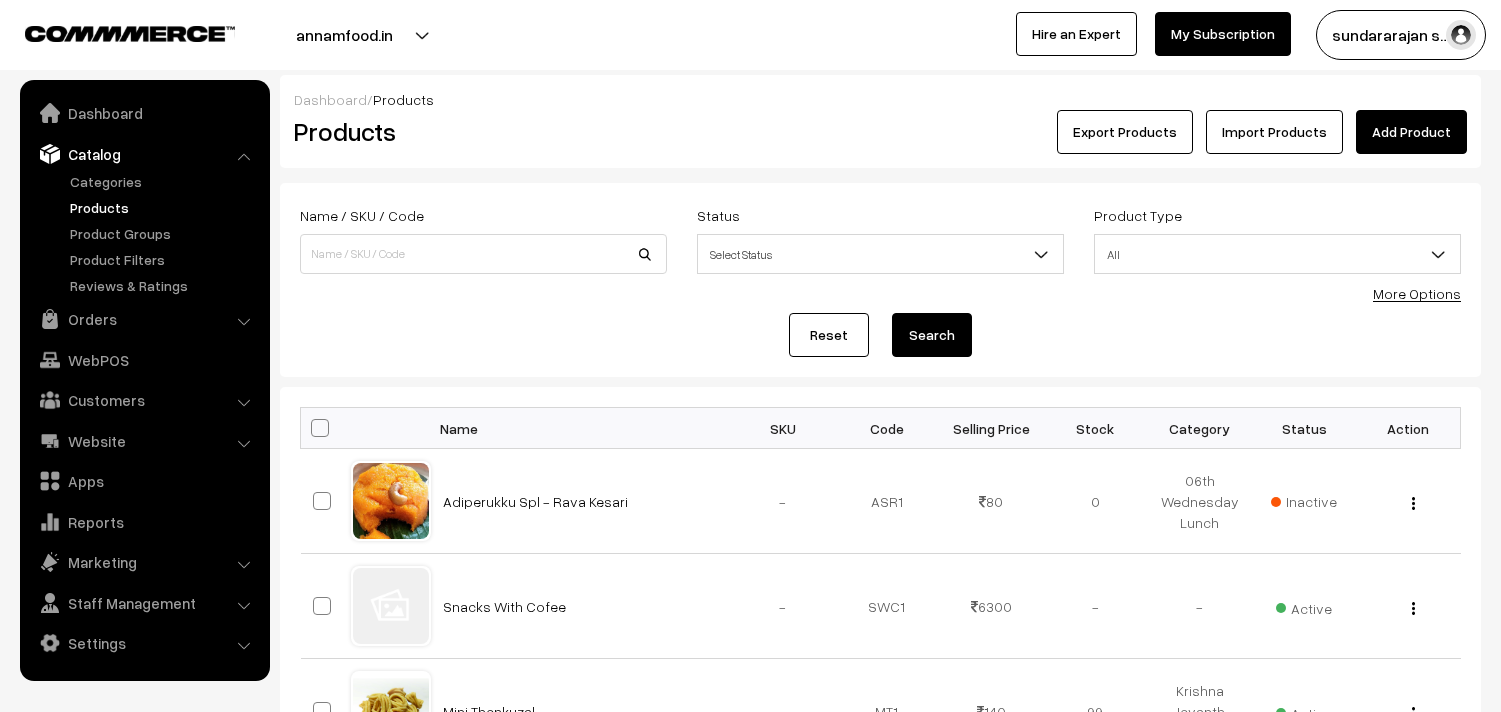 scroll, scrollTop: 0, scrollLeft: 0, axis: both 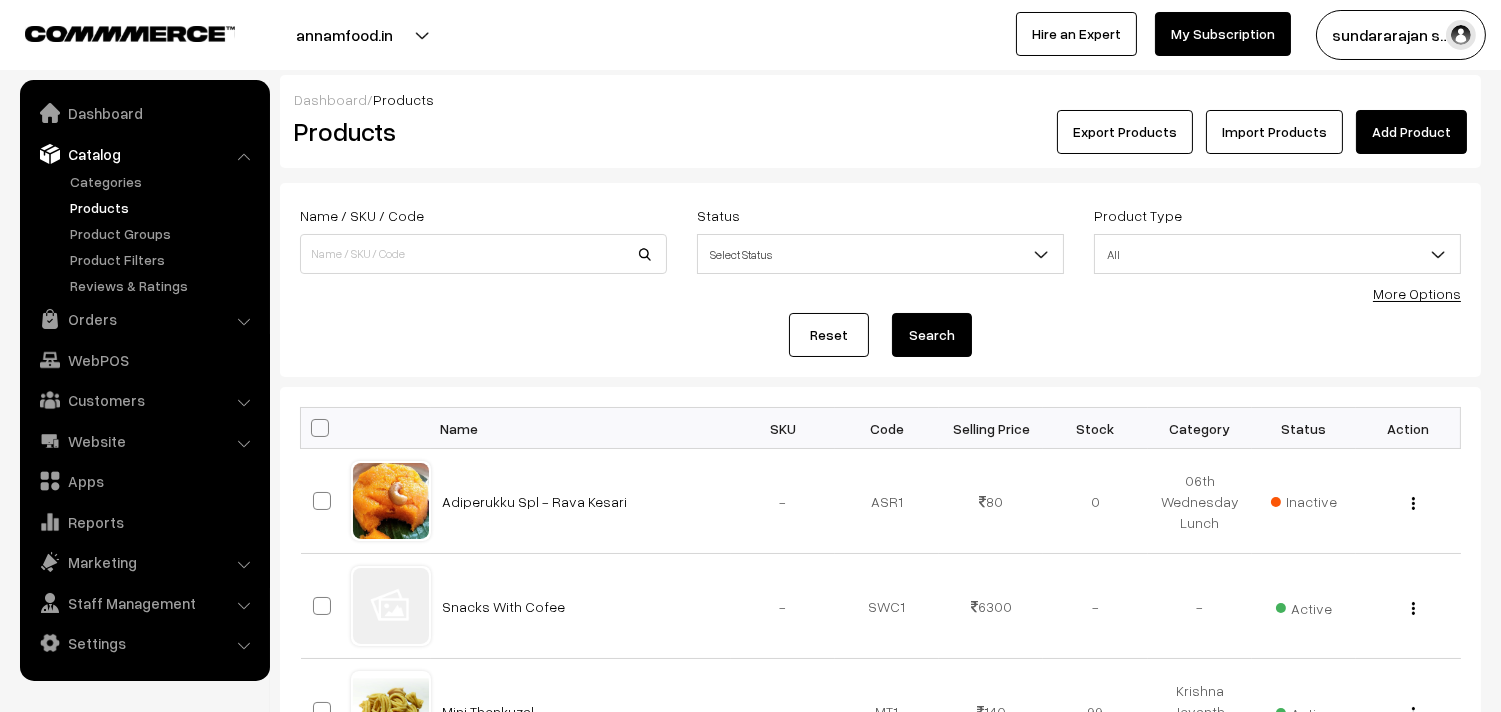 click on "Products" at bounding box center (164, 207) 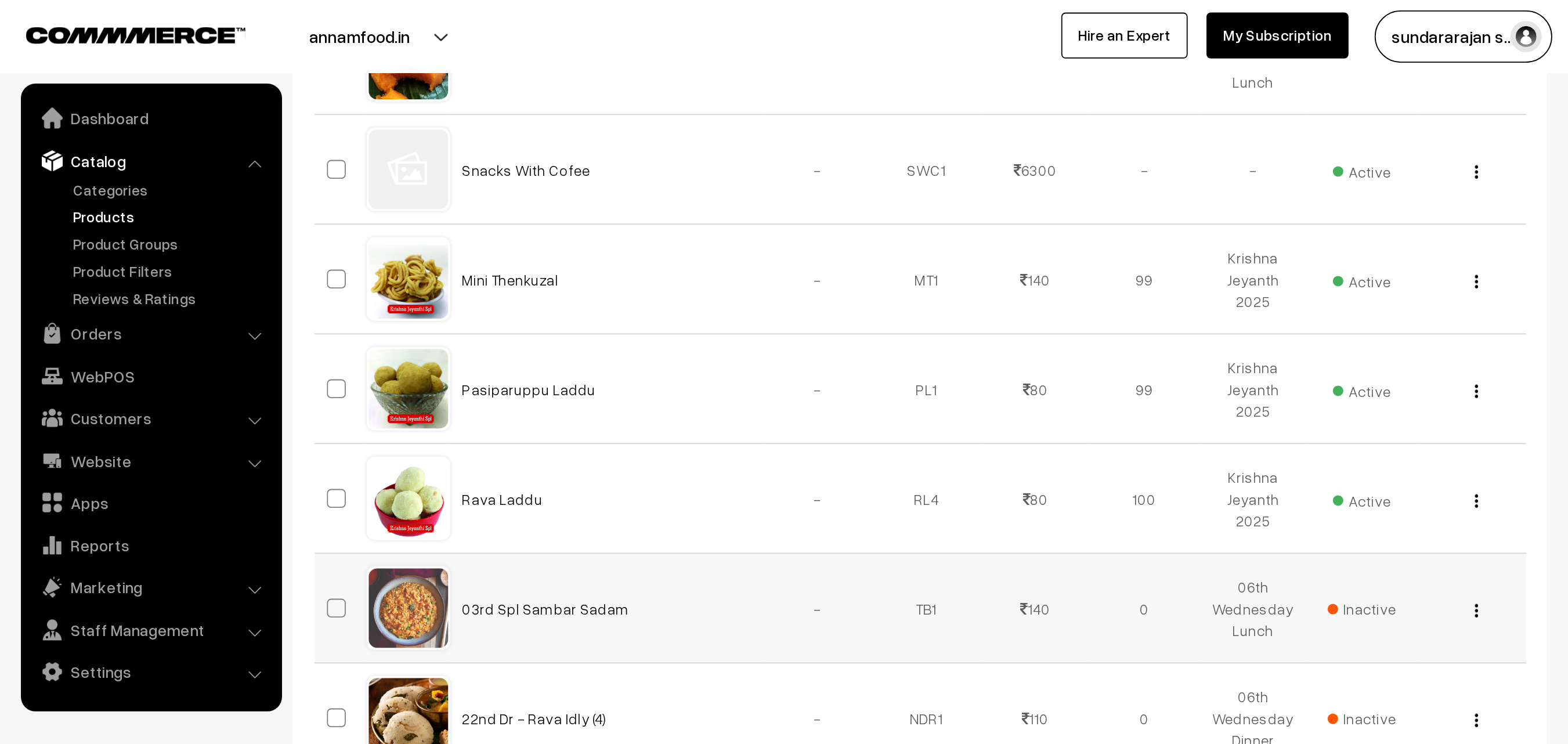 scroll, scrollTop: 259, scrollLeft: 0, axis: vertical 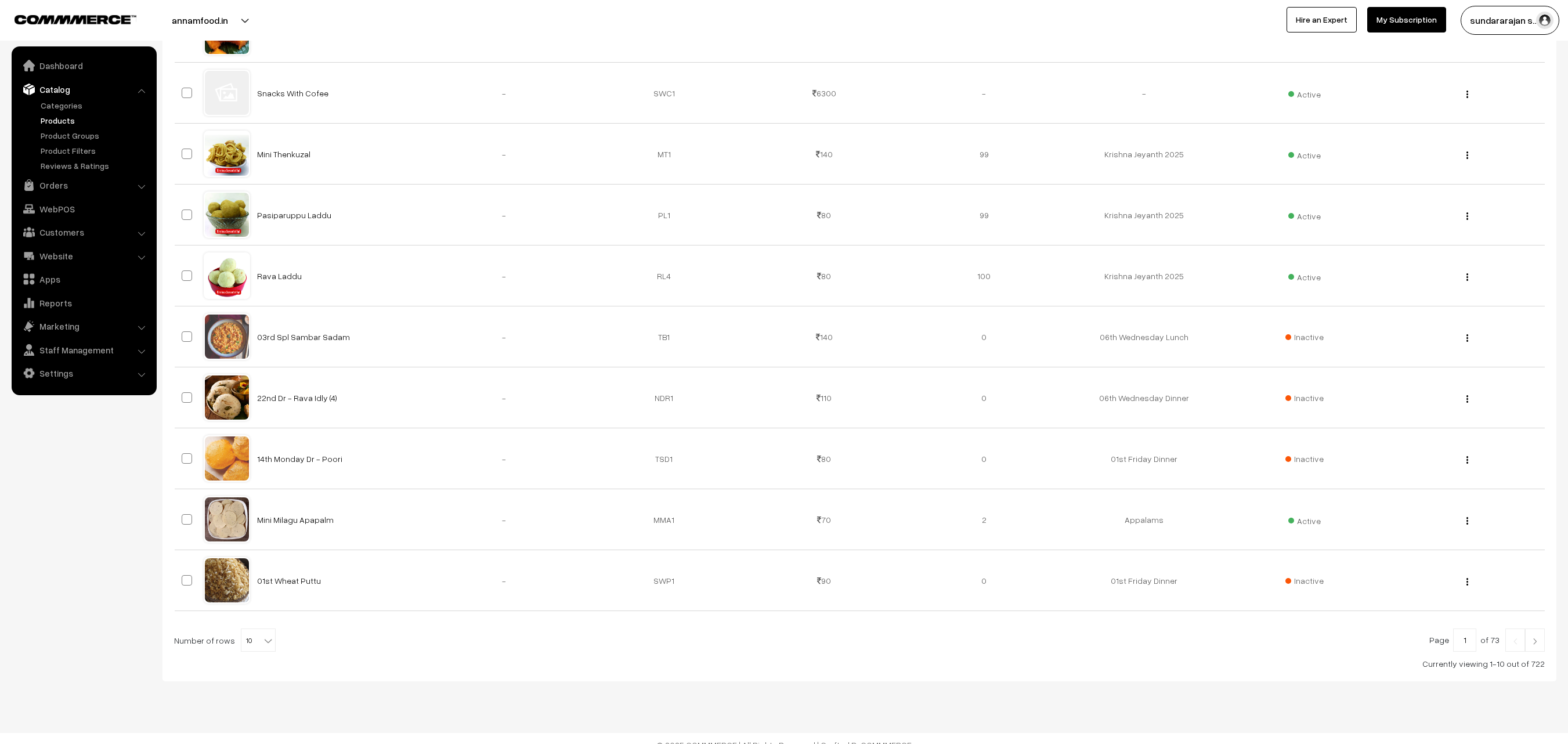 click on "Catalog" at bounding box center (84, 89) 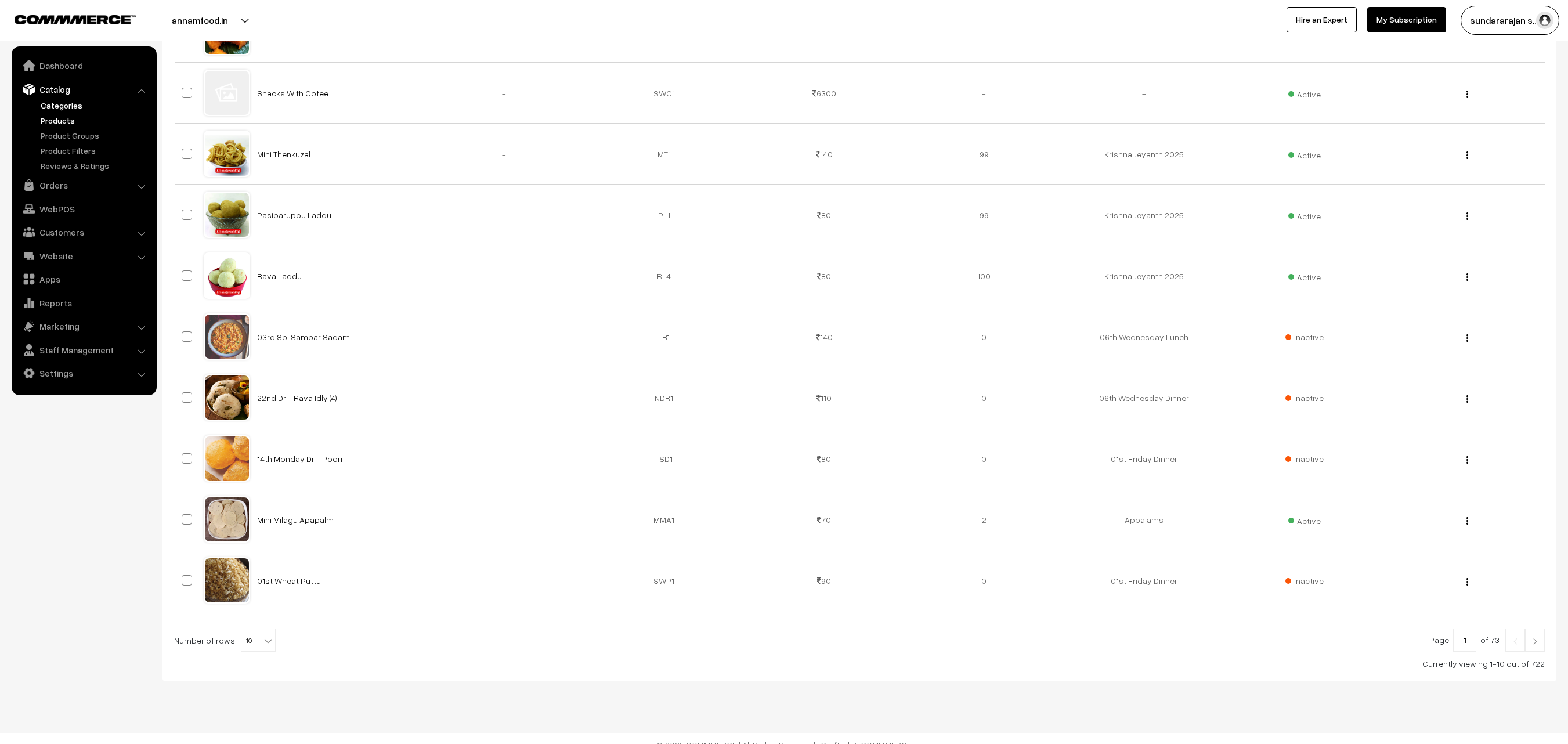 click on "Categories" at bounding box center (95, 105) 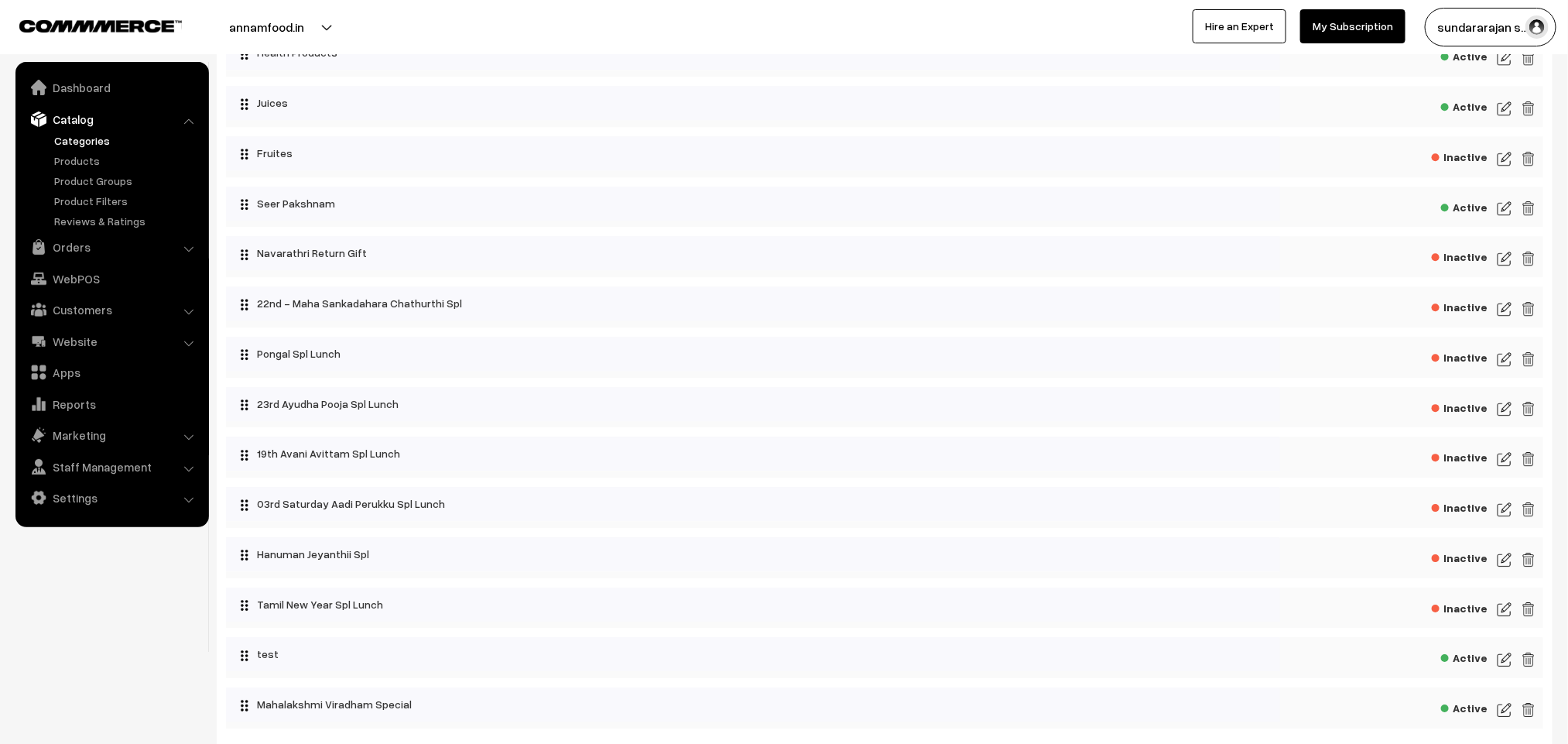 scroll, scrollTop: 2386, scrollLeft: 0, axis: vertical 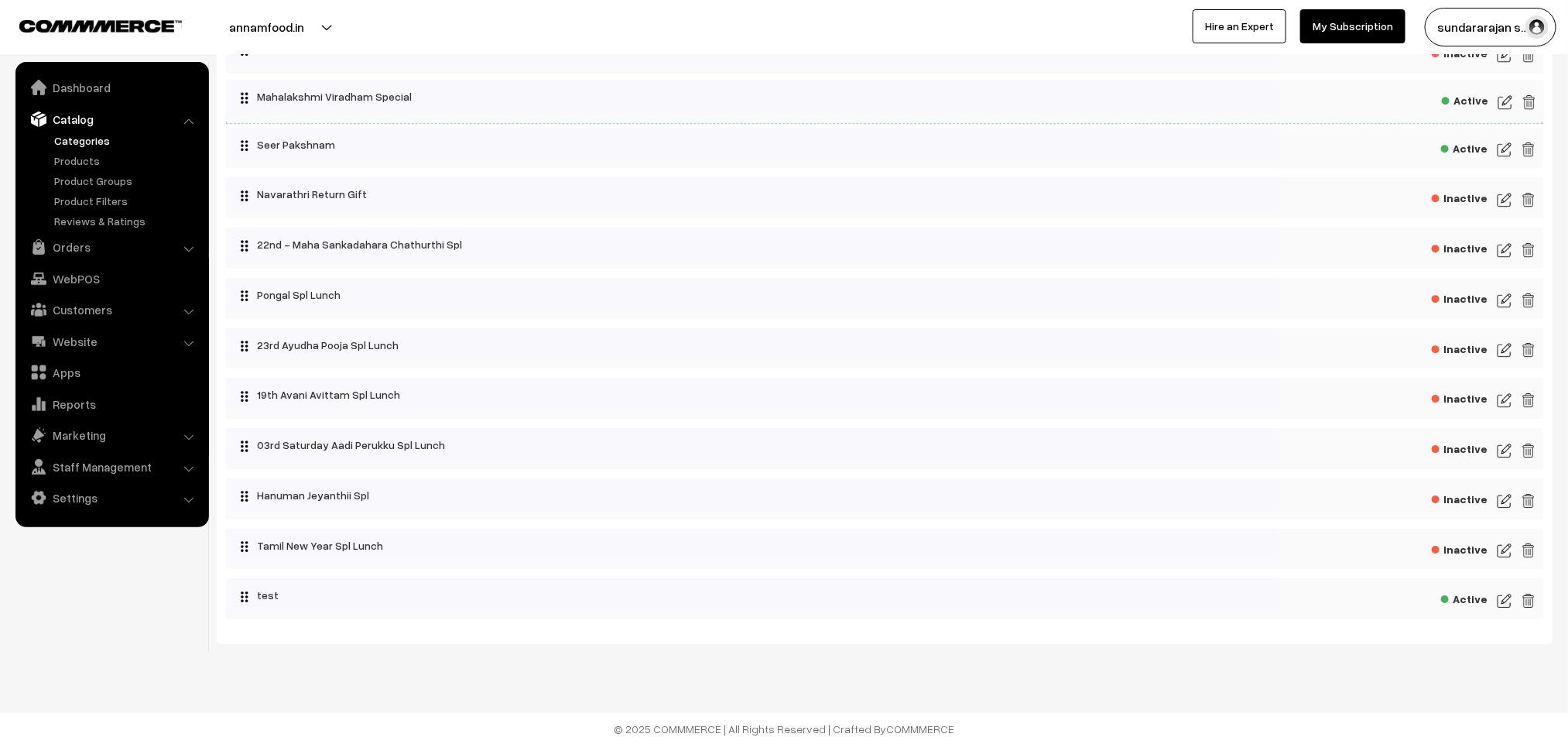drag, startPoint x: 348, startPoint y: 592, endPoint x: 348, endPoint y: 94, distance: 498 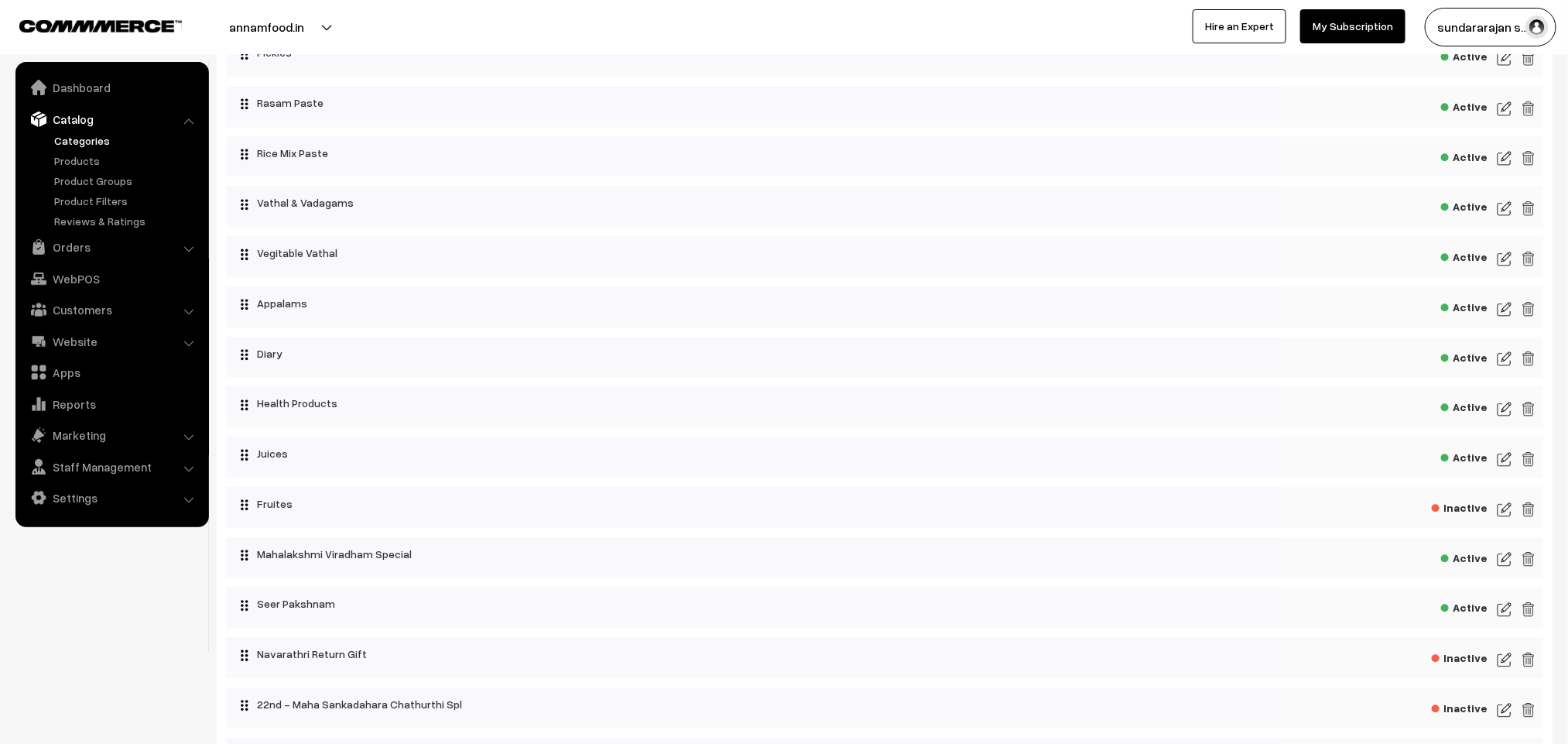 scroll, scrollTop: 1922, scrollLeft: 0, axis: vertical 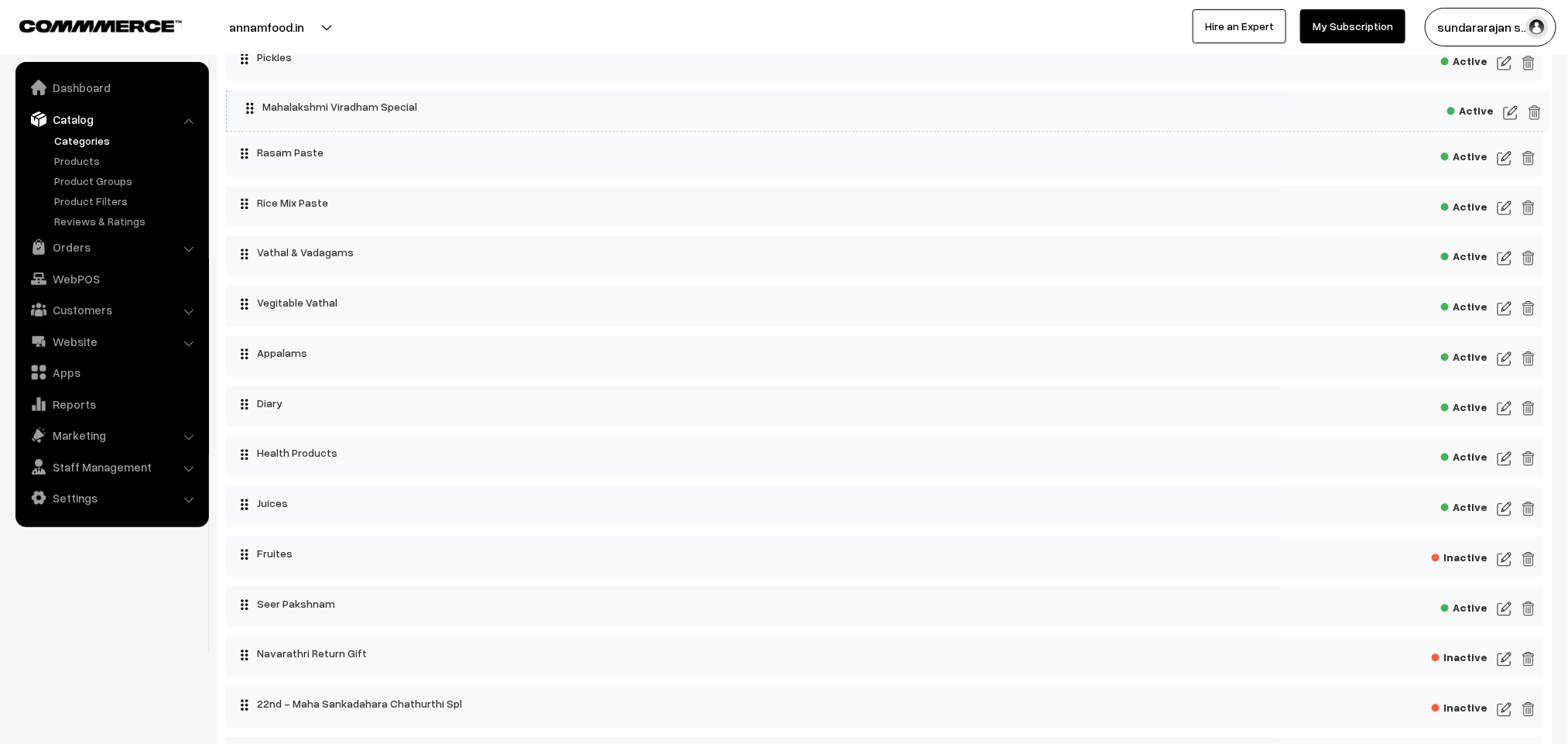 drag, startPoint x: 390, startPoint y: 554, endPoint x: 395, endPoint y: 102, distance: 452.028 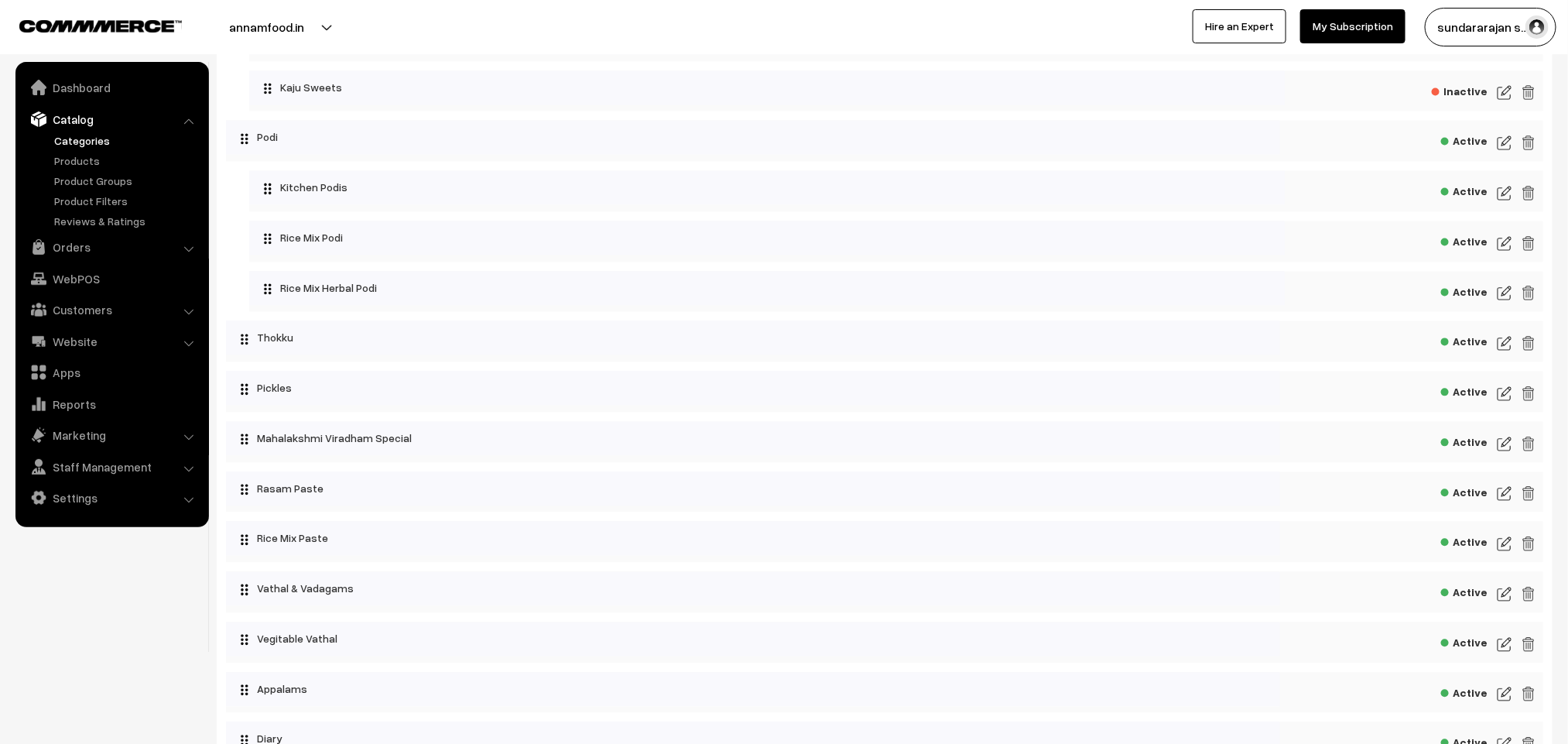 scroll, scrollTop: 1457, scrollLeft: 0, axis: vertical 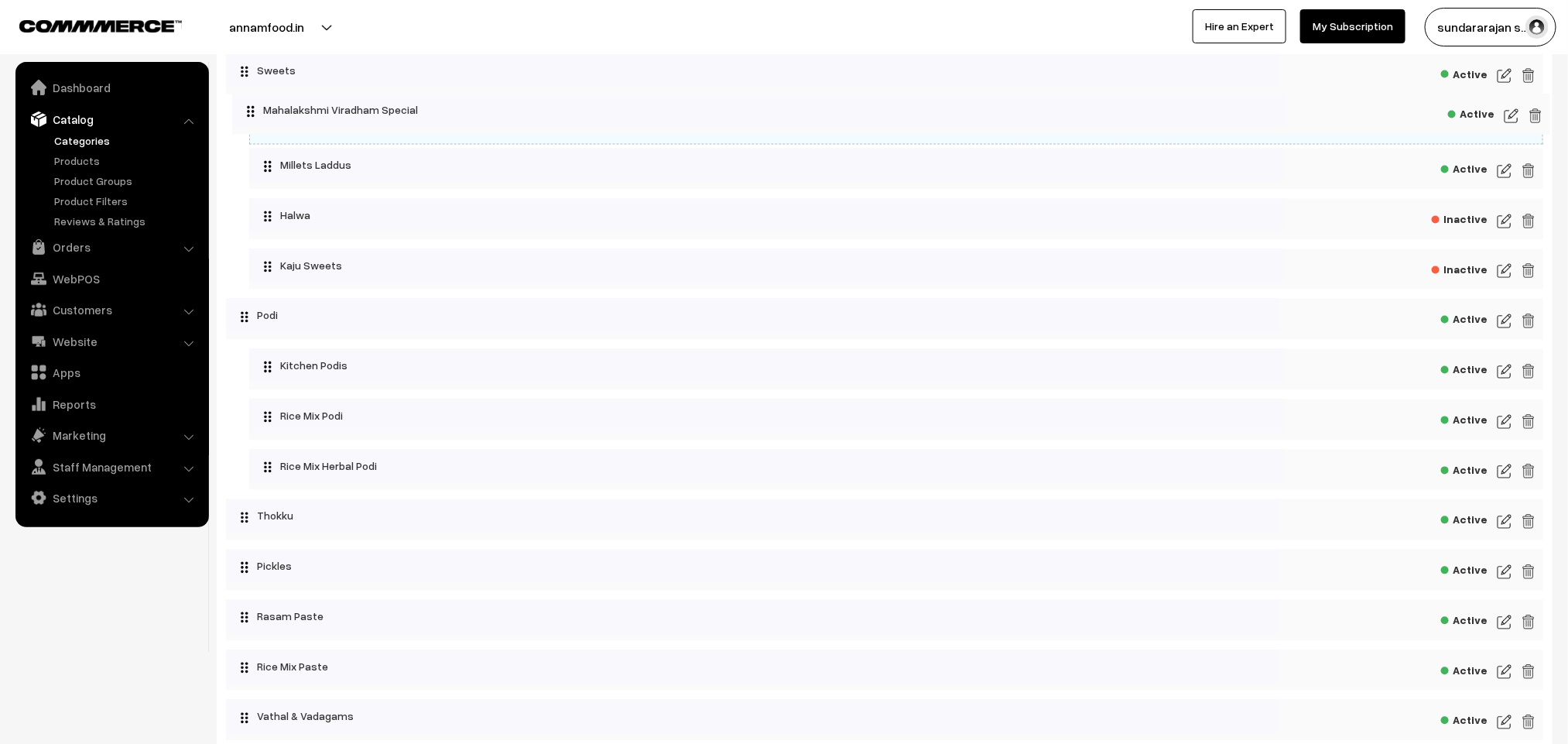 drag, startPoint x: 388, startPoint y: 361, endPoint x: 386, endPoint y: 107, distance: 254.0079 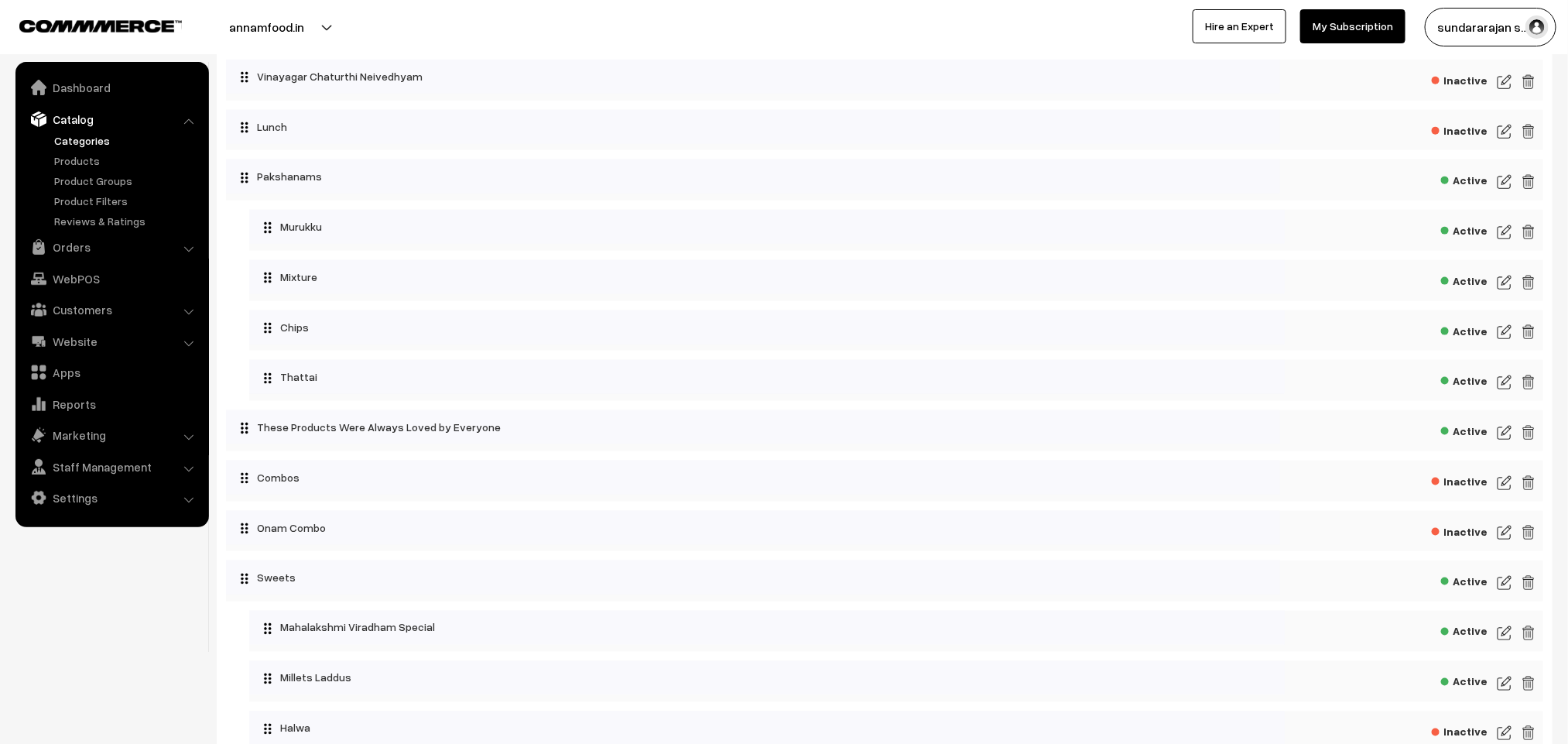 scroll, scrollTop: 993, scrollLeft: 0, axis: vertical 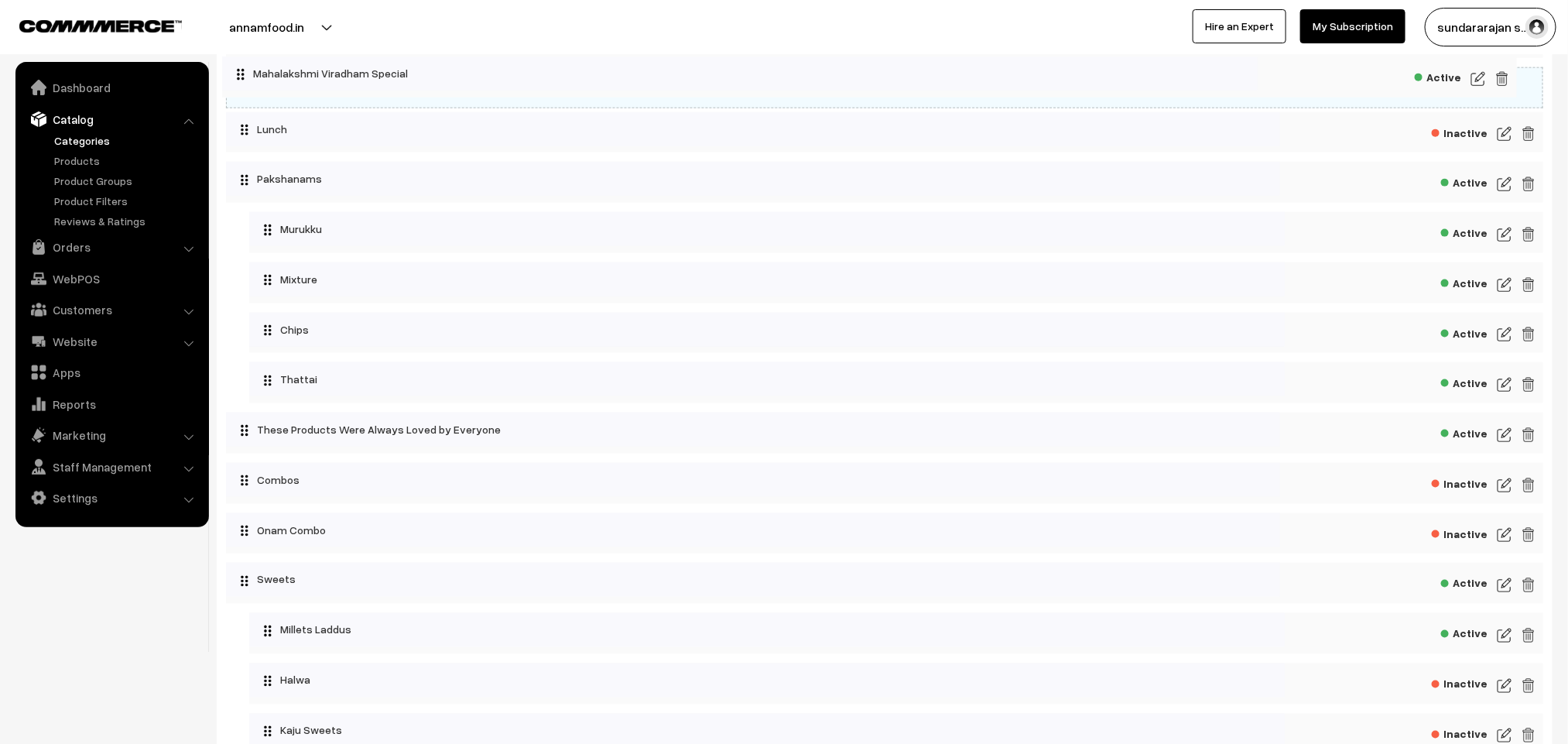 drag, startPoint x: 400, startPoint y: 584, endPoint x: 374, endPoint y: 72, distance: 512.65973 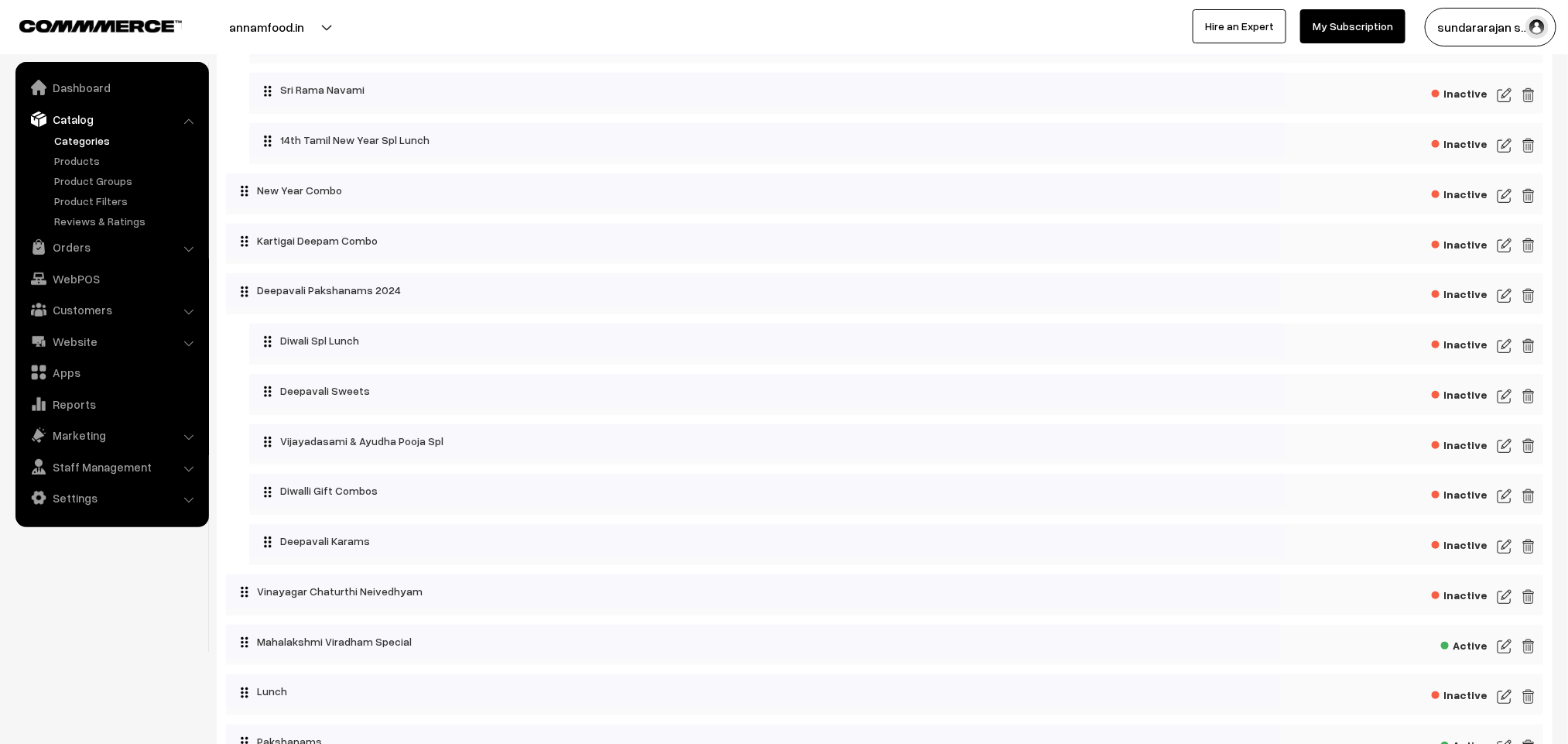 scroll, scrollTop: 412, scrollLeft: 0, axis: vertical 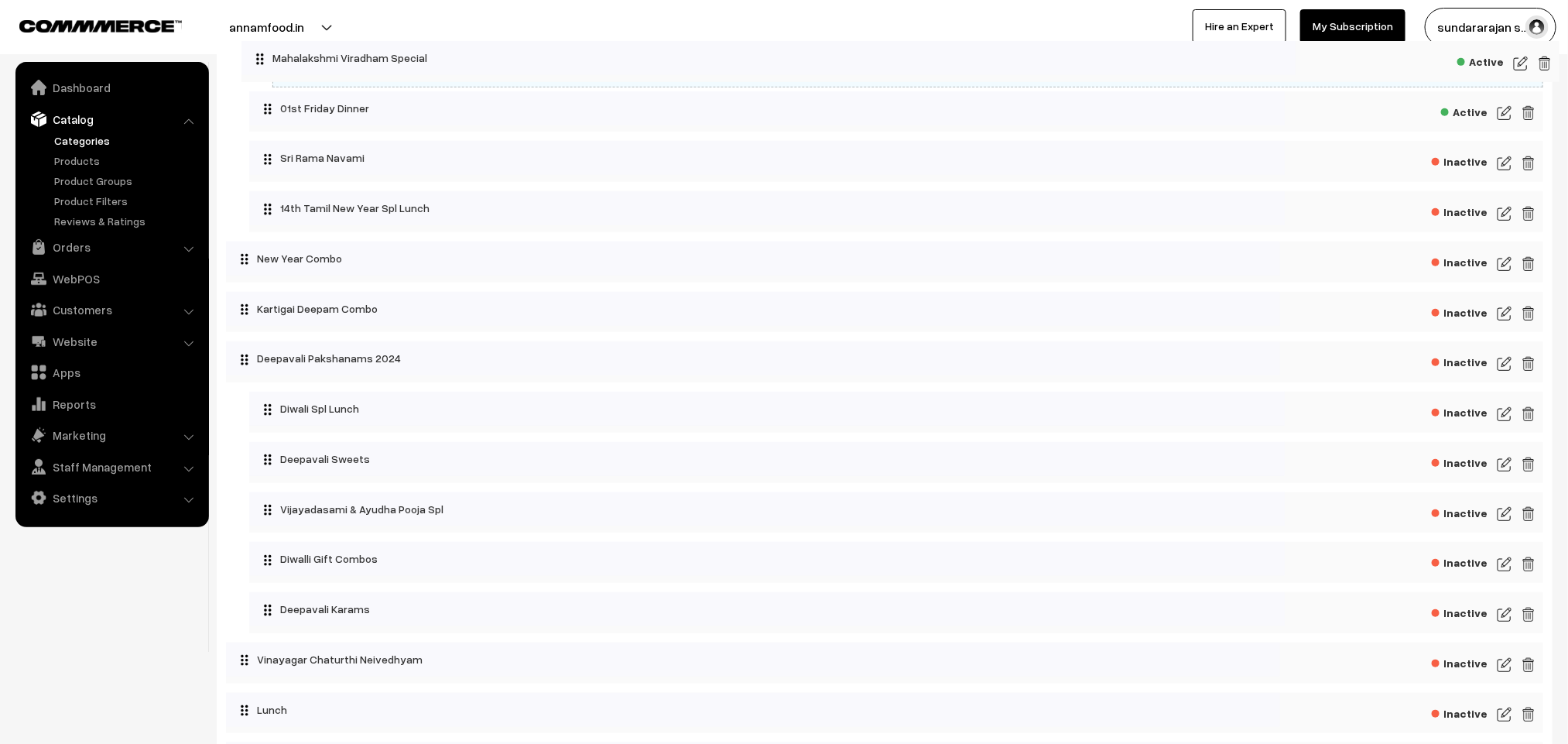 drag, startPoint x: 365, startPoint y: 662, endPoint x: 382, endPoint y: 54, distance: 608.2376 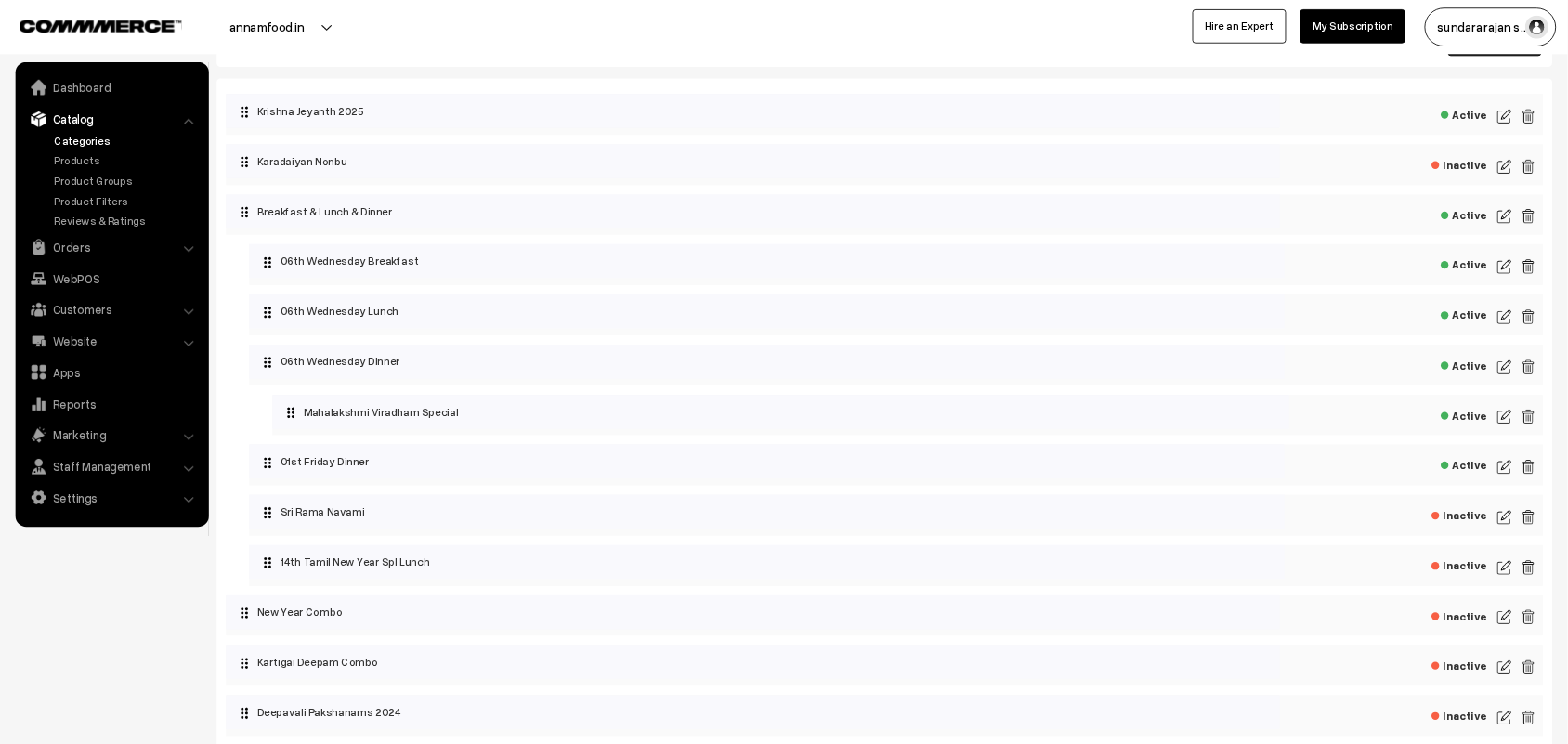 scroll, scrollTop: 0, scrollLeft: 0, axis: both 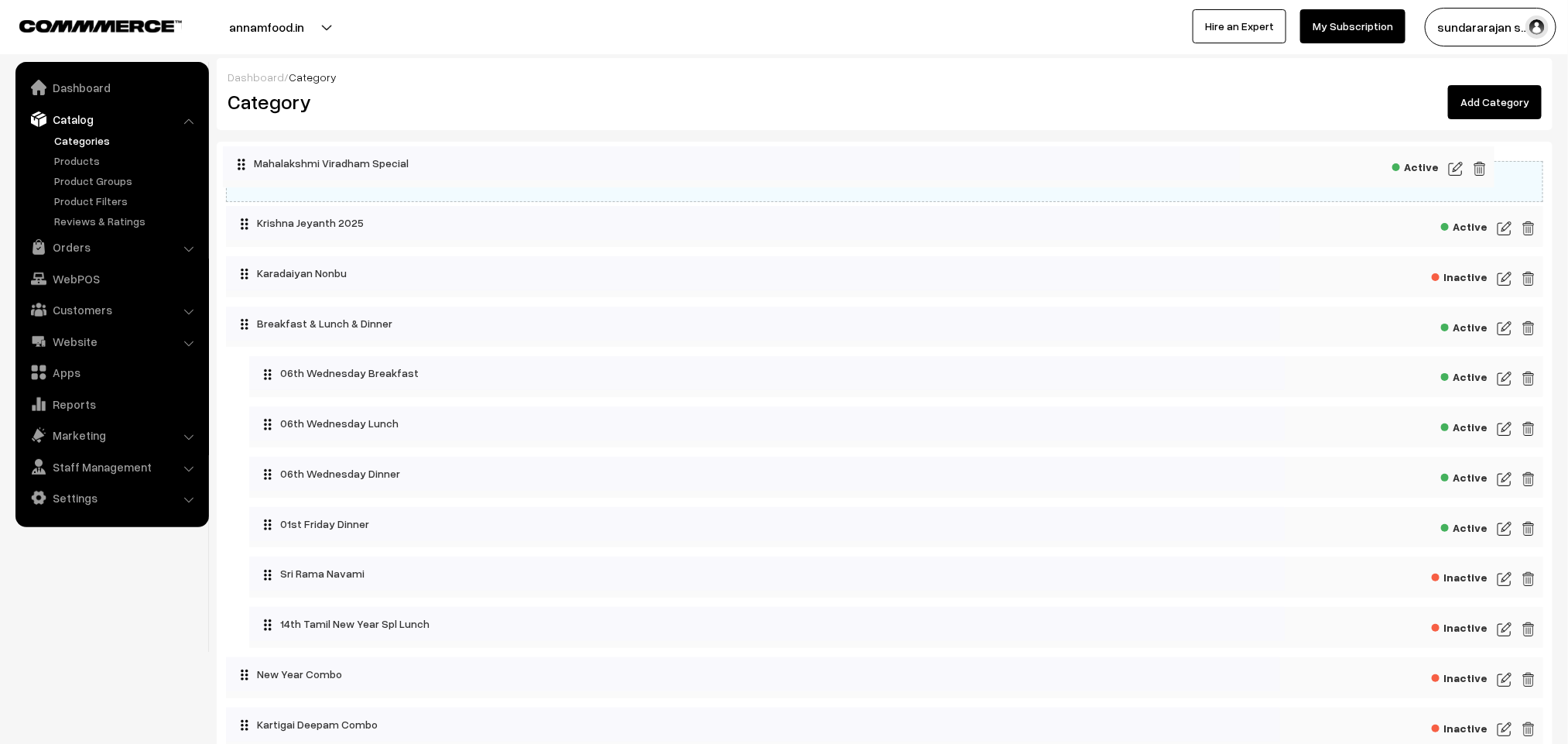 drag, startPoint x: 405, startPoint y: 470, endPoint x: 360, endPoint y: 158, distance: 315.2285 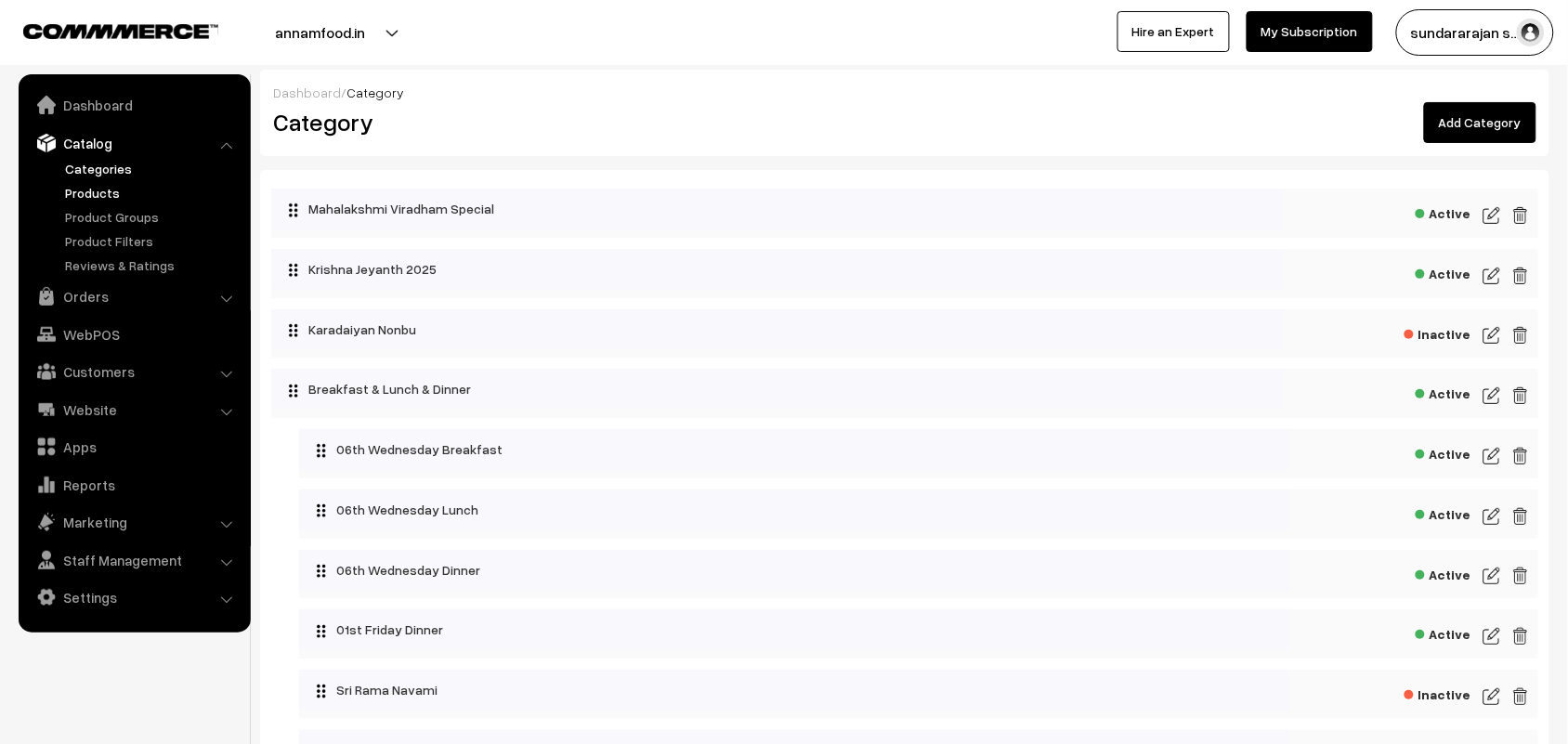 click on "Products" at bounding box center (152, 192) 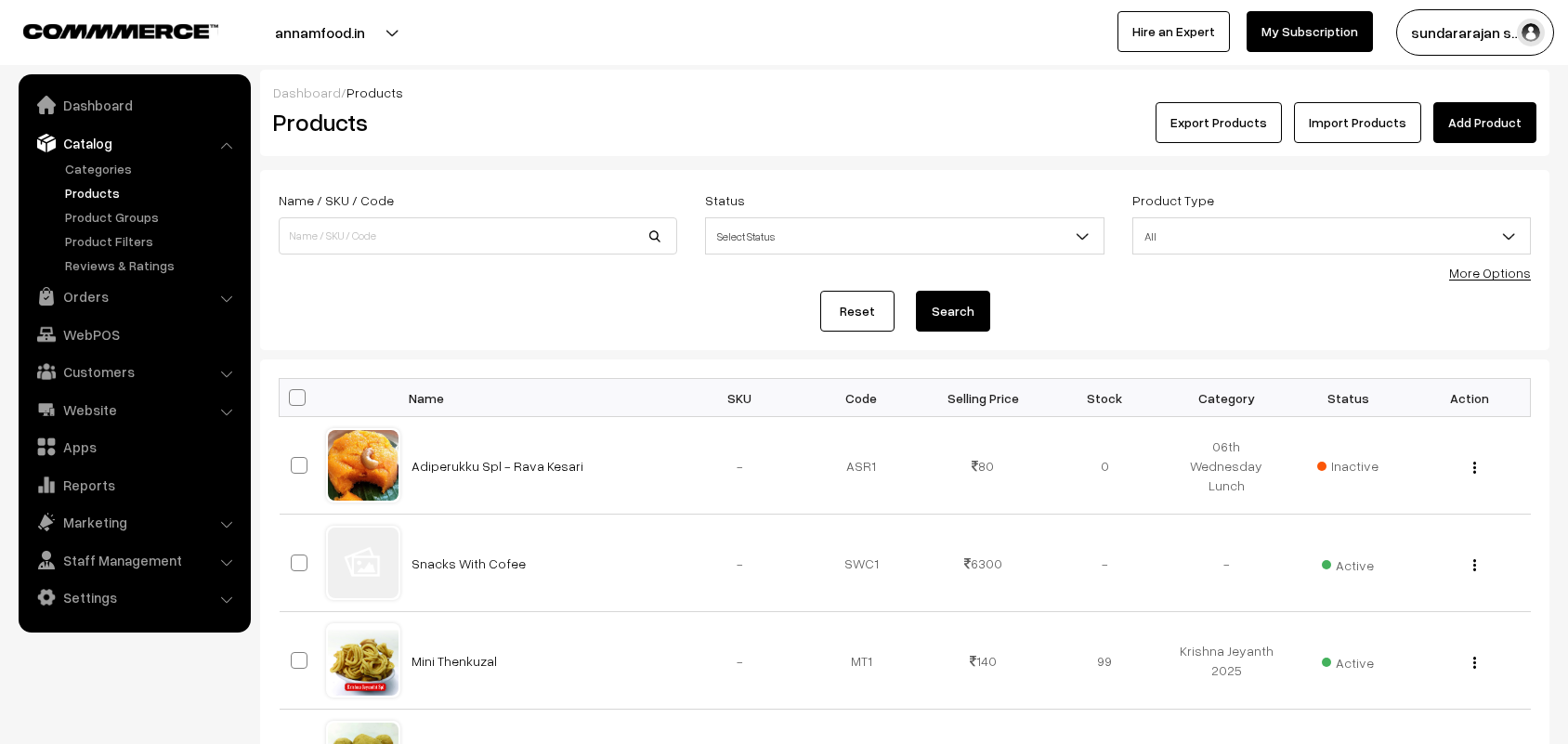 scroll, scrollTop: 0, scrollLeft: 0, axis: both 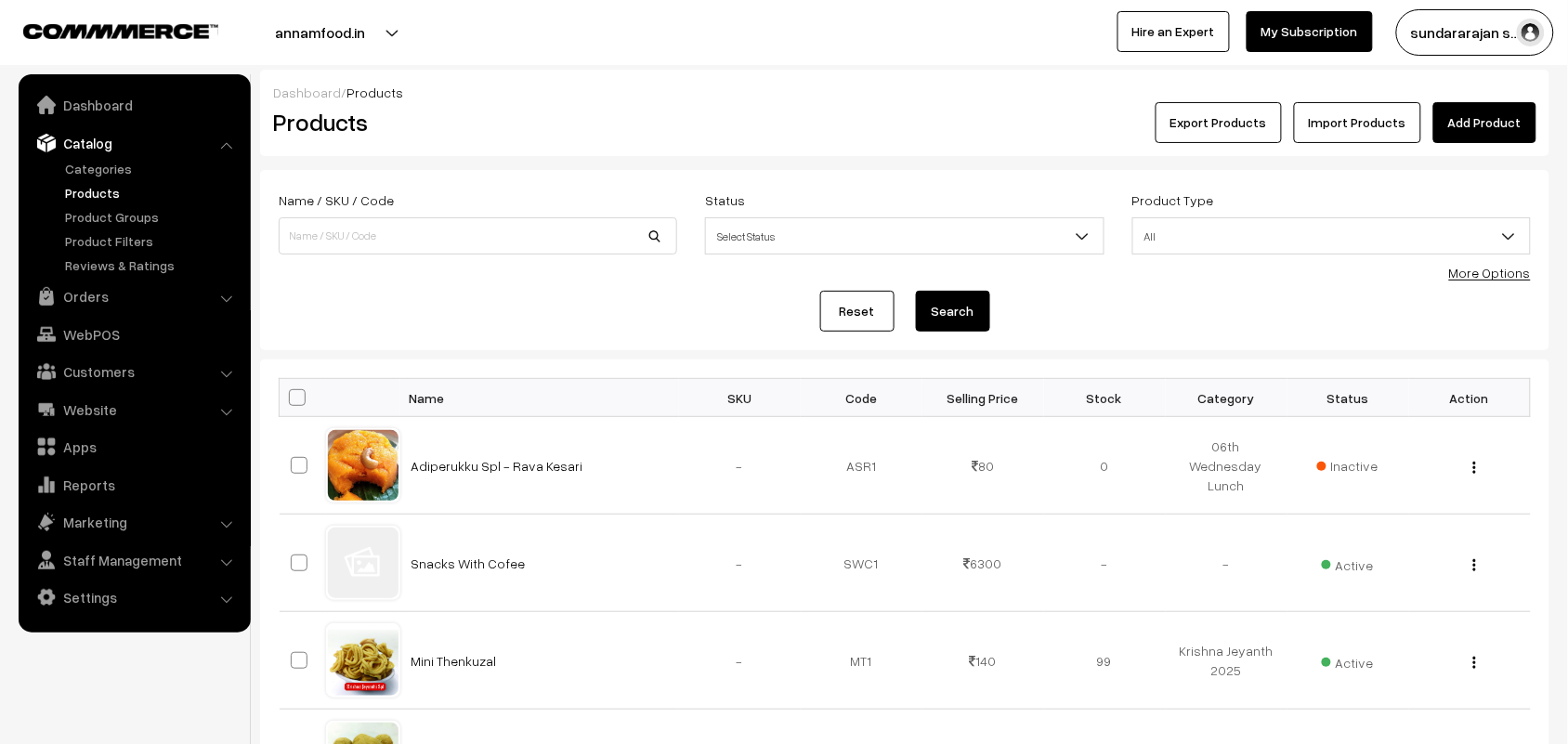 click on "Add Product" at bounding box center [1484, 123] 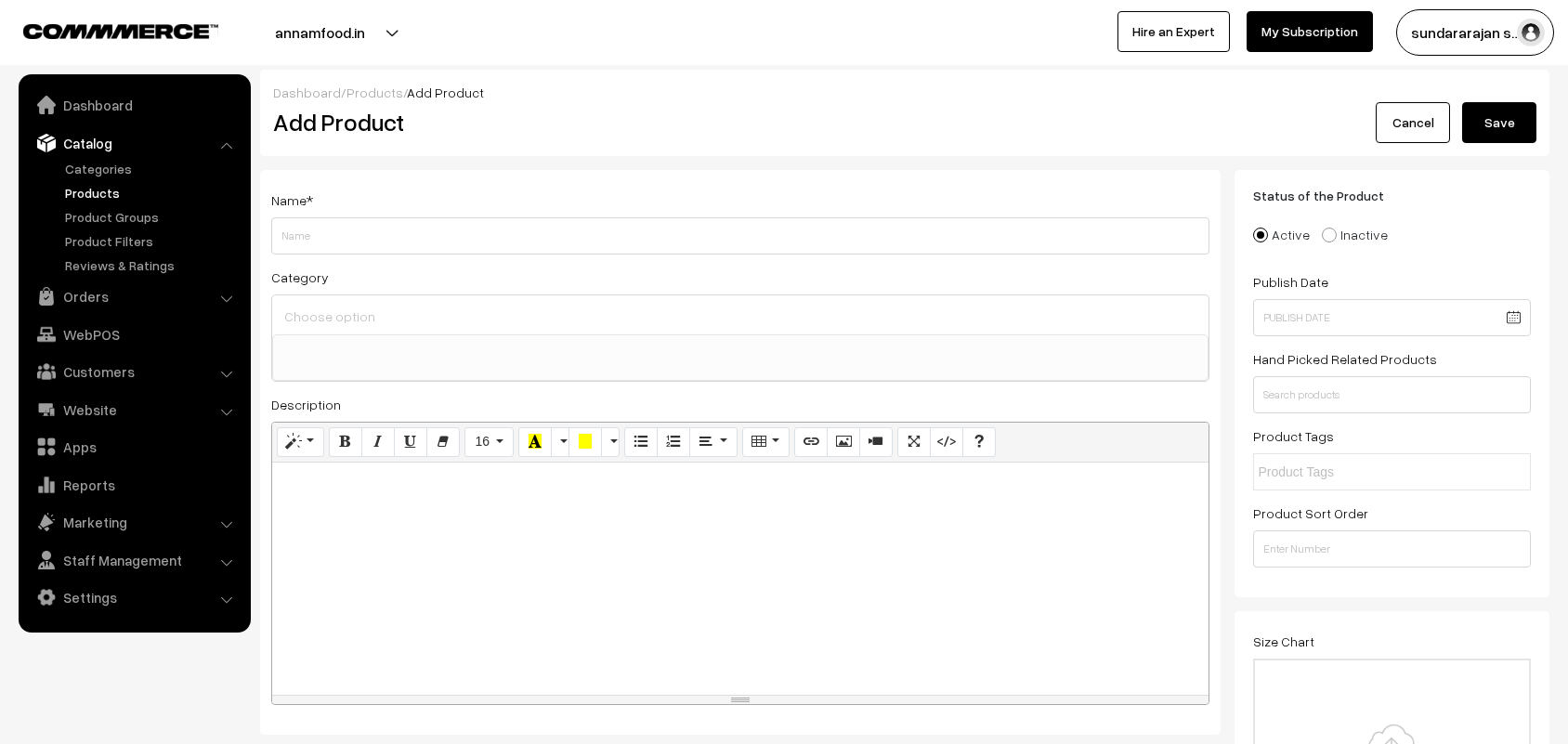 select 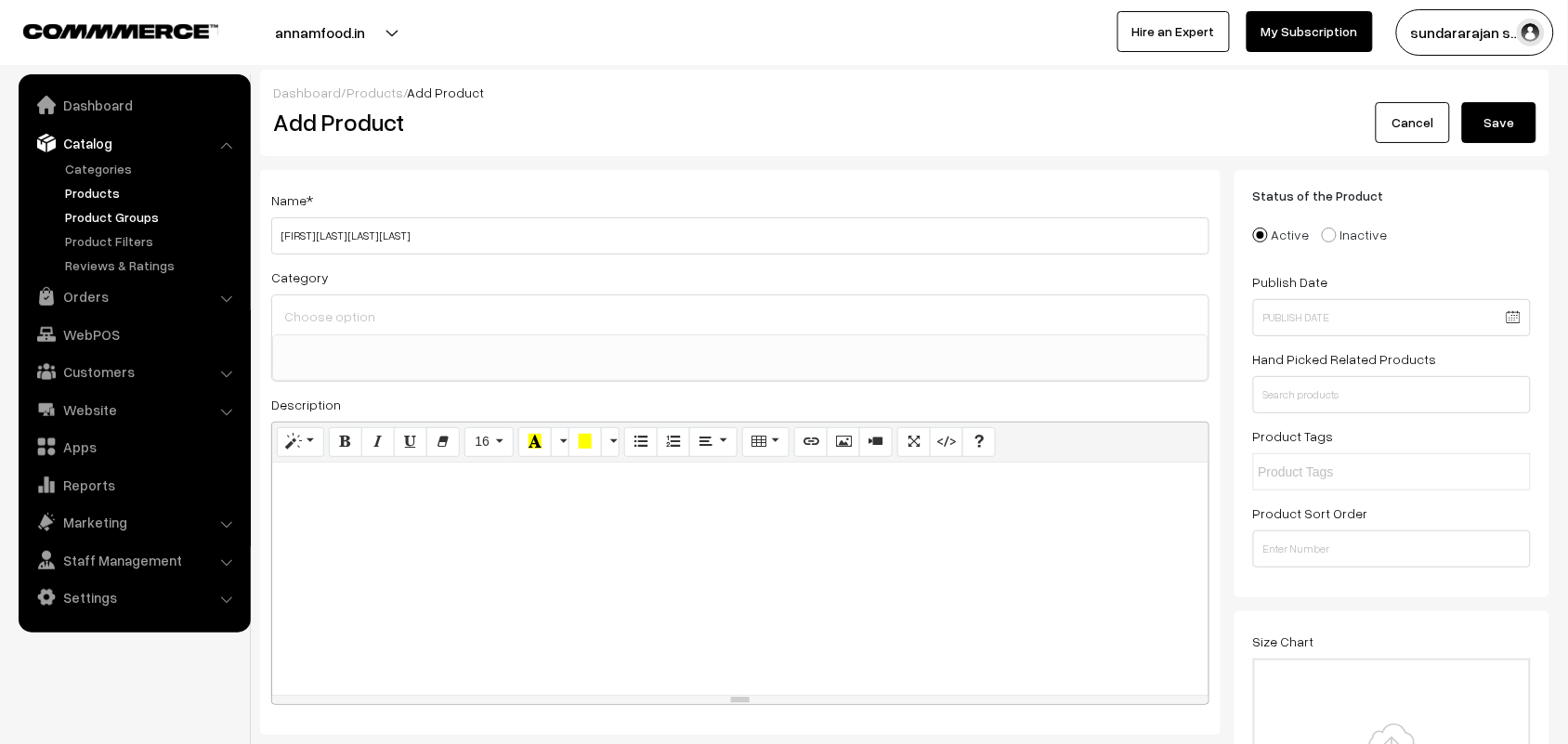 drag, startPoint x: 542, startPoint y: 237, endPoint x: 186, endPoint y: 210, distance: 357.02241 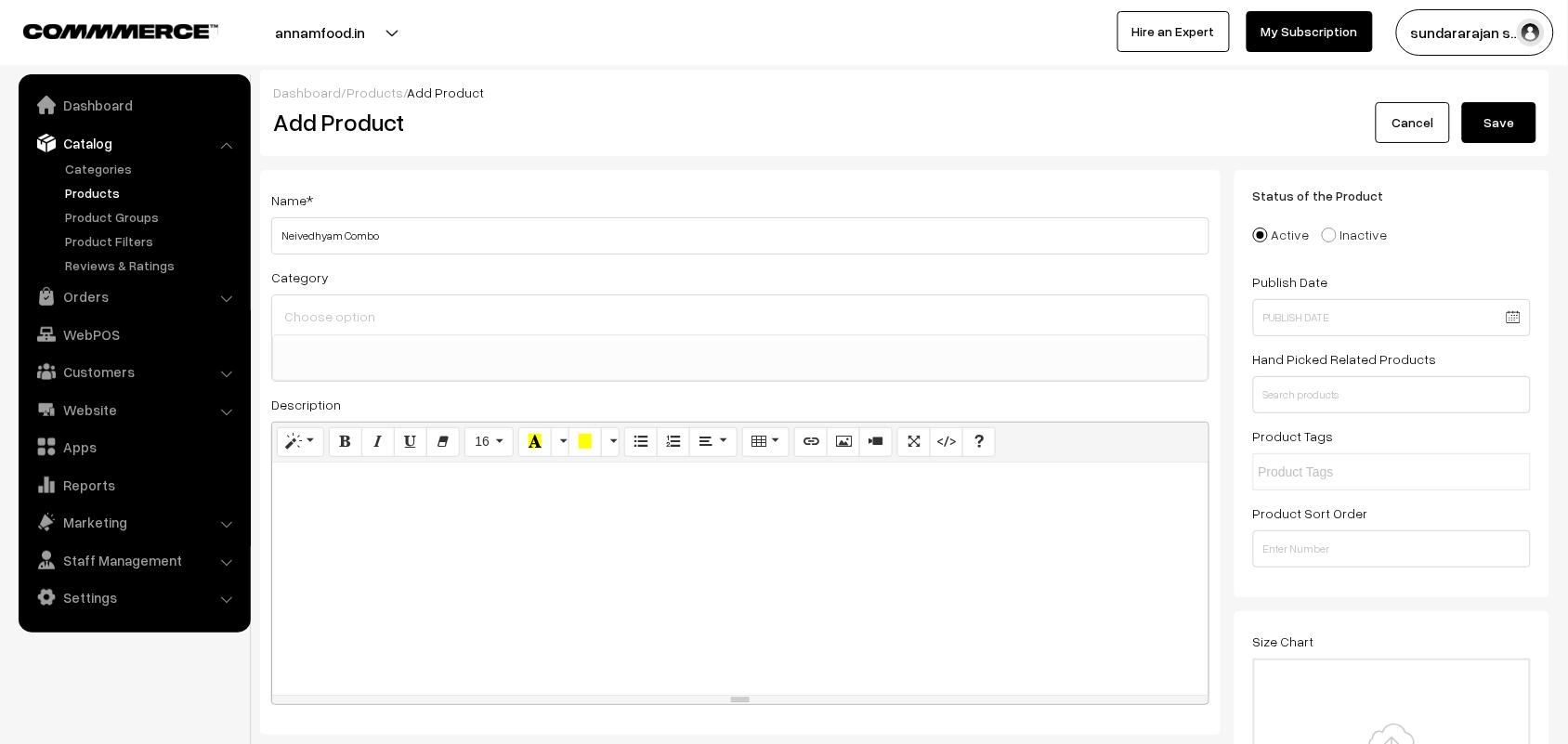 type on "Neivedhyam Combo" 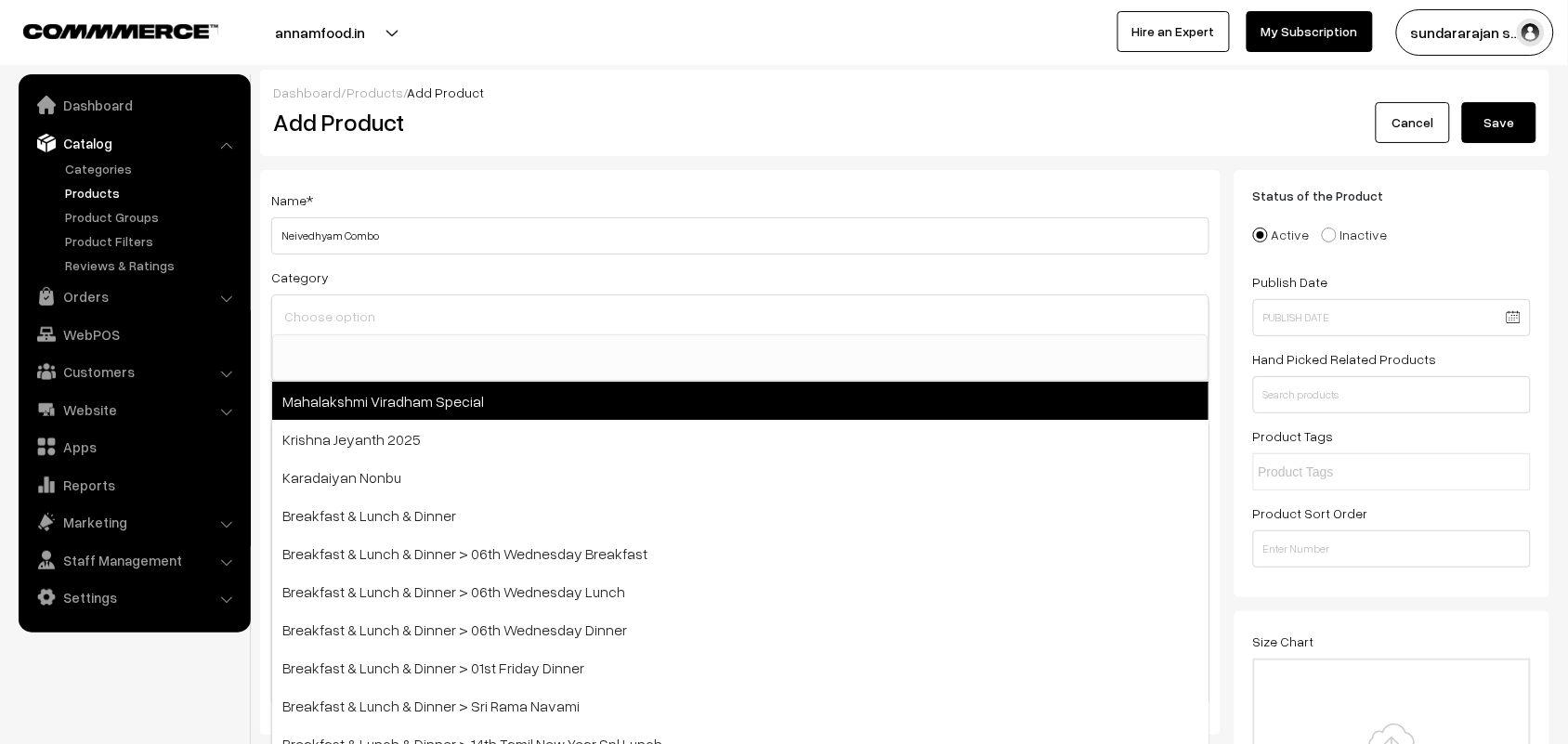 click on "Mahalakshmi Viradham Special" at bounding box center [740, 400] 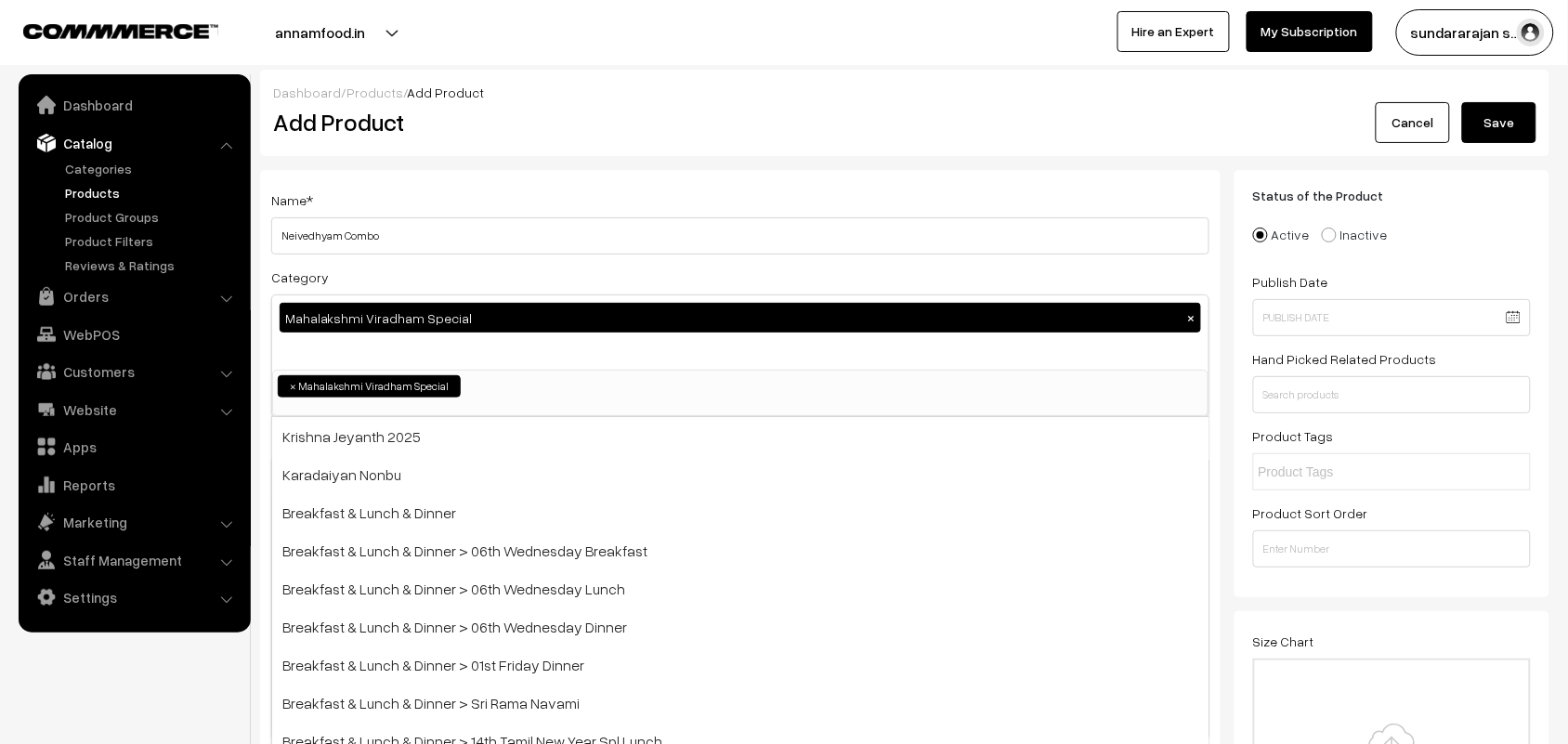 click on "Name  *
Neivedhyam Combo
Category
Mahalakshmi Viradham Special ×
Mahalakshmi Viradham Special
Krishna Jeyanth 2025
Karadaiyan Nonbu
Breakfast & Lunch & Dinner
Breakfast & Lunch & Dinner > 06th Wednesday   Breakfast
Breakfast & Lunch & Dinner > 06th Wednesday  Lunch
Breakfast & Lunch & Dinner > 06th Wednesday Dinner New Year Combo Lunch" at bounding box center (740, 470) 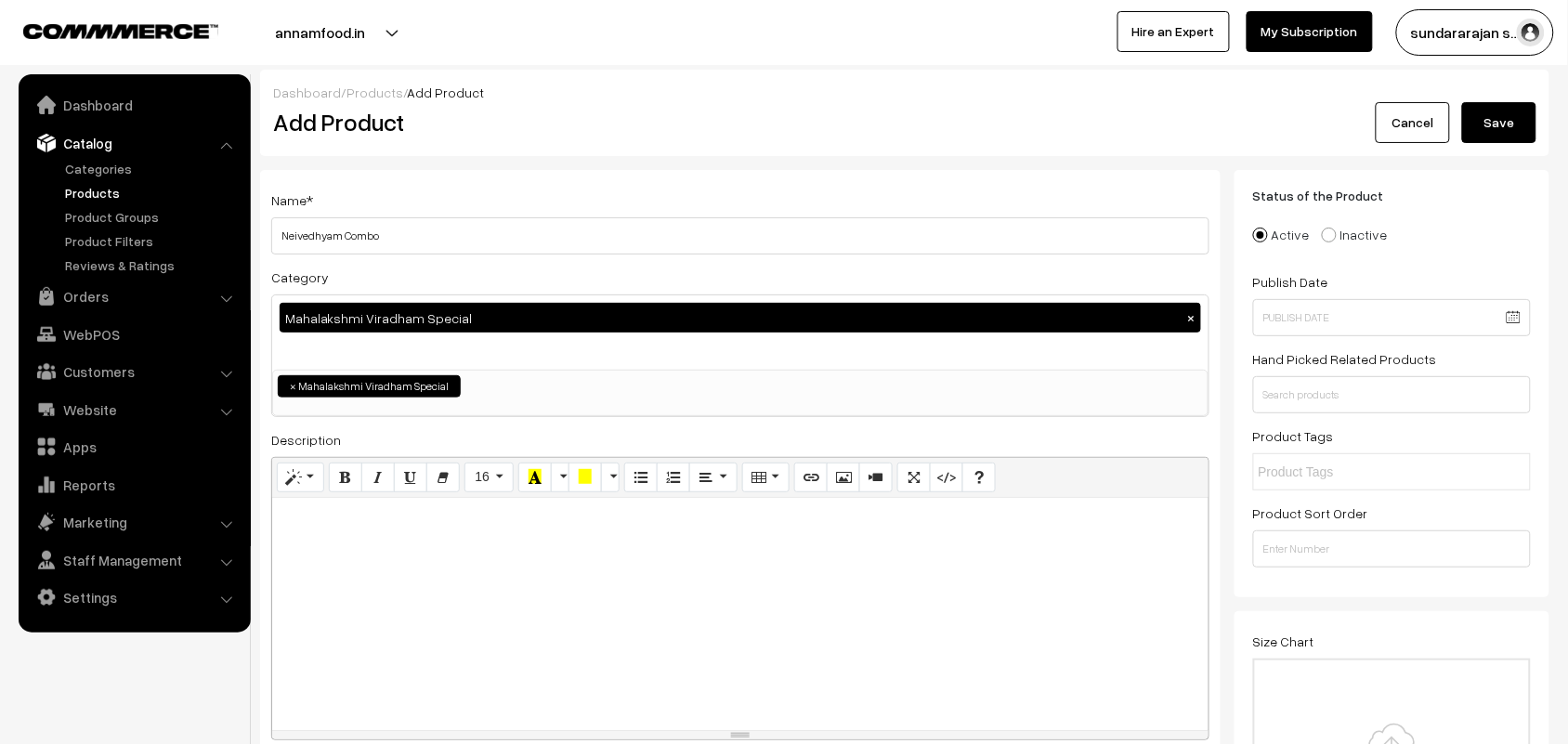 click at bounding box center (740, 614) 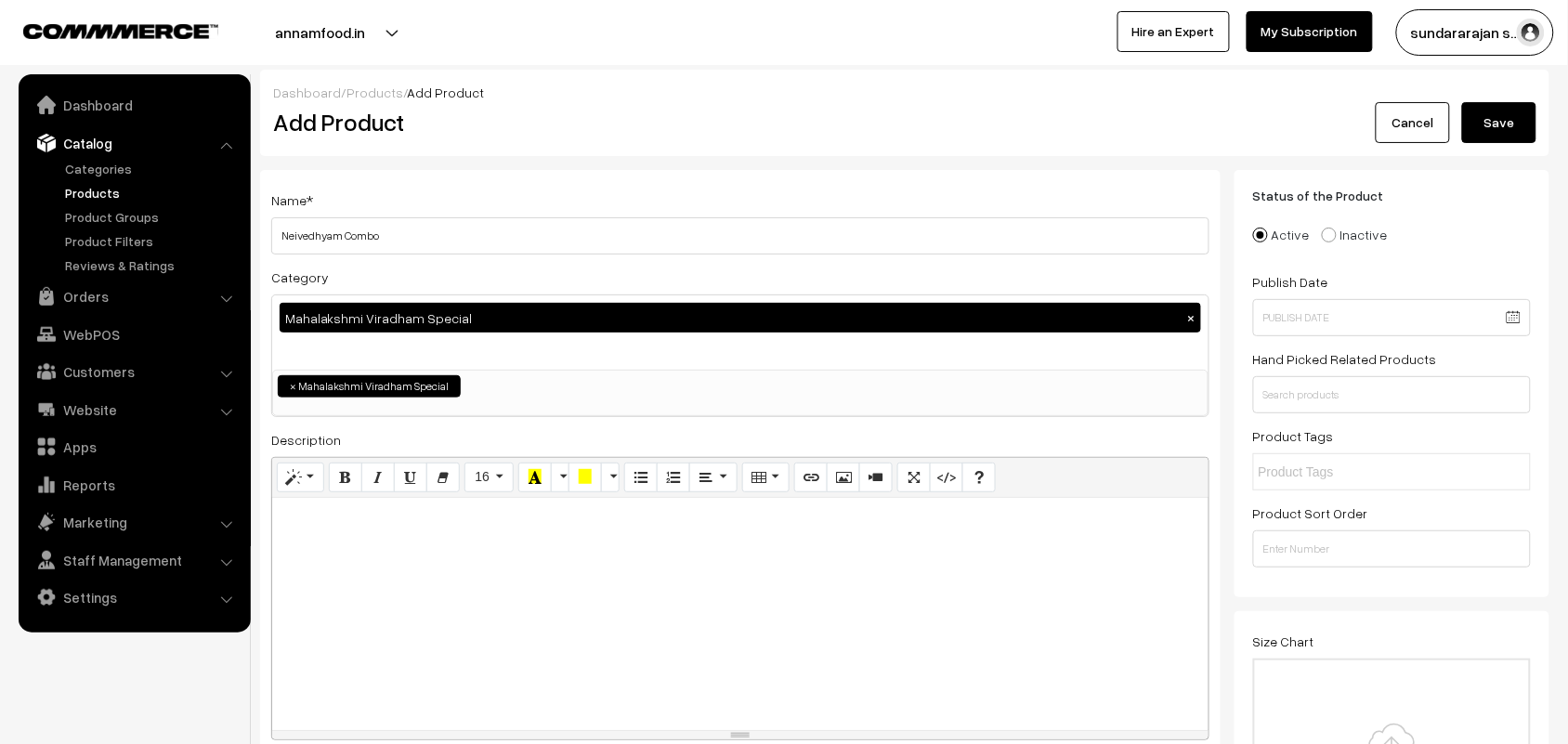 click at bounding box center [740, 614] 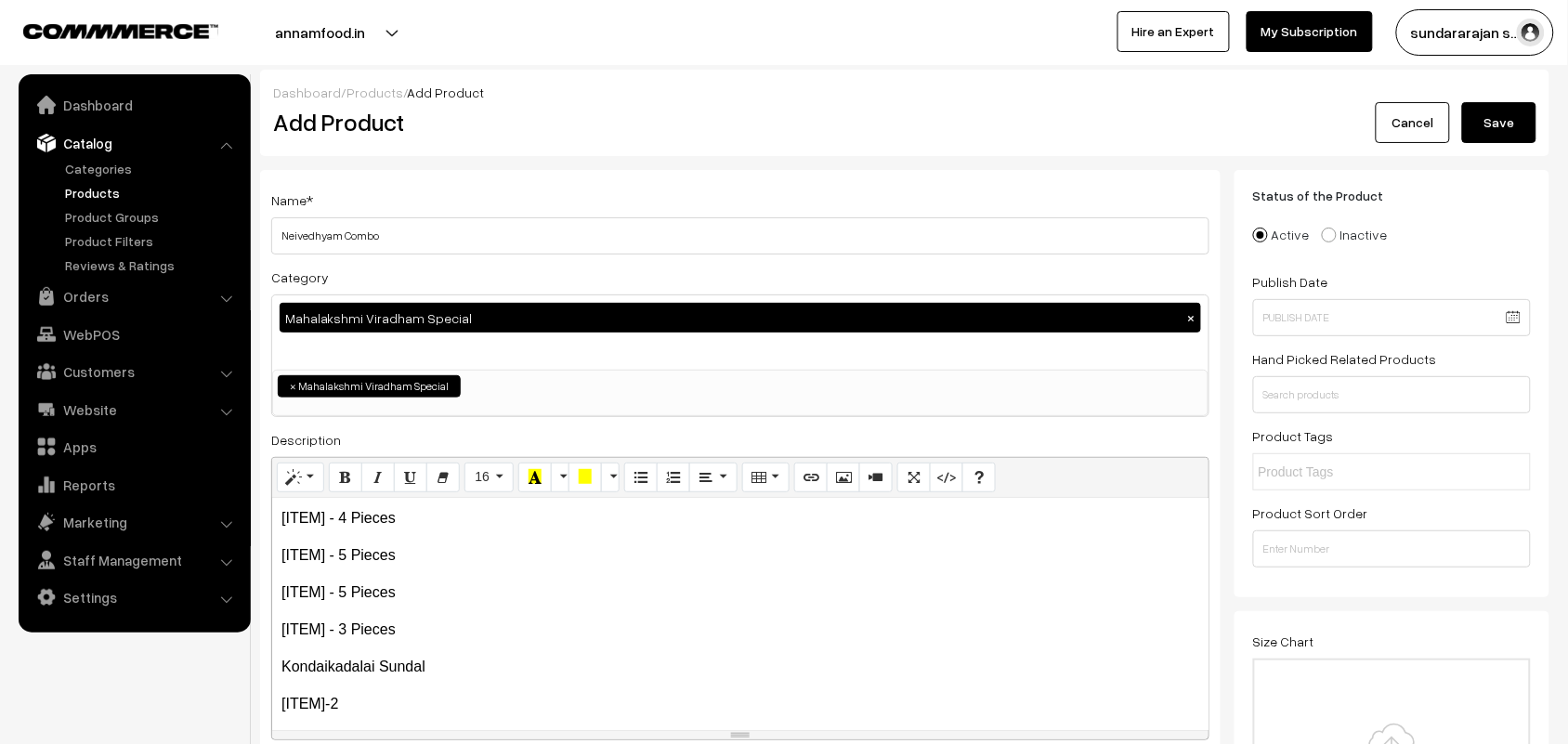 scroll, scrollTop: 84, scrollLeft: 0, axis: vertical 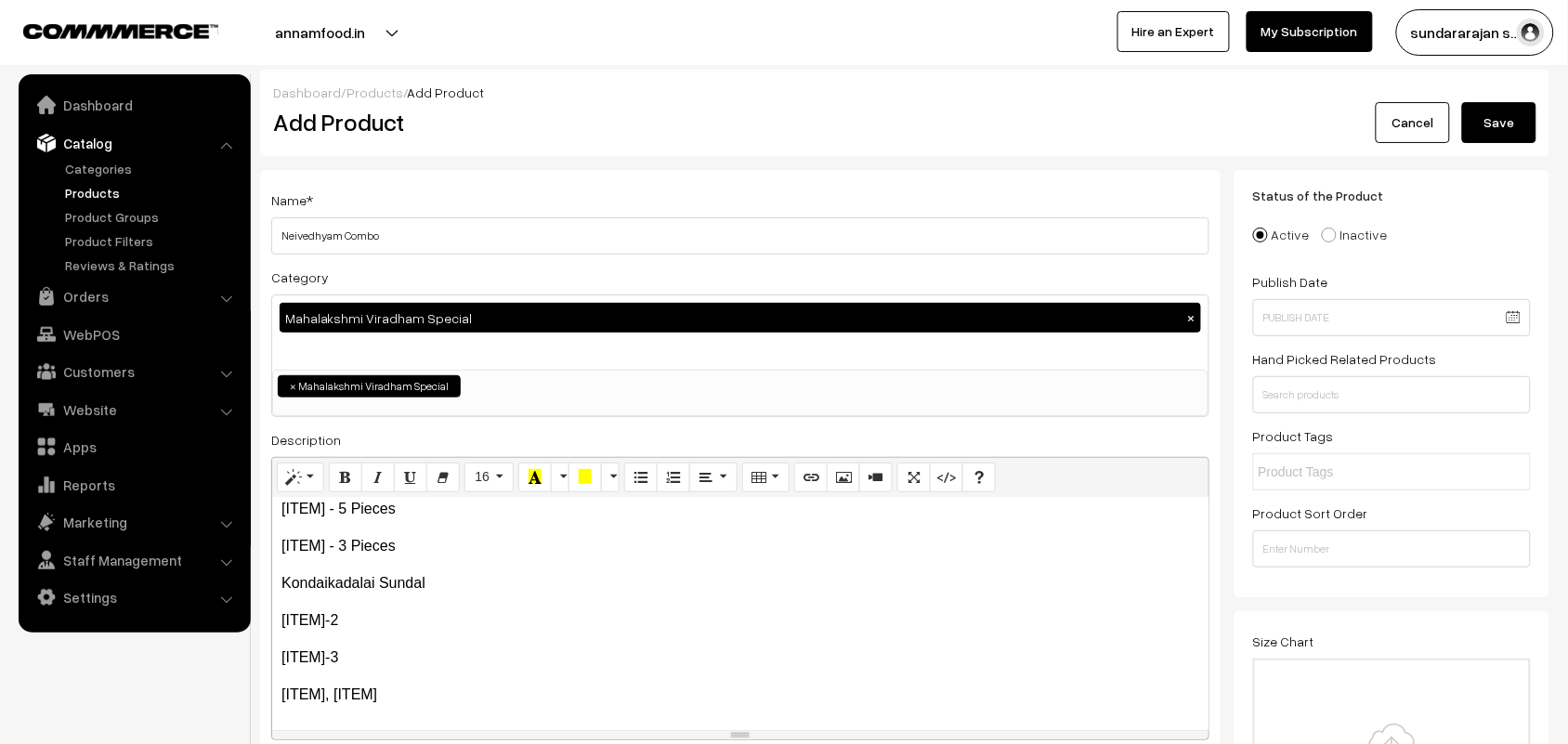 click on "Athirasam - 4 Pieces Ellu Urundai - 5 Pieces Rava Laddu - 5 Pieces Poorna Kozhukattai - 3 Pieces Kondaikadalai Sundal  Ulundhu Vadai-2 Nonbu Saradu-3 Vettrilai, Pakku" at bounding box center [740, 614] 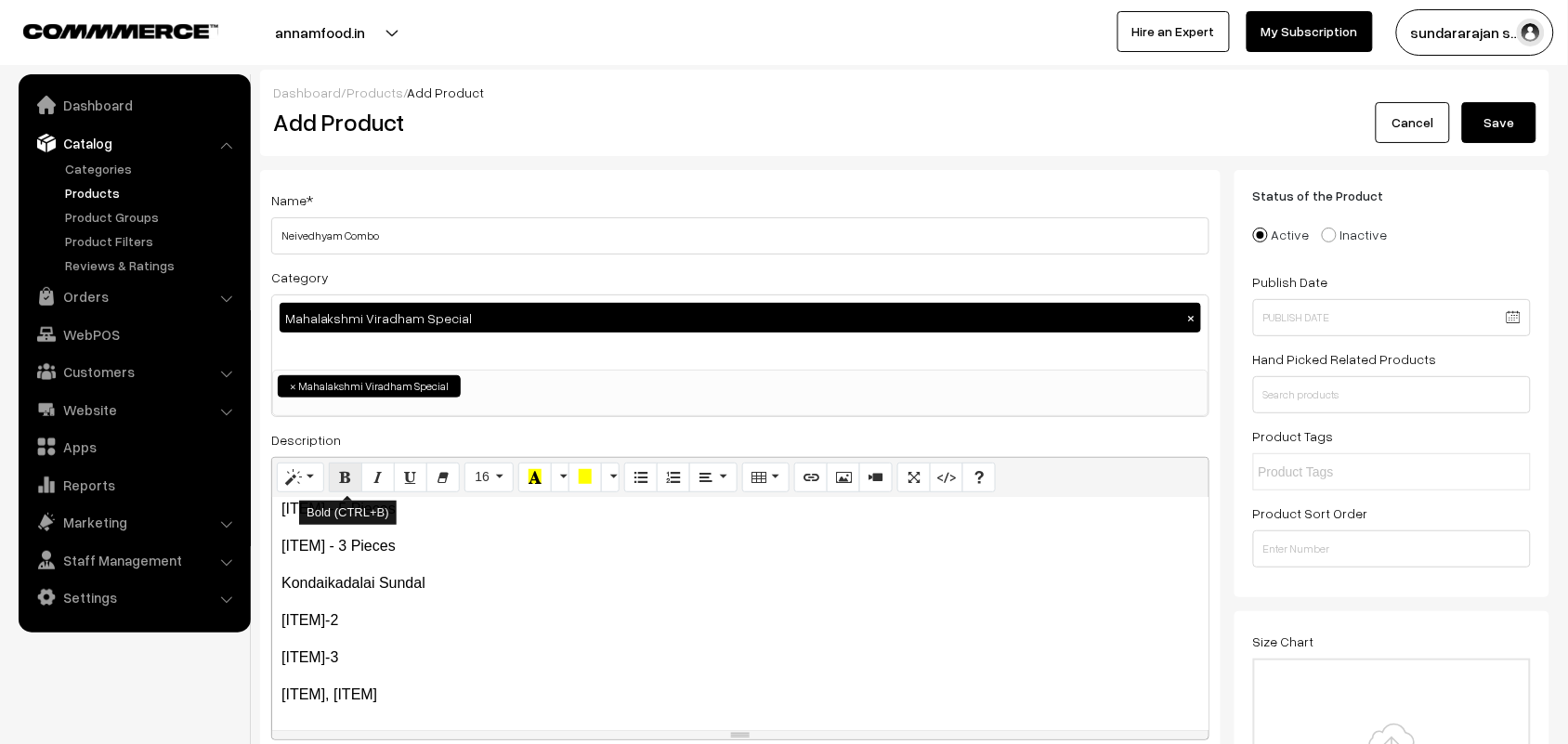 click at bounding box center [346, 476] 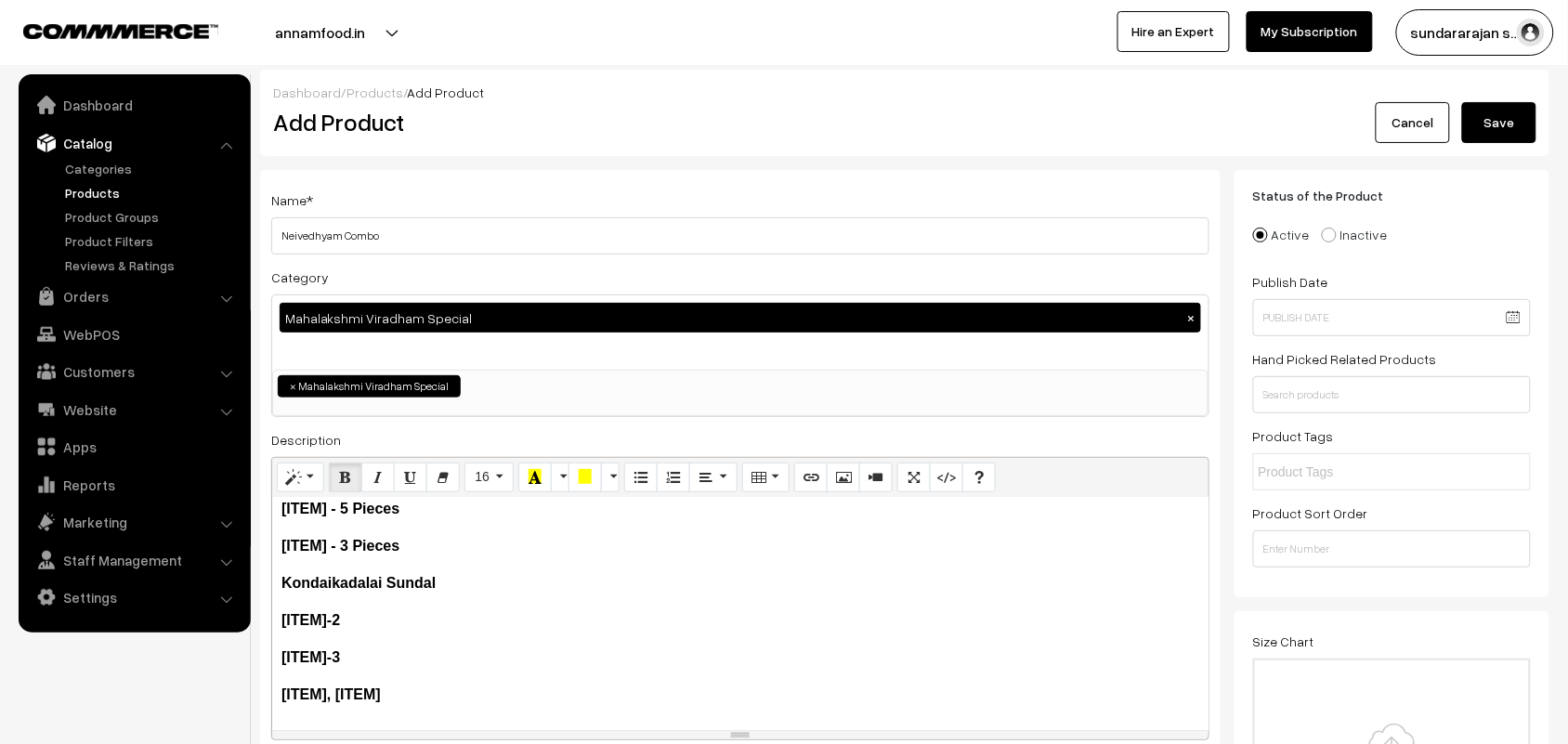 click on "Athirasam - 4 Pieces Ellu Urundai - 5 Pieces Rava Laddu - 5 Pieces Poorna Kozhukattai - 3 Pieces Kondaikadalai Sundal  Ulundhu Vadai-2 Nonbu Saradu-3 Vettrilai, Pakku" at bounding box center [740, 614] 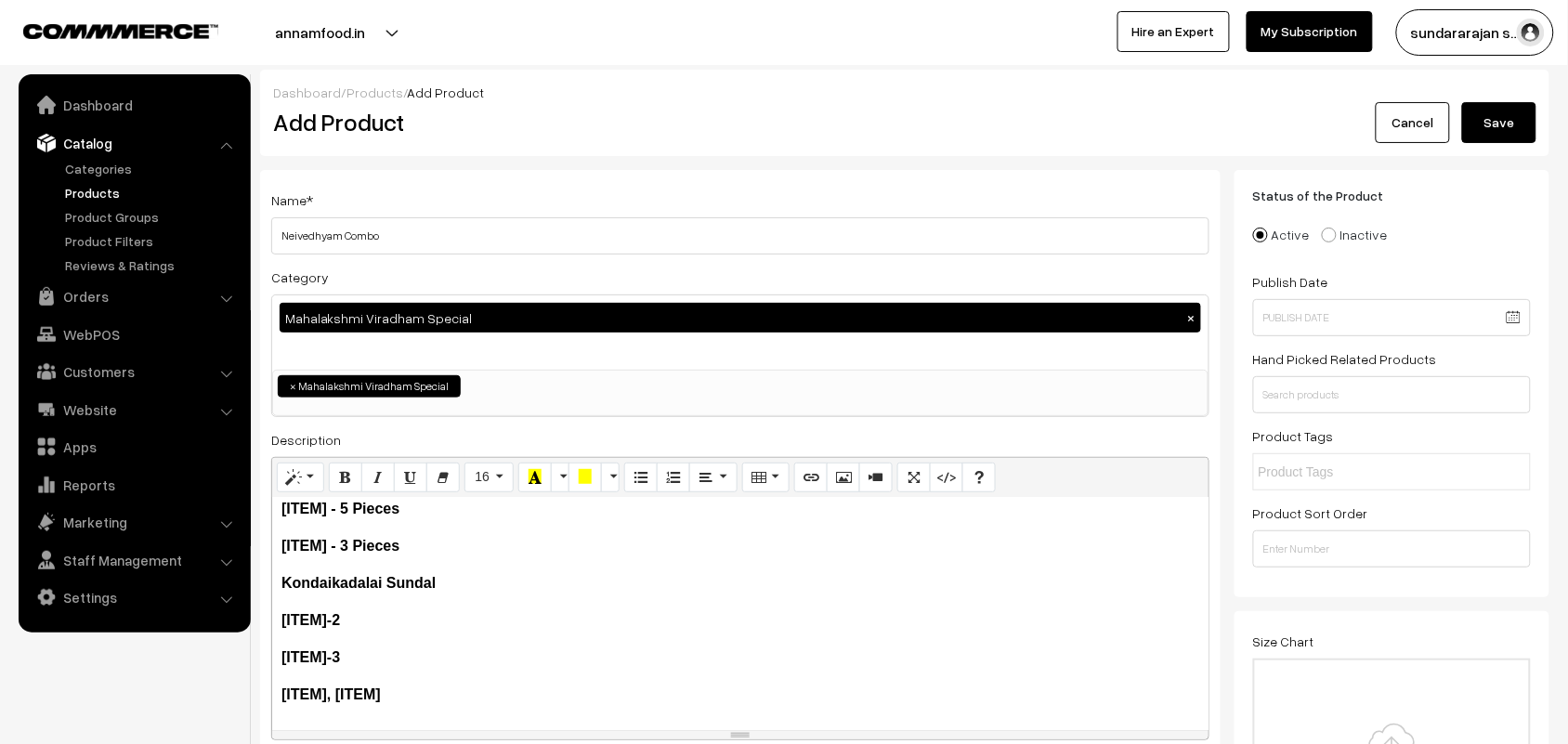 click on "Athirasam - 4 Pieces Ellu Urundai - 5 Pieces Rava Laddu - 5 Pieces Poorna Kozhukattai - 3 Pieces Kondaikadalai Sundal  Ulundhu Vadai-2 Nonbu Saradu-3 Vettrilai, Pakku" at bounding box center (740, 614) 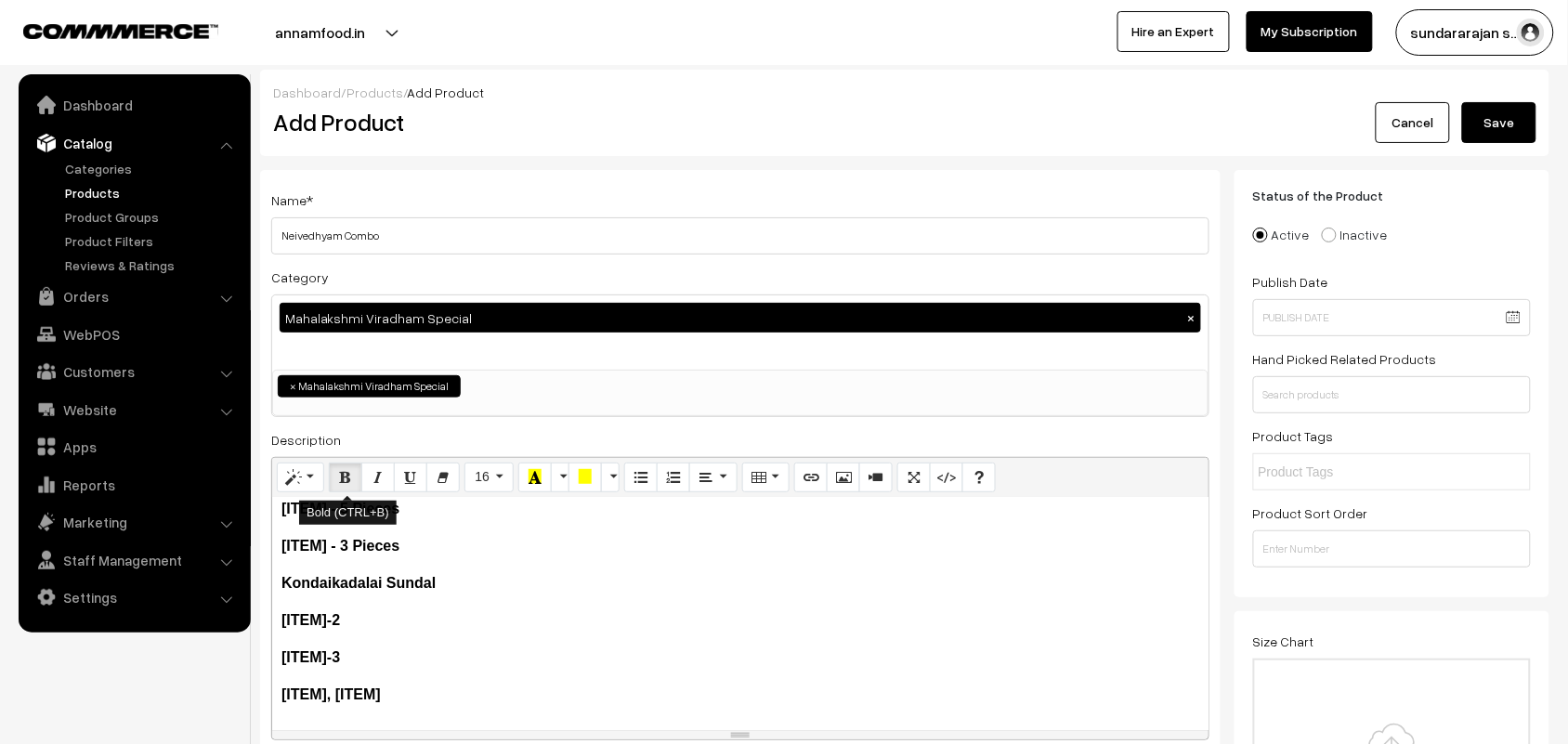 click at bounding box center (346, 476) 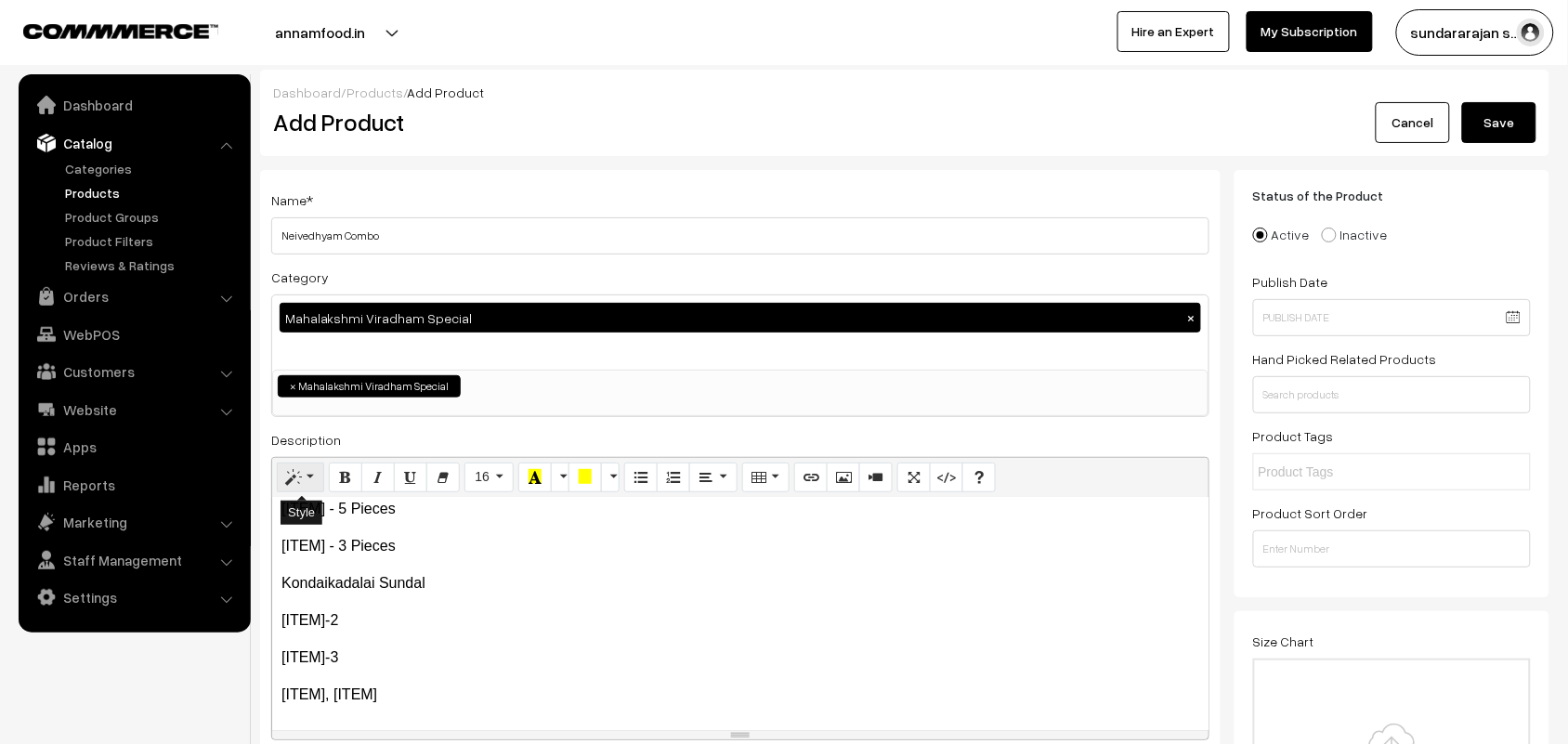 click at bounding box center (300, 477) 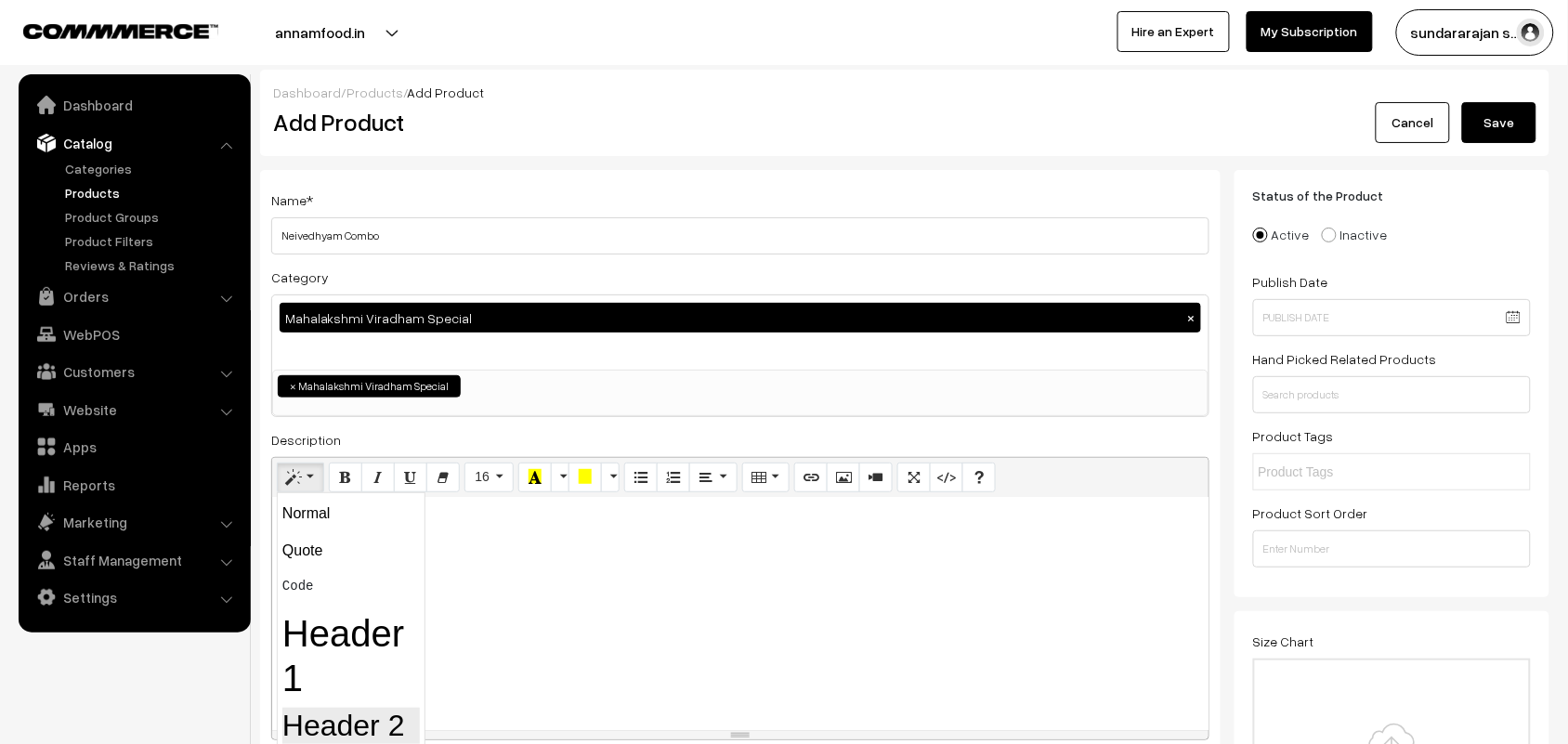 click on "Header 2" at bounding box center [351, 725] 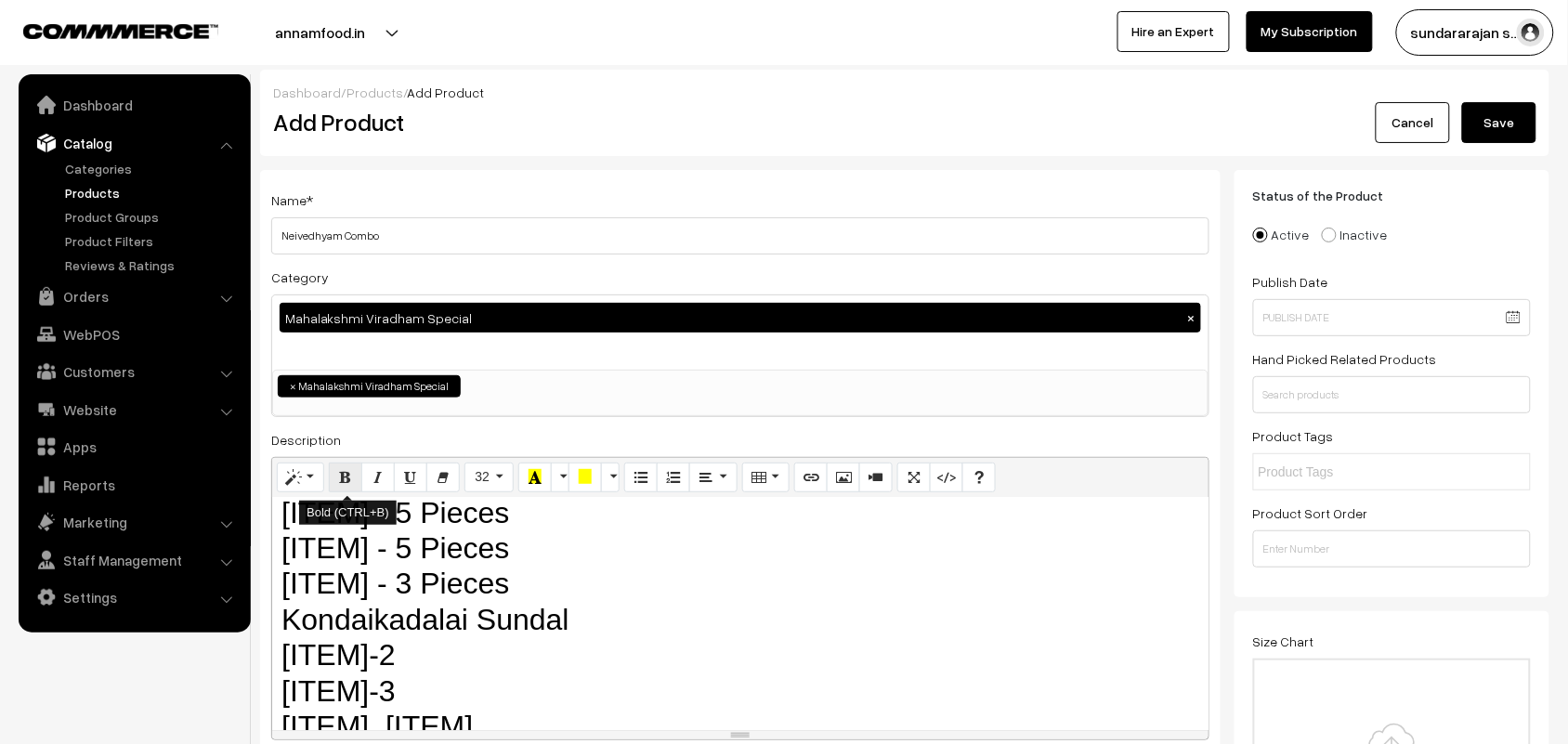 click at bounding box center [346, 476] 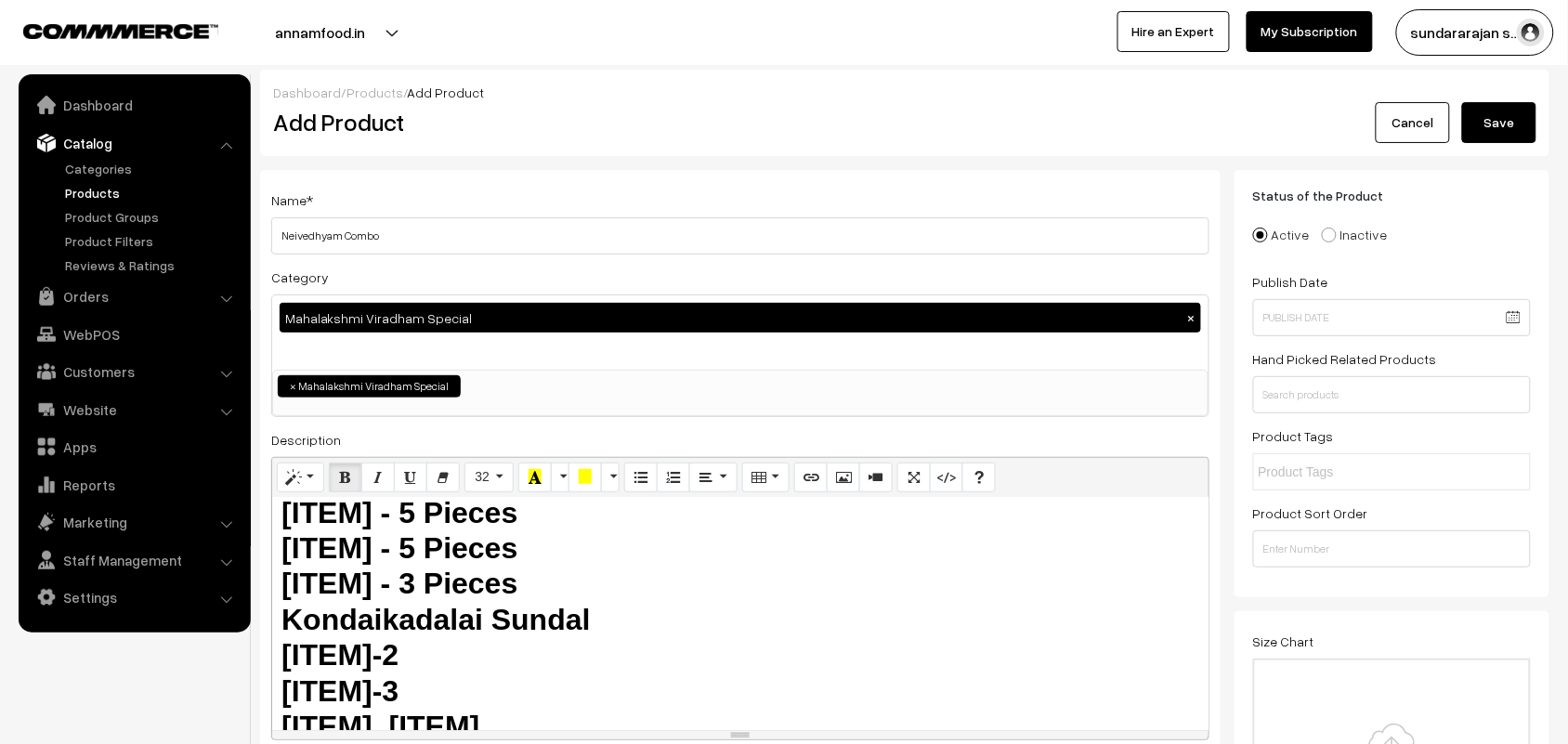 click on "Athirasam - 4 Pieces Ellu Urundai - 5 Pieces Rava Laddu - 5 Pieces Poorna Kozhukattai - 3 Pieces Kondaikadalai Sundal  Ulundhu Vadai-2 Nonbu Saradu-3 Vettrilai, Pakku" at bounding box center (436, 601) 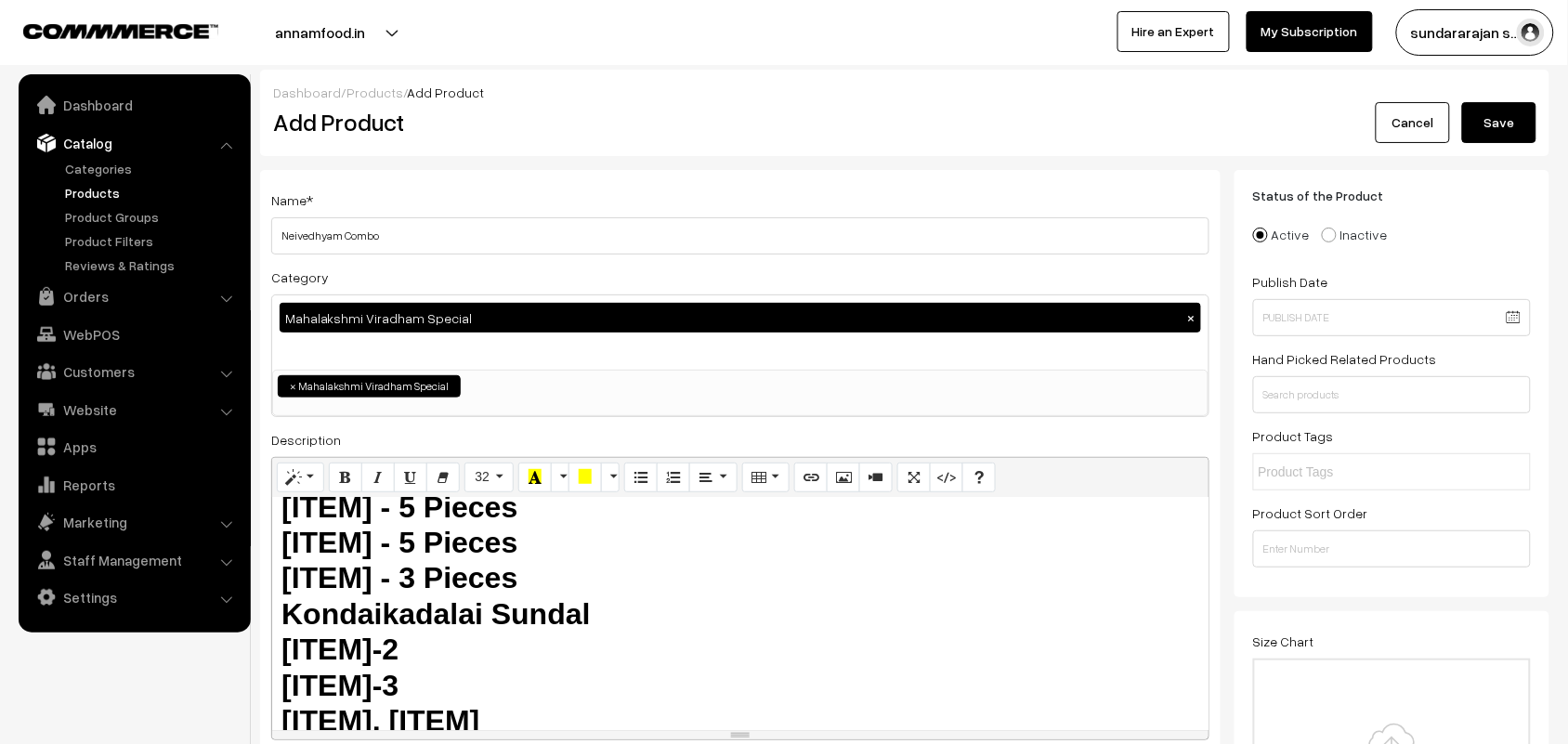 scroll, scrollTop: 79, scrollLeft: 0, axis: vertical 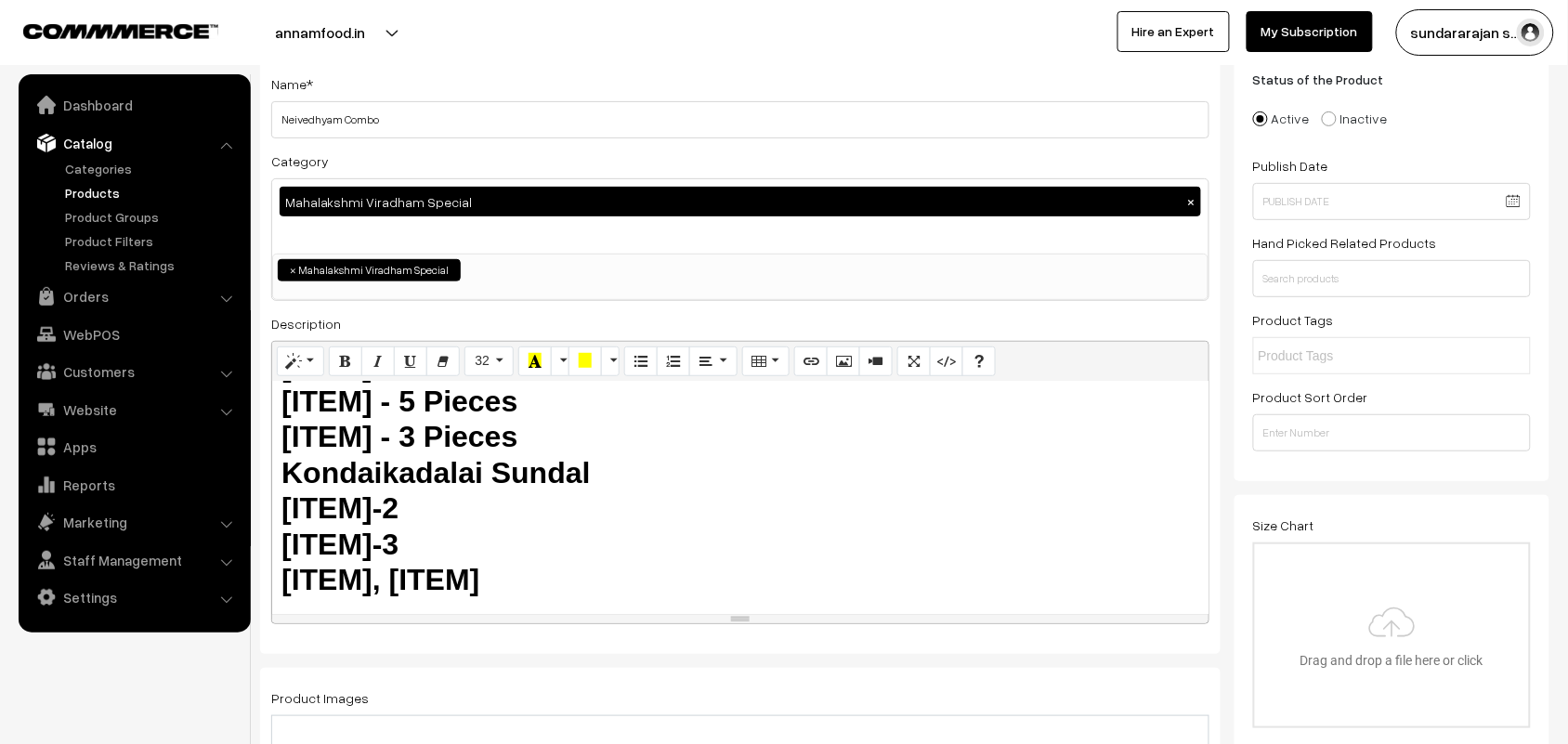 drag, startPoint x: 512, startPoint y: 591, endPoint x: 525, endPoint y: 593, distance: 13.152946 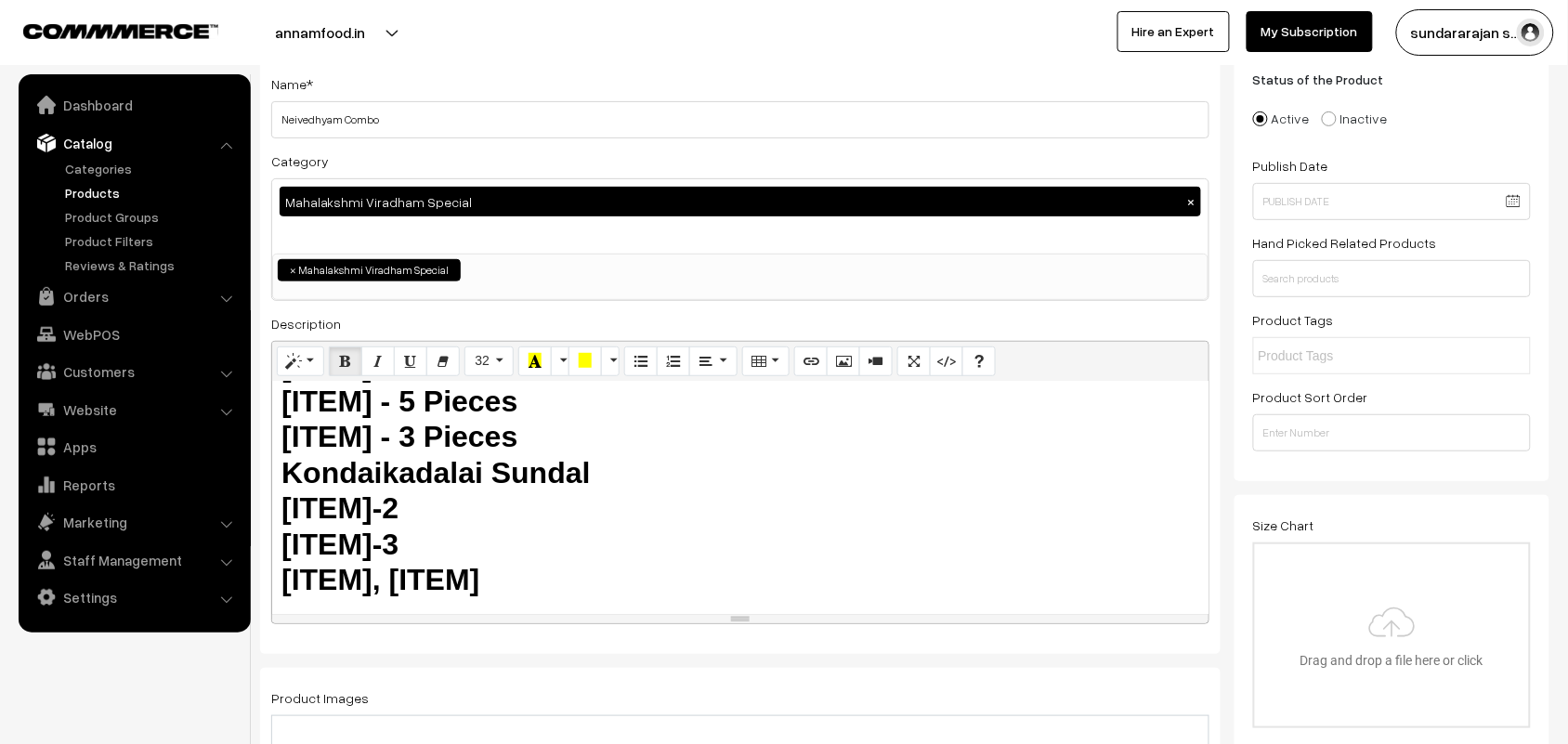 click on "Athirasam - 4 Pieces Ellu Urundai - 5 Pieces Rava Laddu - 5 Pieces Poorna Kozhukattai - 3 Pieces Kondaikadalai Sundal  Ulundhu Vadai-2 Nonbu Saradu-3 Vettrilai, Pakku" at bounding box center [740, 454] 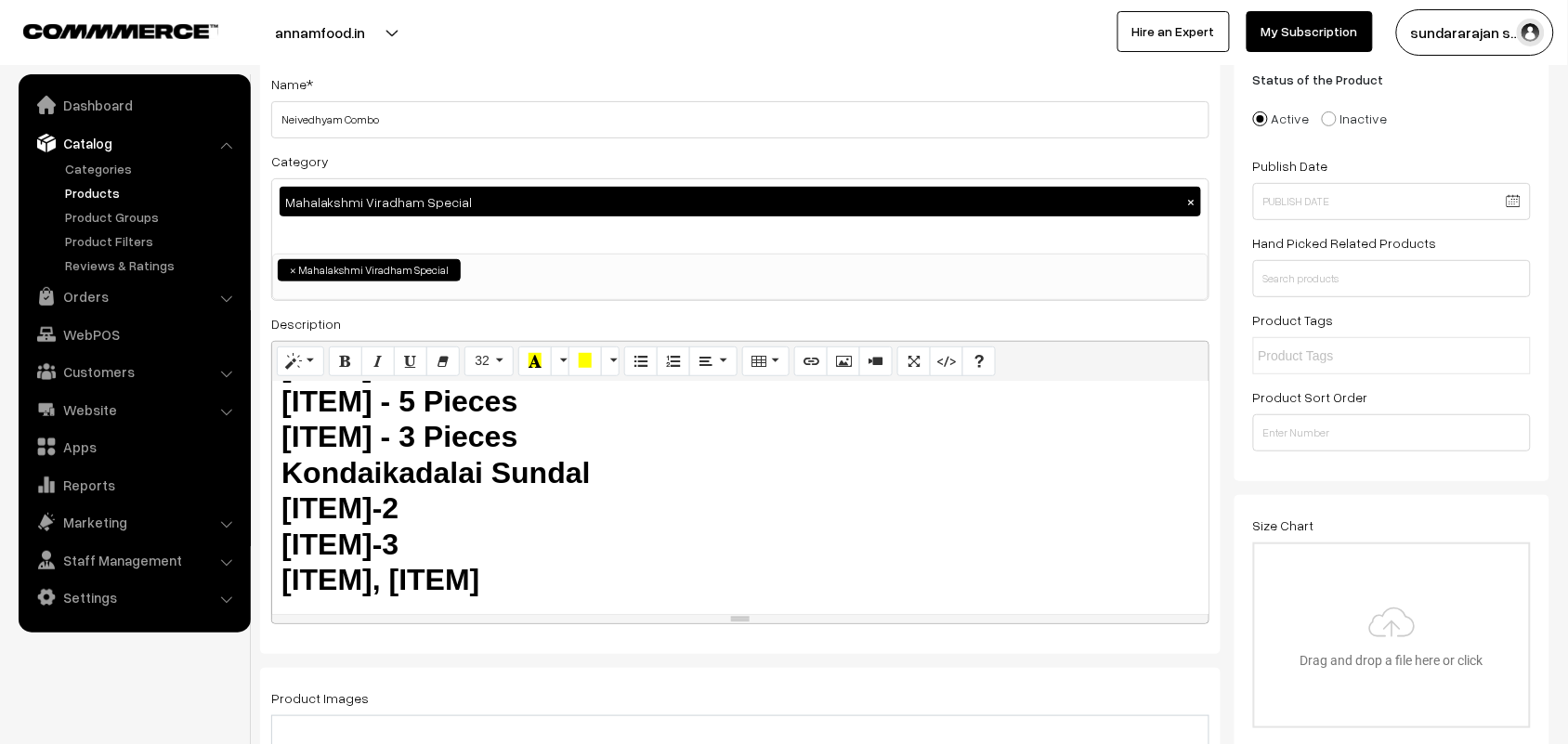 click on "Athirasam - 4 Pieces Ellu Urundai - 5 Pieces Rava Laddu - 5 Pieces Poorna Kozhukattai - 3 Pieces Kondaikadalai Sundal  Ulundhu Vadai-2 Nonbu Saradu-3 Vettrilai, Pakku" at bounding box center (436, 454) 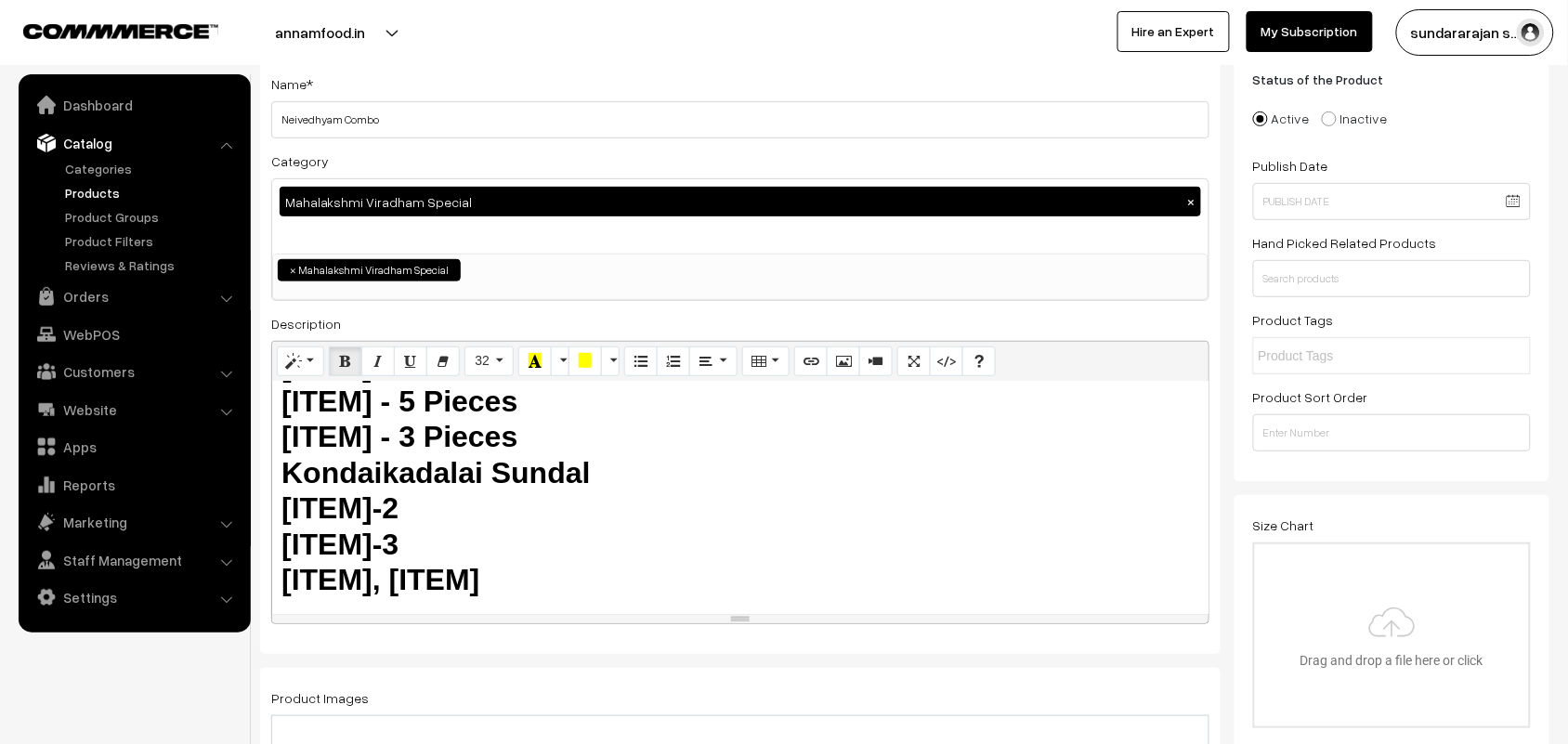 click on "Athirasam - 4 Pieces Ellu Urundai - 5 Pieces Rava Laddu - 5 Pieces Poorna Kozhukattai - 3 Pieces Kondaikadalai Sundal  Ulundhu Vadai-2 Nonbu Saradu-3 Vettrilai, Pakku" at bounding box center (740, 454) 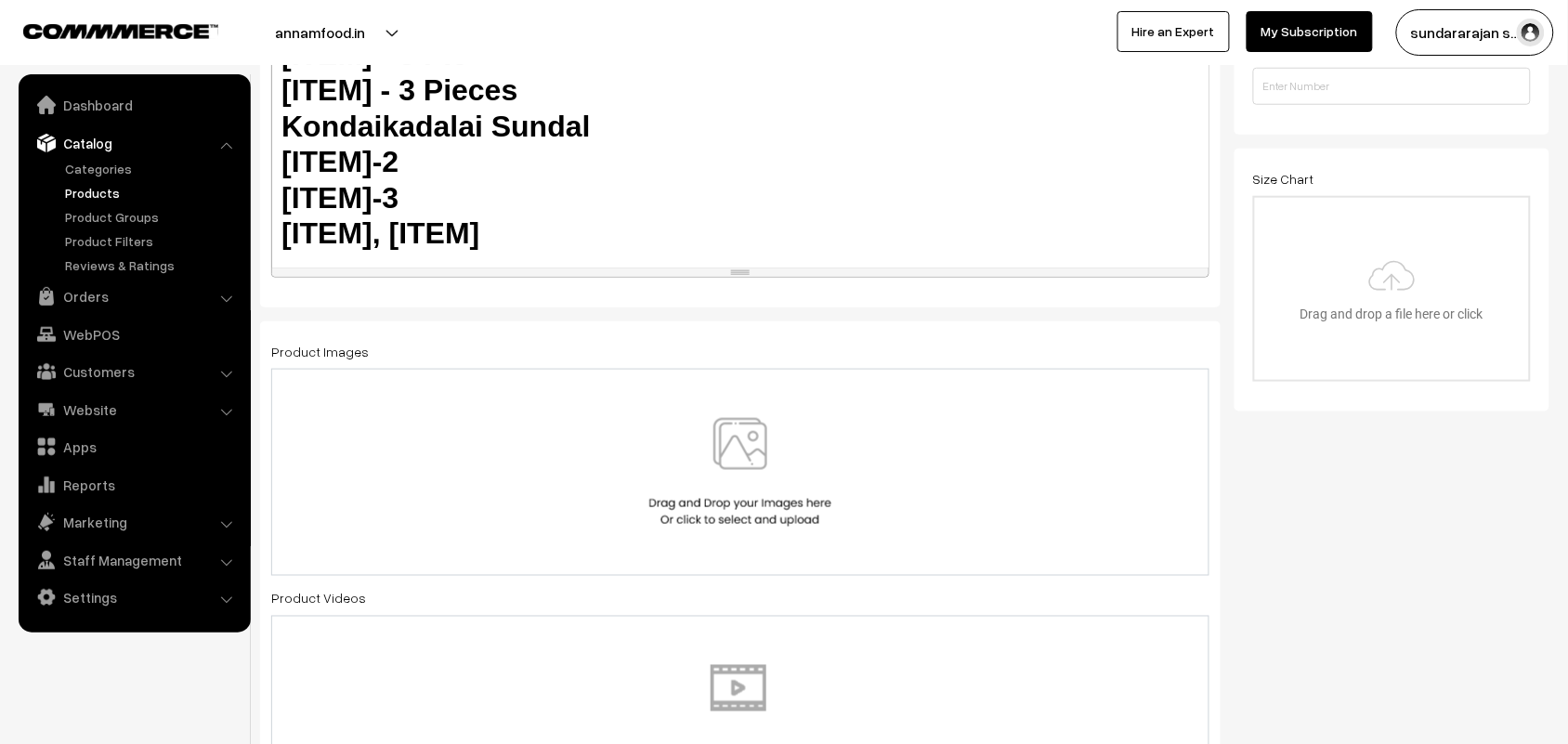 scroll, scrollTop: 464, scrollLeft: 0, axis: vertical 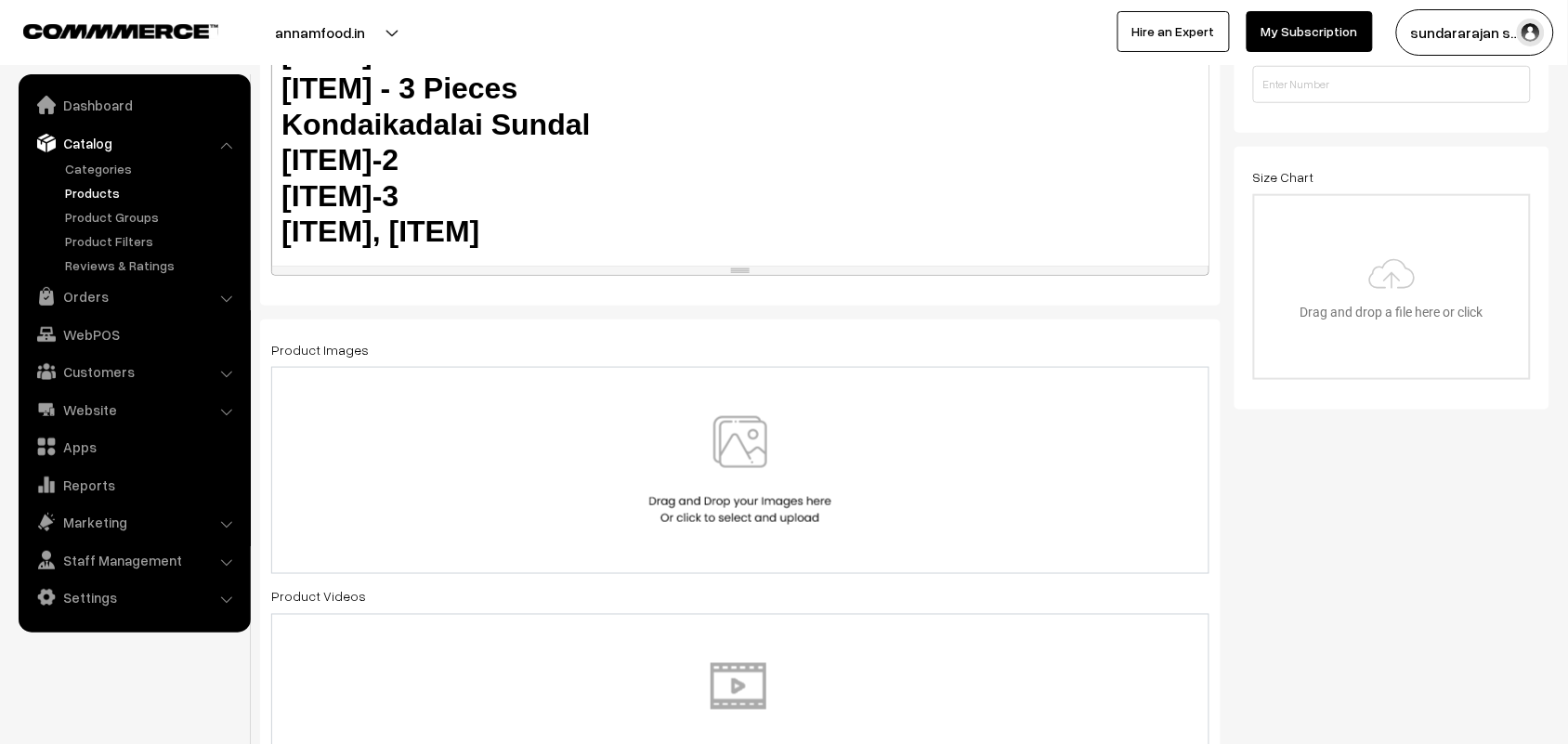 click at bounding box center [740, 470] 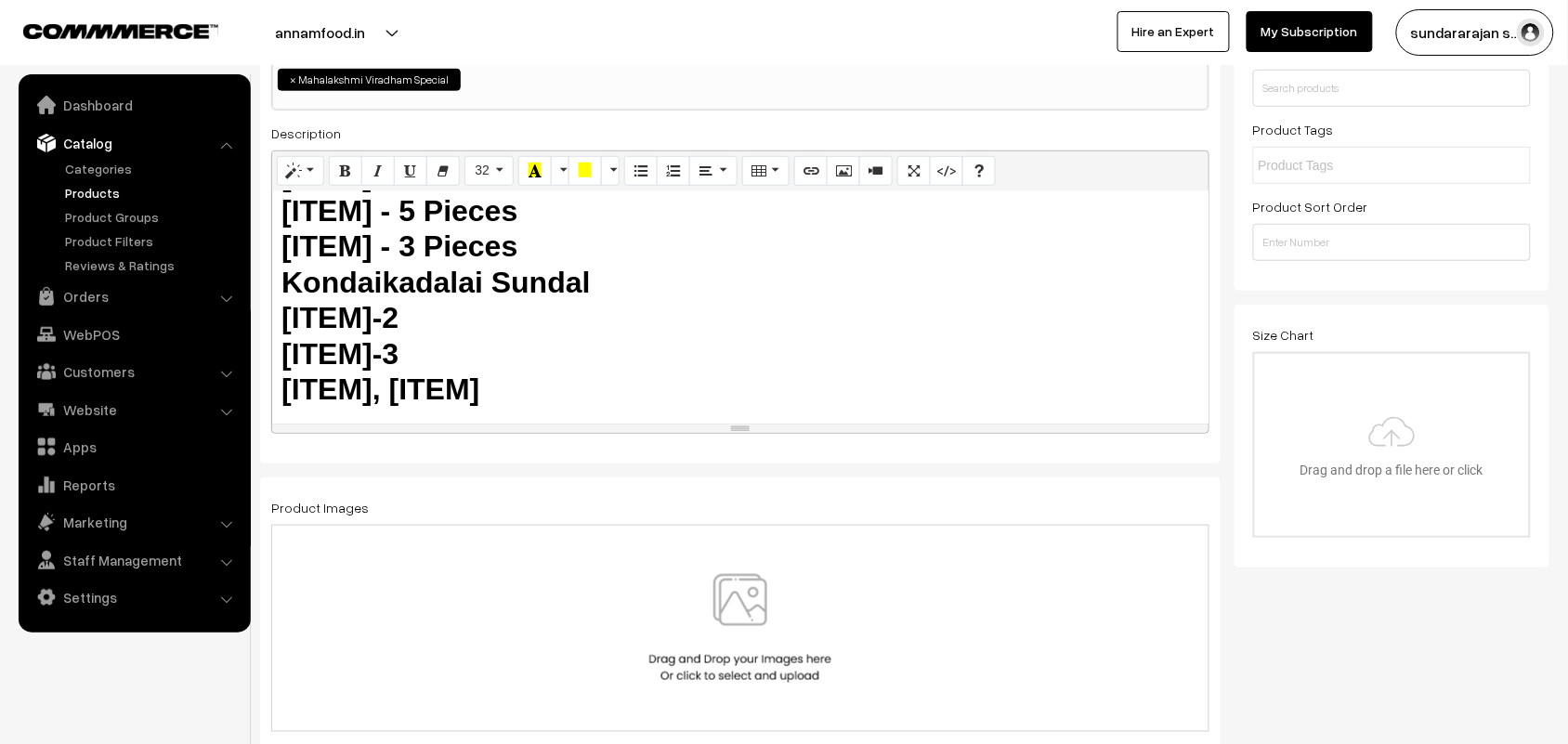 scroll, scrollTop: 464, scrollLeft: 0, axis: vertical 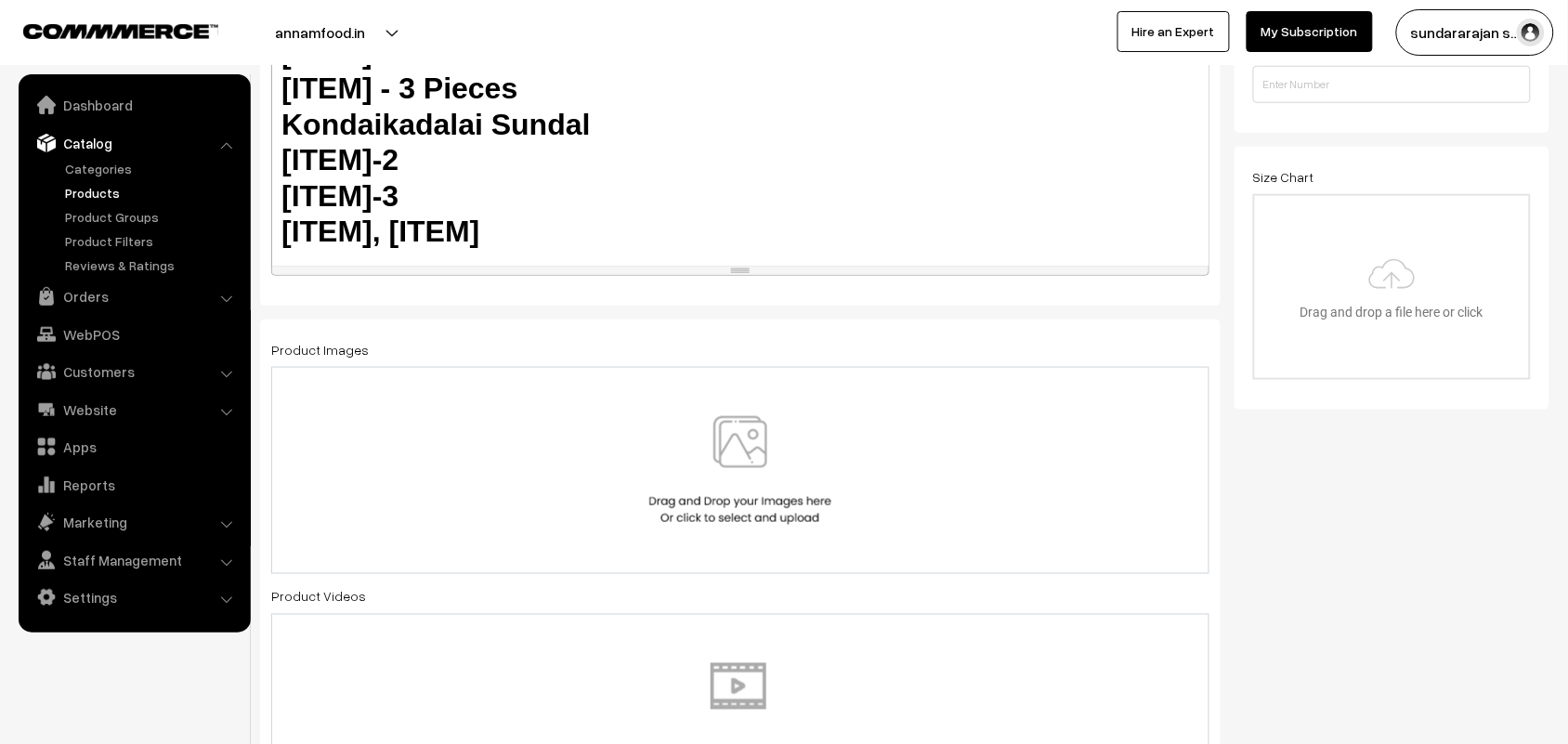 click at bounding box center (740, 470) 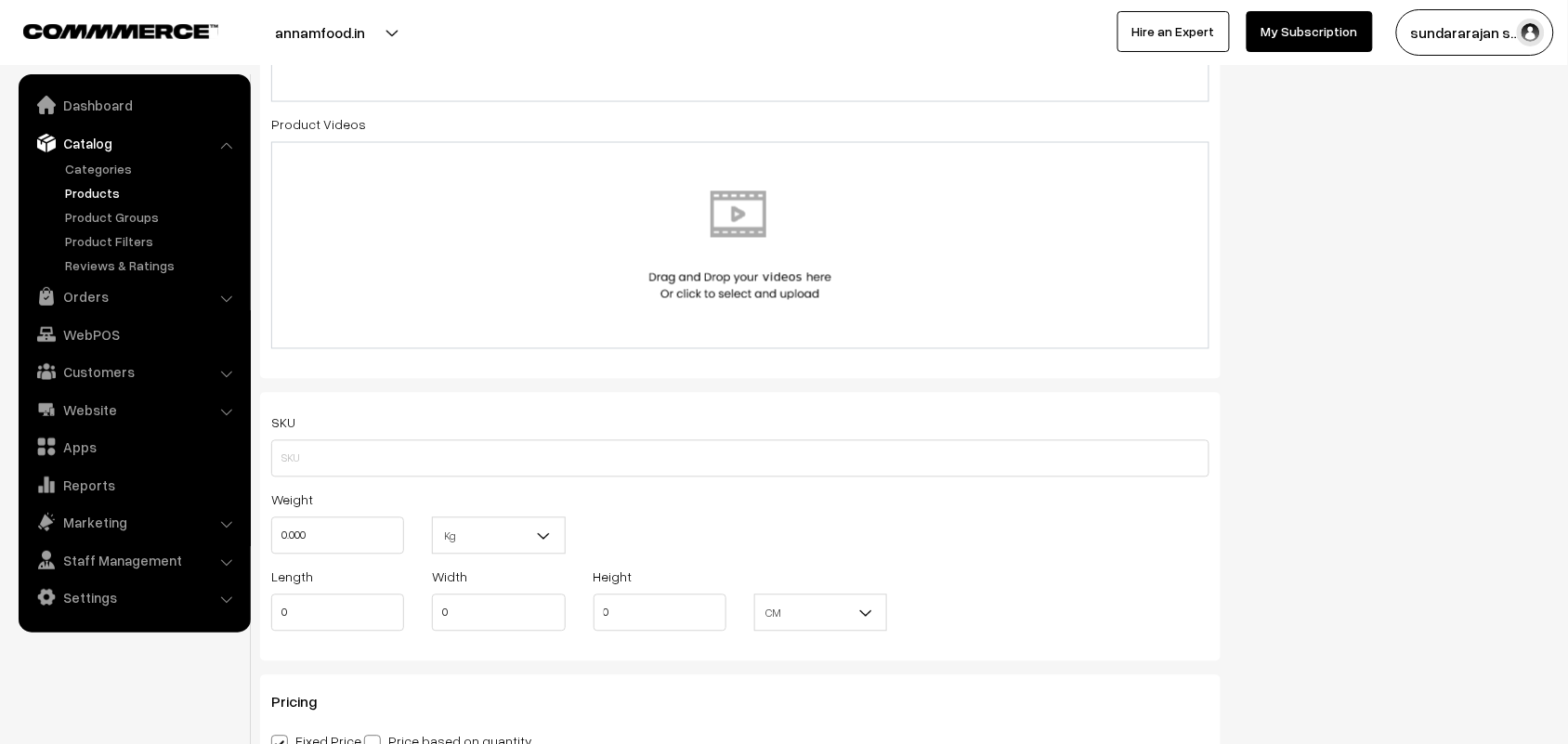 scroll, scrollTop: 1282, scrollLeft: 0, axis: vertical 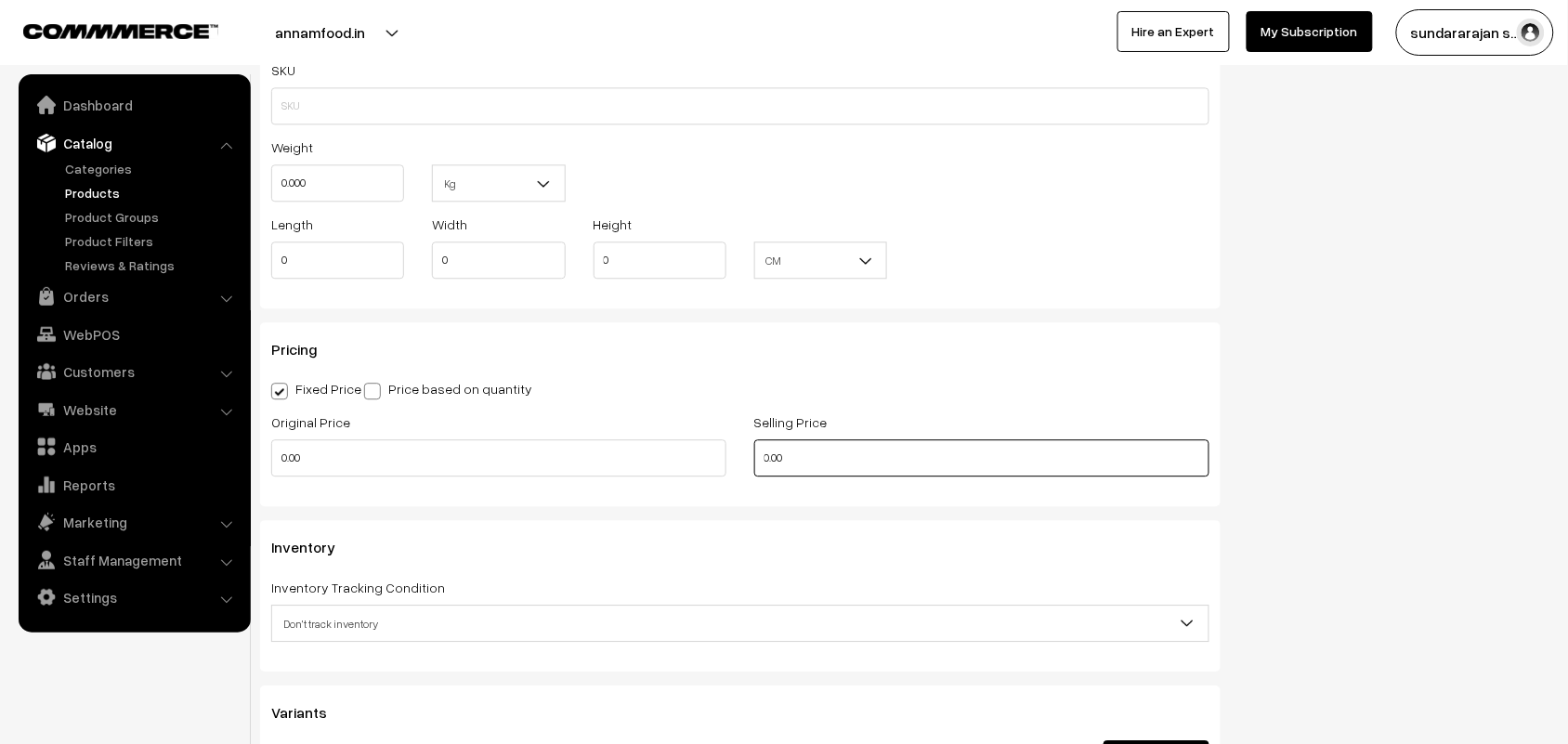 click on "Original Price
0.00
Selling Price
0.00" at bounding box center (740, 449) 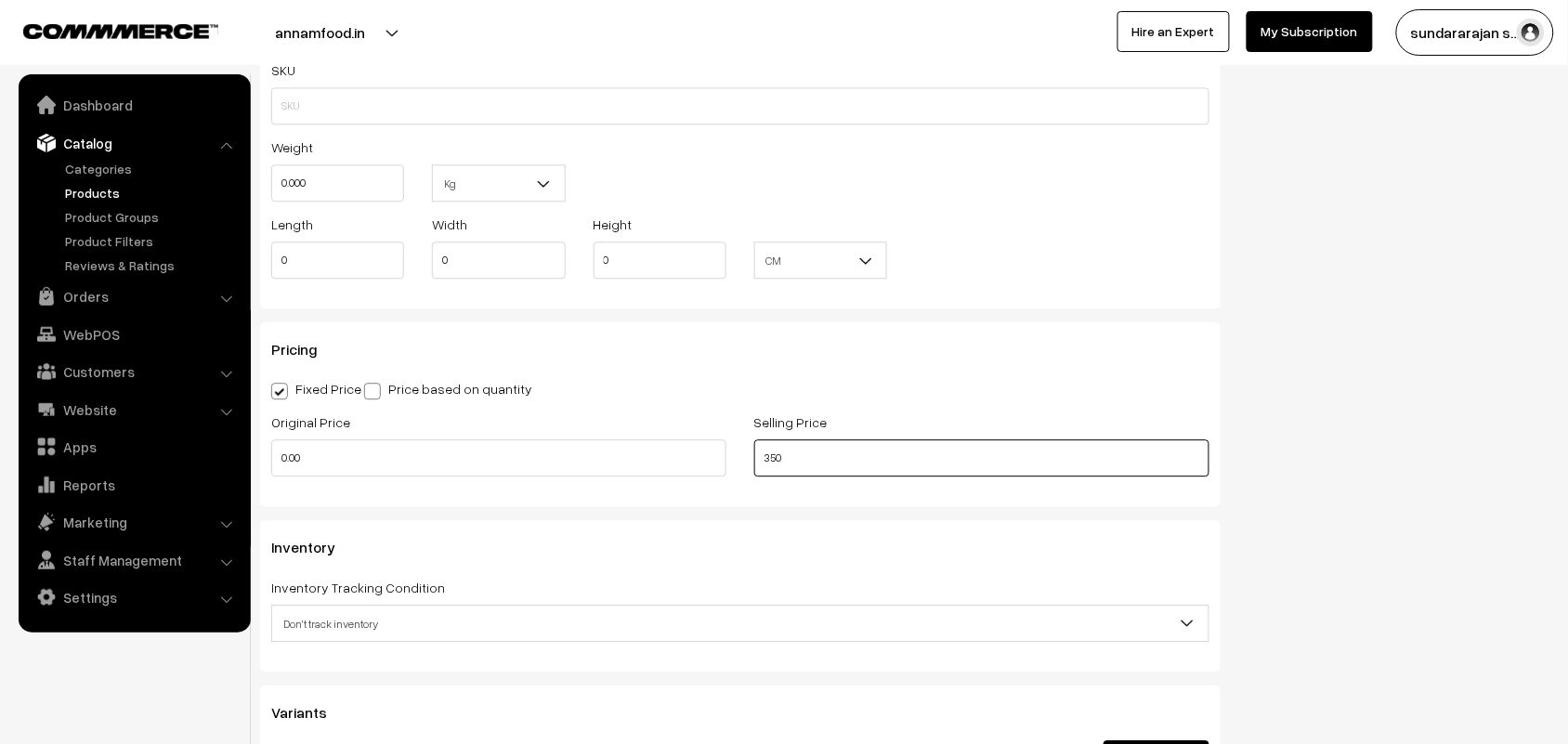 type on "350" 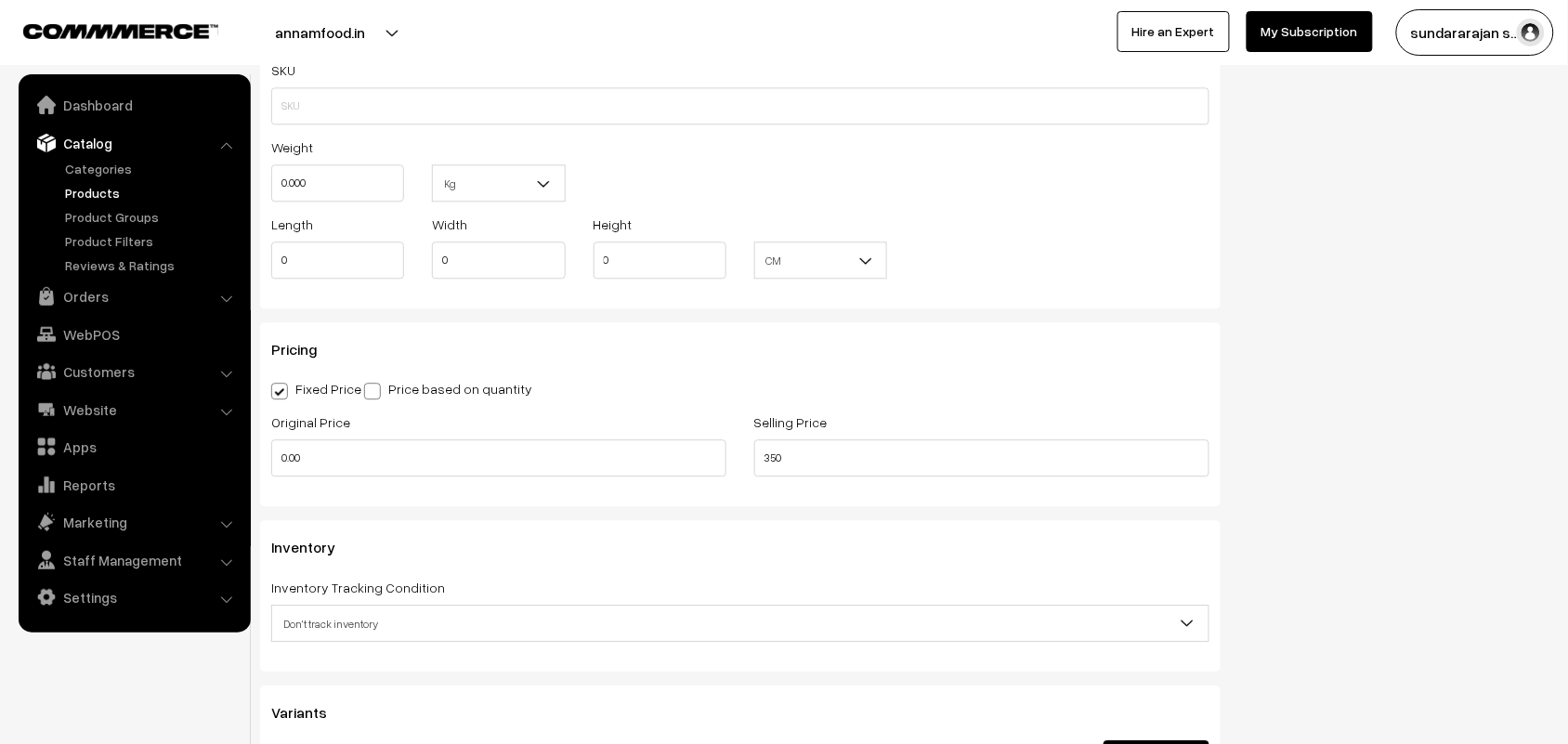 click on "Don't track inventory" at bounding box center [740, 623] 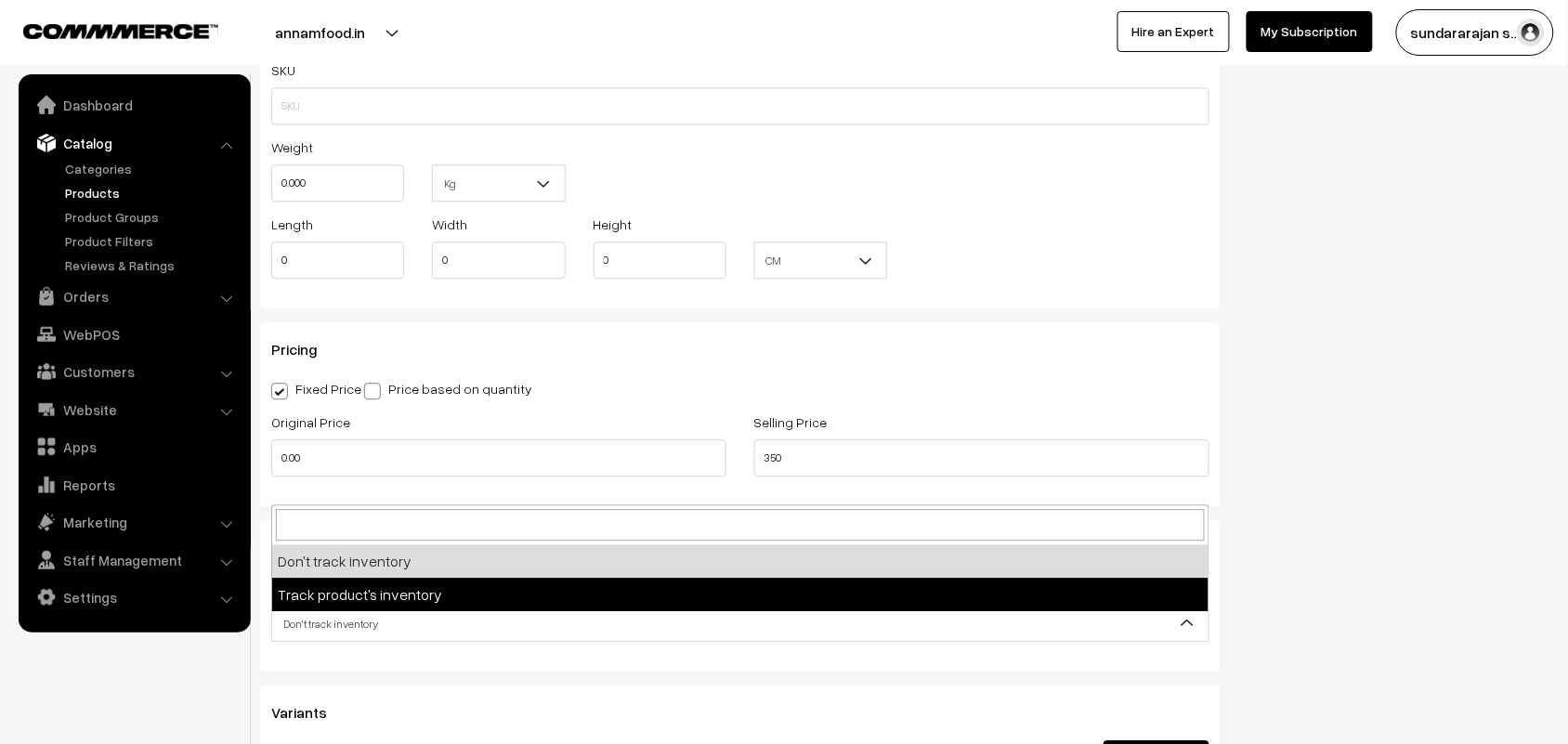select on "2" 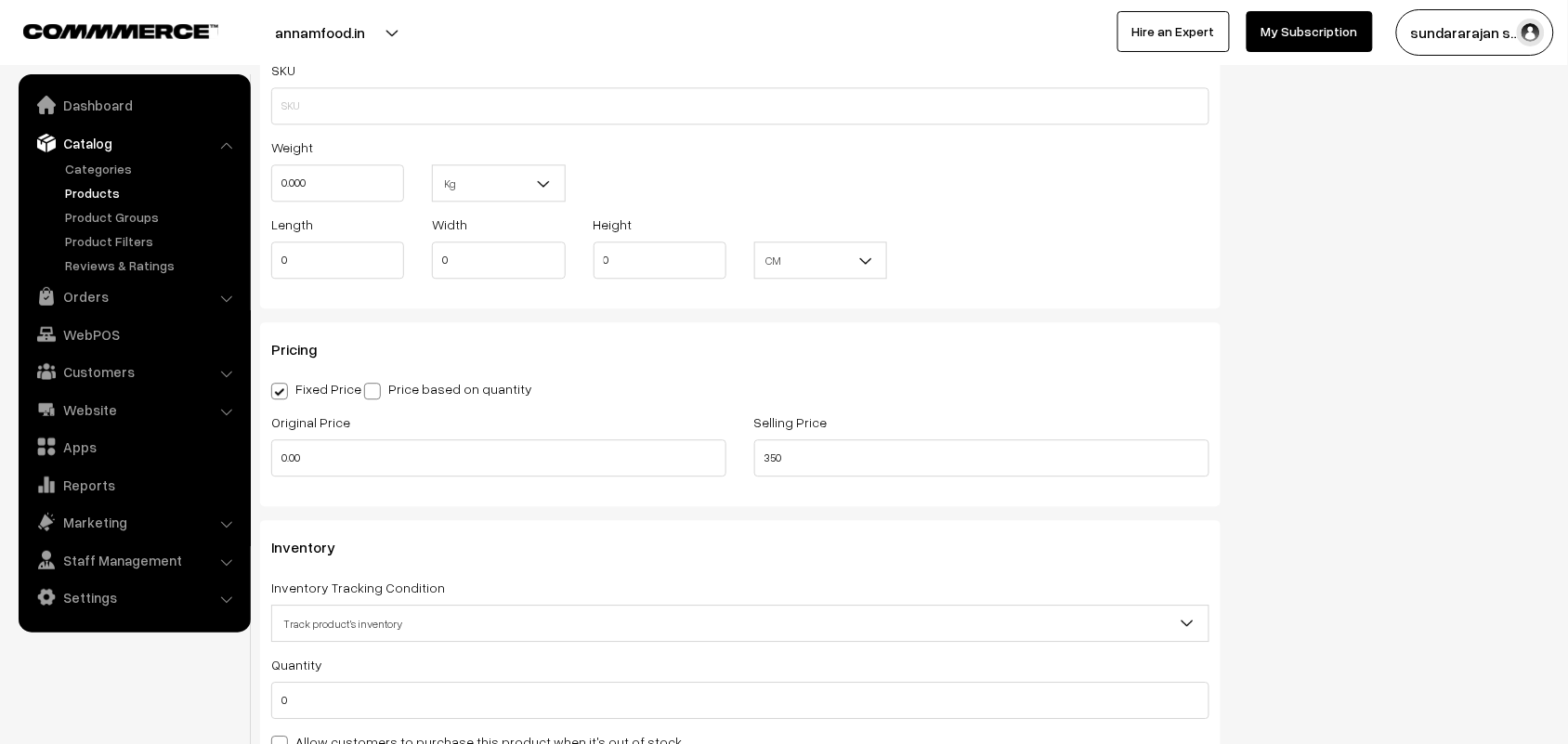 scroll, scrollTop: 1514, scrollLeft: 0, axis: vertical 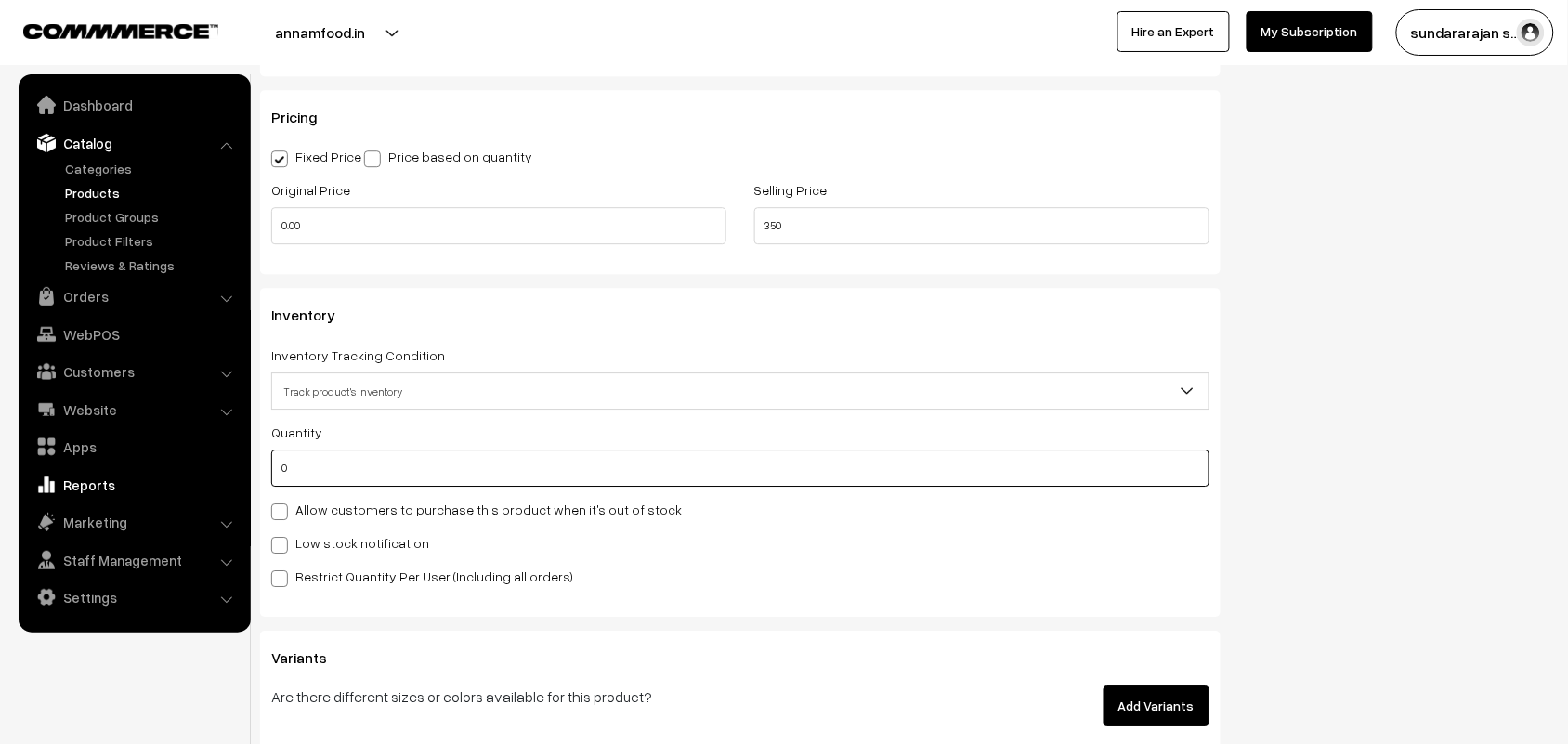 click on "Thank you for showing interest. Our team will call you shortly.
Close
annamfood.in
Go to Website
Switch Store
Create New Store
My Profile" at bounding box center (784, 111) 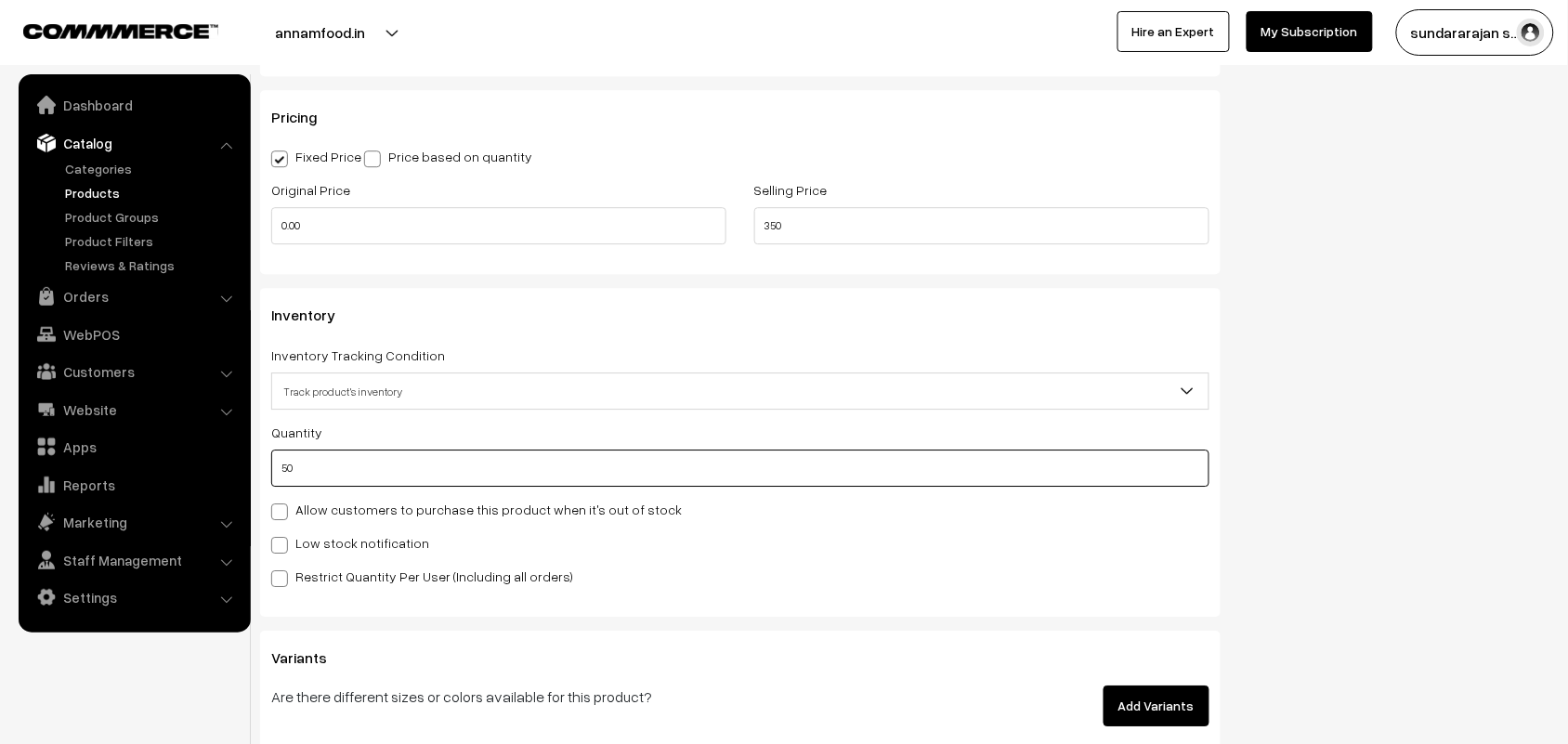 type on "50" 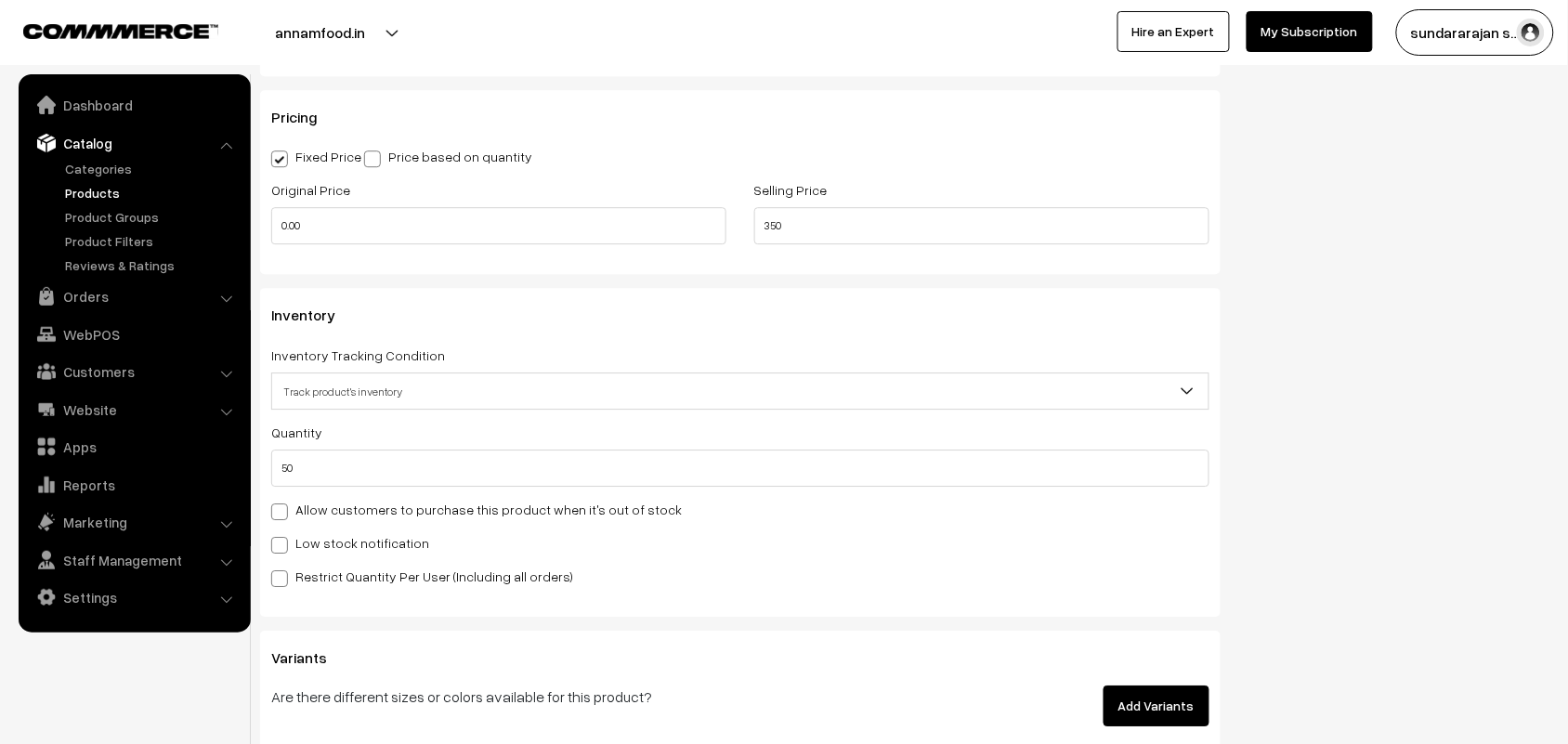 click on "Allow customers to purchase this product when it's out of stock" at bounding box center [477, 509] 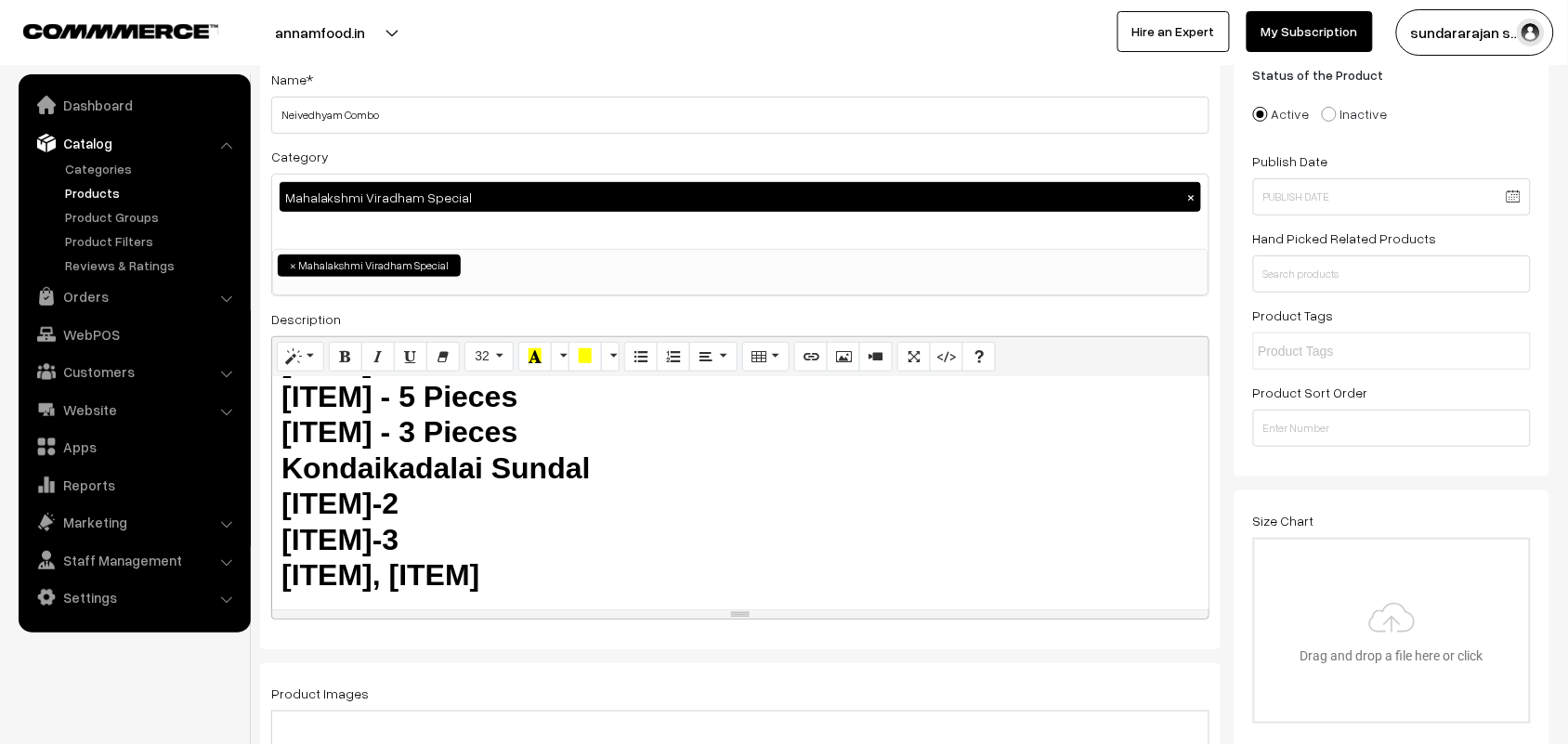scroll, scrollTop: 0, scrollLeft: 0, axis: both 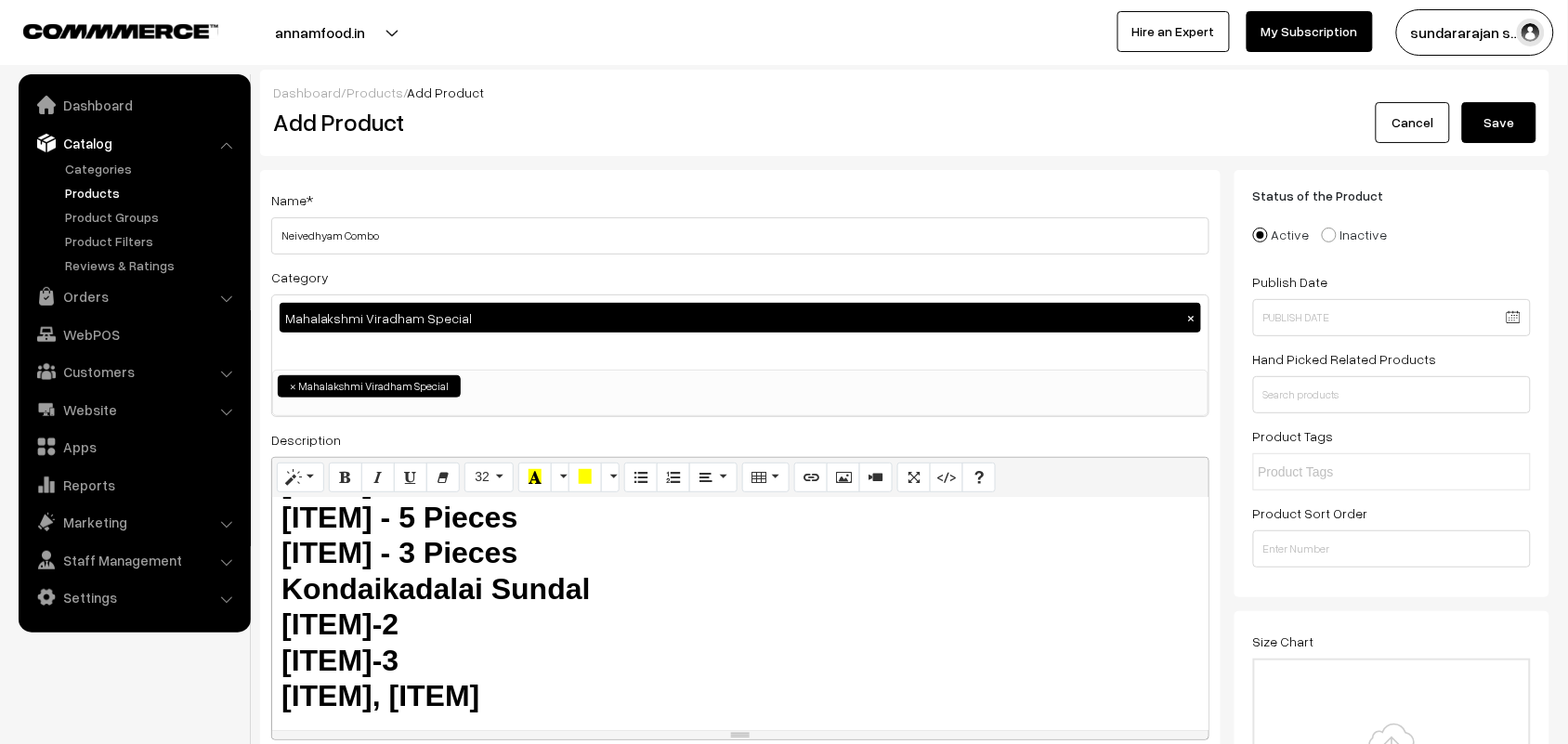 click on "Save" at bounding box center (1499, 123) 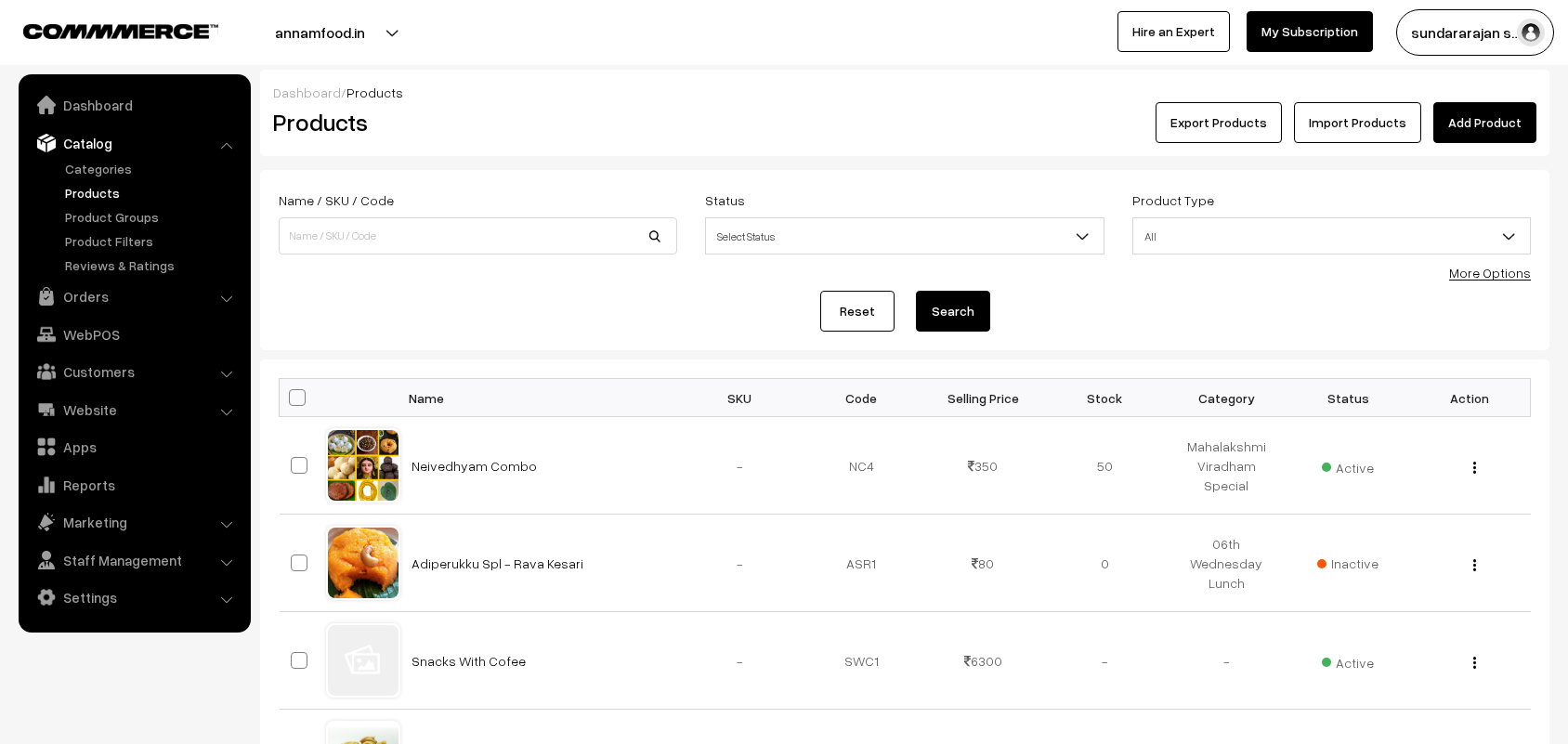scroll, scrollTop: 0, scrollLeft: 0, axis: both 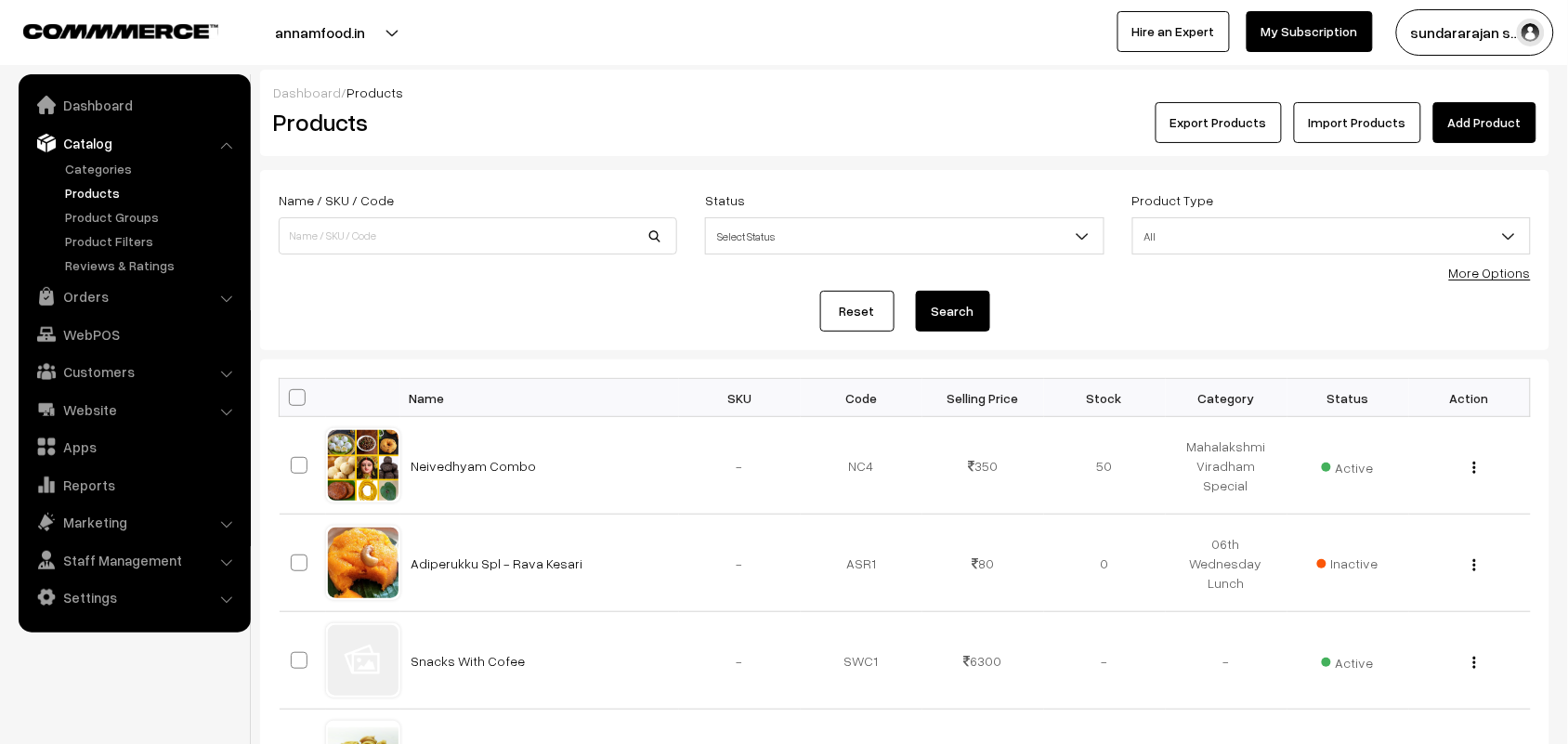 click on "Add Product" at bounding box center (1484, 123) 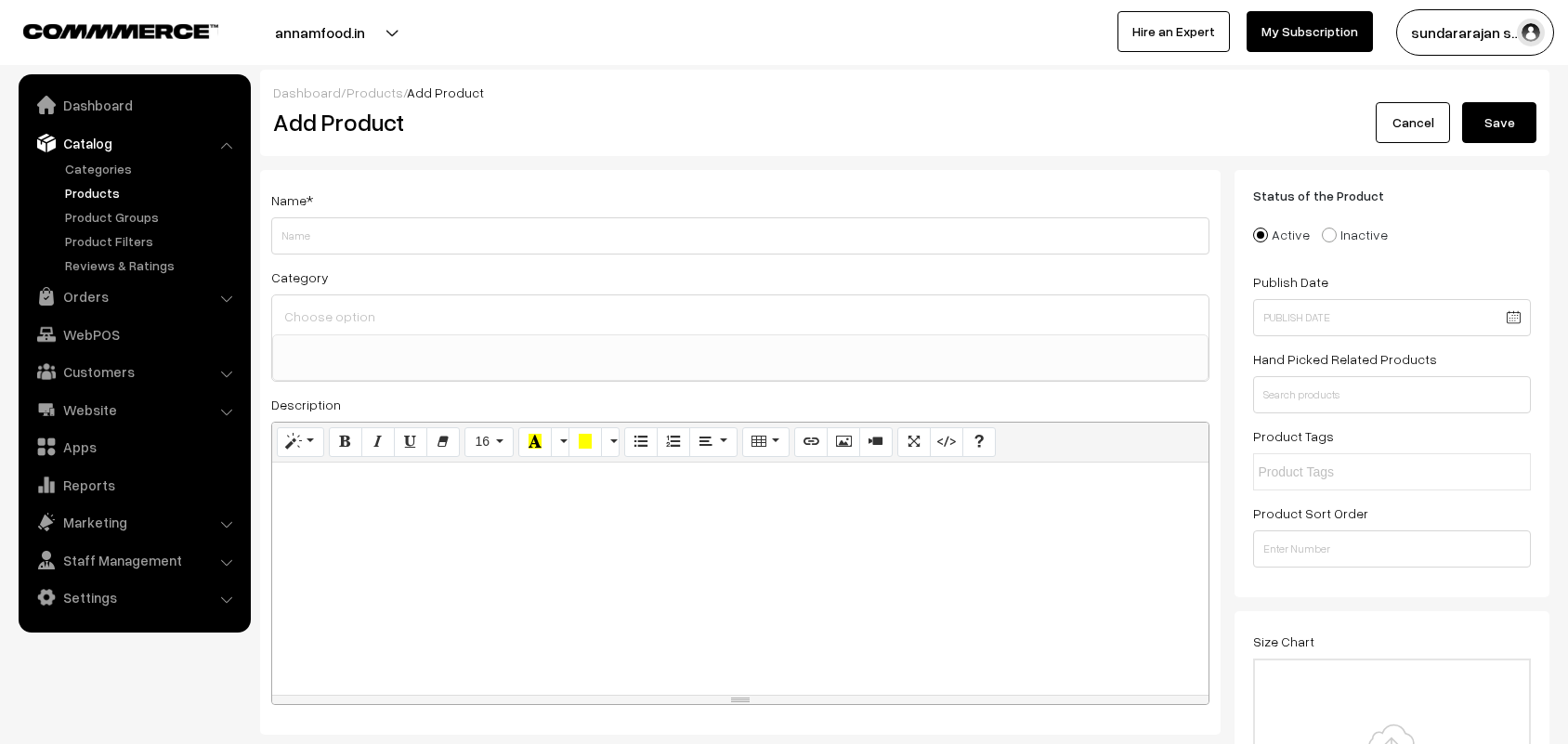 select 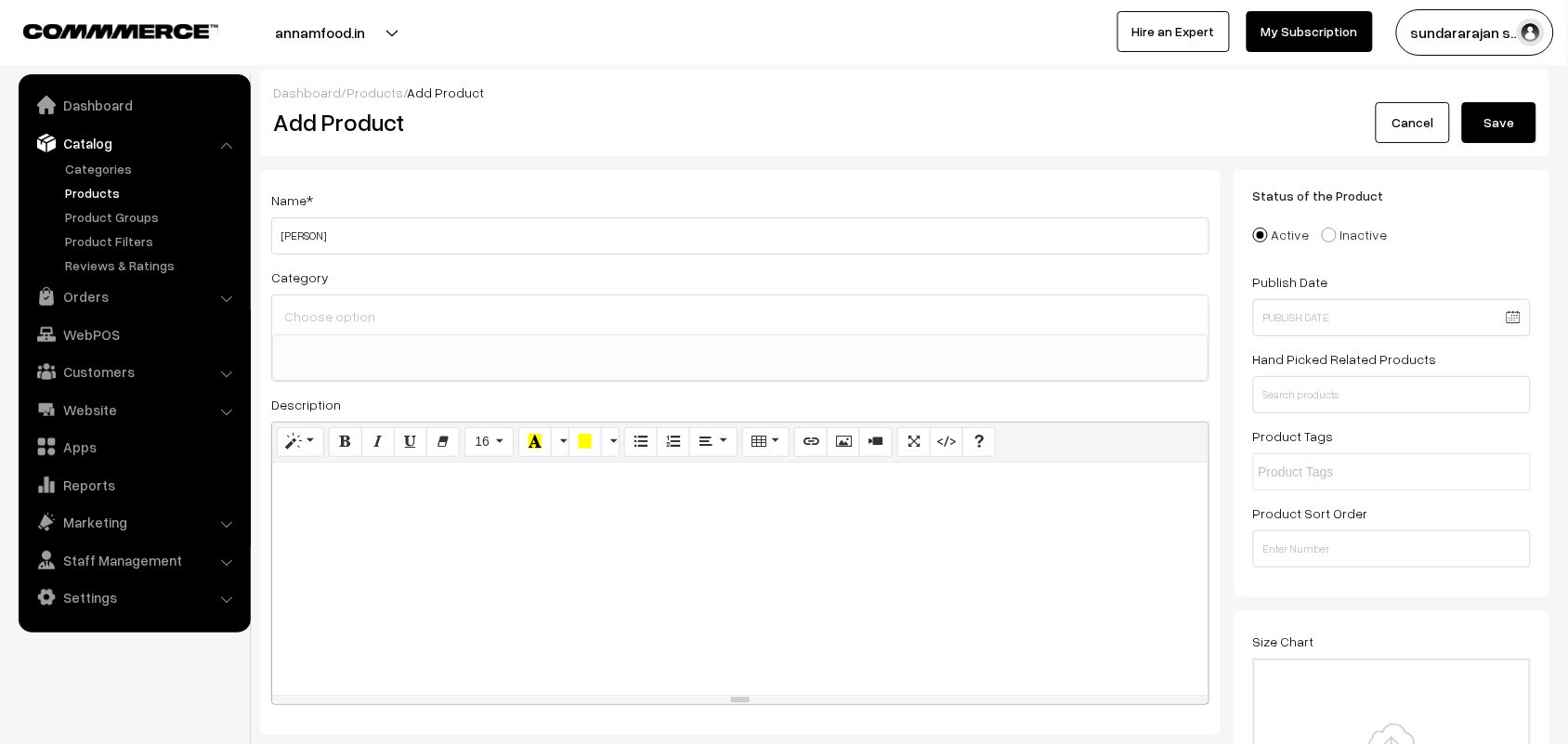 type on "Mahalakshmi Pooj Spl Lunch" 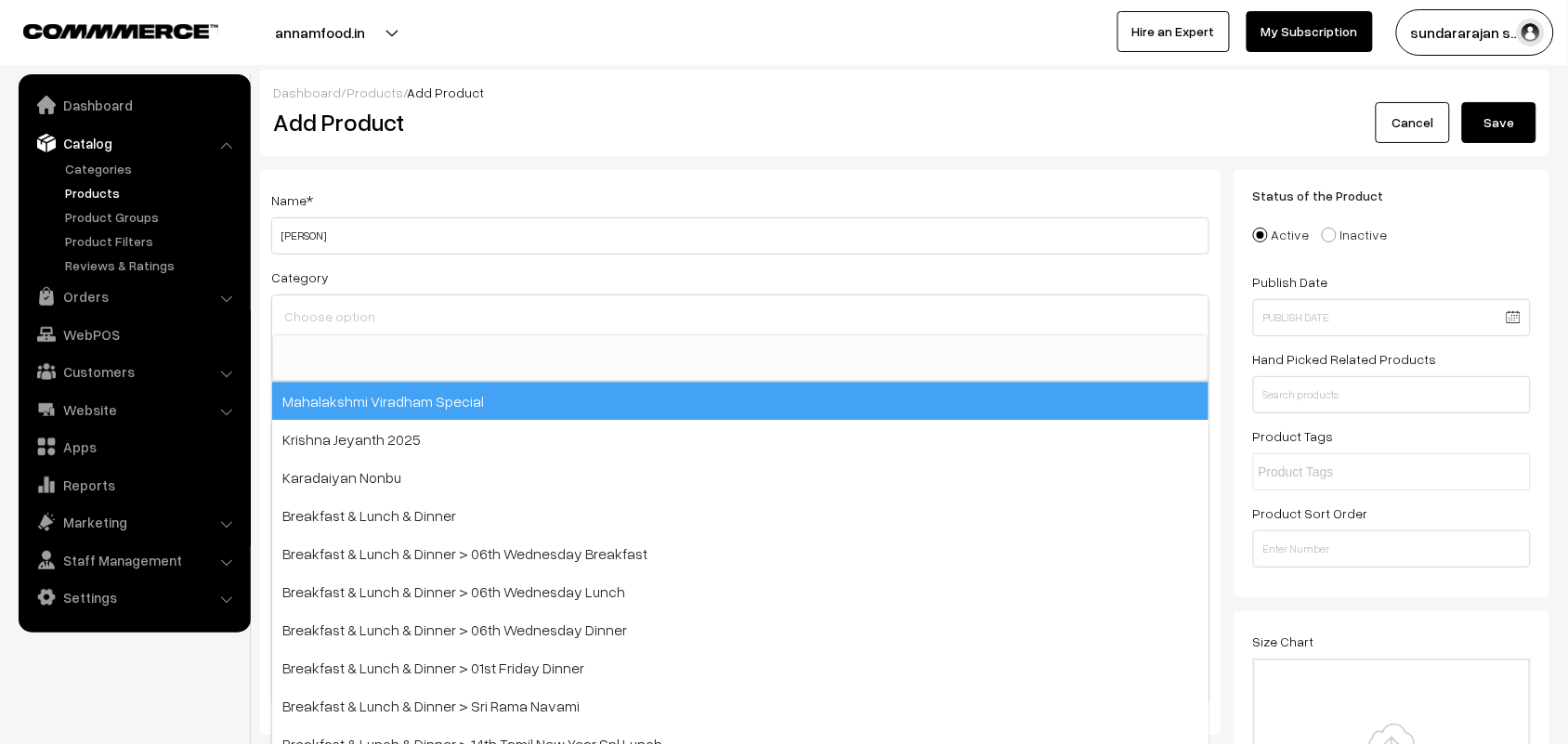drag, startPoint x: 514, startPoint y: 405, endPoint x: 465, endPoint y: 392, distance: 50.695167 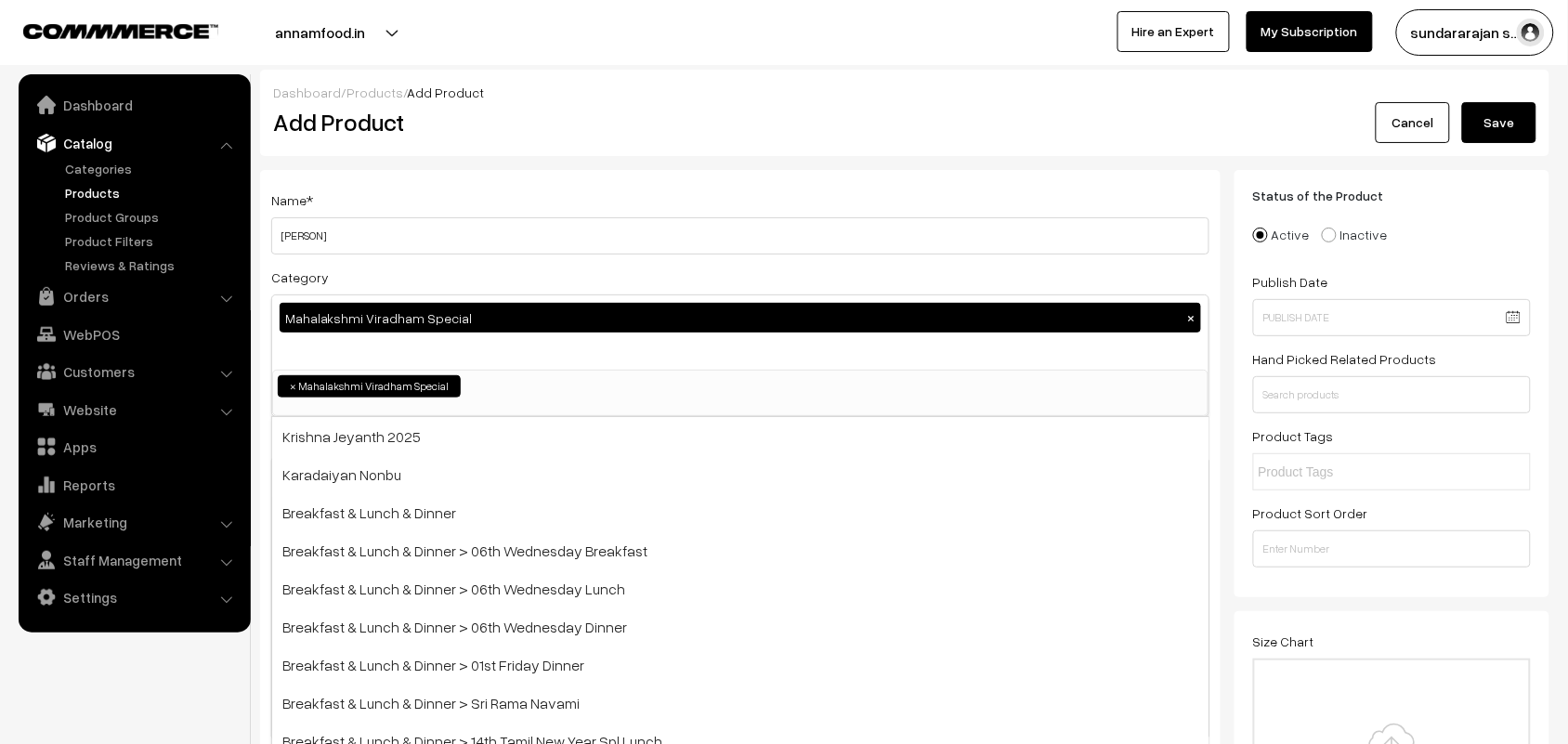 click on "Name  *
Mahalakshmi Pooj Spl Lunch
Category
Mahalakshmi Viradham Special ×
Mahalakshmi Viradham Special
Krishna Jeyanth 2025
Karadaiyan Nonbu
Breakfast & Lunch & Dinner
Breakfast & Lunch & Dinner > 06th Wednesday   Breakfast
Breakfast & Lunch & Dinner > 06th Wednesday  Lunch
Breakfast & Lunch & Dinner > 06th Wednesday Dinner Lunch Podi" at bounding box center (740, 470) 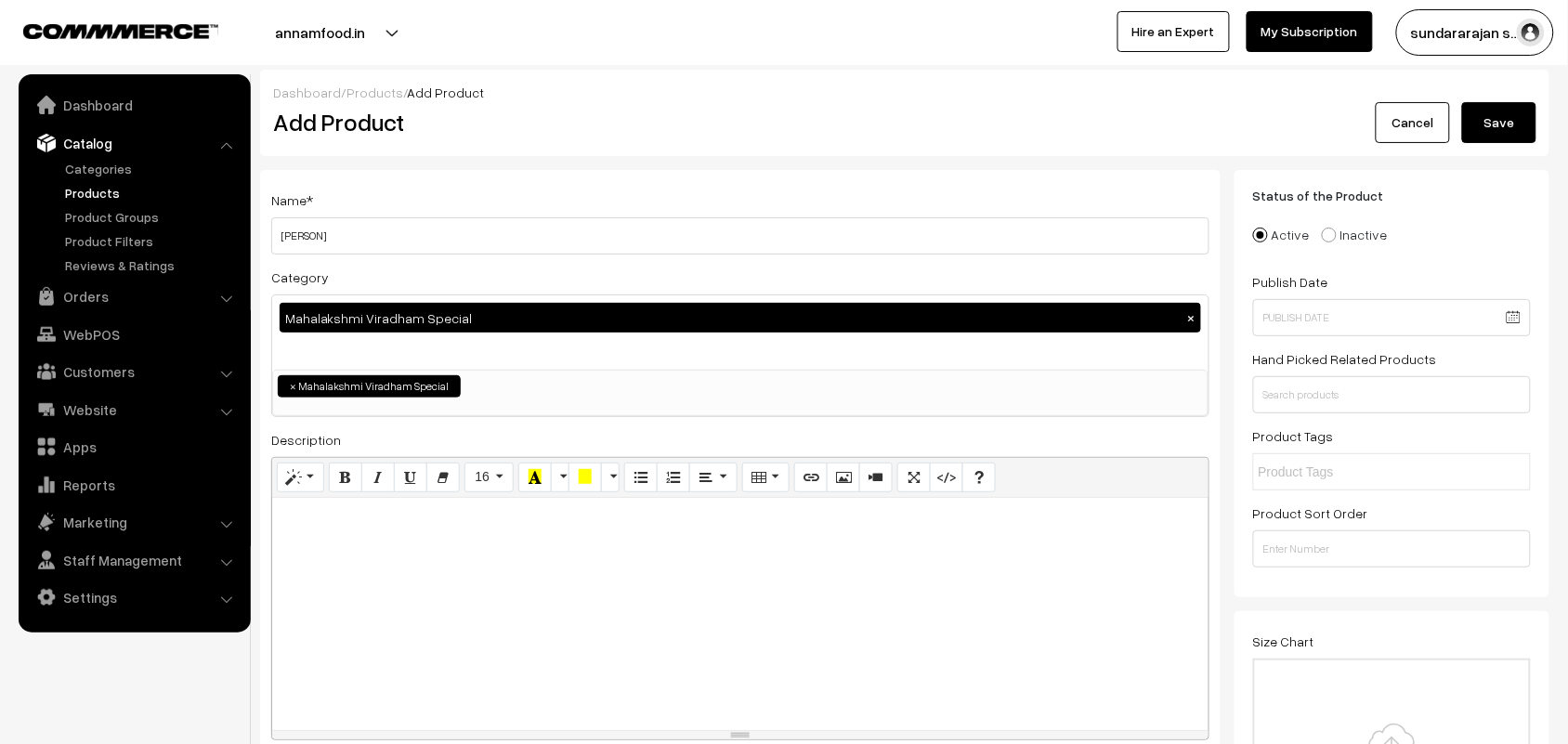 click at bounding box center (740, 518) 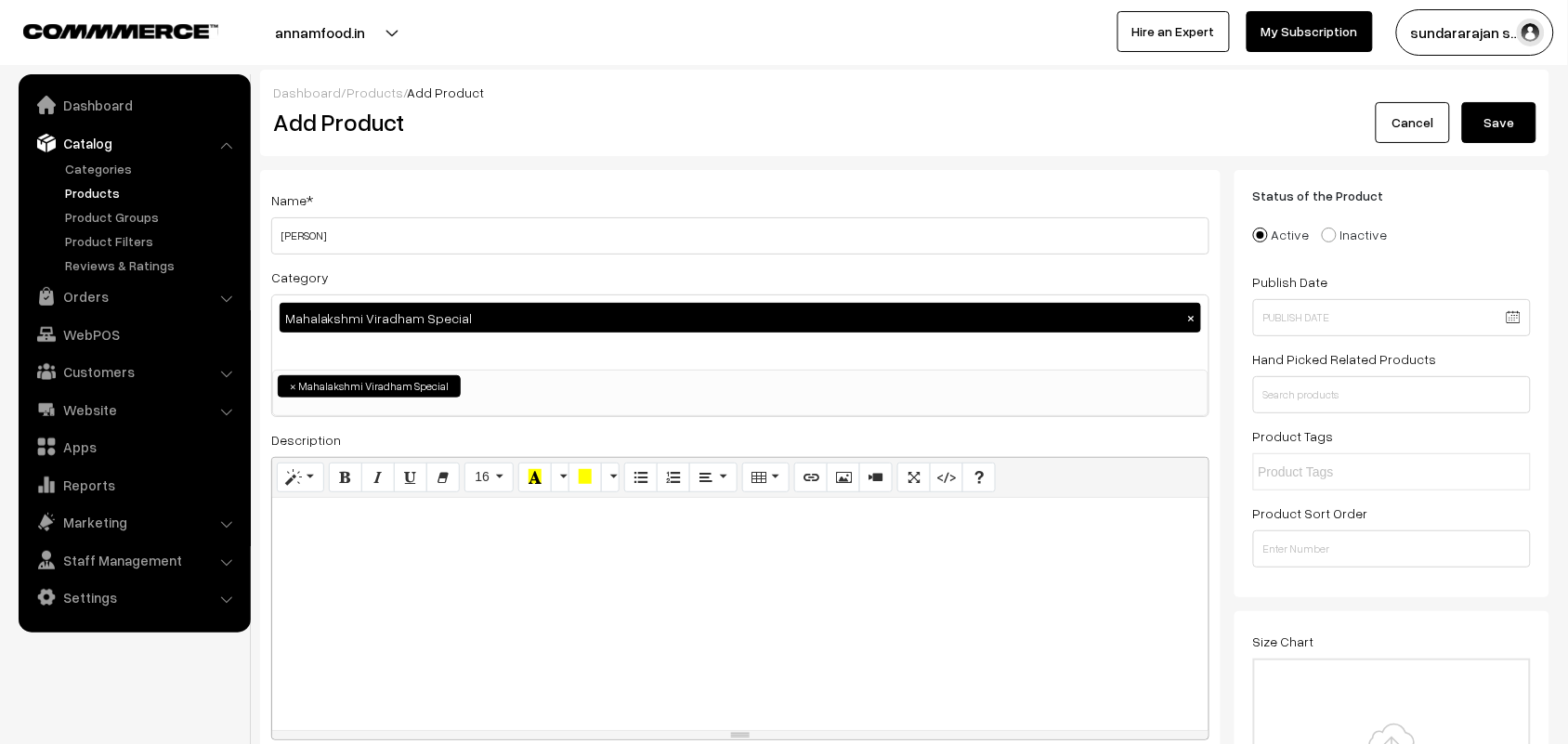 type 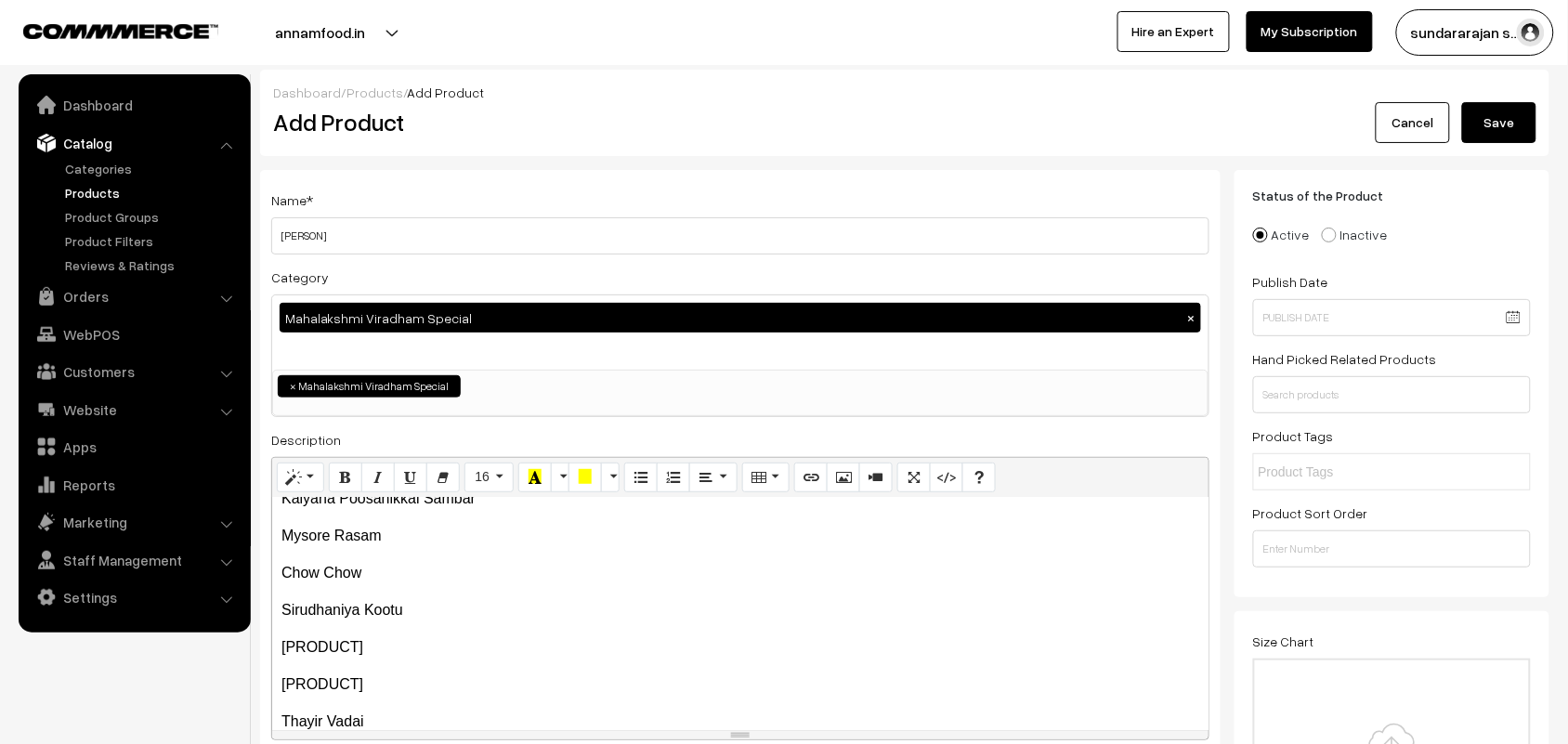 scroll, scrollTop: 0, scrollLeft: 0, axis: both 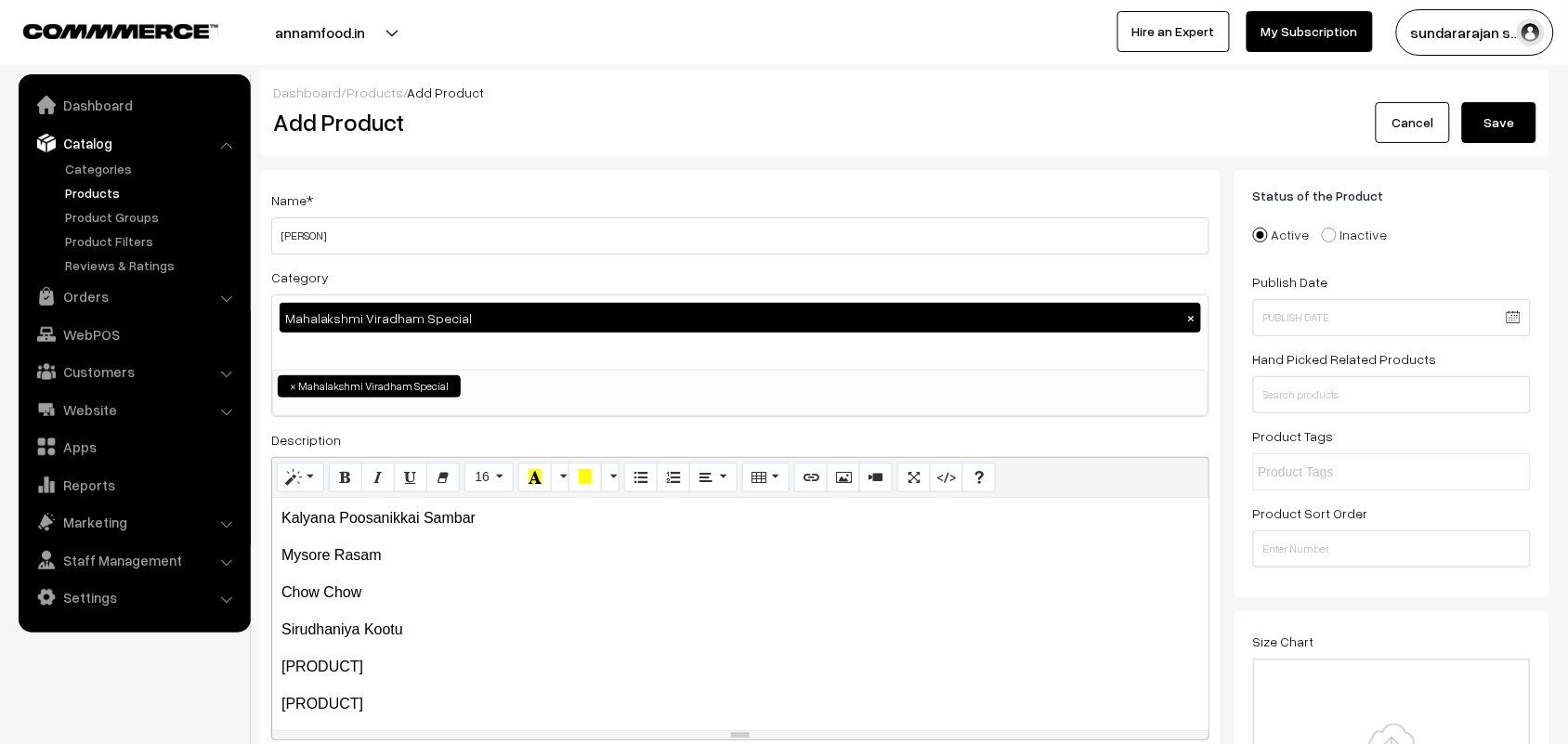 click on "Chow Chow" at bounding box center [740, 593] 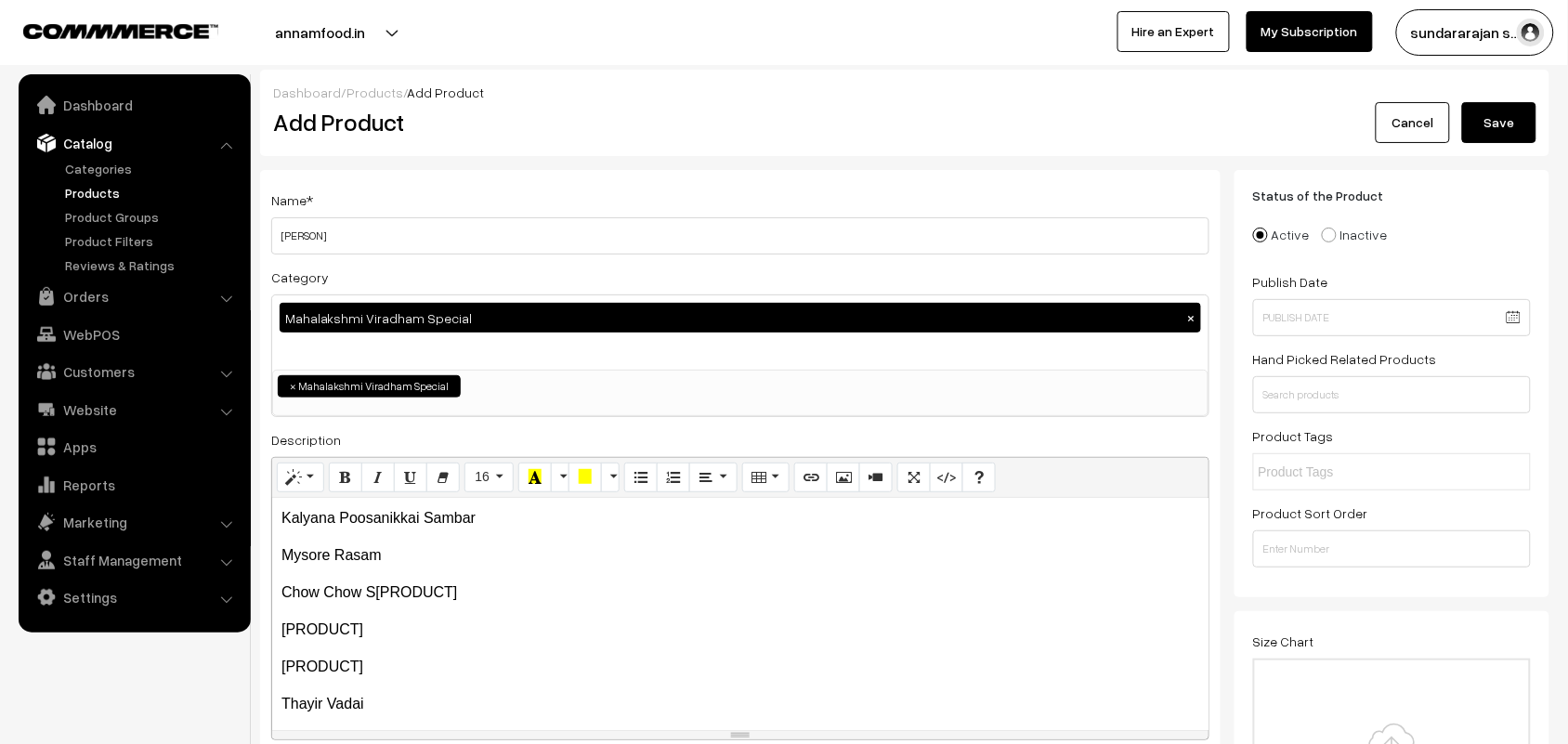 click on "Kalyana Poosanikkai Sambar" at bounding box center (740, 518) 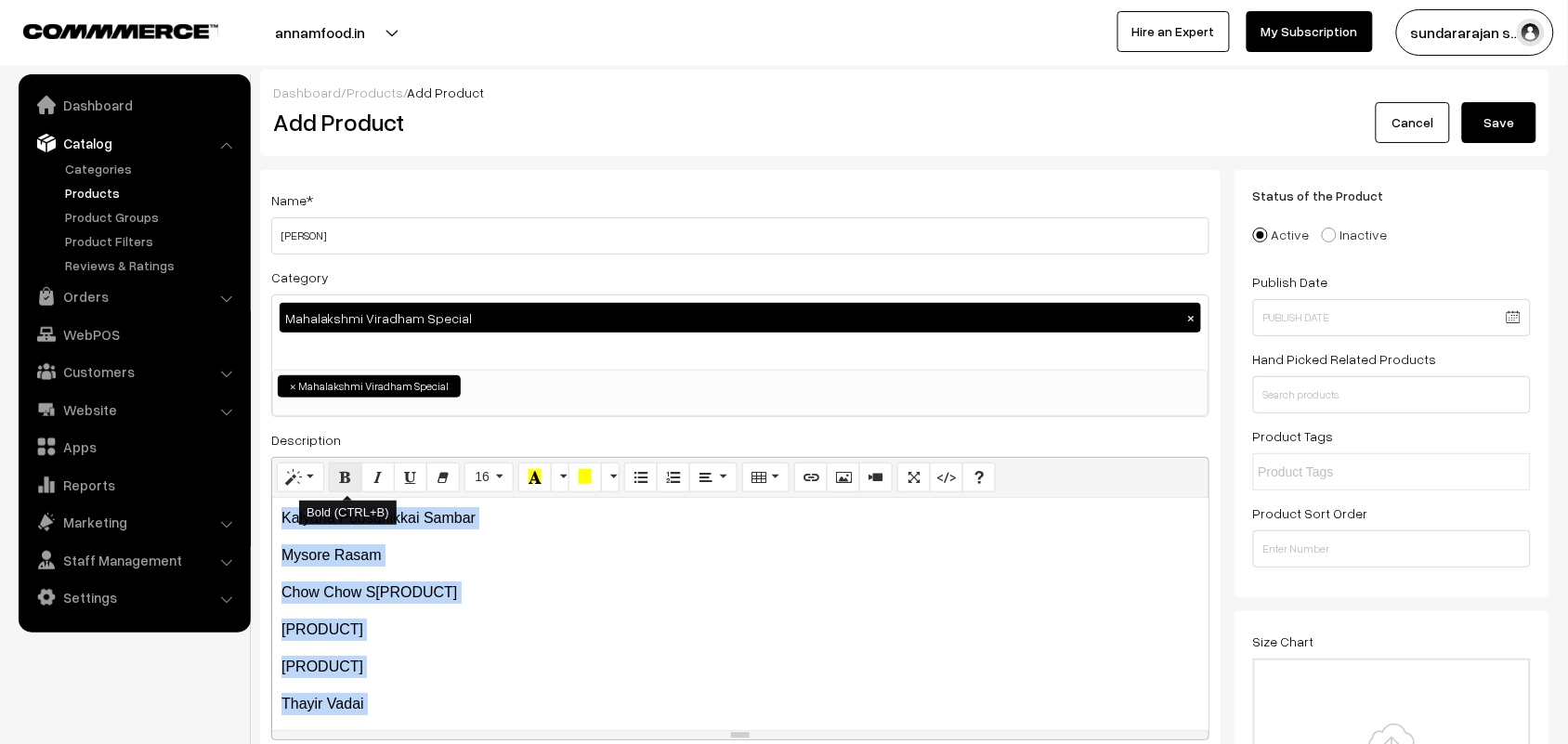 click at bounding box center (346, 476) 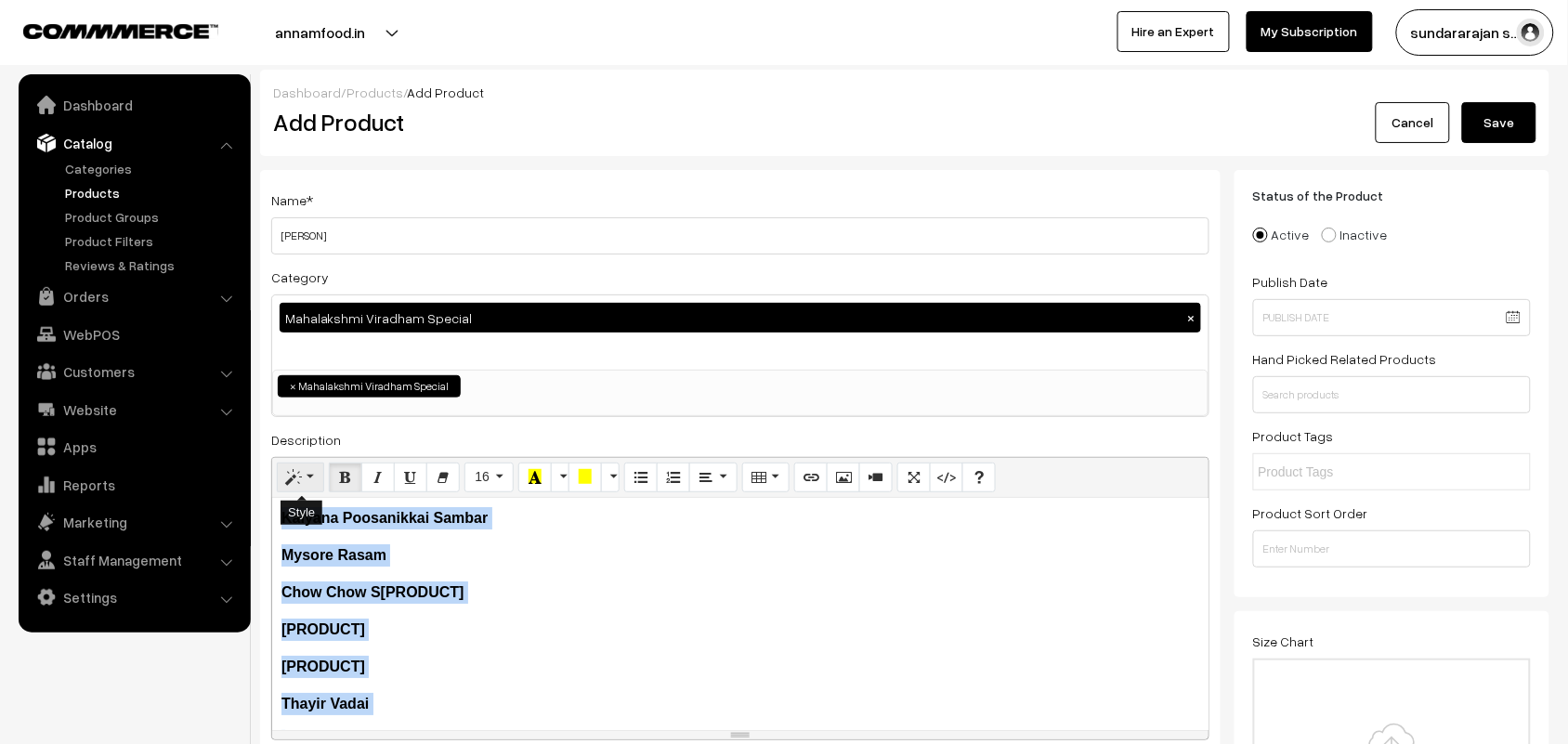 click at bounding box center (300, 477) 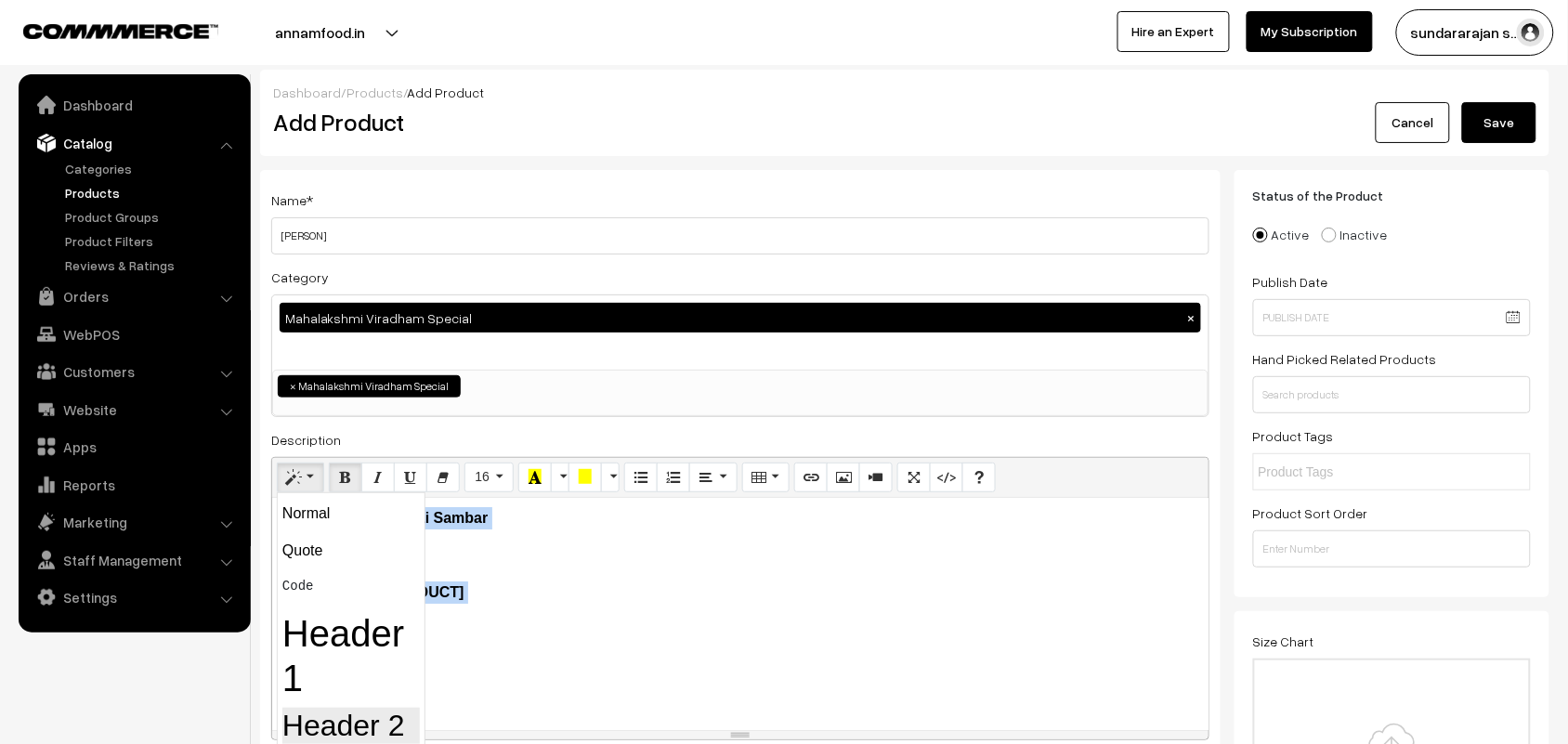 click on "Header 2" at bounding box center (351, 725) 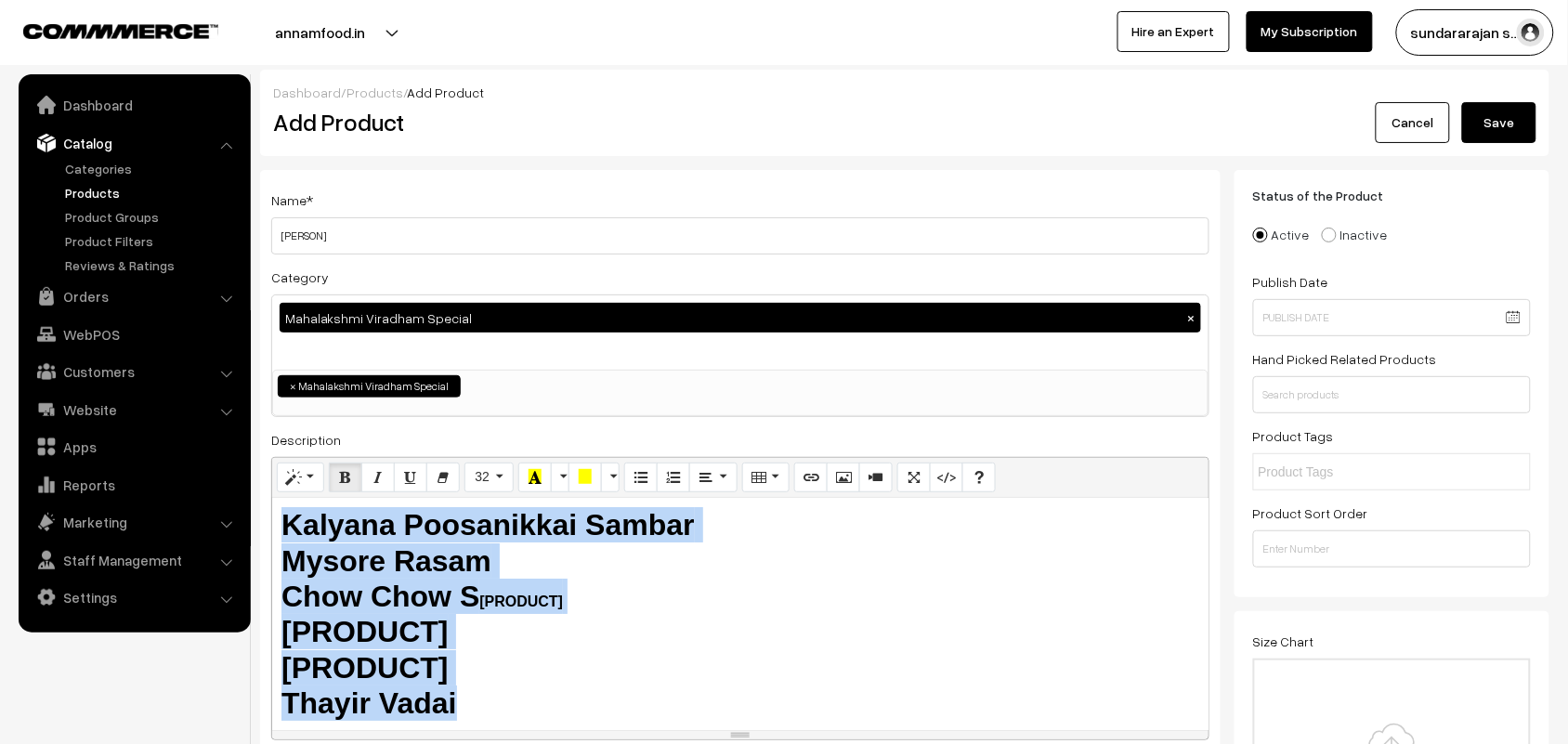 click on "Chow Chow S irudhaniya Kootu" at bounding box center [422, 596] 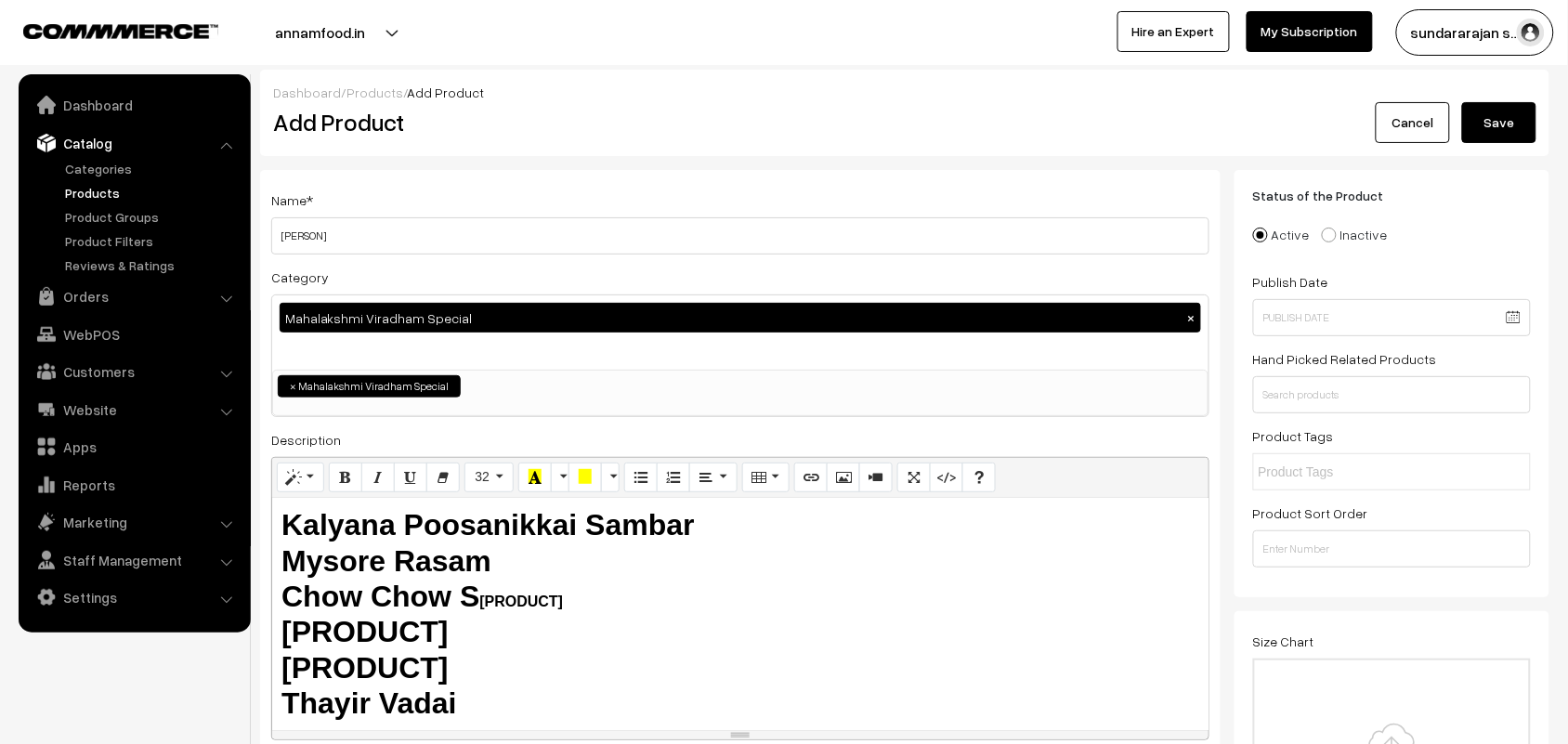 click on "irudhaniya Kootu" at bounding box center (521, 601) 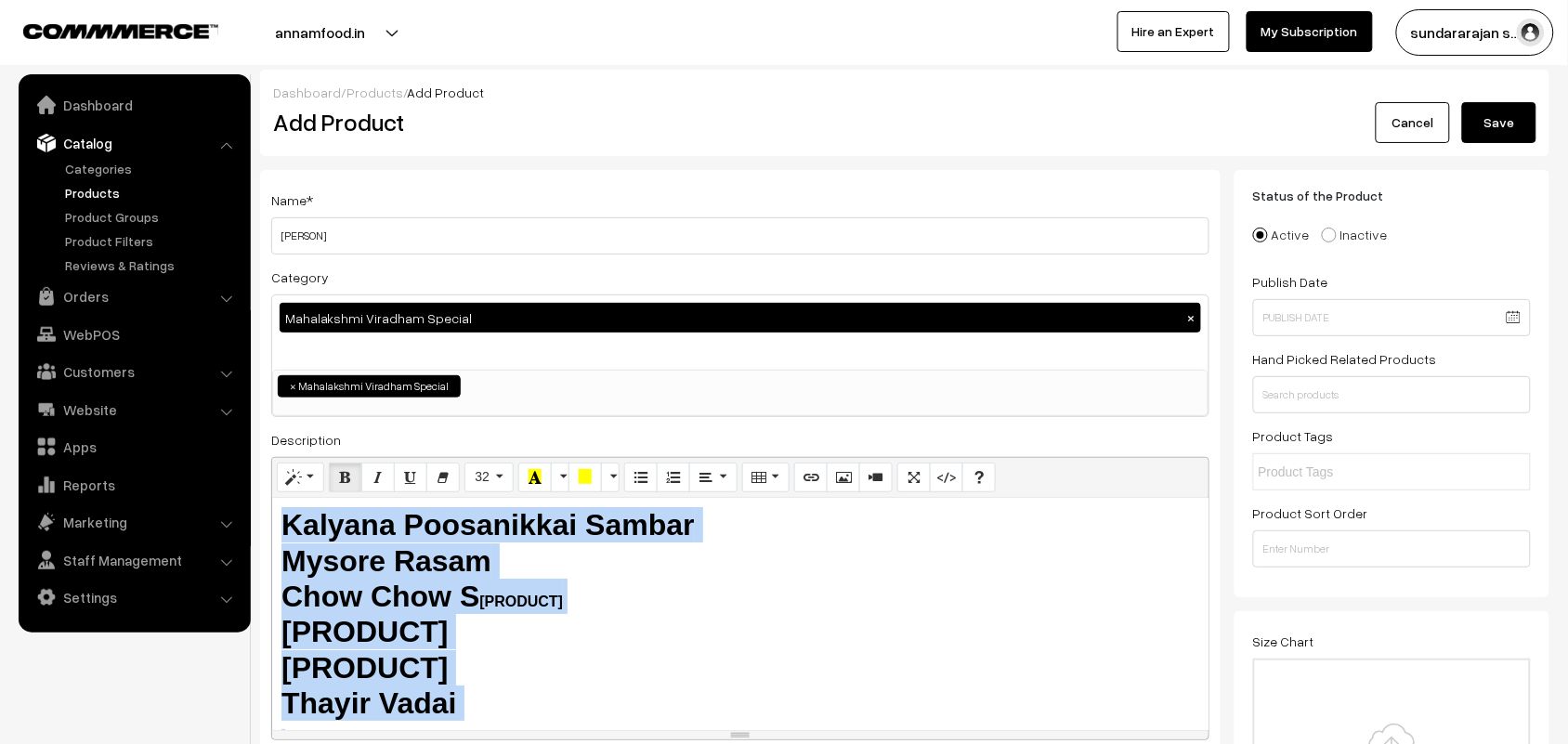 click on "Kalyana Poosanikkai Sambar Mysore Rasam Chow Chow S irudhaniya Kootu Beans Ushili Kesari Thayir Vadai" at bounding box center [740, 614] 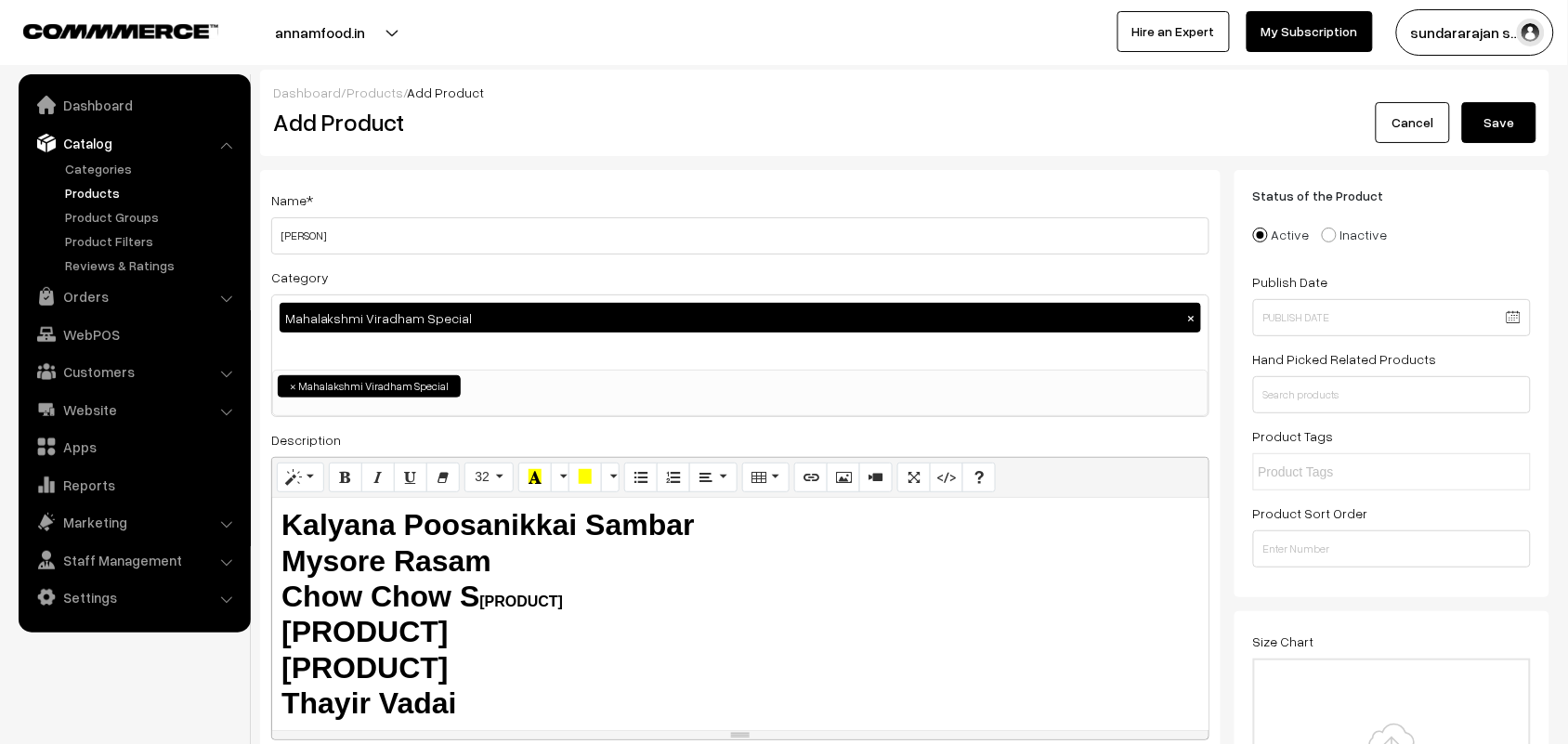 drag, startPoint x: 511, startPoint y: 607, endPoint x: 462, endPoint y: 592, distance: 51.244512 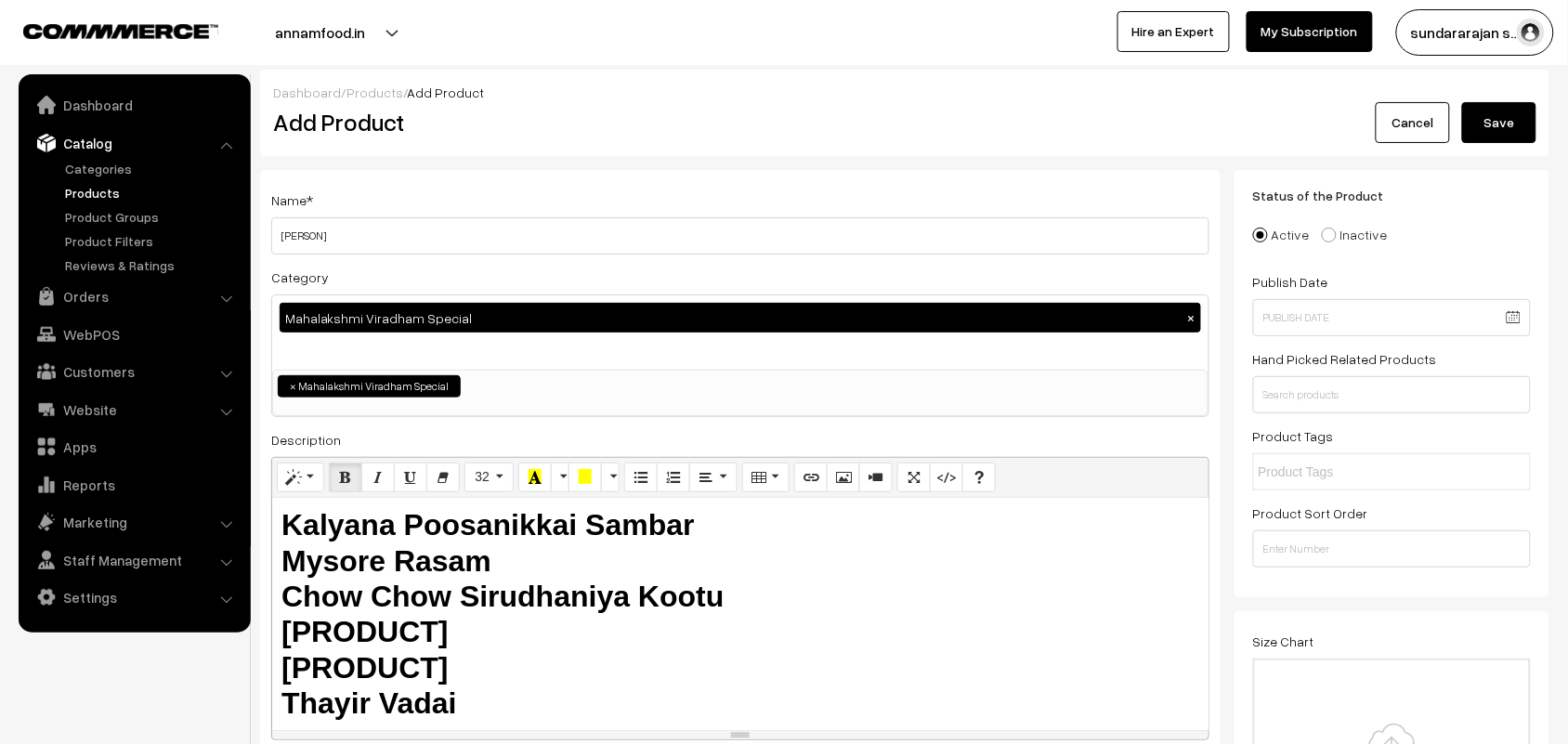 click on "Beans Ushili" at bounding box center (365, 632) 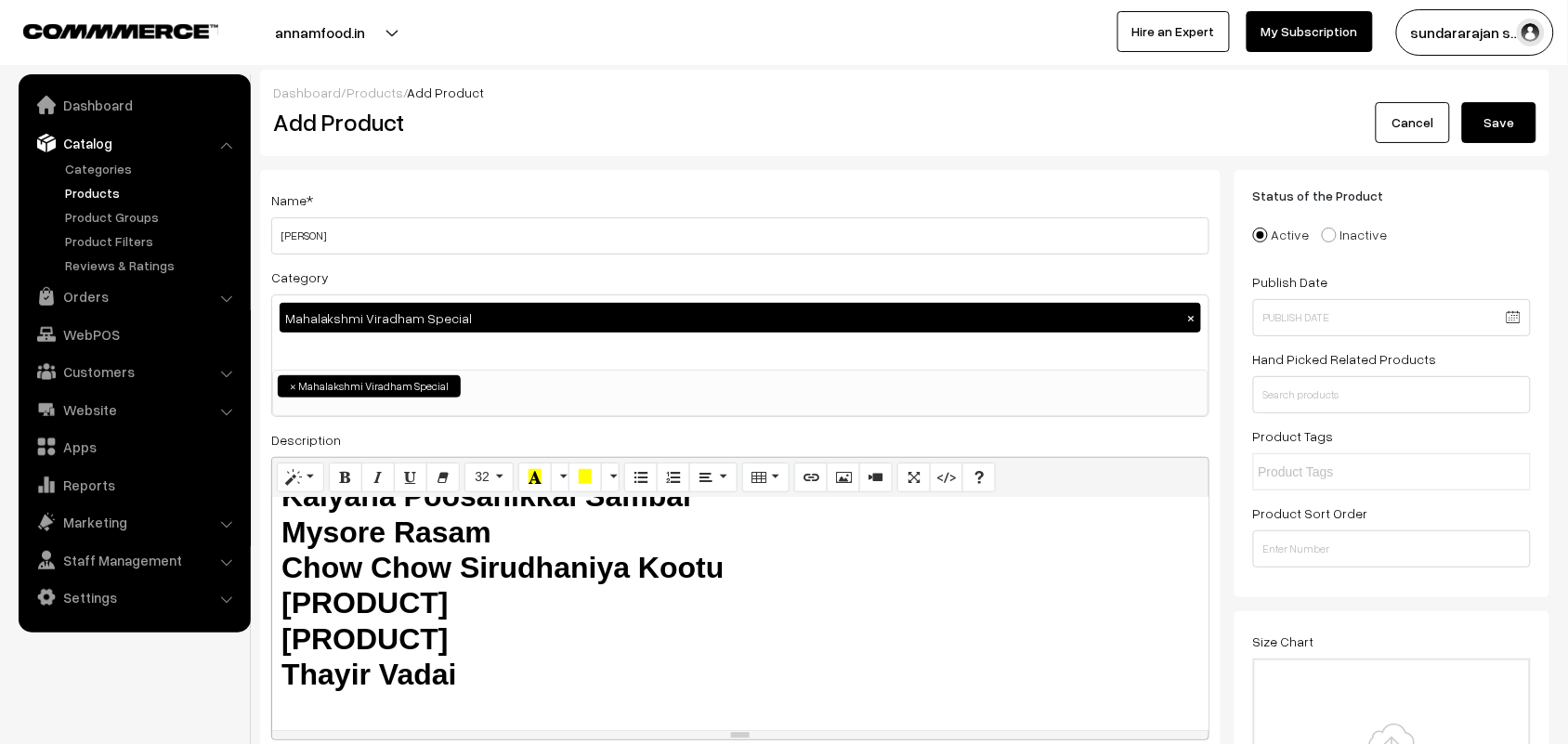 scroll, scrollTop: 44, scrollLeft: 0, axis: vertical 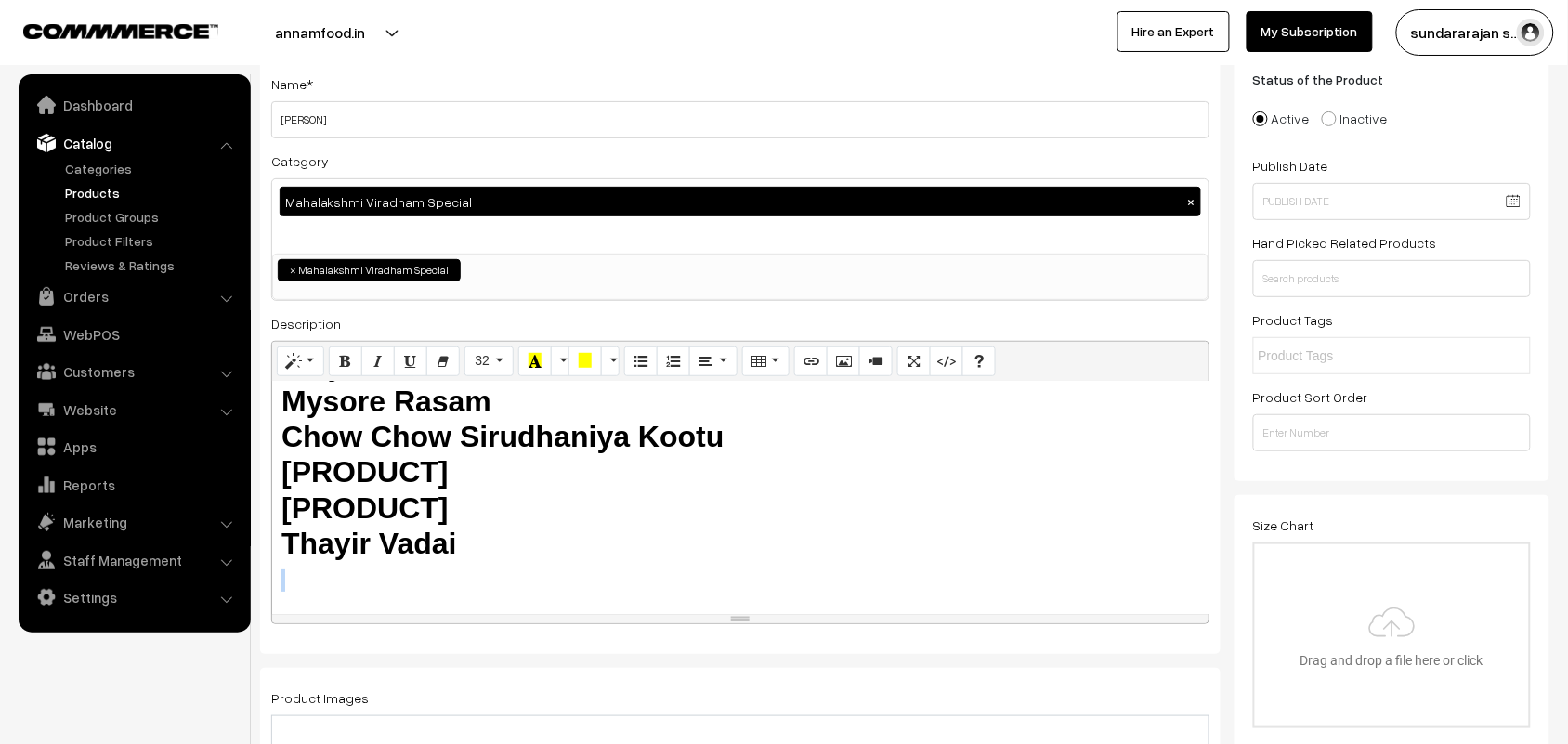 drag, startPoint x: 495, startPoint y: 540, endPoint x: 639, endPoint y: 568, distance: 146.69697 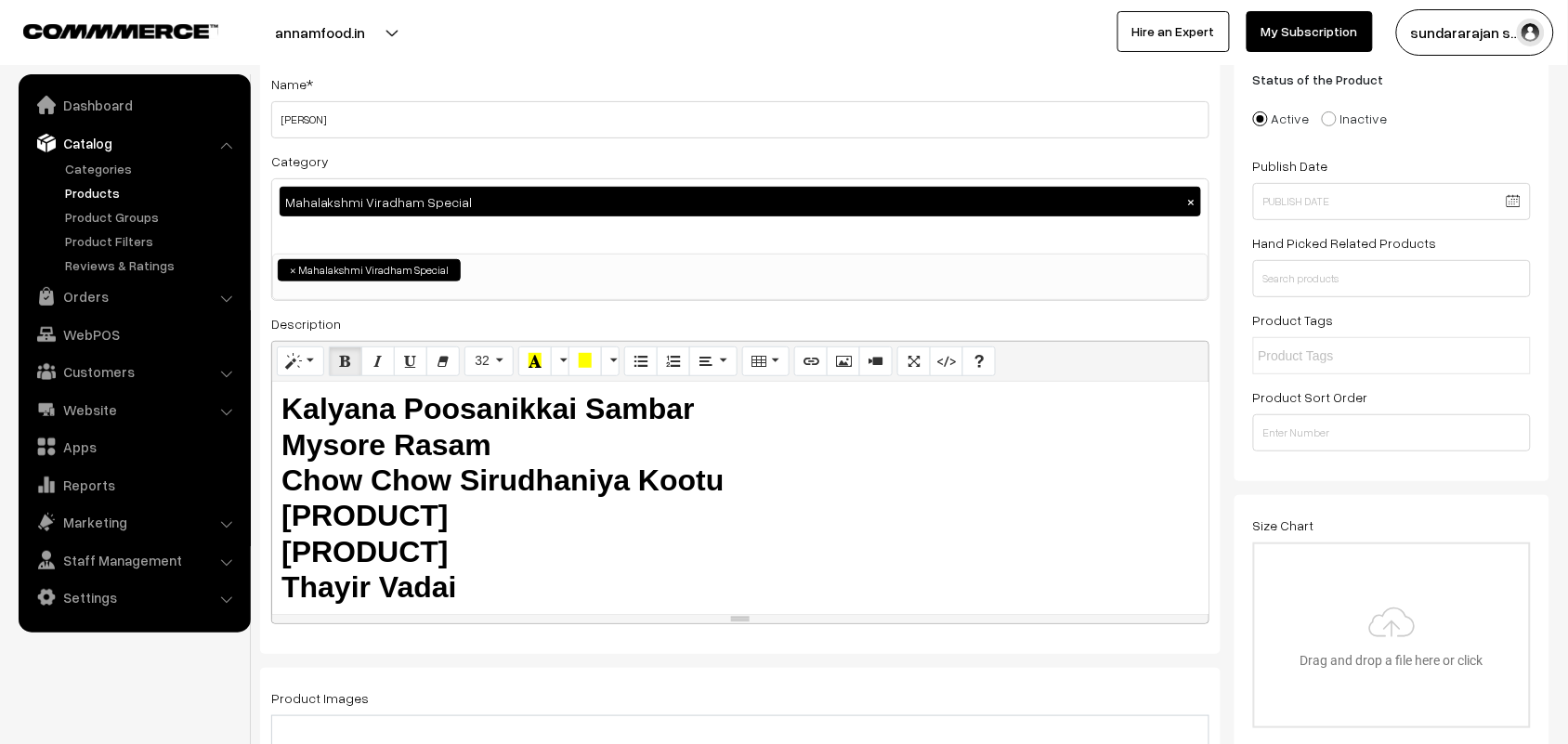 scroll, scrollTop: 7, scrollLeft: 0, axis: vertical 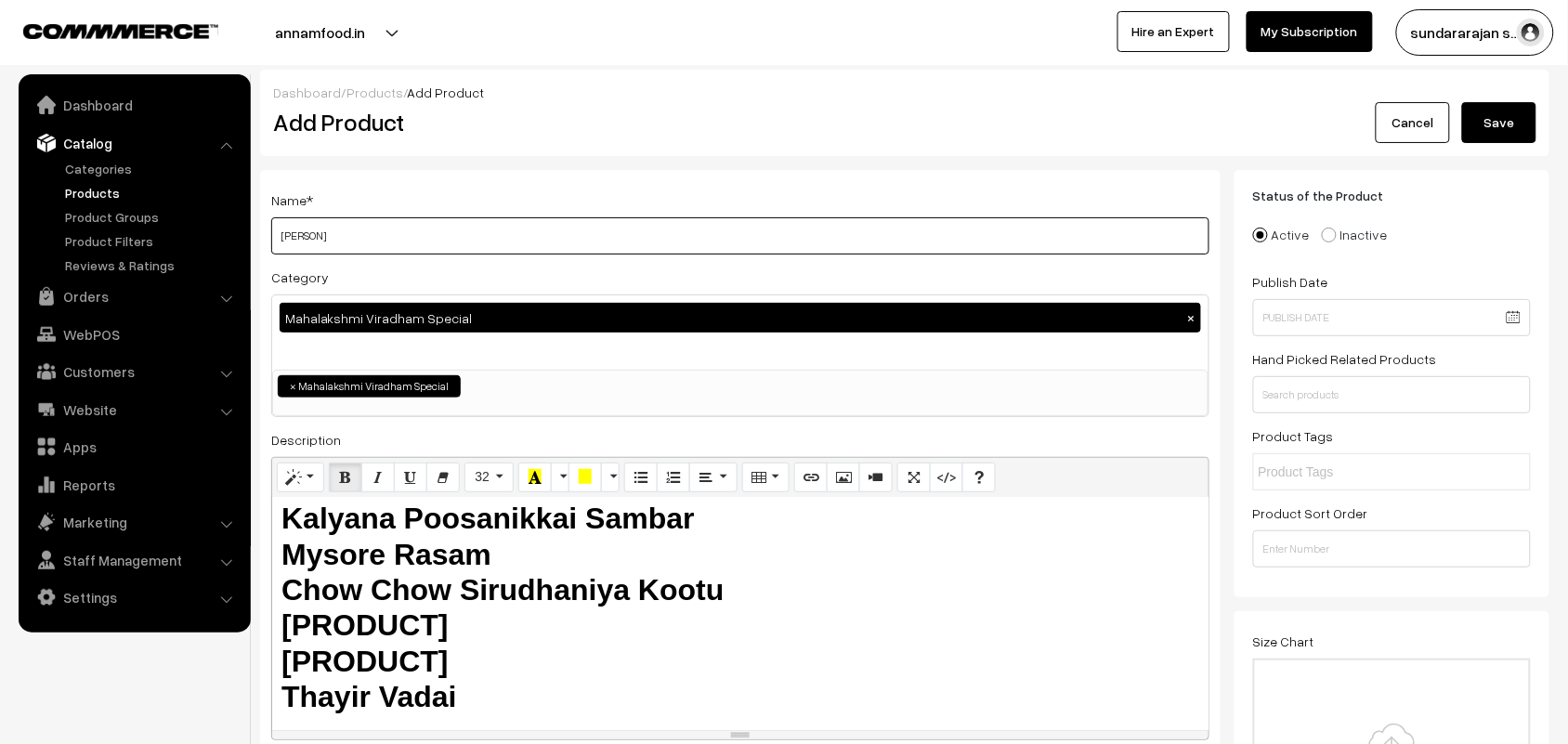 click on "Mahalakshmi Pooj Spl Lunch" at bounding box center (740, 236) 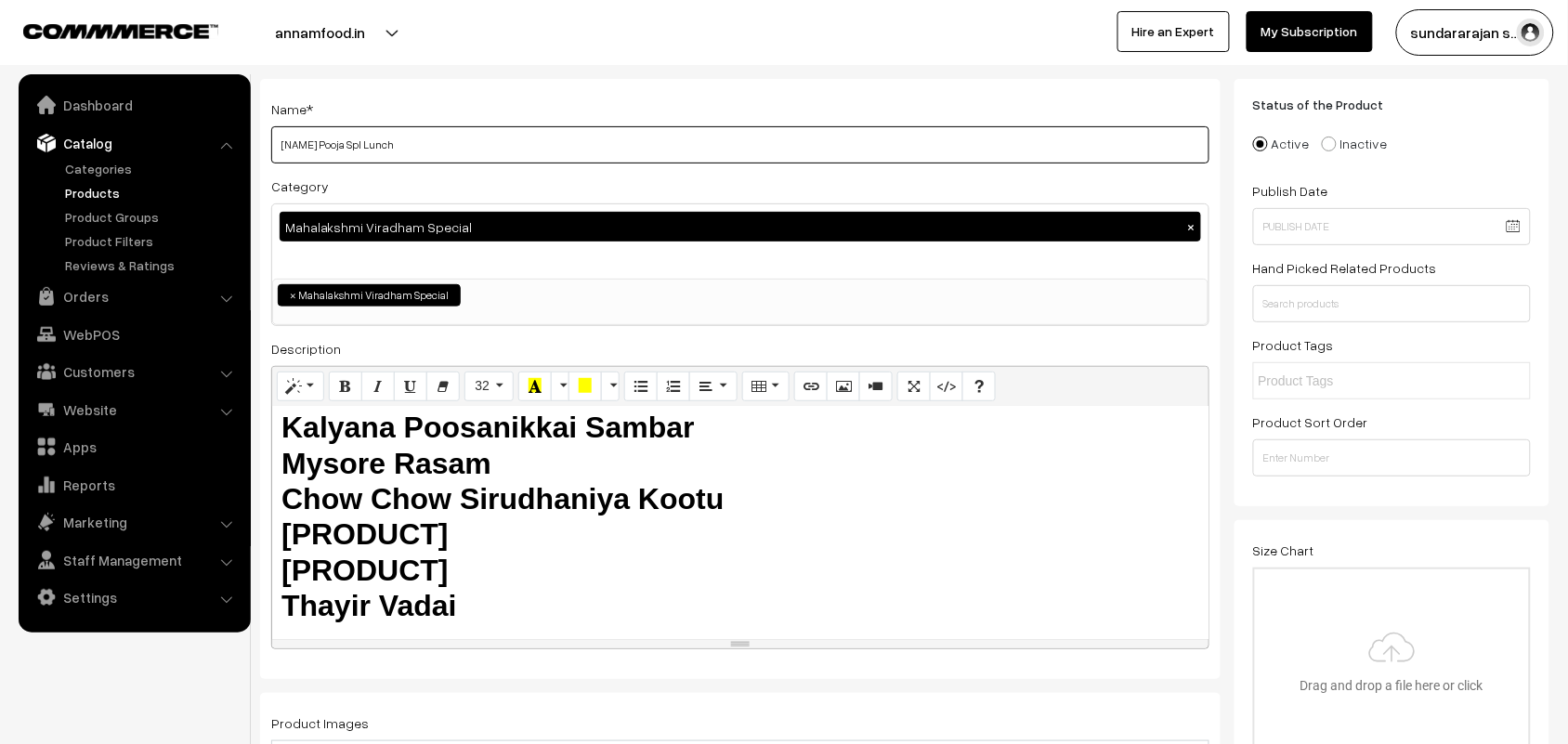scroll, scrollTop: 232, scrollLeft: 0, axis: vertical 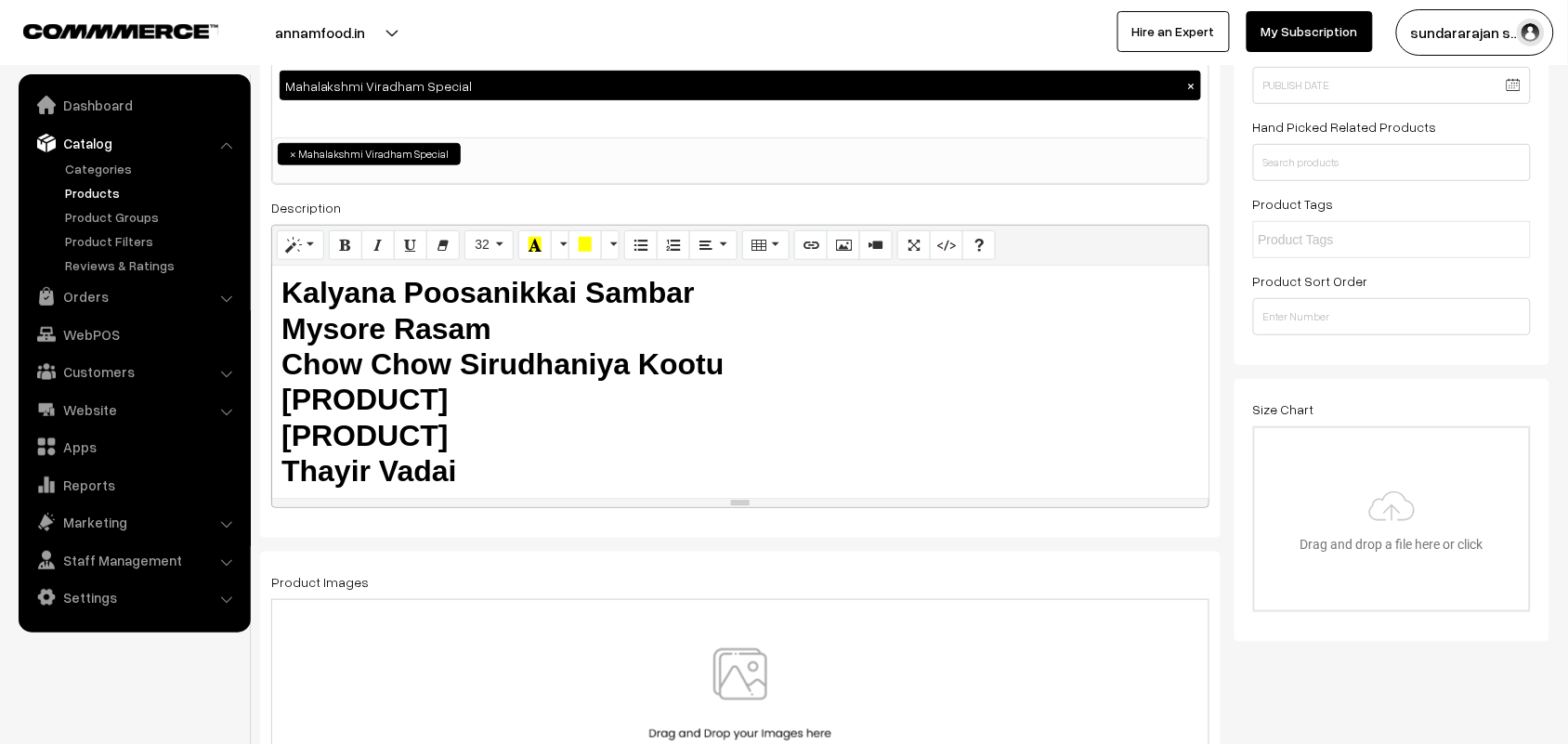 type on "Mahalakshmi Pooja Spl Lunch" 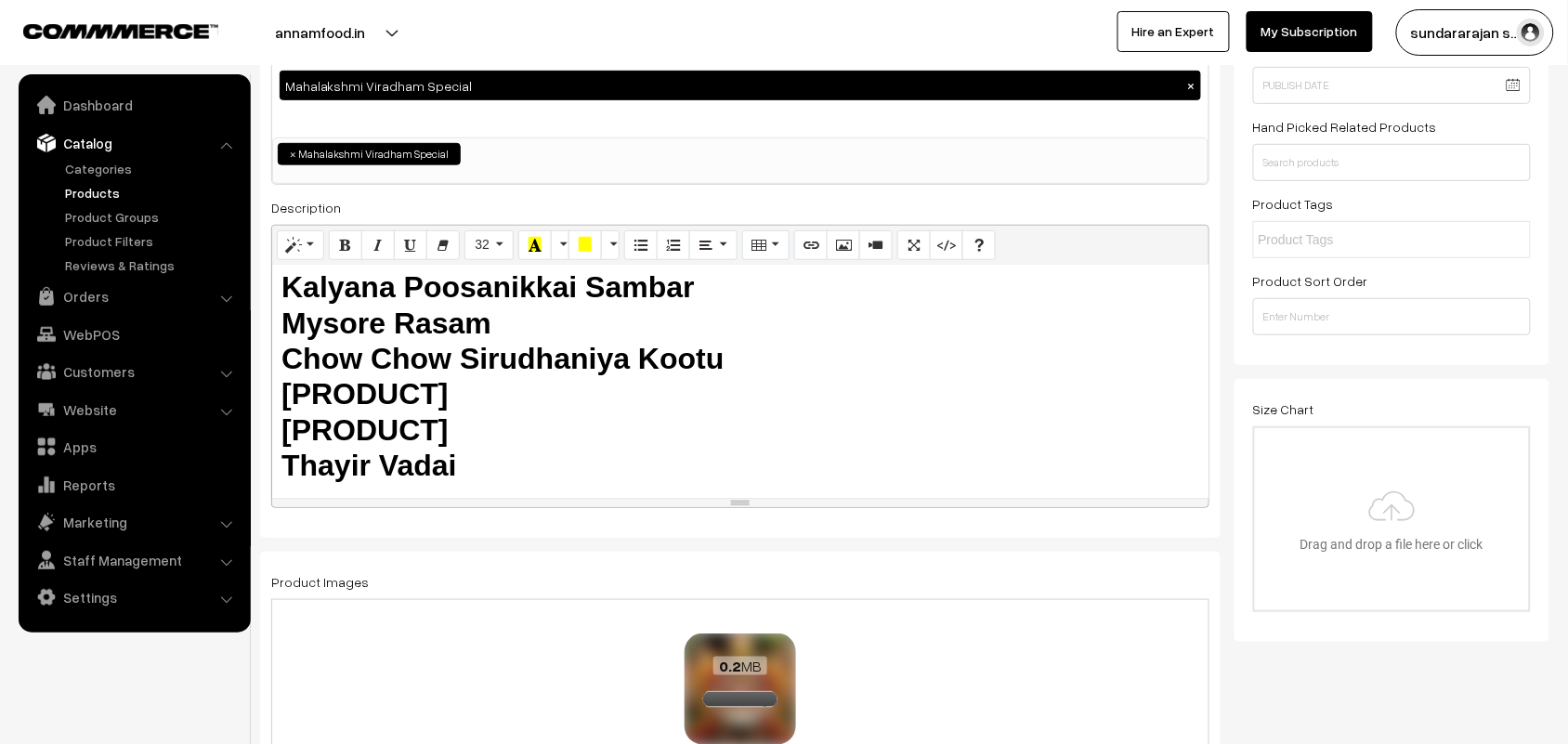 scroll, scrollTop: 7, scrollLeft: 0, axis: vertical 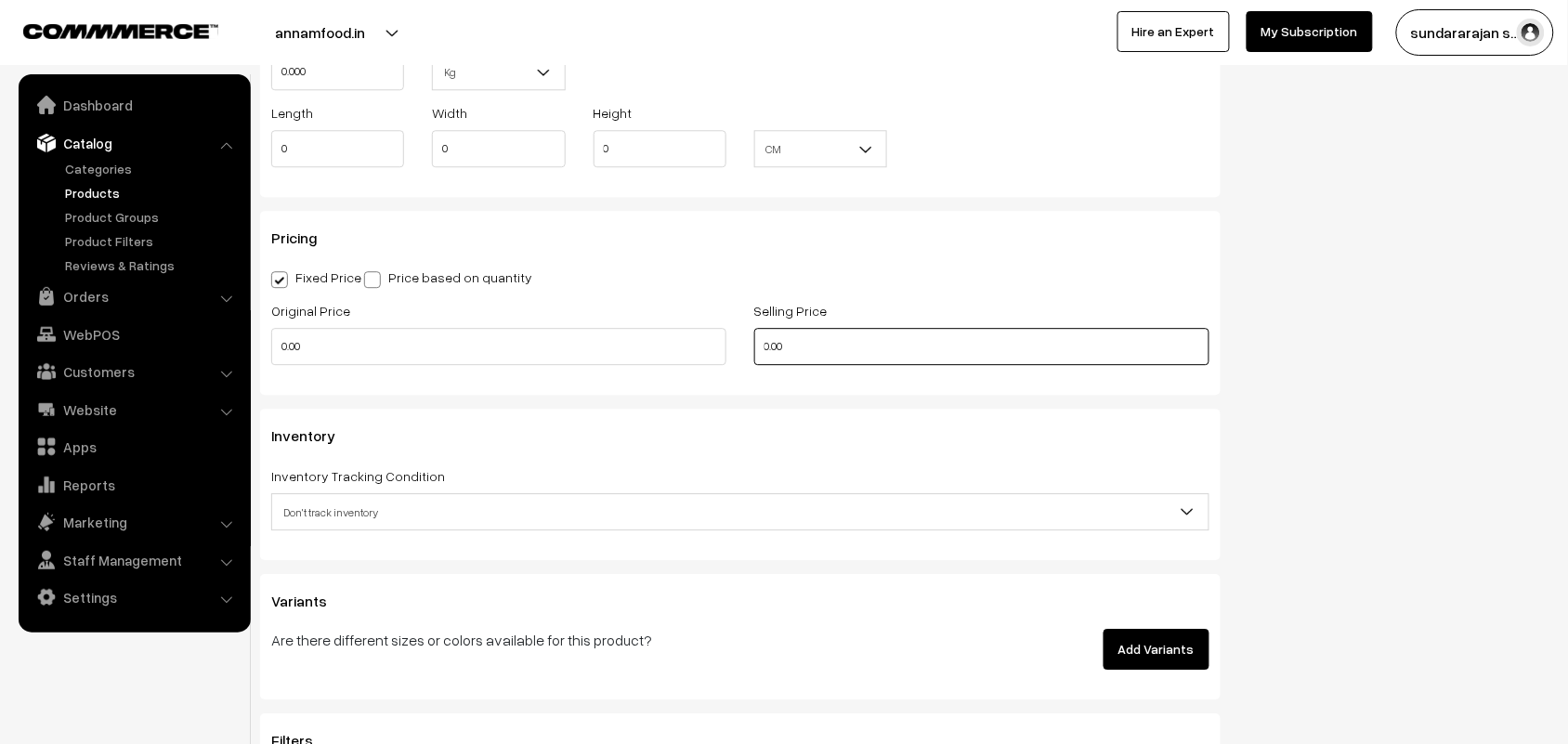 drag, startPoint x: 839, startPoint y: 363, endPoint x: 737, endPoint y: 362, distance: 102.0049 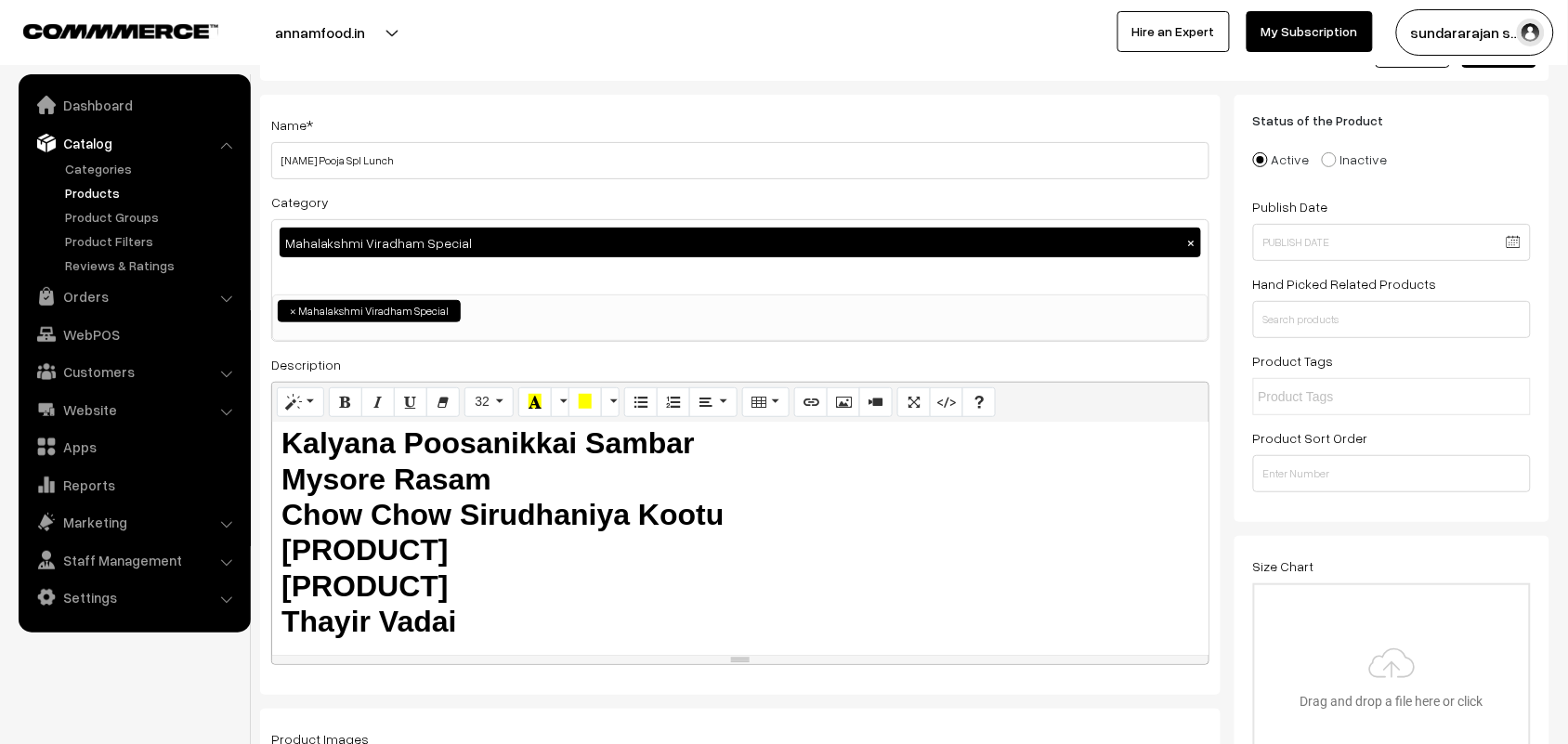 scroll, scrollTop: 116, scrollLeft: 0, axis: vertical 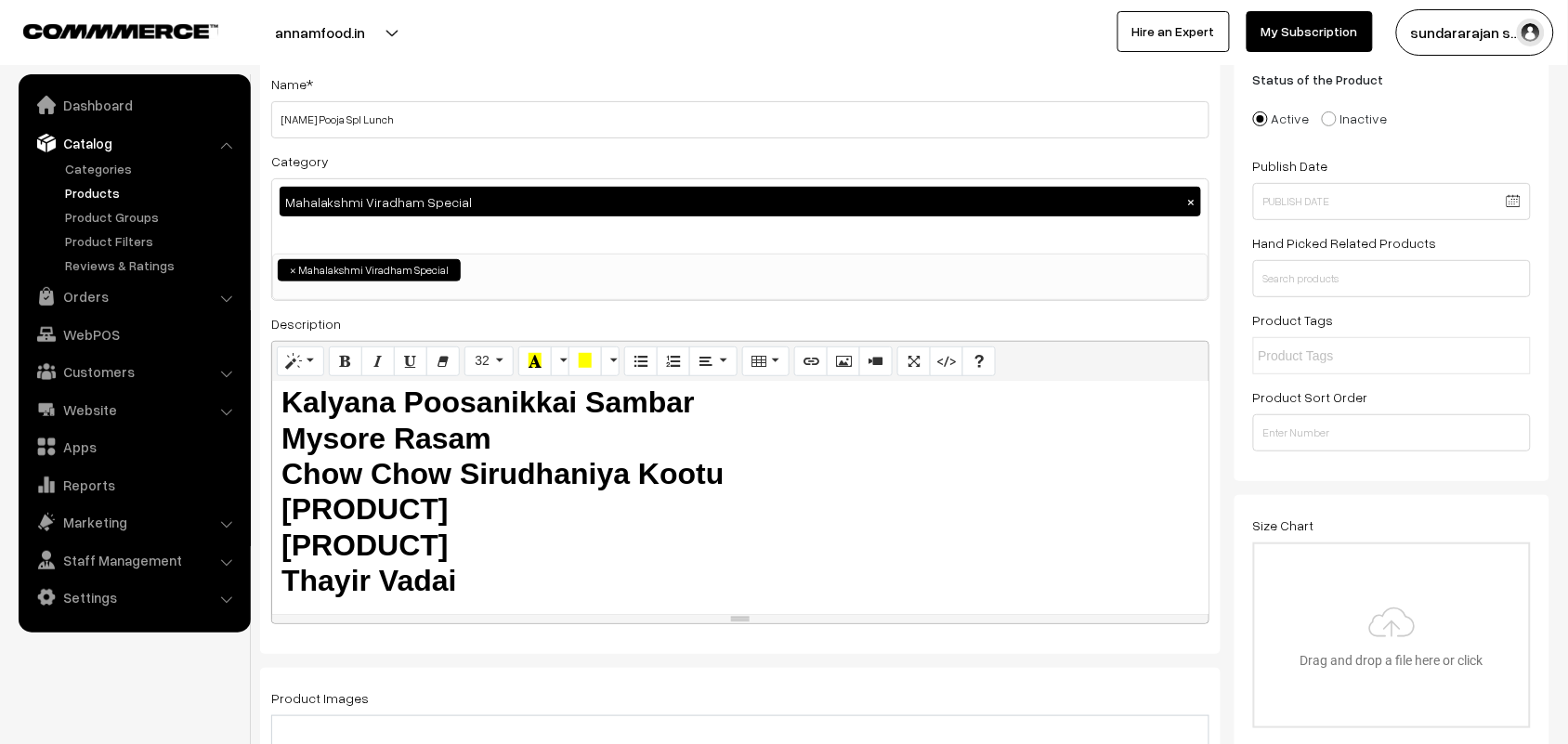 click on "Chow Chow Sirudhaniya Kootu" at bounding box center (503, 474) 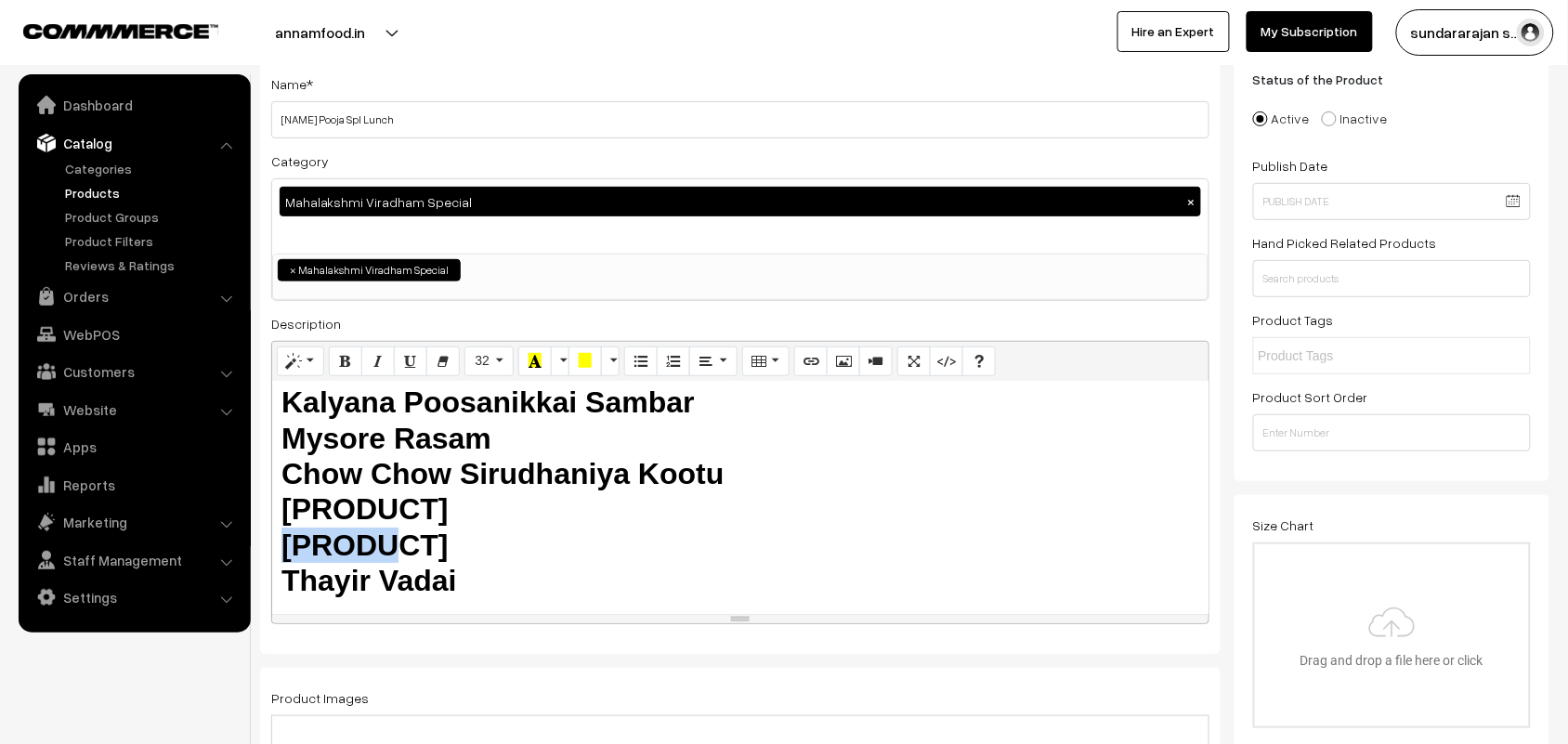 drag, startPoint x: 386, startPoint y: 542, endPoint x: 275, endPoint y: 536, distance: 111.16204 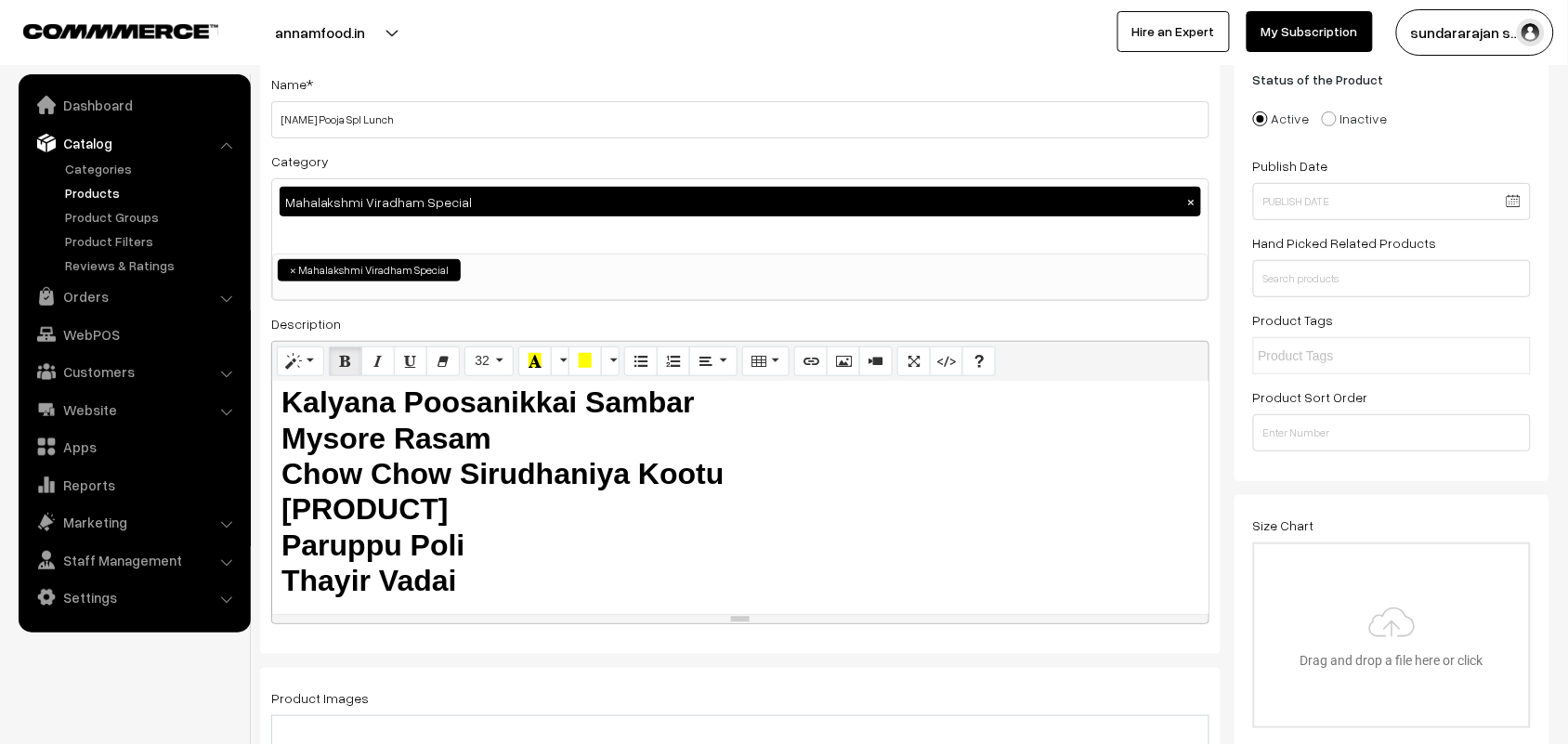 click on "Kalyana Poosanikkai Sambar Mysore Rasam Chow Chow Sirudhaniya Kootu Beans Ushili Paruppu Poli Thayir Vadai" at bounding box center (740, 491) 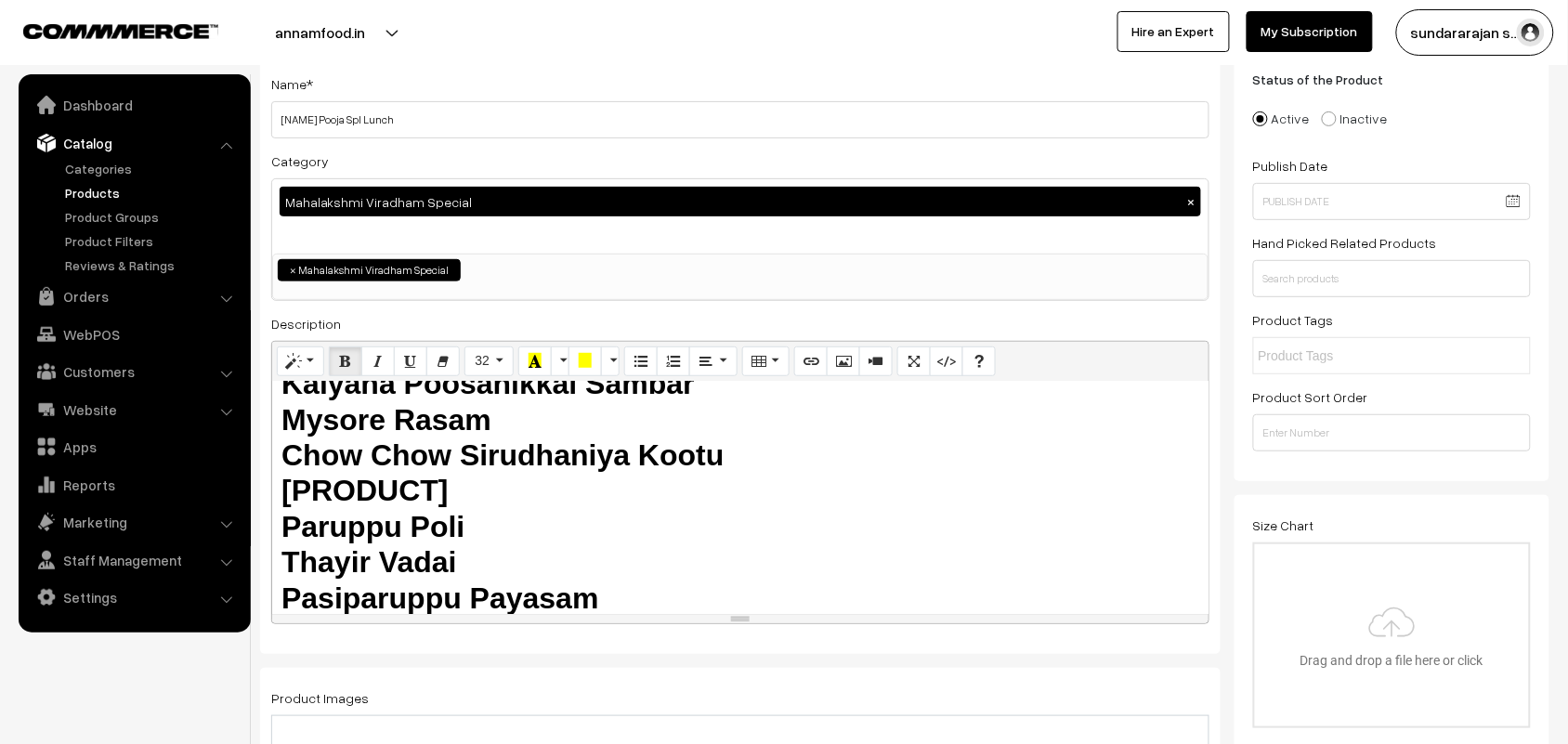 scroll, scrollTop: 60, scrollLeft: 0, axis: vertical 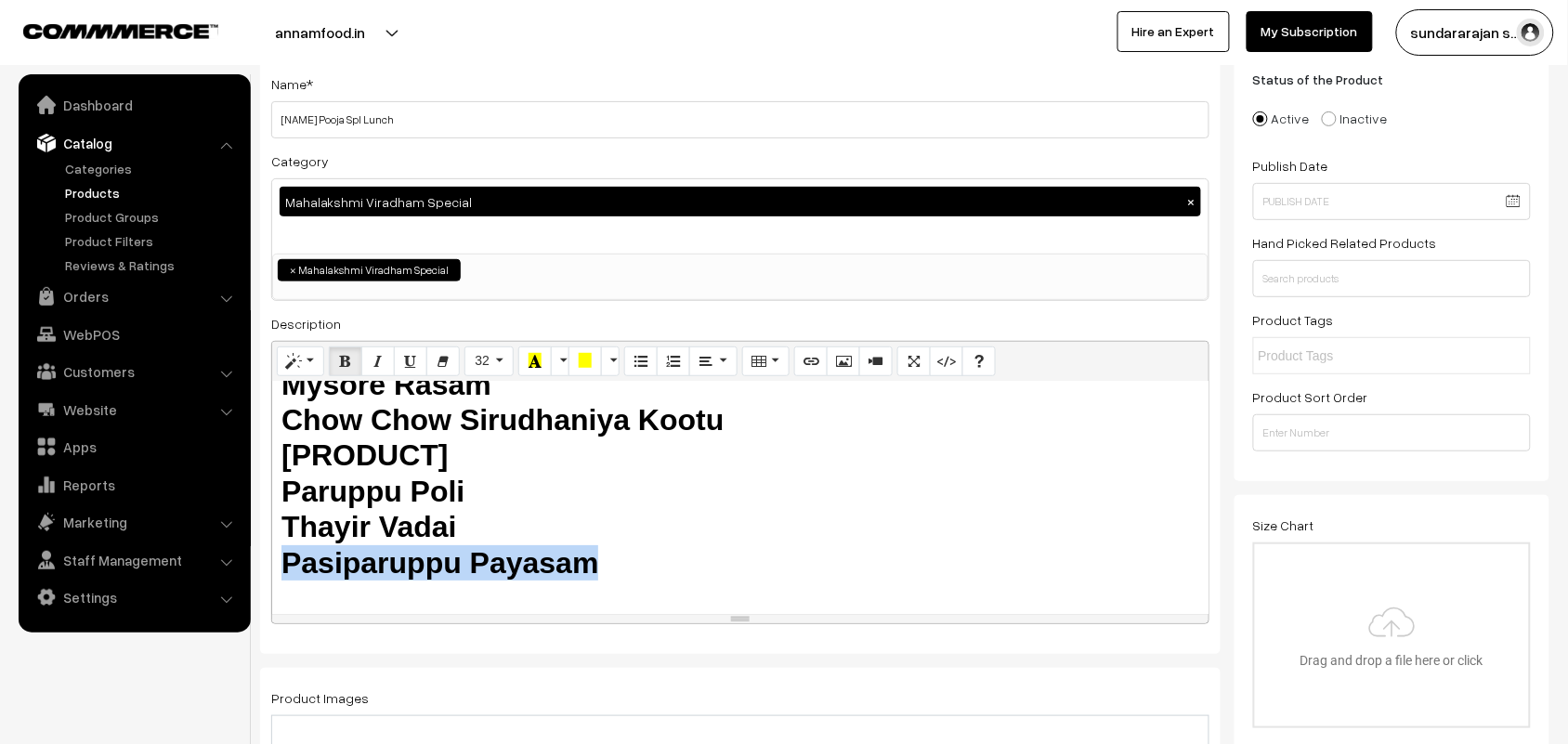 drag, startPoint x: 602, startPoint y: 551, endPoint x: 280, endPoint y: 555, distance: 322.02484 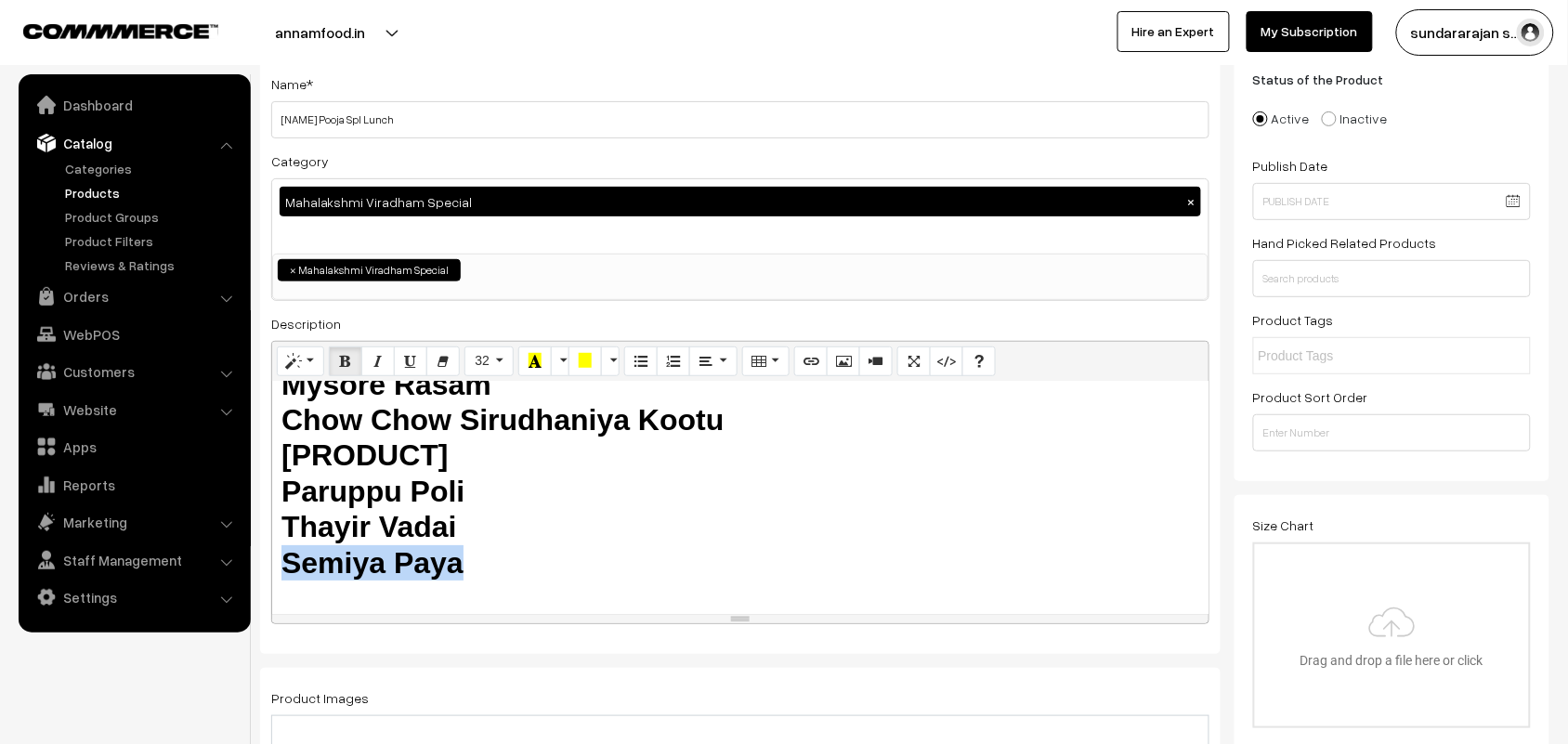 drag, startPoint x: 438, startPoint y: 579, endPoint x: 290, endPoint y: 581, distance: 148.01351 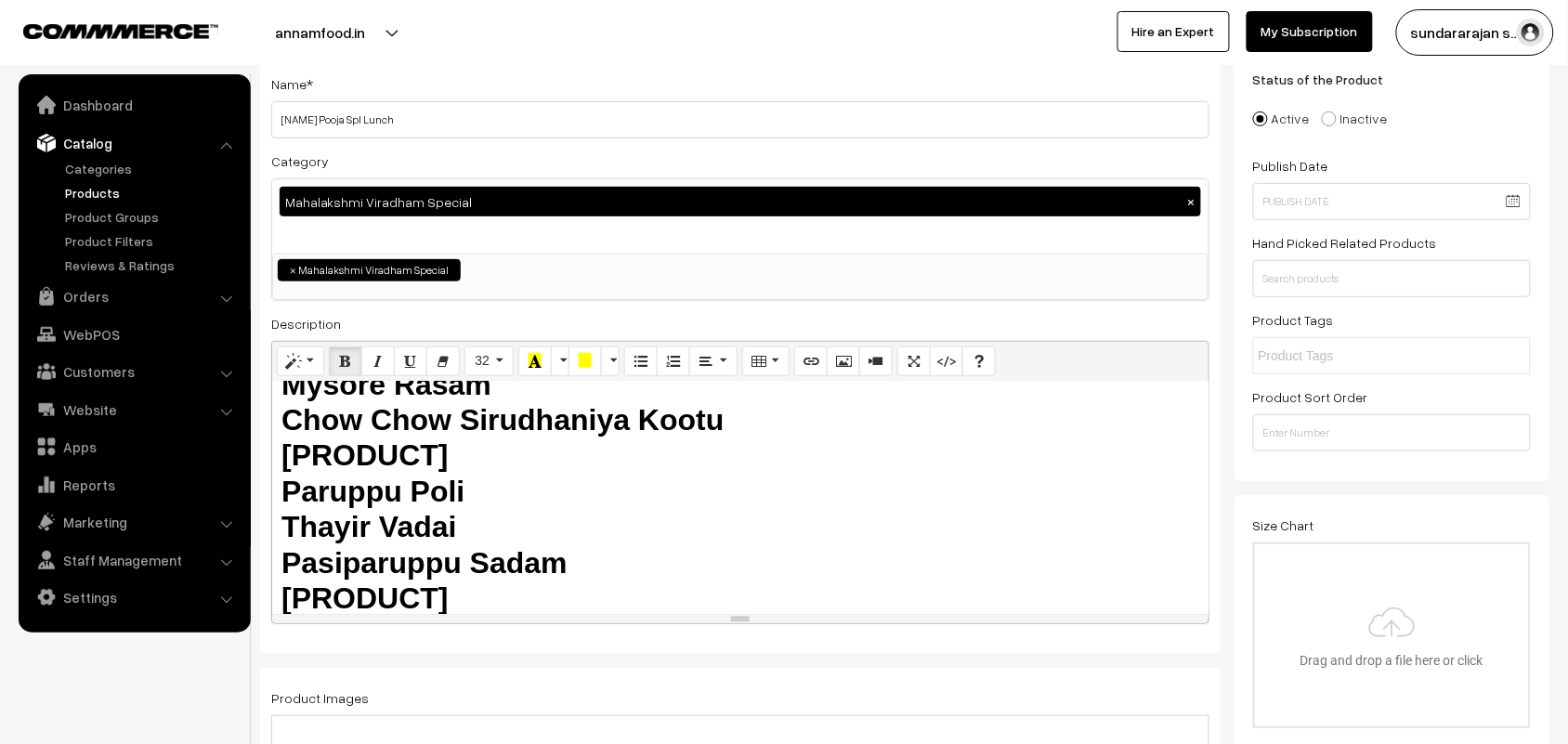 click on "Kalyana Poosanikkai Sambar Mysore Rasam Chow Chow Sirudhaniya Kootu Beans Ushili Paruppu Poli Thayir Vadai Pasiparuppu Sadam Puliyodharai Sadam" at bounding box center (740, 491) 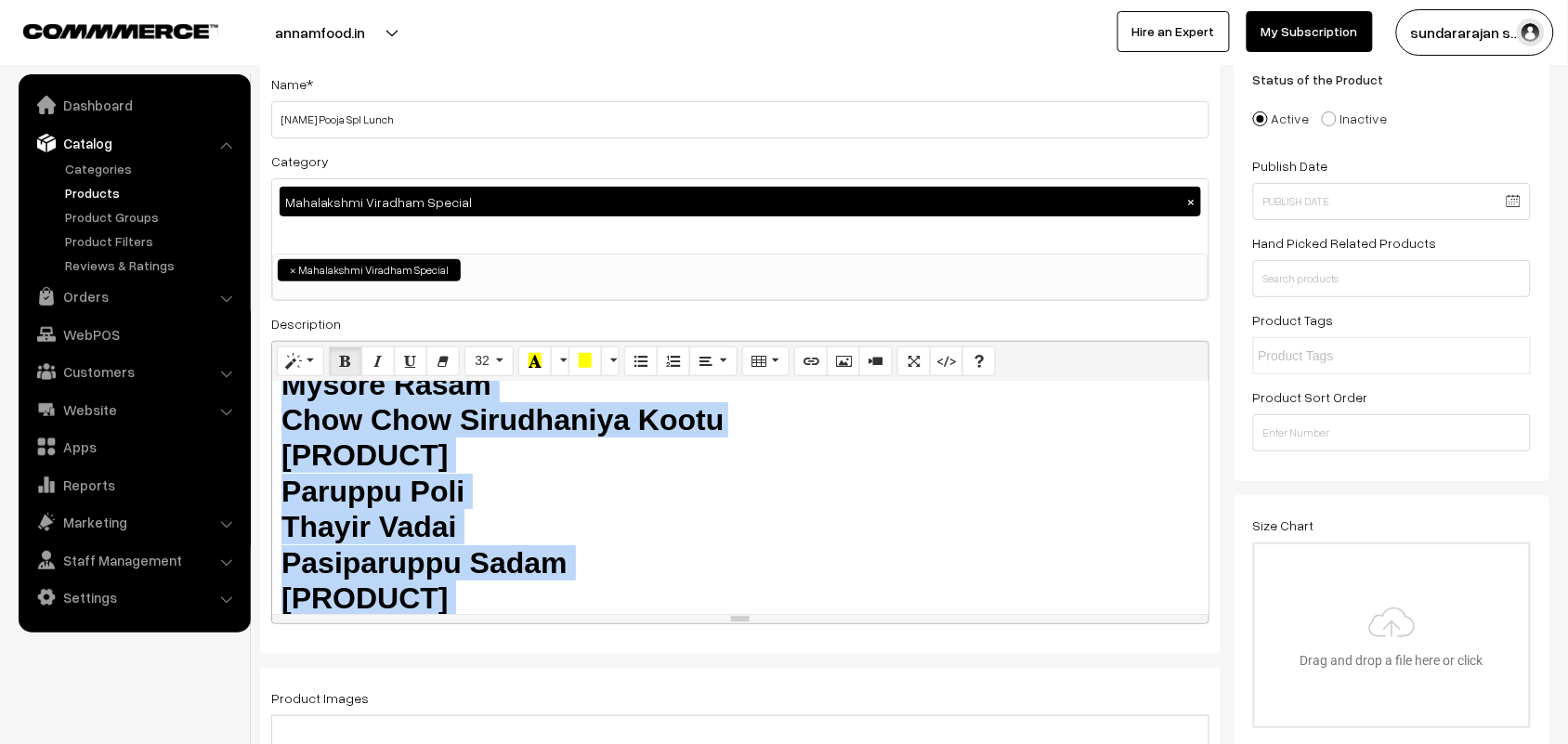 copy on "Kalyana Poosanikkai Sambar Mysore Rasam Chow Chow Sirudhaniya Kootu Beans Ushili Paruppu Poli Thayir Vadai Pasiparuppu Sadam Puliyodharai Sadam" 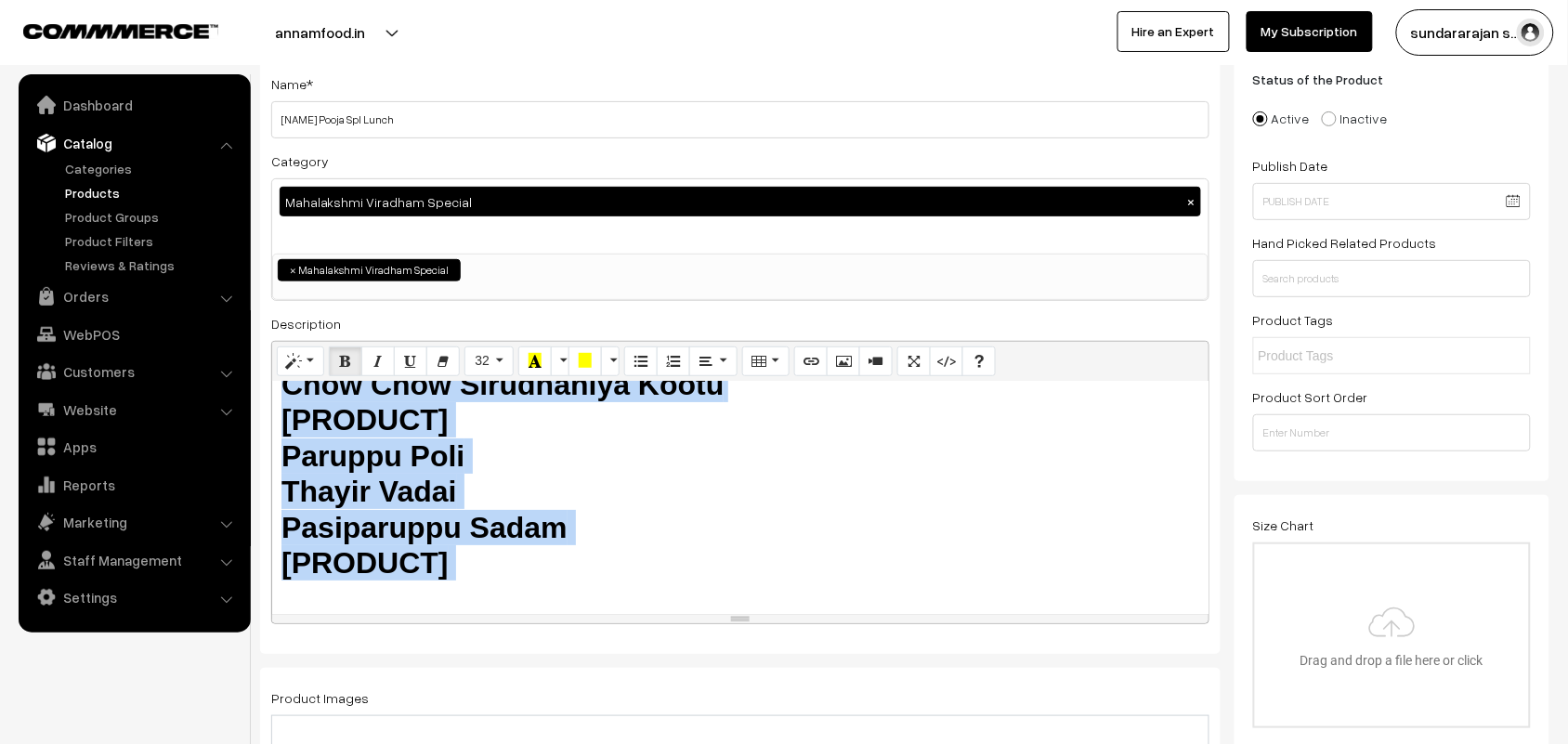 scroll, scrollTop: 114, scrollLeft: 0, axis: vertical 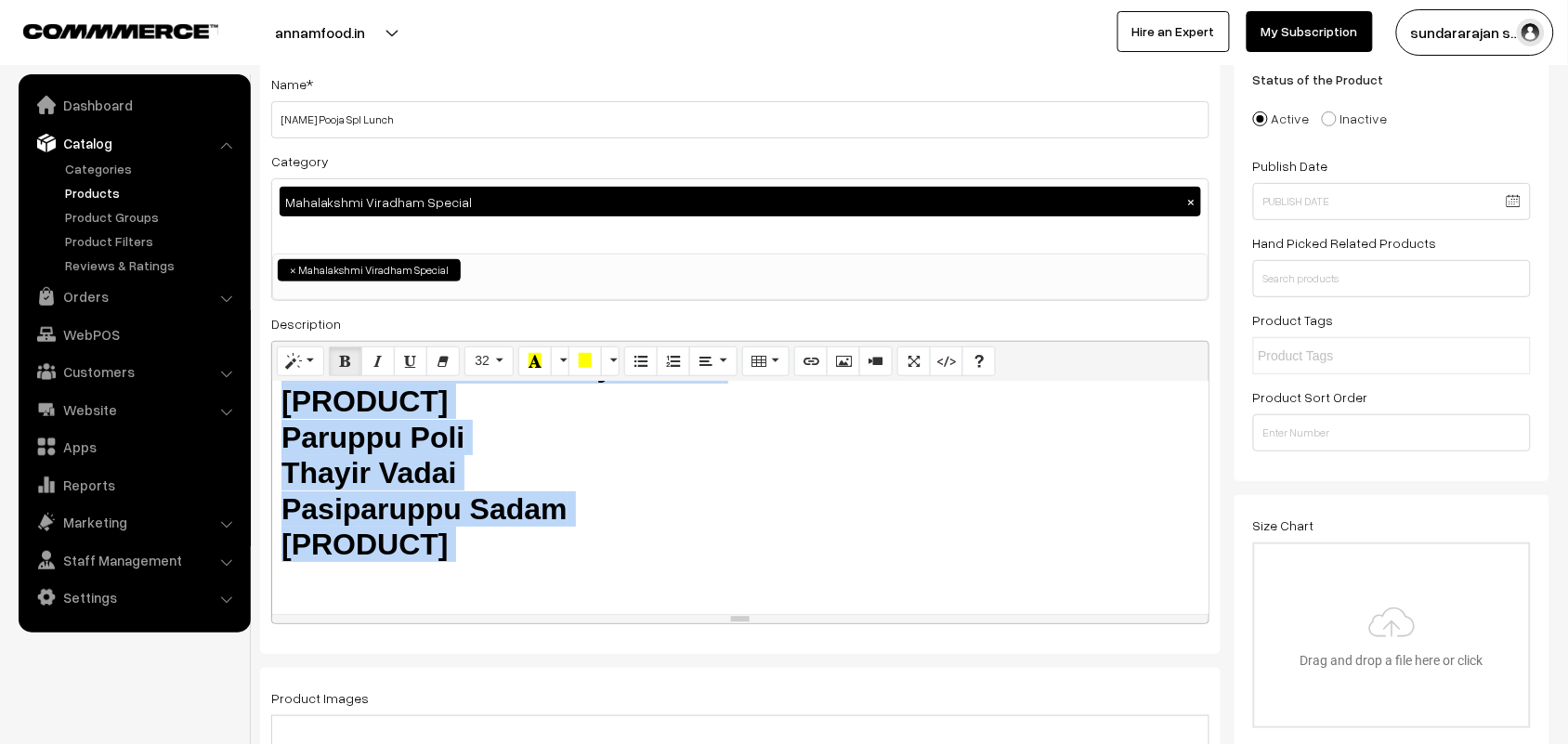 click on "Kalyana Poosanikkai Sambar Mysore Rasam Chow Chow Sirudhaniya Kootu Beans Ushili Paruppu Poli Thayir Vadai Pasiparuppu Sadam Puliyodharai Sadam" at bounding box center [740, 437] 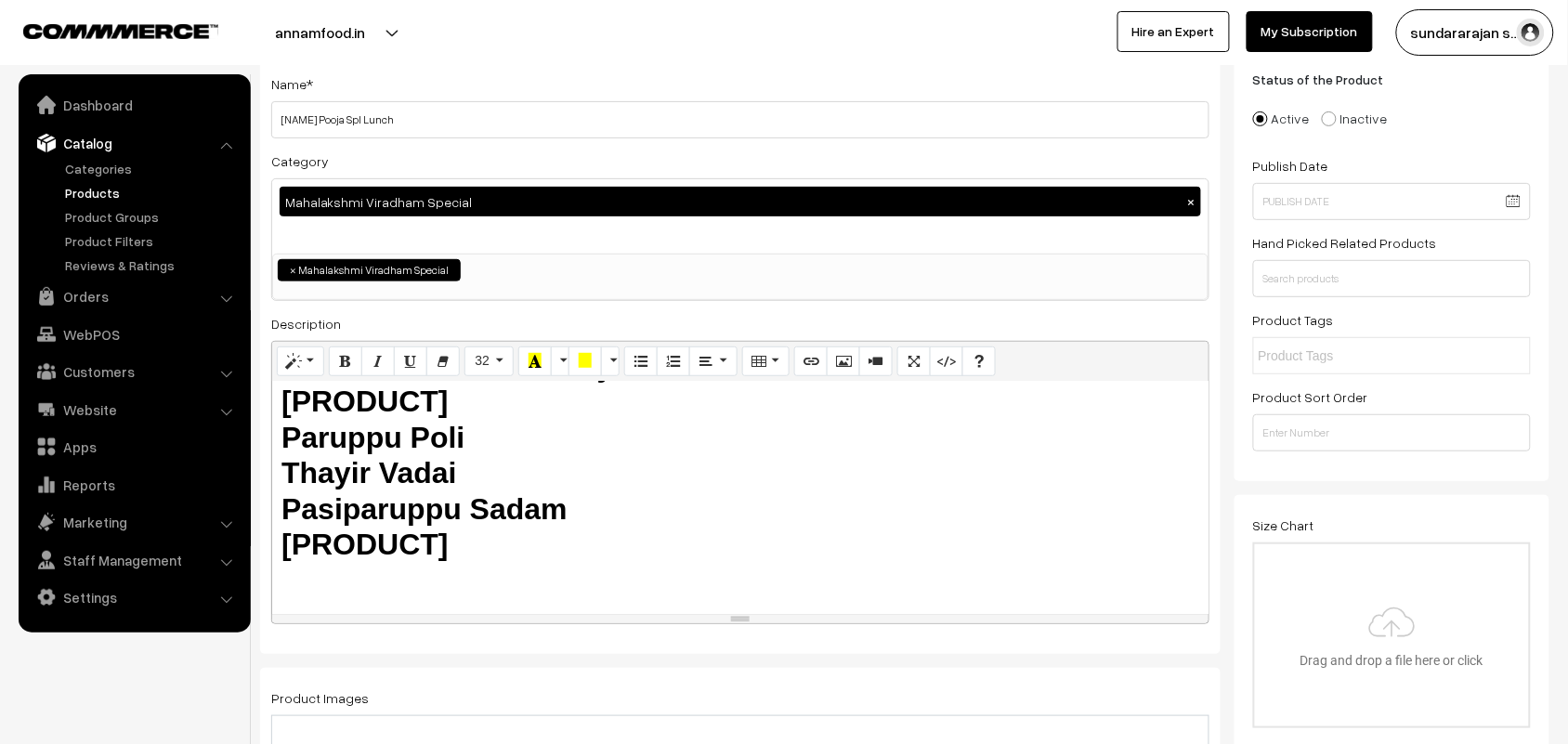 scroll, scrollTop: 0, scrollLeft: 0, axis: both 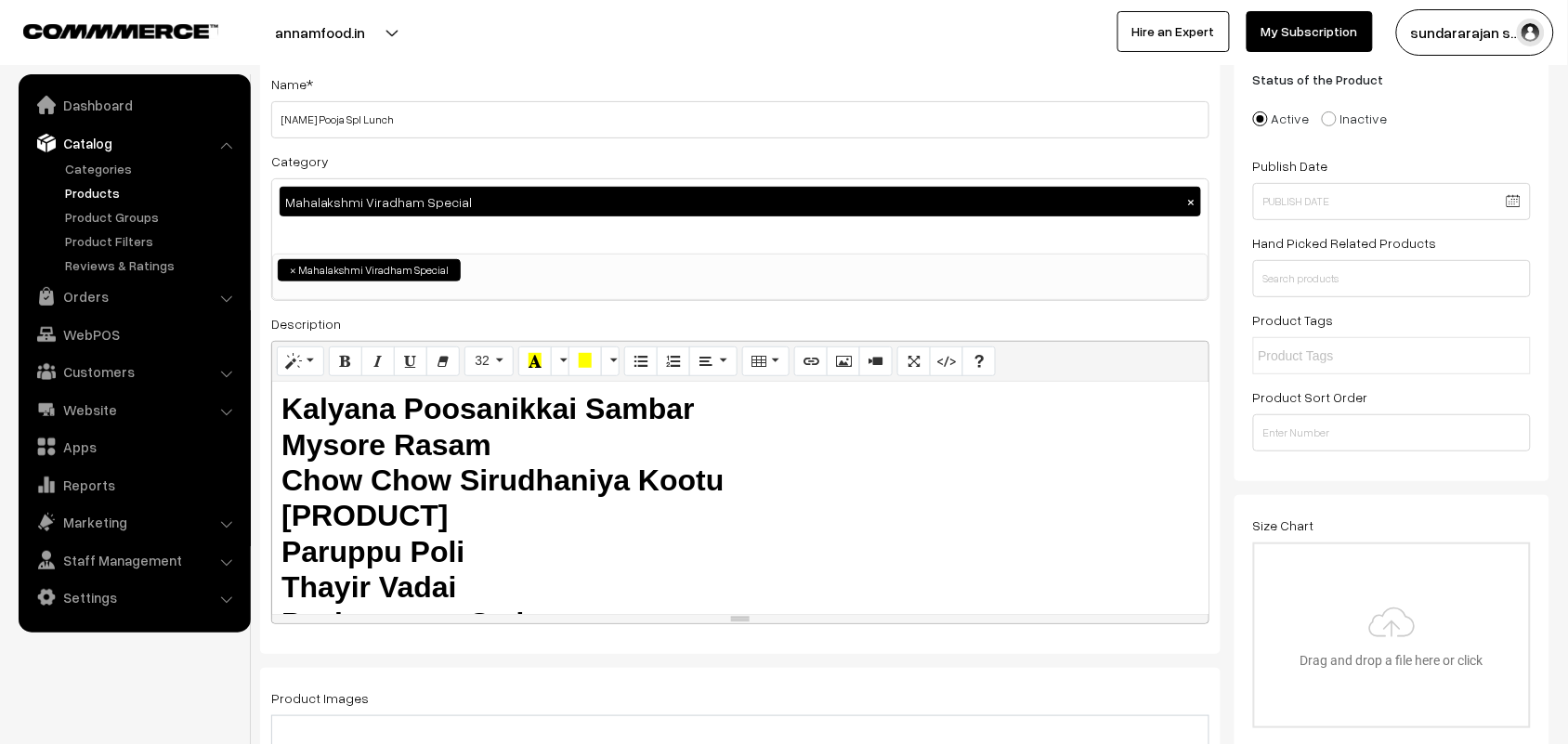 click on "Kalyana Poosanikkai Sambar Mysore Rasam Chow Chow Sirudhaniya Kootu Beans Ushili Paruppu Poli Thayir Vadai Pasiparuppu Sadam Puliyodharai Sadam" at bounding box center (740, 552) 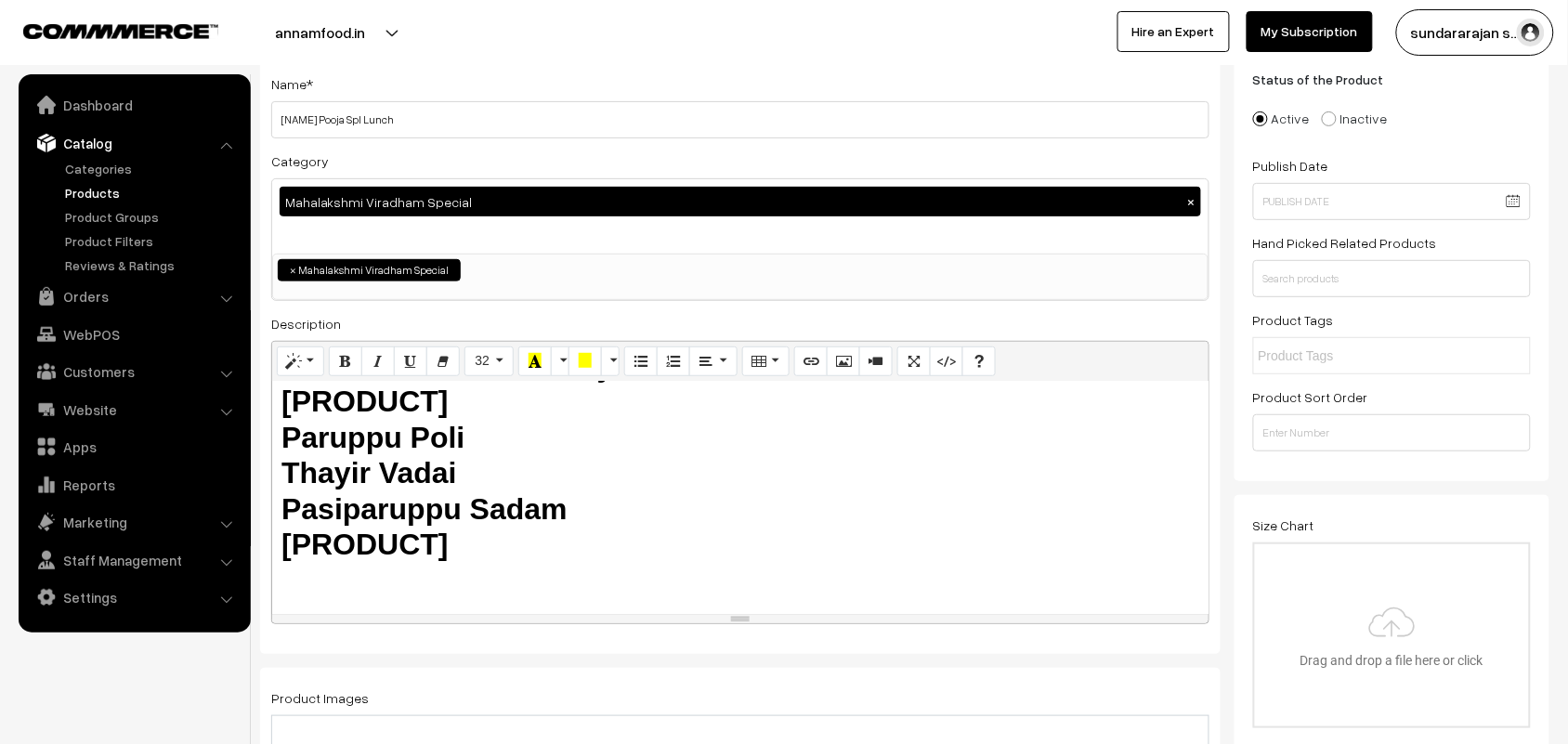 click on "Kalyana Poosanikkai Sambar Mysore Rasam Chow Chow Sirudhaniya Kootu Beans Ushili Paruppu Poli Thayir Vadai Pasiparuppu Sadam Puliyodharai Sadam" at bounding box center (740, 437) 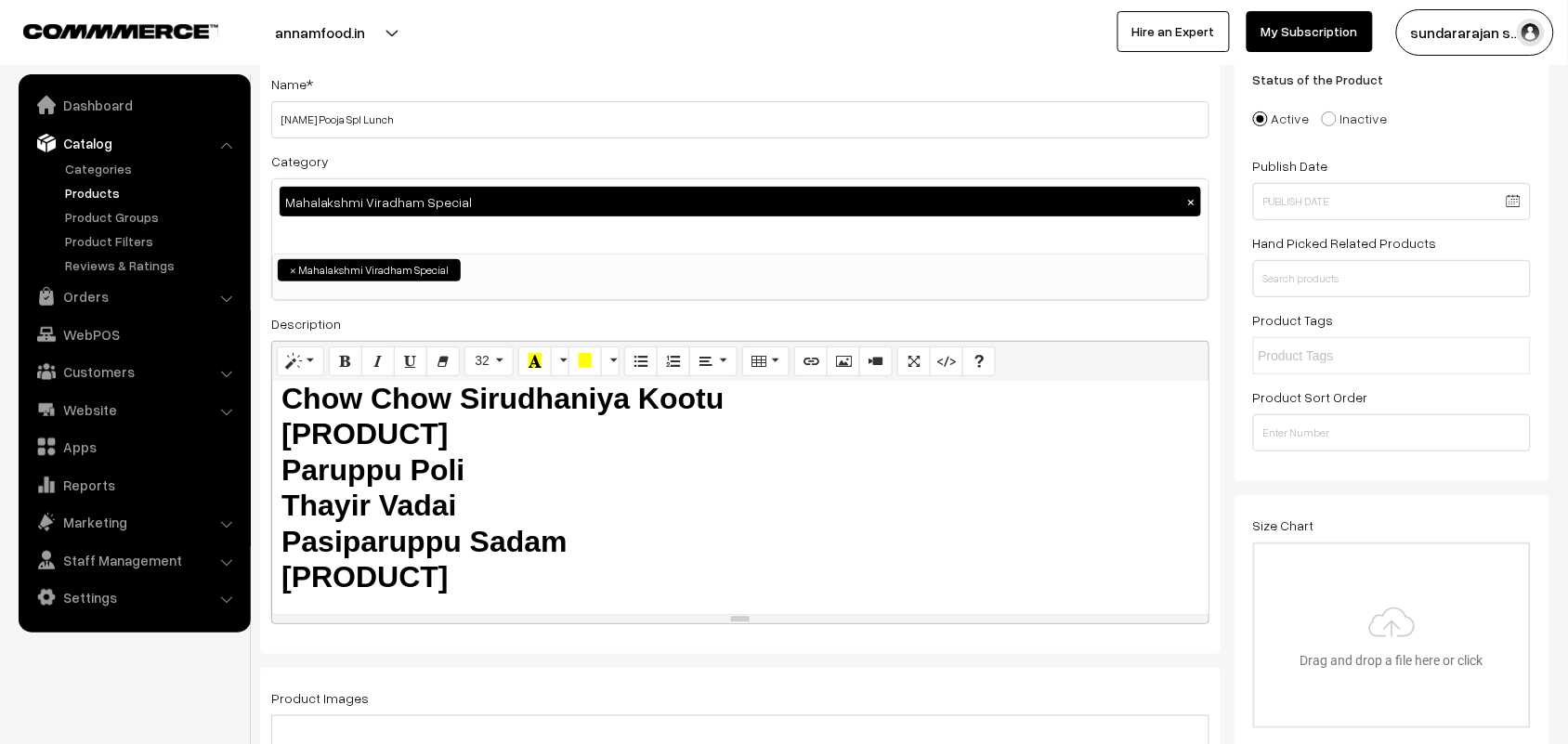 scroll, scrollTop: 114, scrollLeft: 0, axis: vertical 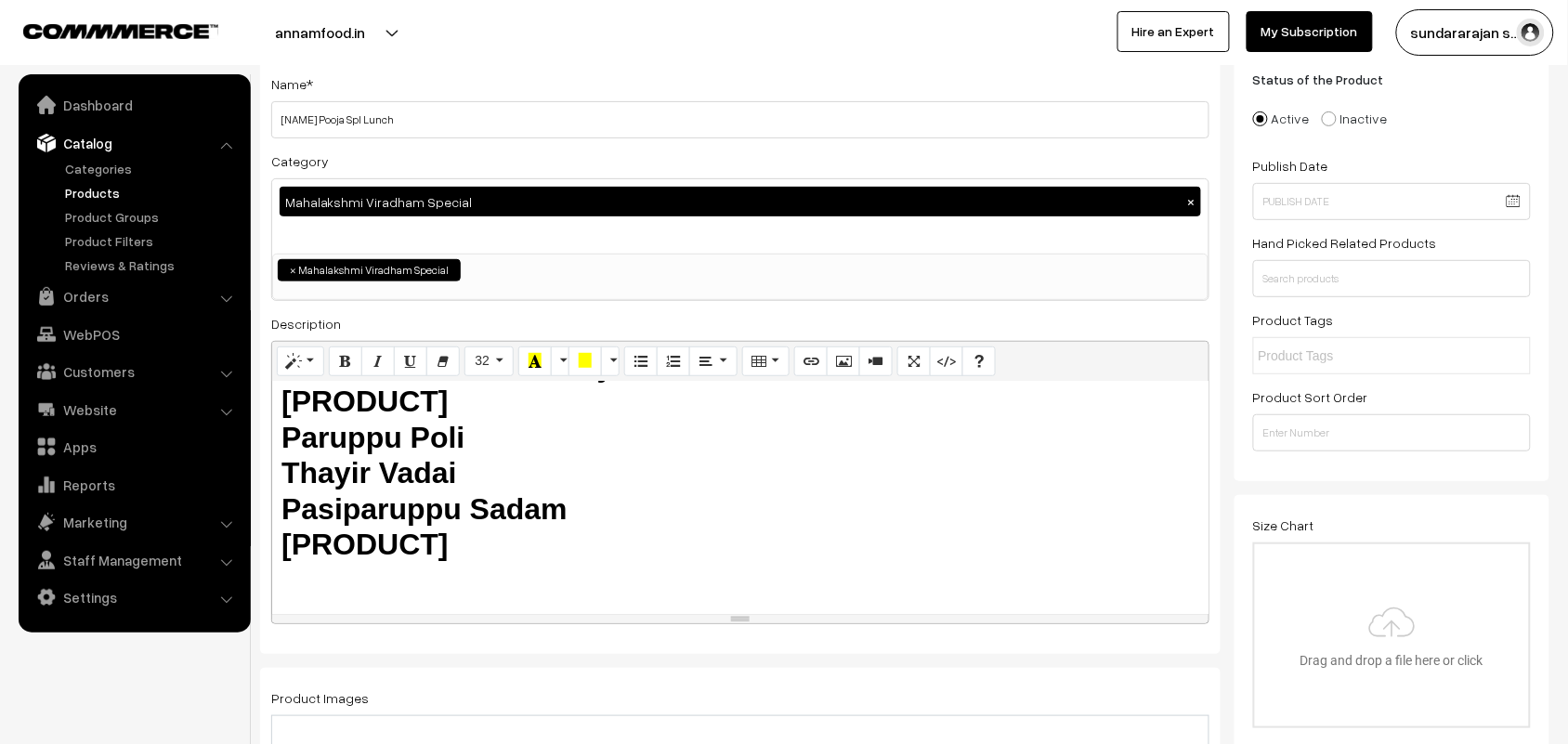 click on "Kalyana Poosanikkai Sambar Mysore Rasam Chow Chow Sirudhaniya Kootu Beans Ushili Paruppu Poli Thayir Vadai Pasiparuppu Sadam Puliyodharai Sadam" at bounding box center (740, 437) 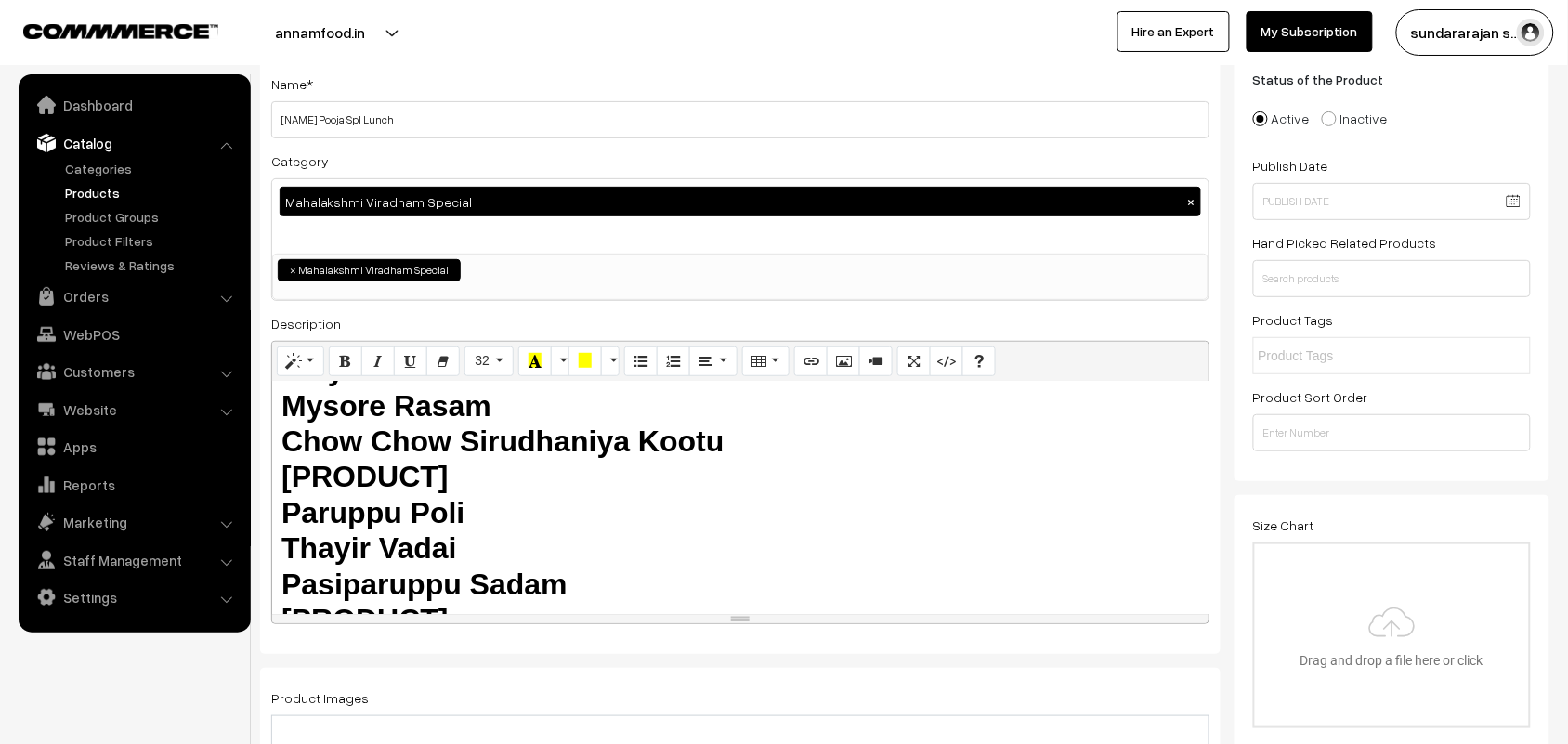 scroll, scrollTop: 0, scrollLeft: 0, axis: both 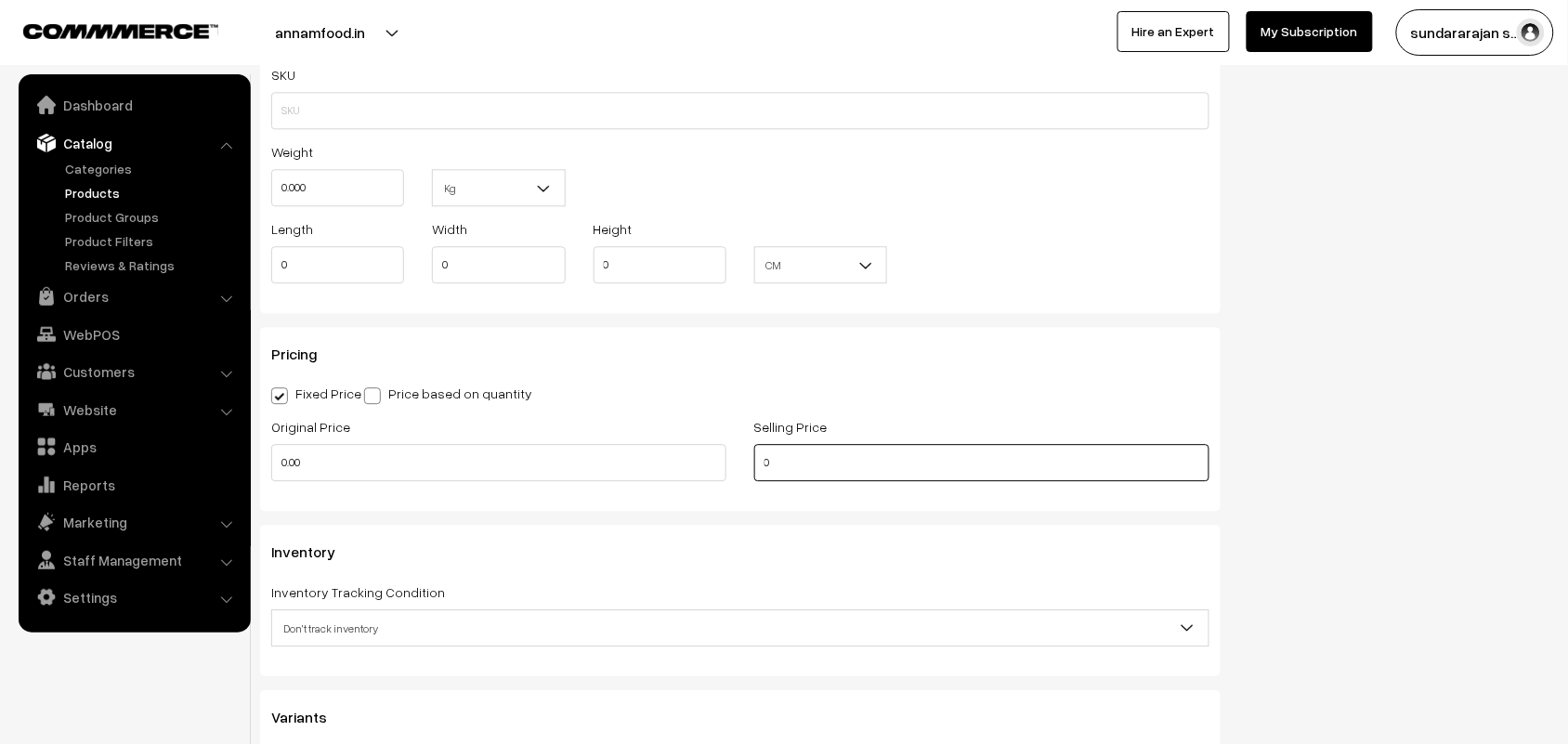 drag, startPoint x: 824, startPoint y: 463, endPoint x: 634, endPoint y: 471, distance: 190.16835 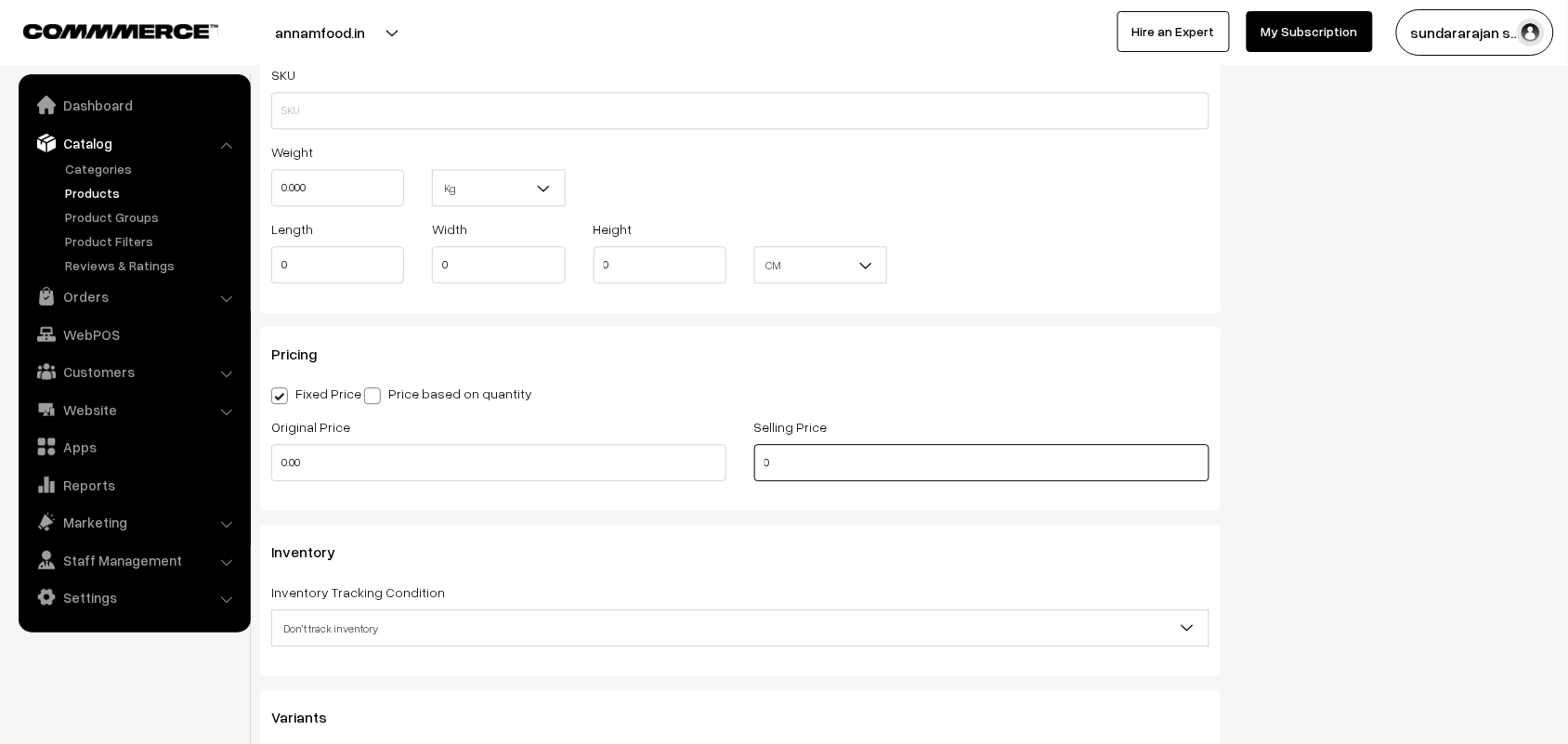 click on "Original Price
0.00
Selling Price
0" at bounding box center (740, 453) 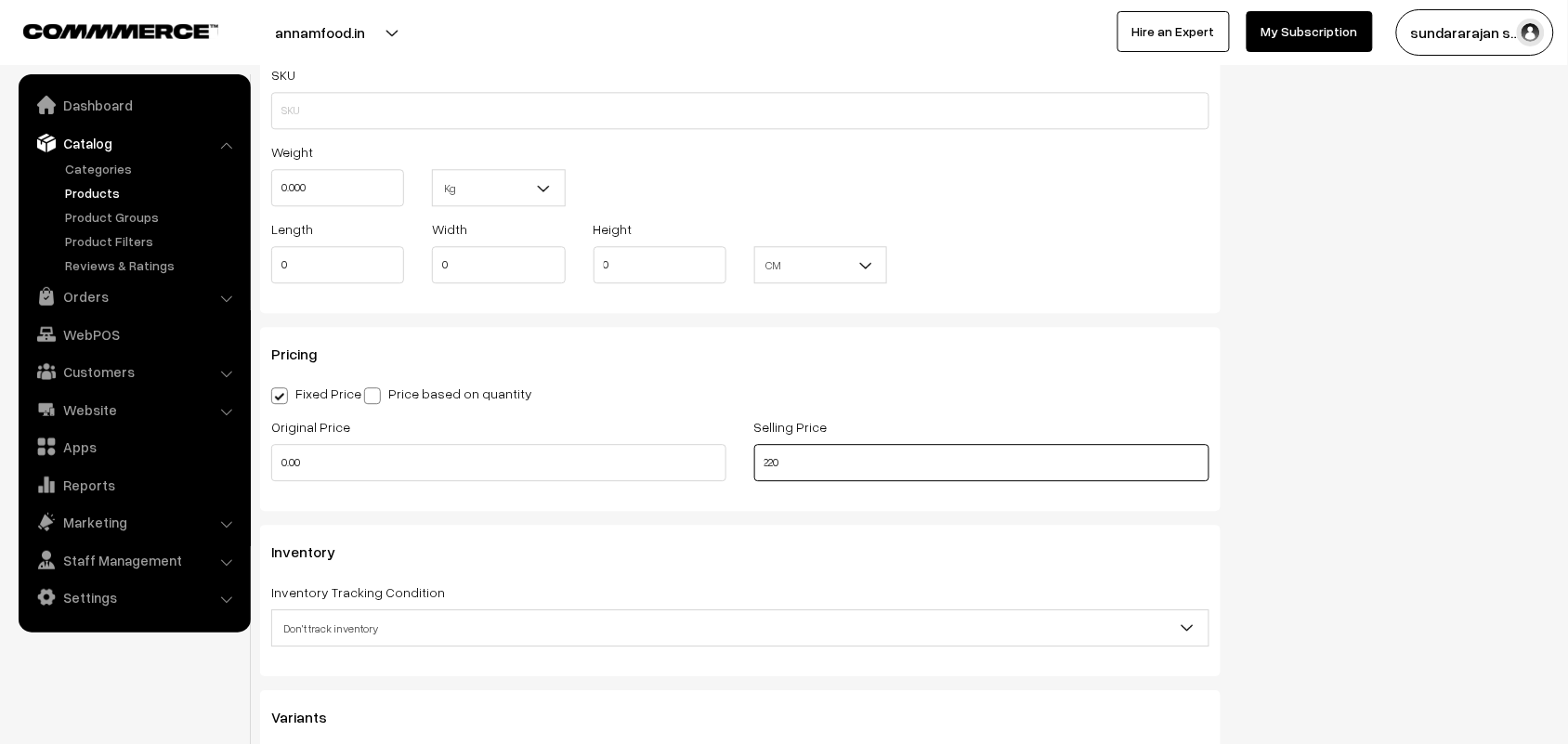 type on "220" 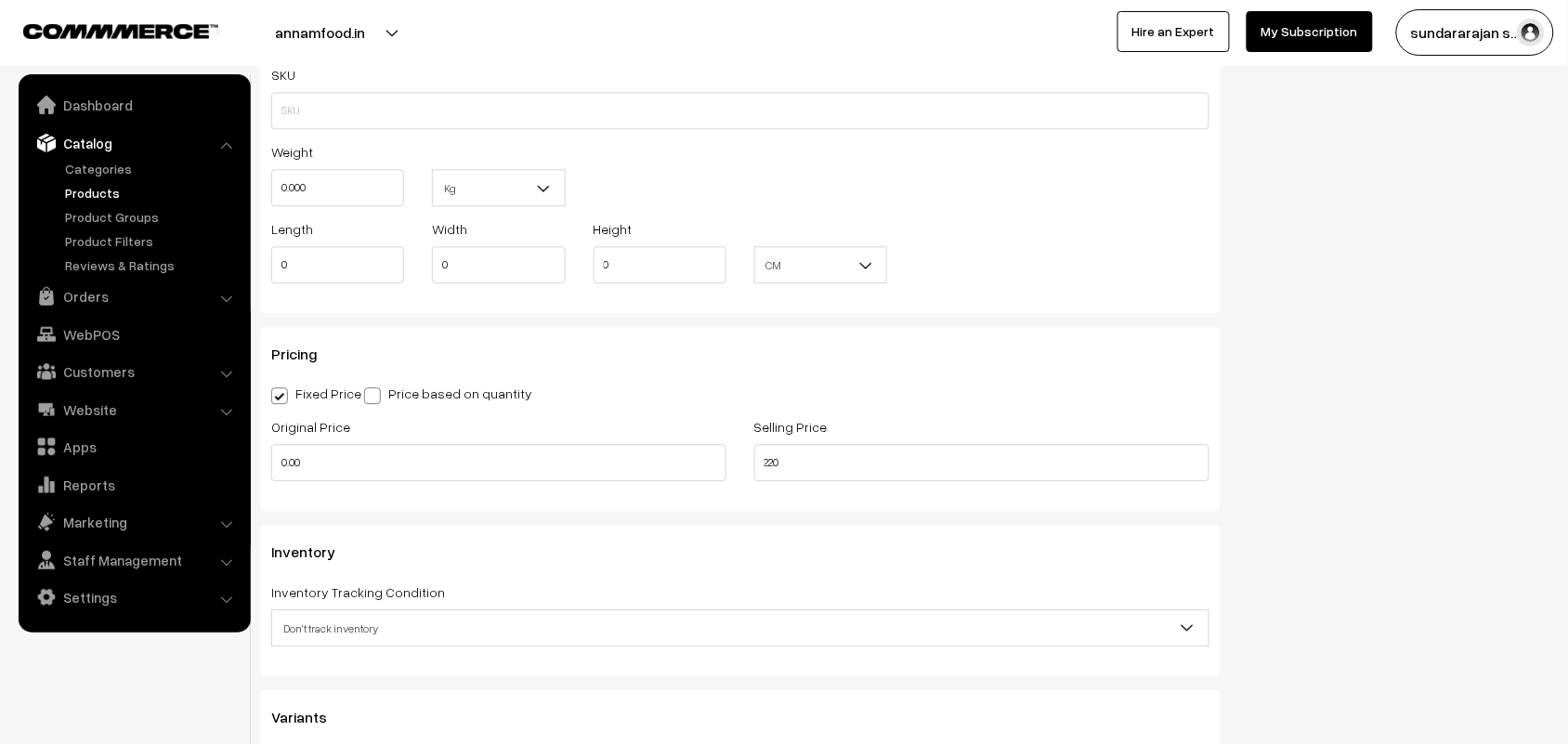 click on "Don't track inventory" at bounding box center (740, 628) 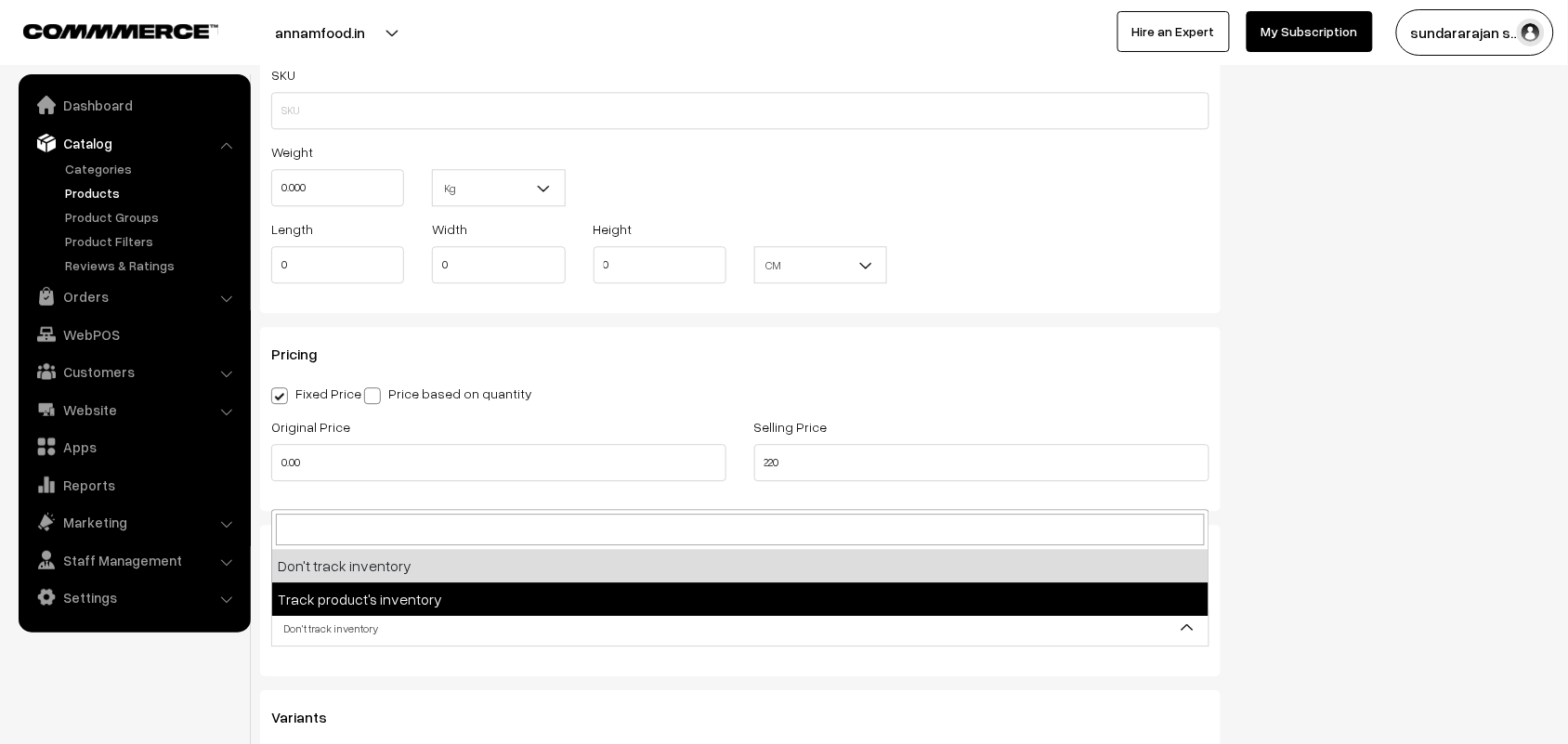select on "2" 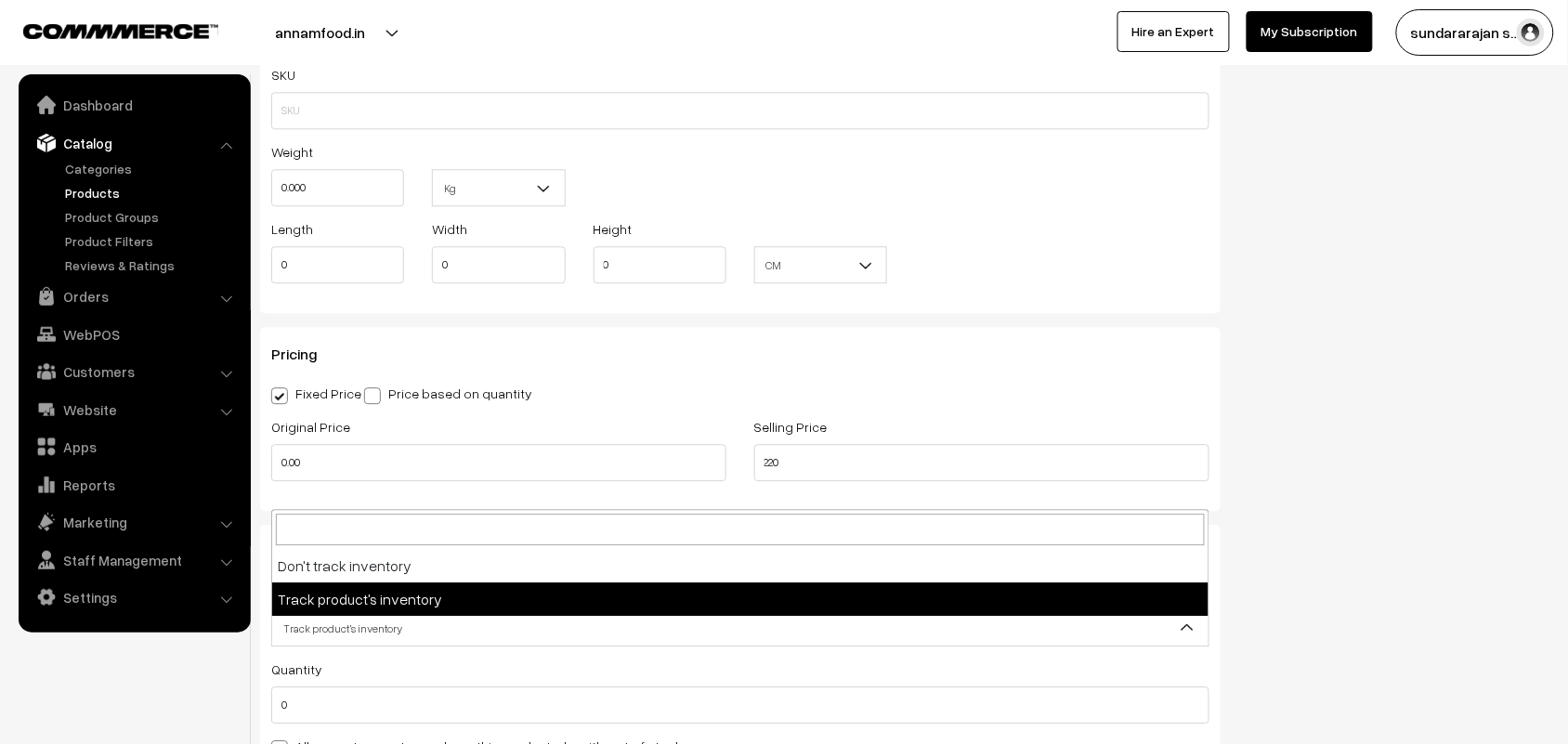 click on "Track product's inventory" at bounding box center [740, 628] 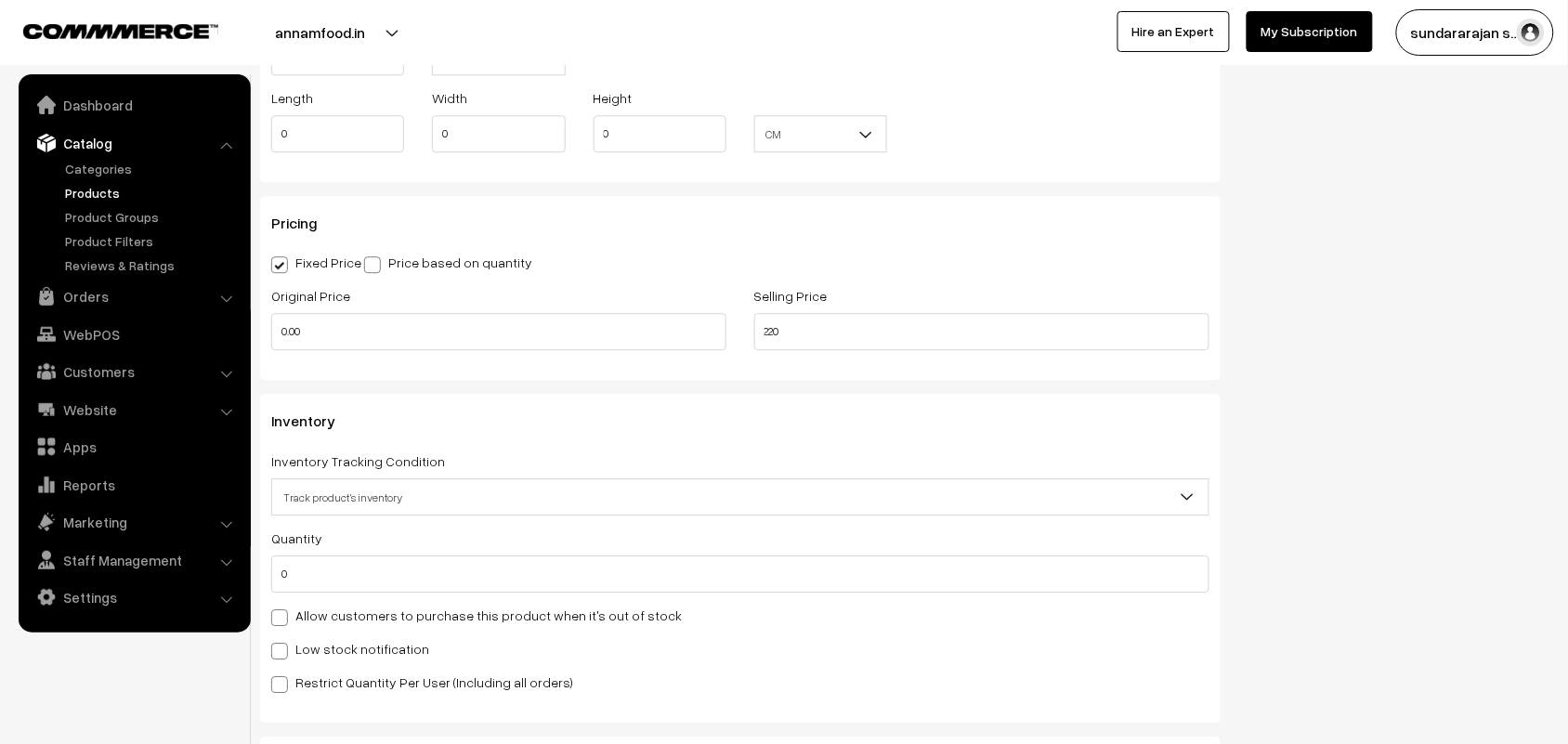 scroll, scrollTop: 1509, scrollLeft: 0, axis: vertical 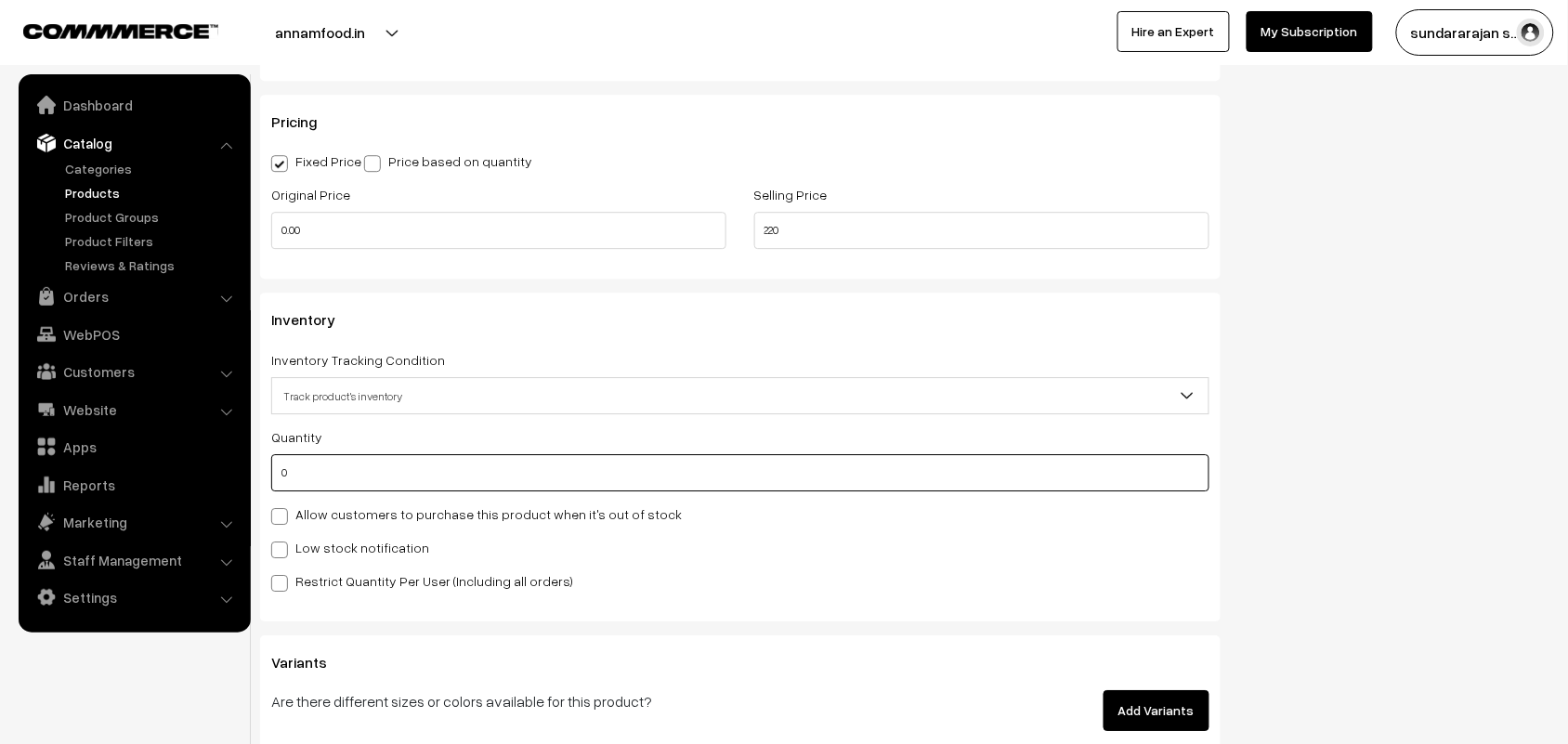 drag, startPoint x: 335, startPoint y: 467, endPoint x: 169, endPoint y: 463, distance: 166.04819 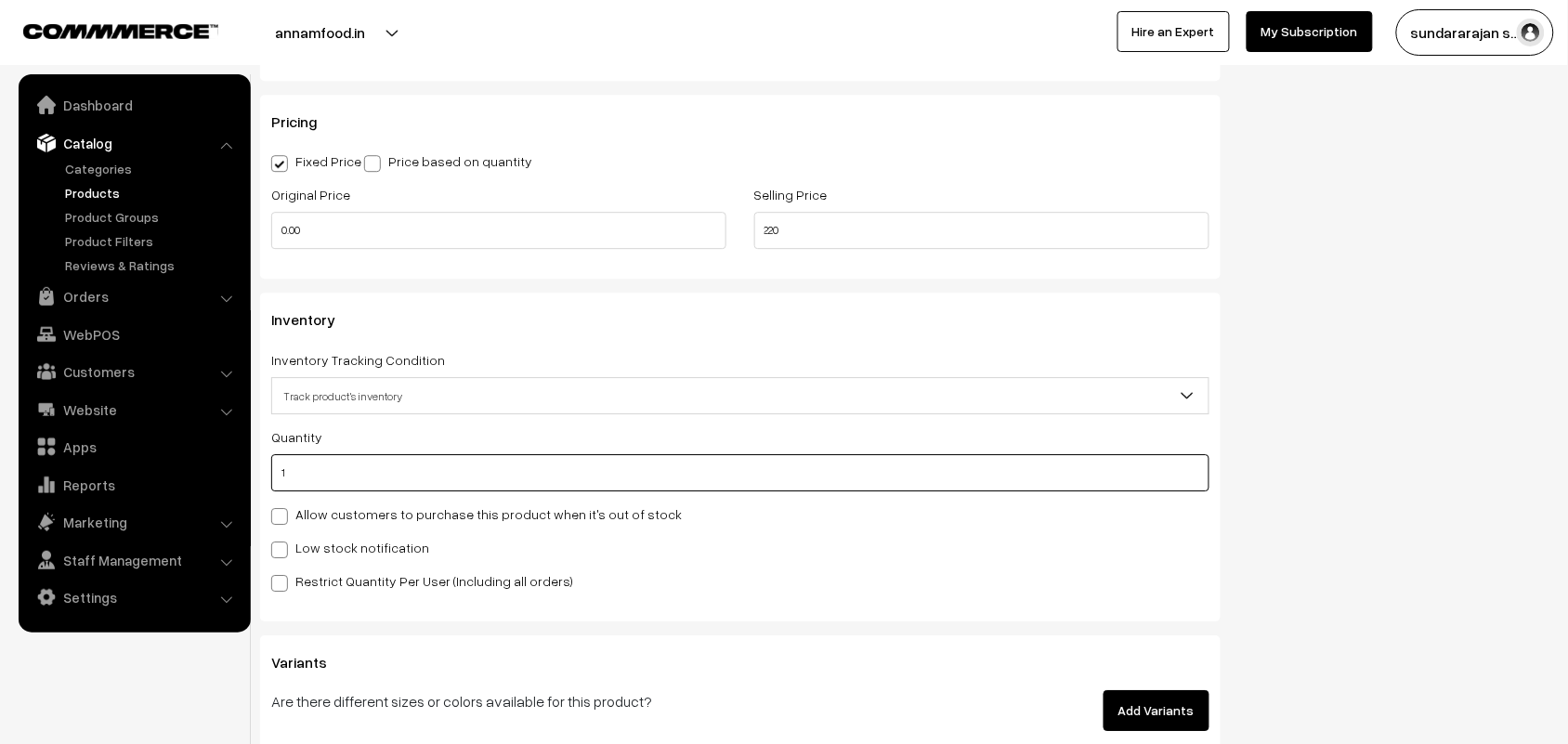 type on "1" 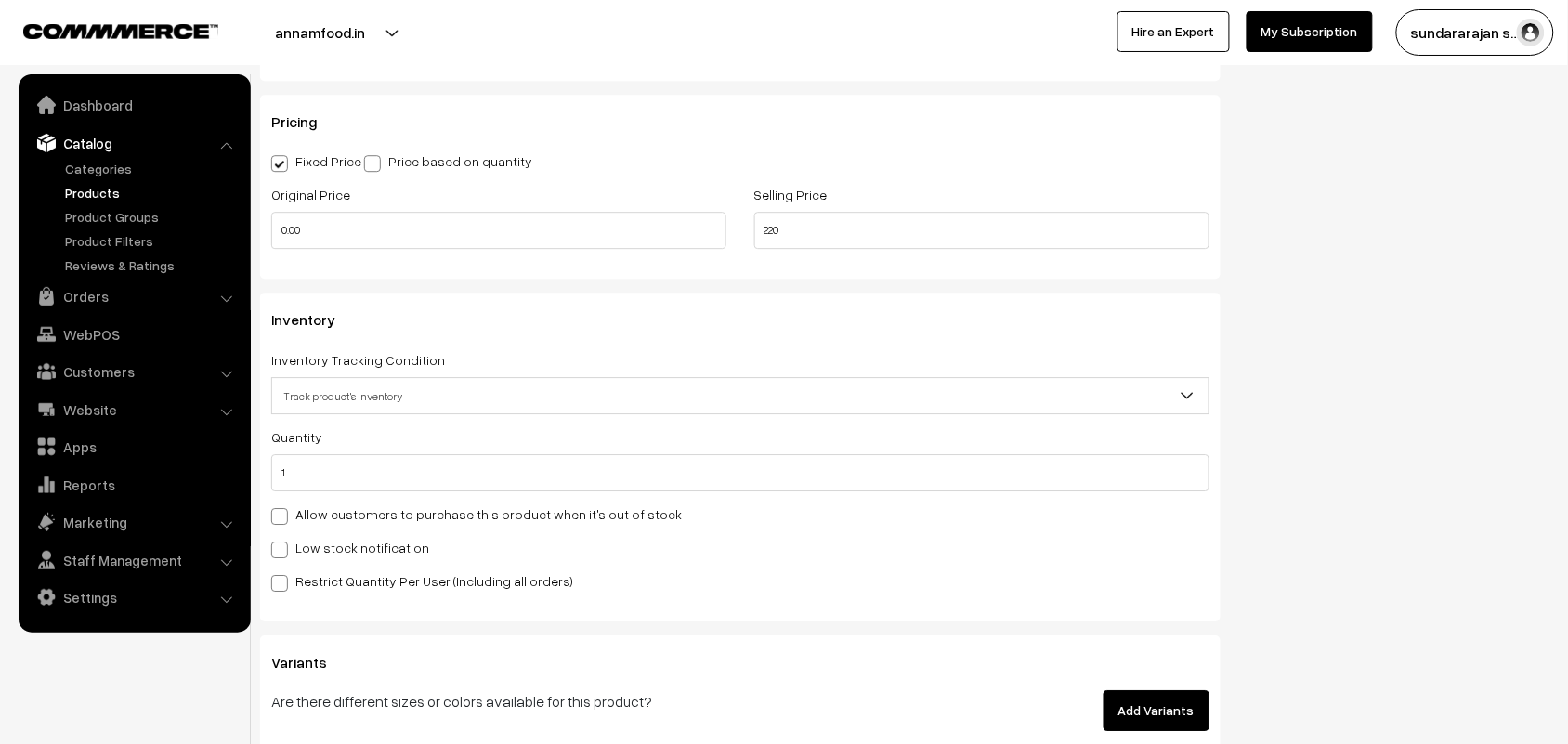 click on "Track product's inventory" at bounding box center [740, 396] 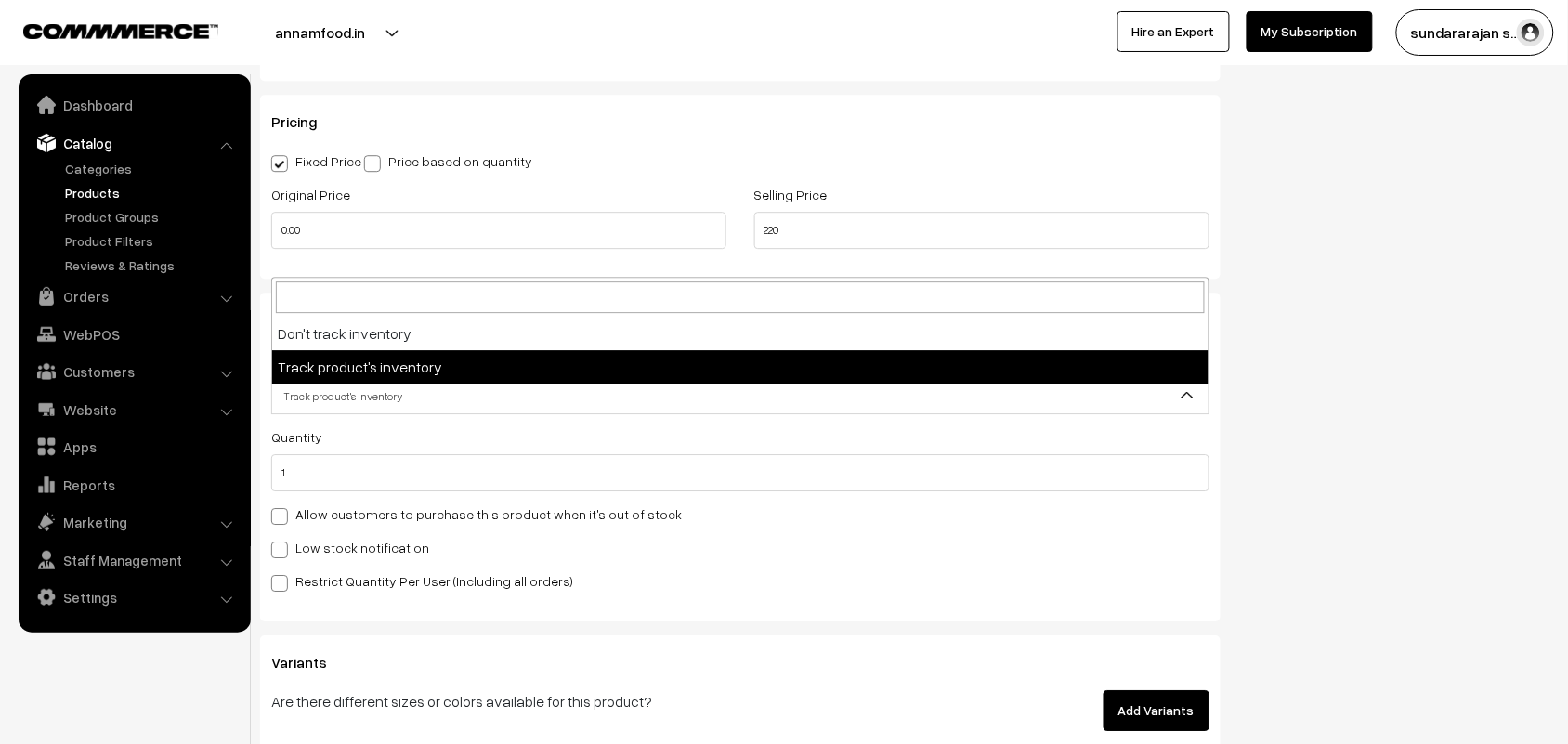 click on "Track product's inventory" at bounding box center [740, 396] 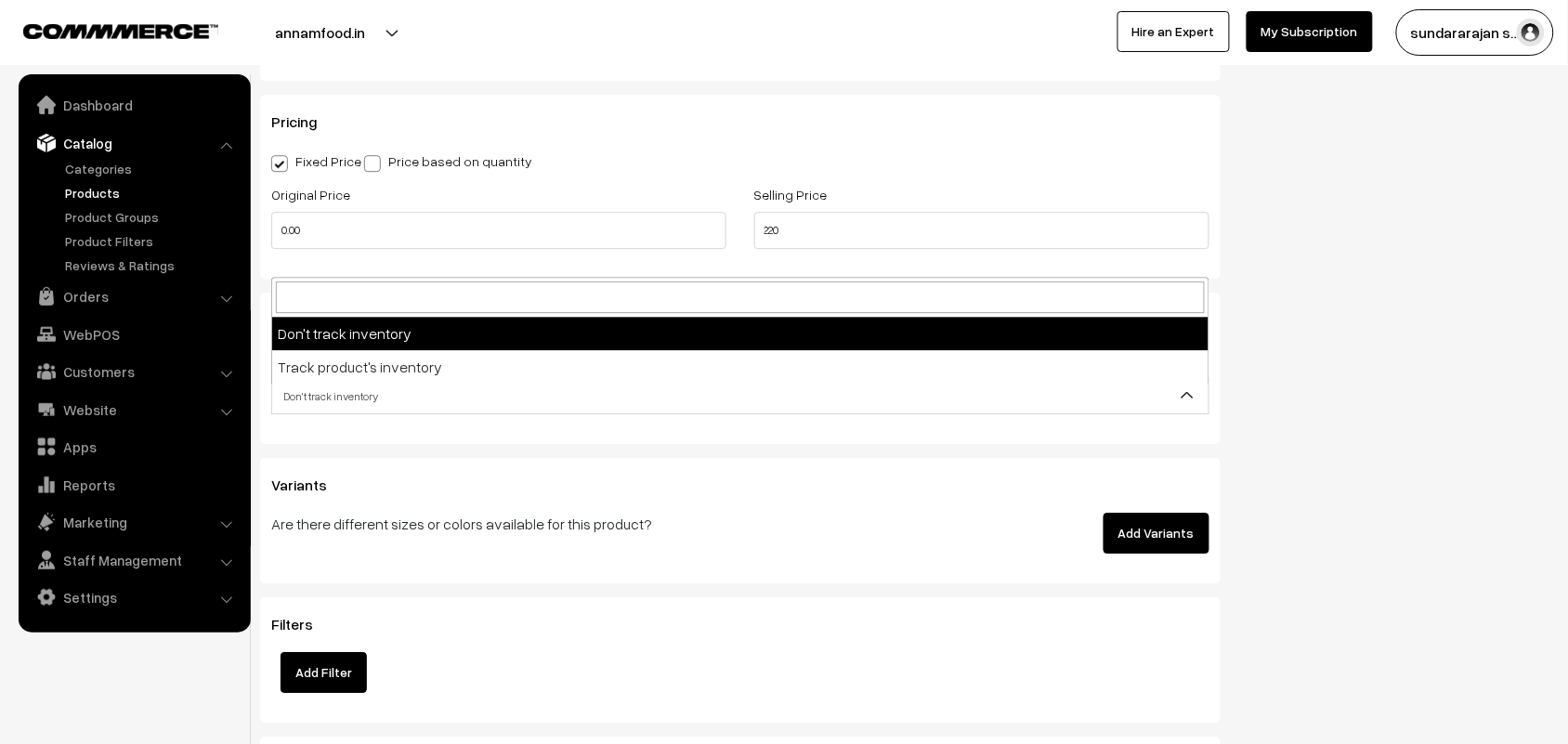 click on "Don't track inventory" at bounding box center (740, 396) 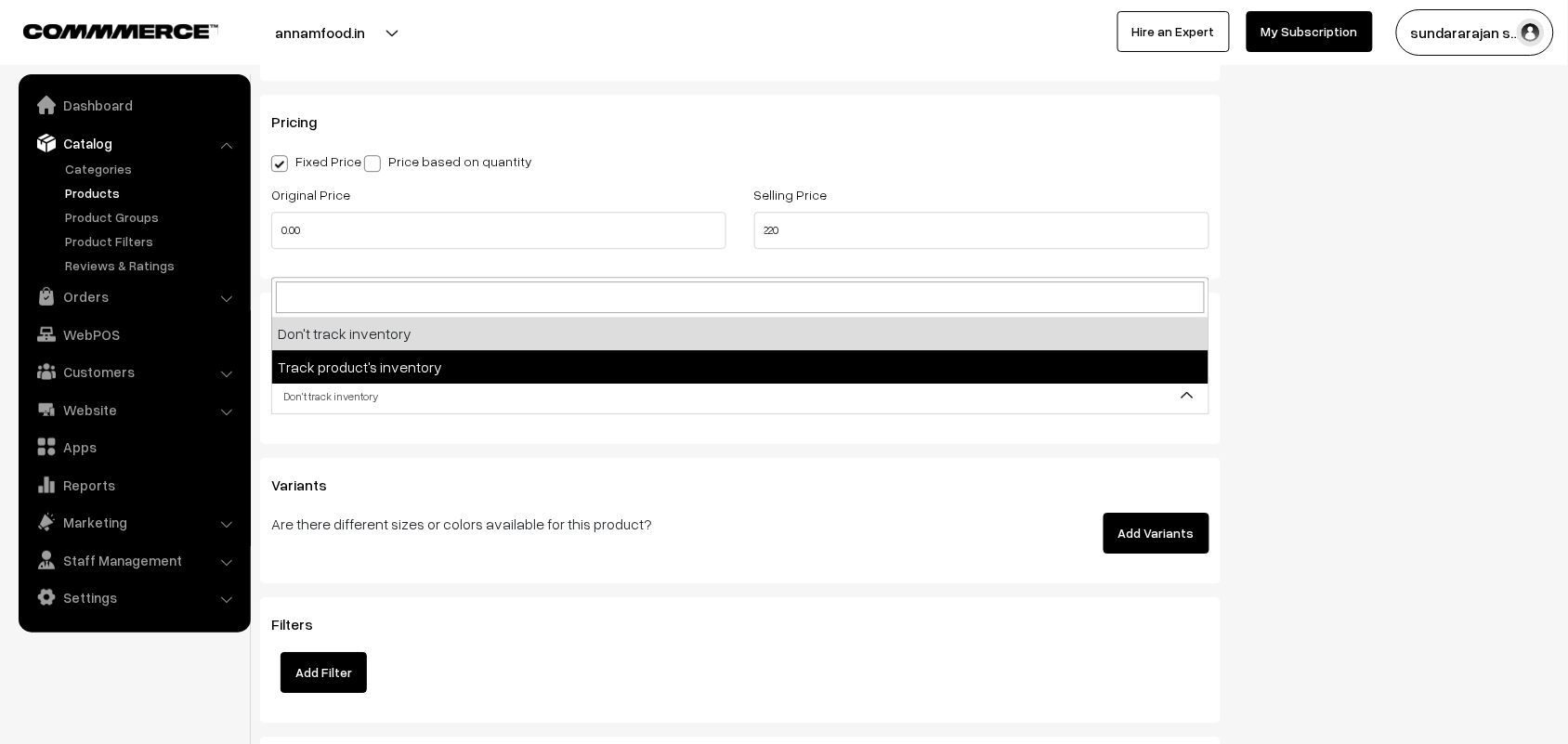 select on "2" 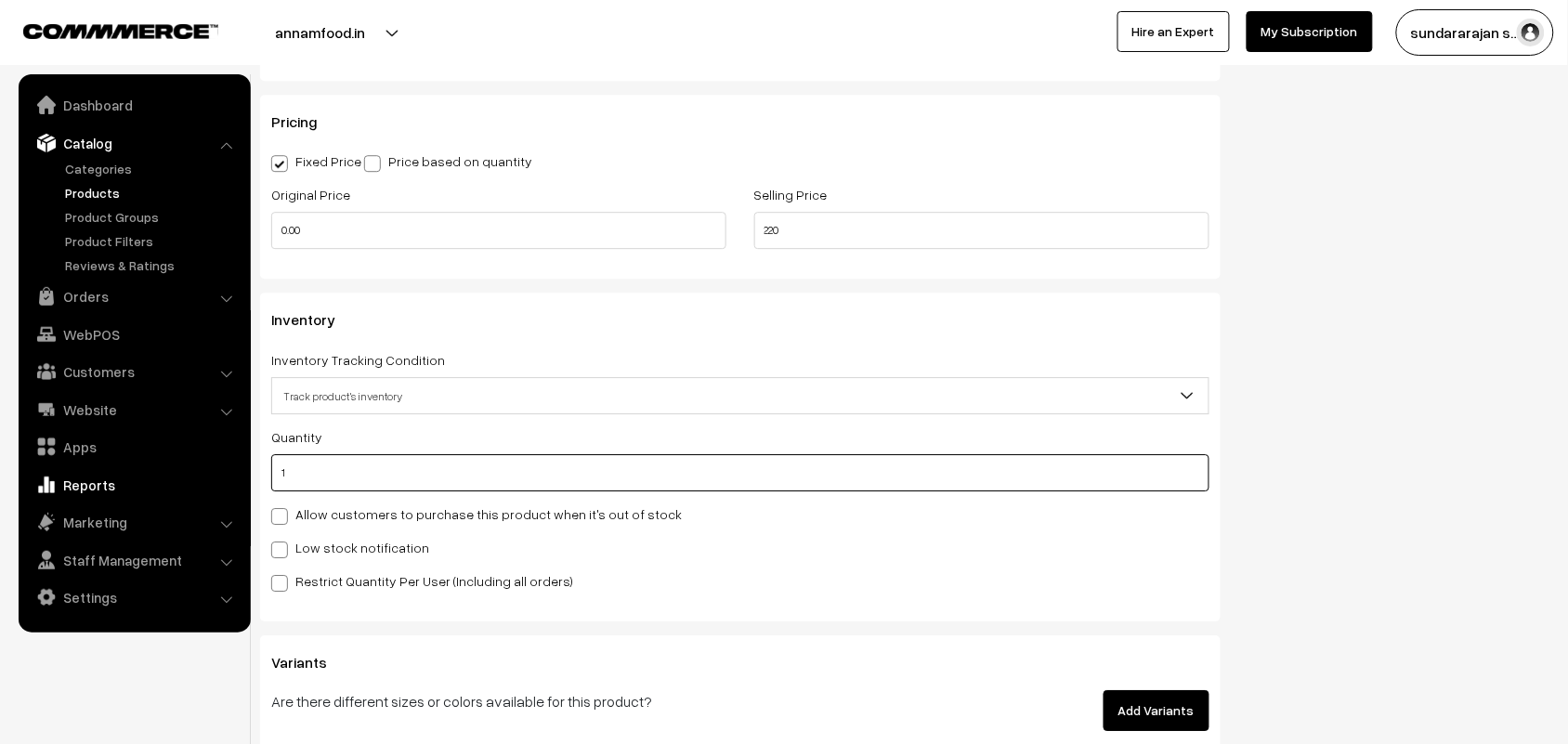 drag, startPoint x: 238, startPoint y: 471, endPoint x: 218, endPoint y: 469, distance: 20.099751 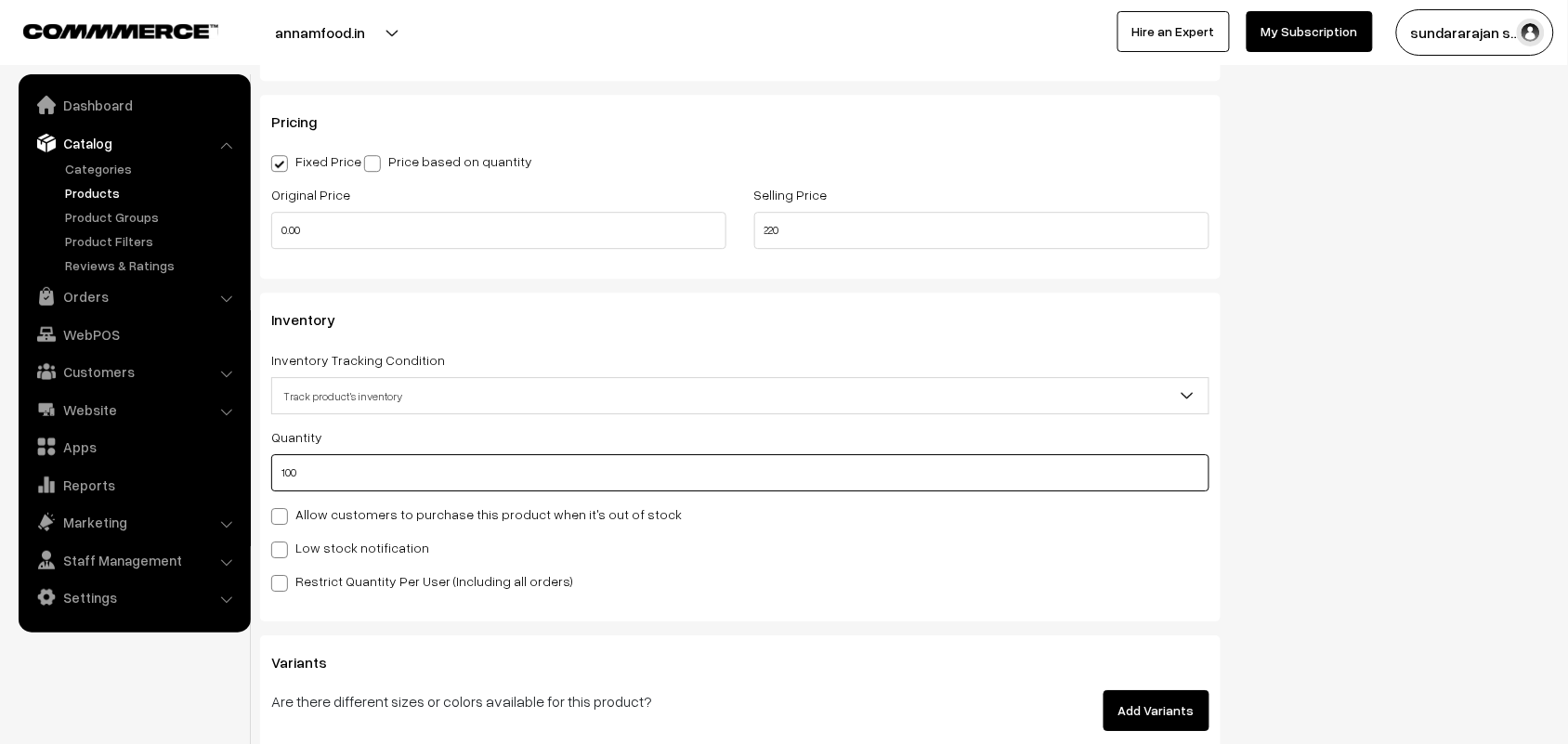 type on "100" 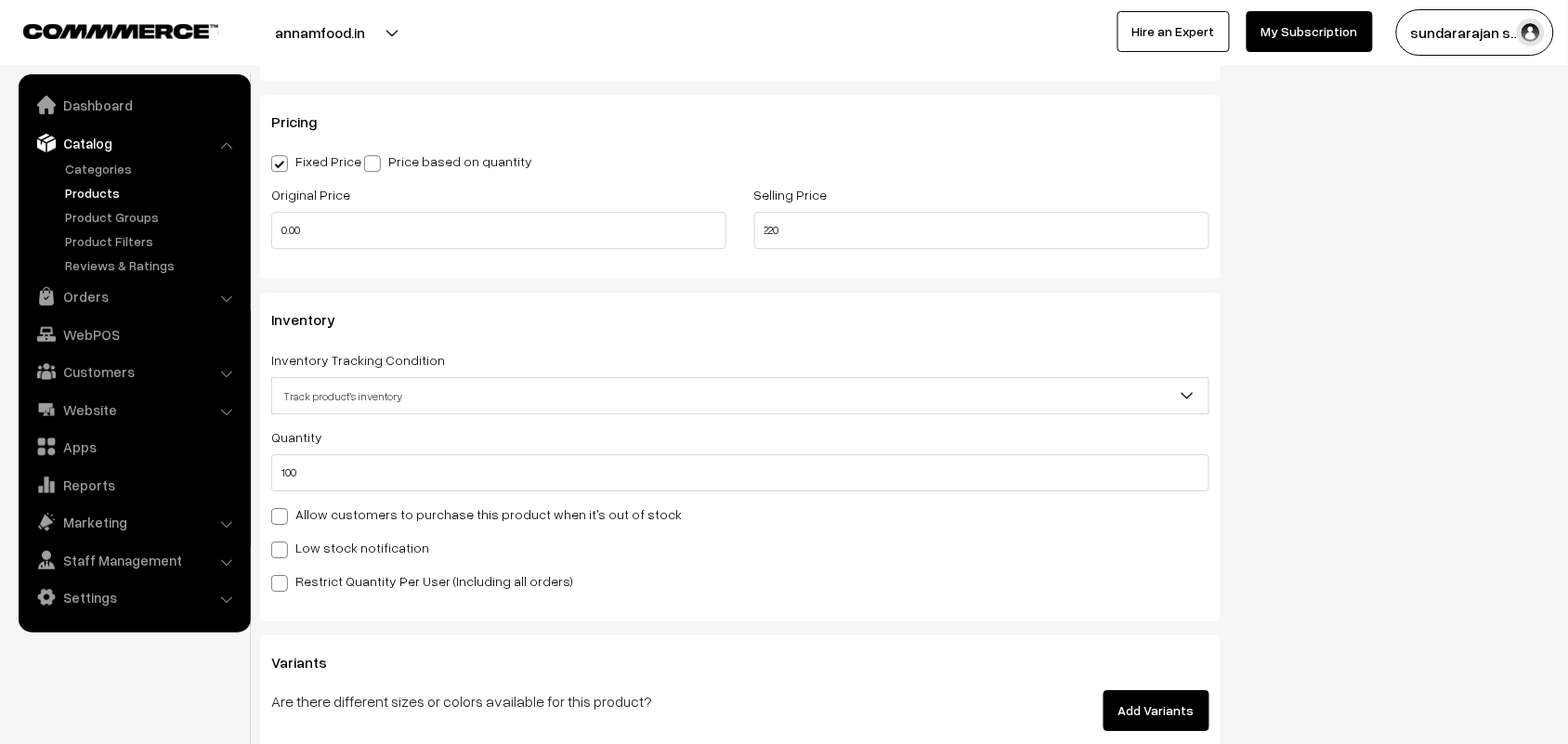 click on "Allow customers to purchase this product when it's out of stock" at bounding box center (477, 514) 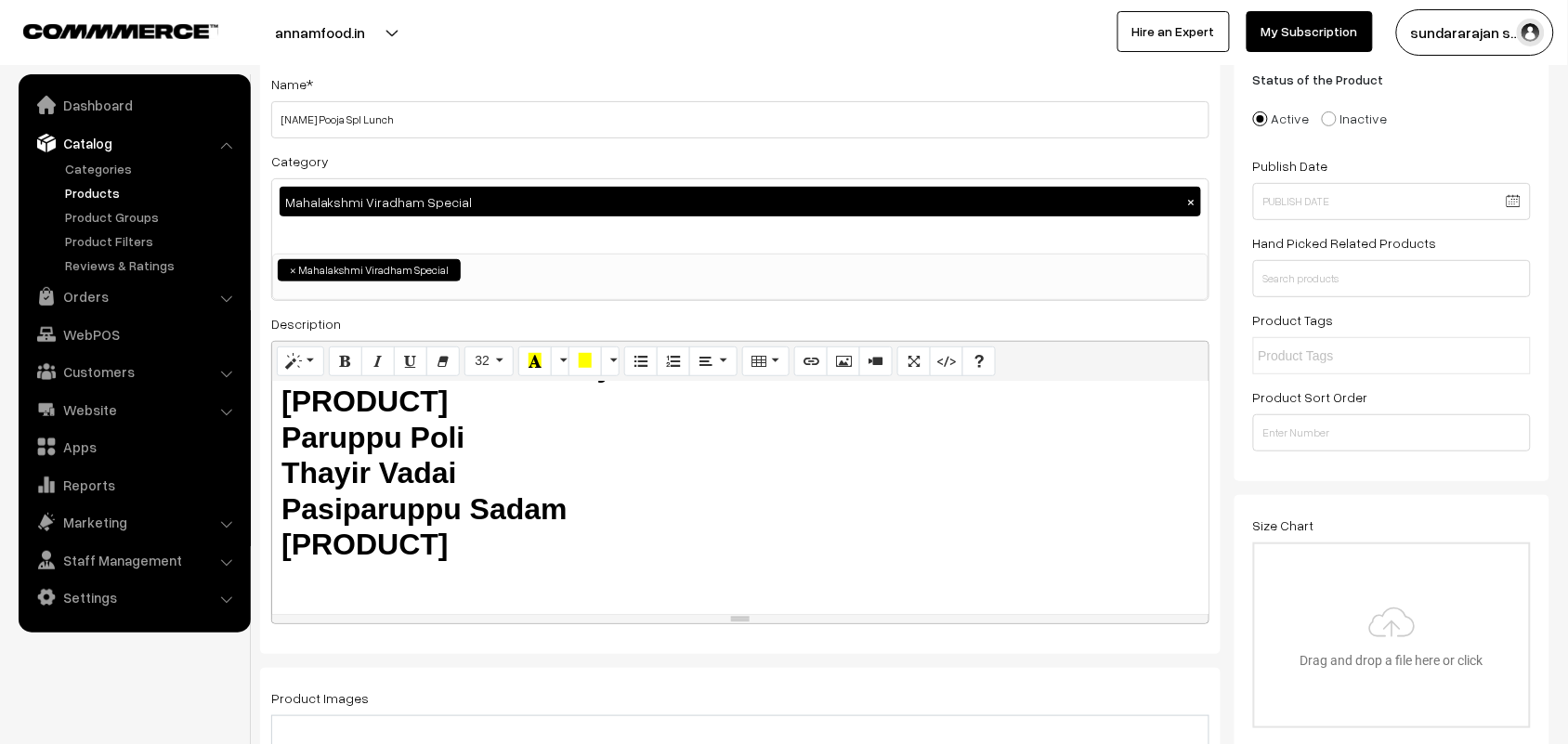 scroll, scrollTop: 0, scrollLeft: 0, axis: both 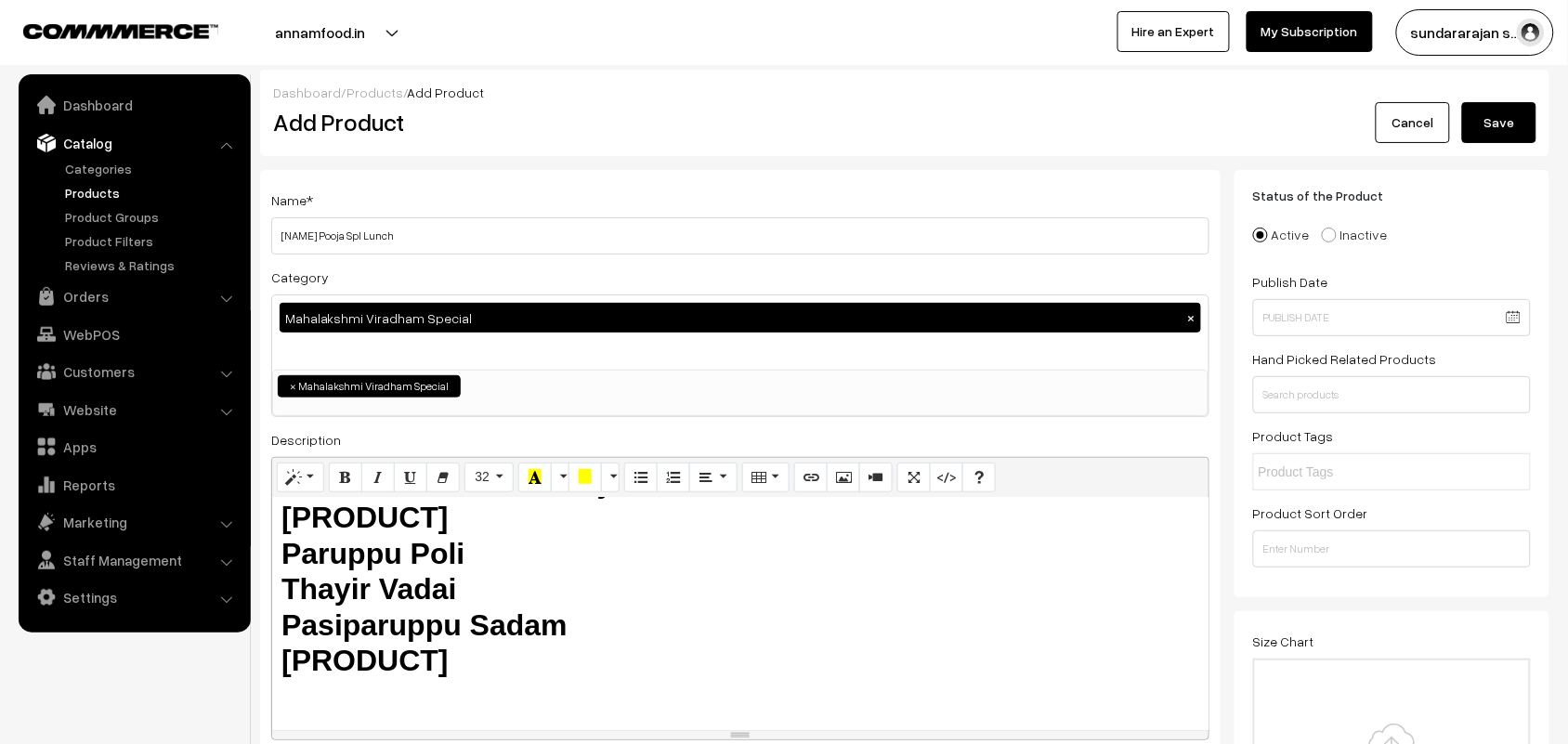 click on "Save" at bounding box center [1499, 123] 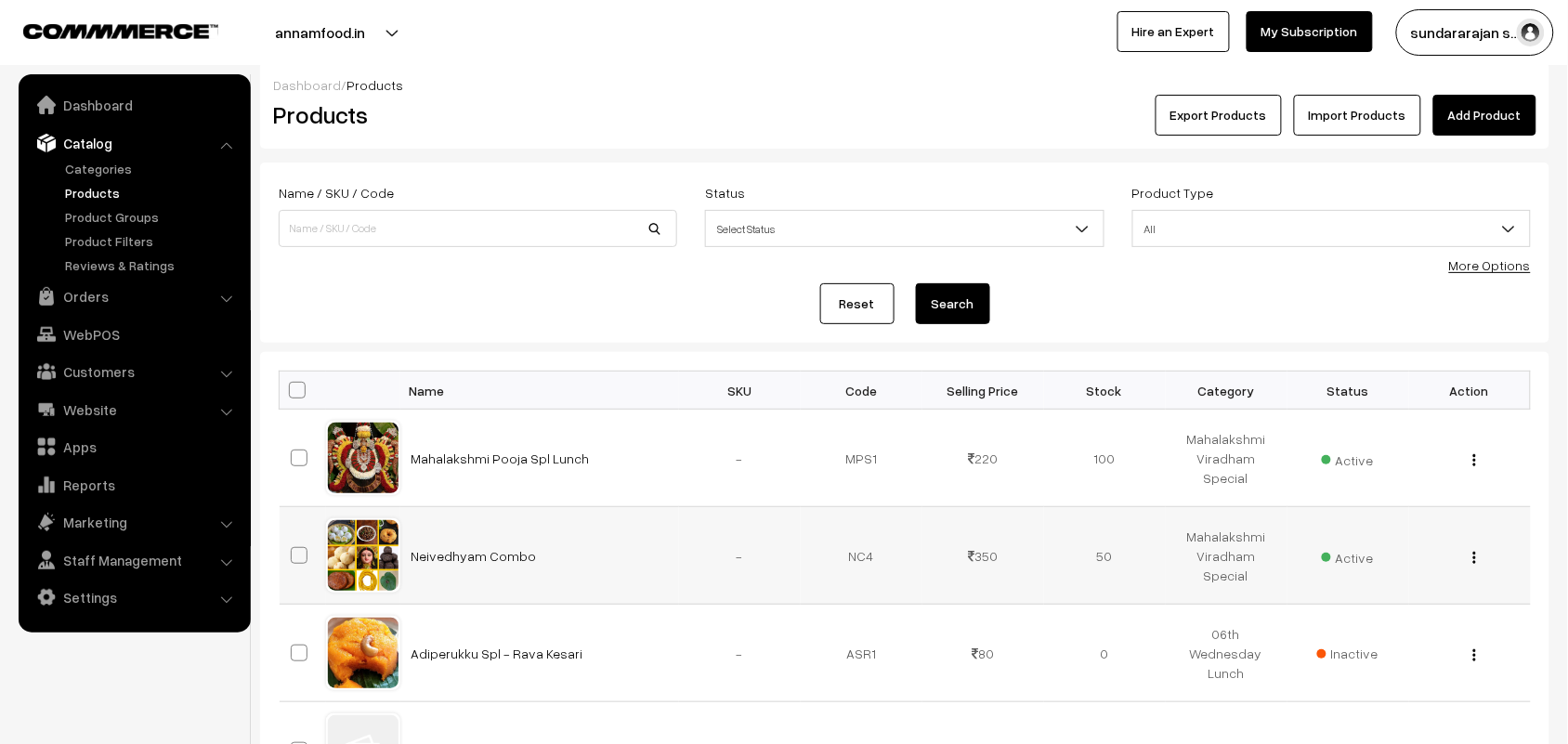 scroll, scrollTop: 0, scrollLeft: 0, axis: both 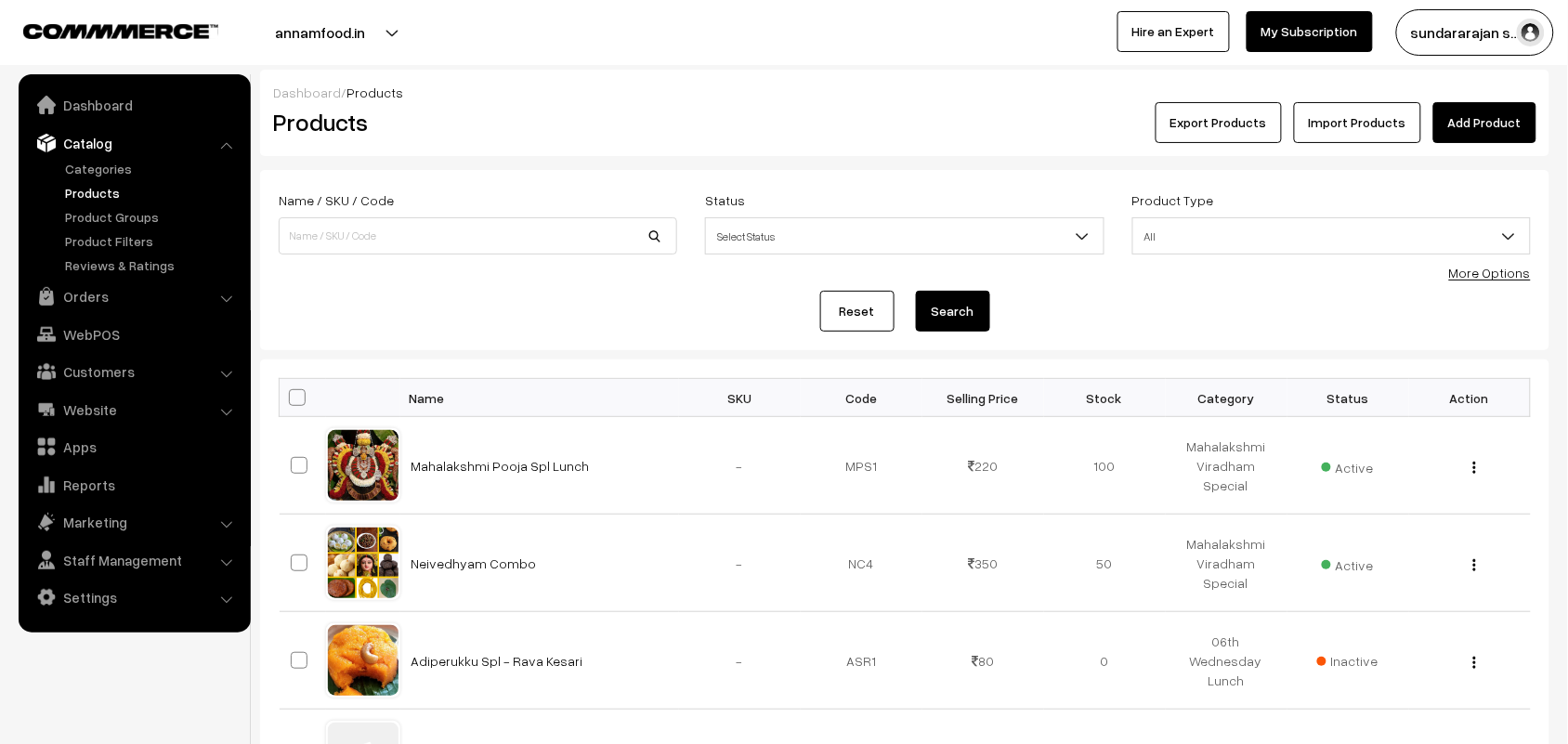 click on "Products" at bounding box center (152, 192) 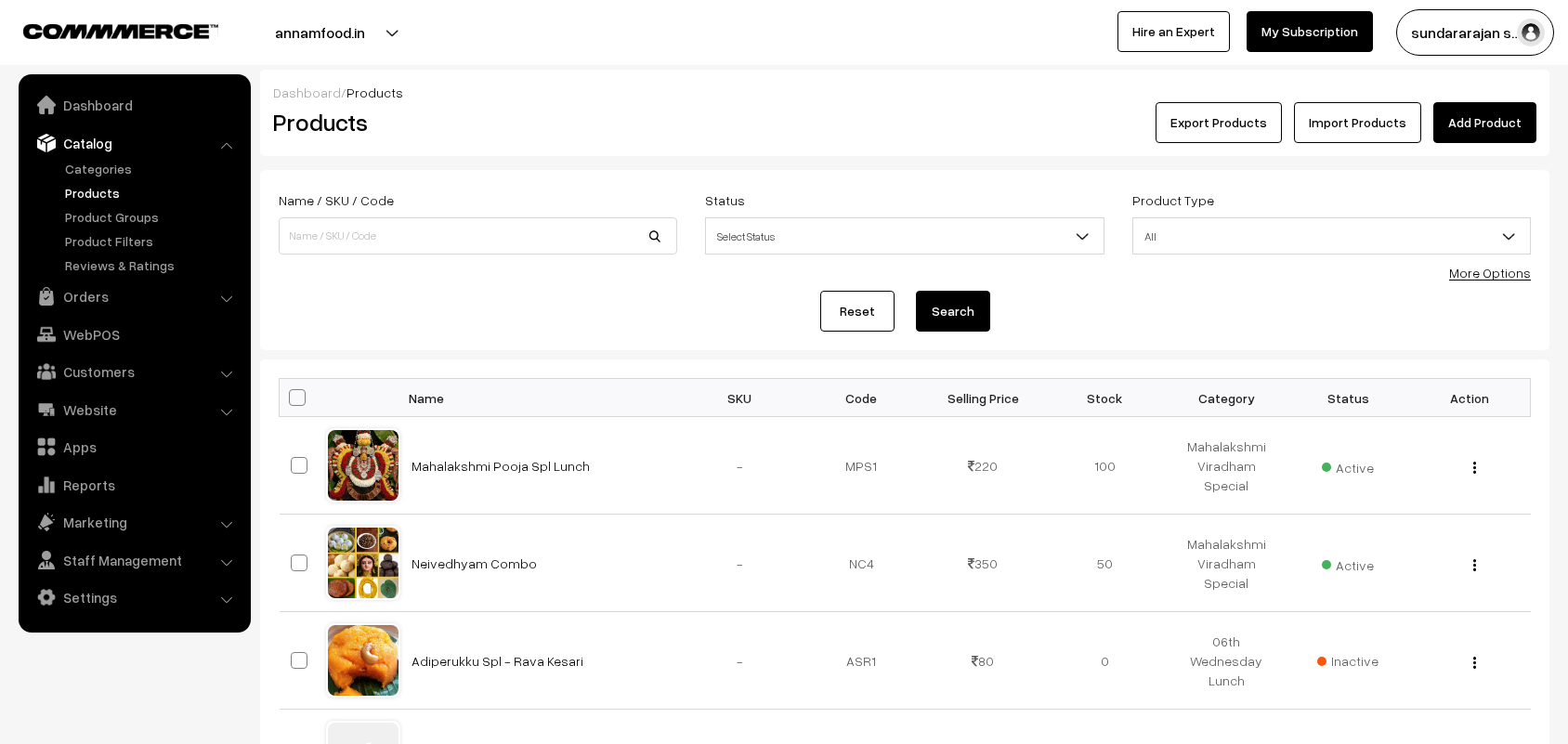 scroll, scrollTop: 0, scrollLeft: 0, axis: both 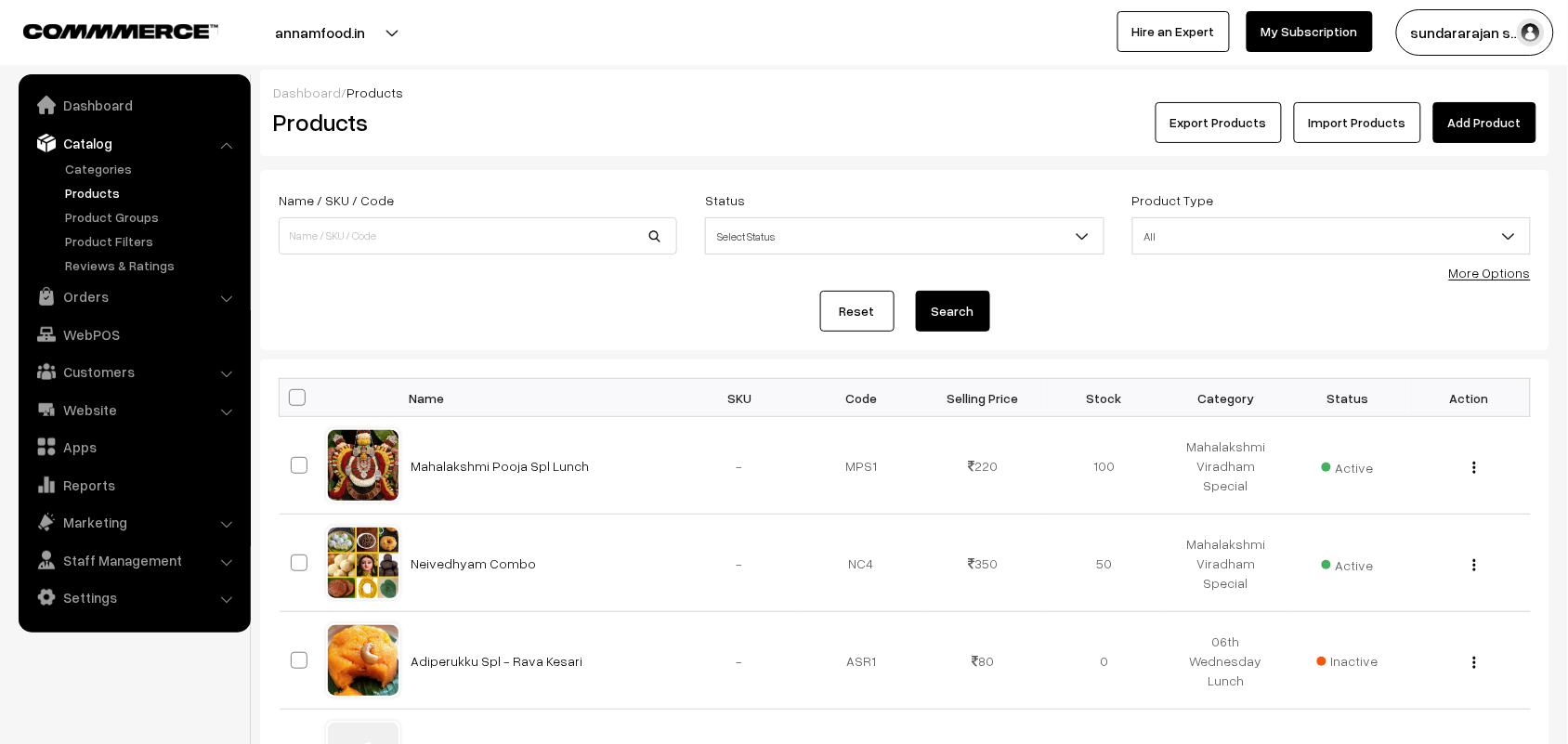 click on "Add Product" at bounding box center [1484, 123] 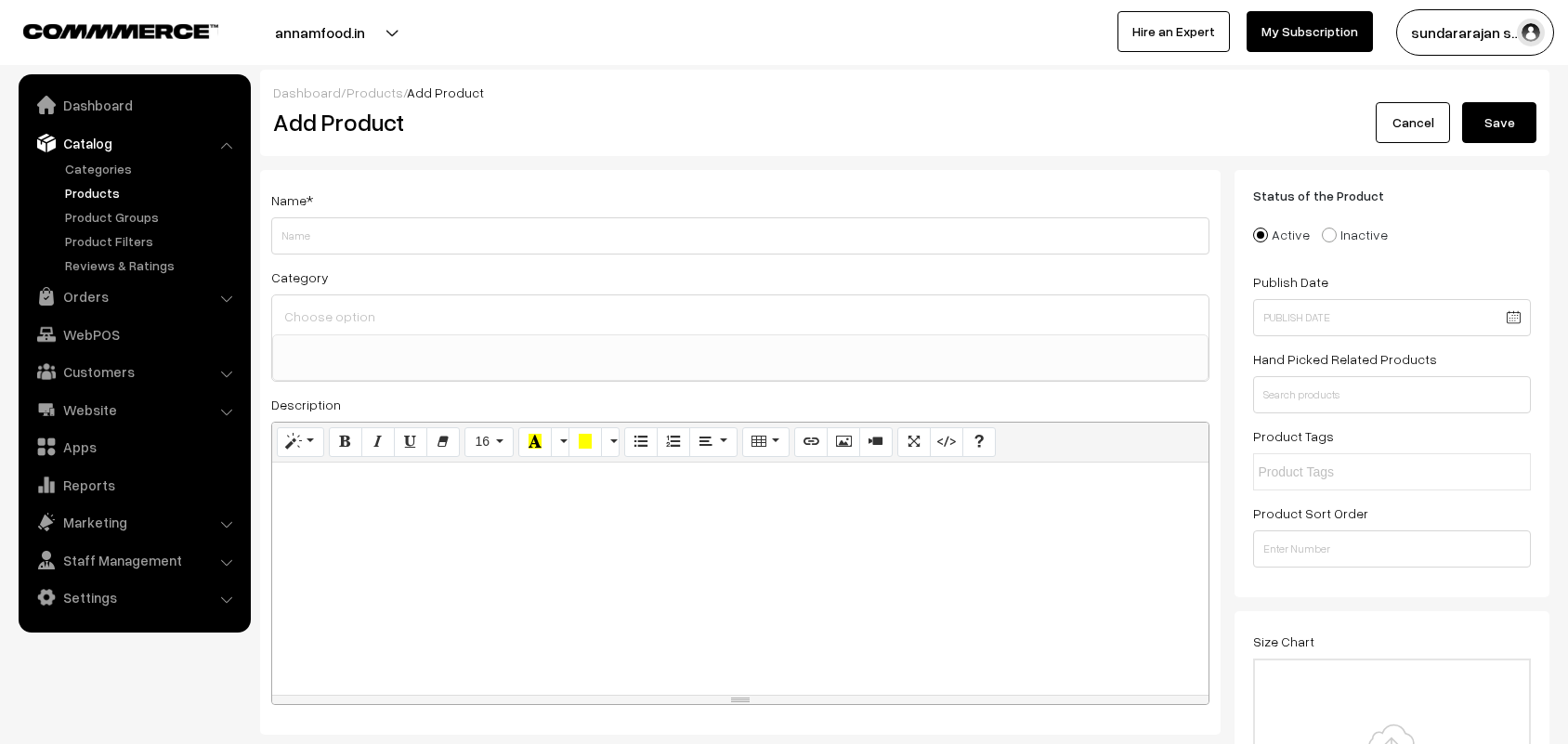 select 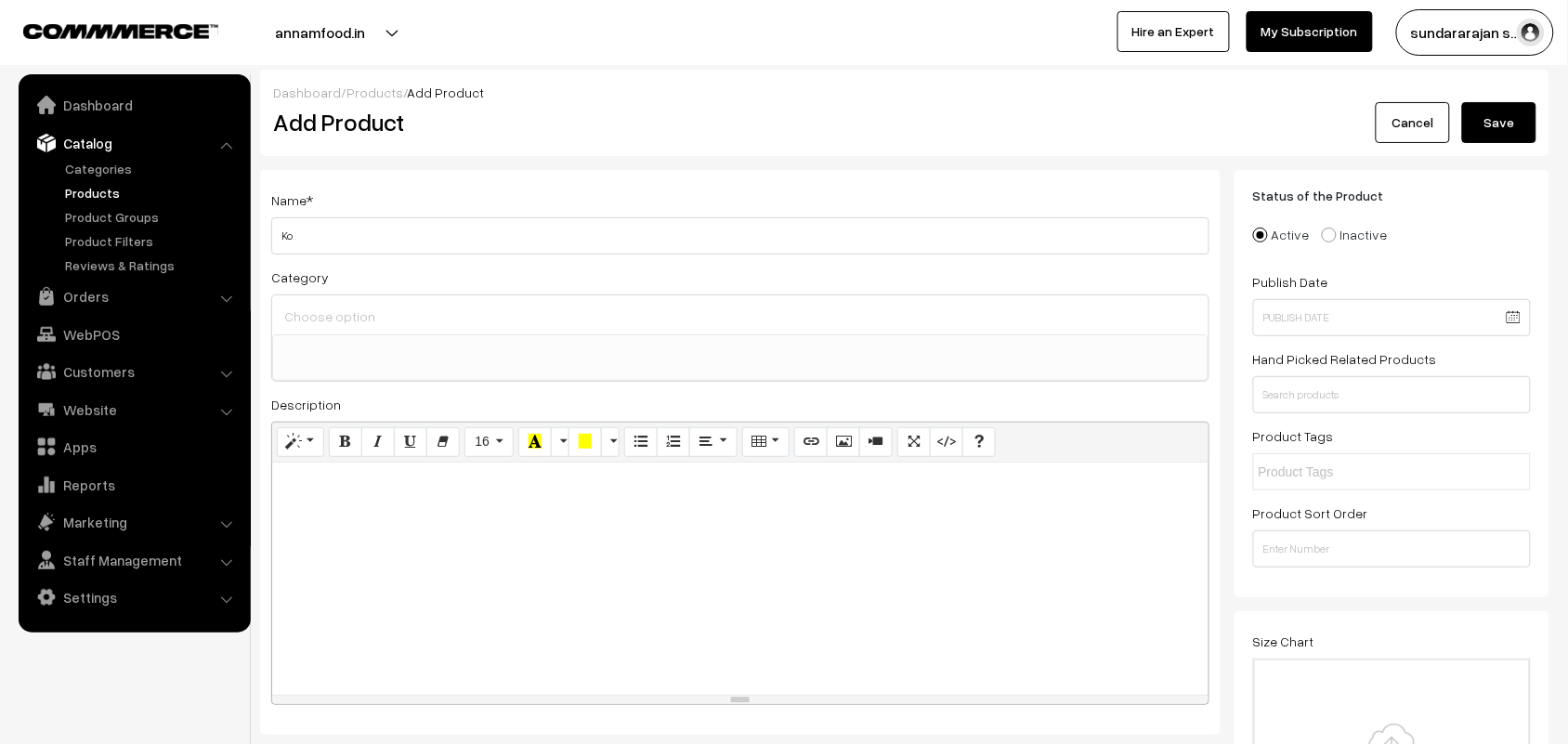type on "K" 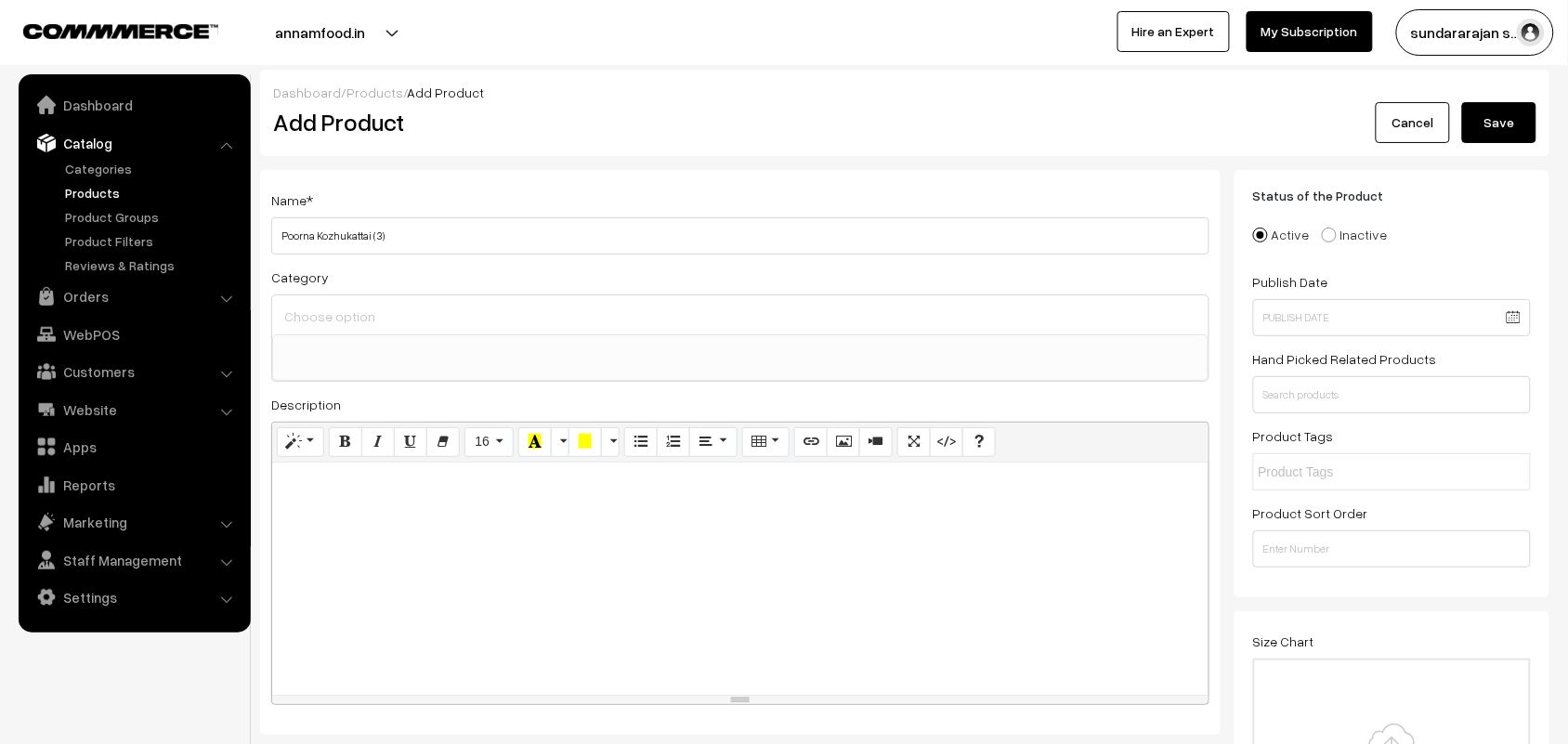 type on "Poorna Kozhukattai (3)" 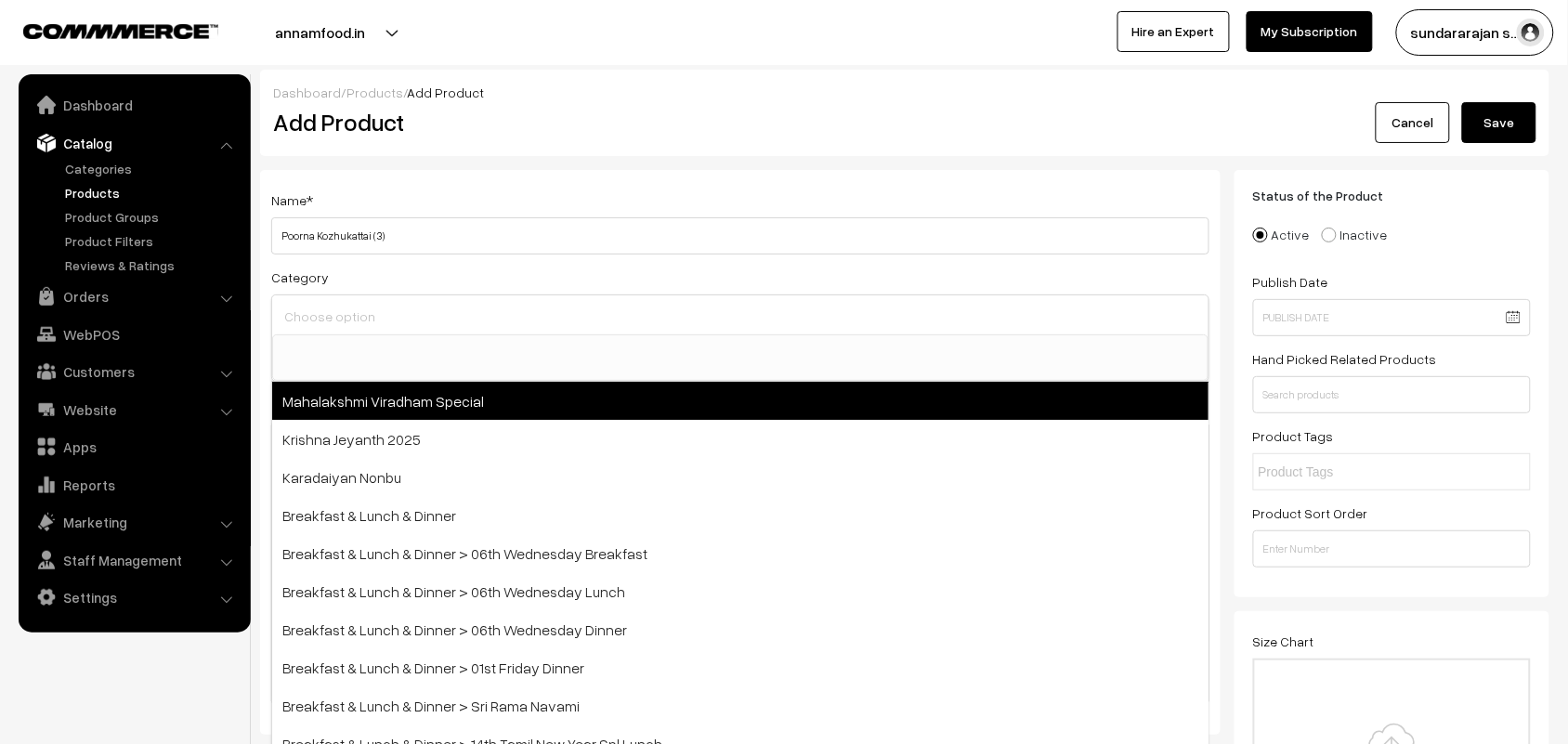 click on "Mahalakshmi Viradham Special" at bounding box center [740, 400] 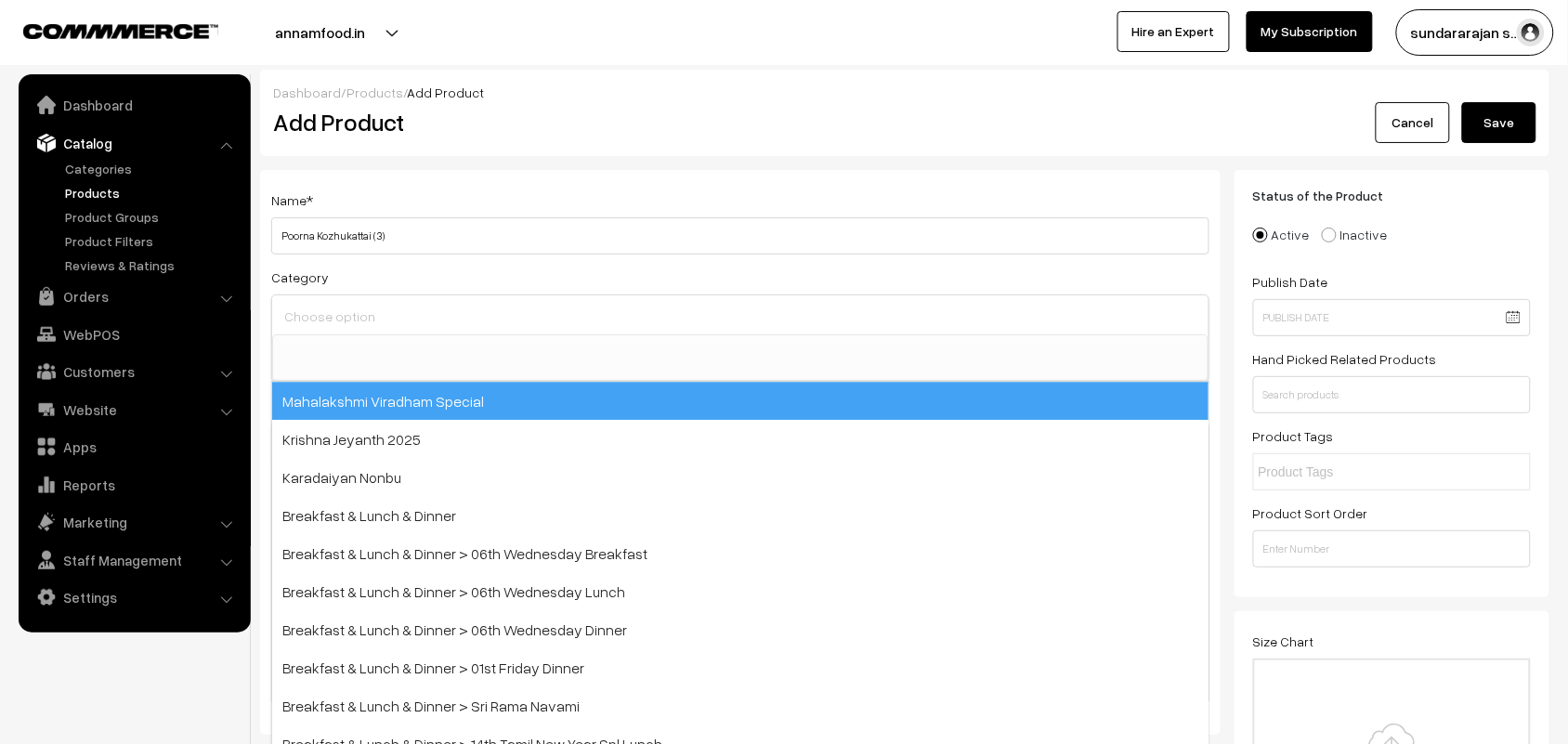 select on "97" 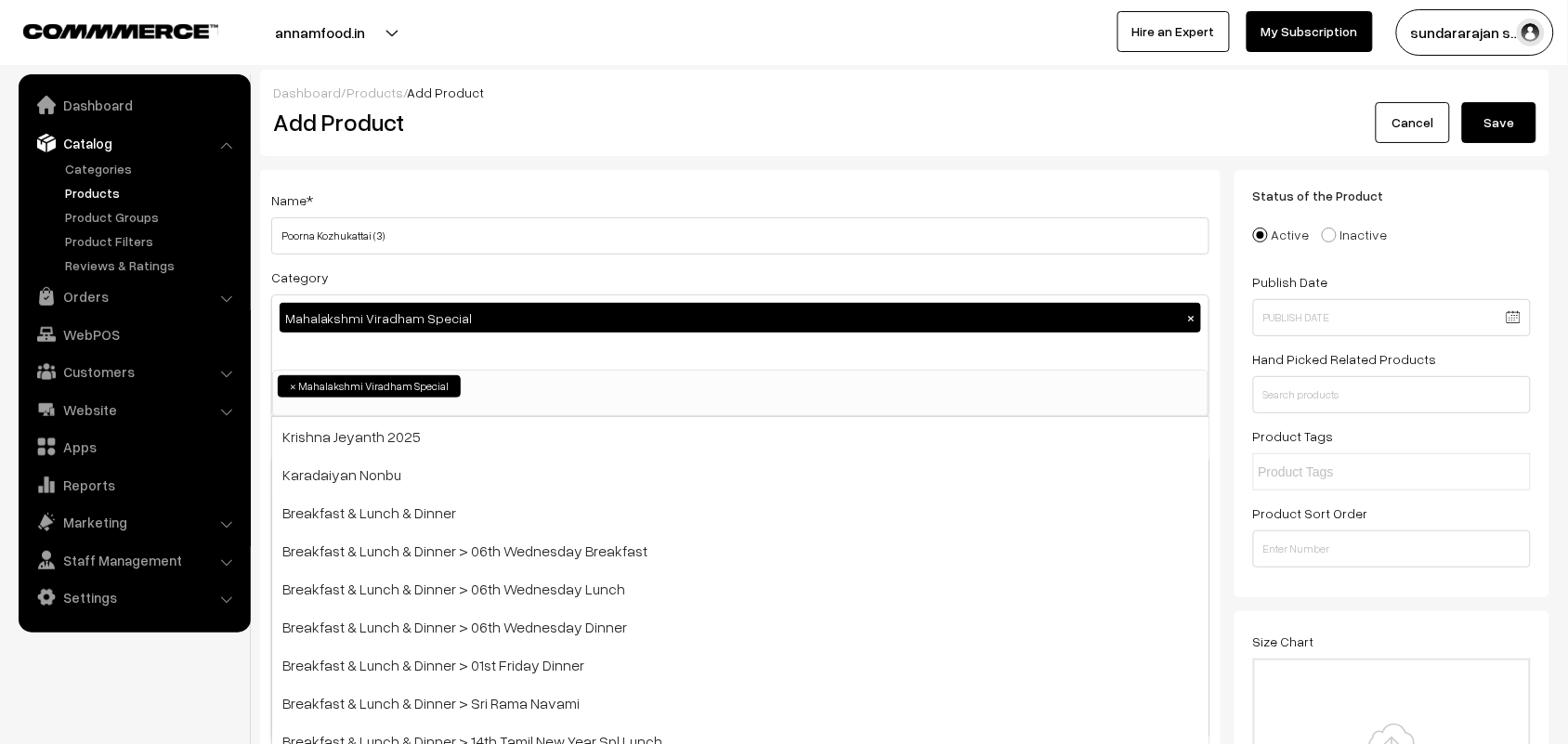 click on "Add Product" at bounding box center [743, 122] 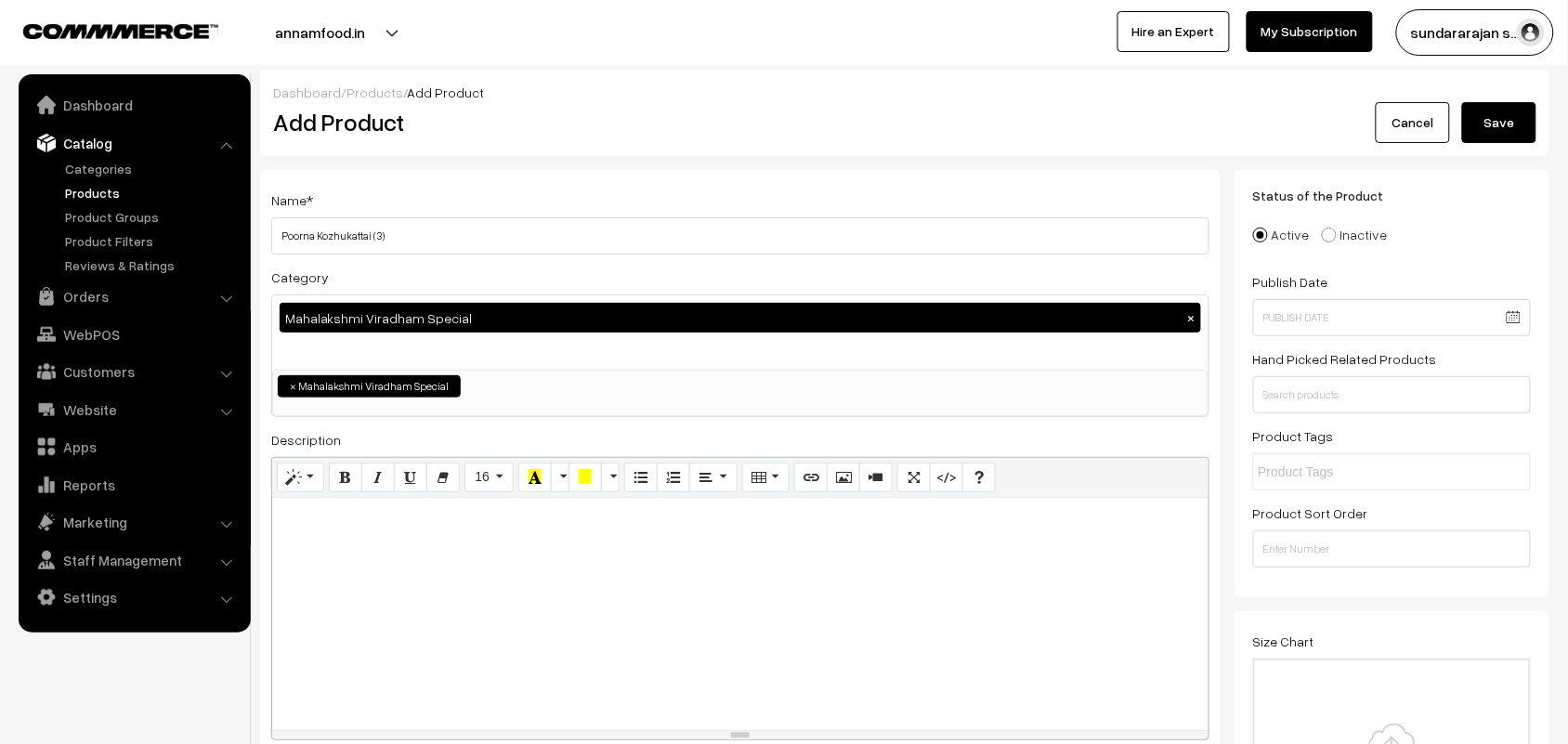 click at bounding box center (740, 614) 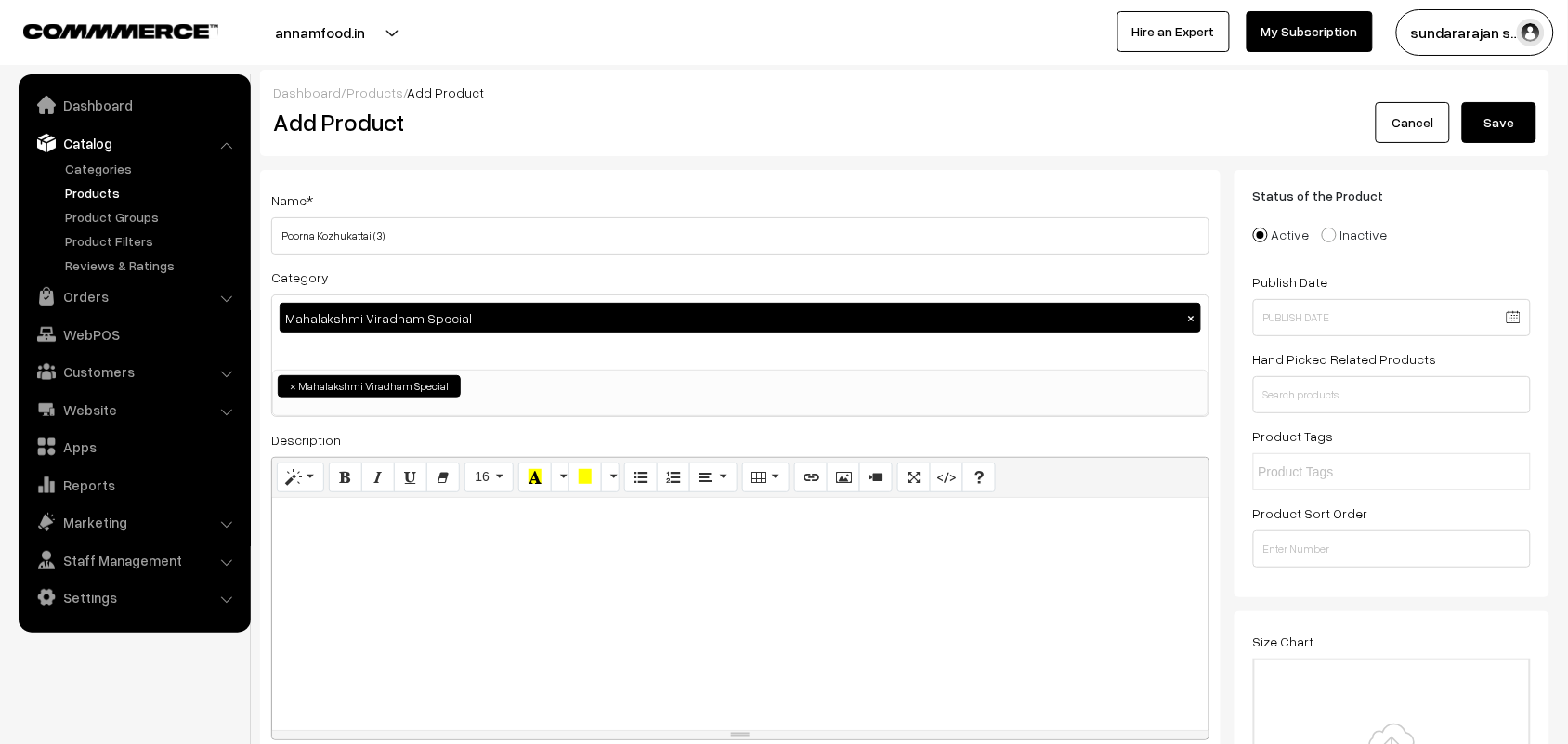 type 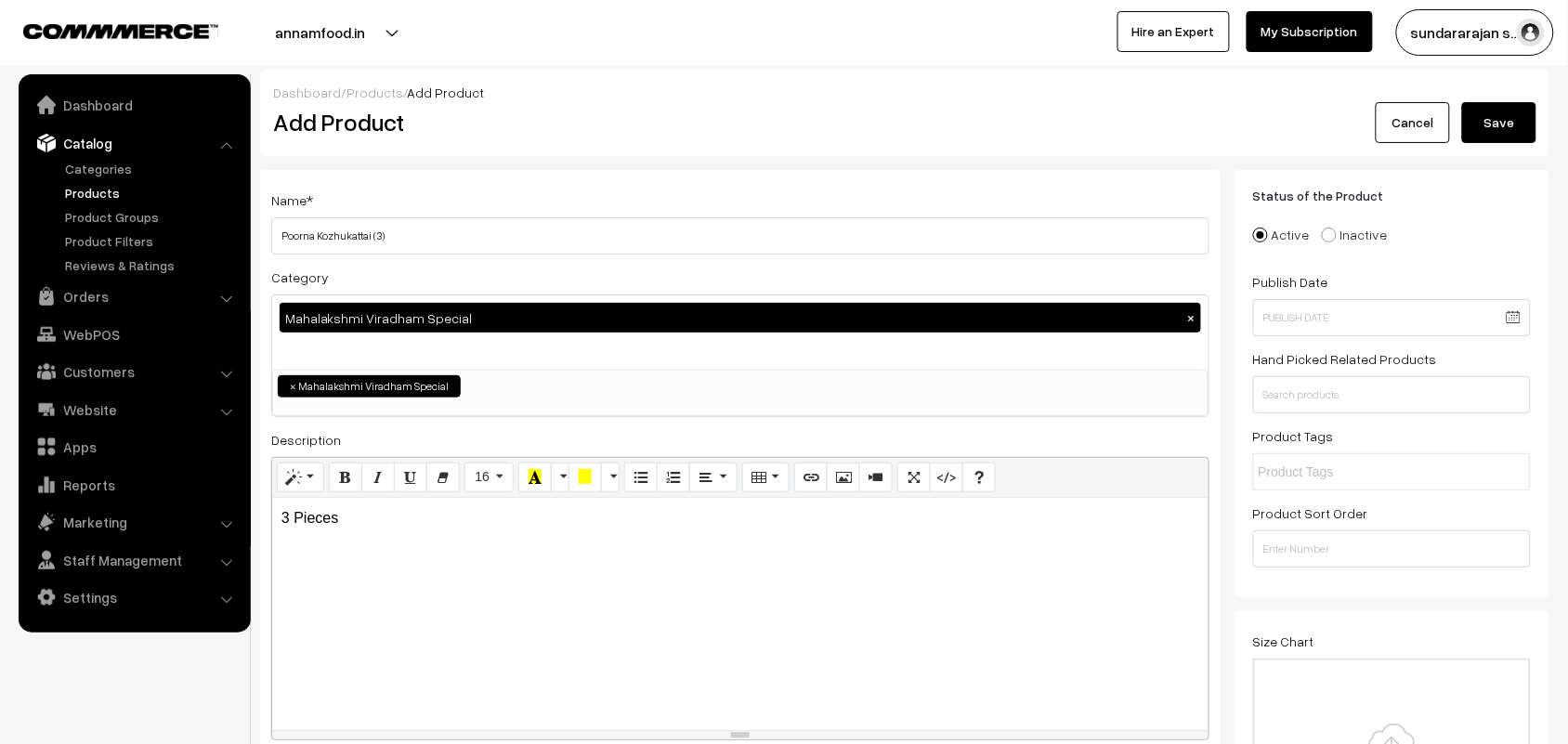 click on "3 Pieces" at bounding box center (740, 614) 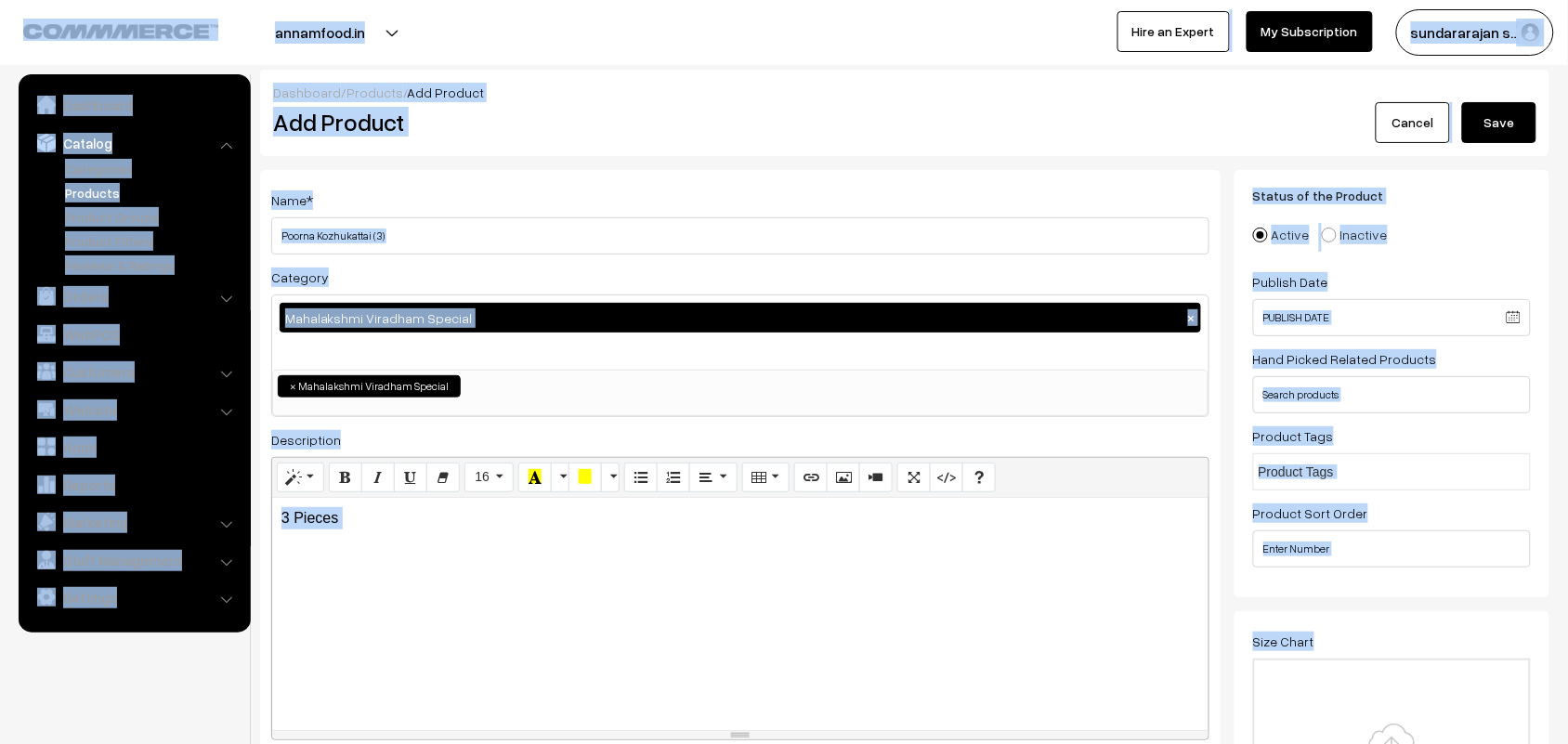 click on "3 Pieces" at bounding box center [740, 614] 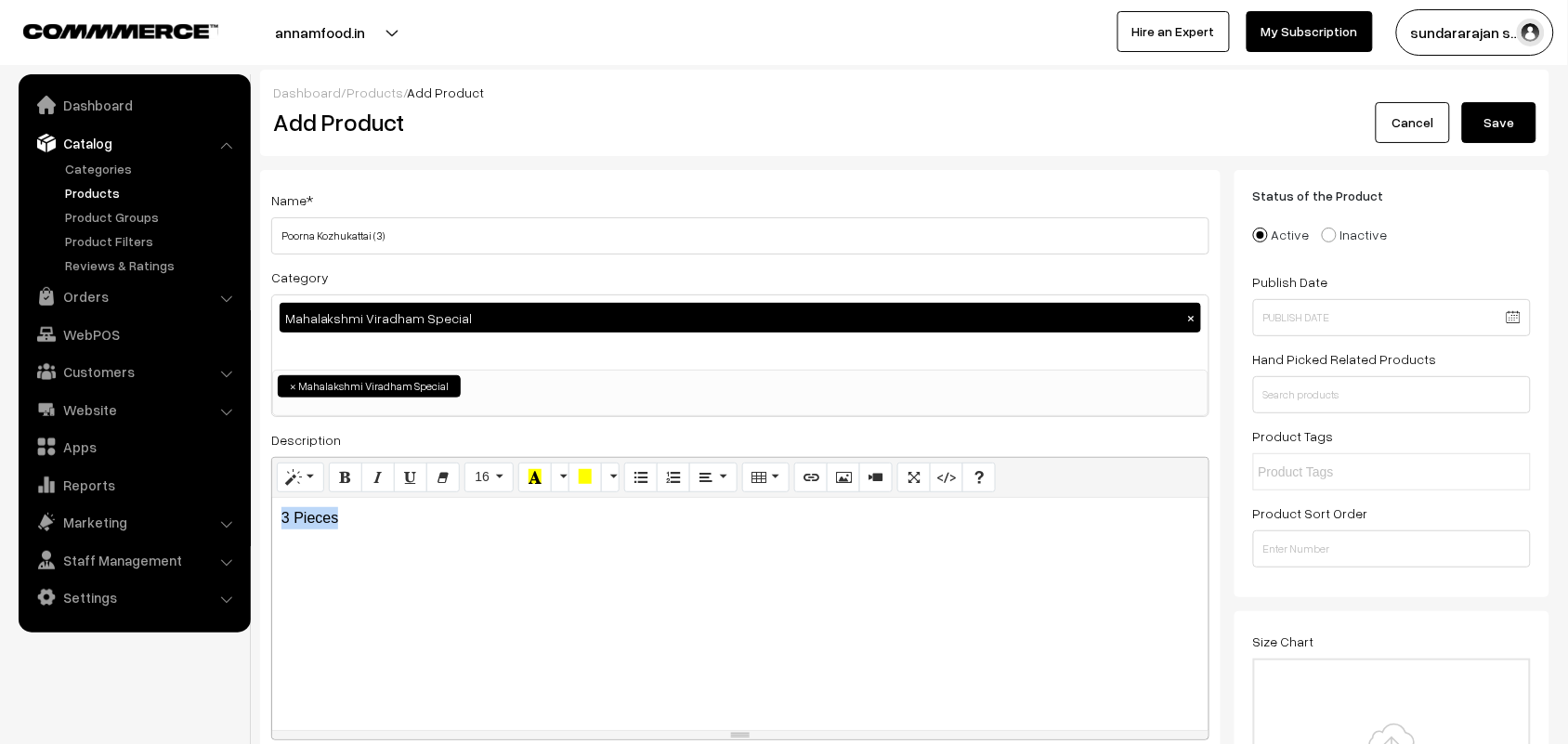 drag, startPoint x: 367, startPoint y: 535, endPoint x: 258, endPoint y: 522, distance: 109.77249 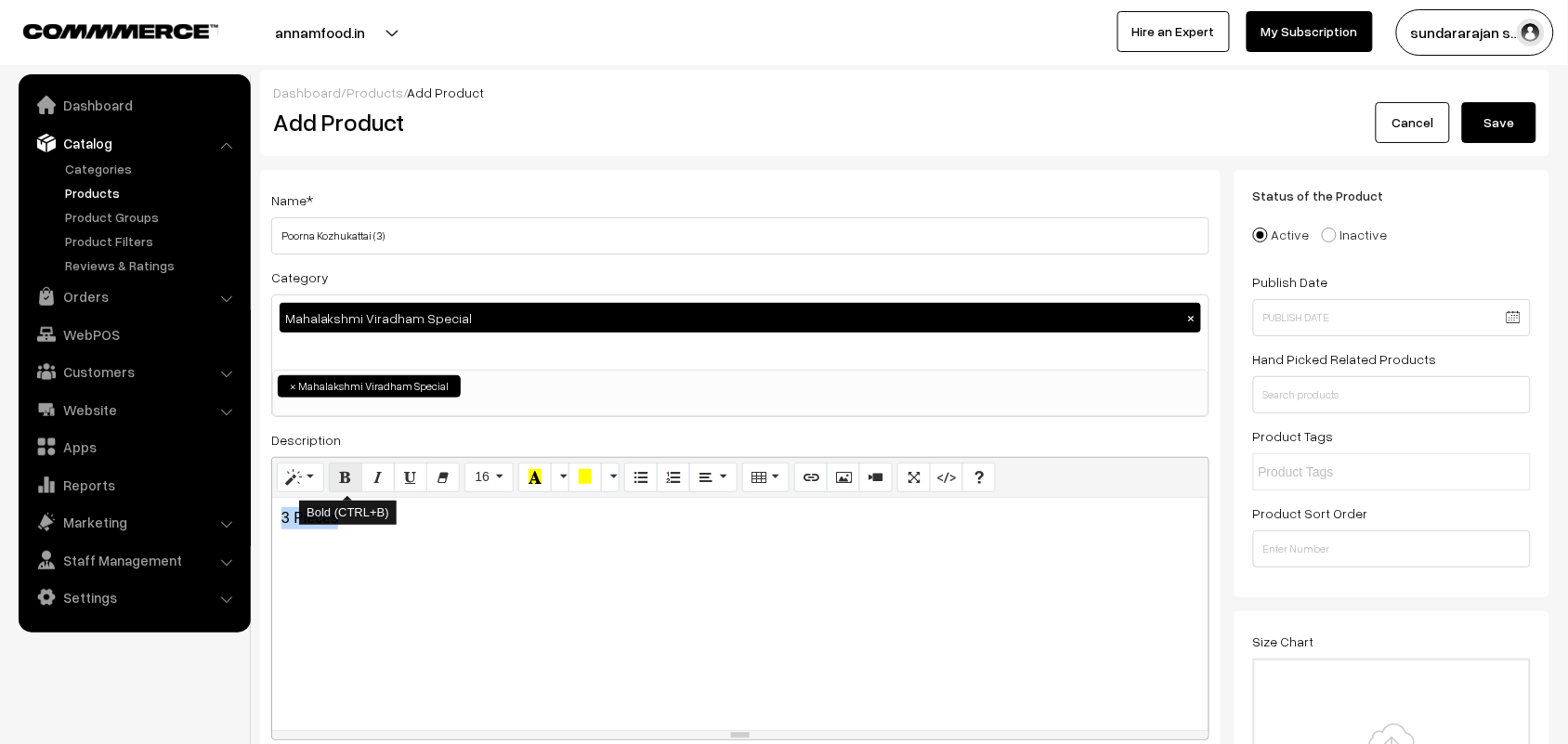 click at bounding box center (346, 476) 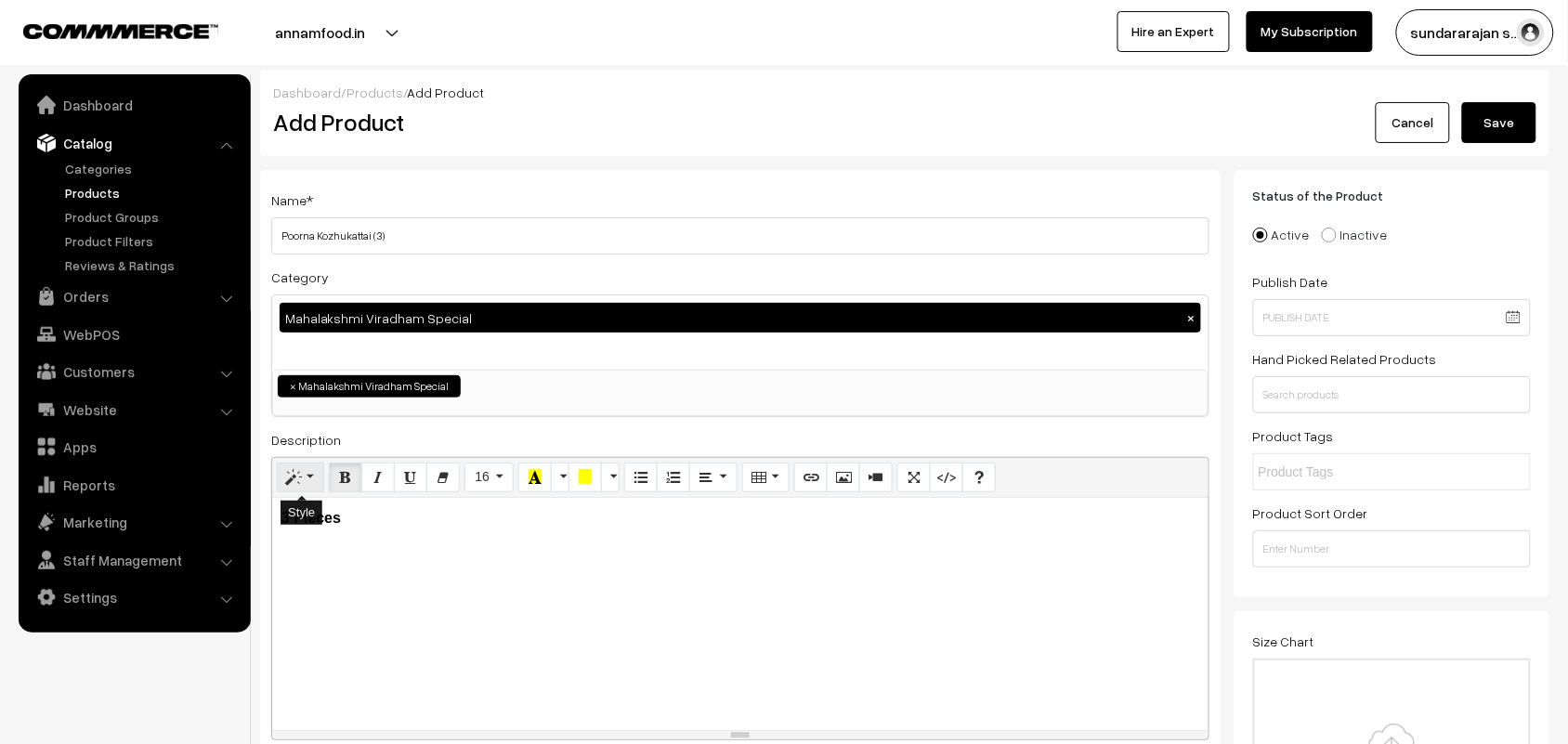 click at bounding box center (300, 477) 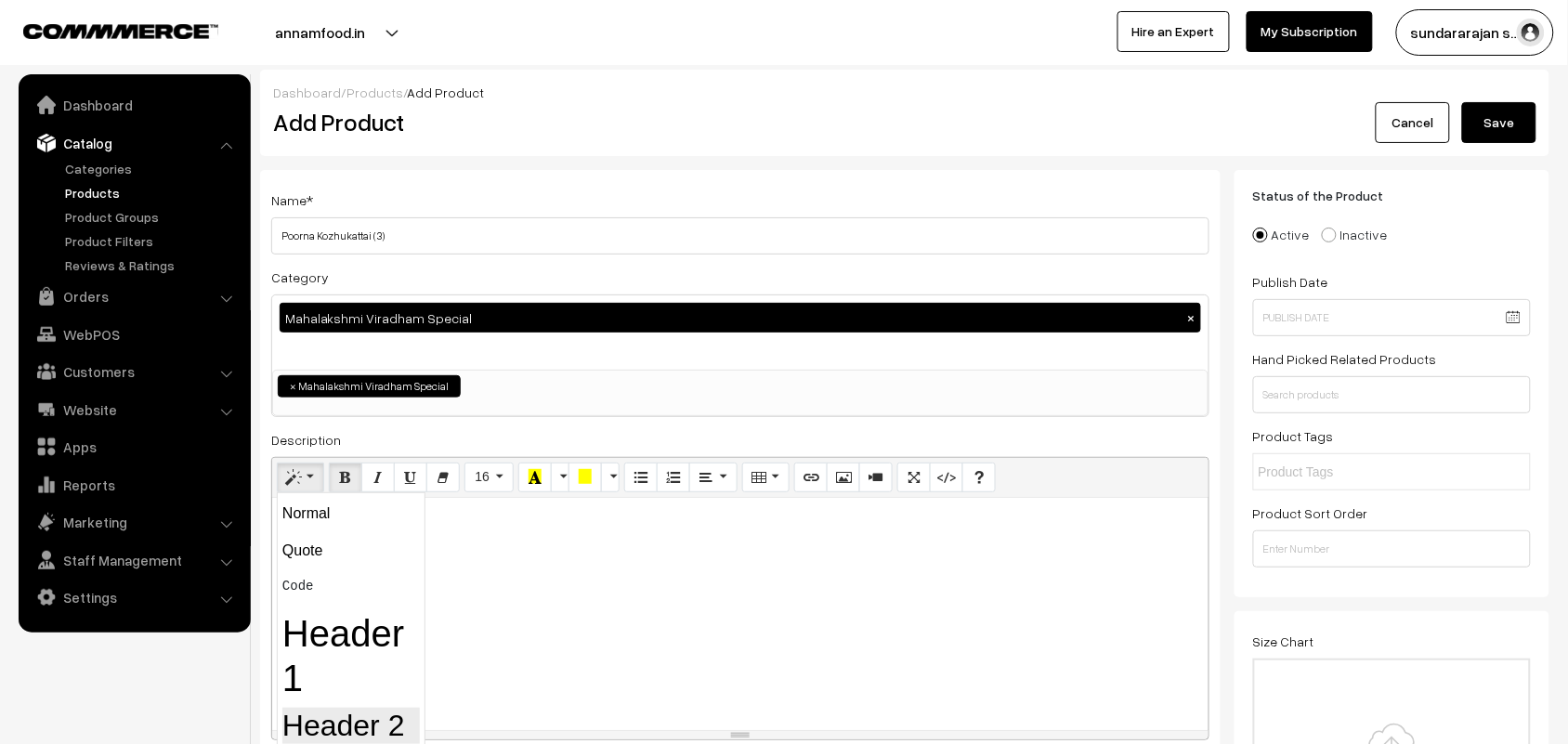 click on "Header 2" at bounding box center [351, 725] 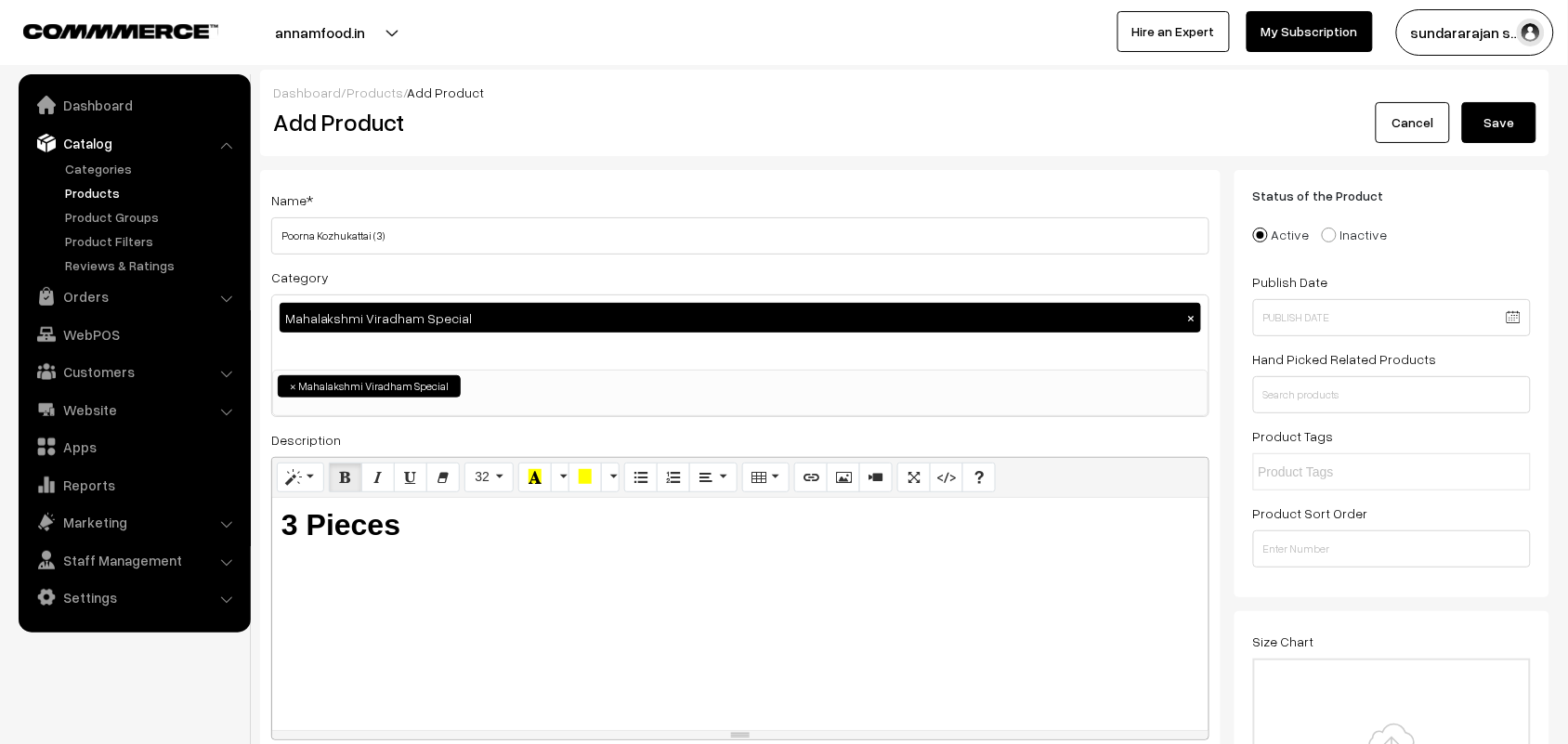 click on "3 Pieces" at bounding box center (740, 614) 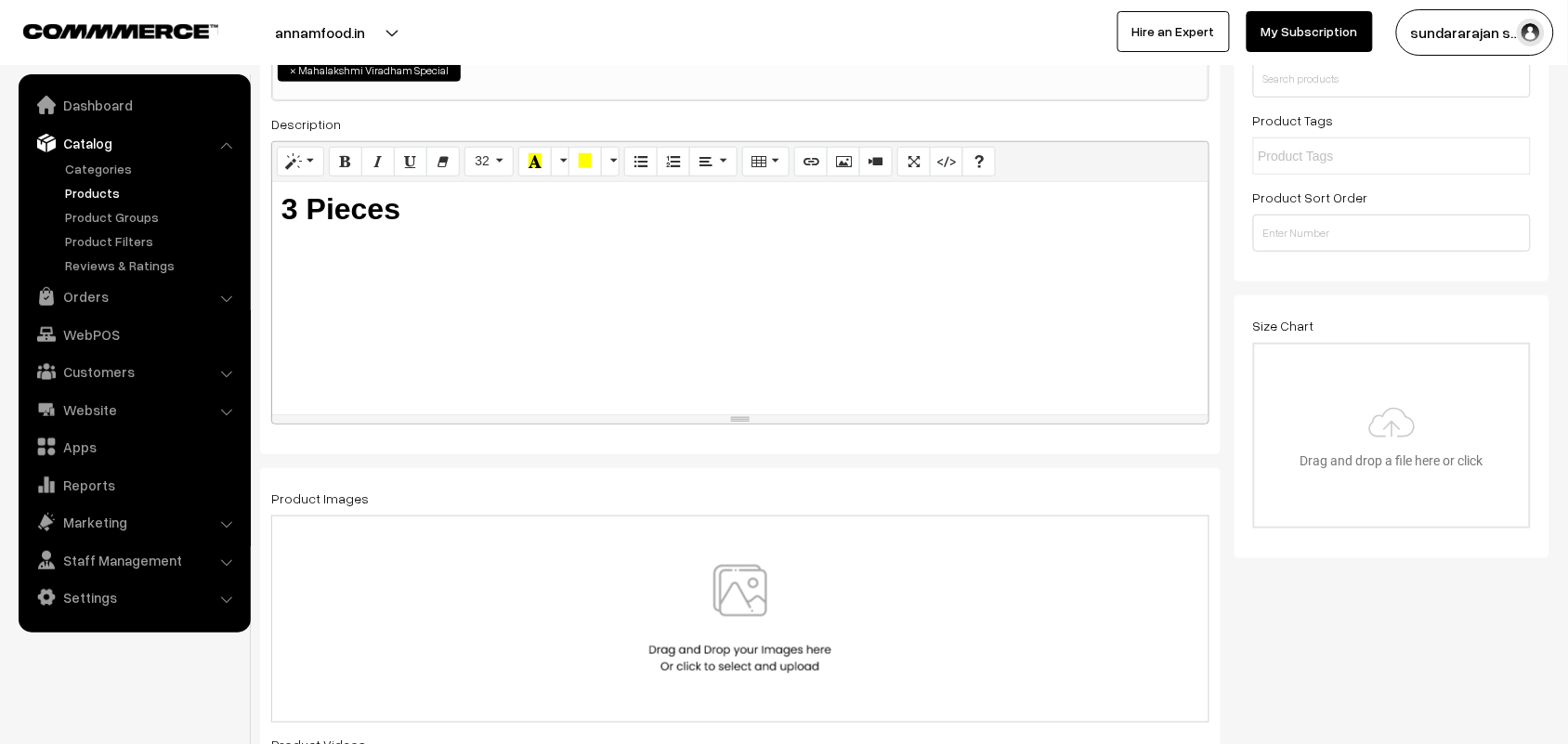 scroll, scrollTop: 348, scrollLeft: 0, axis: vertical 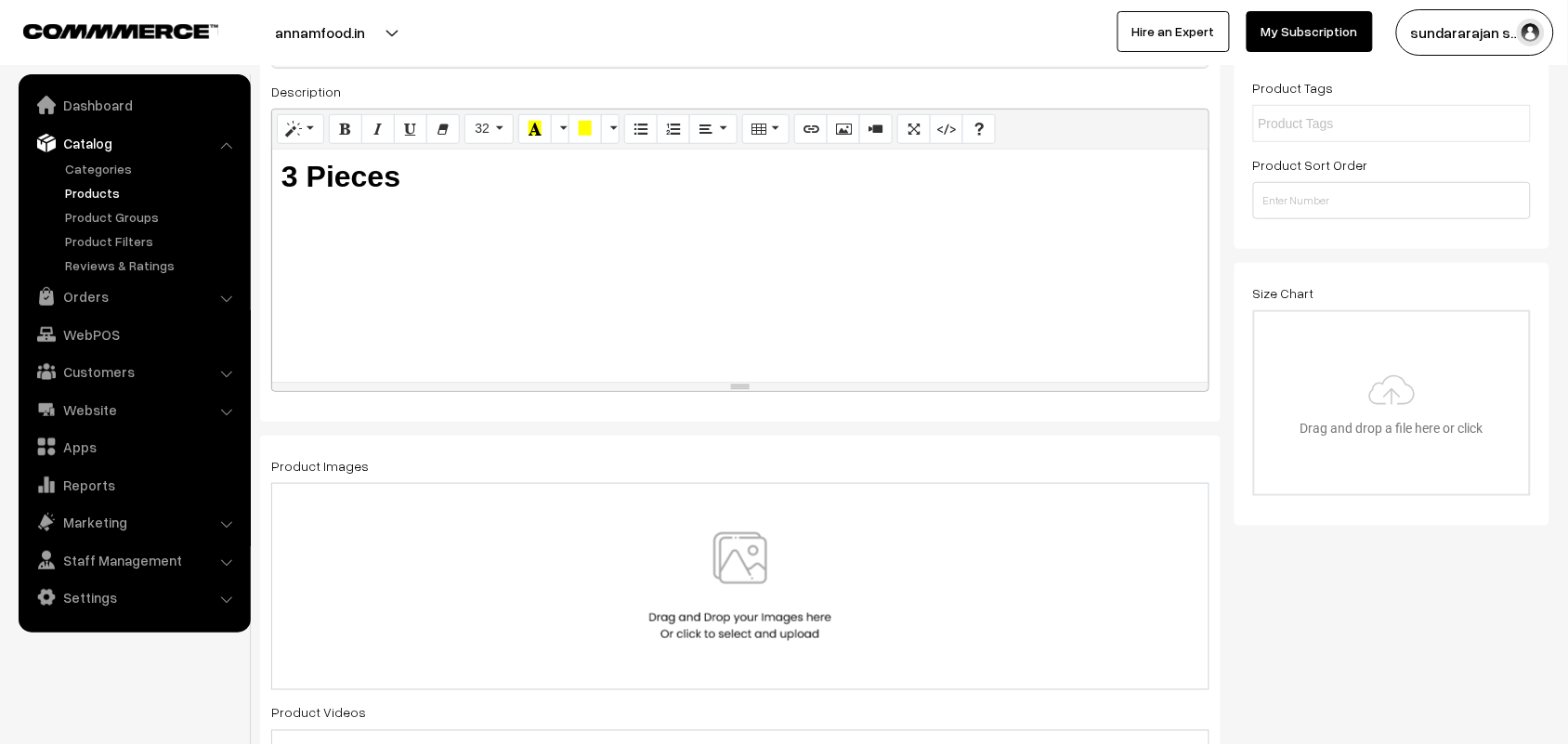 click on "3 Pieces" at bounding box center [740, 266] 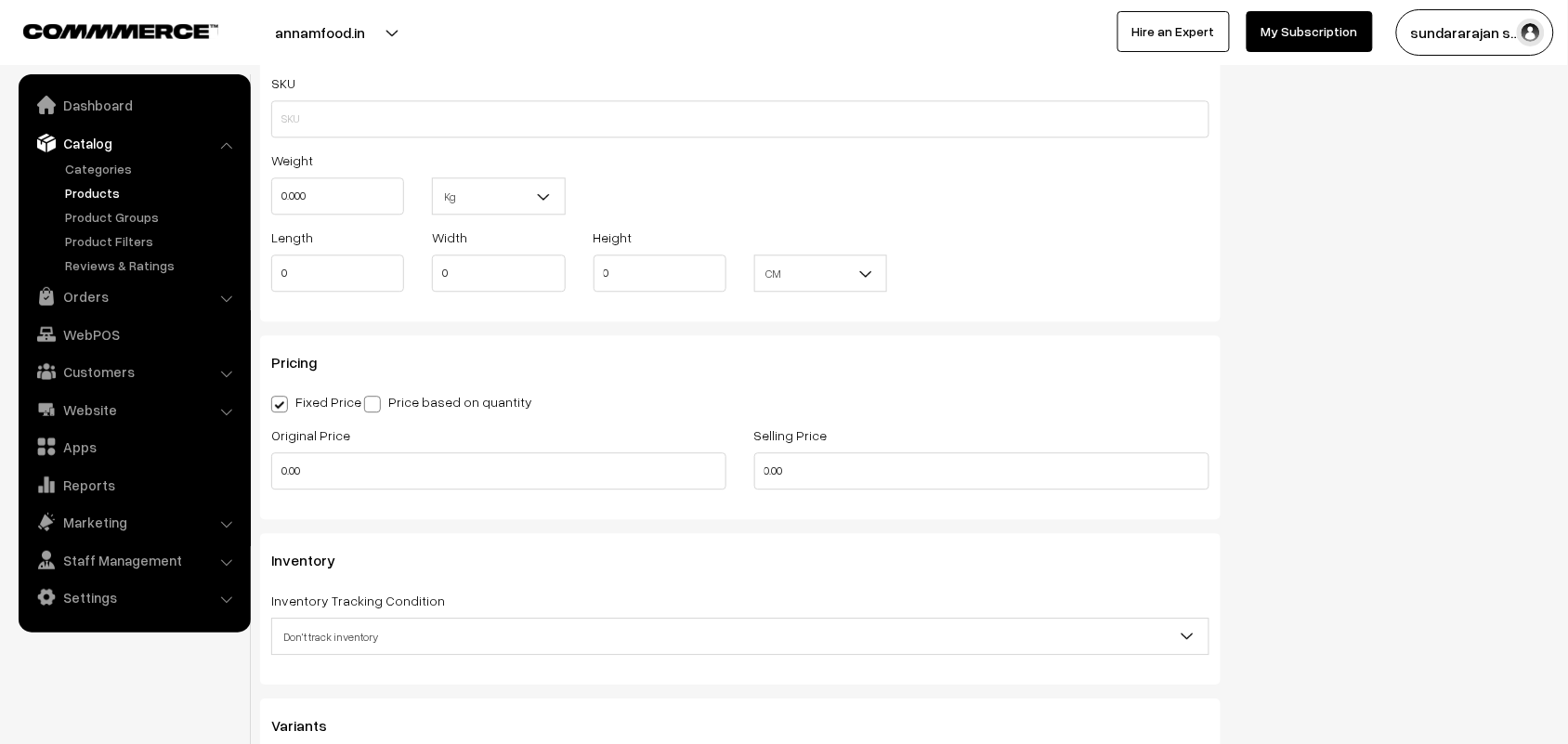 scroll, scrollTop: 1277, scrollLeft: 0, axis: vertical 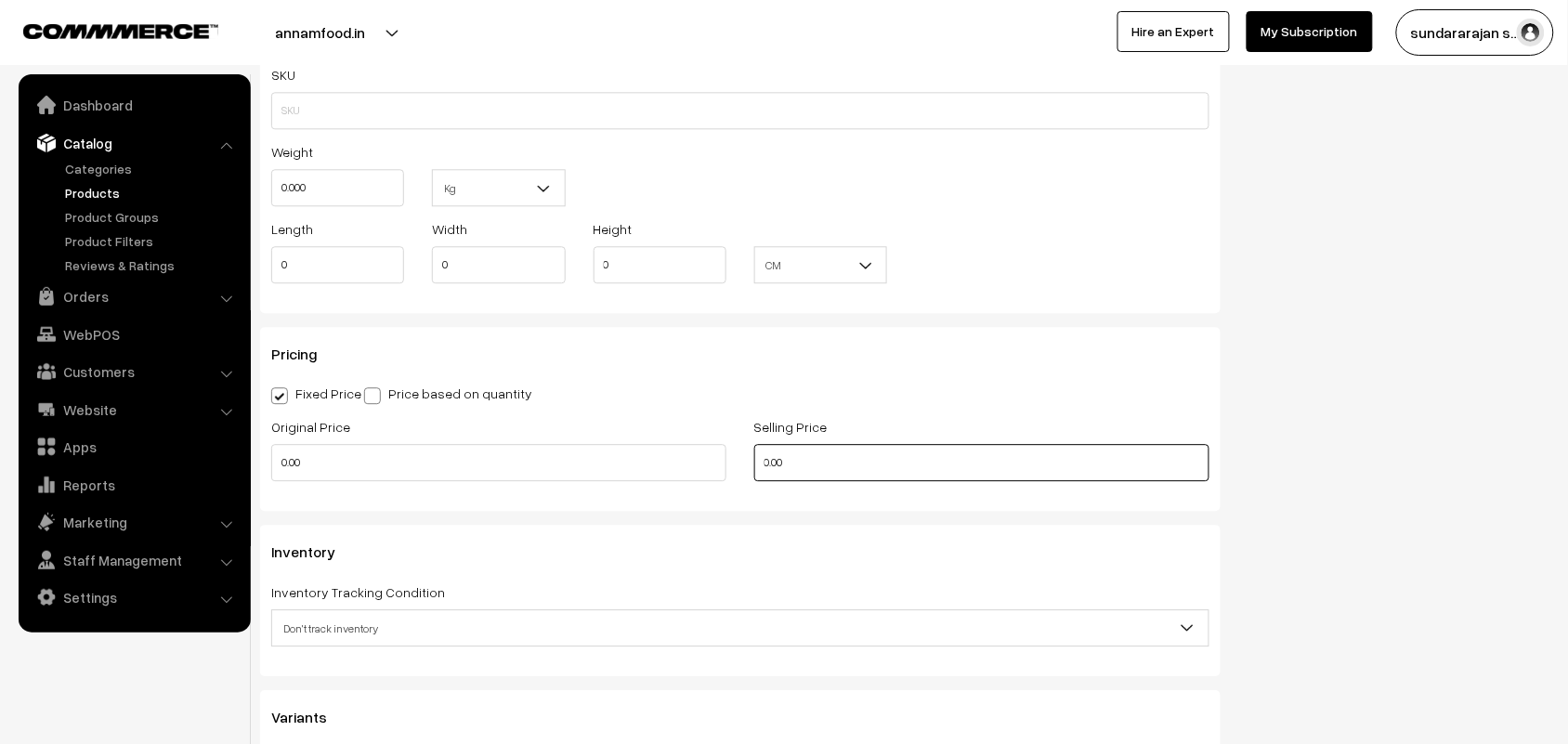 drag, startPoint x: 802, startPoint y: 471, endPoint x: 573, endPoint y: 466, distance: 229.05458 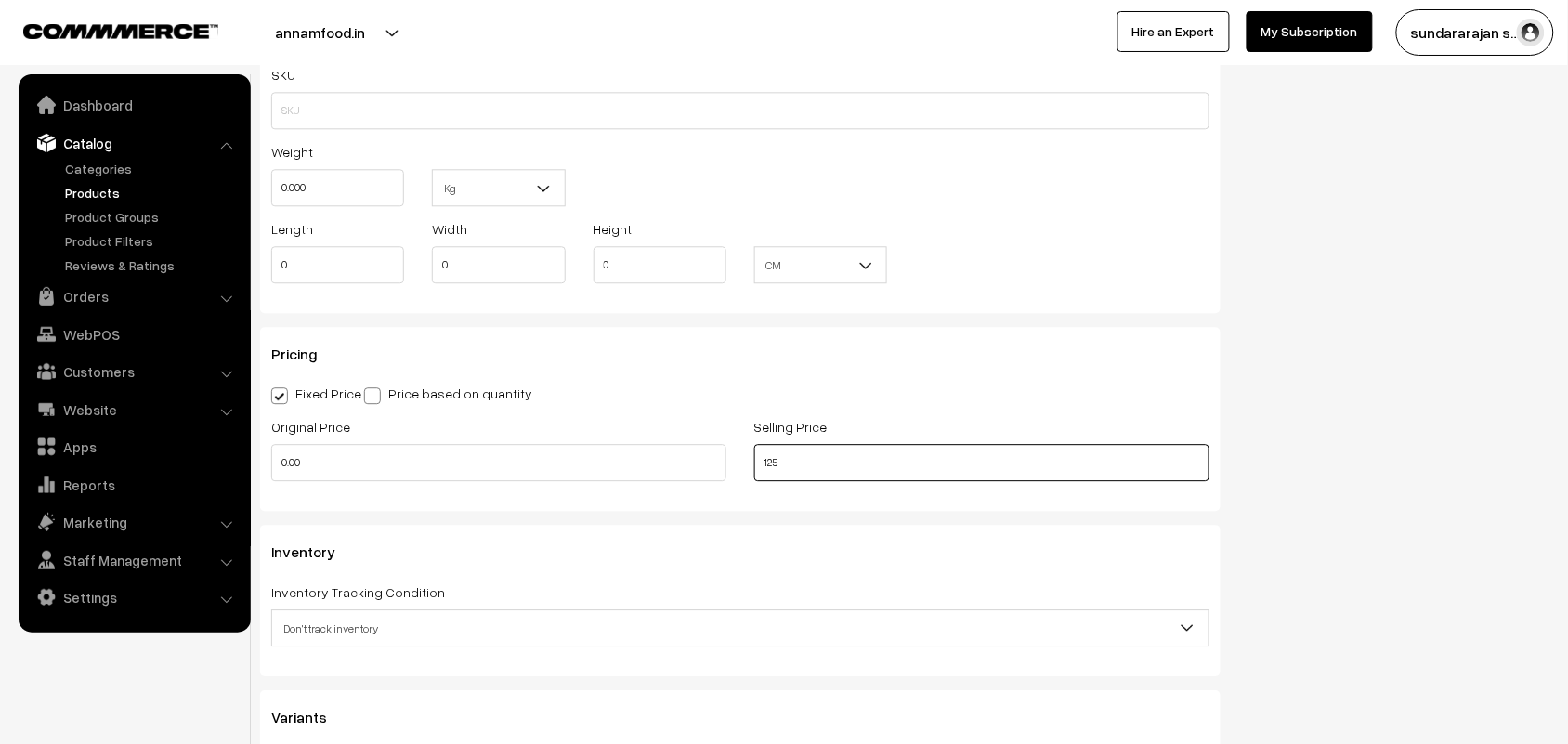 type on "125" 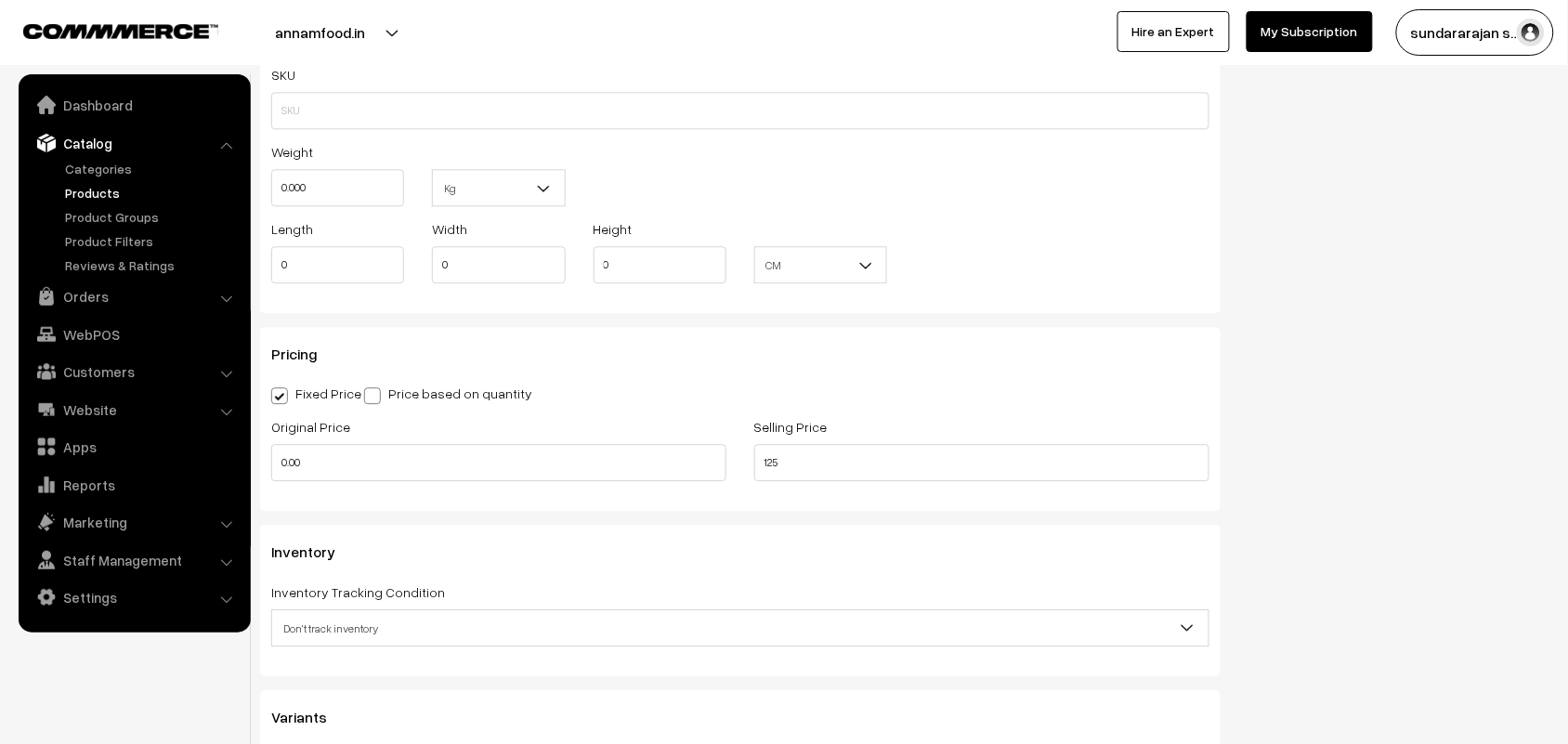 click on "Don't track inventory" at bounding box center (740, 628) 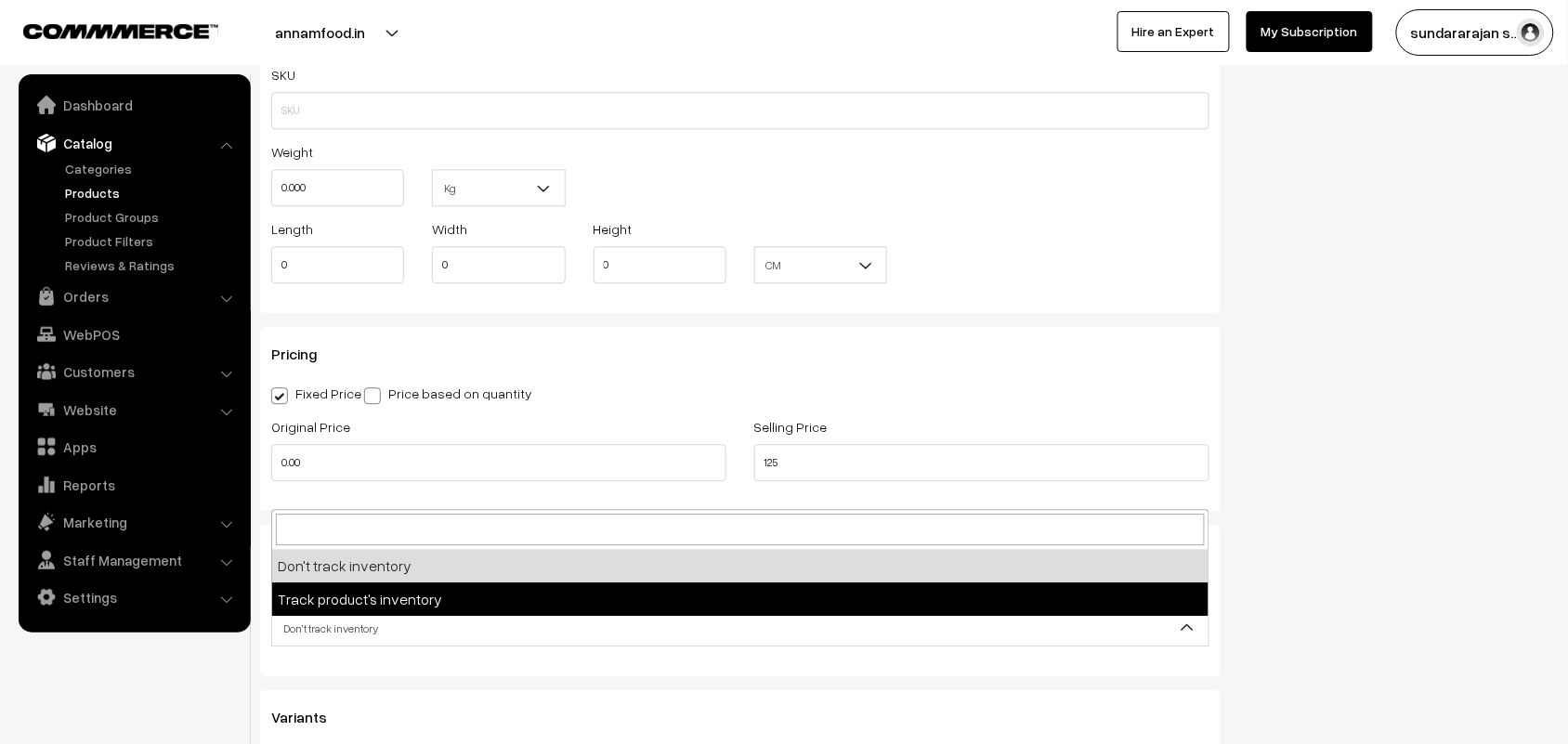 select on "2" 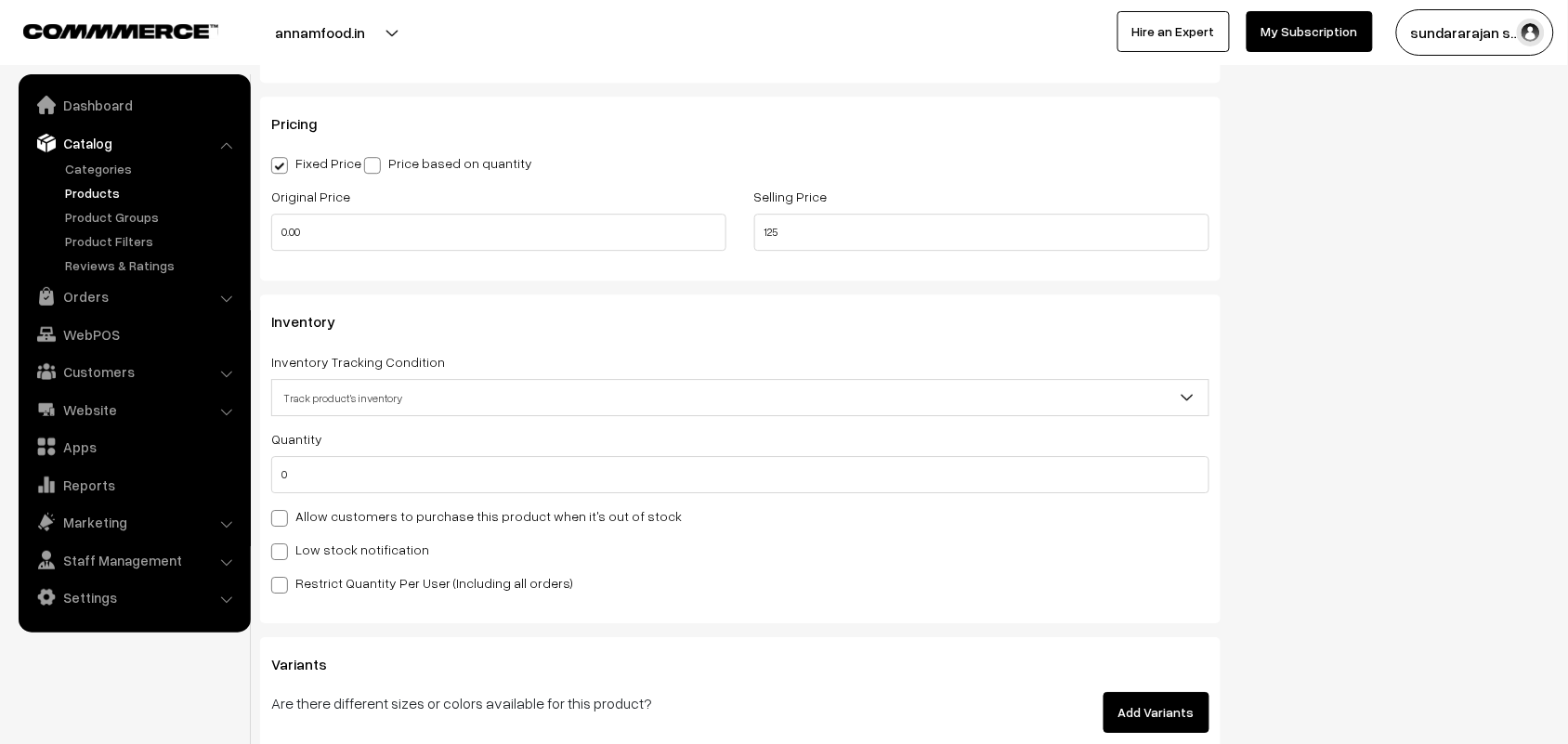 scroll, scrollTop: 1509, scrollLeft: 0, axis: vertical 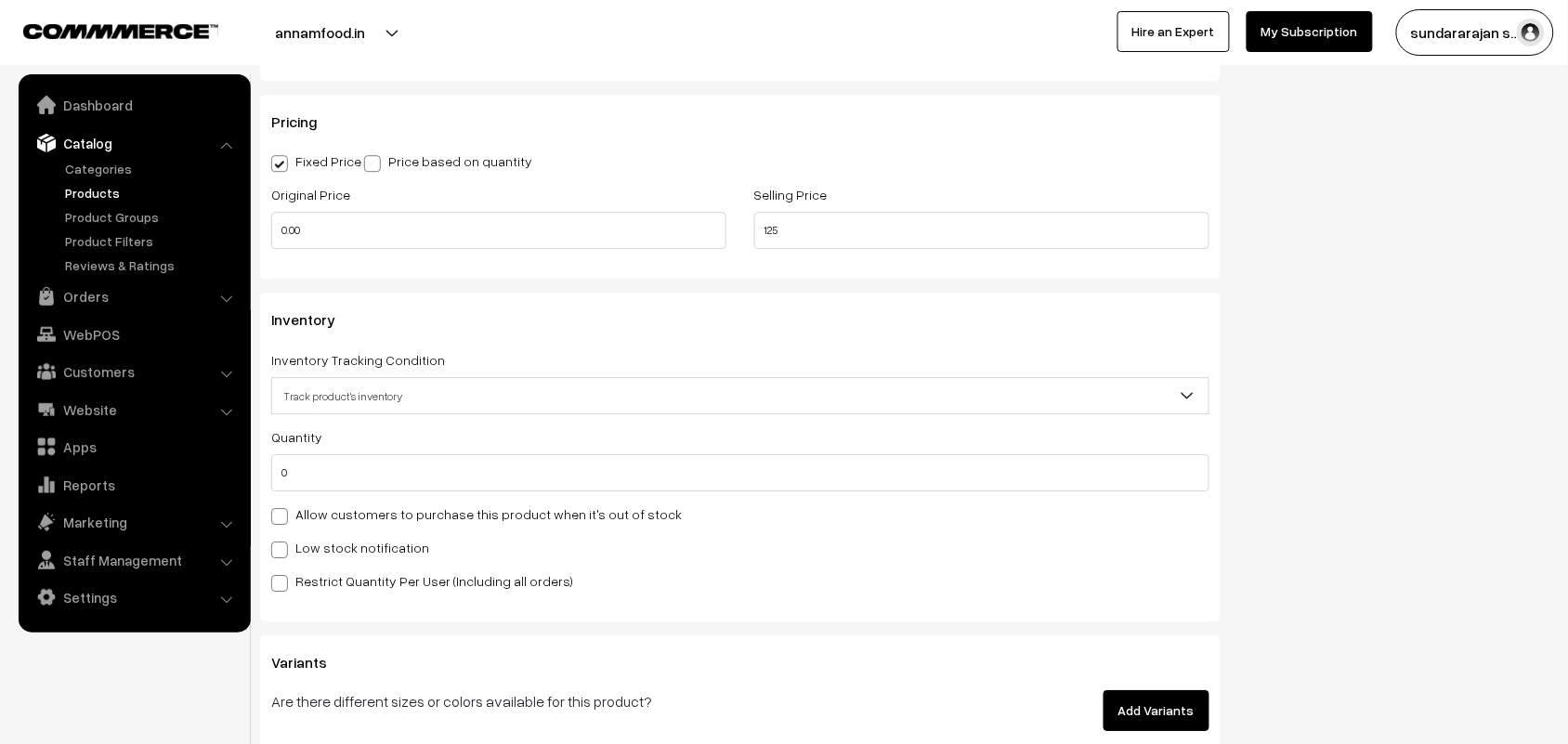 click on "Allow customers to purchase this product when it's out of stock" at bounding box center (477, 514) 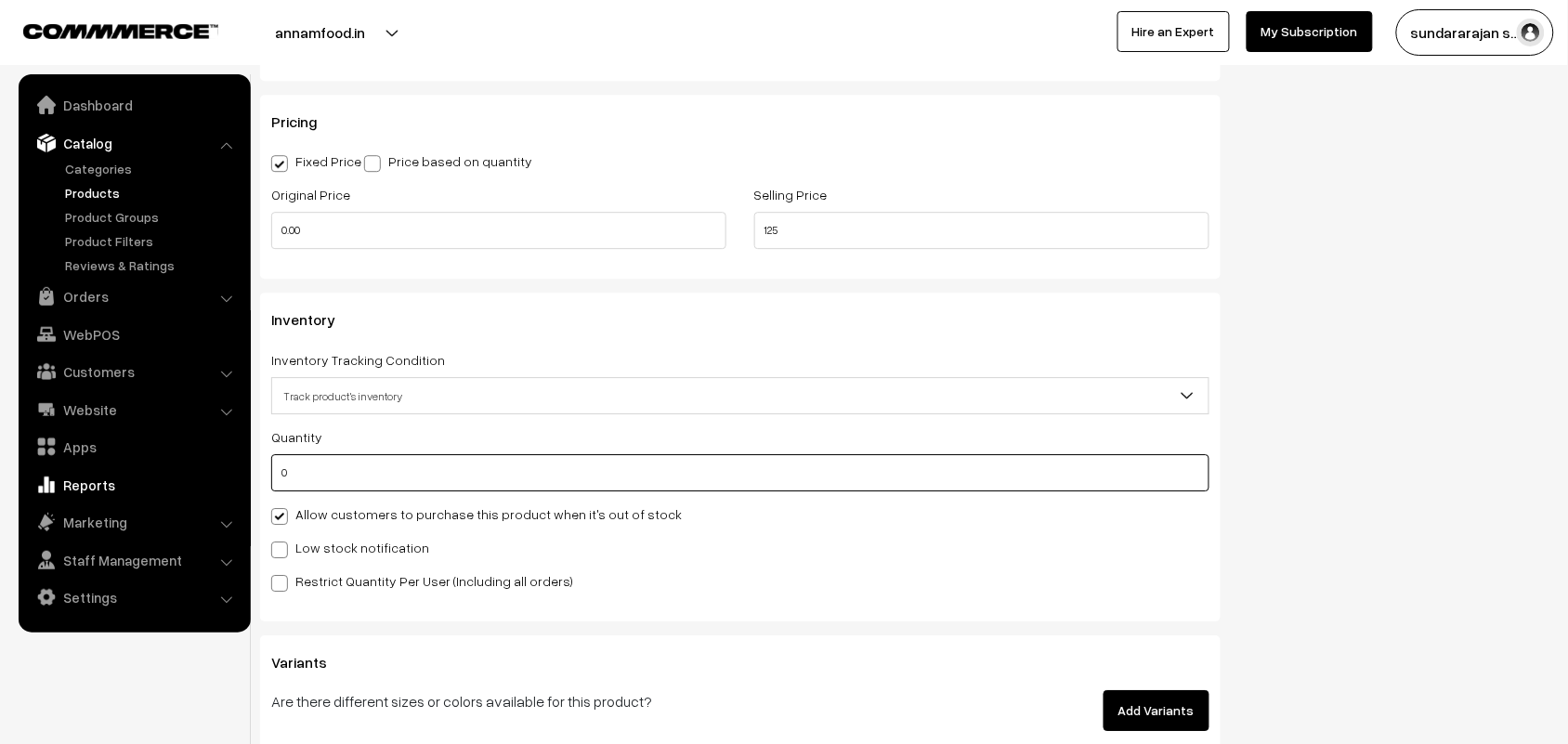 click on "Thank you for showing interest. Our team will call you shortly.
Close
annamfood.in
Go to Website
Switch Store
Create New Store
My Profile" at bounding box center [784, 115] 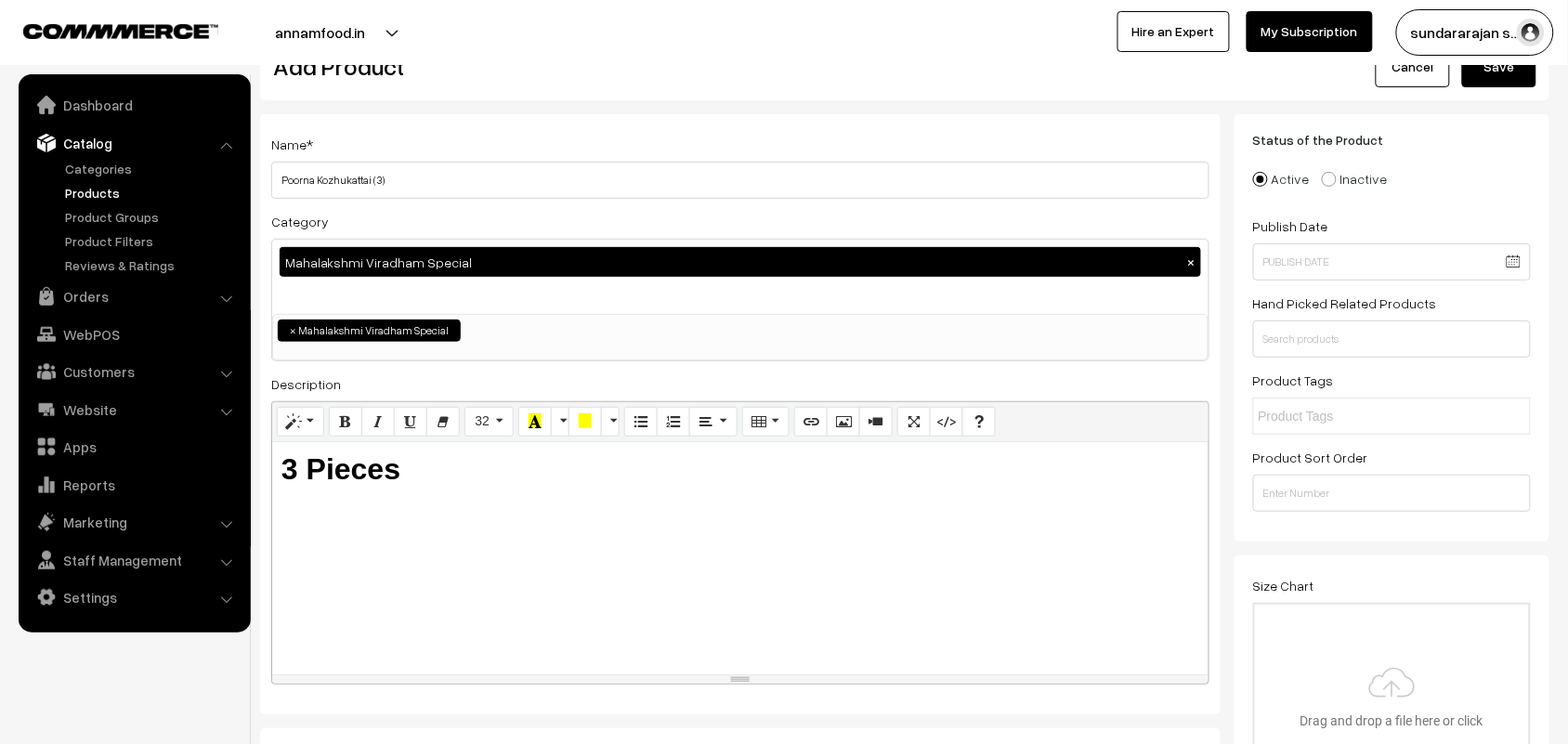 scroll, scrollTop: 0, scrollLeft: 0, axis: both 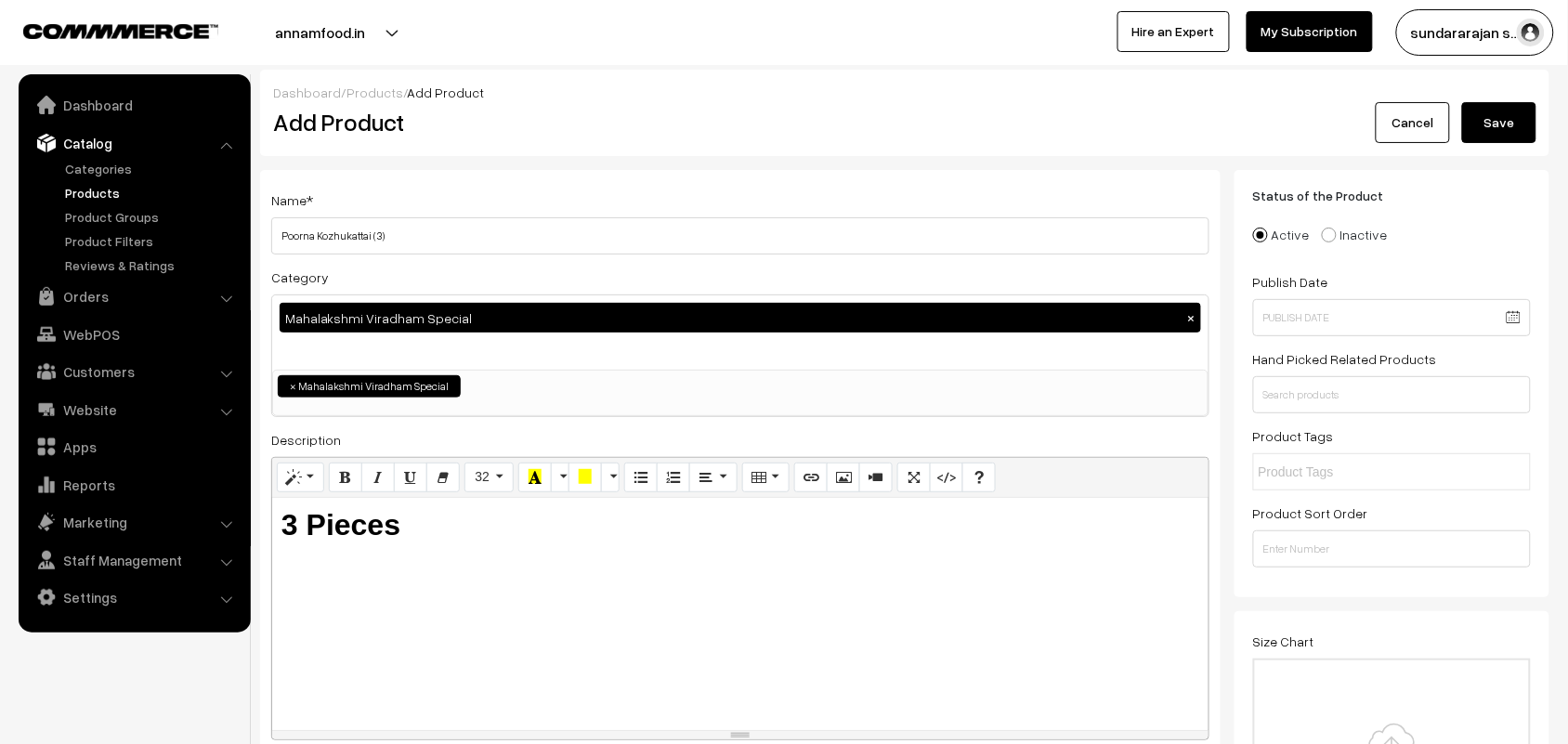 type on "100" 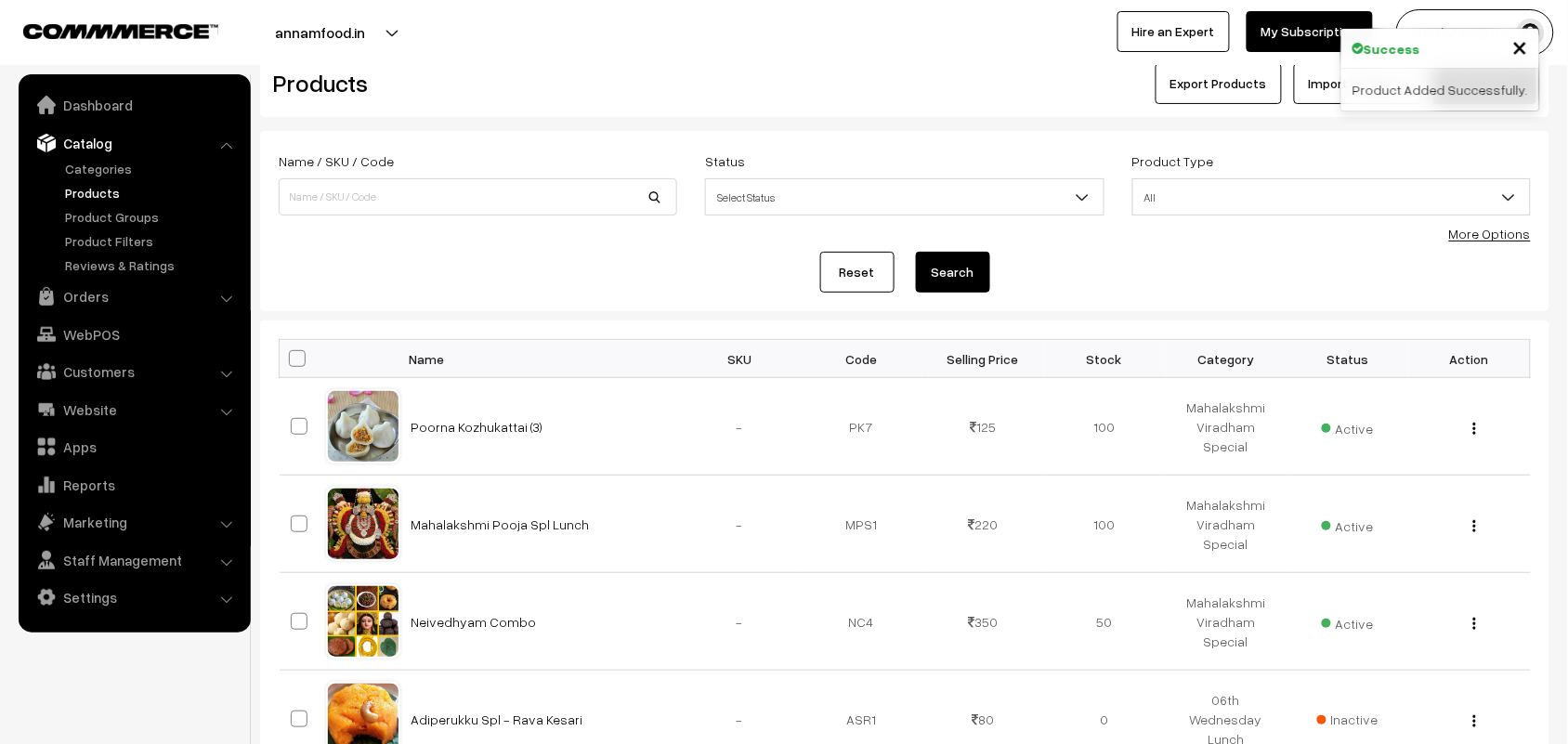 scroll, scrollTop: 0, scrollLeft: 0, axis: both 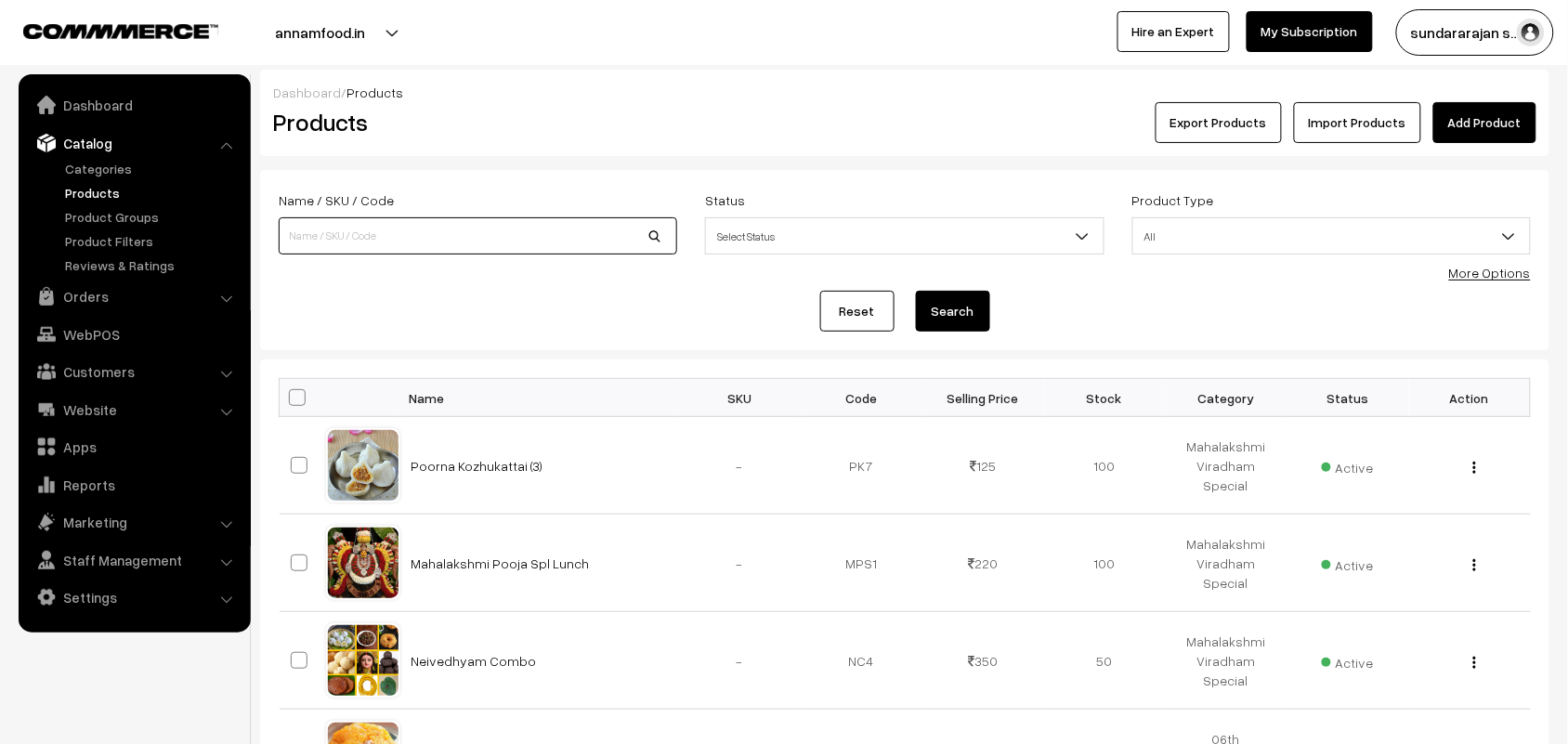 click at bounding box center [477, 236] 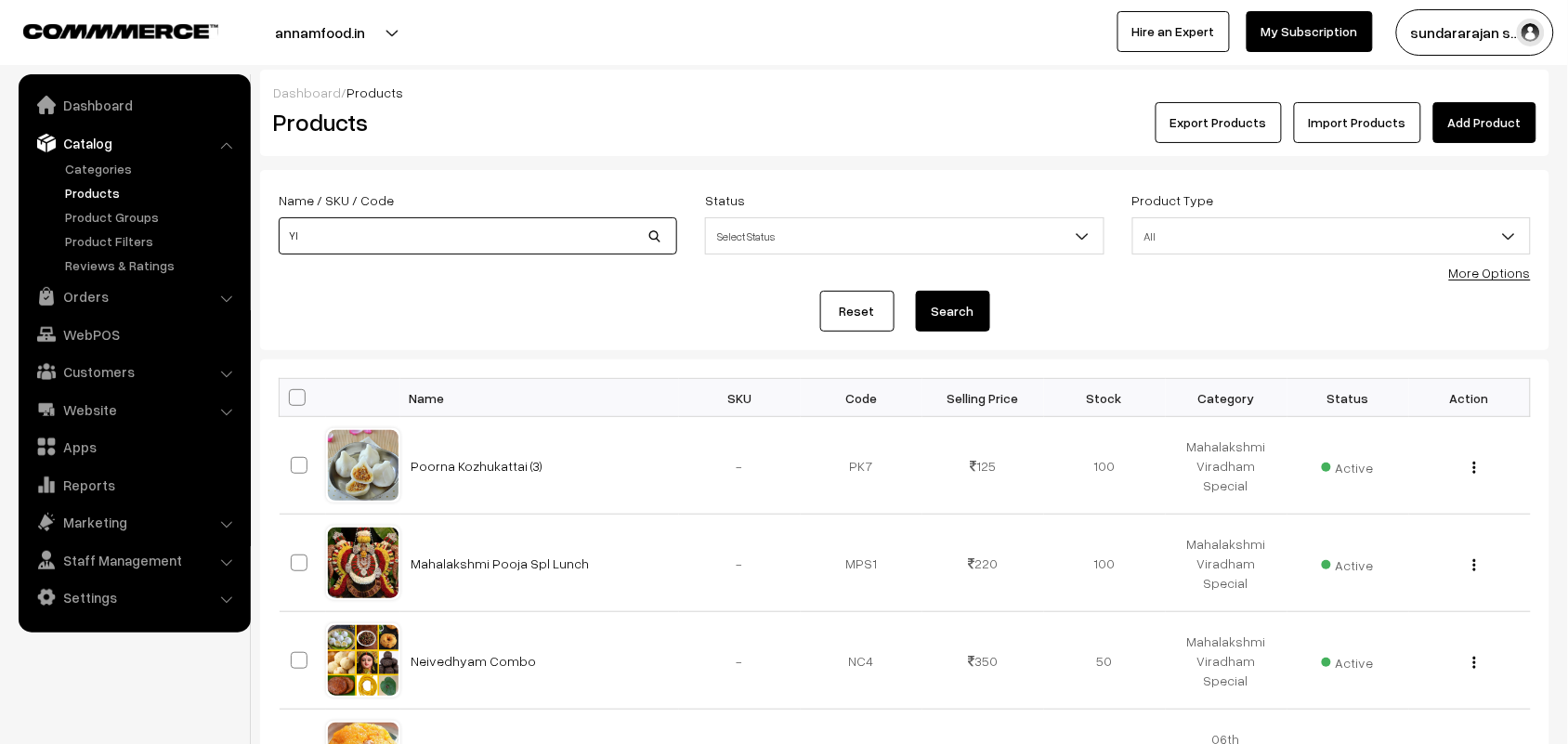 type on "Y" 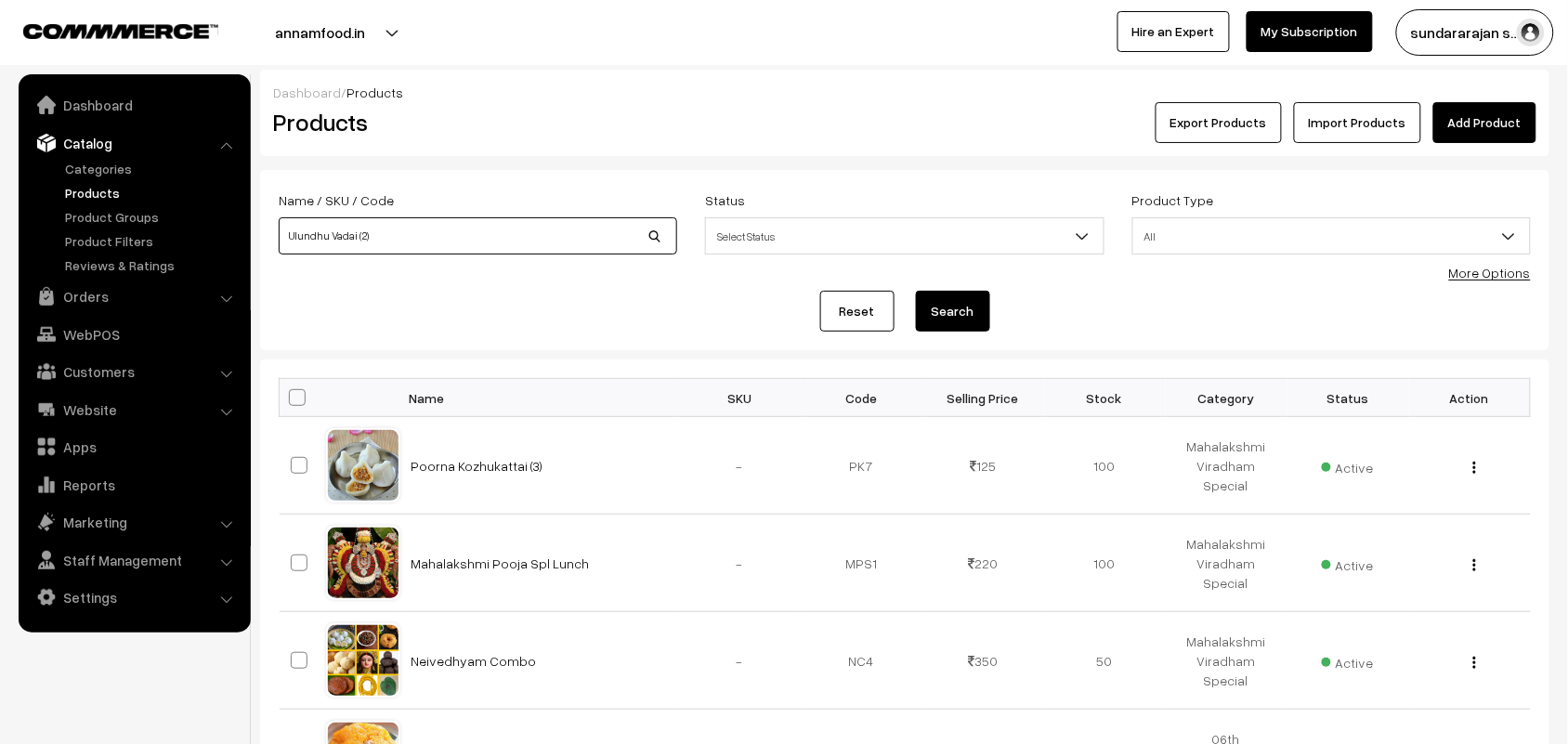 type on "Ulundhu Vadai (2)" 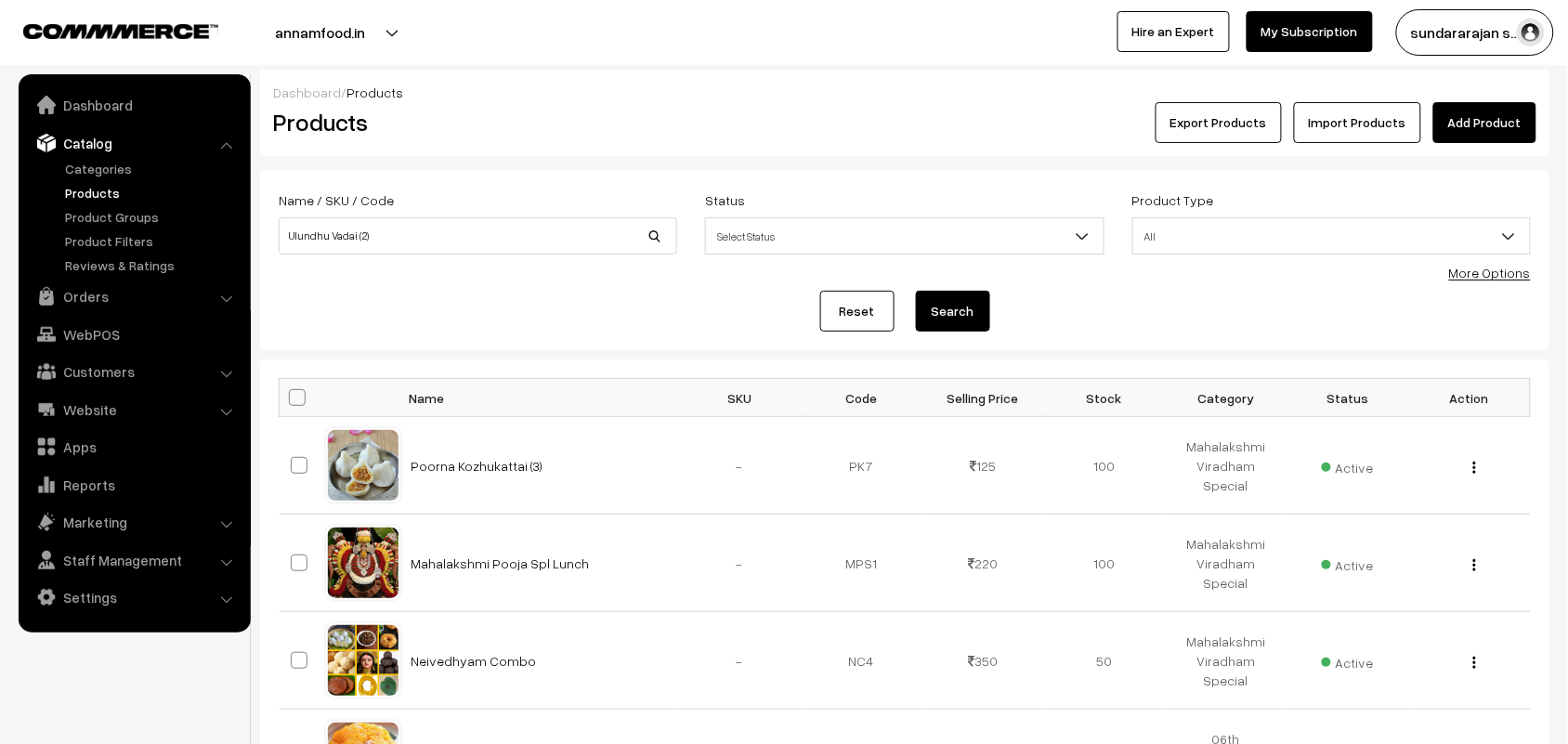 click on "Dashboard  /  Products
Products
Export Products
Import Products
Add Product" at bounding box center [905, 112] 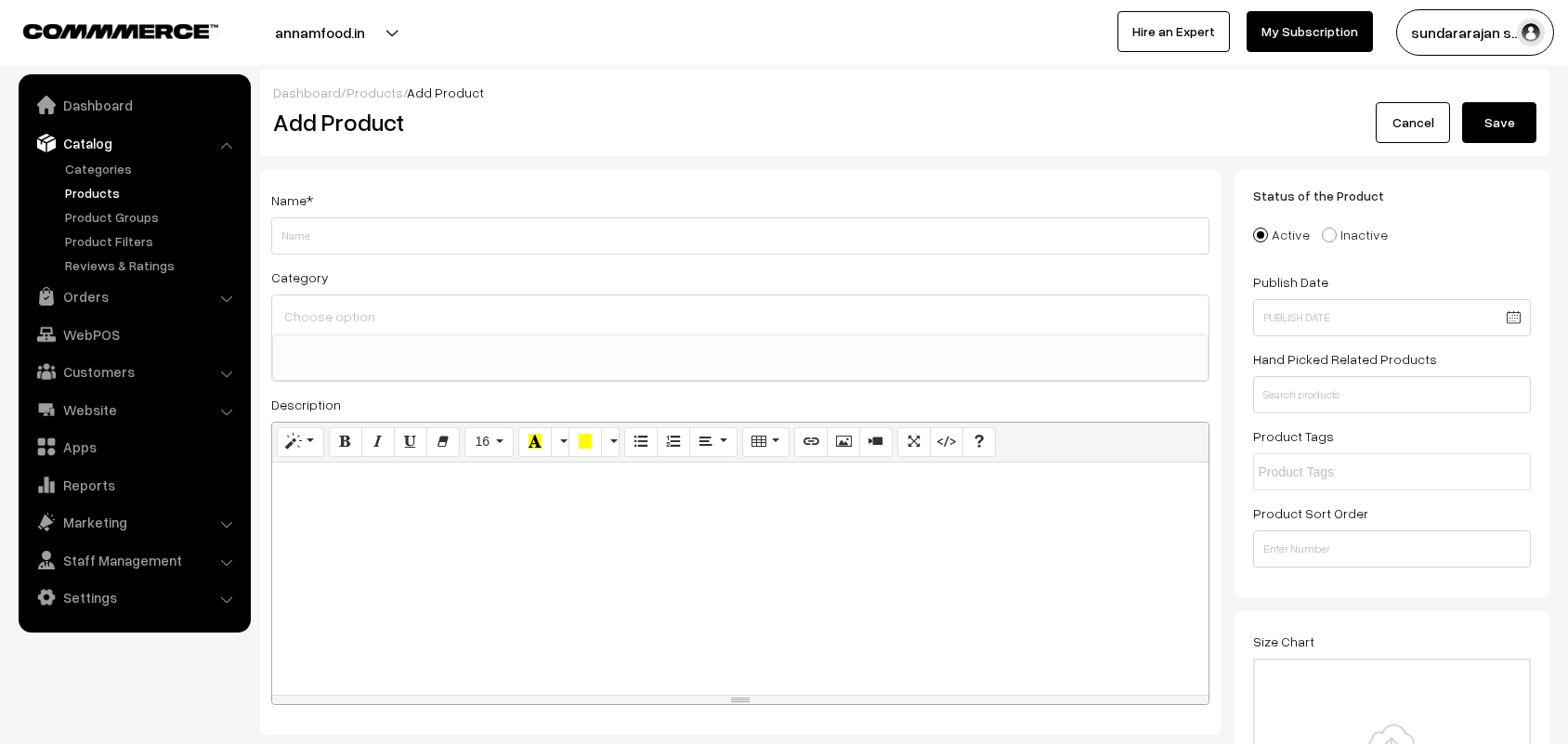 select 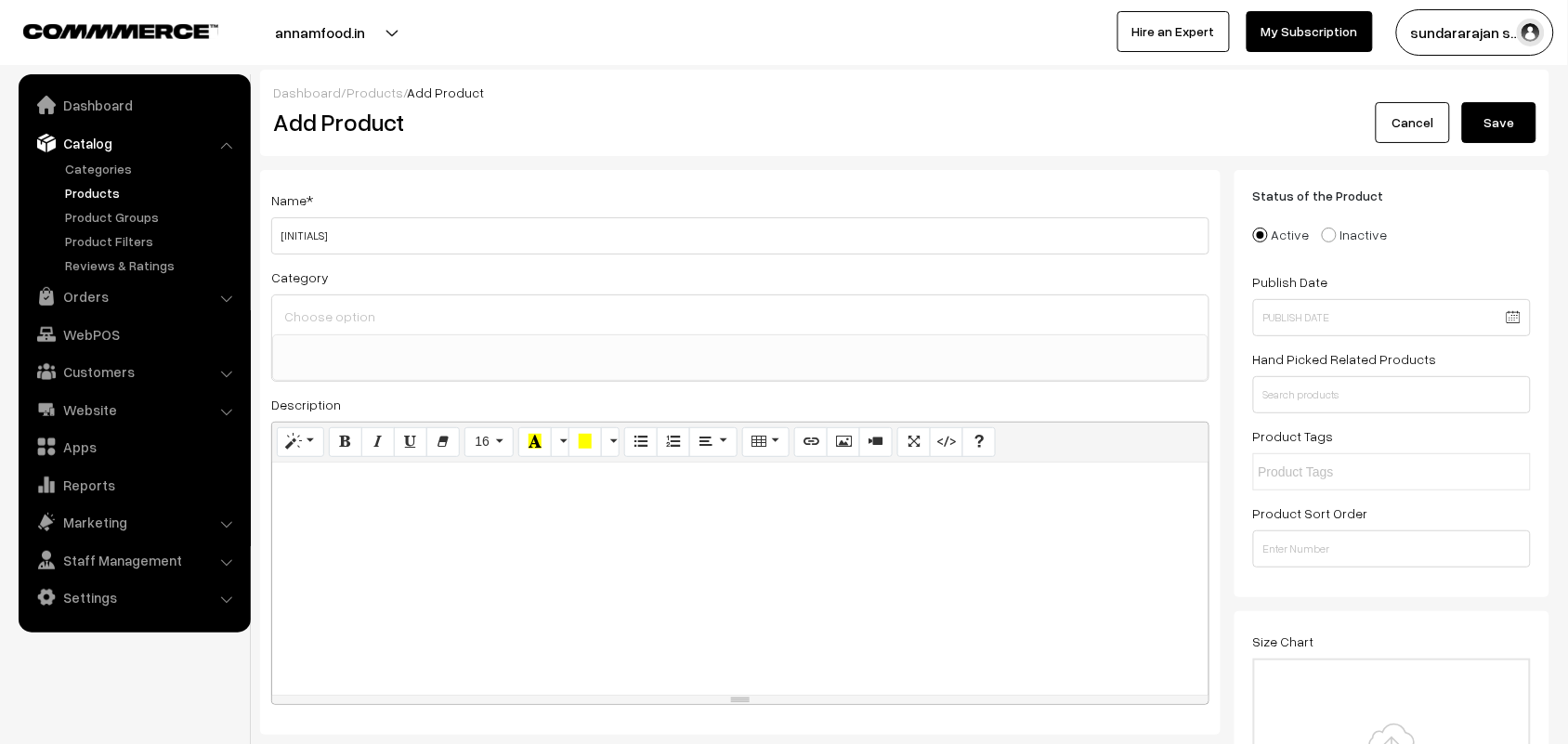 type on "U" 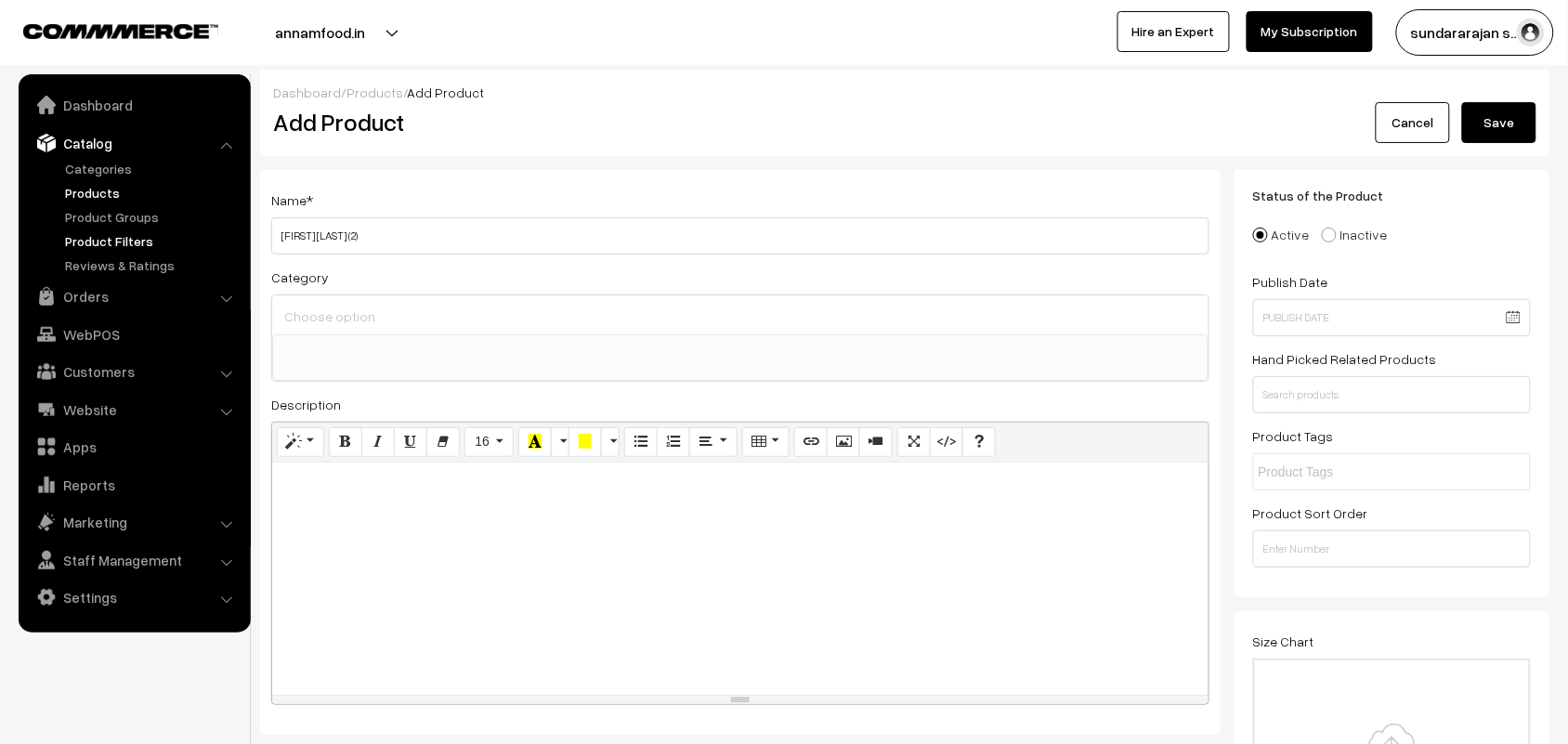 click on "Thank you for showing interest. Our team will call you shortly.
Close
annamfood.in
Go to Website
Switch Store
Create New Store
My Profile" at bounding box center [784, 1521] 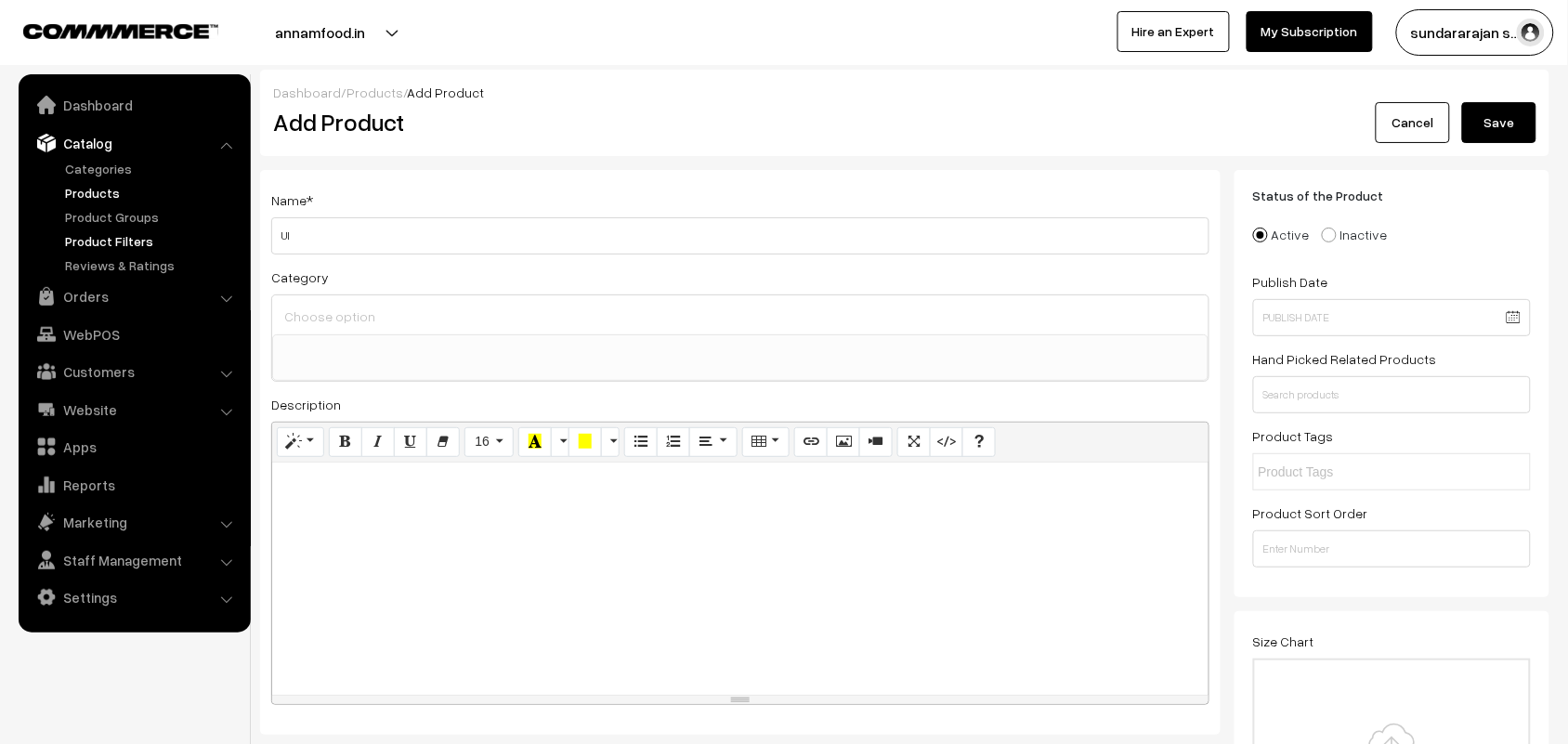 type on "U" 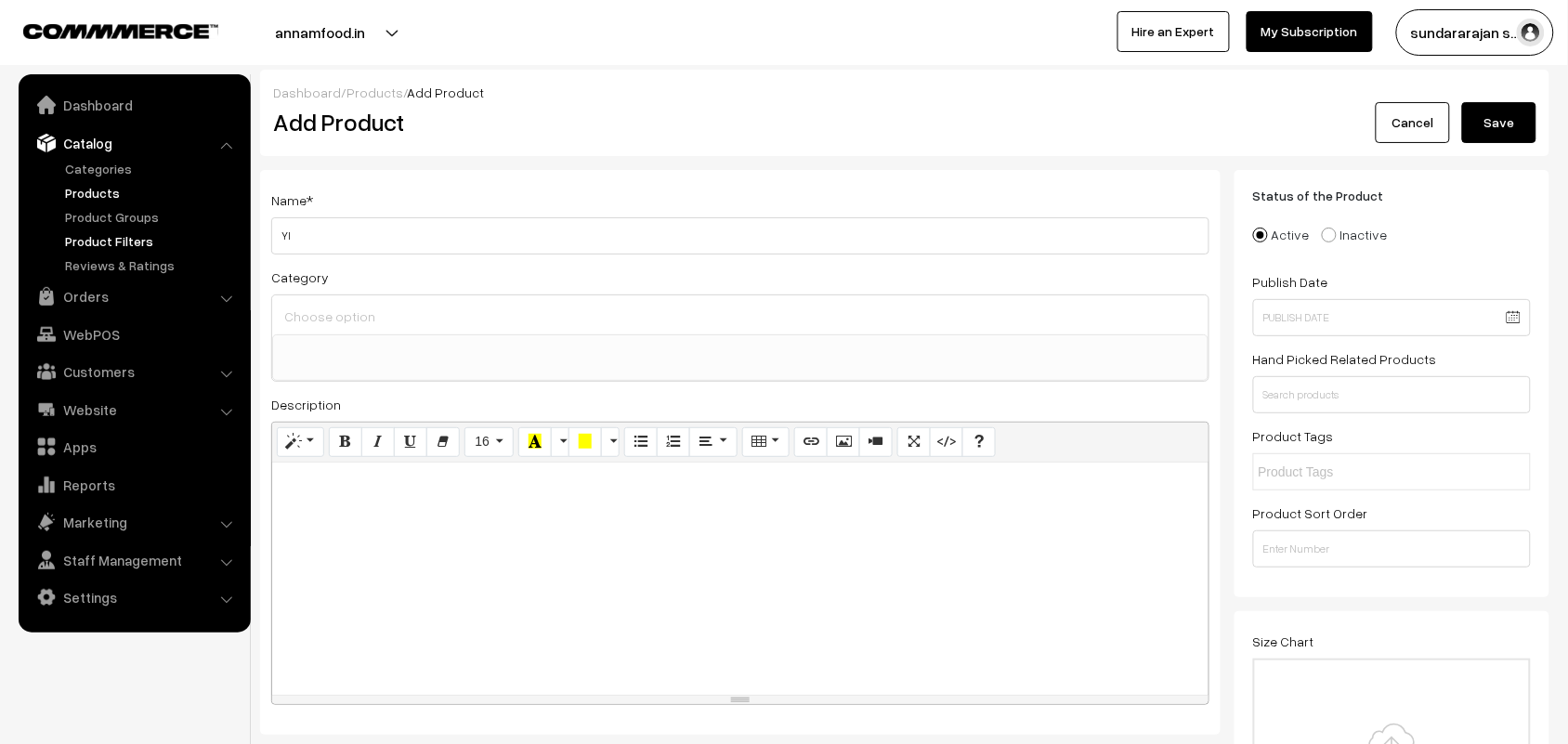 type on "Y" 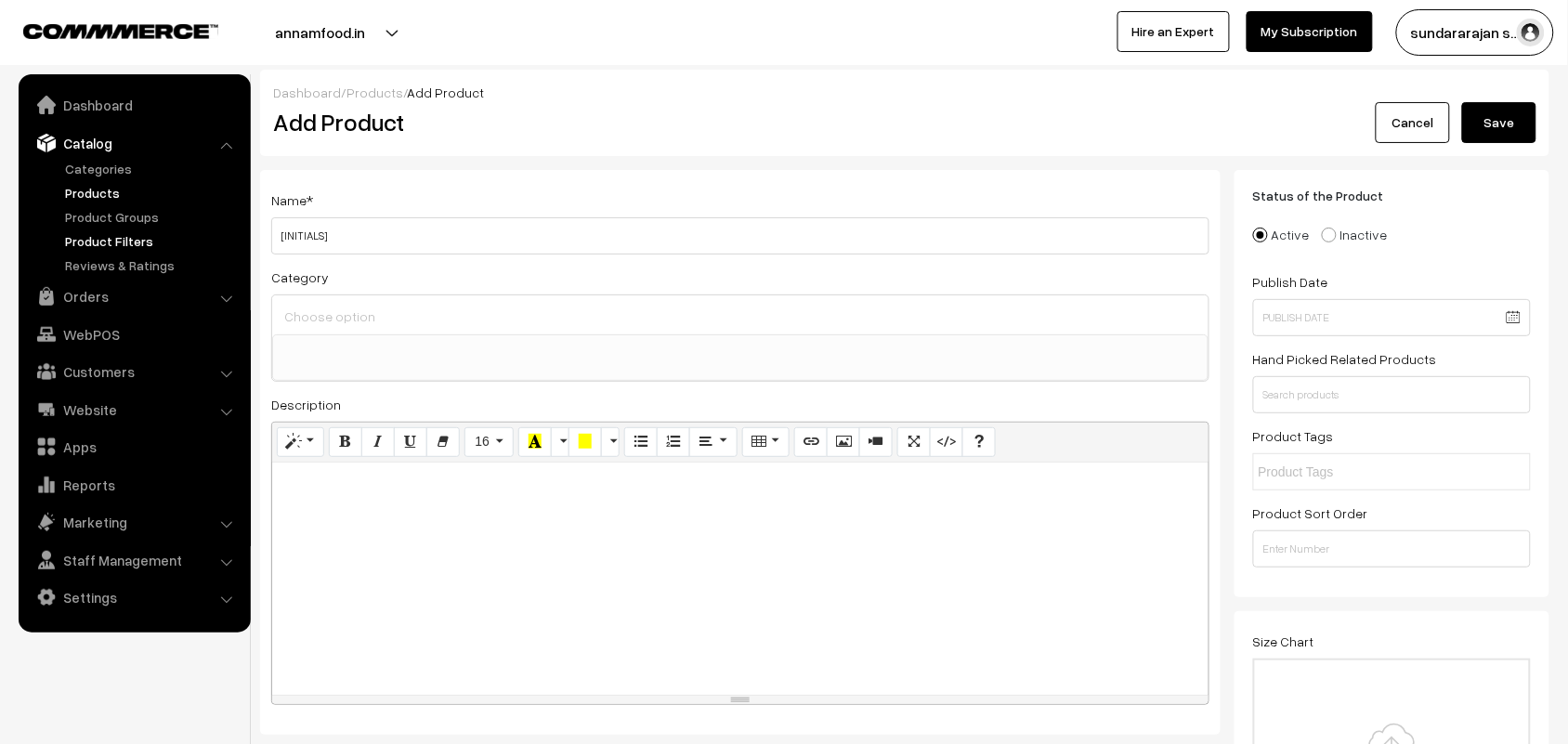 type on "Y" 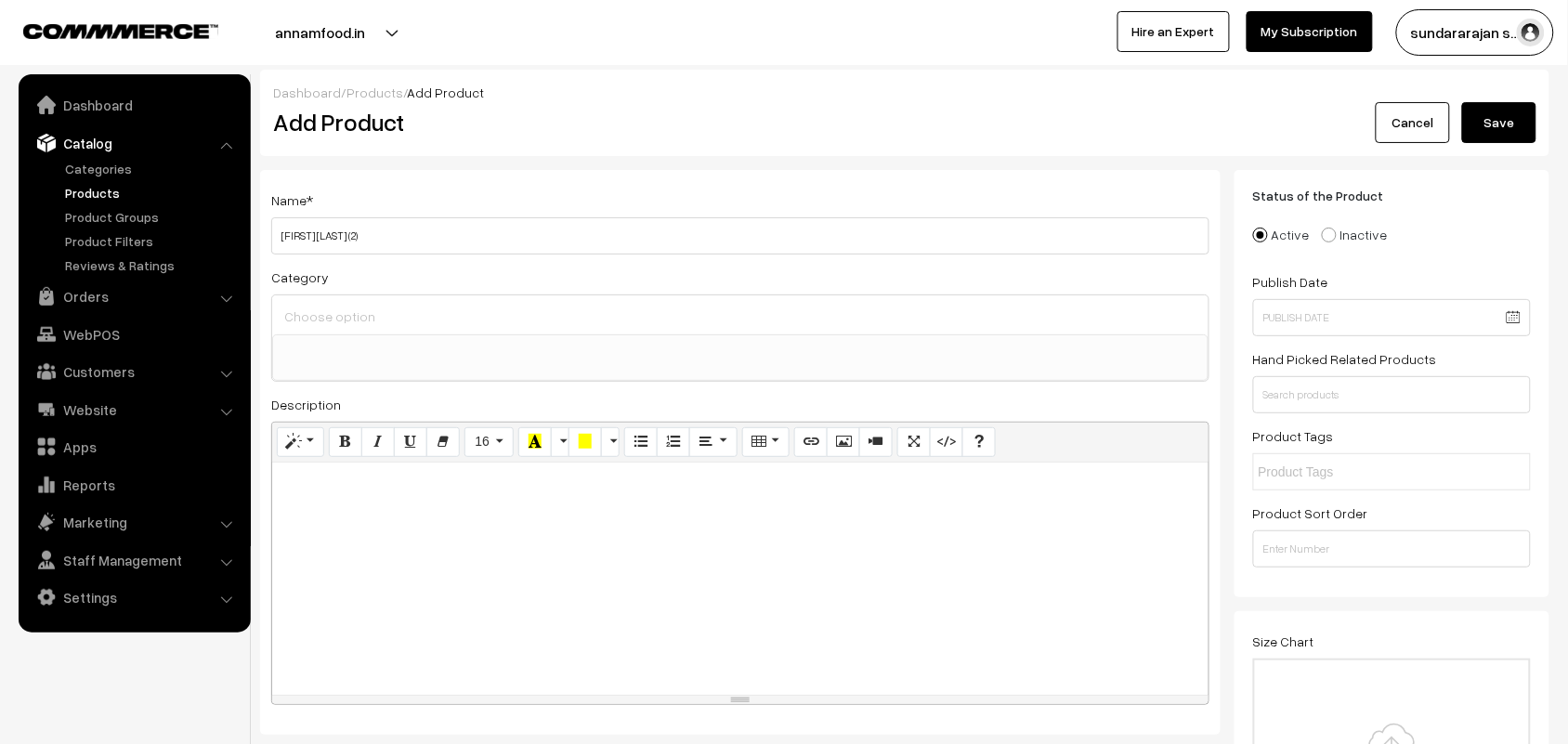 type on "Ulundu Vadai (2)" 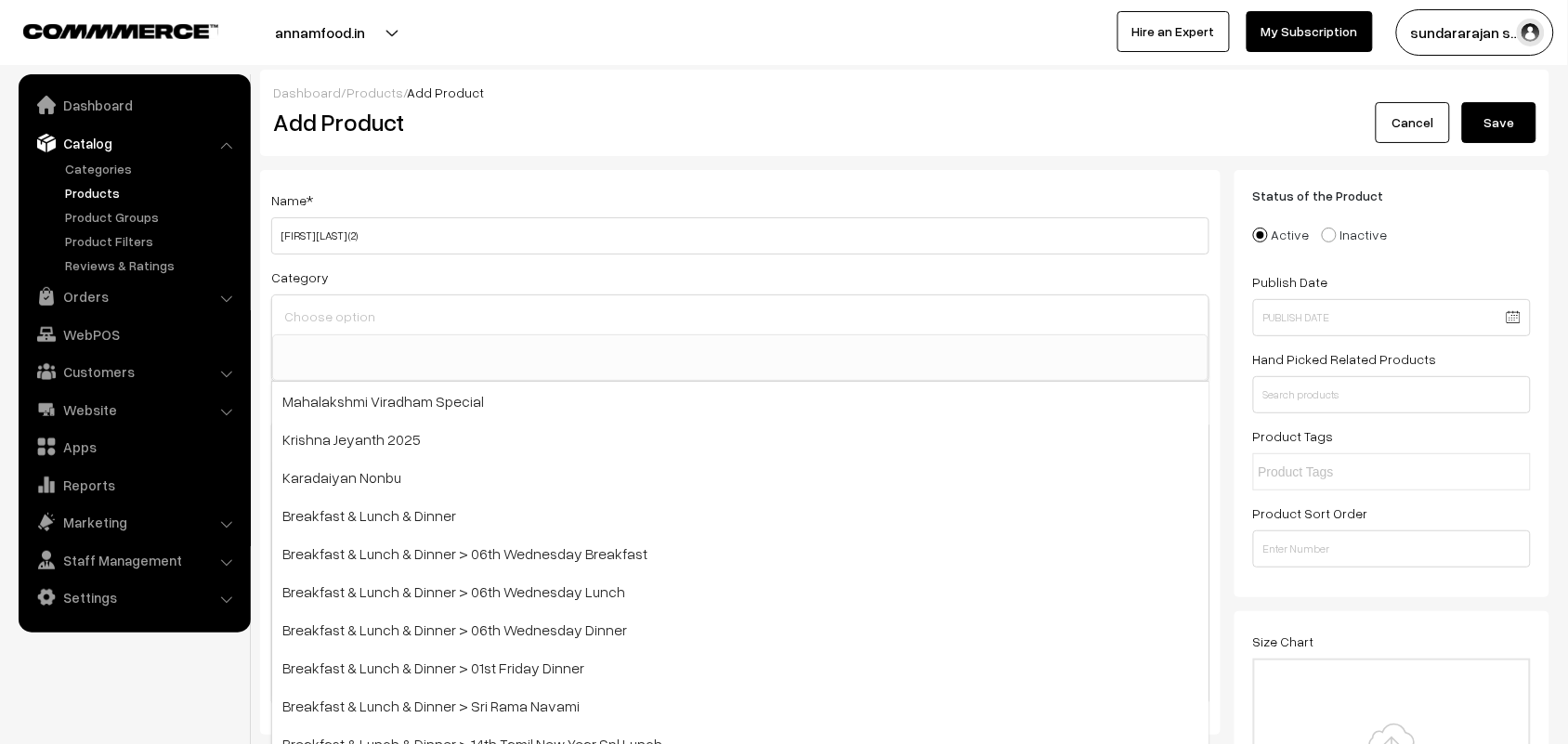 click at bounding box center (740, 316) 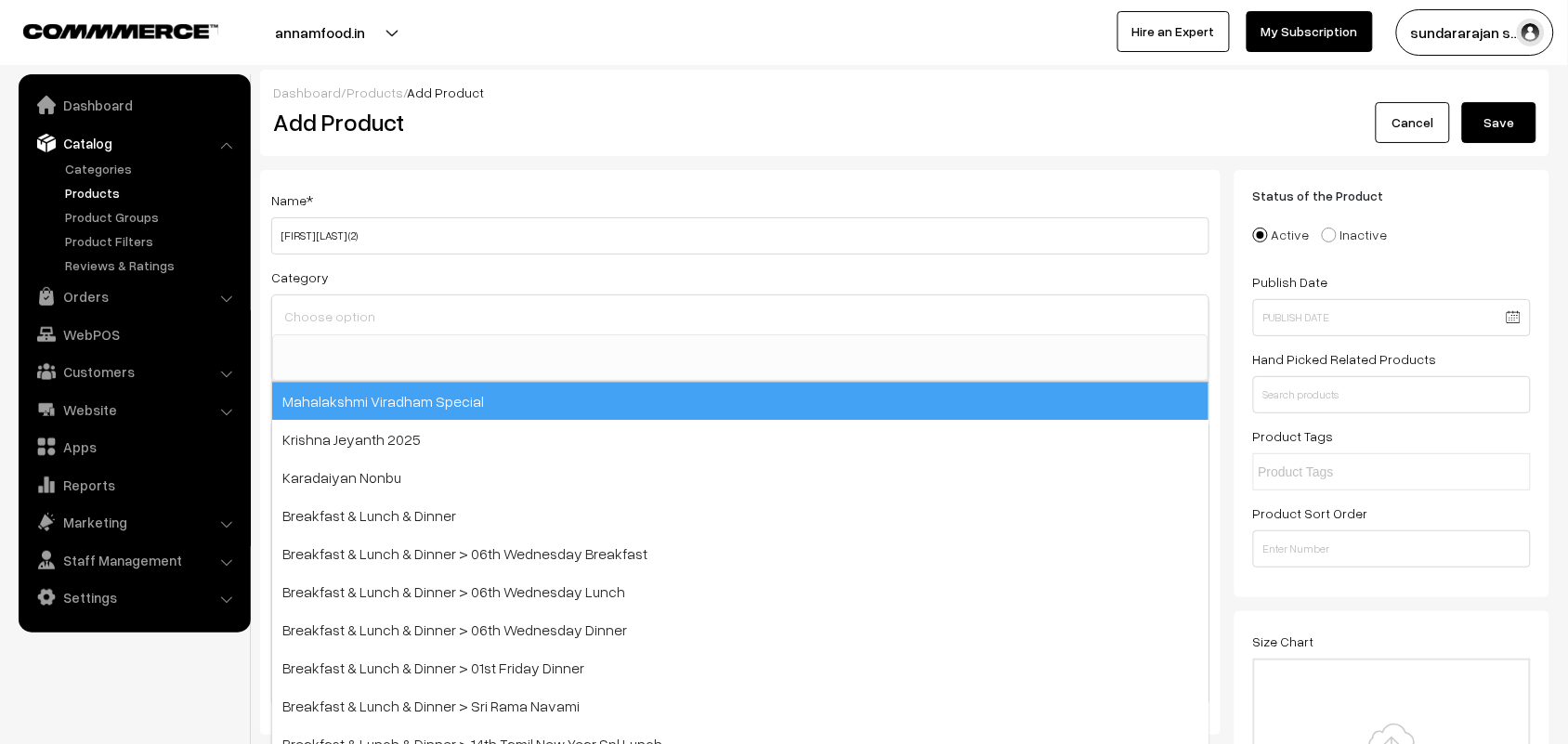 click on "Mahalakshmi Viradham Special" at bounding box center (740, 400) 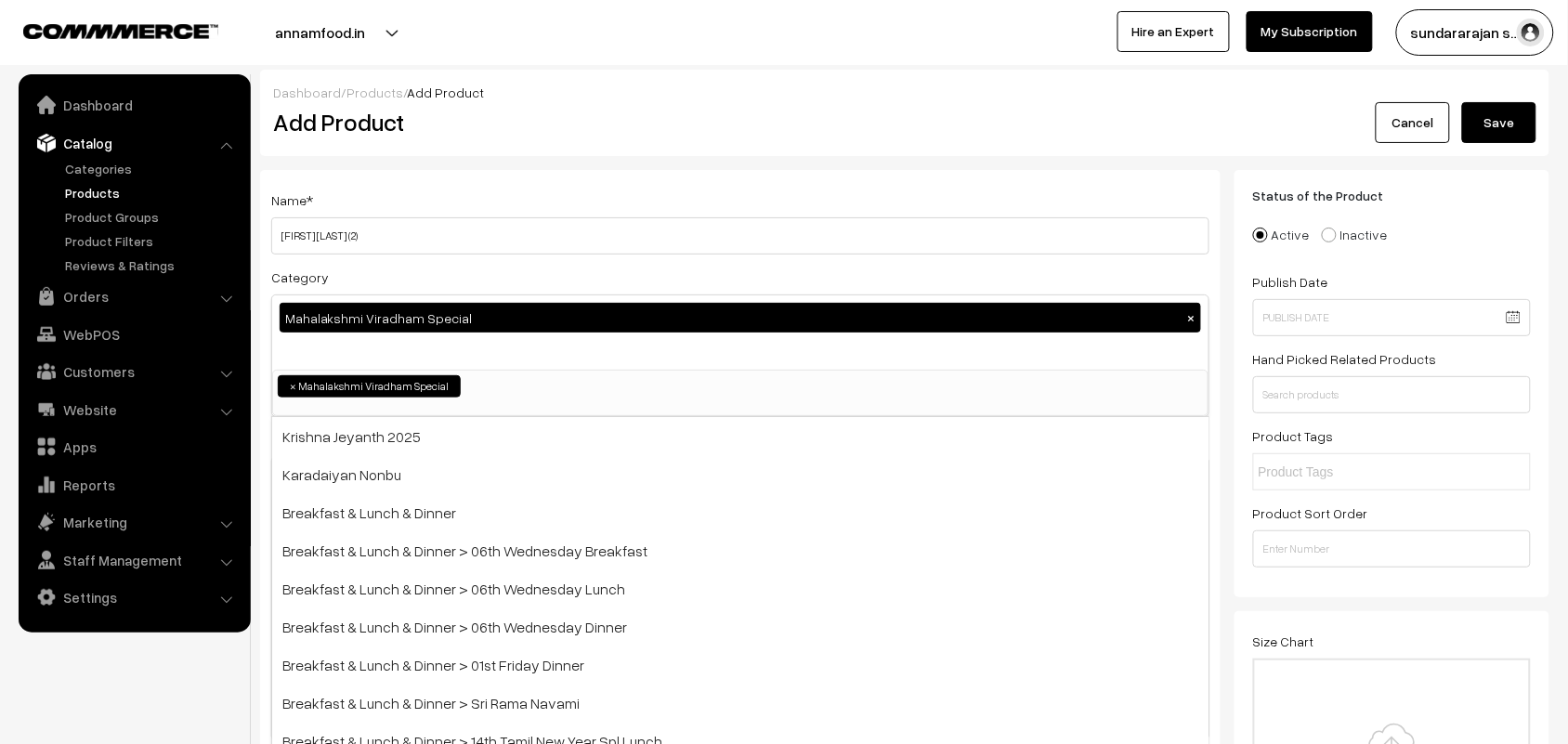 click on "Name  *
Ulundu Vadai (2)
Category
Mahalakshmi Viradham Special ×
Mahalakshmi Viradham Special
Krishna Jeyanth 2025
Karadaiyan Nonbu
Breakfast & Lunch & Dinner
Breakfast & Lunch & Dinner > 06th Wednesday   Breakfast
Breakfast & Lunch & Dinner > 06th Wednesday  Lunch
Breakfast & Lunch & Dinner > 06th Wednesday Dinner New Year Combo Lunch" at bounding box center (740, 470) 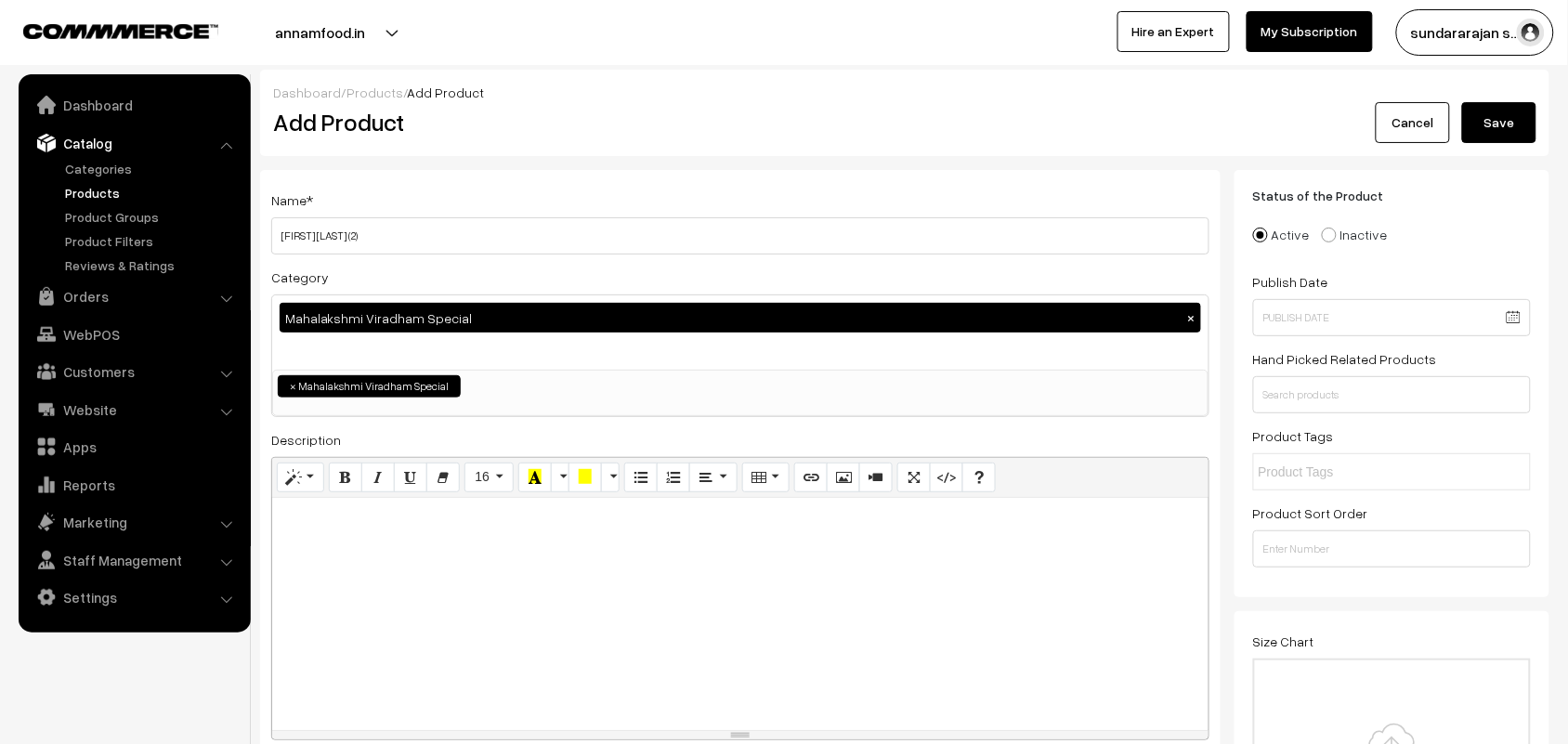 click at bounding box center (740, 614) 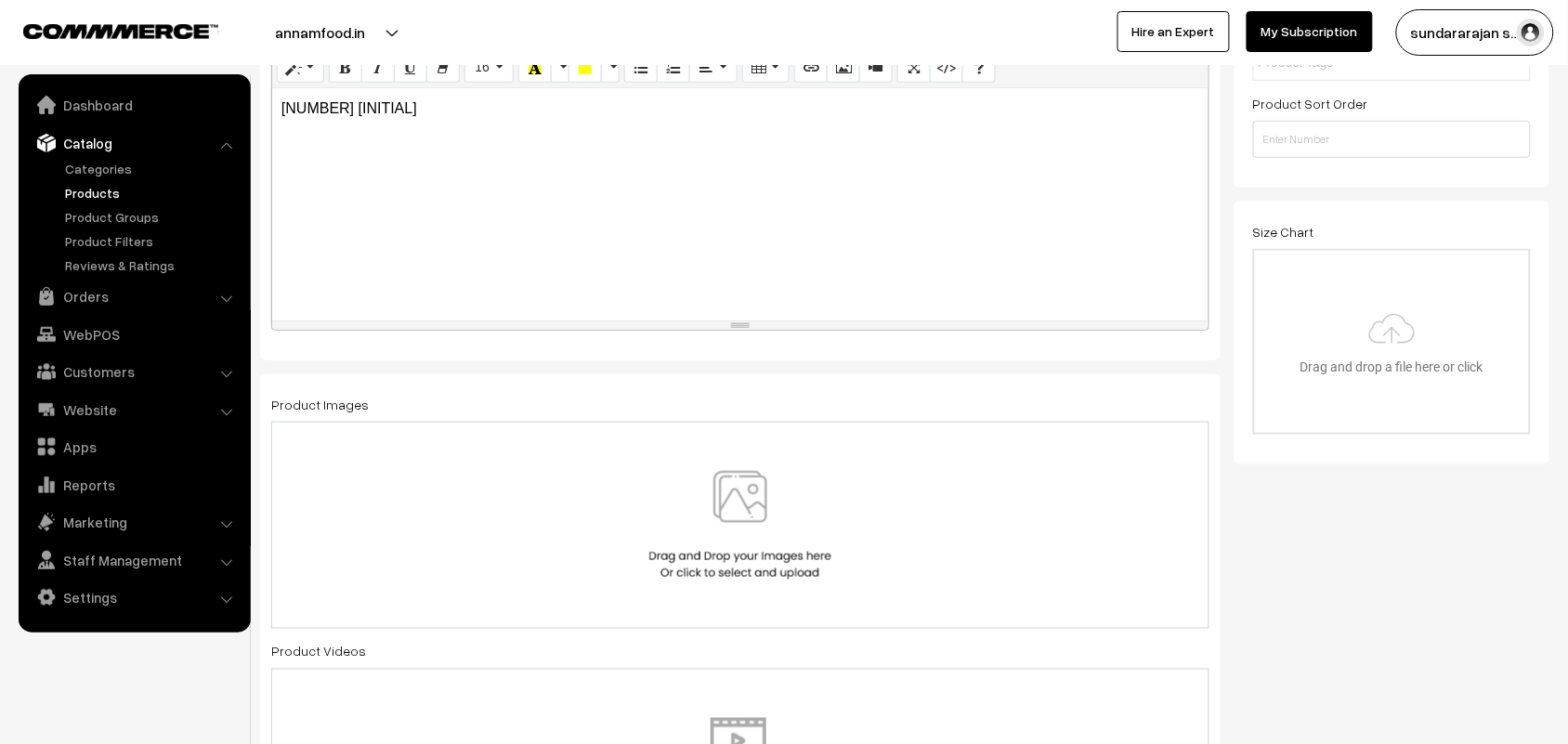 scroll, scrollTop: 581, scrollLeft: 0, axis: vertical 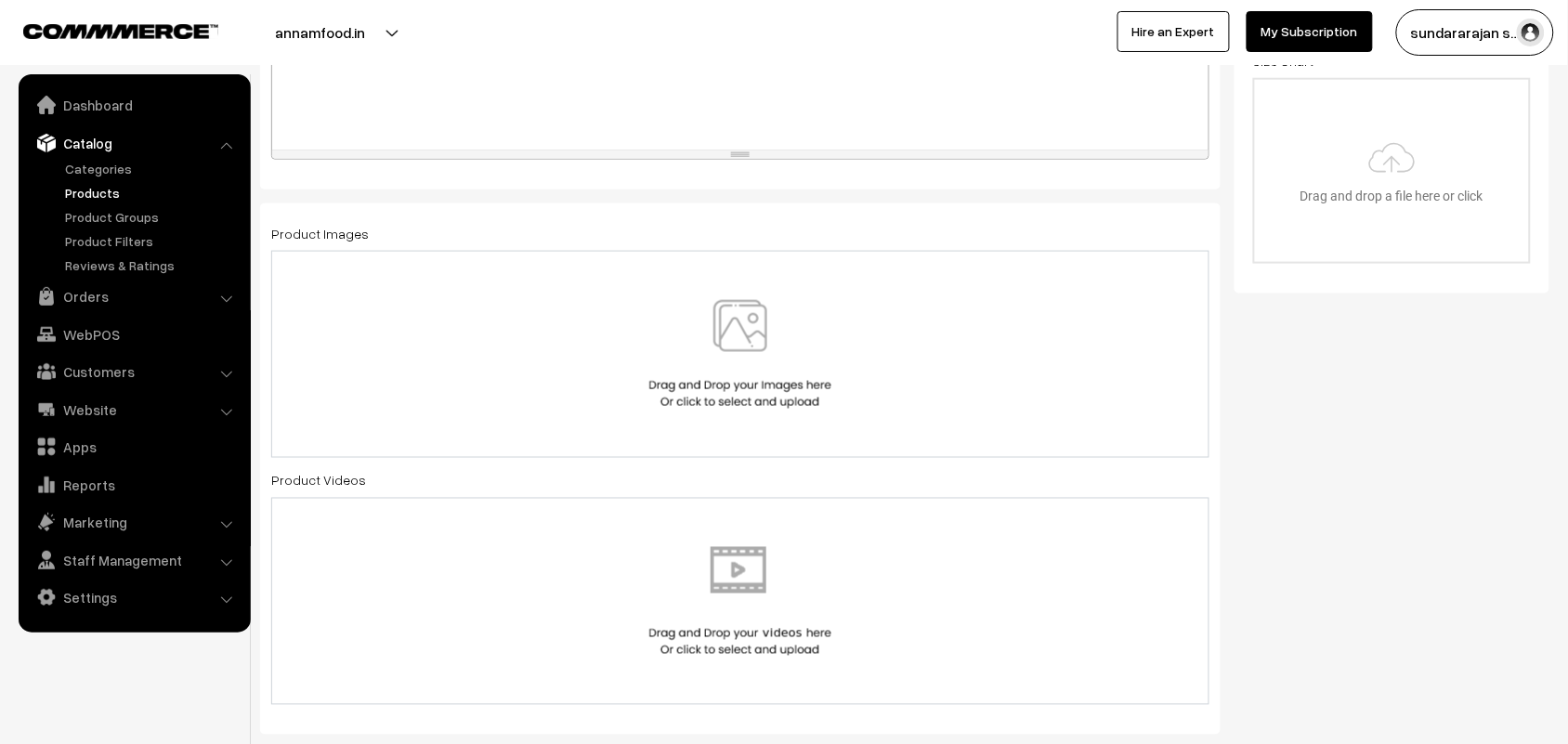 click at bounding box center [740, 354] 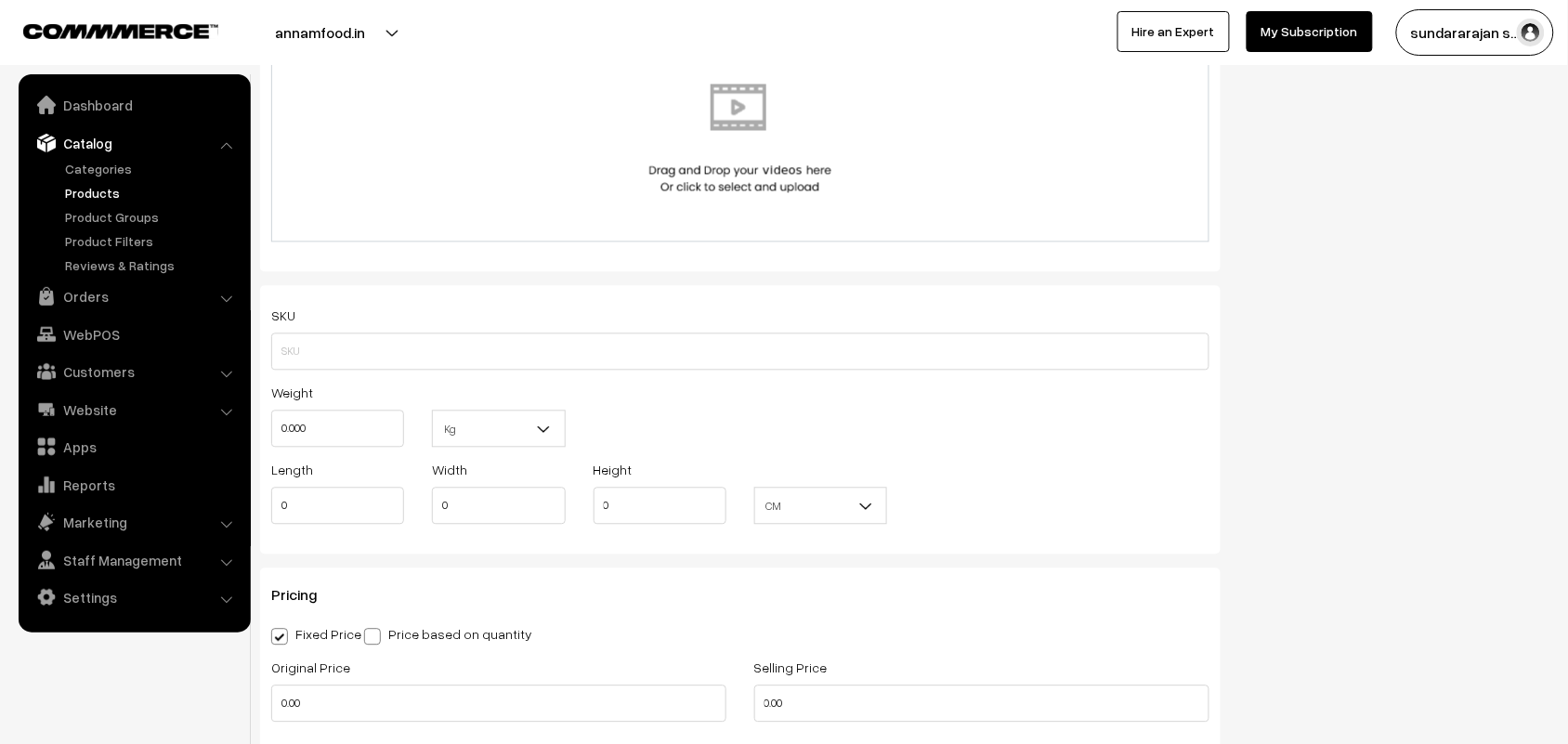 scroll, scrollTop: 1161, scrollLeft: 0, axis: vertical 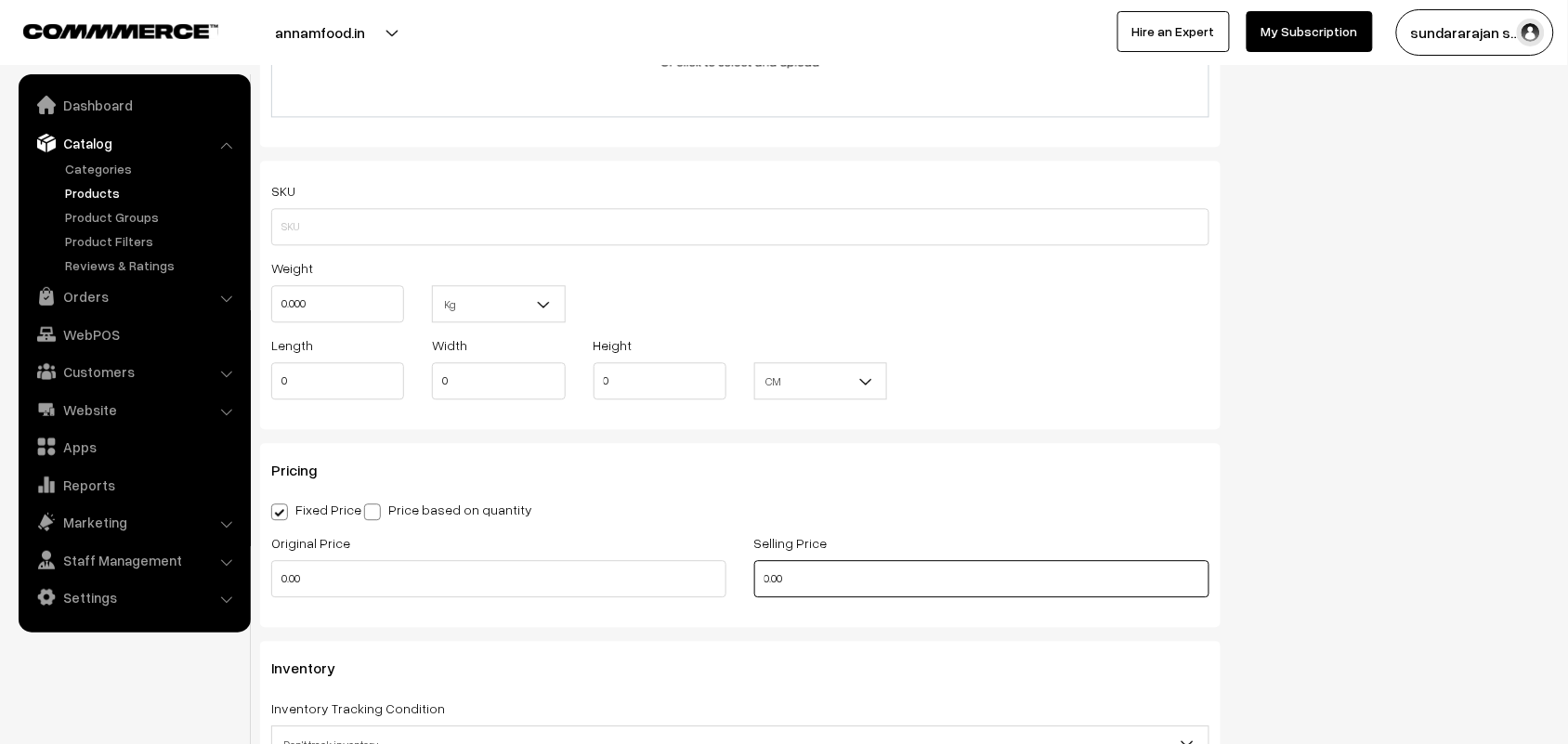 drag, startPoint x: 817, startPoint y: 587, endPoint x: 683, endPoint y: 588, distance: 134.00373 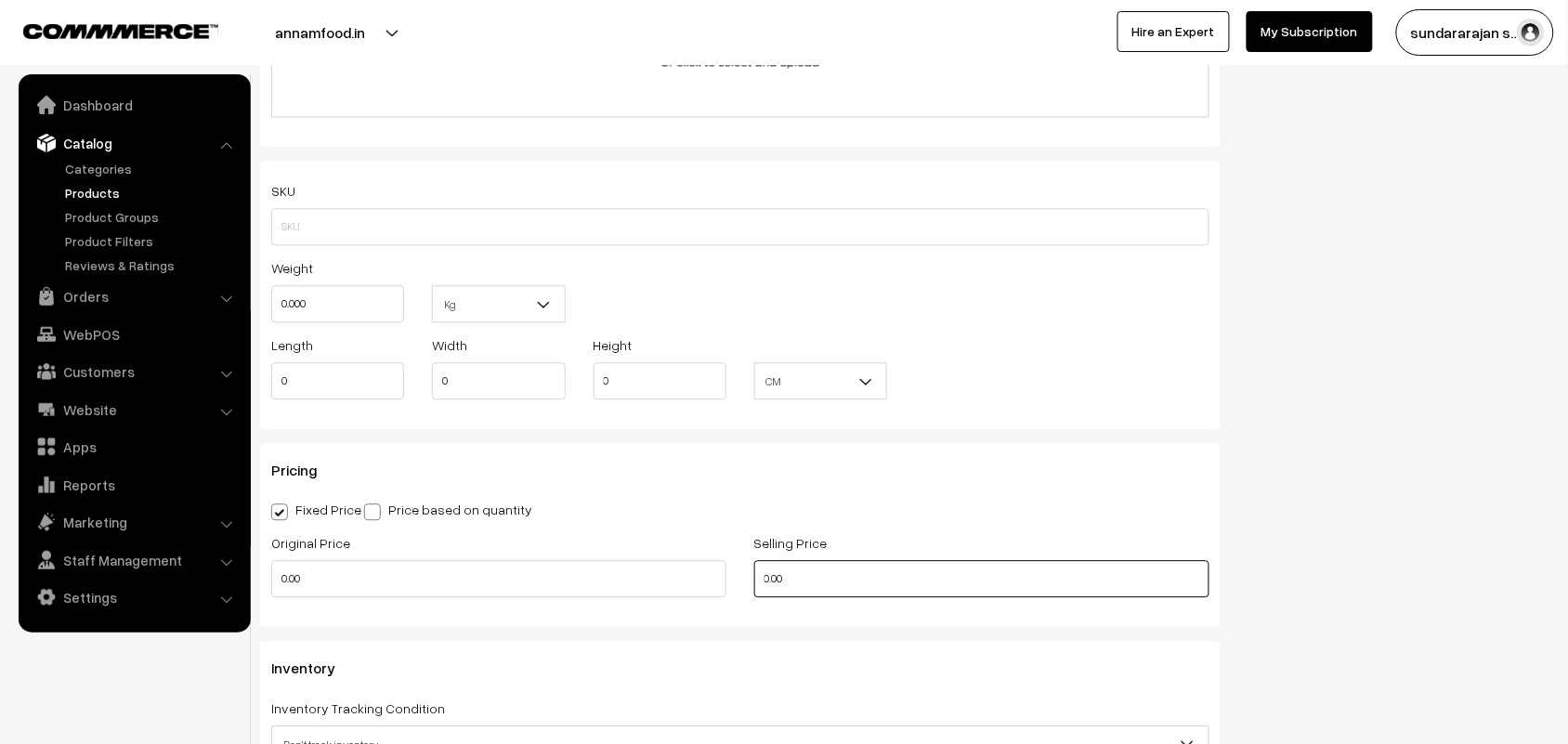 click on "Original Price
0.00
Selling Price
0.00" at bounding box center [740, 569] 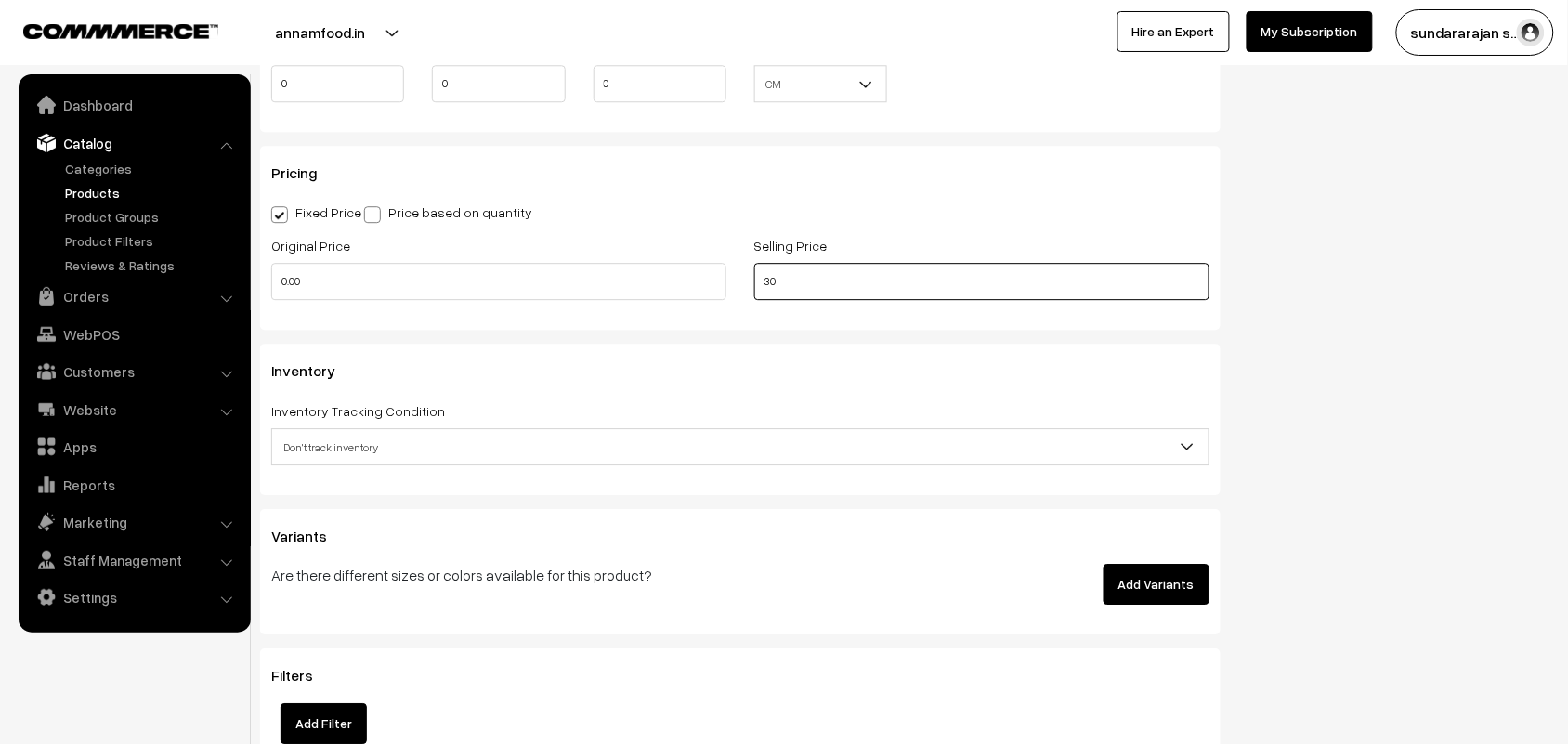 scroll, scrollTop: 1509, scrollLeft: 0, axis: vertical 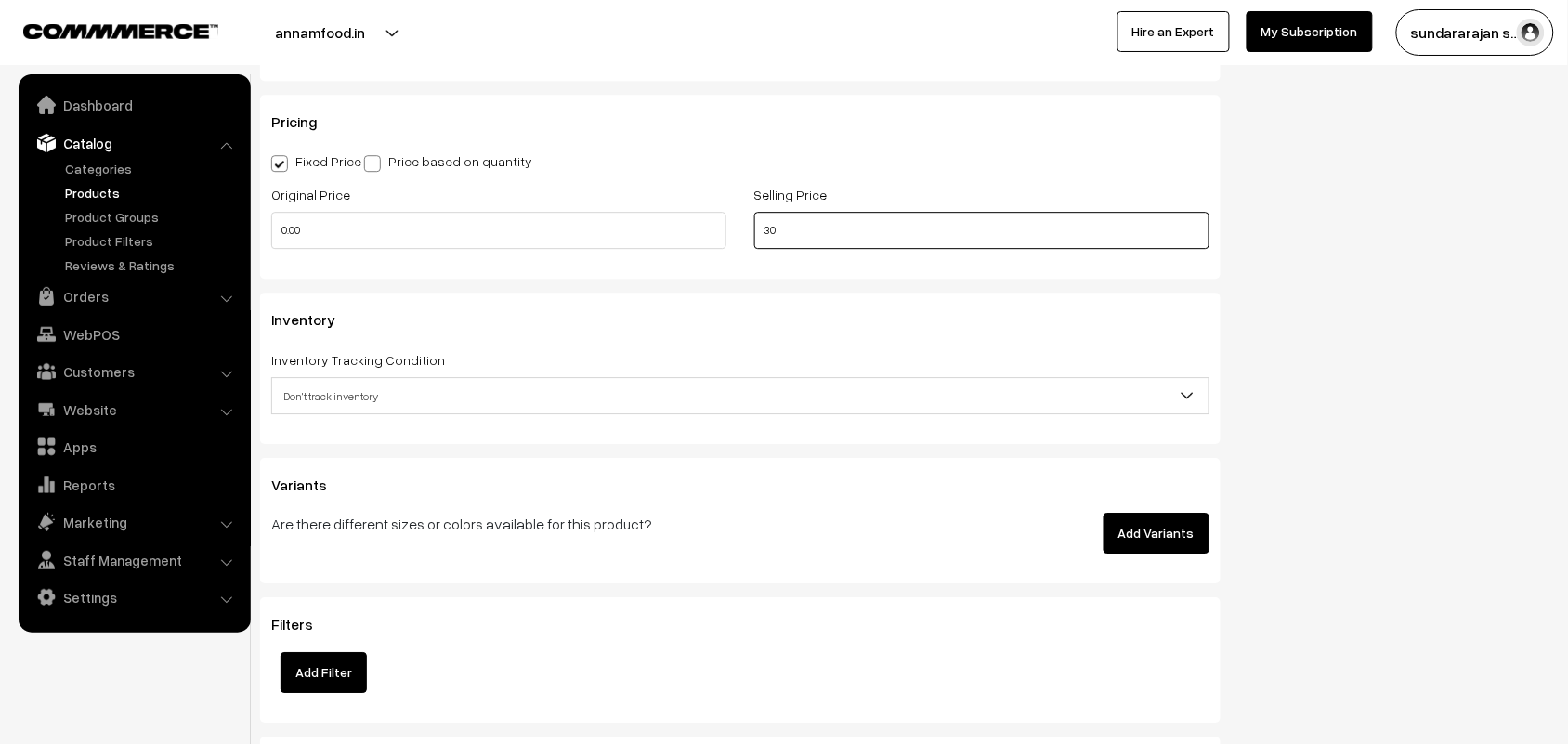 type on "30" 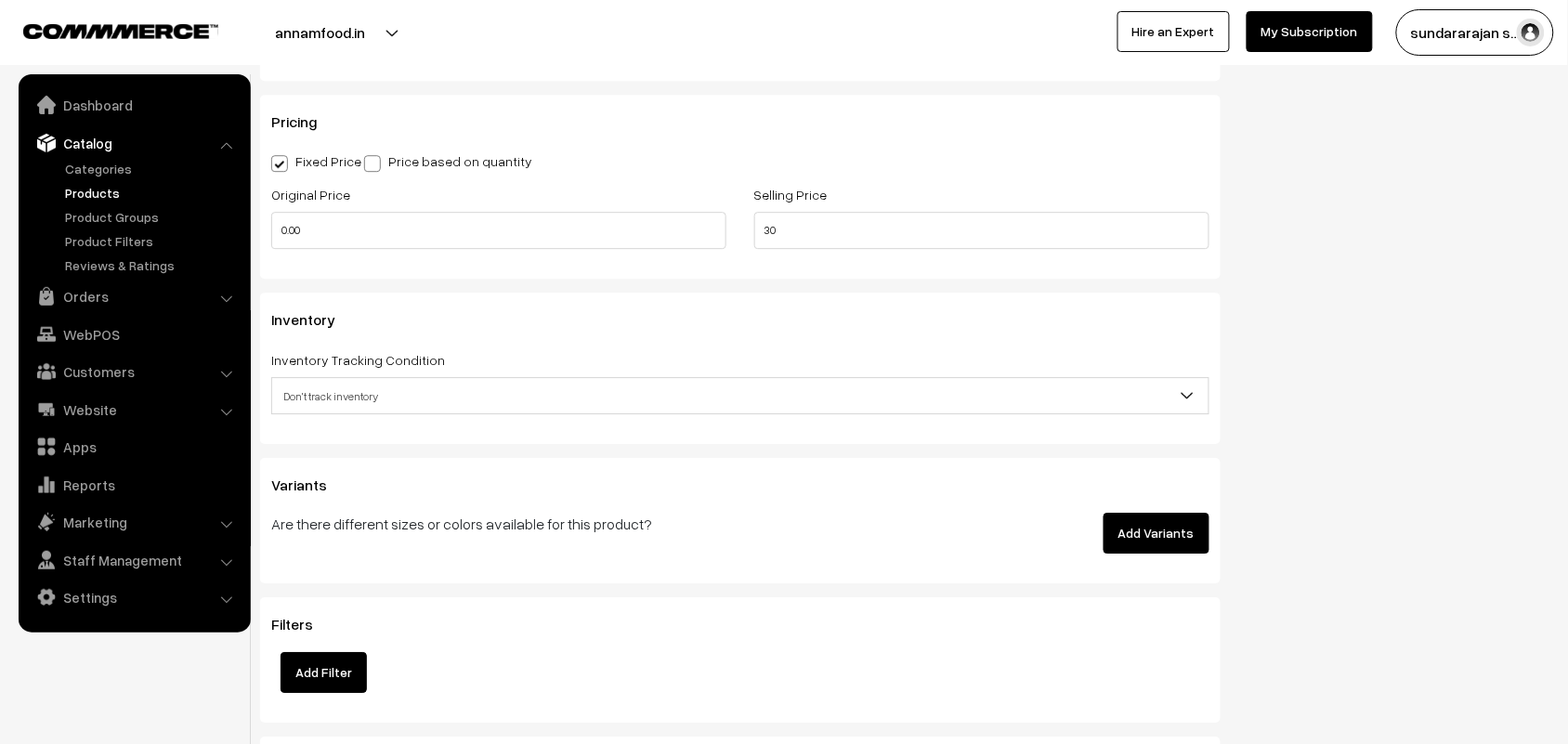 click on "Don't track inventory" at bounding box center [740, 396] 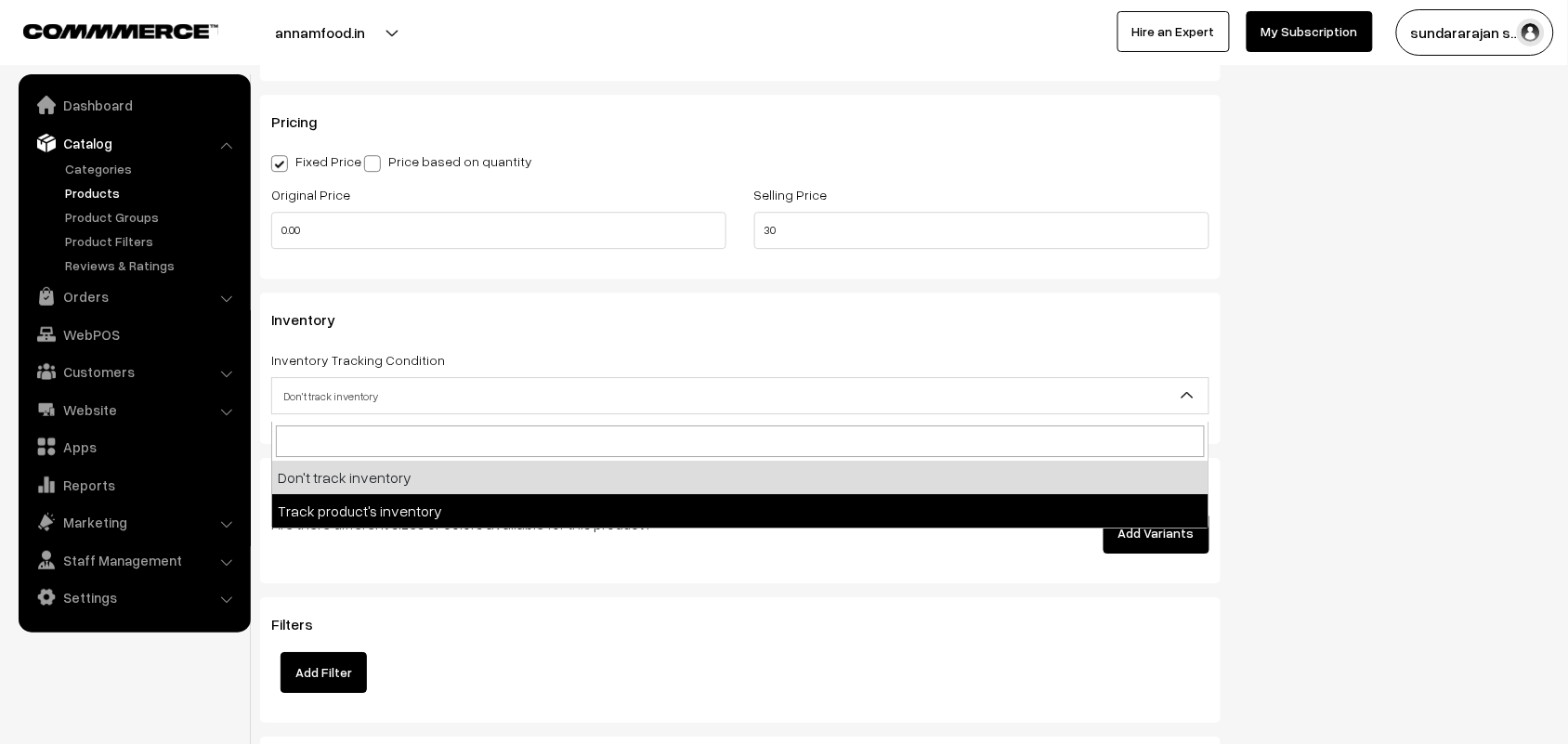 select on "2" 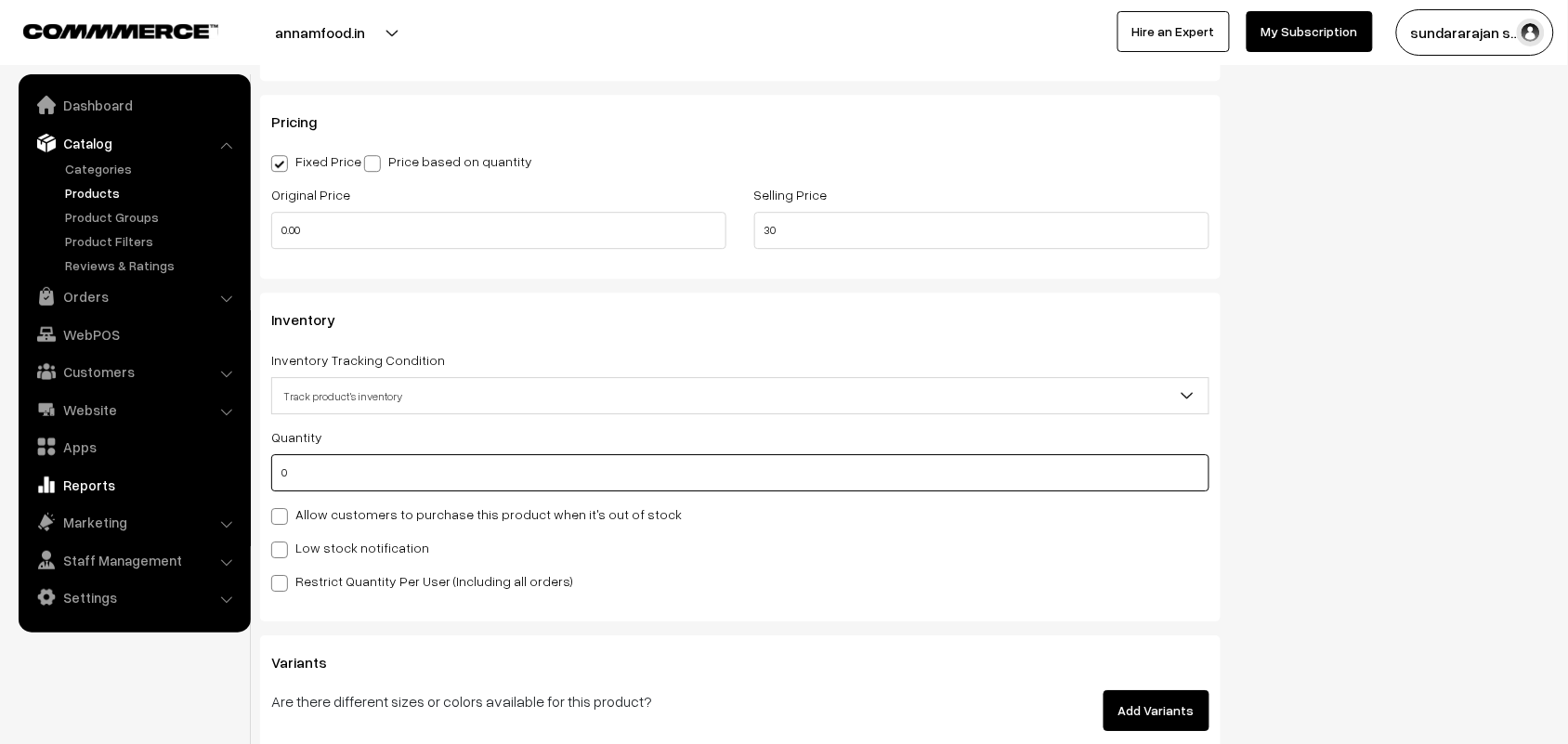 drag, startPoint x: 286, startPoint y: 484, endPoint x: 190, endPoint y: 481, distance: 96.04686 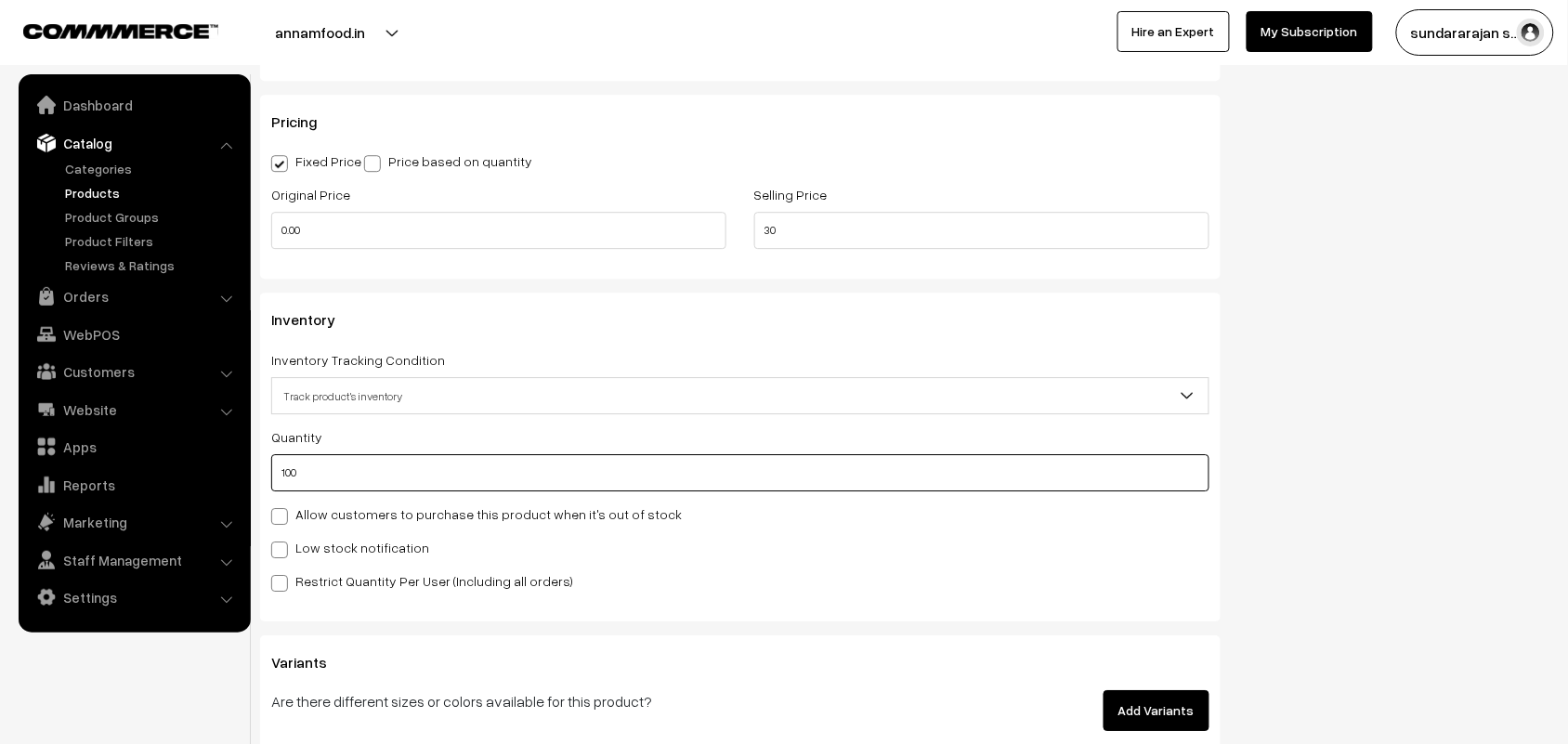 type on "100" 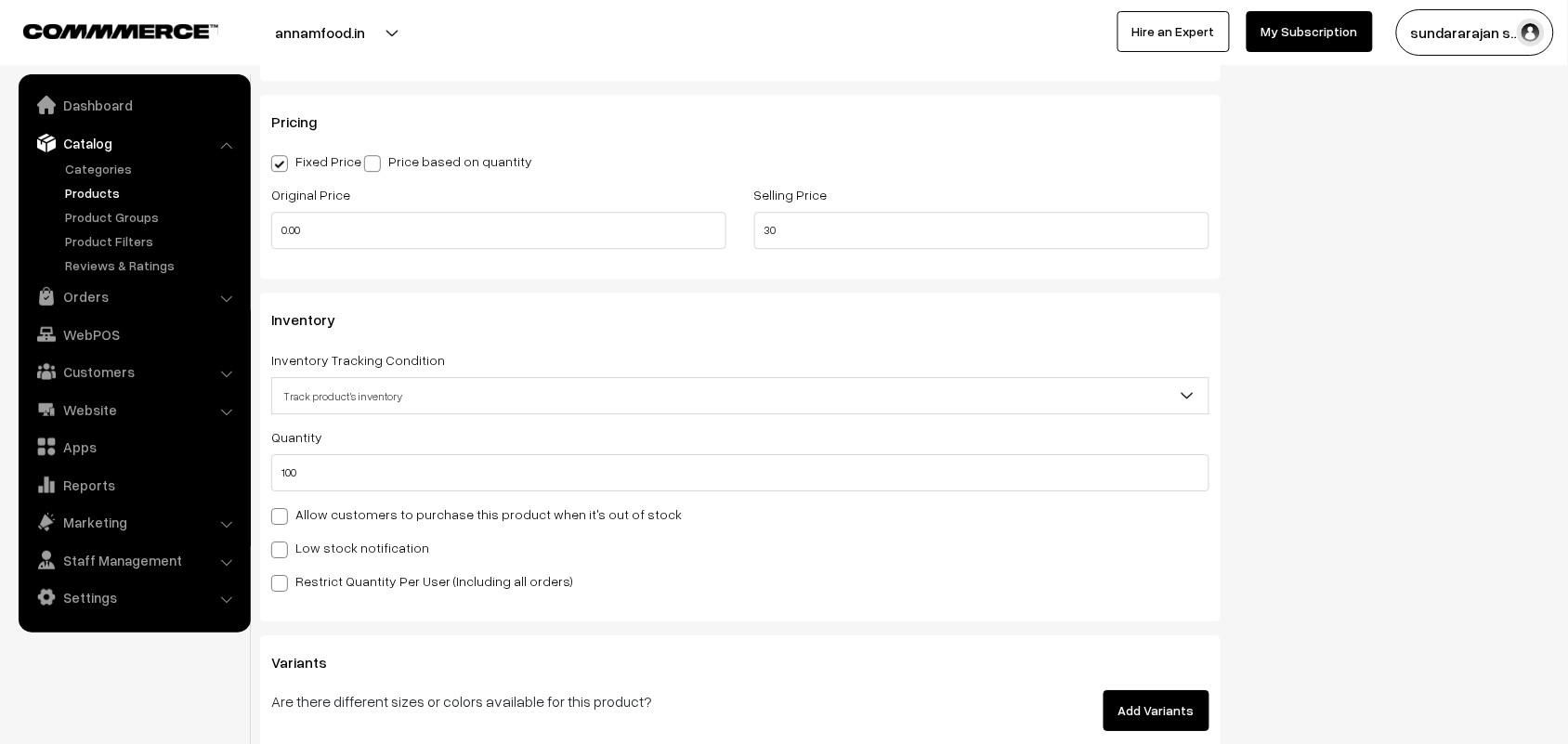 click on "Quantity
100
Allow customers to purchase this product when it's out of stock
Low stock notification
Stock Value" at bounding box center [740, 508] 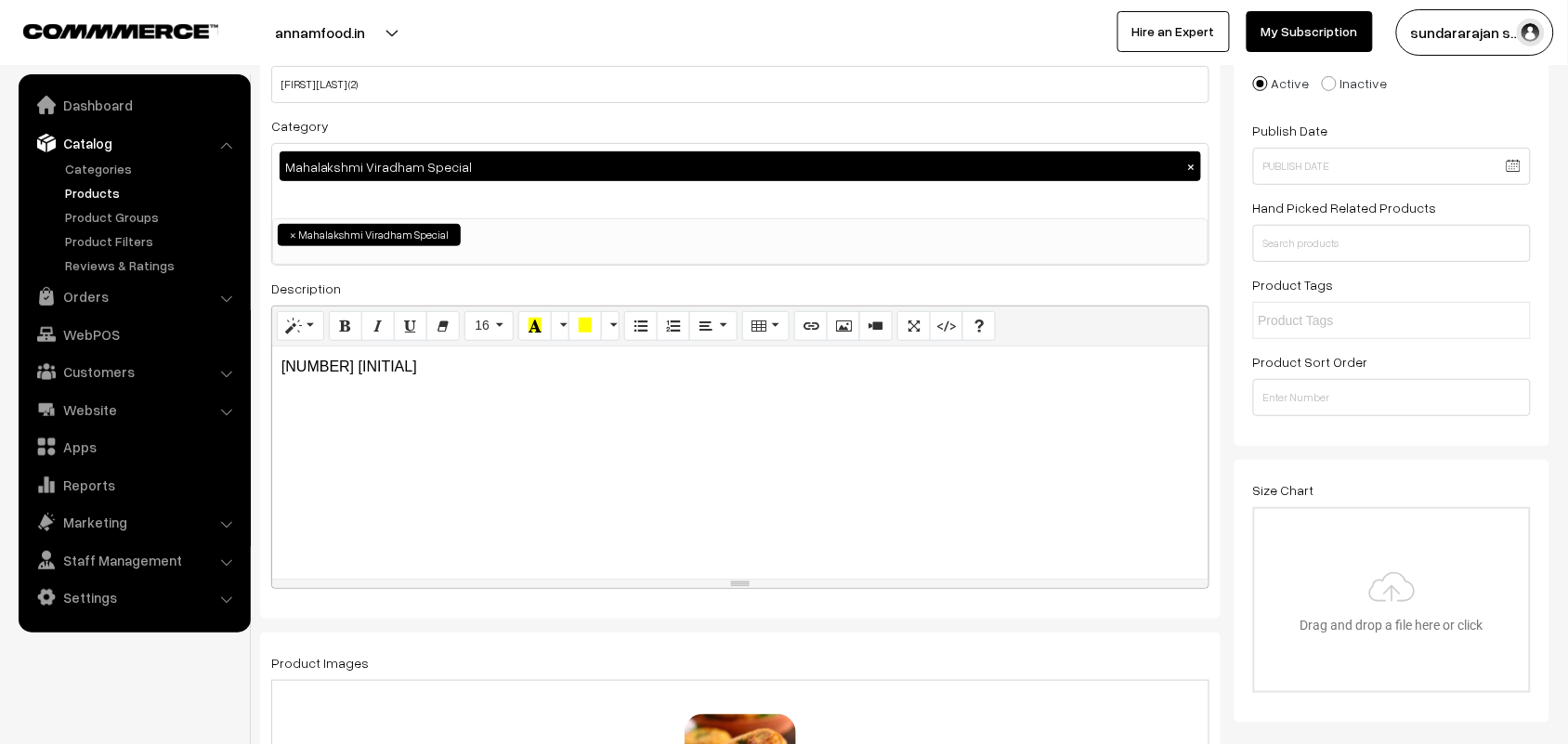 scroll, scrollTop: 0, scrollLeft: 0, axis: both 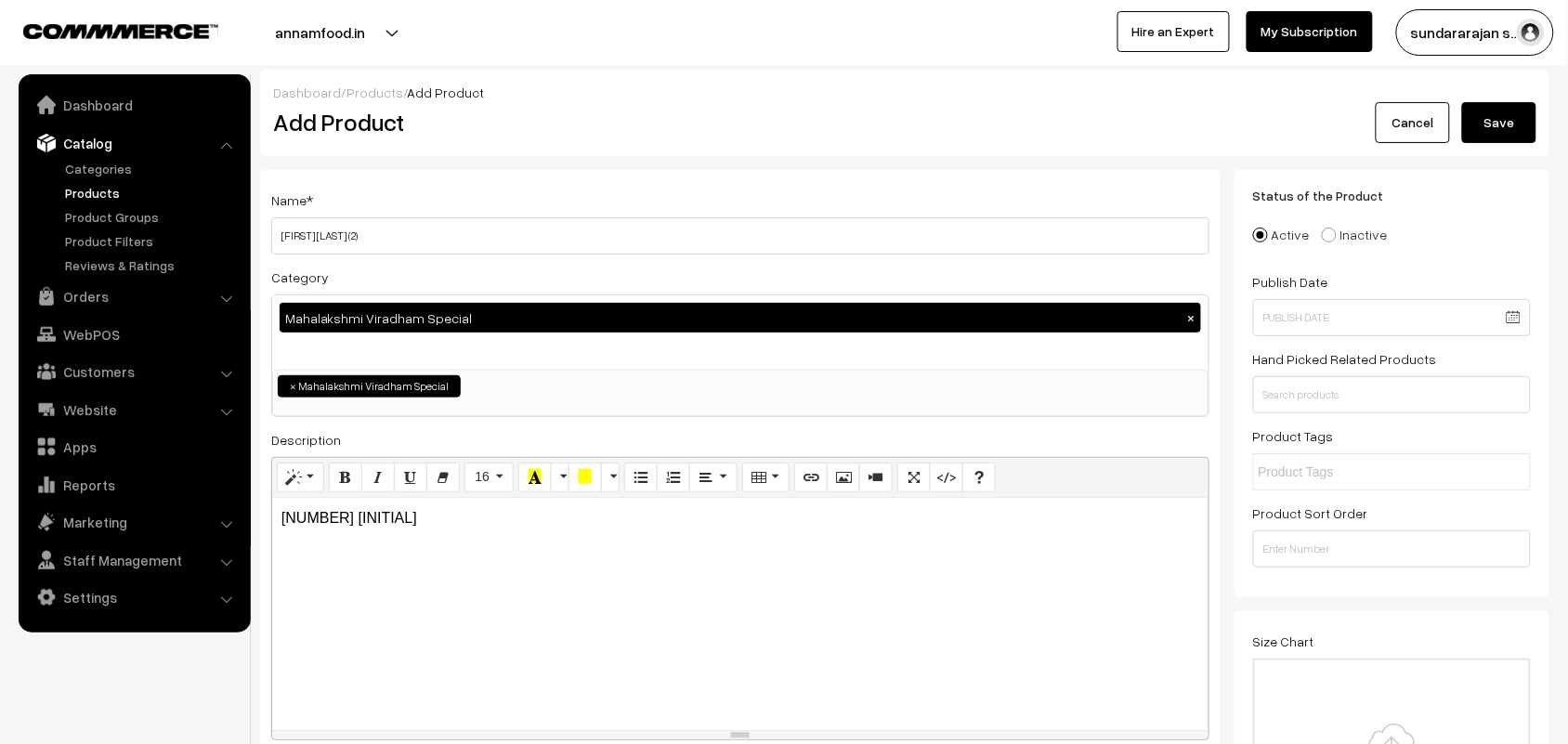 click on "Save" at bounding box center [1499, 123] 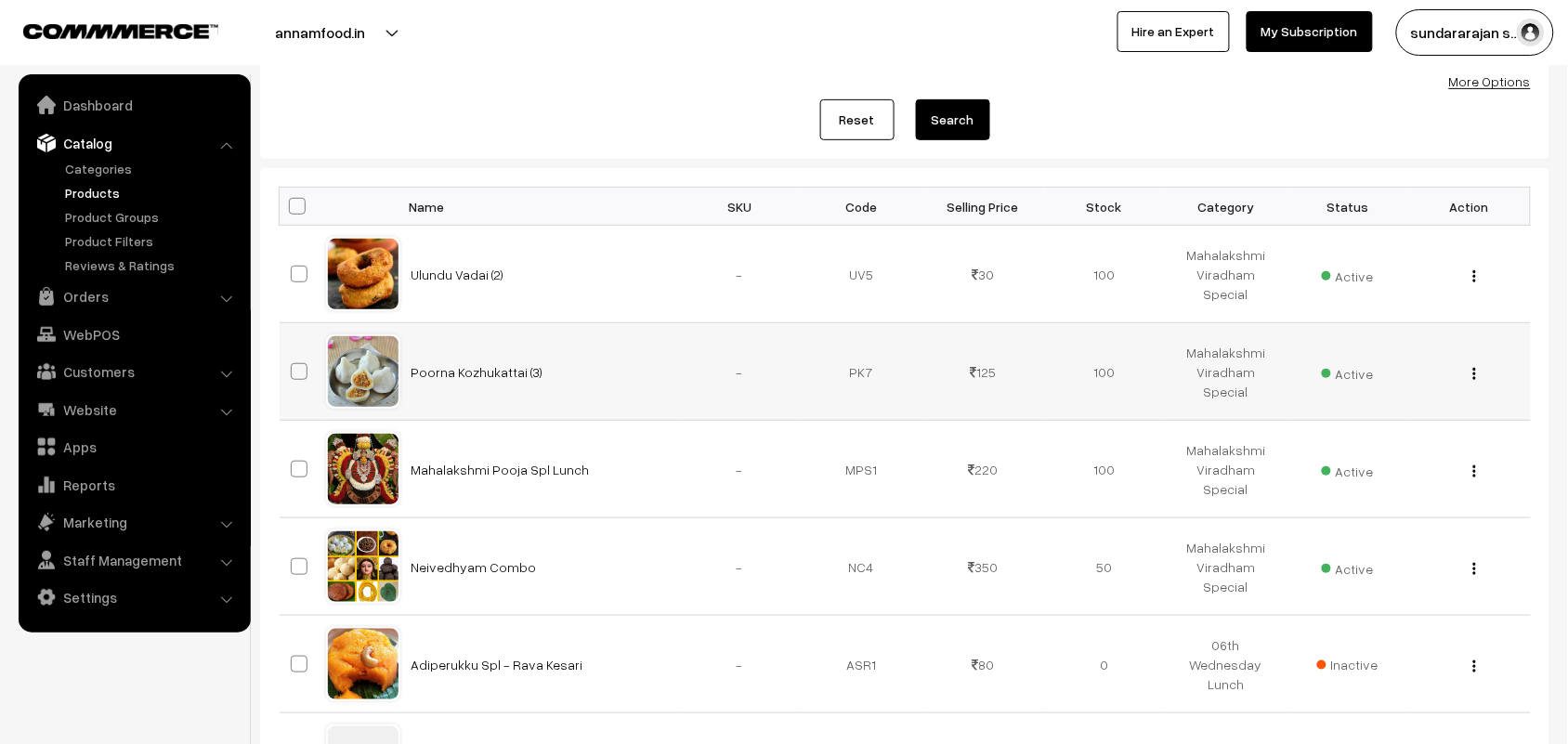 scroll, scrollTop: 348, scrollLeft: 0, axis: vertical 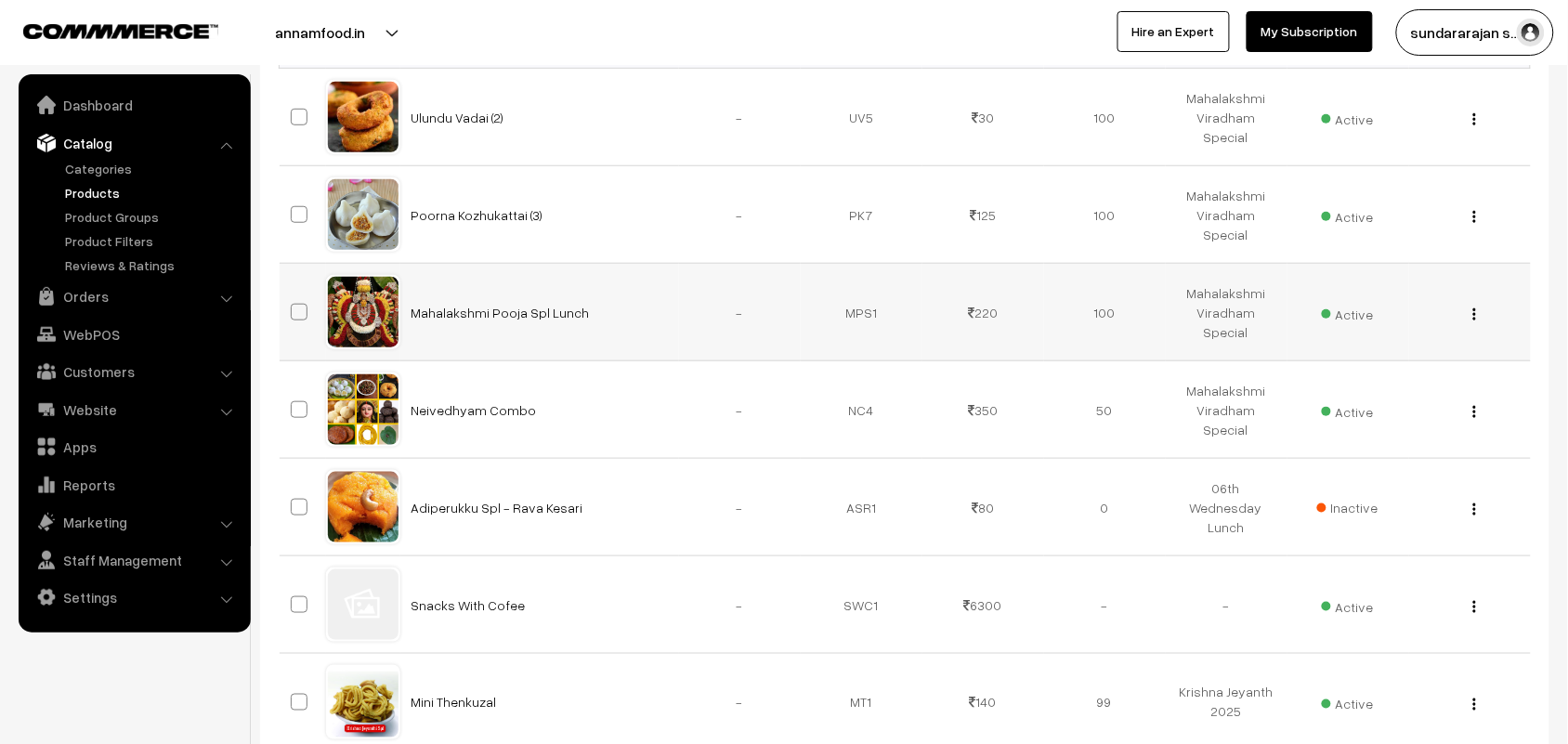 click at bounding box center [1474, 314] 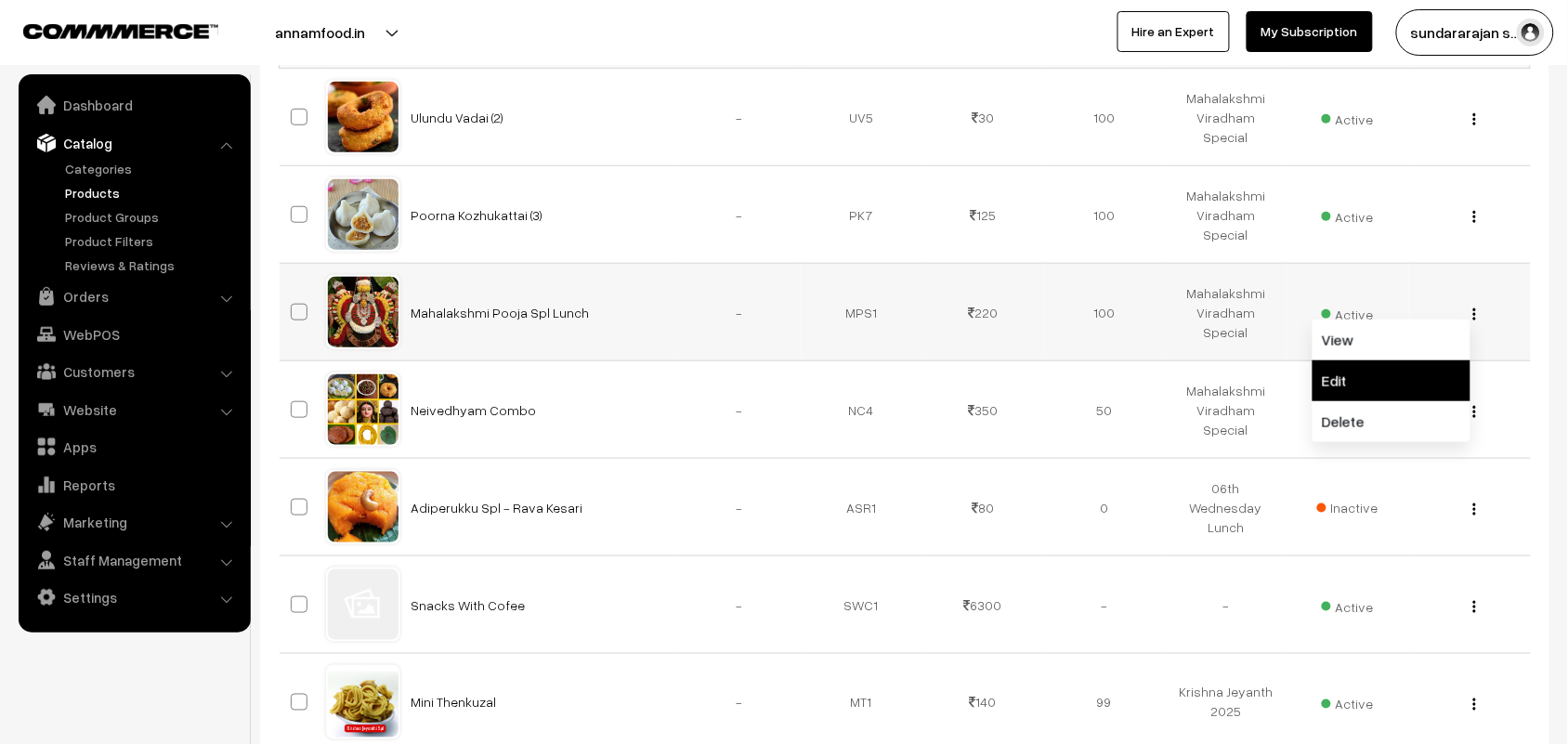 click on "Edit" at bounding box center [1392, 381] 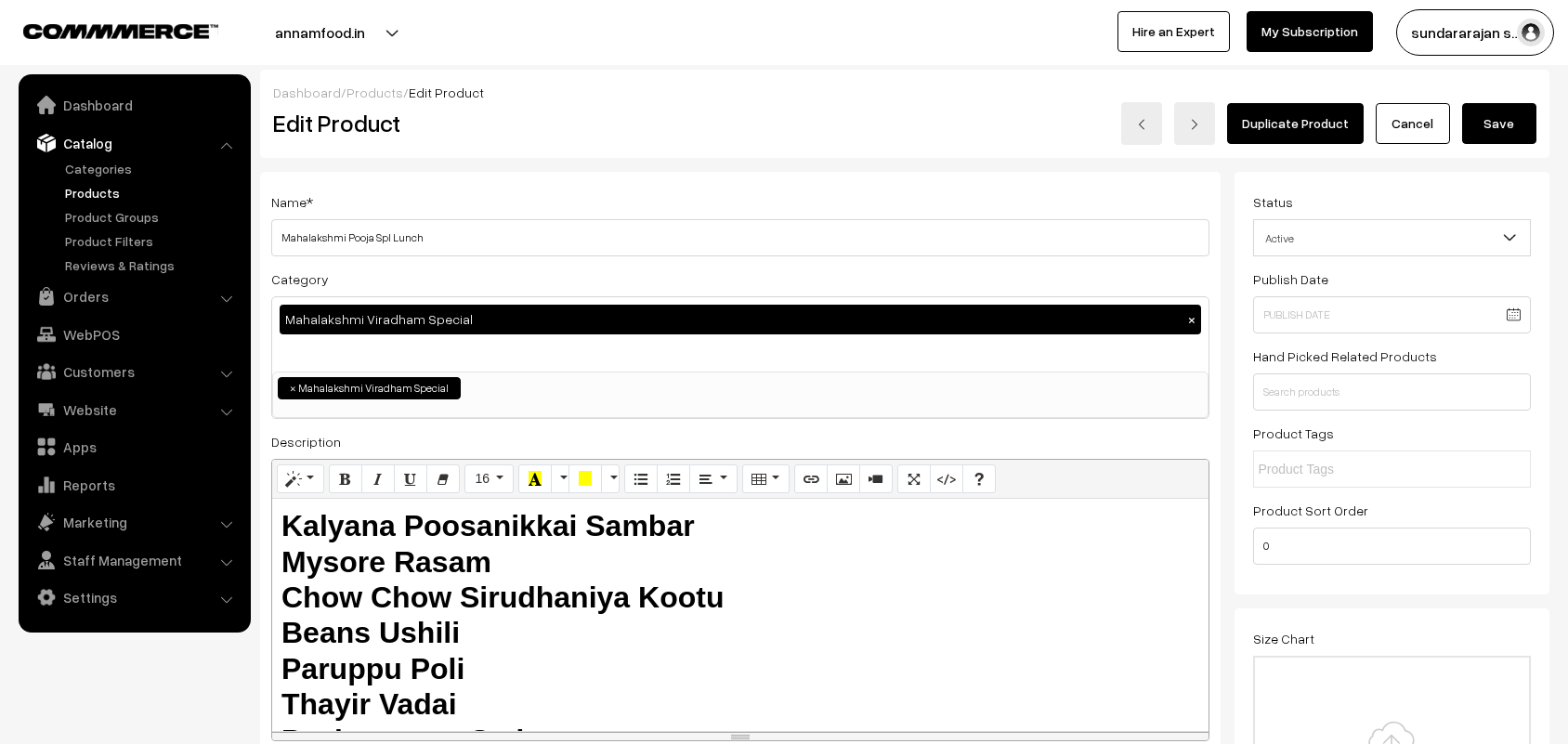 scroll, scrollTop: 464, scrollLeft: 0, axis: vertical 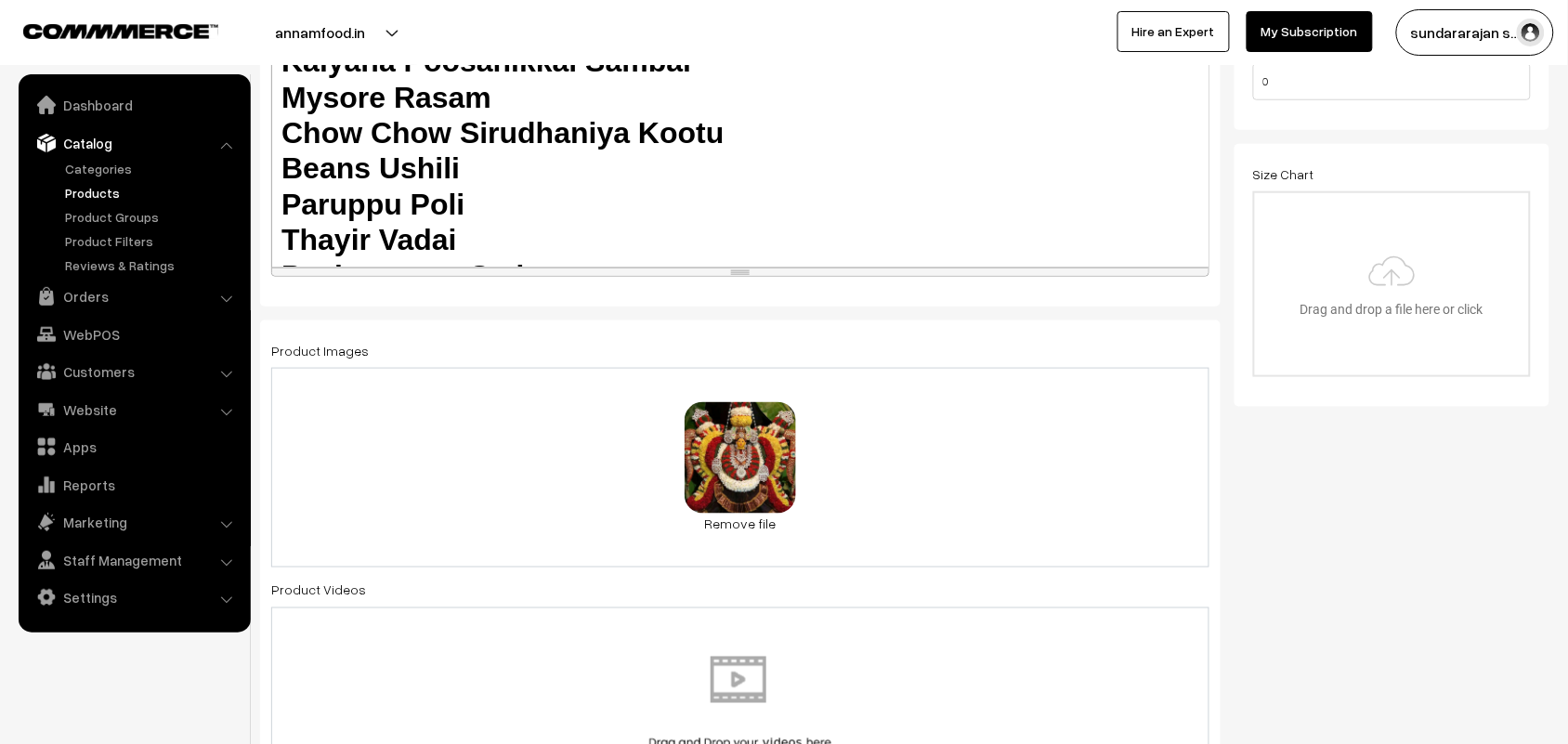 click on "Kalyana Poosanikkai Sambar Mysore Rasam Chow Chow Sirudhaniya Kootu Beans Ushili Paruppu Poli Thayir Vadai Pasiparuppu Sadam Puliyodharai Sadam" at bounding box center (740, 204) 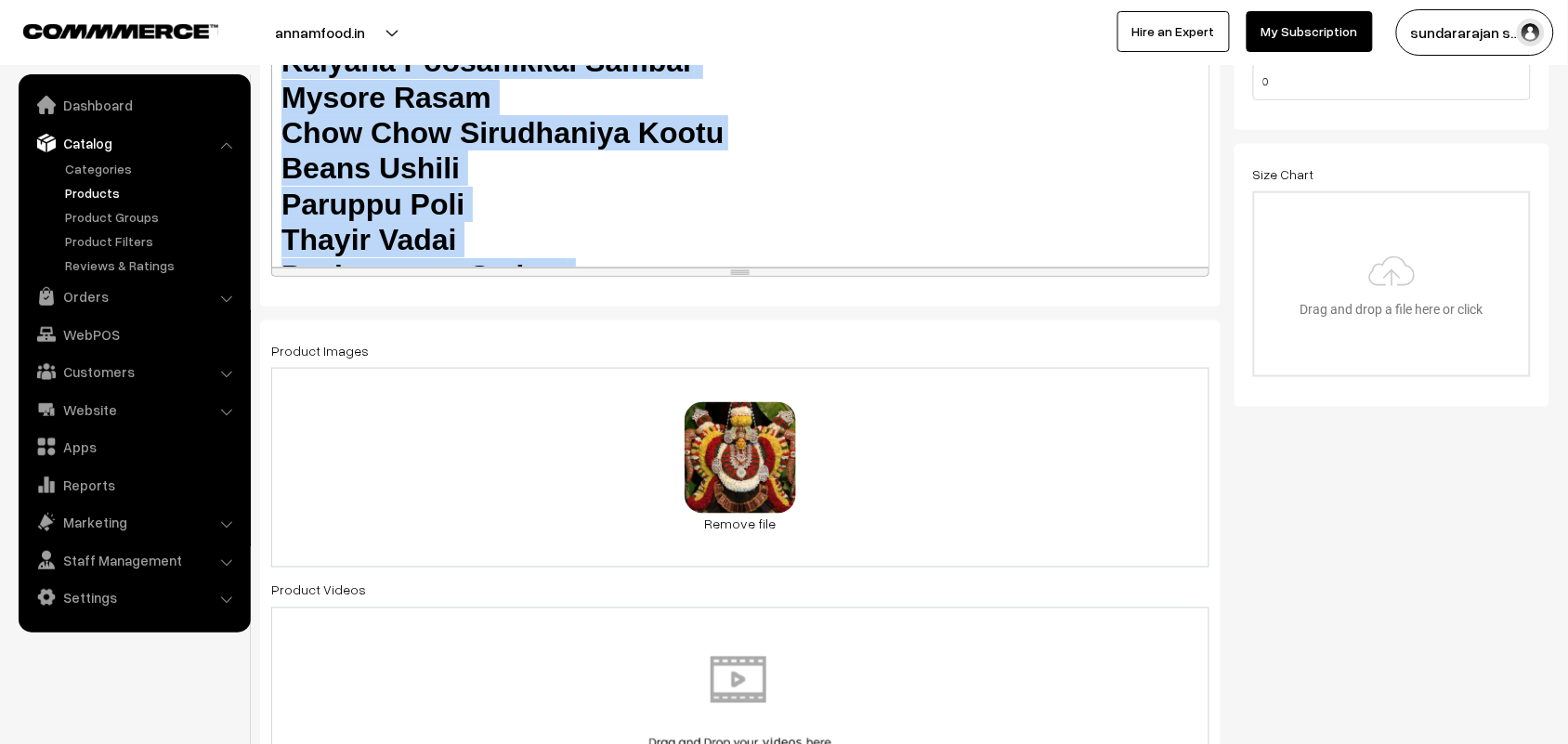 copy on "Kalyana Poosanikkai Sambar Mysore Rasam Chow Chow Sirudhaniya Kootu Beans Ushili Paruppu Poli Thayir Vadai Pasiparuppu Sadam Puliyodharai Sadam" 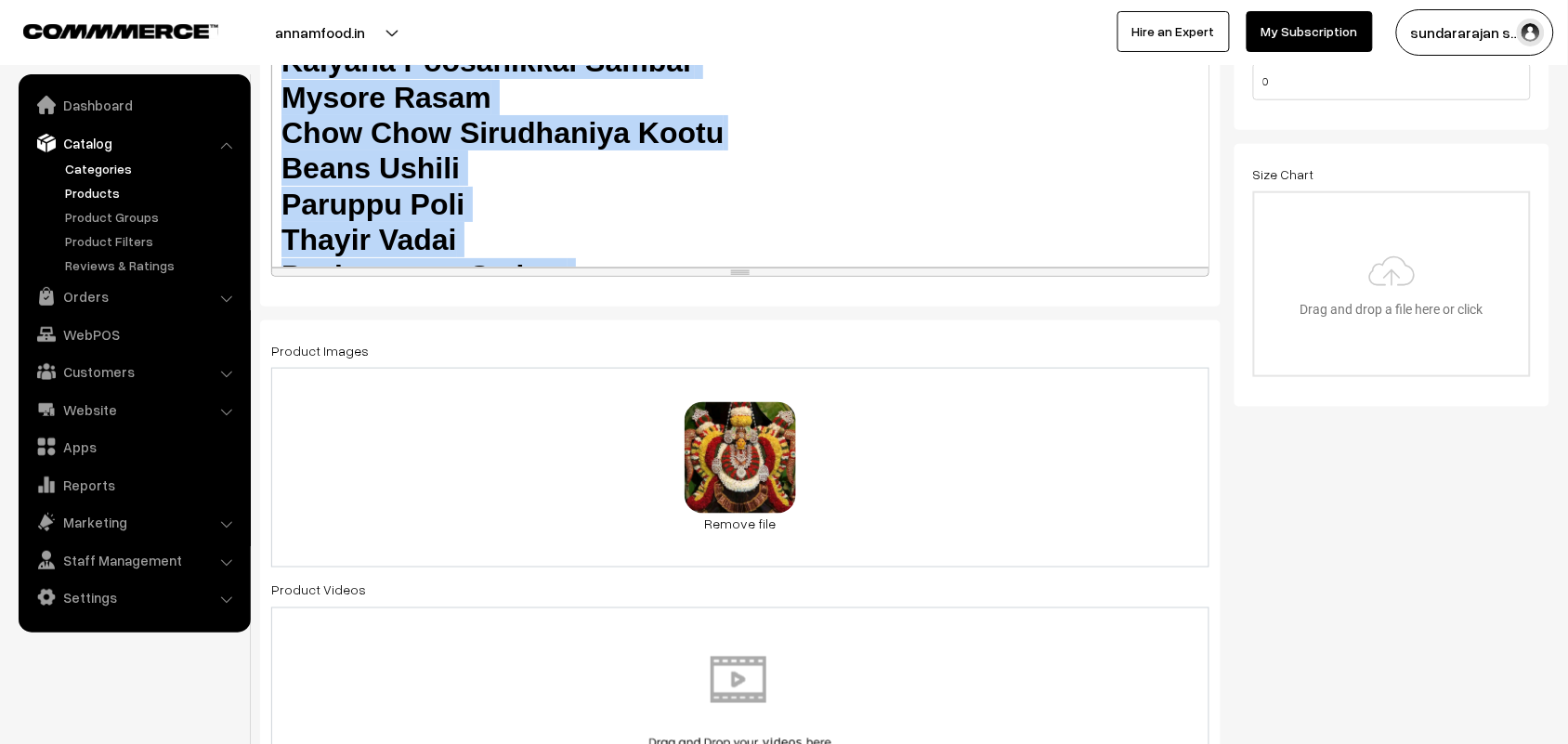 click on "Categories" at bounding box center (152, 168) 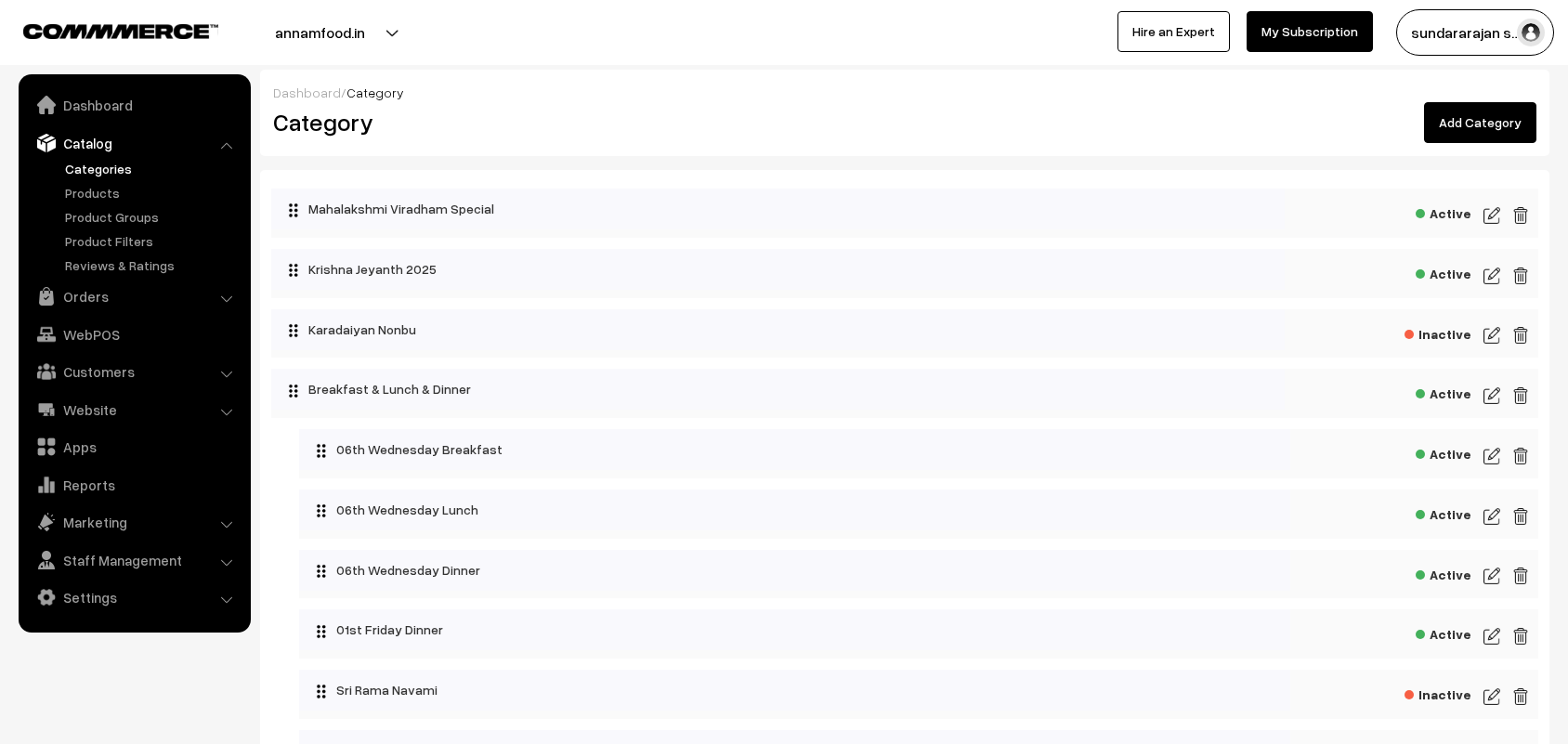 scroll, scrollTop: 0, scrollLeft: 0, axis: both 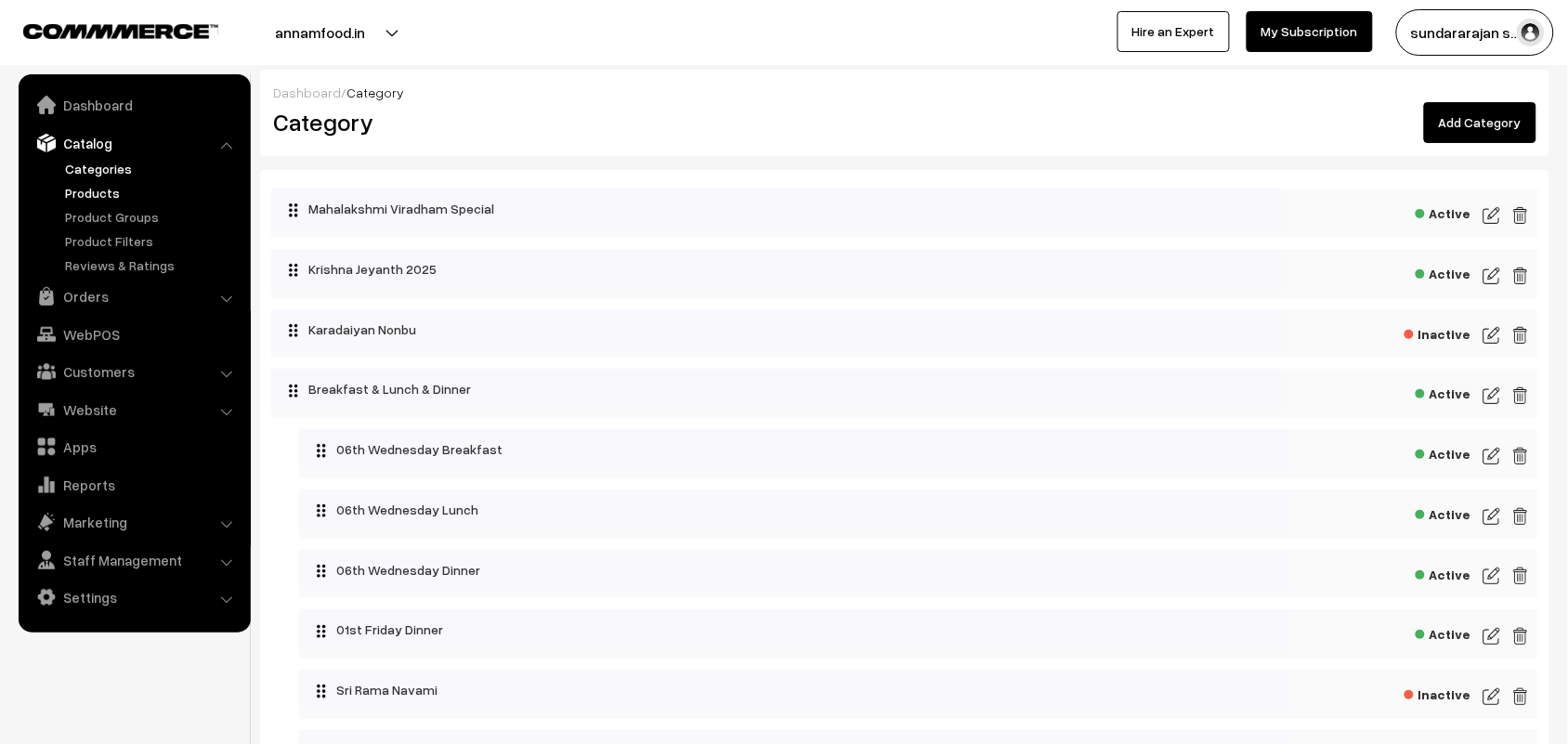 click on "Products" at bounding box center [152, 192] 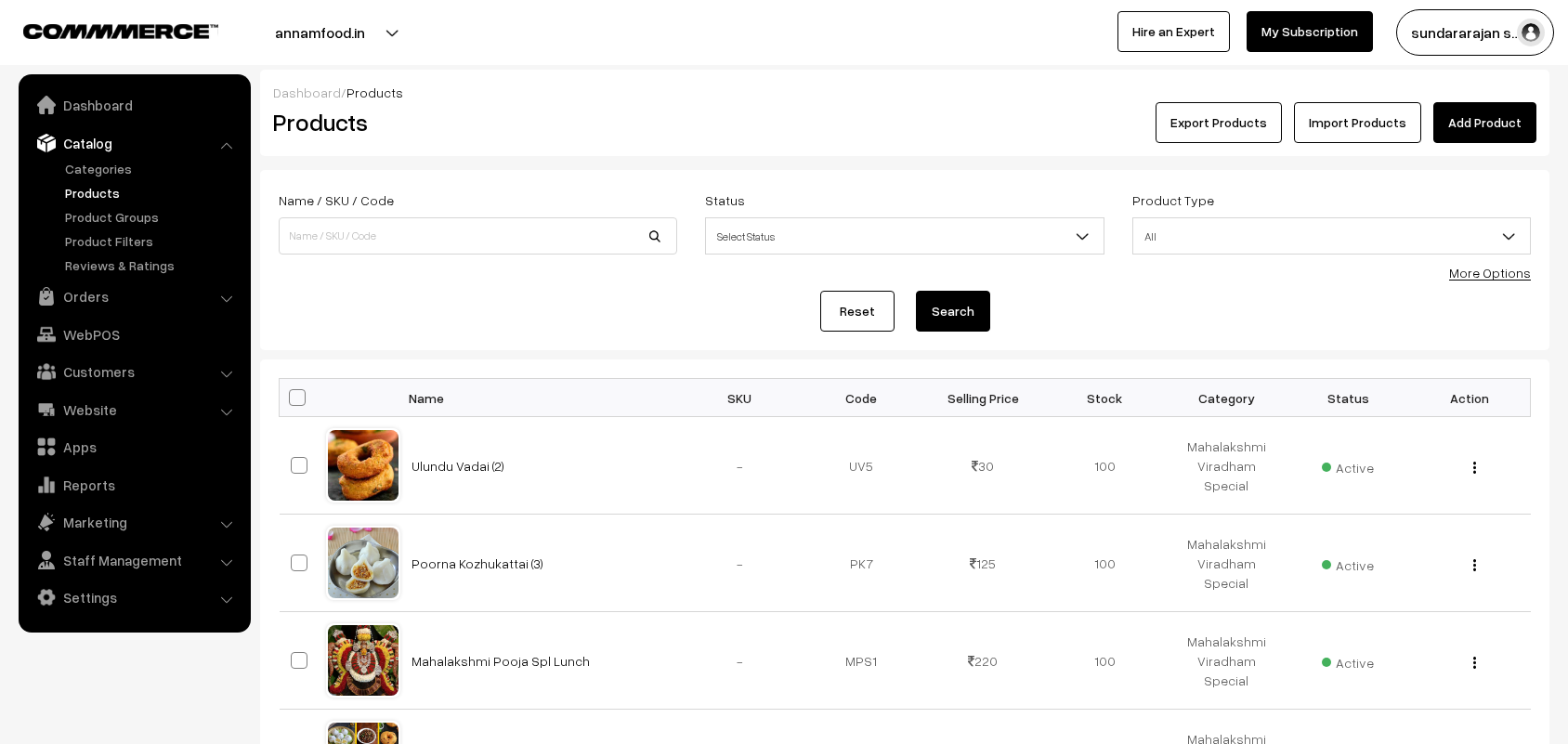 scroll, scrollTop: 0, scrollLeft: 0, axis: both 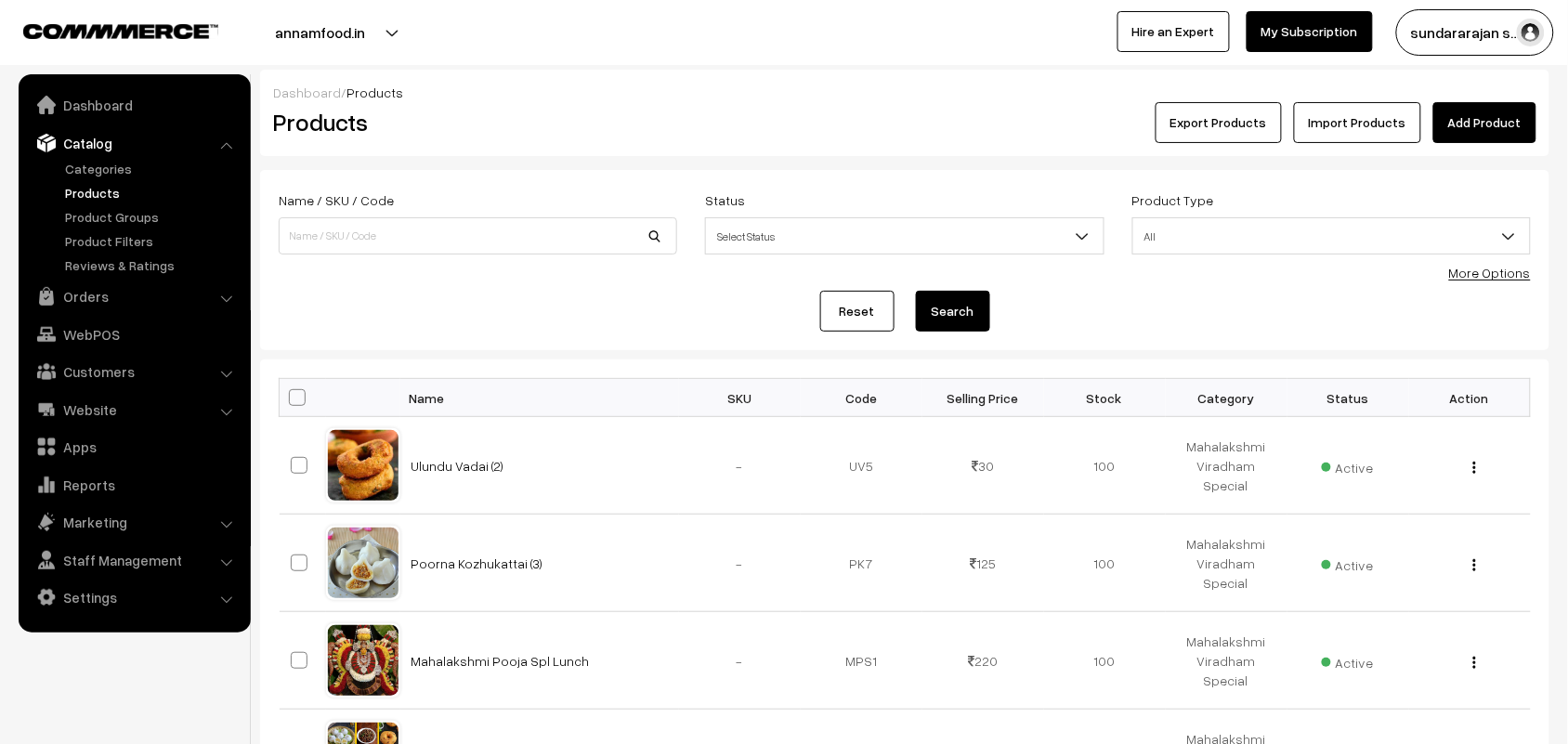 click on "Add Product" at bounding box center [1484, 123] 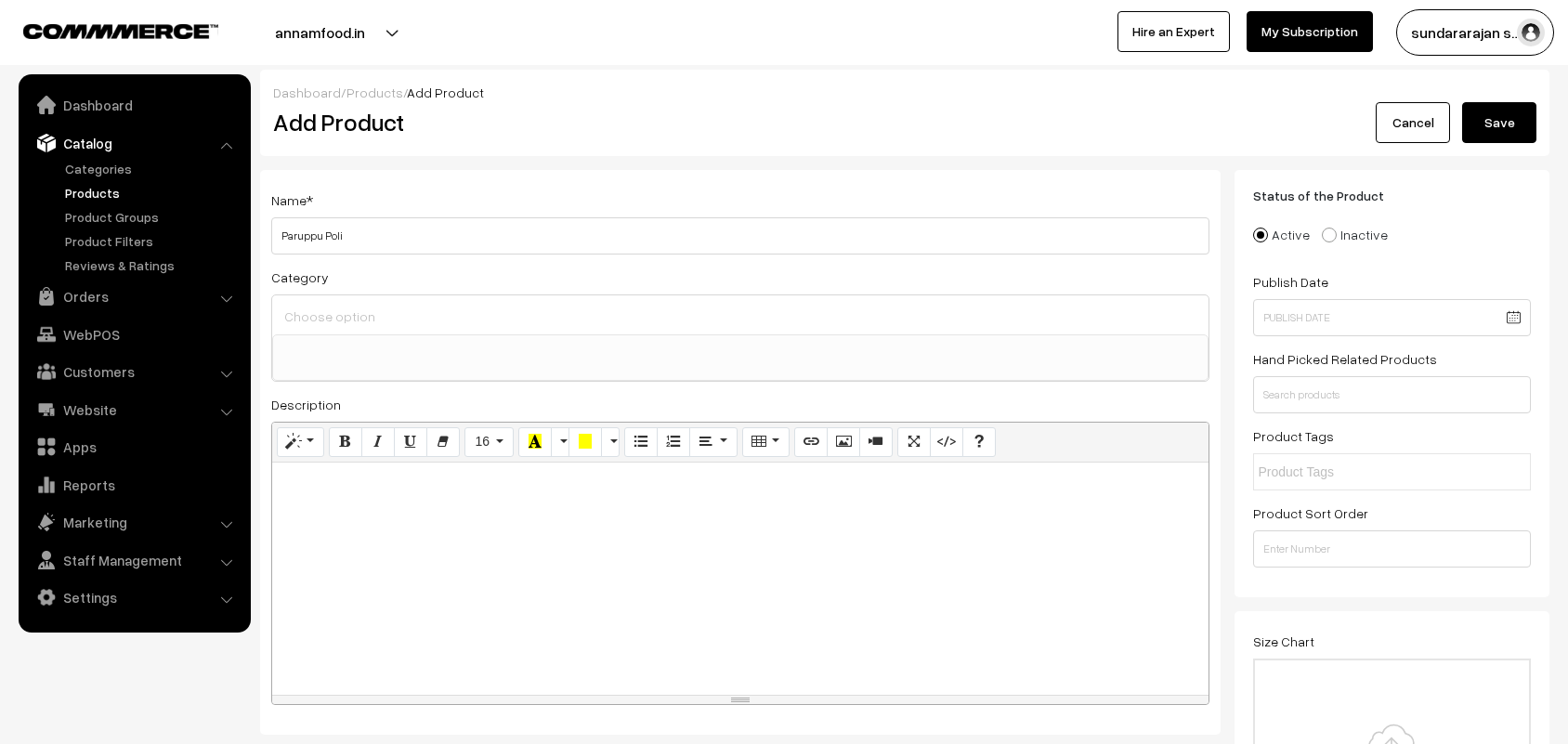select 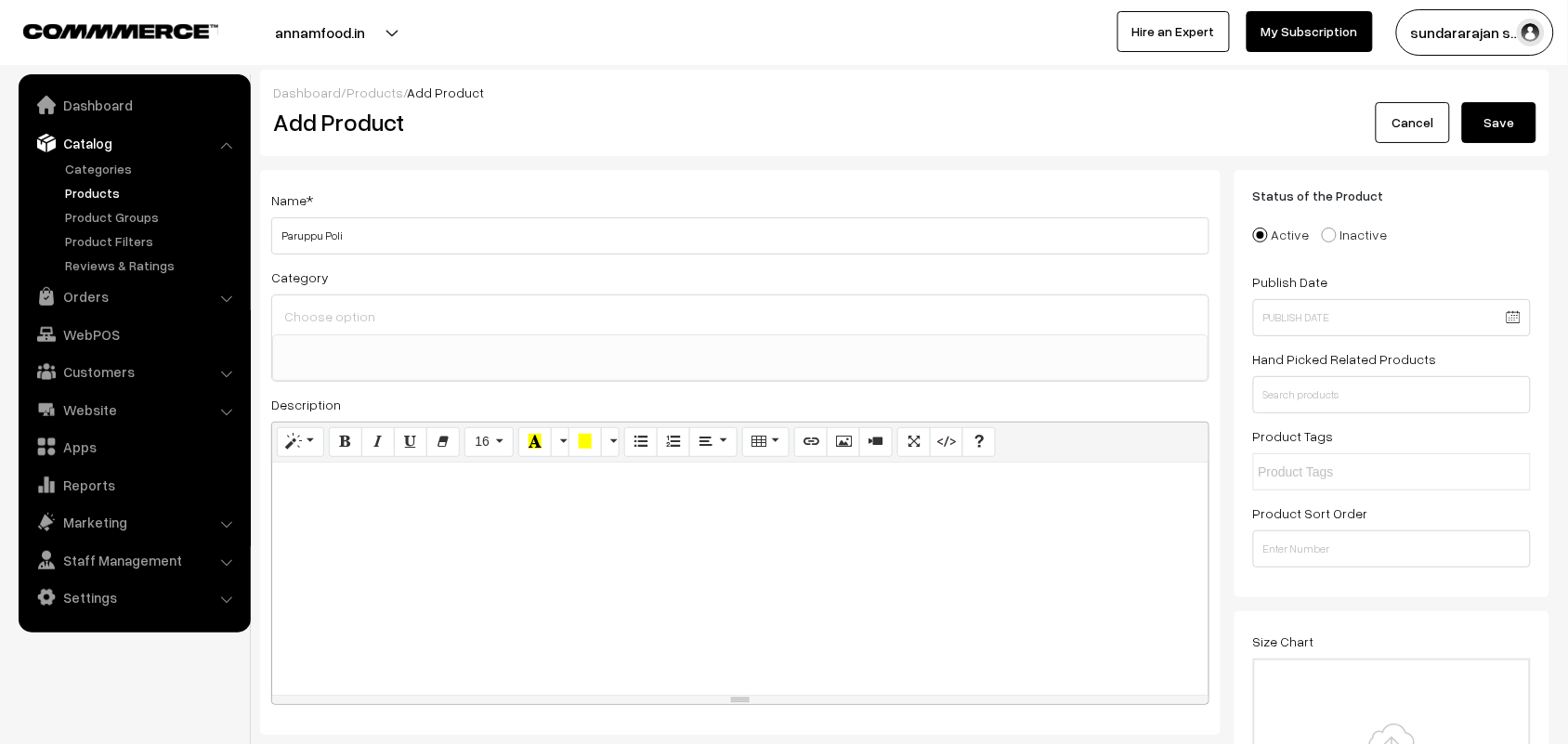 click on "Paruppu Poli" at bounding box center [740, 236] 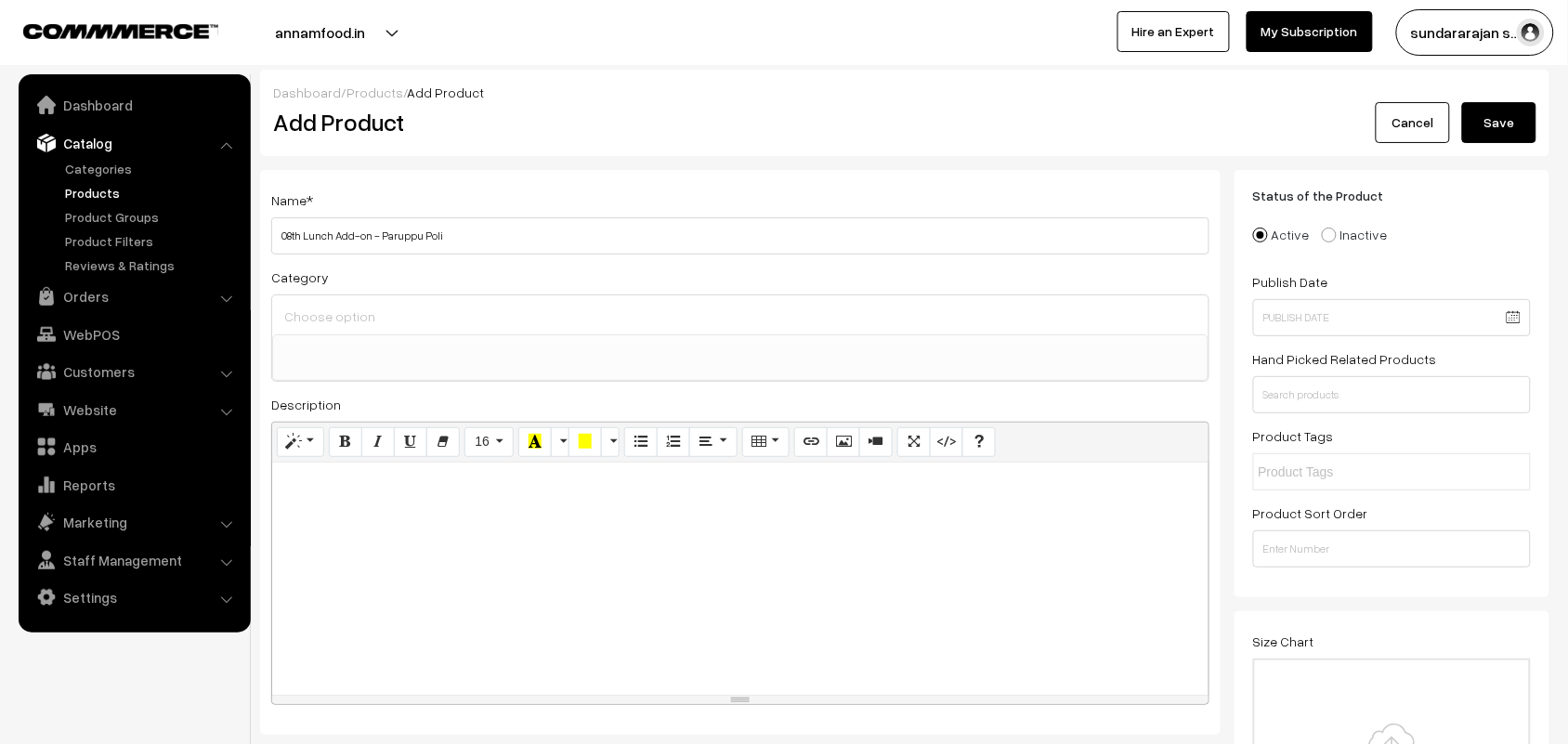 click on "08th Lunch Add-on - Paruppu Poli" at bounding box center [740, 236] 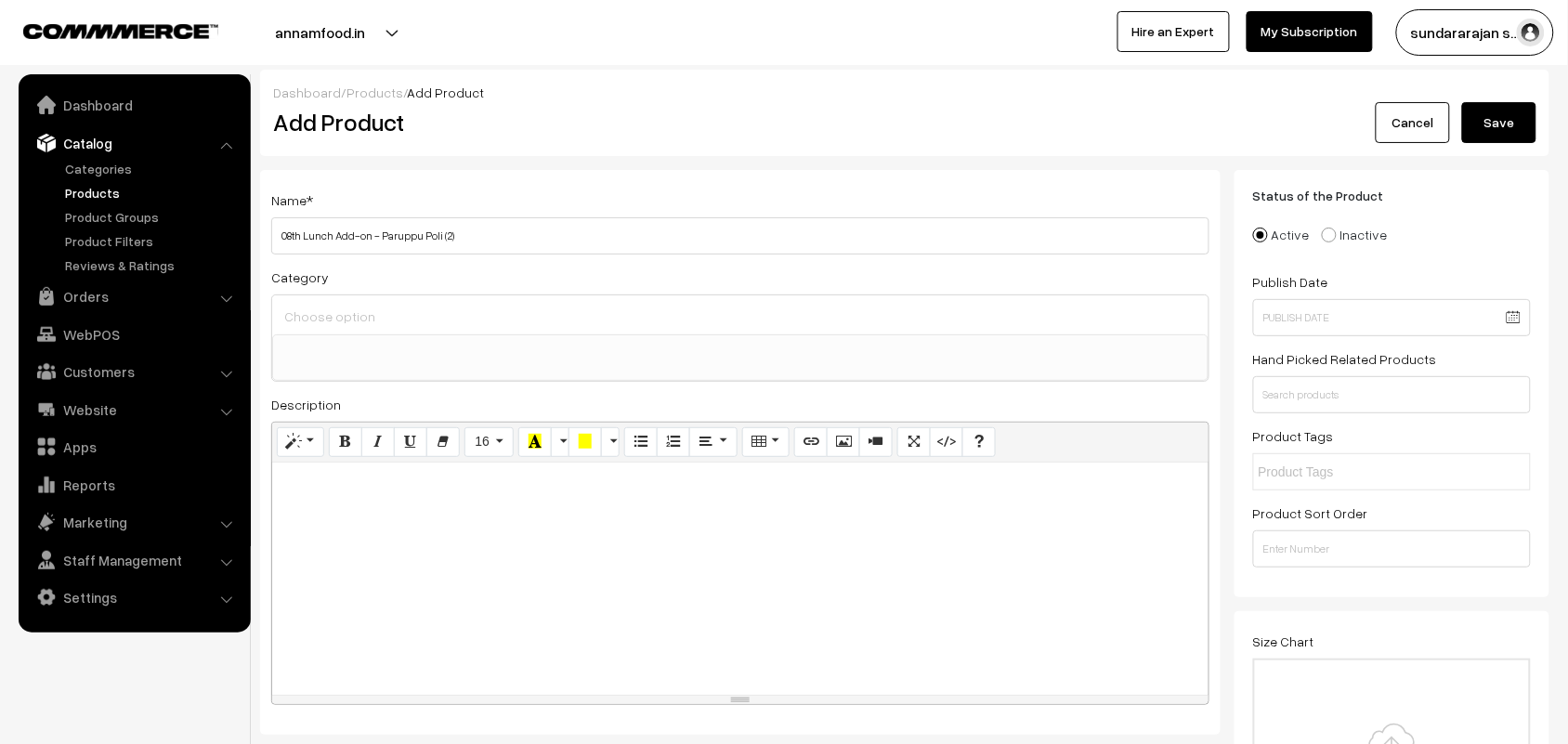 type on "08th Lunch Add-on - Paruppu Poli (2)" 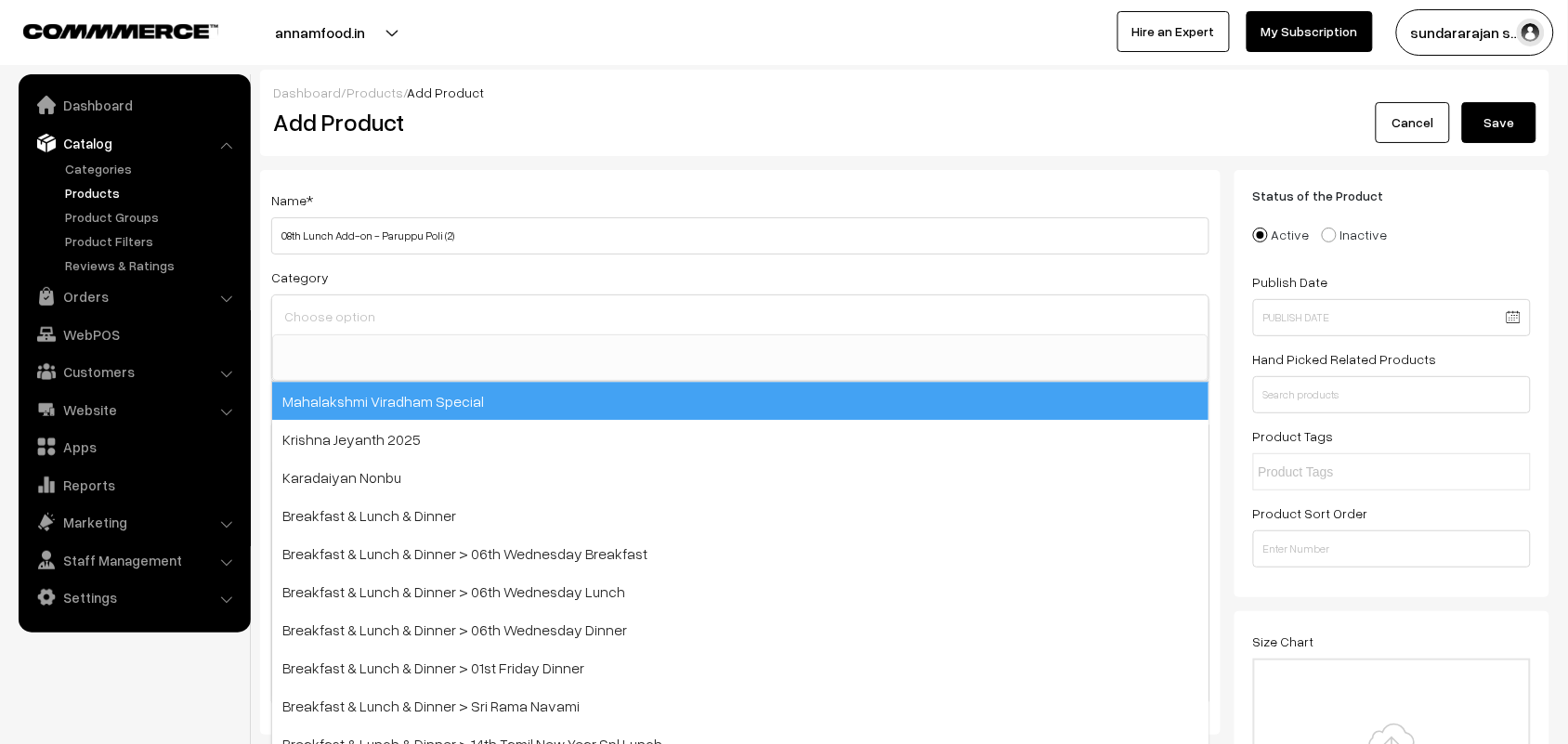 drag, startPoint x: 484, startPoint y: 404, endPoint x: 455, endPoint y: 404, distance: 29 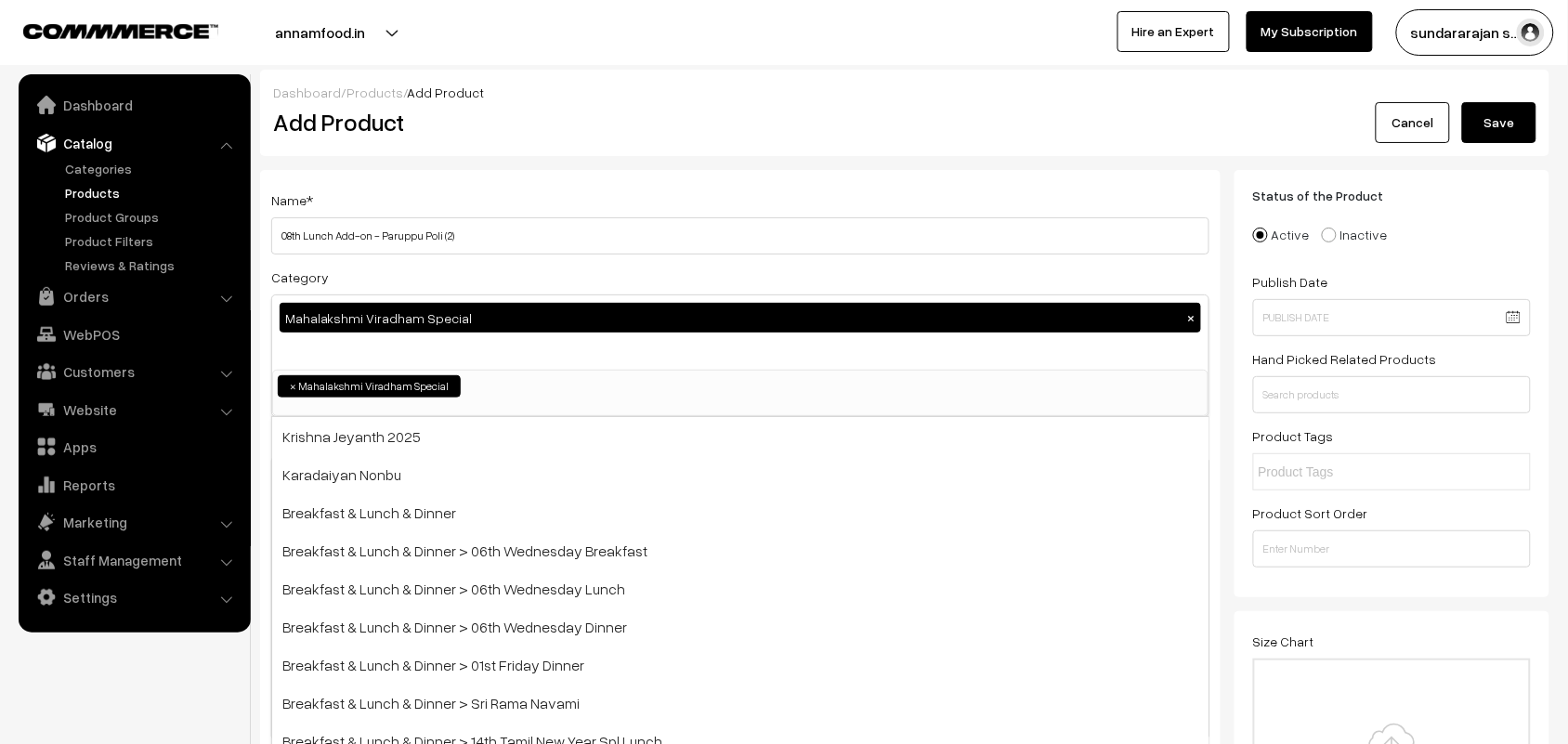 click on "Add Product" at bounding box center [743, 122] 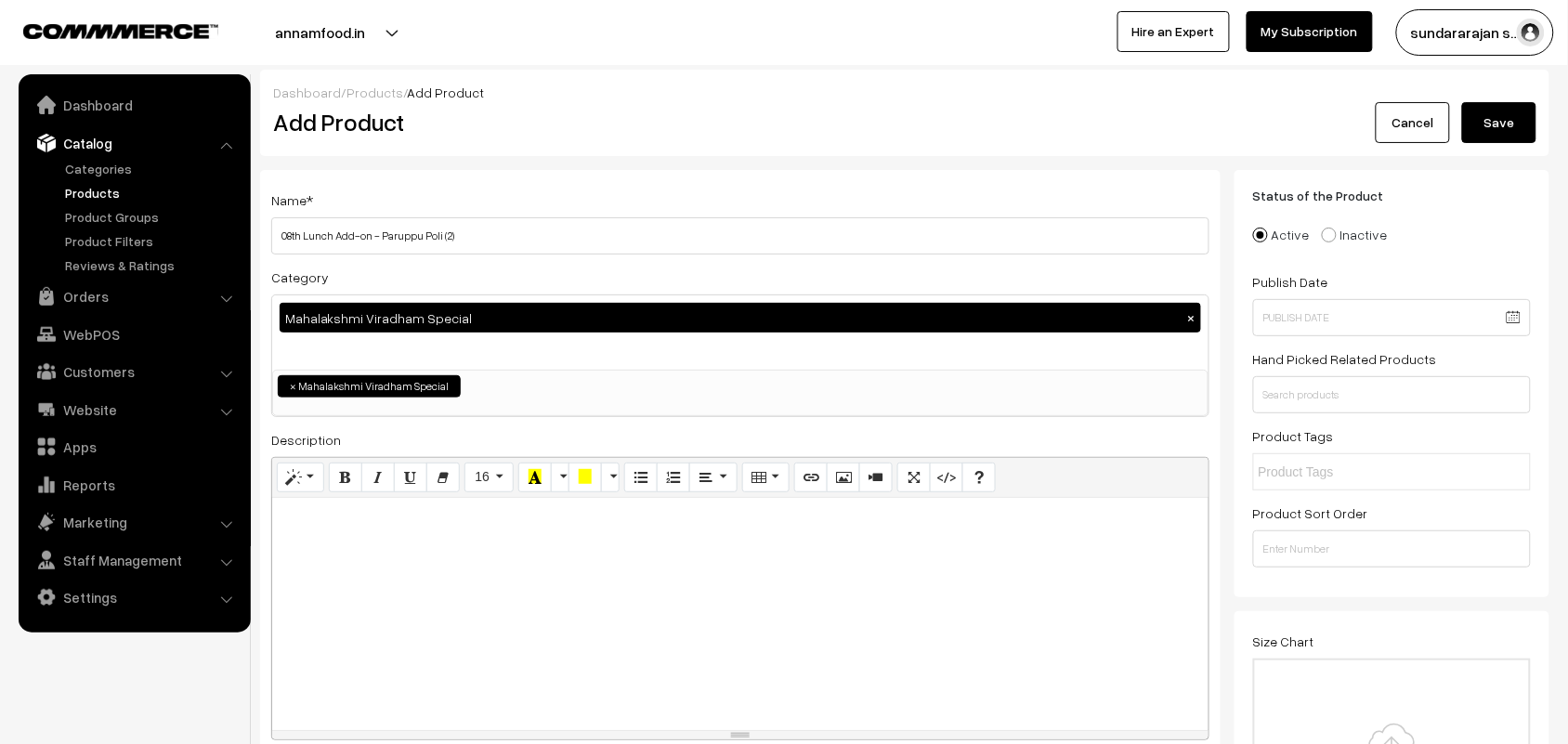 scroll, scrollTop: 232, scrollLeft: 0, axis: vertical 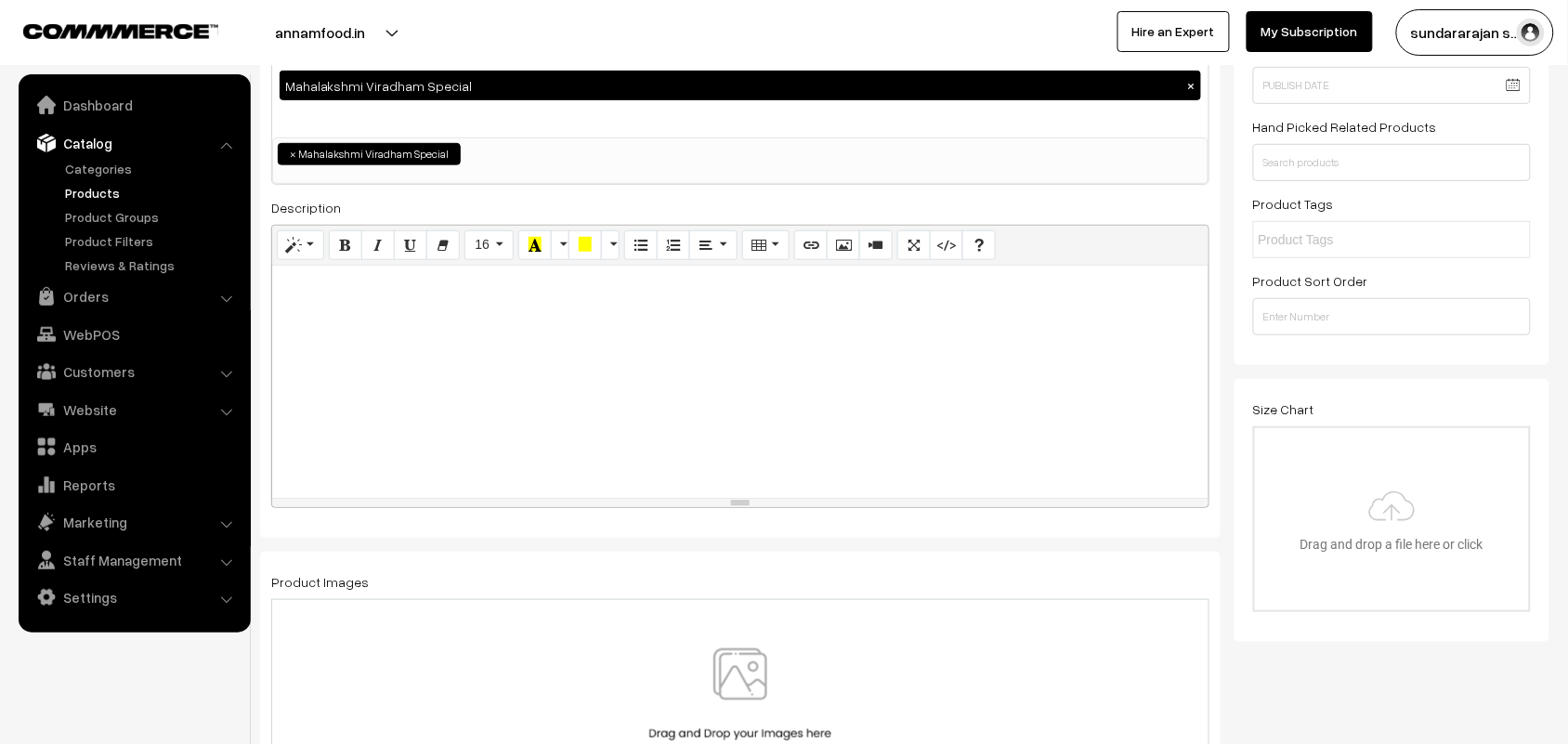 click at bounding box center [740, 382] 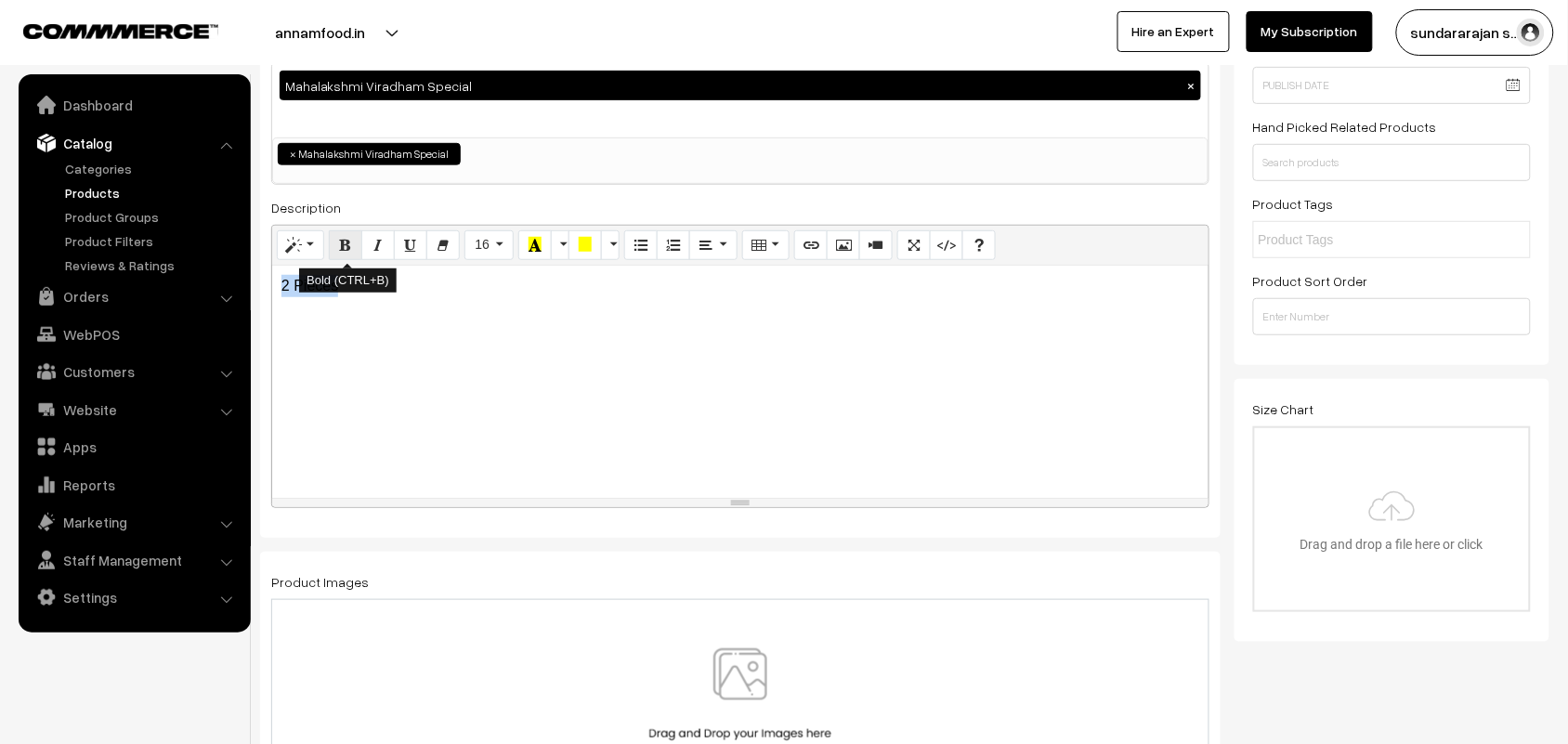 click at bounding box center [346, 245] 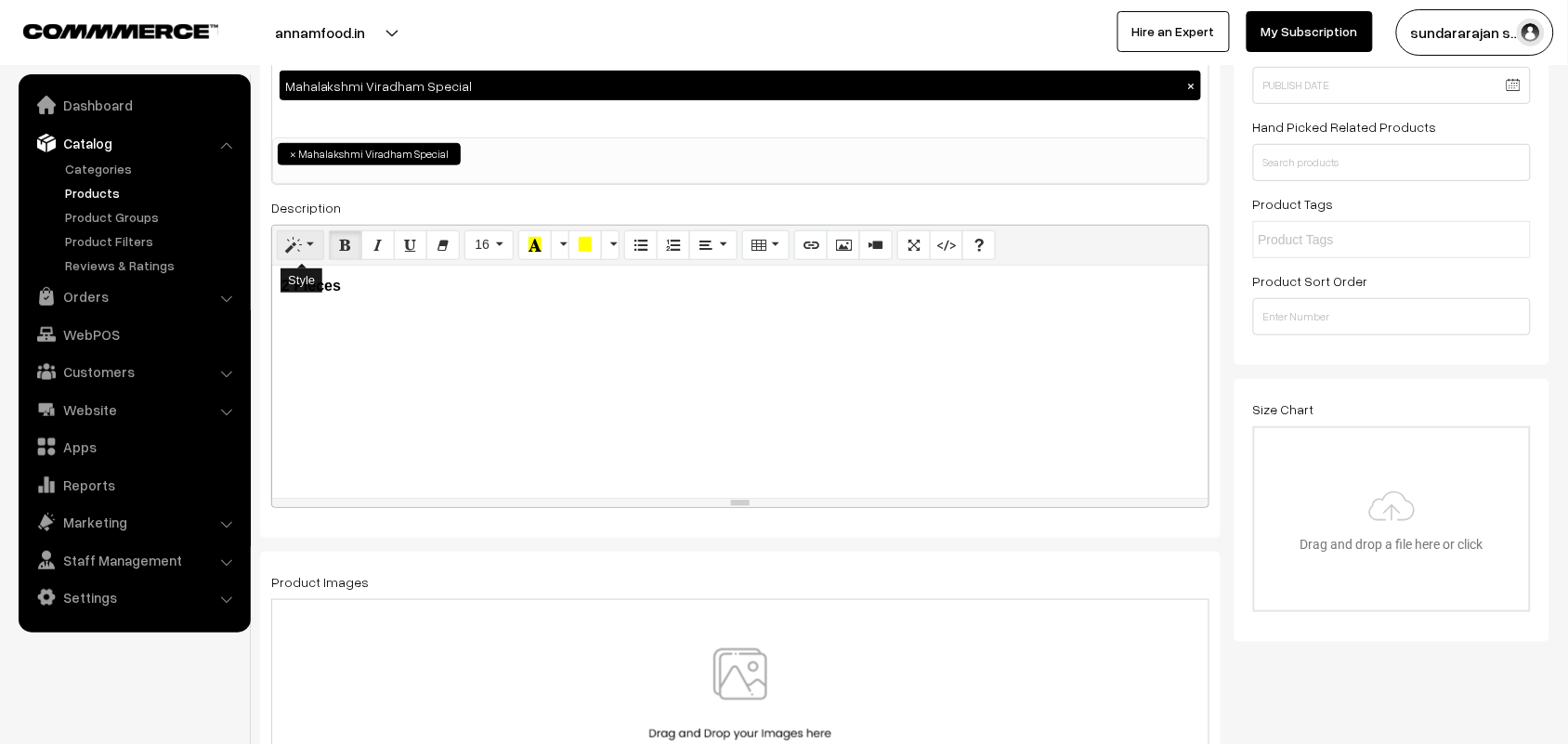 click at bounding box center [300, 245] 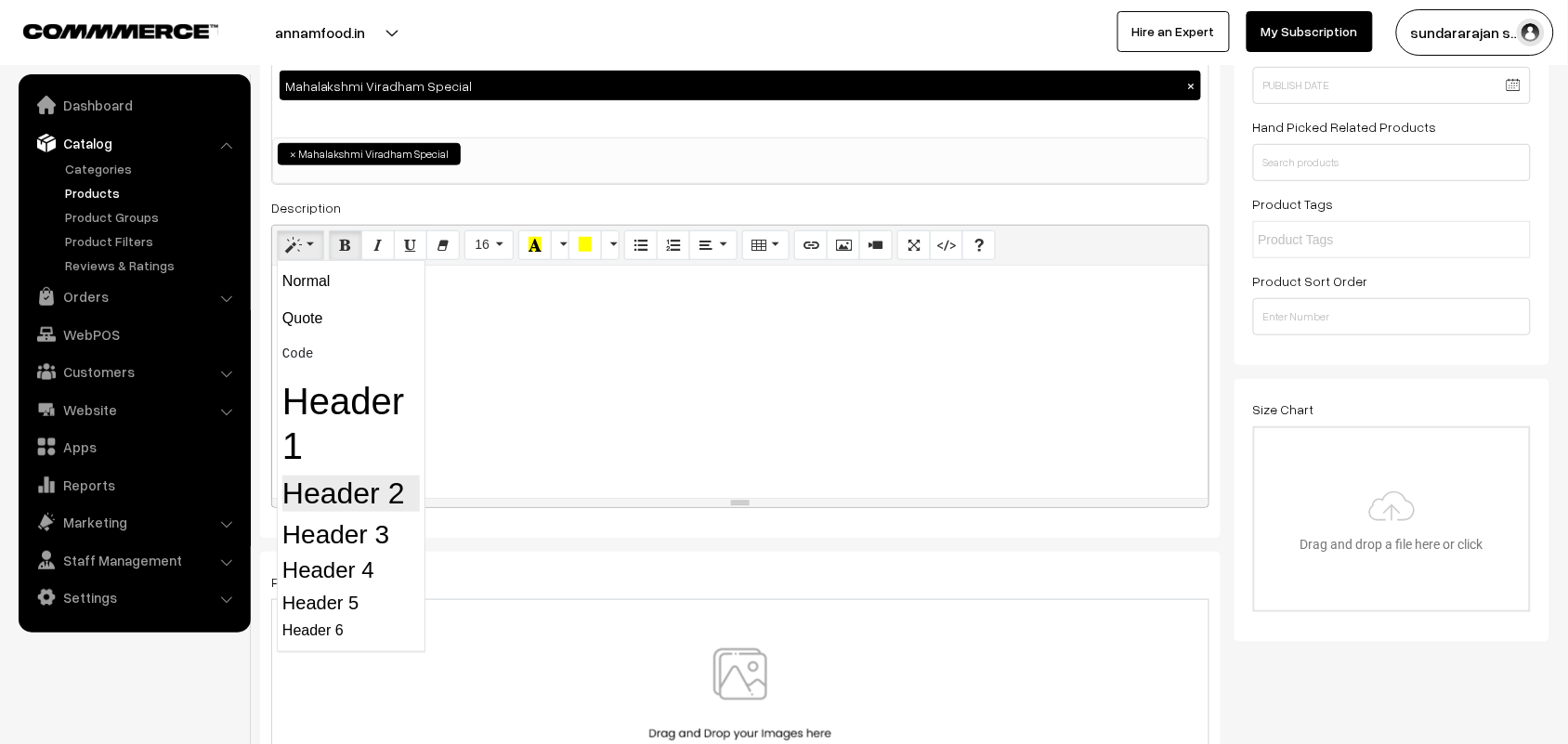 click on "Header 2" at bounding box center [351, 493] 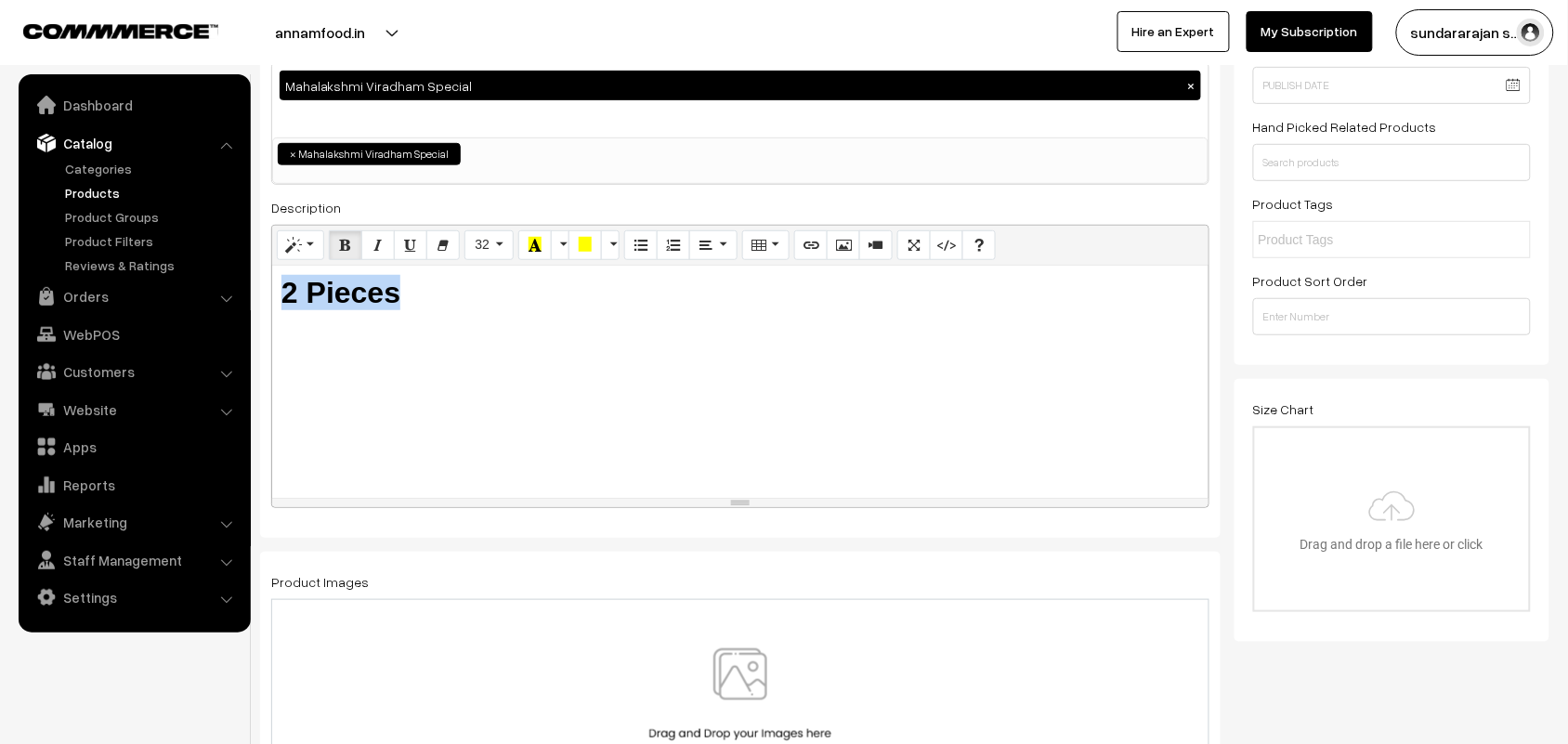 click at bounding box center (740, 702) 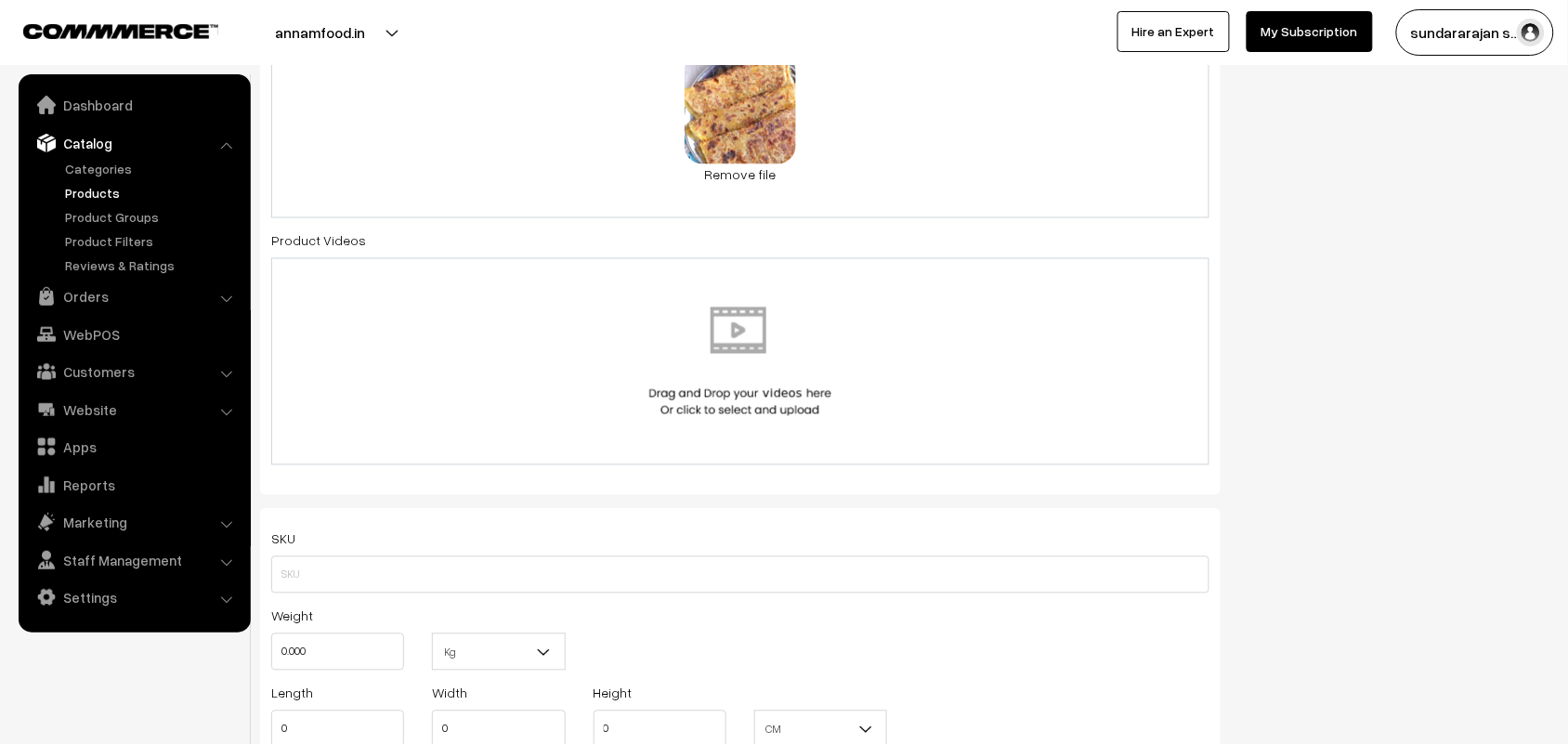 scroll, scrollTop: 1277, scrollLeft: 0, axis: vertical 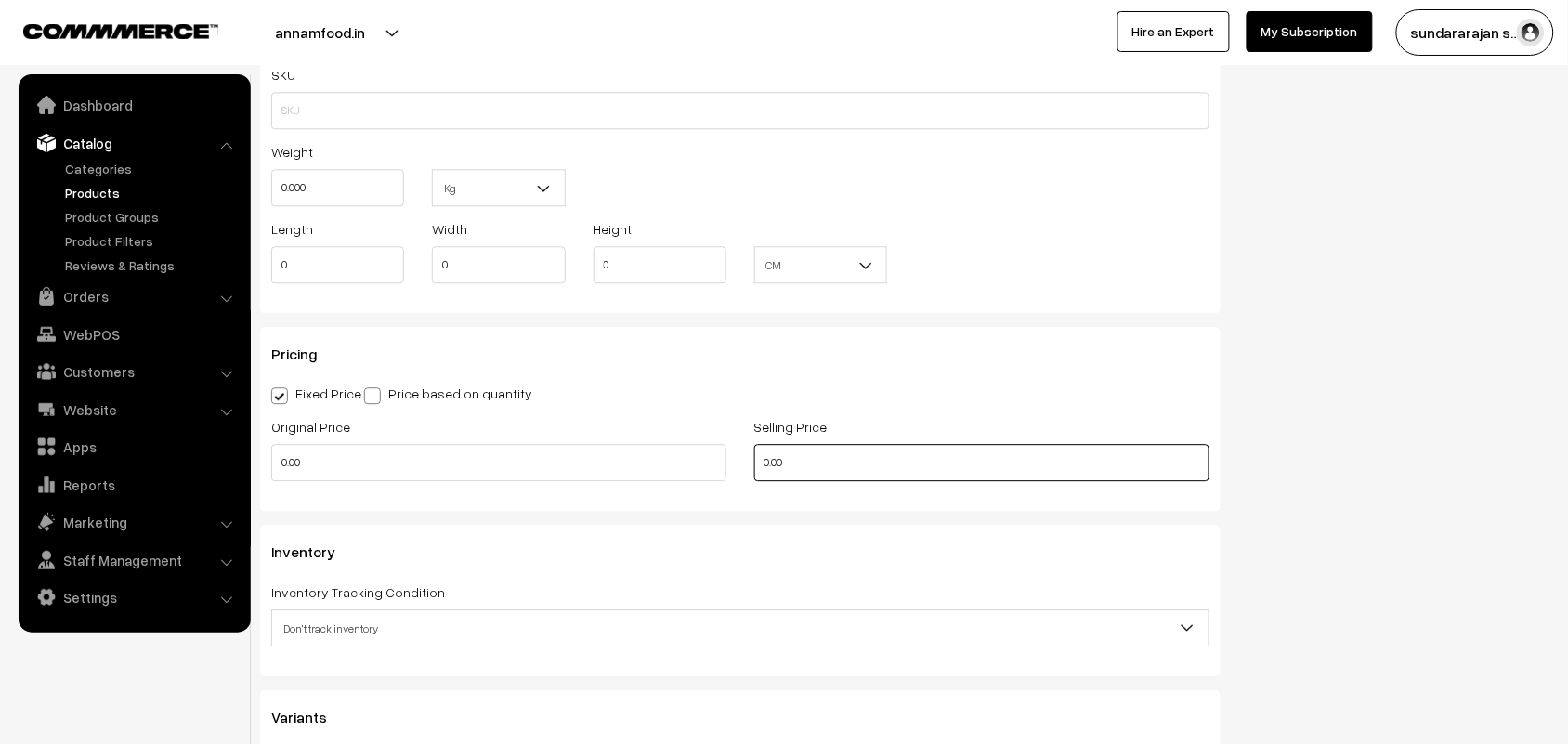 drag, startPoint x: 787, startPoint y: 474, endPoint x: 646, endPoint y: 467, distance: 141.1737 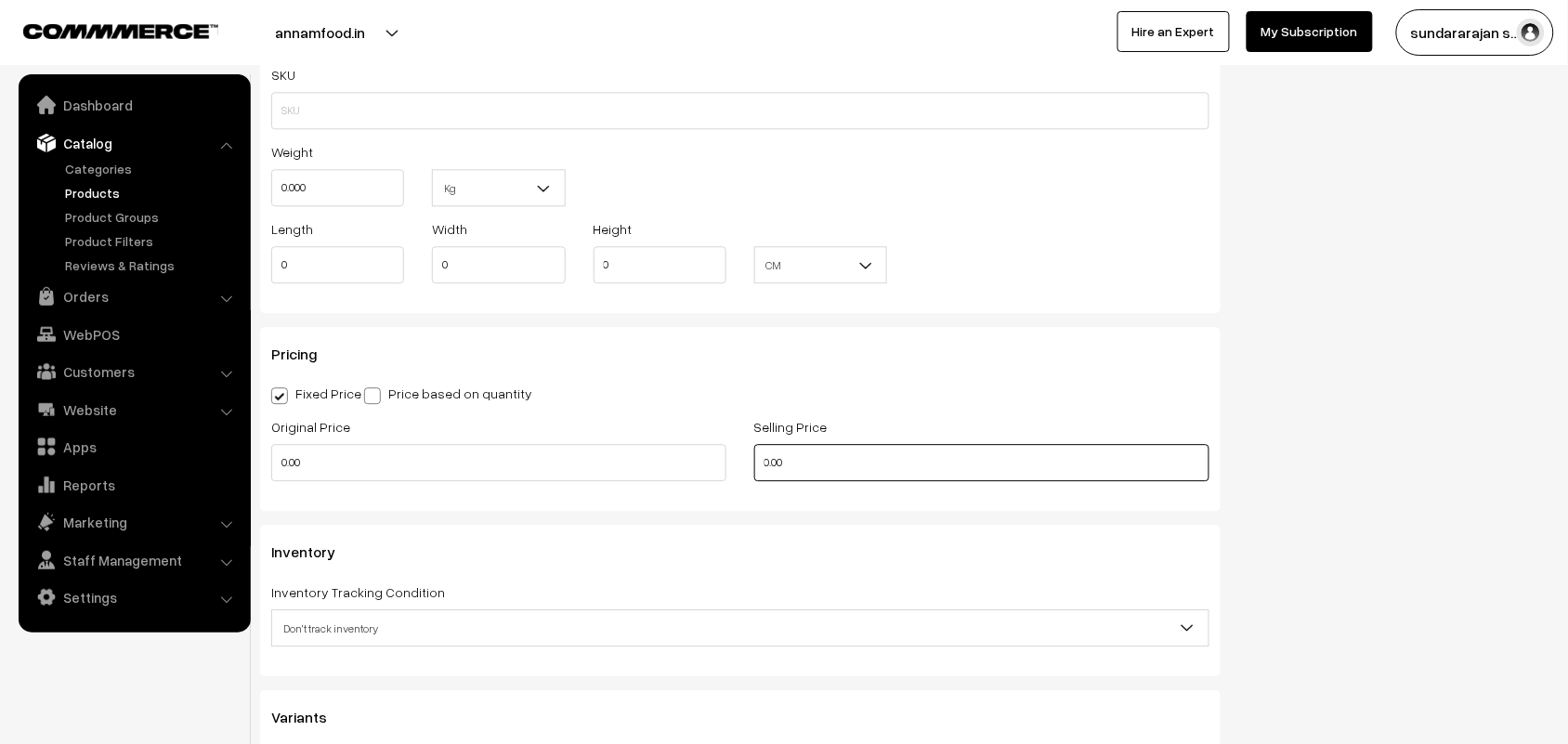 click on "Original Price
0.00
Selling Price
0.00" at bounding box center [740, 453] 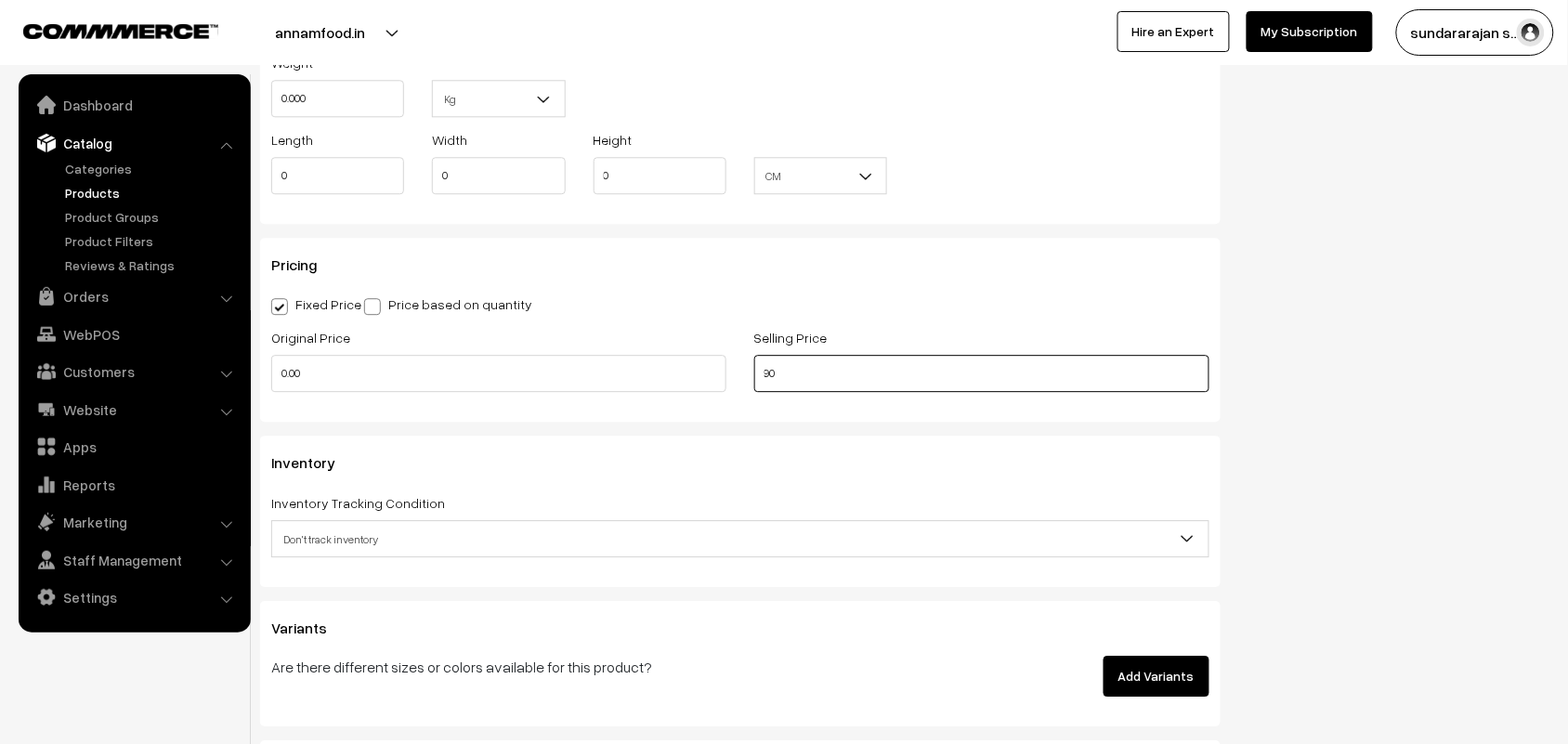 scroll, scrollTop: 1509, scrollLeft: 0, axis: vertical 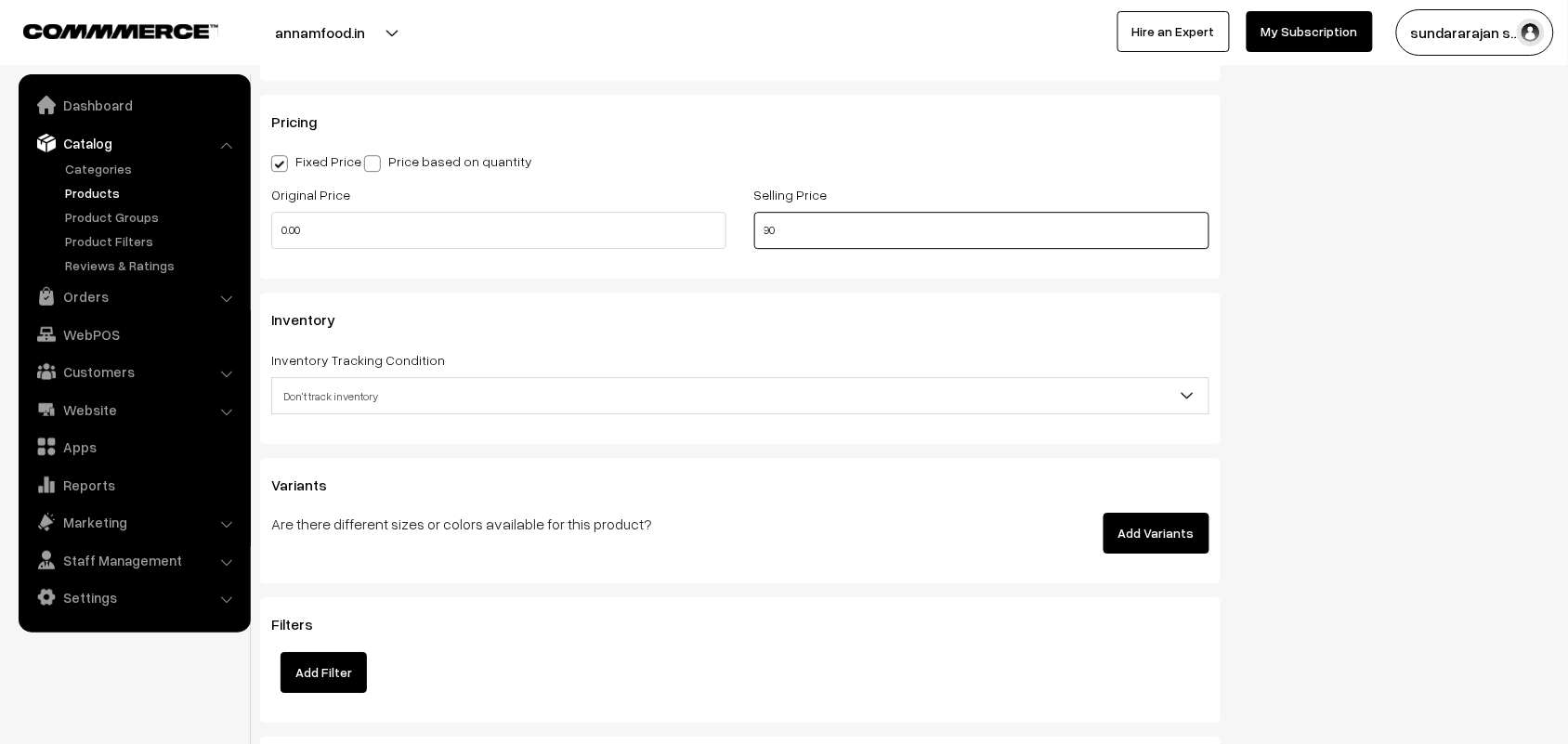 type on "90" 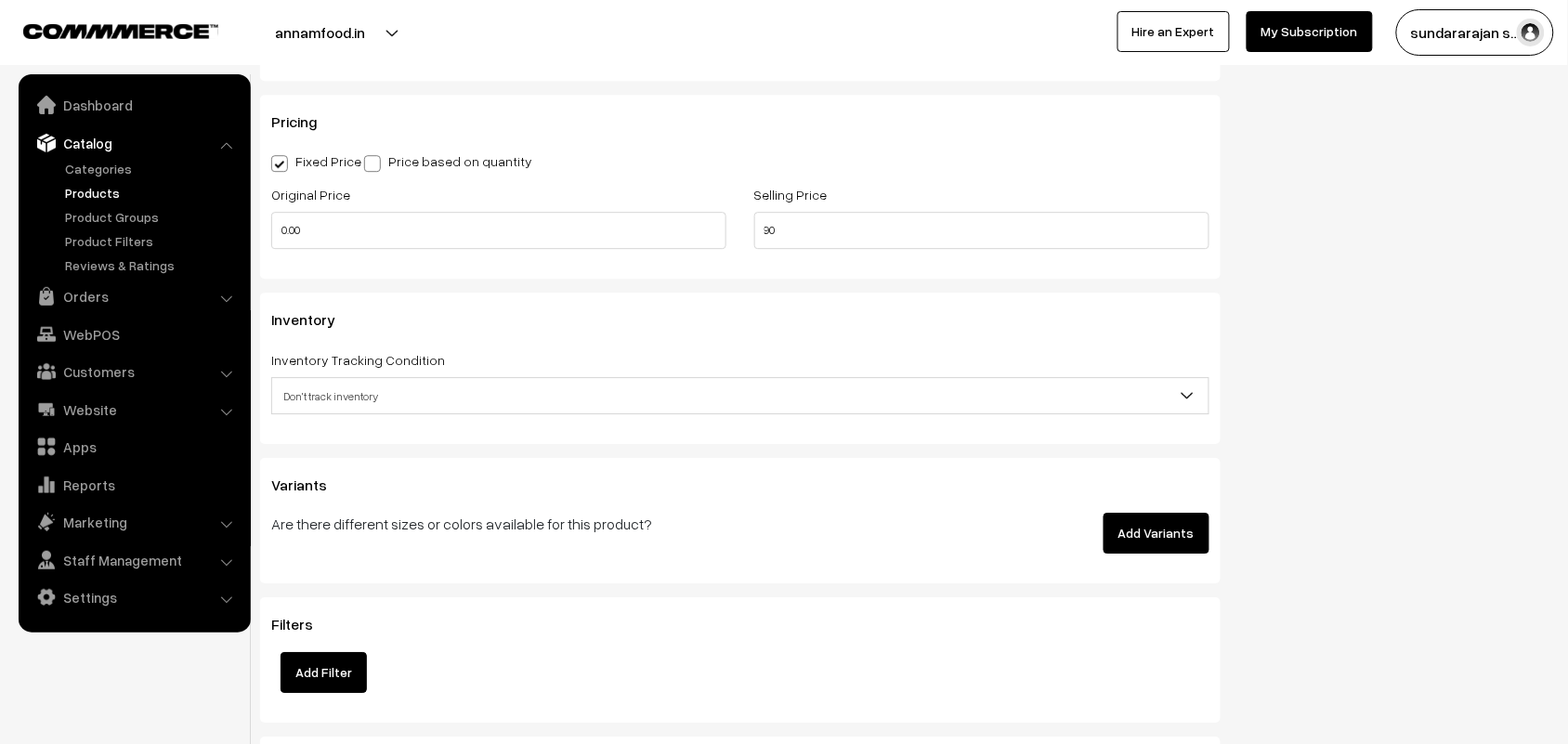 click on "Don't track inventory" at bounding box center [740, 396] 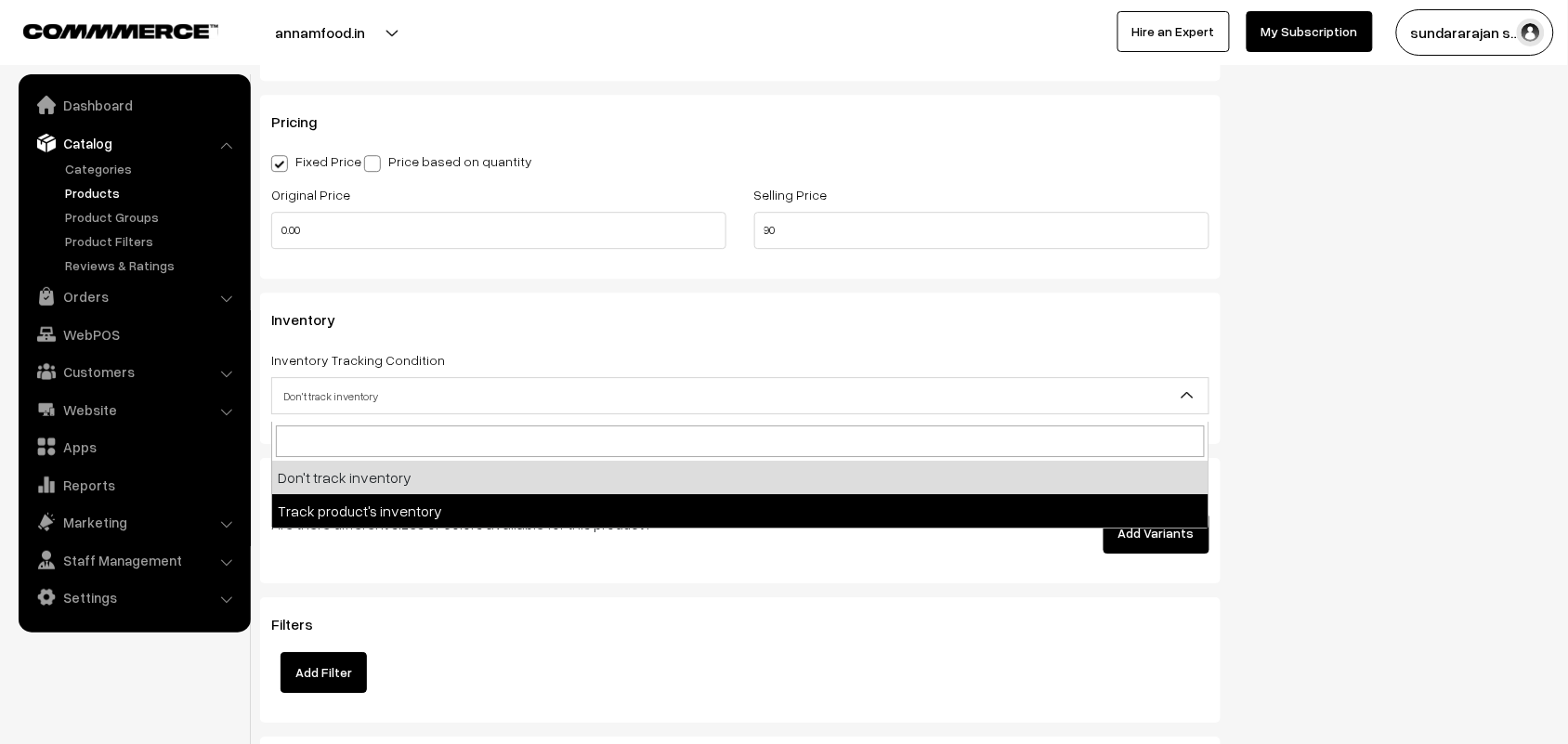 select on "2" 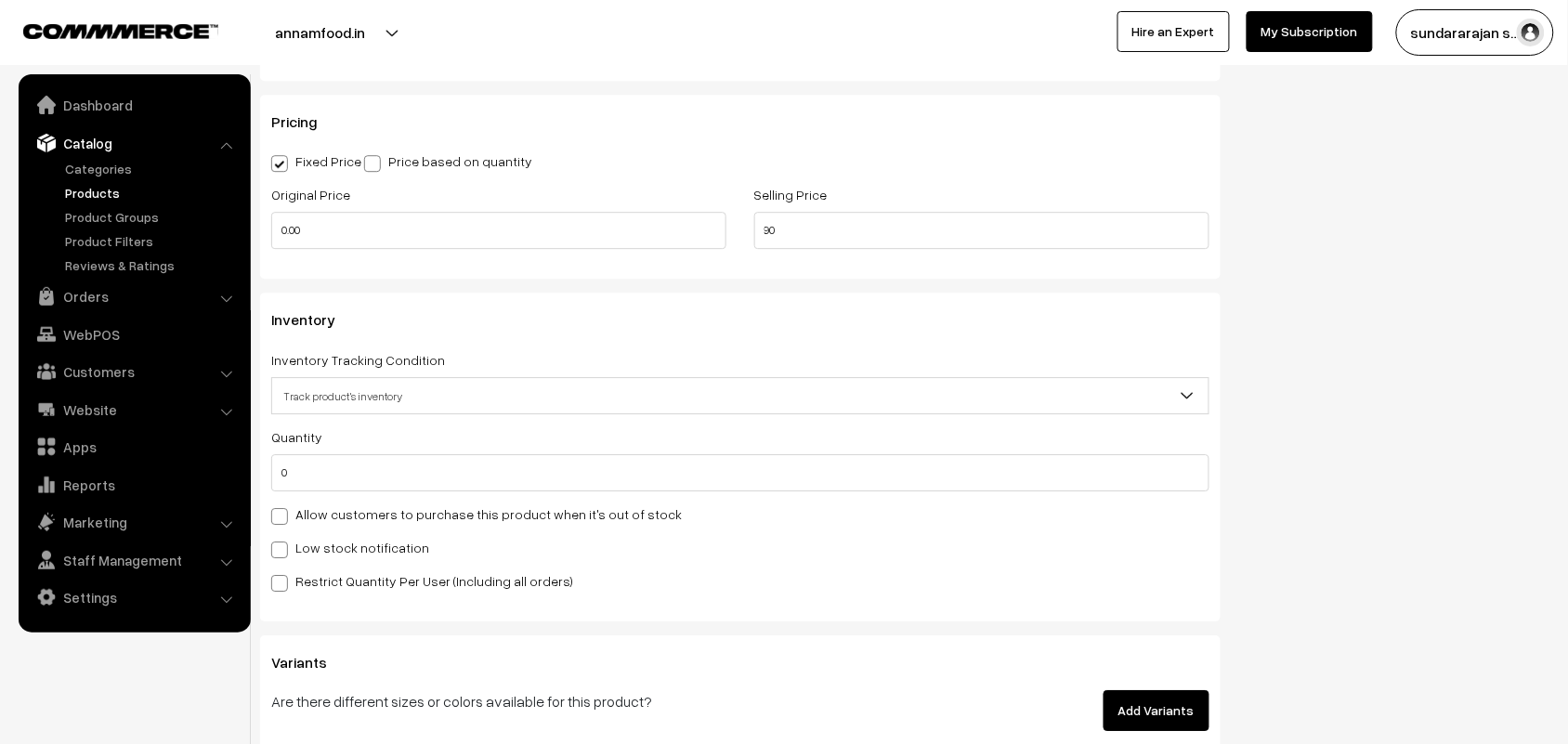 click on "Allow customers to purchase this product when it's out of stock" at bounding box center [477, 514] 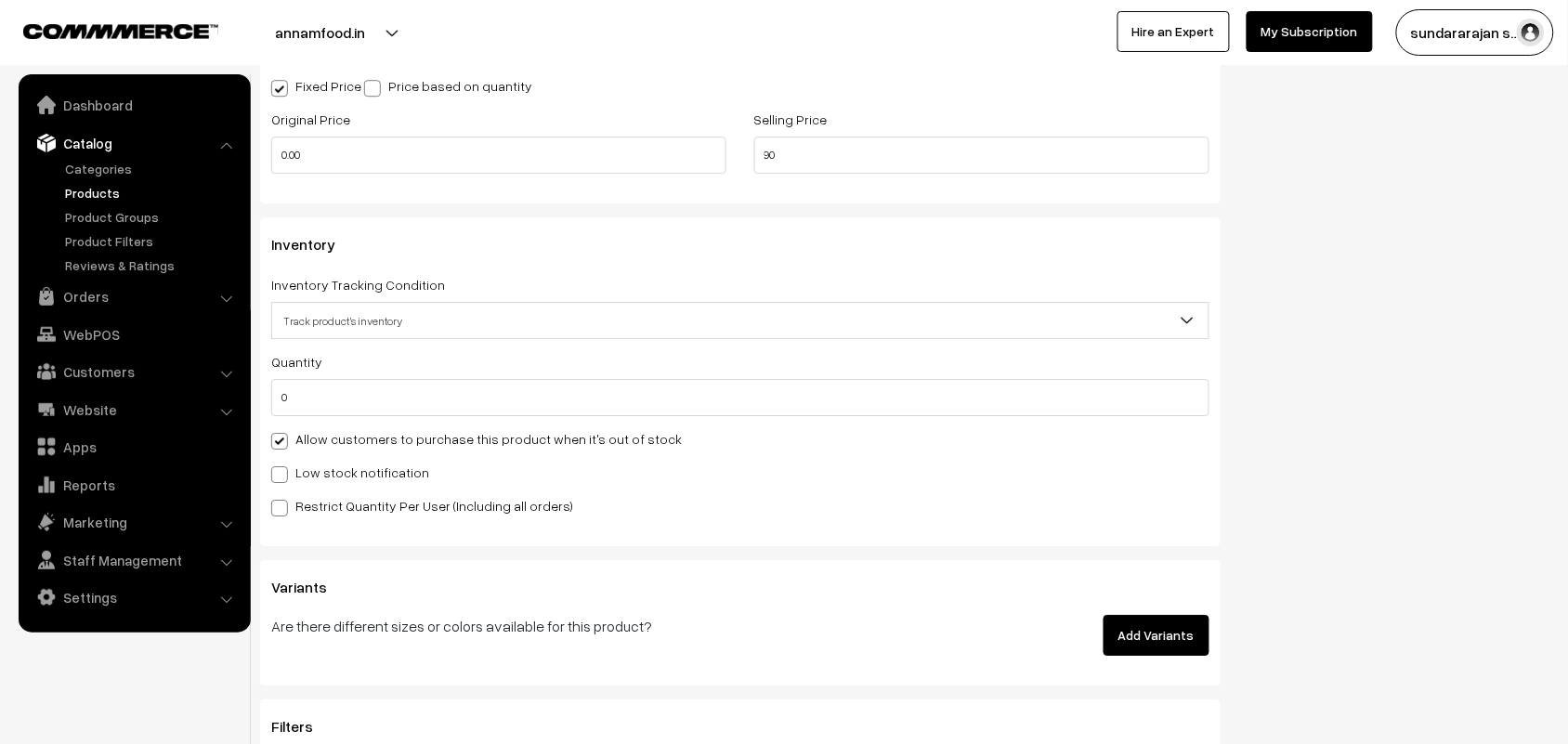 scroll, scrollTop: 1625, scrollLeft: 0, axis: vertical 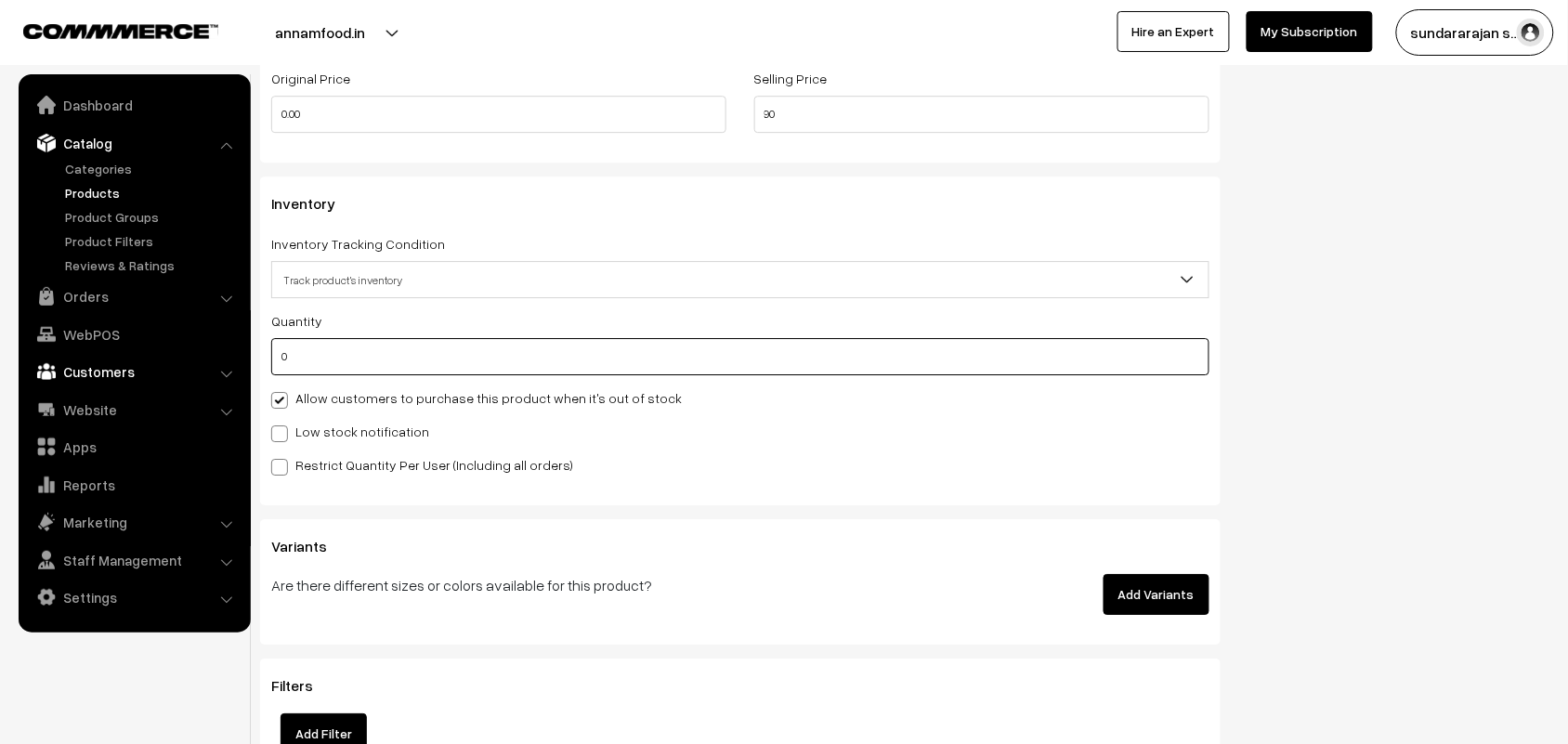 drag, startPoint x: 311, startPoint y: 364, endPoint x: 164, endPoint y: 365, distance: 147.0034 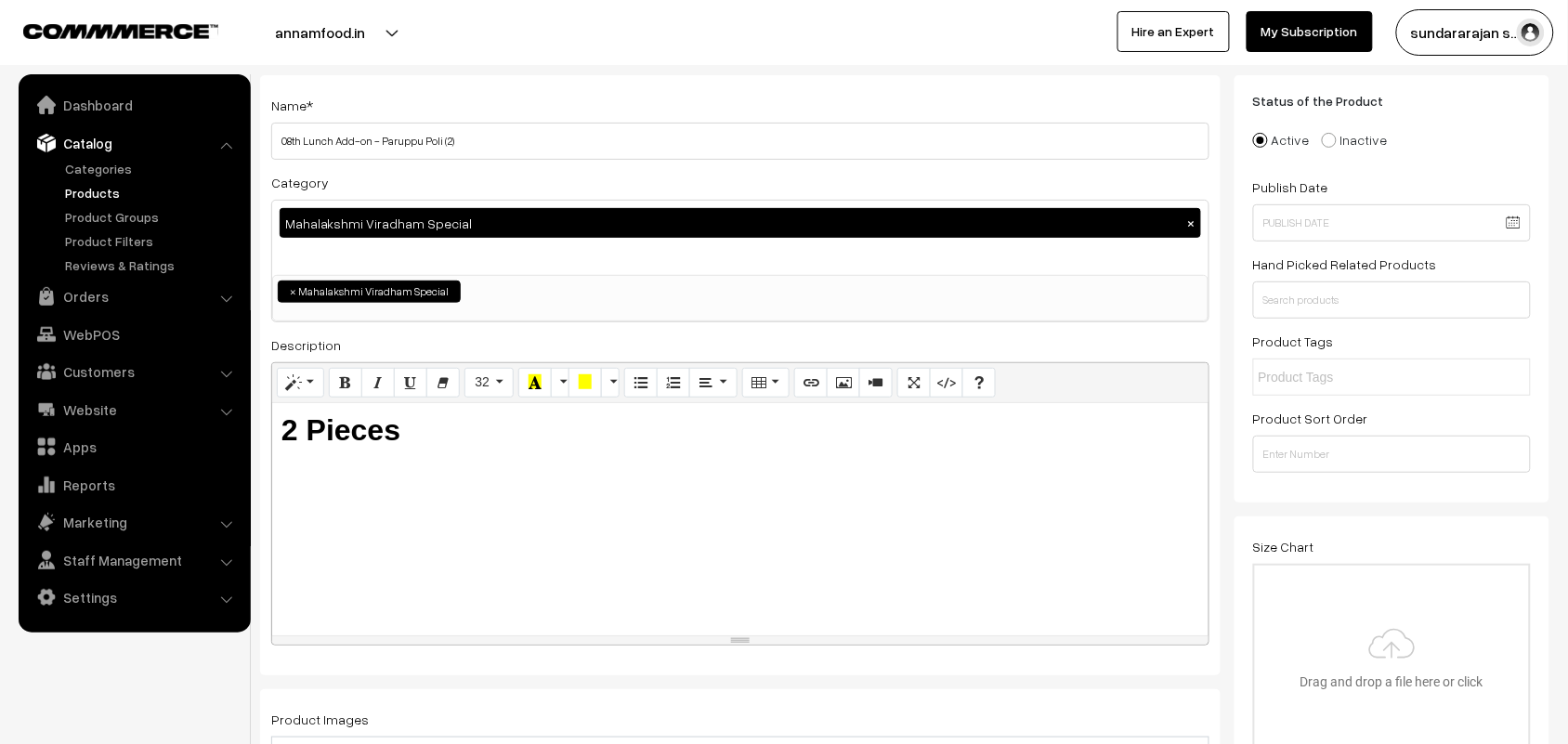 scroll, scrollTop: 0, scrollLeft: 0, axis: both 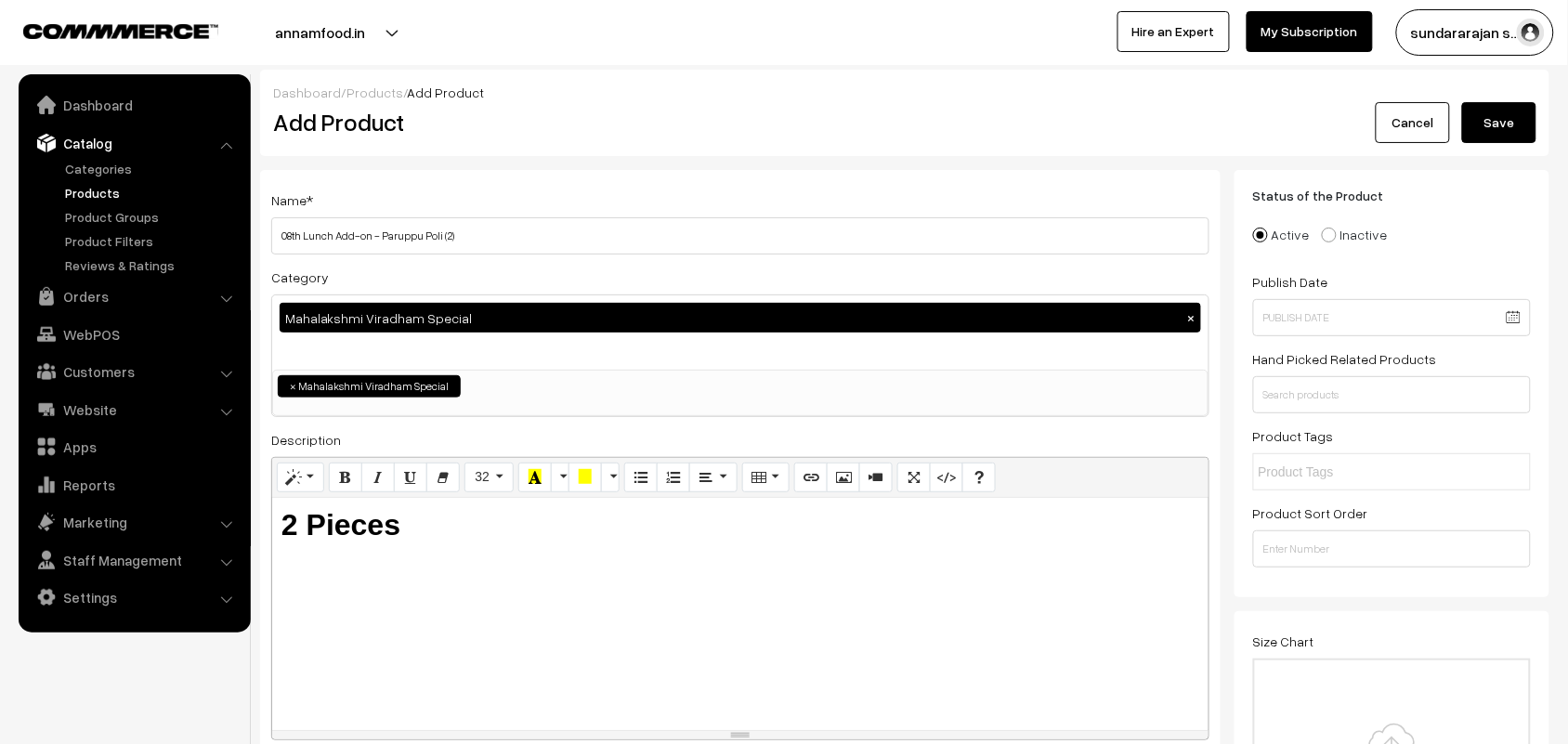 type on "100" 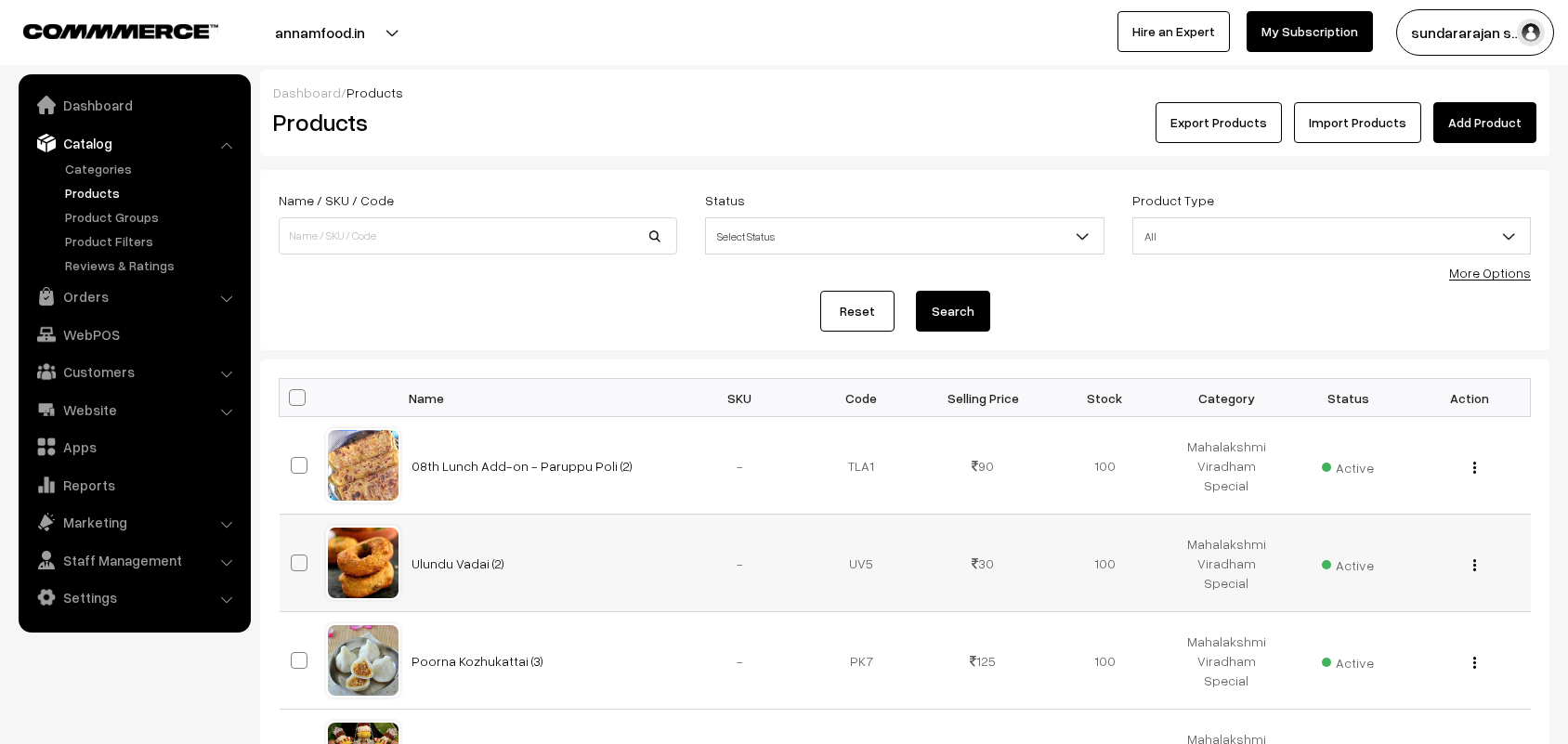 scroll, scrollTop: 116, scrollLeft: 0, axis: vertical 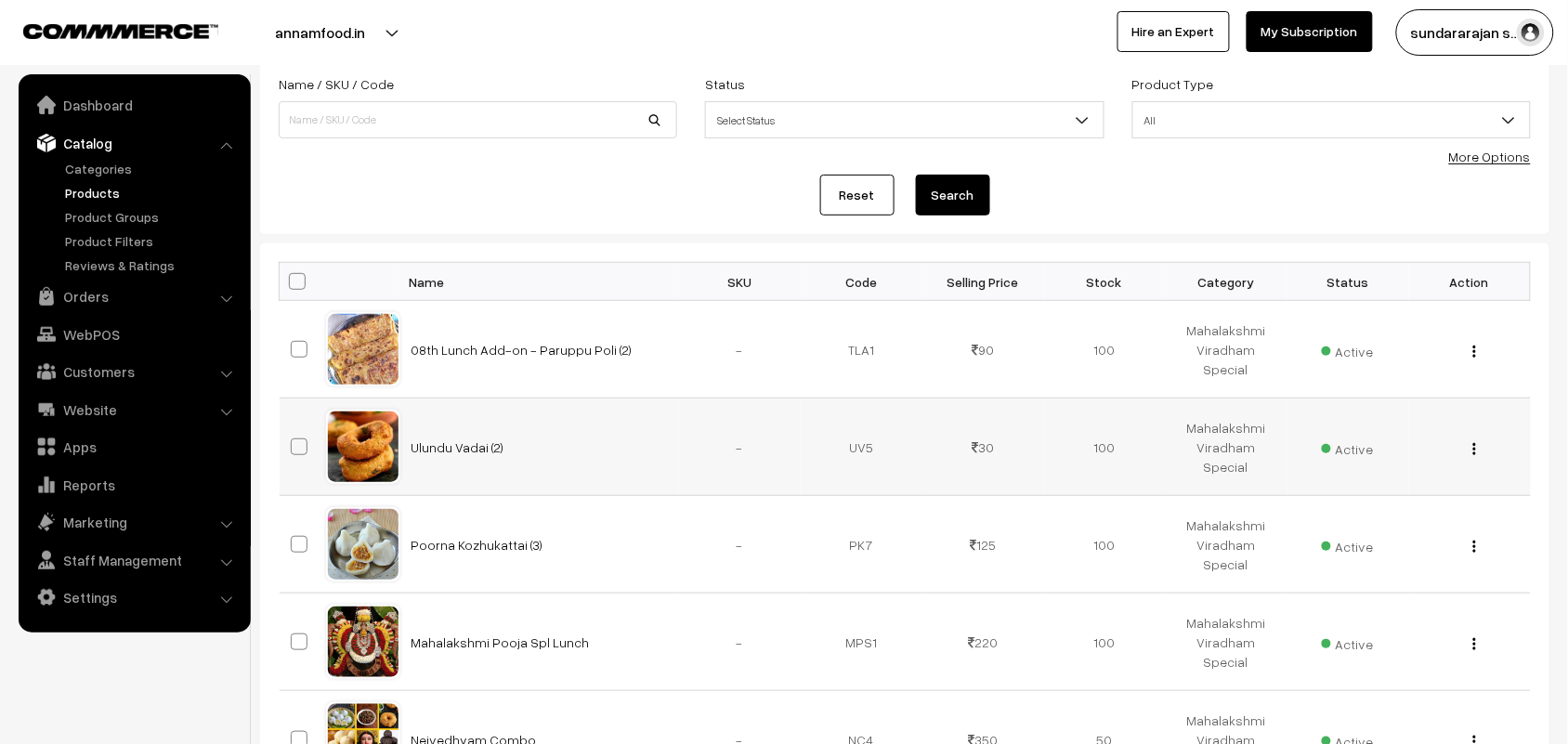 click at bounding box center [1474, 449] 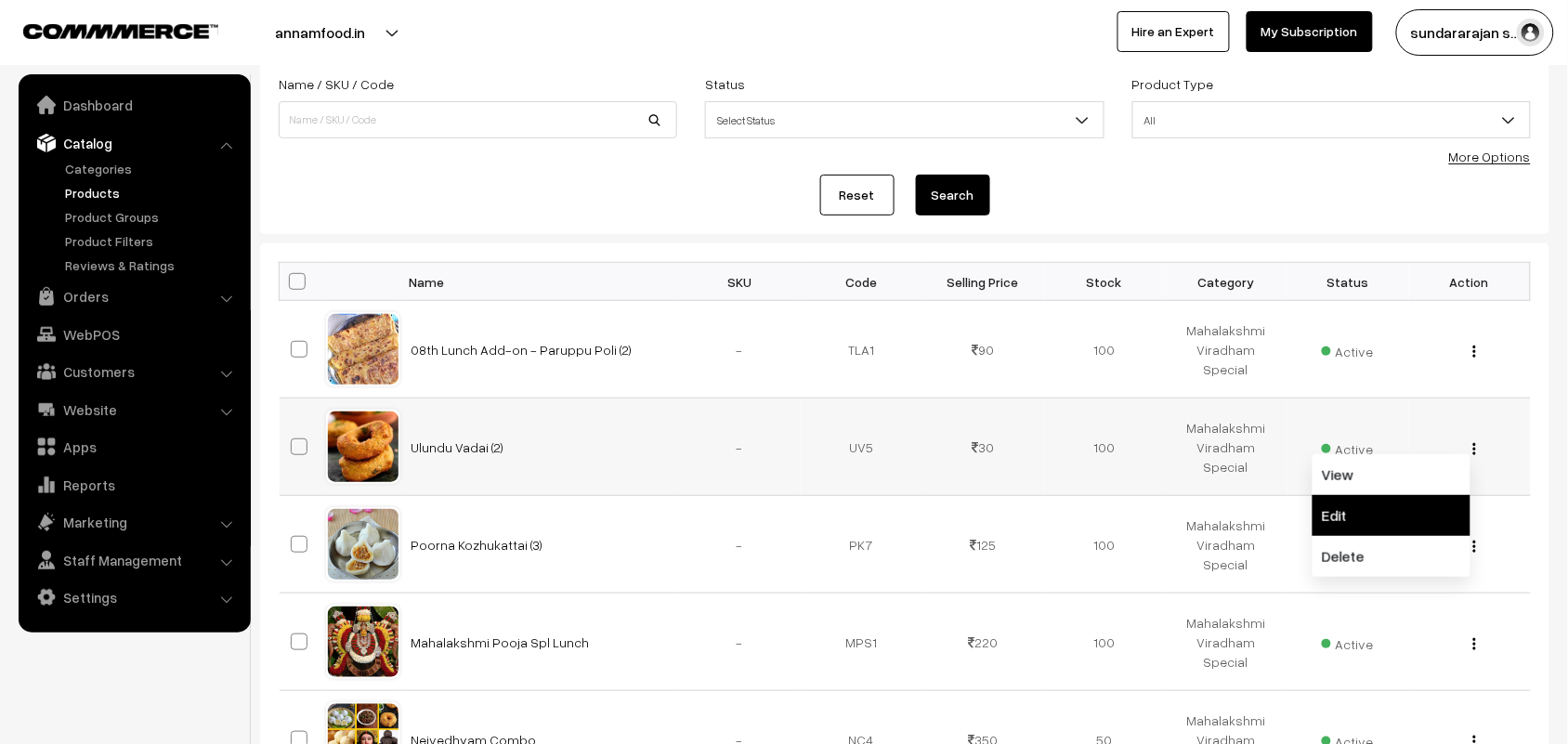 click on "Edit" at bounding box center (1392, 516) 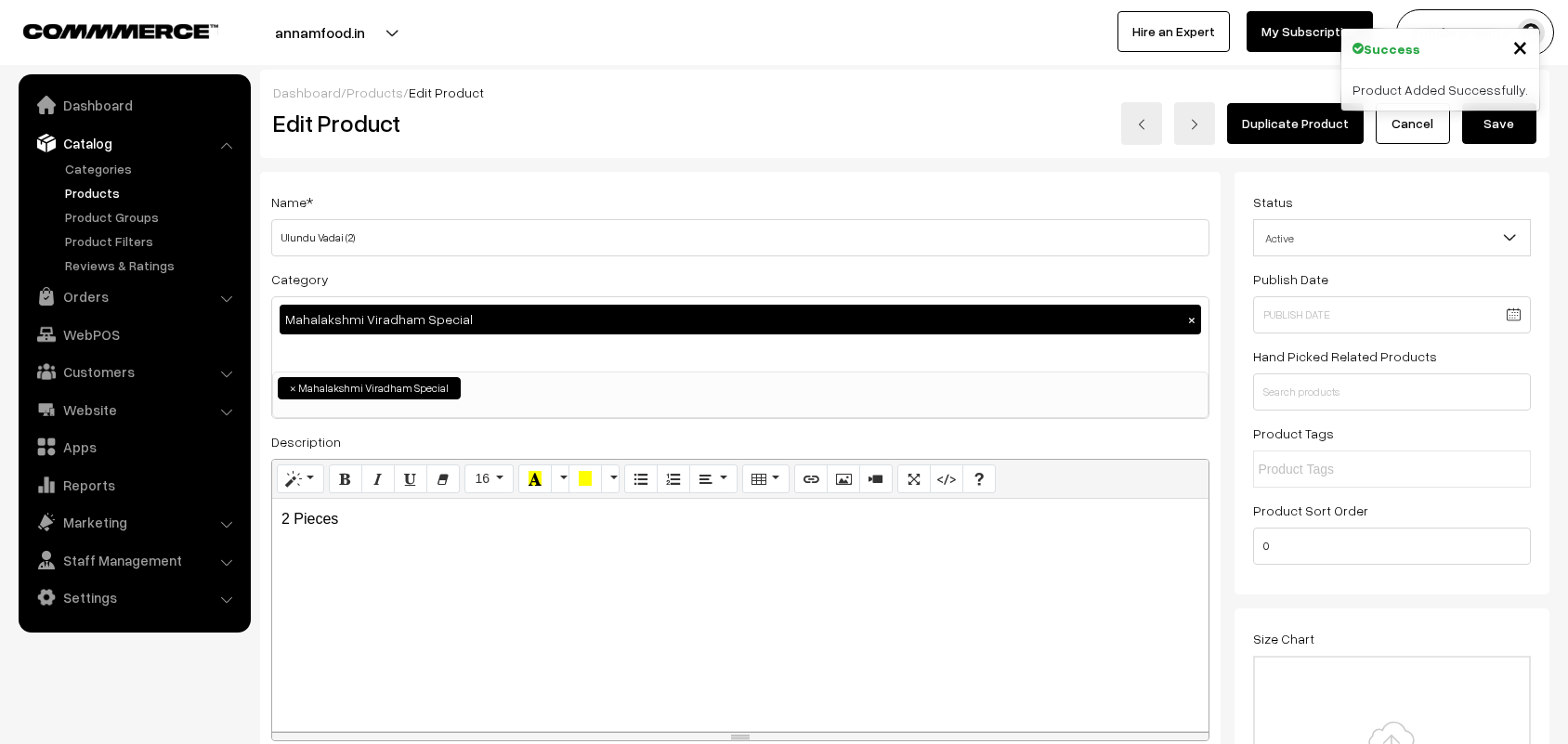 scroll, scrollTop: 0, scrollLeft: 0, axis: both 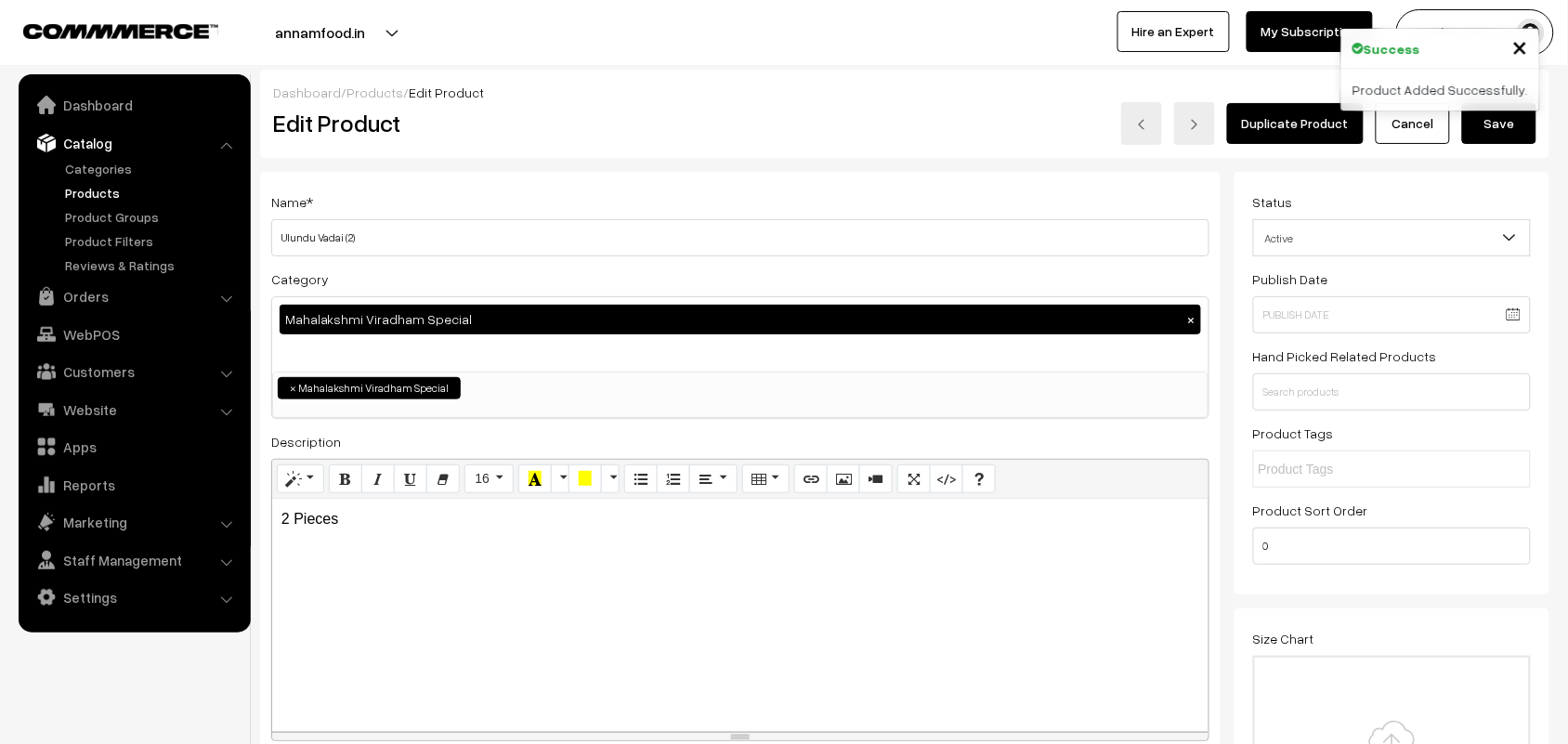 click on "Adjust Quantity" at bounding box center (344, 257) 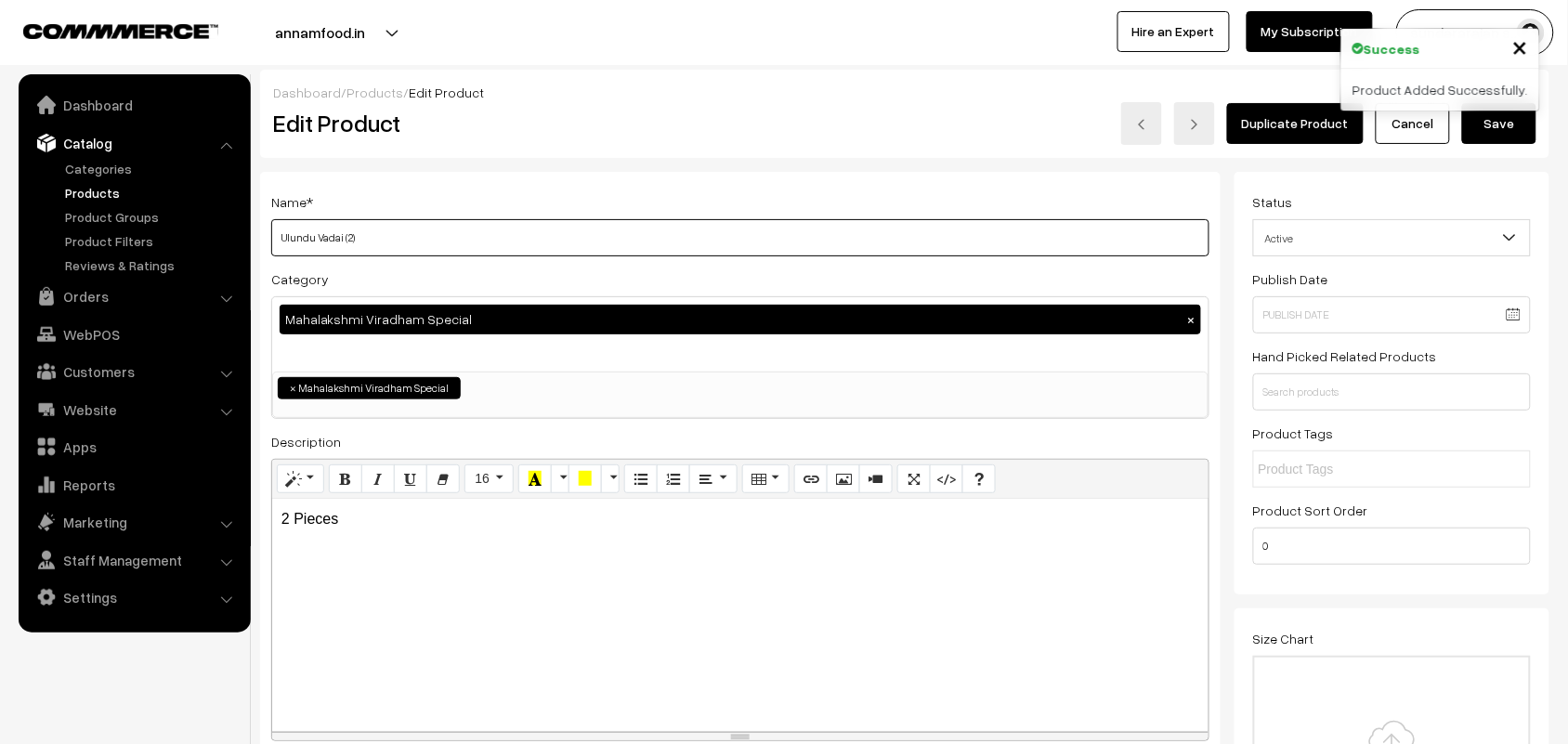 click on "Ulundu Vadai (2)" at bounding box center (740, 238) 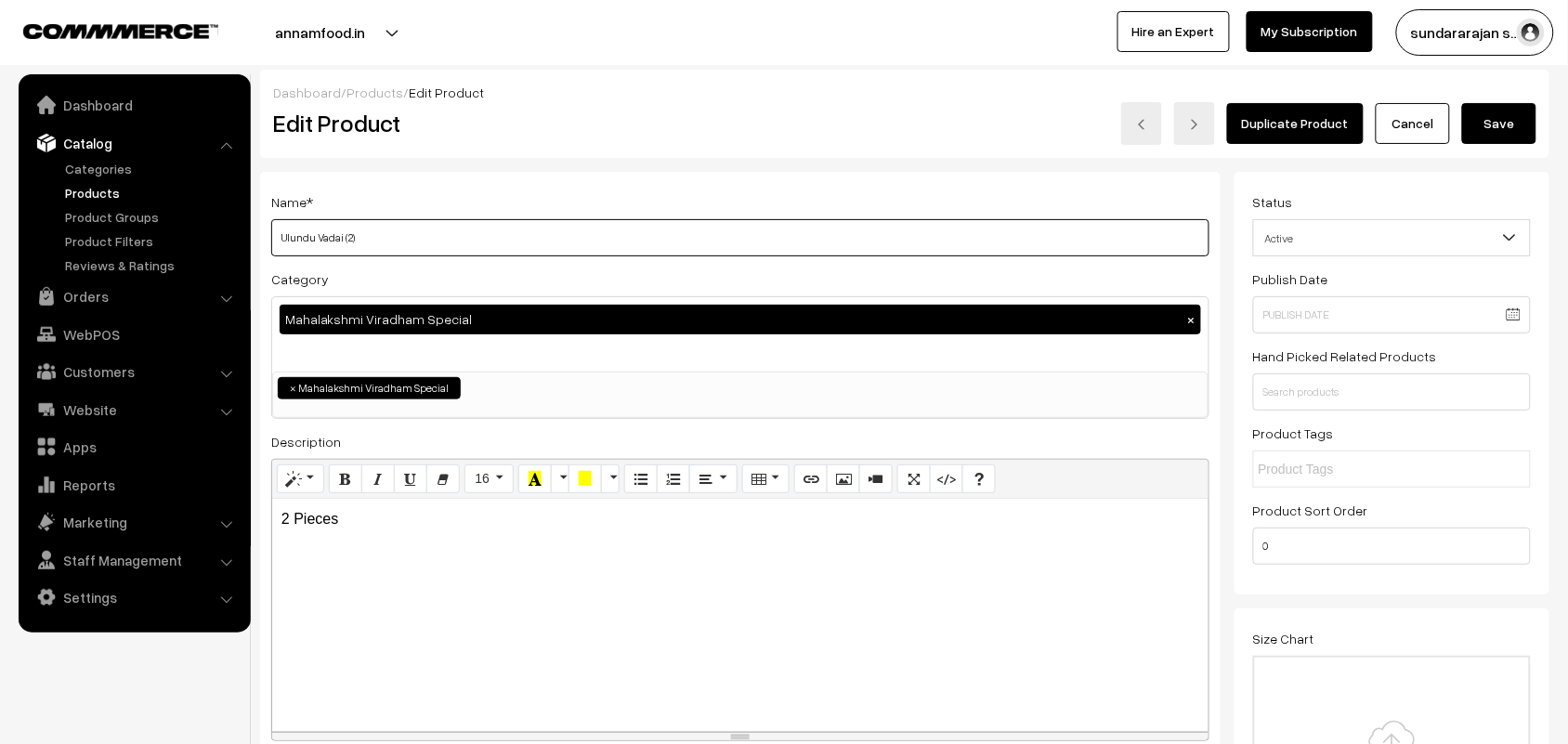 click on "Ulundu Vadai (2)" at bounding box center (740, 238) 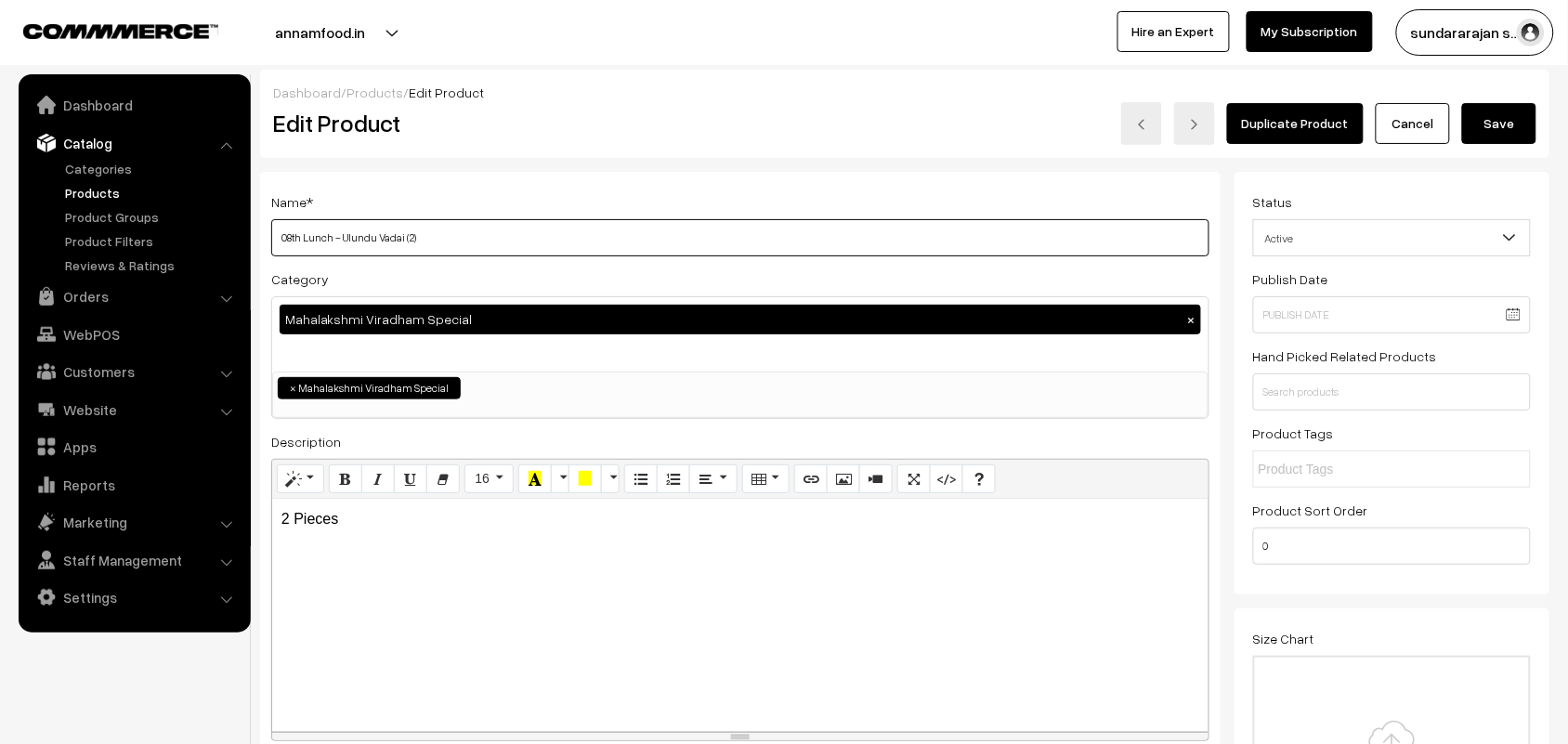 type on "08th Lunch - Ulundu Vadai (2)" 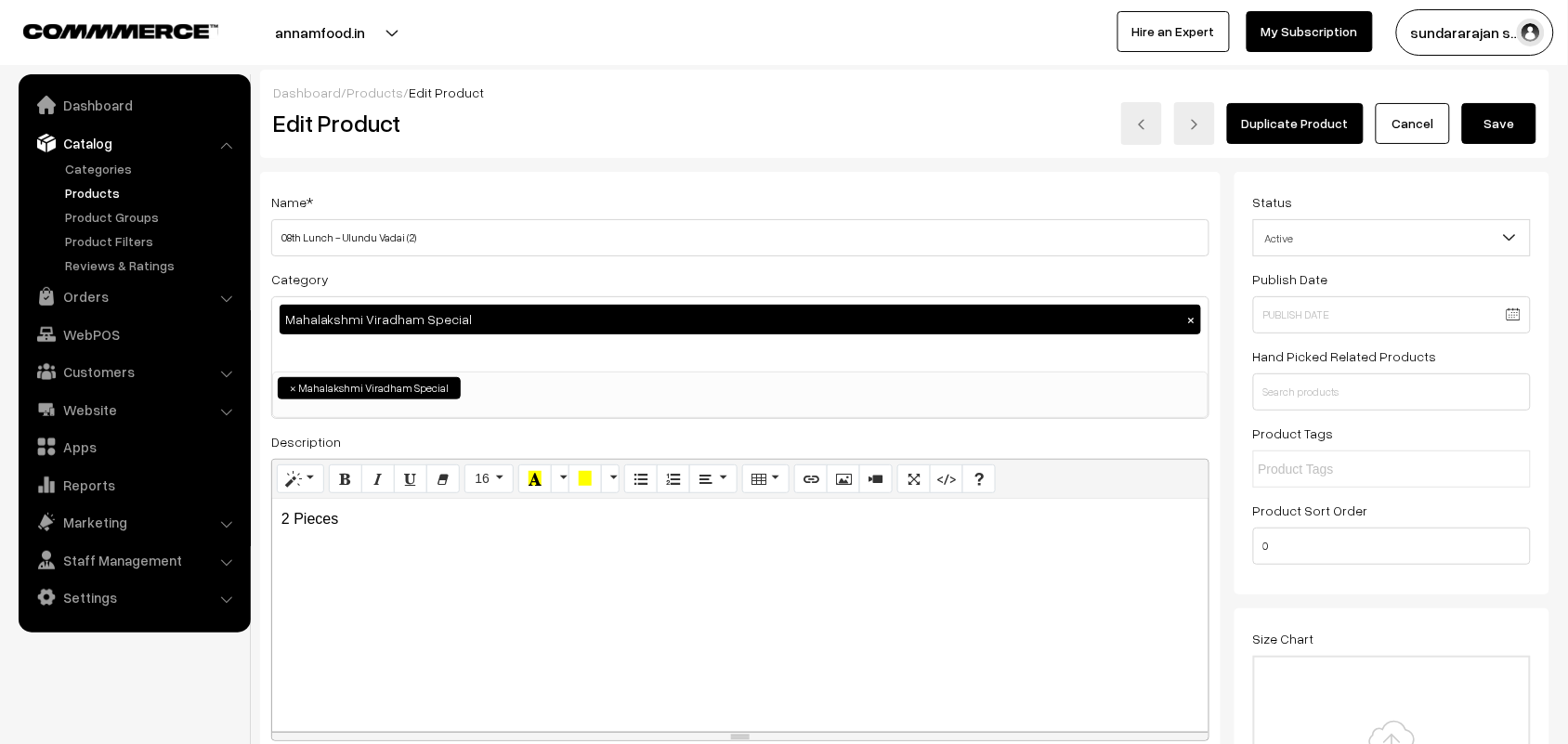 click on "Save" at bounding box center (1499, 124) 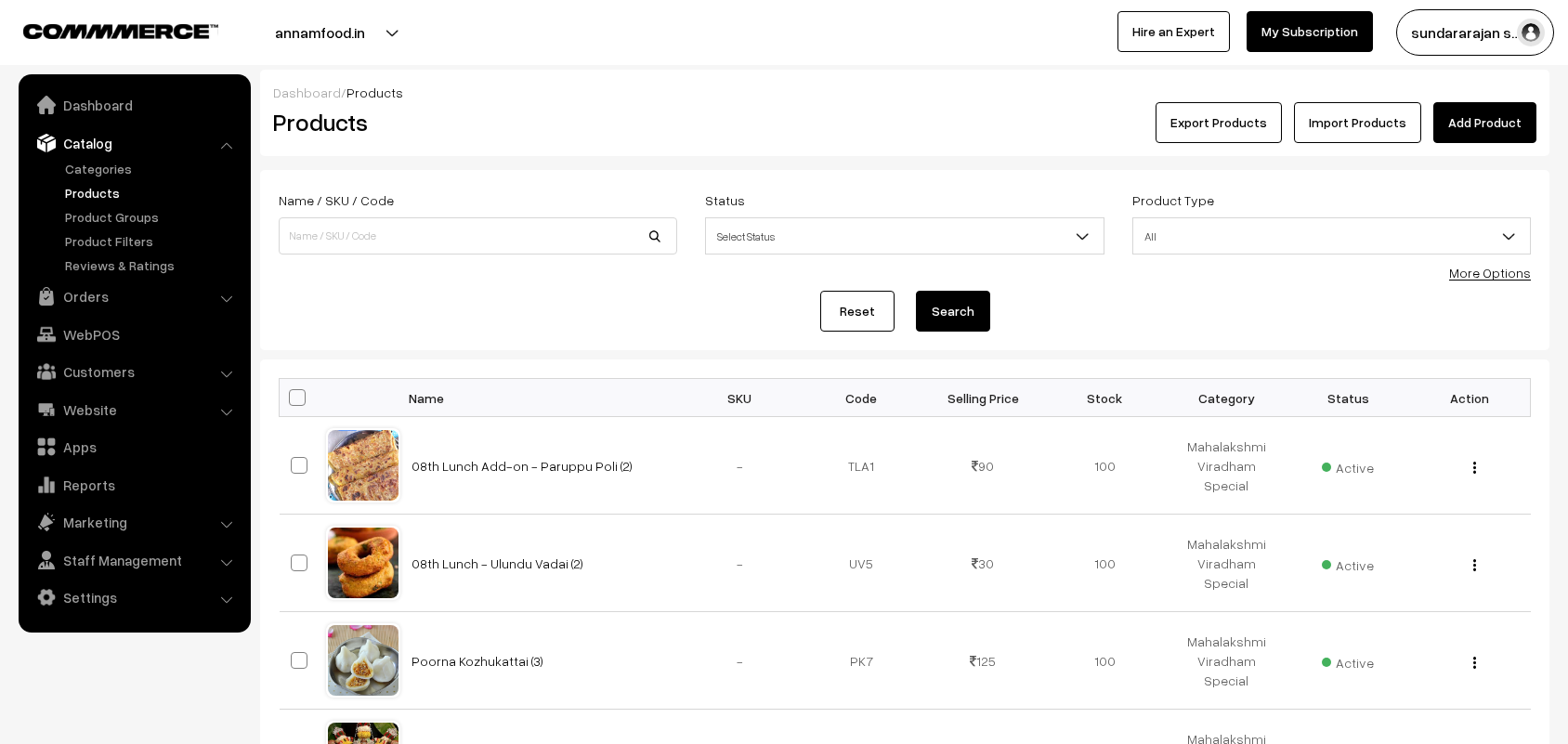 scroll, scrollTop: 464, scrollLeft: 0, axis: vertical 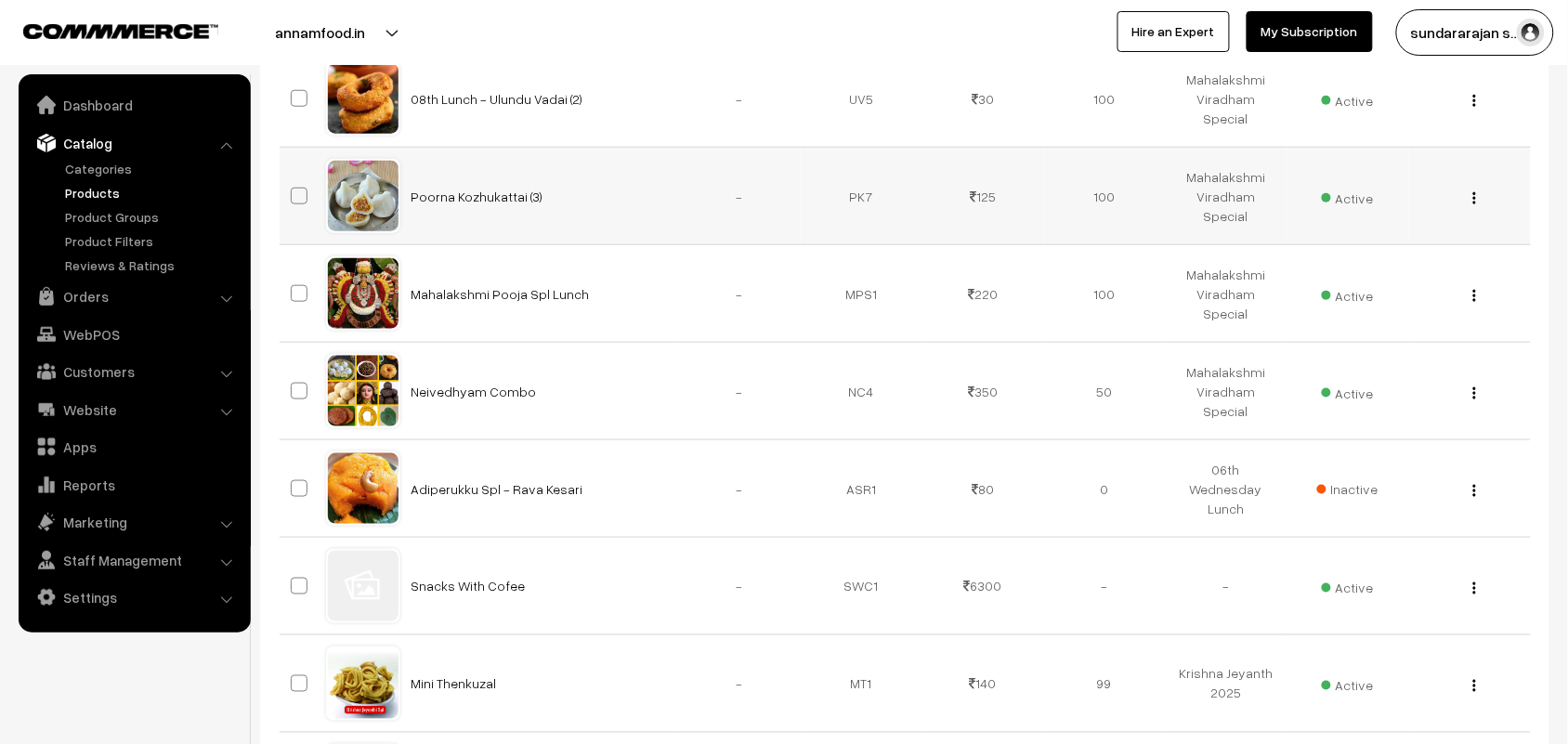 click at bounding box center [1474, 198] 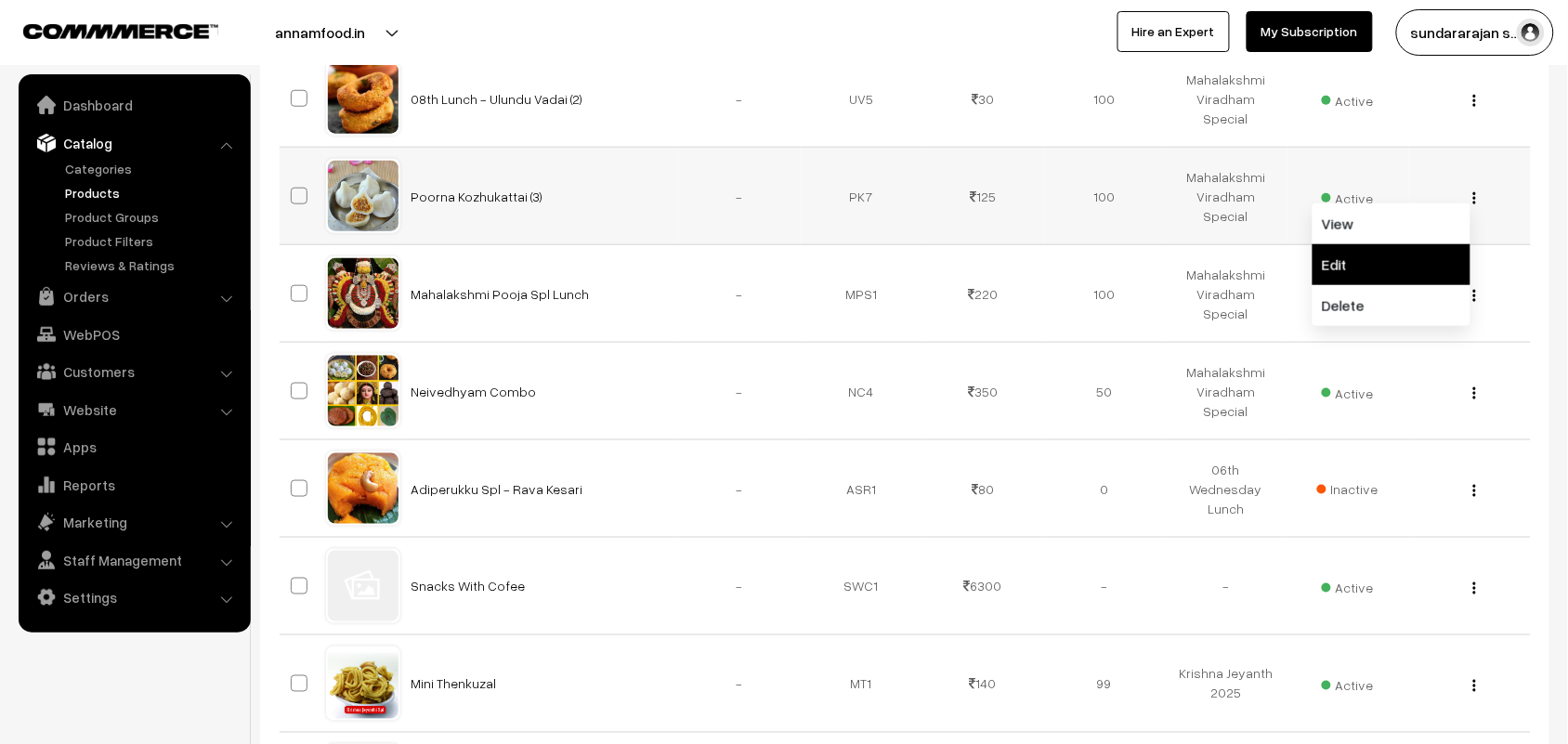 click on "Edit" at bounding box center (1392, 265) 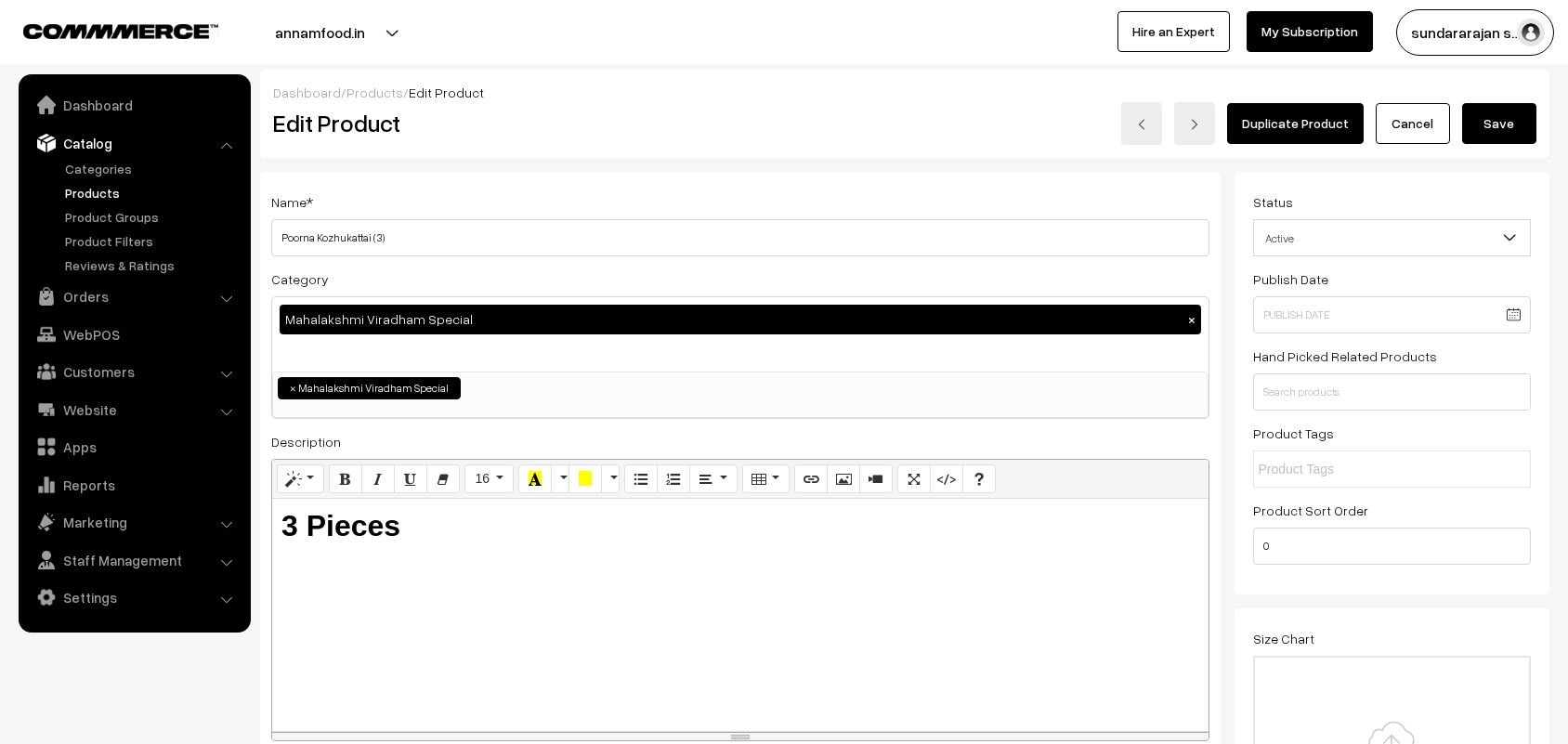 scroll, scrollTop: 0, scrollLeft: 0, axis: both 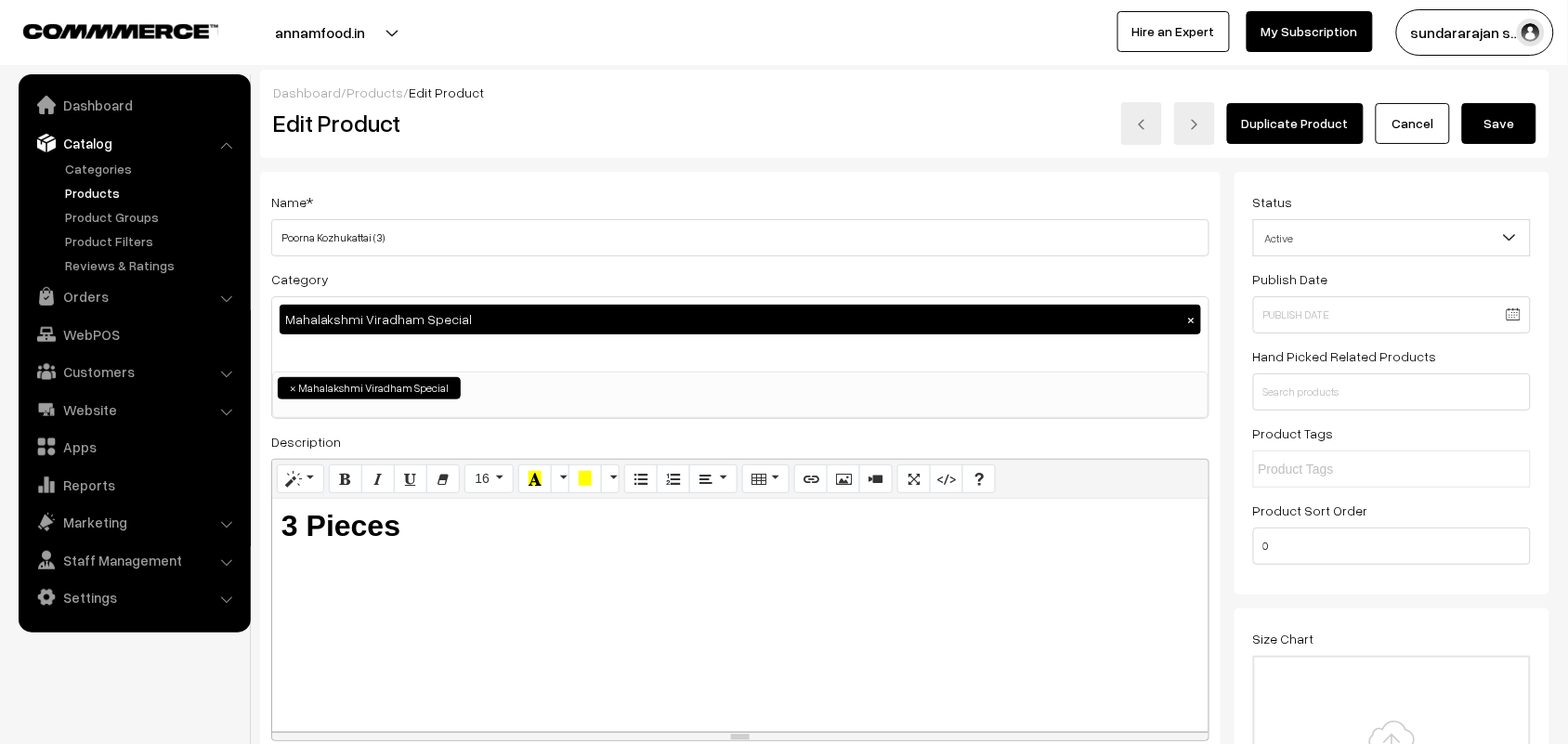 click on "Poorna Kozhukattai (3)" at bounding box center [740, 238] 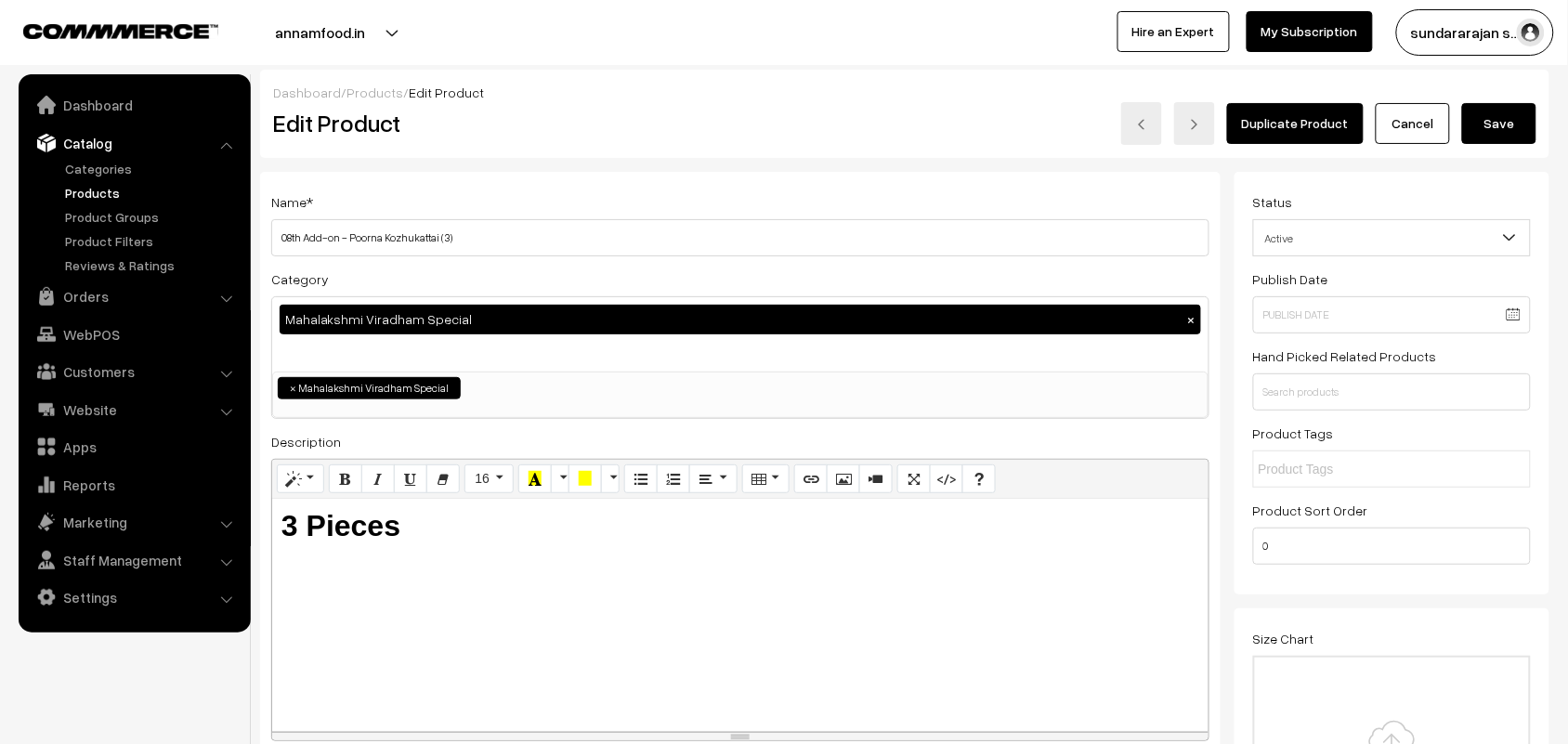 type on "08th Add-on - Poorna Kozhukattai (3)" 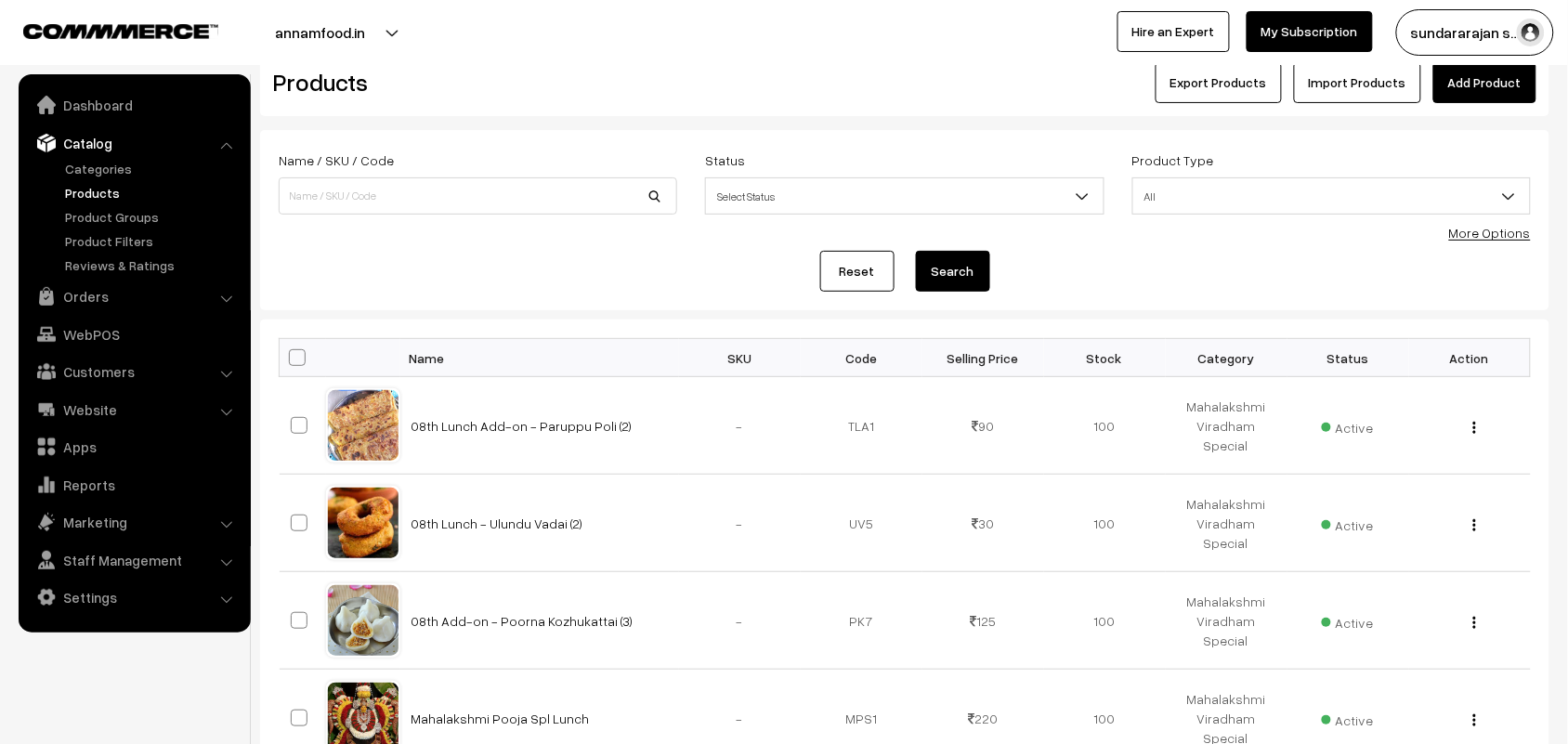 scroll, scrollTop: 0, scrollLeft: 0, axis: both 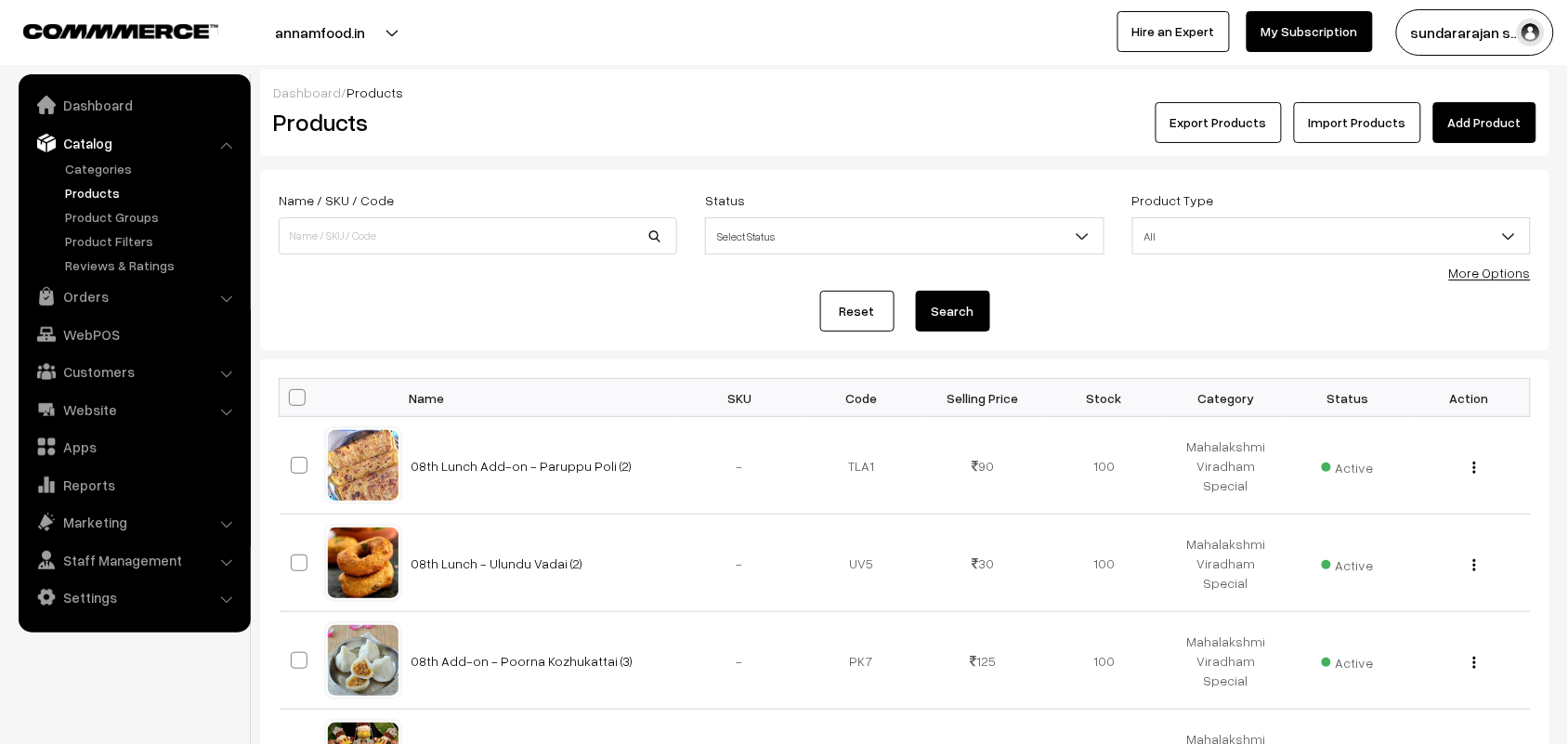 click on "Add Product" at bounding box center (1484, 123) 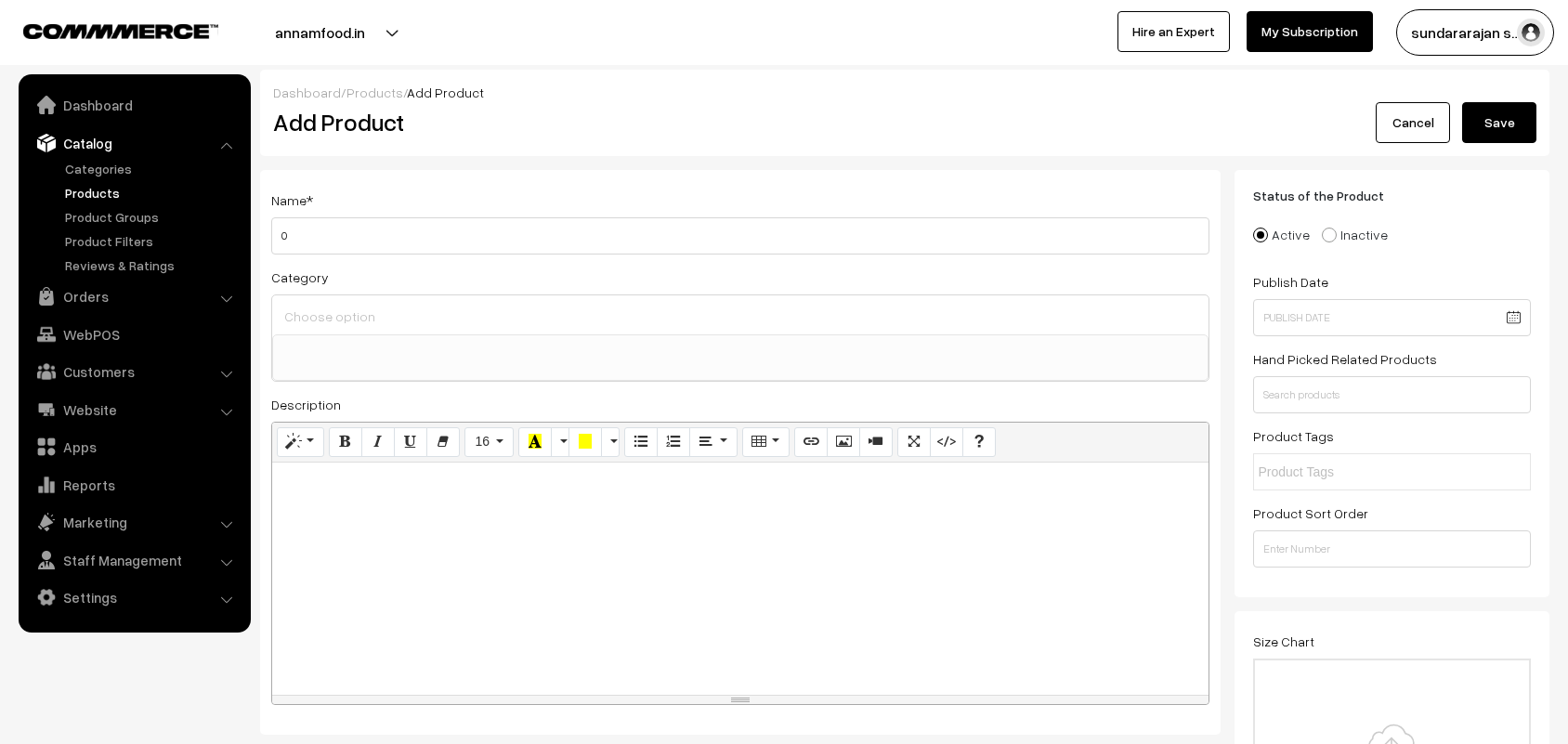 select 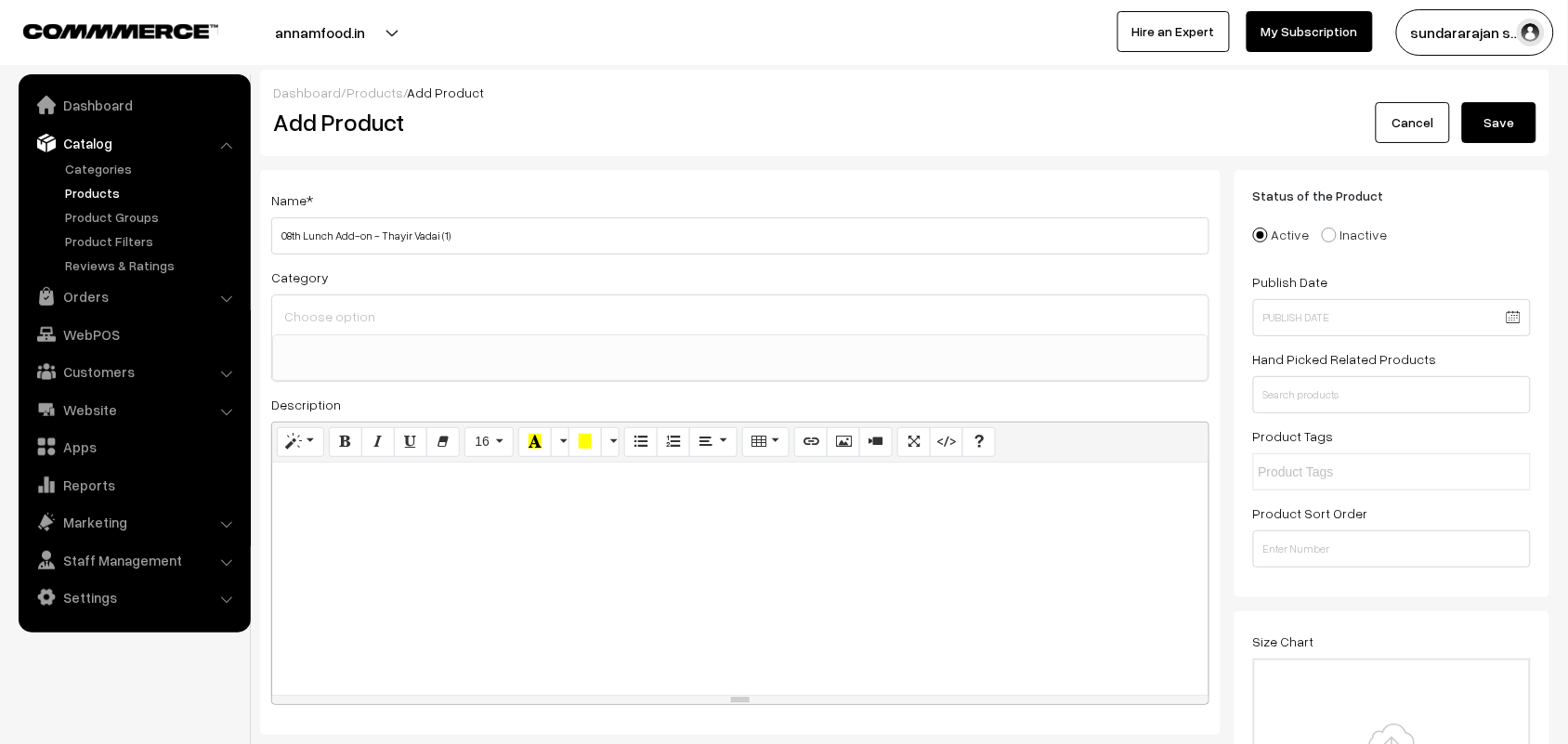 type on "08th Lunch Add-on - Thayir Vadai (1)" 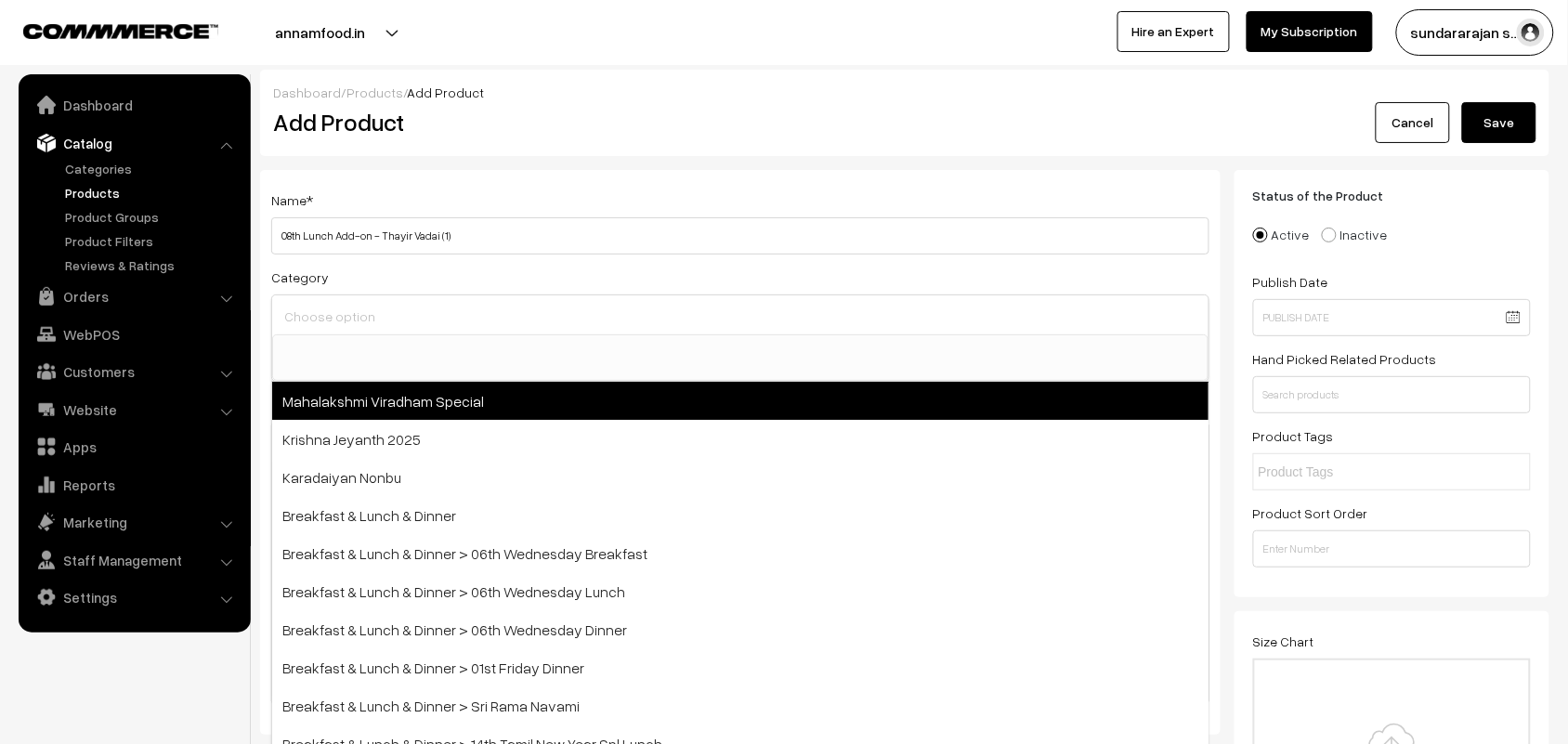 click on "Mahalakshmi Viradham Special" at bounding box center [740, 400] 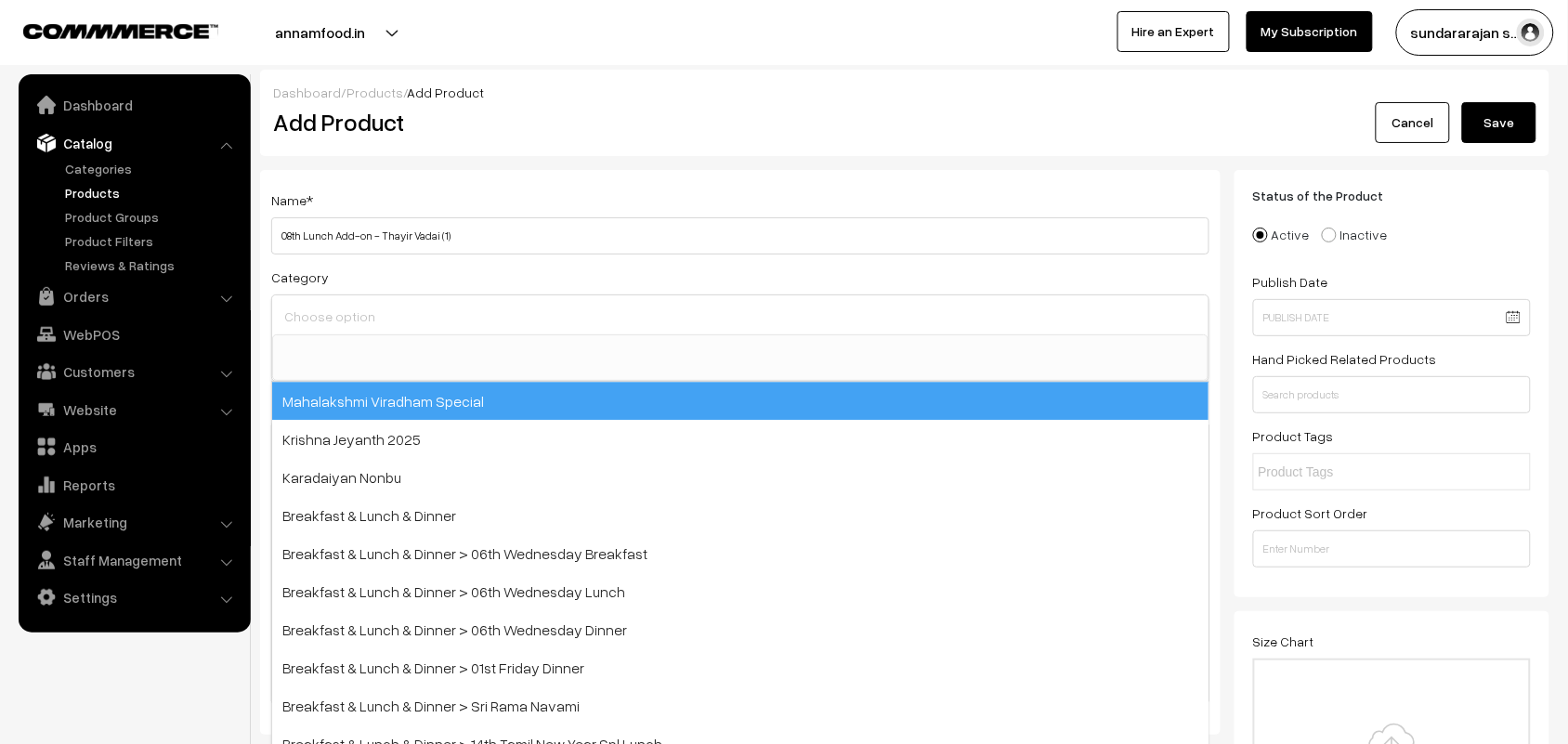select on "97" 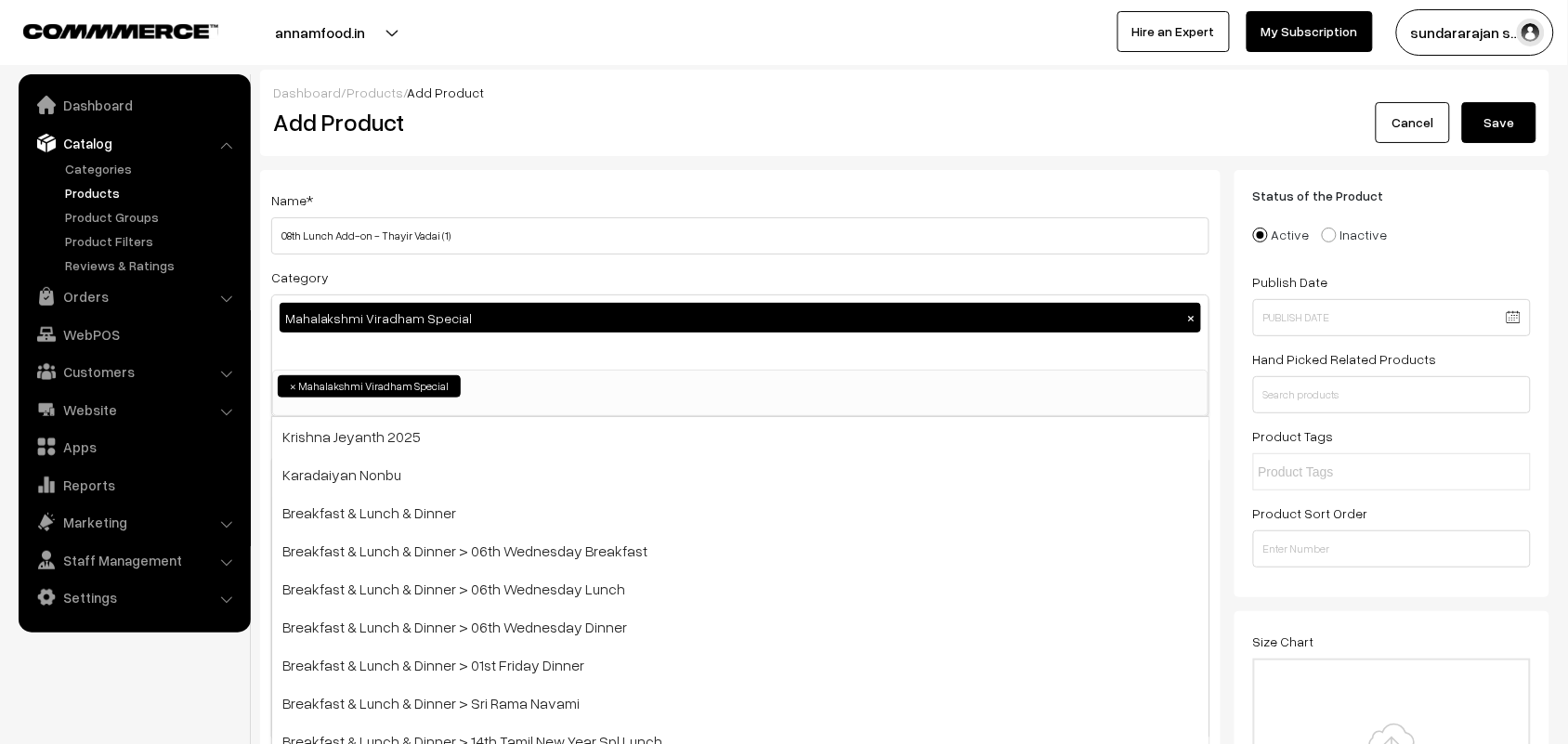 click on "Dashboard  /  Products  /  Add Product" at bounding box center (905, 92) 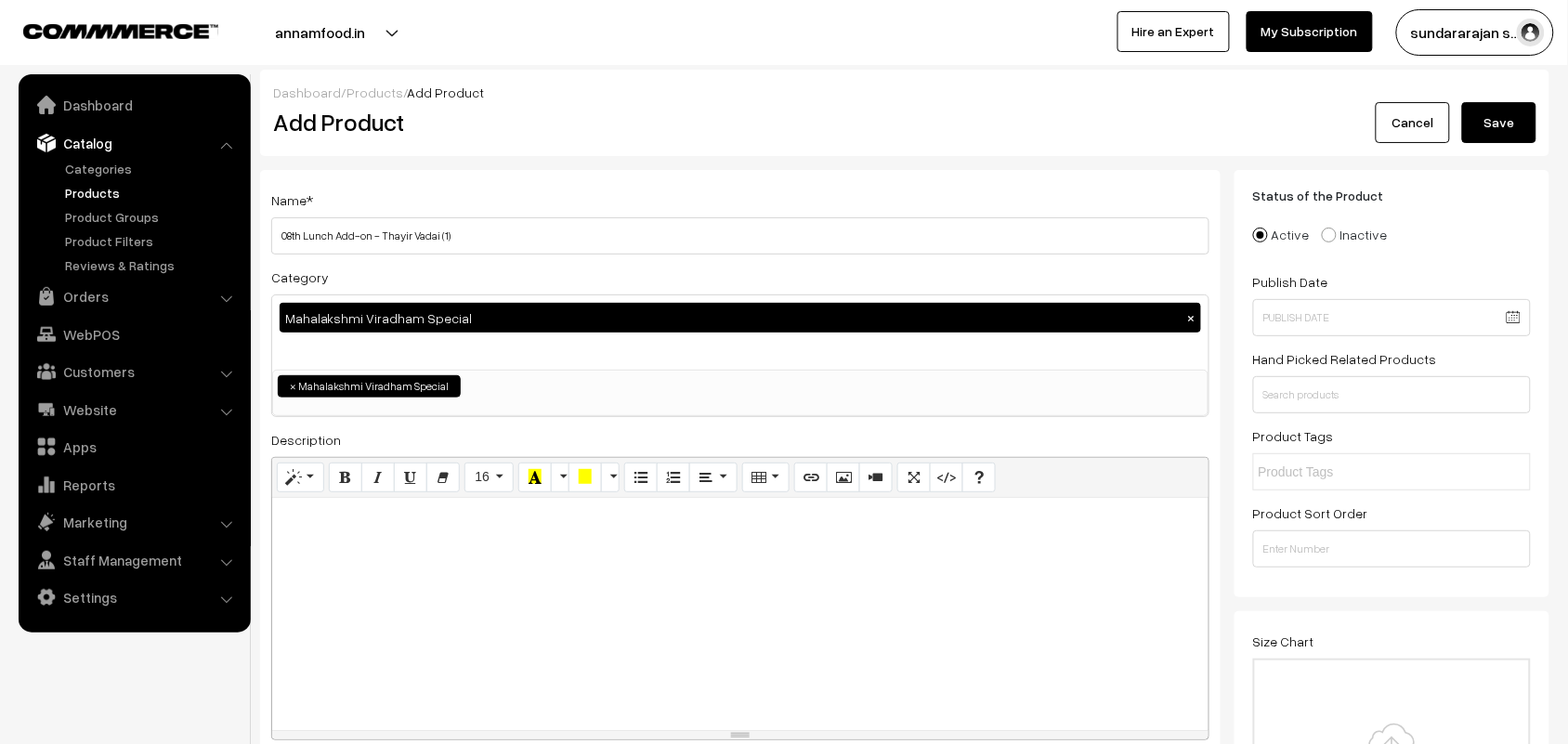 click at bounding box center [740, 614] 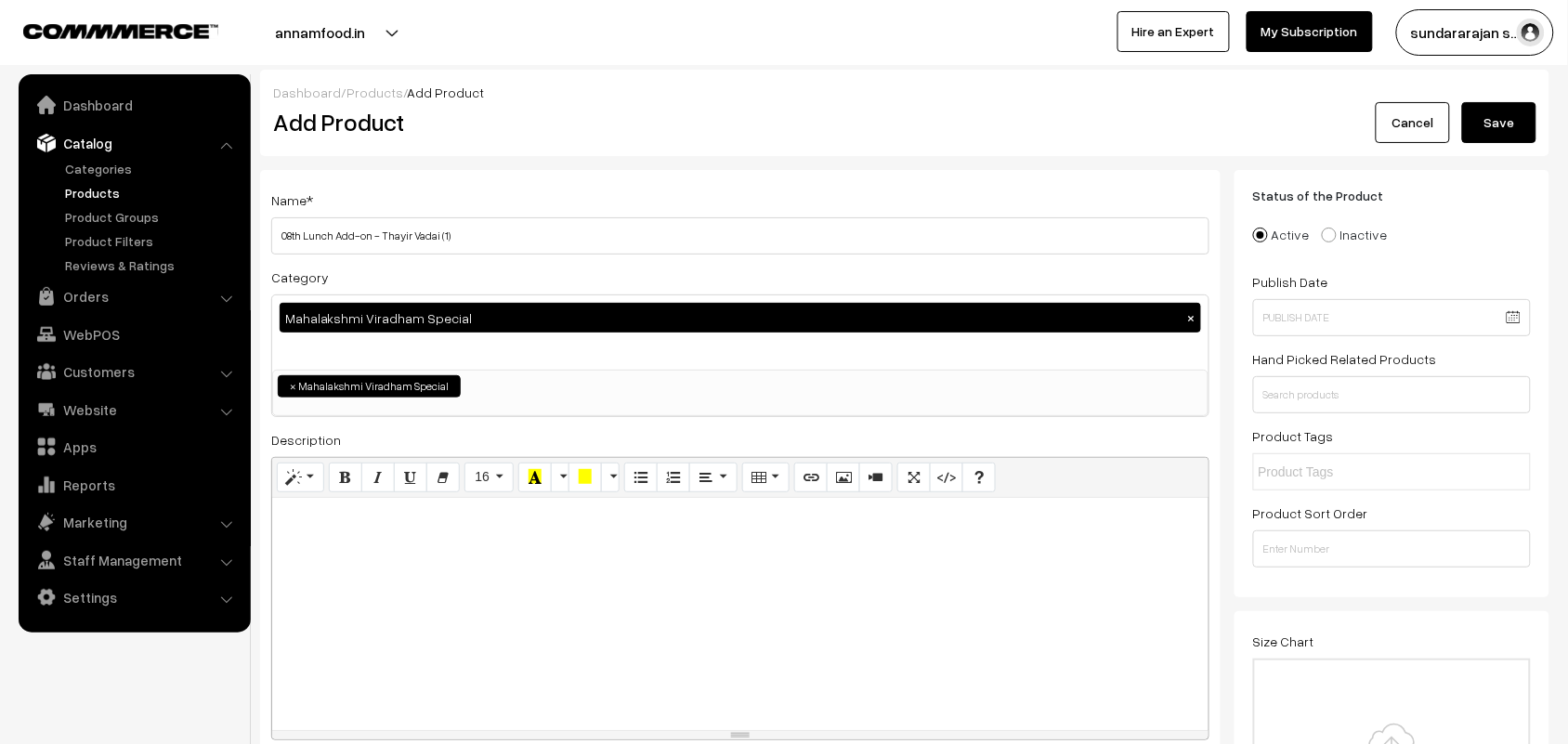 type 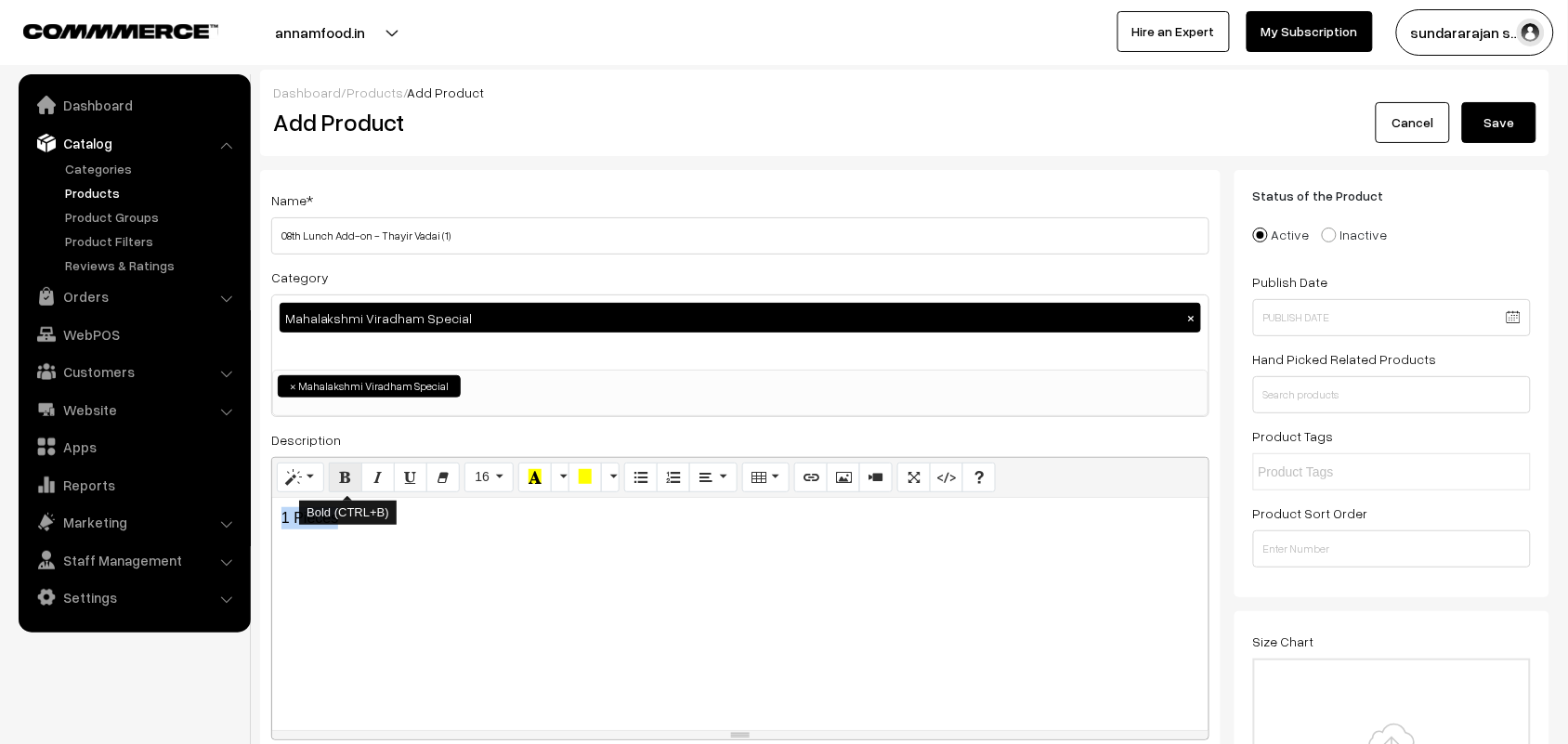 click at bounding box center (346, 476) 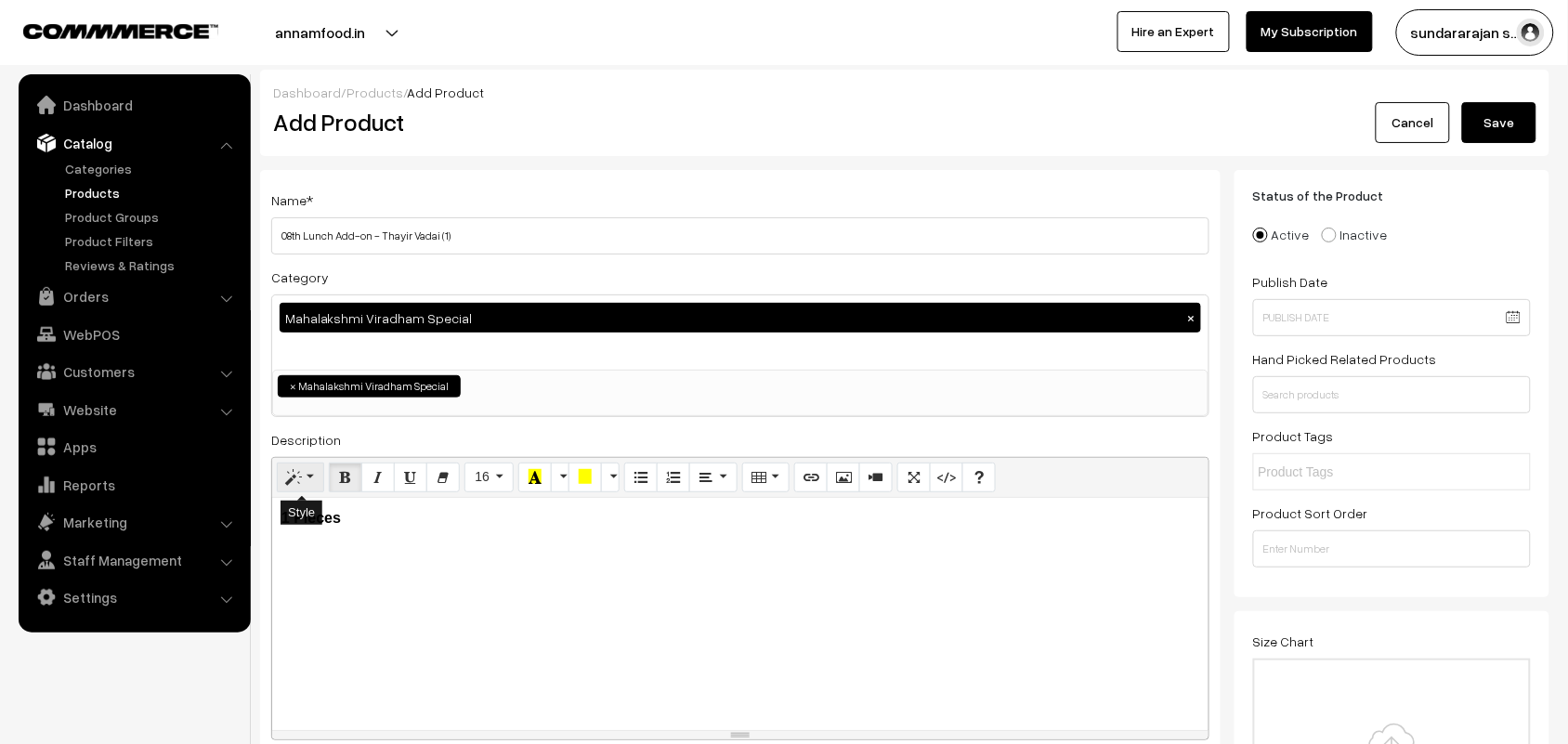 click at bounding box center (300, 477) 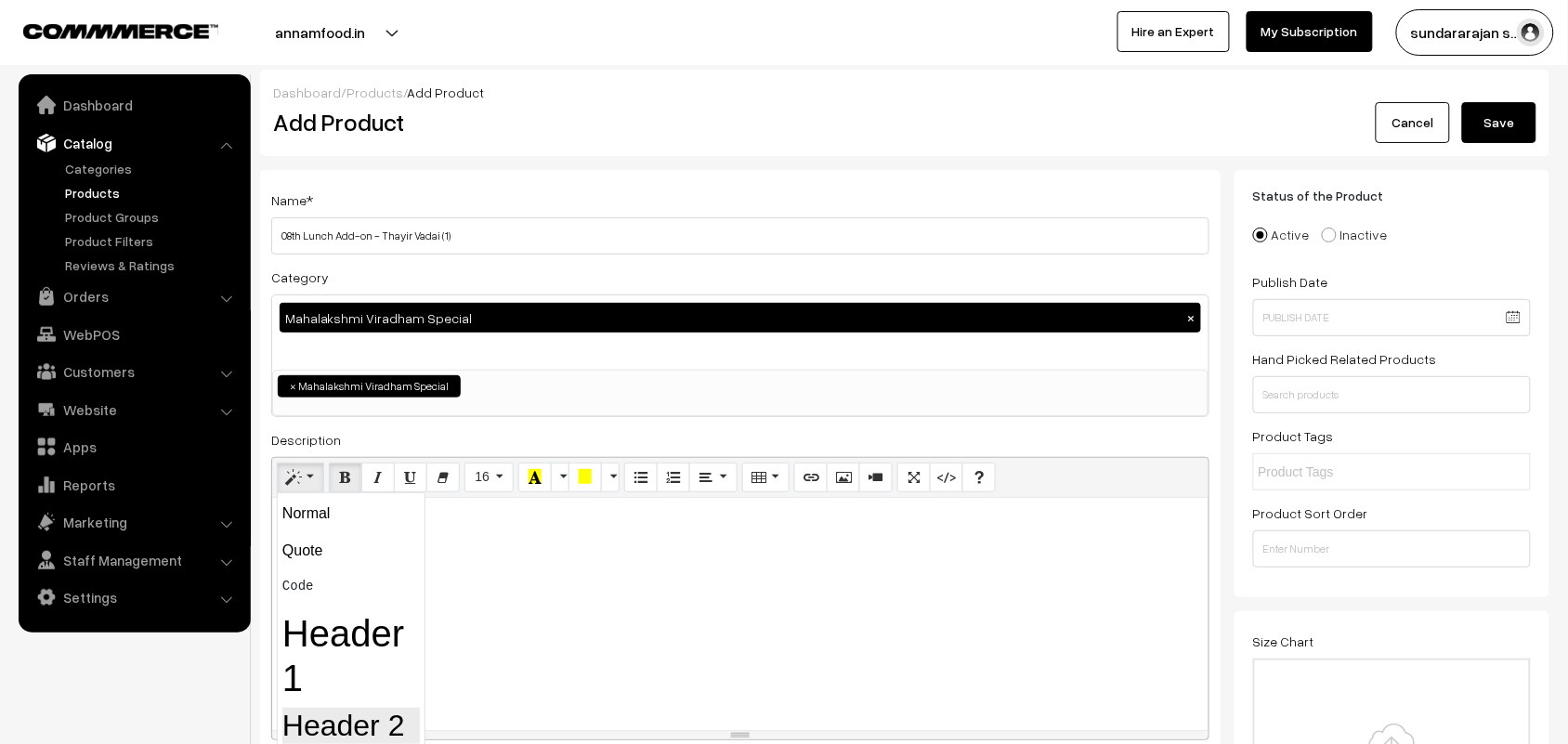 click on "Header 2" at bounding box center (351, 725) 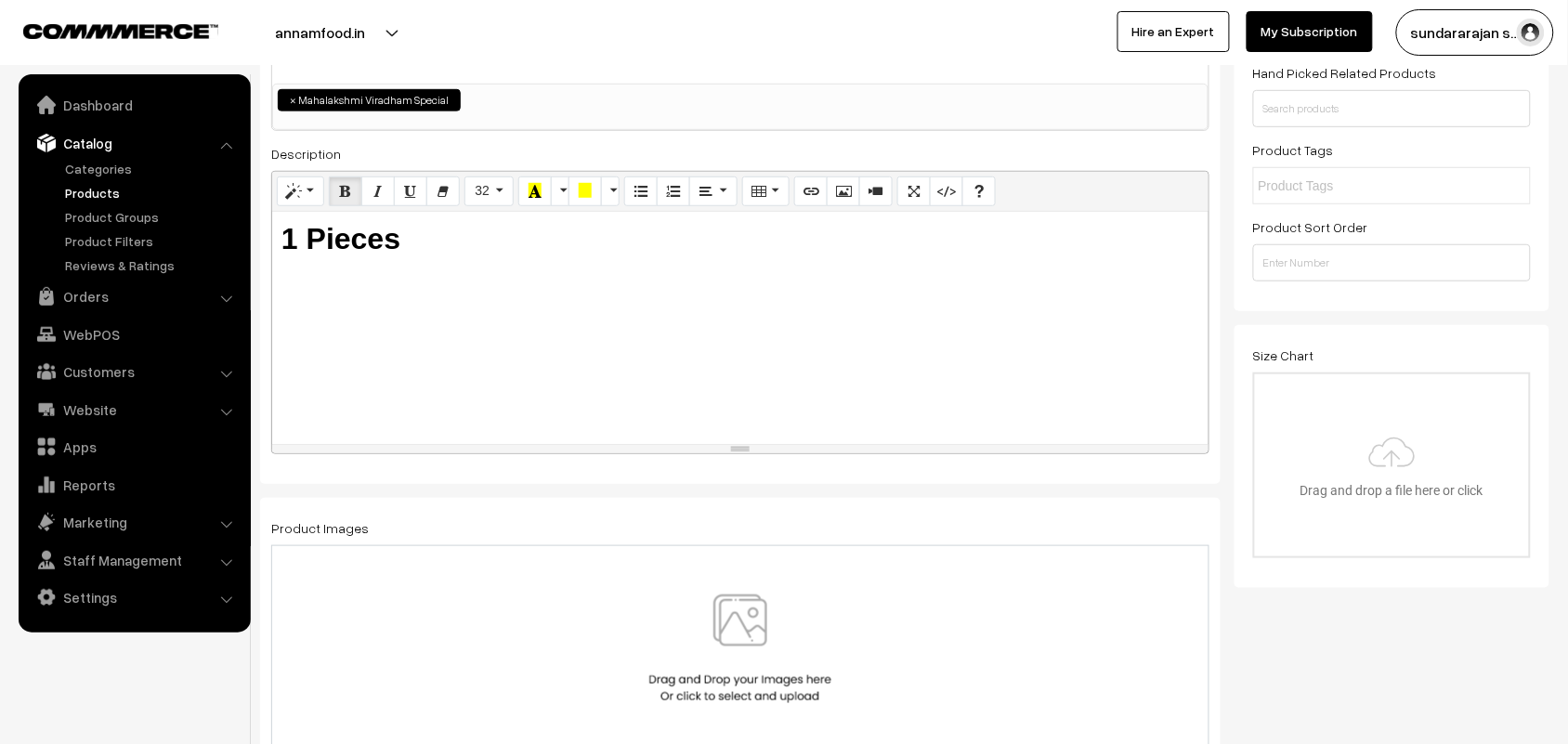 scroll, scrollTop: 464, scrollLeft: 0, axis: vertical 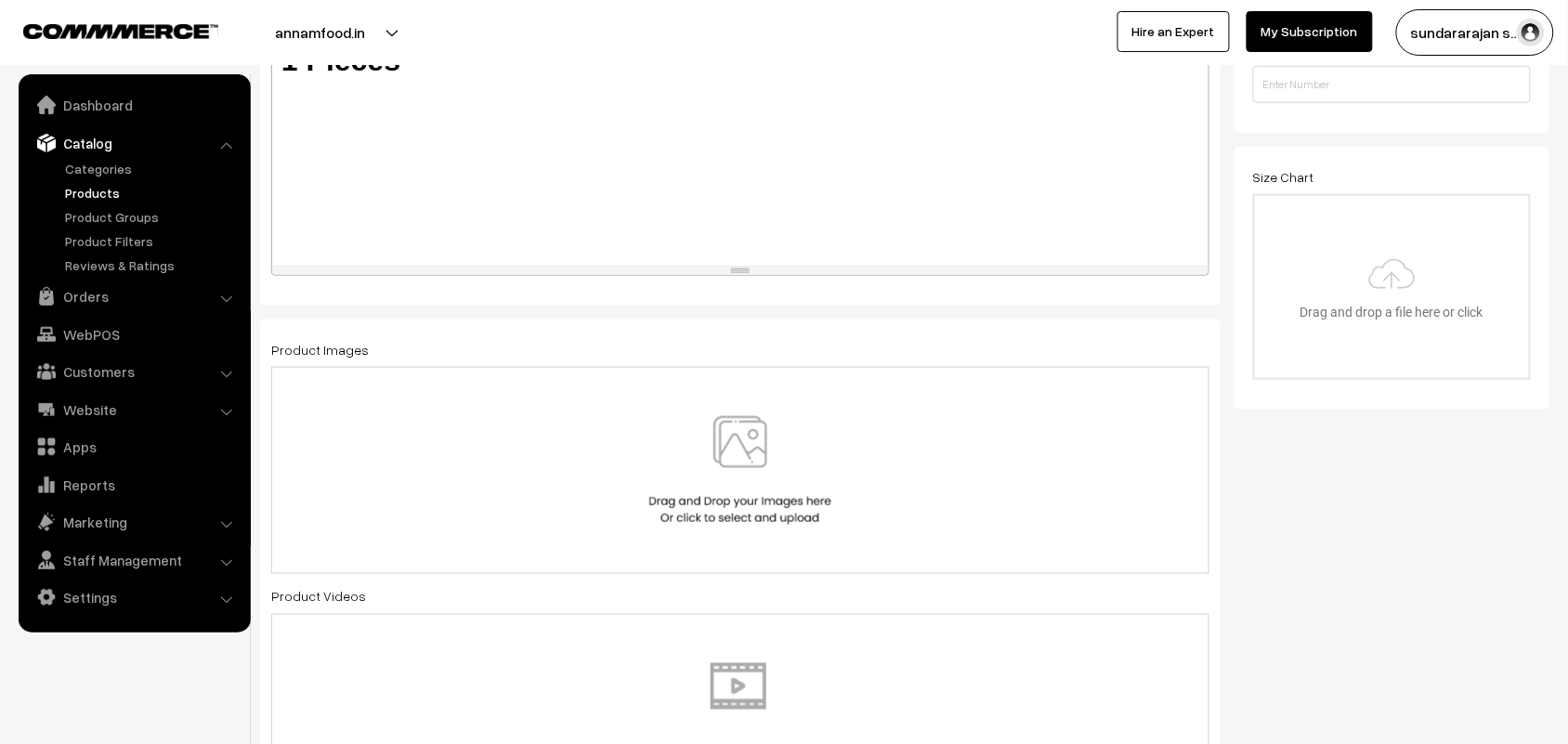 click at bounding box center (740, 470) 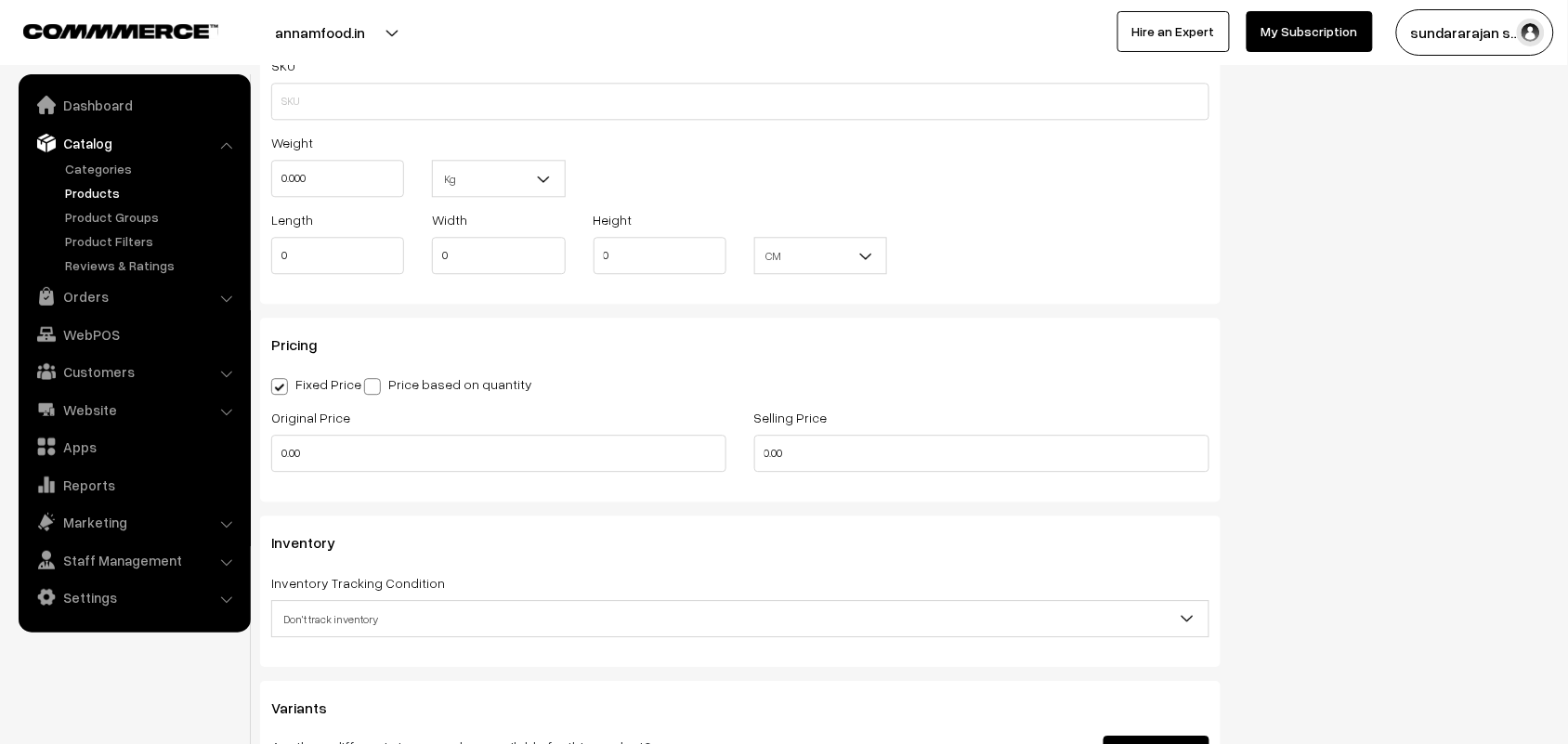 scroll, scrollTop: 1509, scrollLeft: 0, axis: vertical 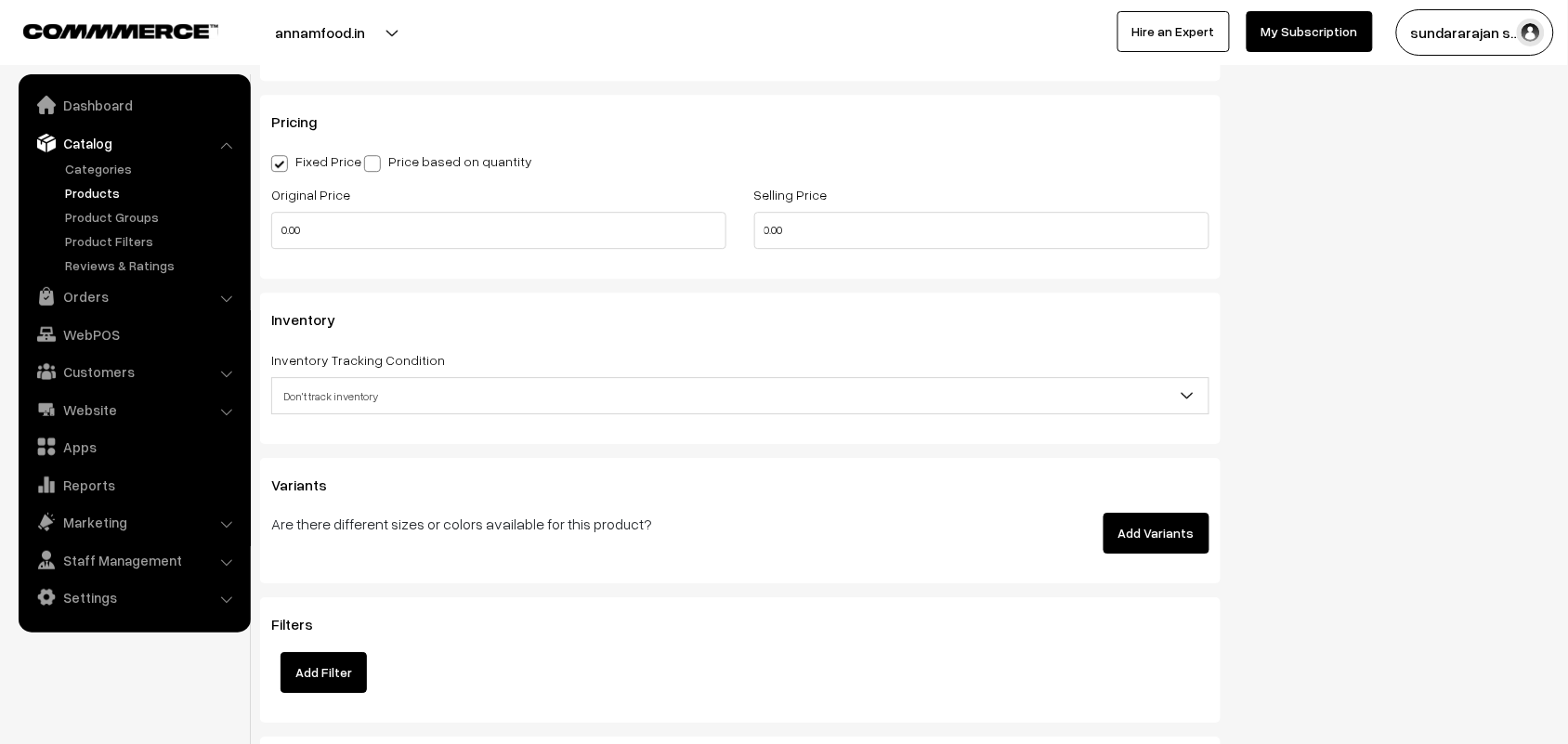 click on "Don't track inventory" at bounding box center (740, 396) 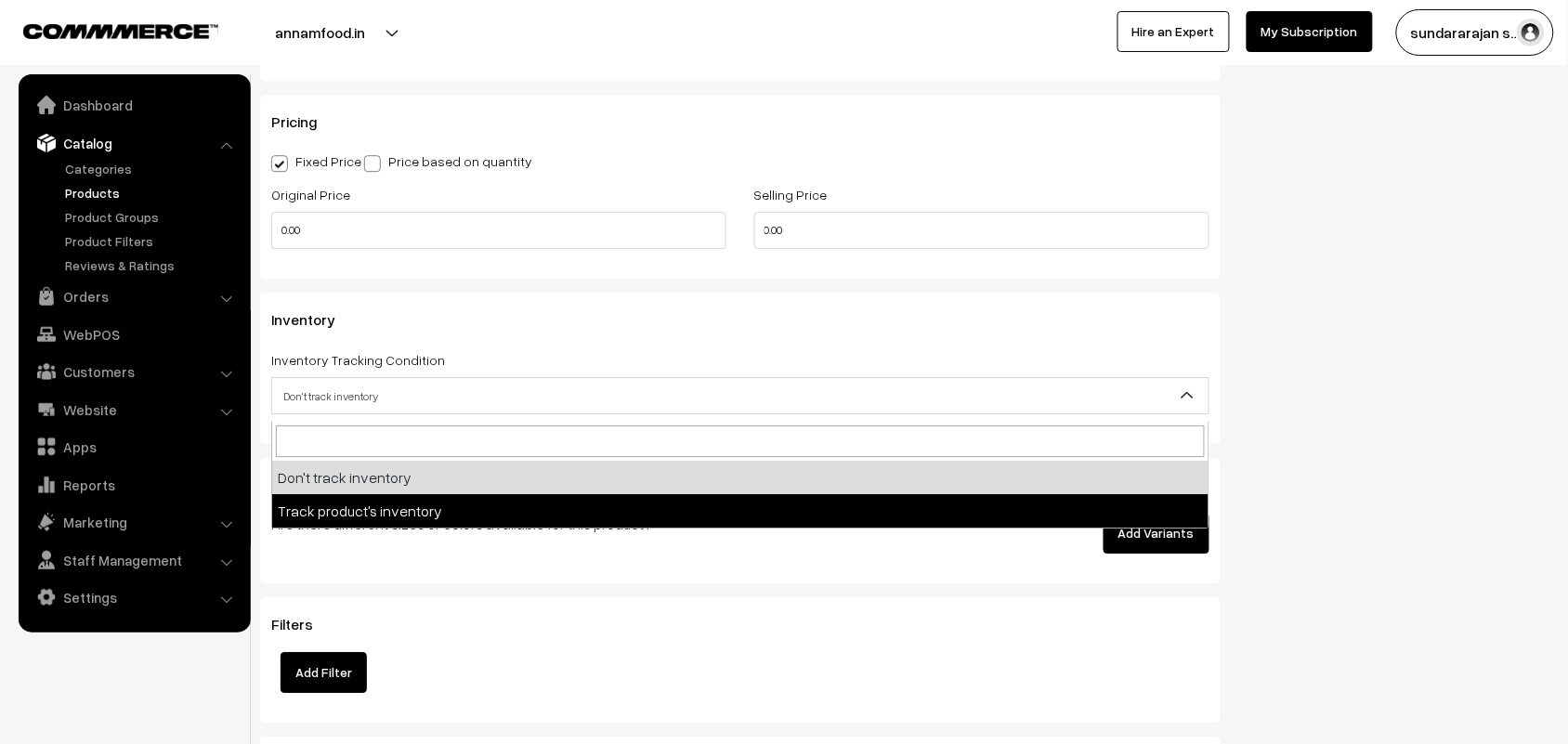 select on "2" 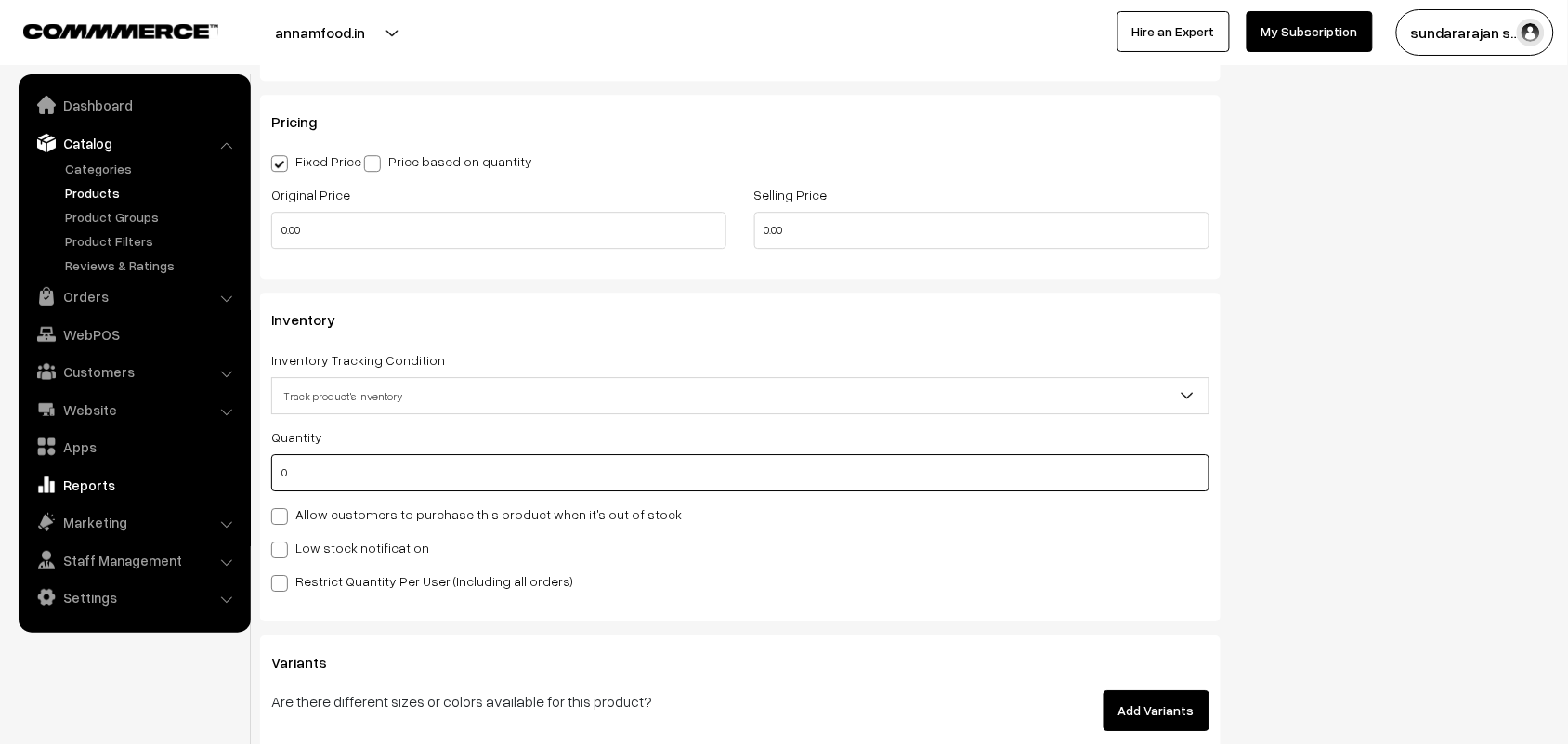 click on "Thank you for showing interest. Our team will call you shortly.
Close
annamfood.in
Go to Website
Switch Store
Create New Store
My Profile" at bounding box center [784, 115] 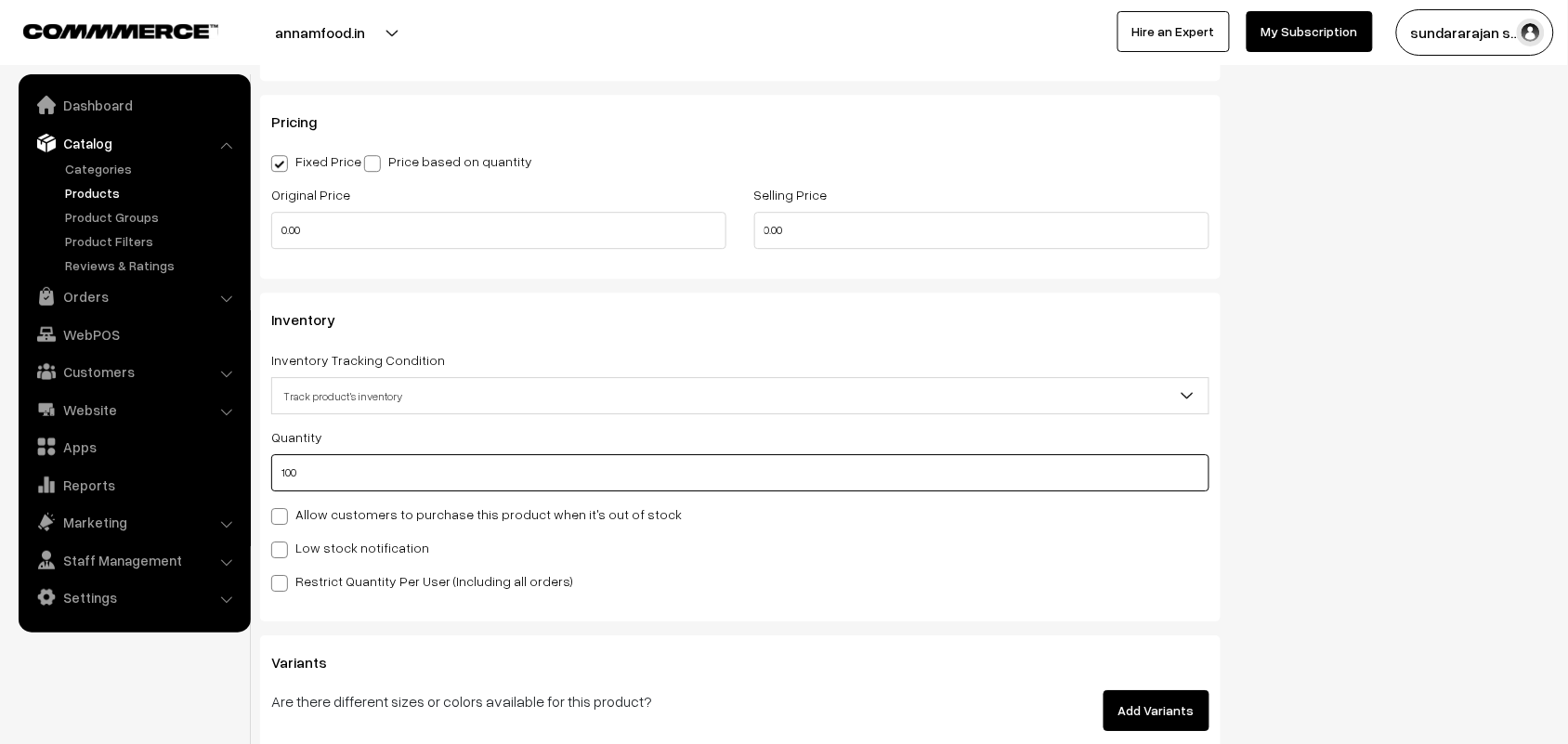 type on "100" 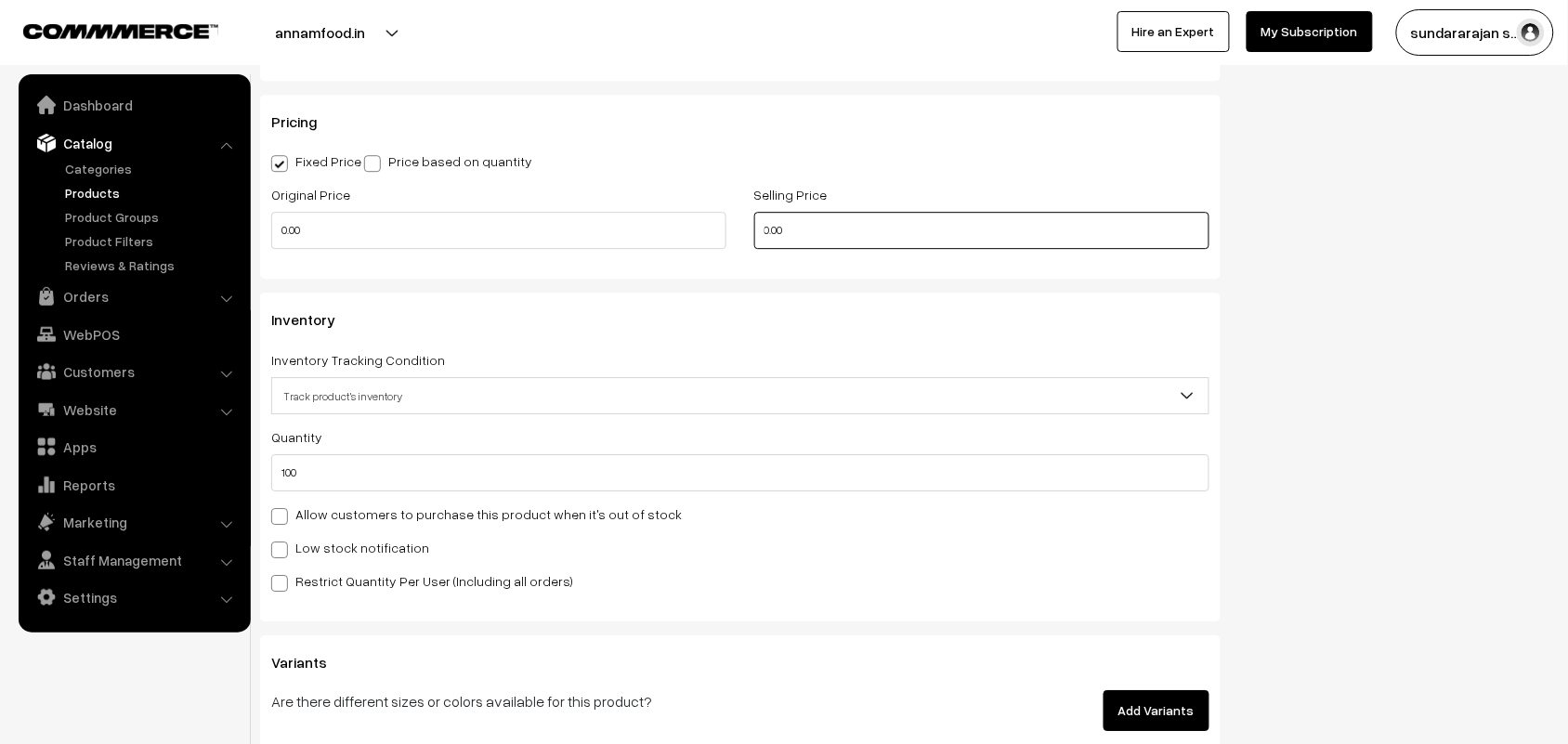 drag, startPoint x: 743, startPoint y: 243, endPoint x: 669, endPoint y: 243, distance: 74 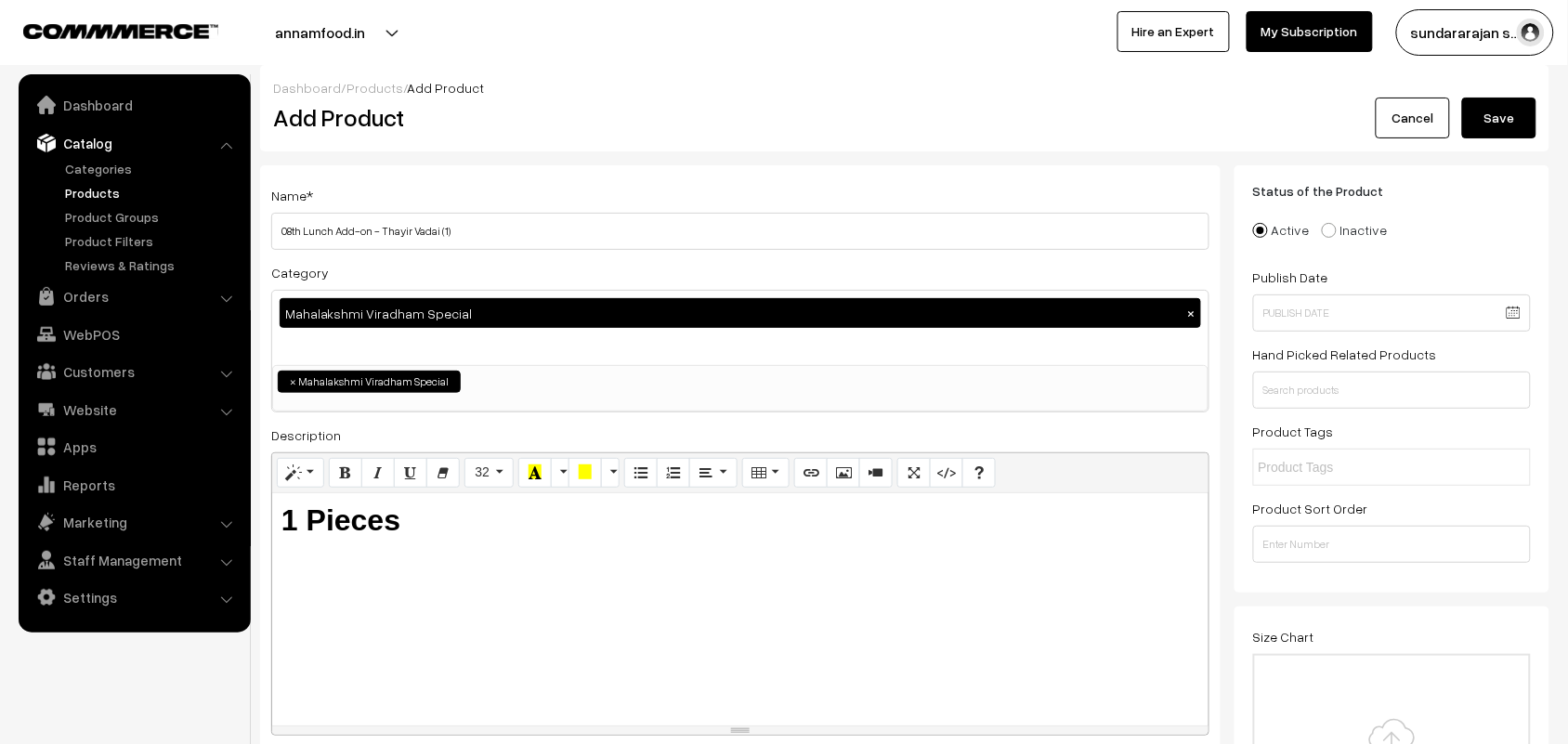 scroll, scrollTop: 0, scrollLeft: 0, axis: both 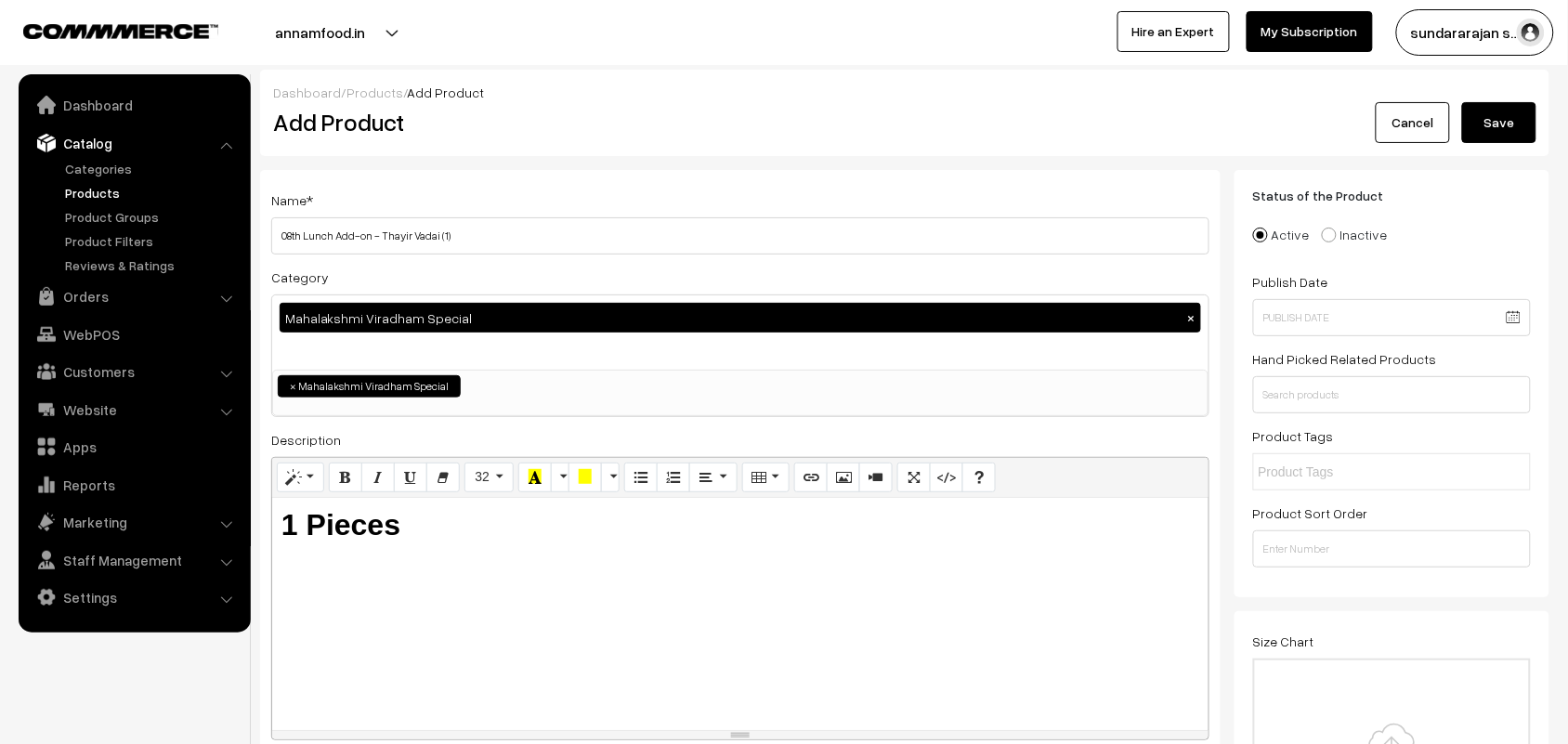 type on "70" 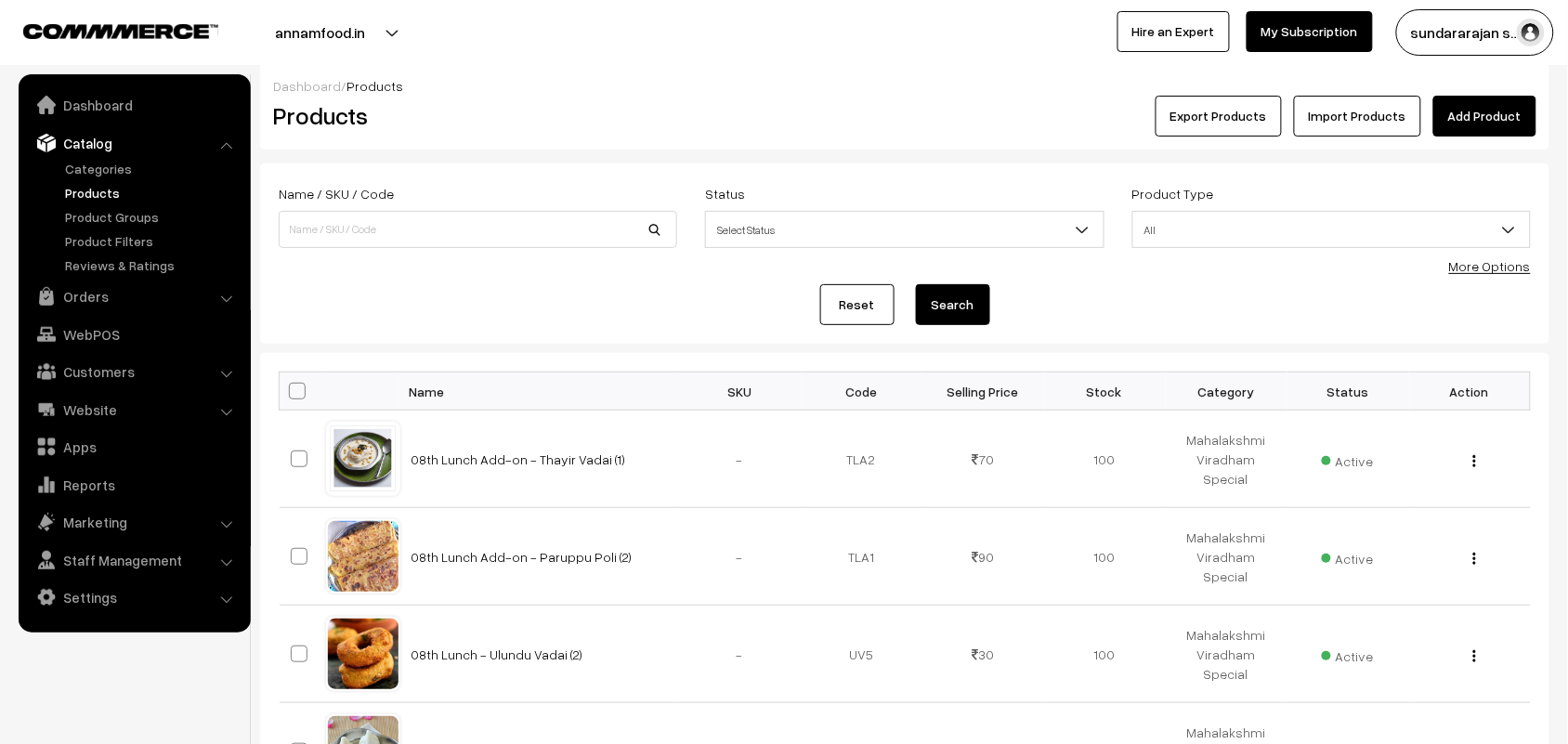 scroll, scrollTop: 0, scrollLeft: 0, axis: both 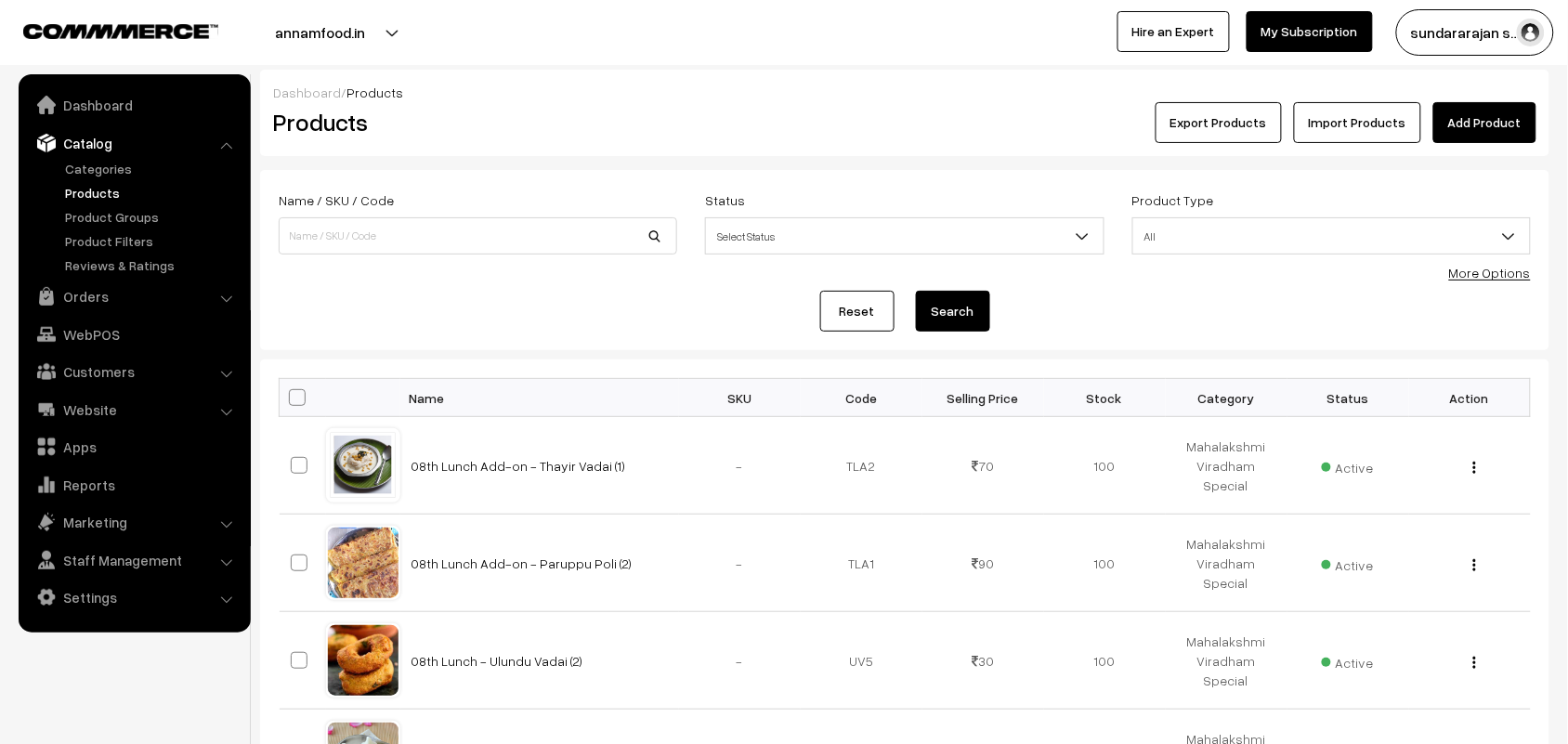 click on "Add Product" at bounding box center (1484, 123) 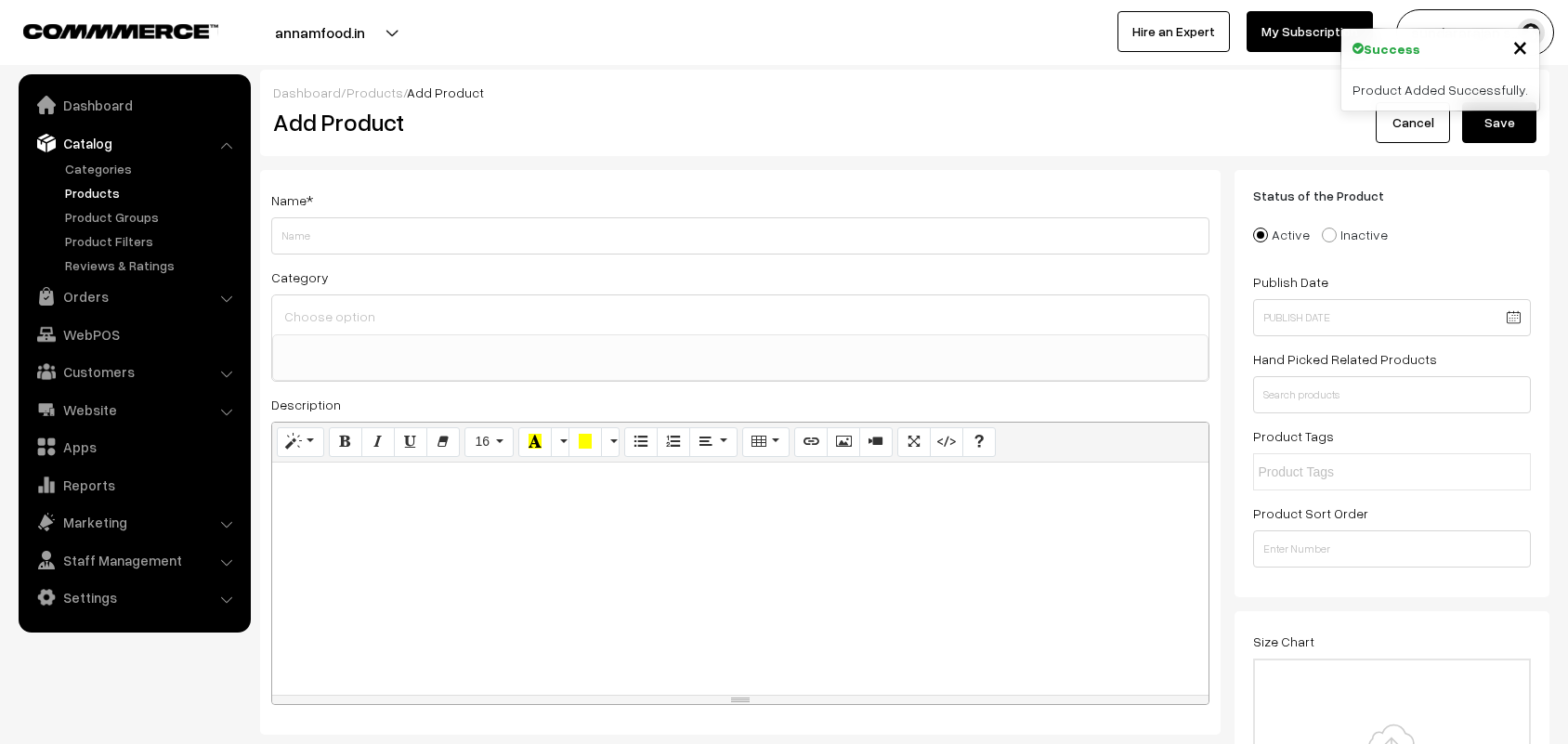 select 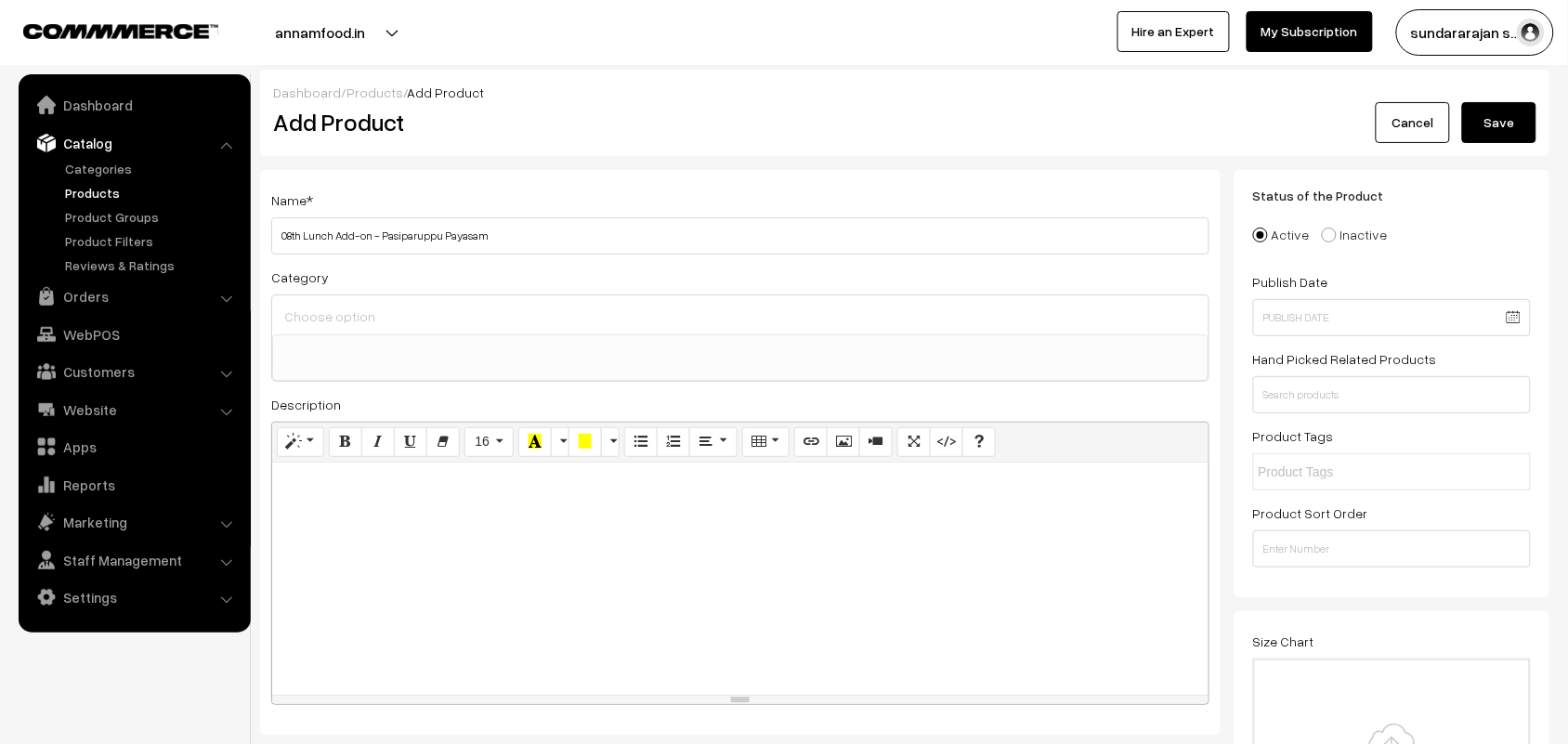 type on "08th Lunch Add-on - Pasiparuppu Payasam" 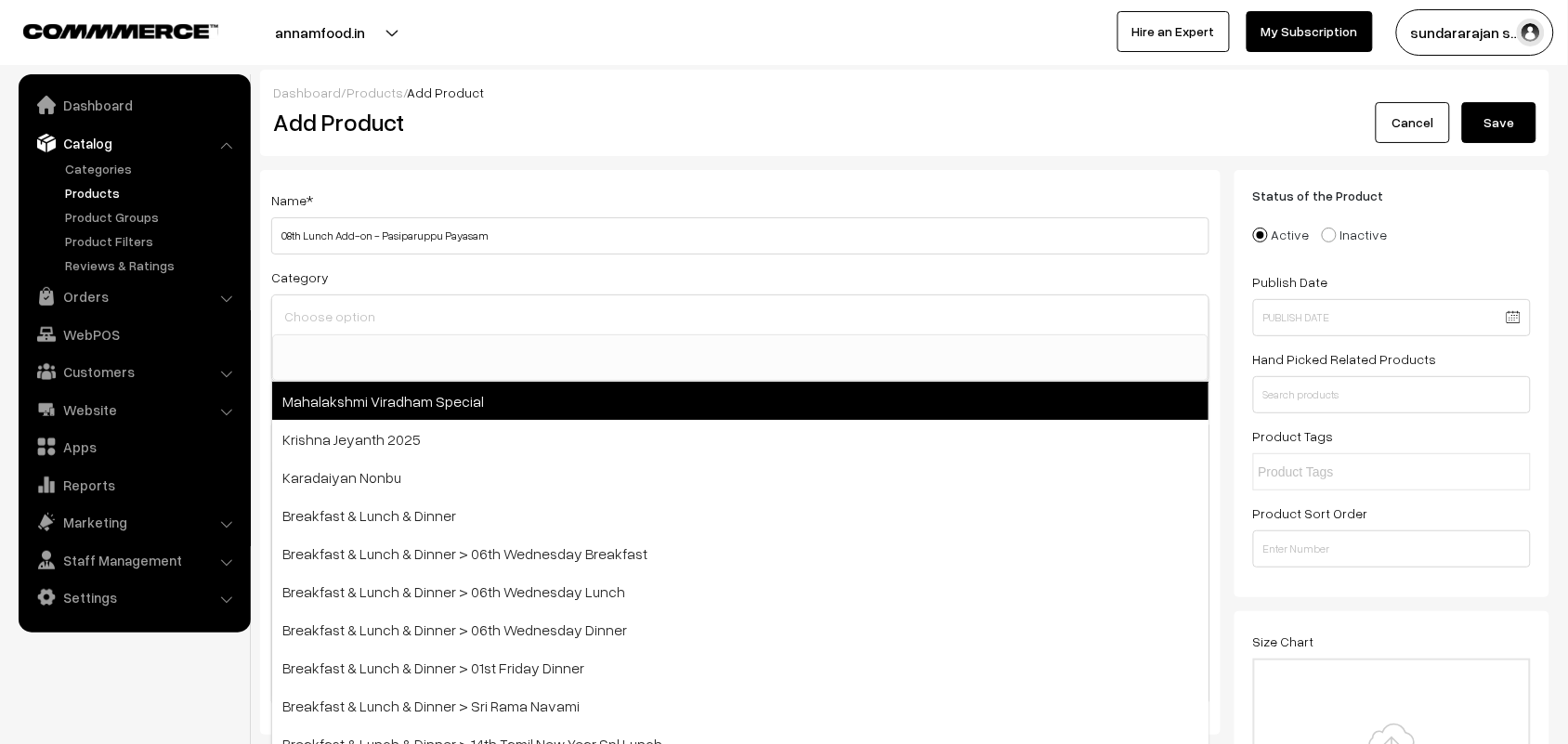 click on "Mahalakshmi Viradham Special" at bounding box center (740, 400) 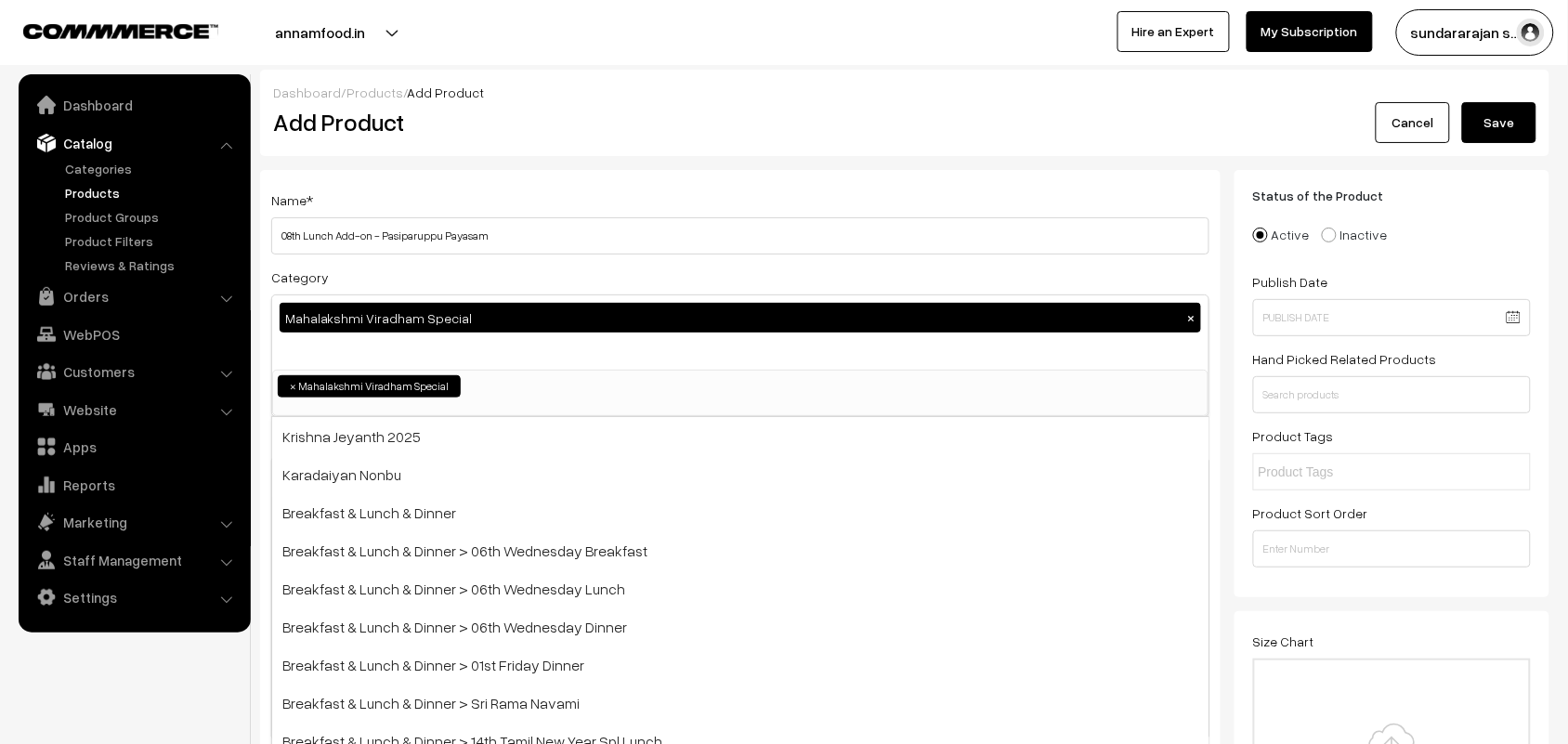 click on "Dashboard  /  Products  /  Add Product" at bounding box center (905, 92) 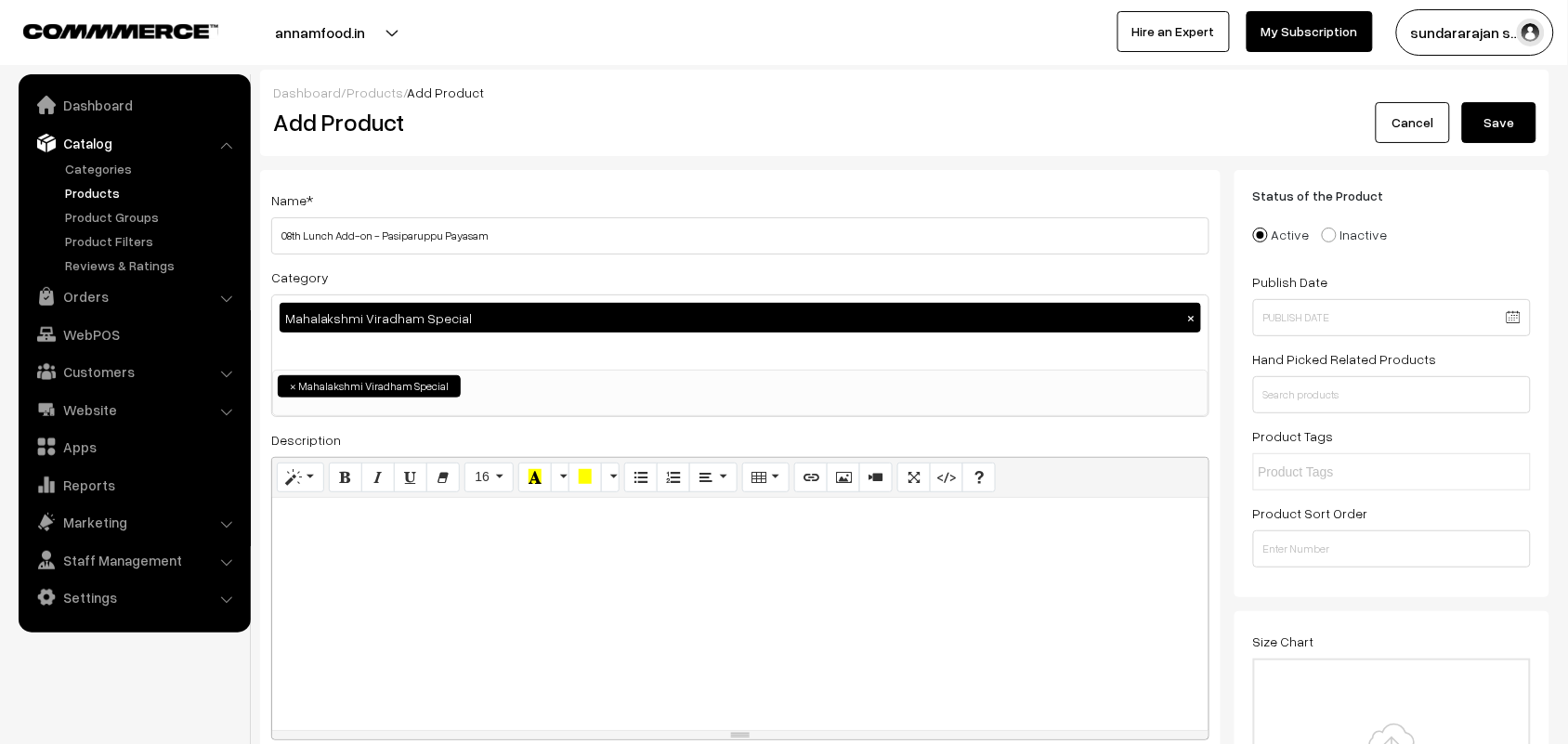 click at bounding box center [740, 614] 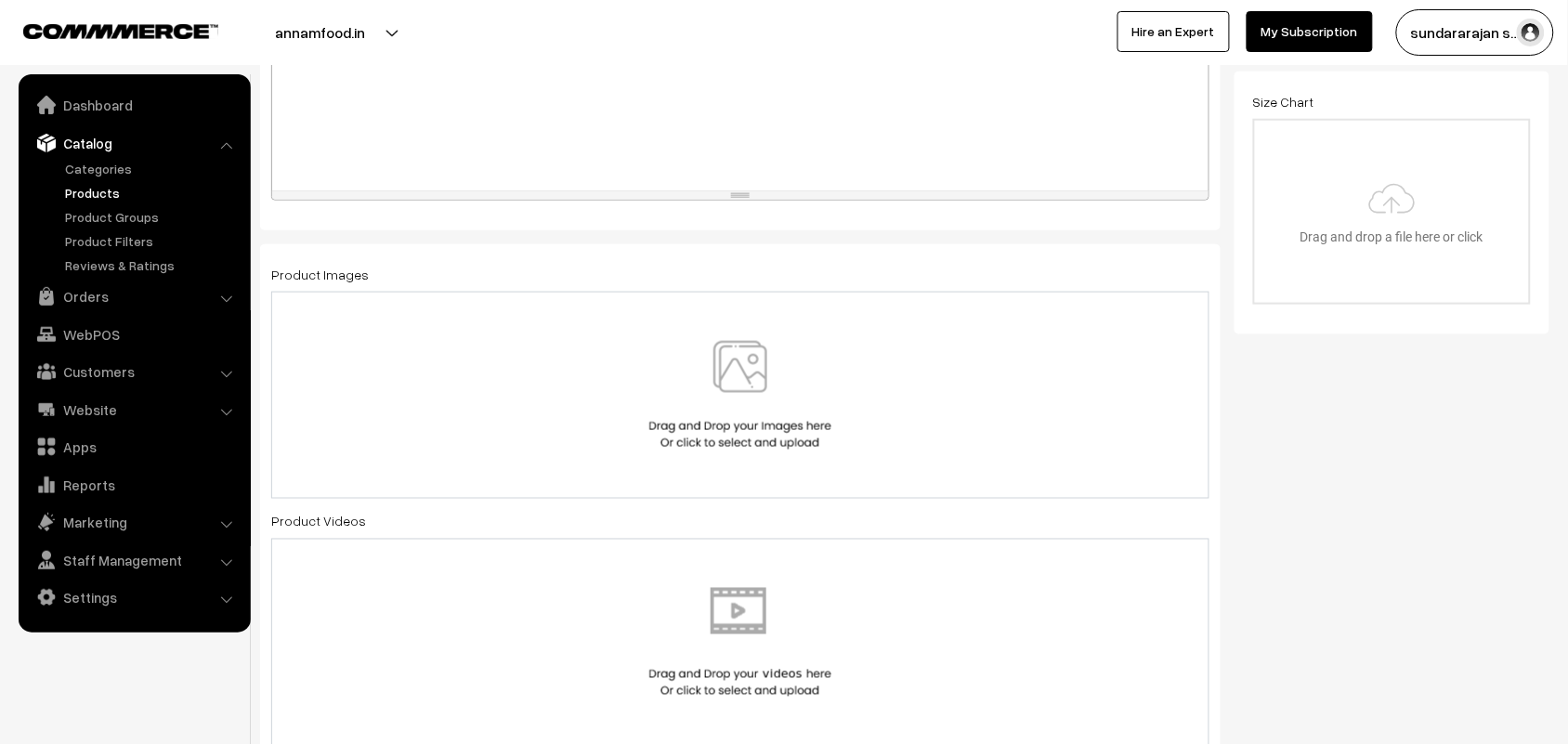 scroll, scrollTop: 581, scrollLeft: 0, axis: vertical 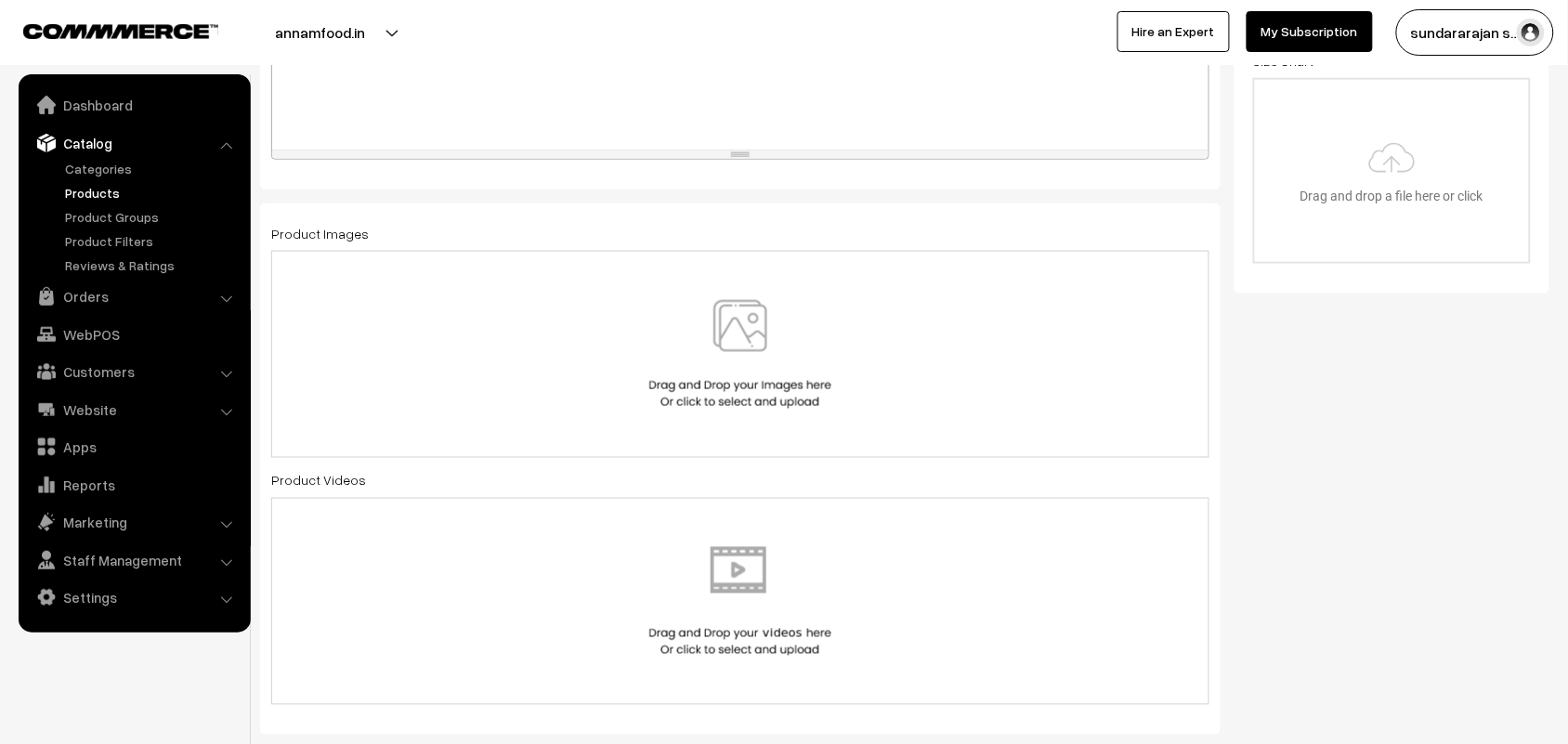 click at bounding box center (740, 354) 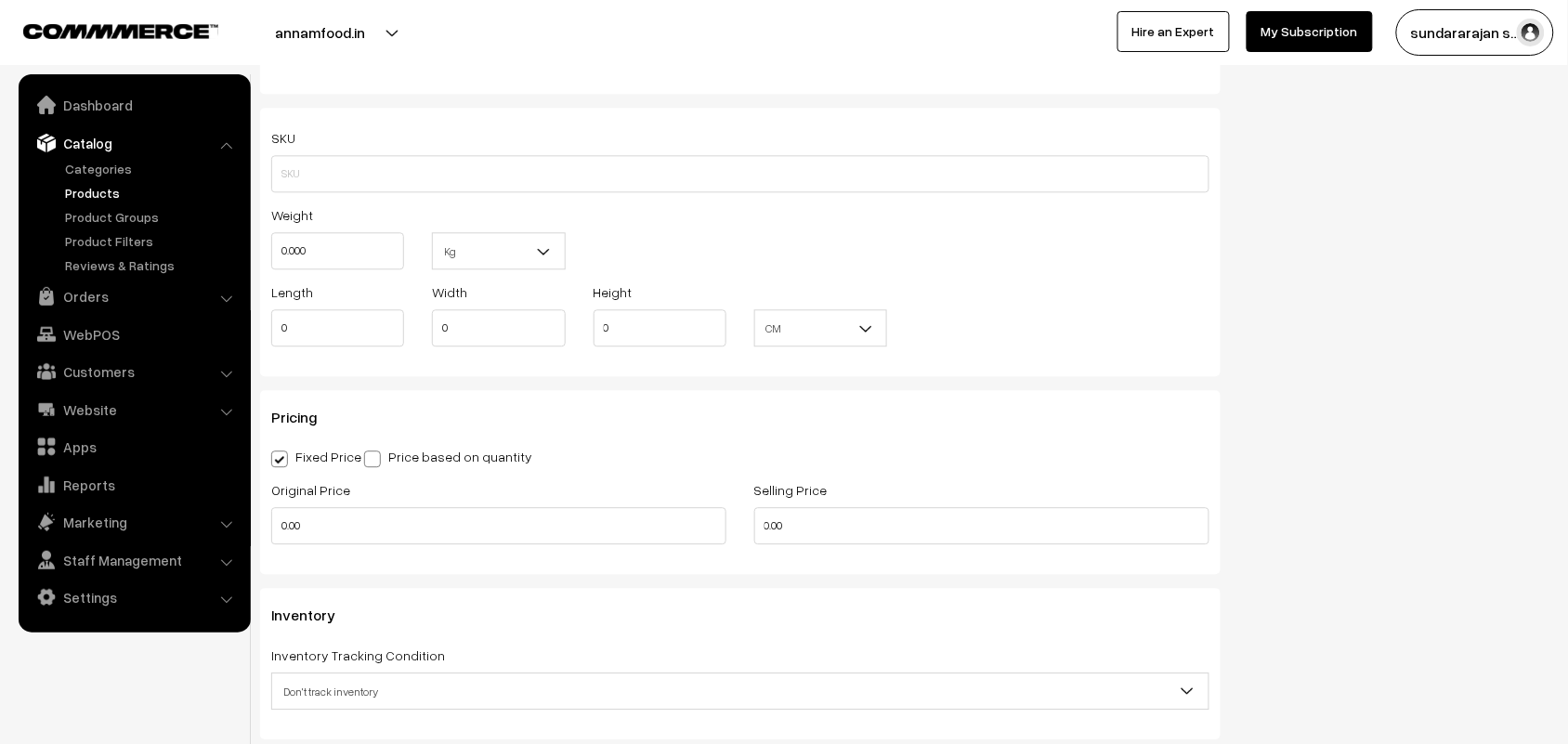 scroll, scrollTop: 1393, scrollLeft: 0, axis: vertical 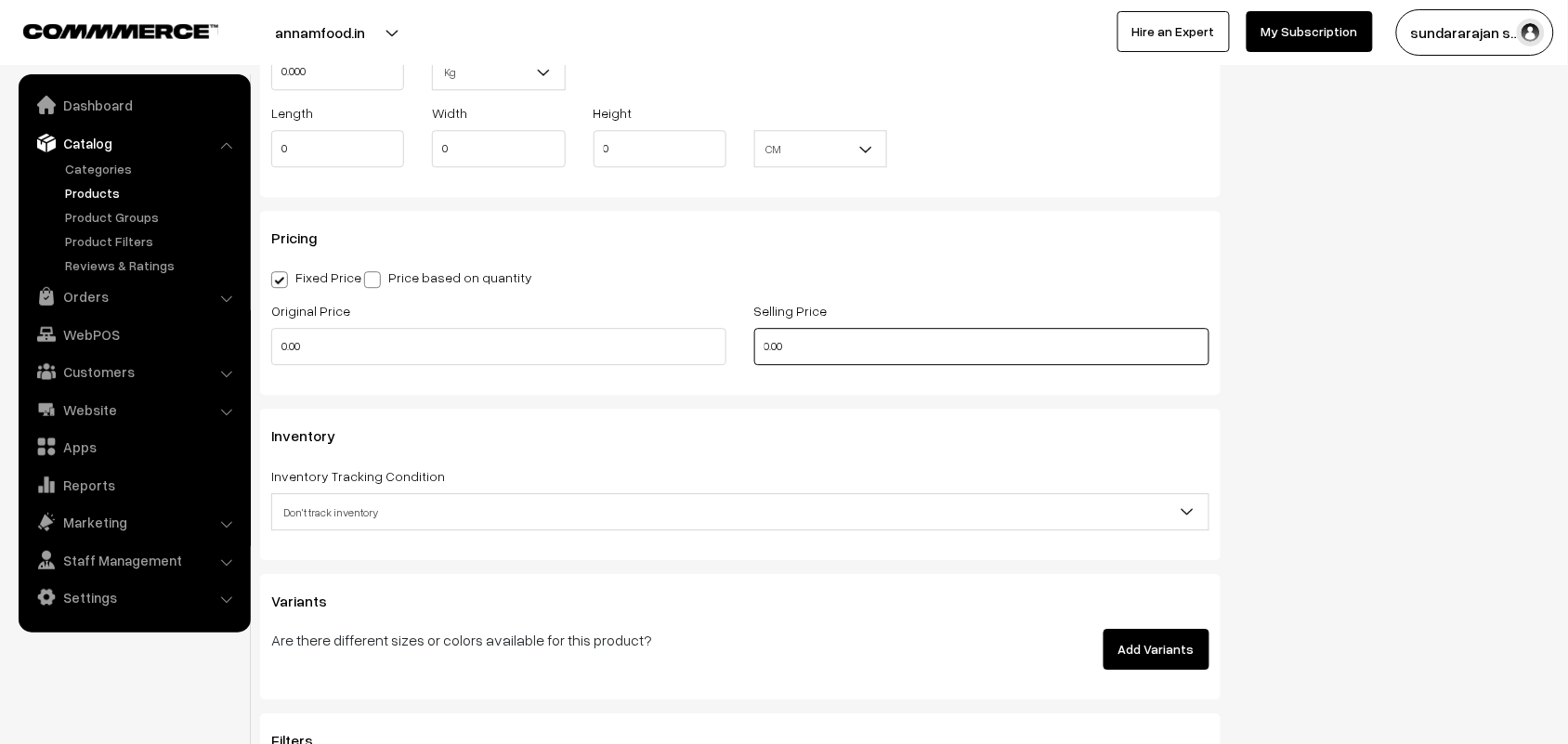 drag, startPoint x: 762, startPoint y: 349, endPoint x: 604, endPoint y: 328, distance: 159.38946 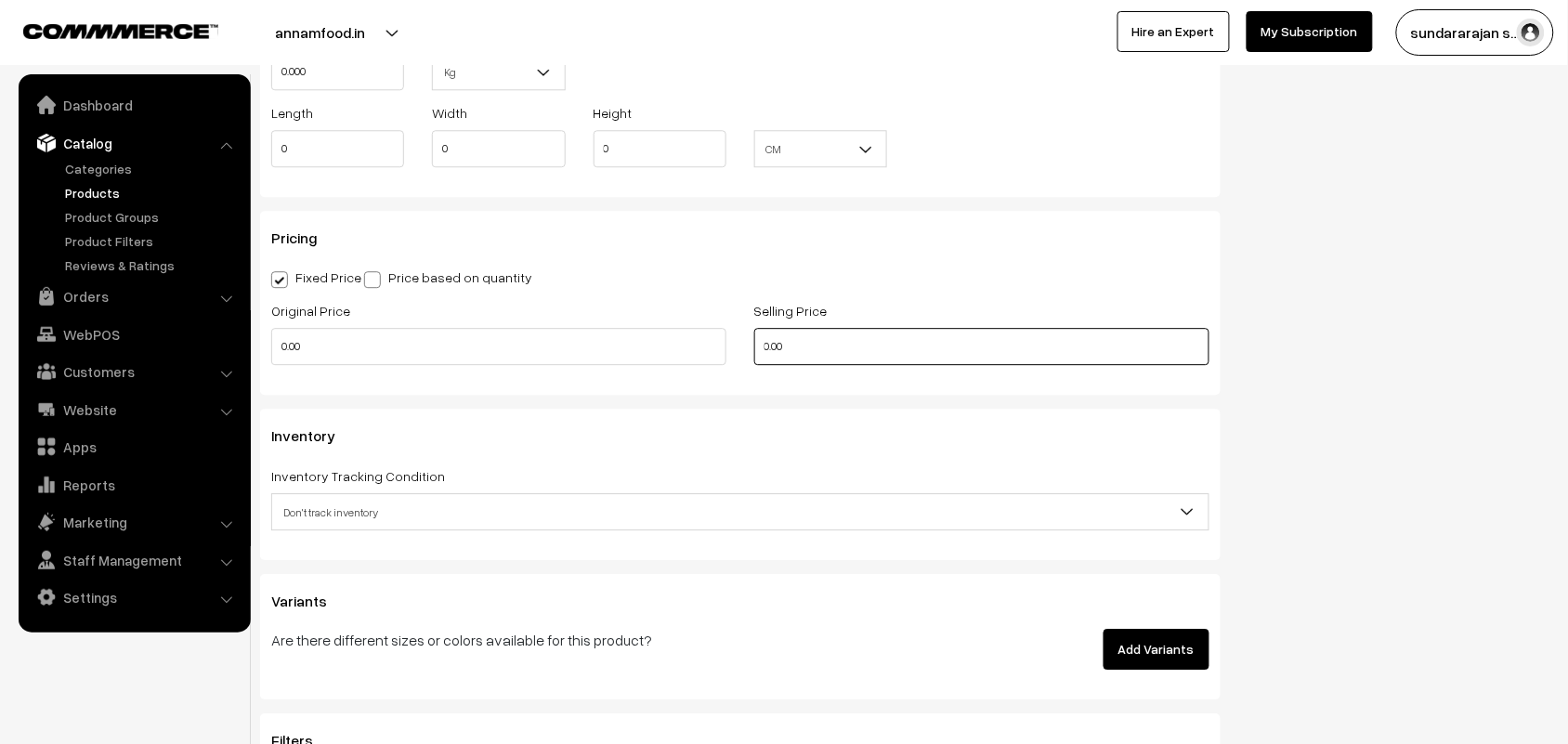 click on "Original Price
0.00
Selling Price
0.00" at bounding box center (740, 337) 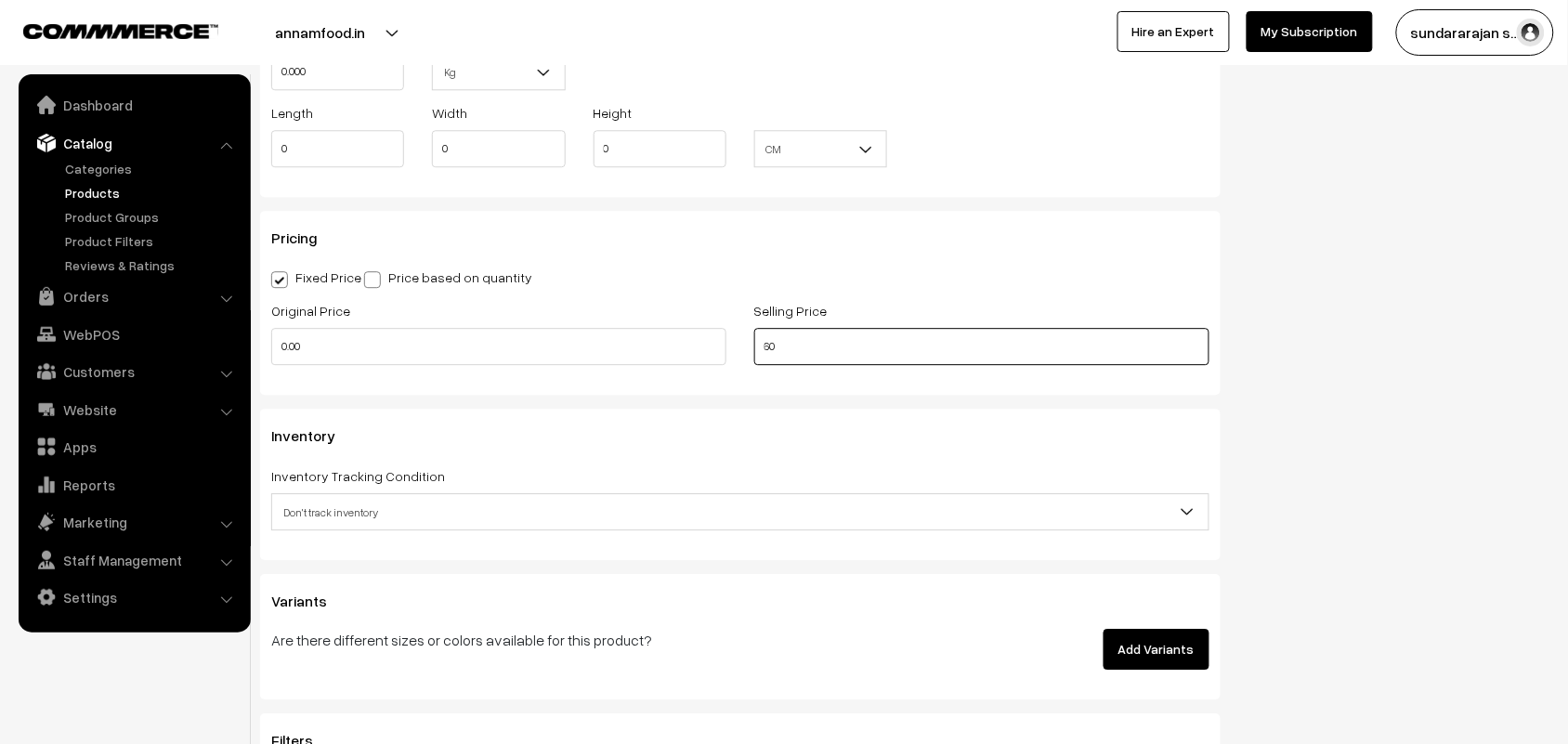 type on "60" 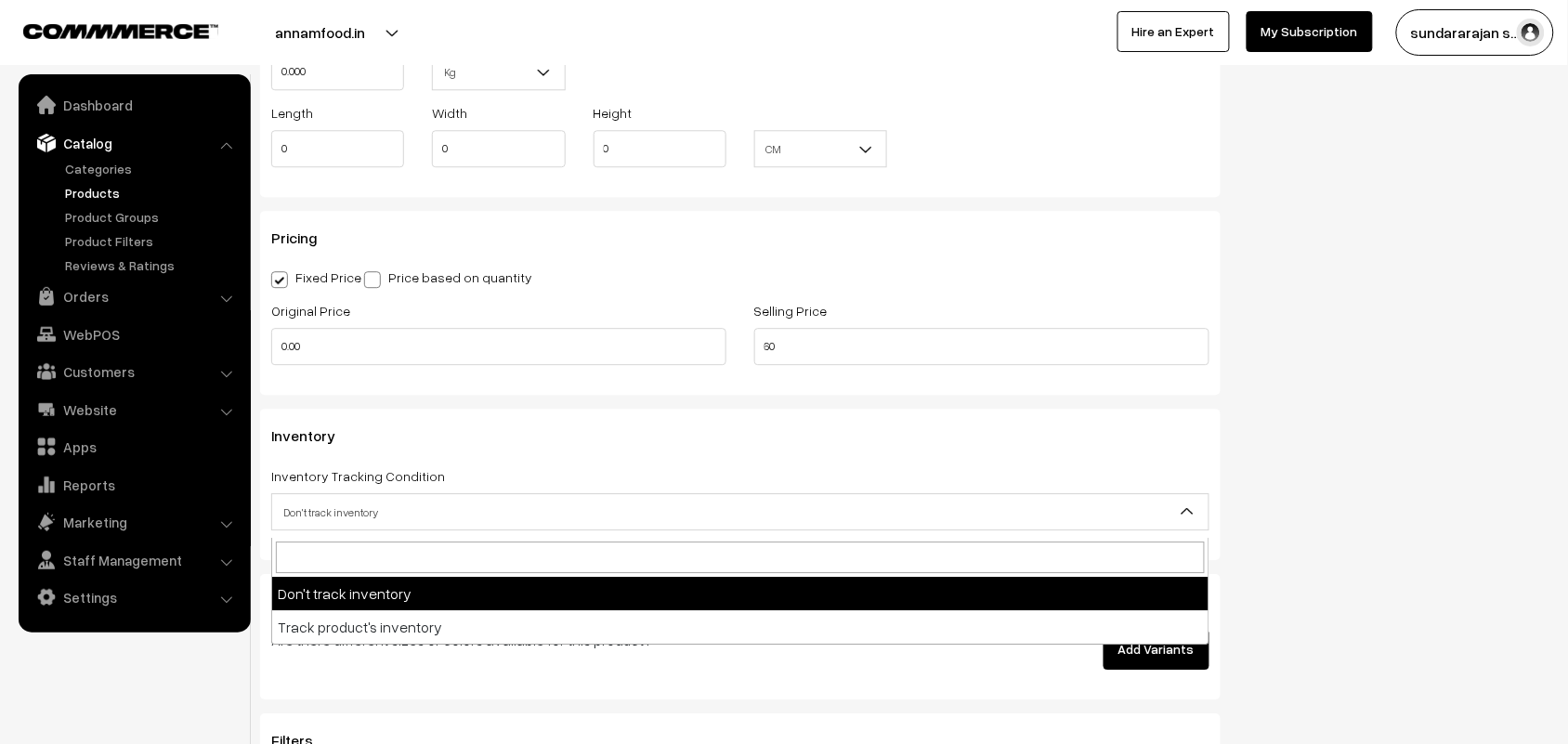 click on "Don't track inventory" at bounding box center (740, 512) 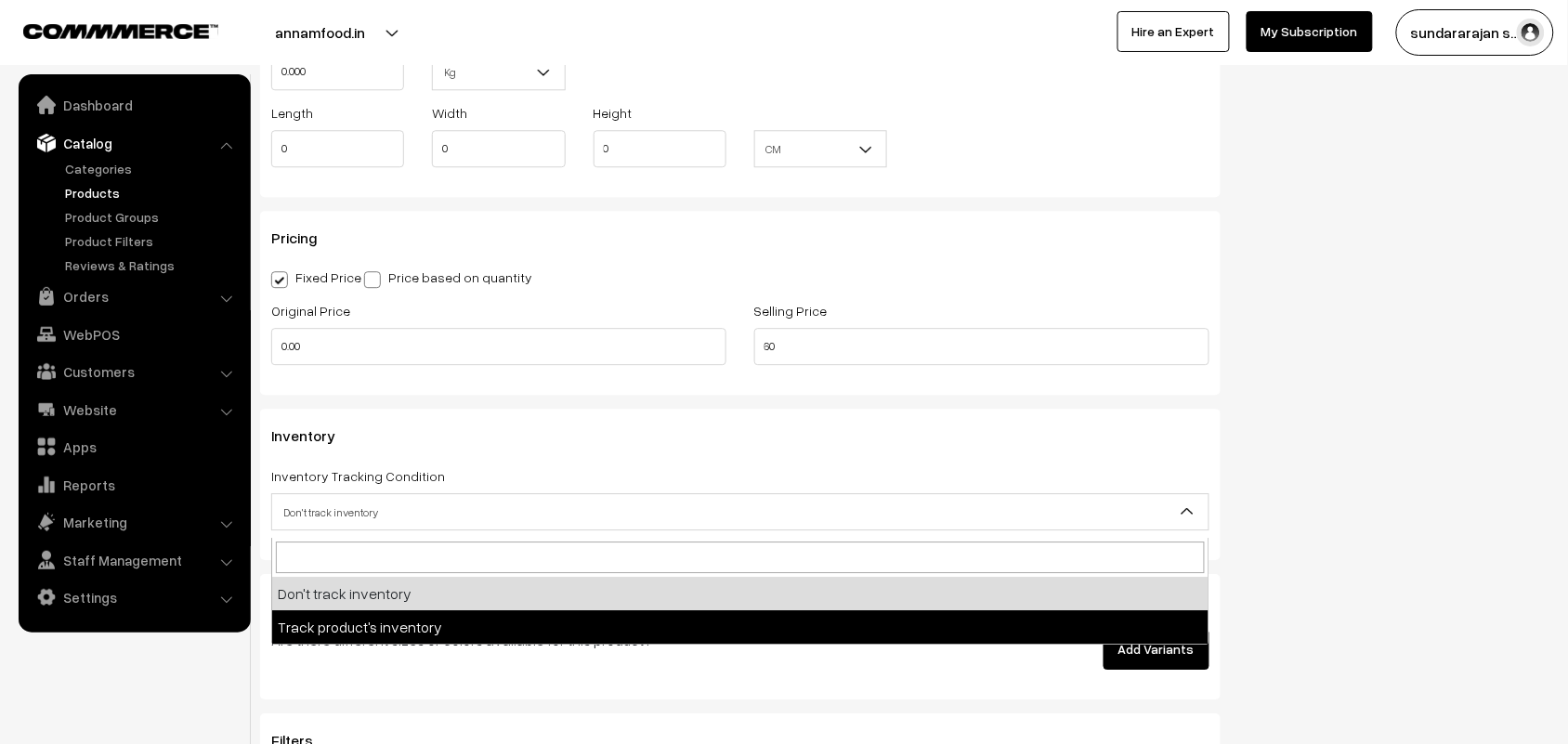 select on "2" 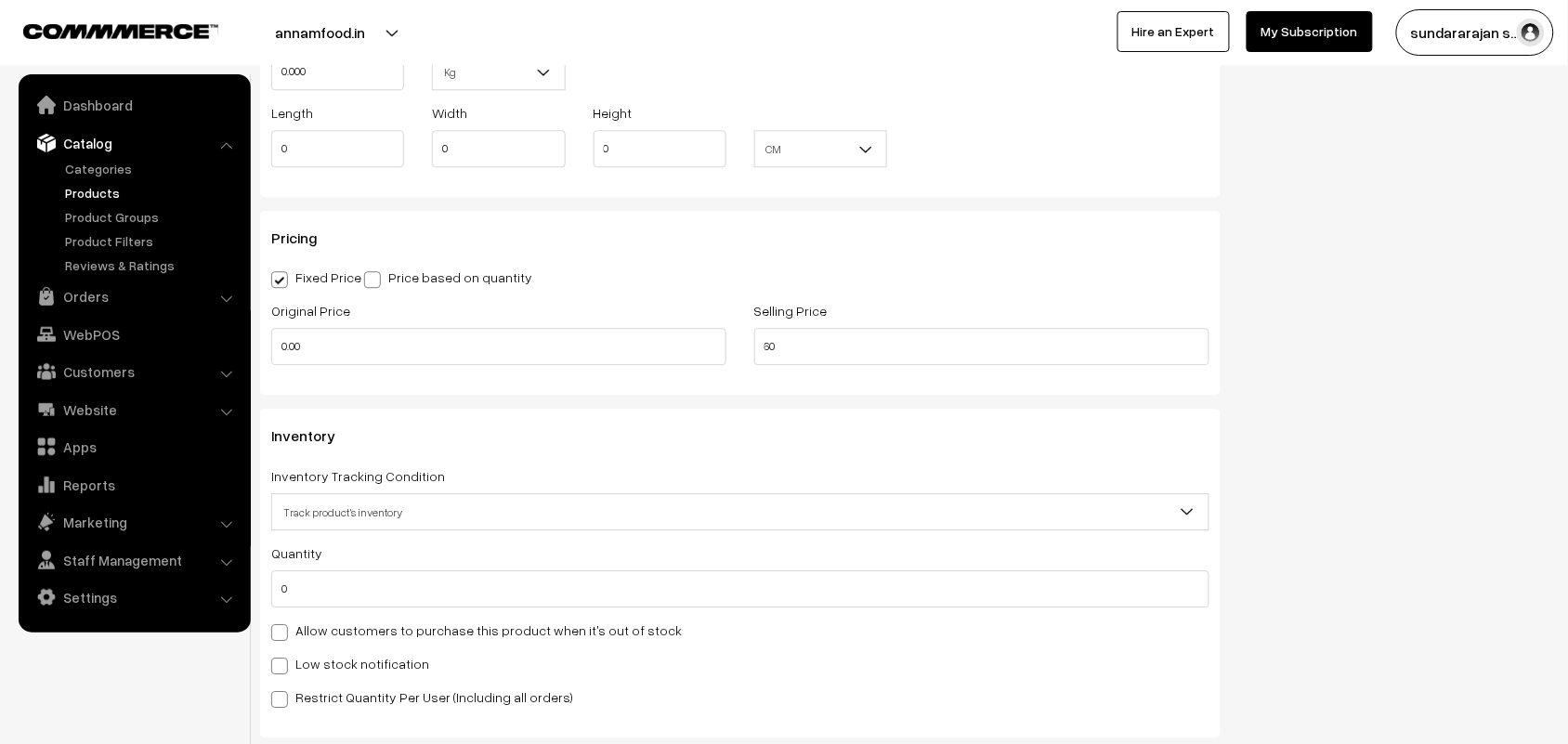 click on "Allow customers to purchase this product when it's out of stock" at bounding box center (477, 630) 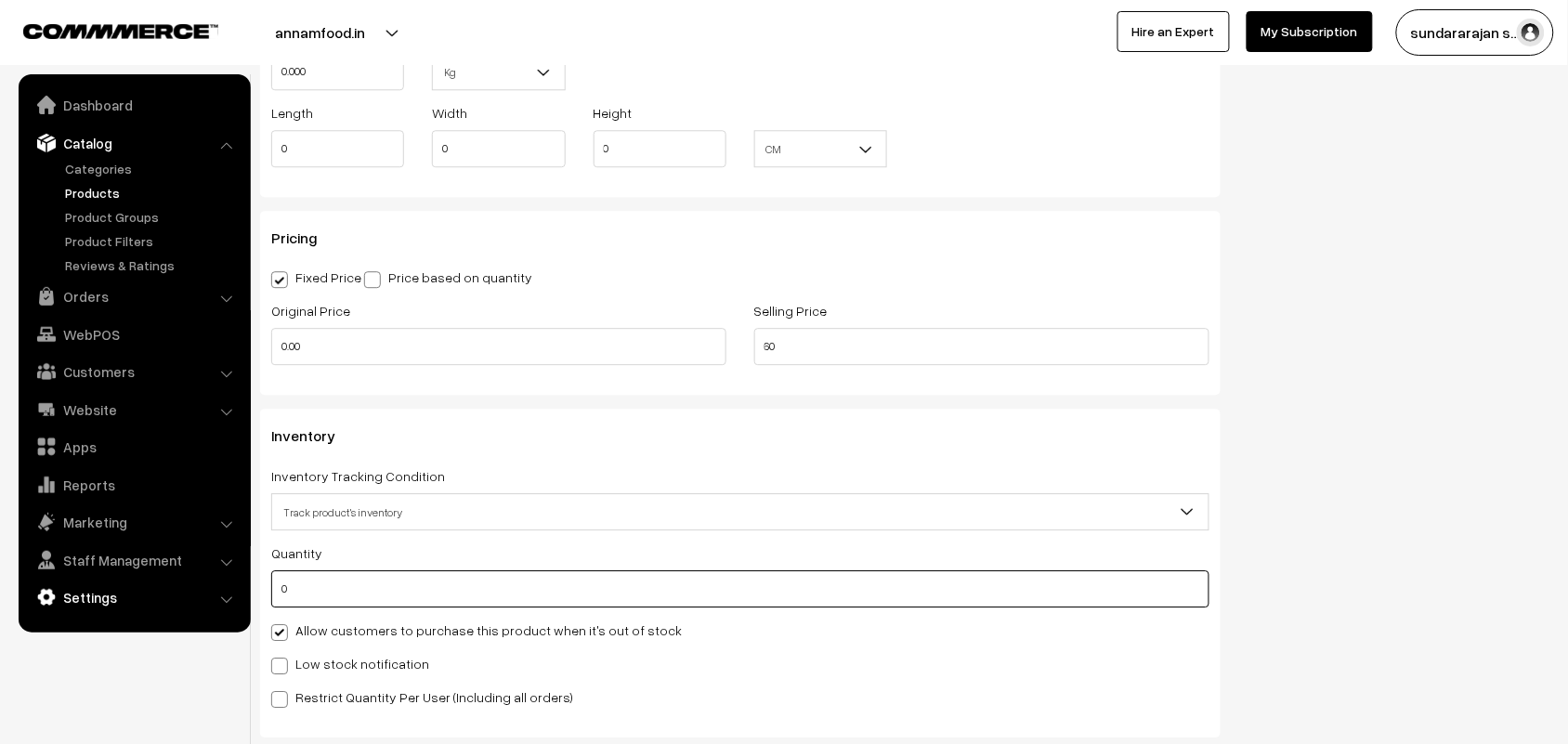 drag, startPoint x: 319, startPoint y: 597, endPoint x: 233, endPoint y: 597, distance: 86 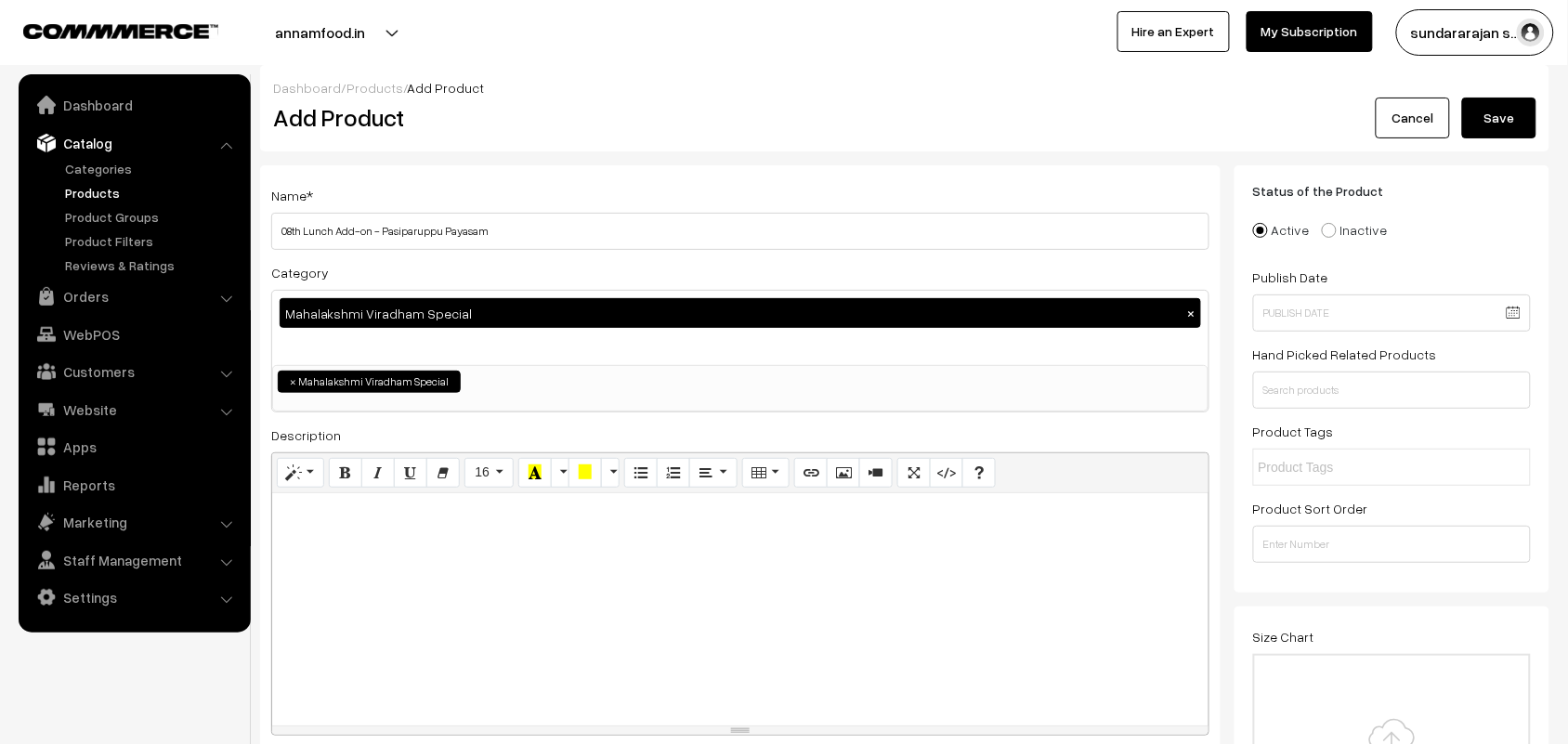 scroll, scrollTop: 0, scrollLeft: 0, axis: both 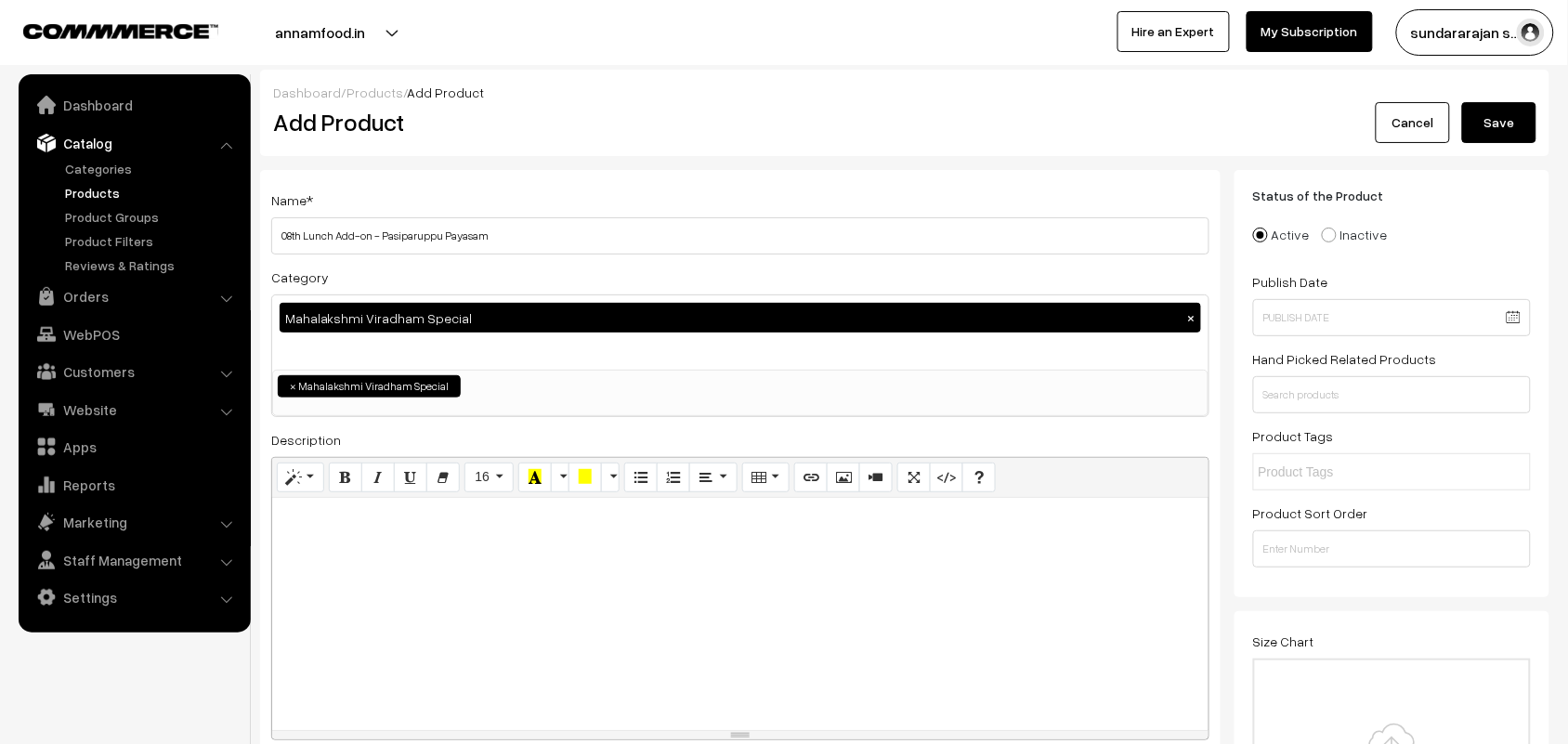 type on "100" 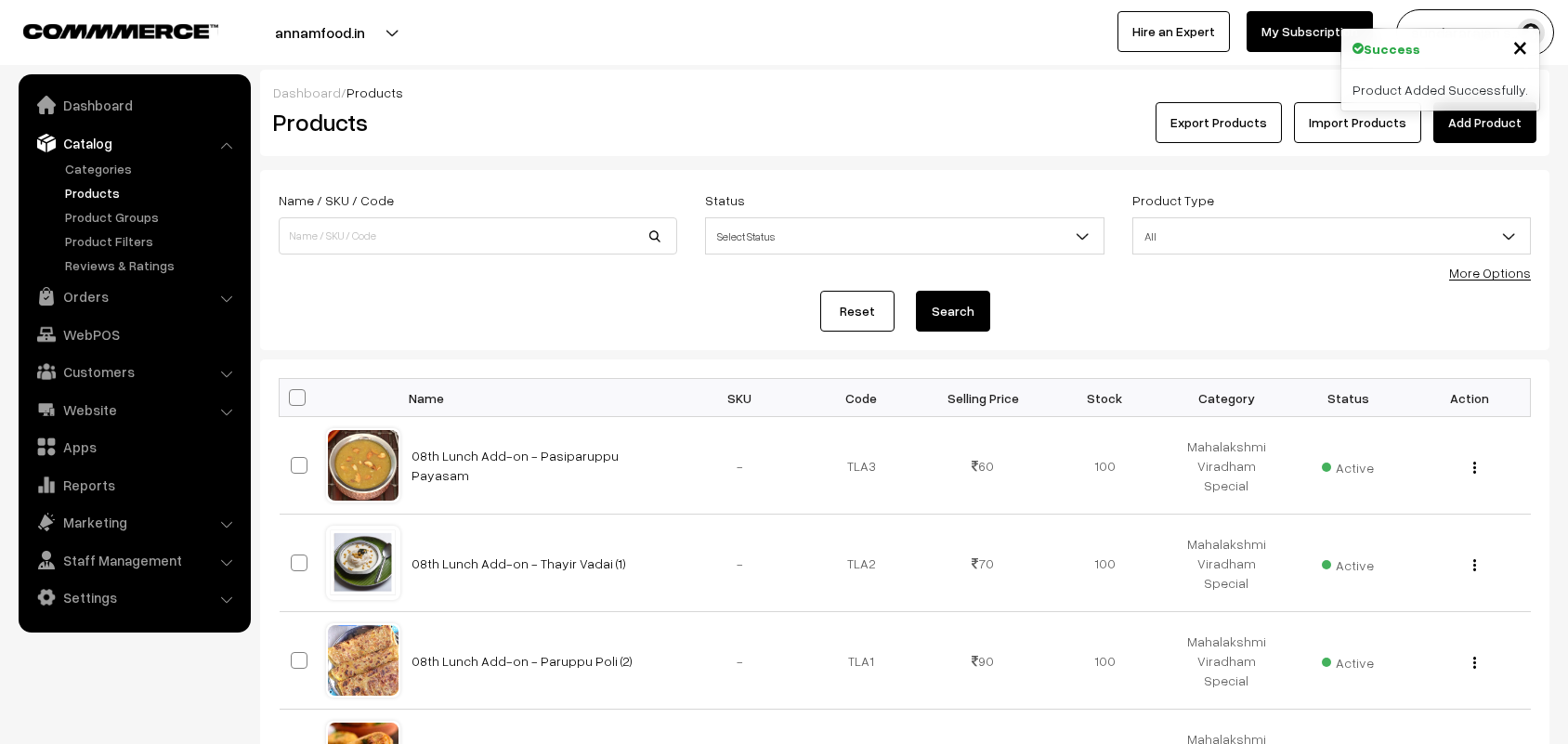 scroll, scrollTop: 0, scrollLeft: 0, axis: both 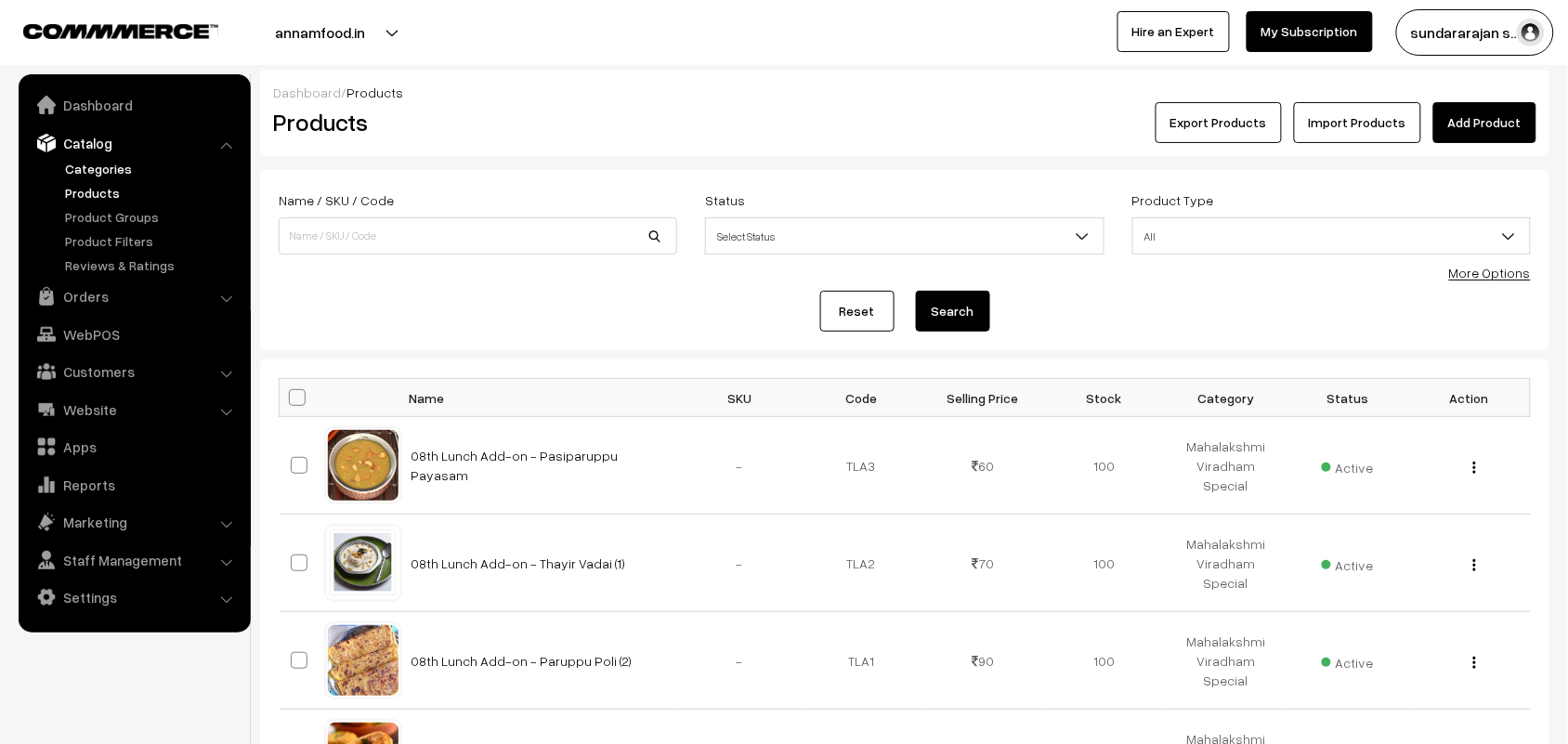 click on "Categories" at bounding box center [152, 168] 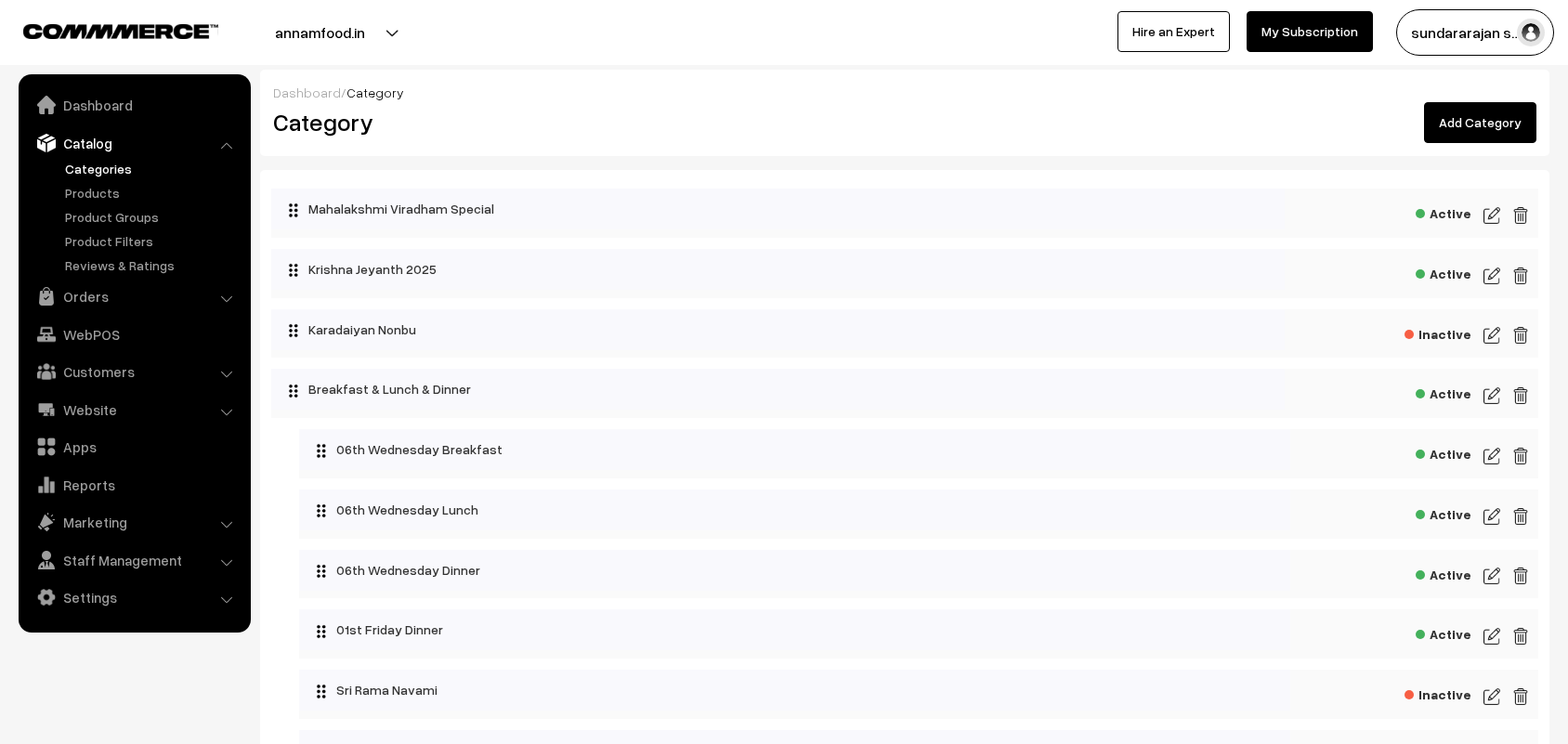 scroll, scrollTop: 0, scrollLeft: 0, axis: both 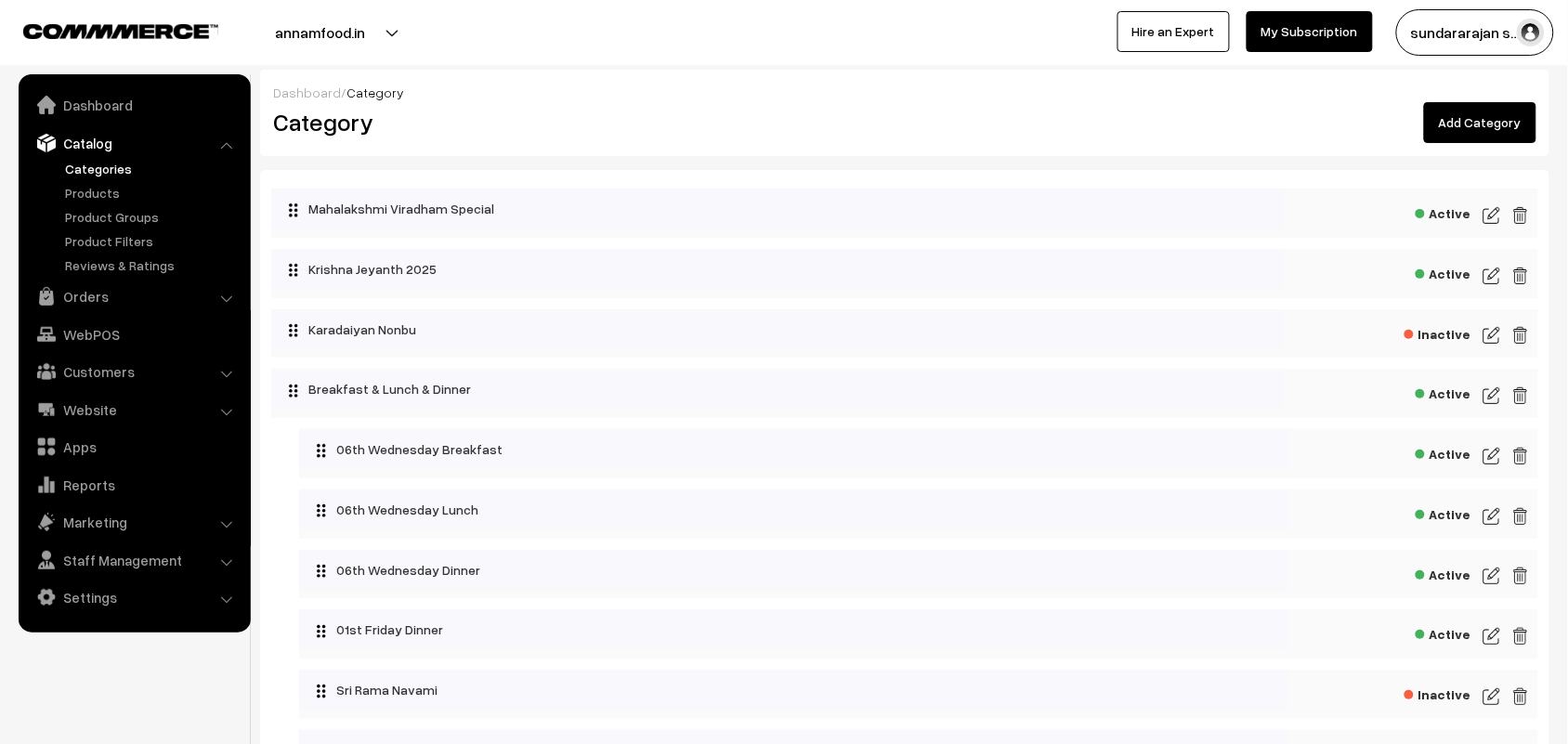 click at bounding box center [1492, 215] 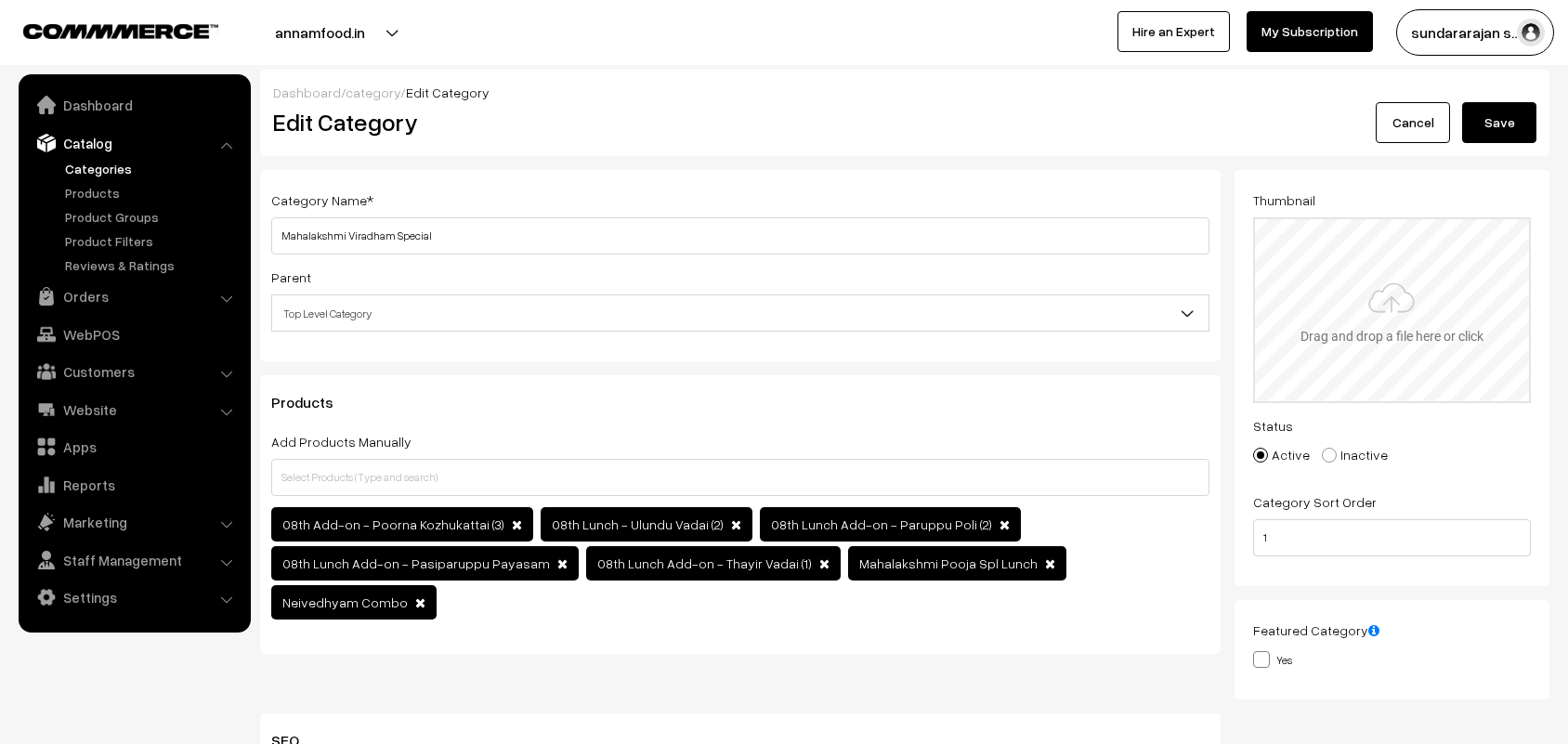scroll, scrollTop: 0, scrollLeft: 0, axis: both 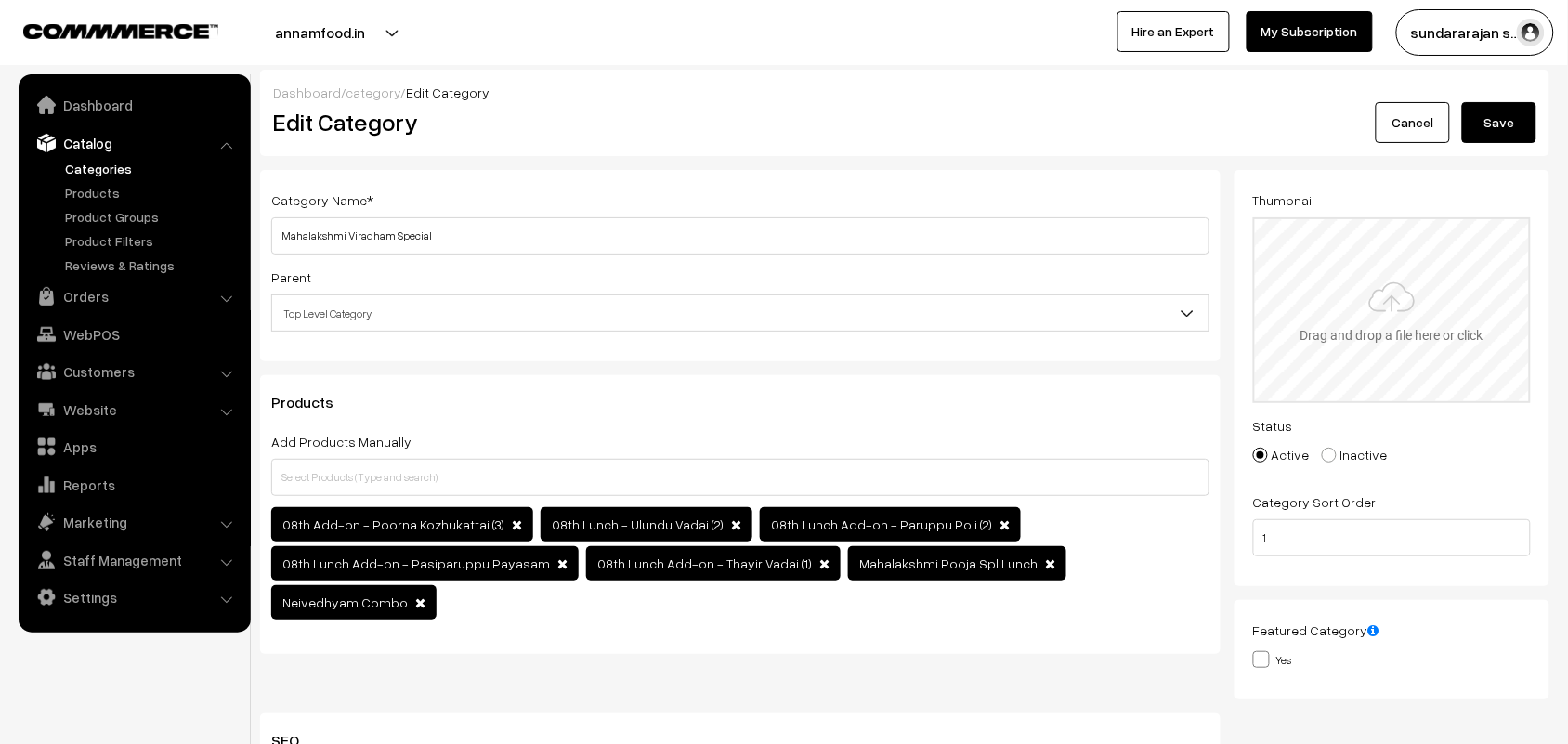 click at bounding box center [1392, 310] 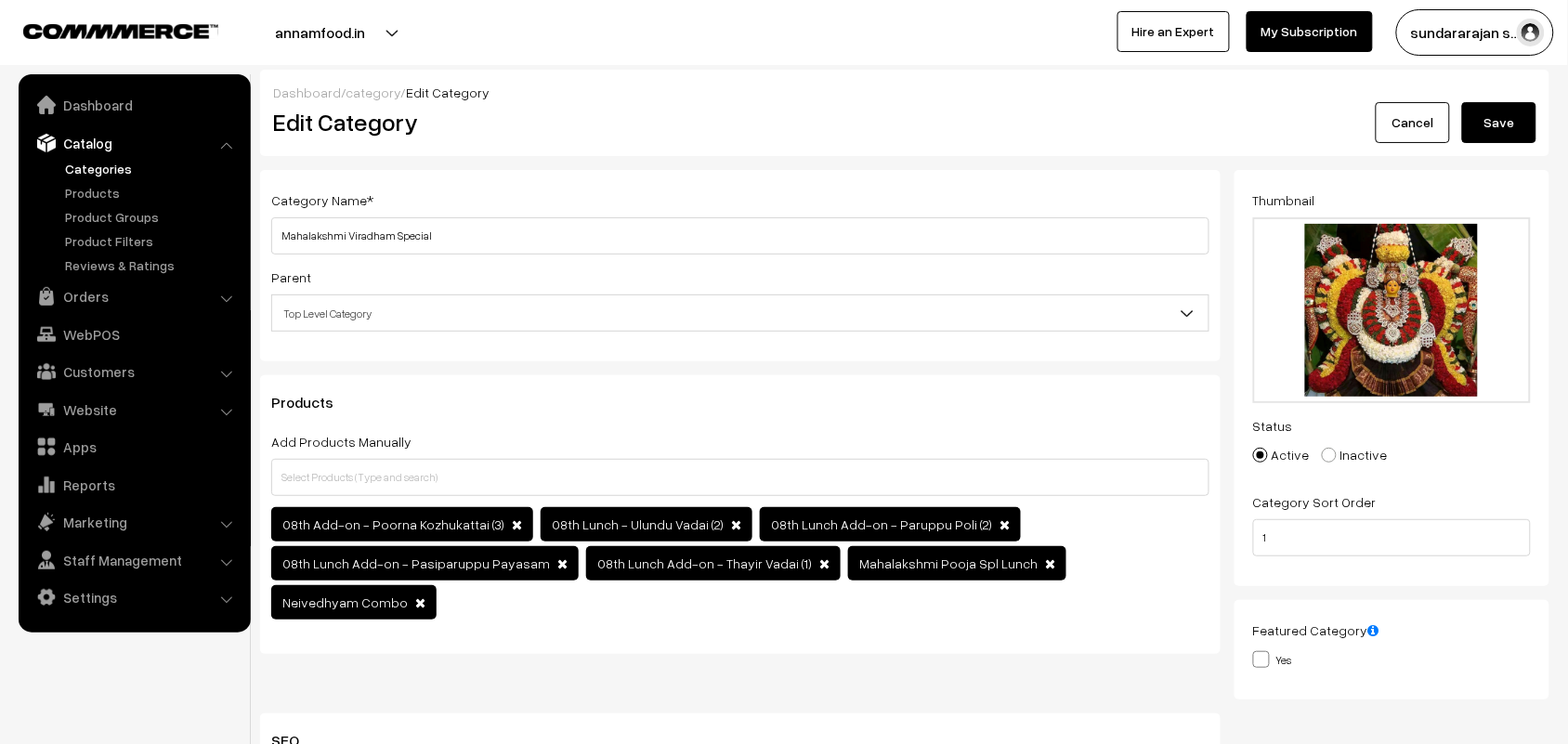 click on "Save" at bounding box center [1499, 123] 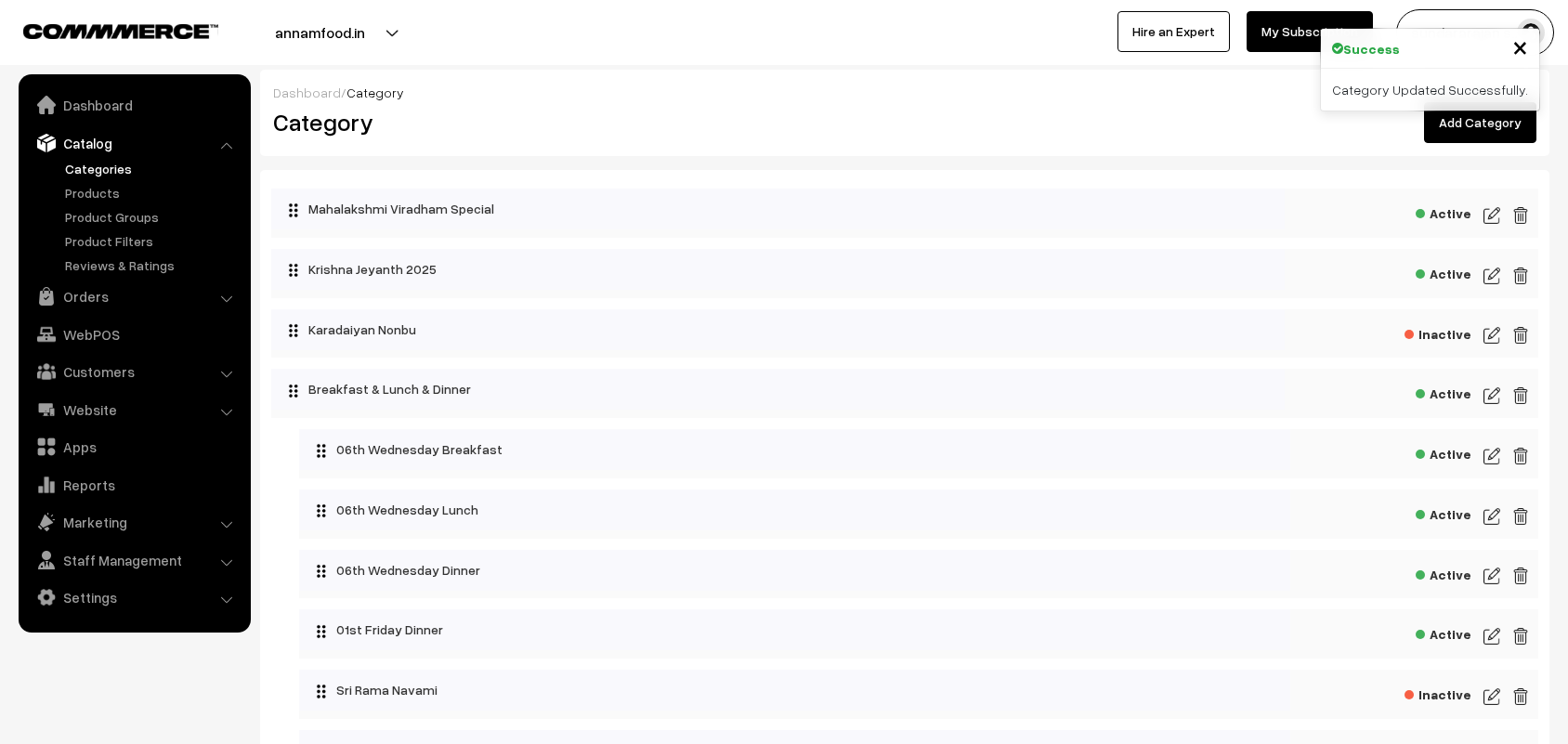 scroll, scrollTop: 0, scrollLeft: 0, axis: both 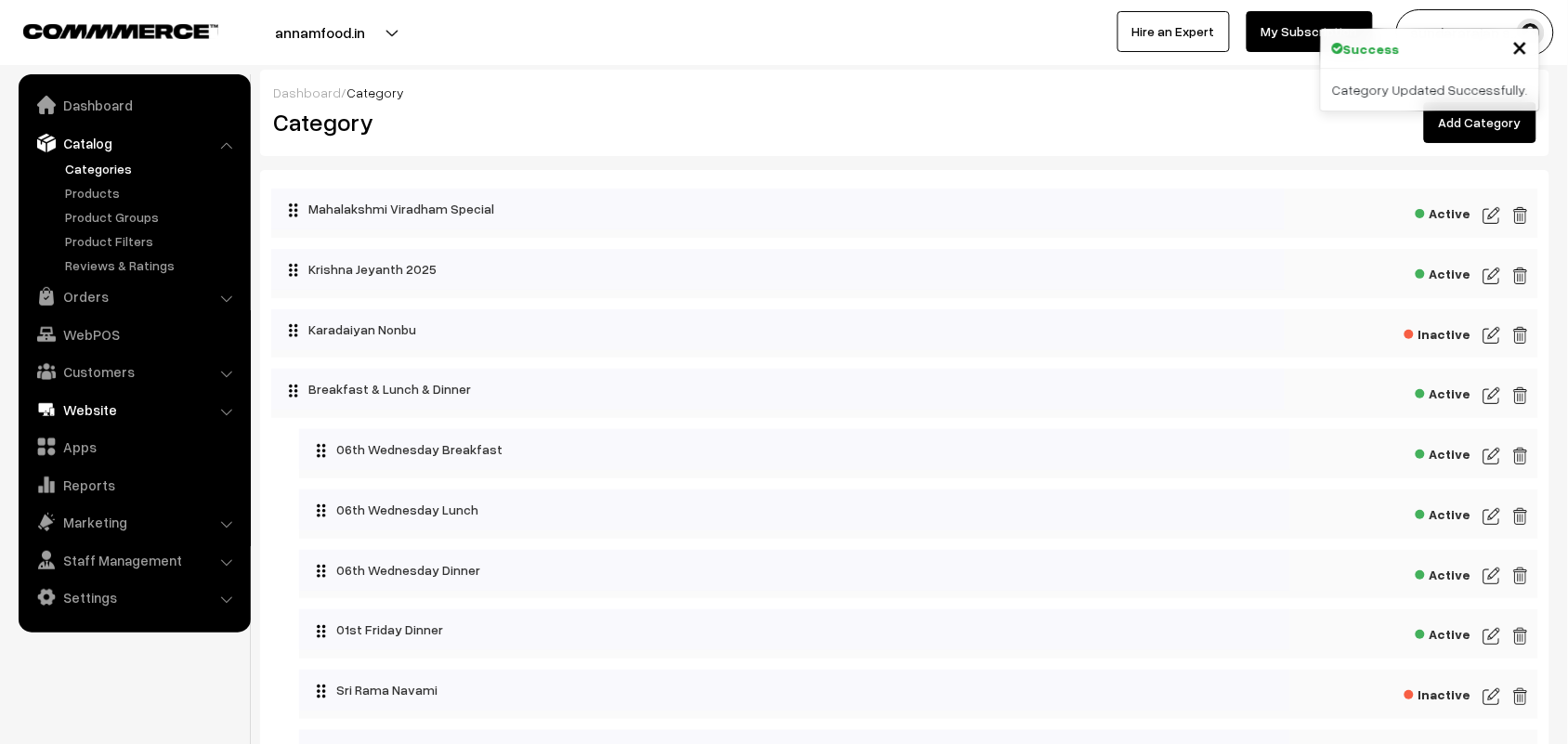 click on "Website" at bounding box center [134, 410] 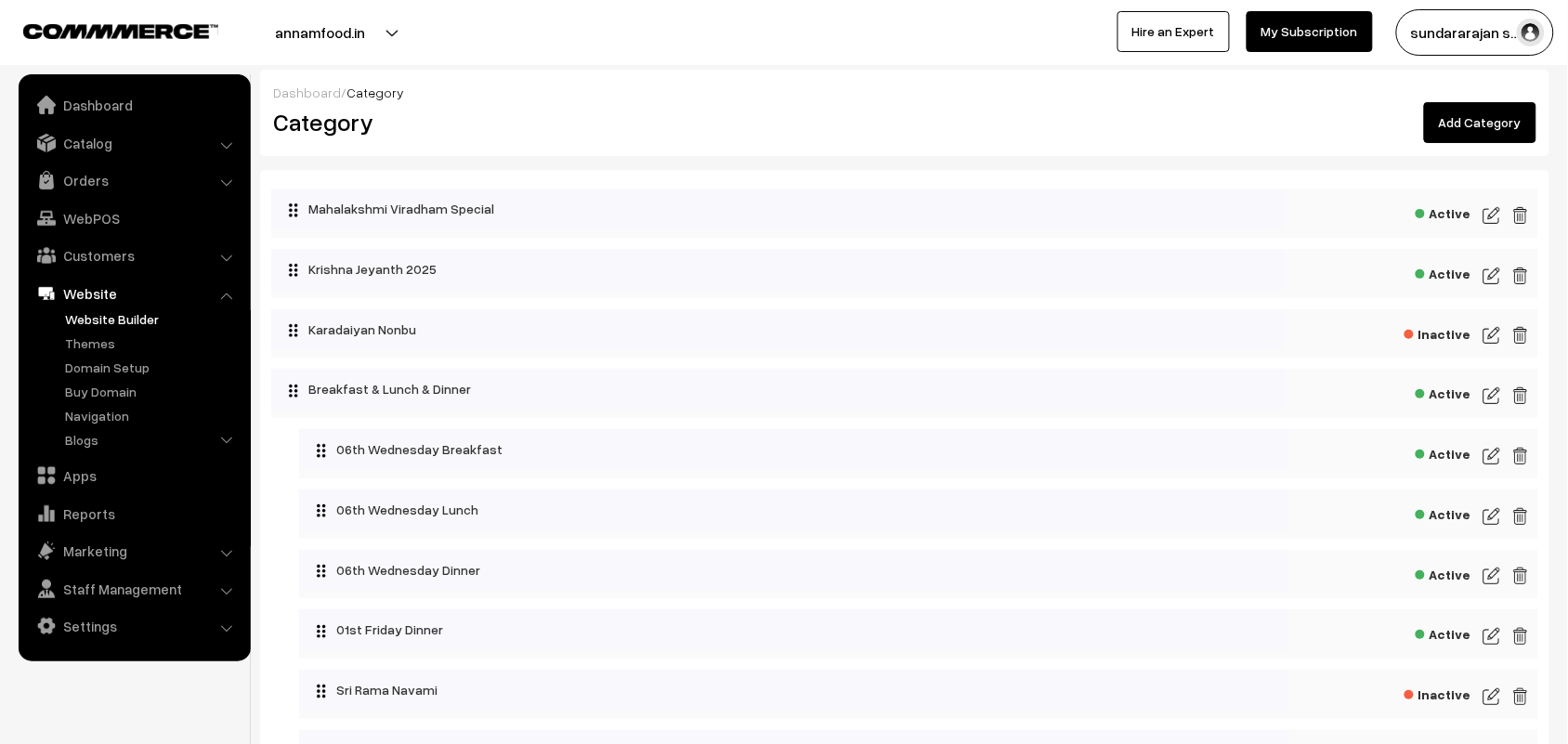 click on "Website Builder" at bounding box center (152, 319) 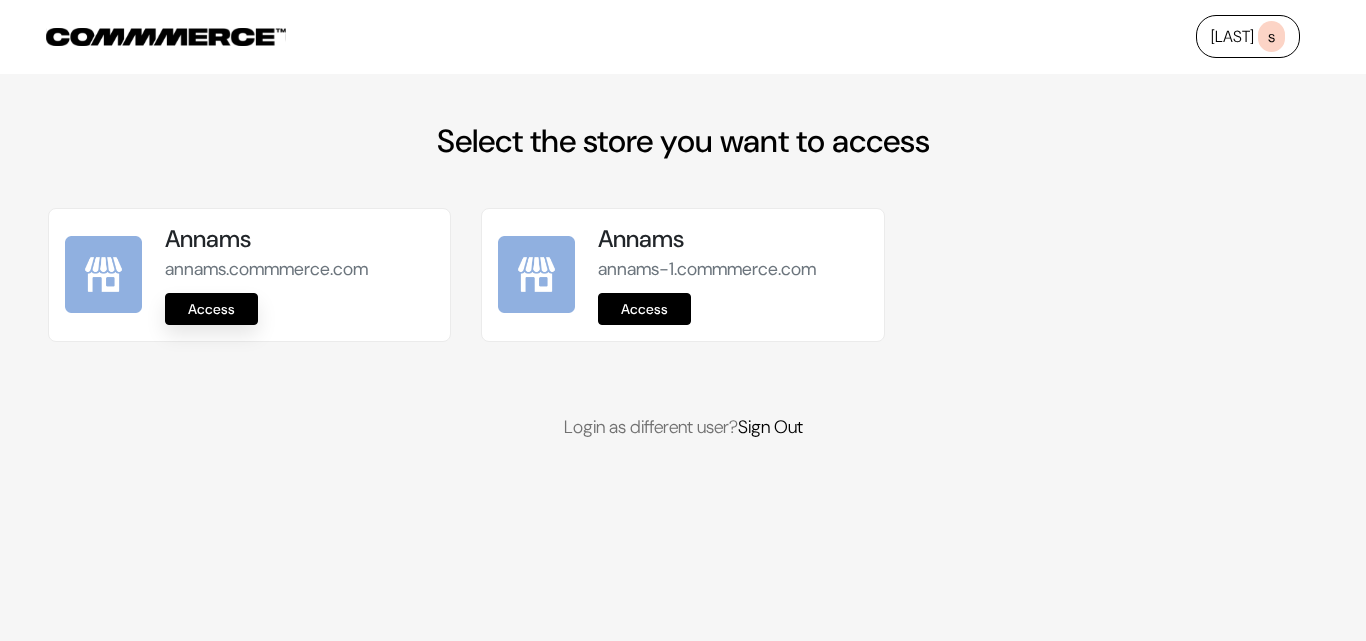 scroll, scrollTop: 0, scrollLeft: 0, axis: both 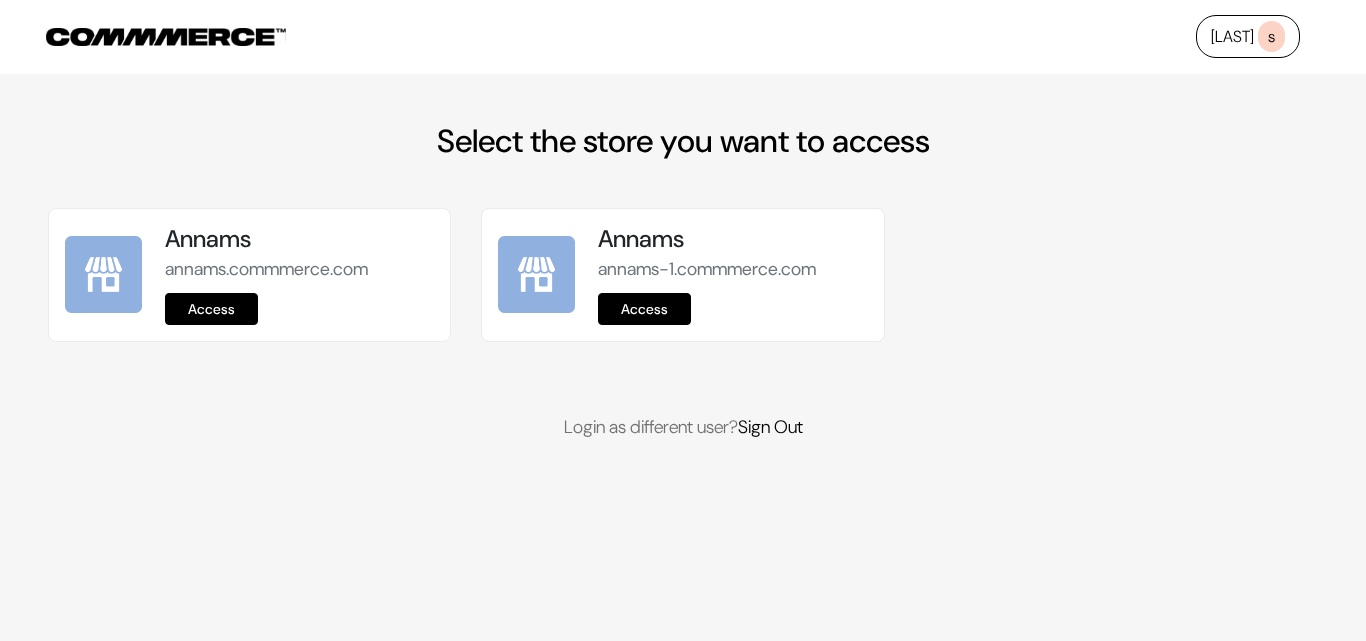 click on "Access" at bounding box center (211, 309) 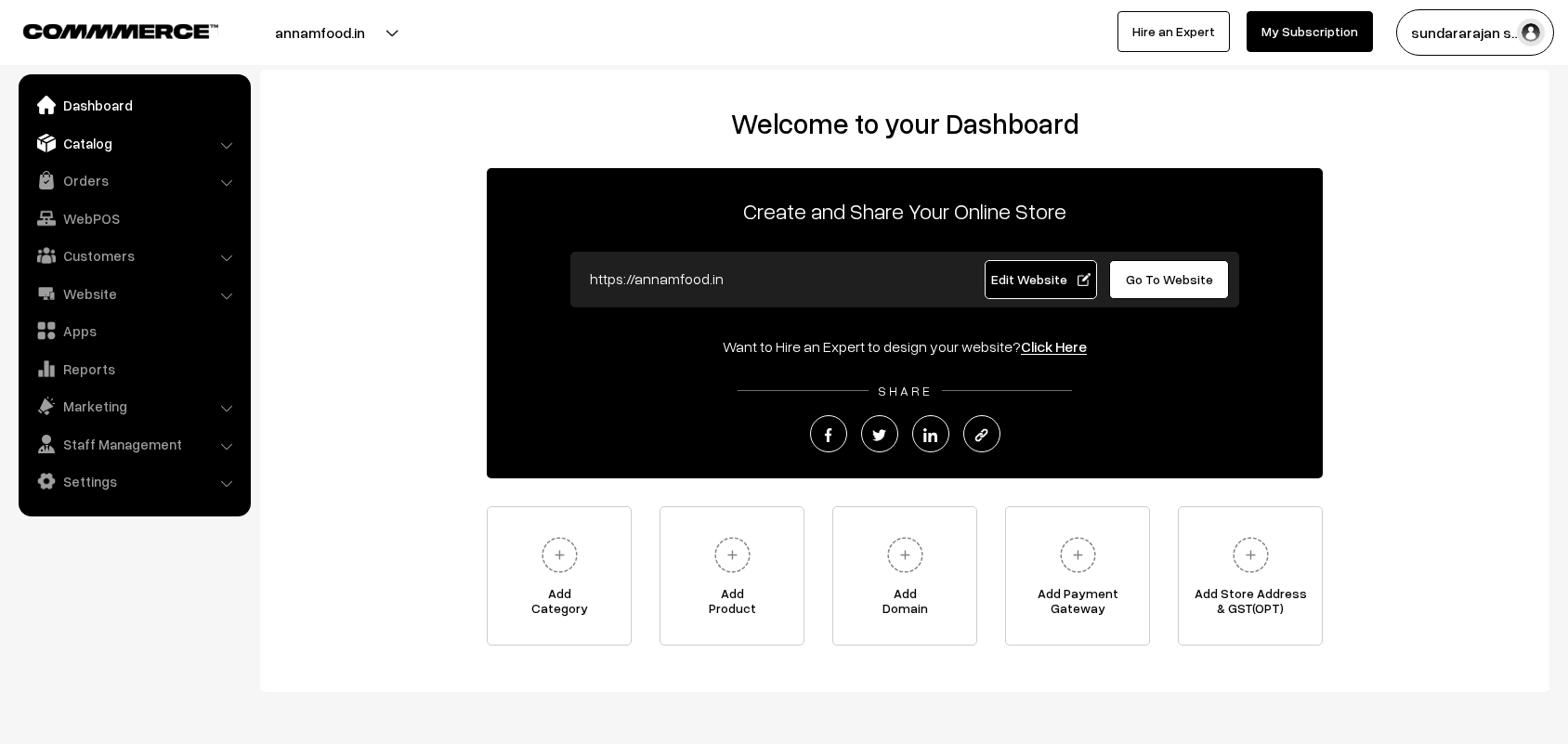 scroll, scrollTop: 0, scrollLeft: 0, axis: both 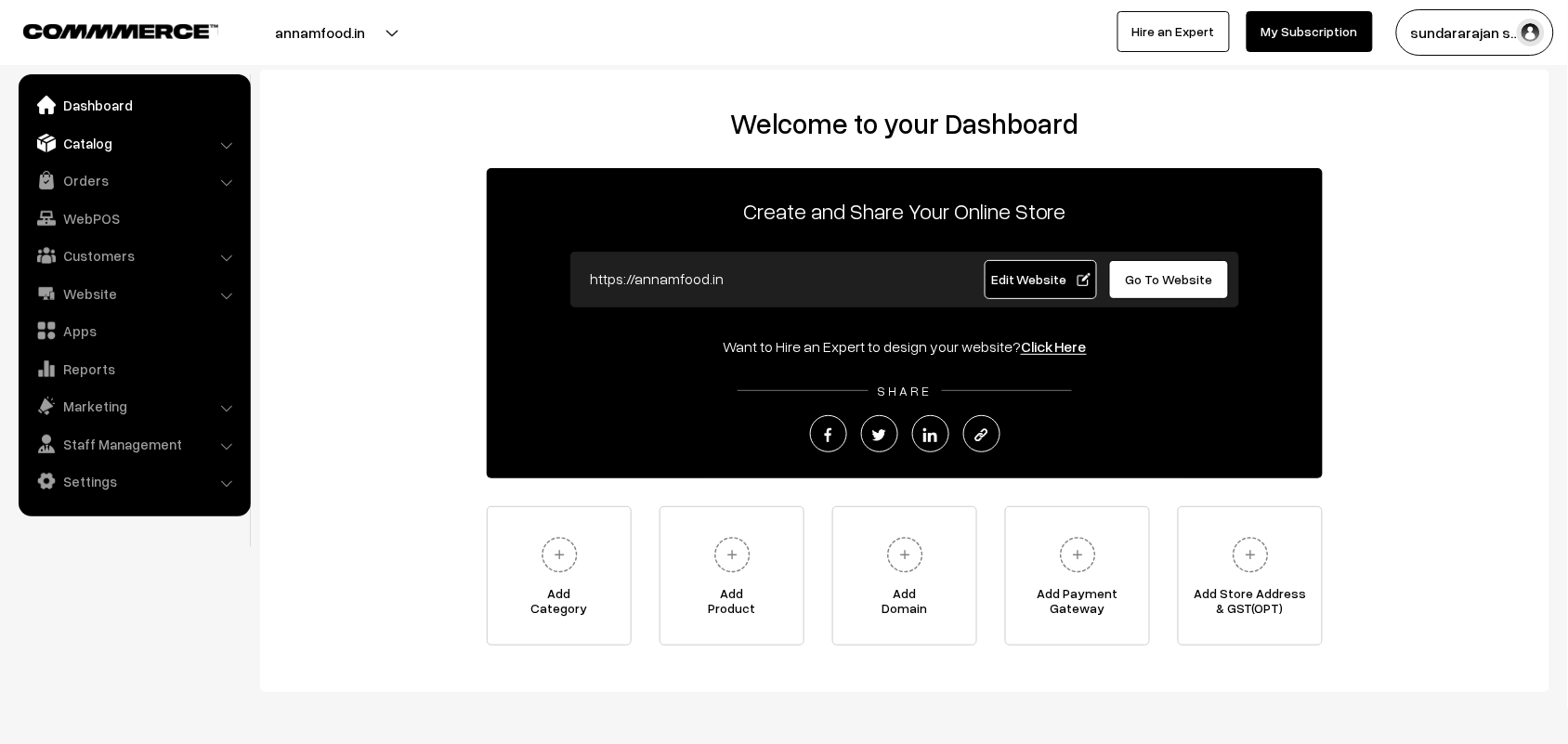 click on "Catalog" at bounding box center [134, 143] 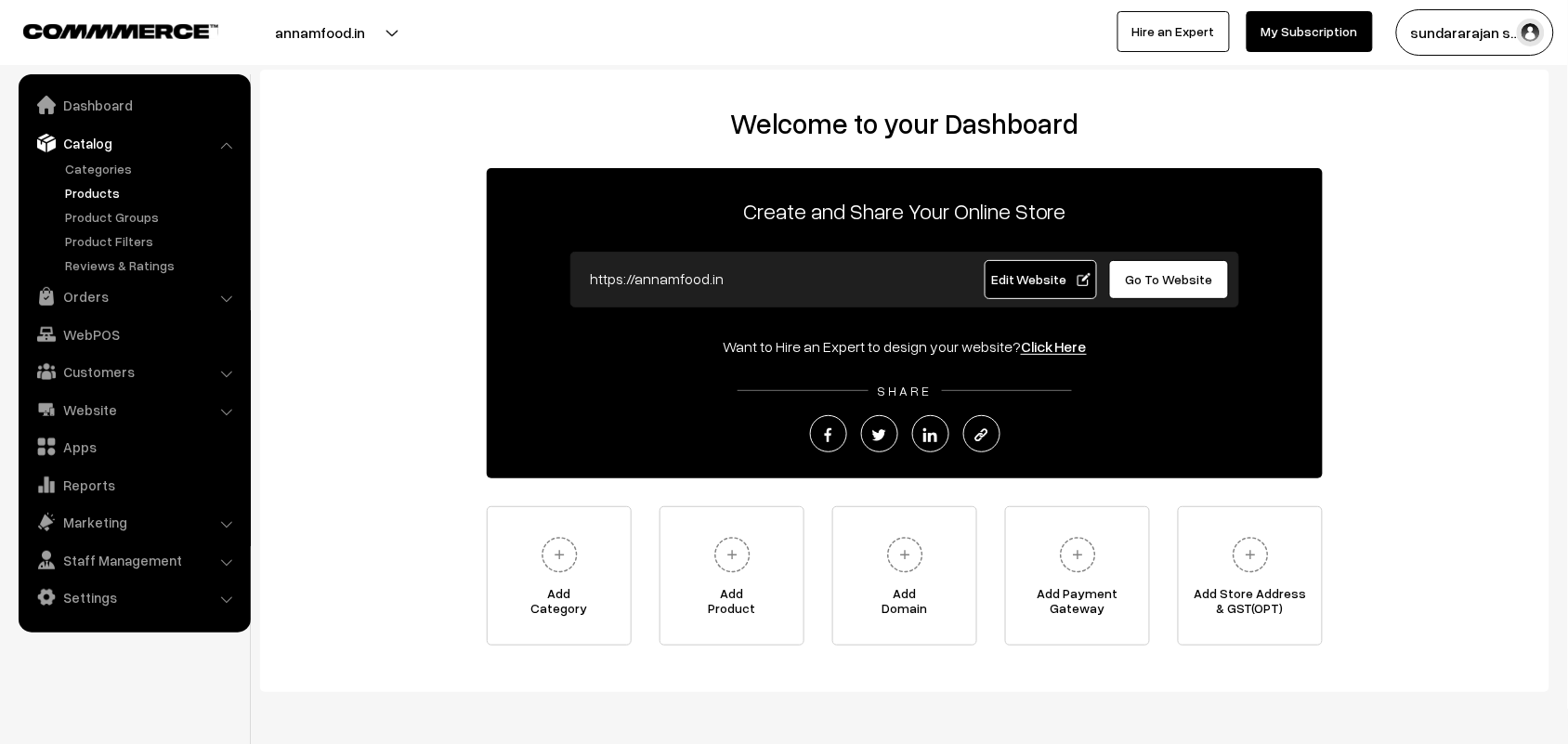 click on "Products" at bounding box center (152, 192) 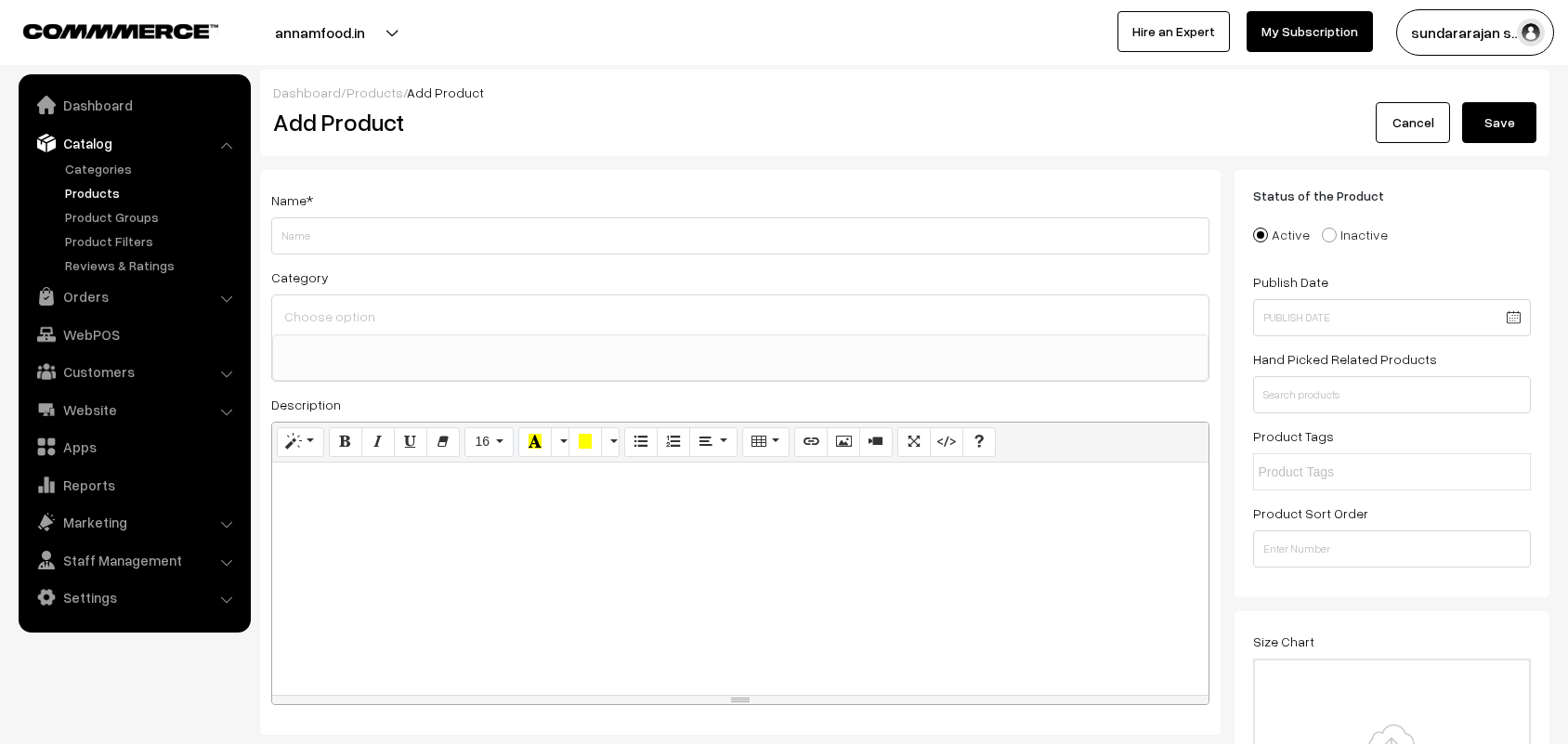 select 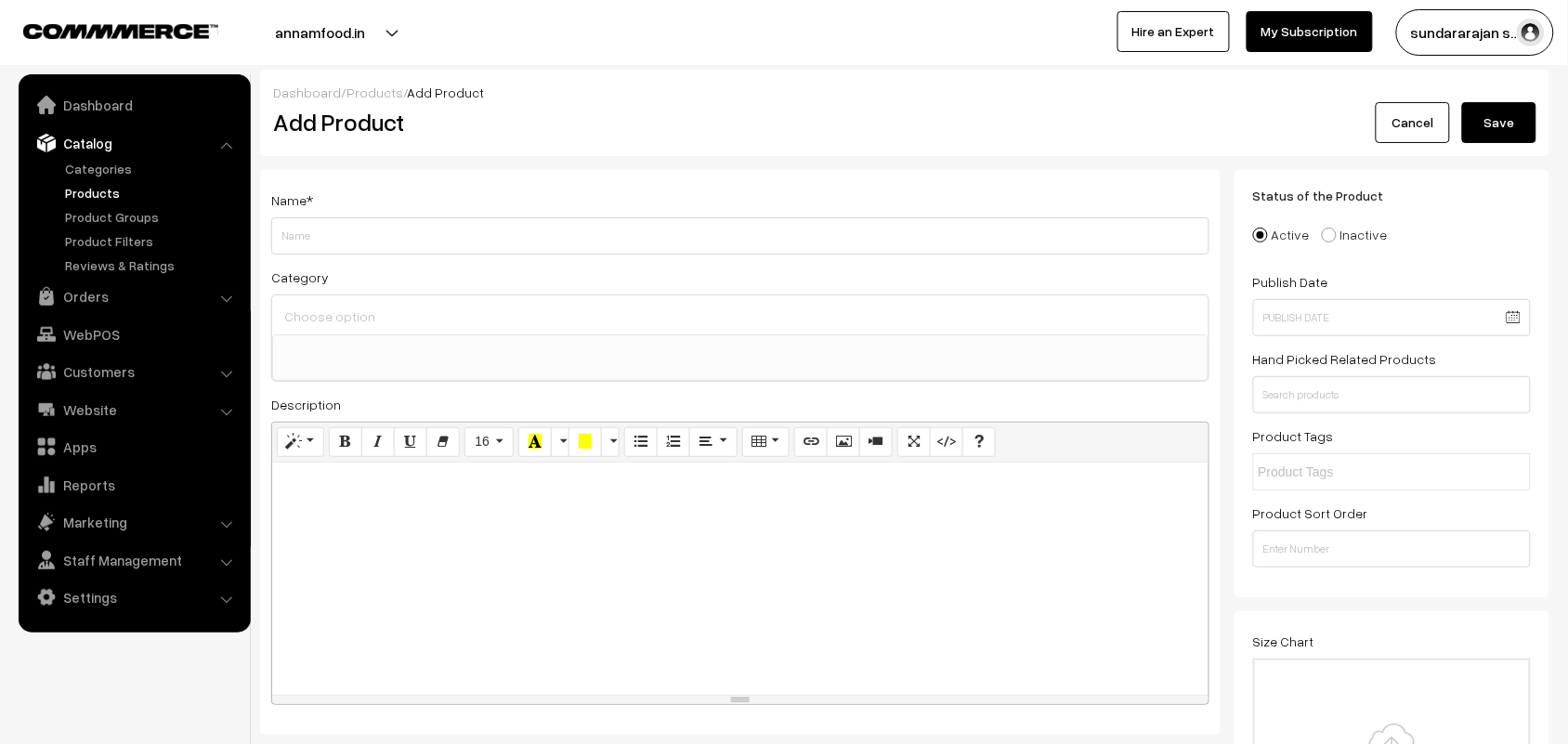 click on "Weight" at bounding box center [740, 236] 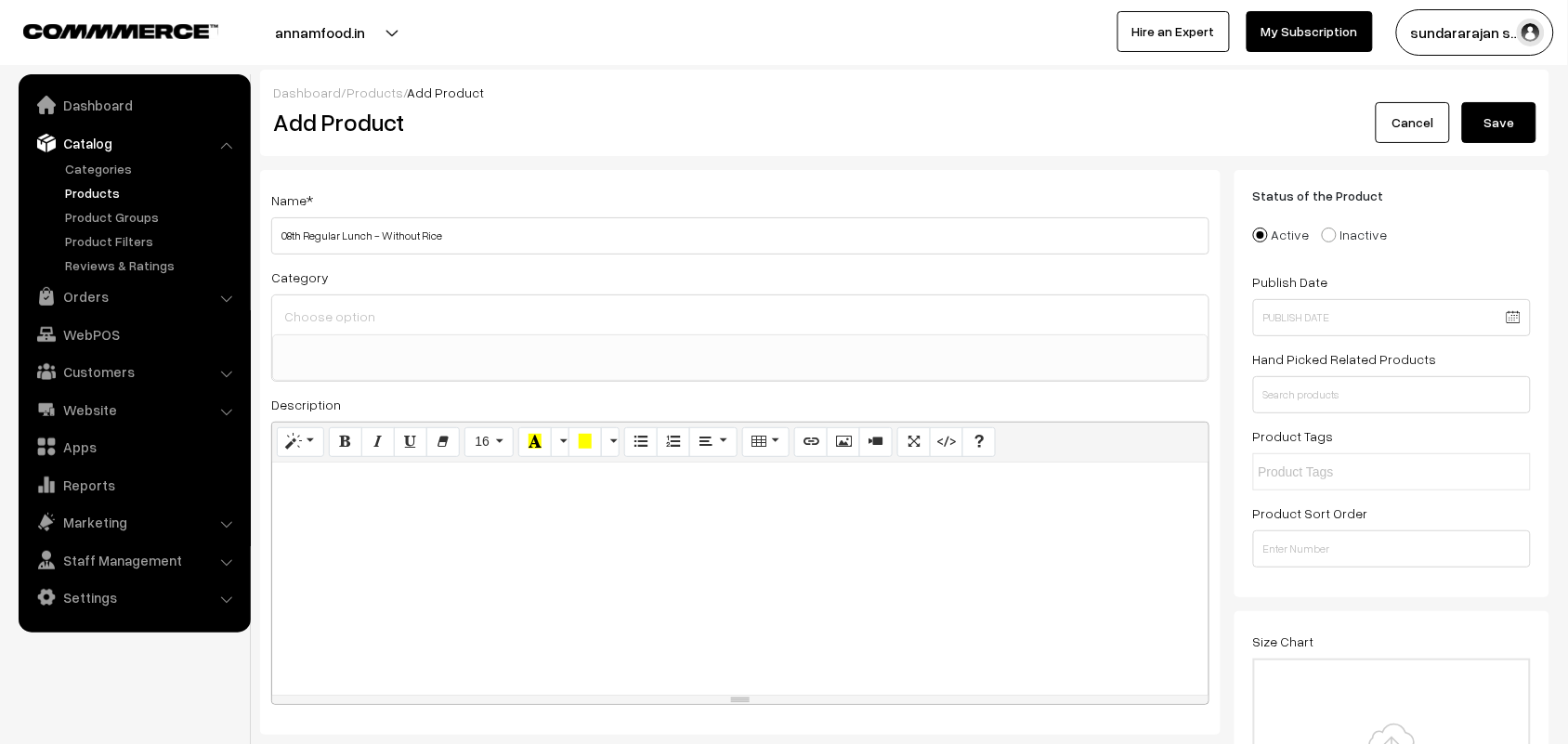type on "08th Regular Lunch - Without Rice" 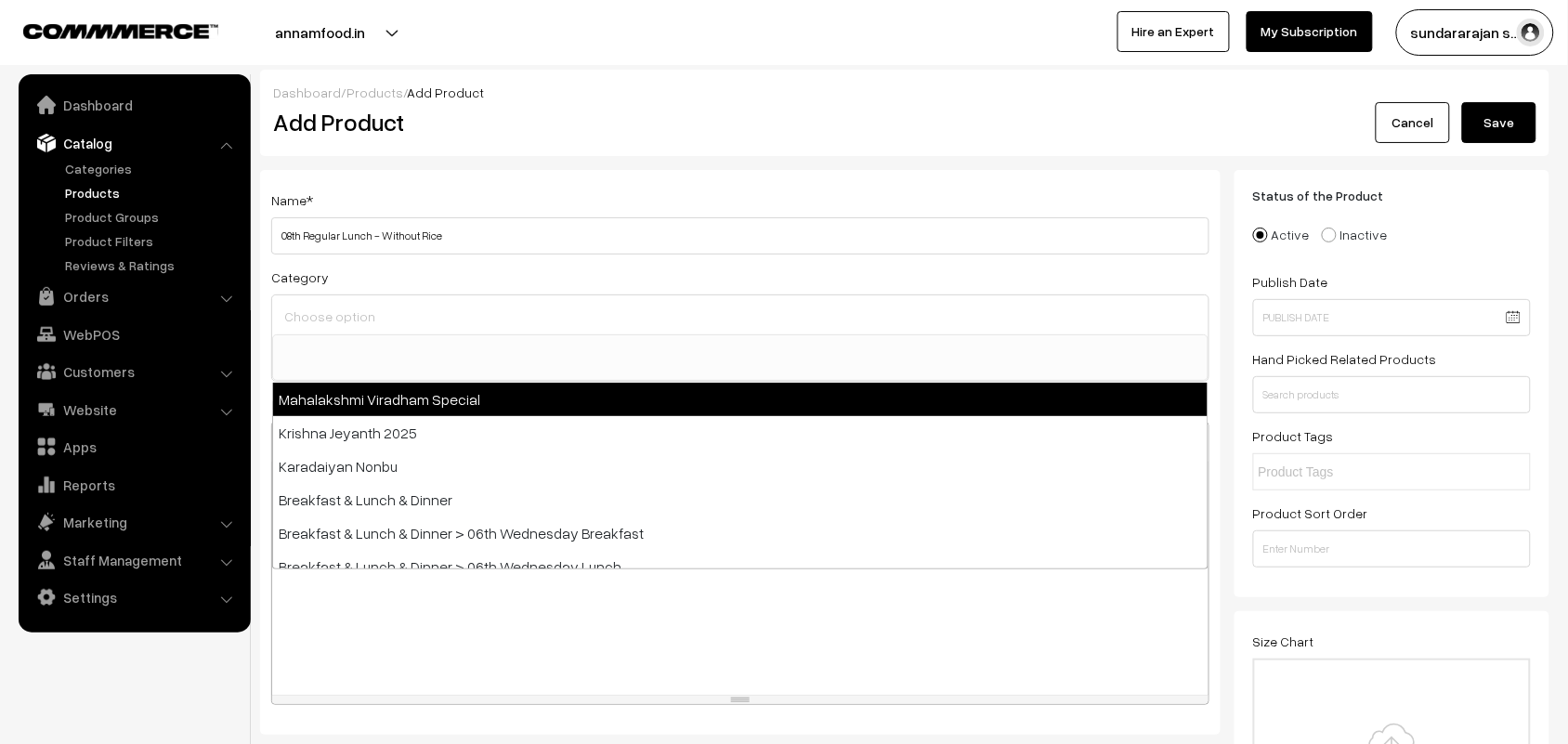 select on "97" 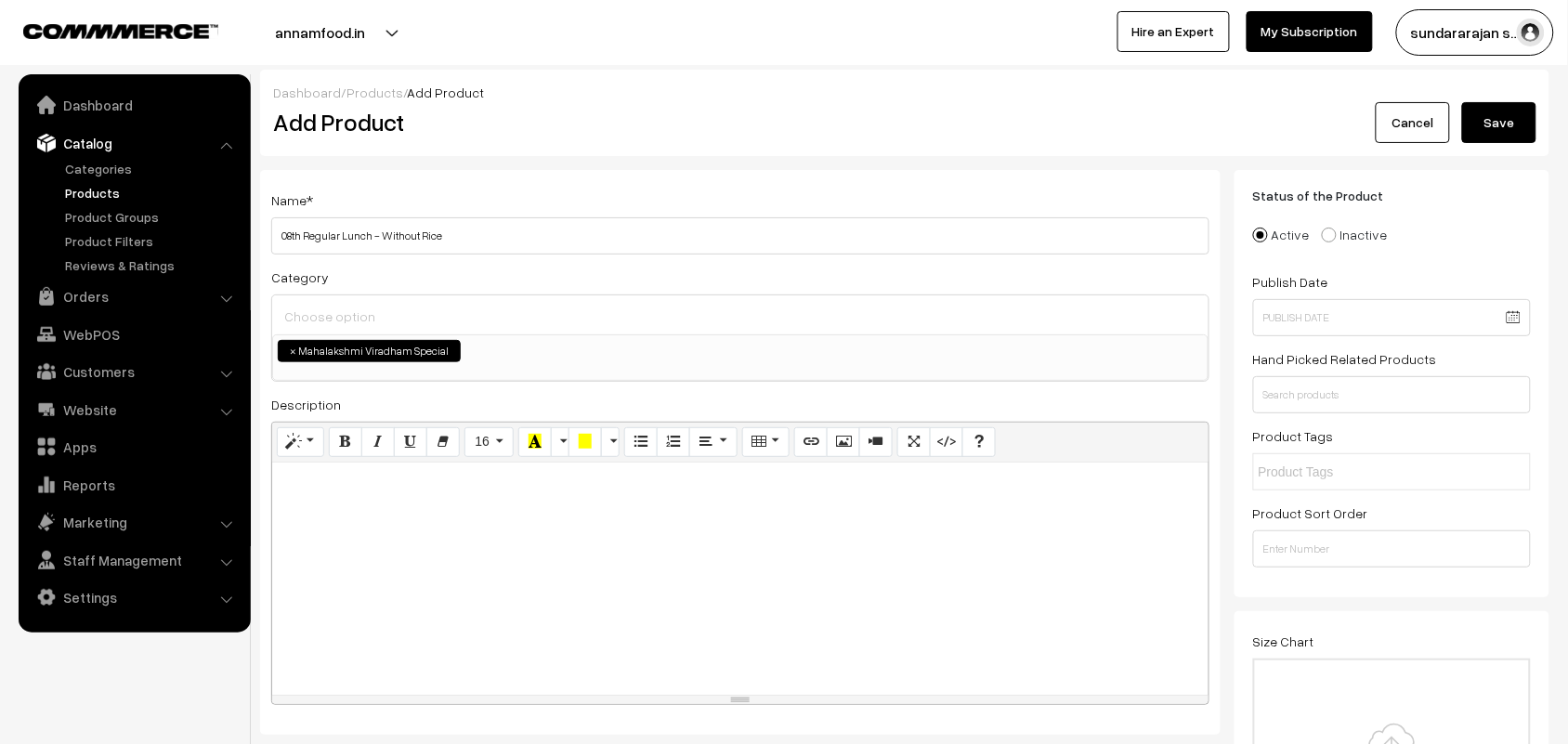 click at bounding box center [740, 579] 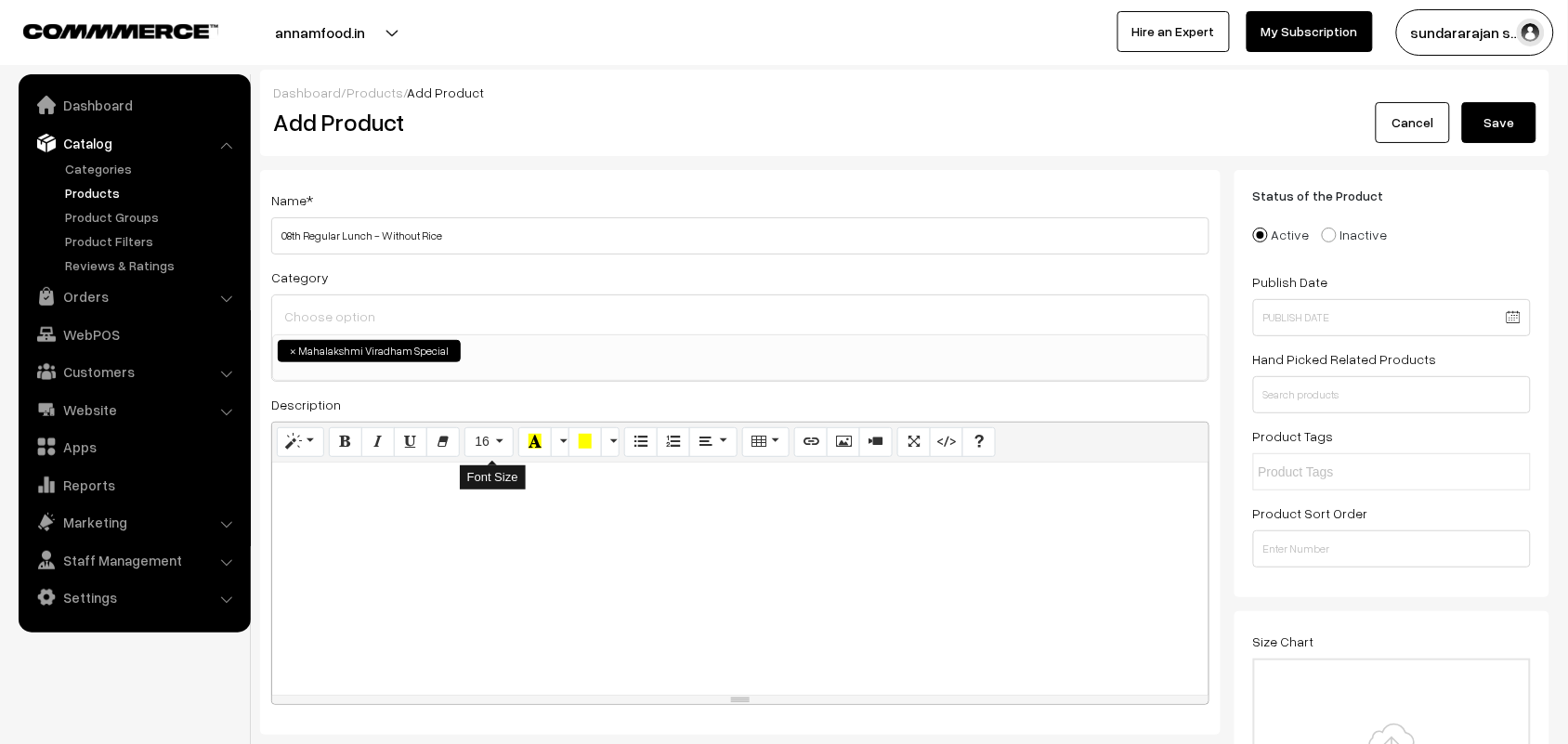 click at bounding box center [740, 579] 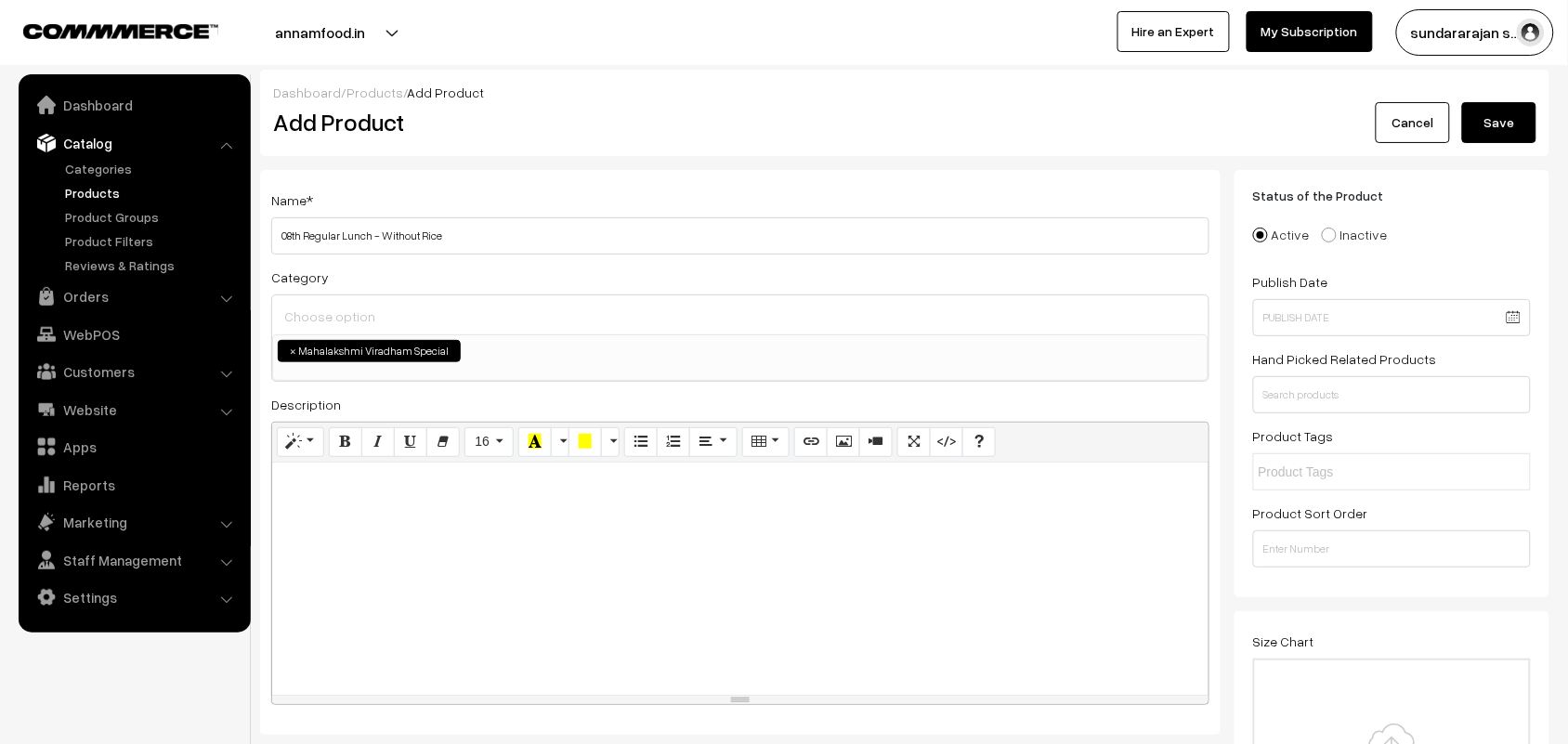 paste 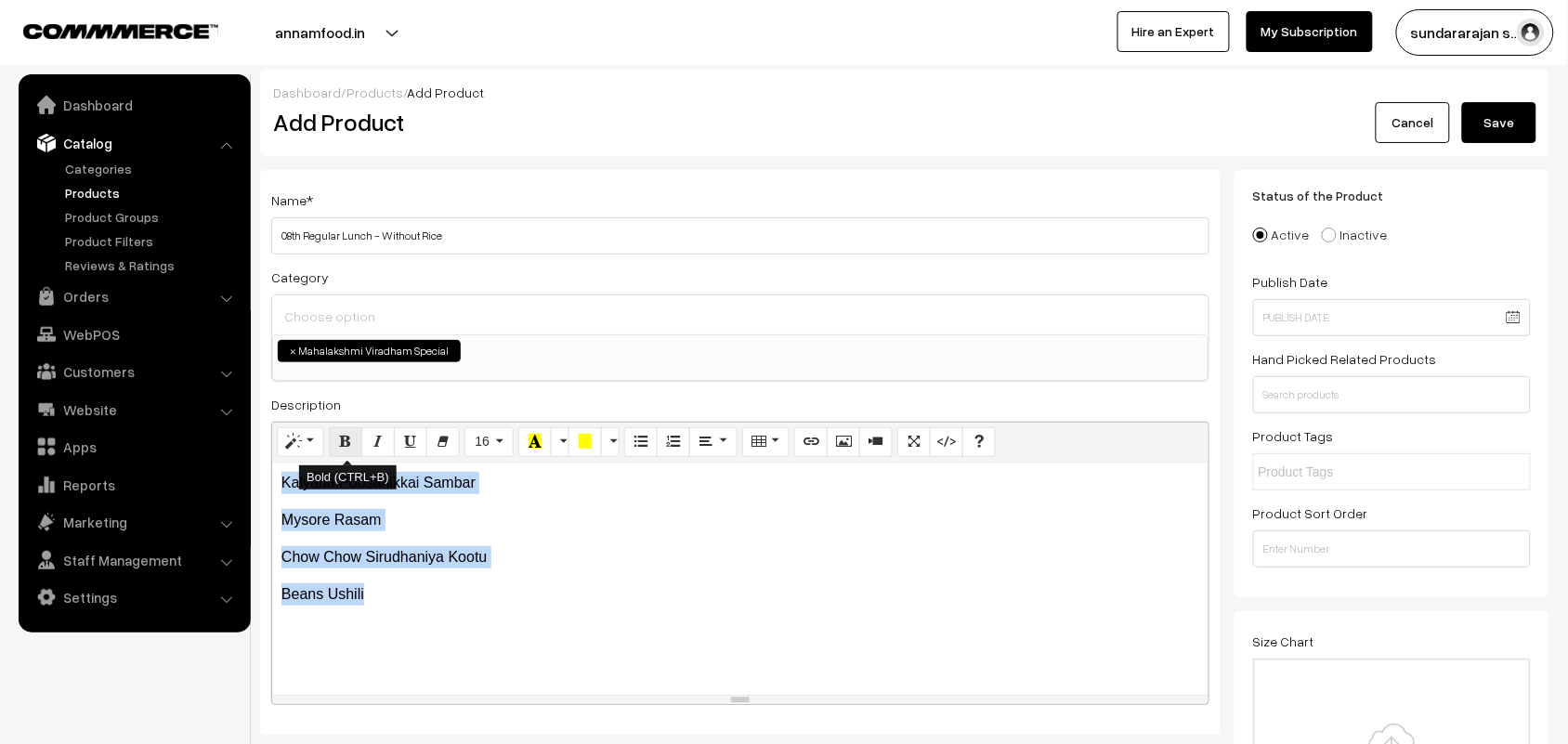 click at bounding box center [346, 441] 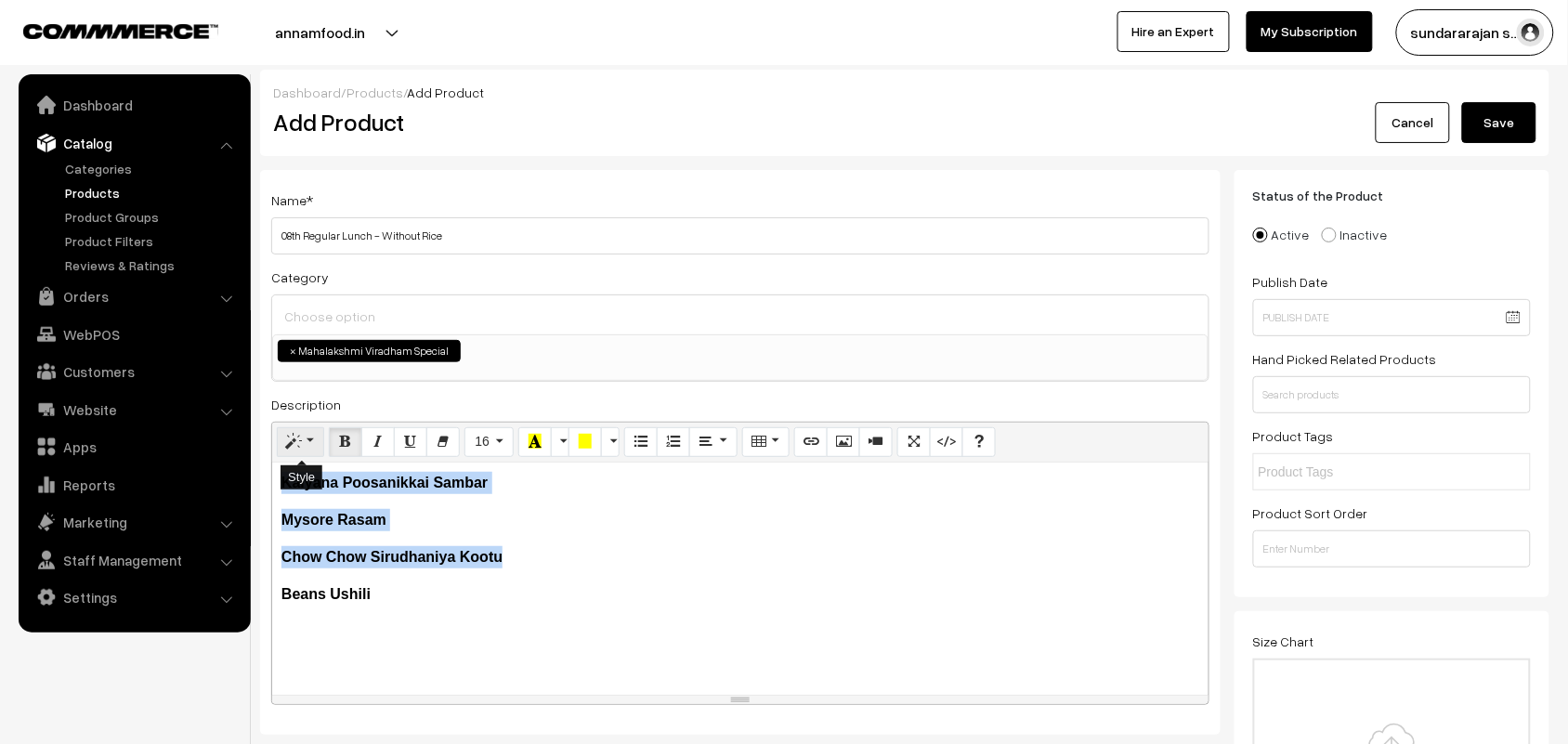 click at bounding box center (294, 441) 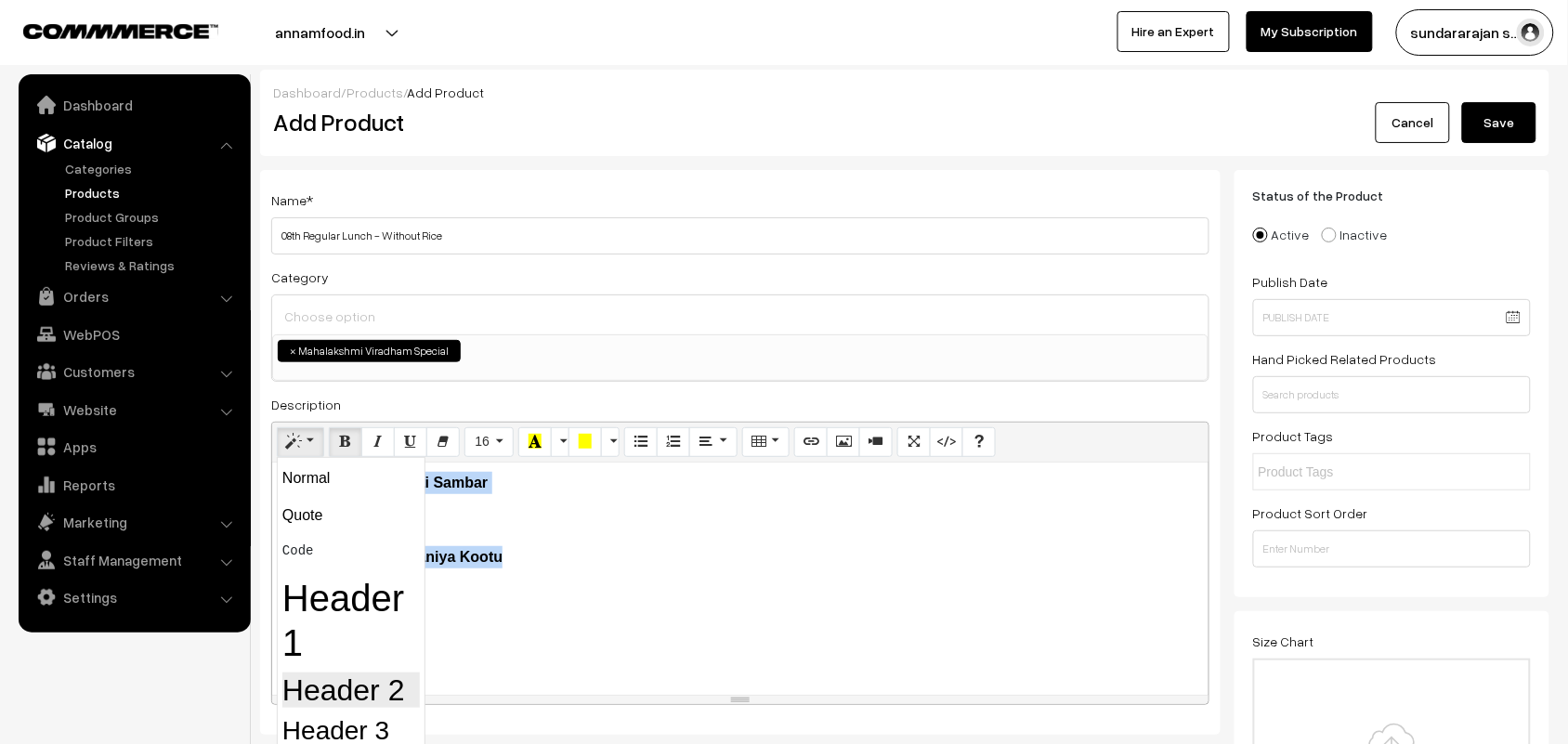 click on "Header 2" at bounding box center (351, 690) 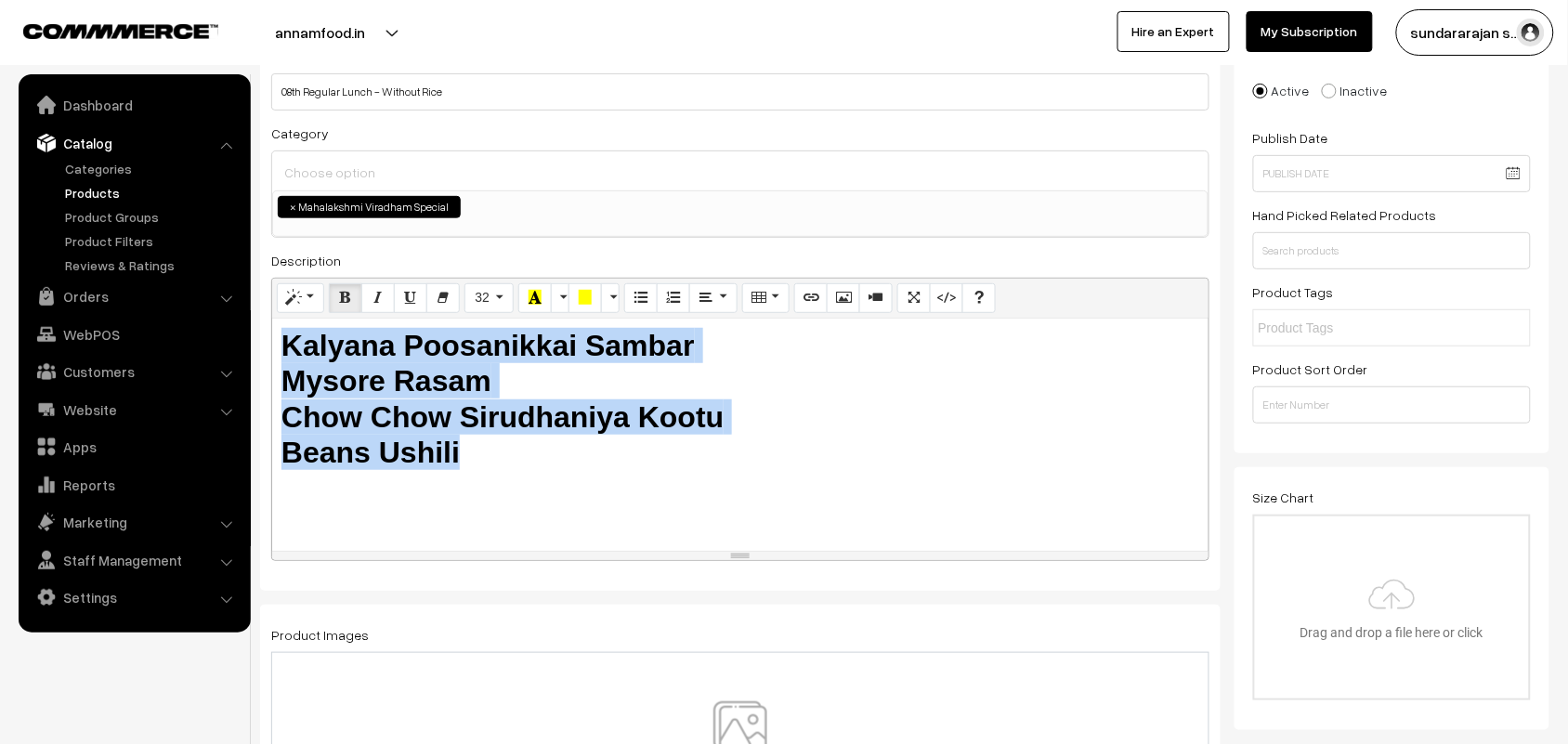 scroll, scrollTop: 348, scrollLeft: 0, axis: vertical 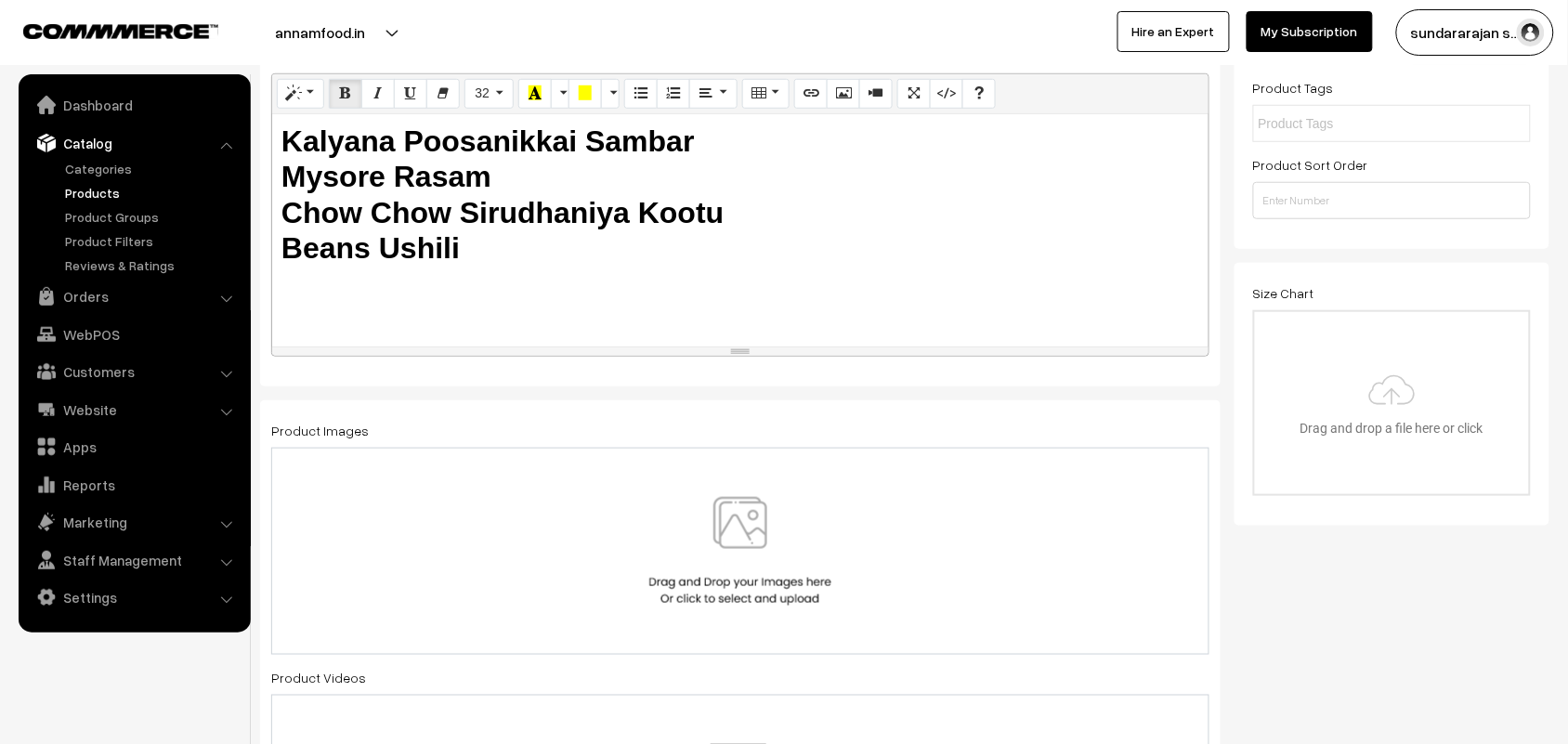 click at bounding box center (740, 551) 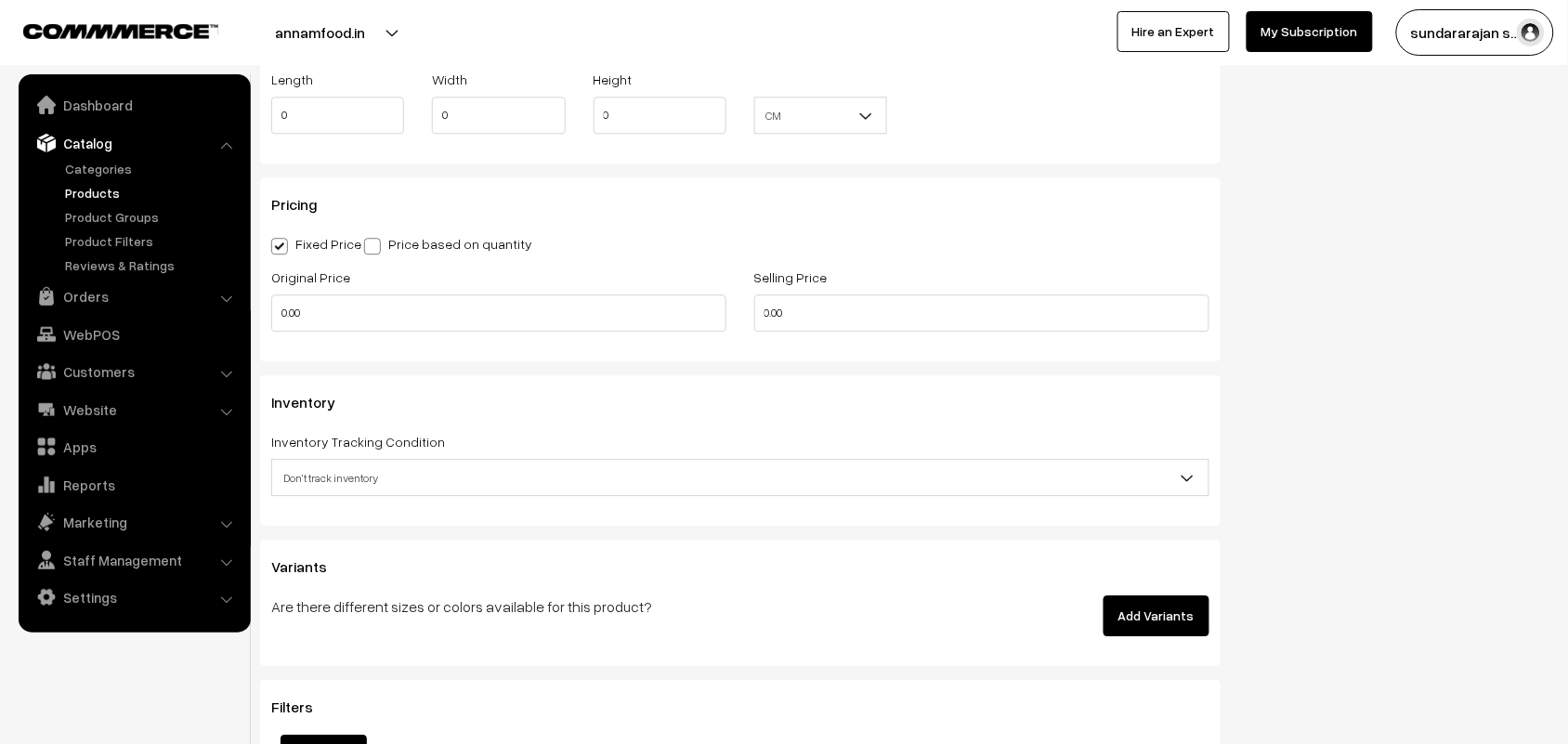 scroll, scrollTop: 1393, scrollLeft: 0, axis: vertical 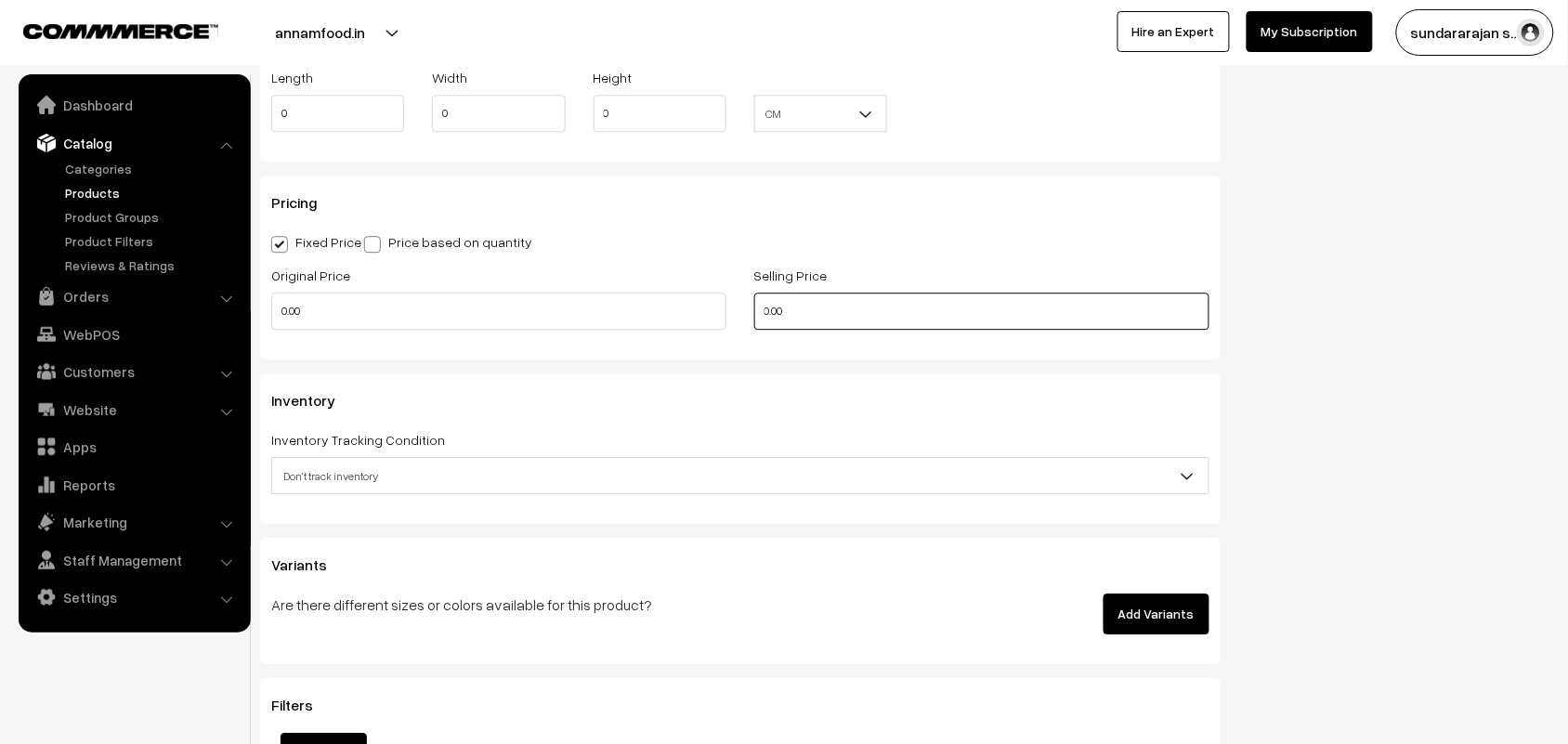 drag, startPoint x: 799, startPoint y: 318, endPoint x: 646, endPoint y: 318, distance: 153 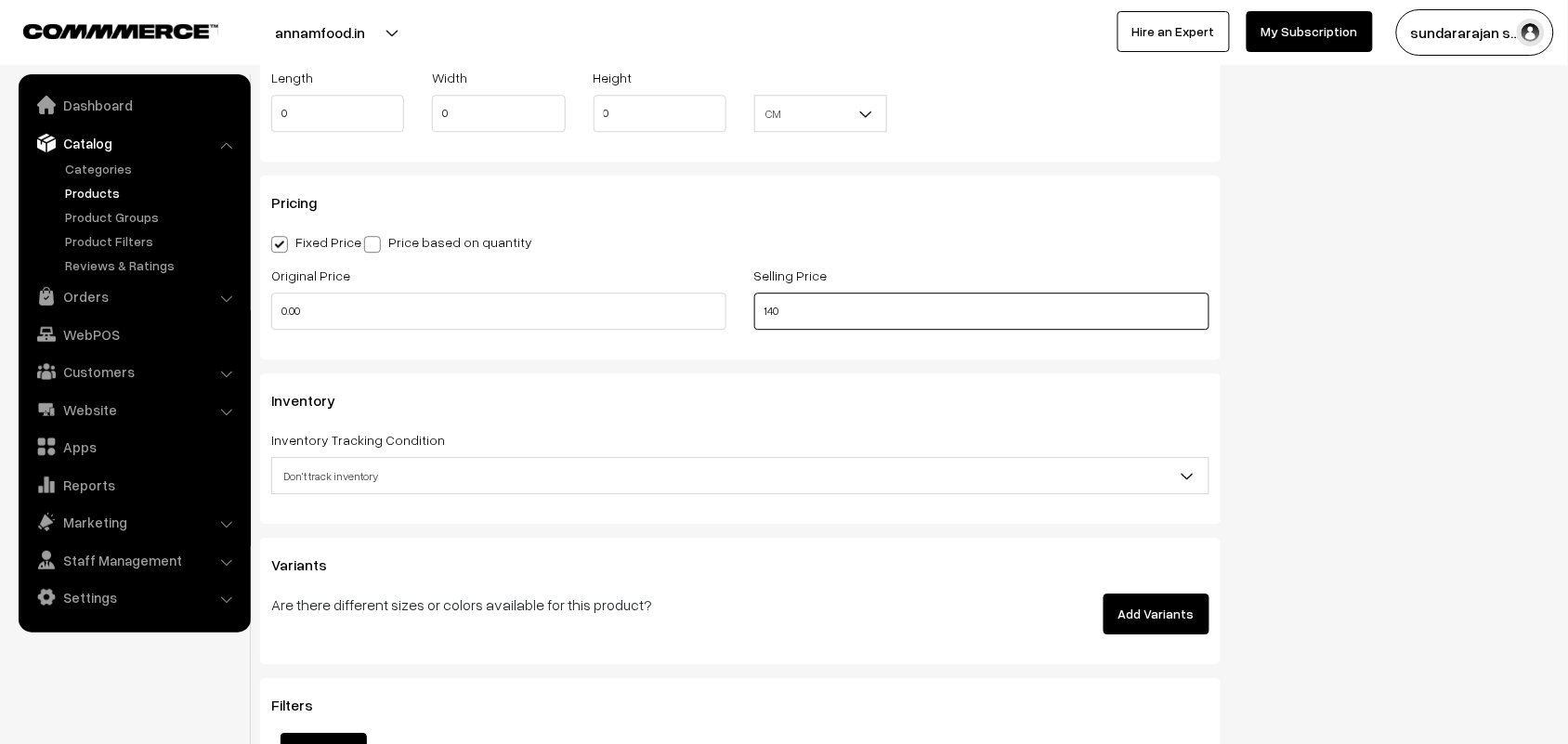 type on "140" 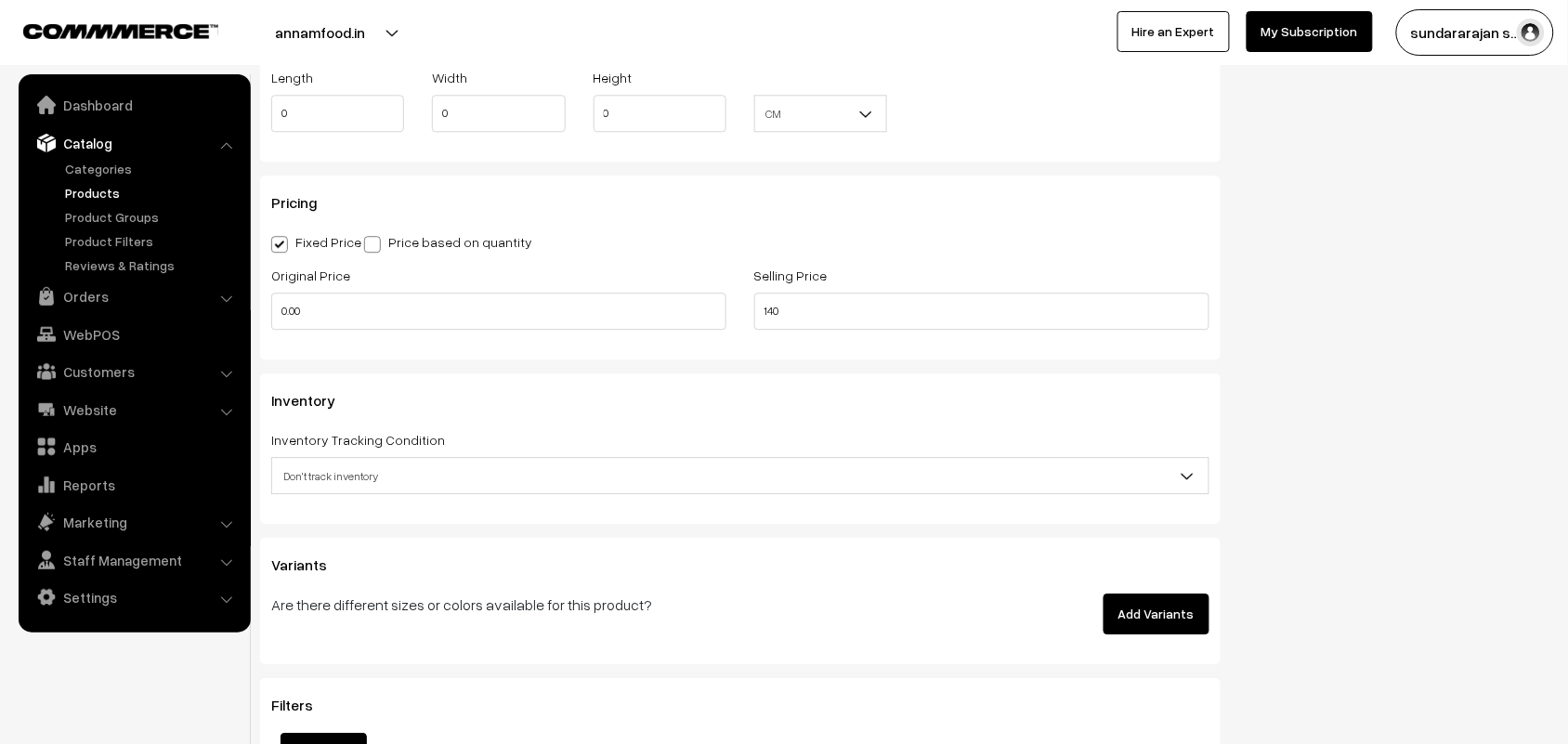 click on "Don't track inventory" at bounding box center (740, 476) 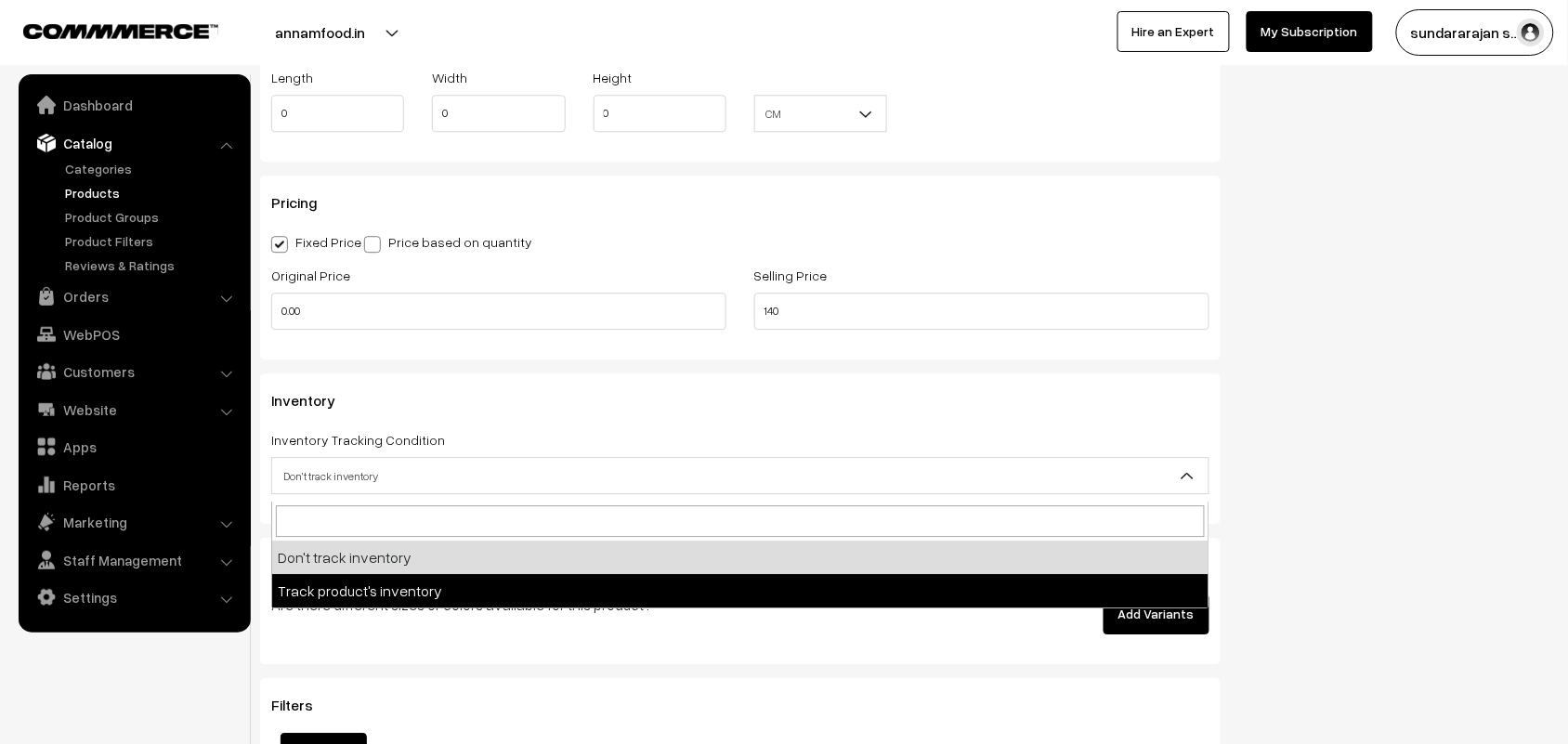 select on "2" 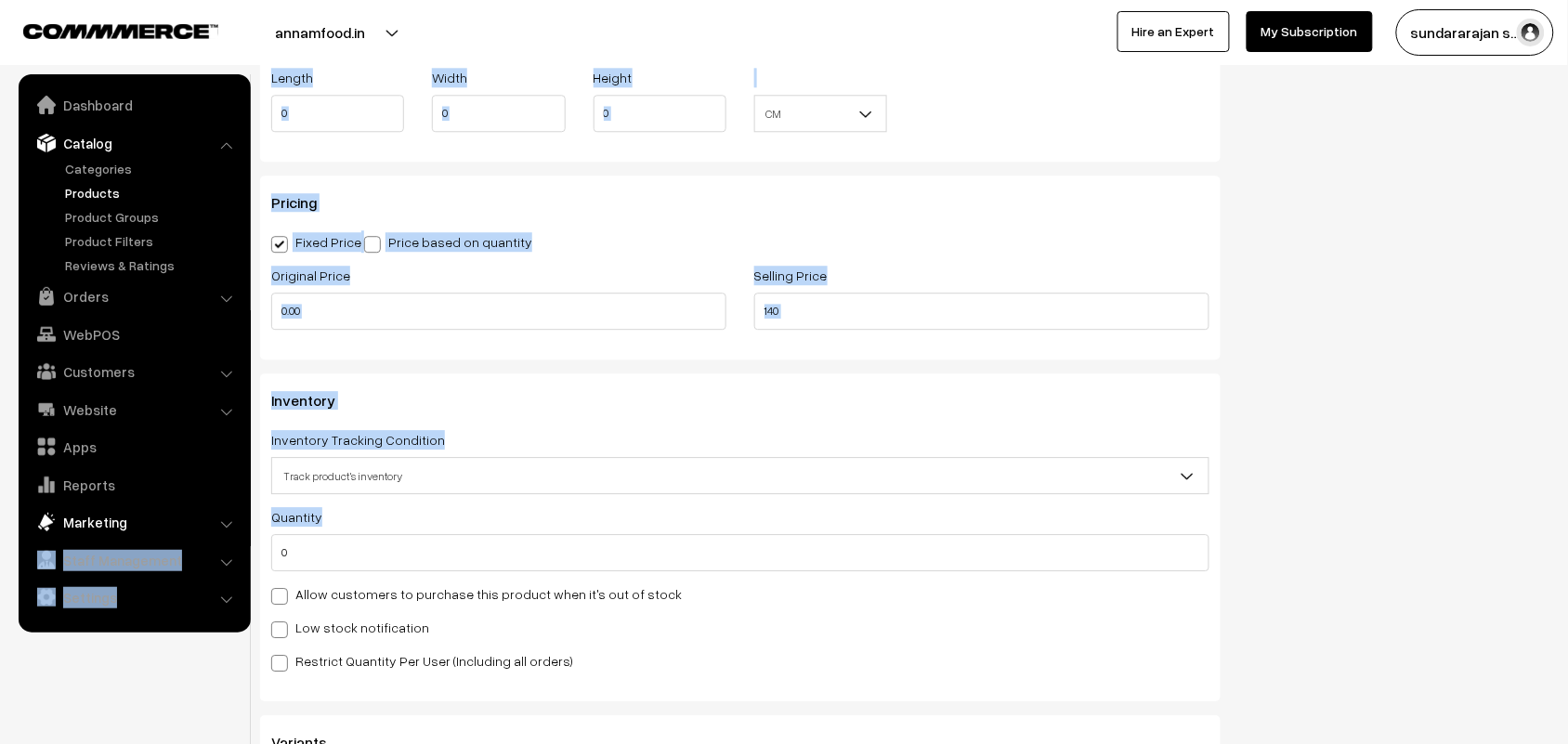 drag, startPoint x: 346, startPoint y: 529, endPoint x: 183, endPoint y: 518, distance: 163.37074 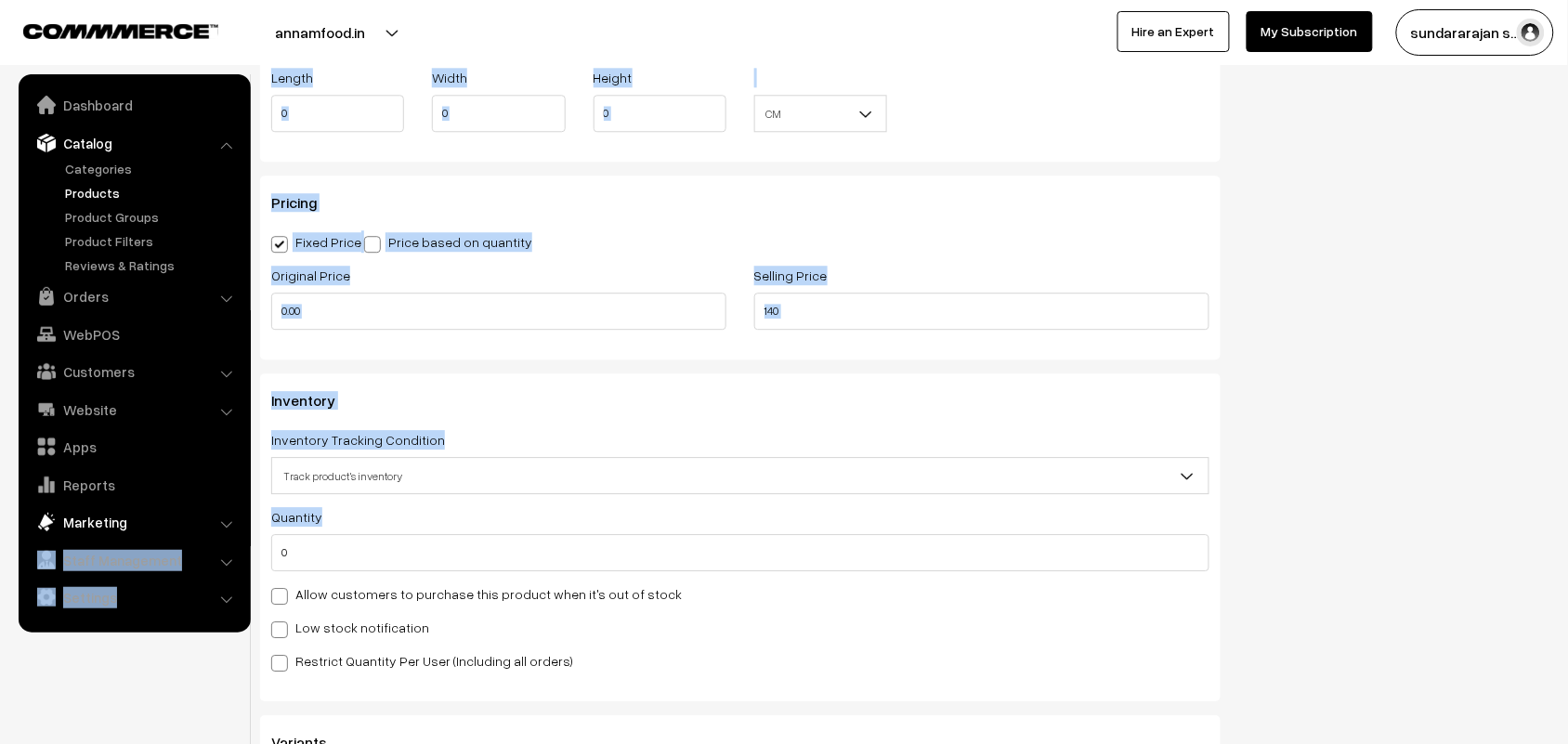 click on "Thank you for showing interest. Our team will call you shortly.
Close
annamfood.in
Go to Website
Switch Store
Create New Store
My Profile" at bounding box center (784, 214) 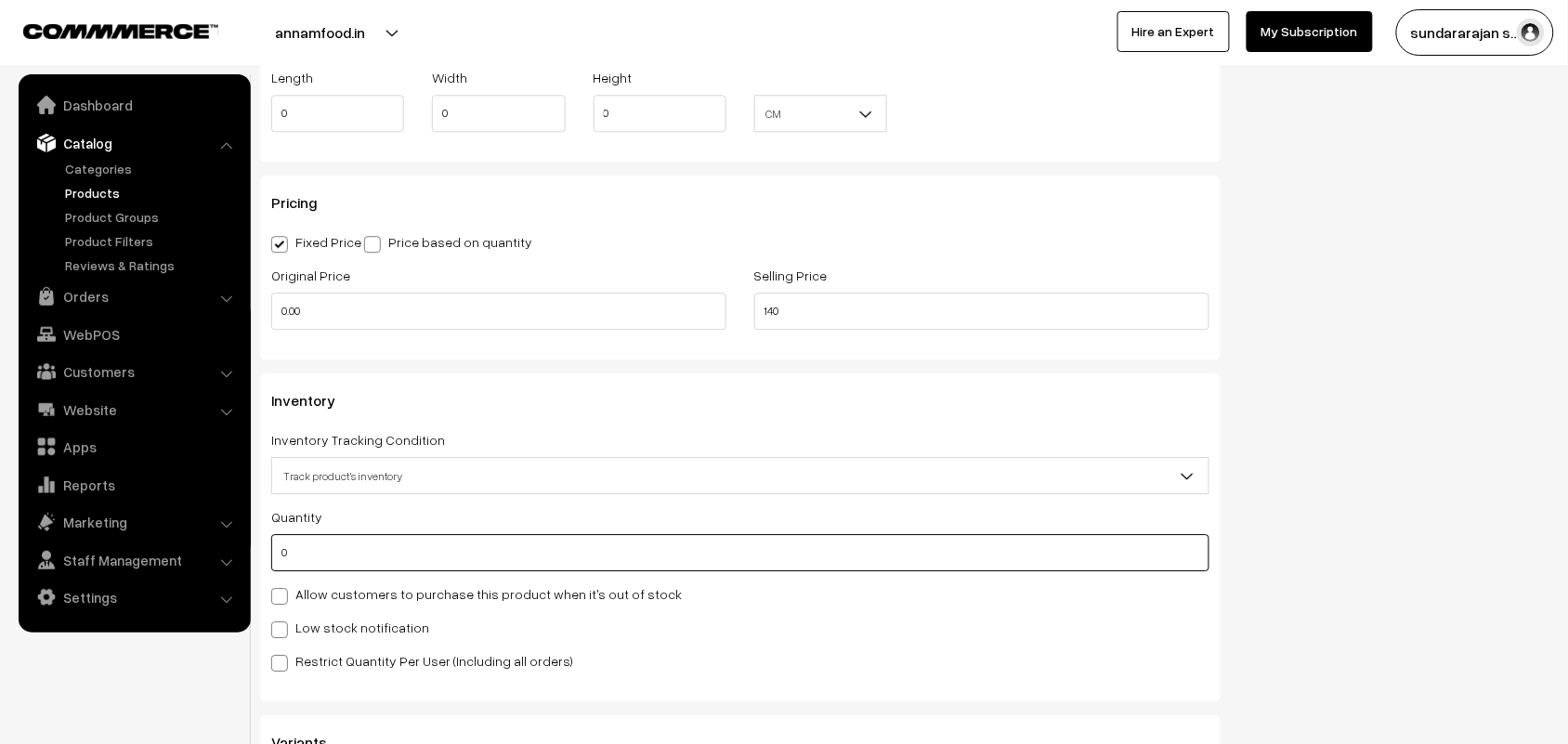 click on "0" at bounding box center (740, 553) 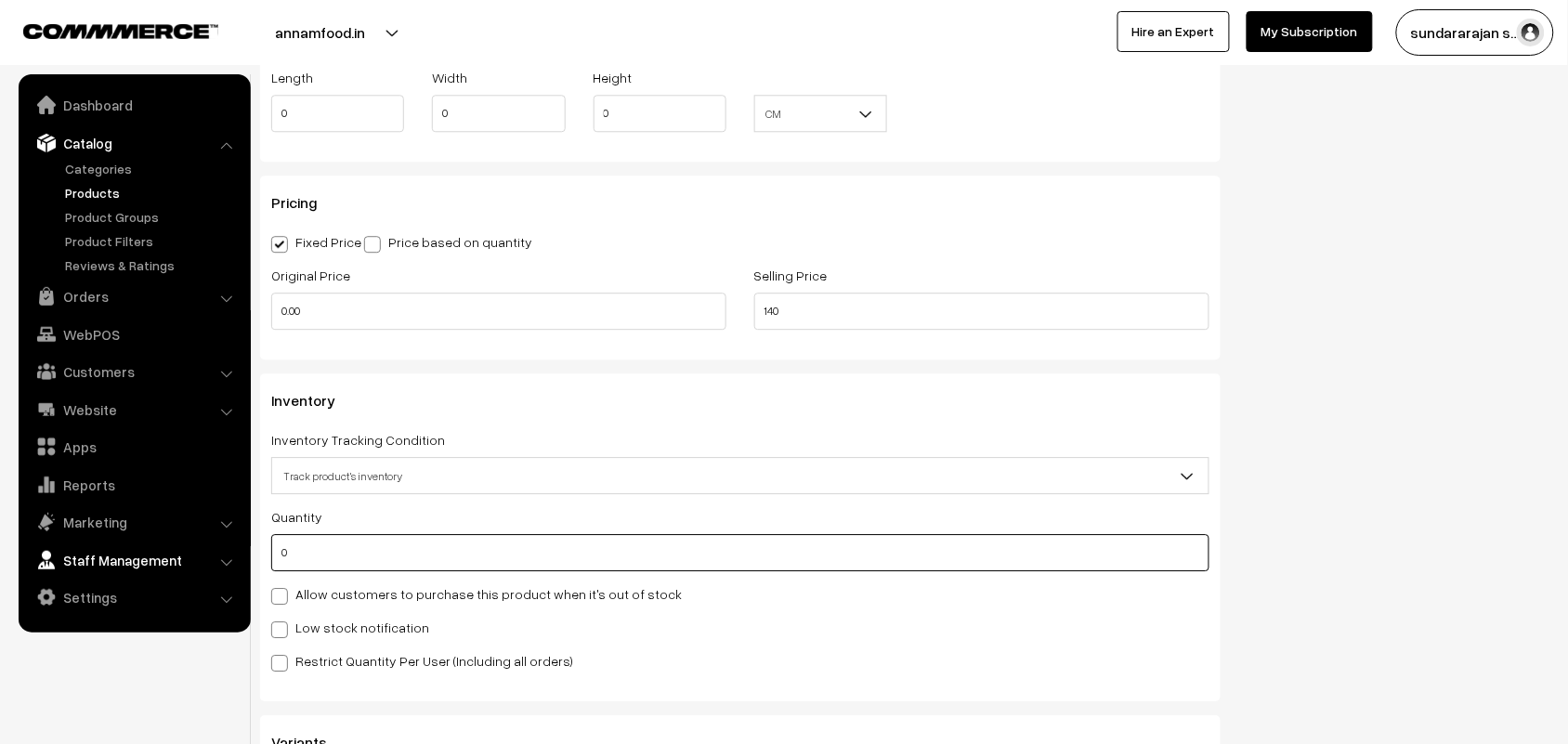 drag, startPoint x: 316, startPoint y: 565, endPoint x: 160, endPoint y: 551, distance: 156.62695 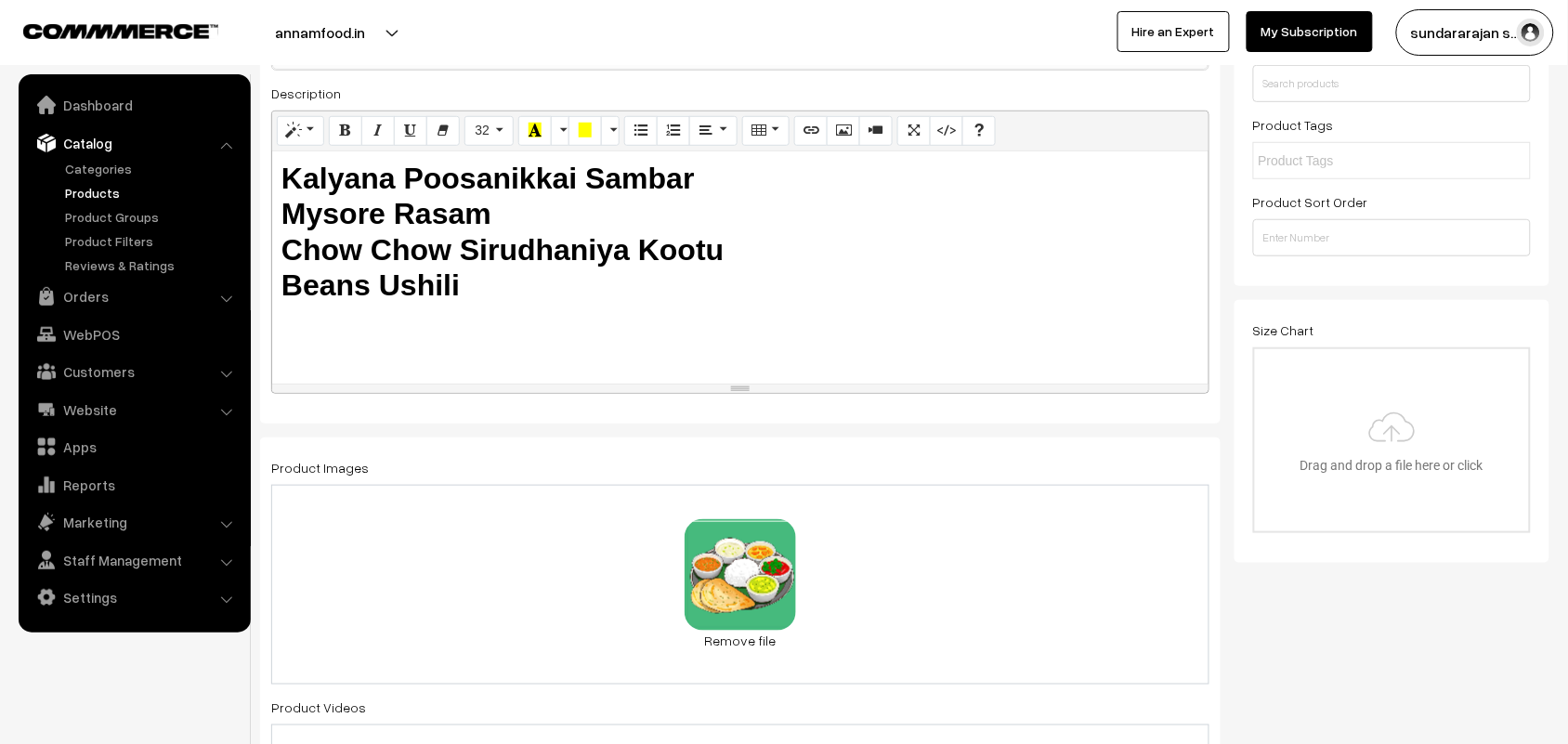 scroll, scrollTop: 0, scrollLeft: 0, axis: both 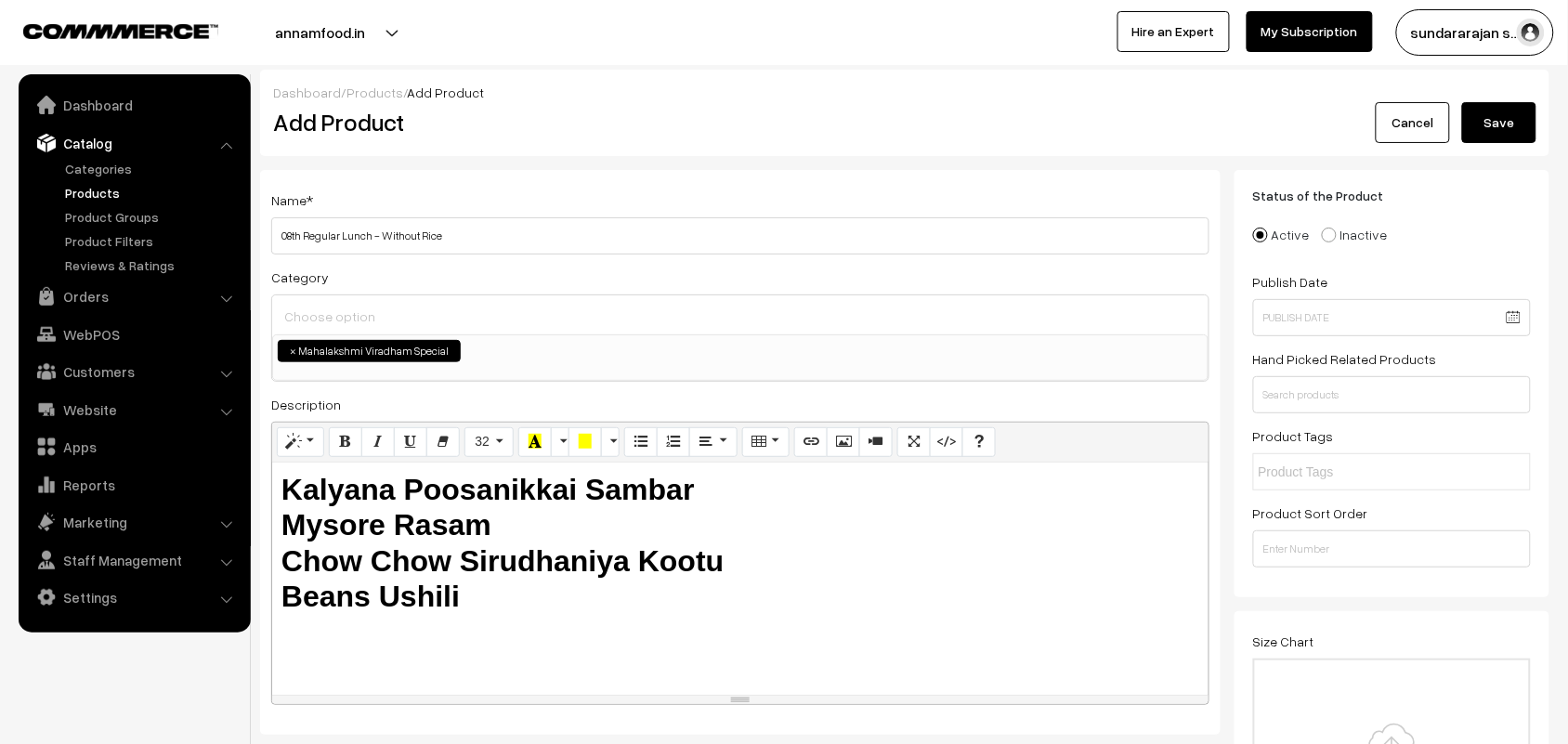 type on "100" 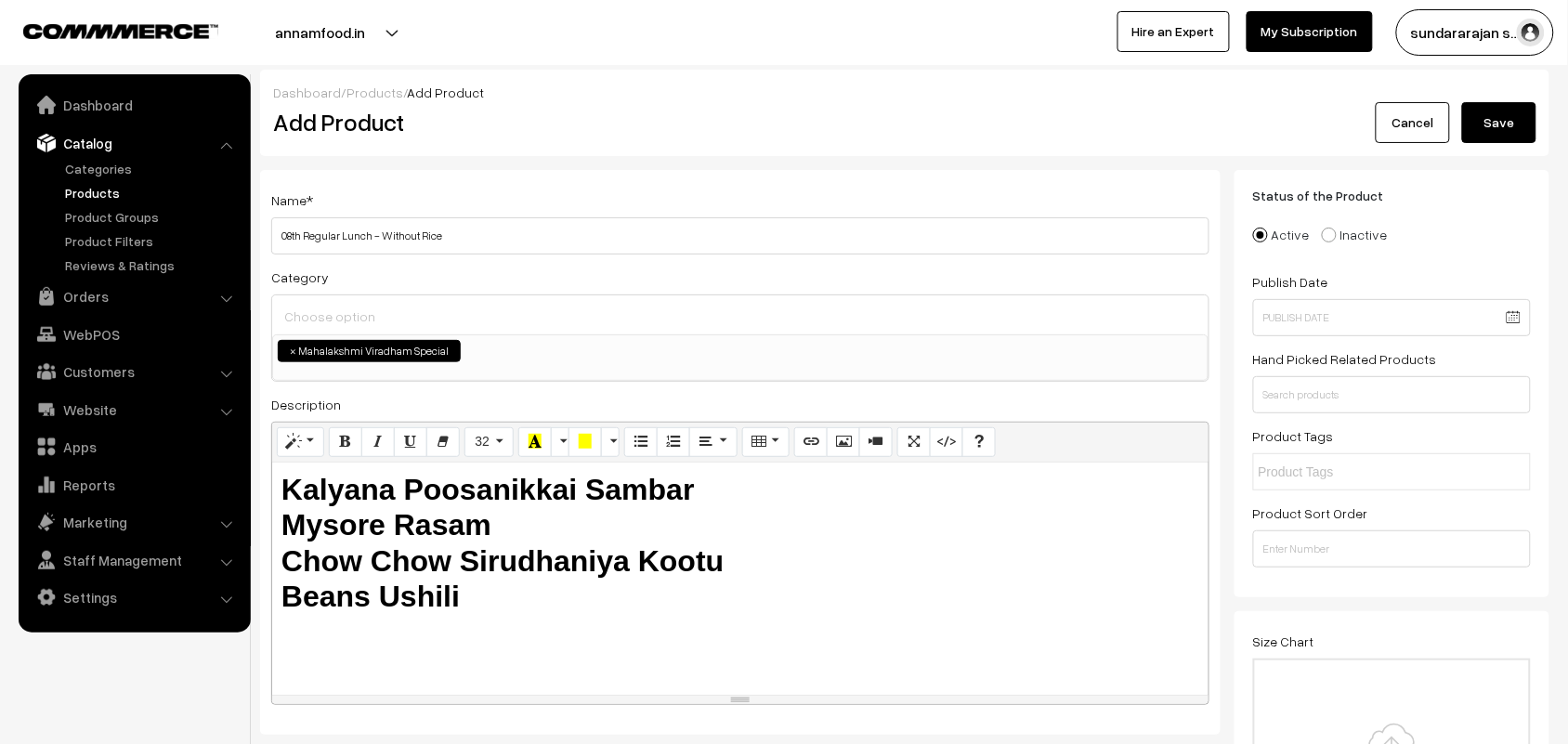click on "Save" at bounding box center (1499, 123) 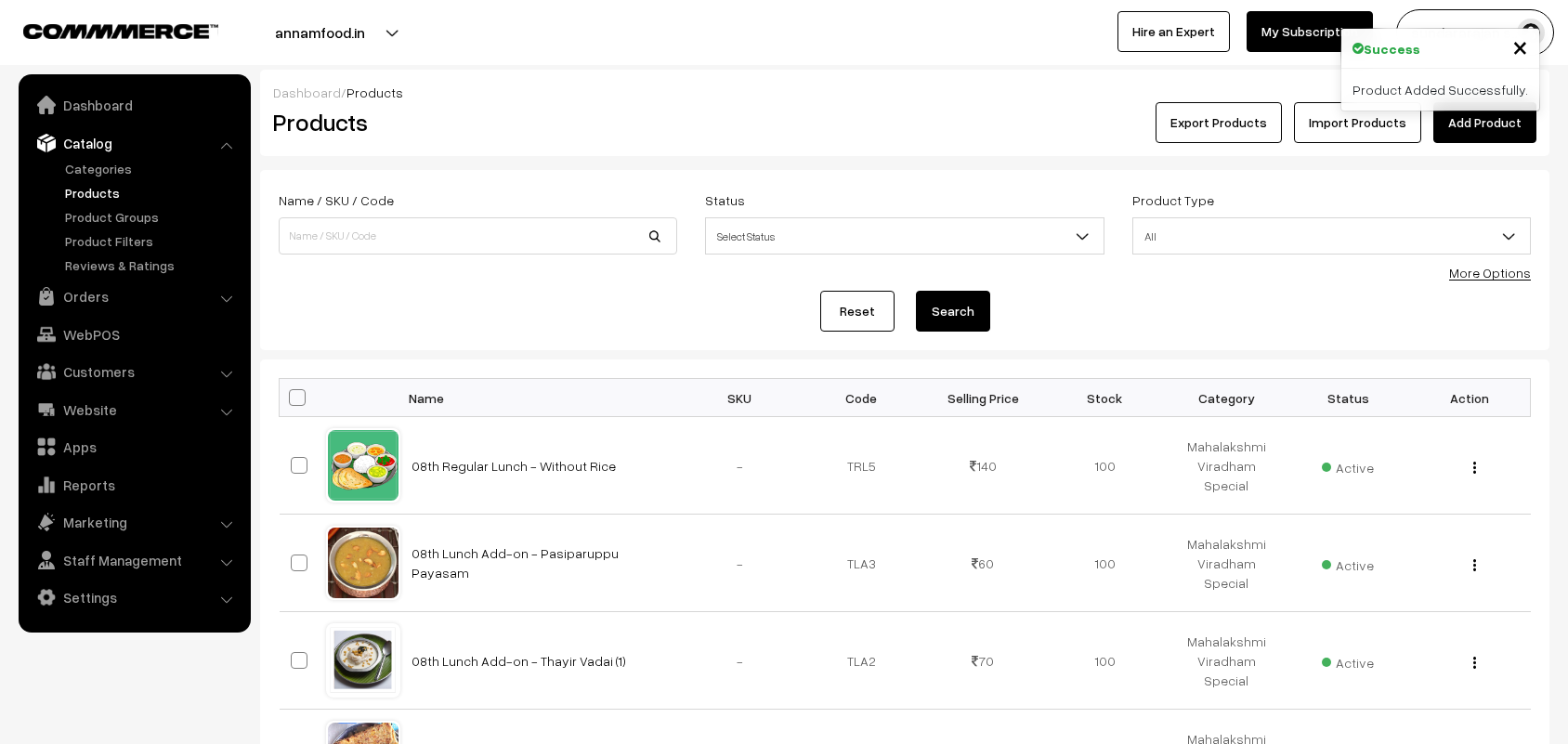 click on "Add Product" at bounding box center [1484, 123] 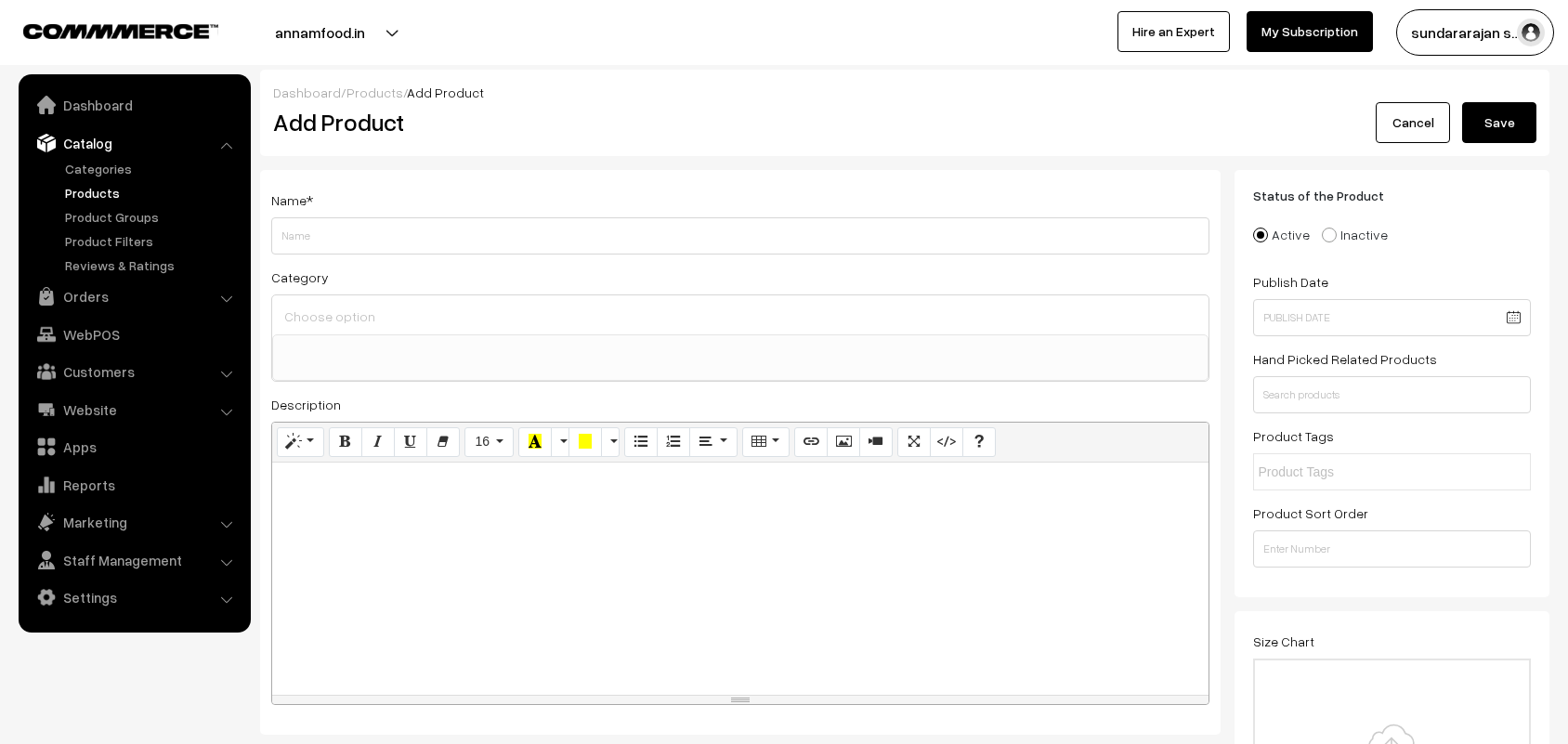 select 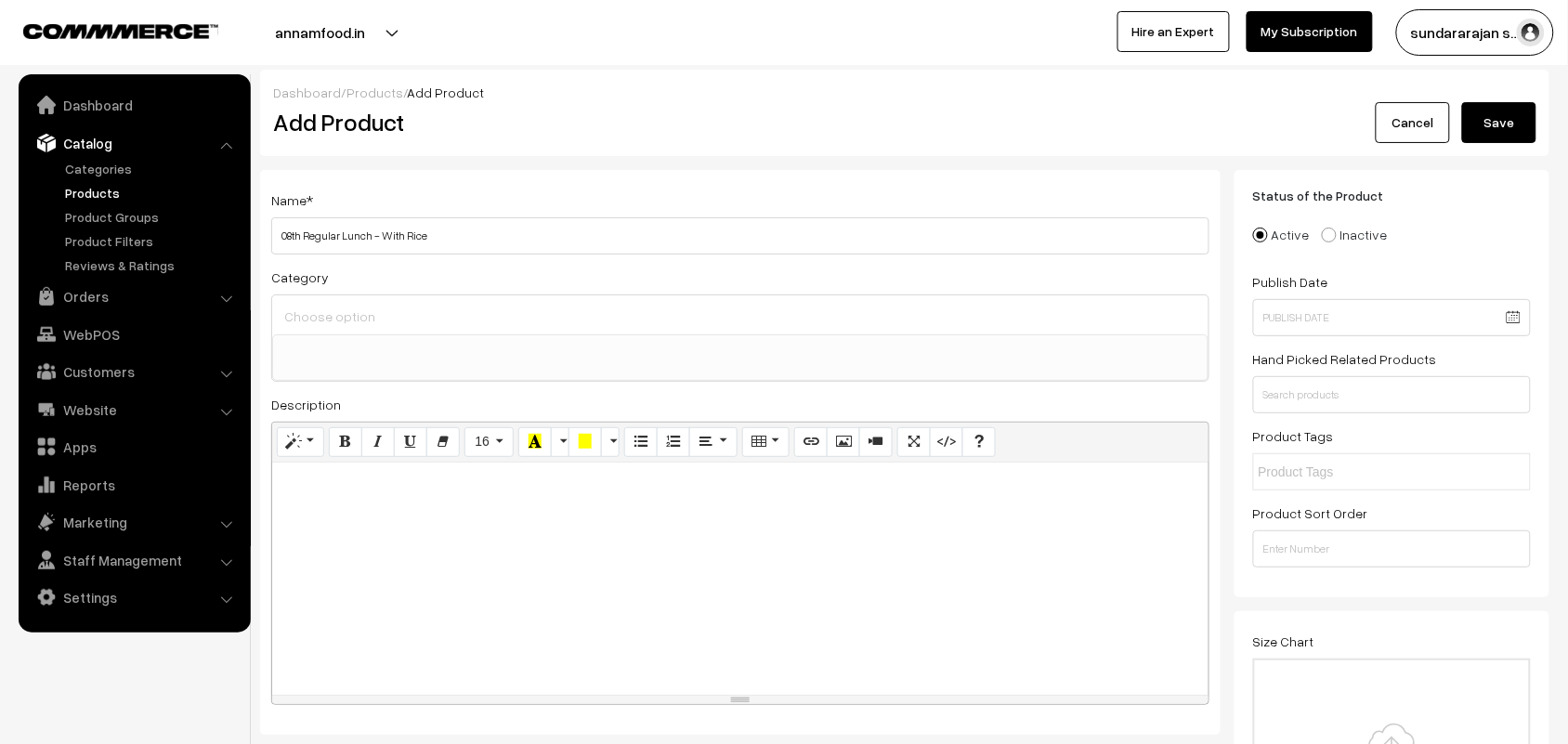 type on "08th Regular Lunch - With Rice" 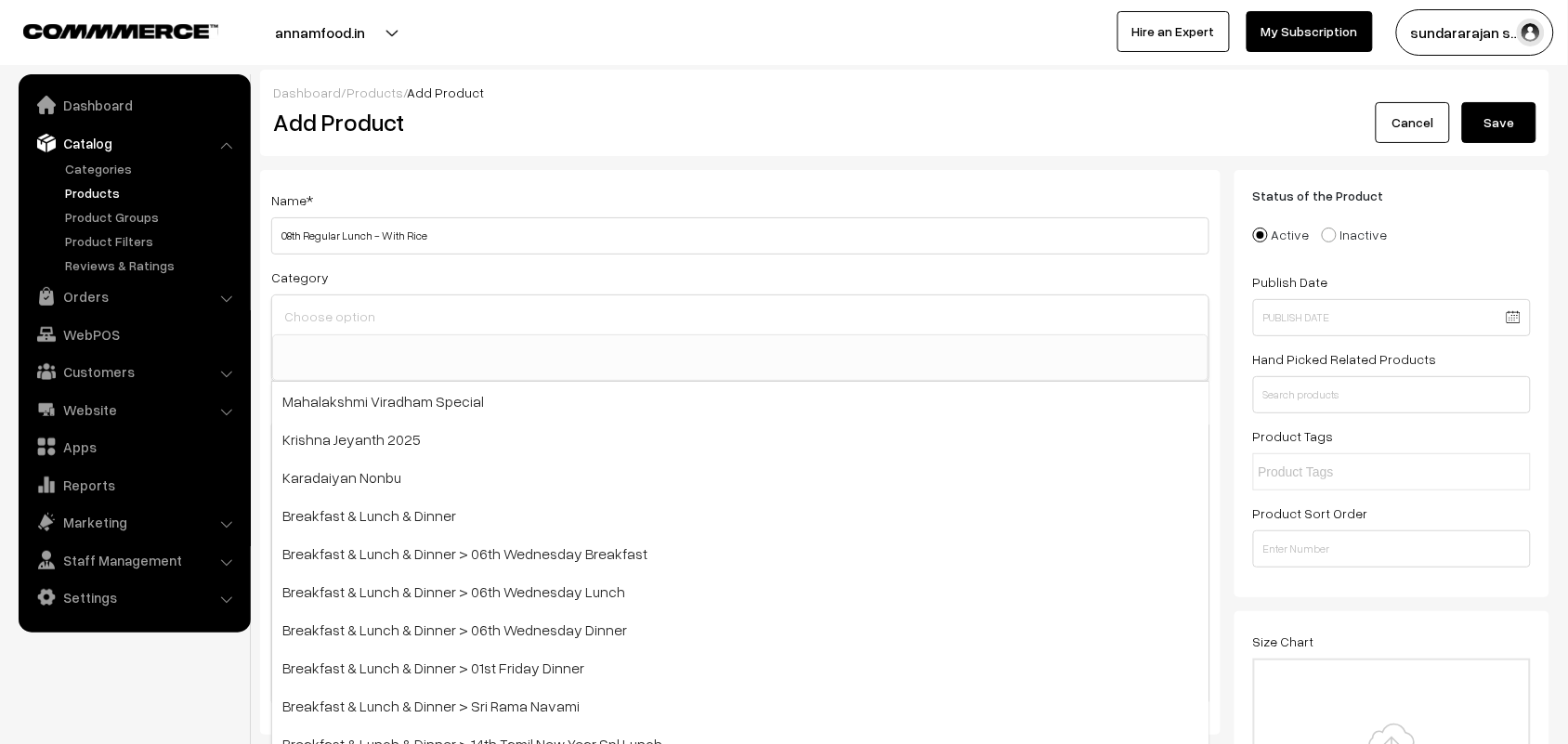 click at bounding box center [740, 316] 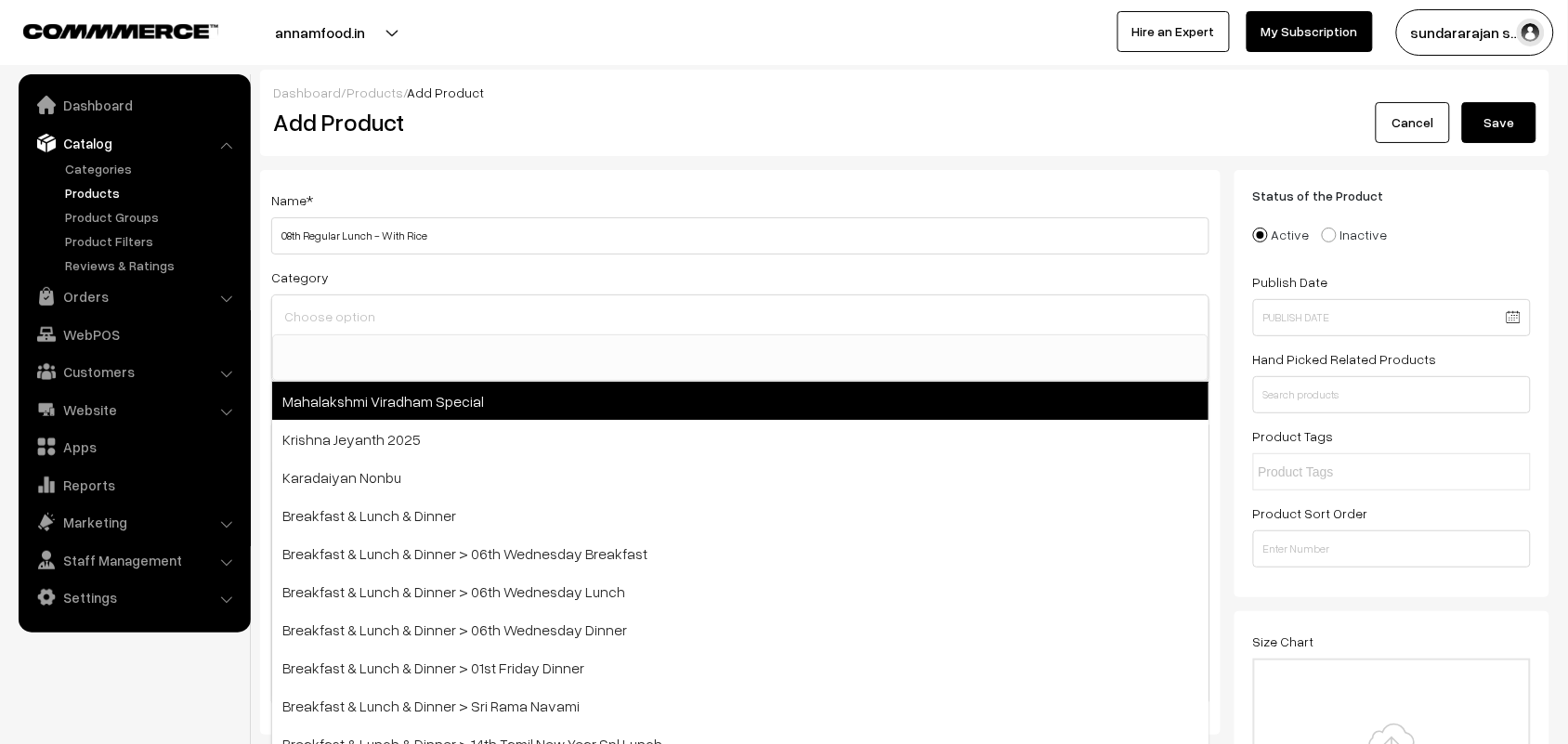 click on "Mahalakshmi Viradham Special" at bounding box center [740, 400] 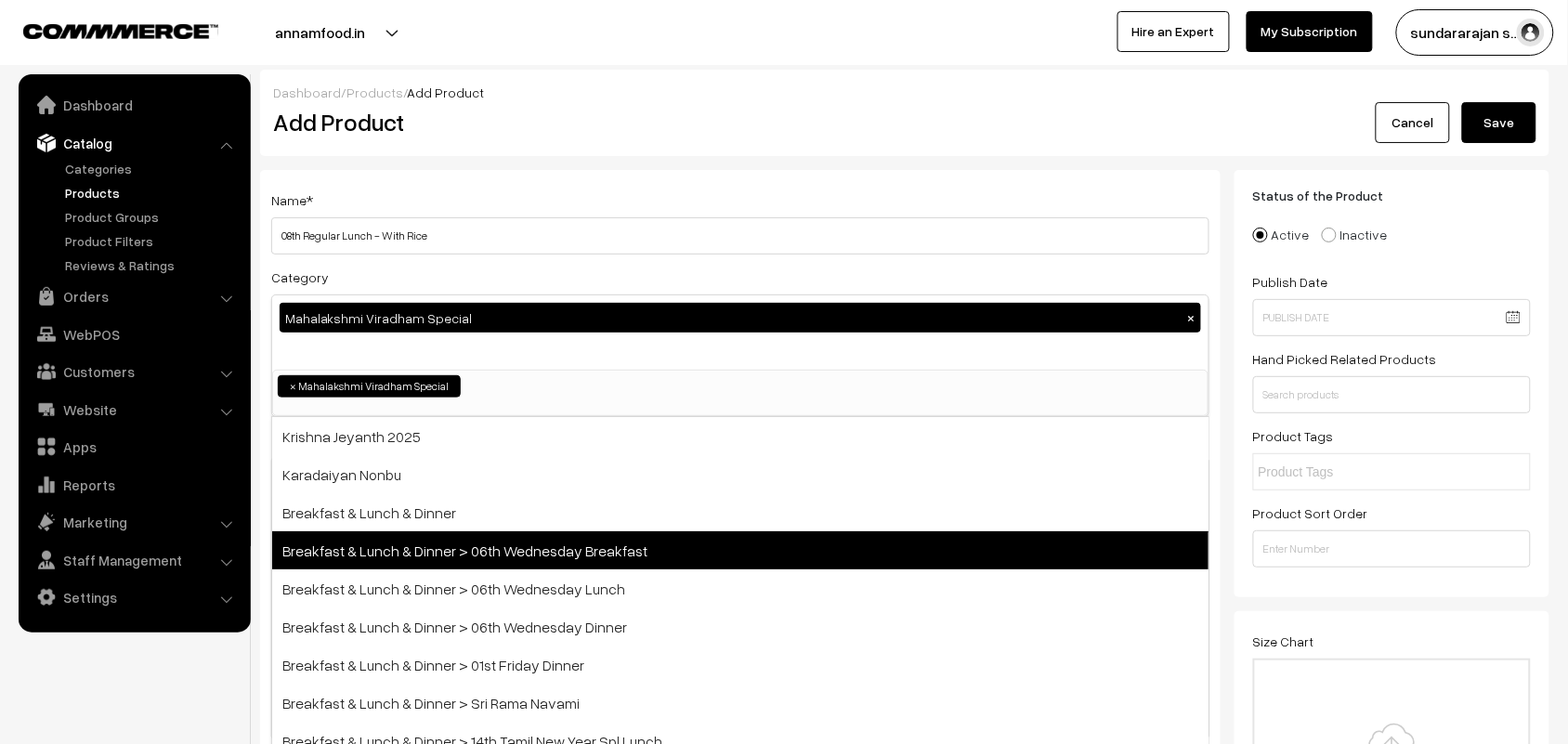 click on "Breakfast & Lunch & Dinner > 06th Wednesday   Breakfast" at bounding box center (740, 550) 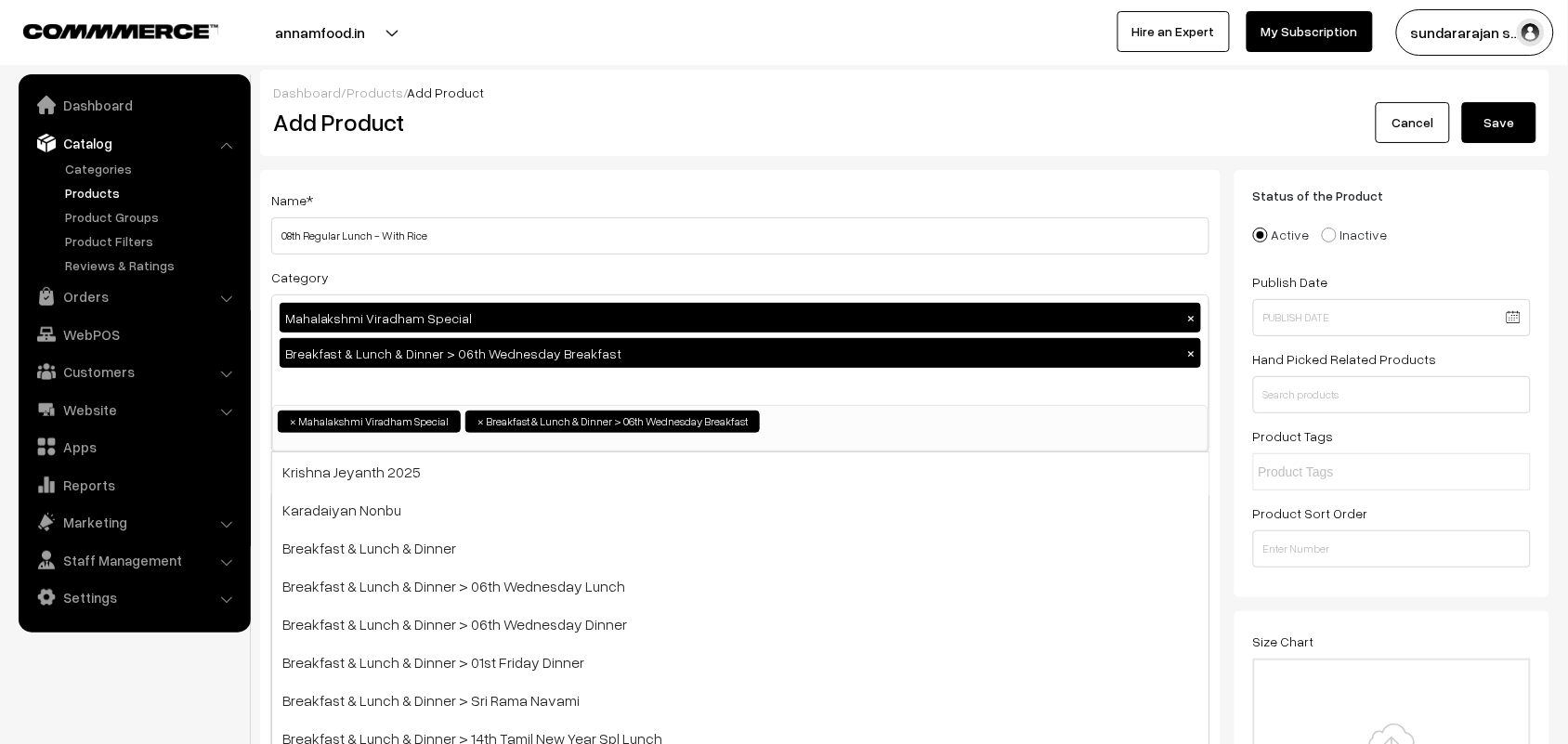 click on "Dashboard  /  Products  /  Add Product
Add Product
Cancel
Save
Name  *
08th Regular Lunch - With Rice
Category
Mahalakshmi Viradham Special × Breakfast & Lunch & Dinner > 06th Wednesday   Breakfast ×
Mahalakshmi Viradham Special
Krishna Jeyanth 2025
Karadaiyan Nonbu Breakfast & Lunch & Dinner Lunch Podi" at bounding box center [905, 1538] 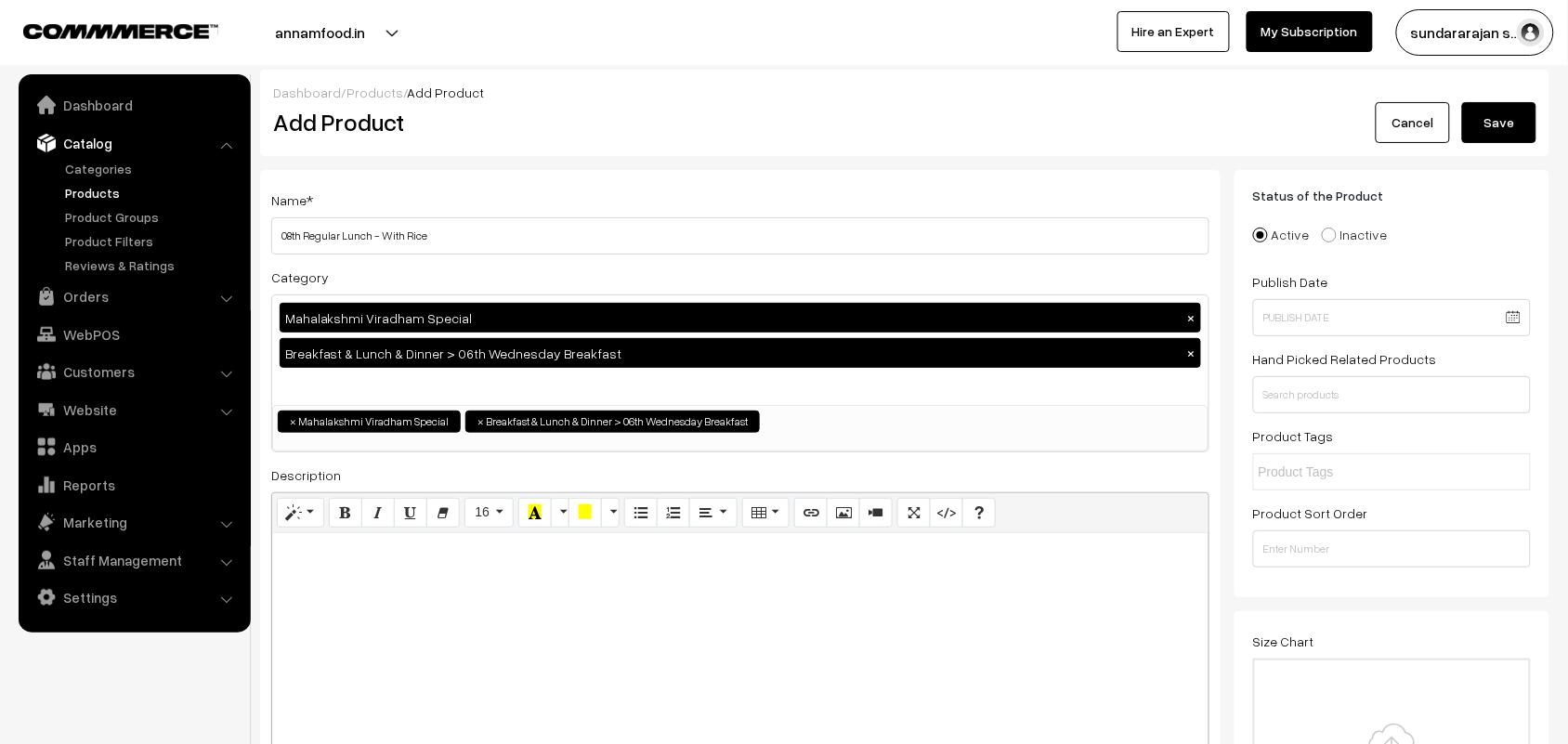 click on "×" at bounding box center (1192, 353) 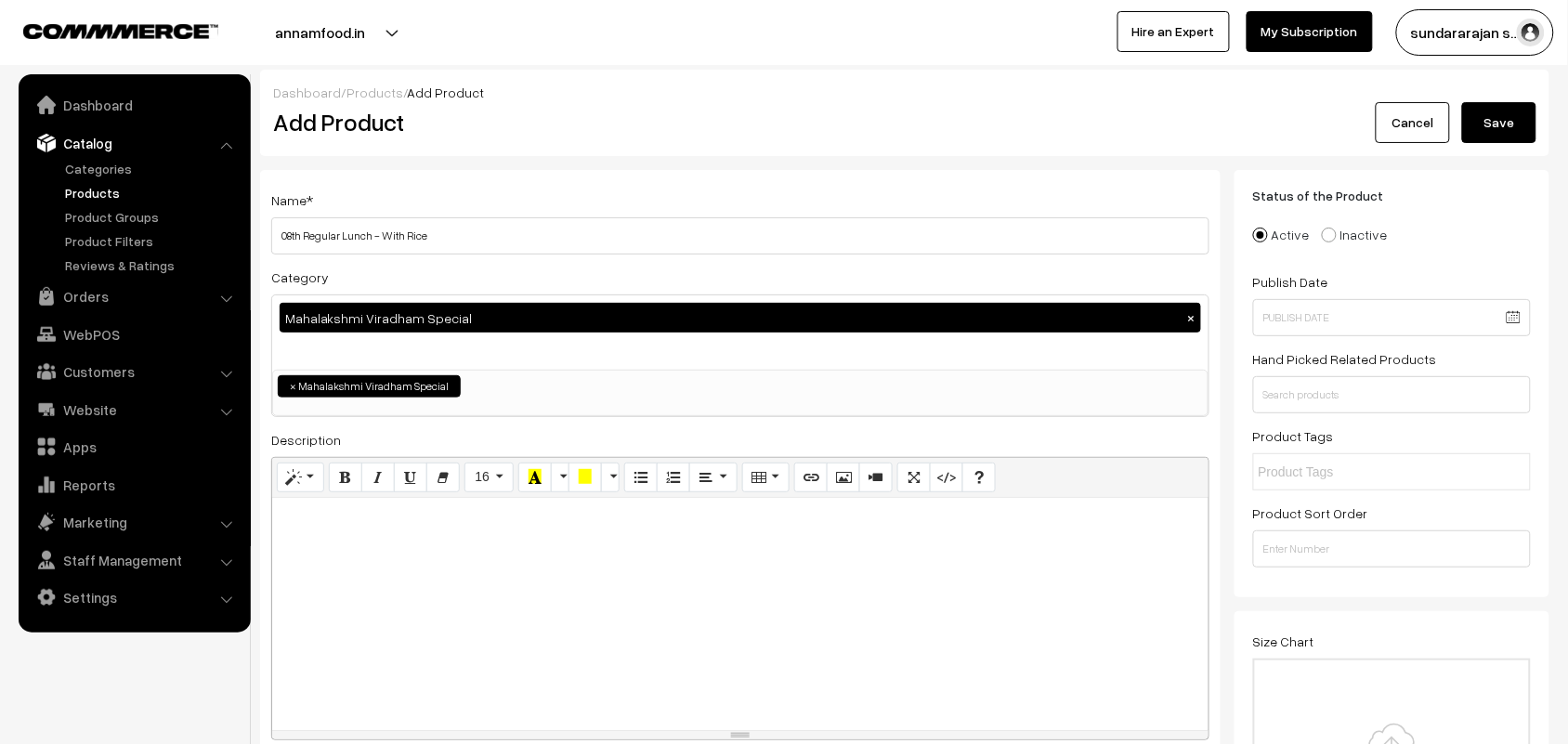 click at bounding box center [740, 614] 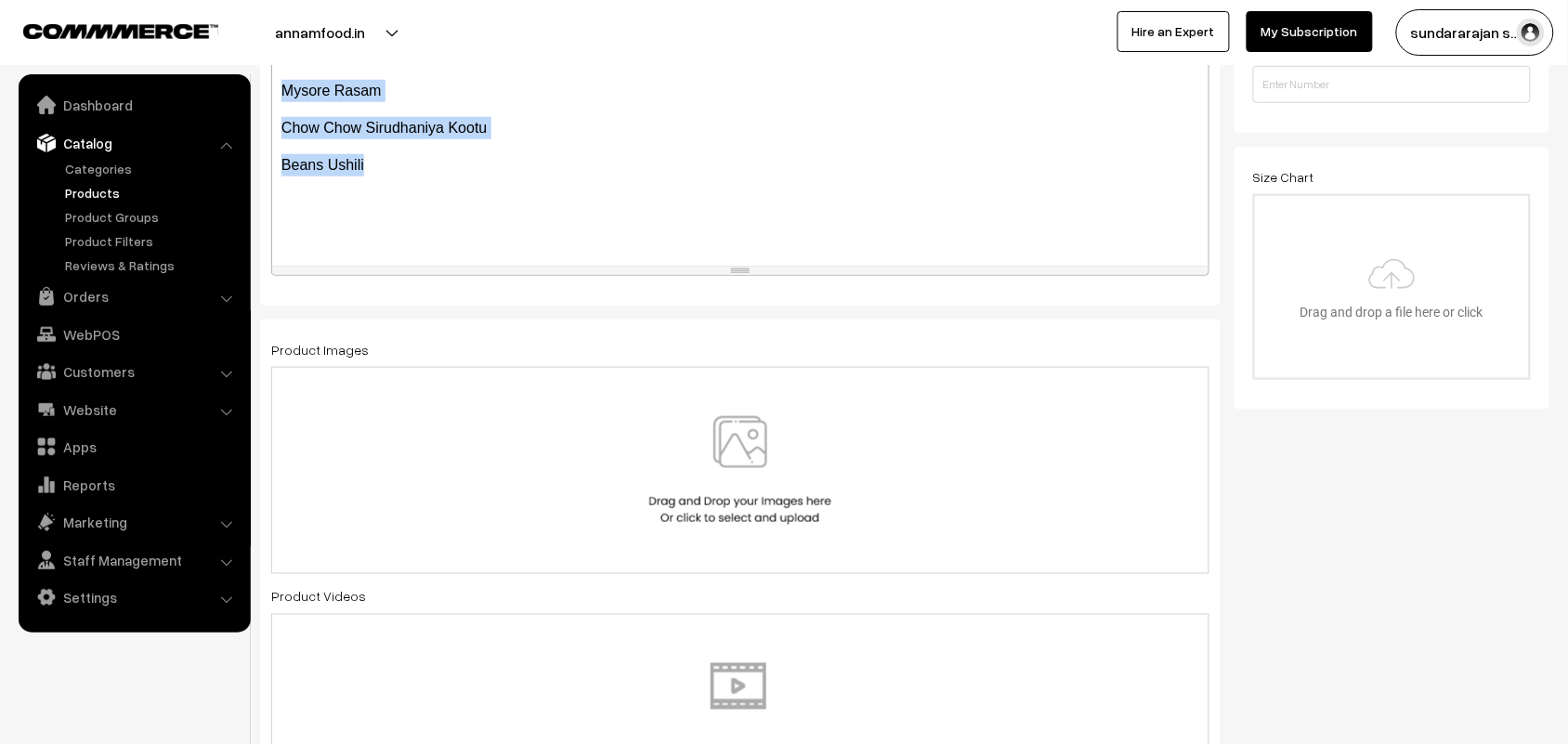 scroll, scrollTop: 232, scrollLeft: 0, axis: vertical 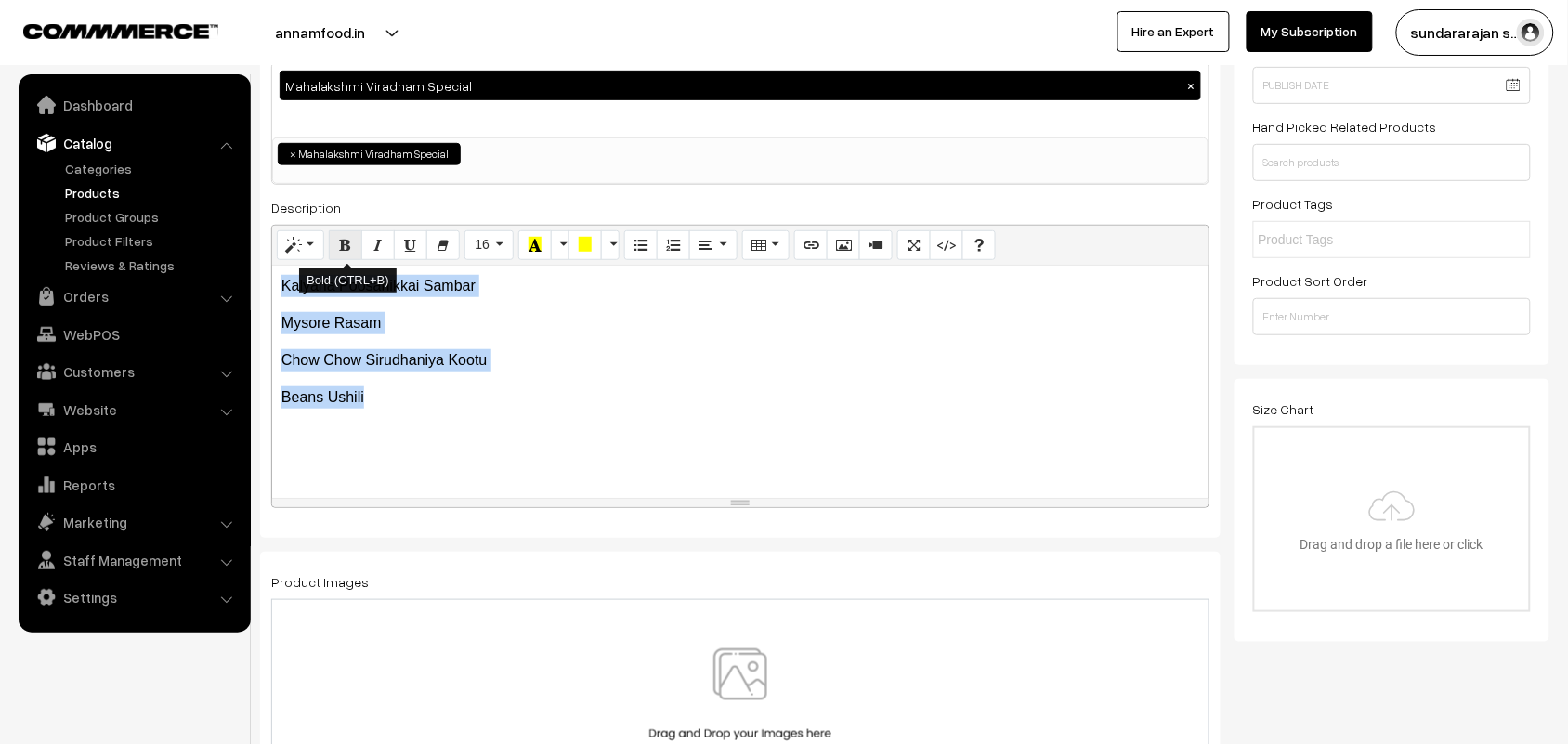 click at bounding box center (346, 244) 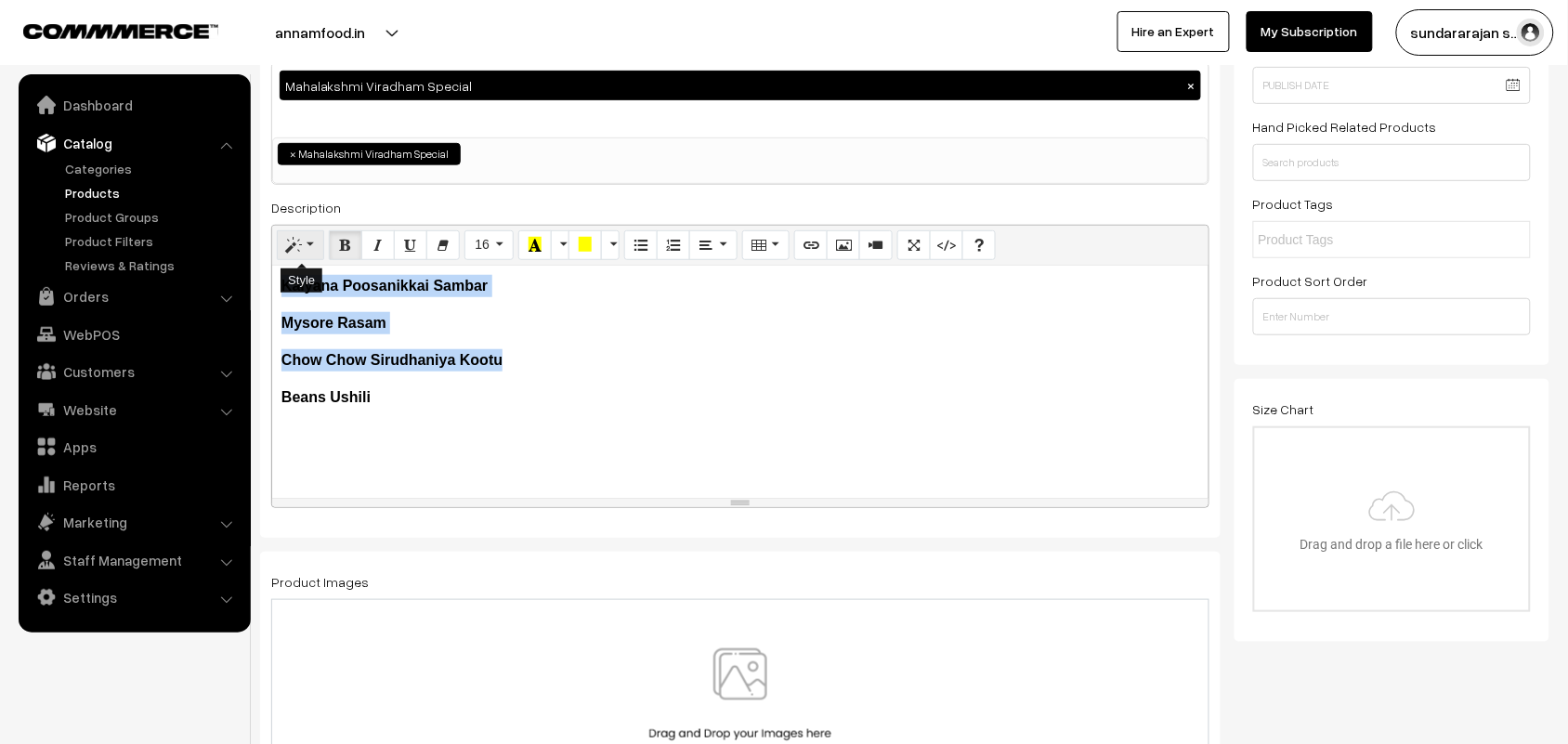 click at bounding box center (300, 245) 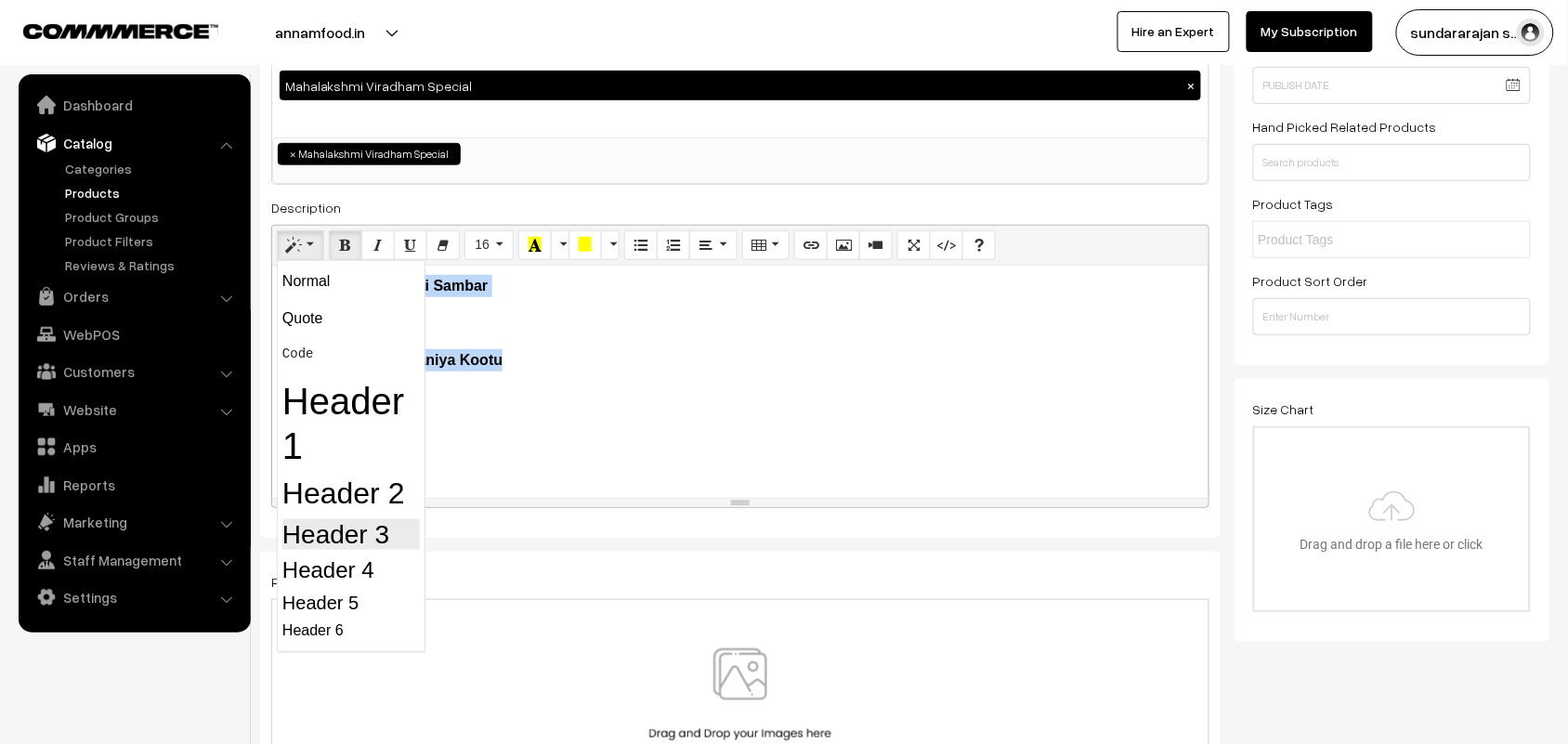 click on "Header 3" at bounding box center [351, 535] 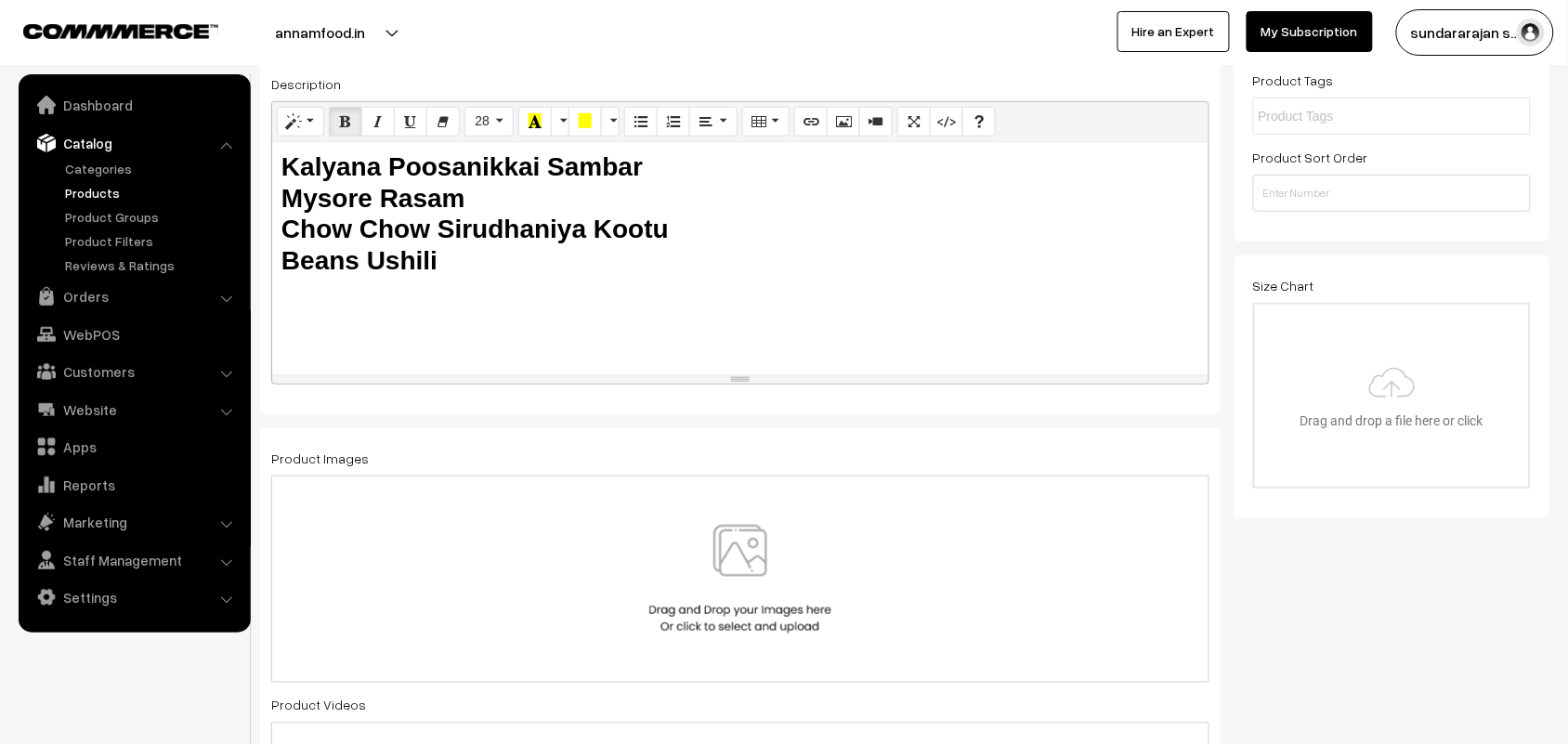 scroll, scrollTop: 464, scrollLeft: 0, axis: vertical 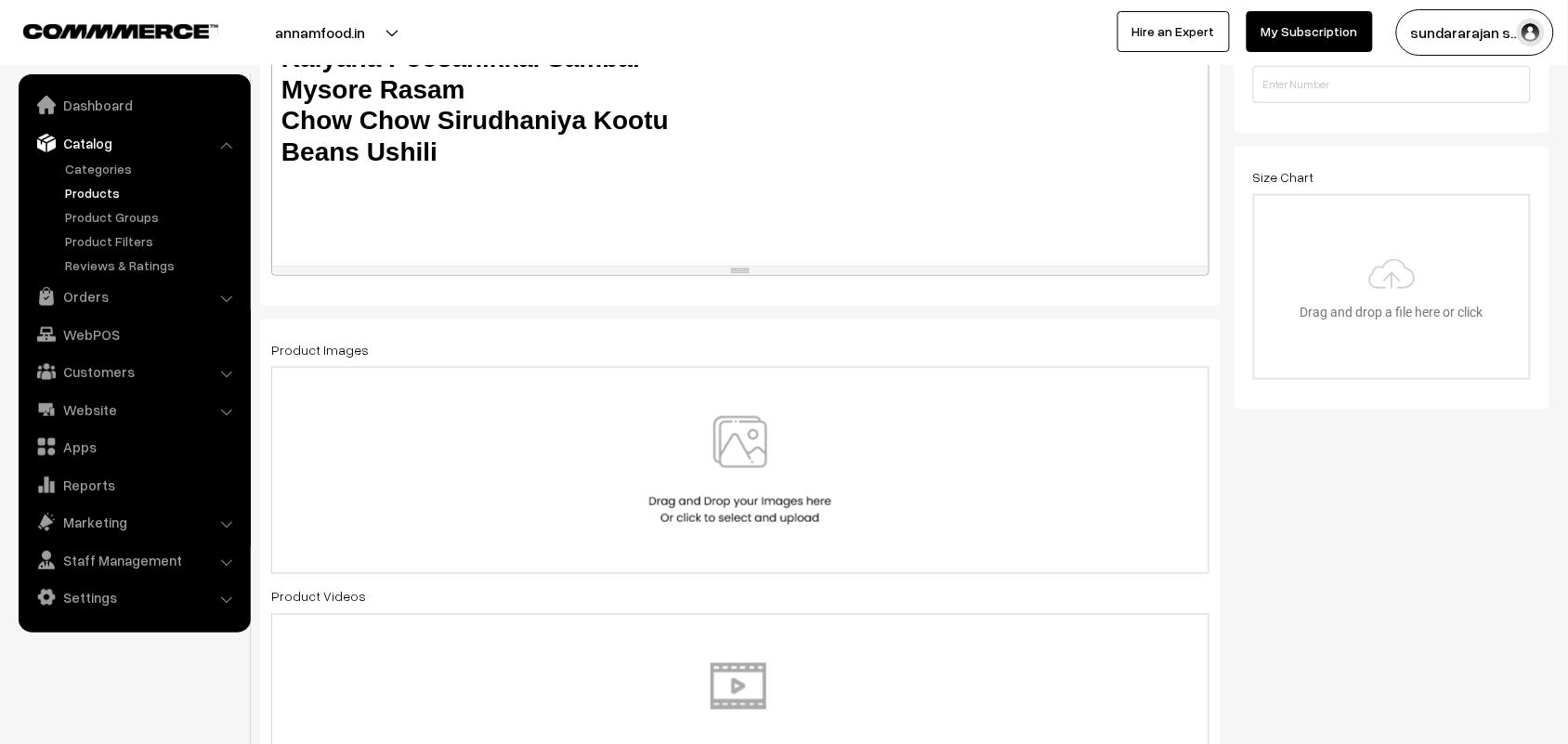 click at bounding box center [740, 470] 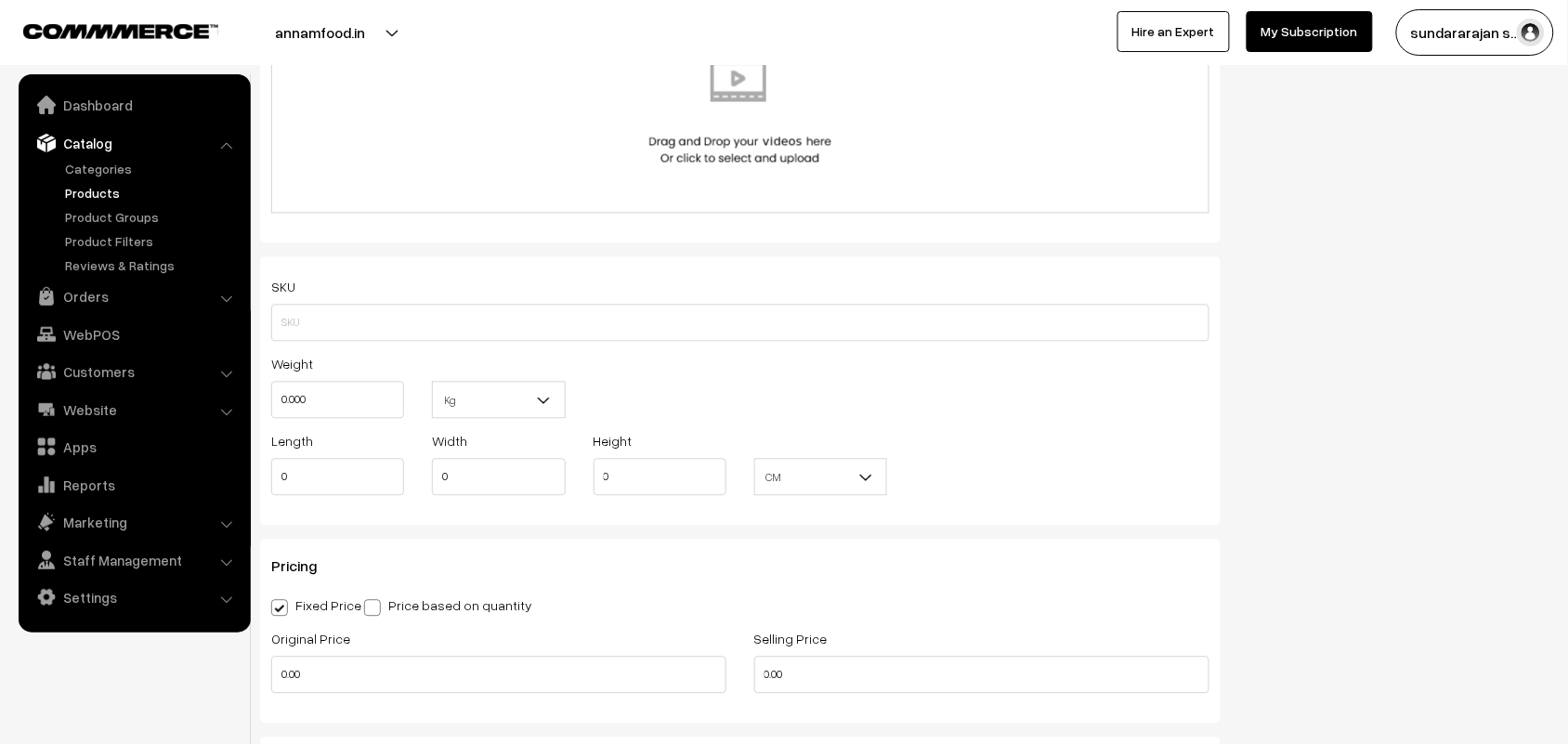 scroll, scrollTop: 1277, scrollLeft: 0, axis: vertical 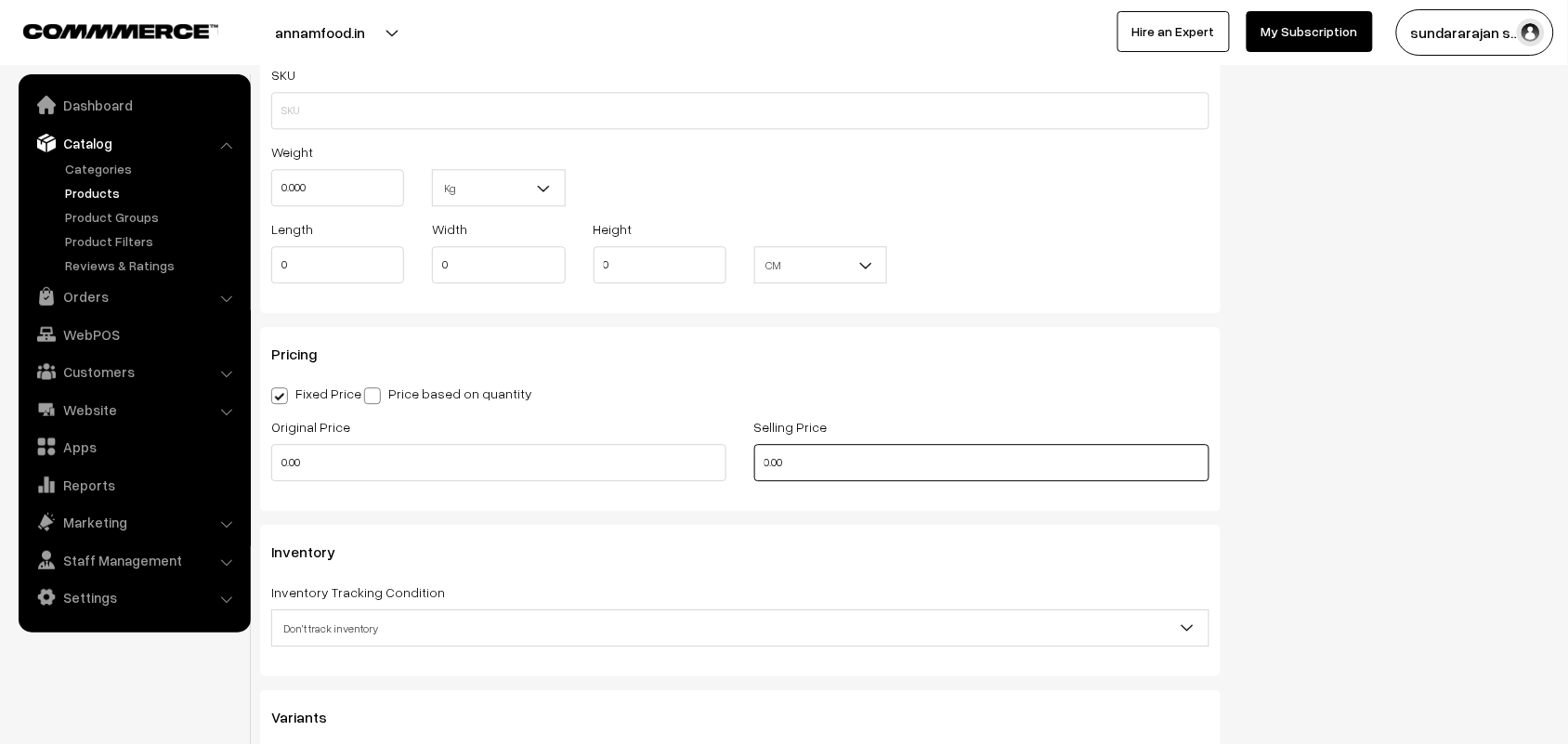 click on "Original Price
0.00
Selling Price
0.00" at bounding box center [740, 453] 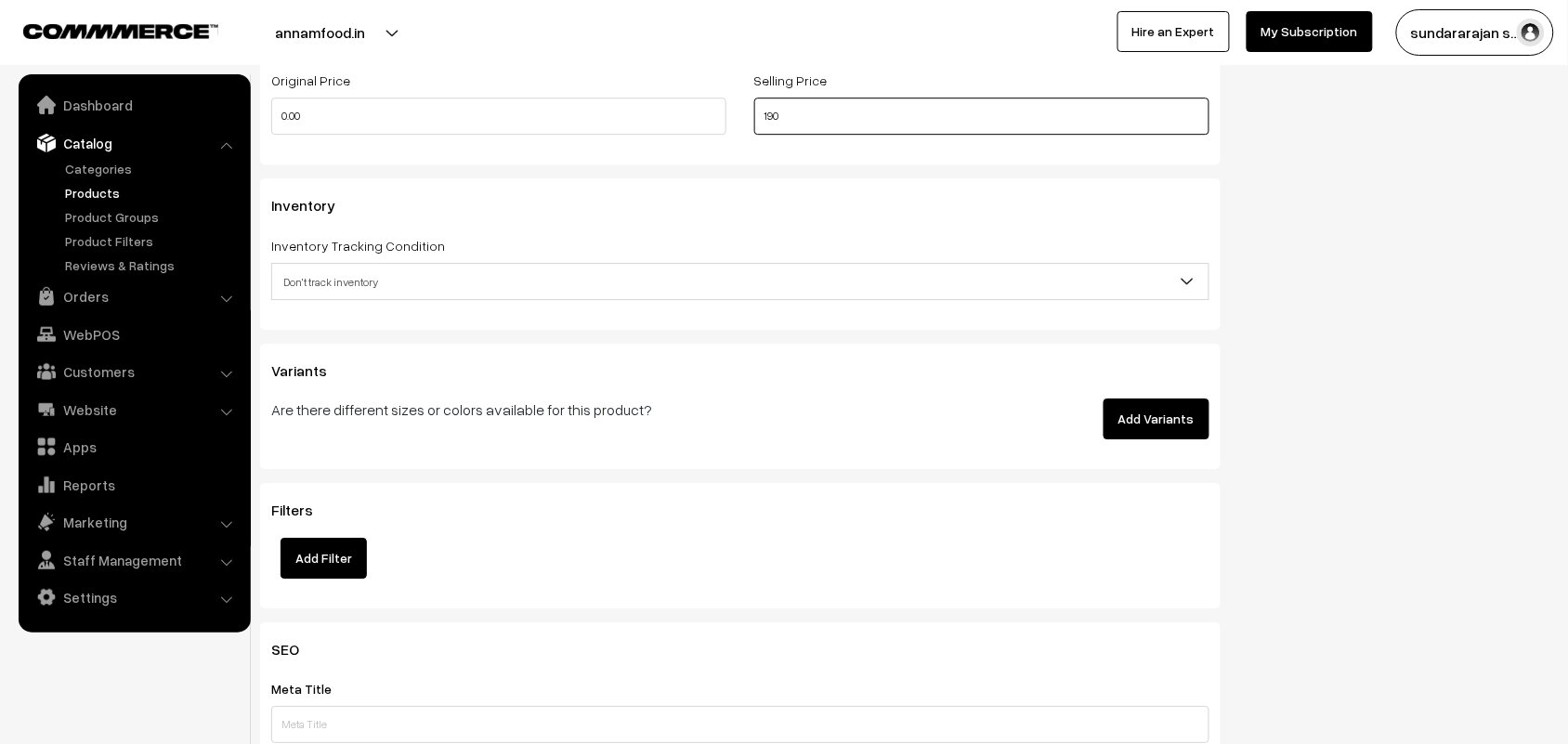 scroll, scrollTop: 1625, scrollLeft: 0, axis: vertical 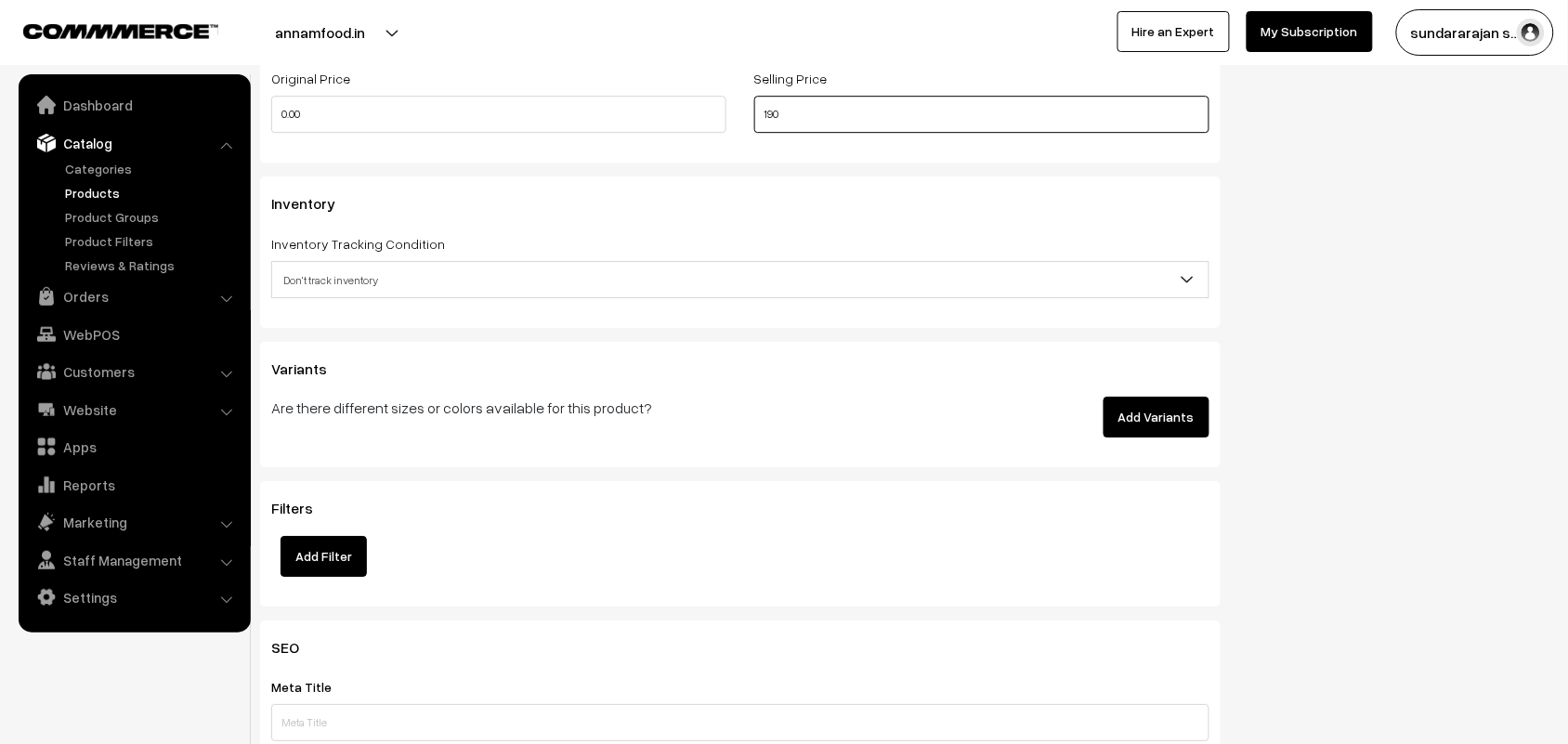 type on "190" 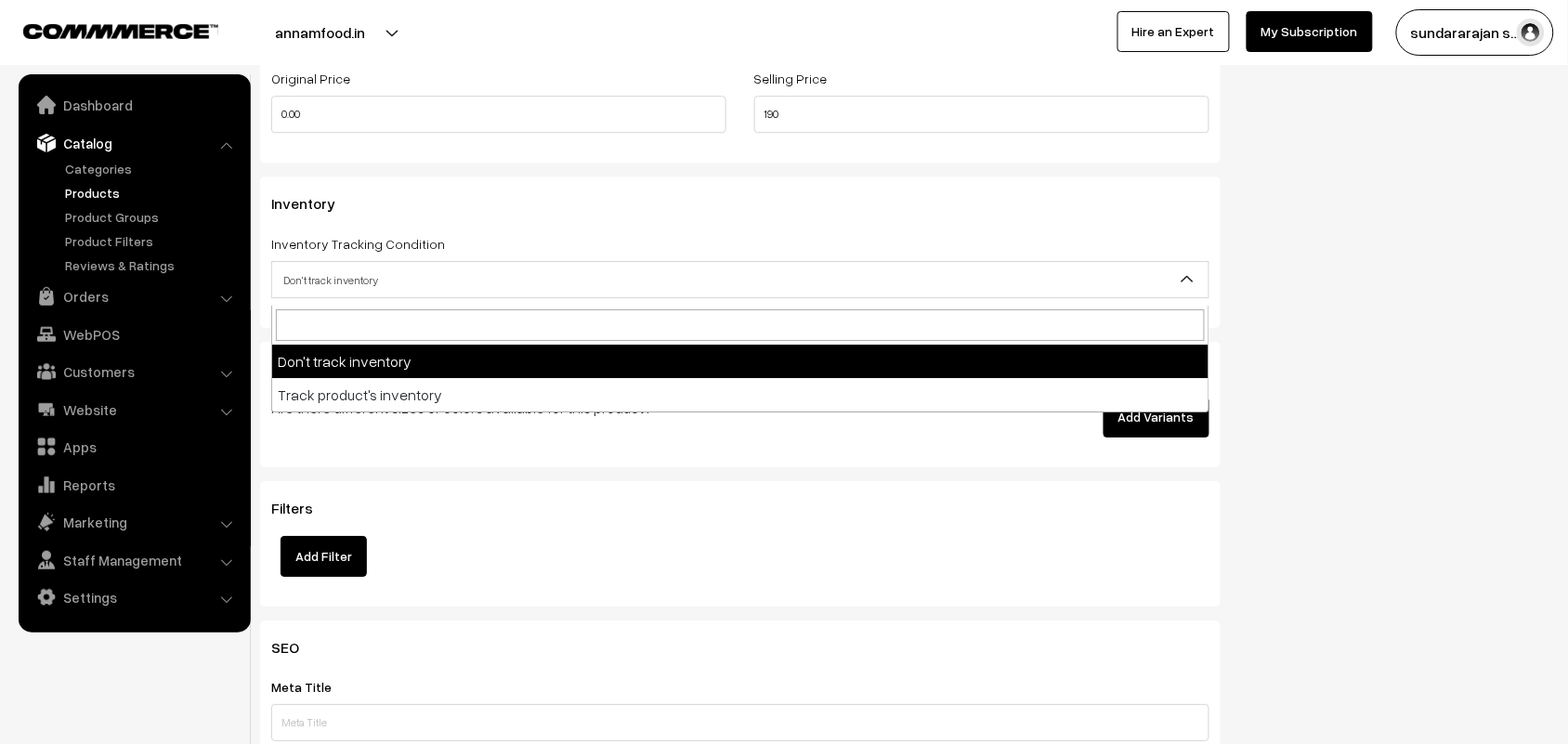 click on "Don't track inventory" at bounding box center (740, 280) 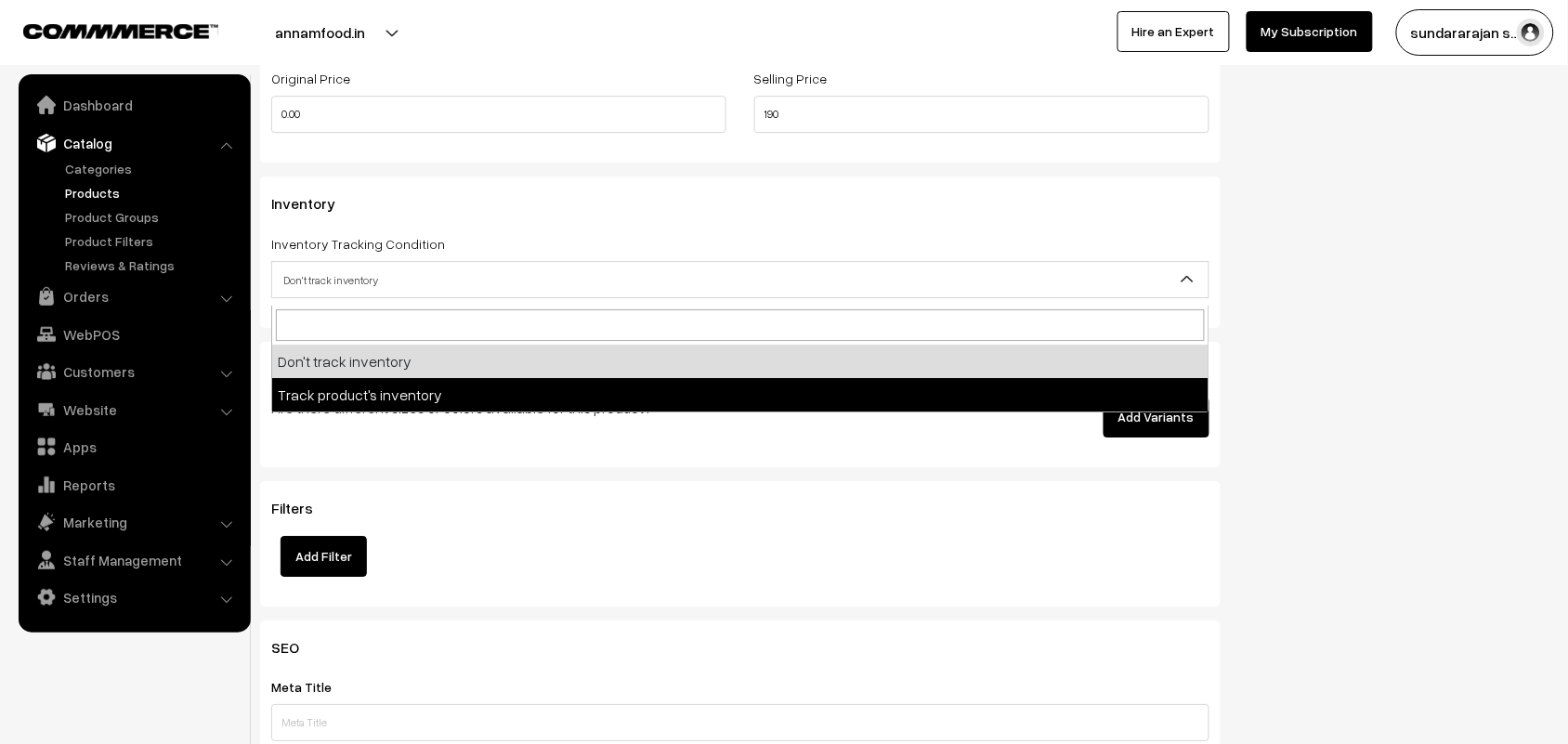 select on "2" 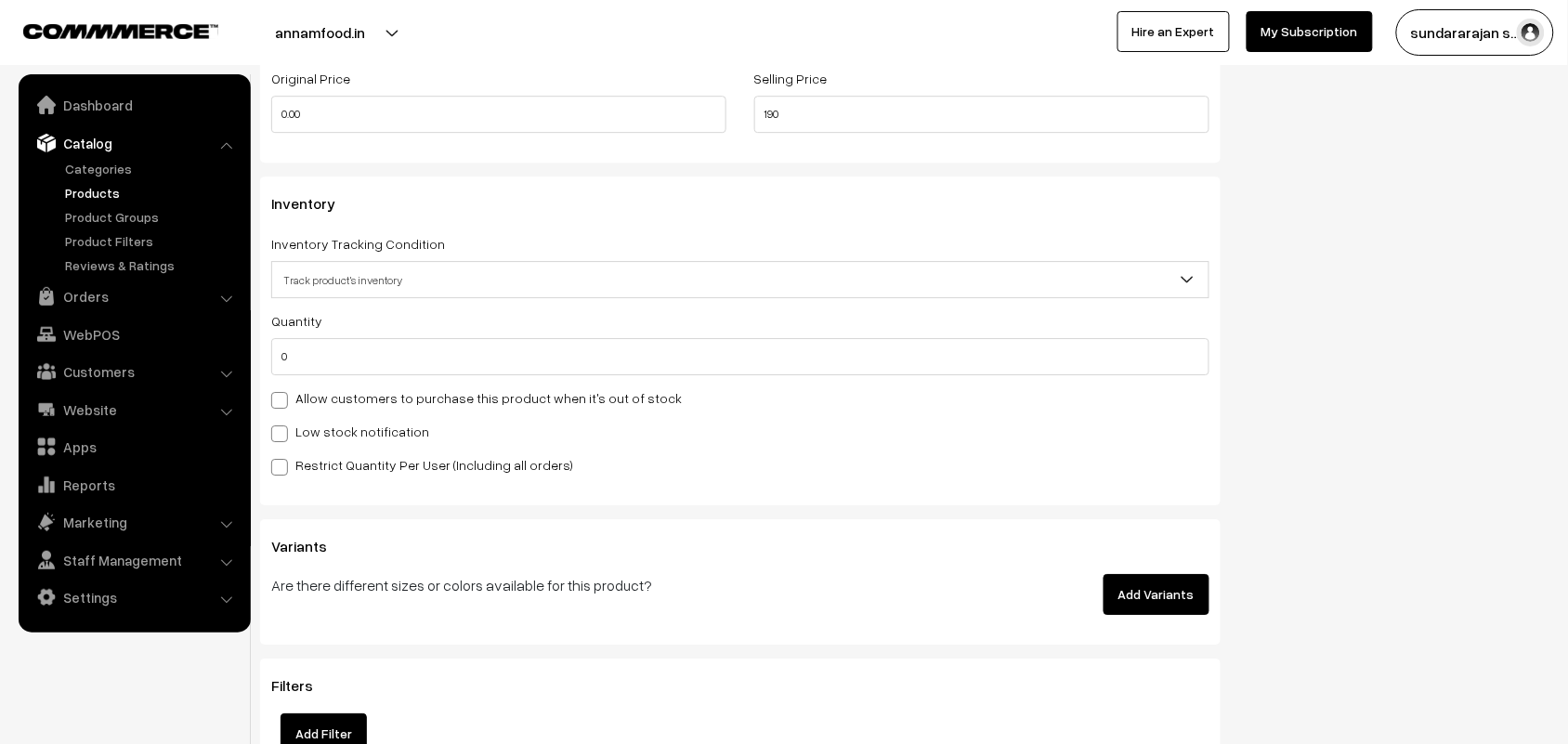 click on "Allow customers to purchase this product when it's out of stock" at bounding box center [477, 398] 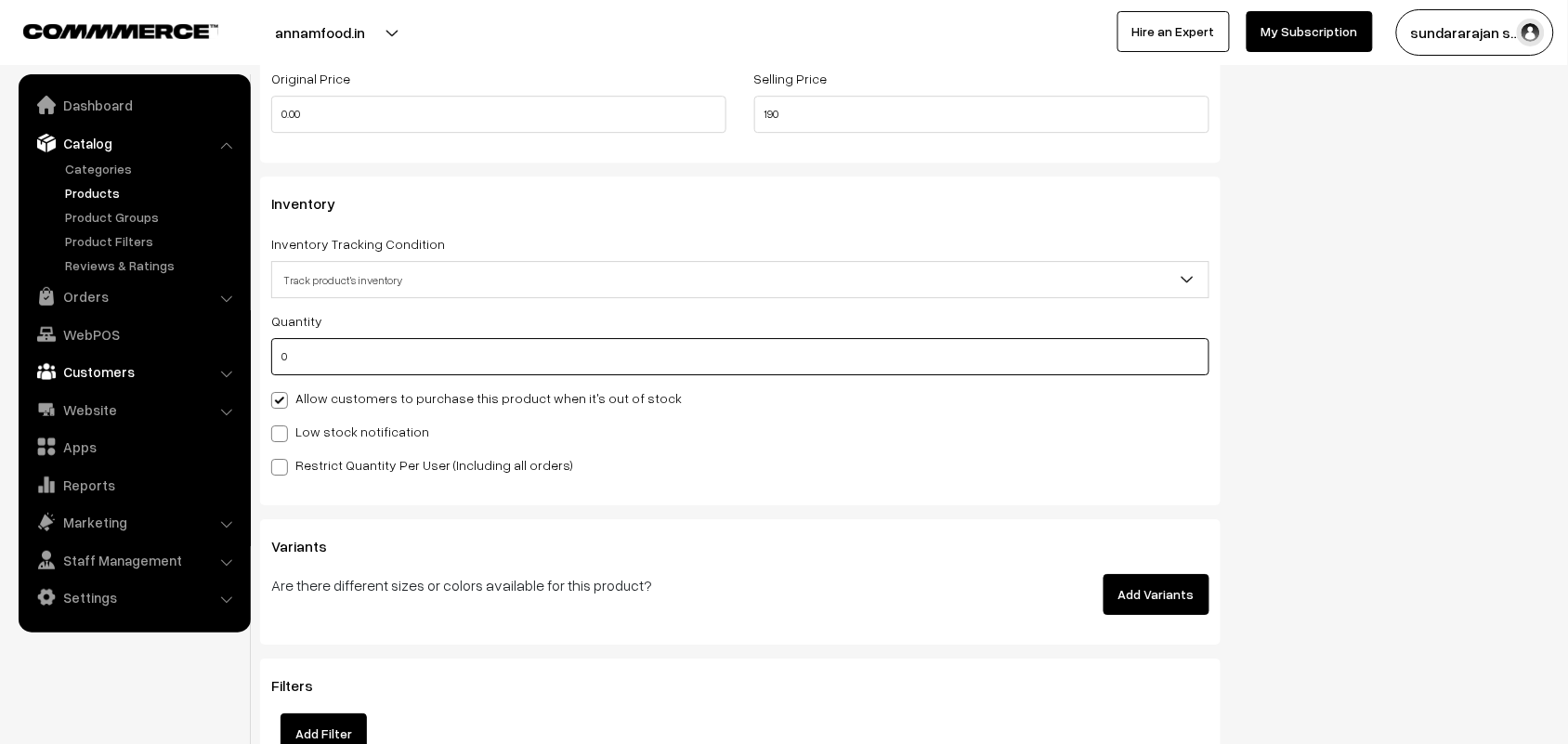drag, startPoint x: 320, startPoint y: 373, endPoint x: 216, endPoint y: 373, distance: 104 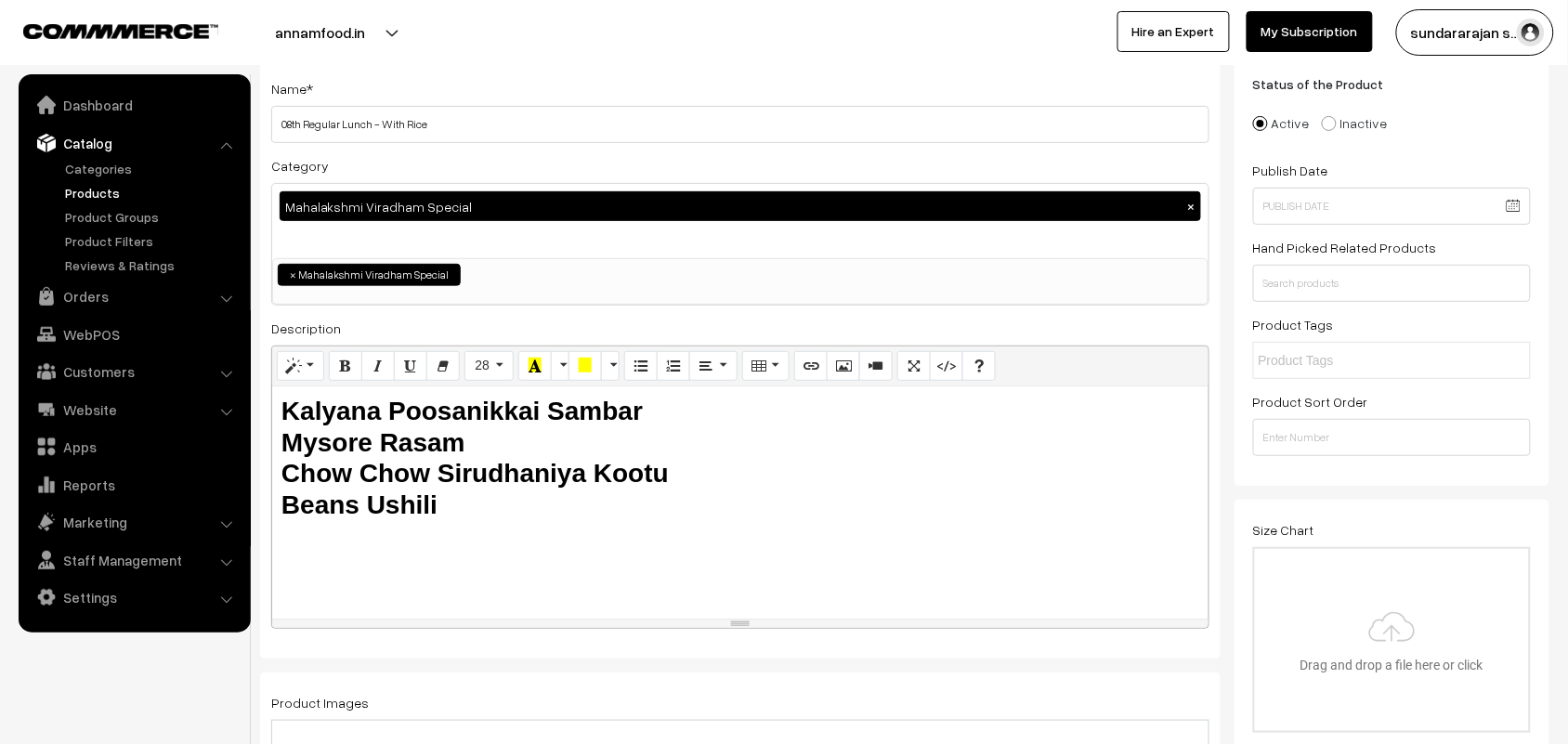 scroll, scrollTop: 0, scrollLeft: 0, axis: both 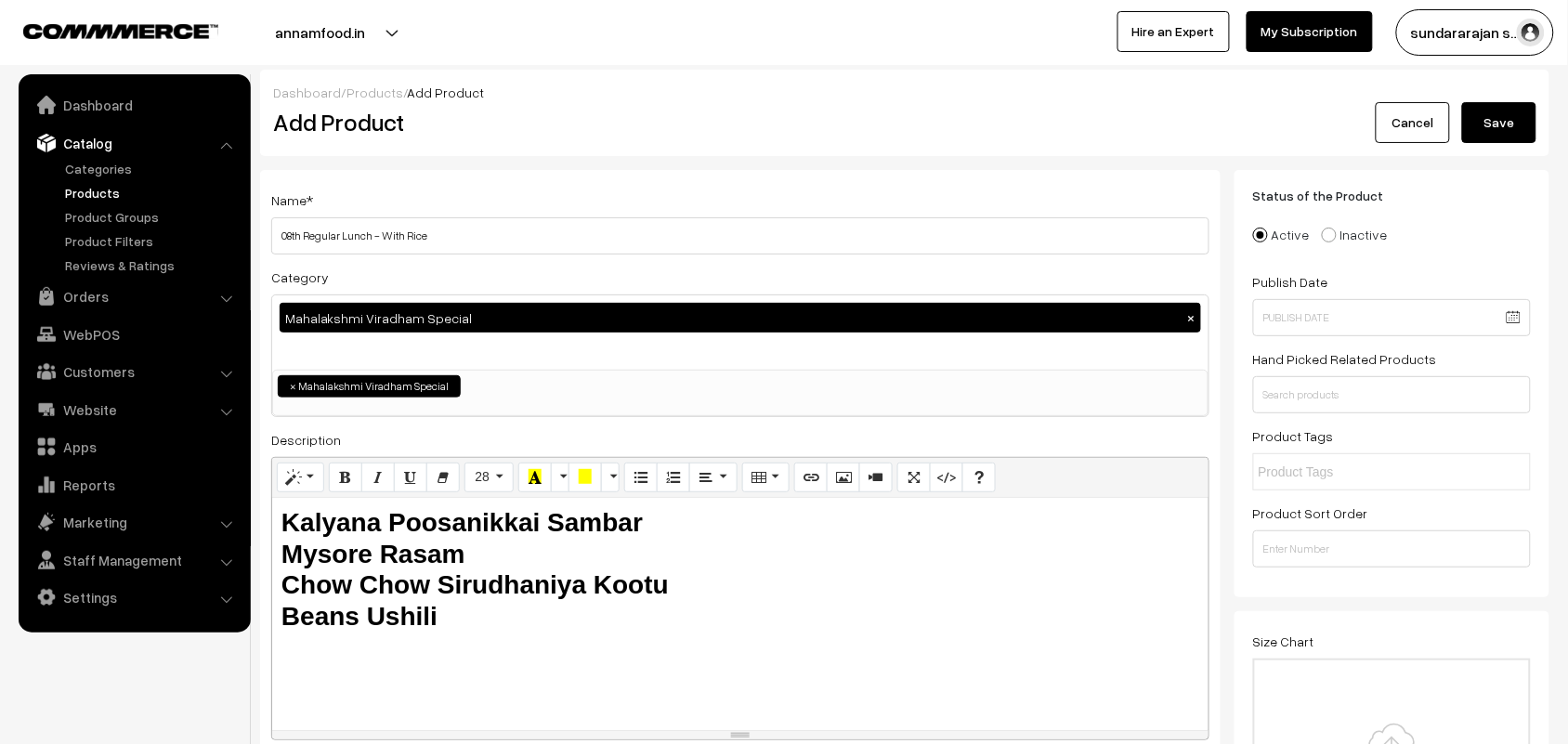 type on "100" 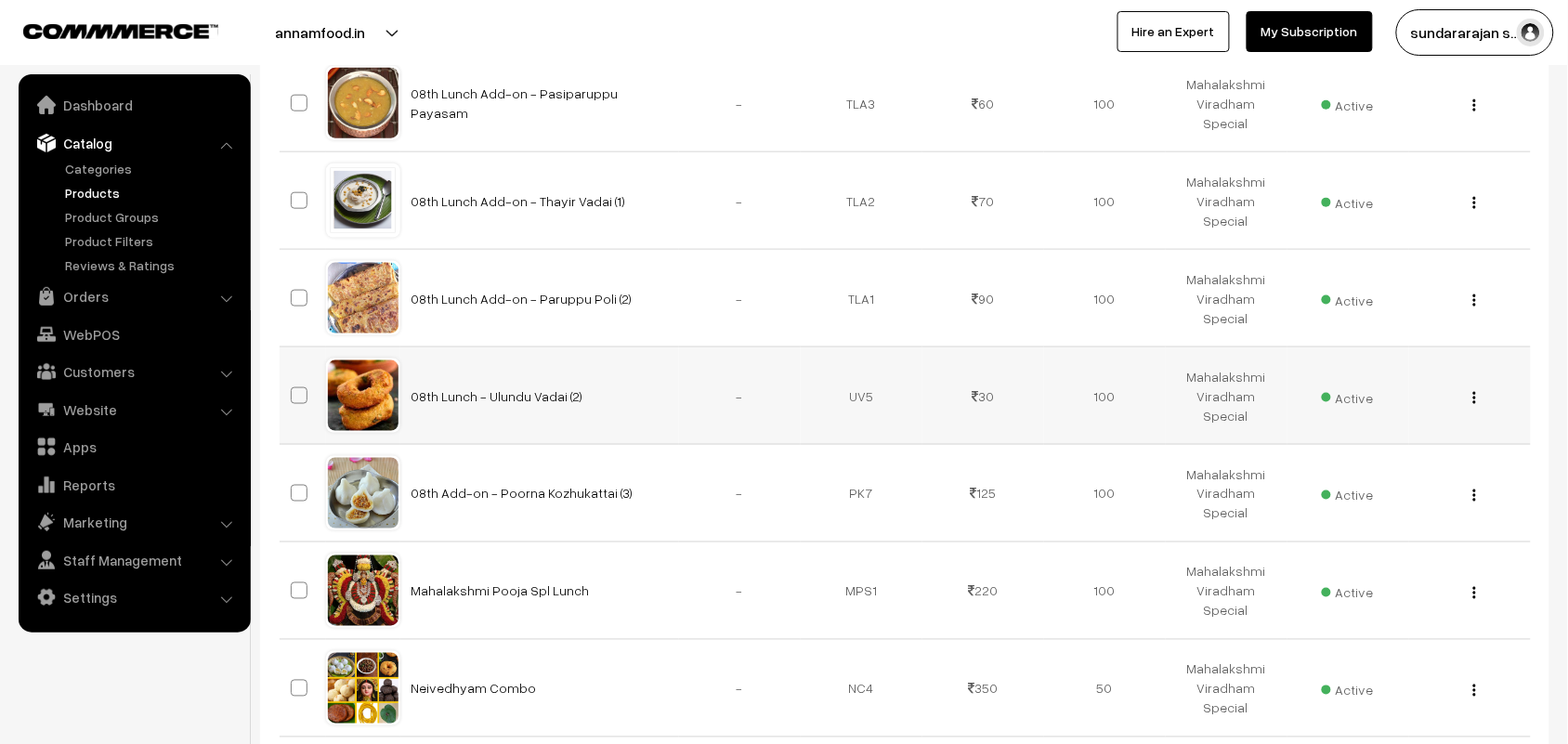 scroll, scrollTop: 718, scrollLeft: 0, axis: vertical 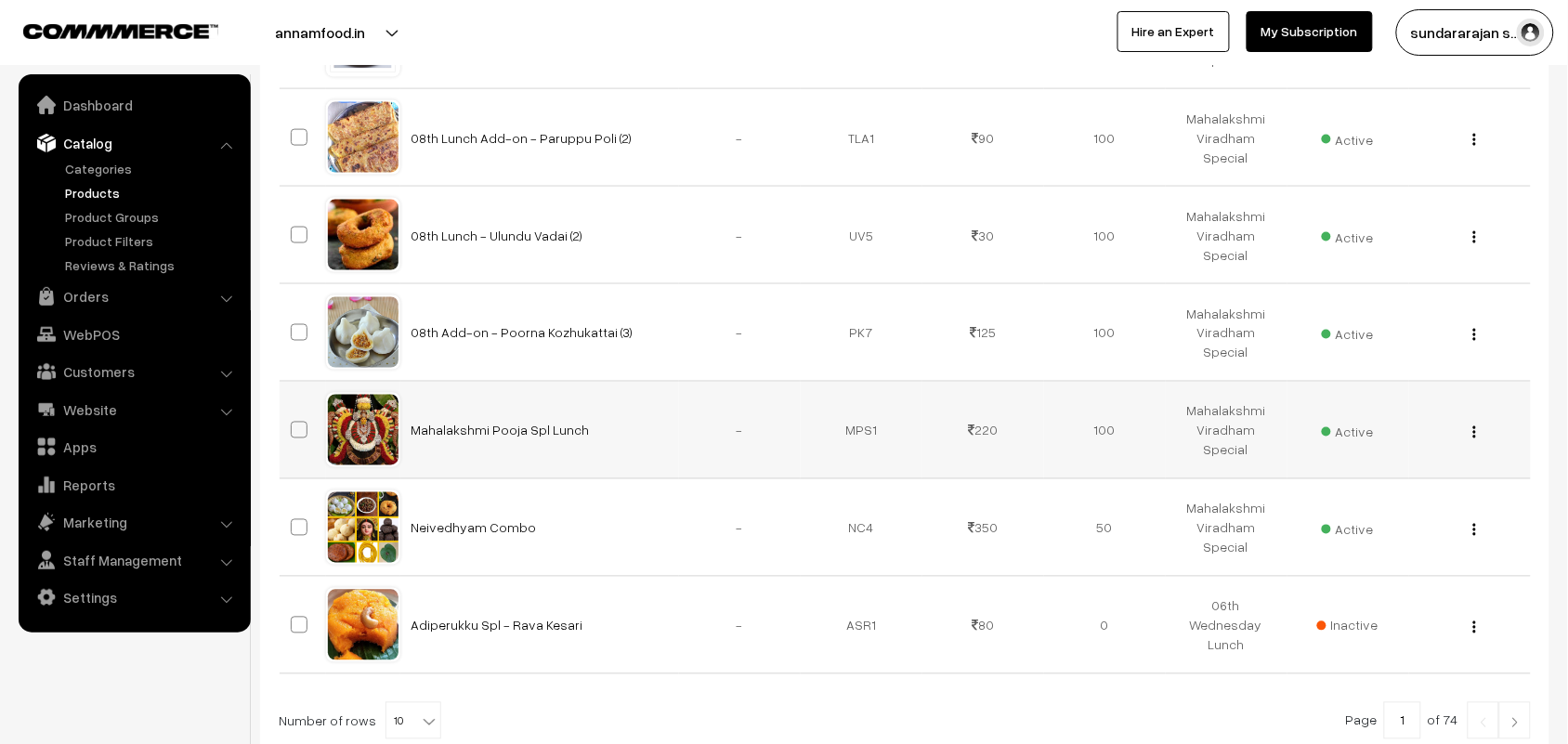 click on "View
Edit
Delete" at bounding box center [1470, 430] 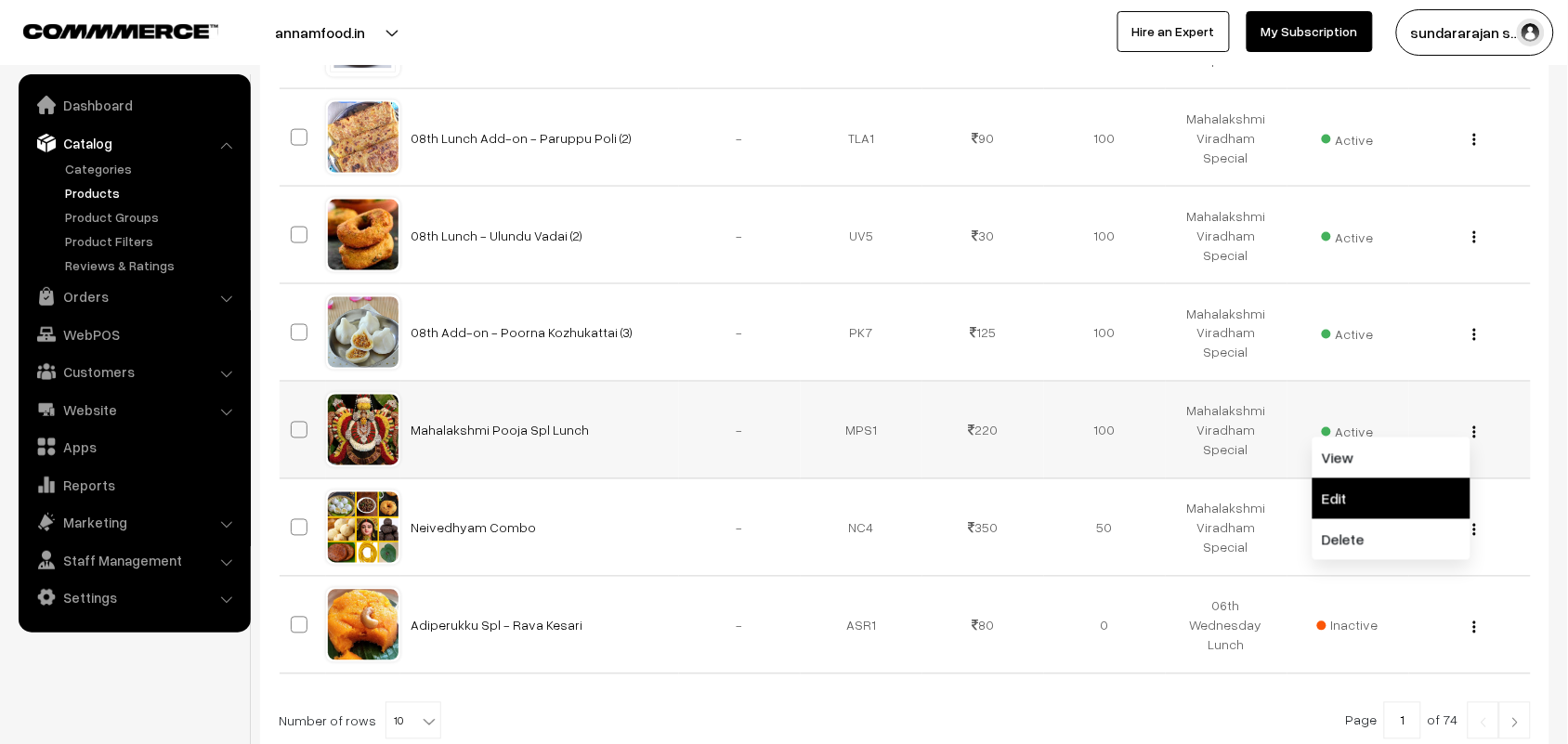 click on "Edit" at bounding box center (1392, 499) 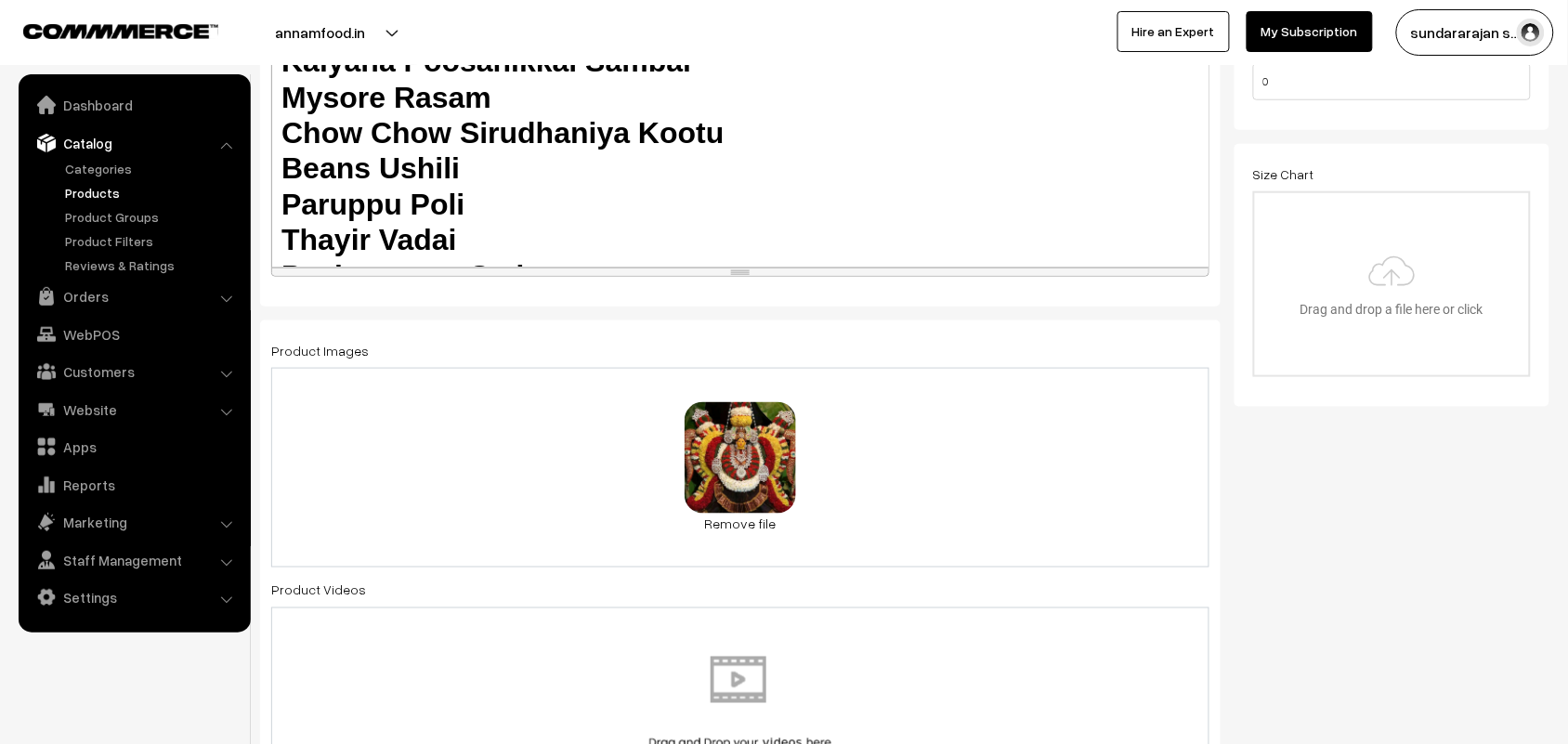 click on "Kalyana Poosanikkai Sambar Mysore Rasam Chow Chow Sirudhaniya Kootu Beans Ushili Paruppu Poli Thayir Vadai Pasiparuppu Sadam Puliyodharai Sadam" at bounding box center [740, 204] 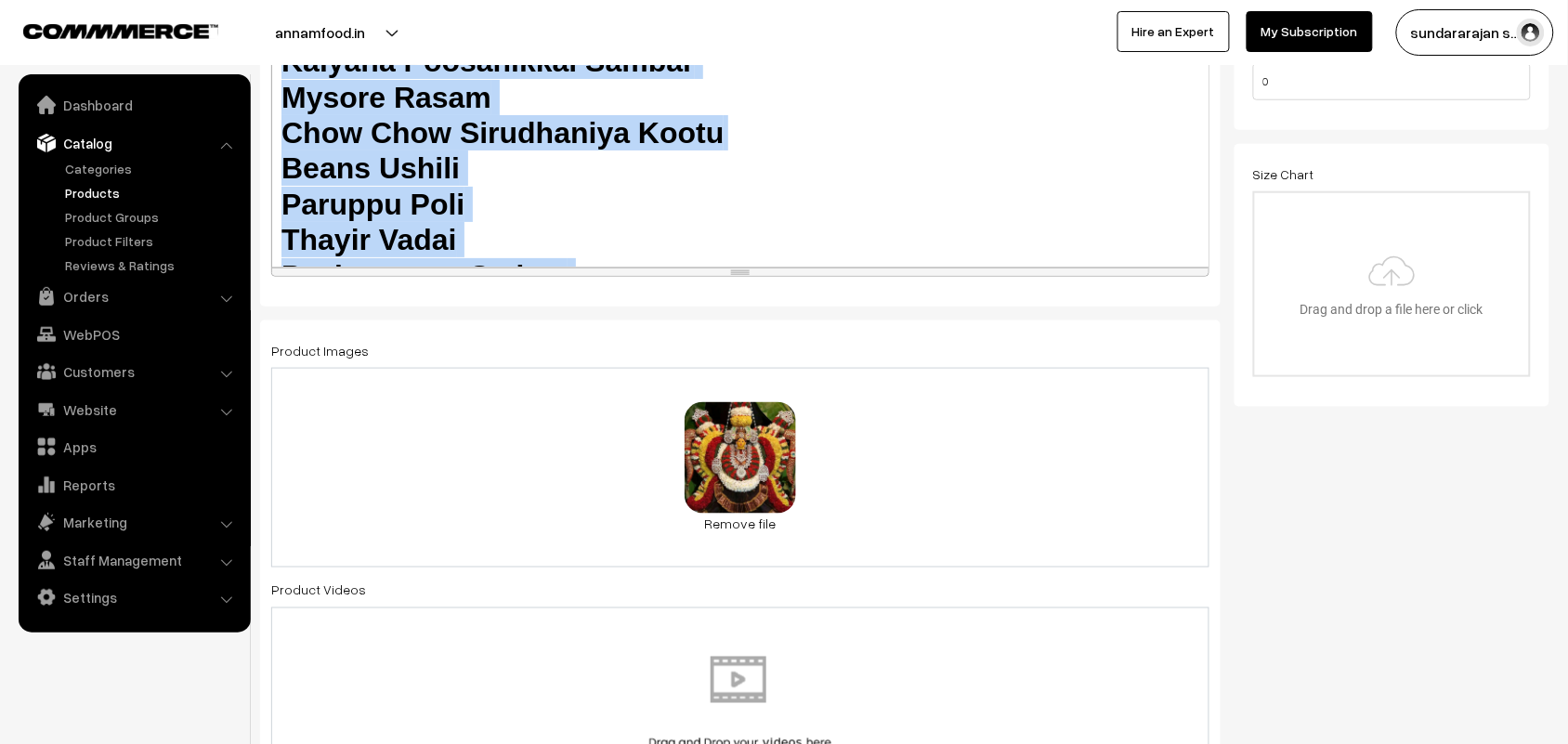 copy on "Kalyana Poosanikkai Sambar Mysore Rasam Chow Chow Sirudhaniya Kootu Beans Ushili Paruppu Poli Thayir Vadai Pasiparuppu Sadam Puliyodharai Sadam" 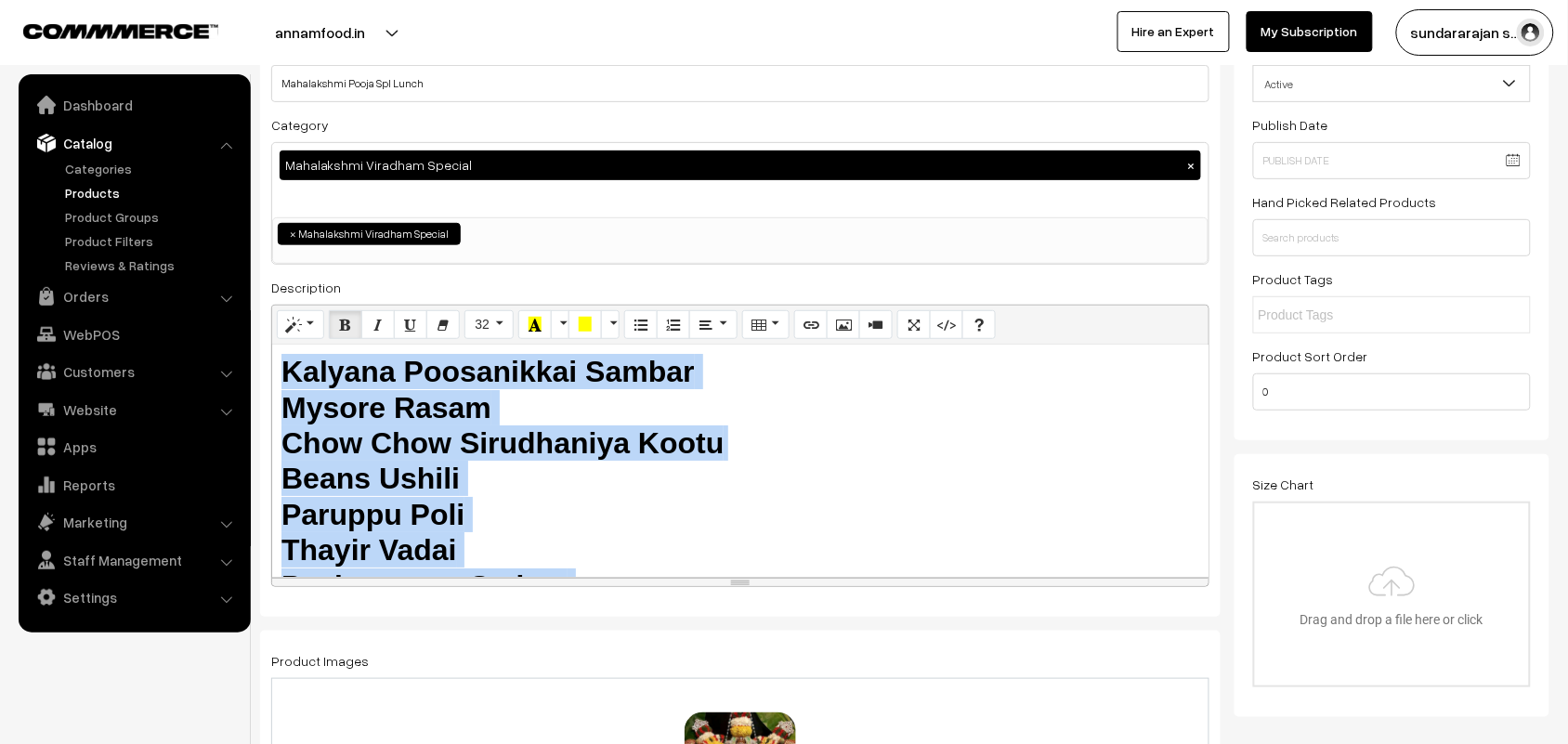 scroll, scrollTop: 0, scrollLeft: 0, axis: both 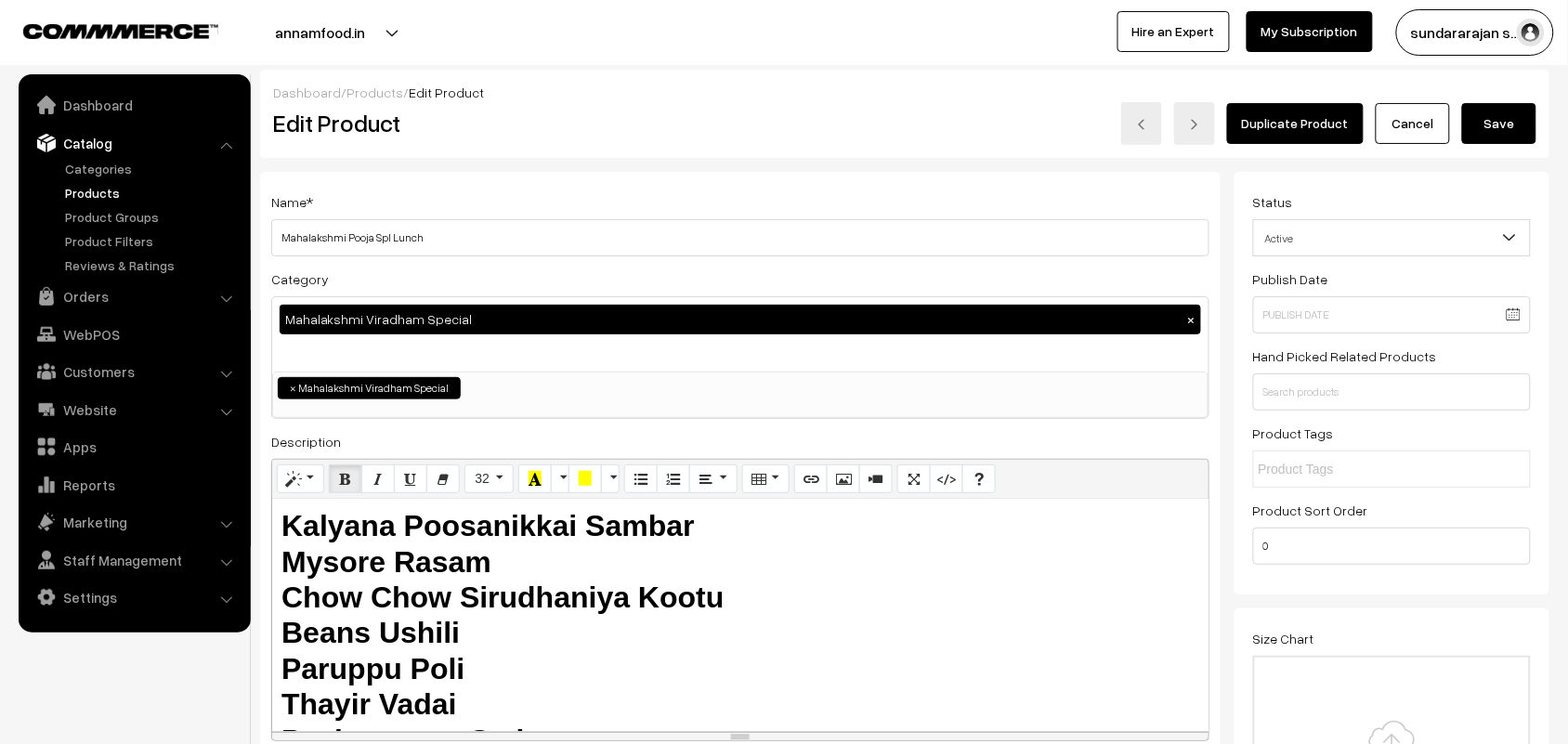 click on "Dashboard  /  Products  /  Edit Product
Edit Product
Duplicate Product
Cancel
Save" at bounding box center (905, 113) 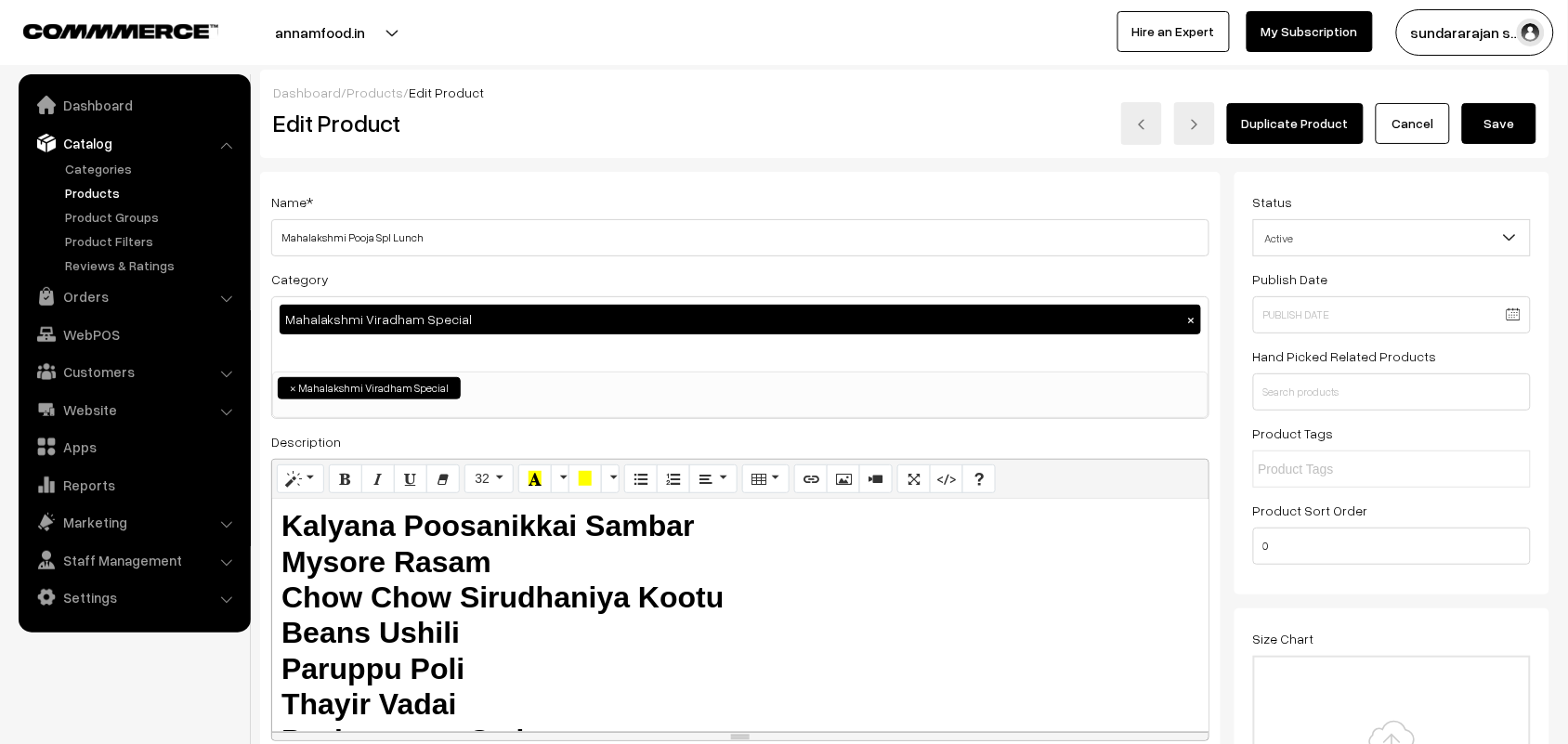 click on "Save" at bounding box center (1499, 124) 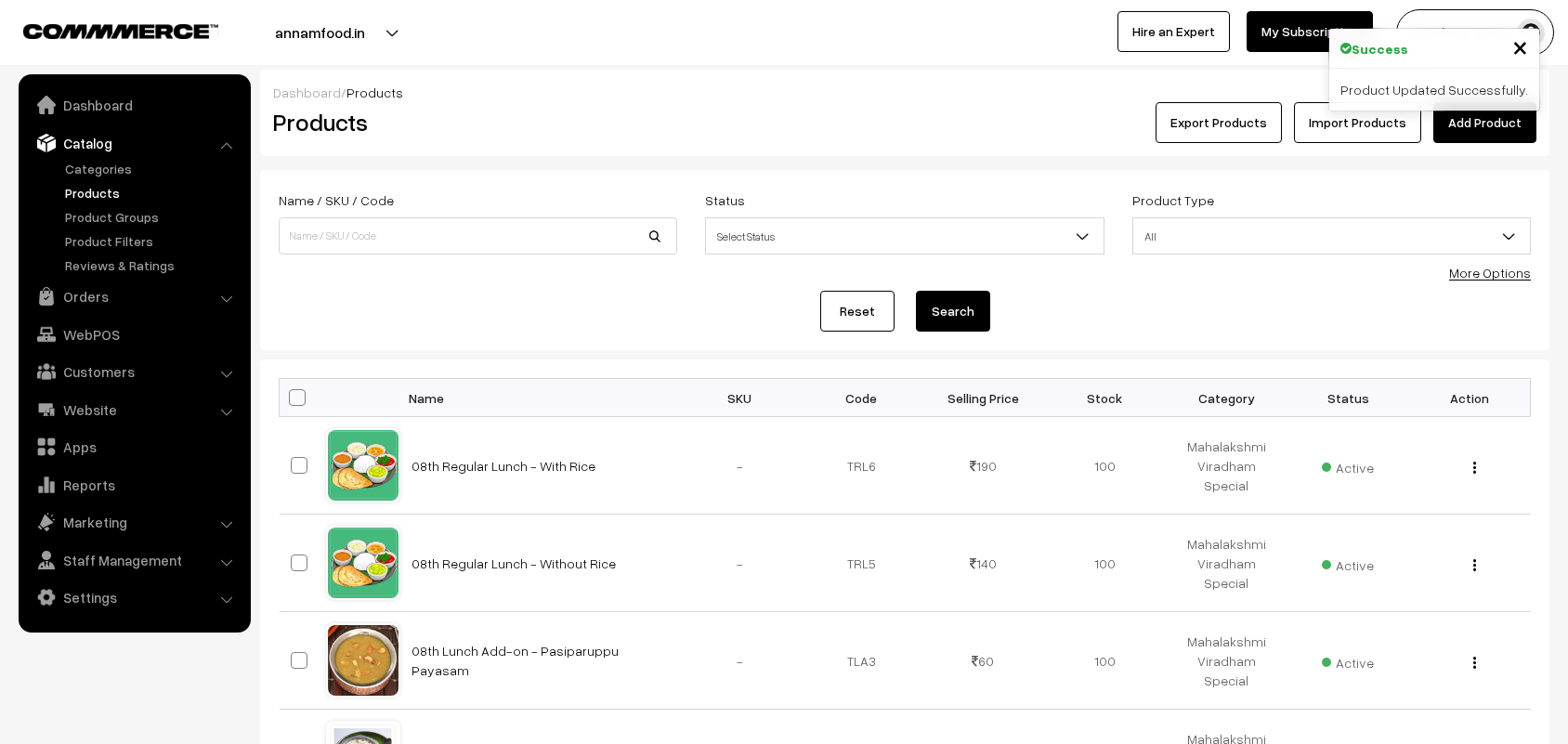 scroll, scrollTop: 0, scrollLeft: 0, axis: both 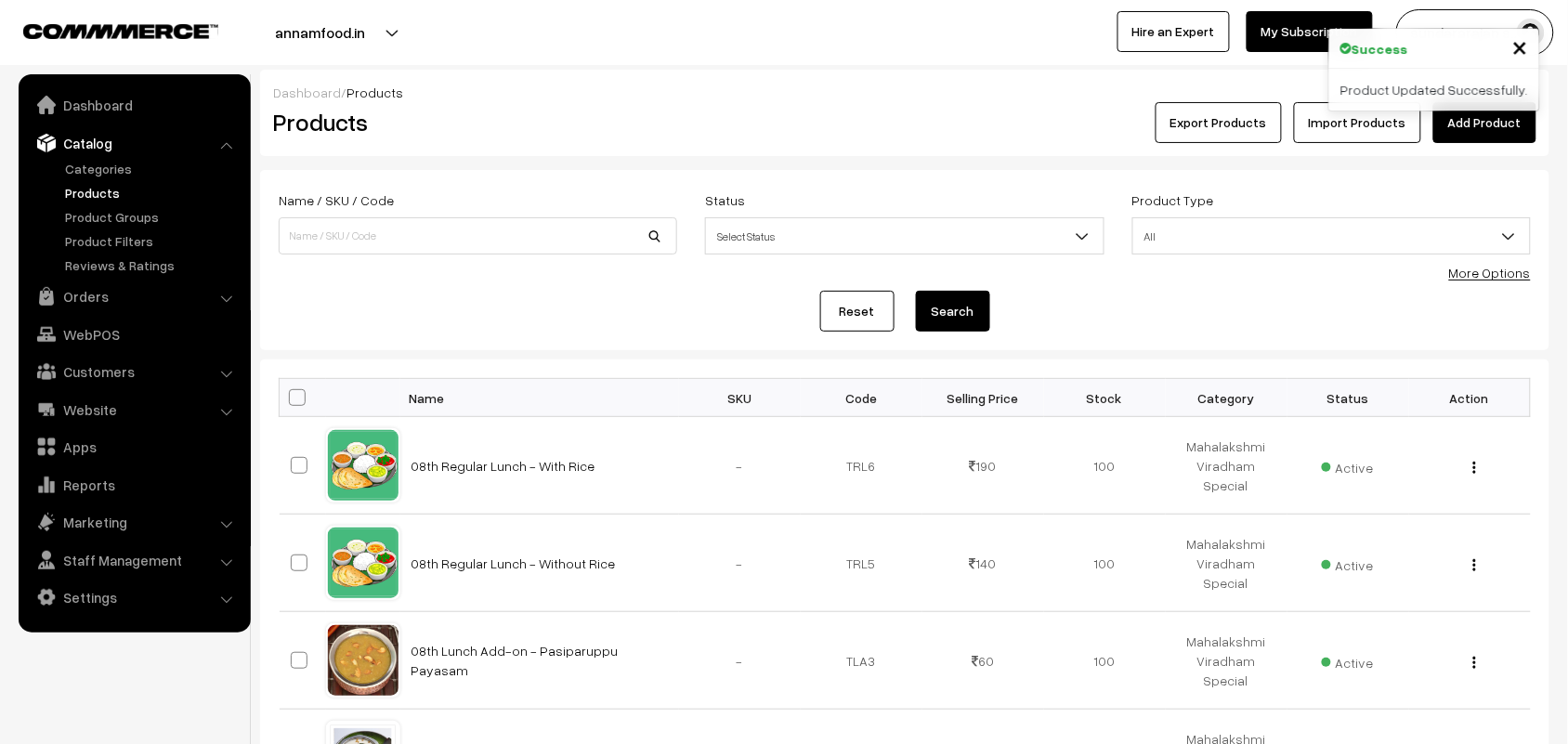 click on "Add Product" at bounding box center (1484, 123) 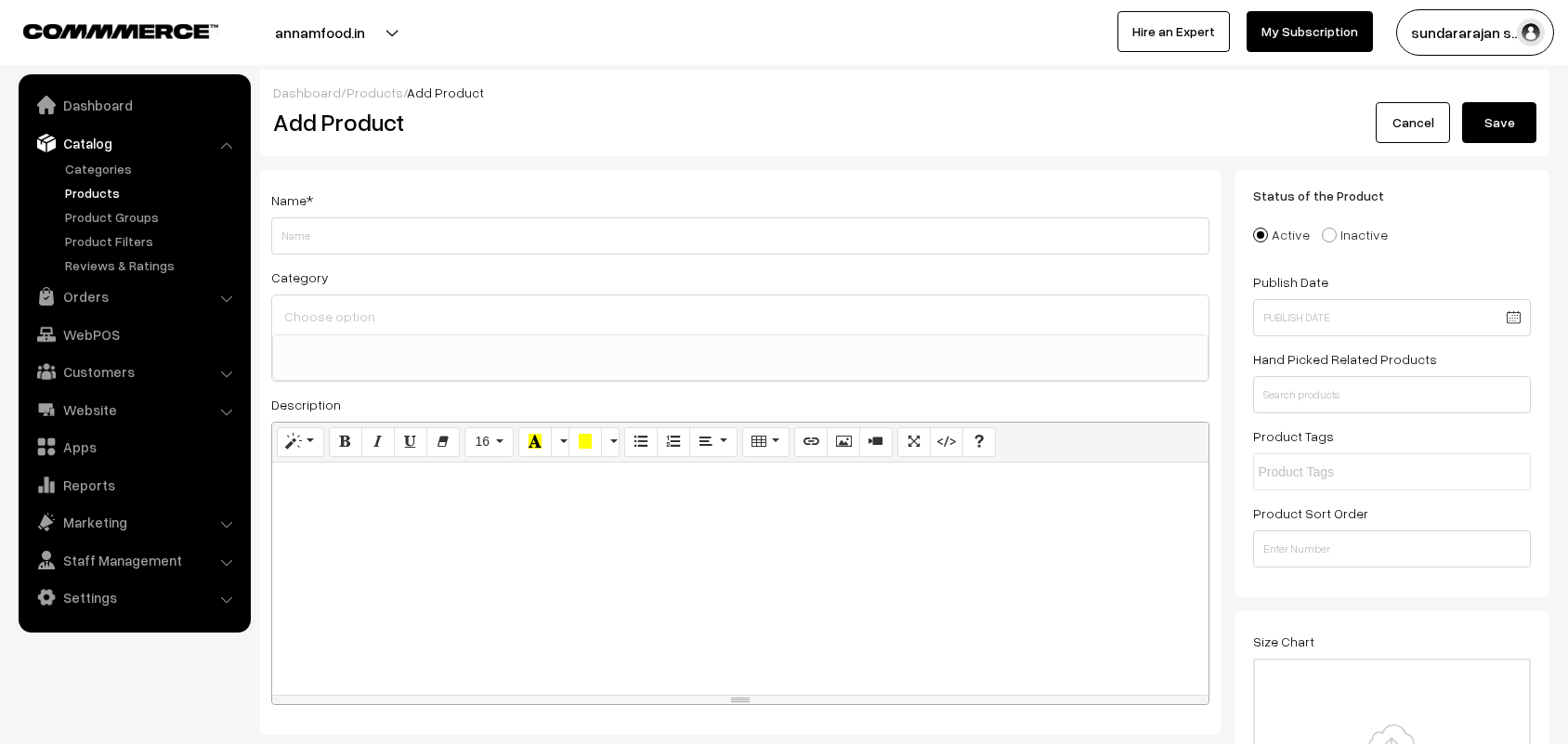 select 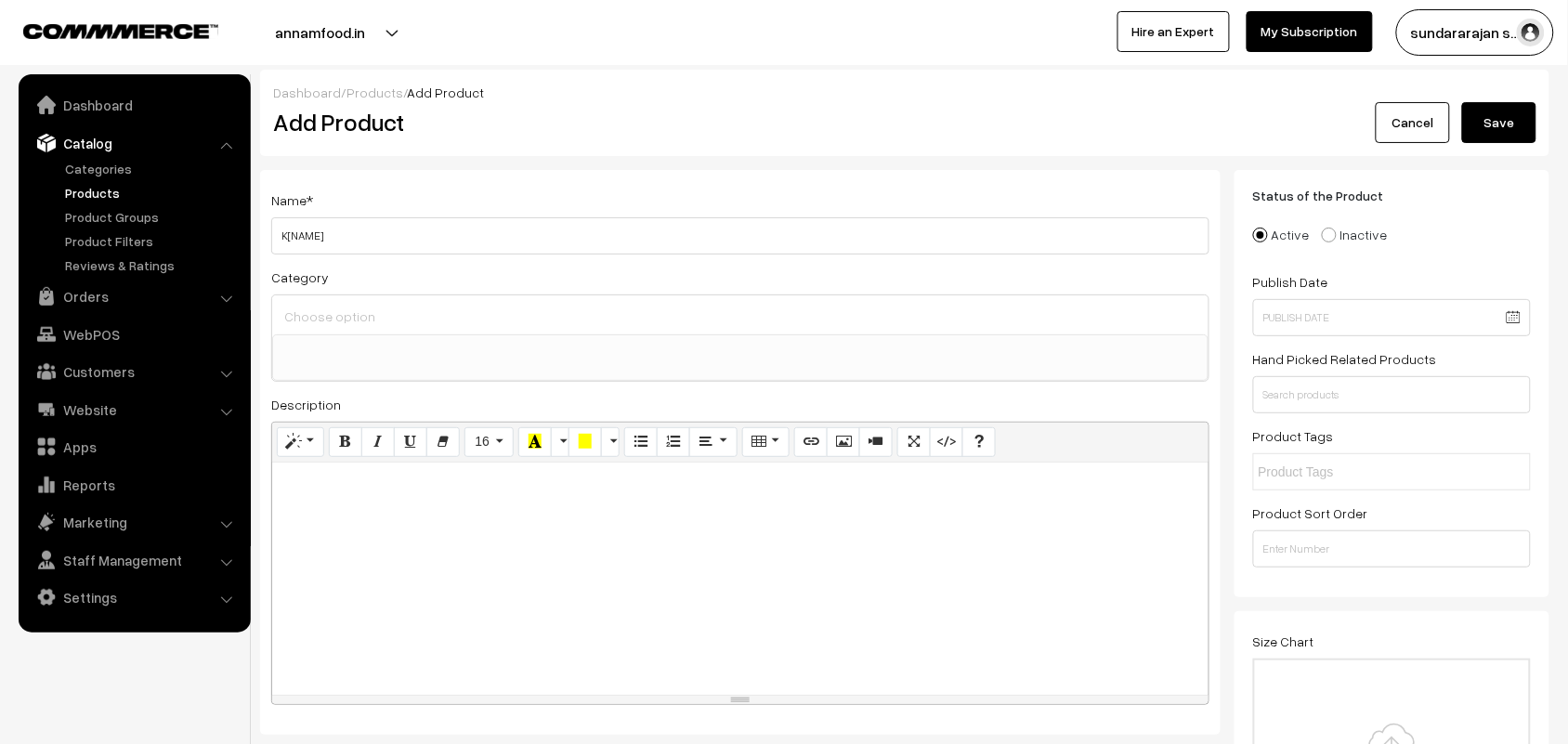 type on "K" 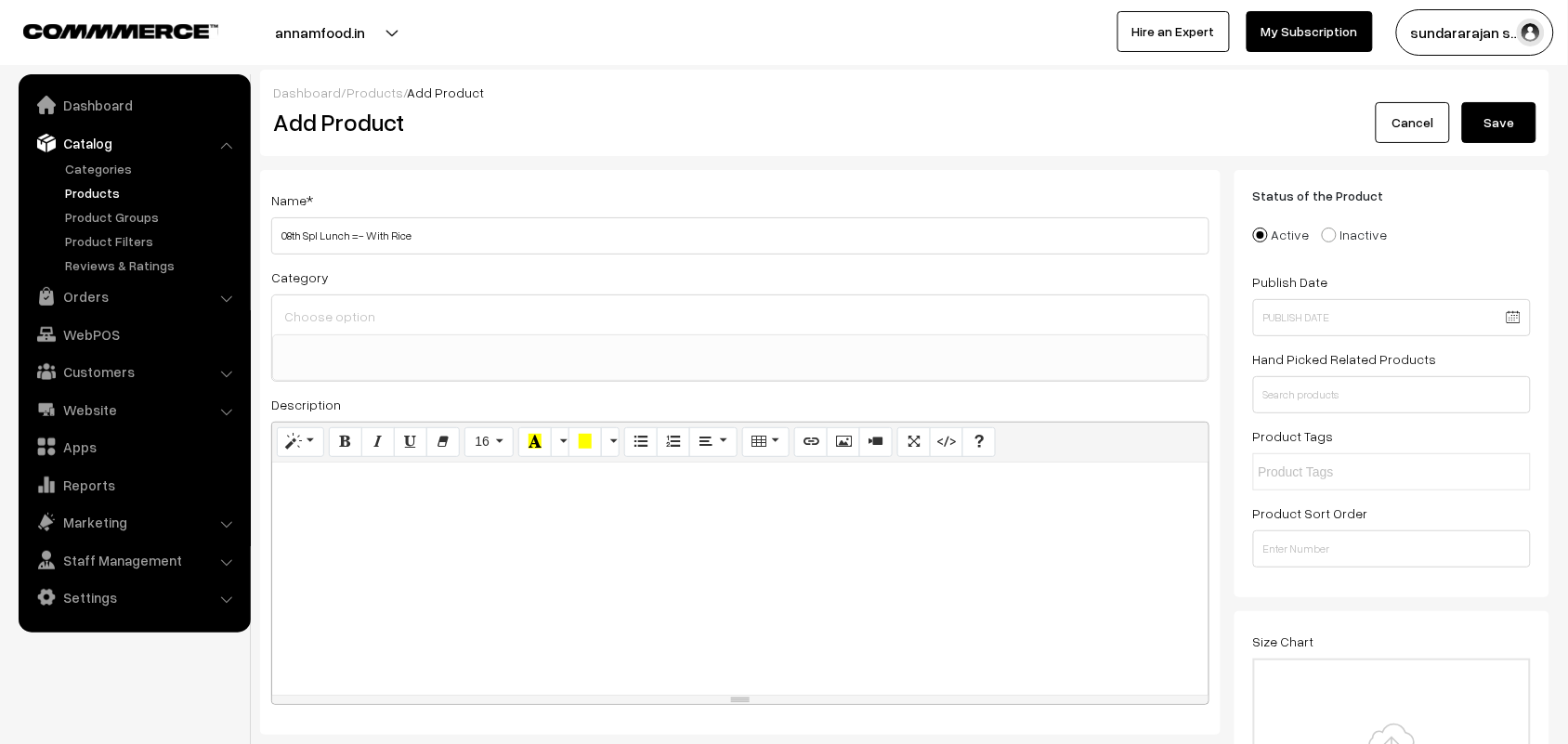 type on "08th Spl Lunch =- With Rice" 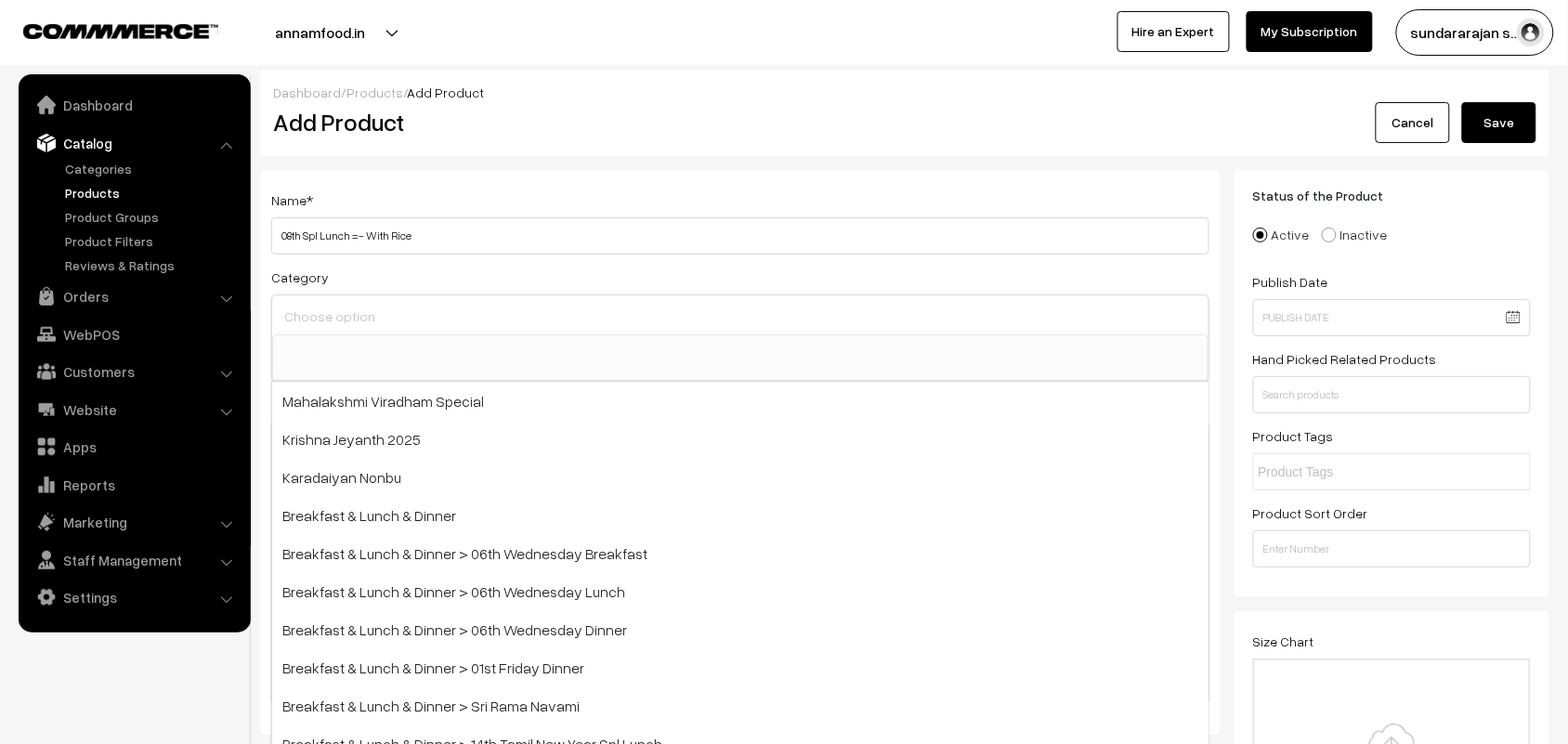 click at bounding box center [740, 316] 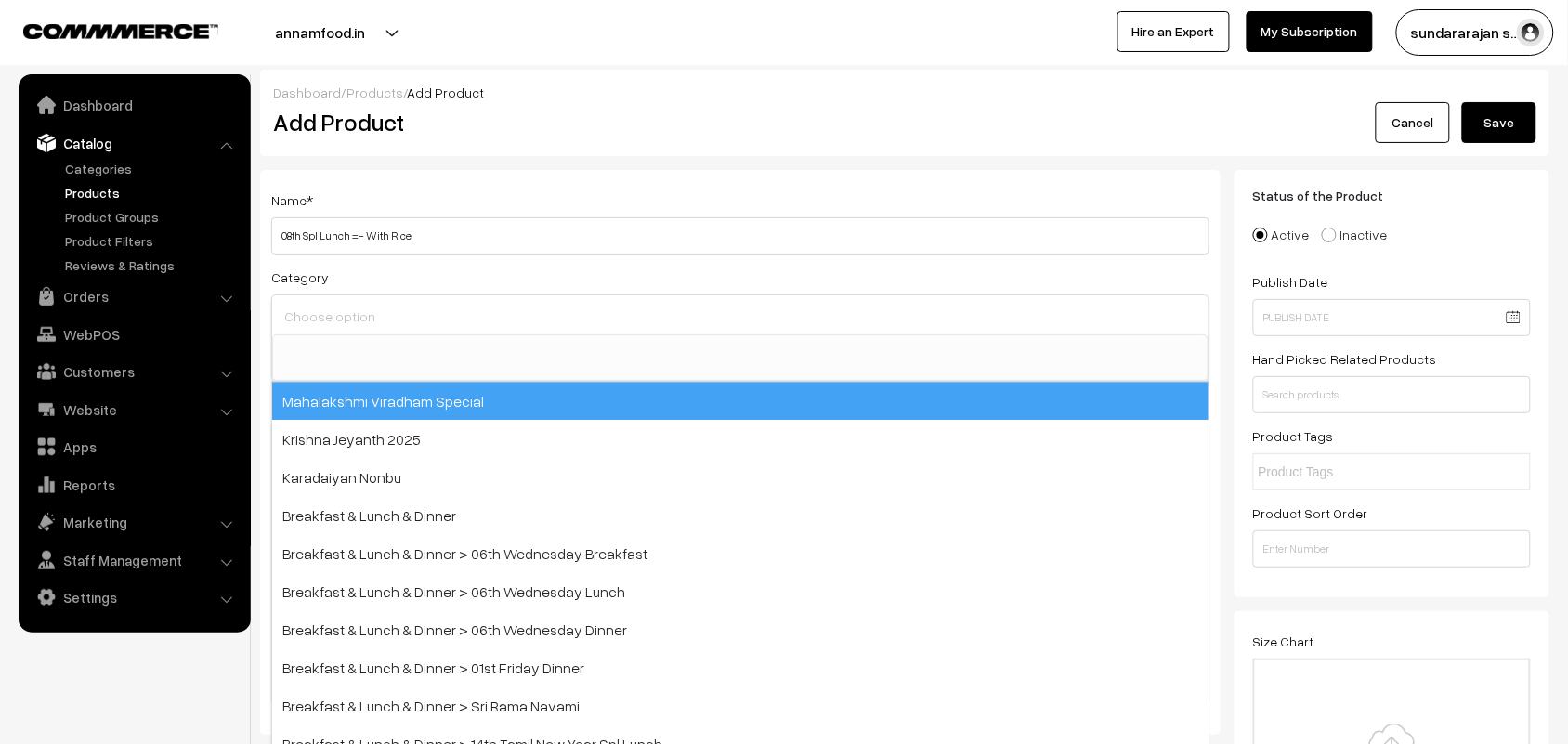 click on "Mahalakshmi Viradham Special" at bounding box center (740, 400) 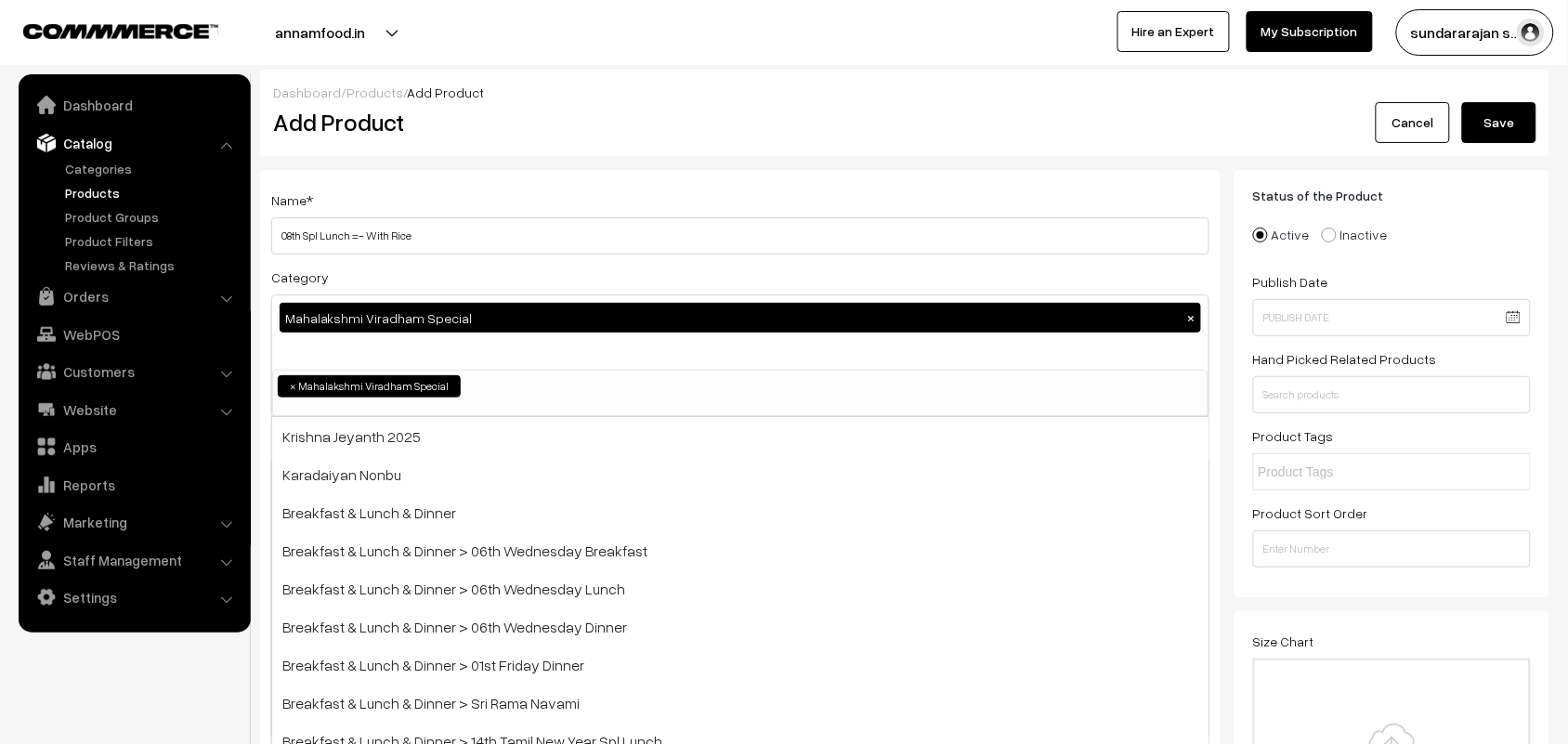 click on "Dashboard  /  Products  /  Add Product
Add Product
Cancel
Save" at bounding box center [905, 112] 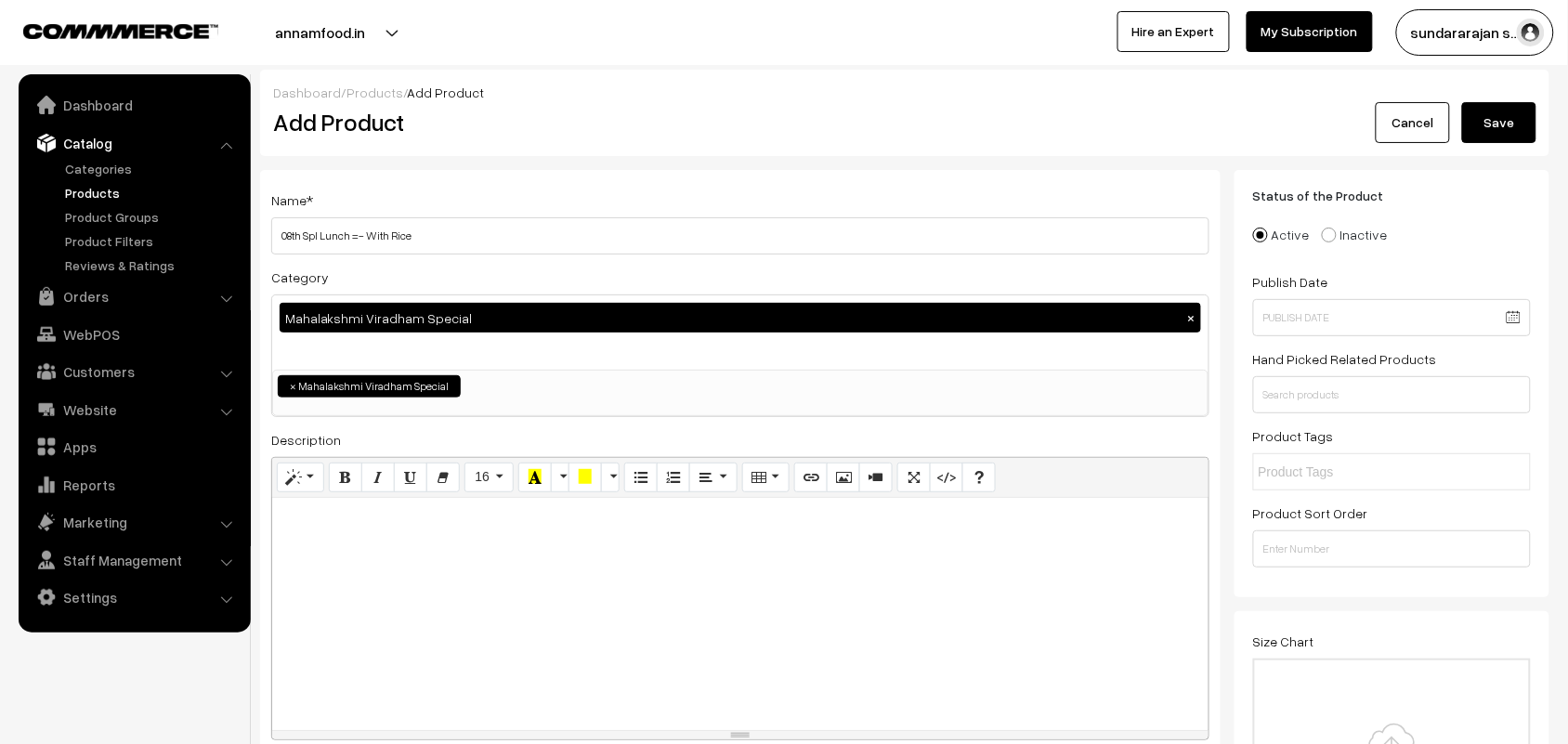 click at bounding box center (740, 614) 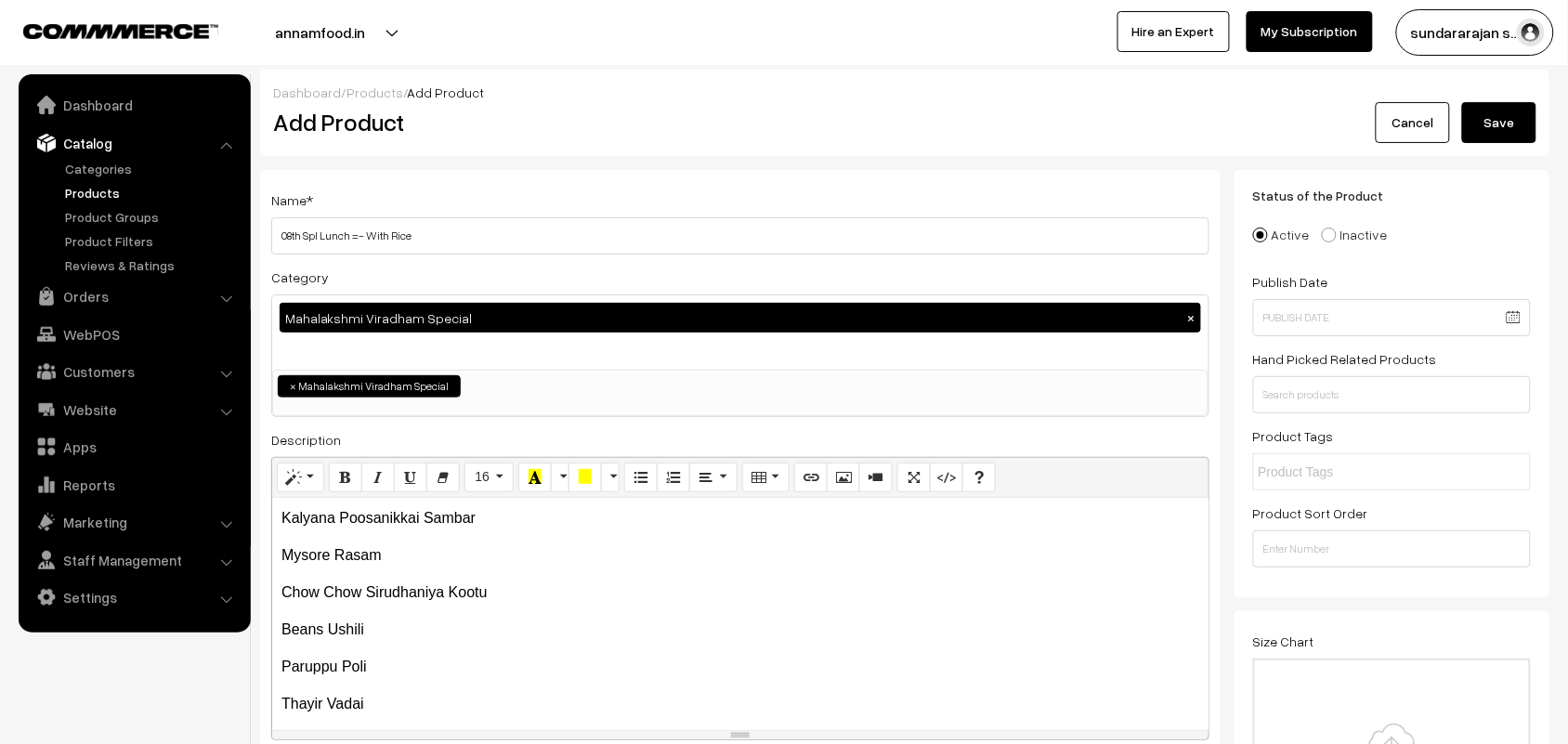 scroll, scrollTop: 121, scrollLeft: 0, axis: vertical 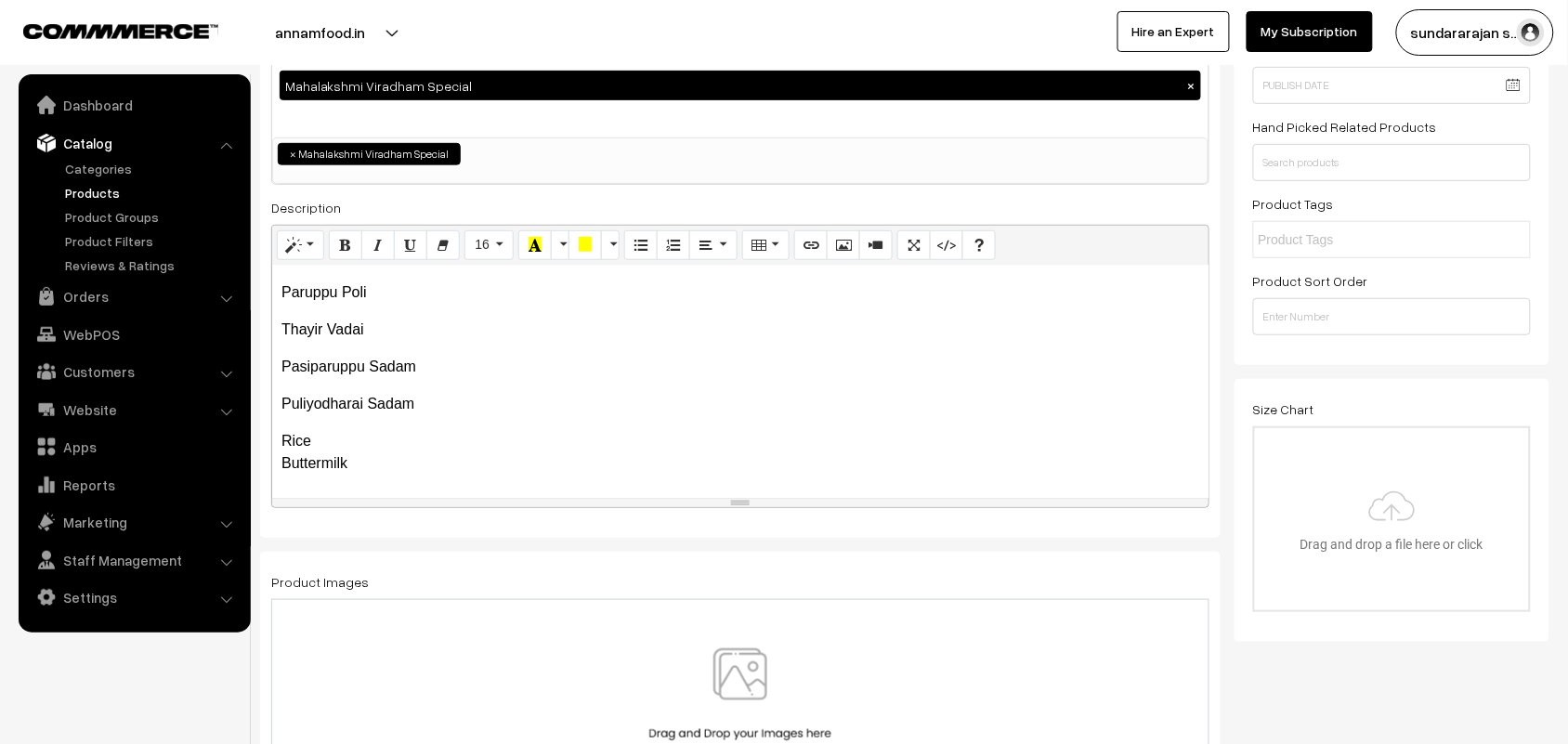click at bounding box center [740, 702] 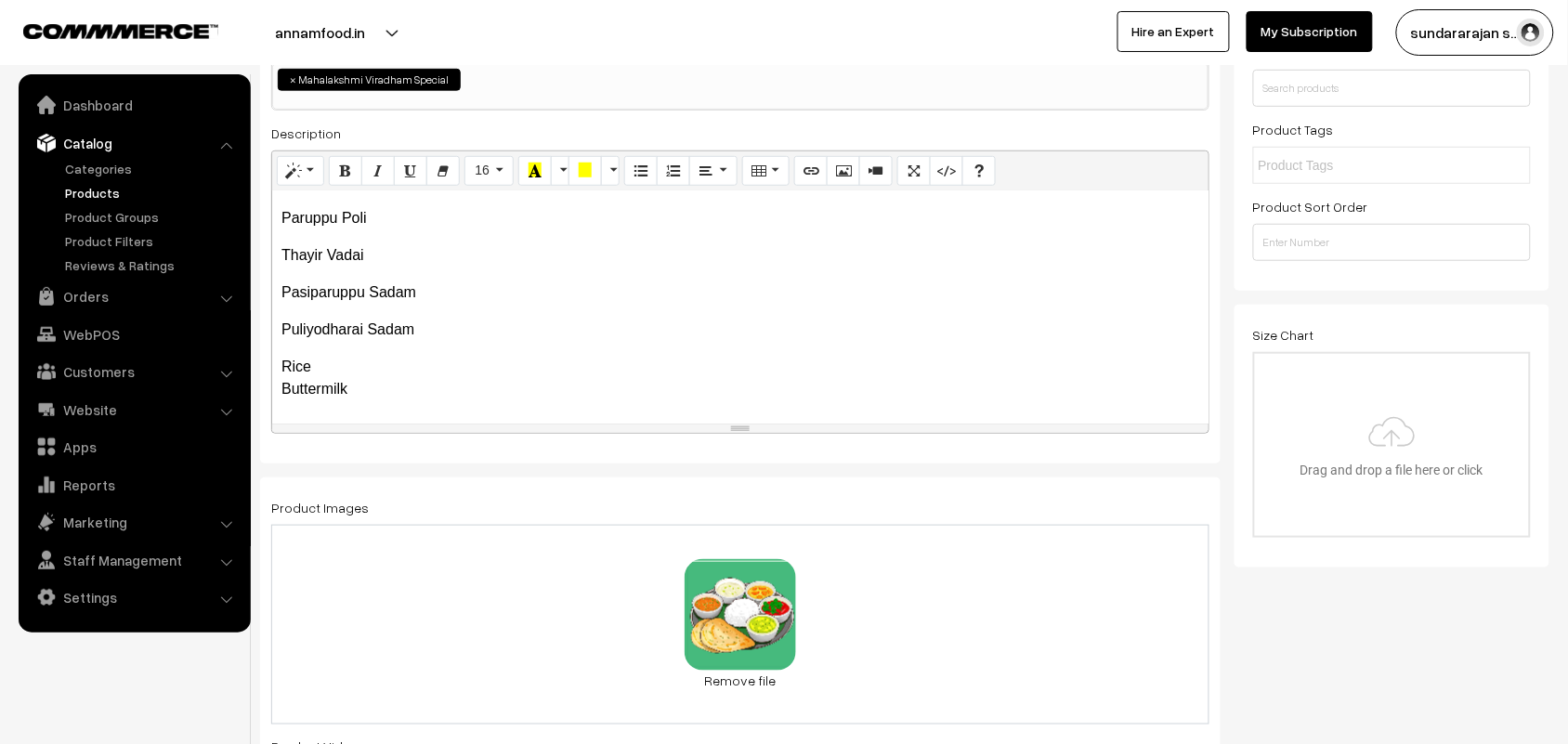 scroll, scrollTop: 697, scrollLeft: 0, axis: vertical 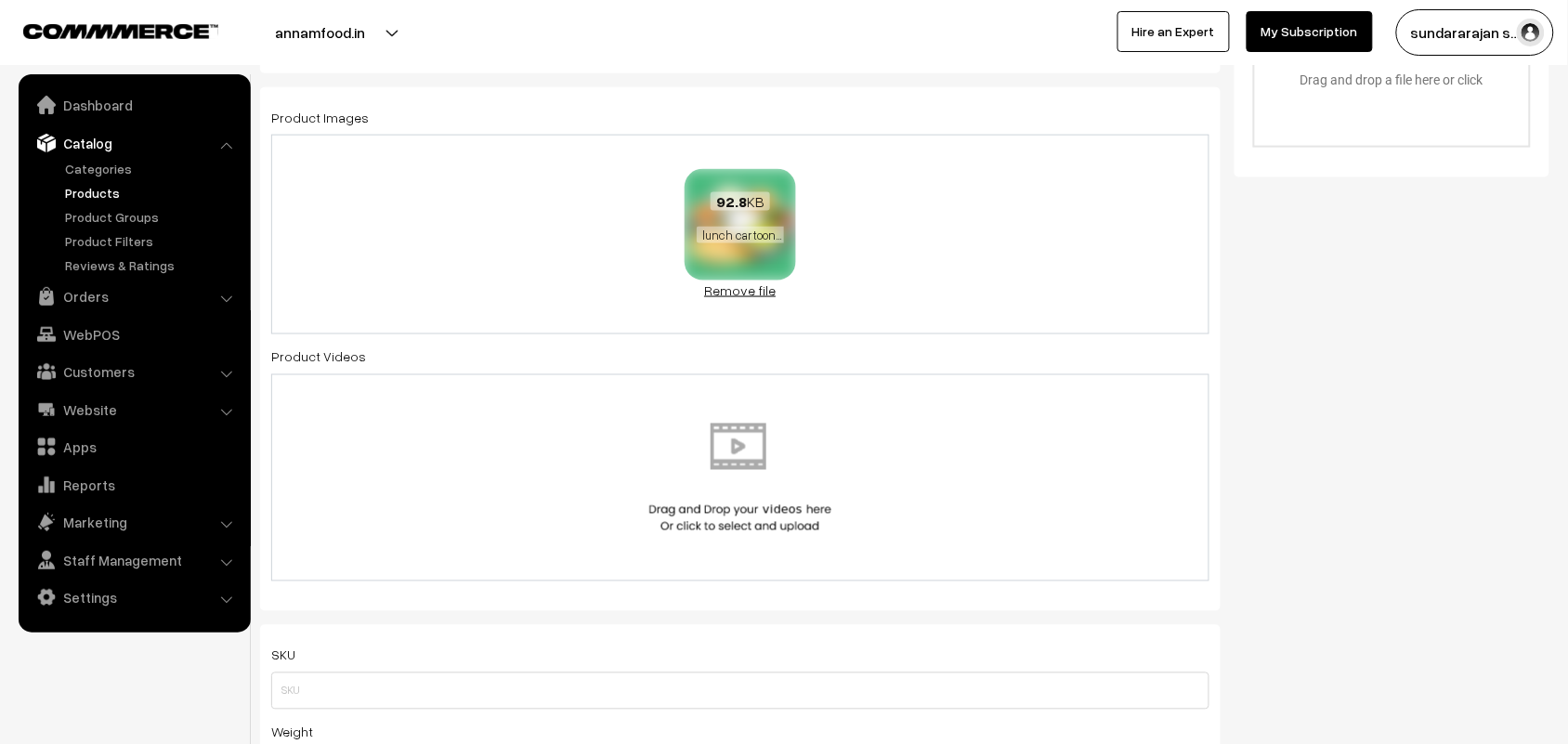 click on "Remove file" at bounding box center (740, 290) 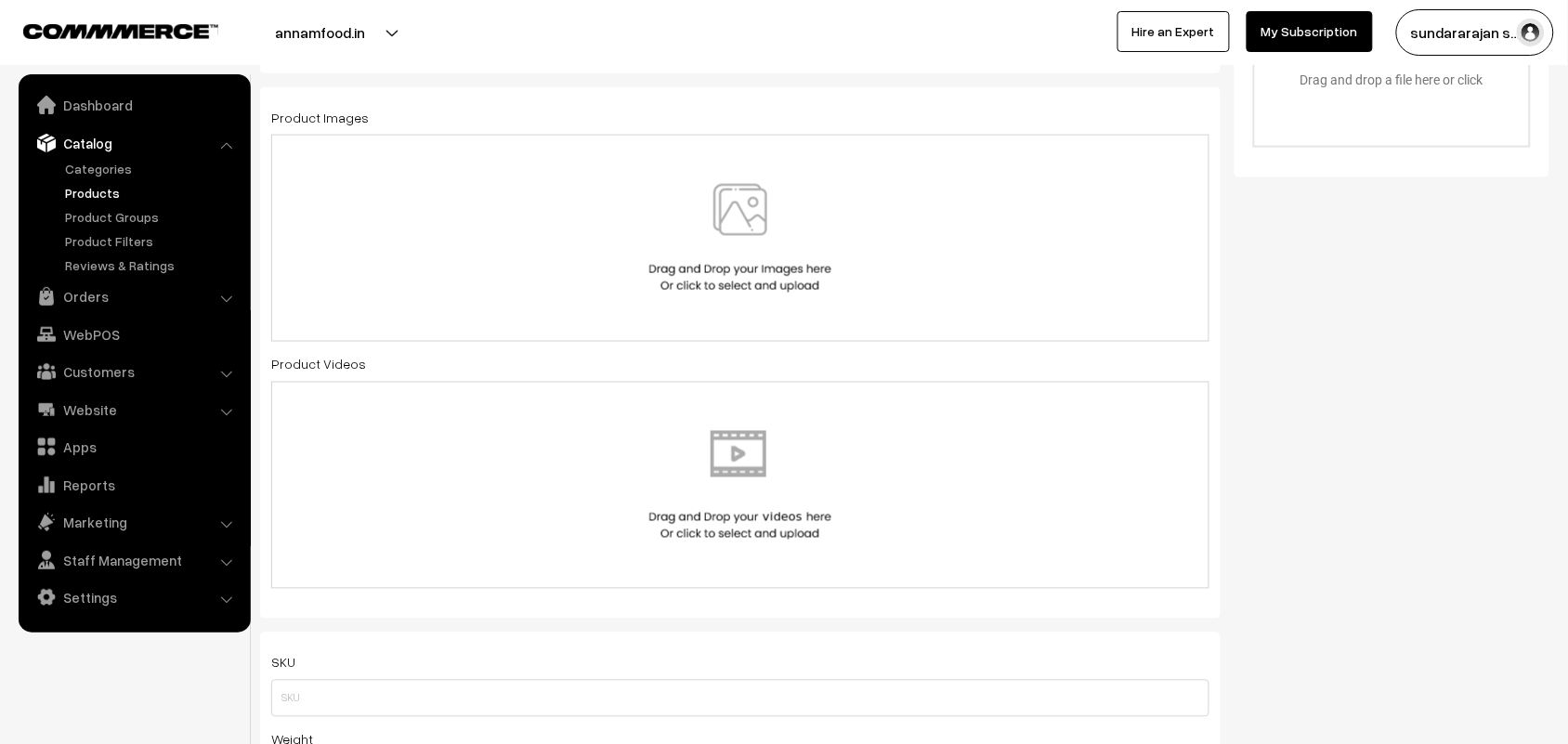 click at bounding box center [740, 238] 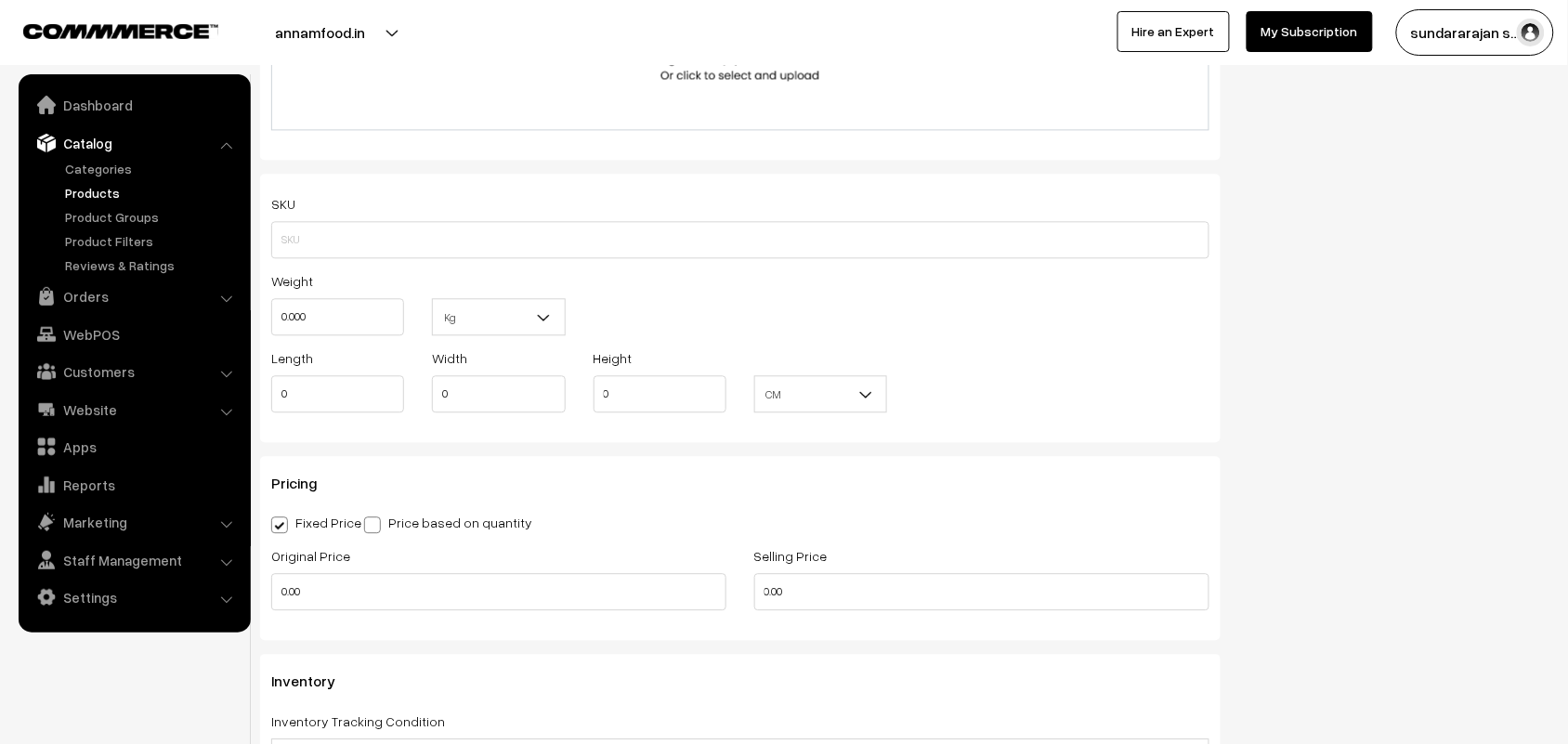 scroll, scrollTop: 1161, scrollLeft: 0, axis: vertical 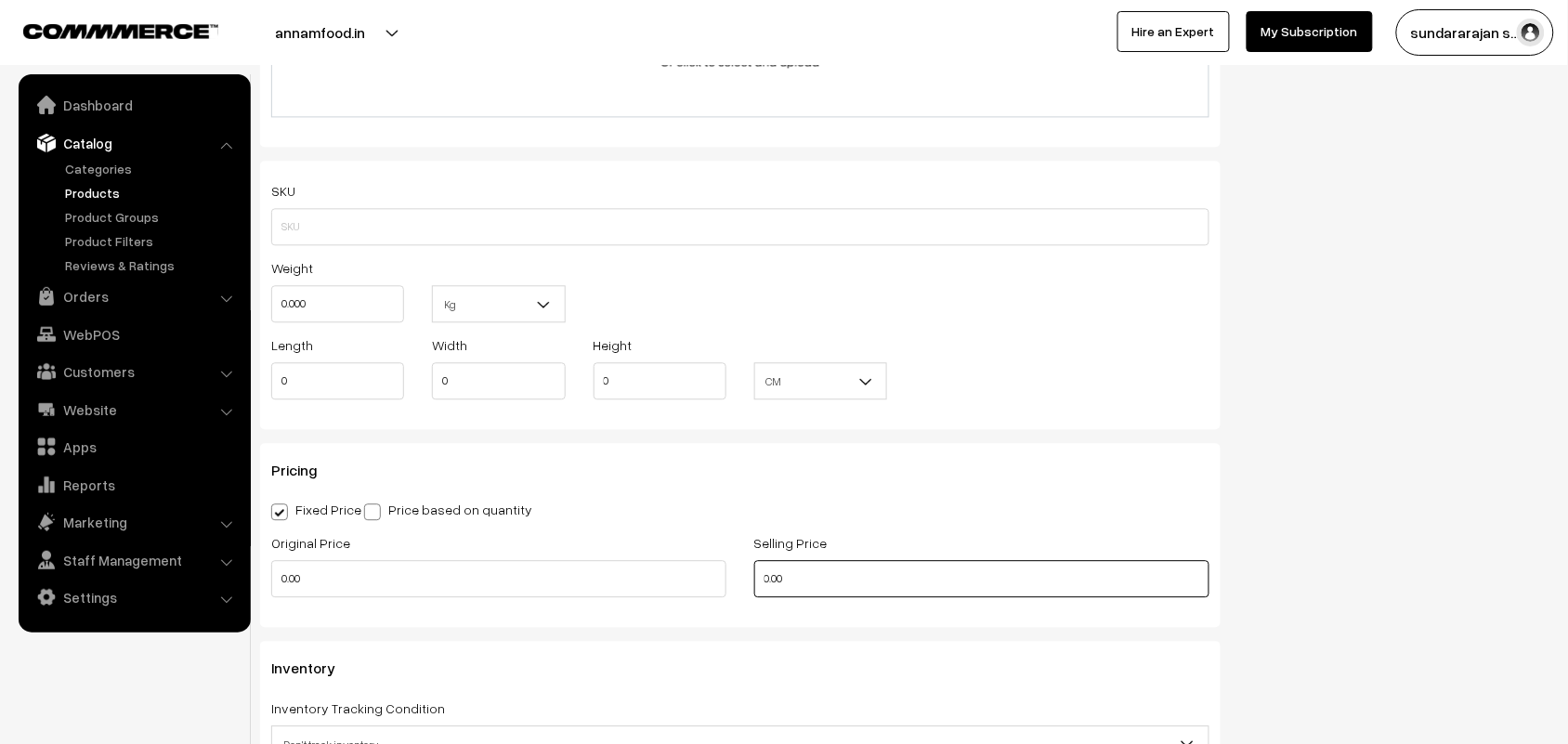 drag, startPoint x: 689, startPoint y: 571, endPoint x: 554, endPoint y: 554, distance: 136.06616 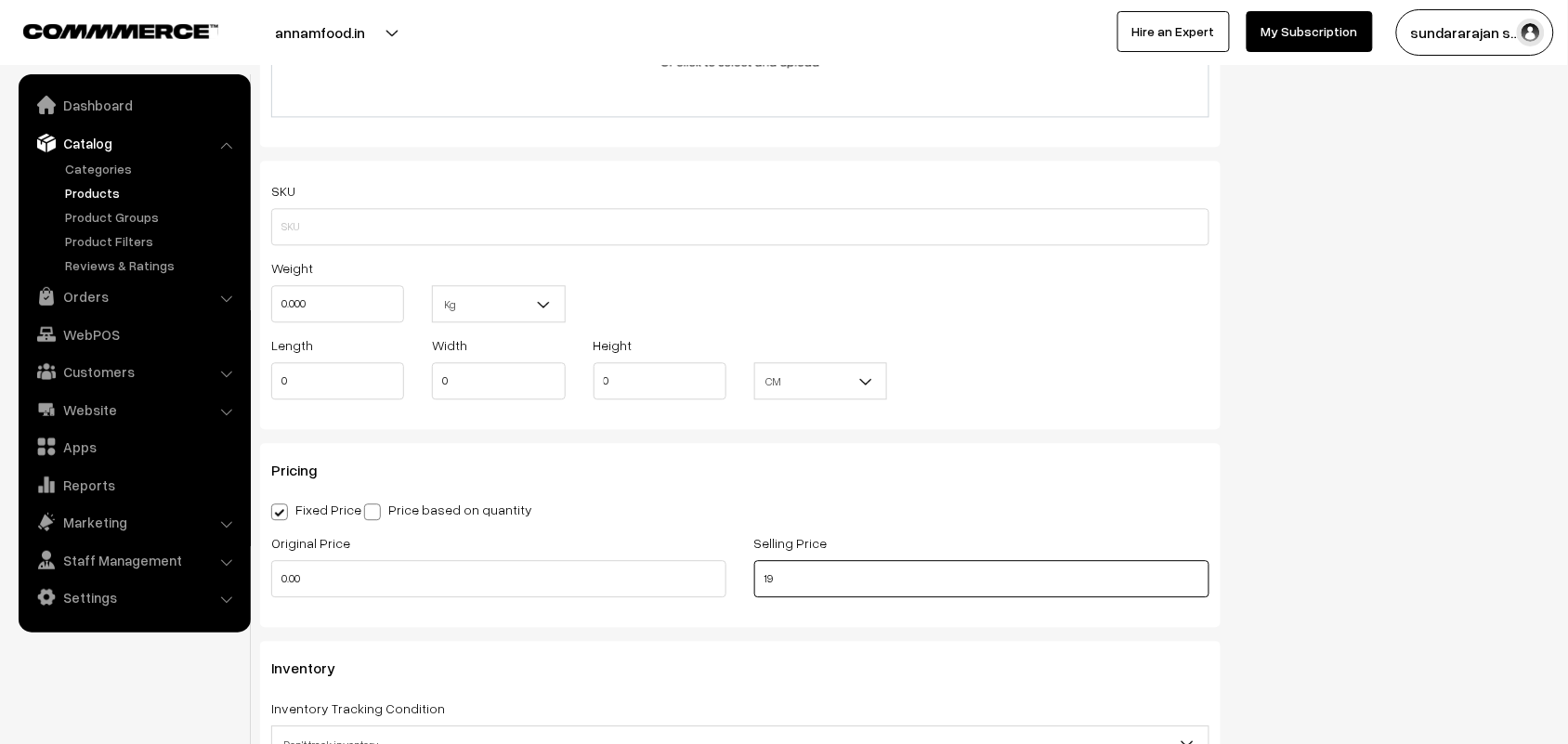 type on "1" 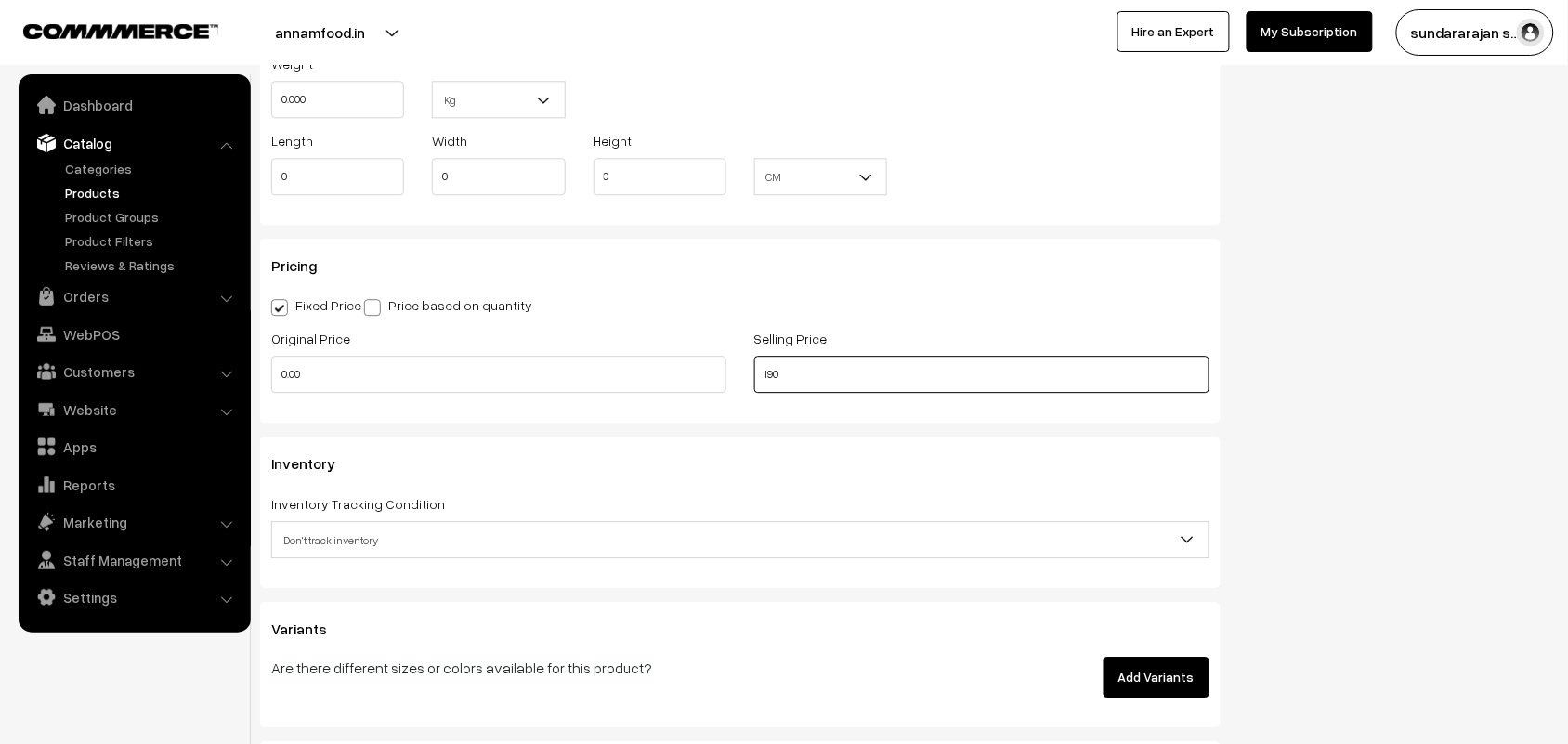 scroll, scrollTop: 1393, scrollLeft: 0, axis: vertical 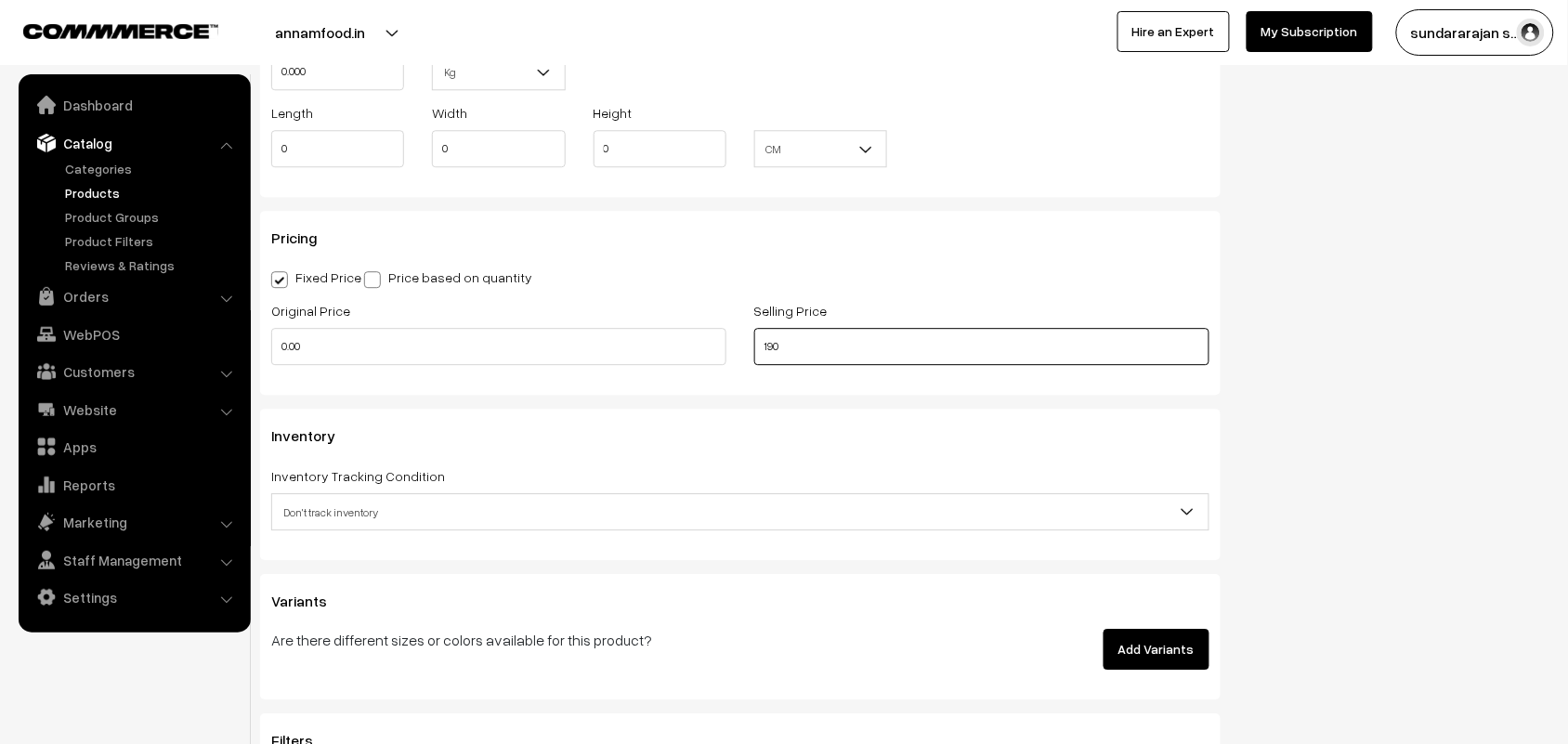 type on "190" 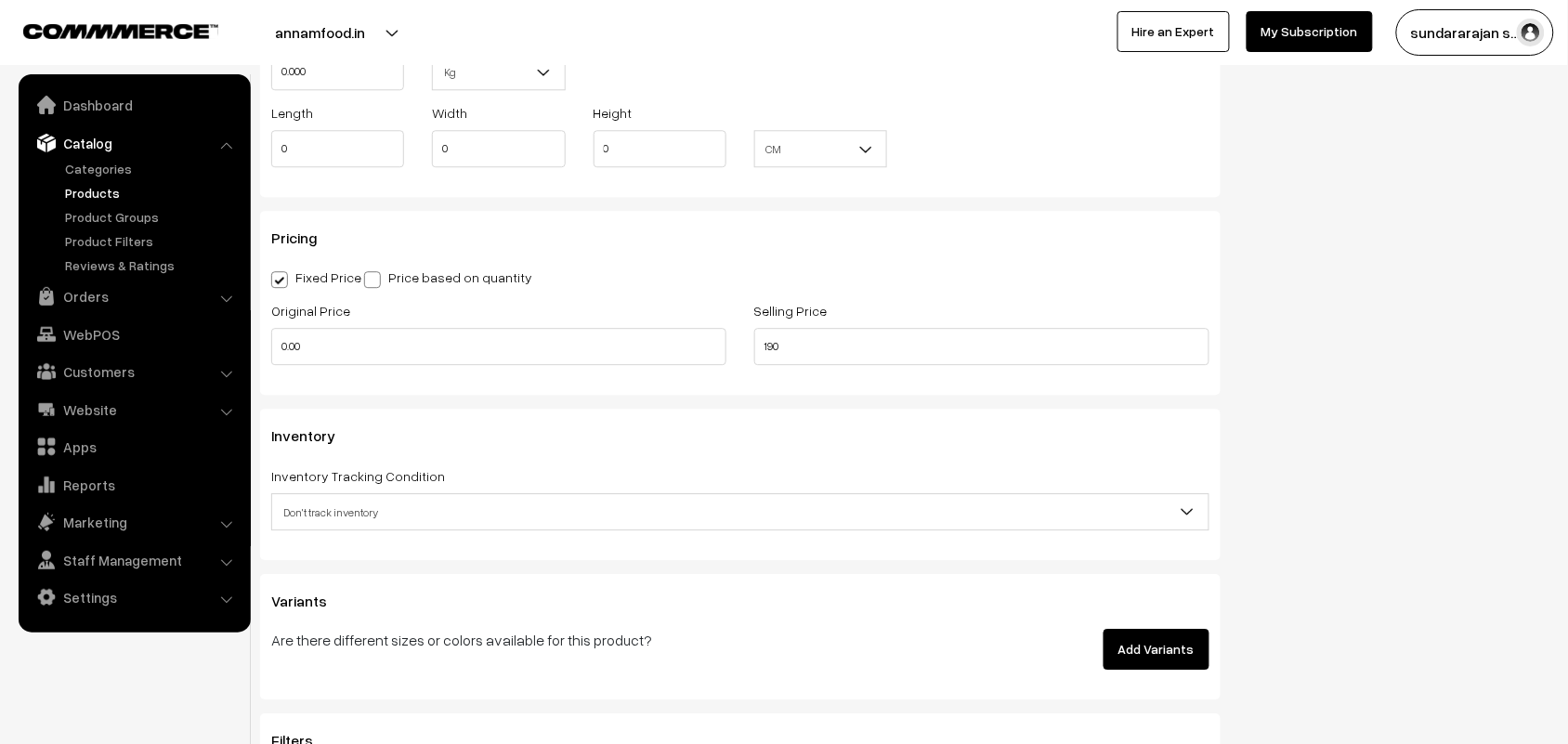 click on "Don't track inventory" at bounding box center (740, 512) 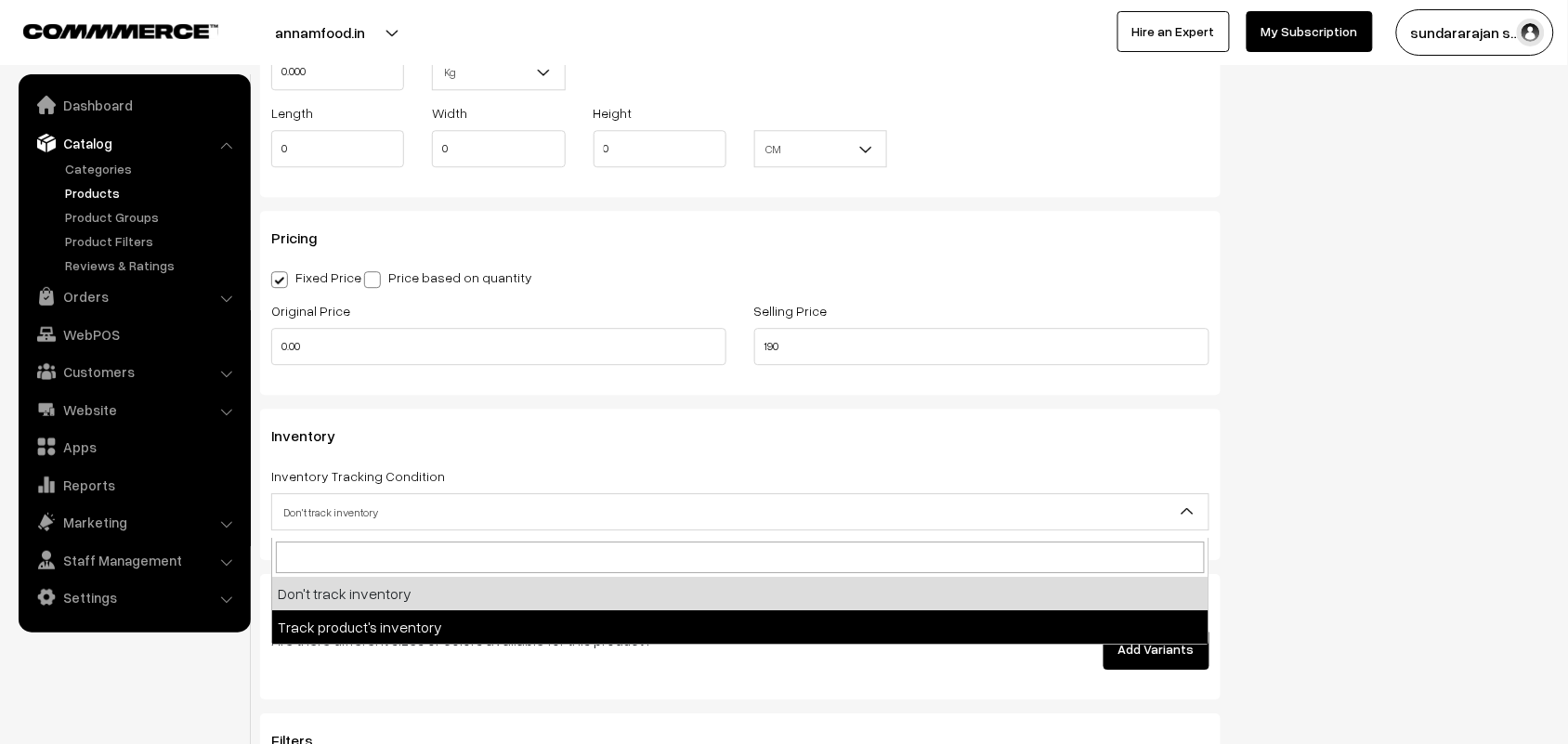 select on "2" 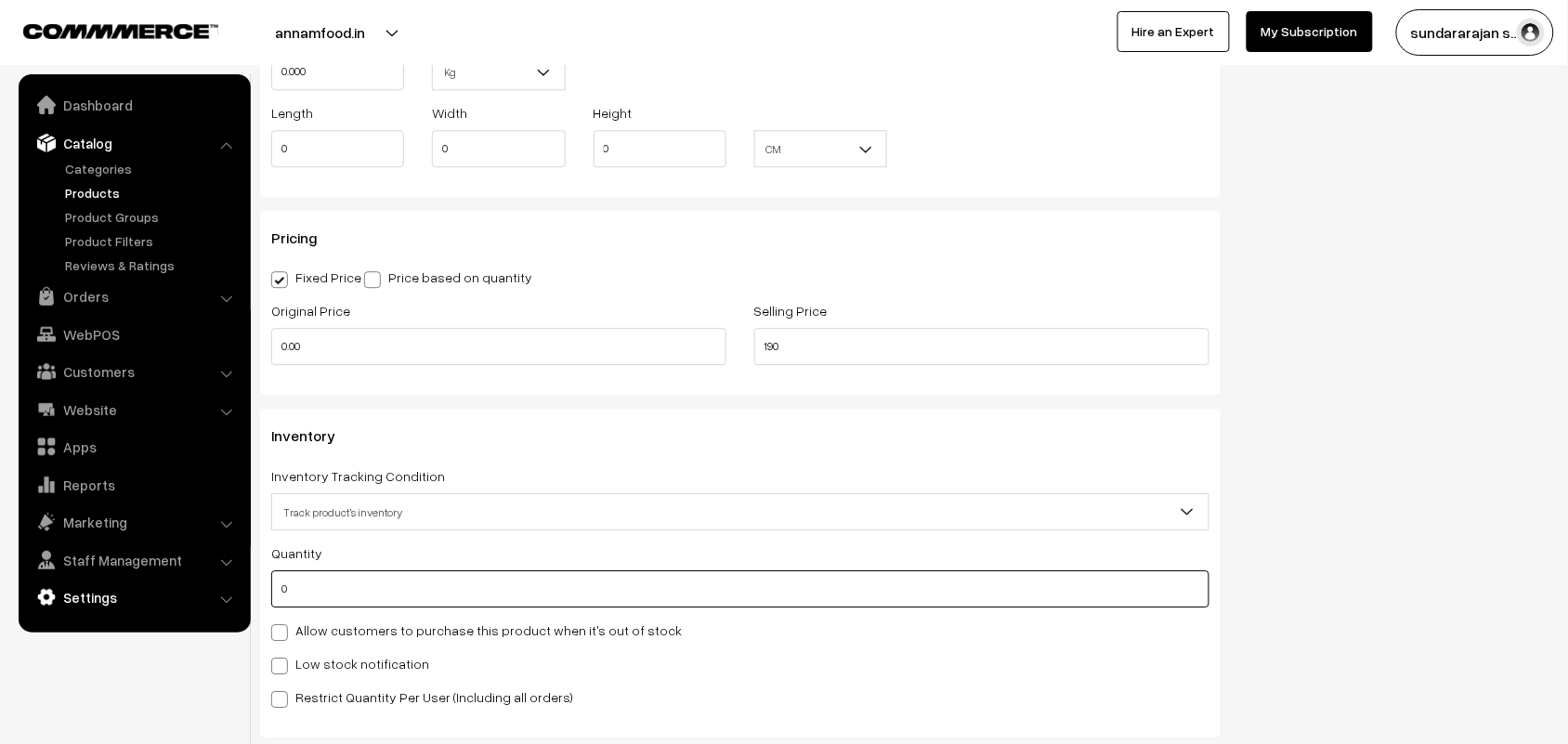 drag, startPoint x: 313, startPoint y: 599, endPoint x: 174, endPoint y: 599, distance: 139 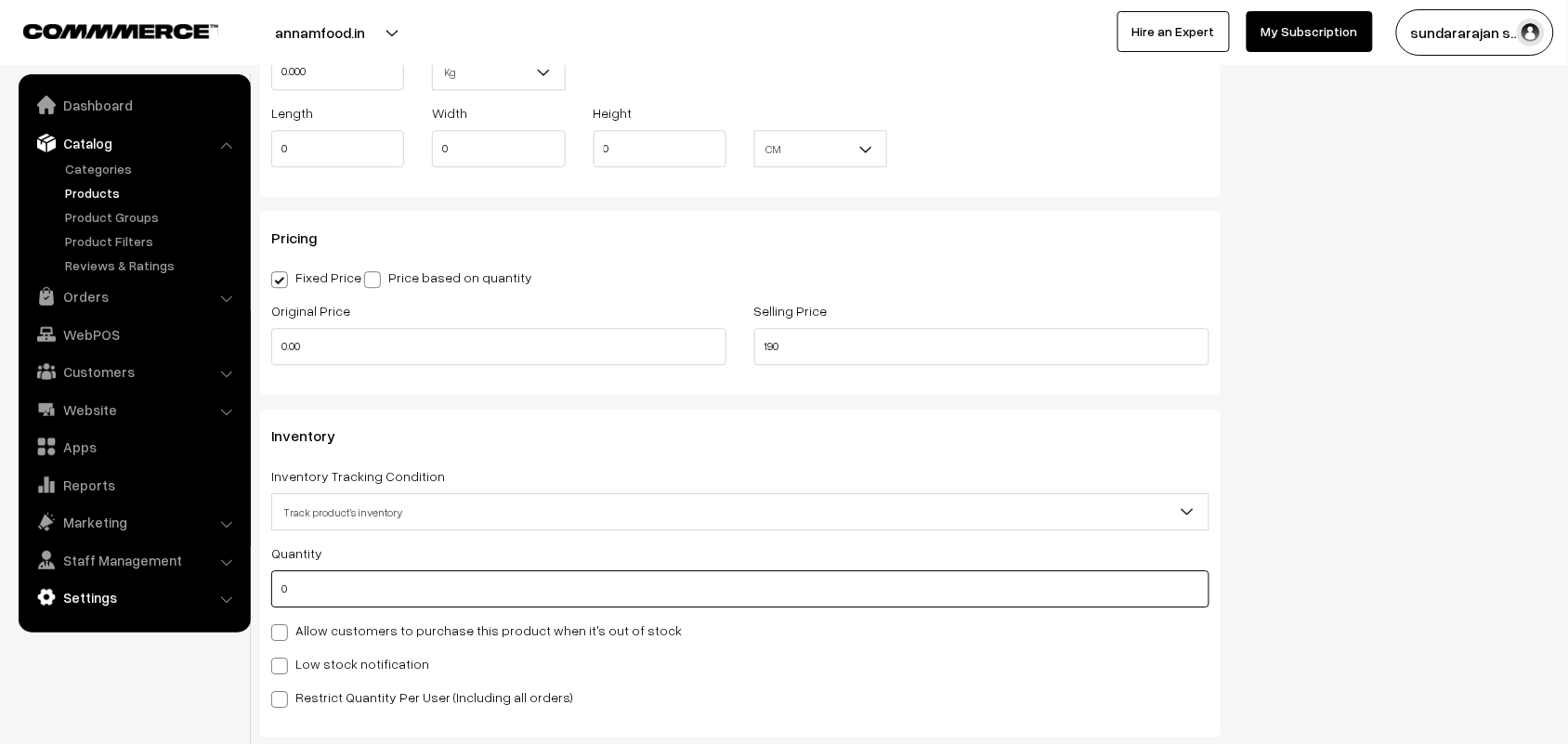 click on "Thank you for showing interest. Our team will call you shortly.
Close
annamfood.in
Go to Website
Switch Store
Create New Store
My Profile" at bounding box center (784, 231) 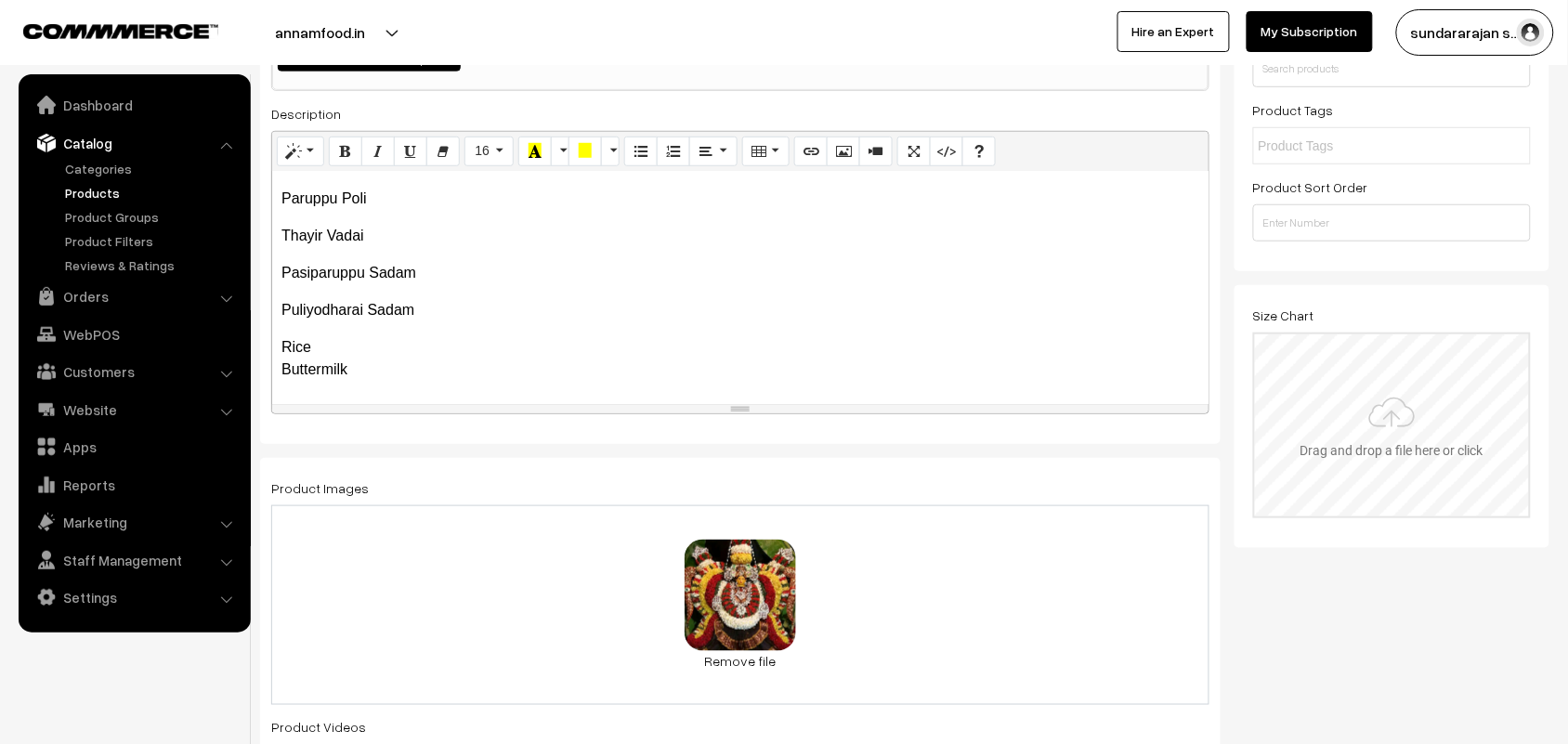 scroll, scrollTop: 348, scrollLeft: 0, axis: vertical 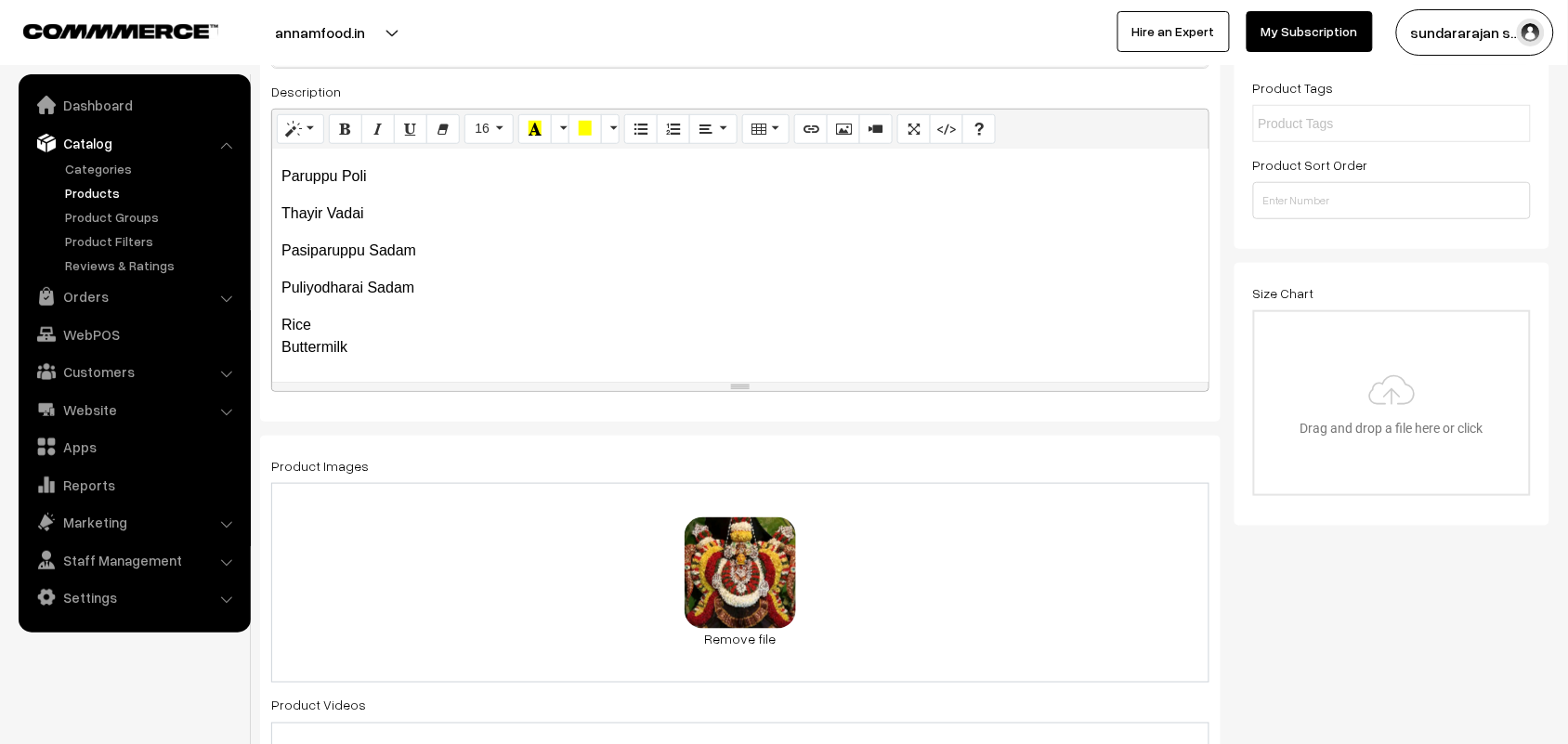 type on "100" 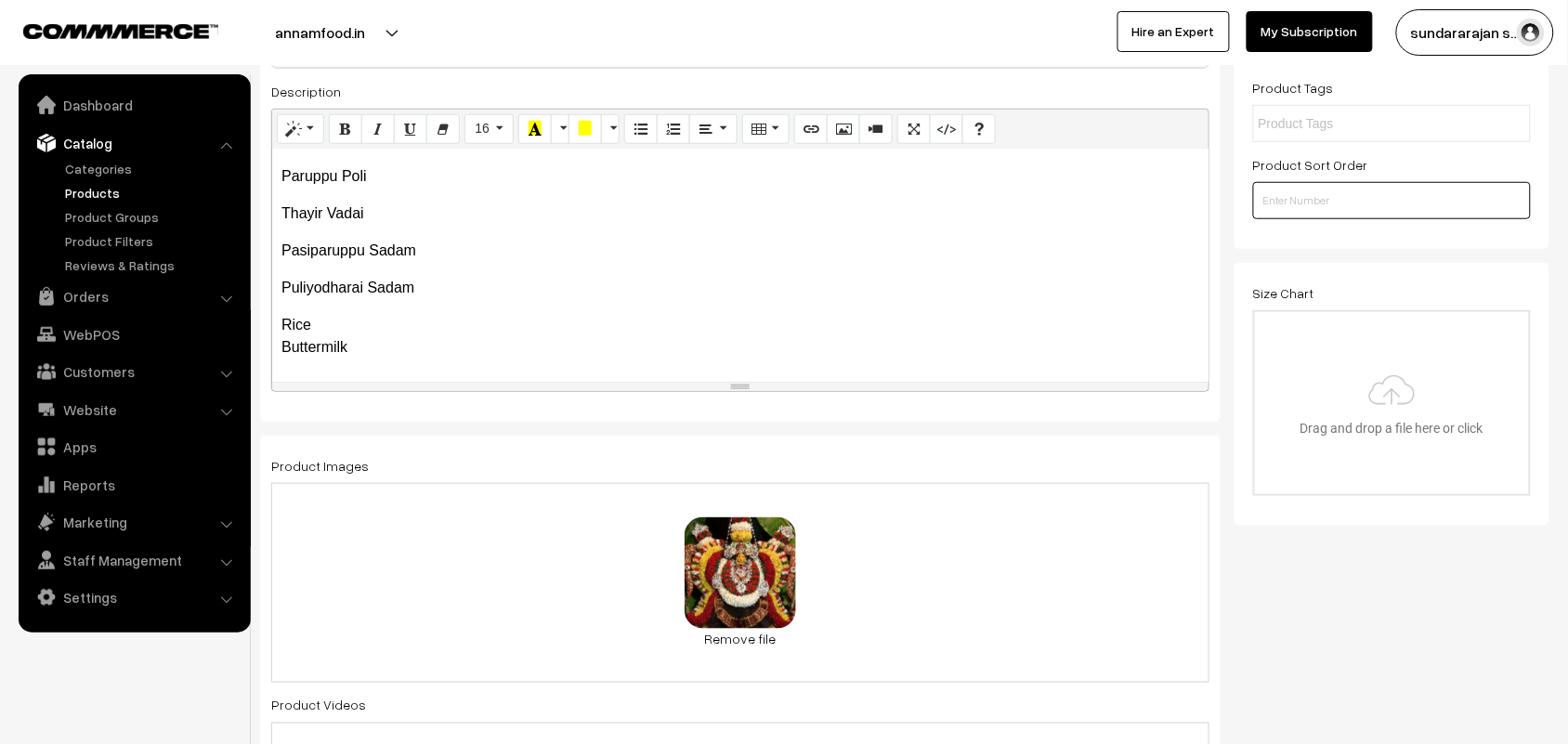 click at bounding box center (1392, 201) 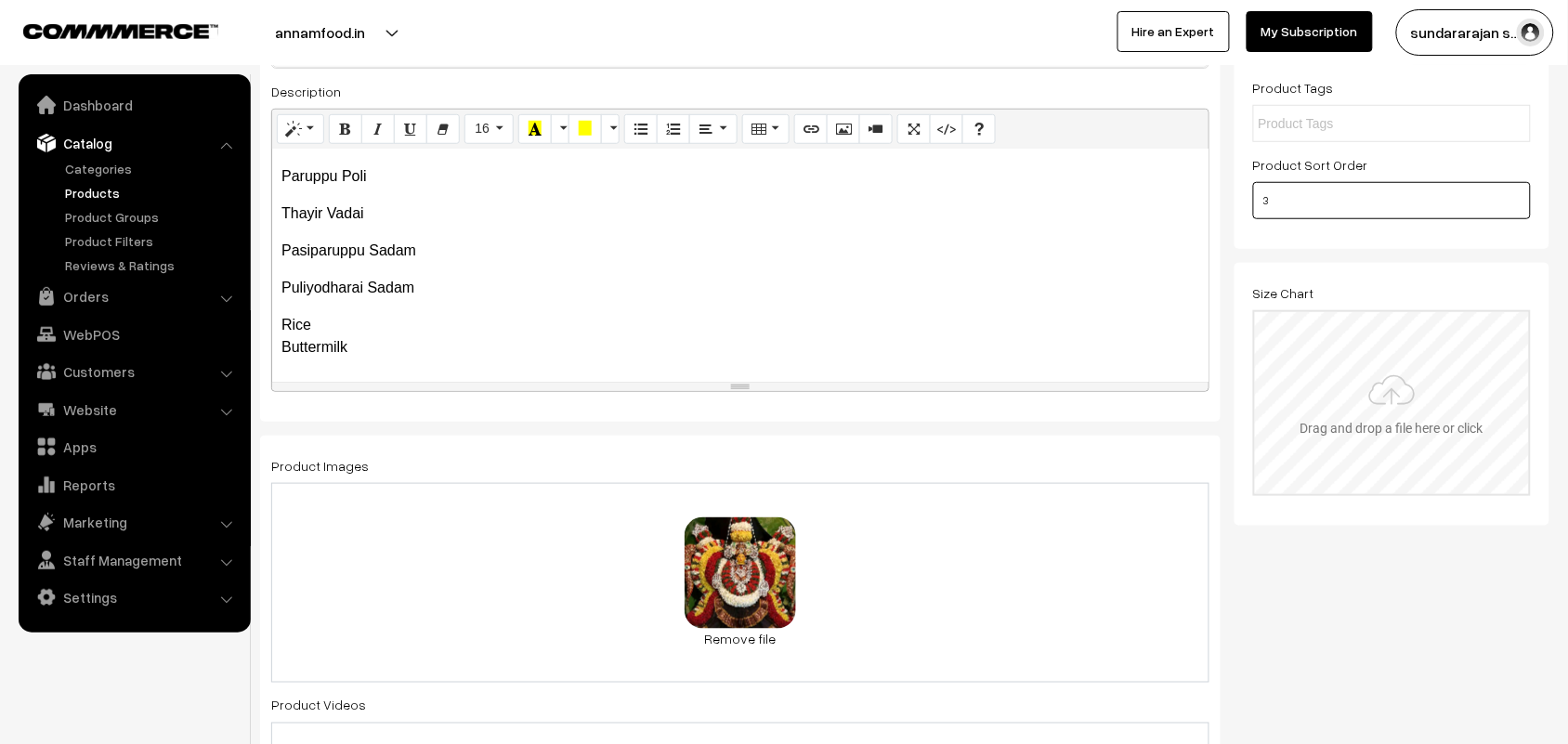 type on "3" 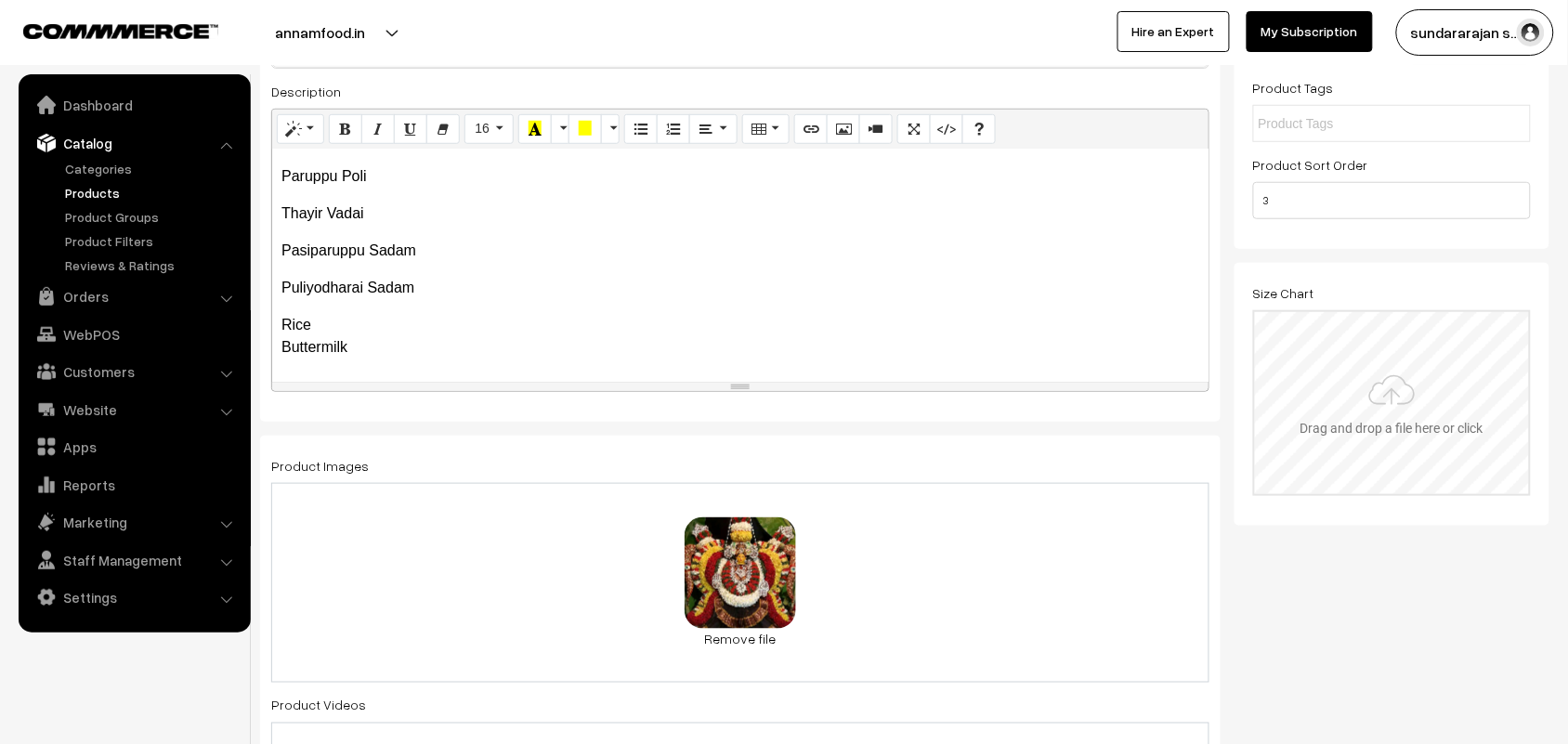 click at bounding box center (1392, 403) 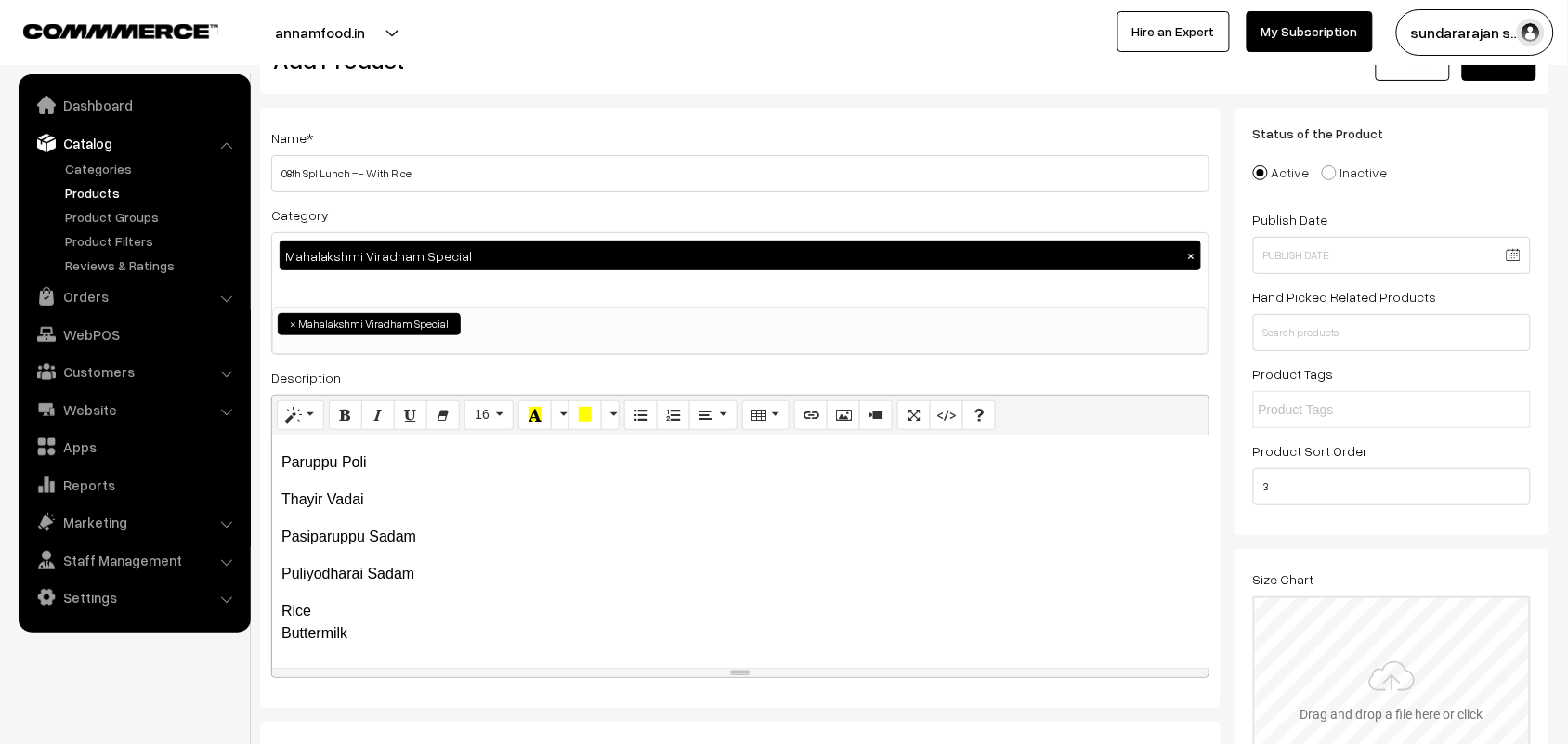 scroll, scrollTop: 0, scrollLeft: 0, axis: both 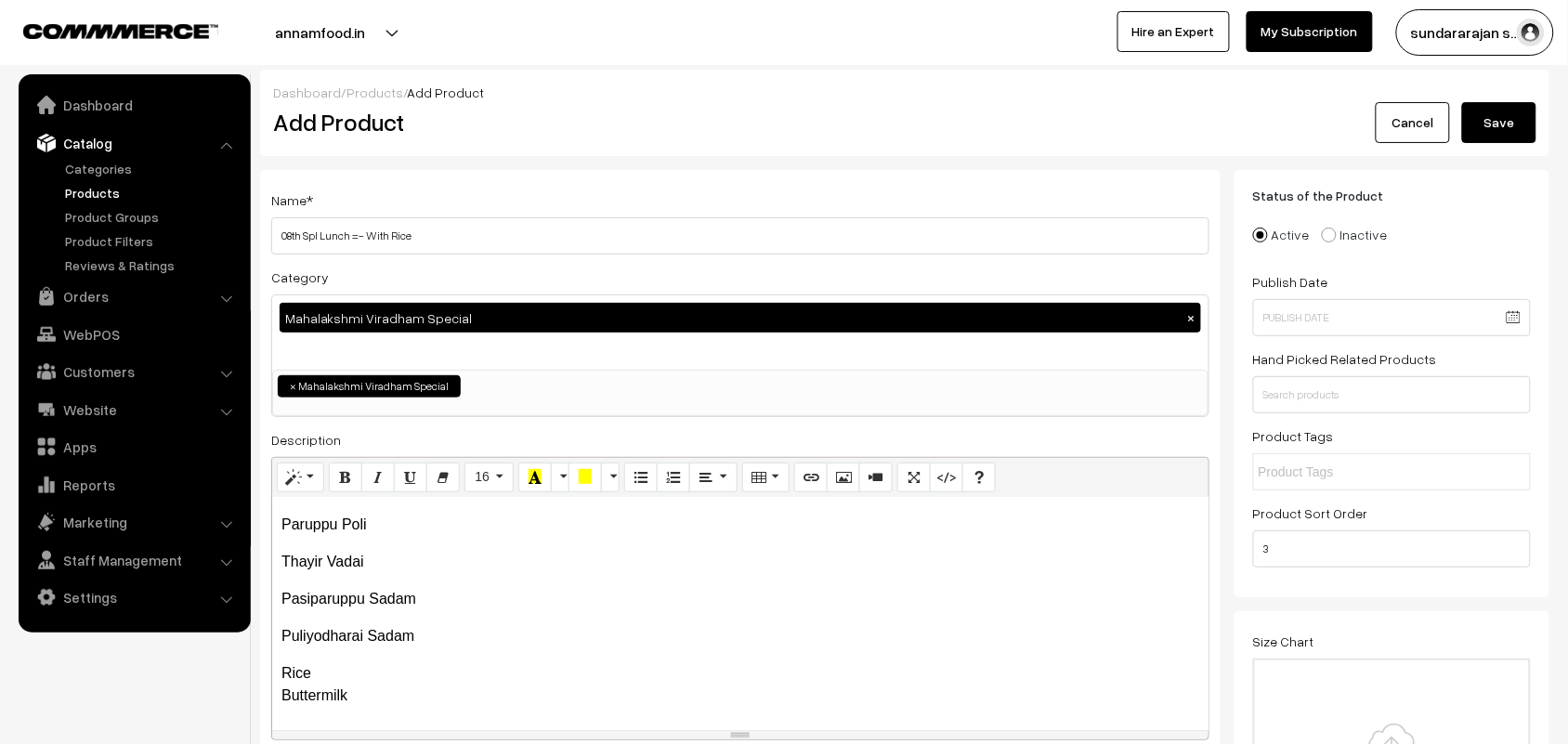 click on "Save" at bounding box center [1499, 123] 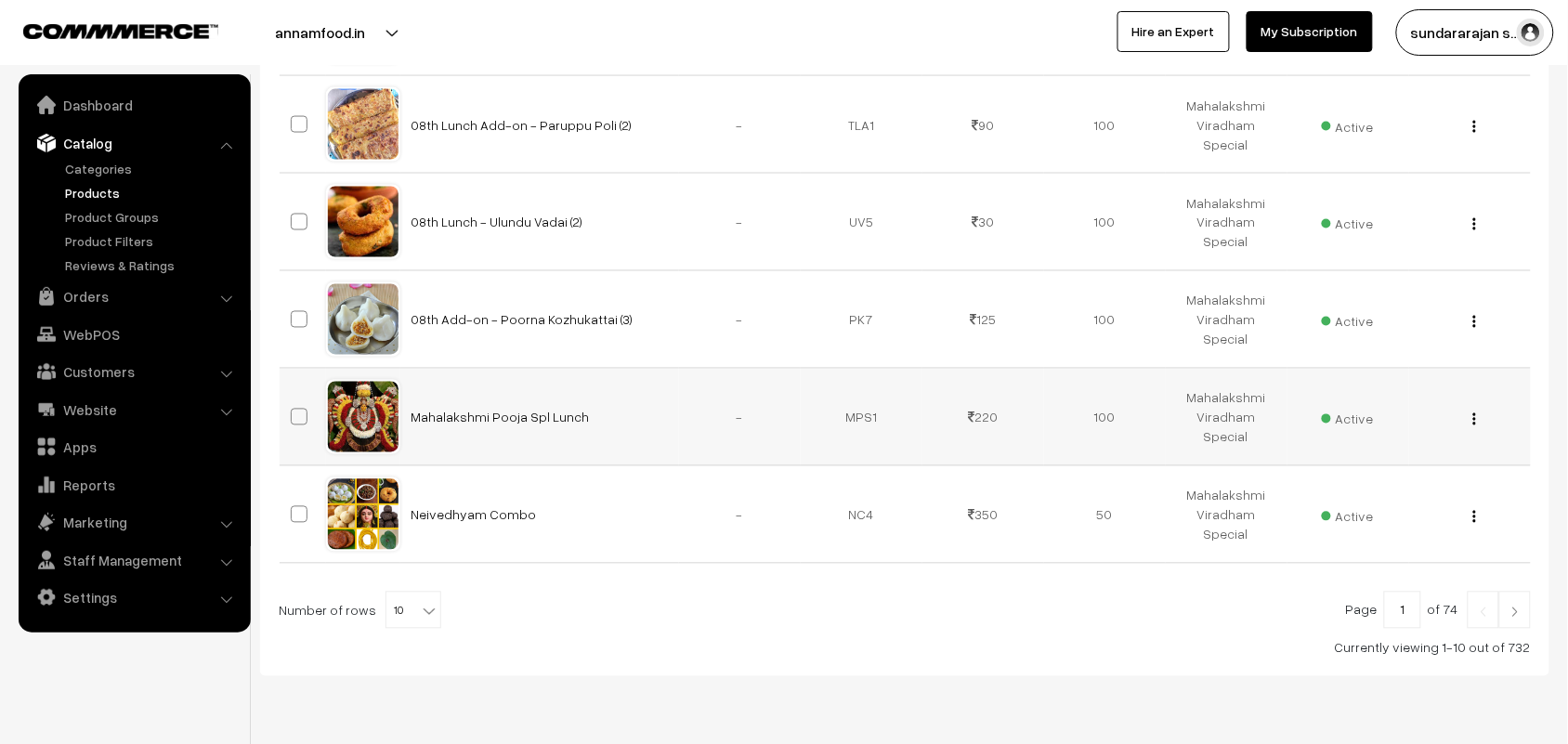 scroll, scrollTop: 885, scrollLeft: 0, axis: vertical 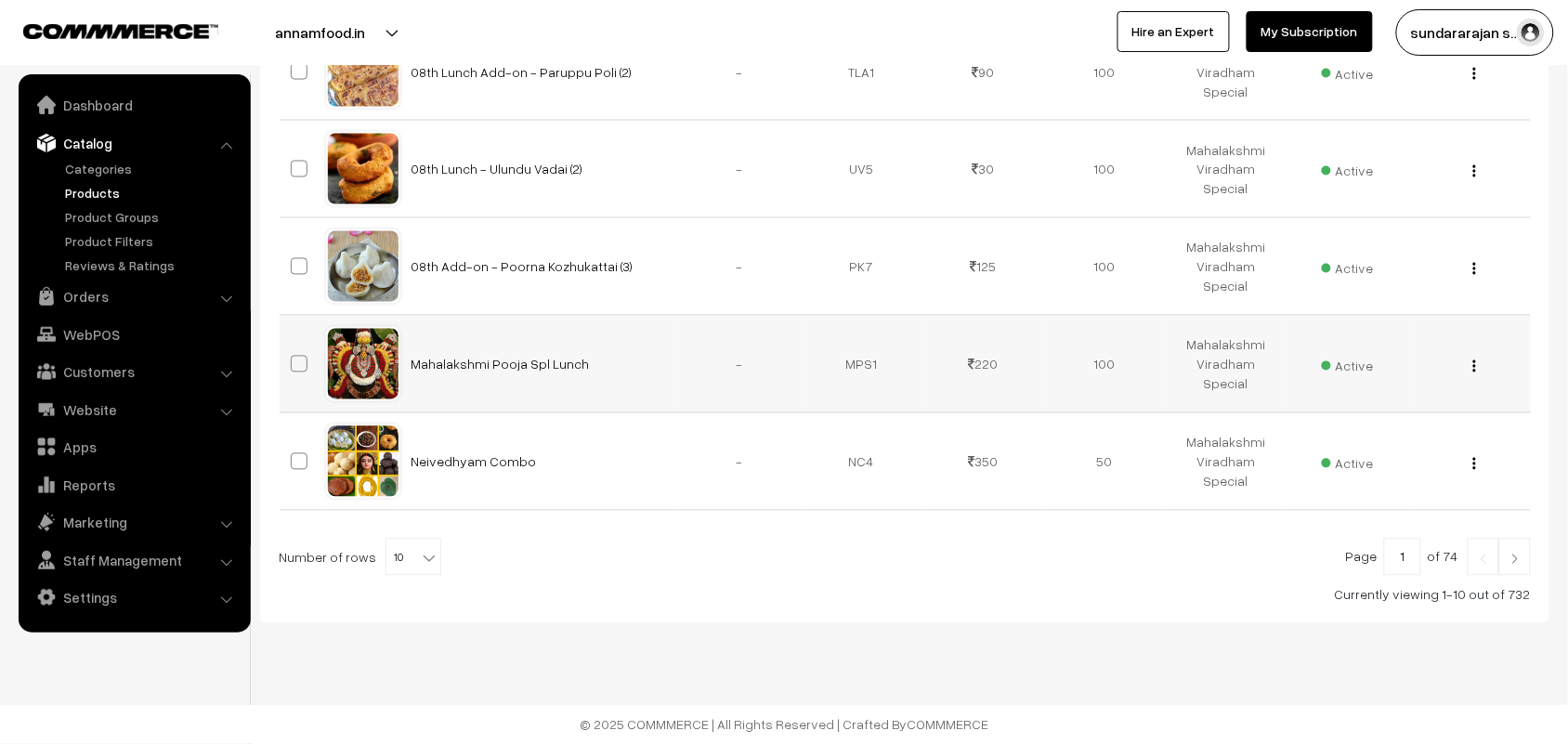 click at bounding box center (1474, 366) 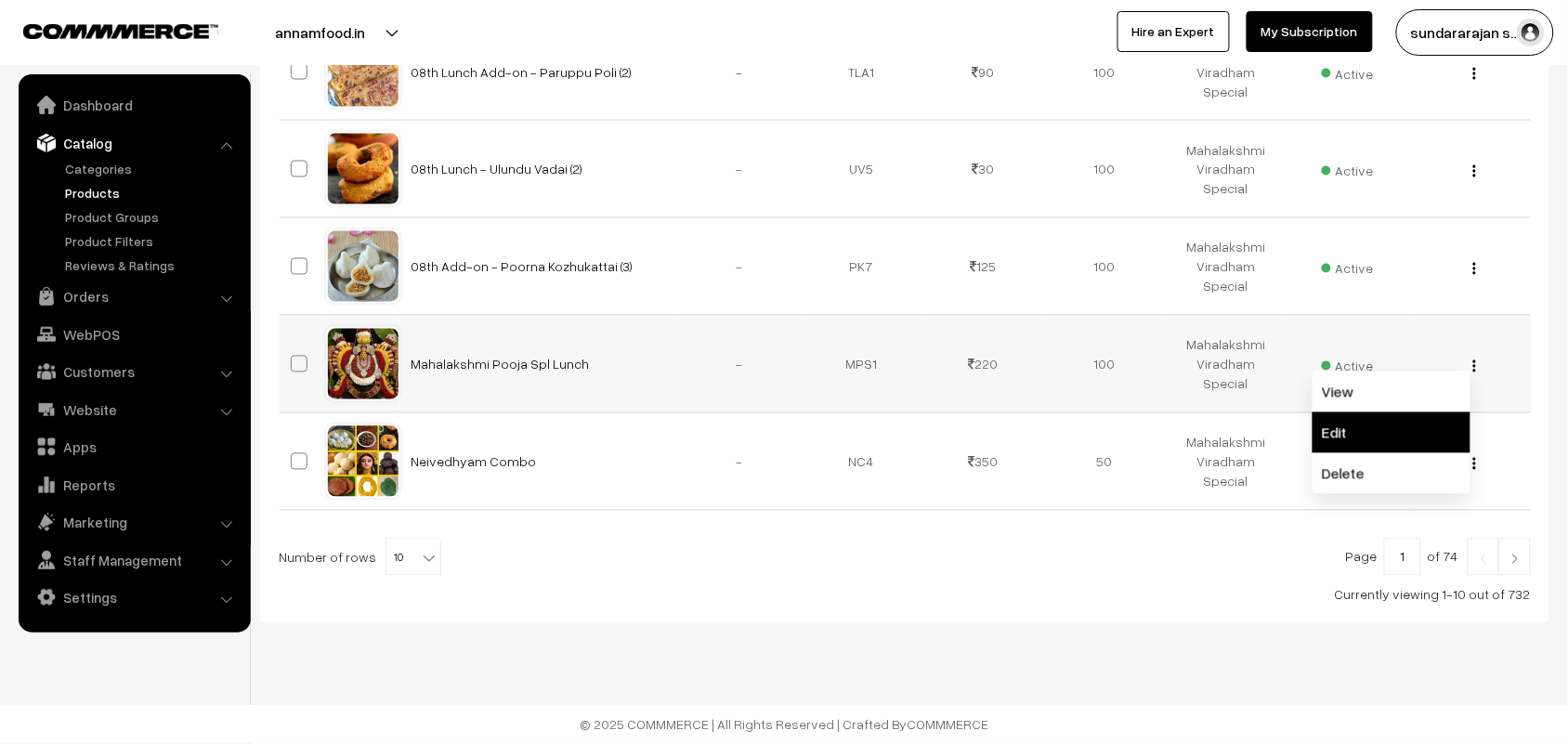 click on "Edit" at bounding box center (1392, 433) 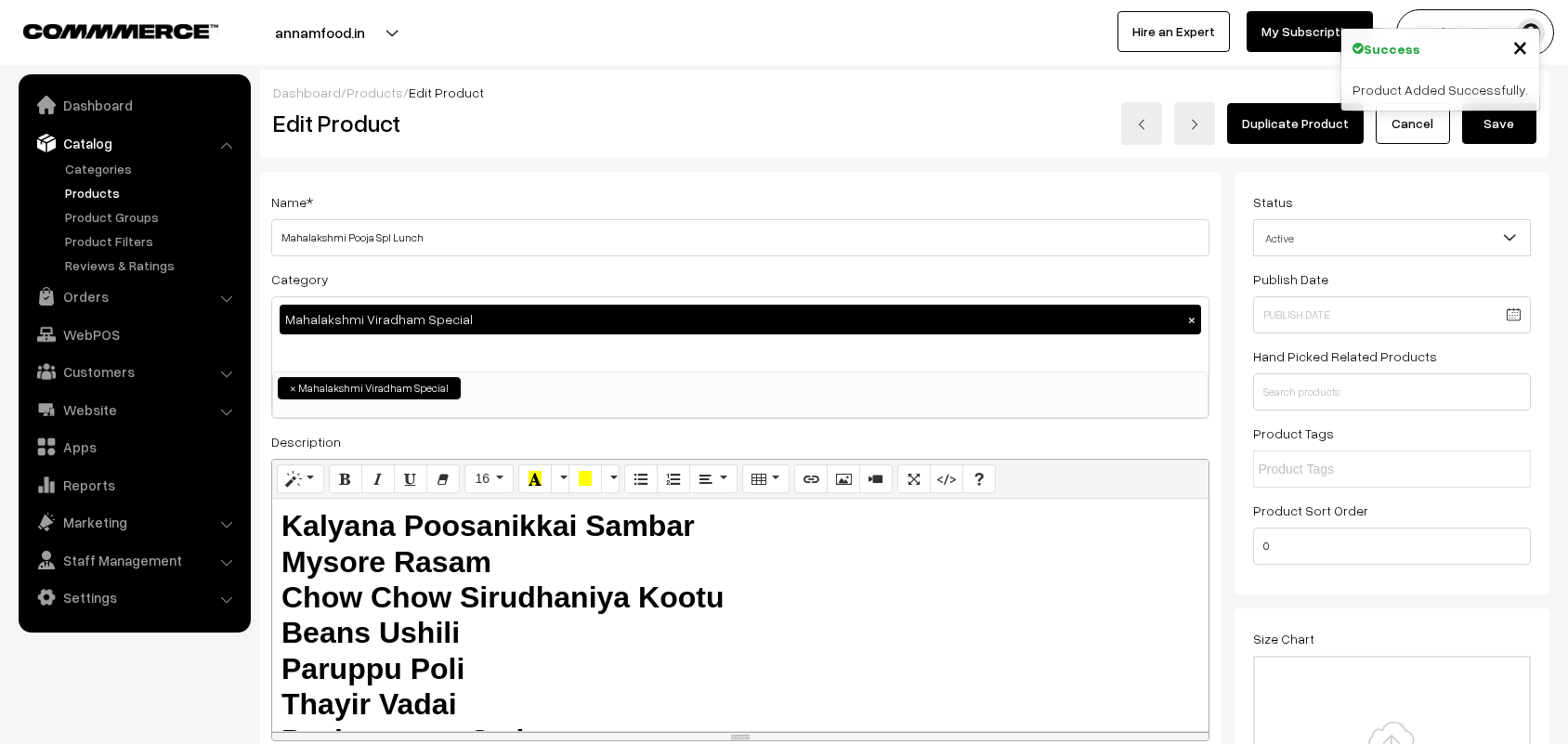 scroll, scrollTop: 0, scrollLeft: 0, axis: both 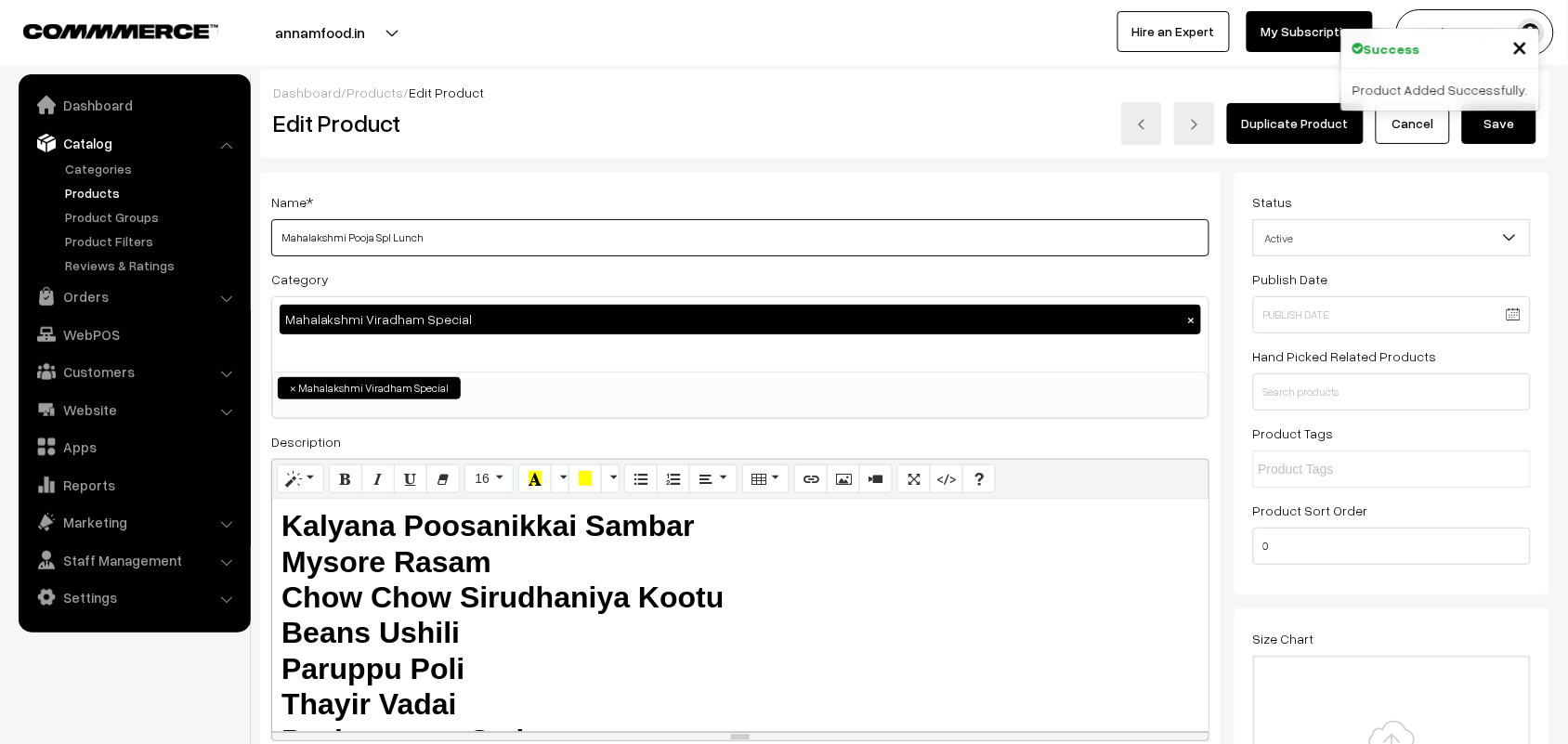 click on "Mahalakshmi Pooja Spl Lunch" at bounding box center (740, 238) 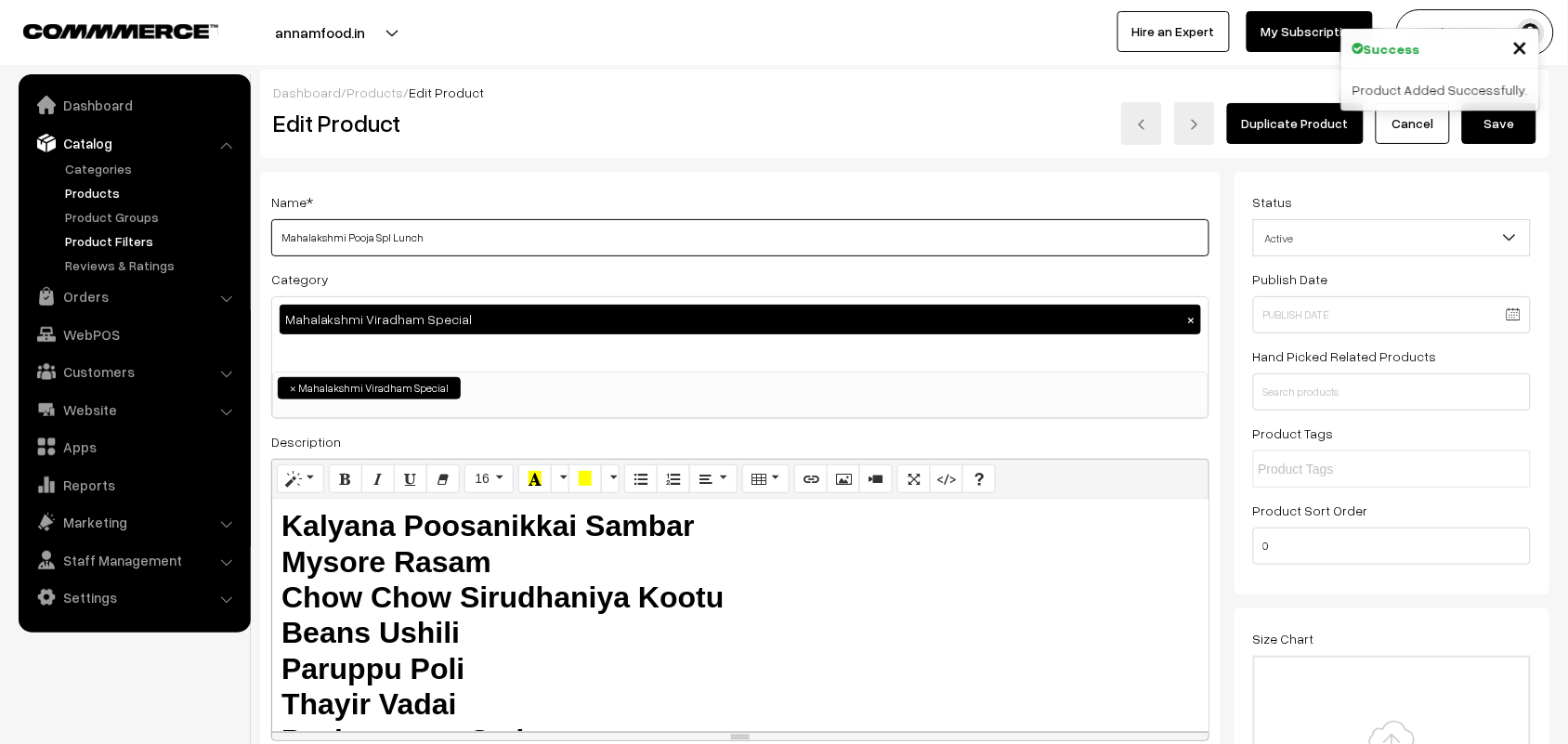 drag, startPoint x: 439, startPoint y: 241, endPoint x: 99, endPoint y: 233, distance: 340.0941 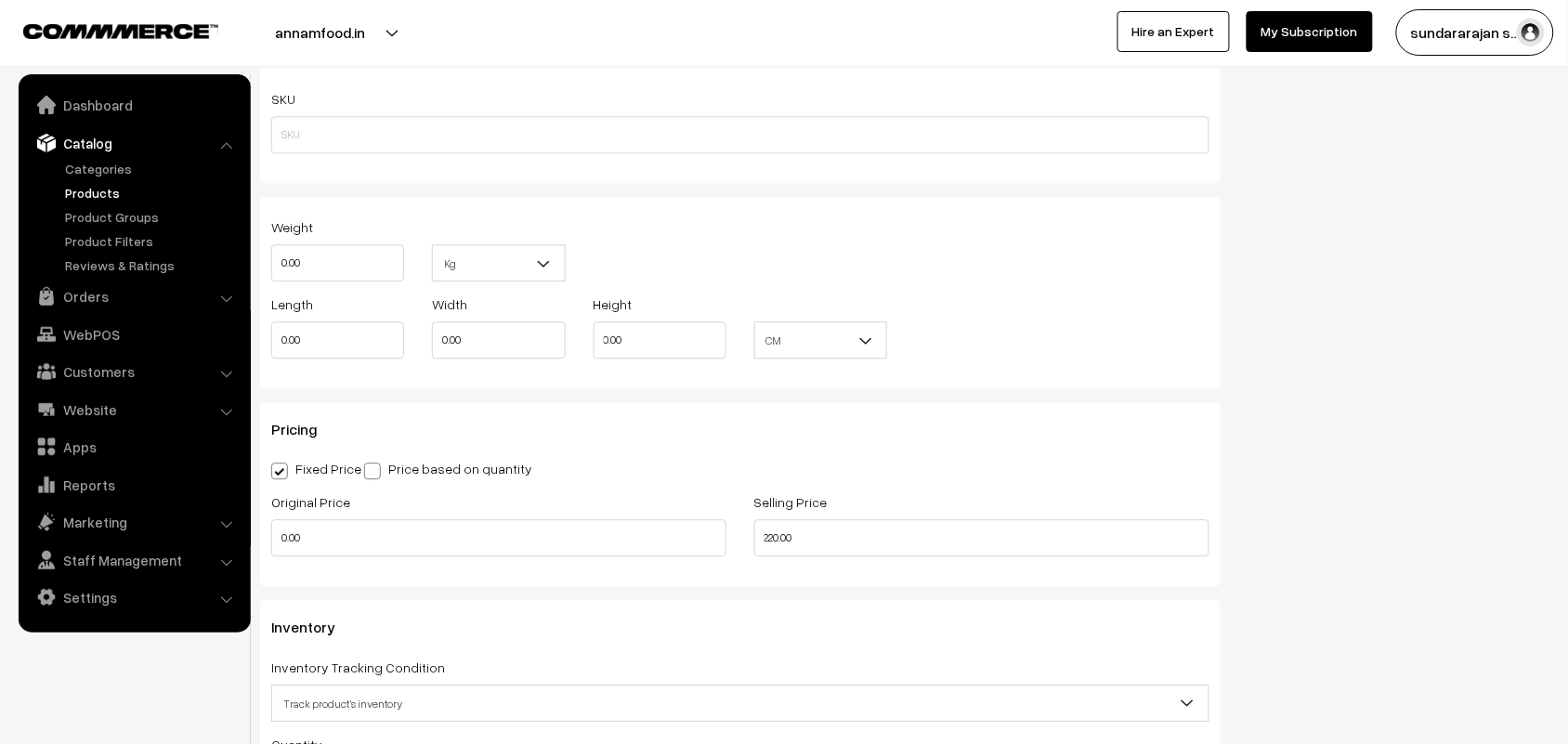 scroll, scrollTop: 1509, scrollLeft: 0, axis: vertical 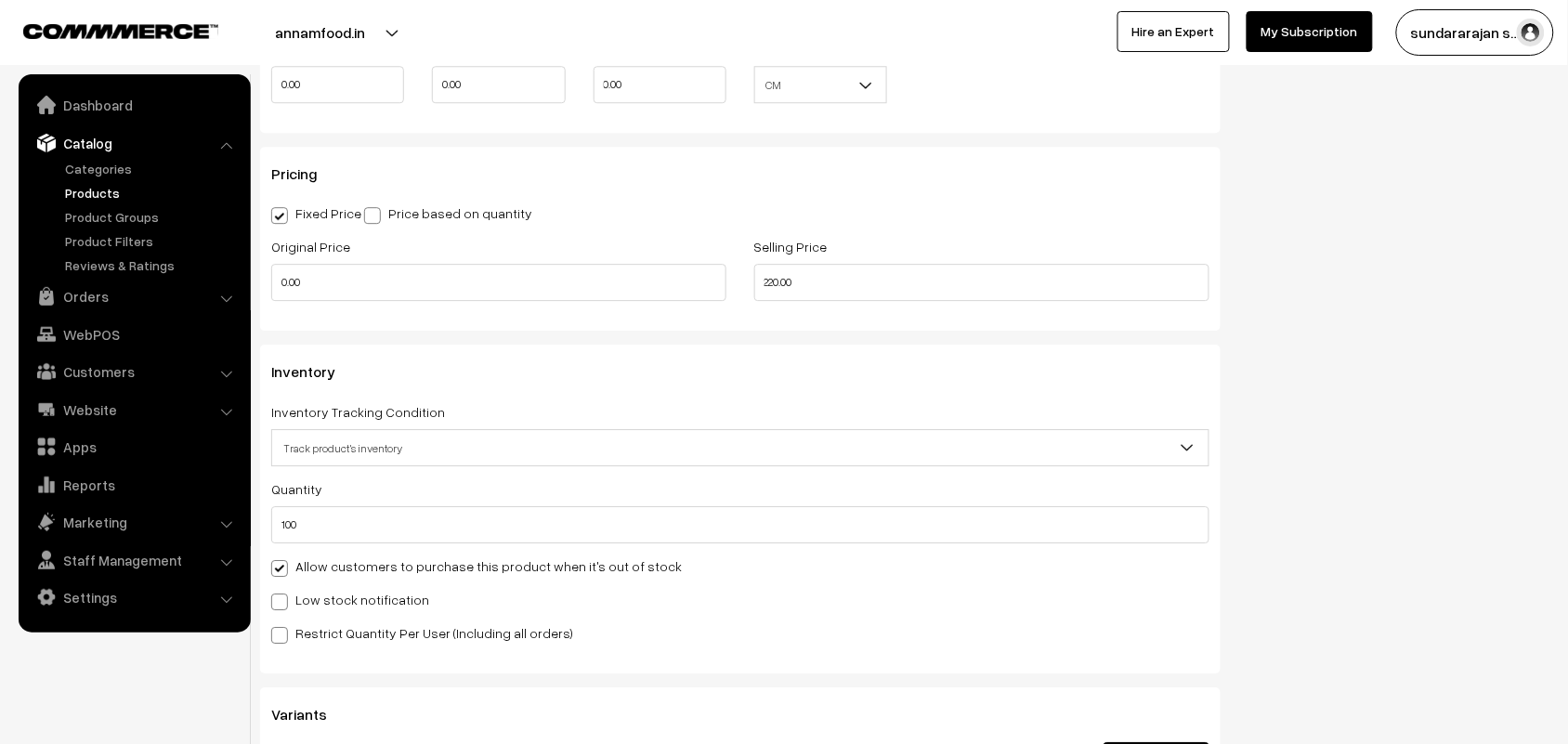 type on "08th Spl Lunch - Without Rice" 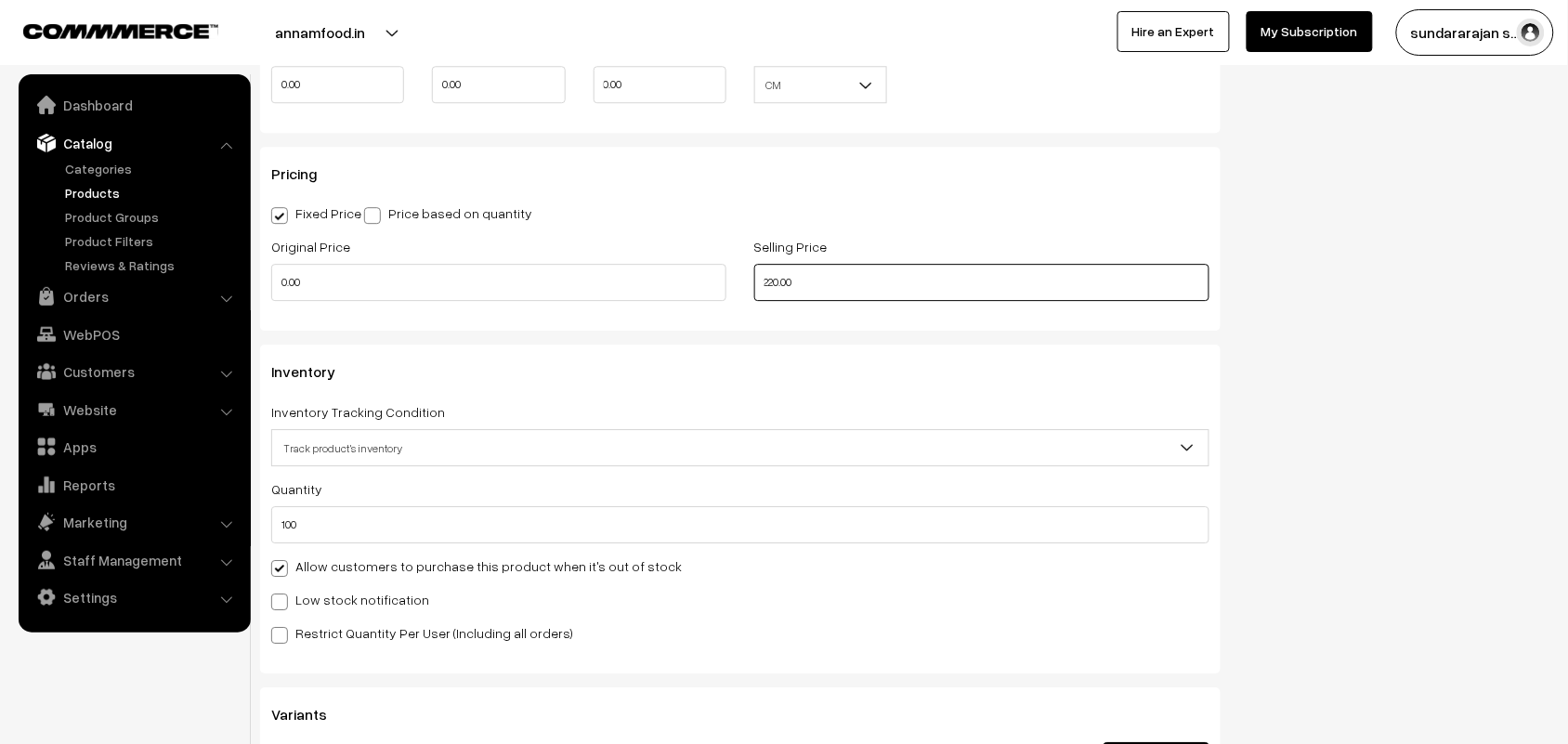 drag, startPoint x: 782, startPoint y: 280, endPoint x: 461, endPoint y: 247, distance: 322.6918 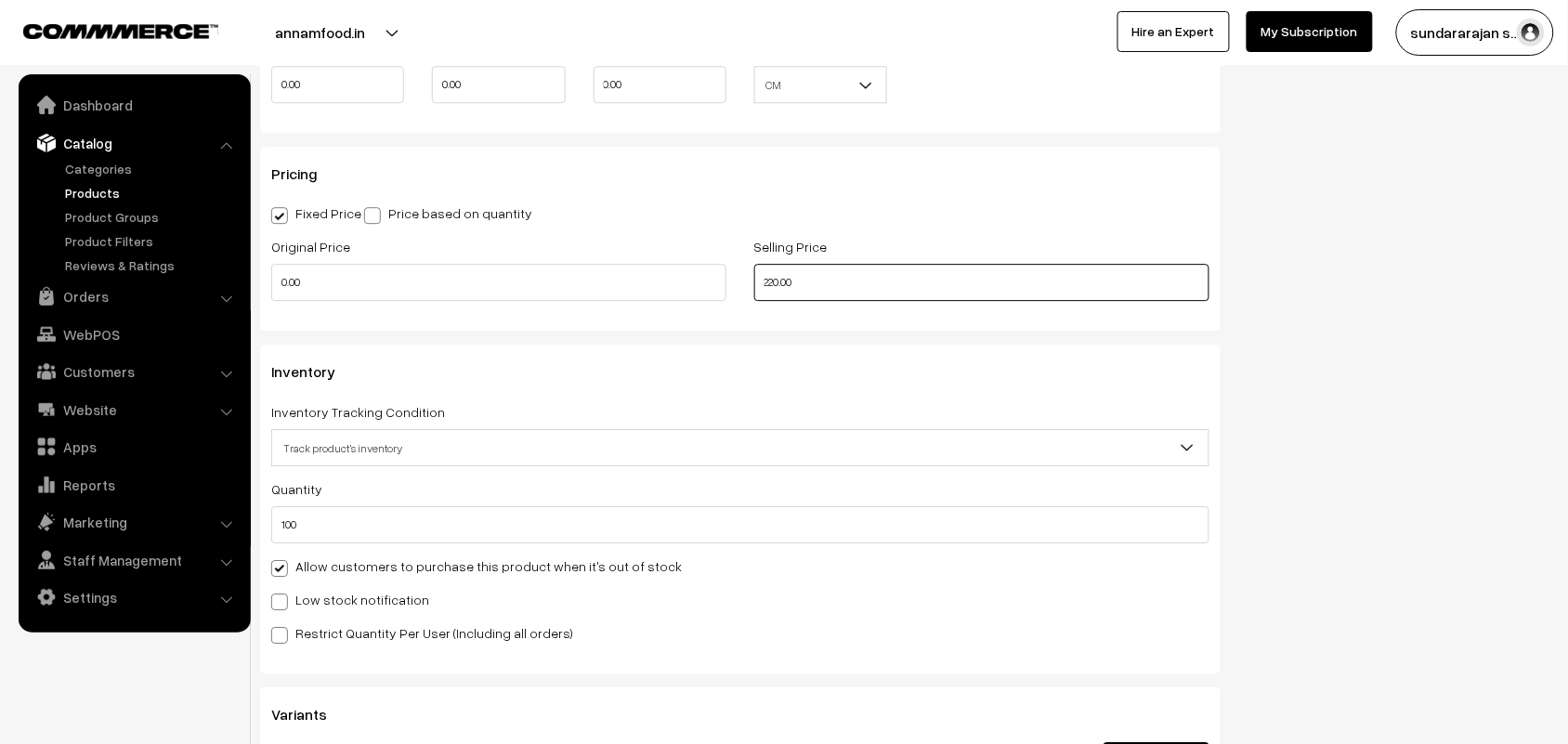 click on "Original Price
0.00
Selling Price
220.00" at bounding box center (740, 273) 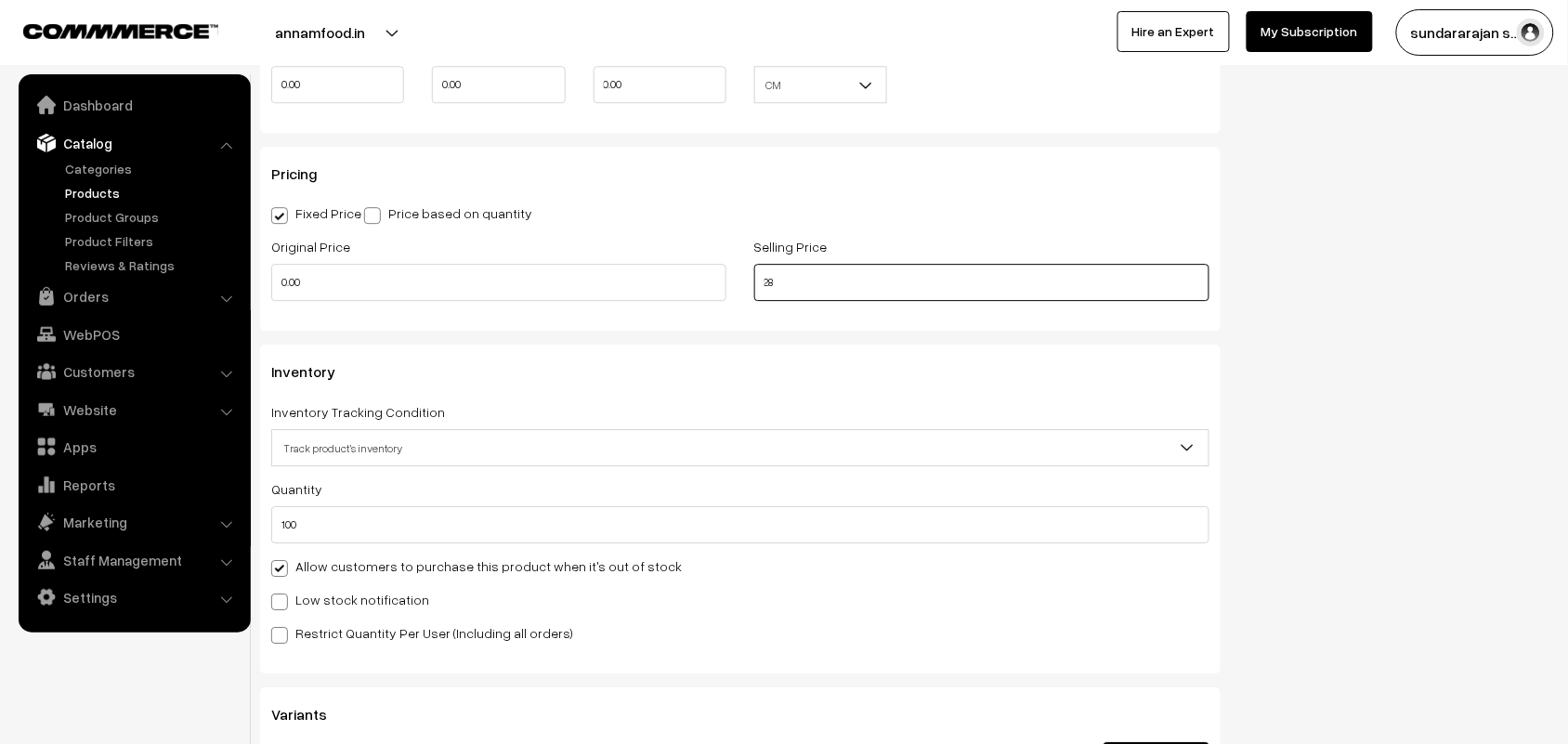 type on "2" 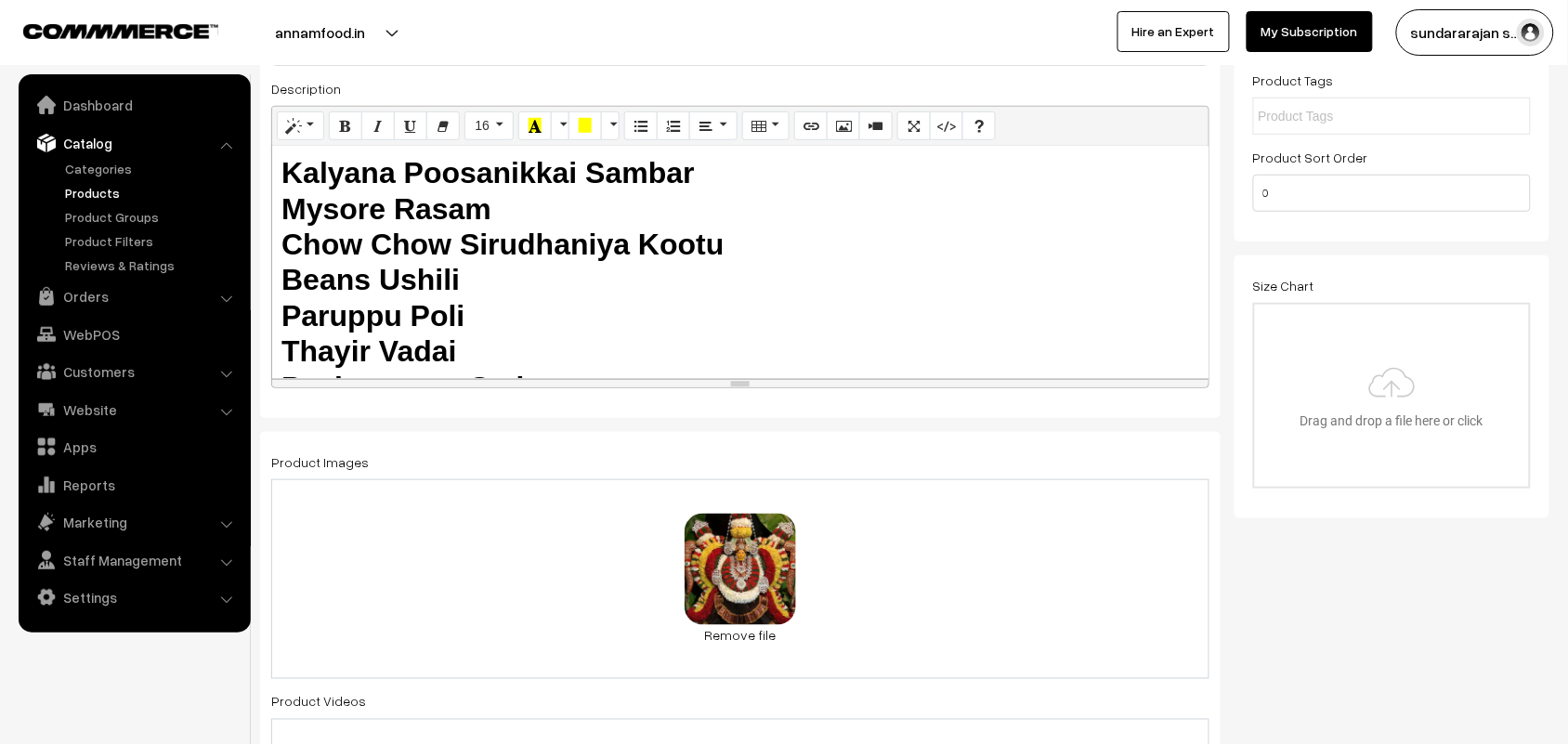 scroll, scrollTop: 232, scrollLeft: 0, axis: vertical 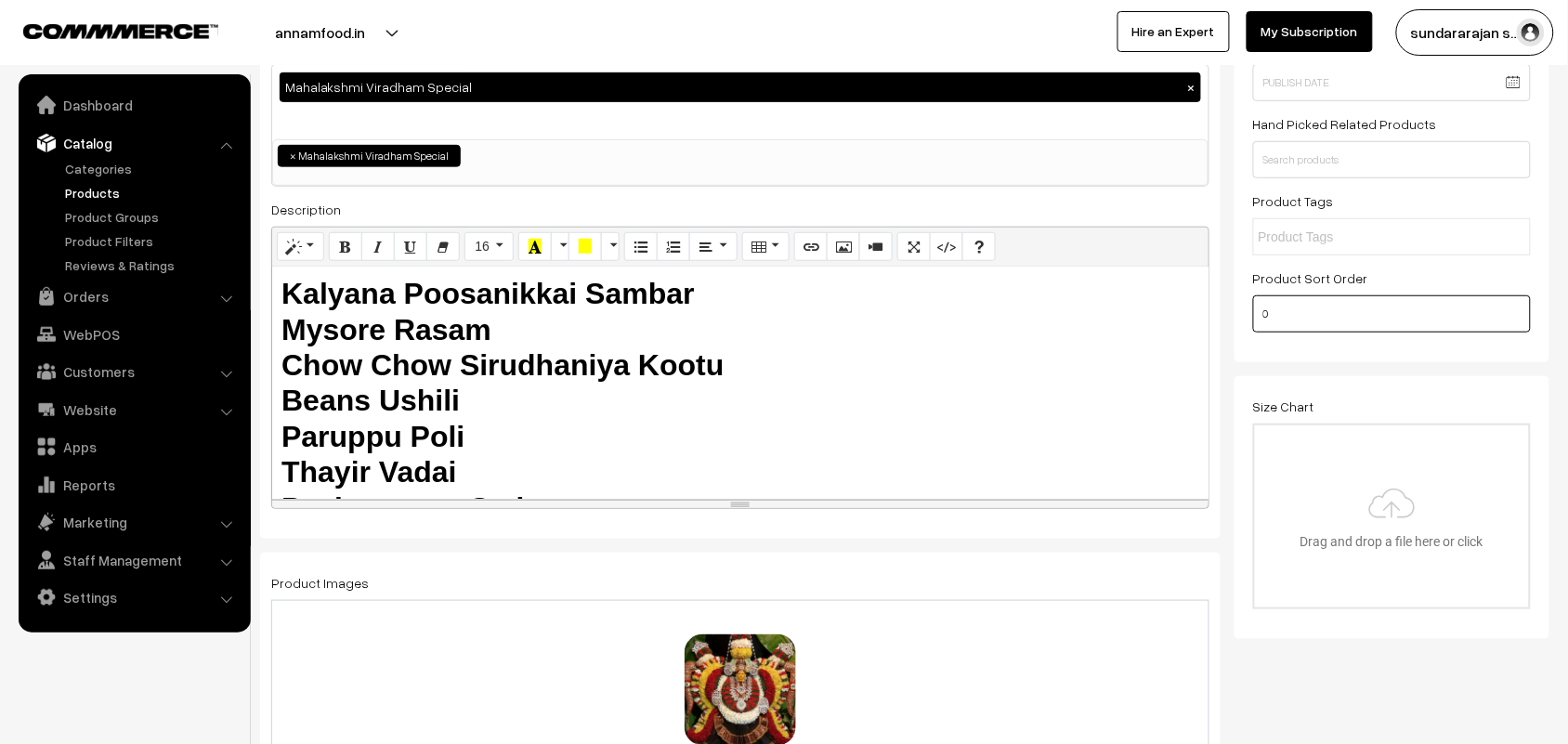type on "270.00" 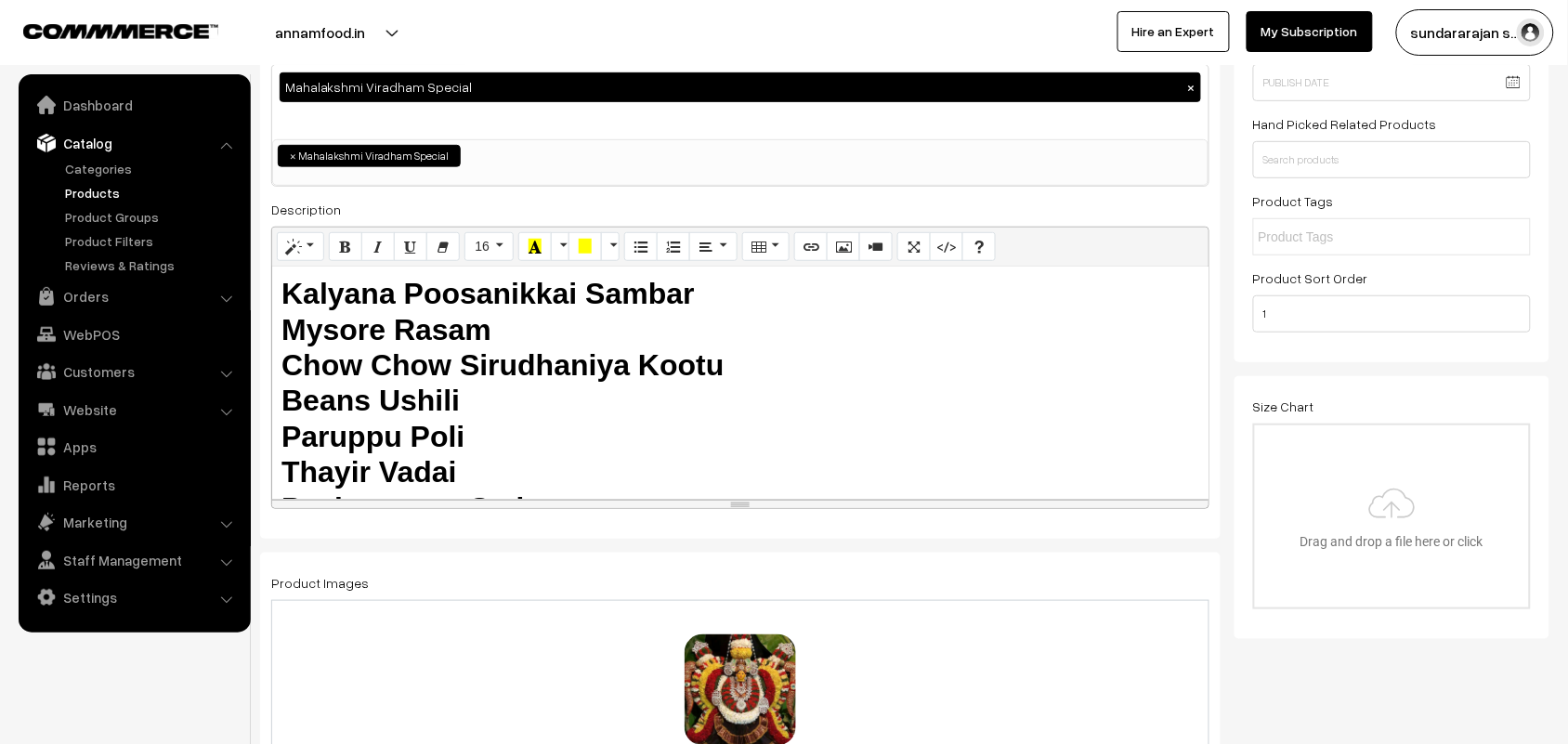 click on "Product Tags" at bounding box center (1392, 222) 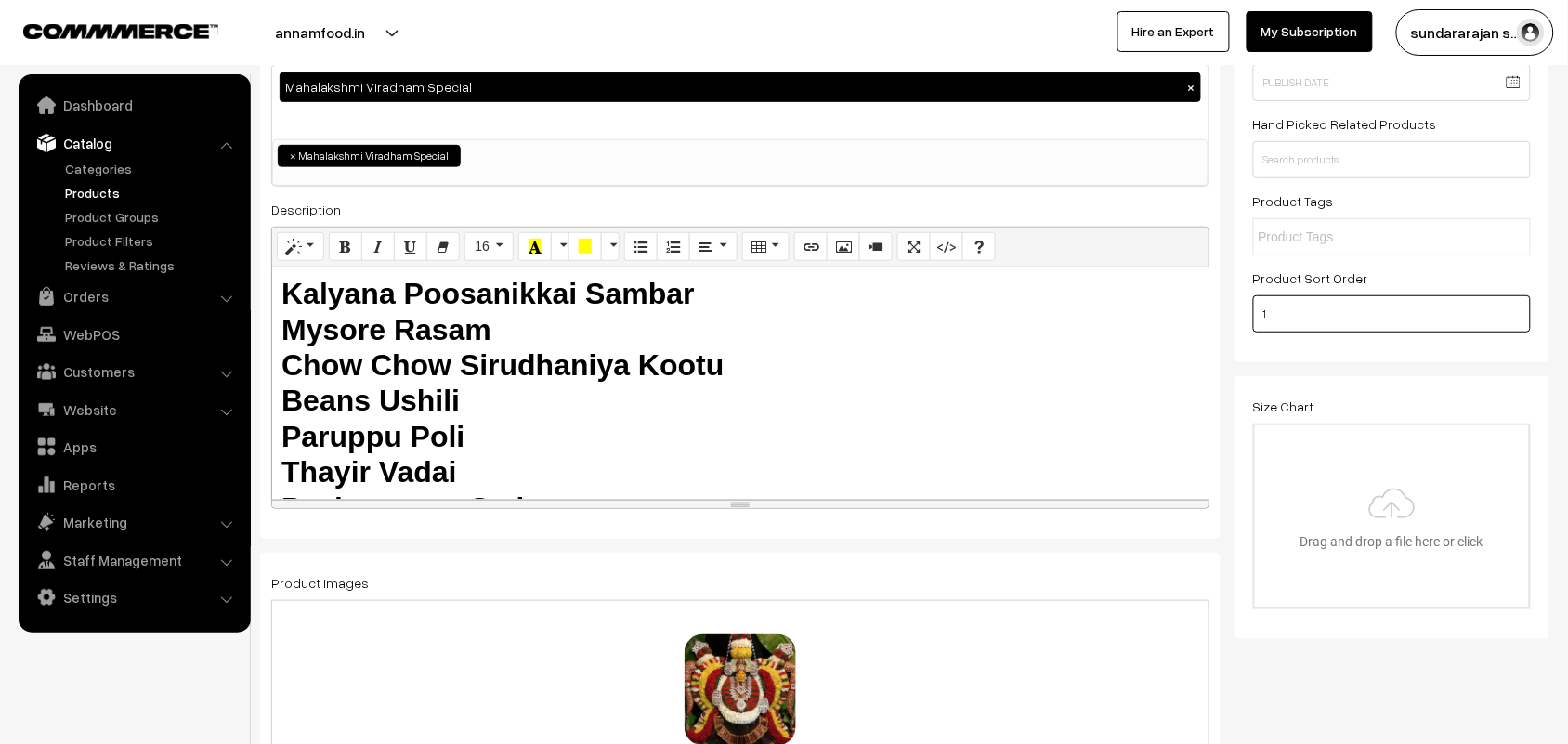 drag, startPoint x: 1190, startPoint y: 321, endPoint x: 1033, endPoint y: 321, distance: 157 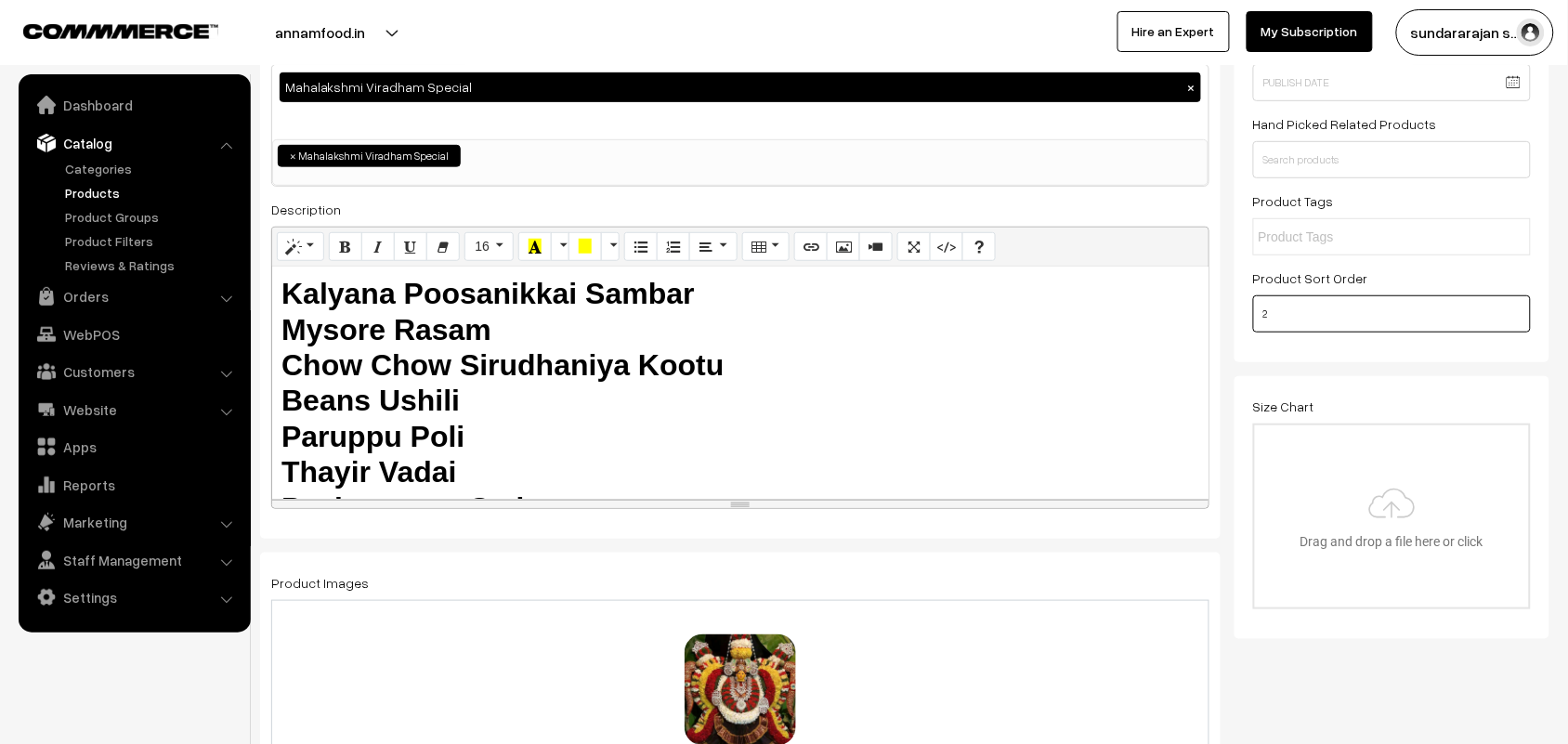 type on "2" 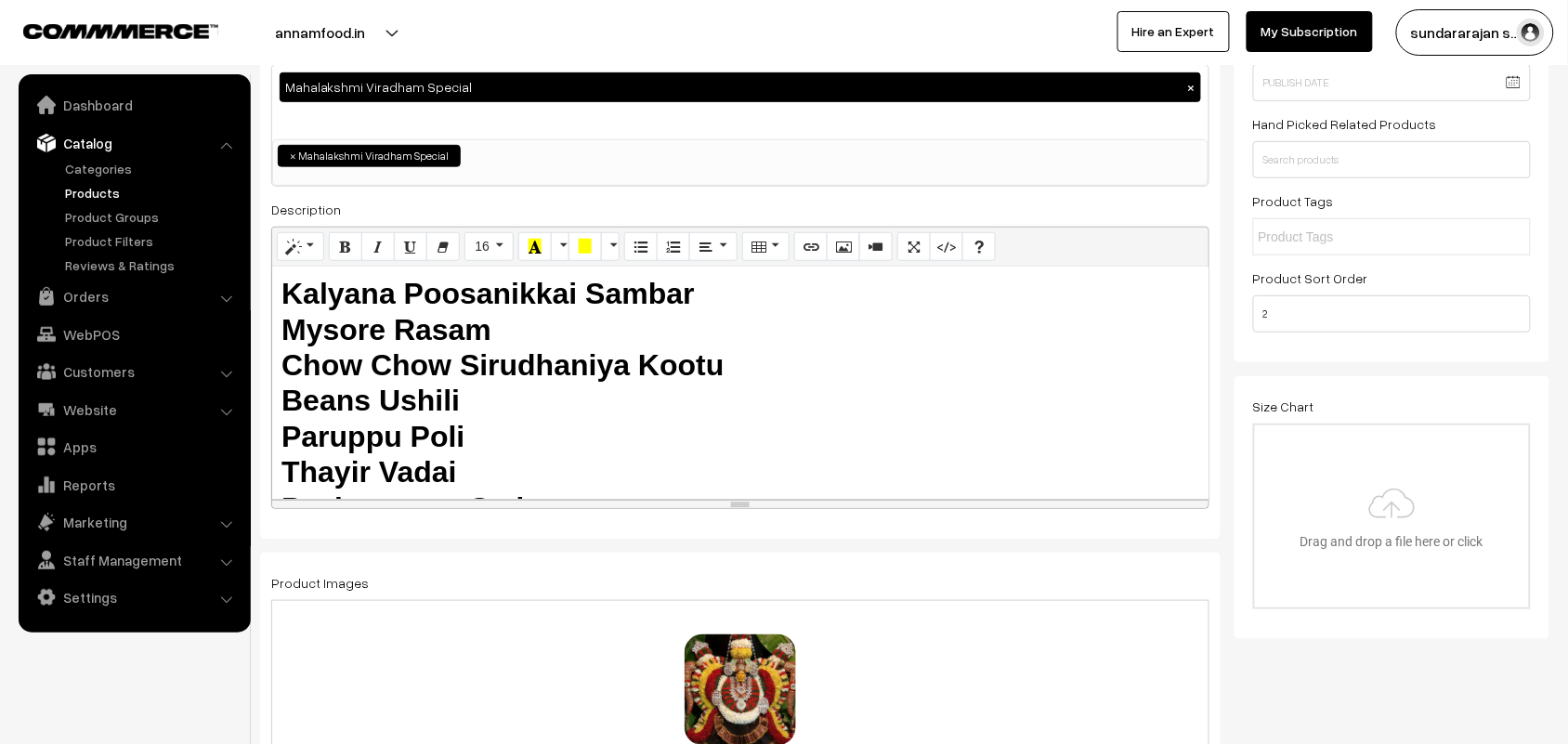 click on "Size Chart
Drag and drop a file here or click Ooops, something wrong appended. Remove   Drag and drop or click to replace" at bounding box center (1392, 502) 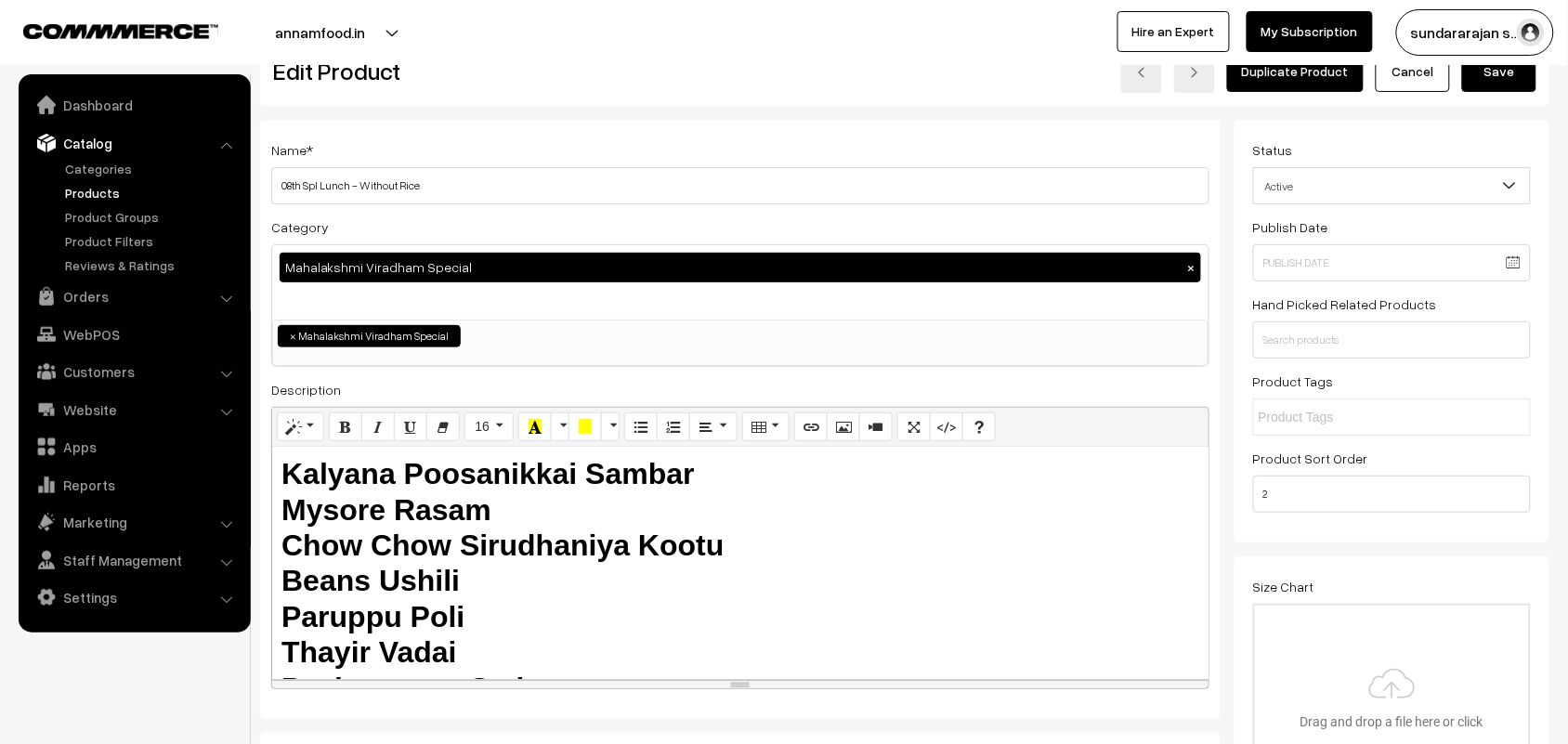 scroll, scrollTop: 0, scrollLeft: 0, axis: both 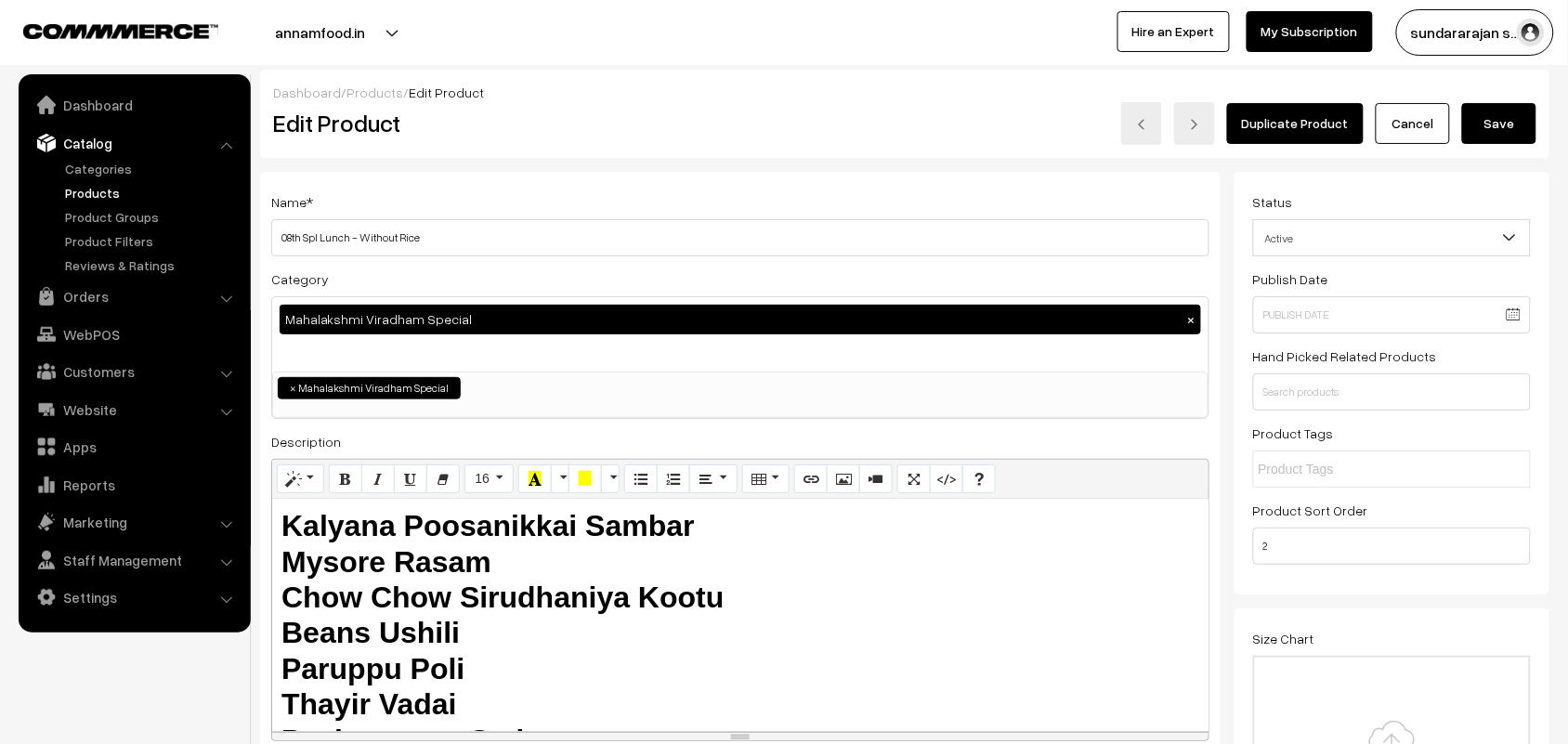drag, startPoint x: 1516, startPoint y: 139, endPoint x: 1497, endPoint y: 136, distance: 19.235384 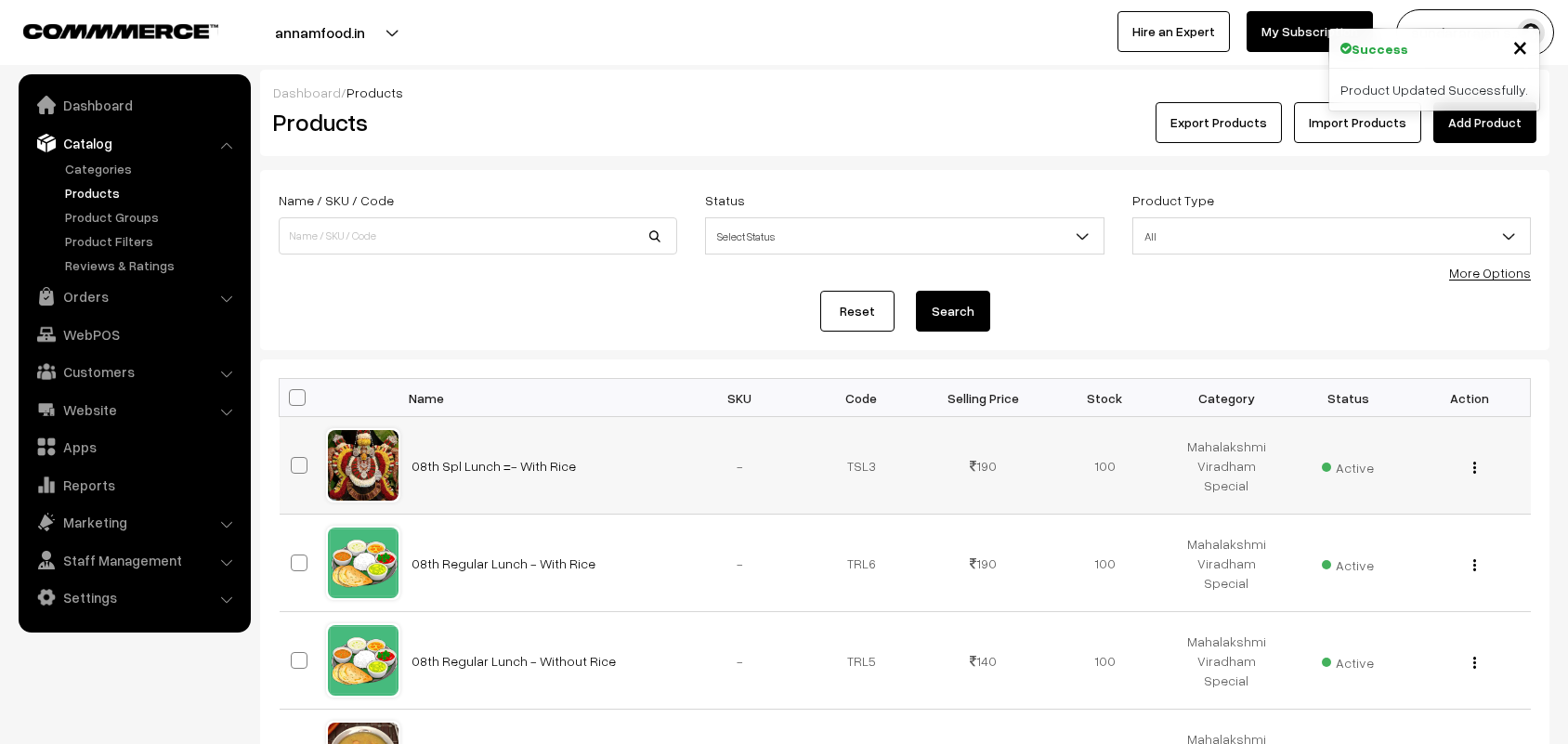 scroll, scrollTop: 0, scrollLeft: 0, axis: both 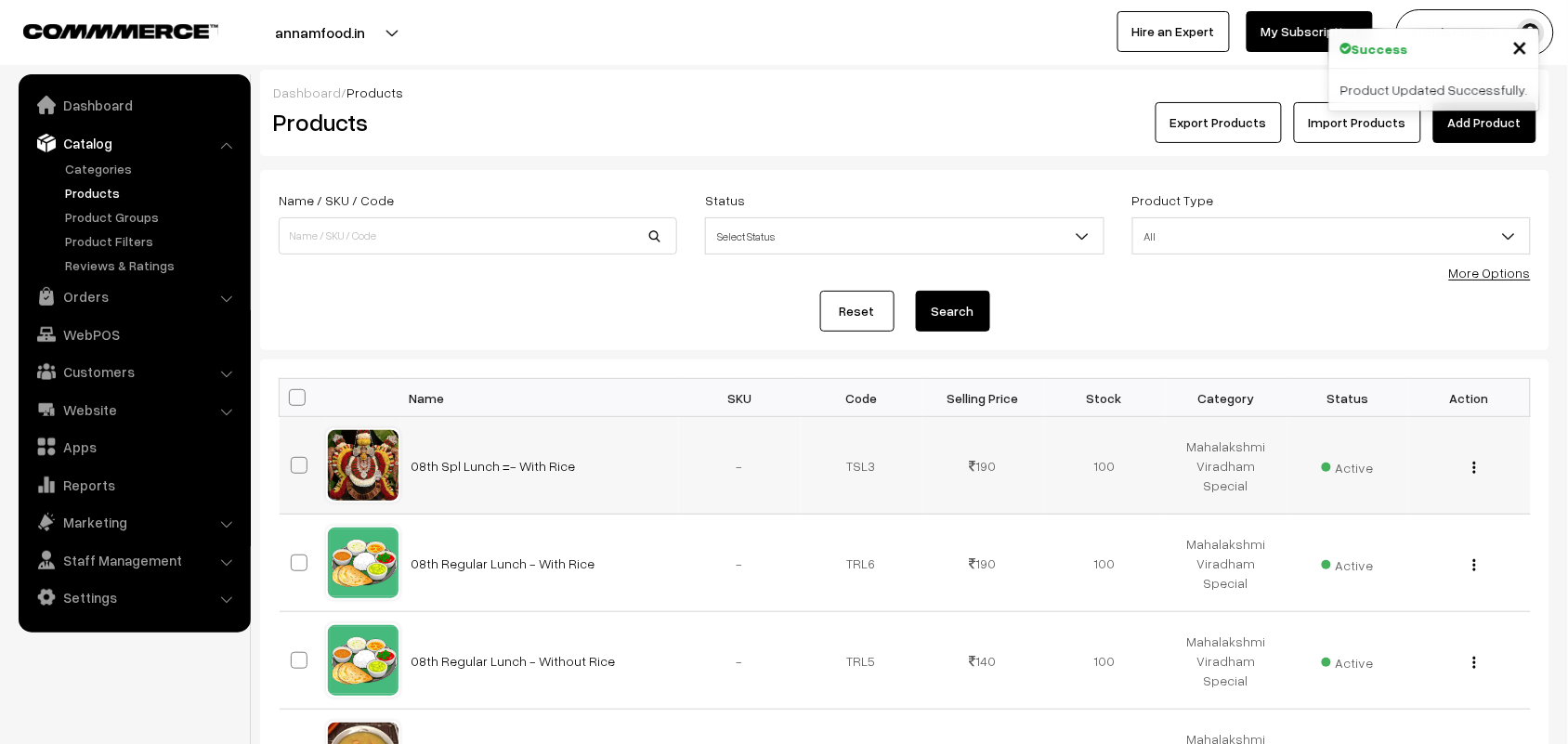 click at bounding box center (1474, 467) 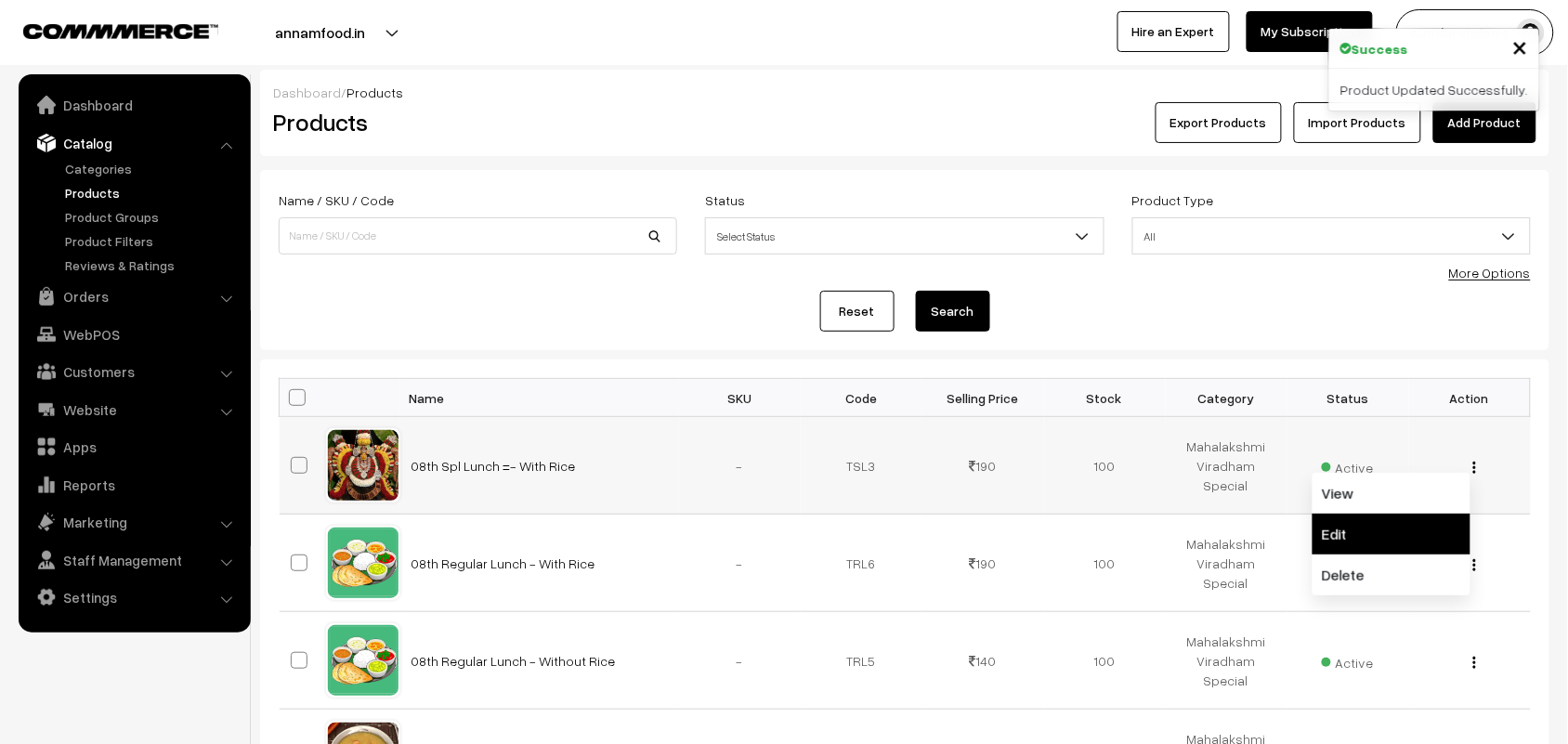 click on "Edit" at bounding box center [1392, 534] 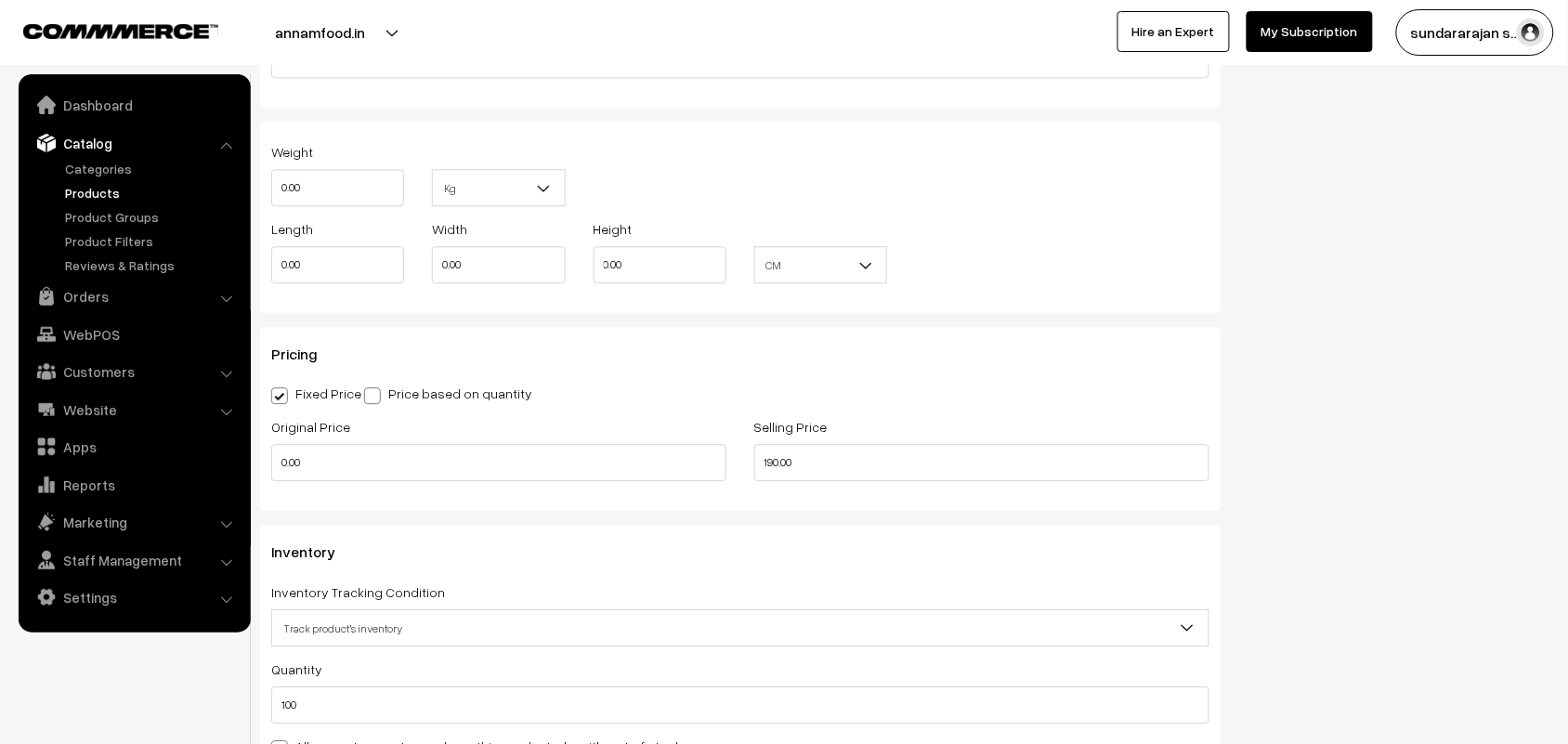 scroll, scrollTop: 1509, scrollLeft: 0, axis: vertical 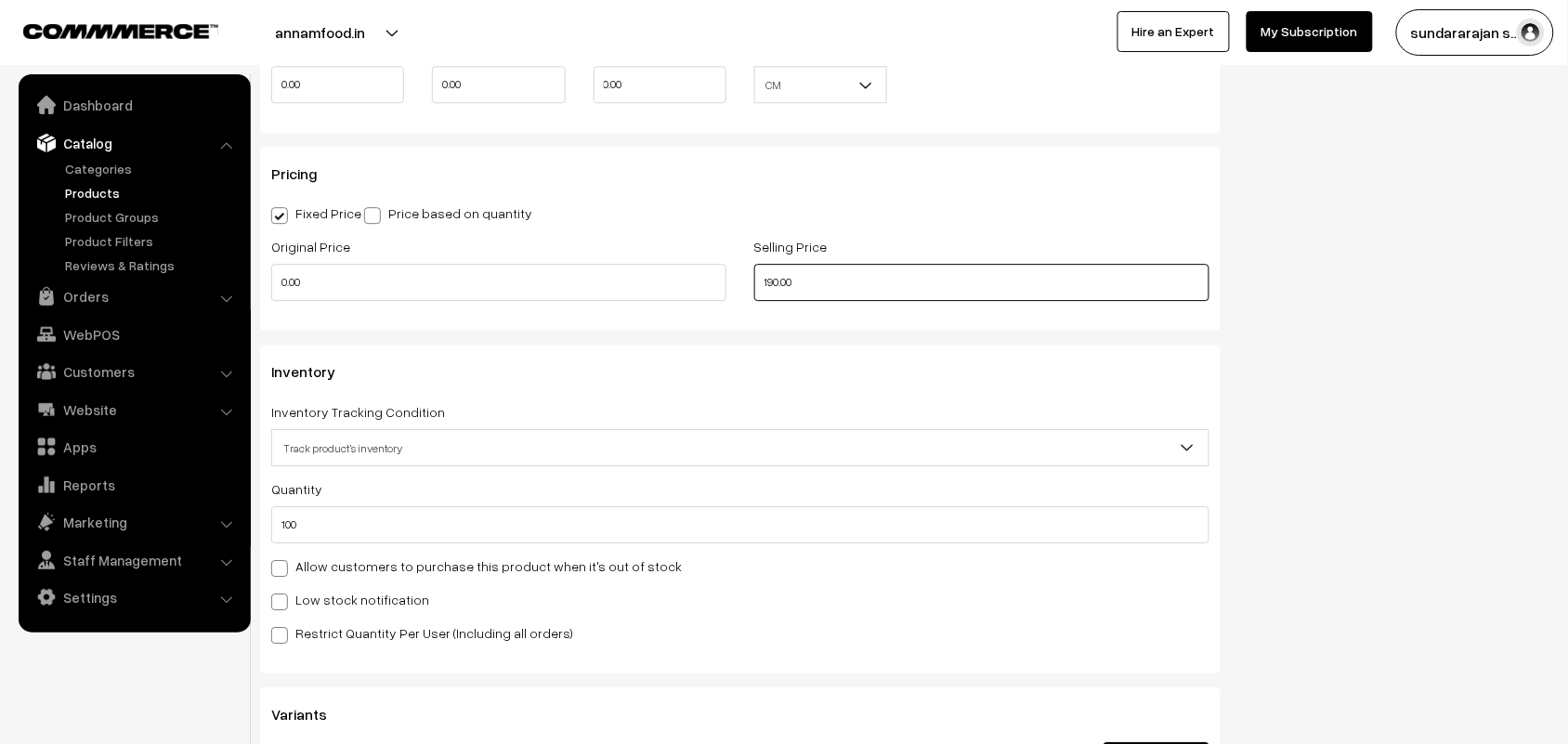 drag, startPoint x: 832, startPoint y: 298, endPoint x: 593, endPoint y: 297, distance: 239.00209 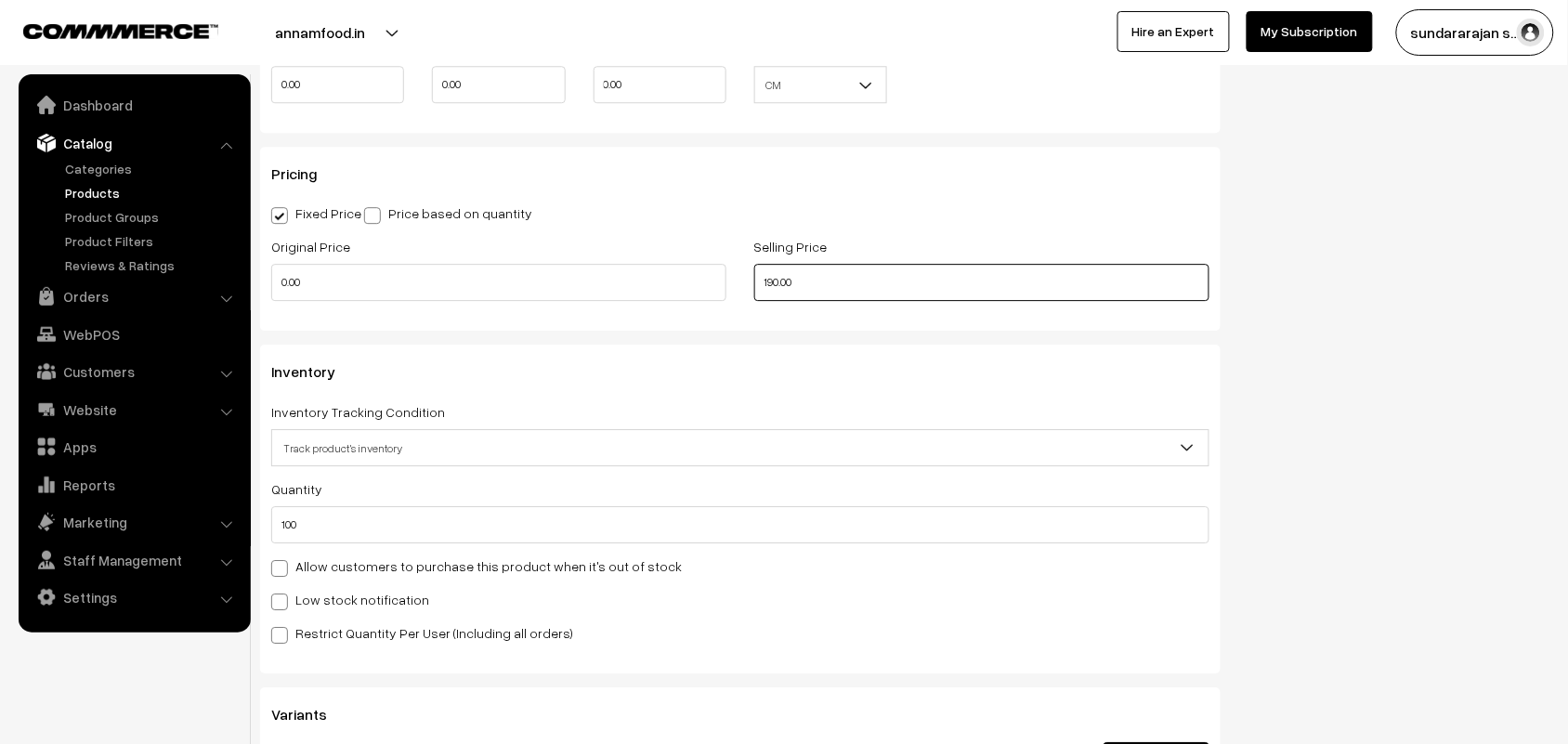 click on "Original Price
0.00
Selling Price
190.00" at bounding box center [740, 273] 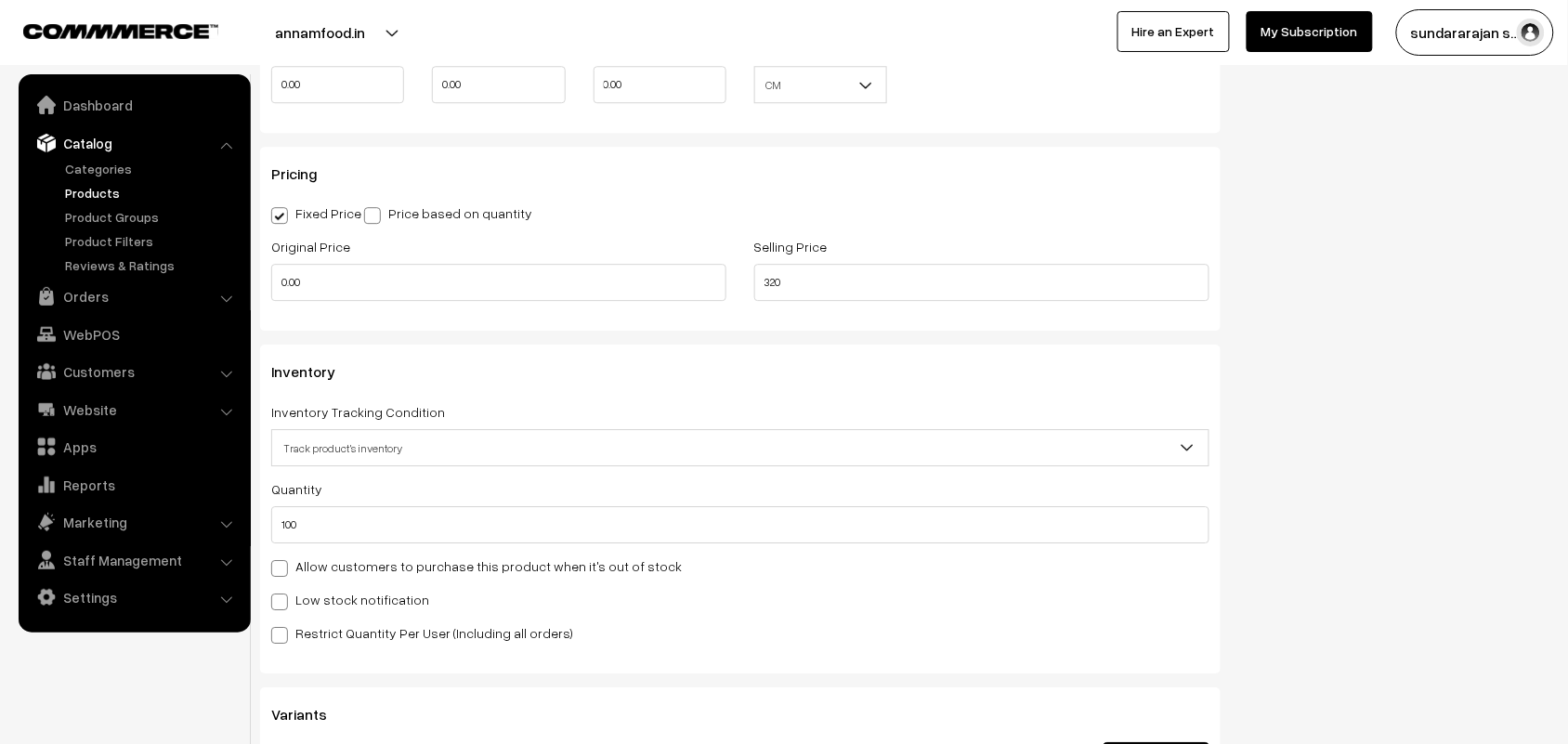 type on "320.00" 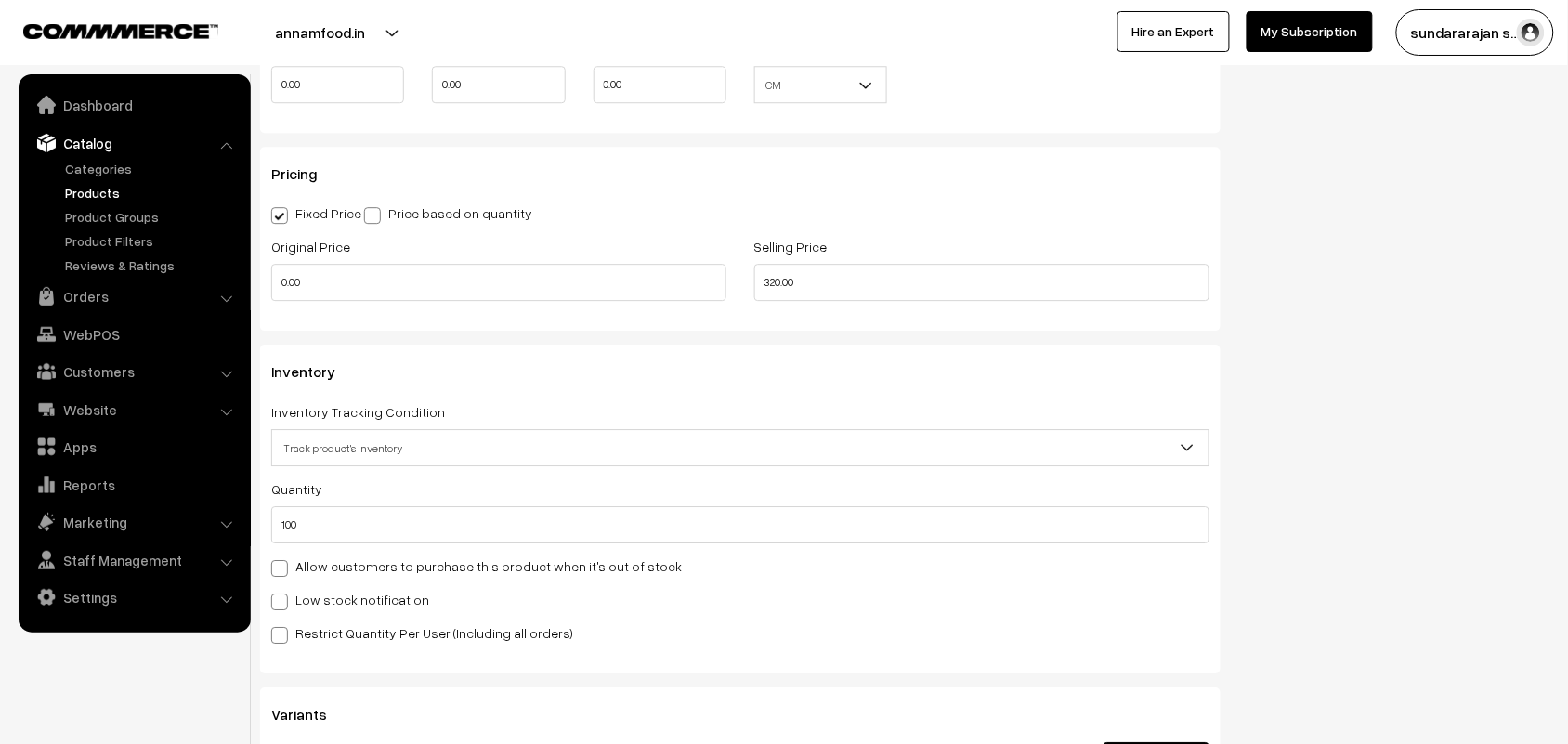 click on "Status
Active
Inactive
Active
Publish Date
Product Type
-- Select --
-- Select --
Filter Color
Hand Picked Related Products
3" at bounding box center (1399, -186) 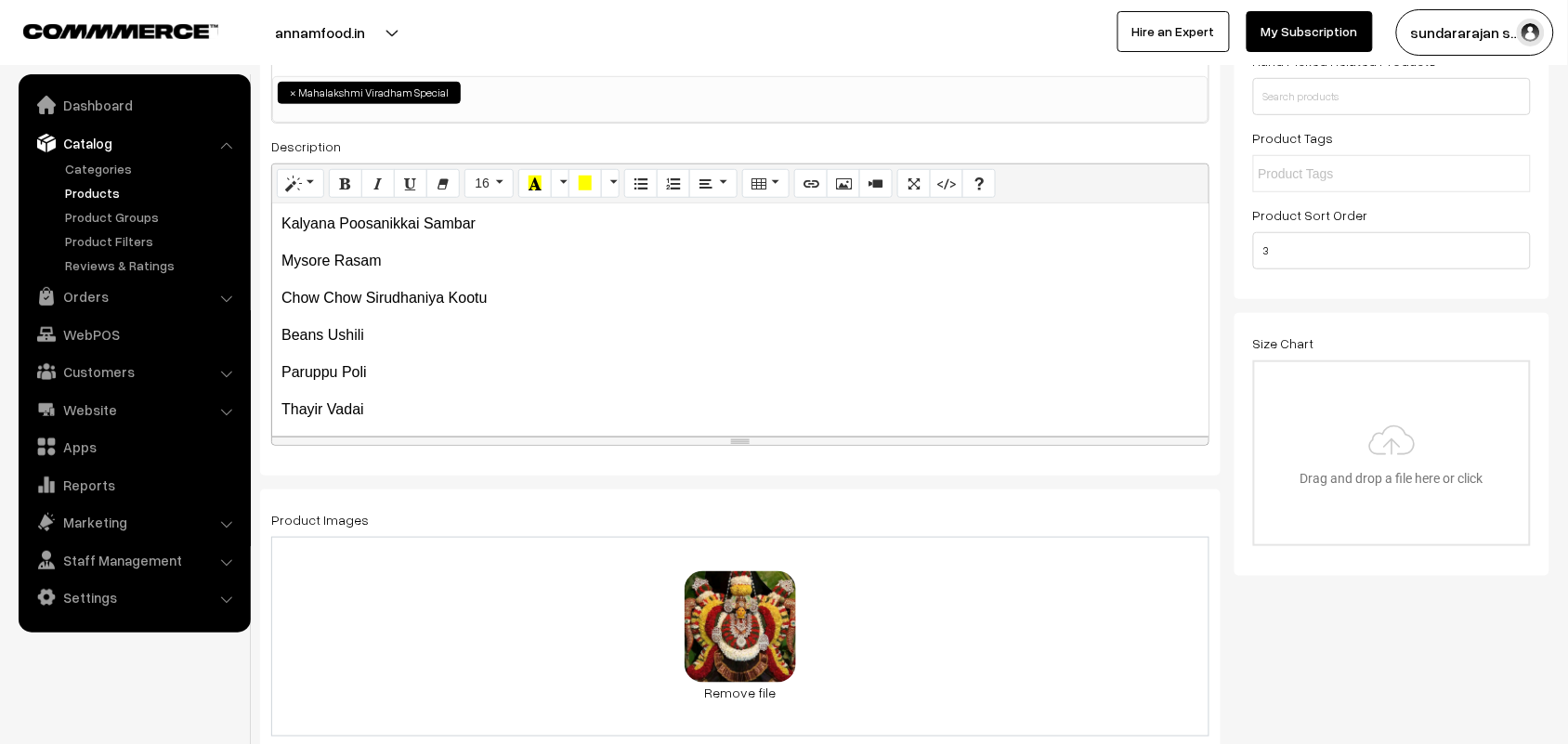scroll, scrollTop: 0, scrollLeft: 0, axis: both 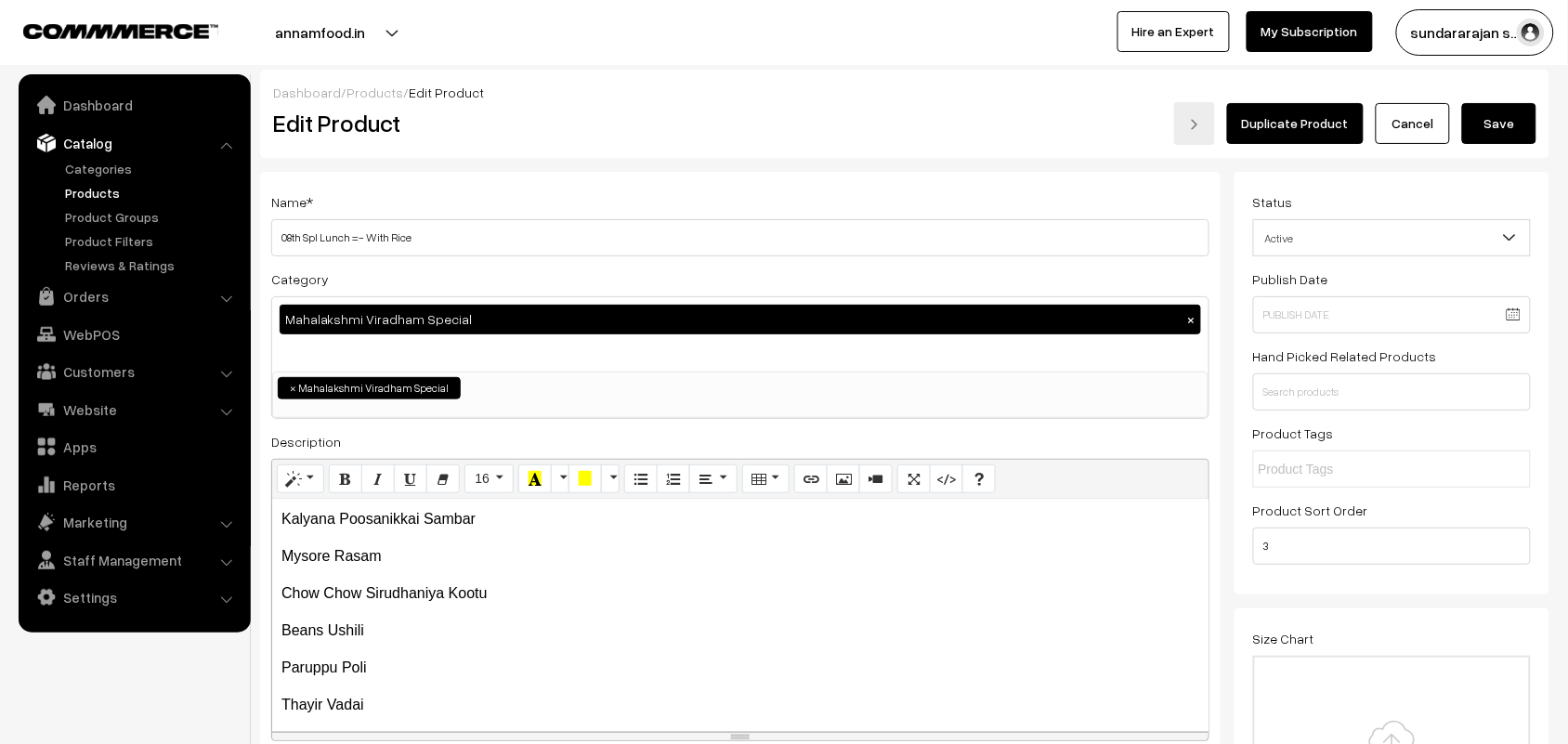 click on "Save" at bounding box center (1499, 124) 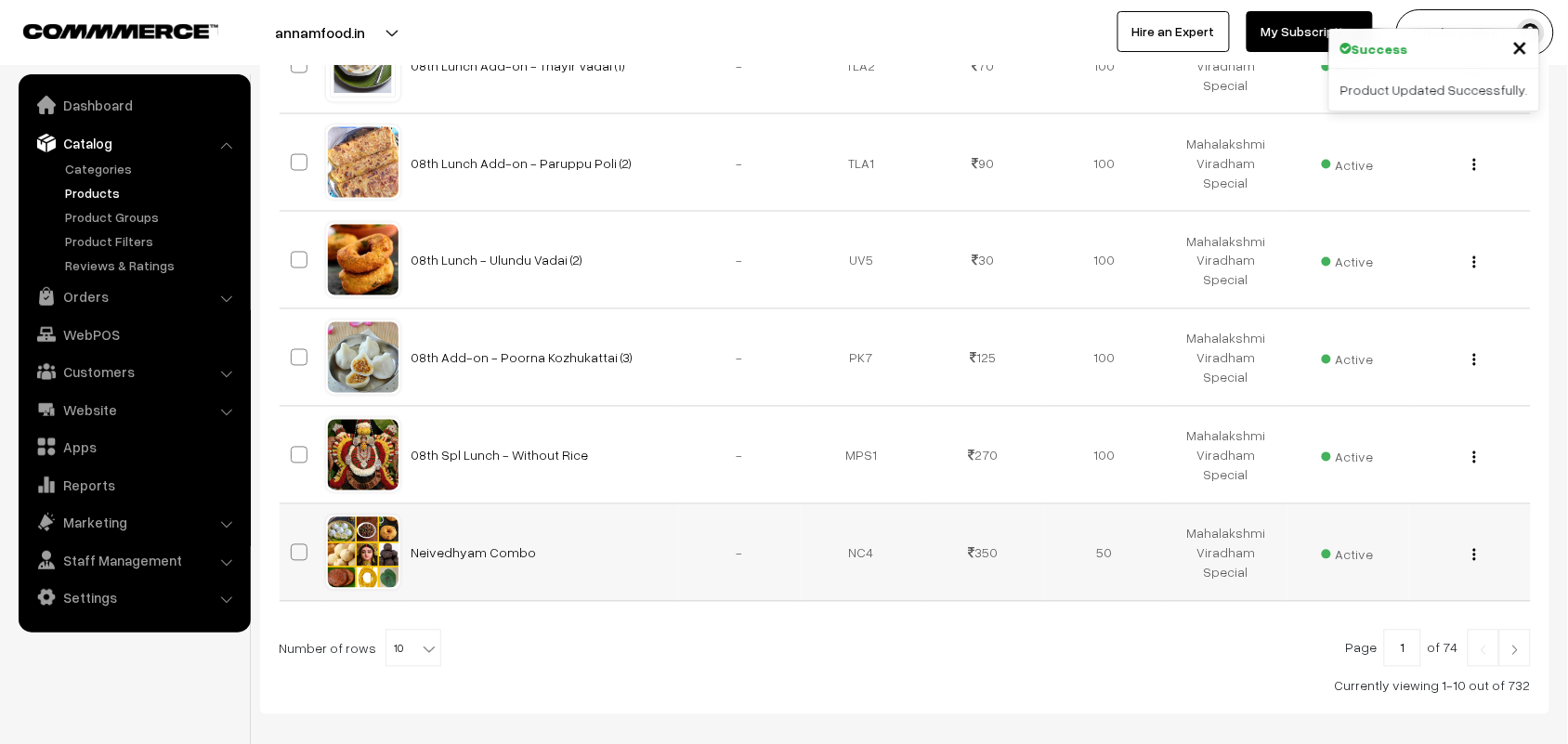 scroll, scrollTop: 885, scrollLeft: 0, axis: vertical 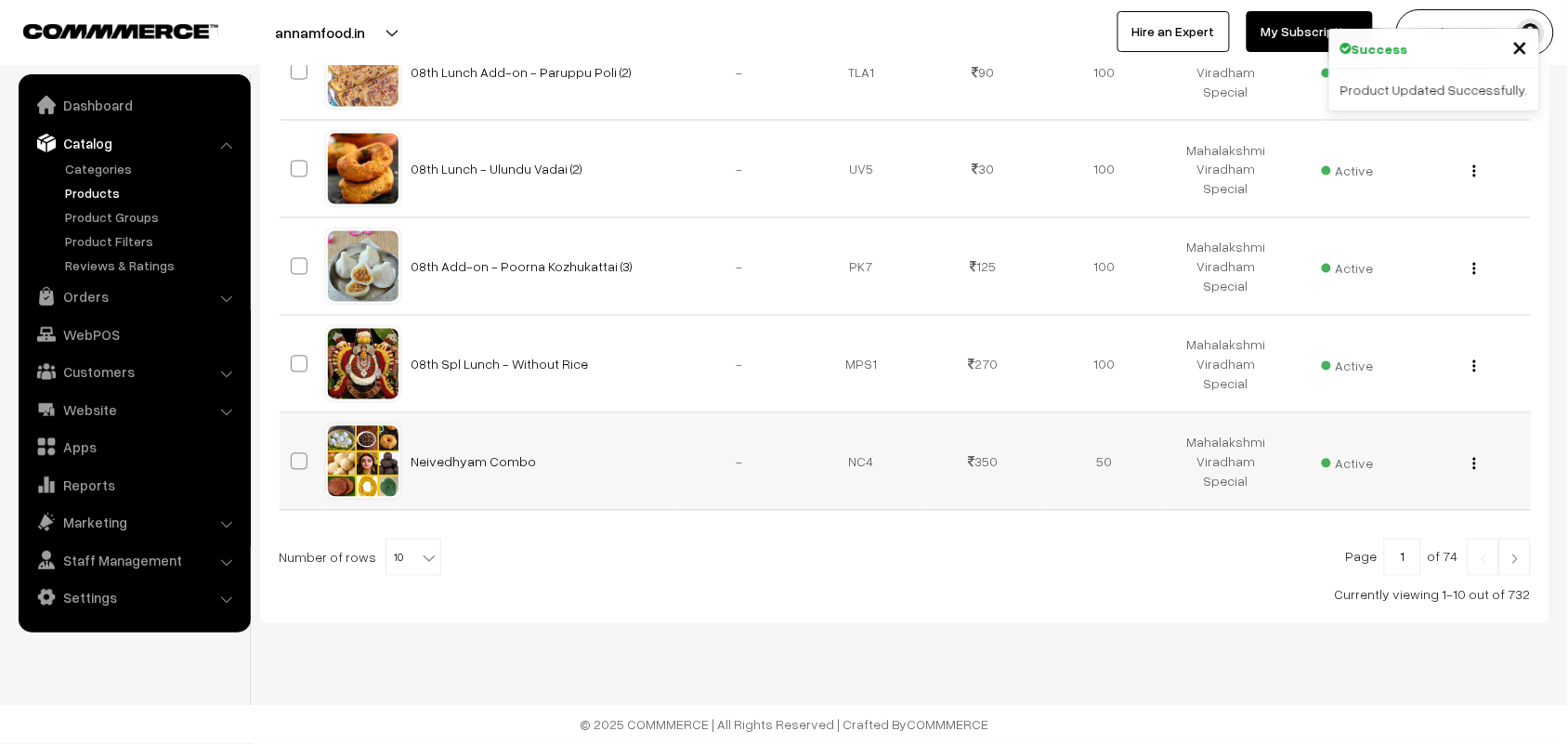 click at bounding box center (1474, 463) 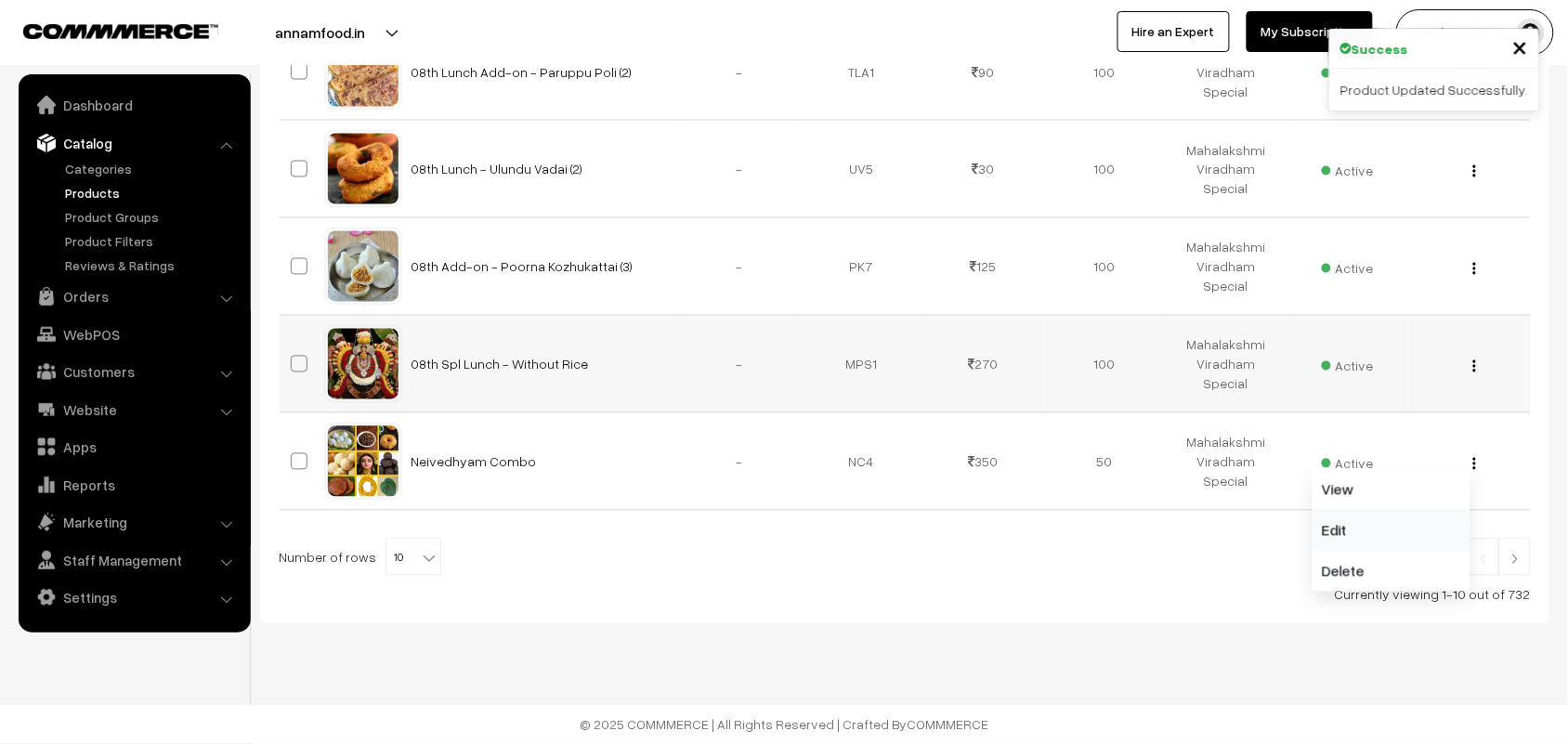 click on "Edit" at bounding box center (1392, 530) 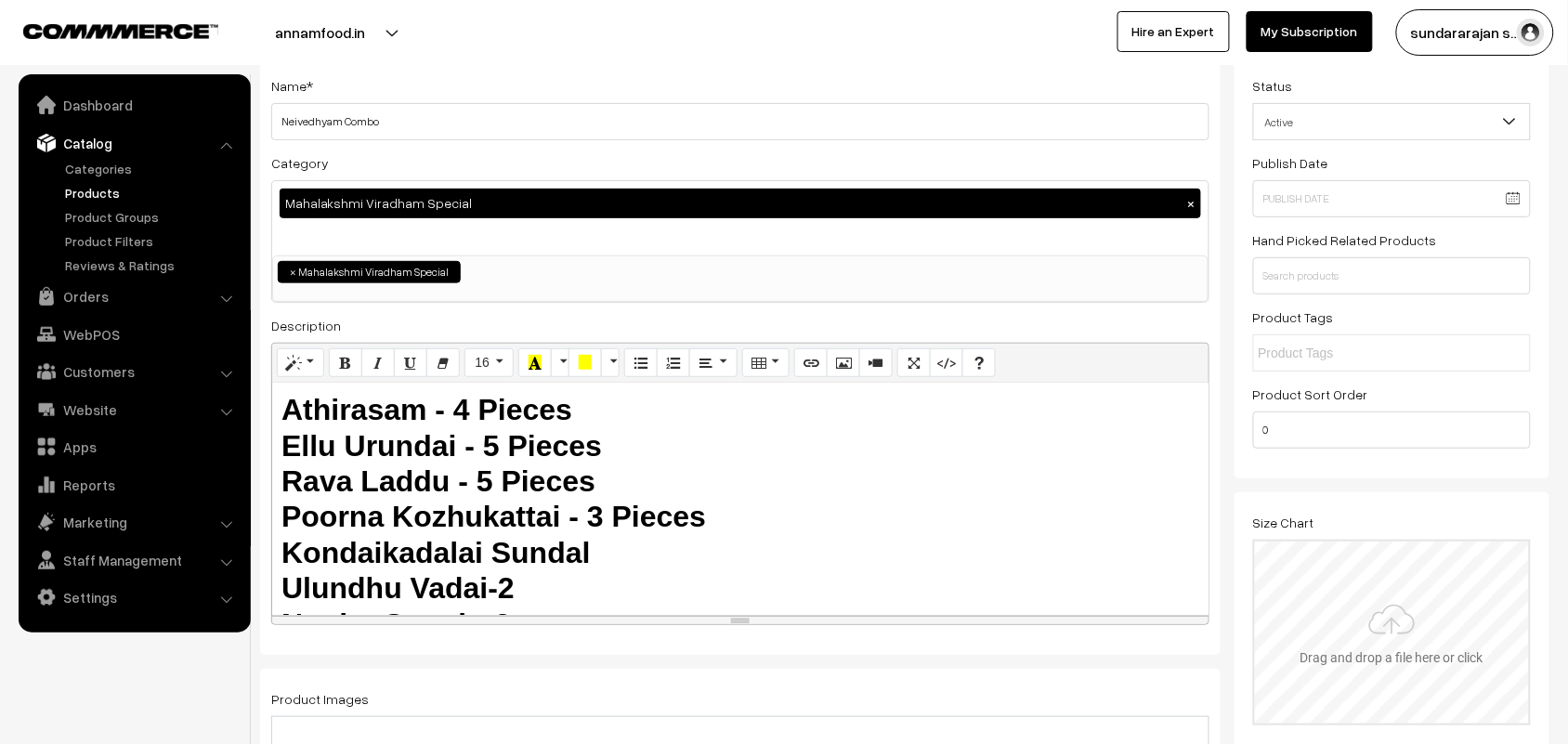 scroll, scrollTop: 348, scrollLeft: 0, axis: vertical 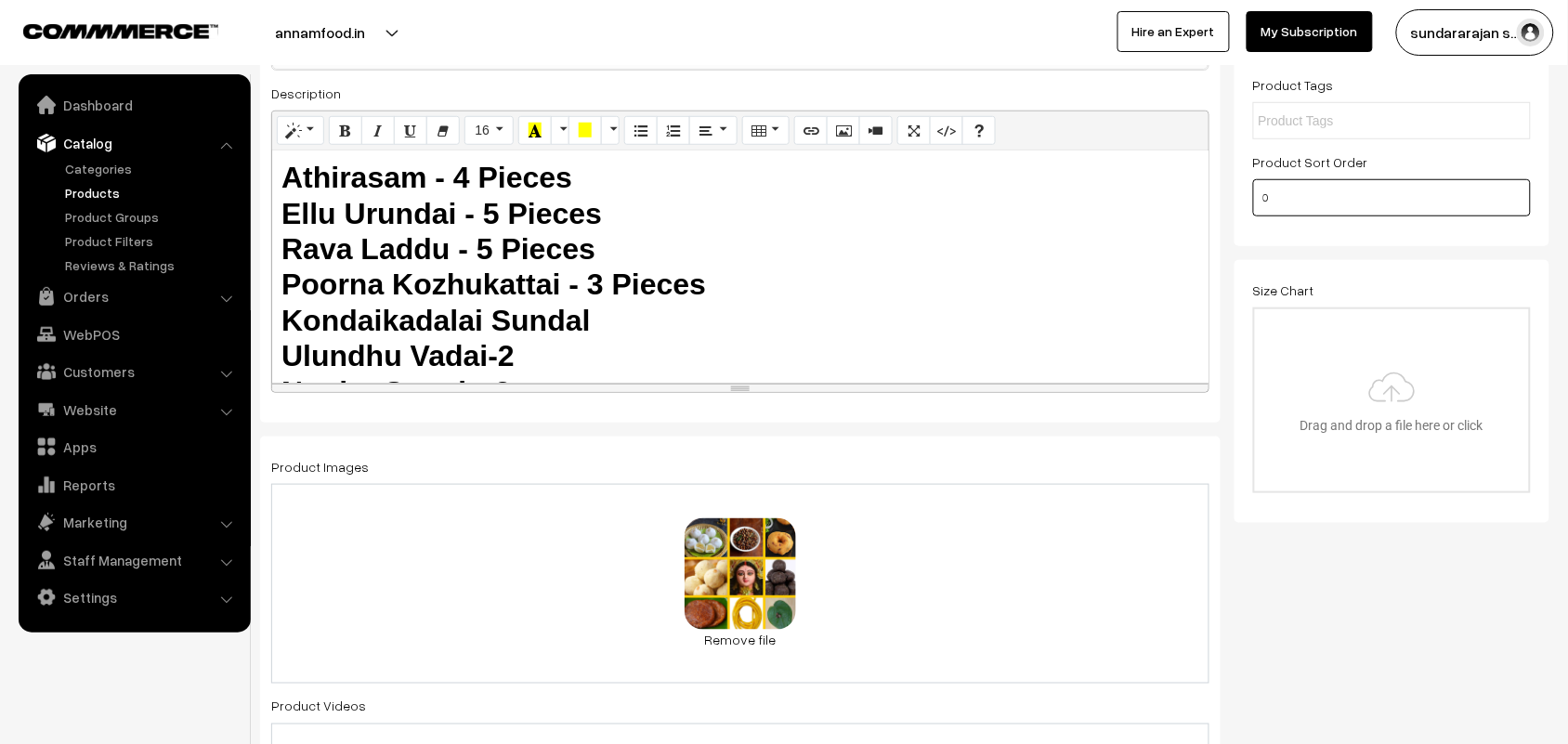 drag, startPoint x: 1293, startPoint y: 205, endPoint x: 1145, endPoint y: 187, distance: 149.09058 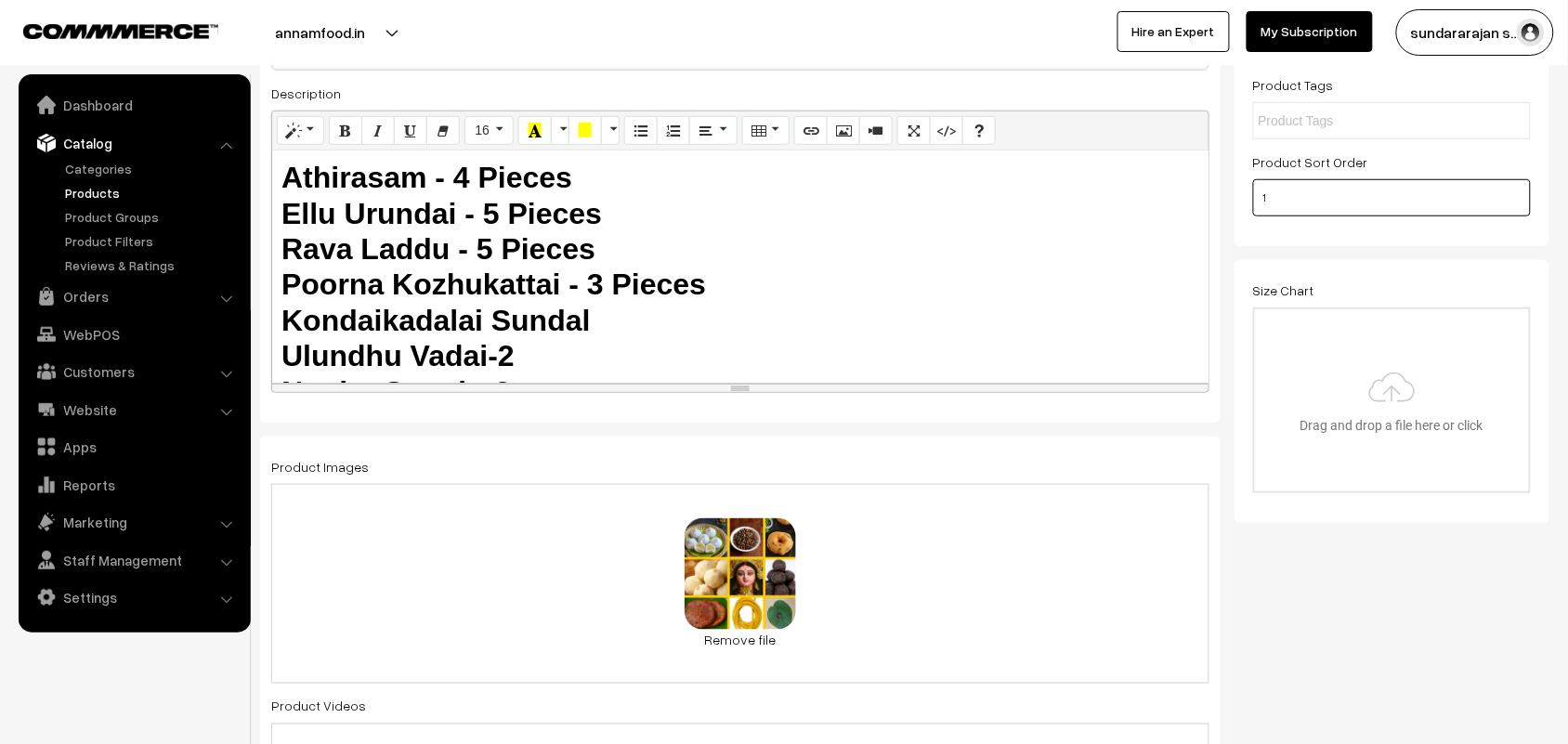 scroll, scrollTop: 0, scrollLeft: 0, axis: both 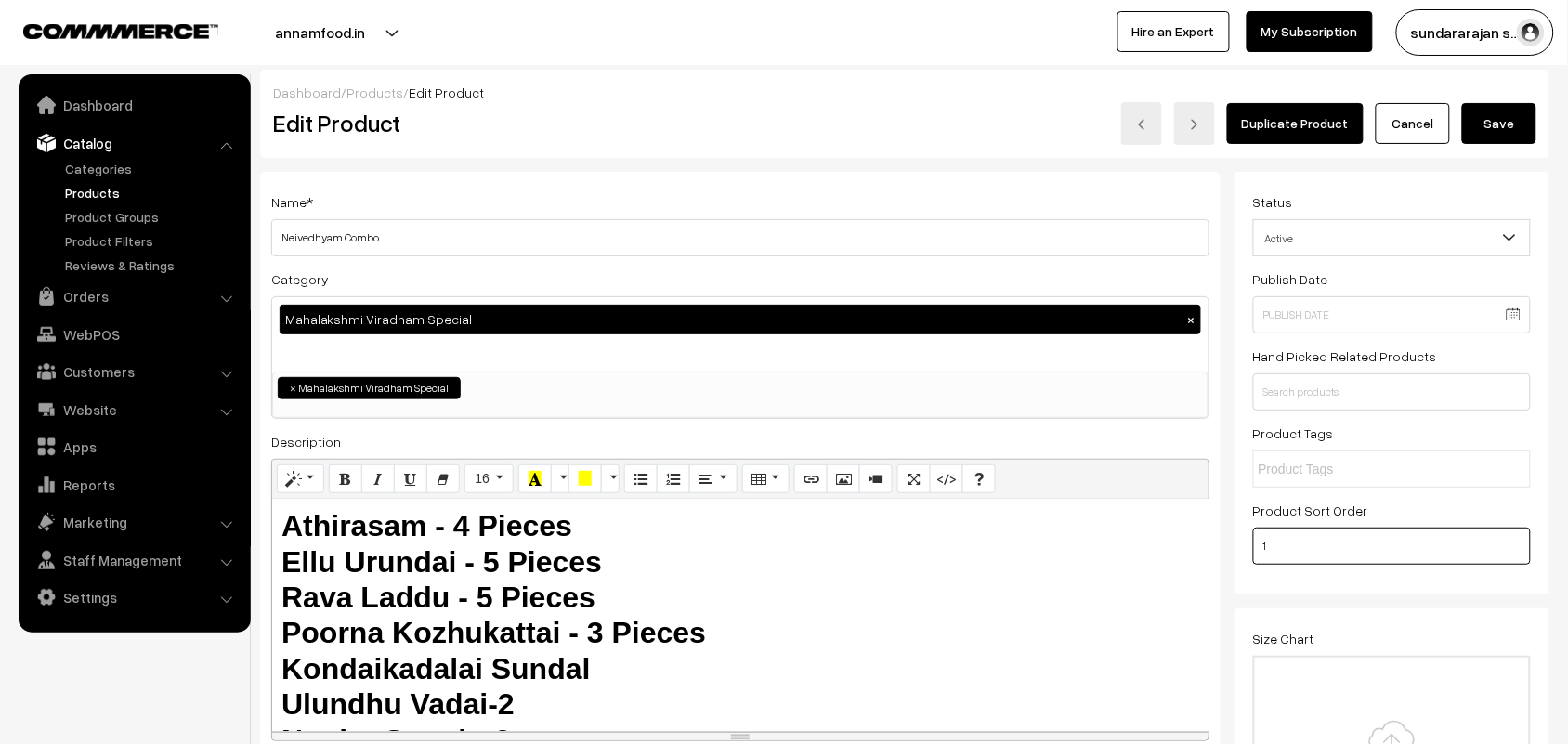 type on "1" 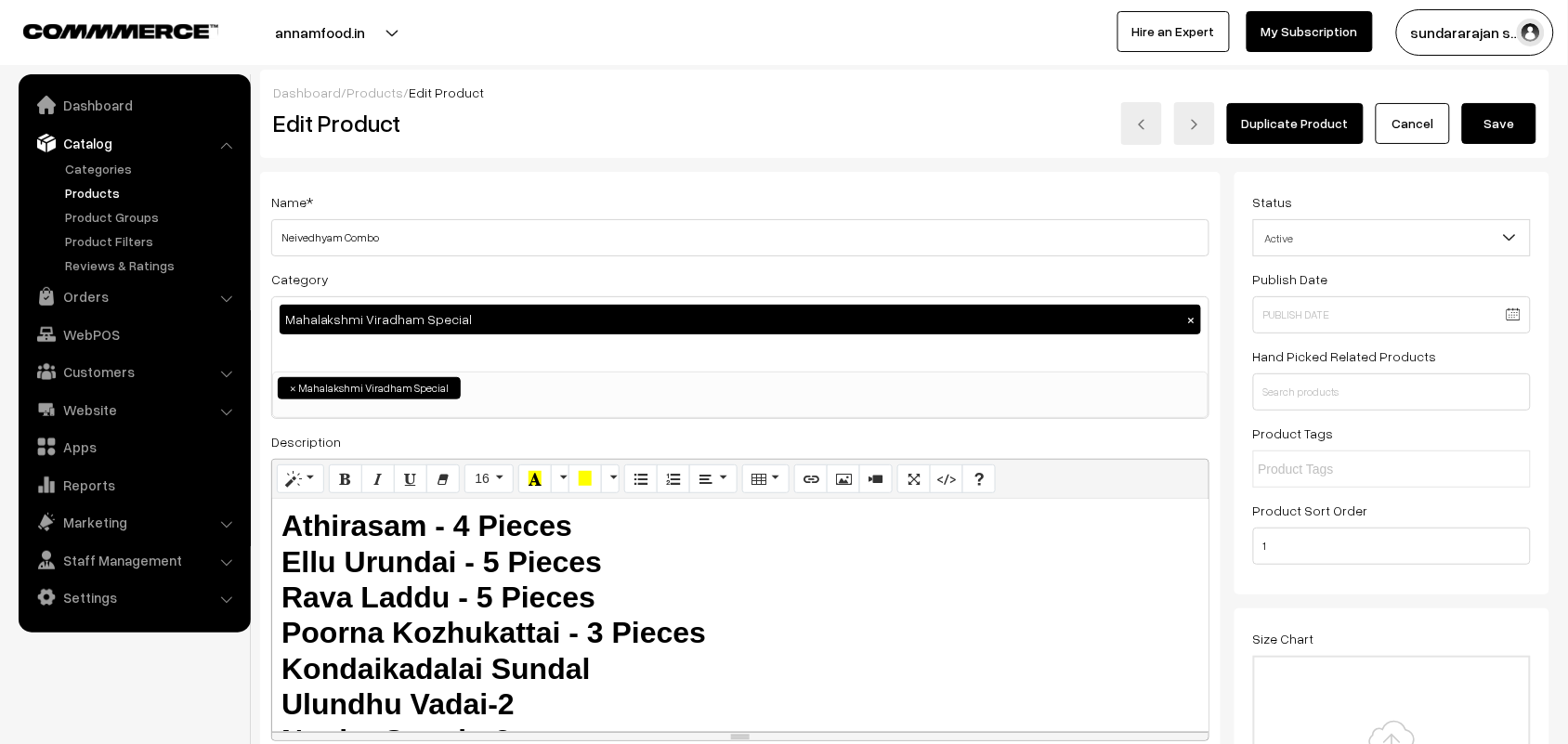 click on "Athirasam - 4 Pieces
Ellu Urundai - 5 Pieces
Rava Laddu - 5 Pieces
Poorna Kozhukattai - 3 Pieces
Kondaikadalai Sundal
Ulundhu Vadai-2
Nonbu Saradu-3
Vettrilai, Pakku" at bounding box center (493, 650) 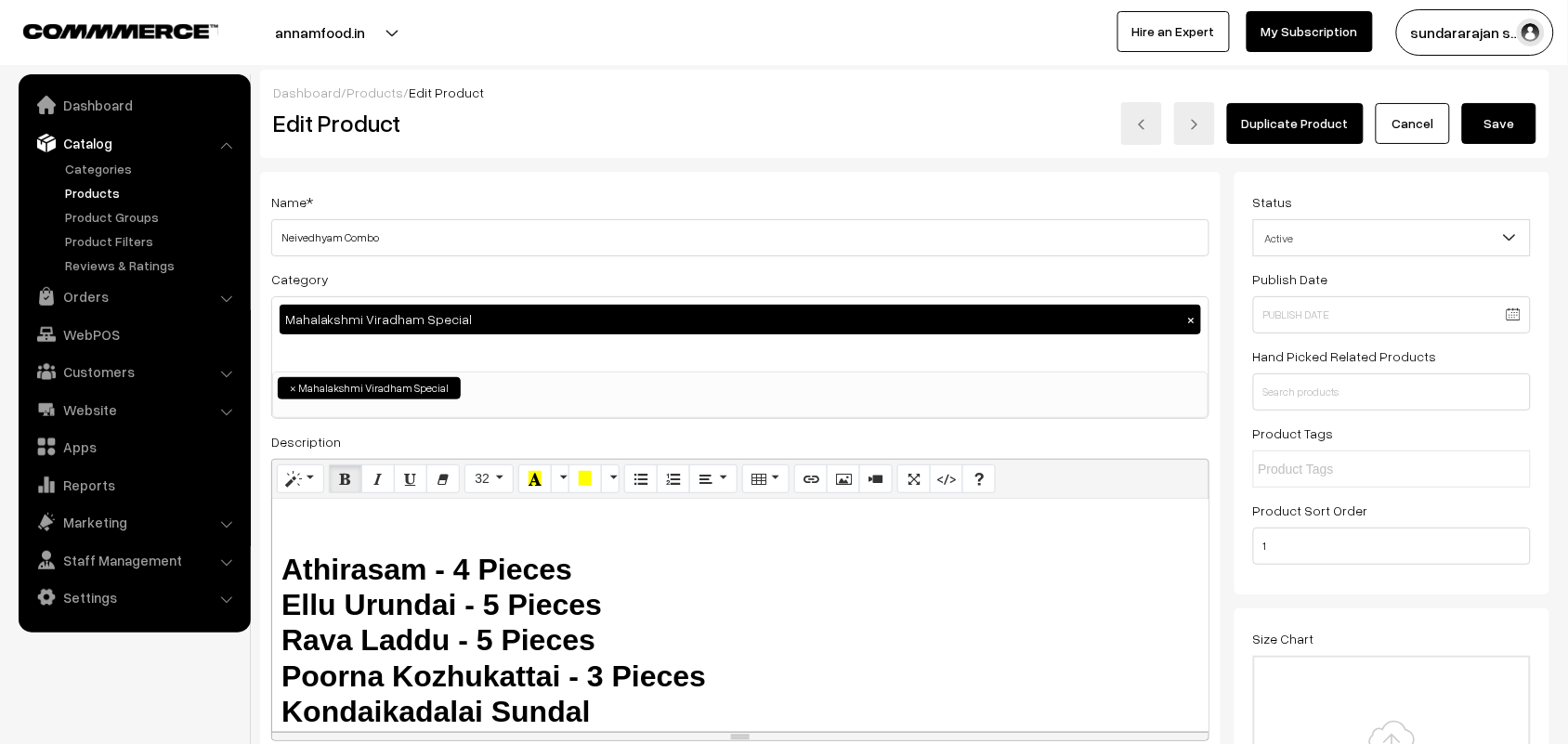 type 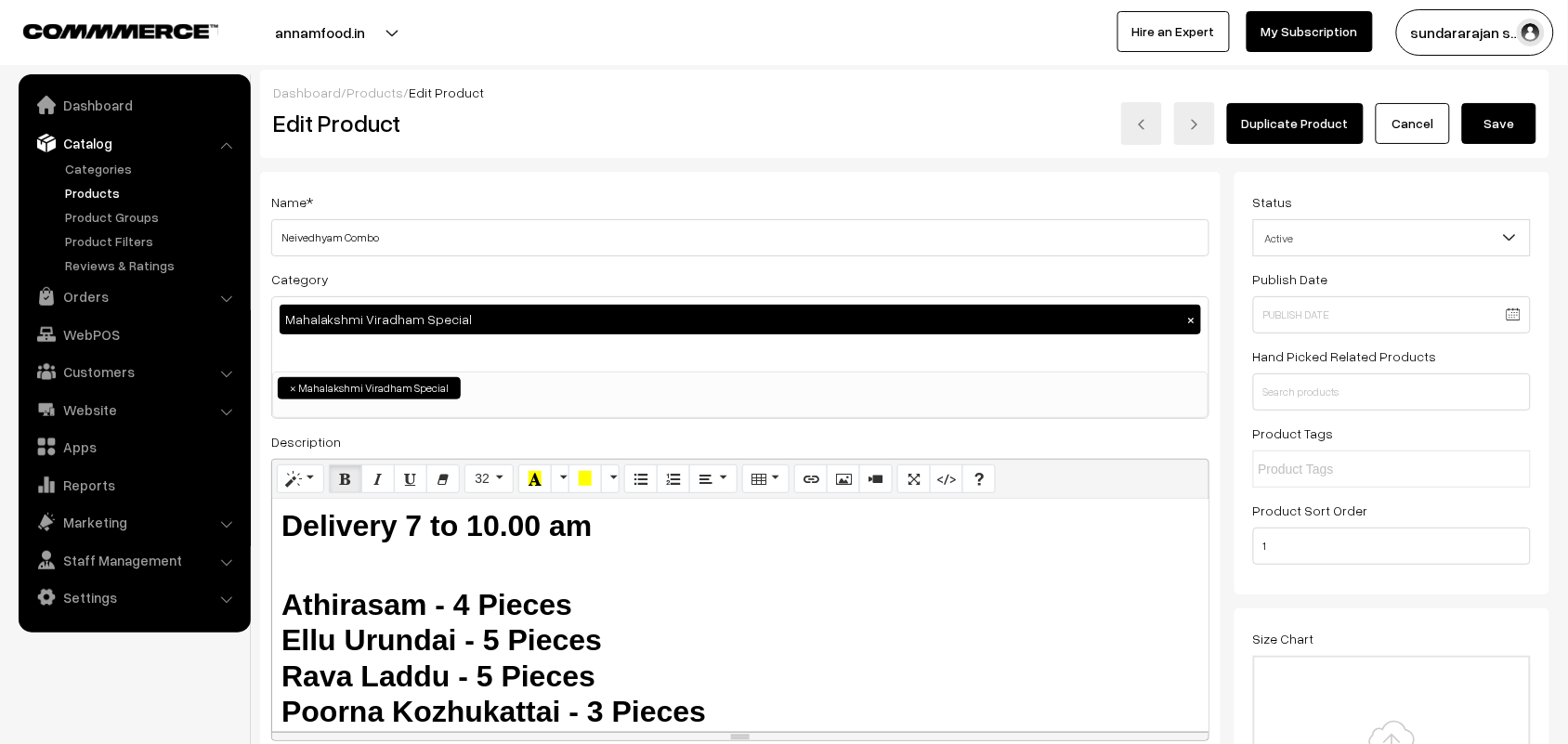 drag, startPoint x: 1514, startPoint y: 125, endPoint x: 1472, endPoint y: 137, distance: 43.680659 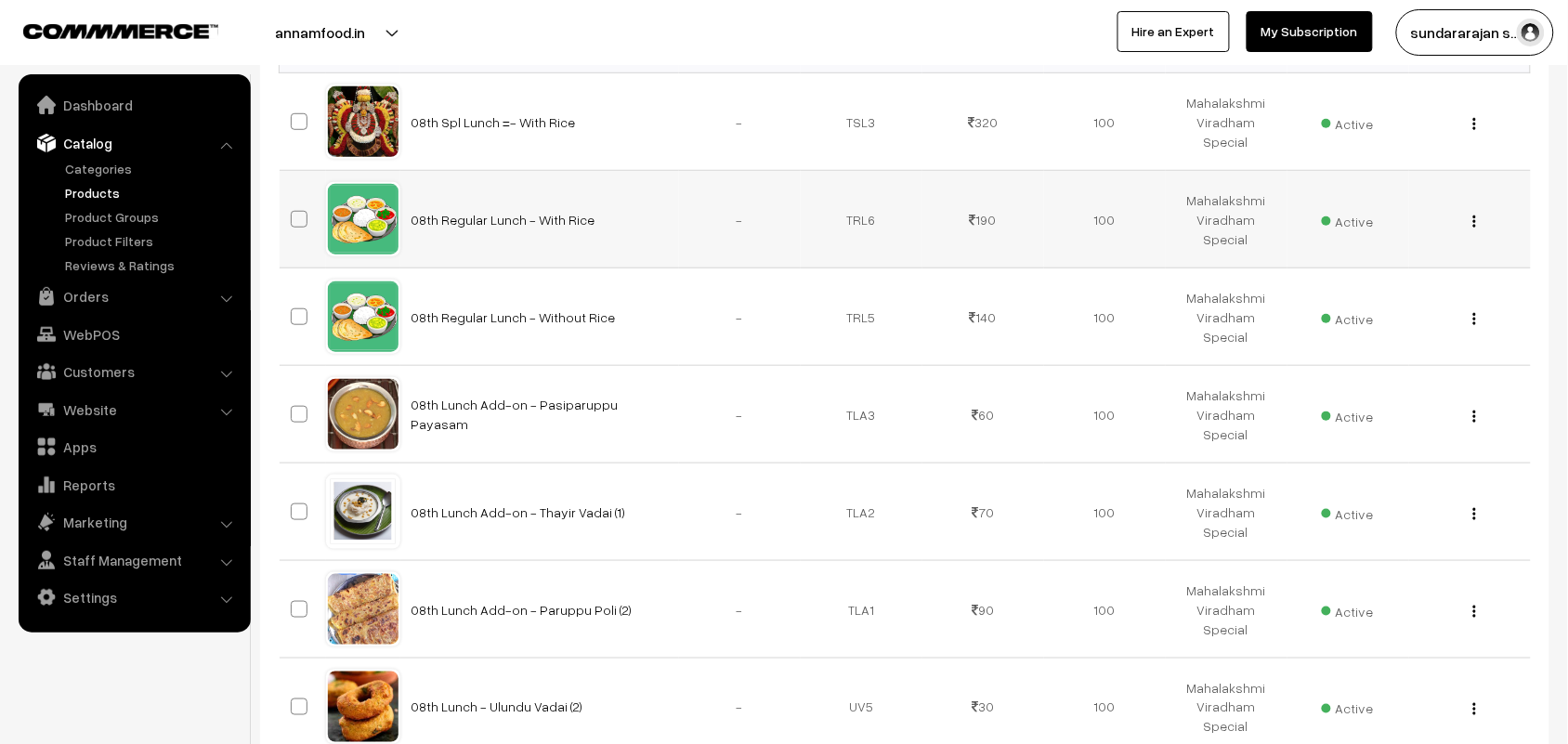 scroll, scrollTop: 348, scrollLeft: 0, axis: vertical 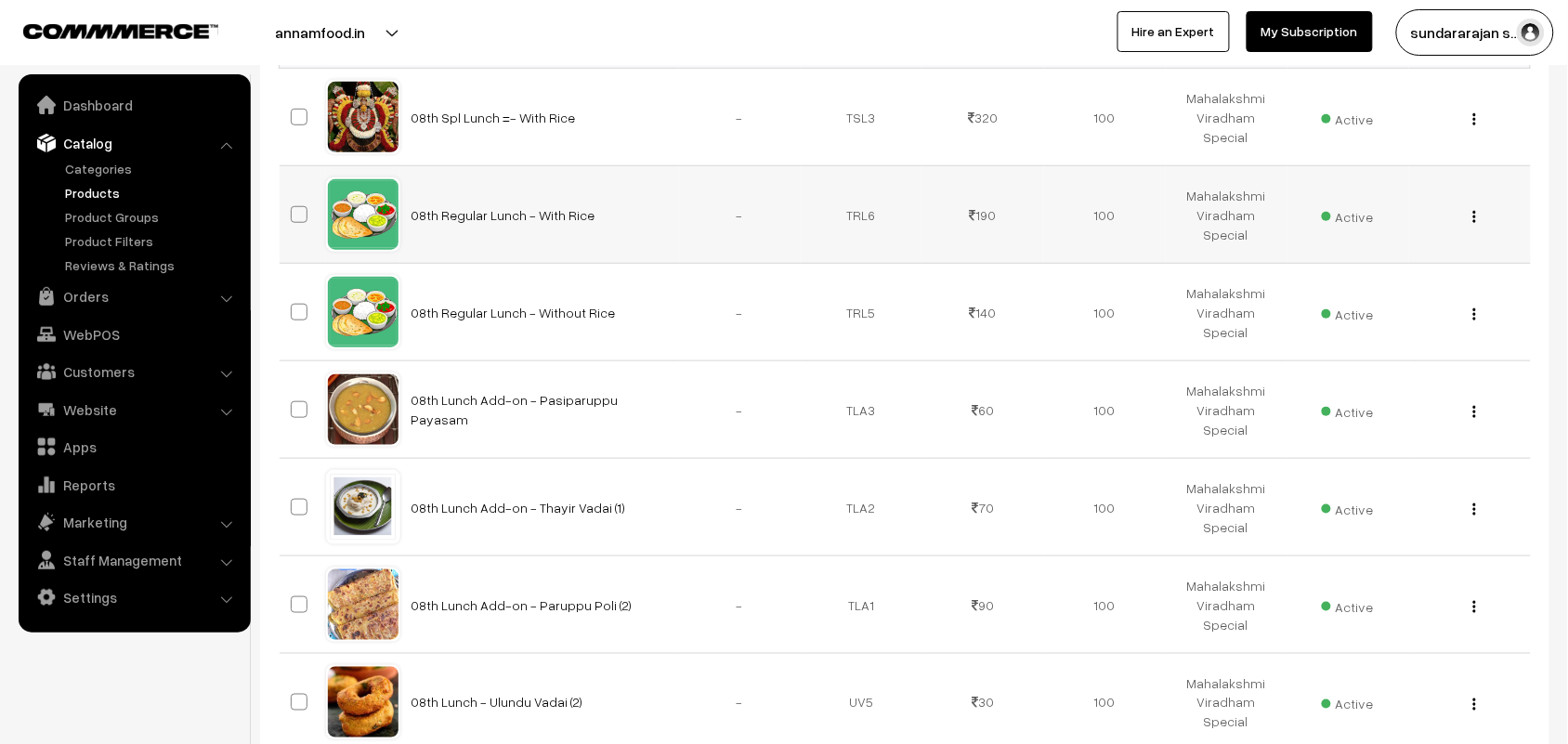 click at bounding box center (1474, 216) 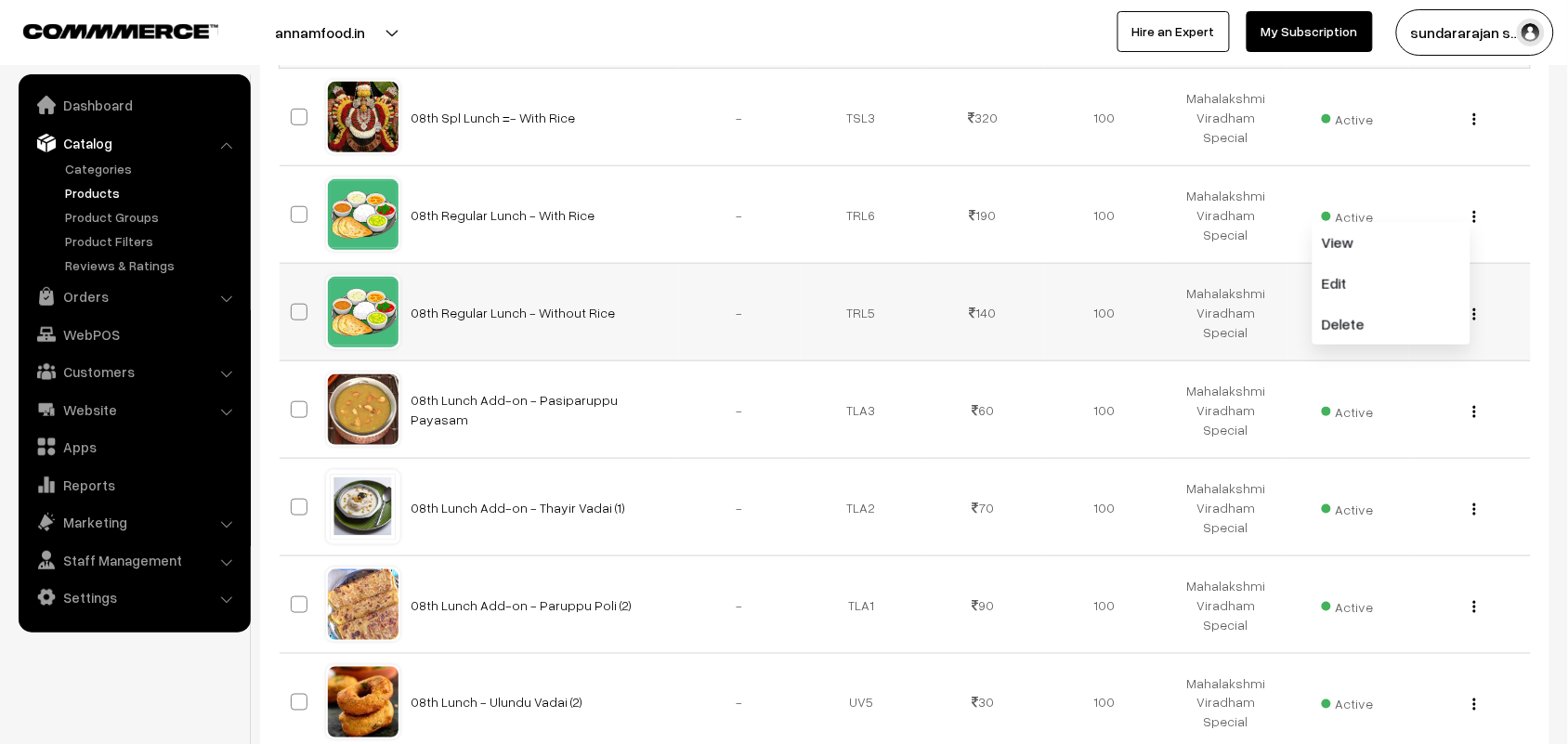 drag, startPoint x: 1474, startPoint y: 308, endPoint x: 1455, endPoint y: 318, distance: 21.470911 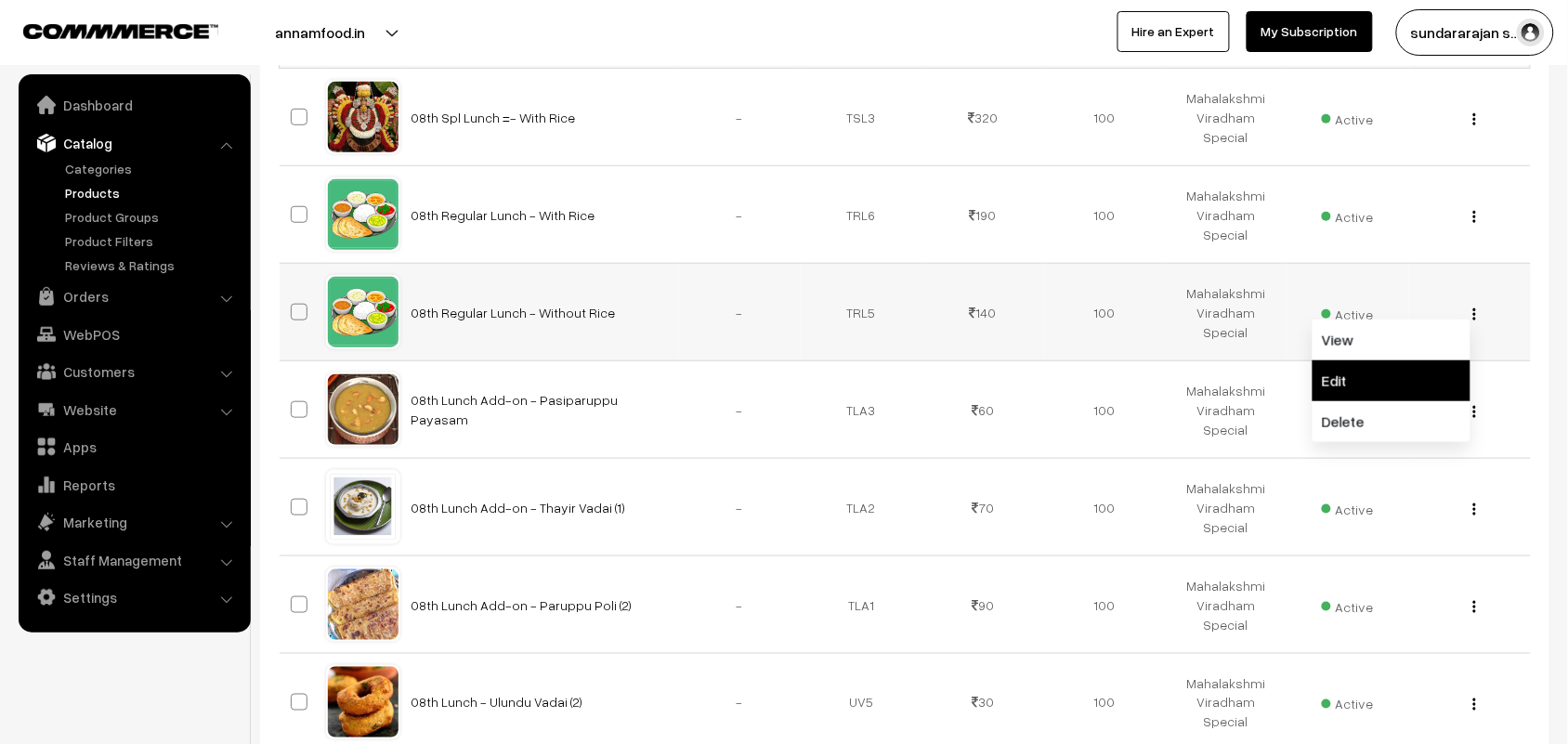 click on "Edit" at bounding box center (1392, 381) 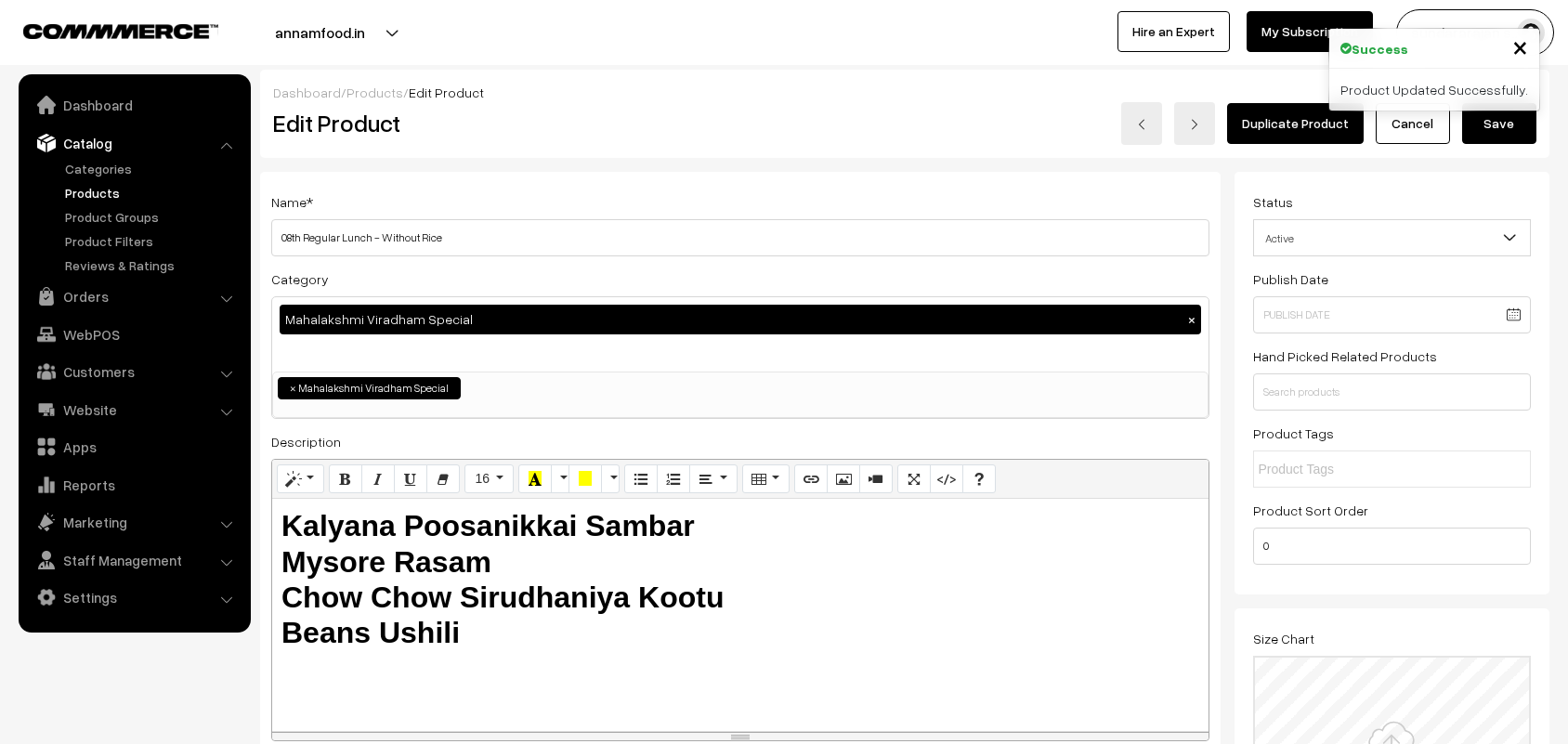 scroll, scrollTop: 232, scrollLeft: 0, axis: vertical 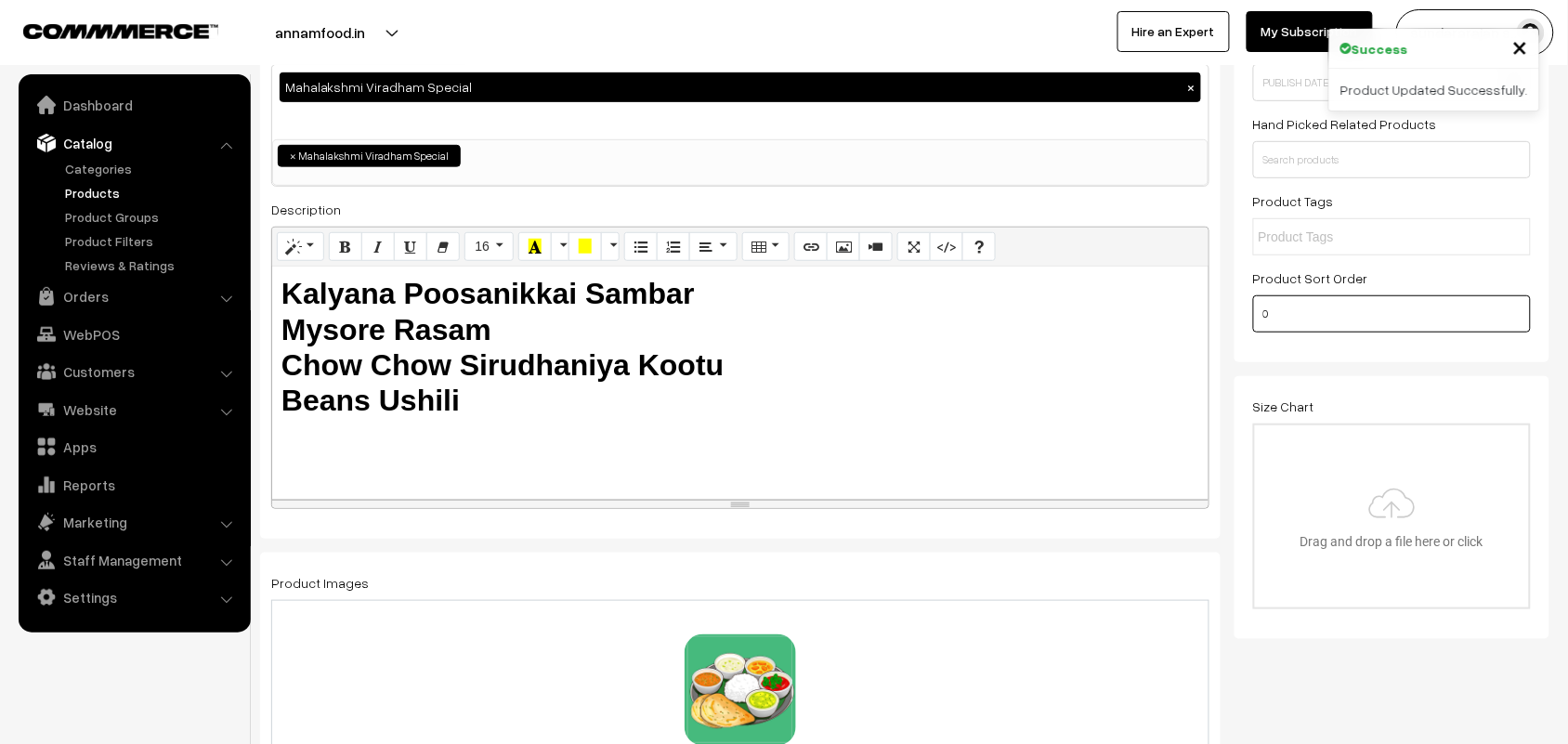 drag, startPoint x: 1312, startPoint y: 320, endPoint x: 1154, endPoint y: 319, distance: 158.00316 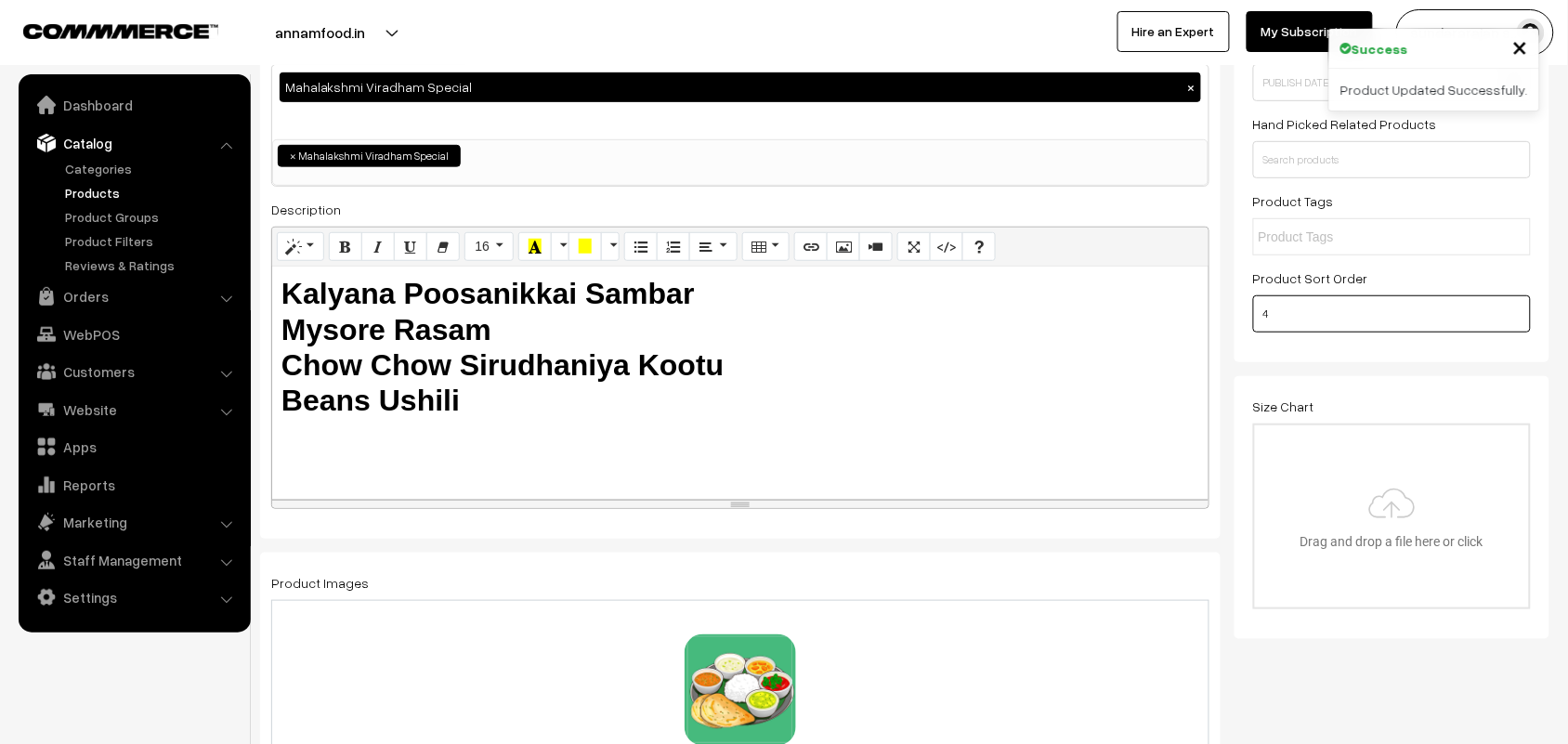 type on "4" 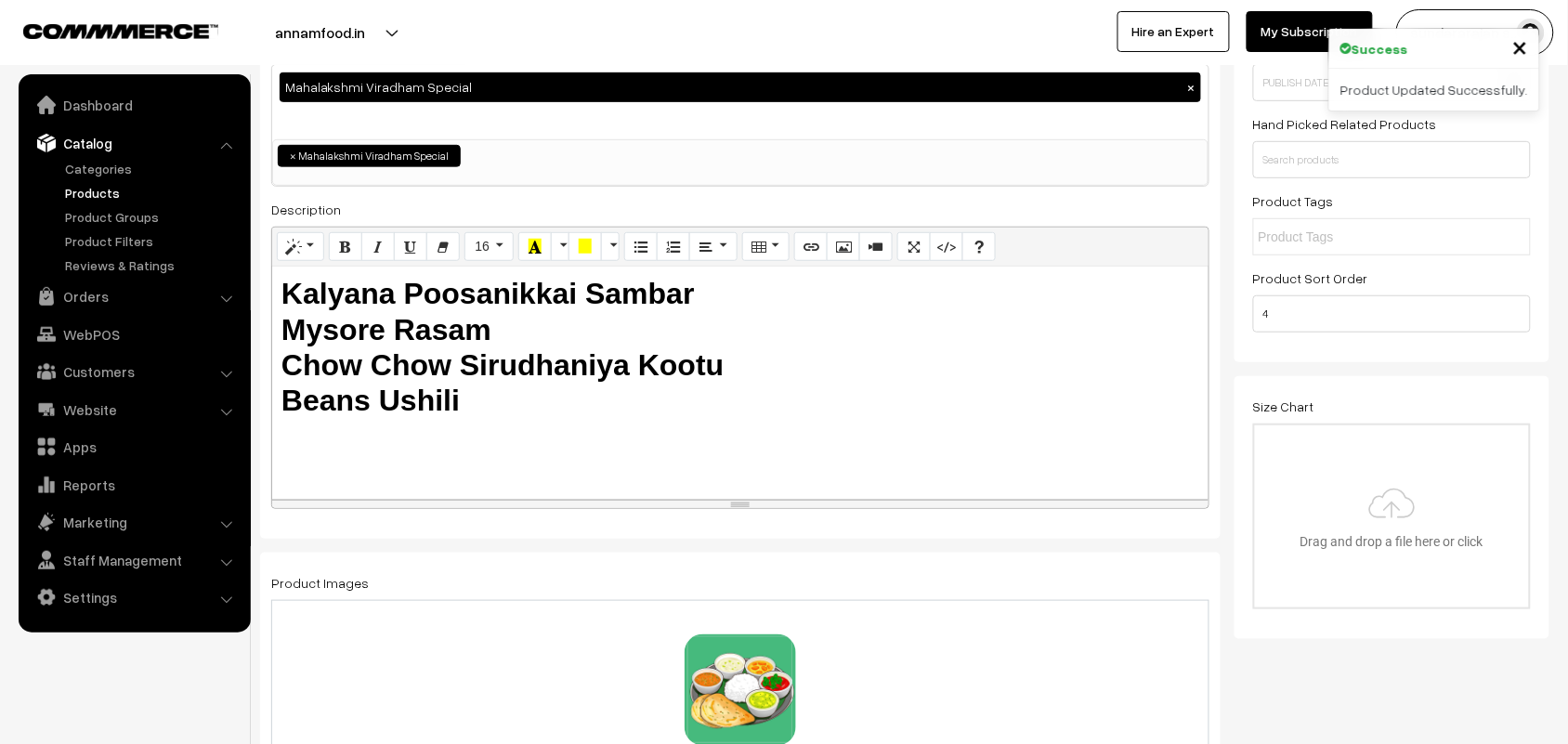 click on "Size Chart
Drag and drop a file here or click Ooops, something wrong appended. Remove   Drag and drop or click to replace" at bounding box center (1392, 502) 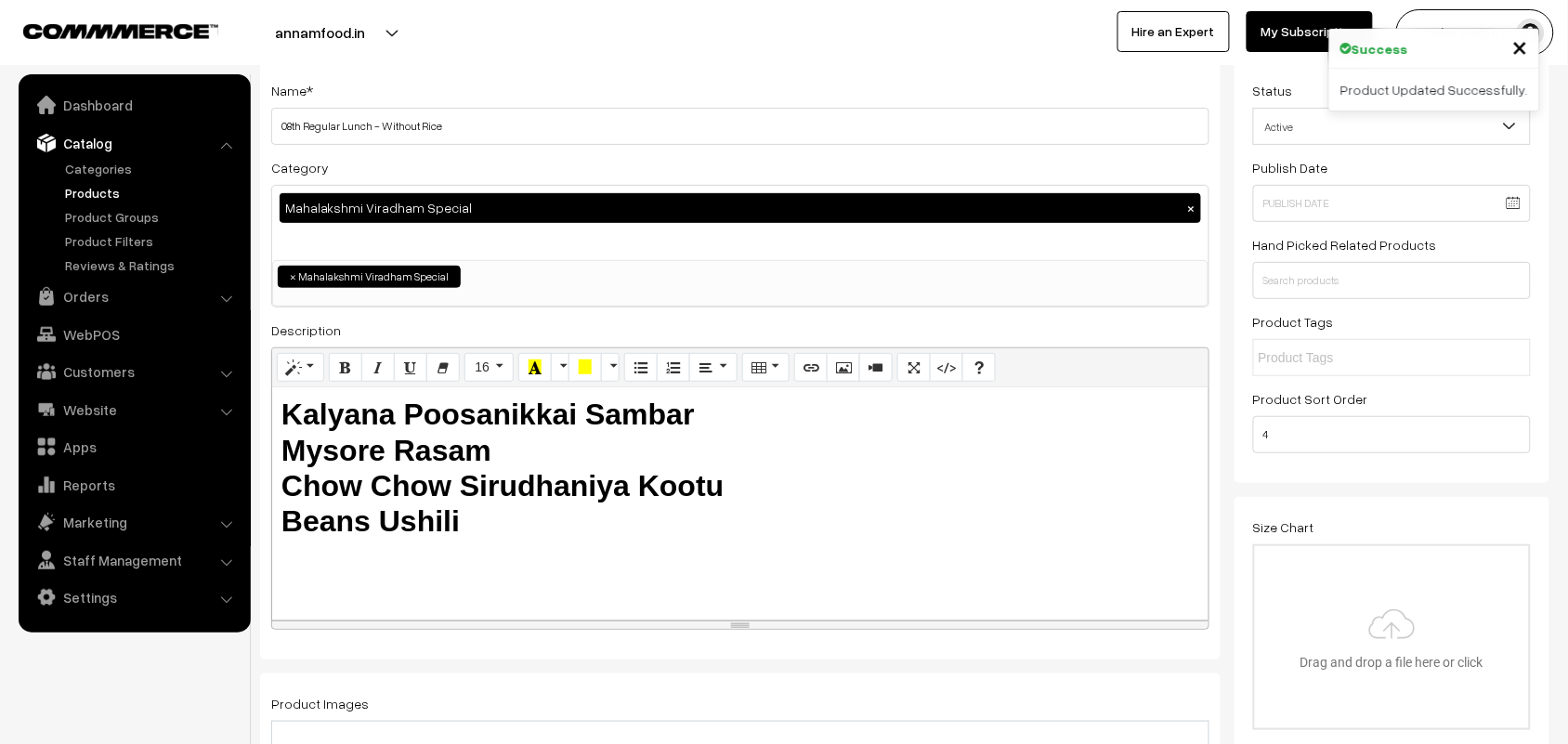 scroll, scrollTop: 0, scrollLeft: 0, axis: both 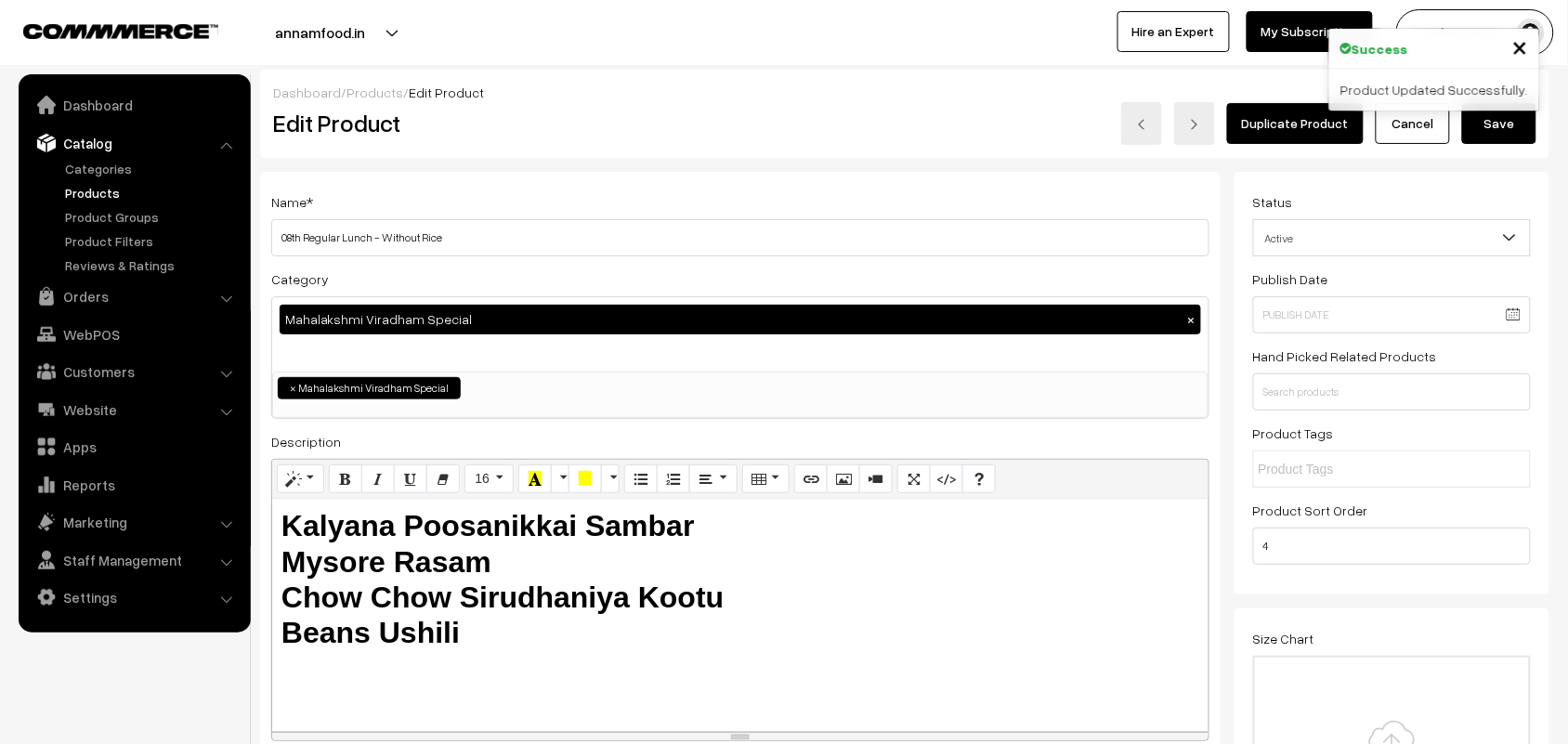 click on "Save" at bounding box center (1499, 124) 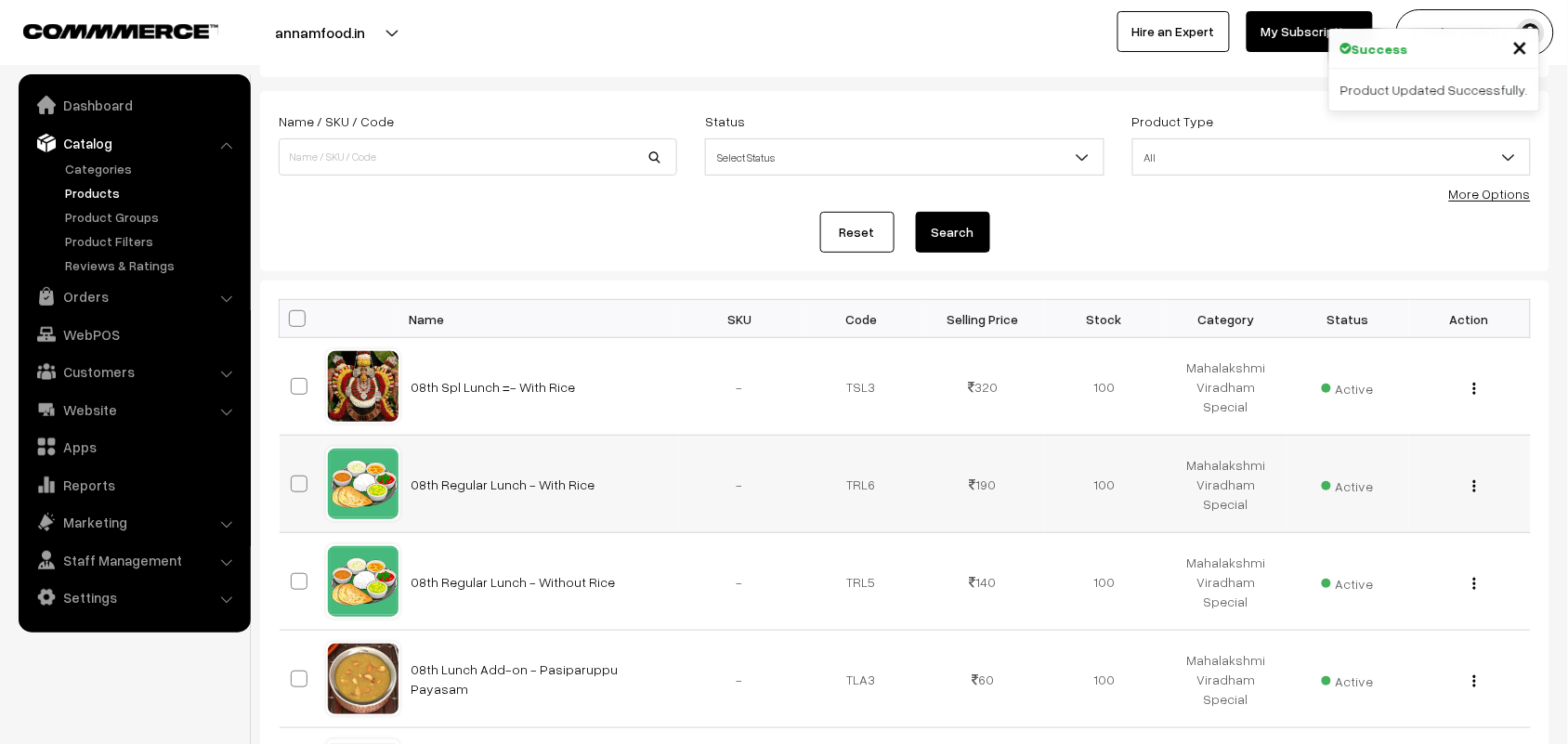 scroll, scrollTop: 116, scrollLeft: 0, axis: vertical 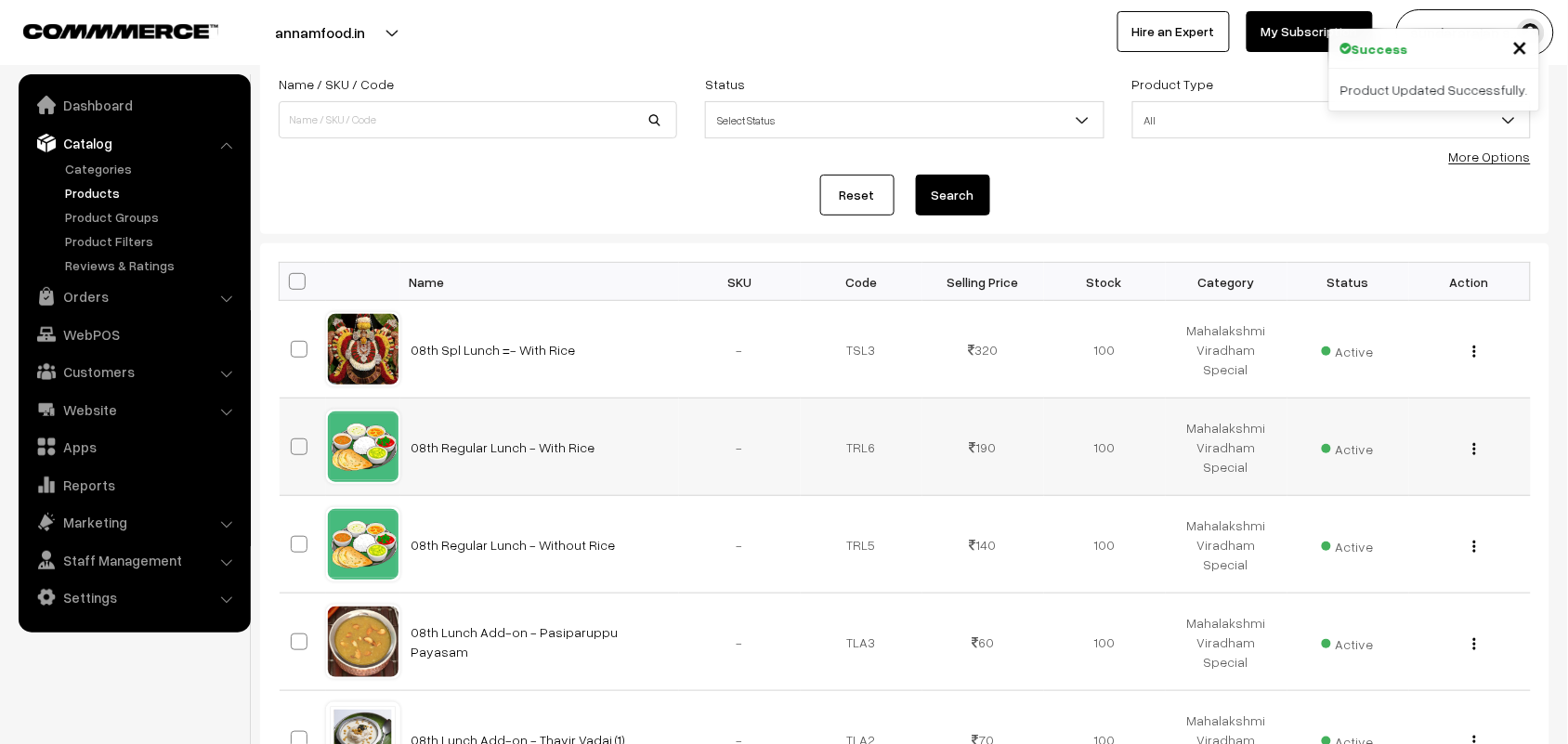 click at bounding box center [1474, 449] 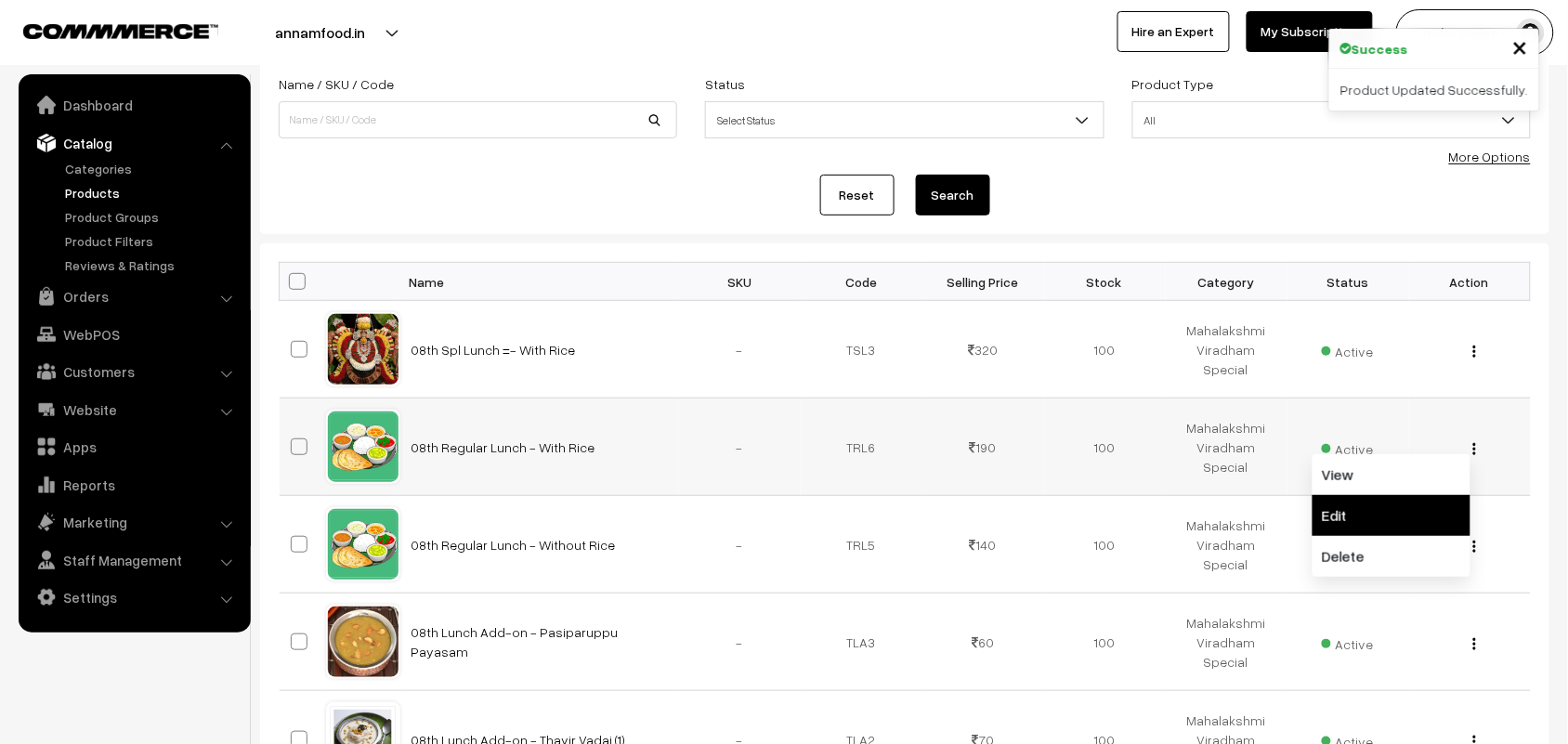 click on "Edit" at bounding box center [1392, 516] 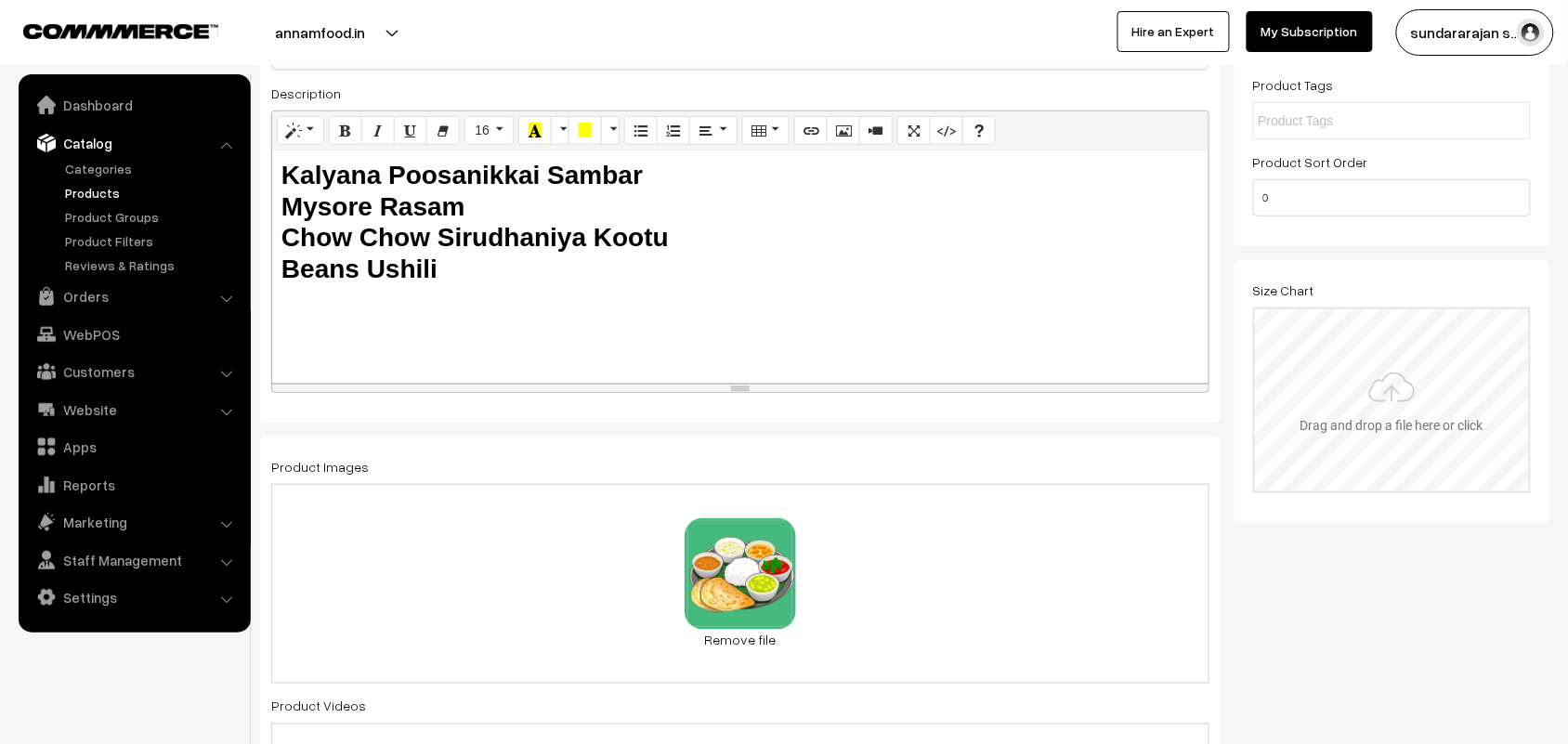 scroll, scrollTop: 348, scrollLeft: 0, axis: vertical 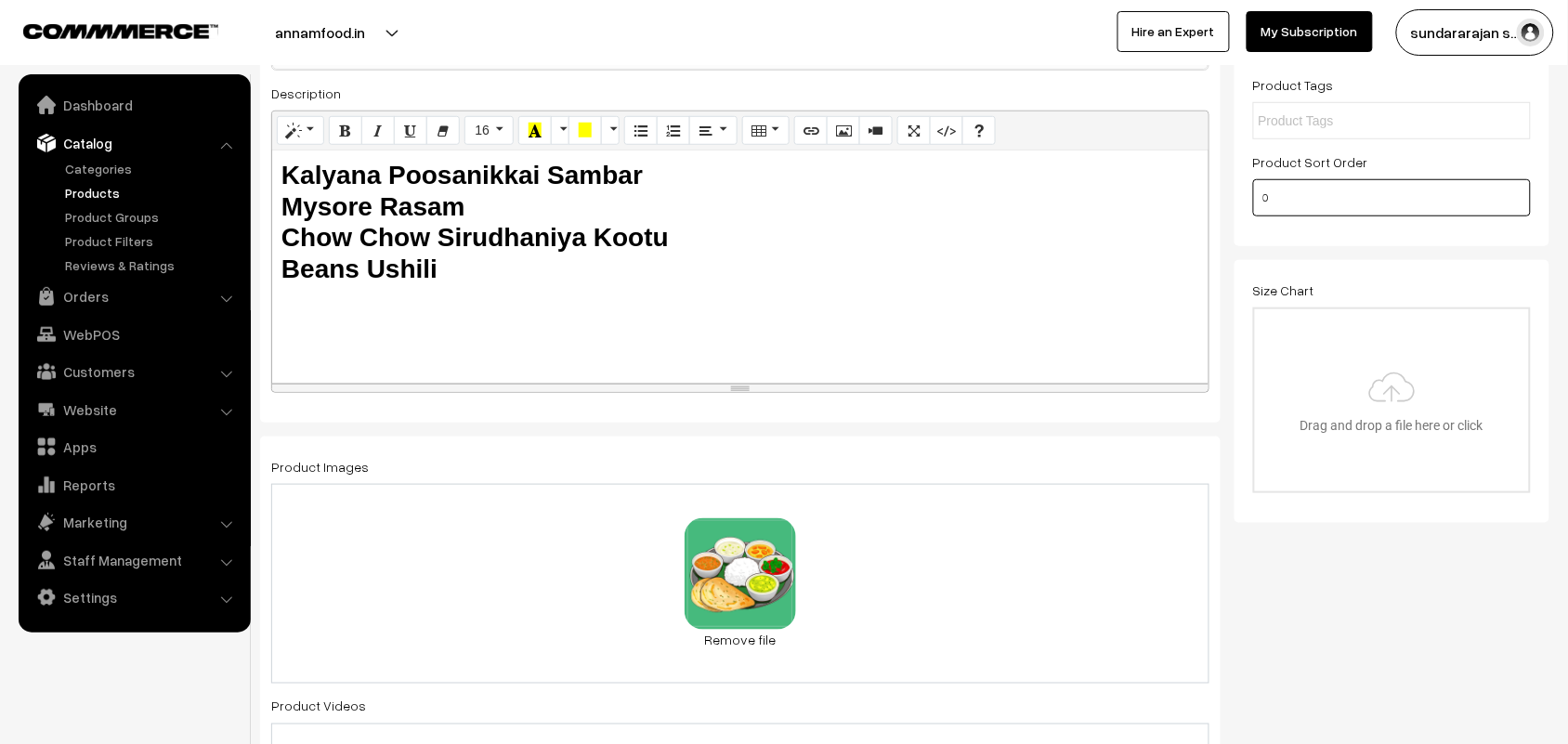 drag, startPoint x: 1246, startPoint y: 189, endPoint x: 1217, endPoint y: 189, distance: 29 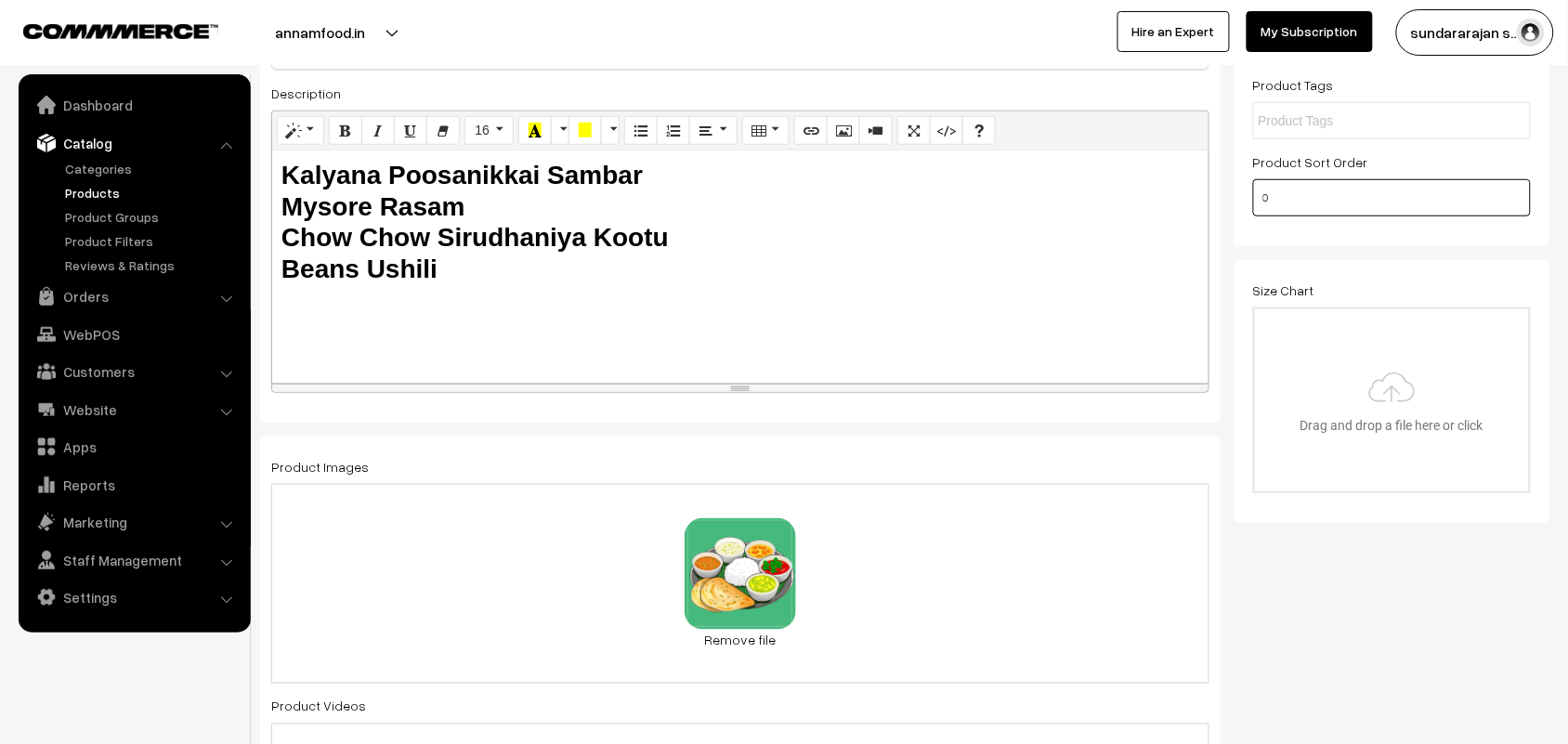 click on "Name  *
08th Regular Lunch - With Rice
Category
Mahalakshmi Viradham Special ×
Mahalakshmi Viradham Special
Krishna Jeyanth 2025
Karadaiyan Nonbu
Breakfast & Lunch & Dinner
Breakfast & Lunch & Dinner > 06th Wednesday   Breakfast
Breakfast & Lunch & Dinner > 06th Wednesday  Lunch Breakfast & Lunch & Dinner > 06th Wednesday Dinner Lunch ×" at bounding box center (905, 975) 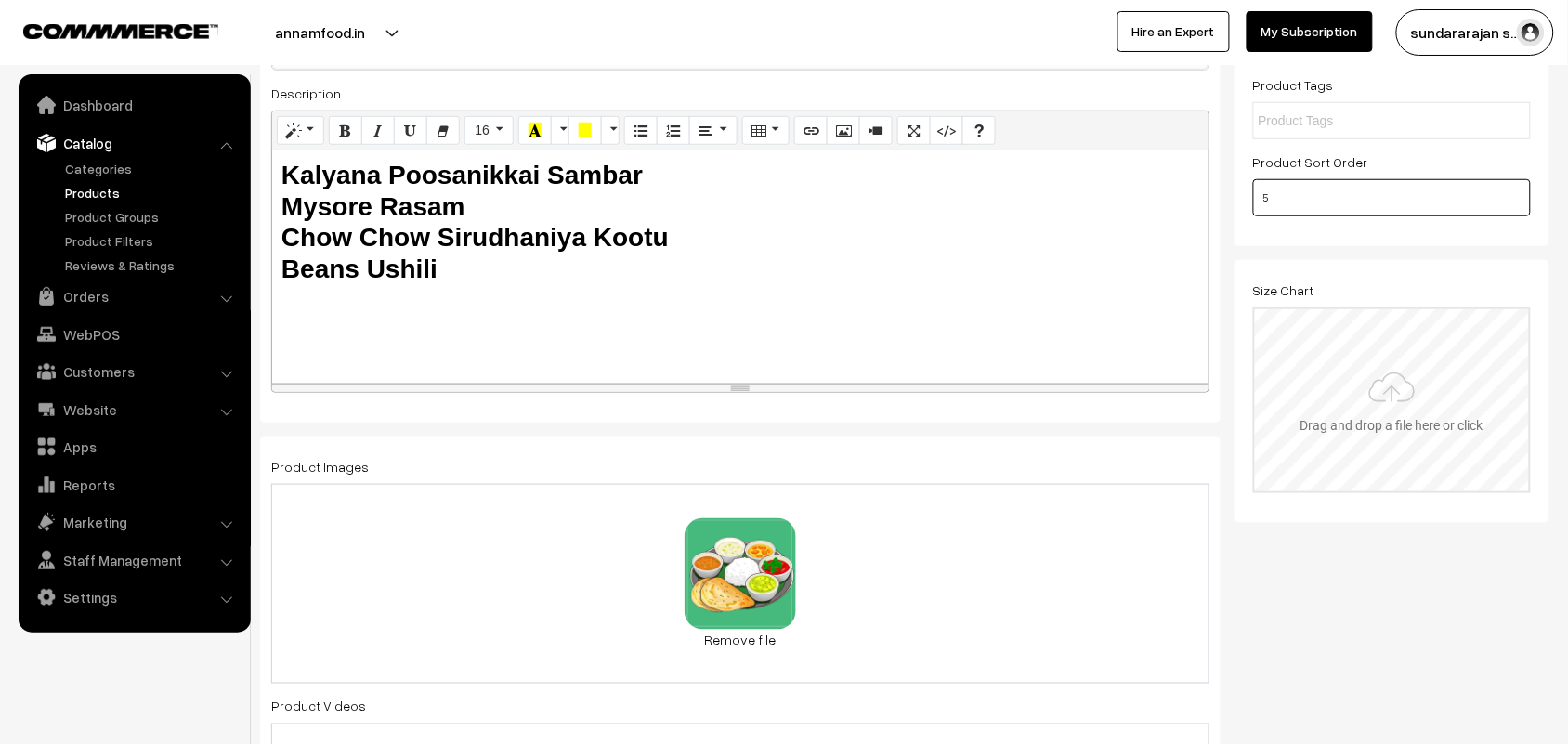 type on "5" 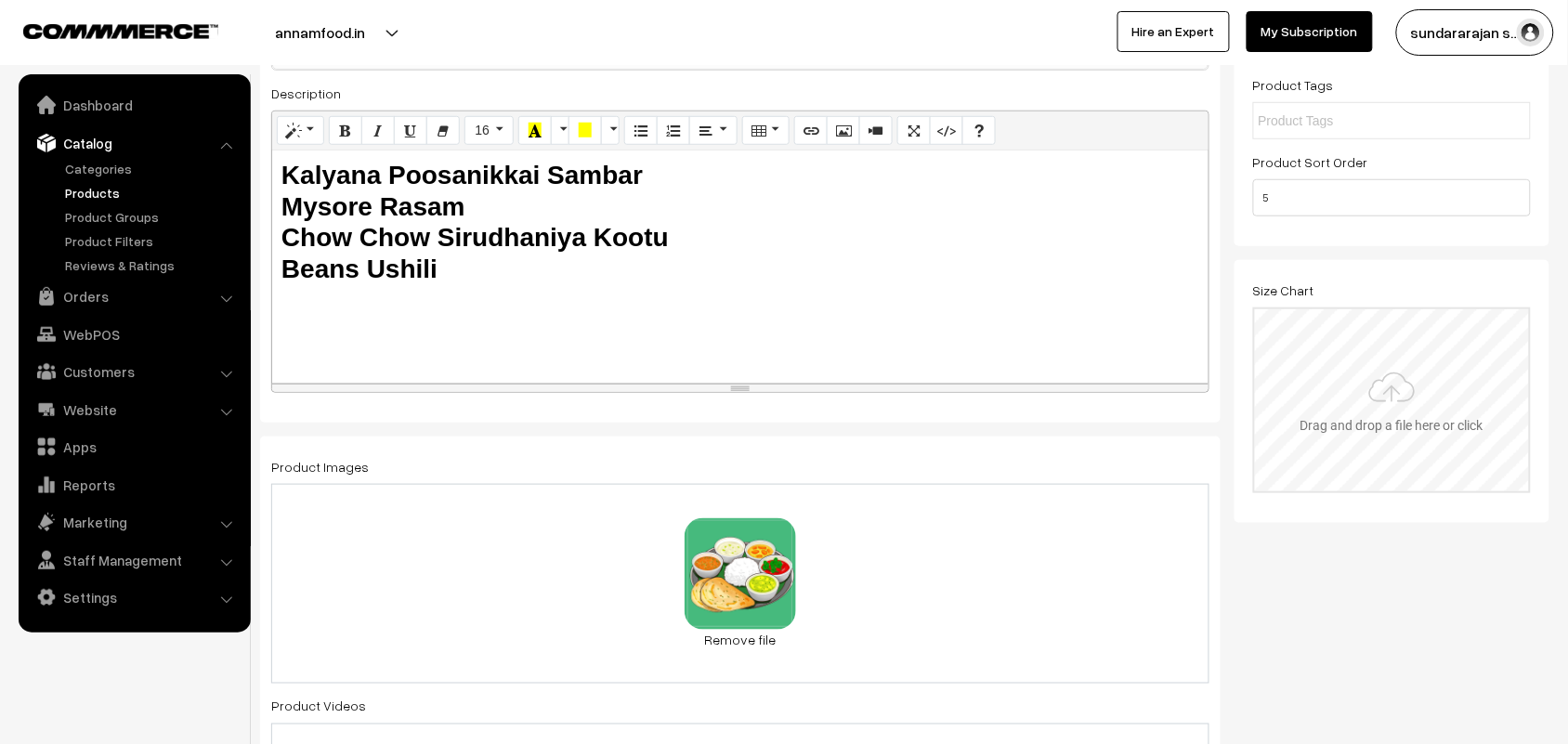 click at bounding box center (1392, 400) 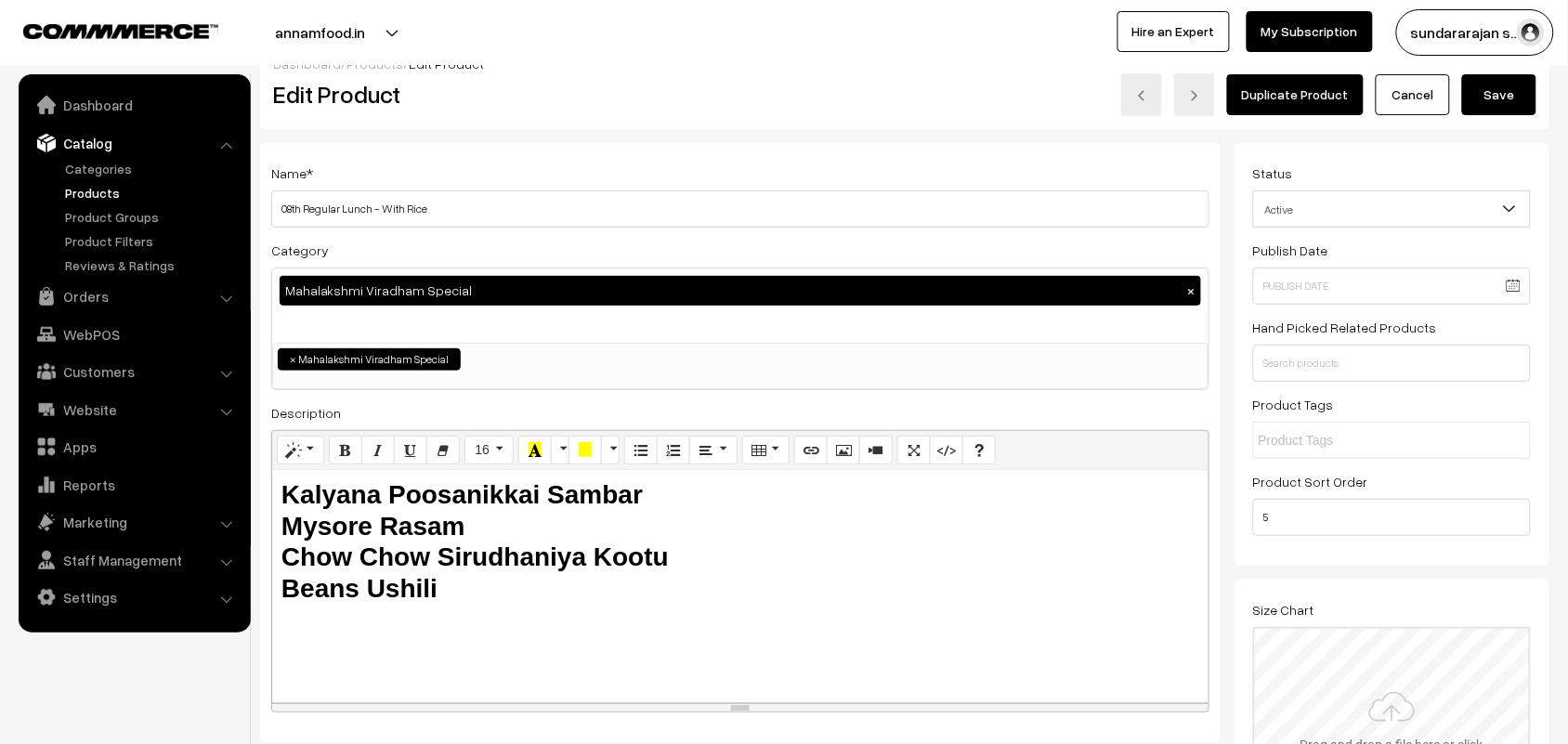 scroll, scrollTop: 0, scrollLeft: 0, axis: both 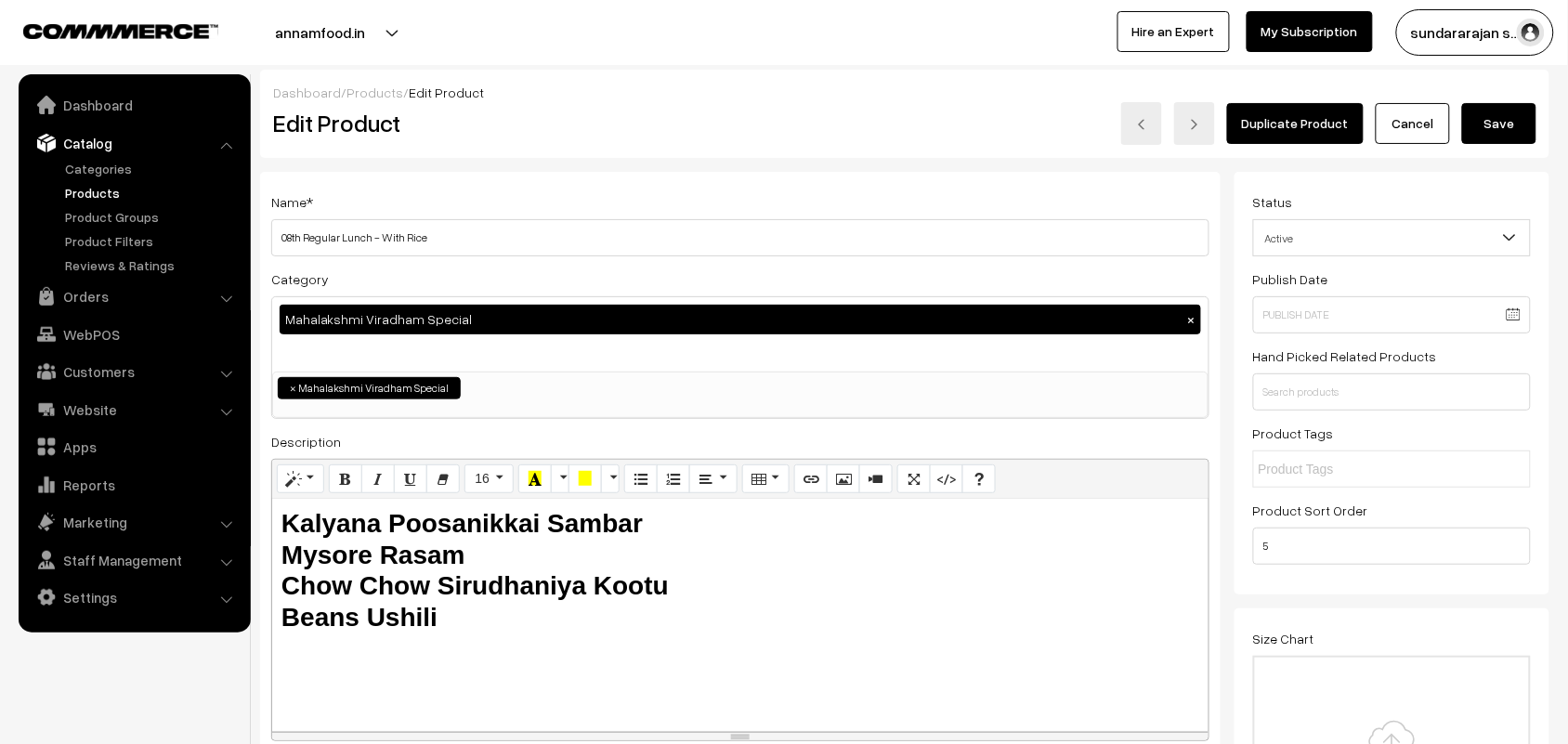 click on "Save" at bounding box center (1499, 124) 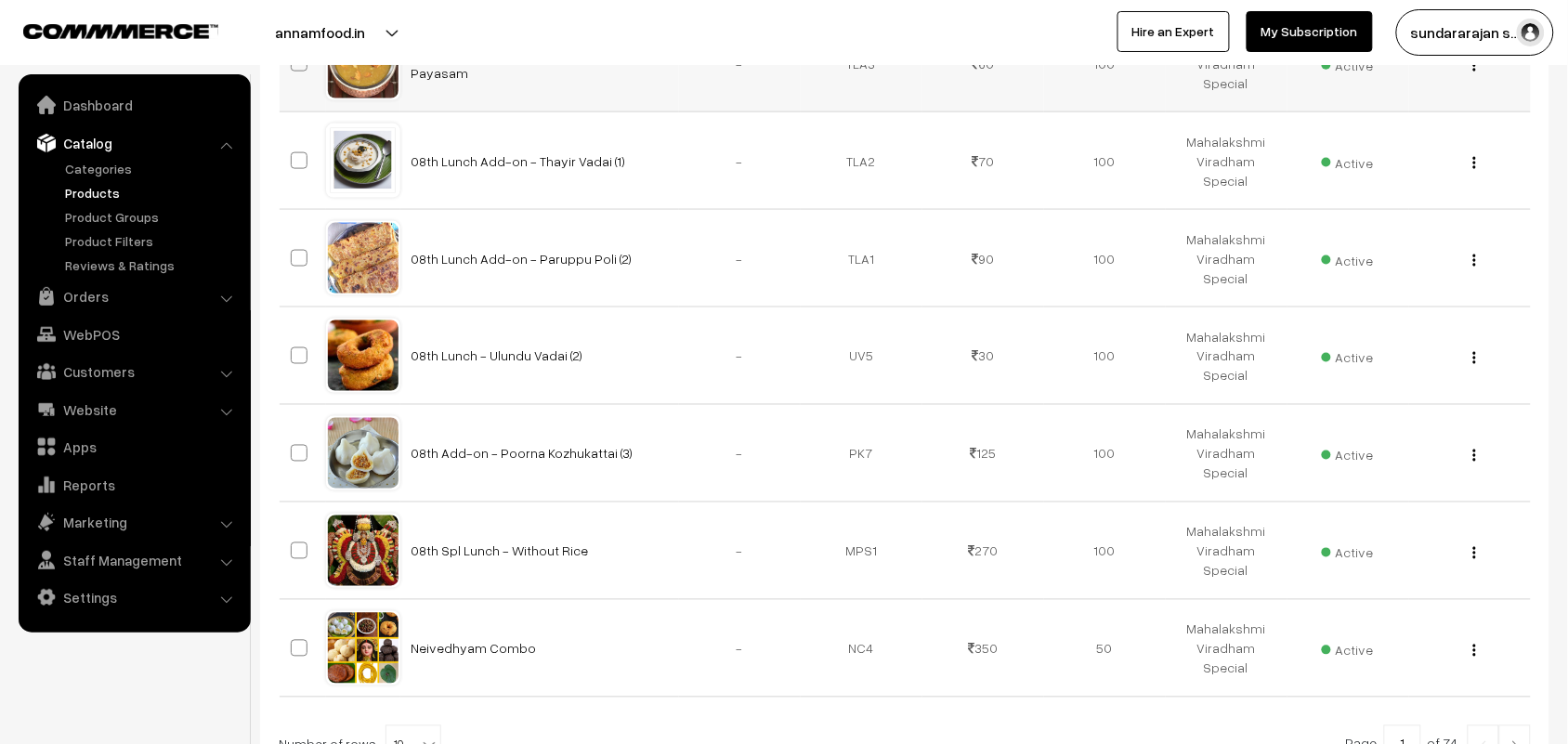 scroll, scrollTop: 697, scrollLeft: 0, axis: vertical 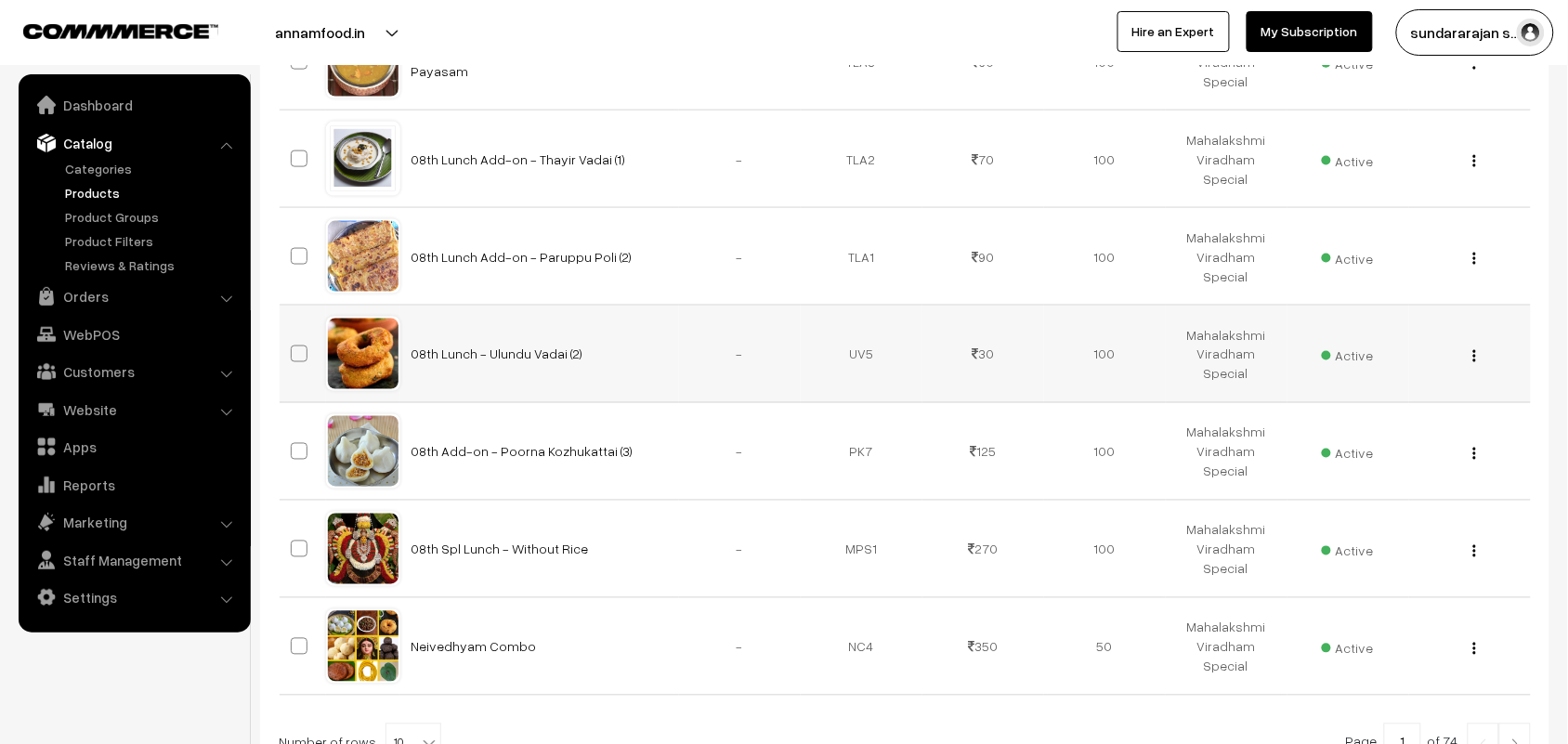 click at bounding box center (1474, 356) 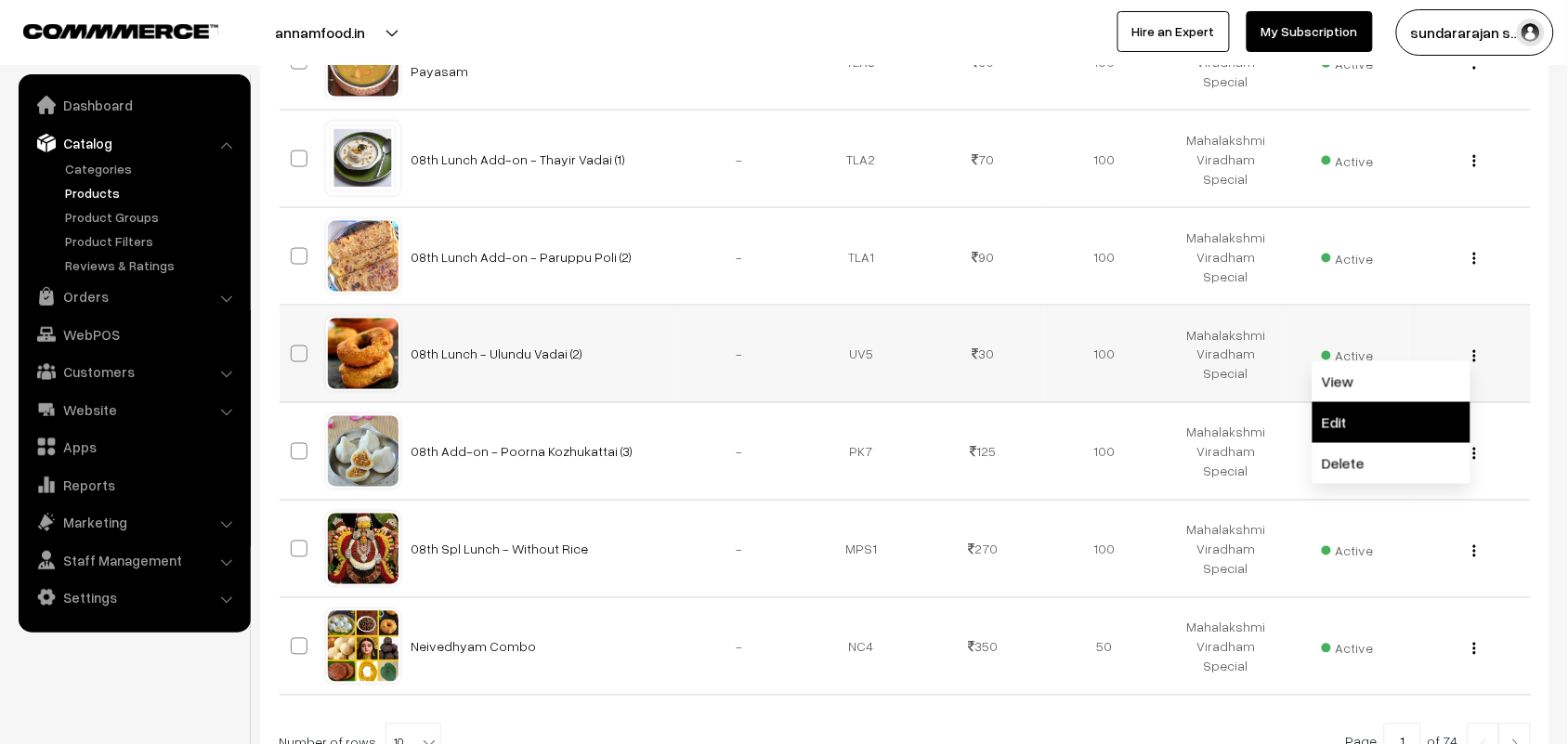 click on "Edit" at bounding box center (1392, 423) 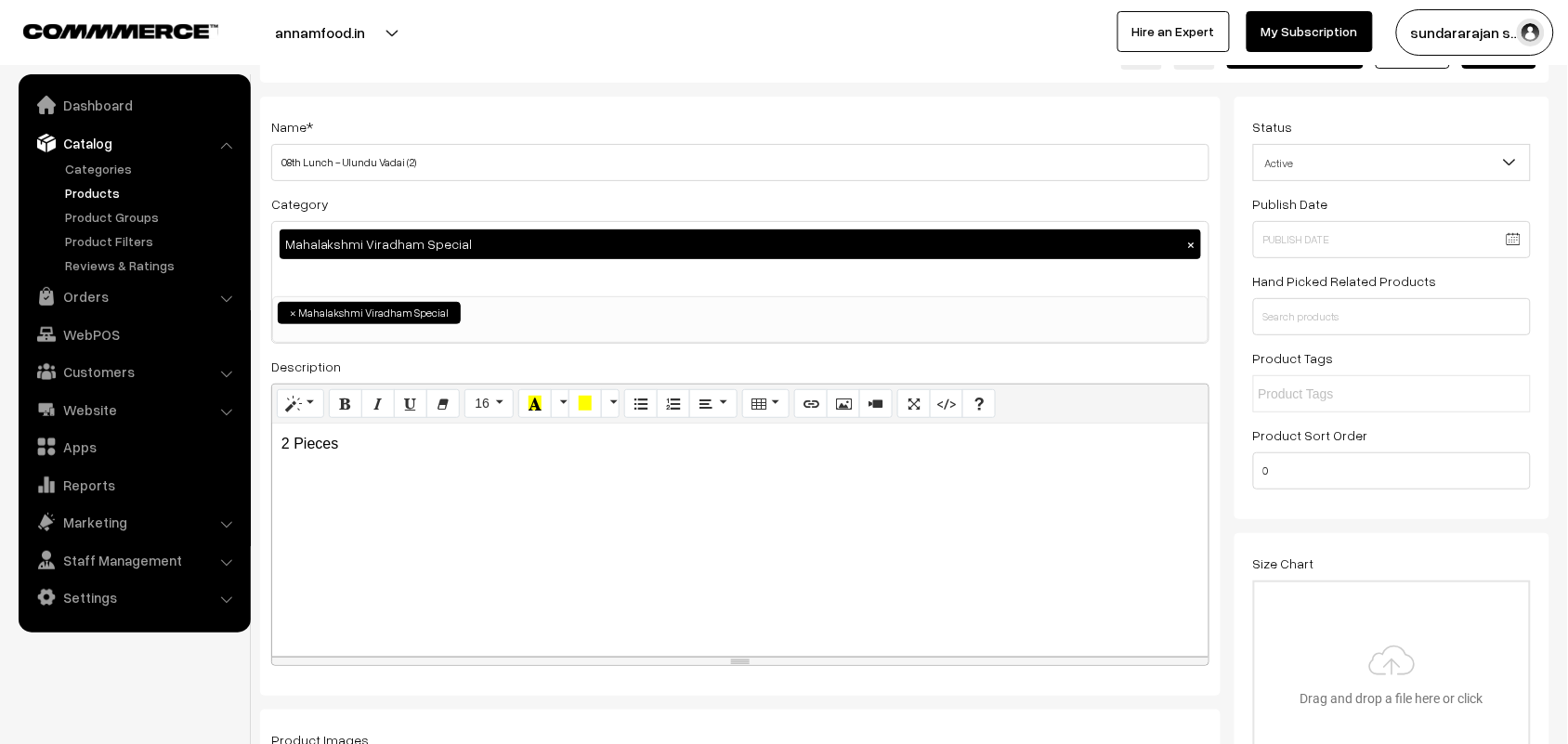scroll, scrollTop: 116, scrollLeft: 0, axis: vertical 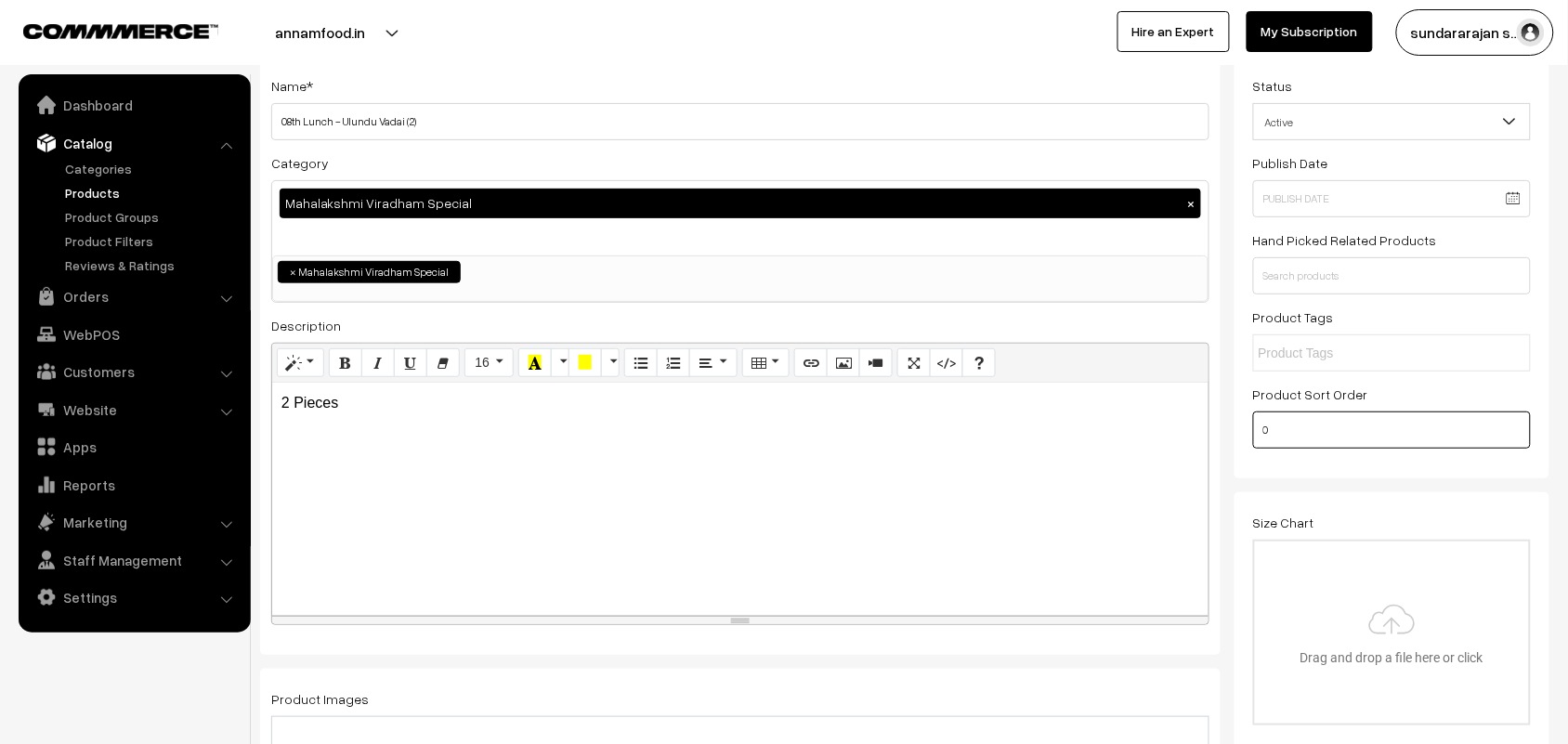 drag, startPoint x: 1235, startPoint y: 432, endPoint x: 1141, endPoint y: 423, distance: 94.42987 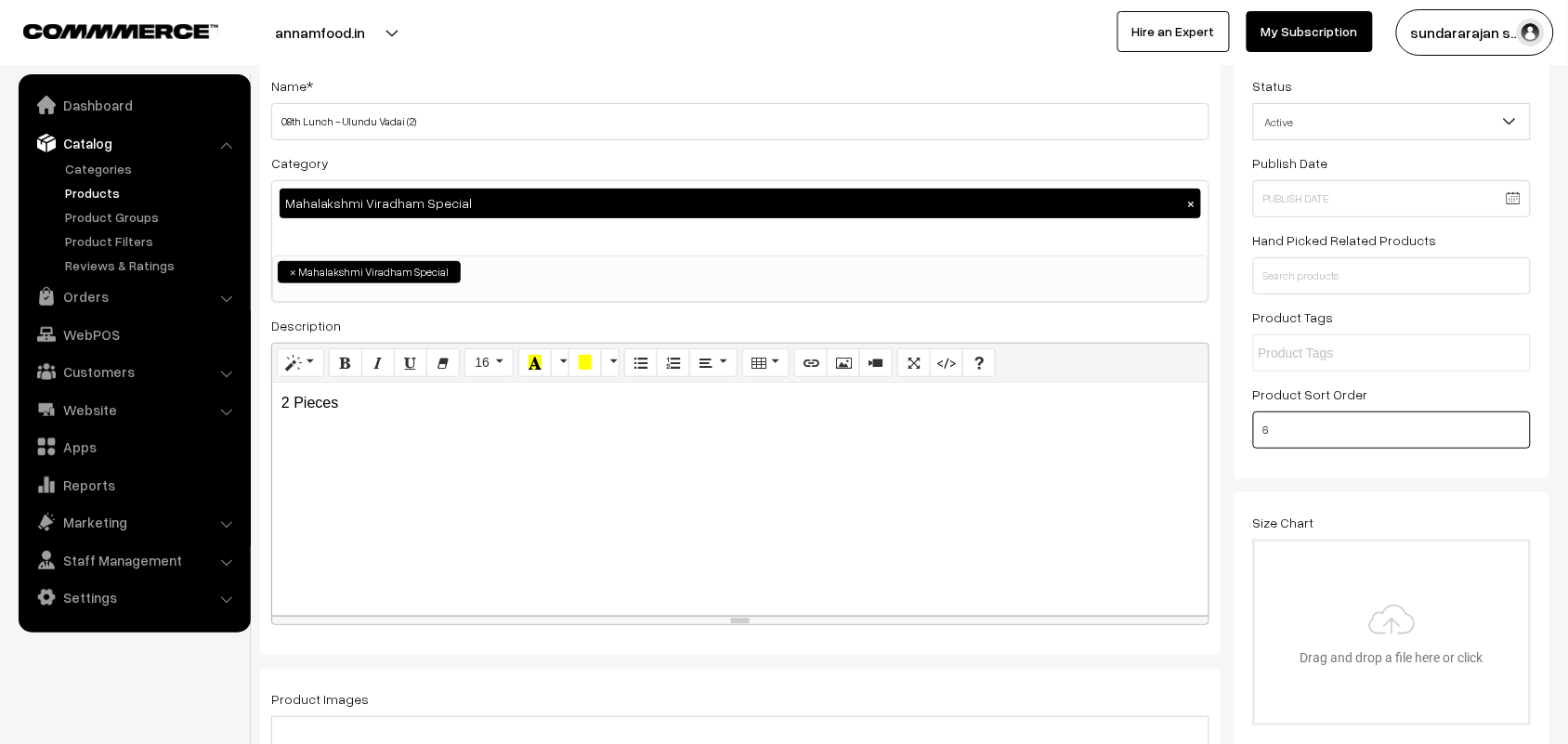 type on "6" 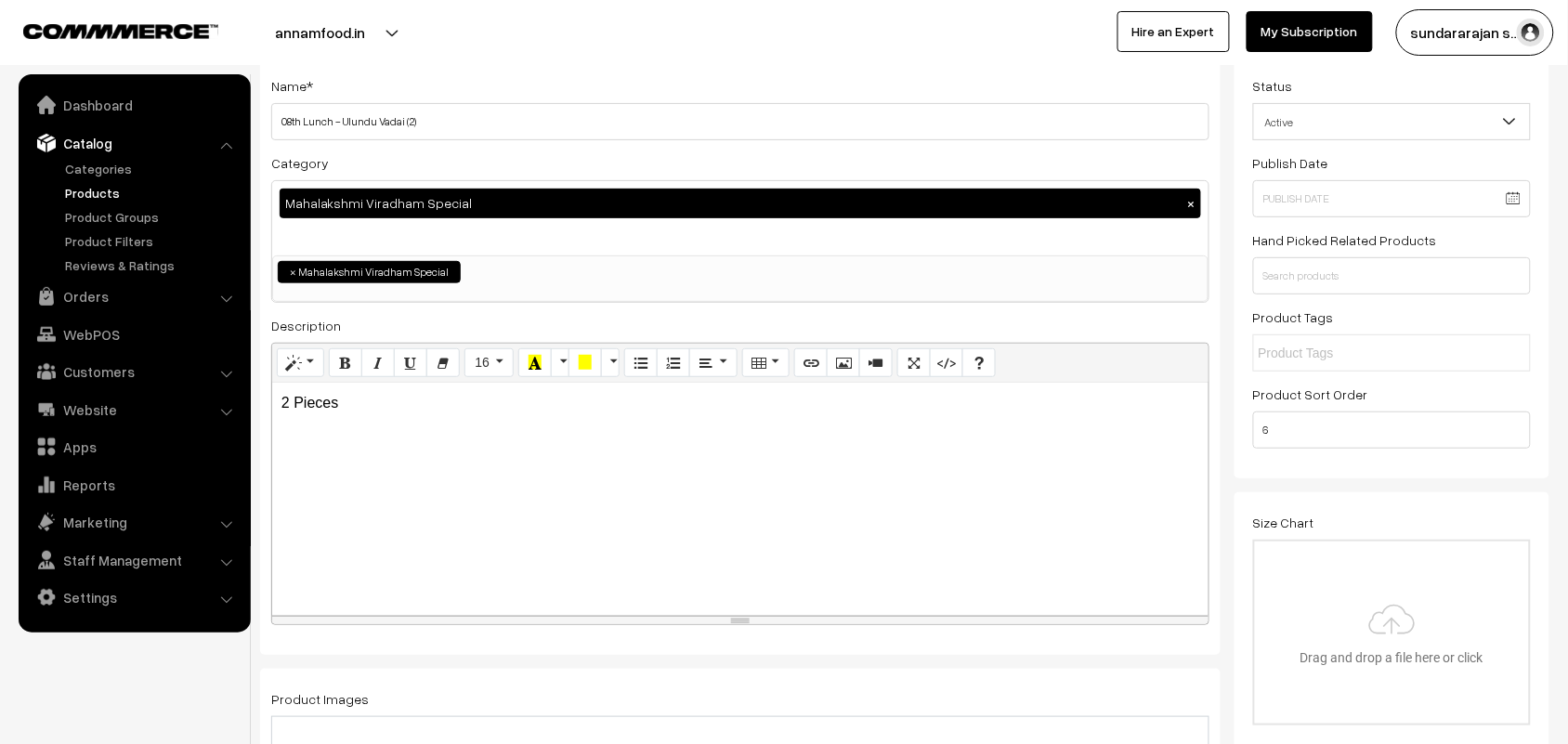 click on "Size Chart
Drag and drop a file here or click Ooops, something wrong appended. Remove   Drag and drop or click to replace" at bounding box center (1392, 623) 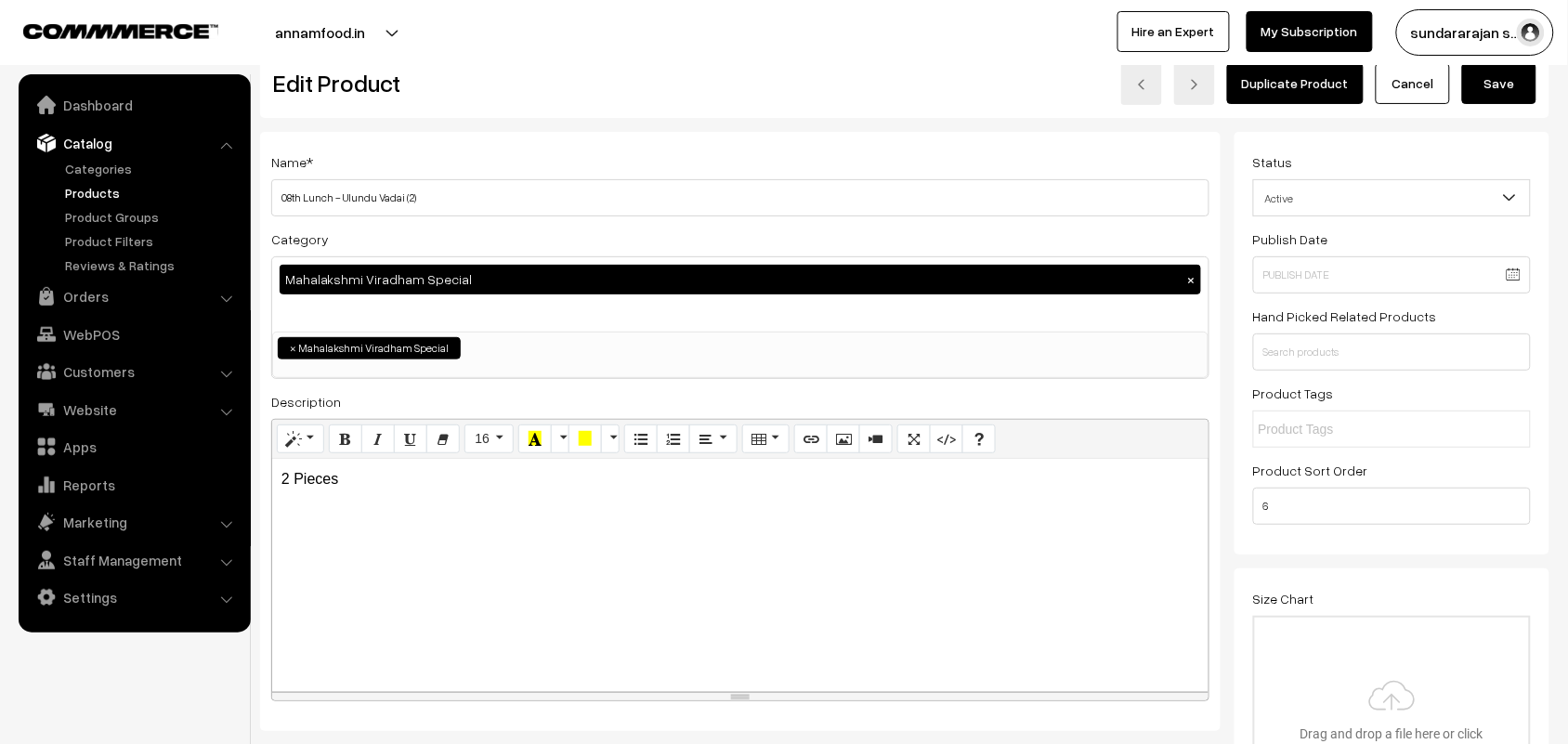 scroll, scrollTop: 0, scrollLeft: 0, axis: both 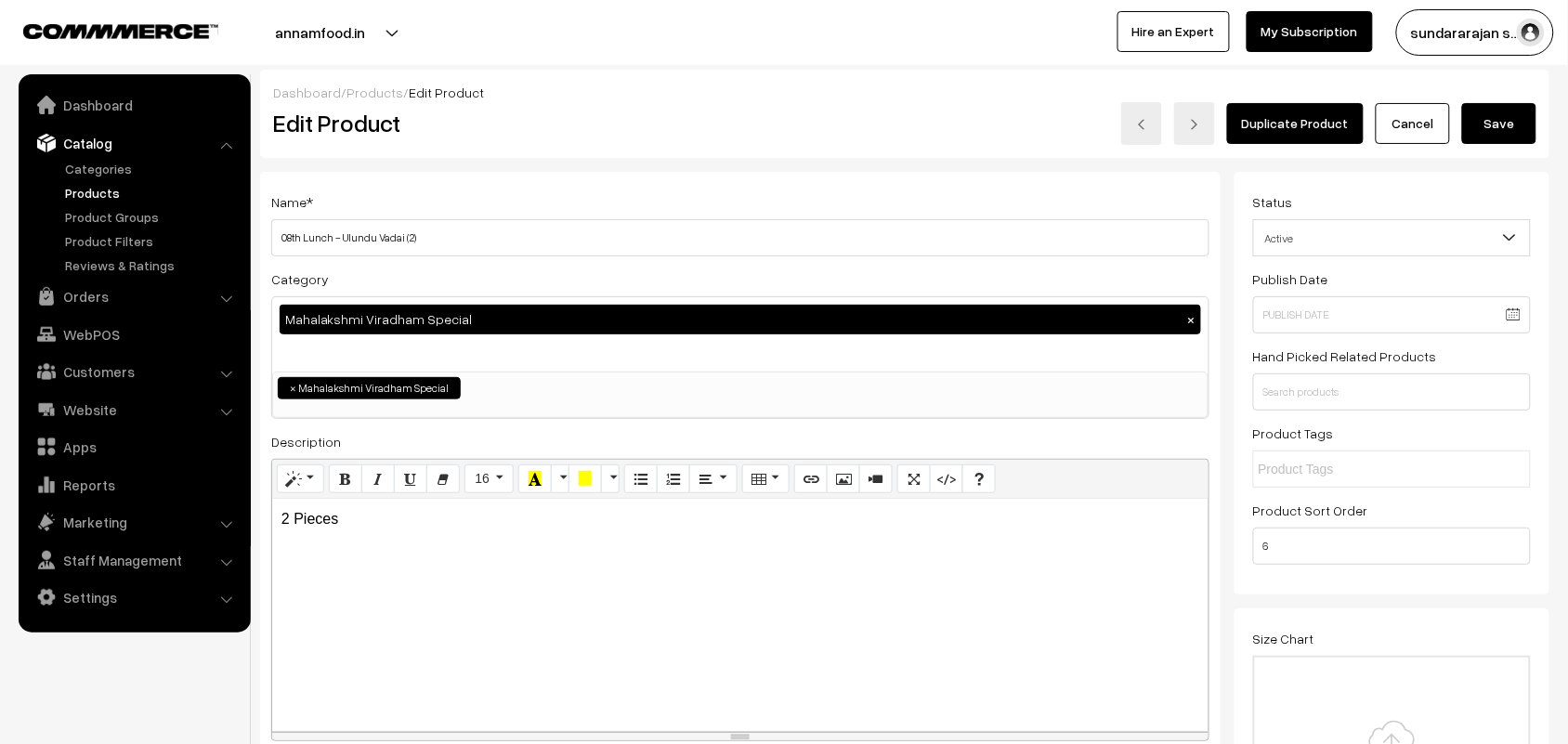 click on "Save" at bounding box center (1499, 124) 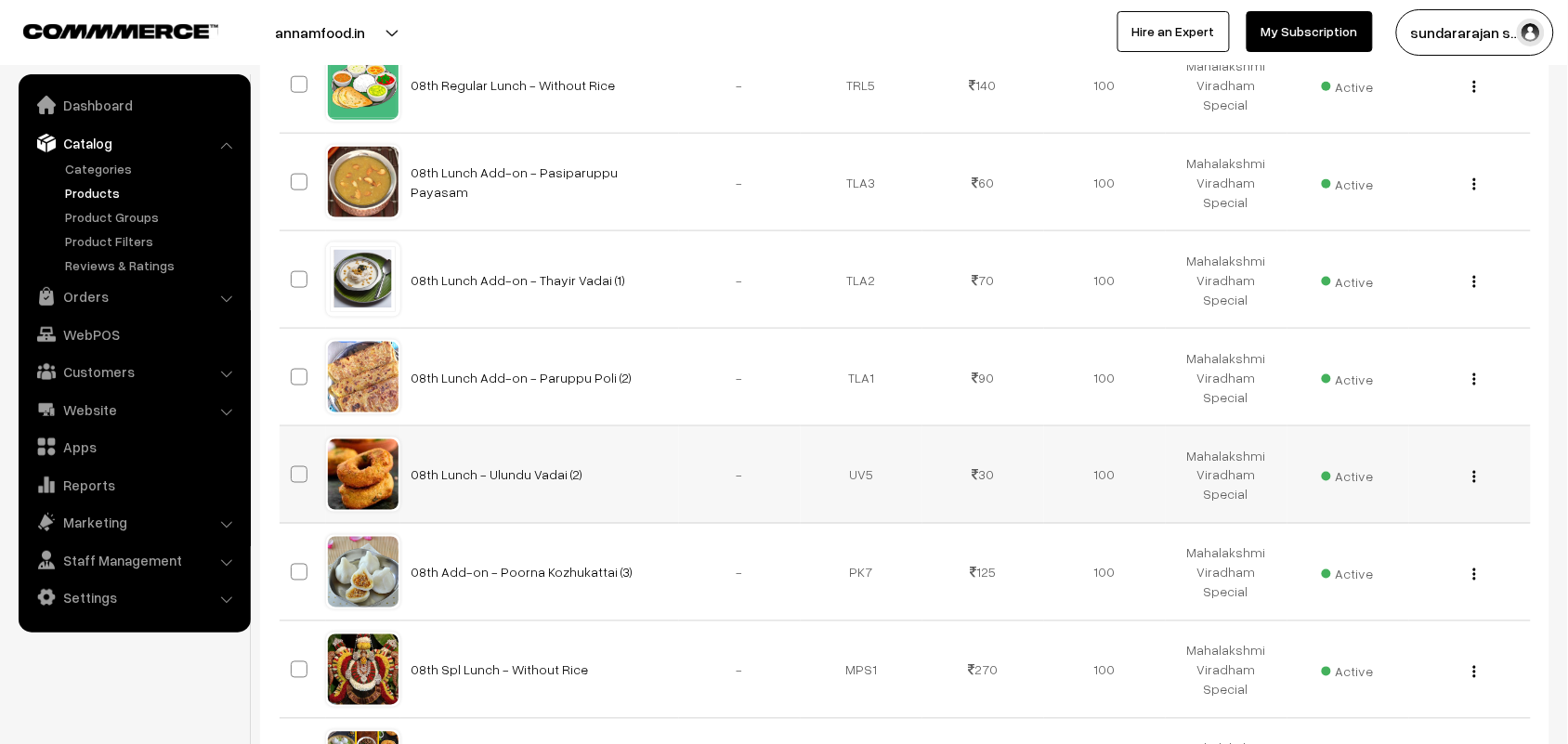 scroll, scrollTop: 581, scrollLeft: 0, axis: vertical 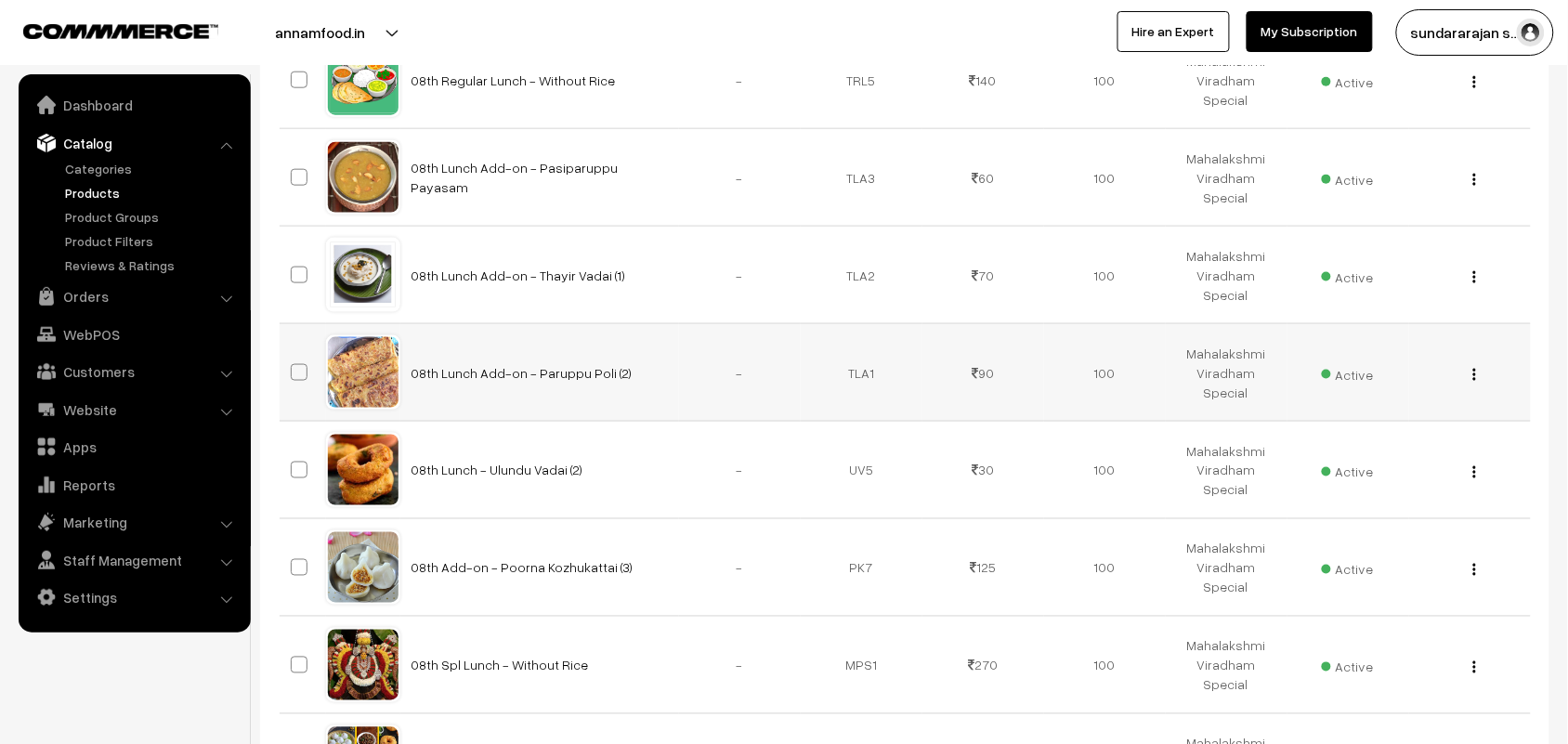 click at bounding box center [1474, 374] 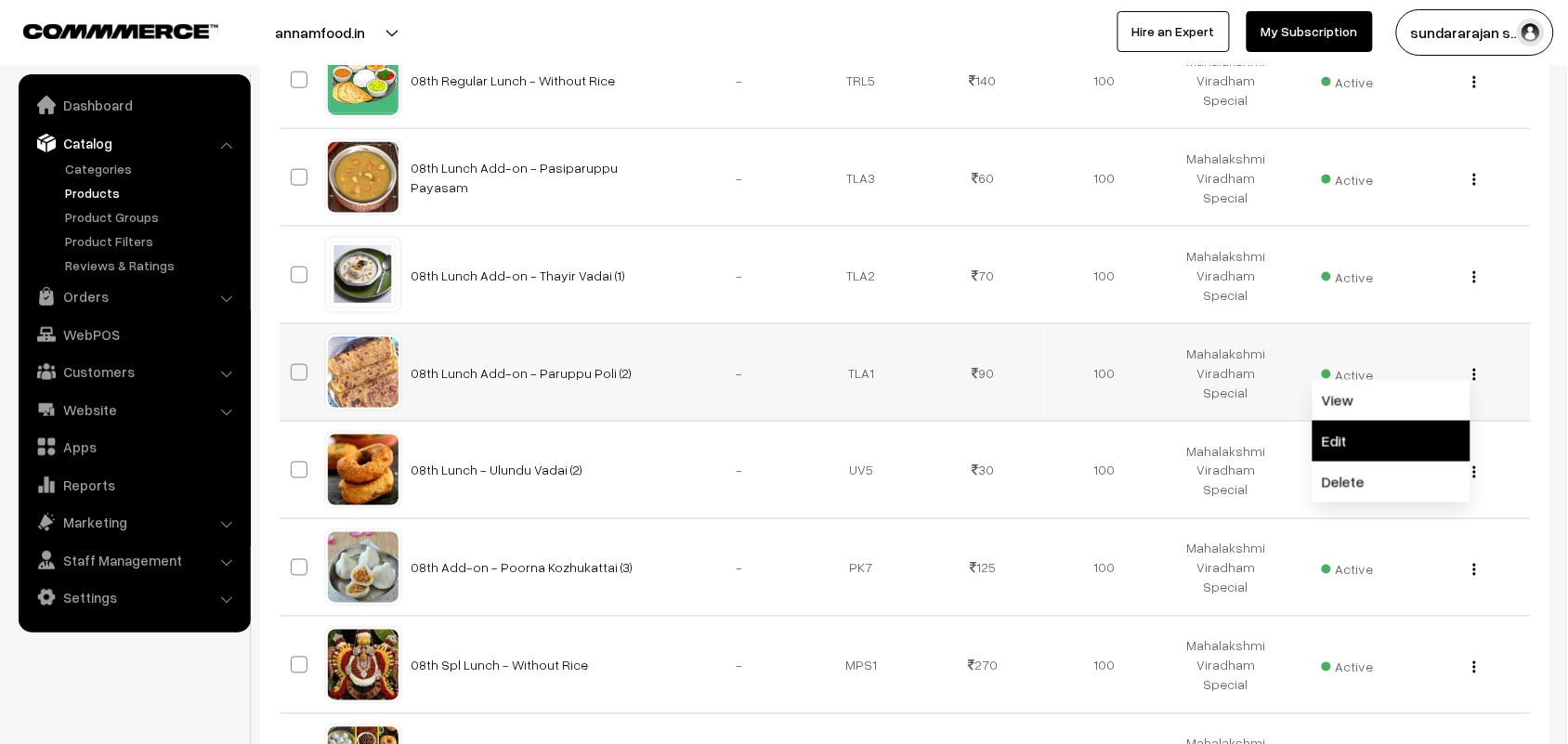 click on "Edit" at bounding box center (1392, 441) 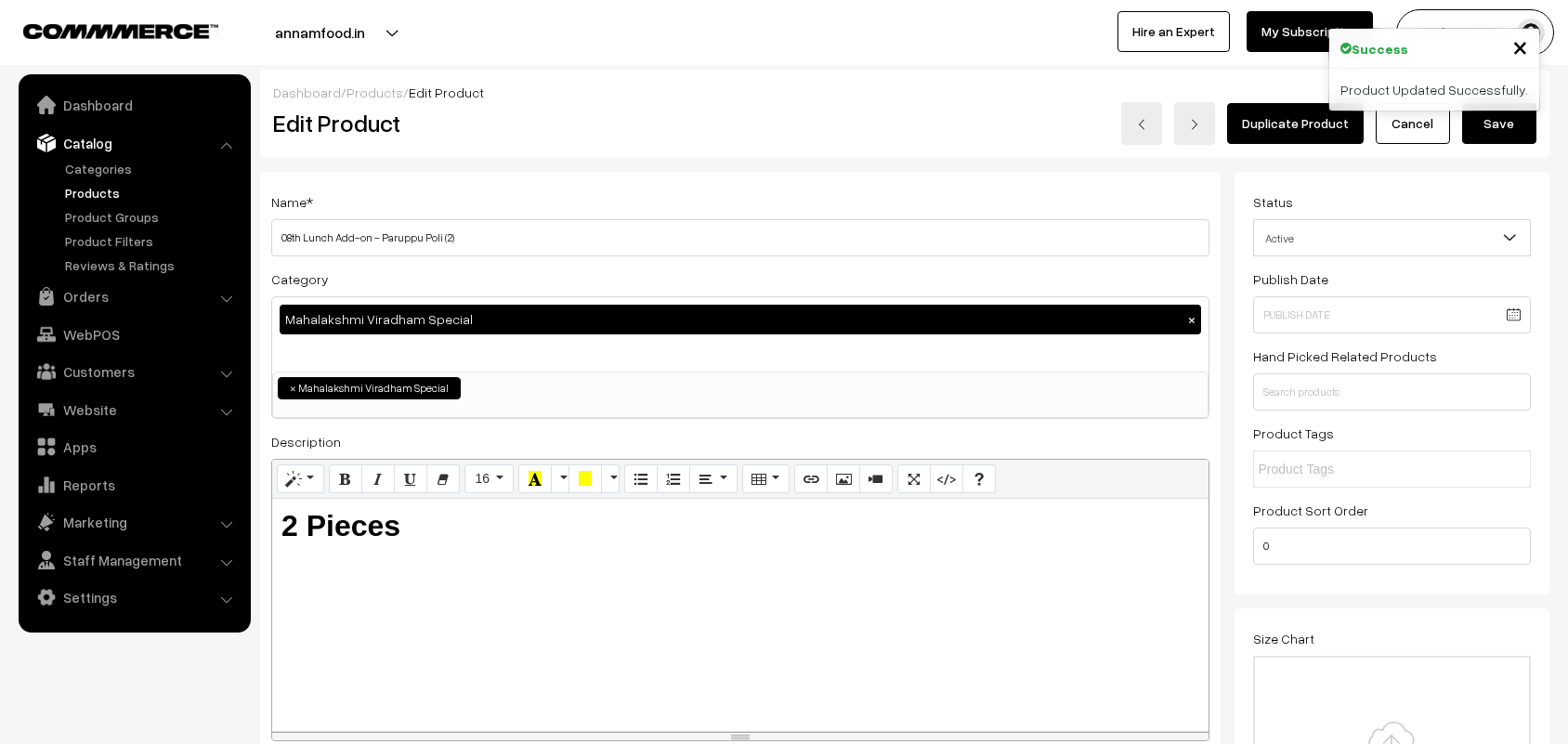 scroll, scrollTop: 0, scrollLeft: 0, axis: both 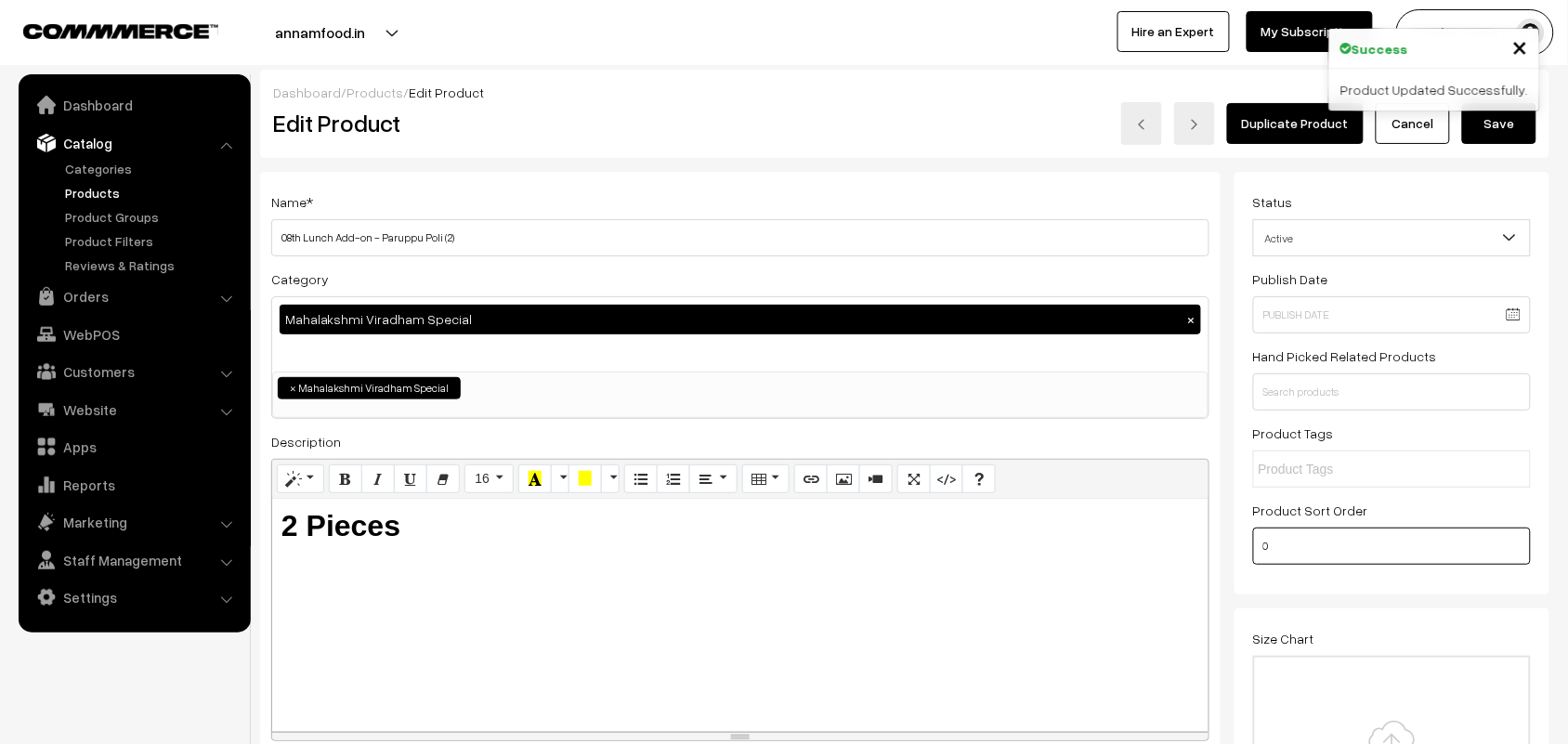 drag, startPoint x: 1220, startPoint y: 553, endPoint x: 1195, endPoint y: 550, distance: 25.179357 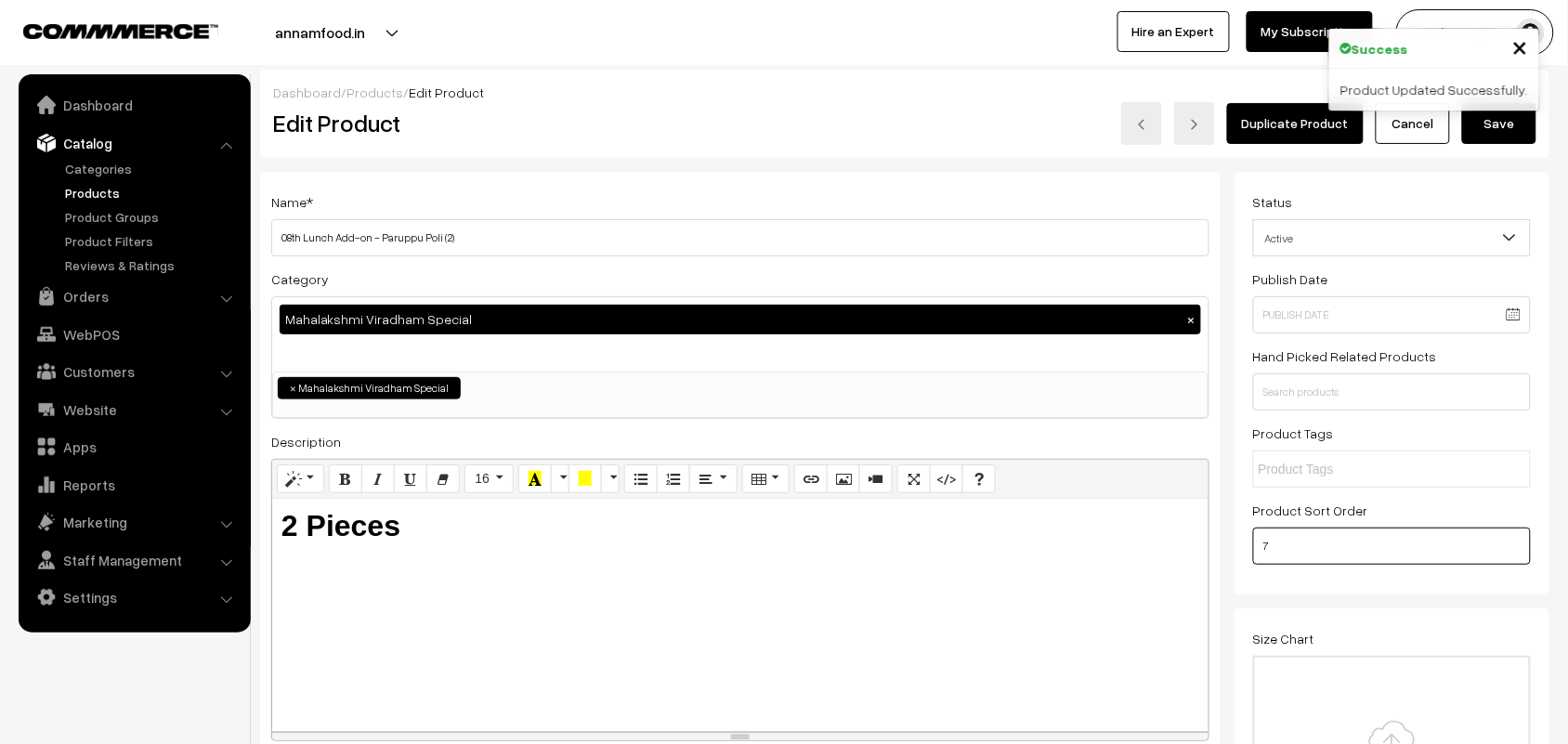 type on "7" 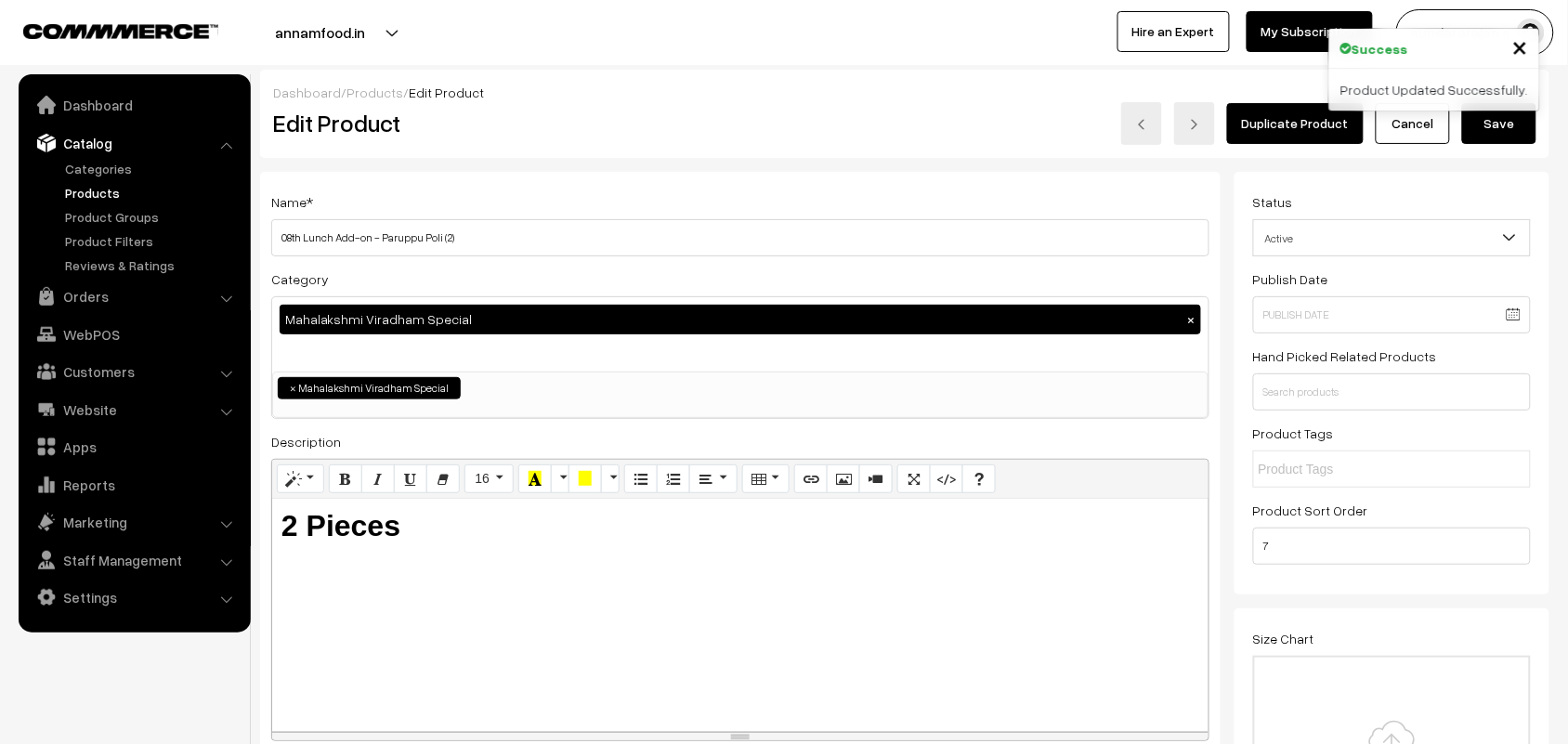 click on "Size Chart
Drag and drop a file here or click Ooops, something wrong appended. Remove   Drag and drop or click to replace" at bounding box center [1392, 739] 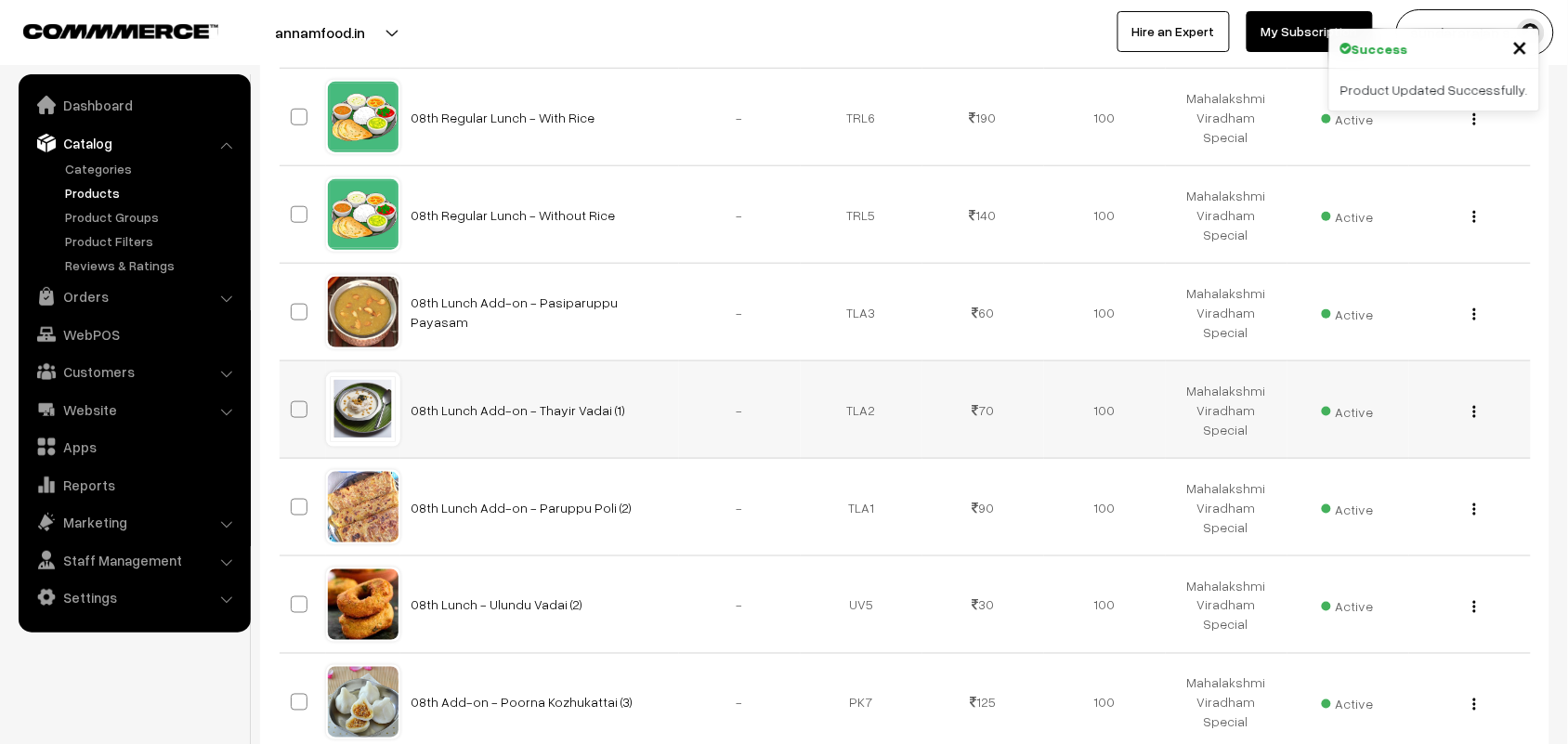 scroll, scrollTop: 581, scrollLeft: 0, axis: vertical 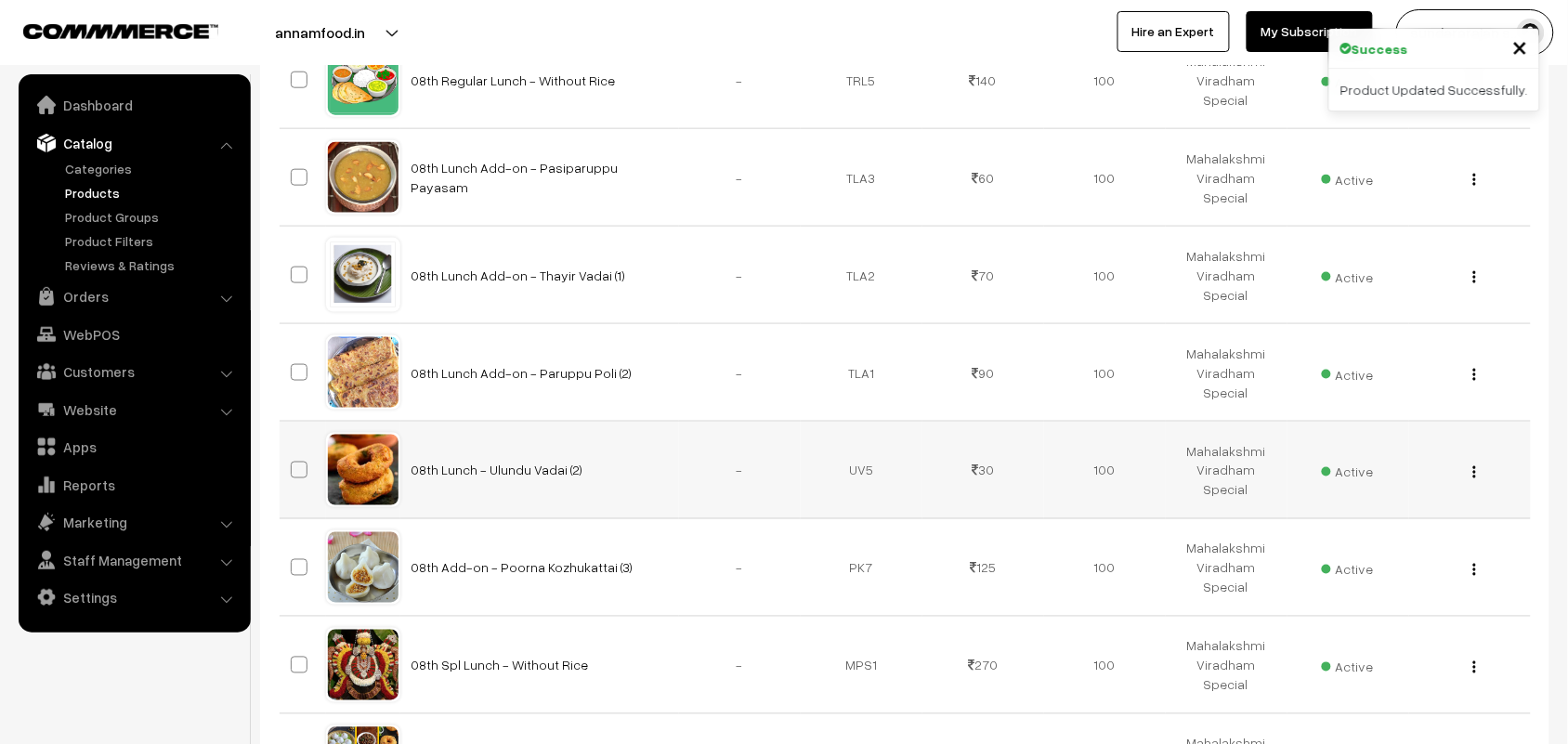 click at bounding box center [1474, 472] 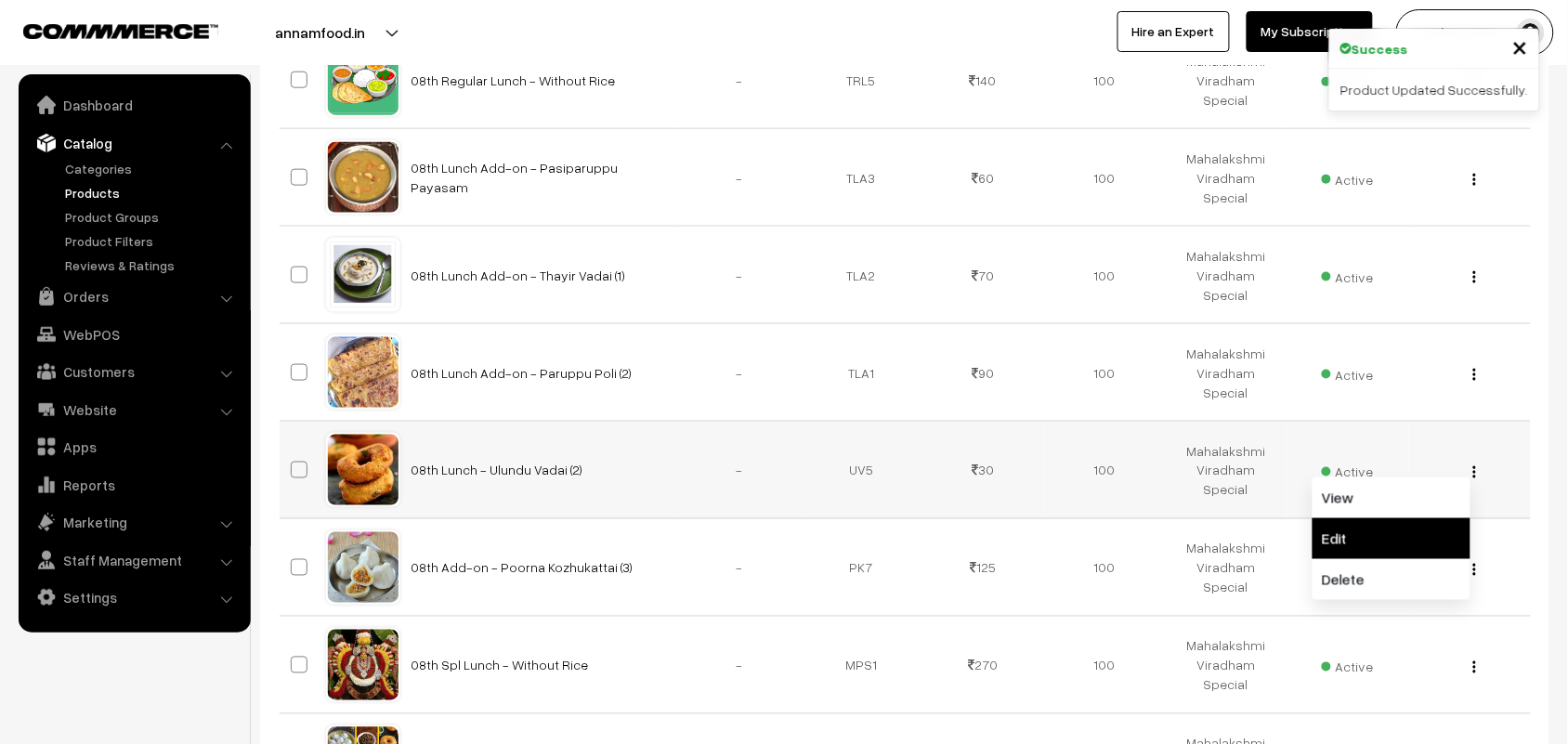 click on "Edit" at bounding box center [1392, 539] 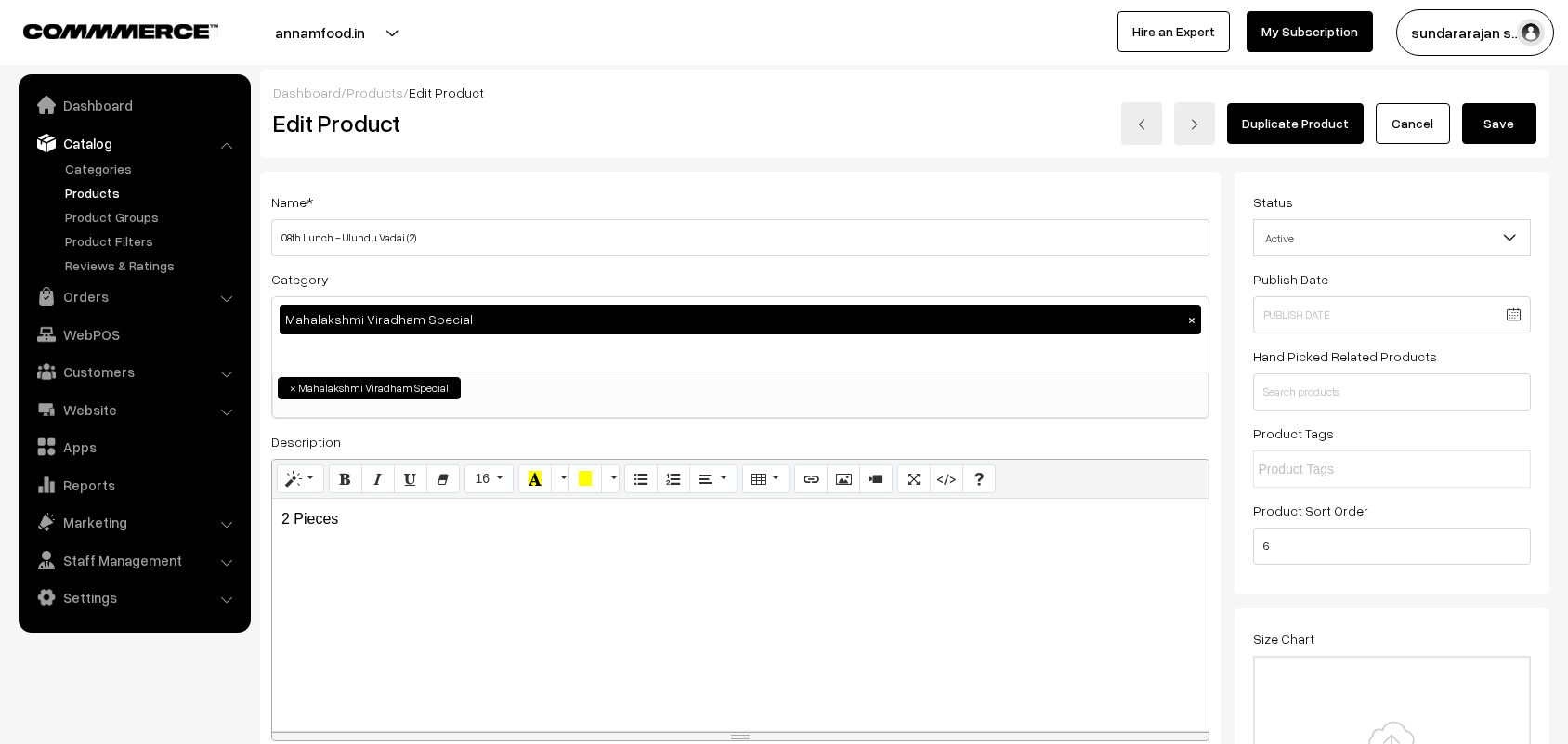 scroll, scrollTop: 116, scrollLeft: 0, axis: vertical 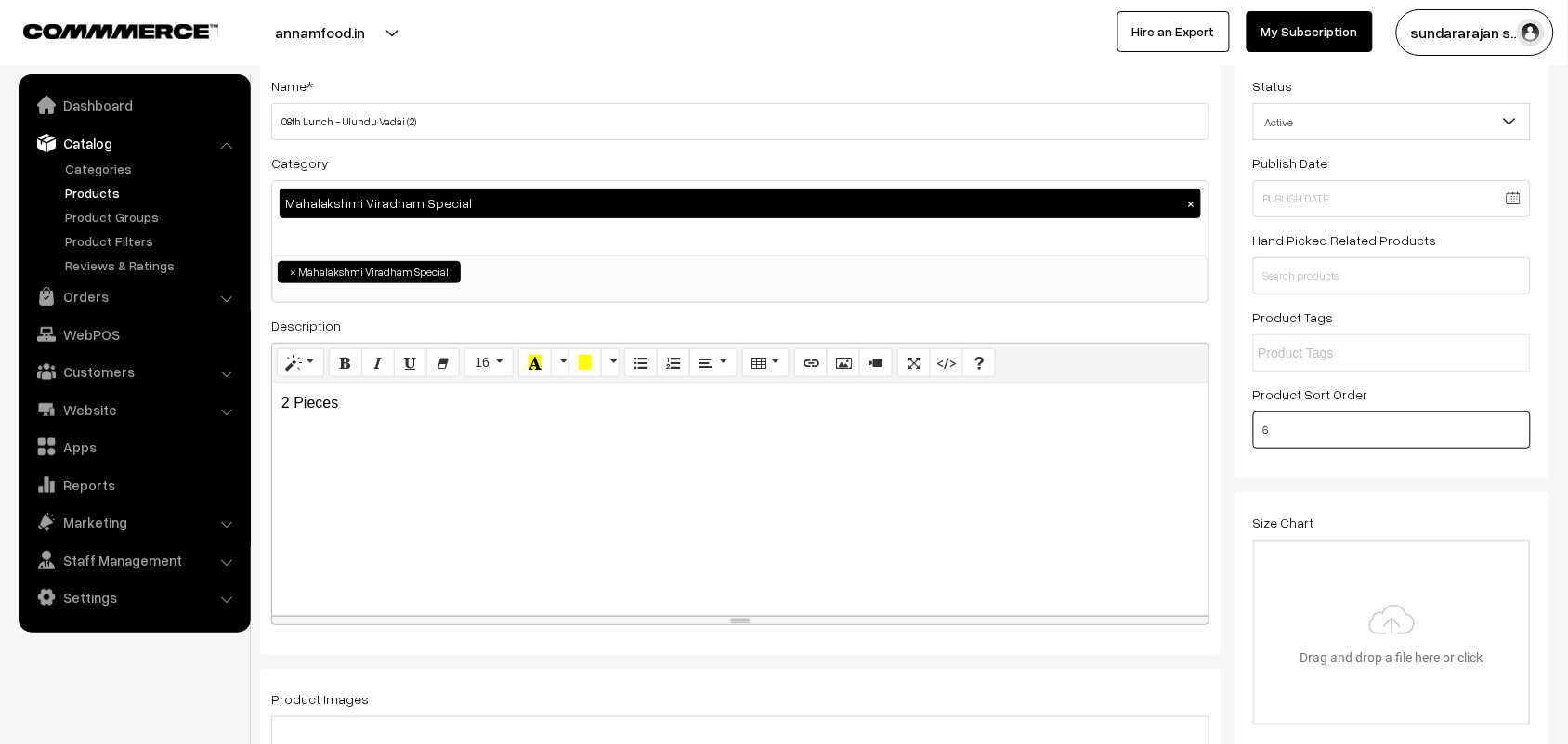 drag, startPoint x: 1270, startPoint y: 437, endPoint x: 1223, endPoint y: 434, distance: 47.095647 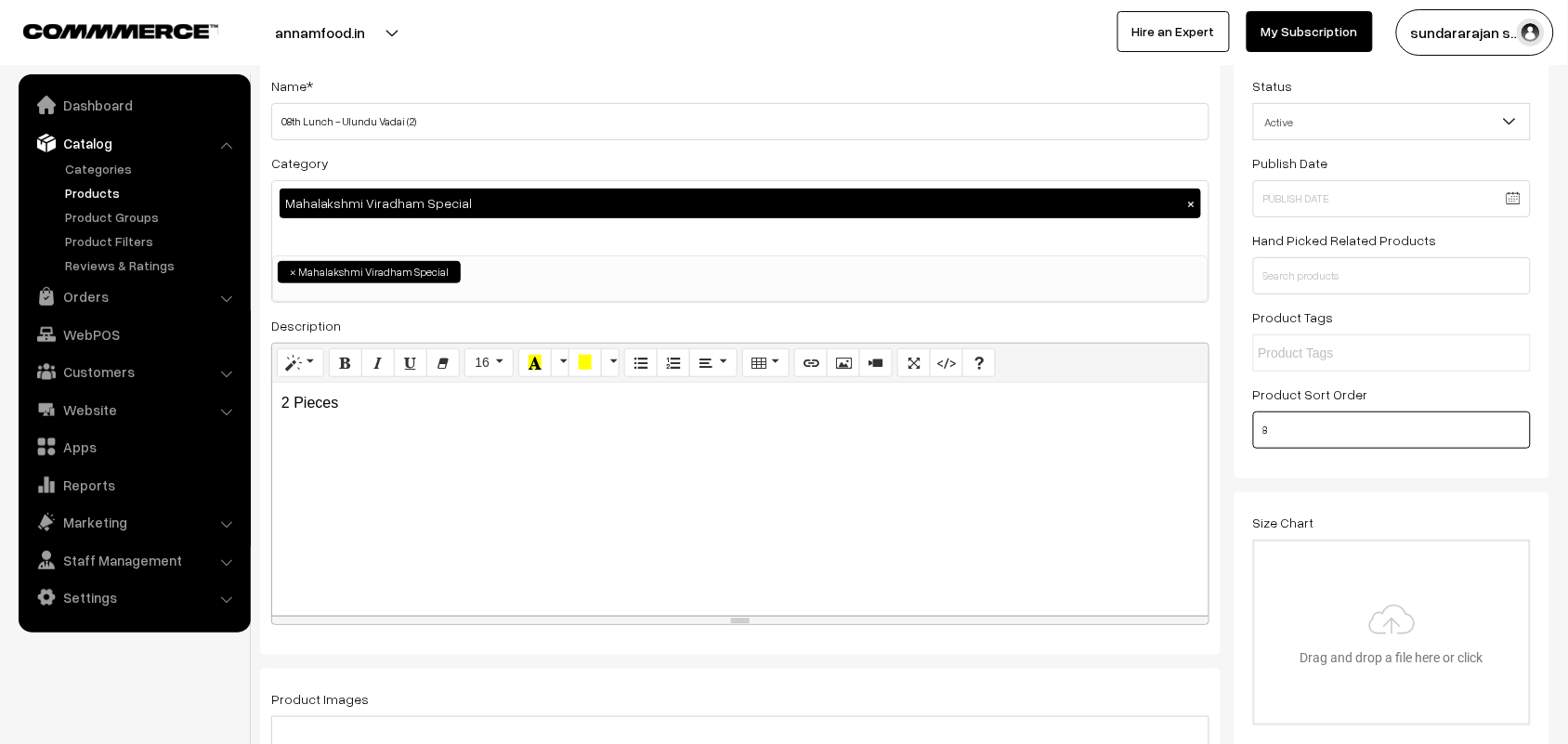 type on "8" 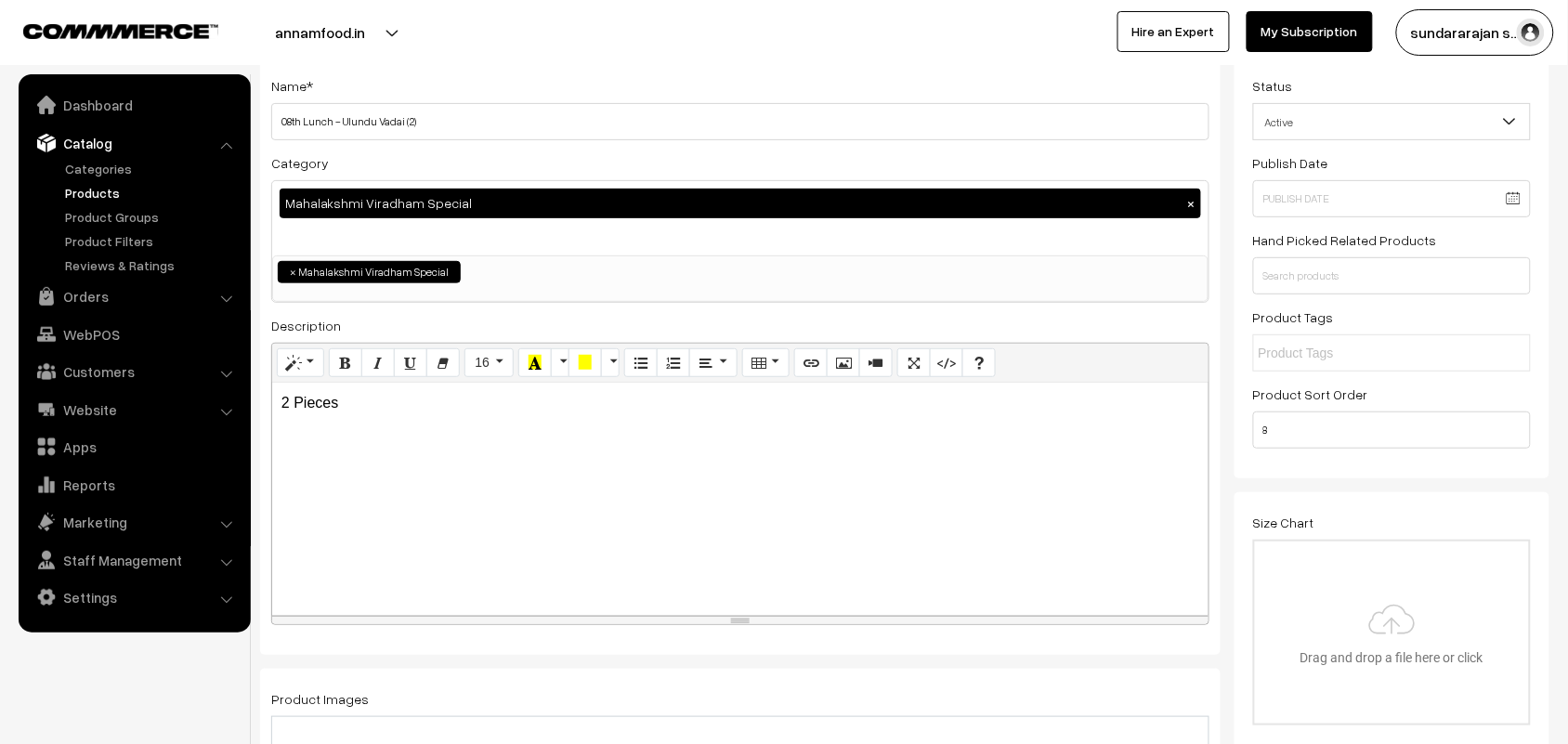click on "Size Chart
Drag and drop a file here or click Ooops, something wrong appended. Remove   Drag and drop or click to replace" at bounding box center [1392, 618] 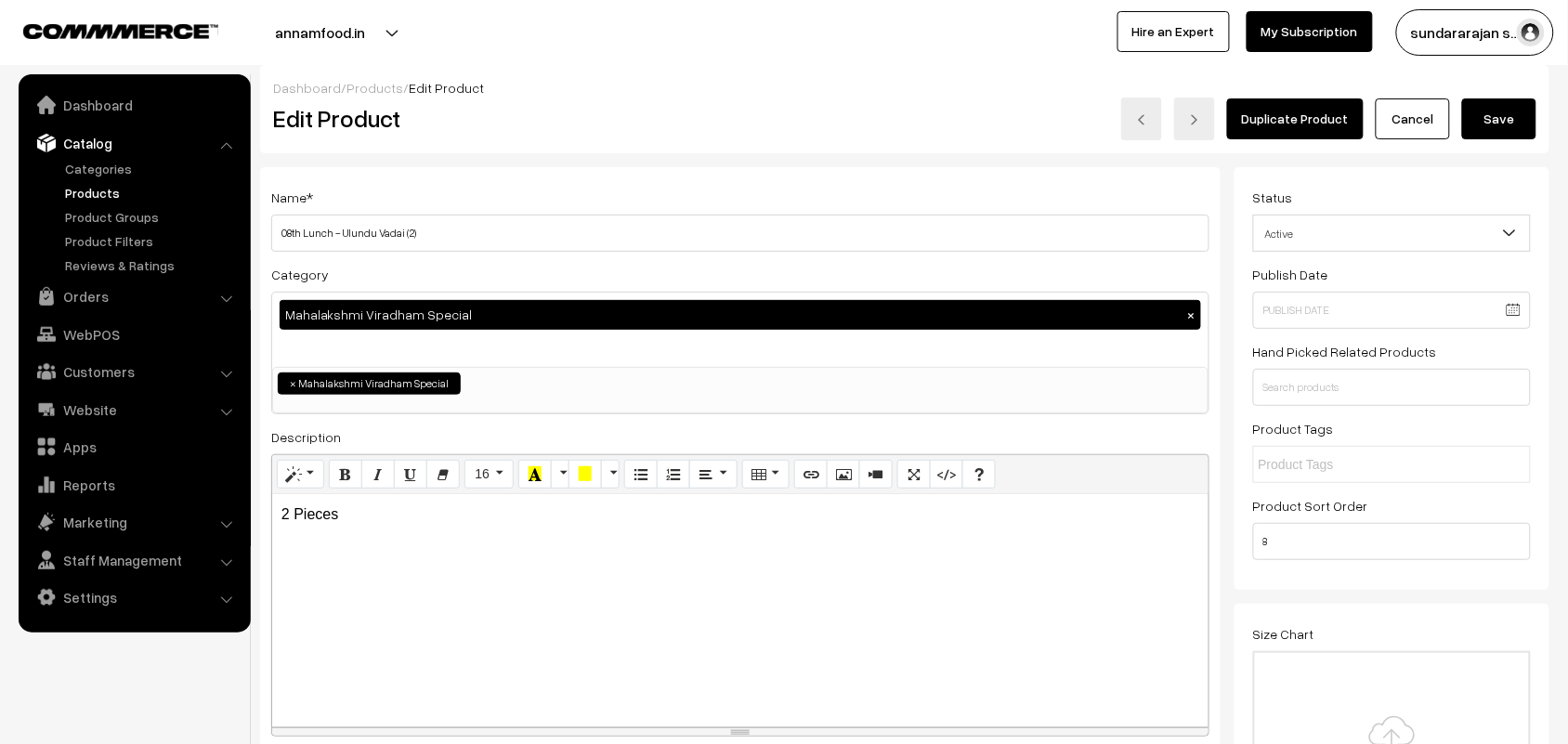 scroll, scrollTop: 0, scrollLeft: 0, axis: both 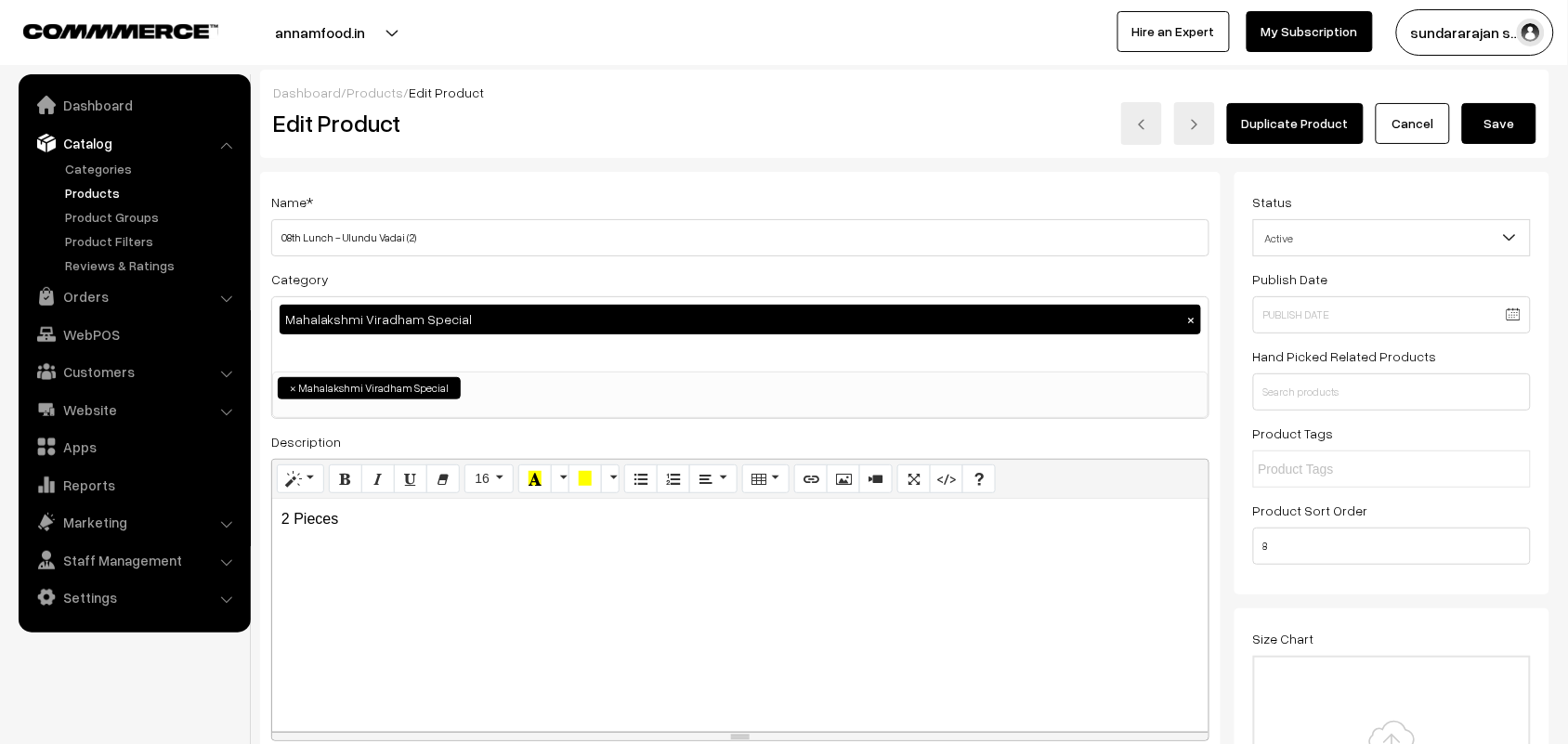 click on "Save" at bounding box center (1499, 124) 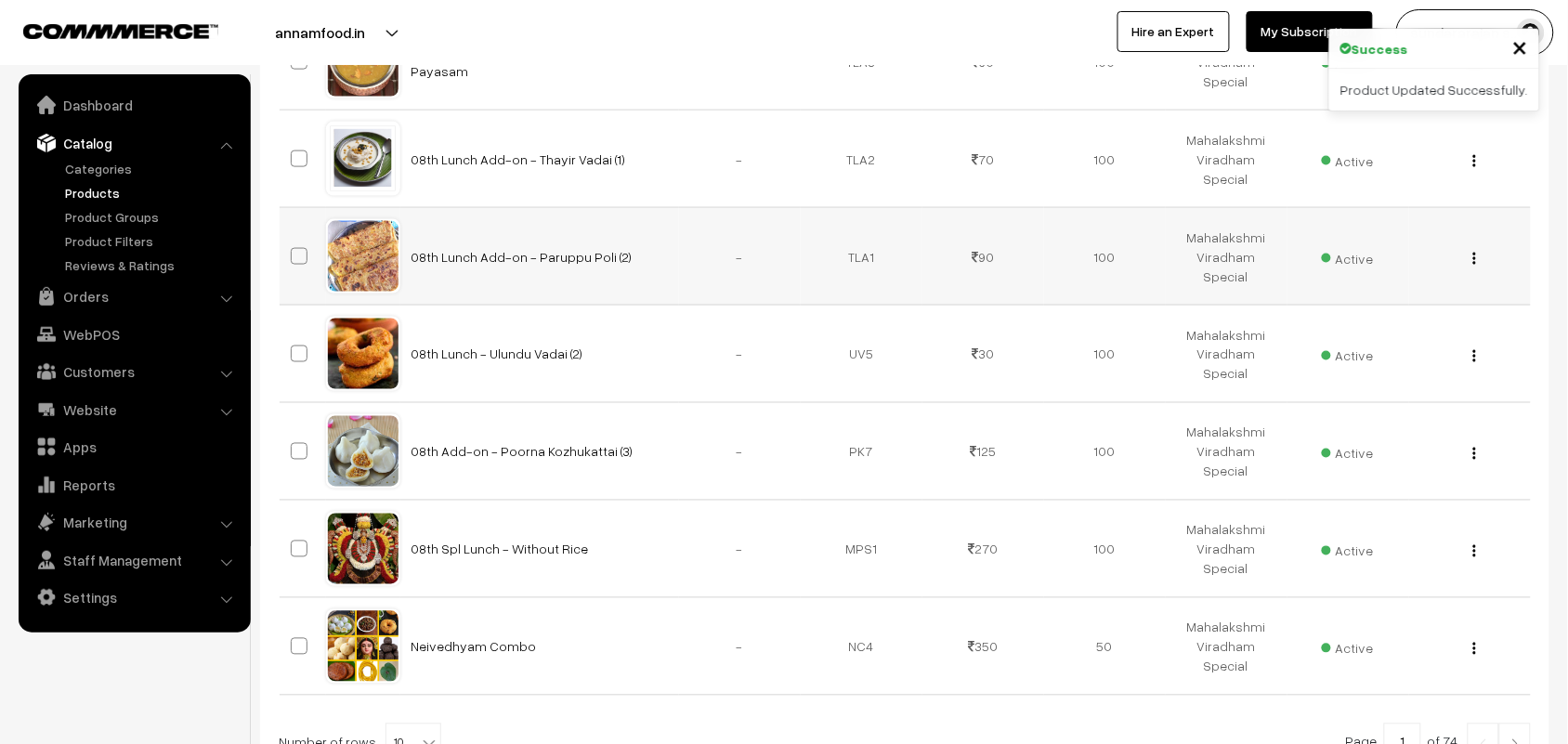 scroll, scrollTop: 581, scrollLeft: 0, axis: vertical 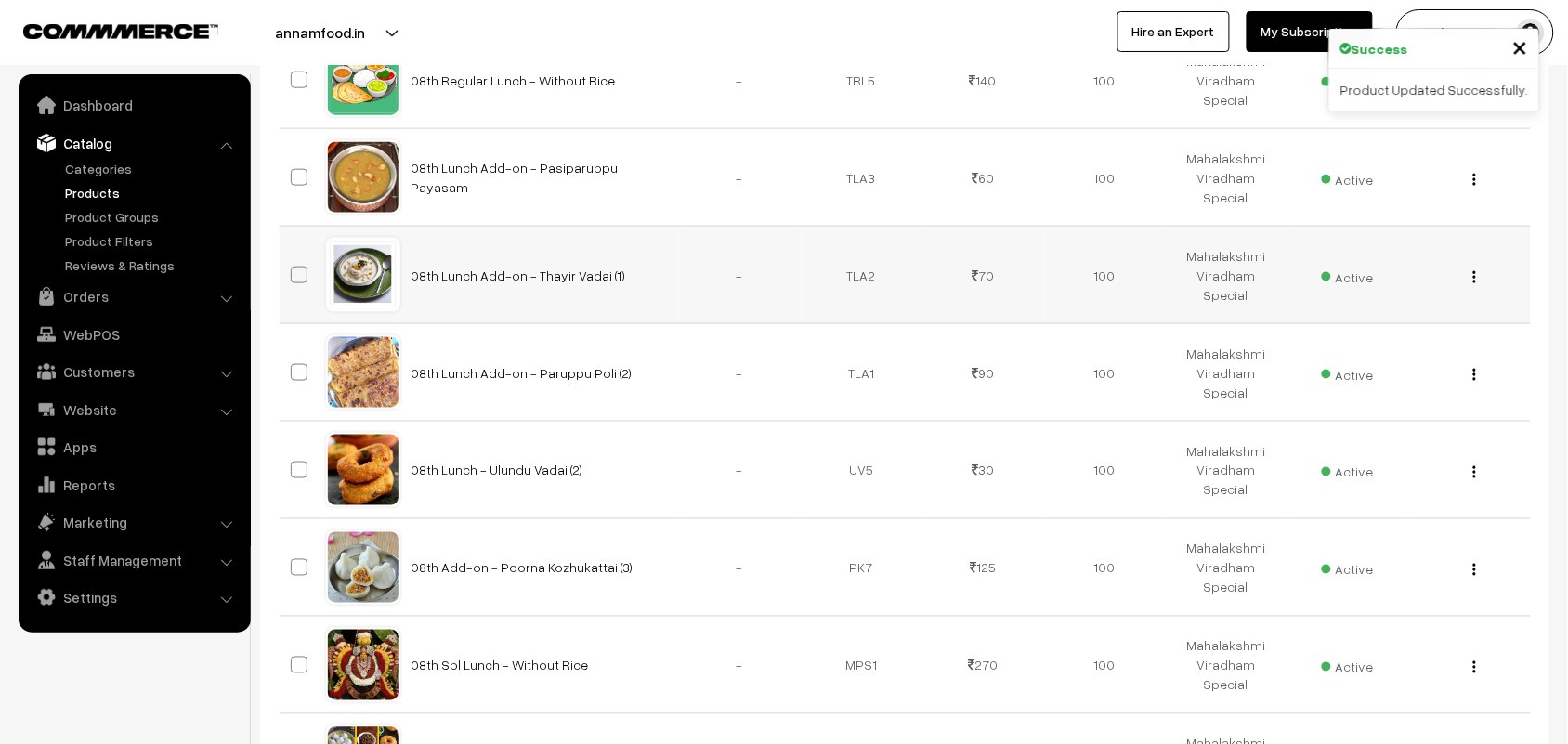 click at bounding box center [1474, 277] 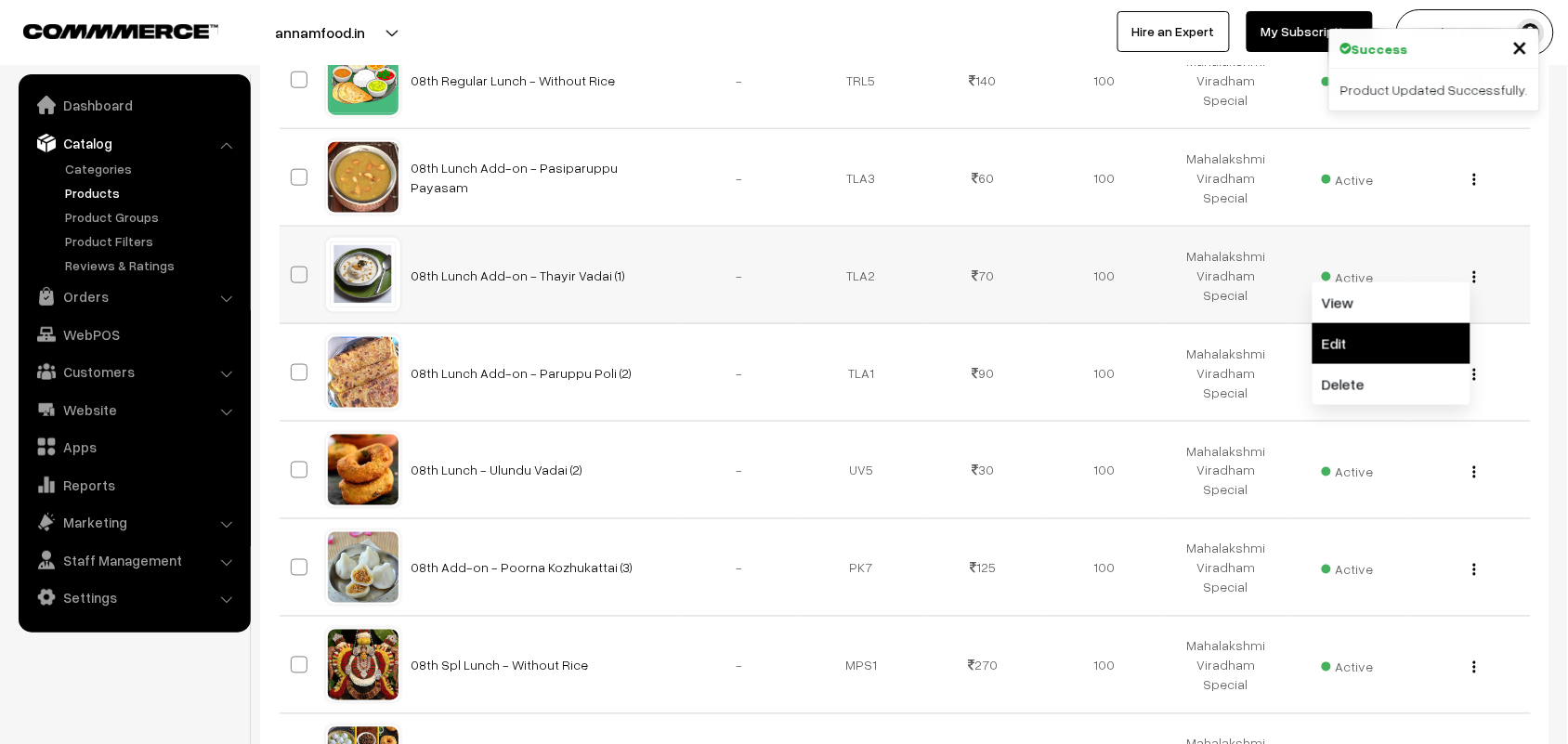 click on "Edit" at bounding box center [1392, 344] 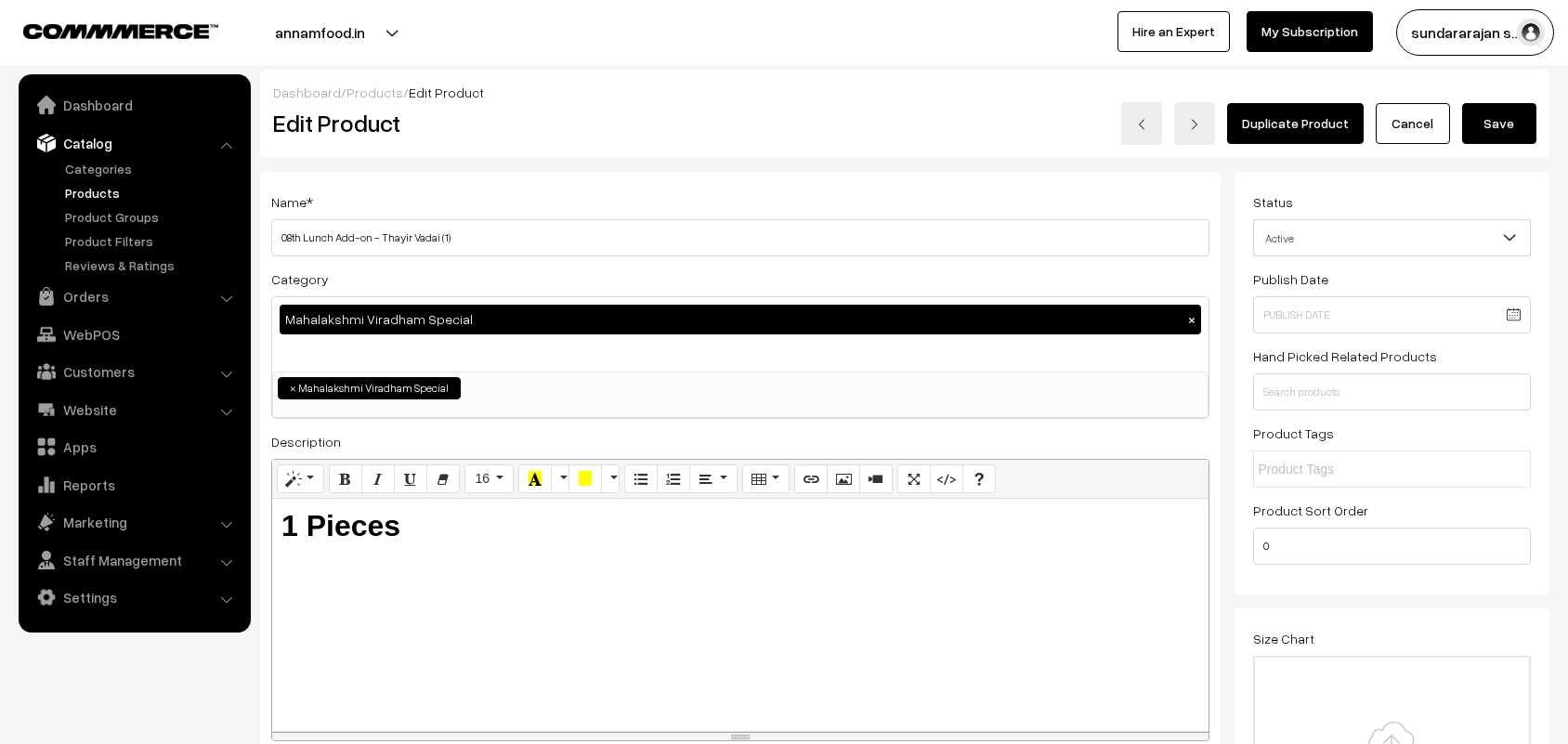scroll, scrollTop: 0, scrollLeft: 0, axis: both 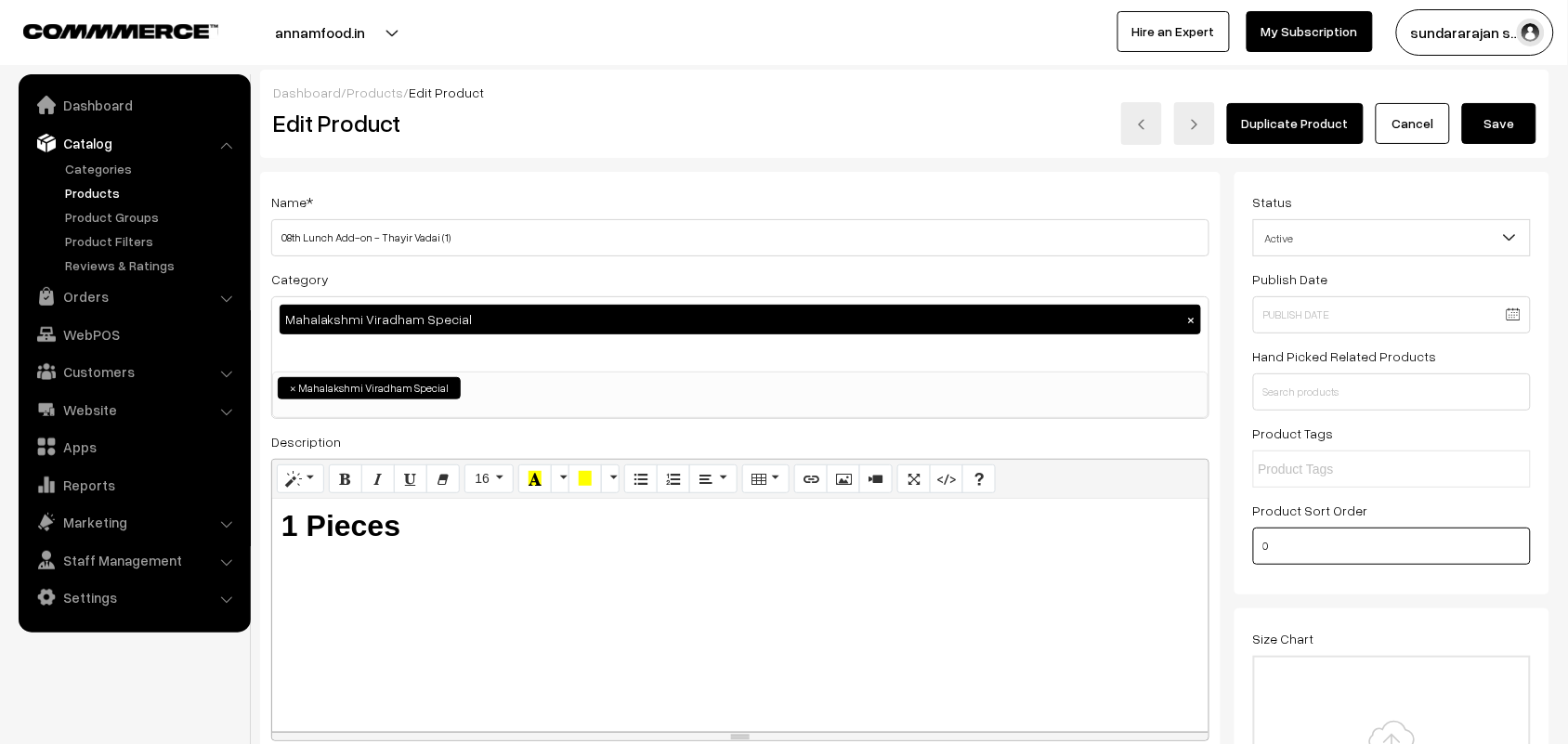 click on "Name  *
[ITEM] - [ITEM] ([PHONE])
Category
[ITEM] ×
[ITEM]
[ITEM]
[ITEM]
[ITEM]
[ITEM] > [NUMBER] [ITEM]   [ITEM]
[ITEM] > [NUMBER] [ITEM]  [ITEM] [ITEM] > [NUMBER] [ITEM] [ITEM] ×" at bounding box center [905, 1324] 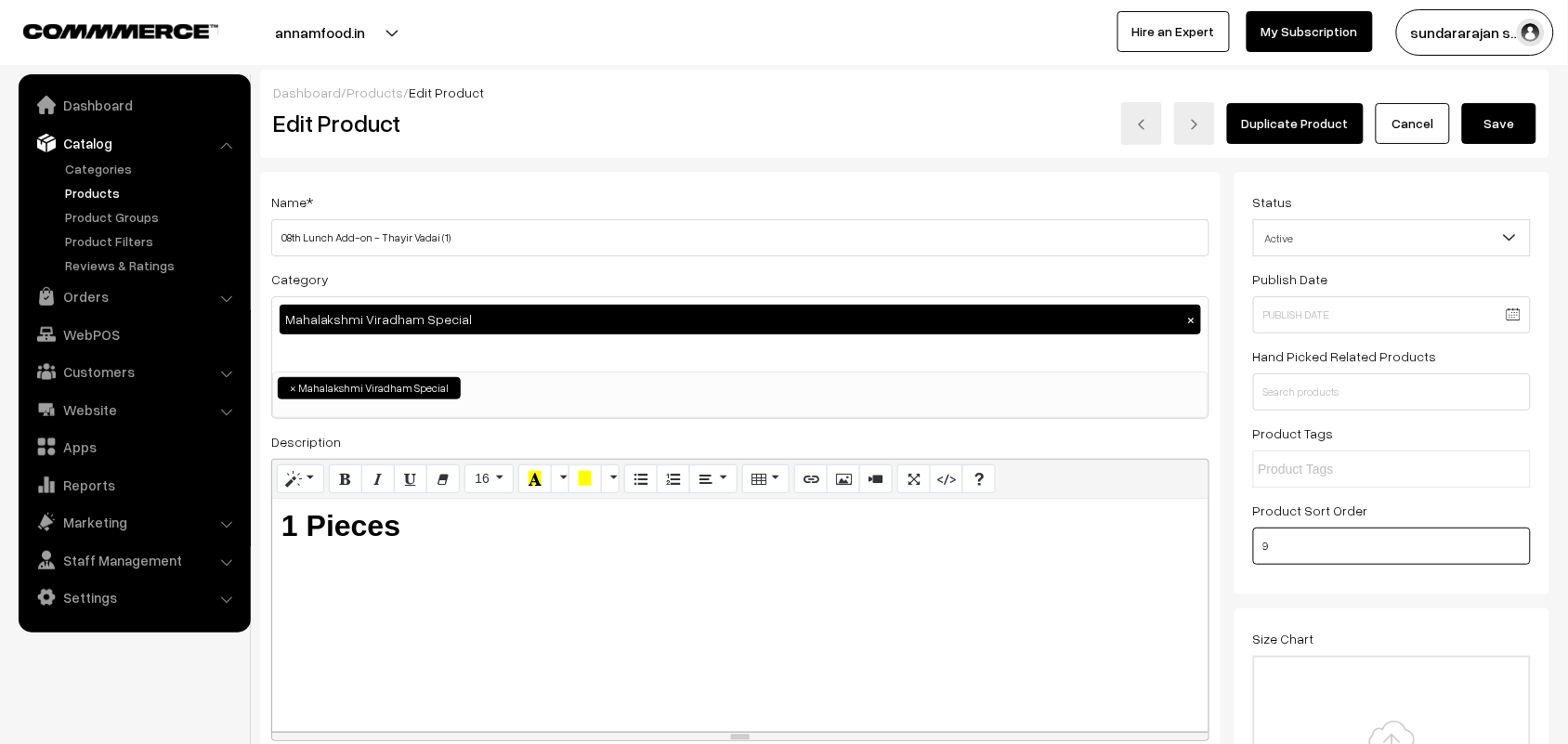 type on "9" 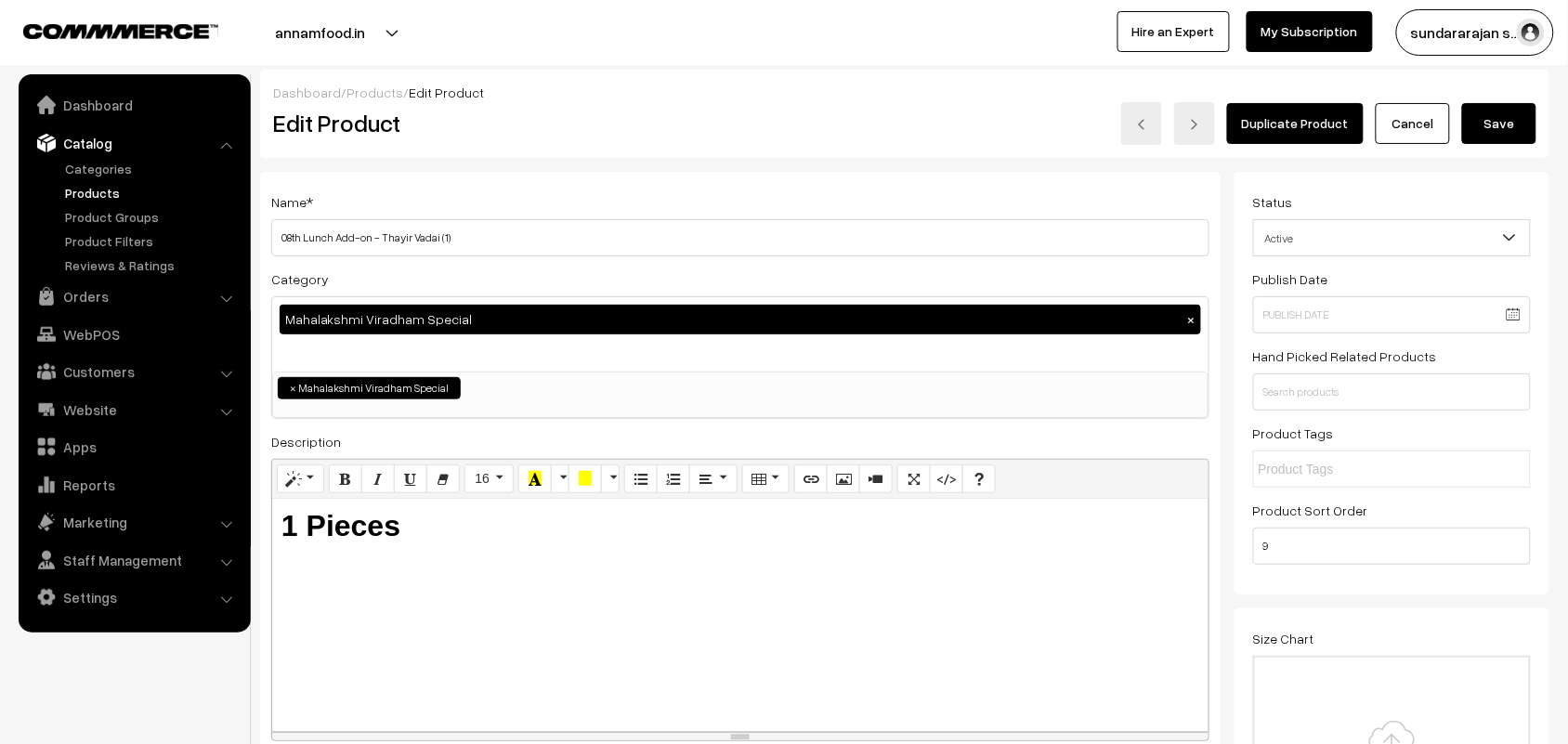 click on "Size Chart
Drag and drop a file here or click Ooops, something wrong appended. Remove   Drag and drop or click to replace" at bounding box center (1392, 734) 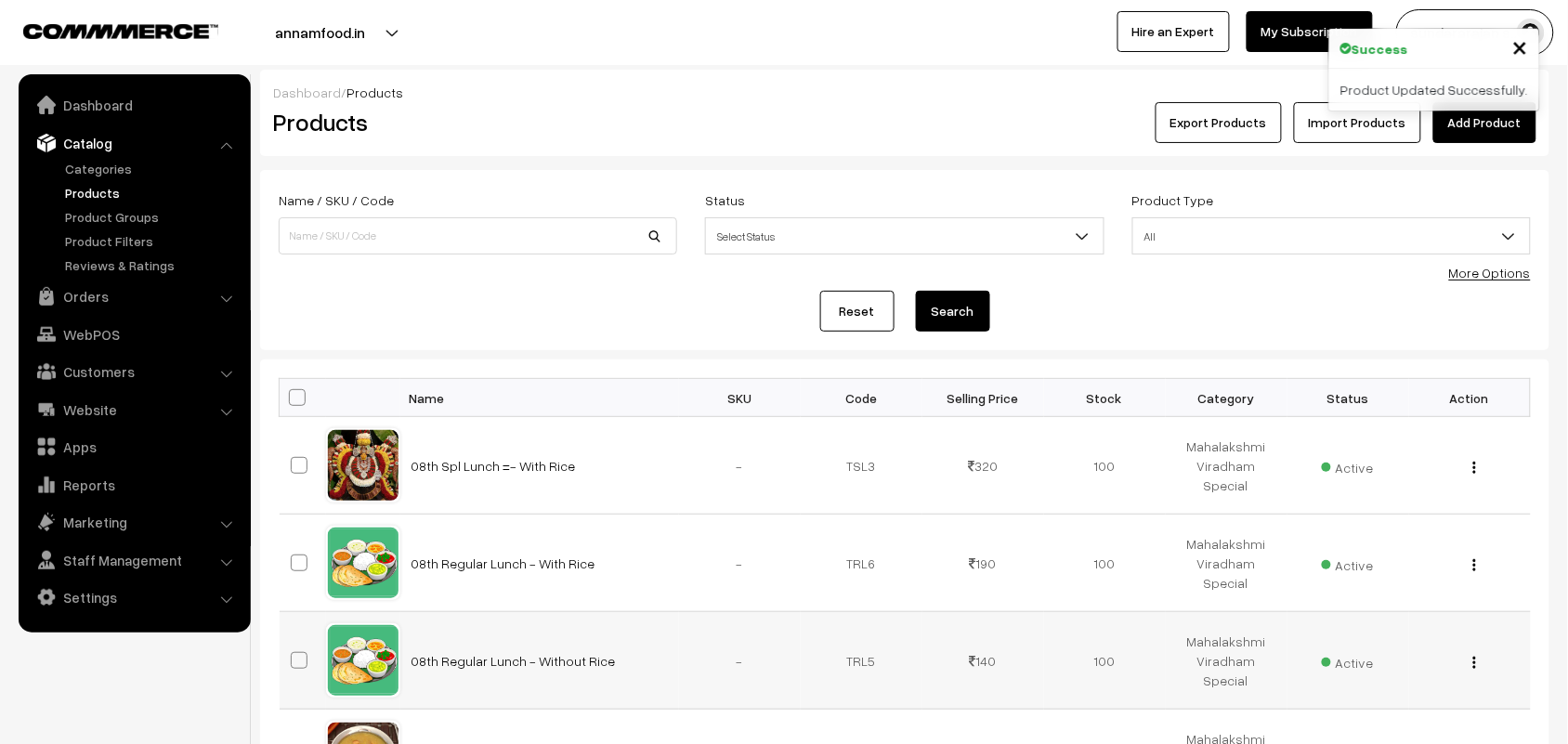 scroll, scrollTop: 232, scrollLeft: 0, axis: vertical 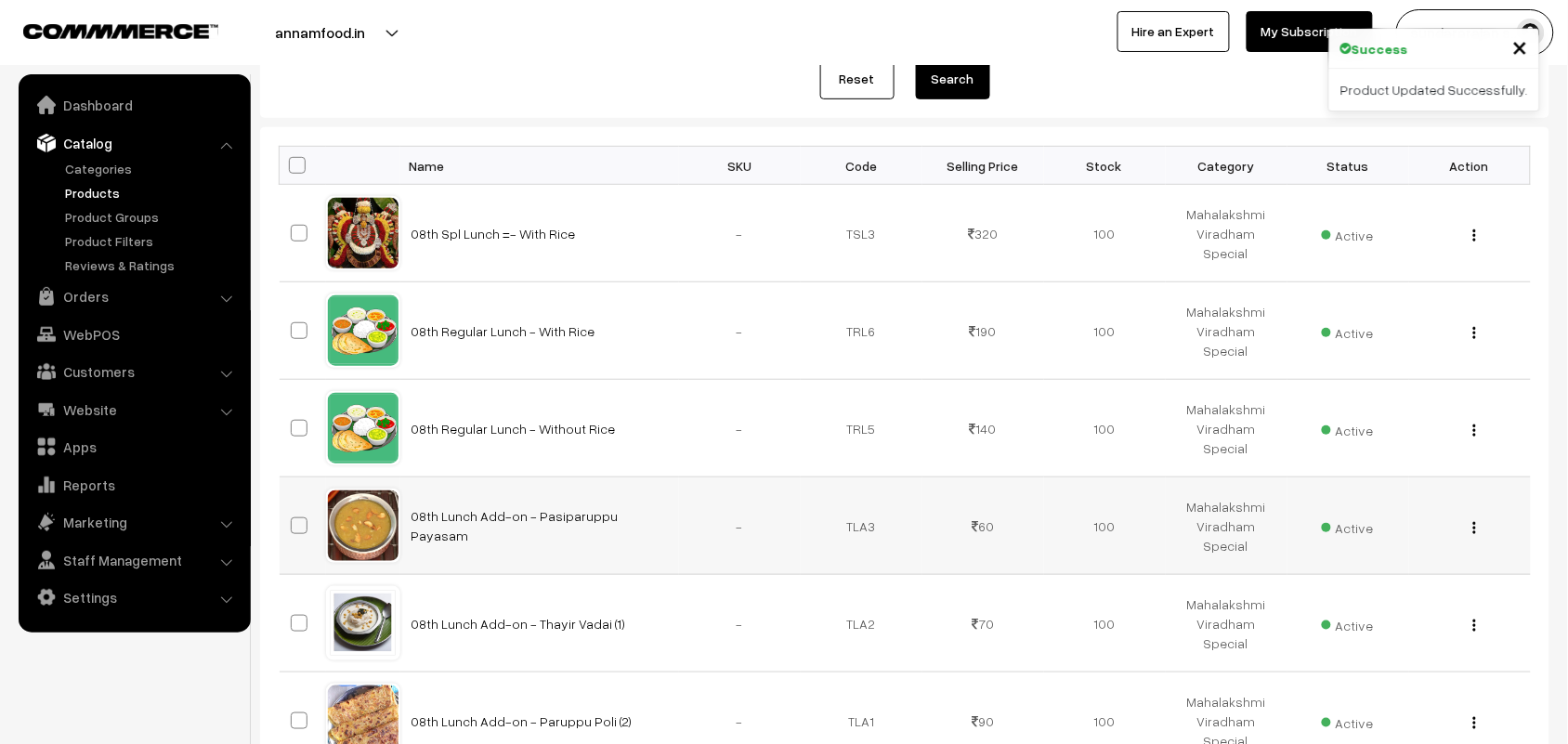 click at bounding box center (1474, 528) 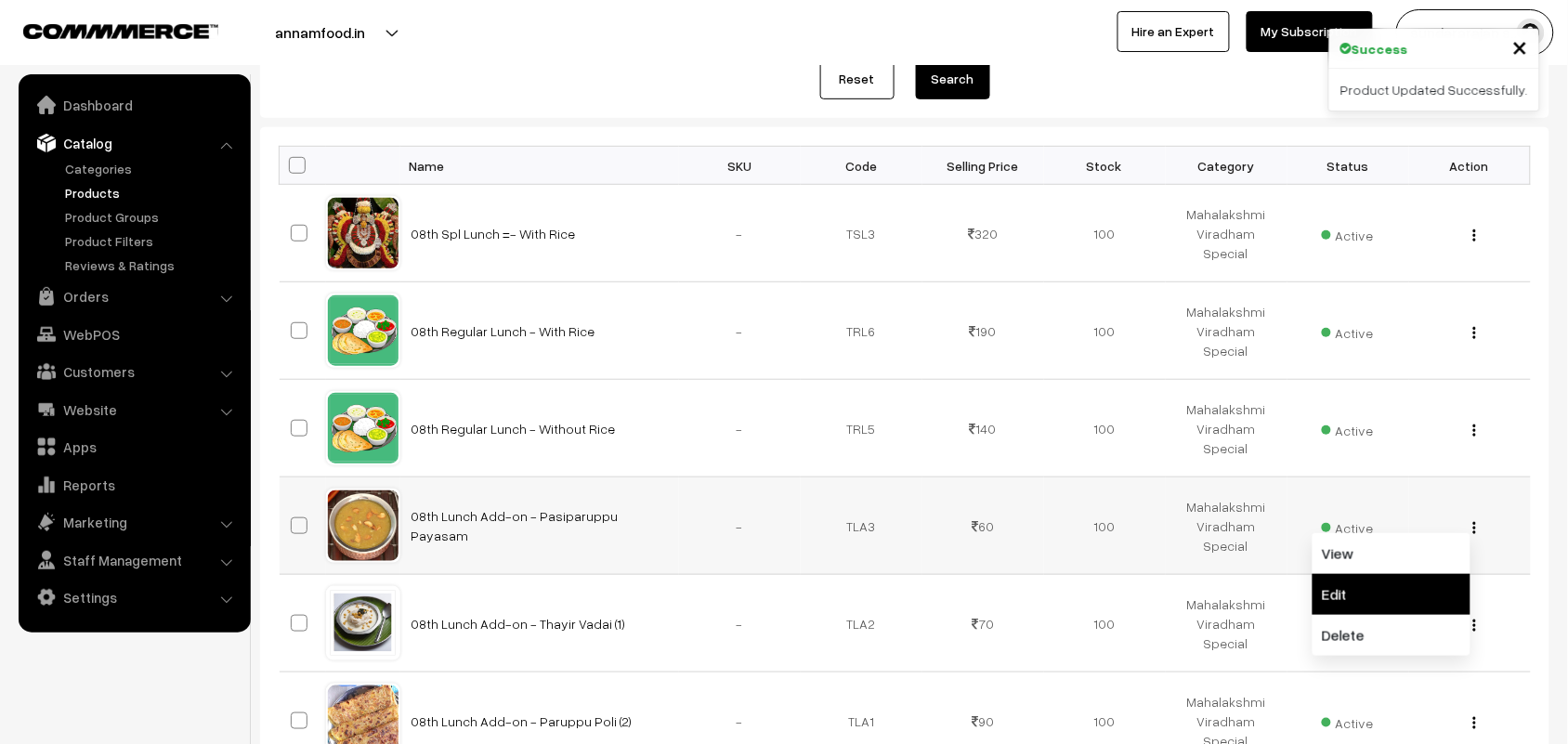 click on "Edit" at bounding box center [1392, 594] 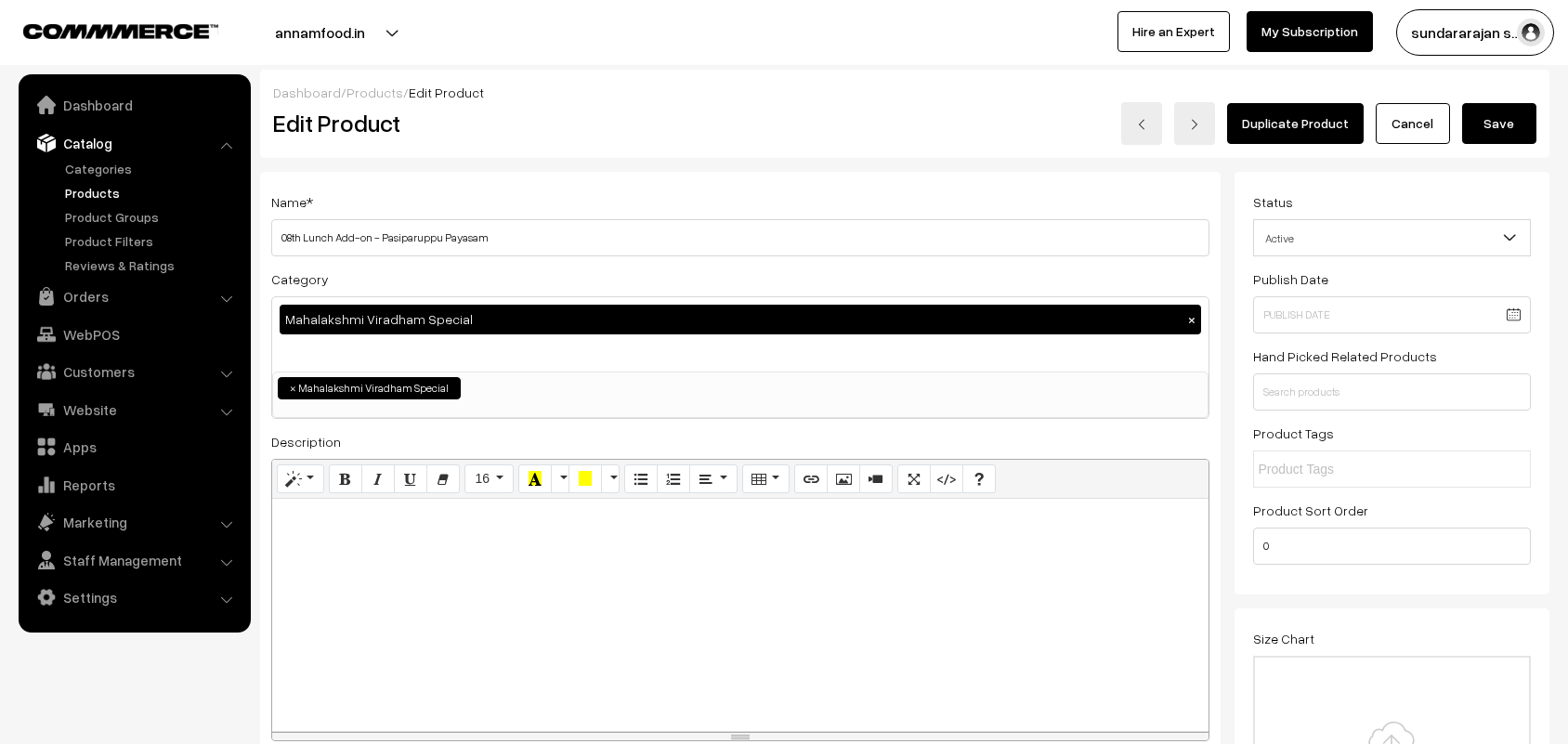 scroll, scrollTop: 0, scrollLeft: 0, axis: both 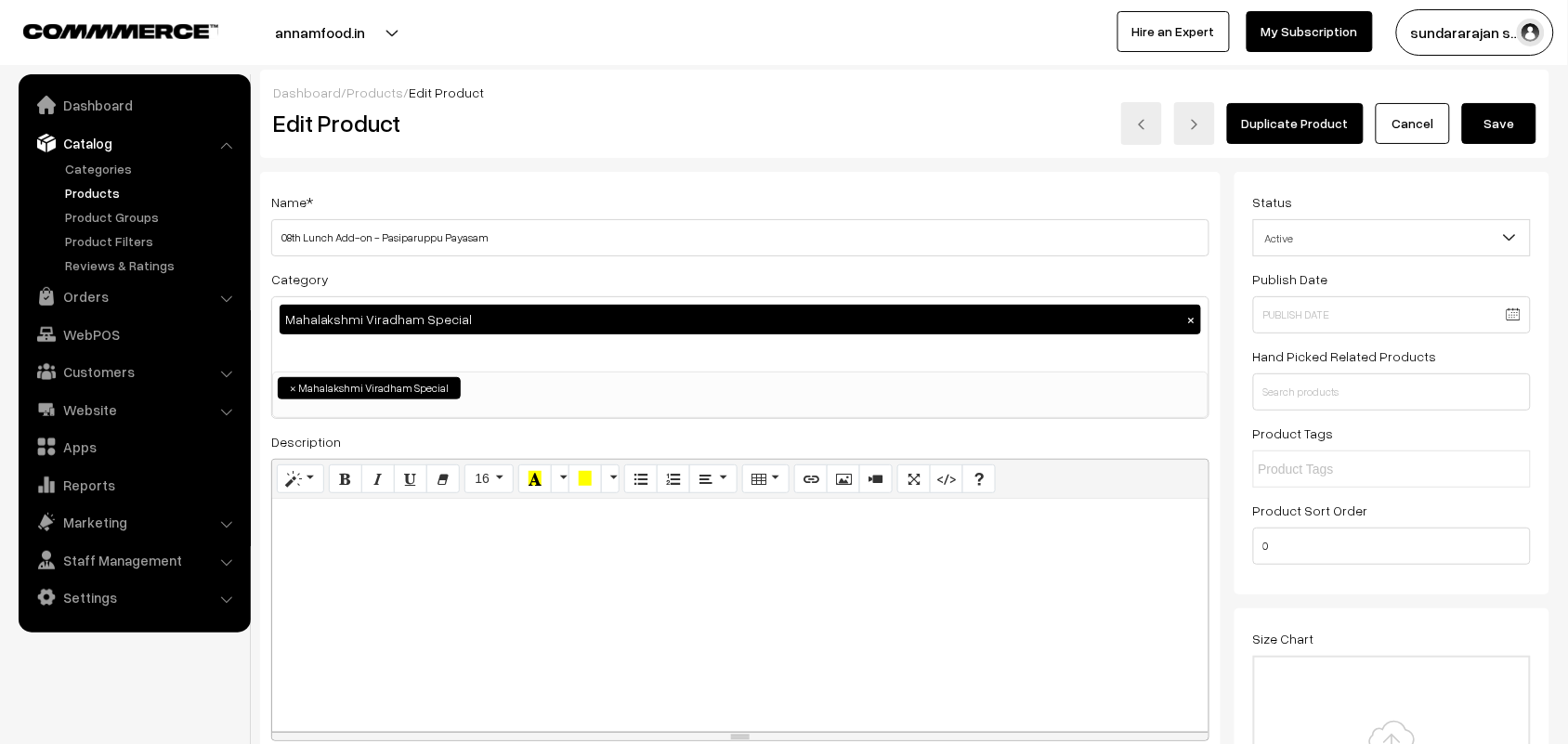 click on "Name  *
08th Lunch Add-on - [PRODUCT]
Category
[PRODUCT] ×
[PRODUCT]
[PRODUCT]
[PRODUCT]
[PRODUCT] & [PRODUCT] & [PRODUCT]
[PRODUCT] & [PRODUCT] & [PRODUCT] > 06th Wednesday   [PRODUCT]
[PRODUCT] & [PRODUCT] & [PRODUCT] > 06th Wednesday  [PRODUCT] [PRODUCT] & [PRODUCT] & [PRODUCT] > 06th Wednesday [PRODUCT]" at bounding box center [905, 1324] 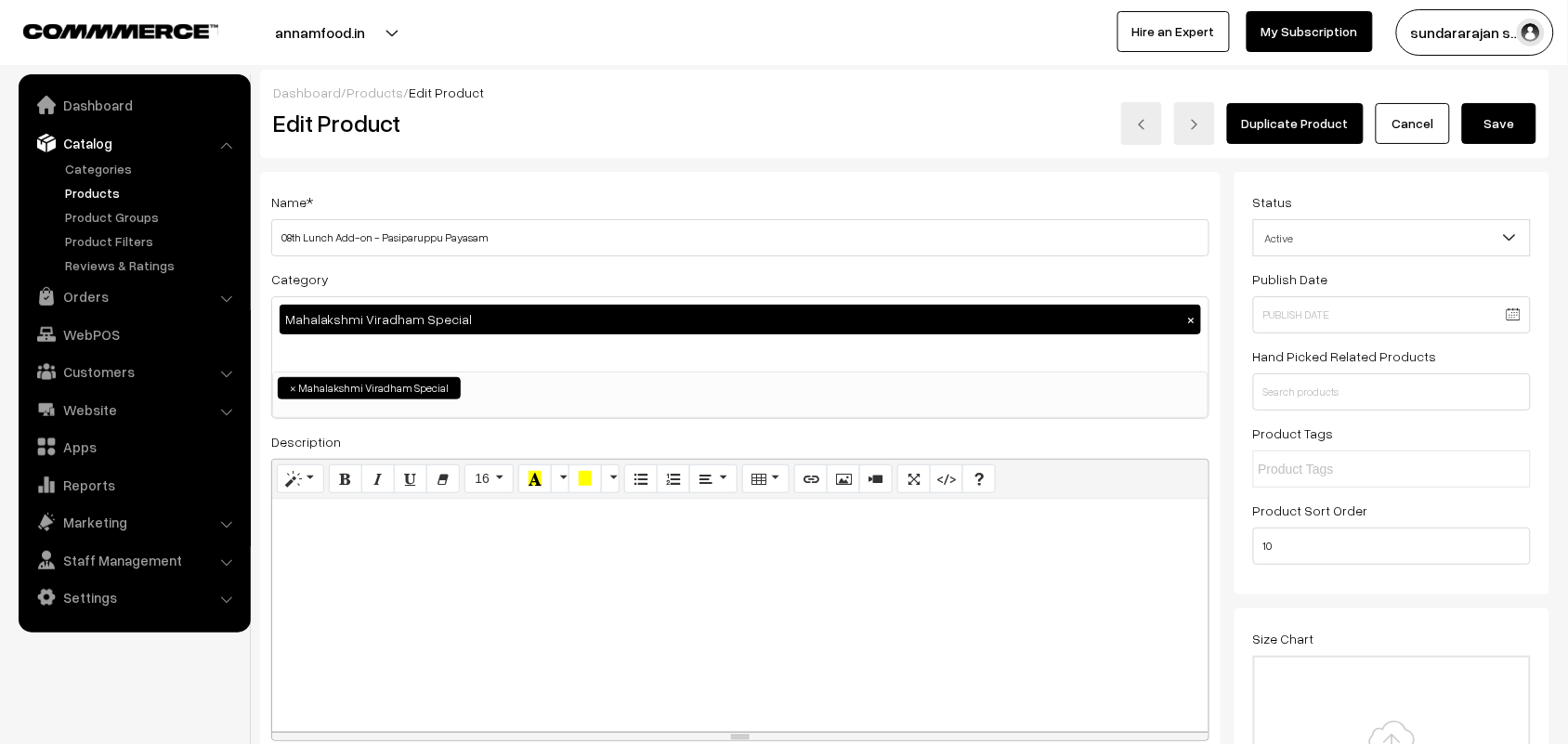 type on "10" 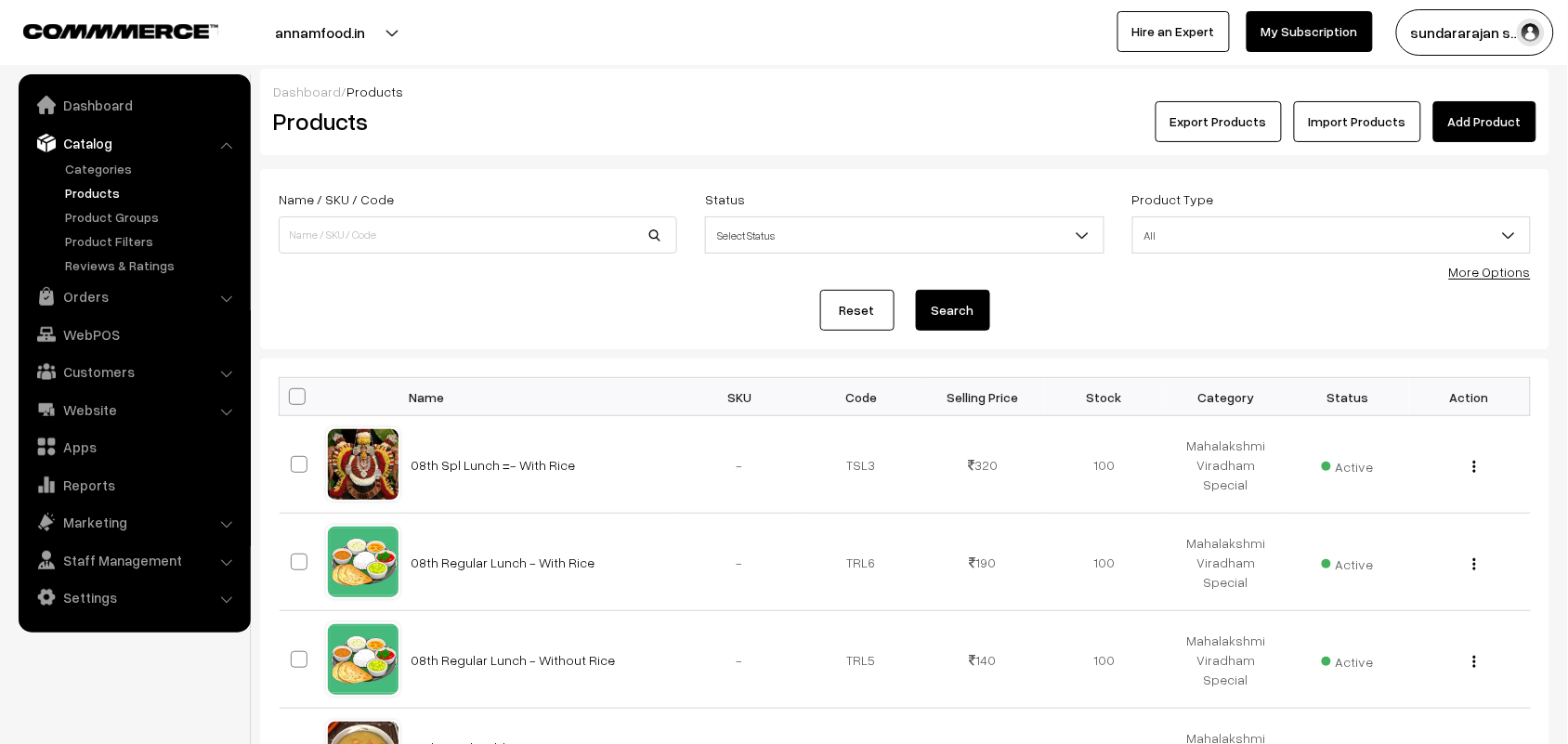 scroll, scrollTop: 0, scrollLeft: 0, axis: both 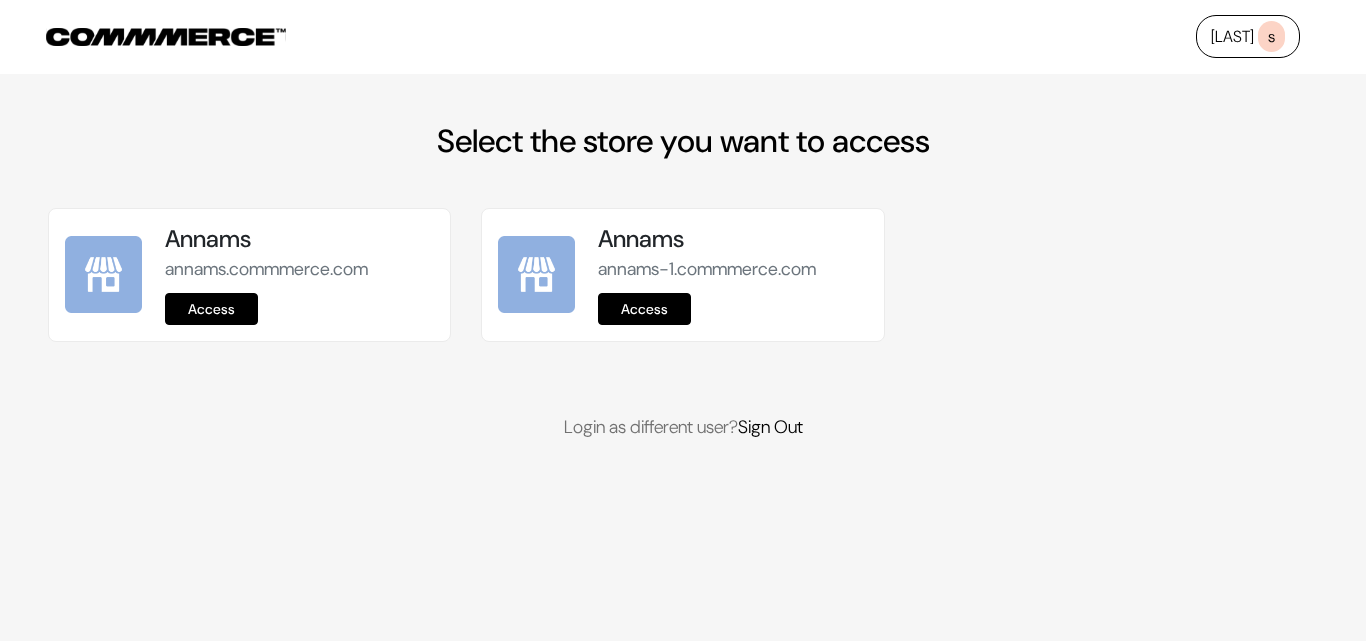 click on "Access" at bounding box center [211, 309] 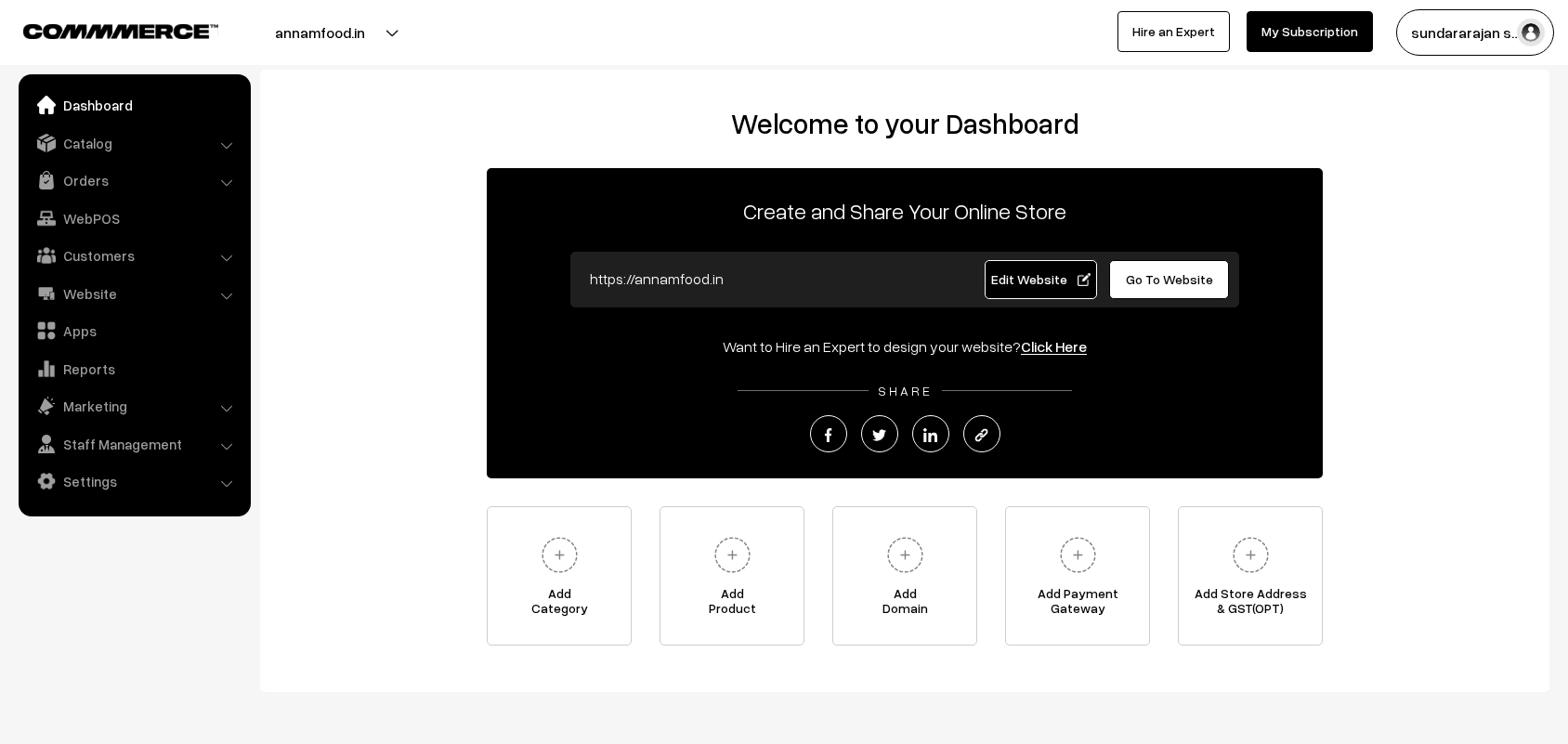 scroll, scrollTop: 0, scrollLeft: 0, axis: both 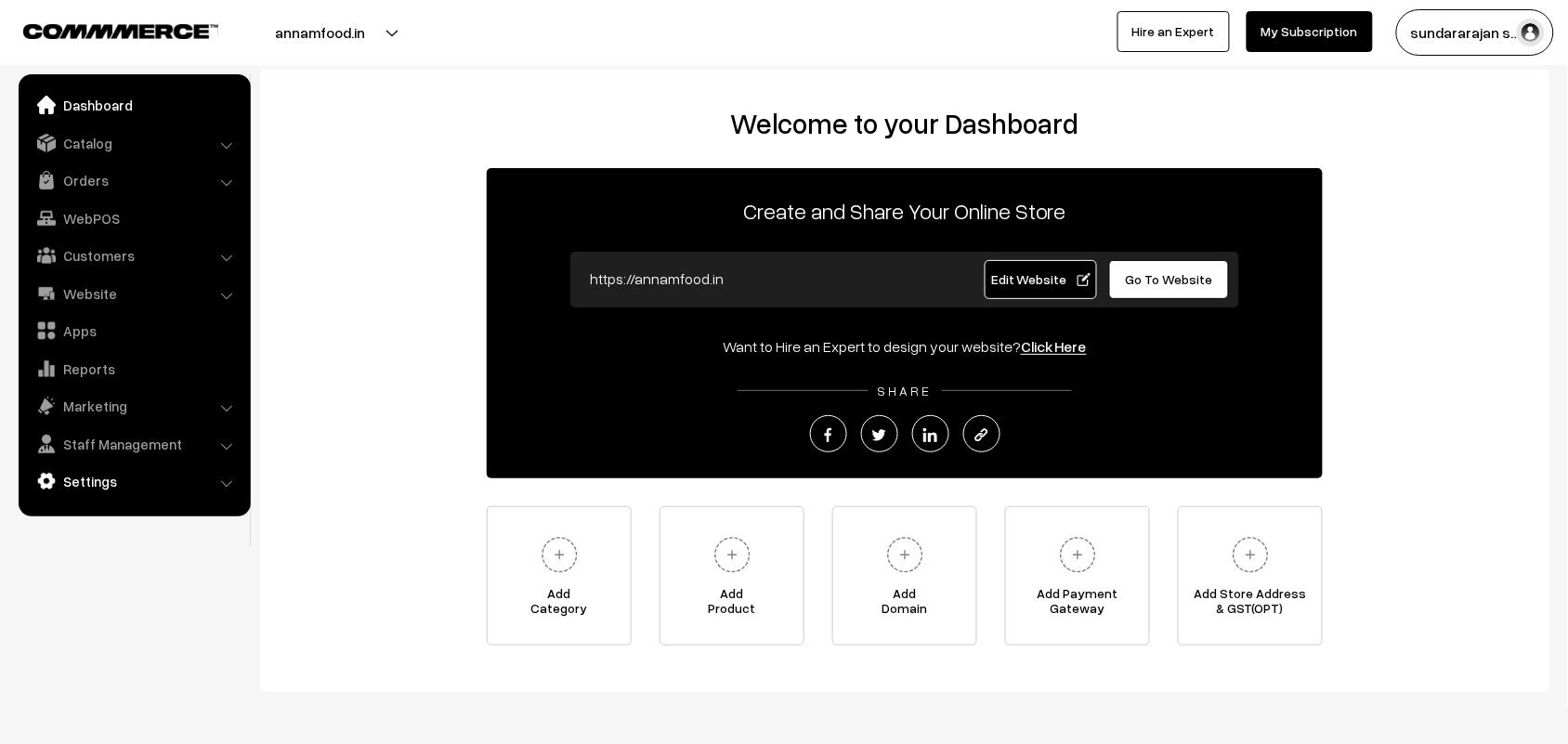 click on "Settings" at bounding box center [134, 481] 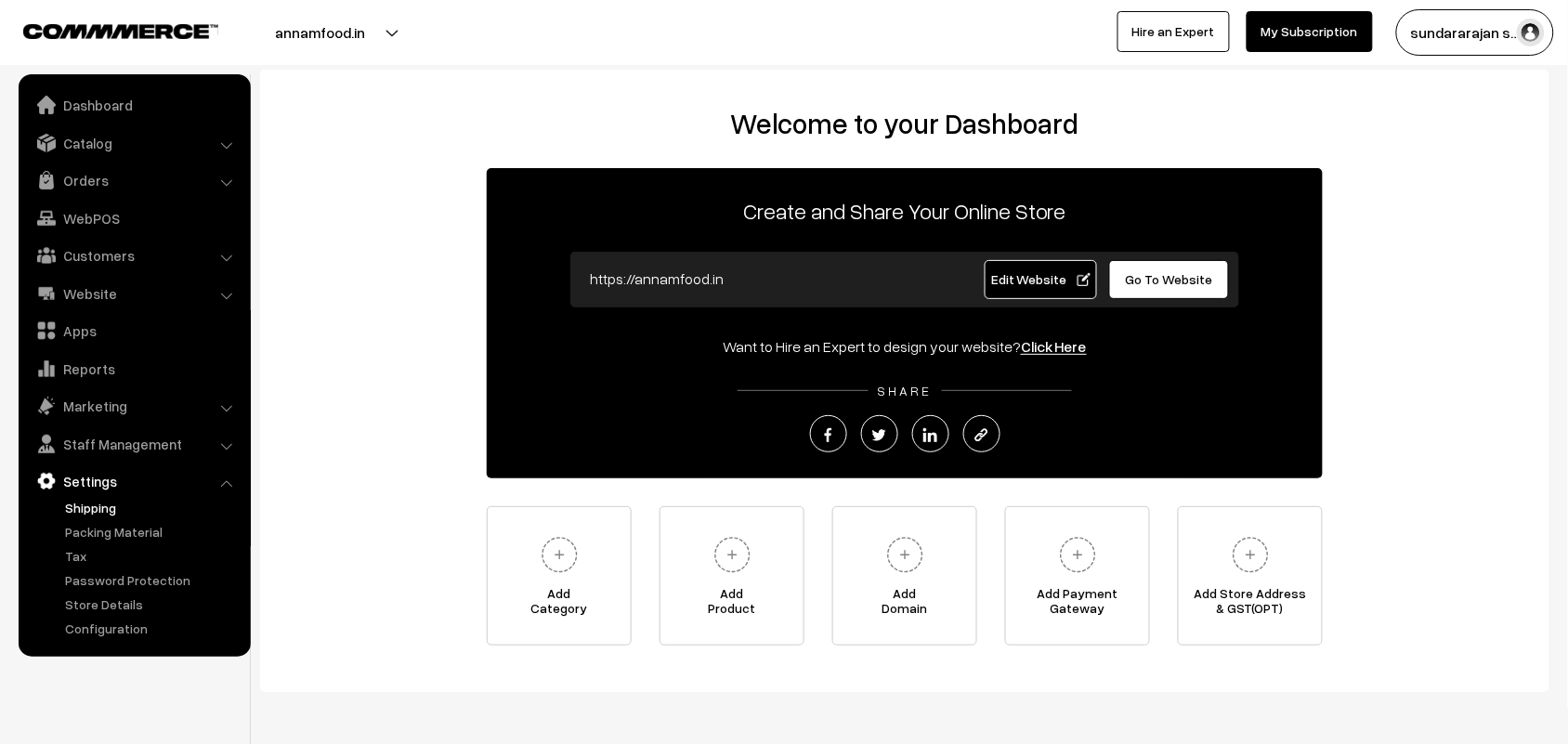 click on "Shipping" at bounding box center (152, 507) 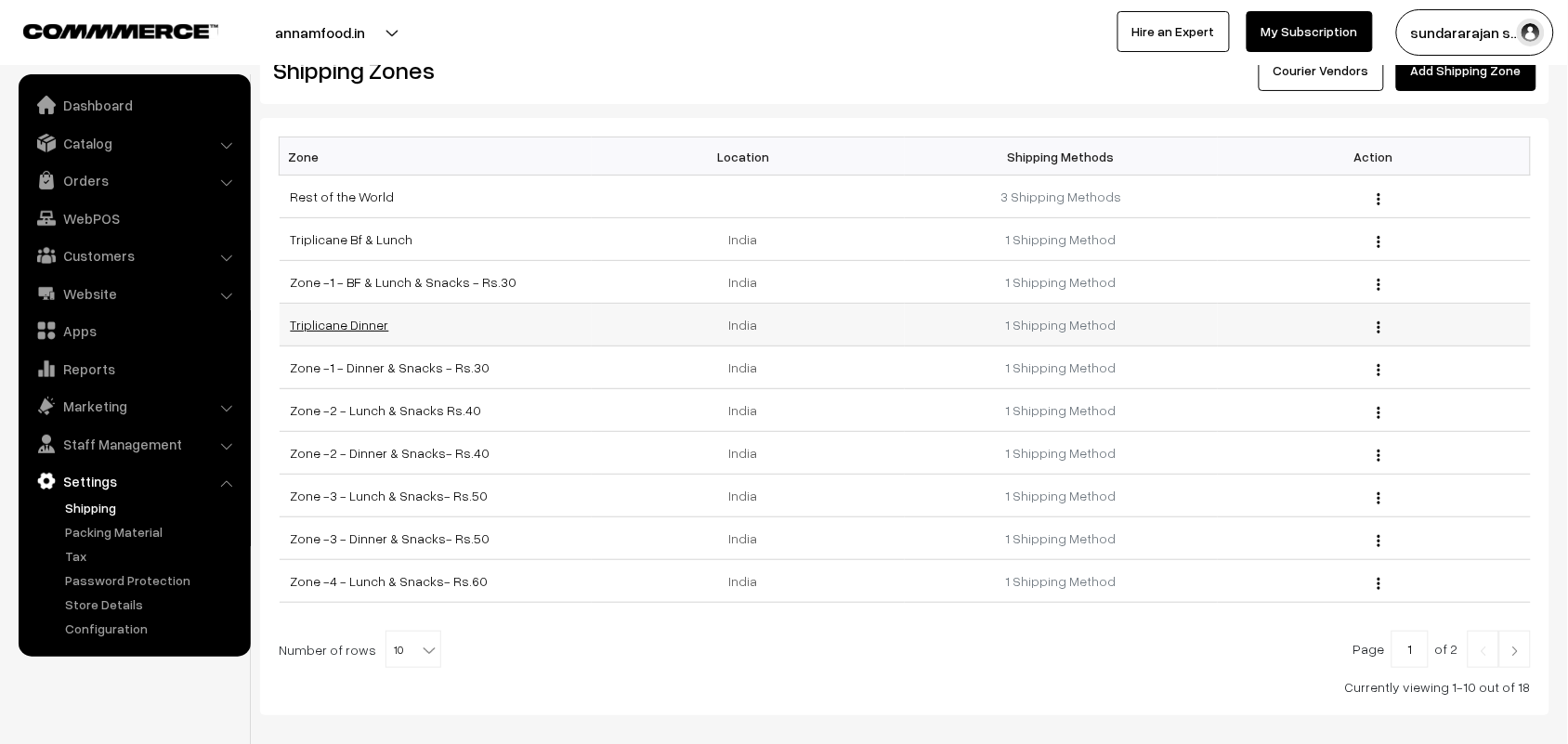scroll, scrollTop: 0, scrollLeft: 0, axis: both 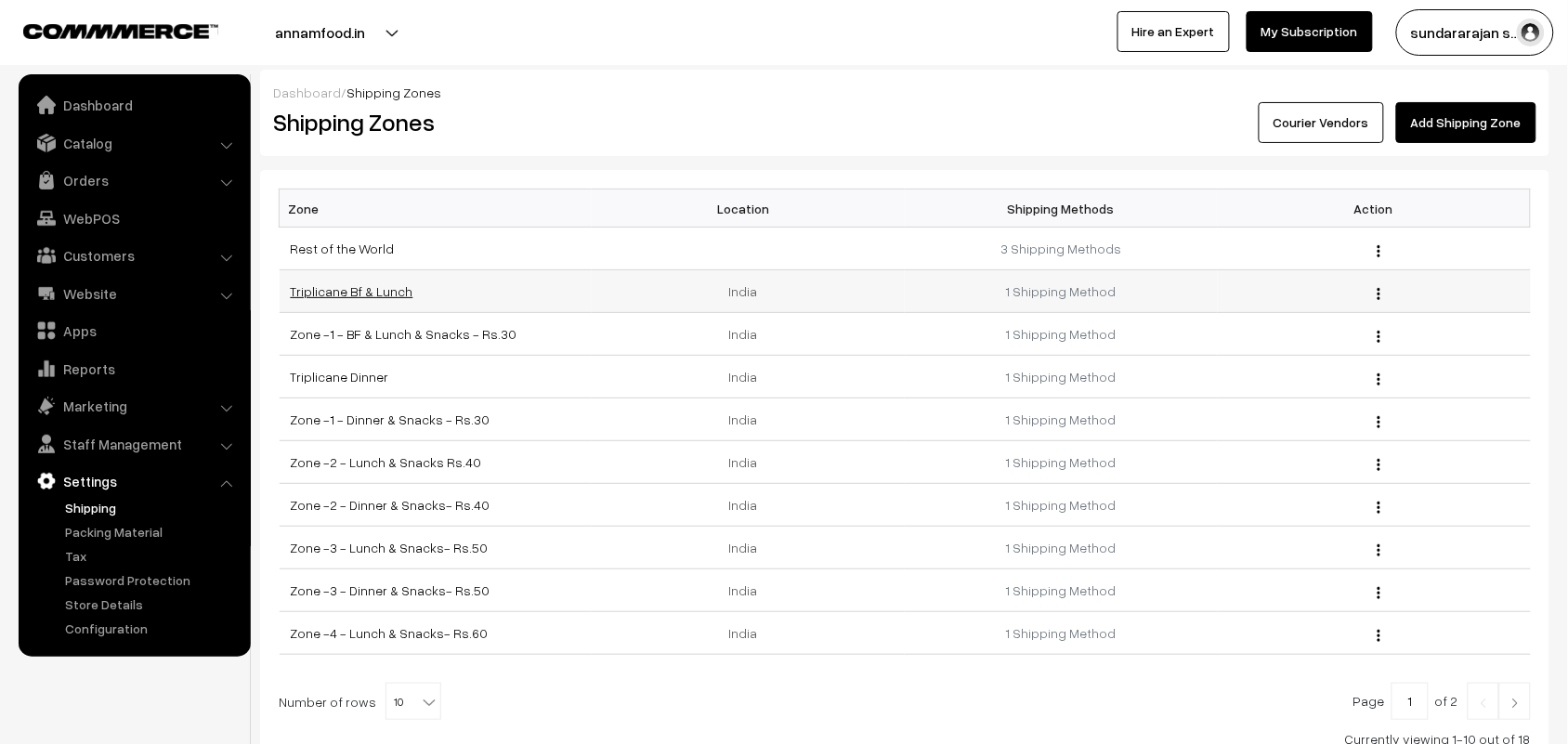 click on "Triplicane Bf & Lunch" at bounding box center [352, 291] 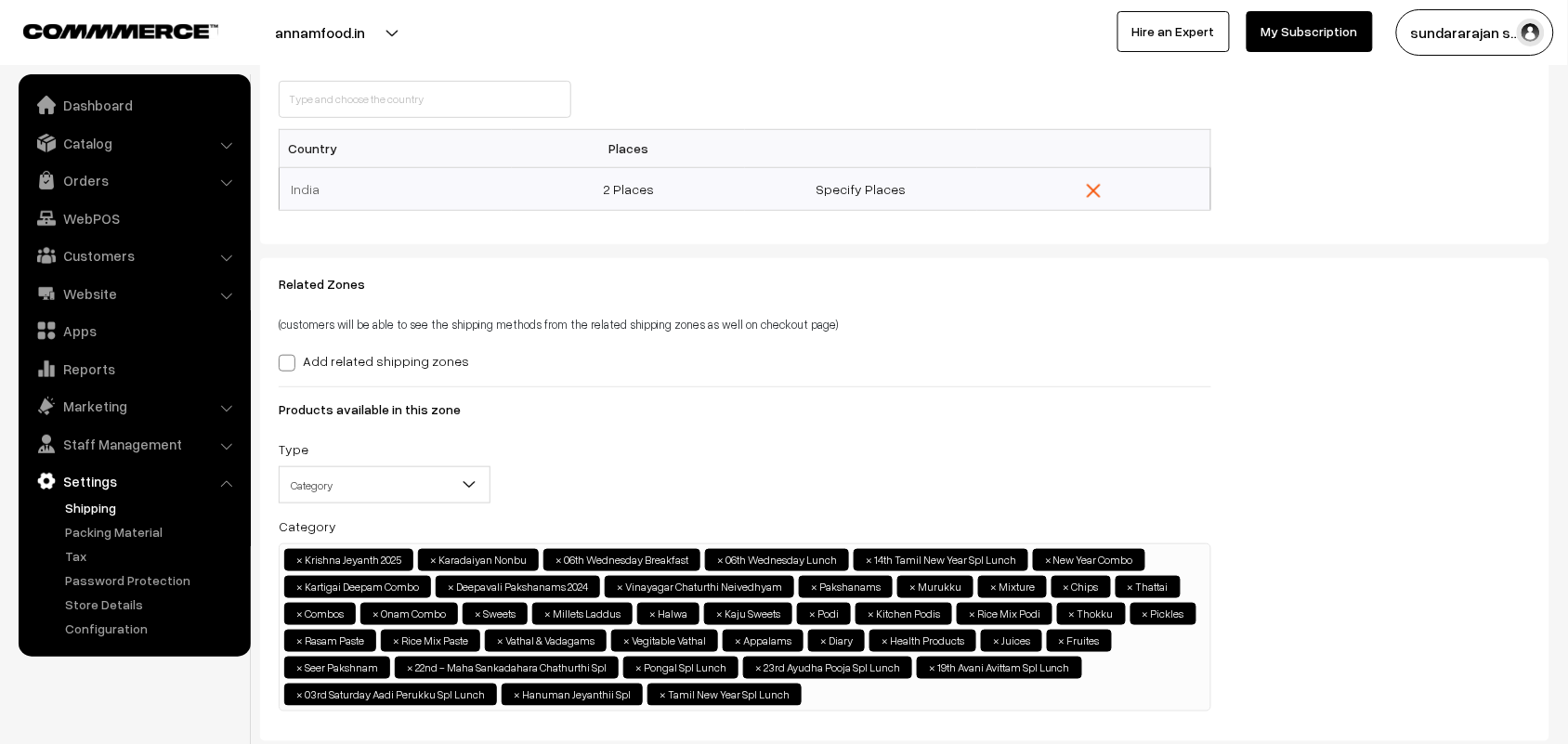 scroll, scrollTop: 277, scrollLeft: 0, axis: vertical 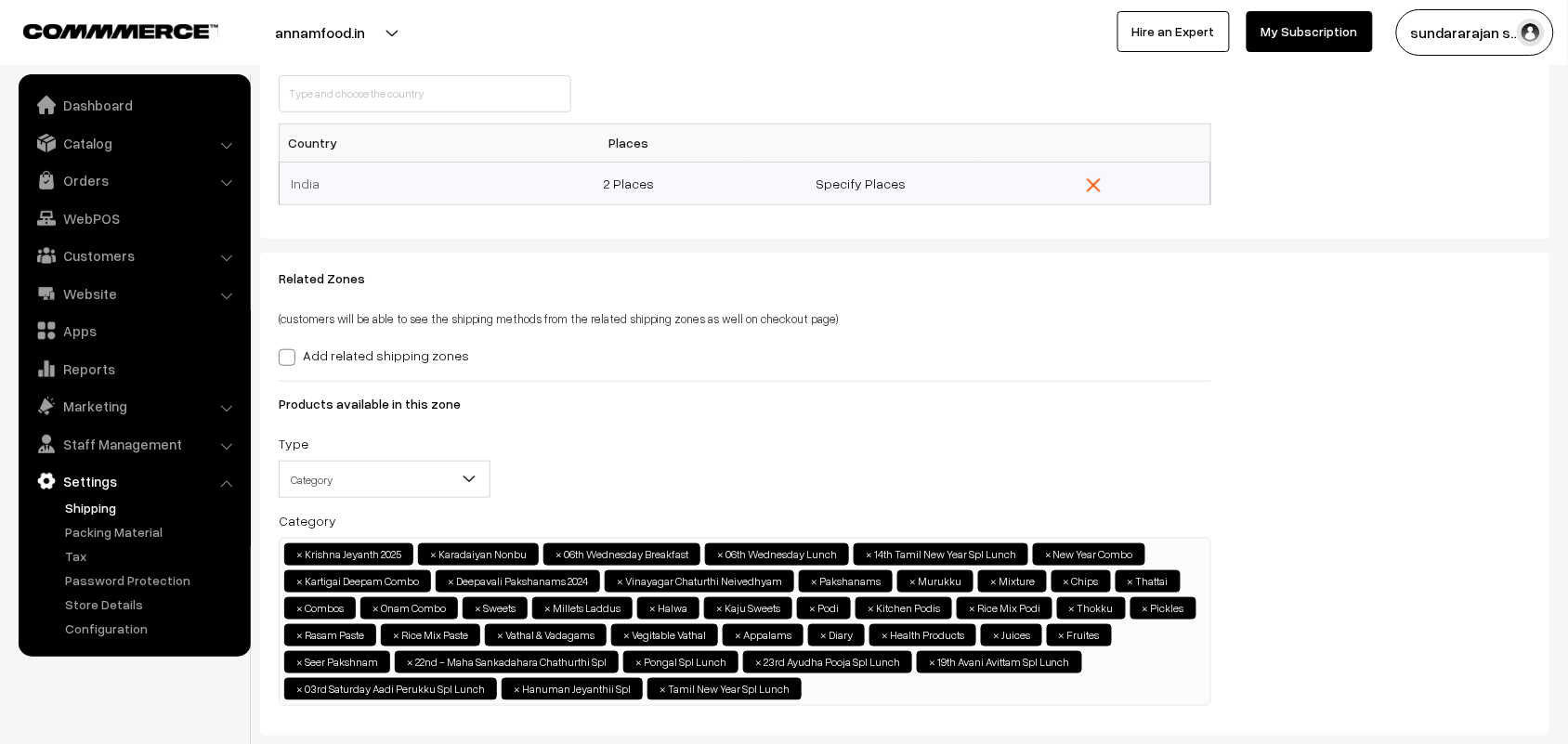 click on "×
Krishna Jeyanth 2025                                                     ×
Karadaiyan Nonbu                                                     ×
06th Wednesday   Breakfast                                                     ×
06th Wednesday  Lunch                                                     ×
14th Tamil New Year Spl Lunch                                                     ×
New Year Combo                                                     ×
Kartigai Deepam Combo                                                     × × × × × × × × × × × × × × × × × × × × ×" at bounding box center (745, 620) 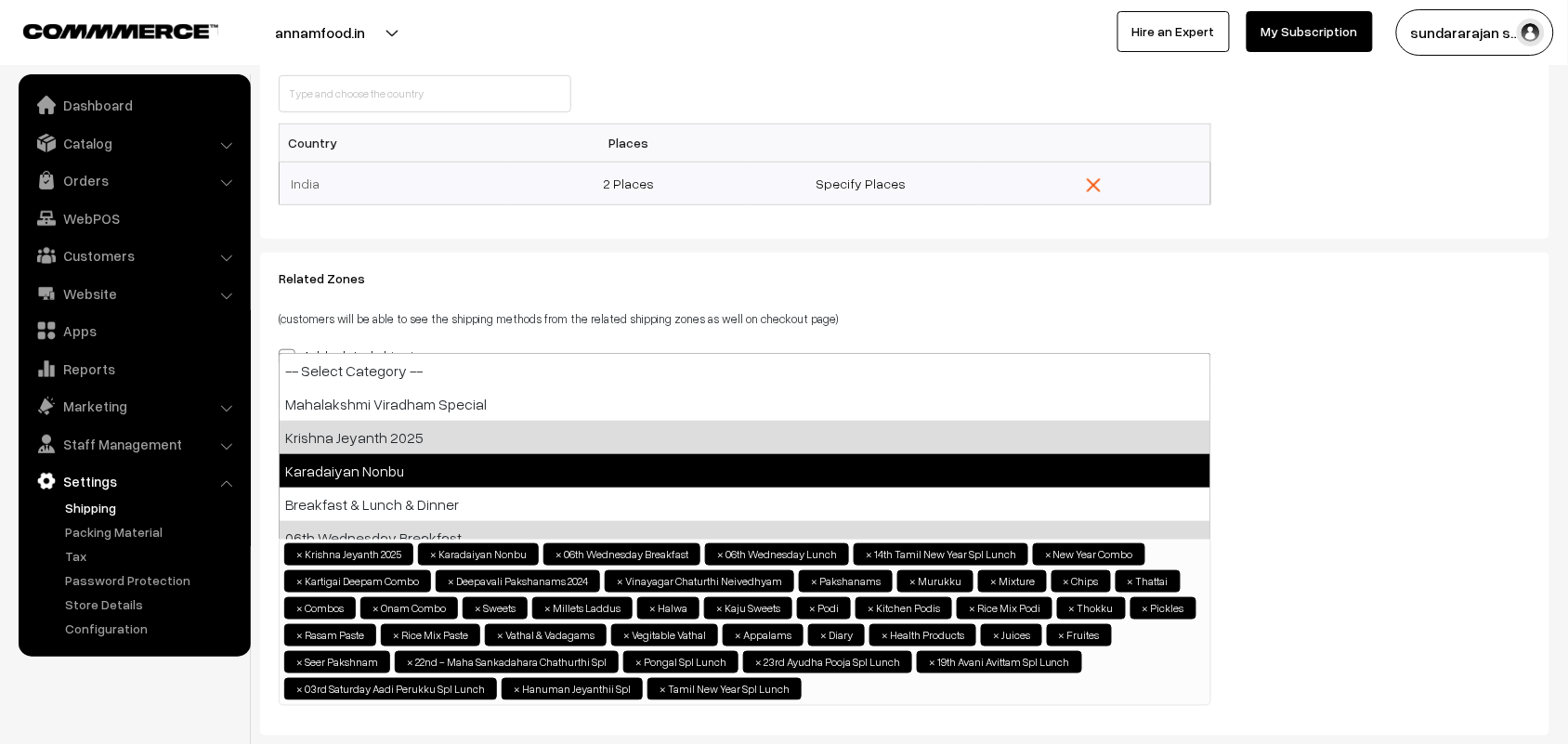 click on "Related Zones
(customers will be able to see the shipping methods from the related shipping zones as well  on checkout page)
Add related shipping zones
Shipping Zones
Zone -1  - BF & Lunch & Snacks - Rs.30
Triplicane Dinner
Zone -1  - Dinner & Snacks -  Rs.30
Zone -2 - Lunch & Snacks   Rs.40 Zone -2 - Dinner & Snacks- Rs.40 [CITY] [AREA] Type ×" at bounding box center [905, 494] 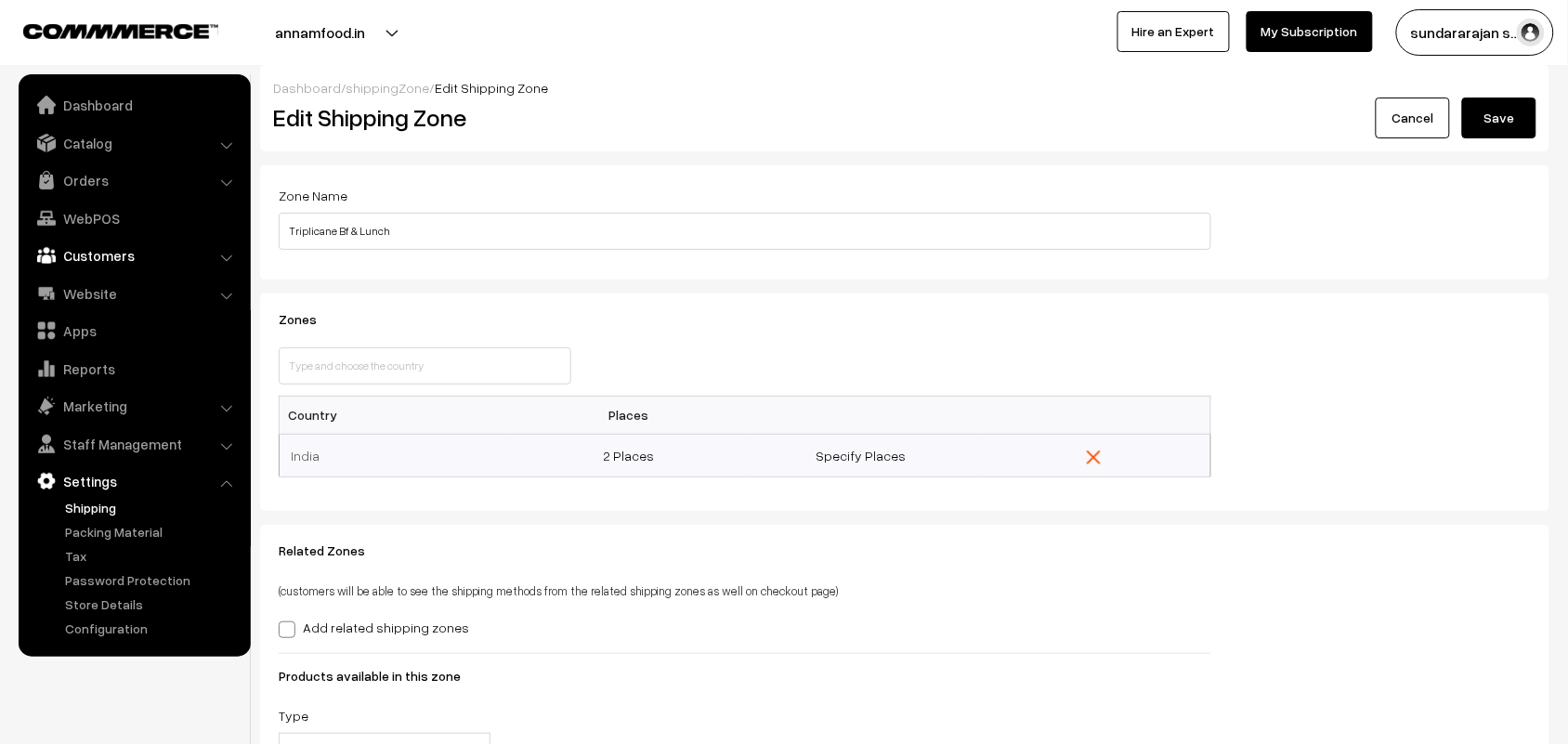 scroll, scrollTop: 0, scrollLeft: 0, axis: both 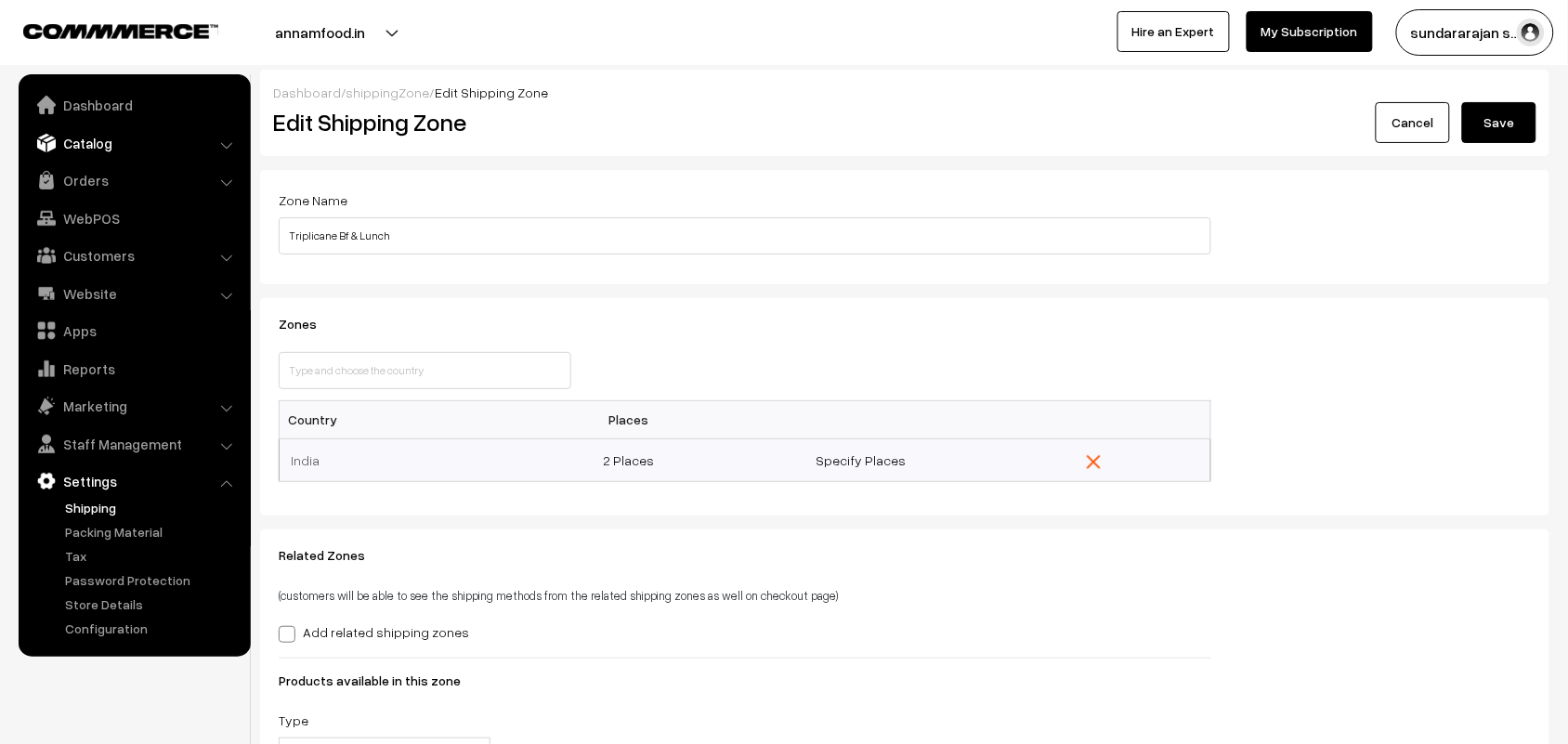 click on "Catalog" at bounding box center (134, 143) 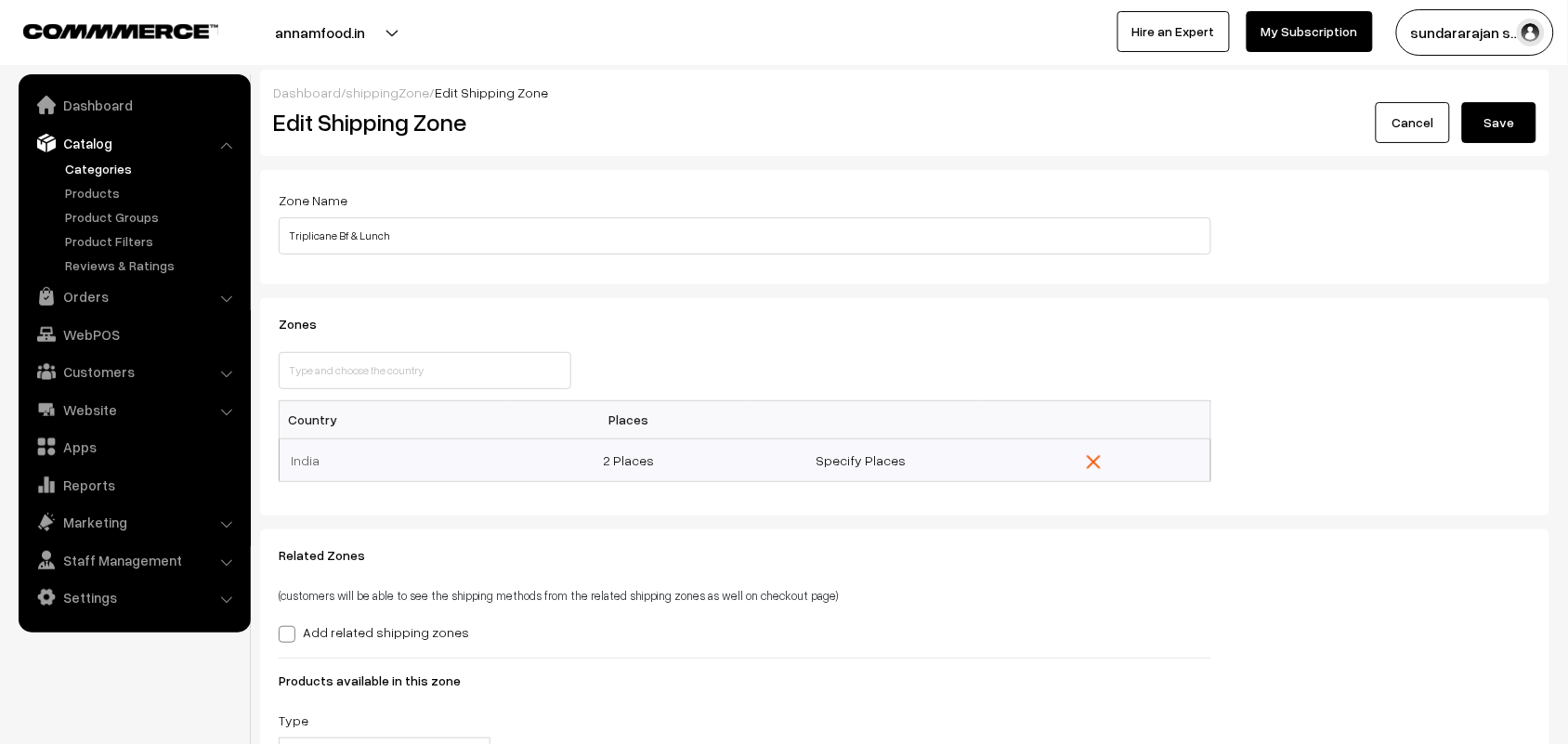 click on "Categories" at bounding box center [152, 168] 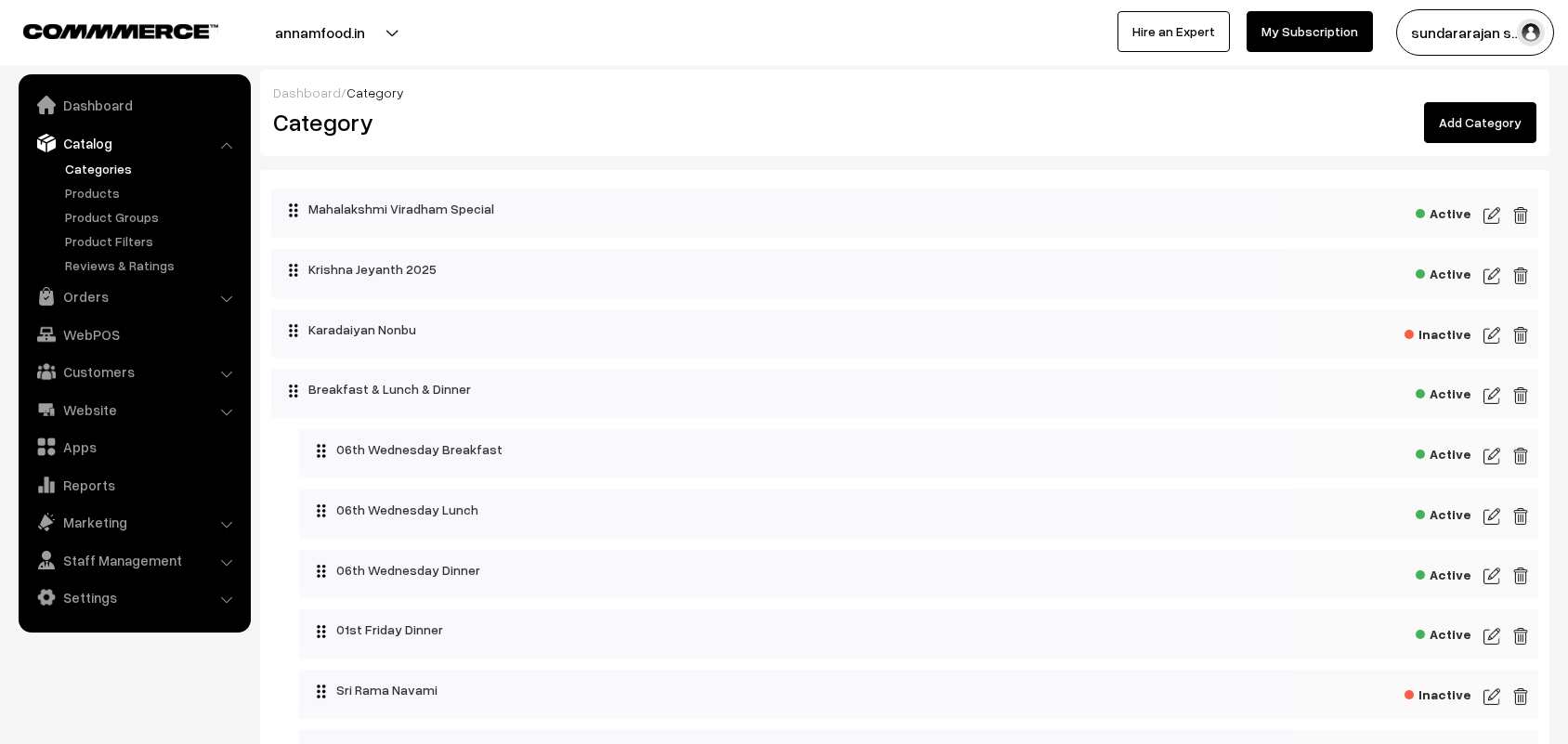 scroll, scrollTop: 0, scrollLeft: 0, axis: both 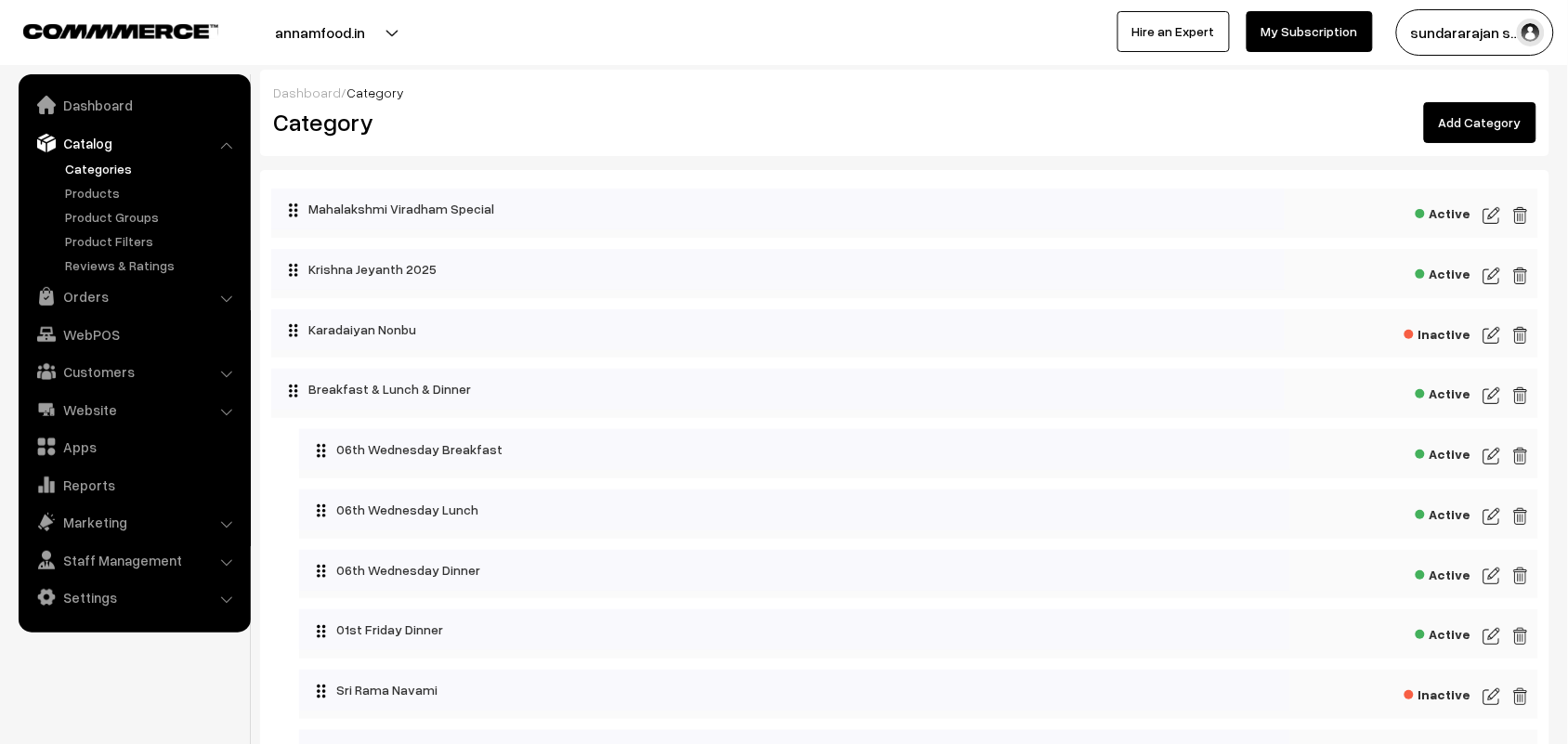 click on "Add Category" at bounding box center [1480, 123] 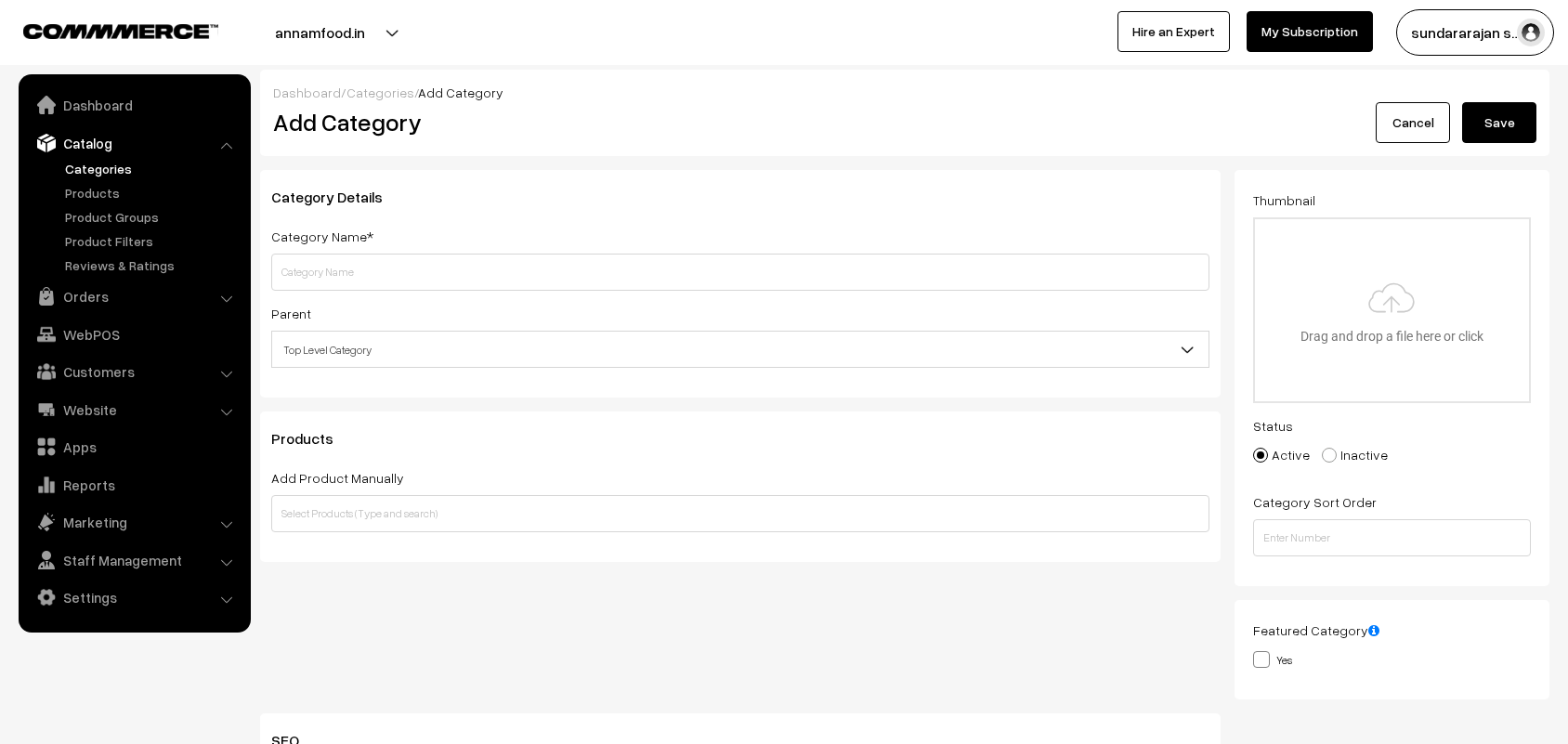 scroll, scrollTop: 0, scrollLeft: 0, axis: both 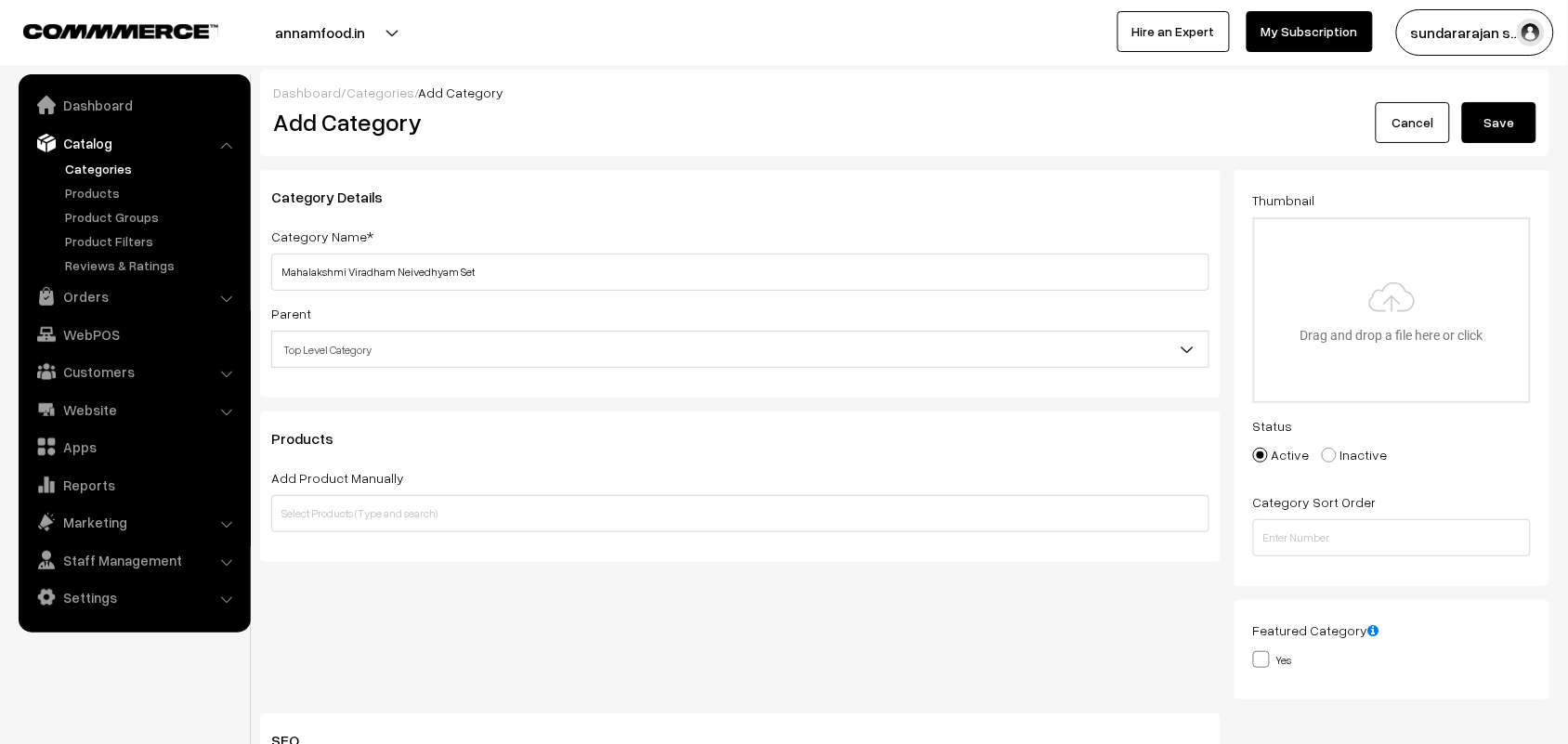 type on "Mahalakshmi Viradham Neivedhyam Set" 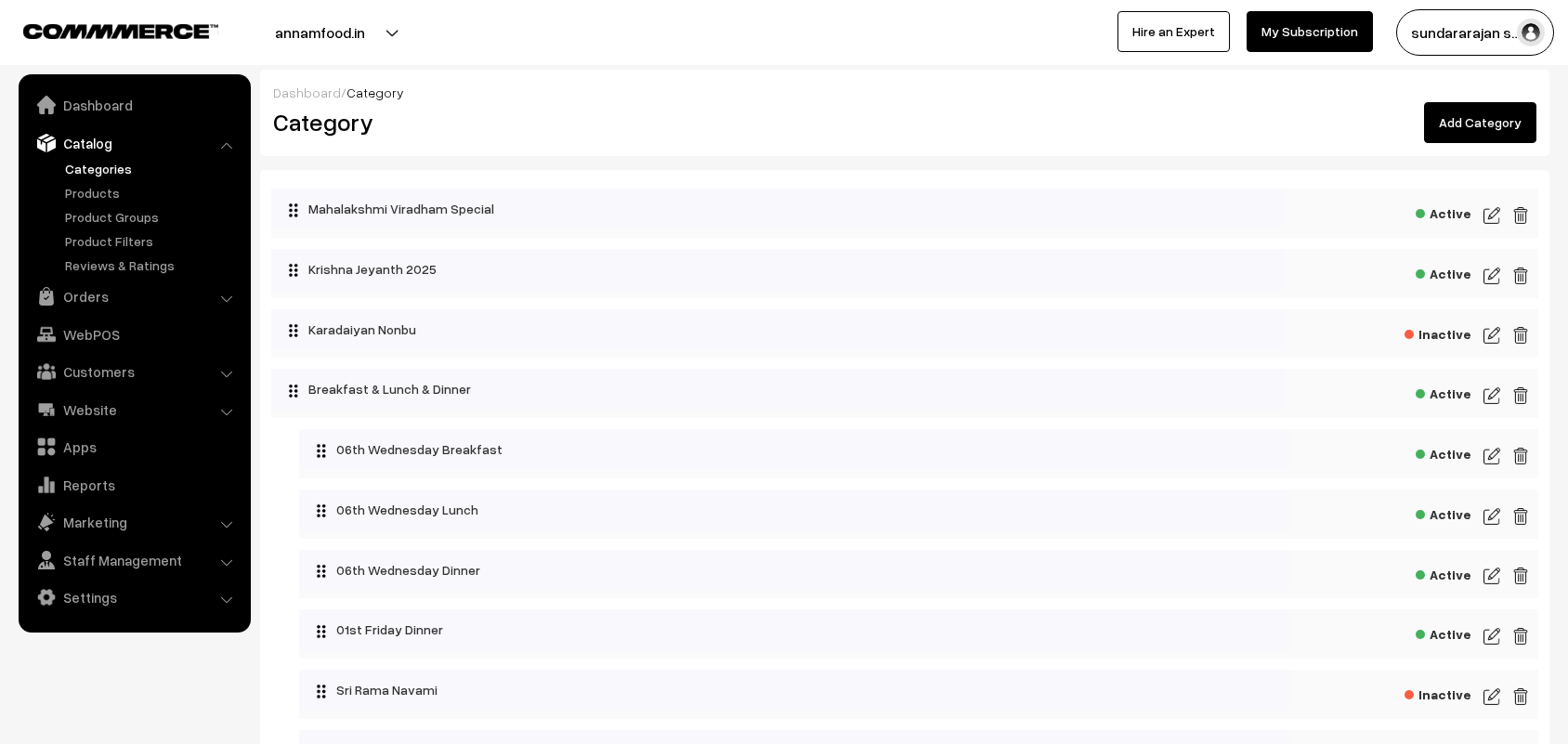 scroll, scrollTop: 0, scrollLeft: 0, axis: both 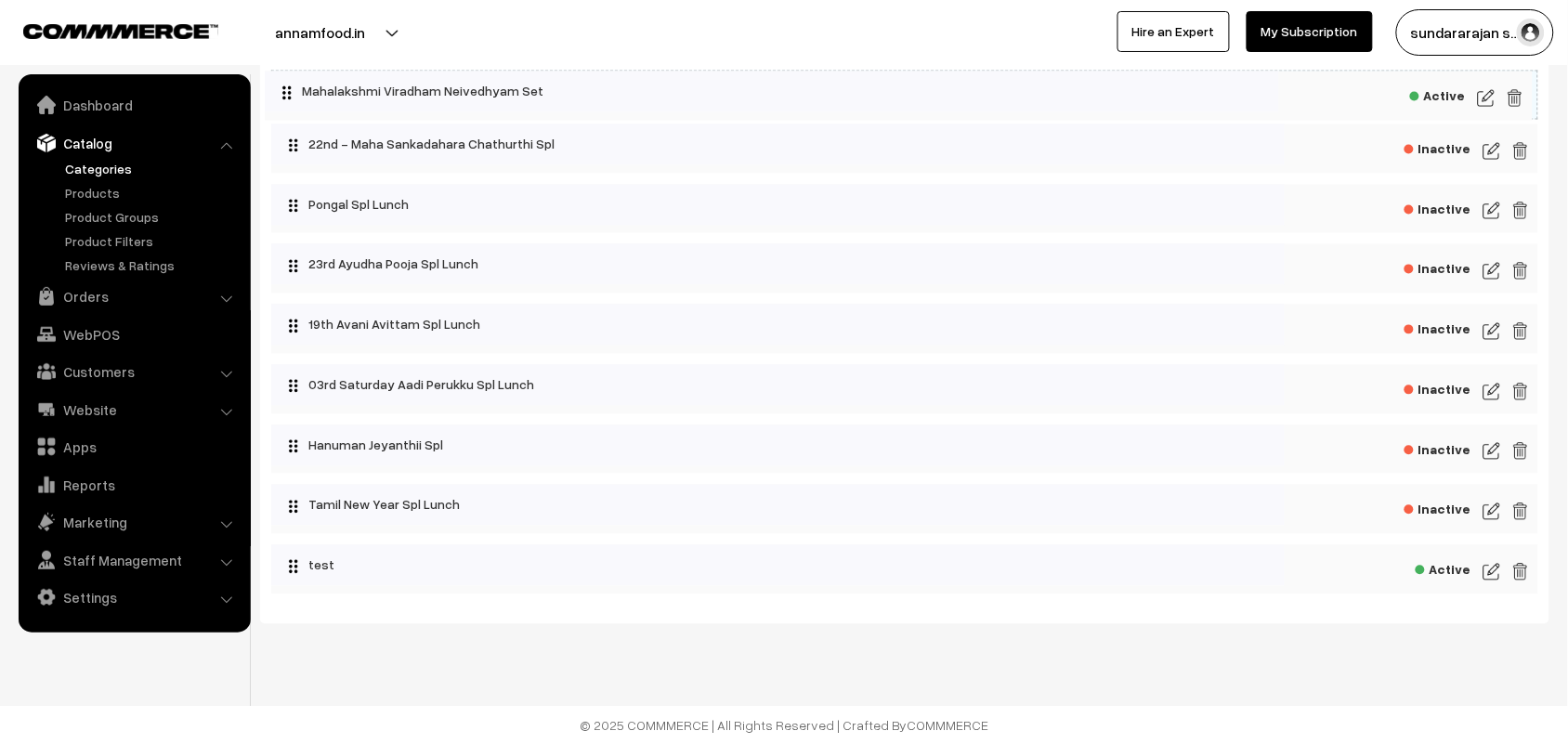 drag, startPoint x: 455, startPoint y: 563, endPoint x: 449, endPoint y: 90, distance: 473.03805 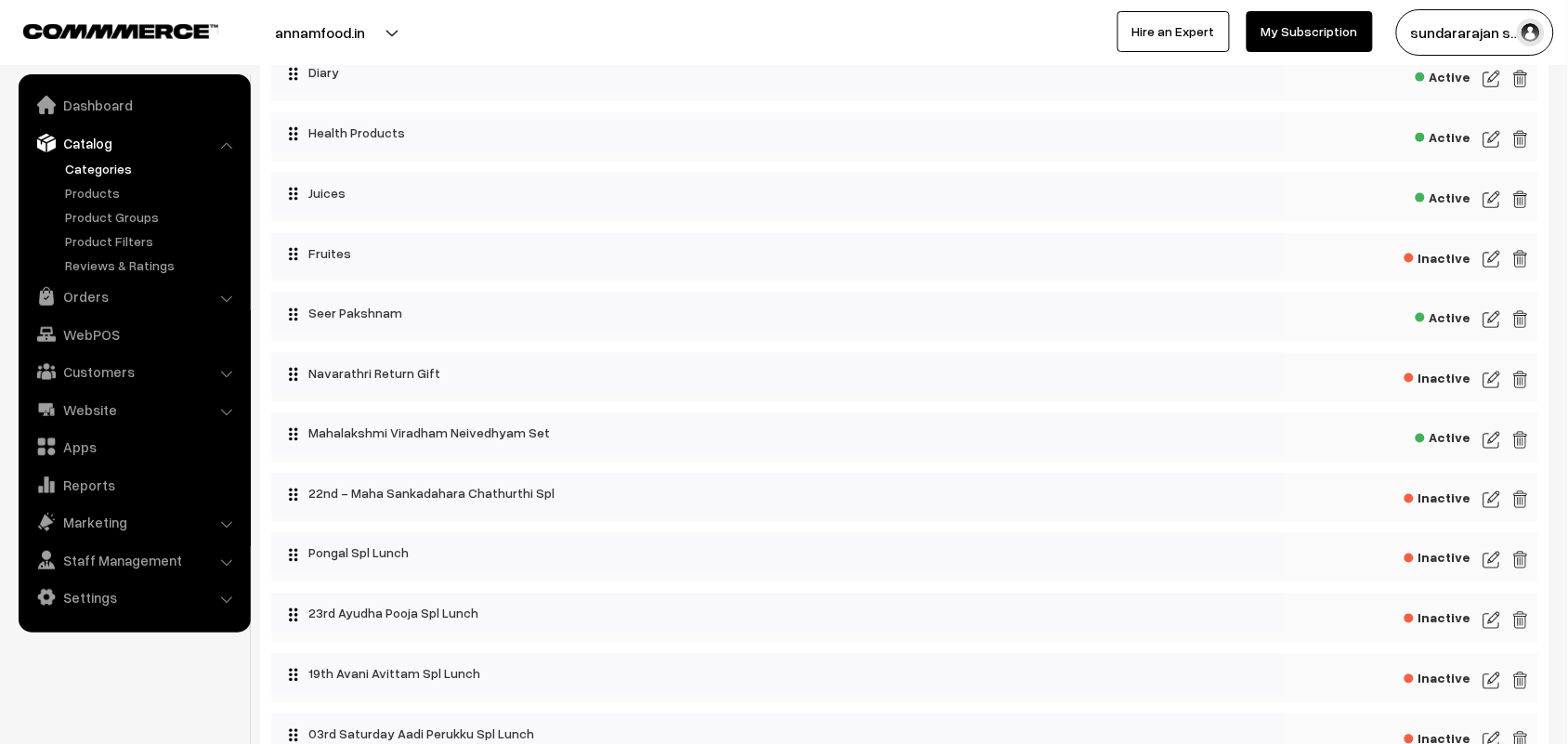 scroll, scrollTop: 2606, scrollLeft: 0, axis: vertical 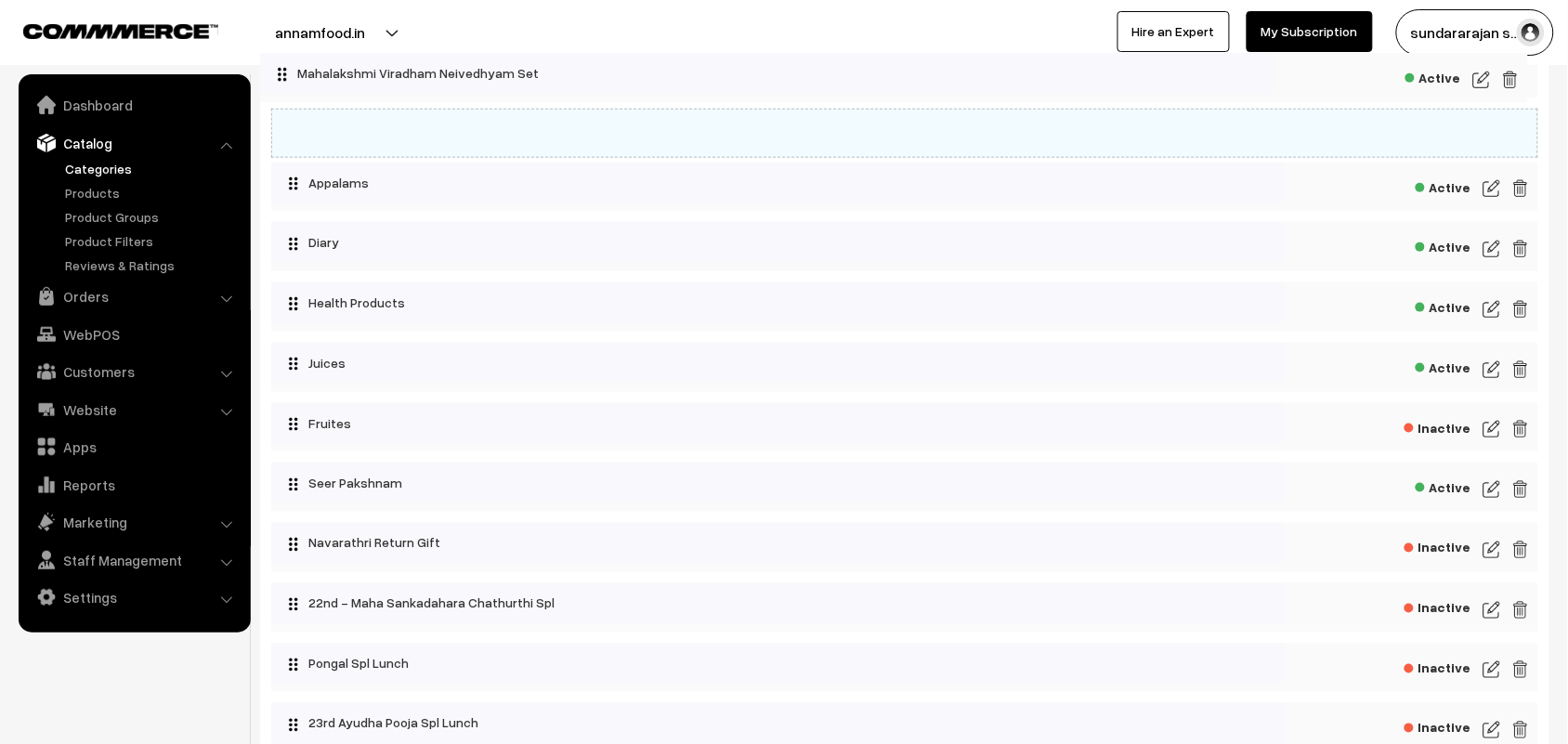 drag, startPoint x: 531, startPoint y: 550, endPoint x: 521, endPoint y: 75, distance: 475.10525 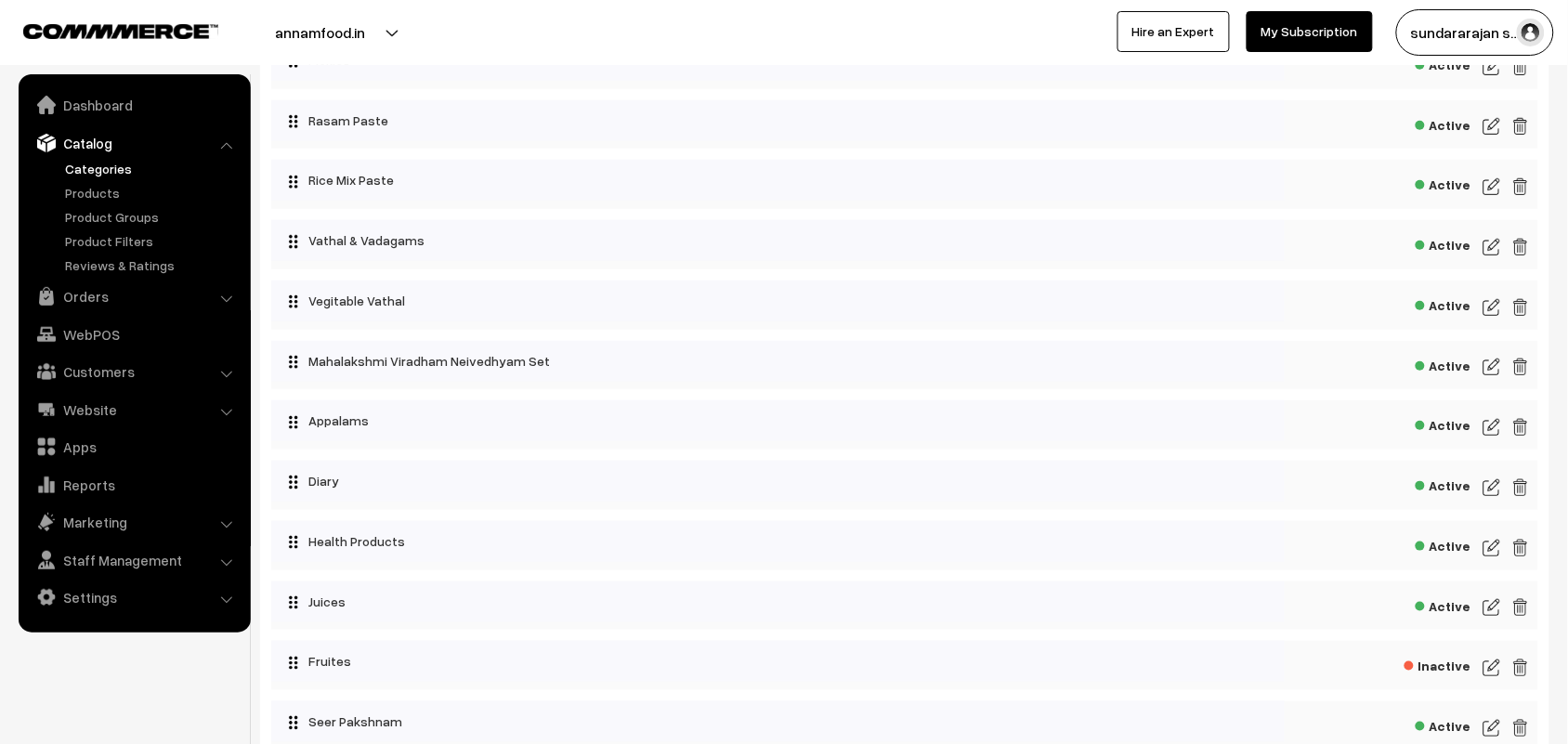 scroll, scrollTop: 2258, scrollLeft: 0, axis: vertical 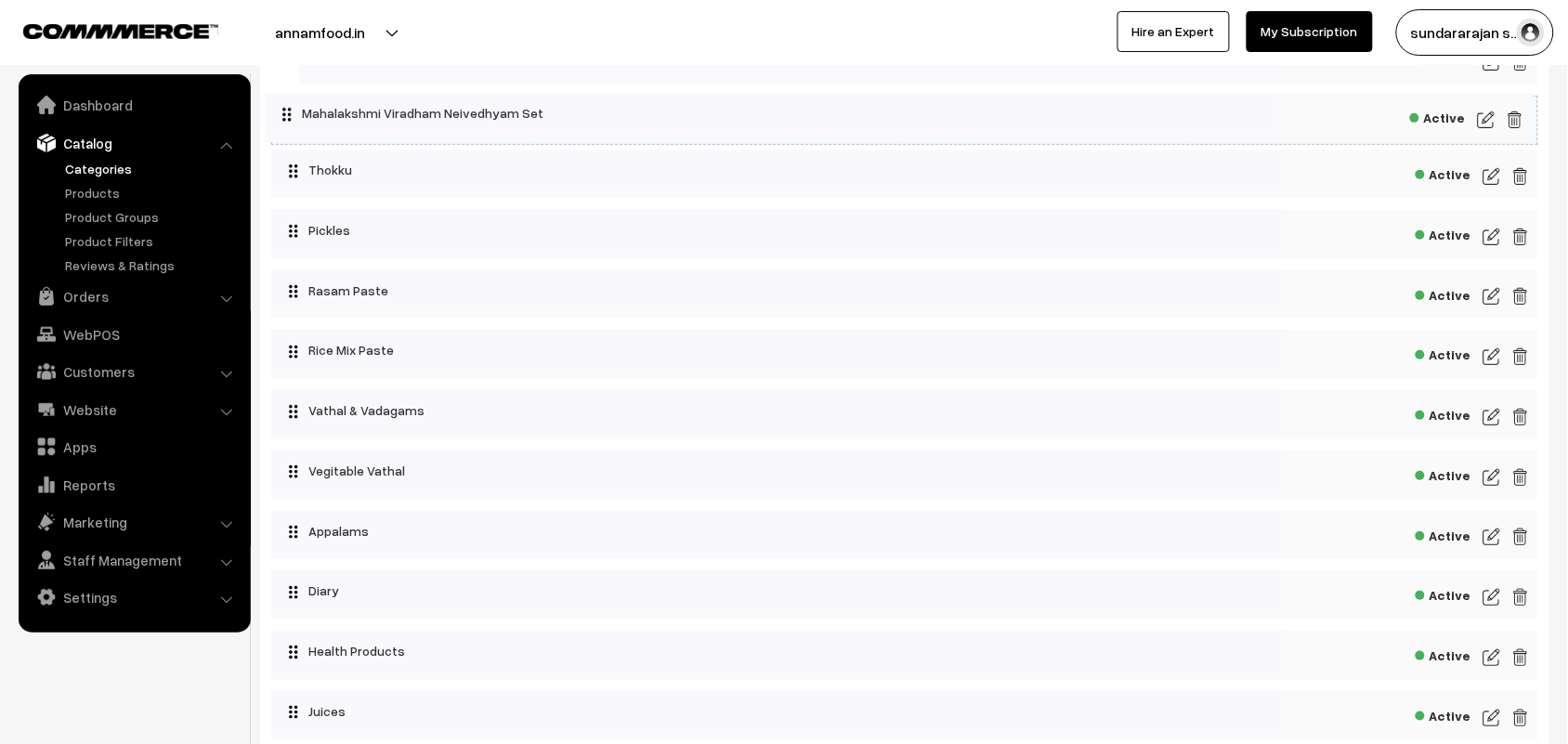 drag, startPoint x: 500, startPoint y: 470, endPoint x: 494, endPoint y: 108, distance: 362.04972 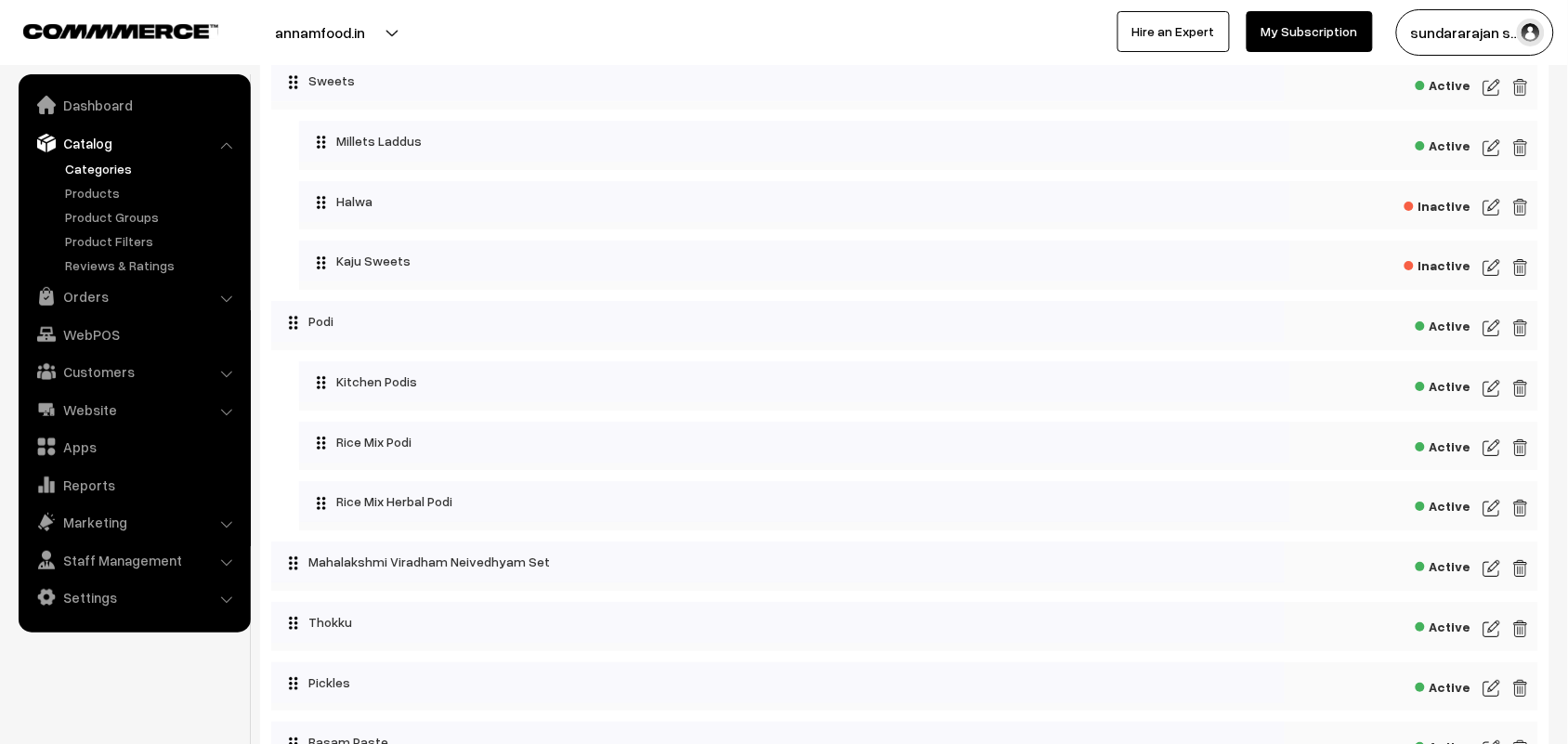 scroll, scrollTop: 1794, scrollLeft: 0, axis: vertical 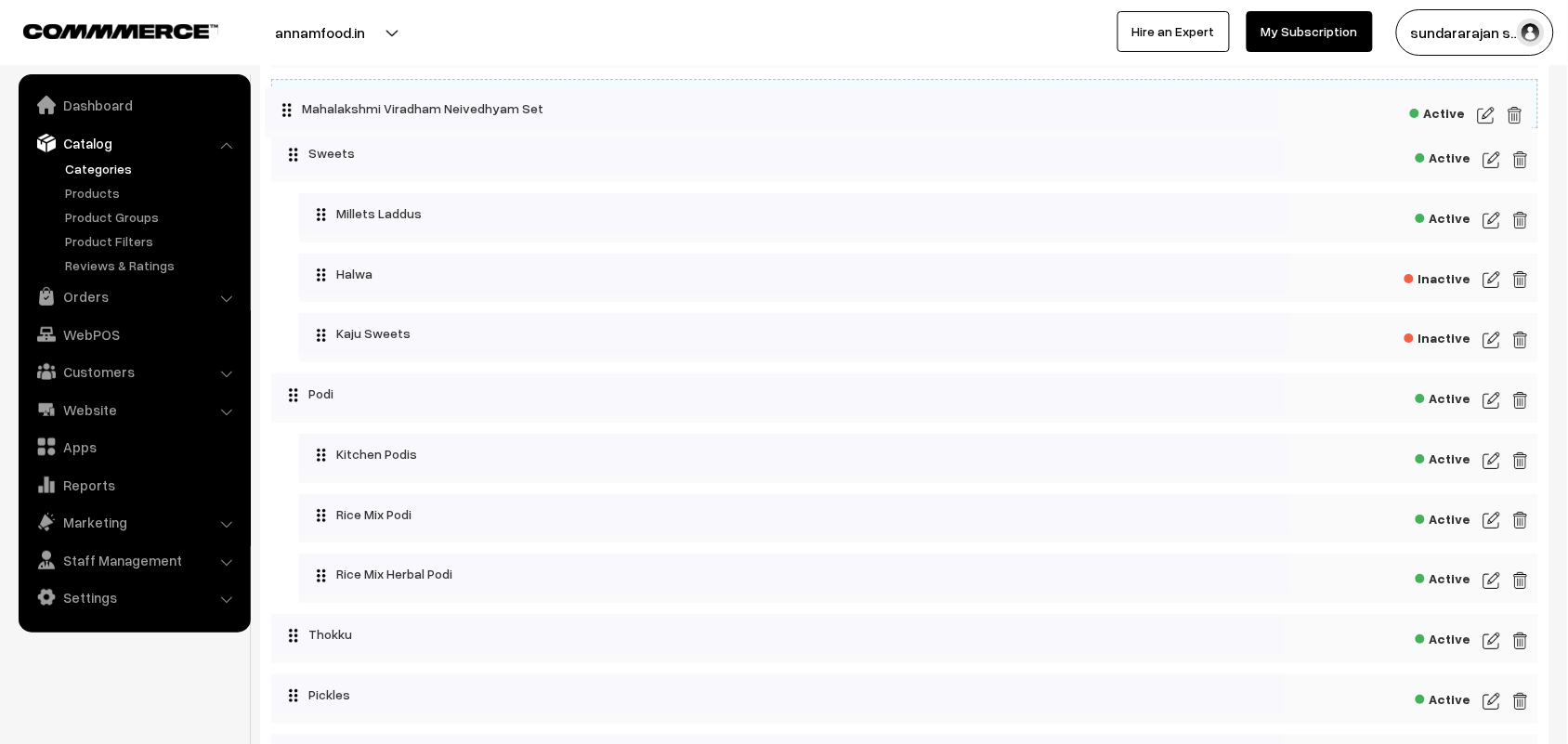 drag, startPoint x: 451, startPoint y: 526, endPoint x: 438, endPoint y: 108, distance: 418.2021 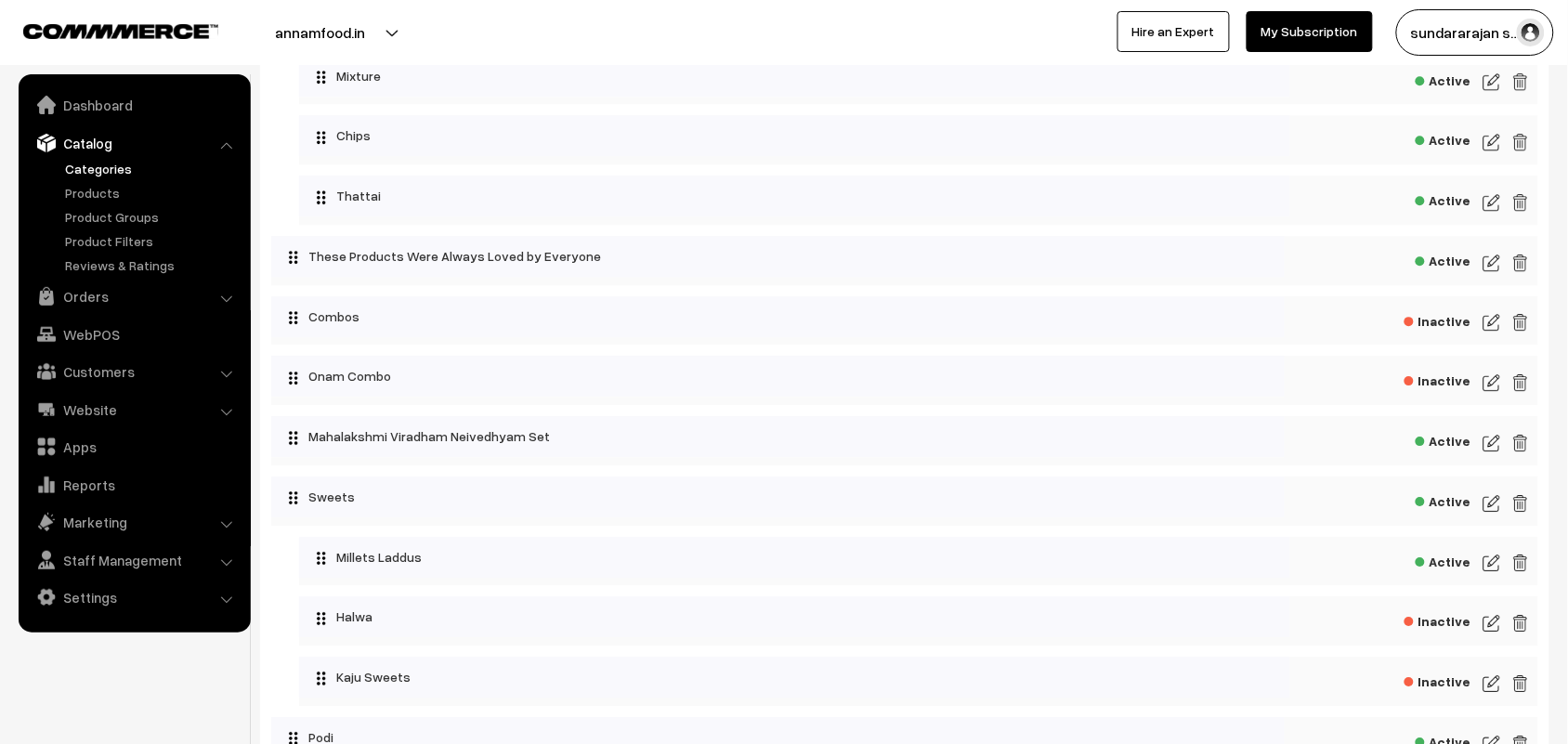 scroll, scrollTop: 1329, scrollLeft: 0, axis: vertical 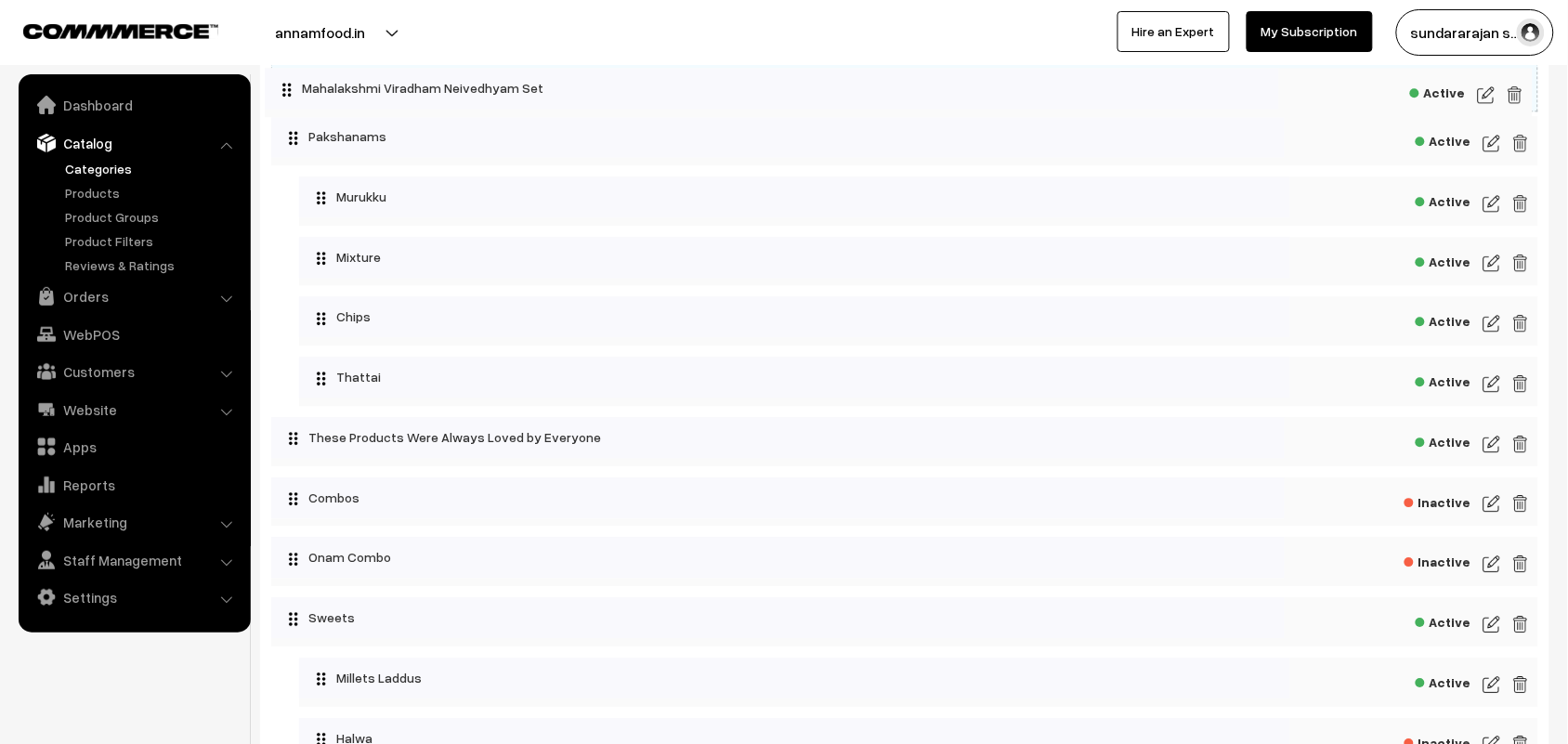 drag, startPoint x: 439, startPoint y: 555, endPoint x: 434, endPoint y: 80, distance: 475.02632 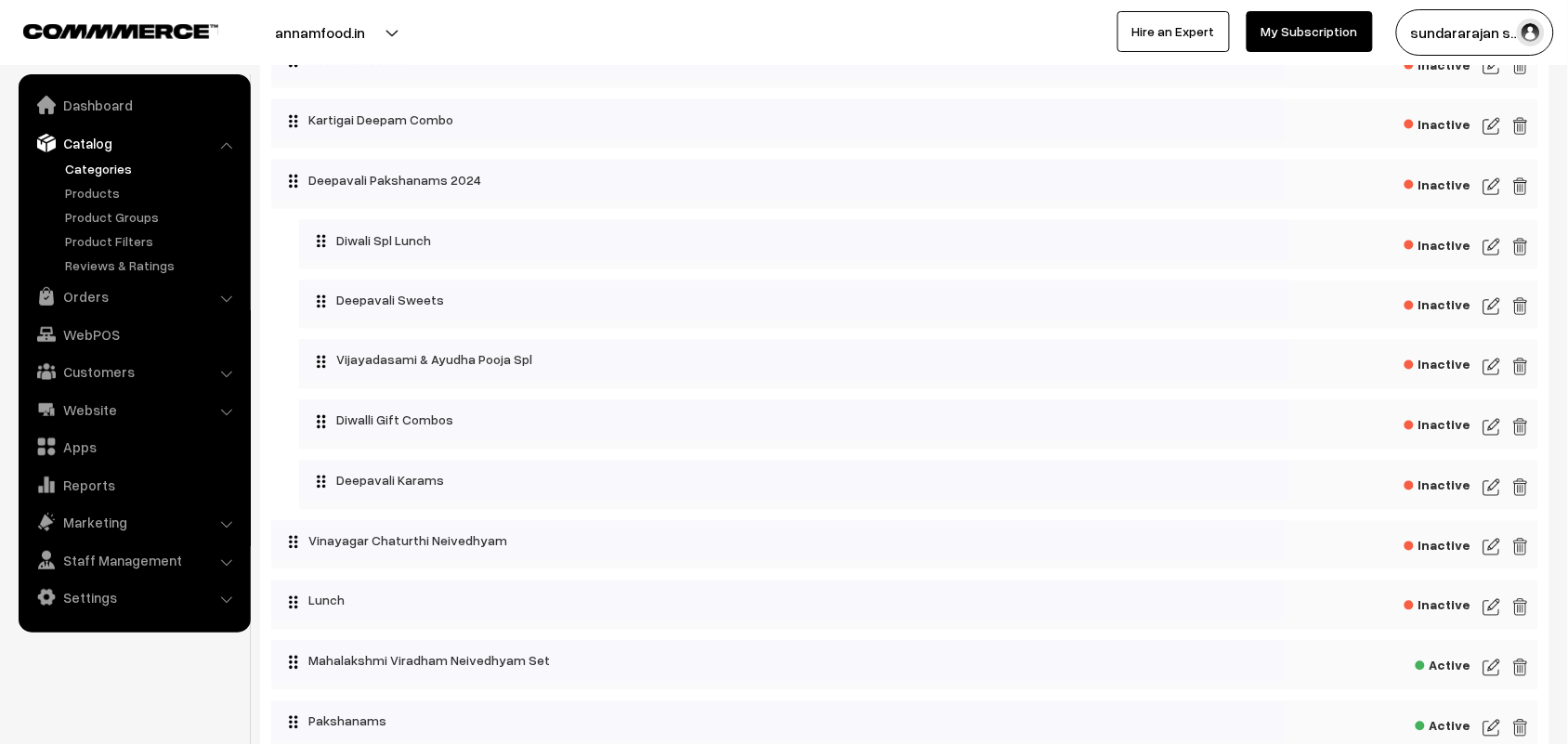 scroll, scrollTop: 749, scrollLeft: 0, axis: vertical 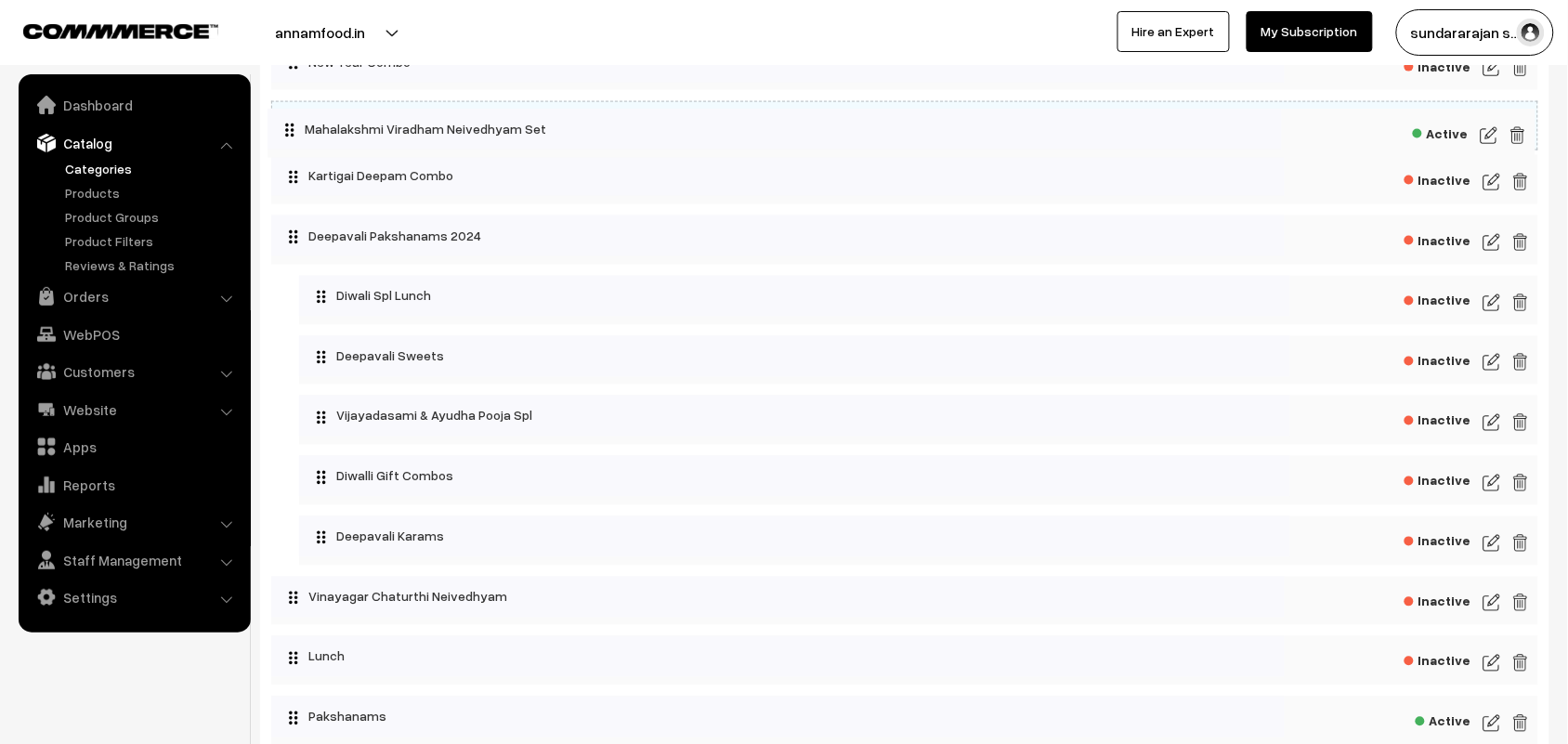 drag, startPoint x: 385, startPoint y: 664, endPoint x: 382, endPoint y: 130, distance: 534.0084 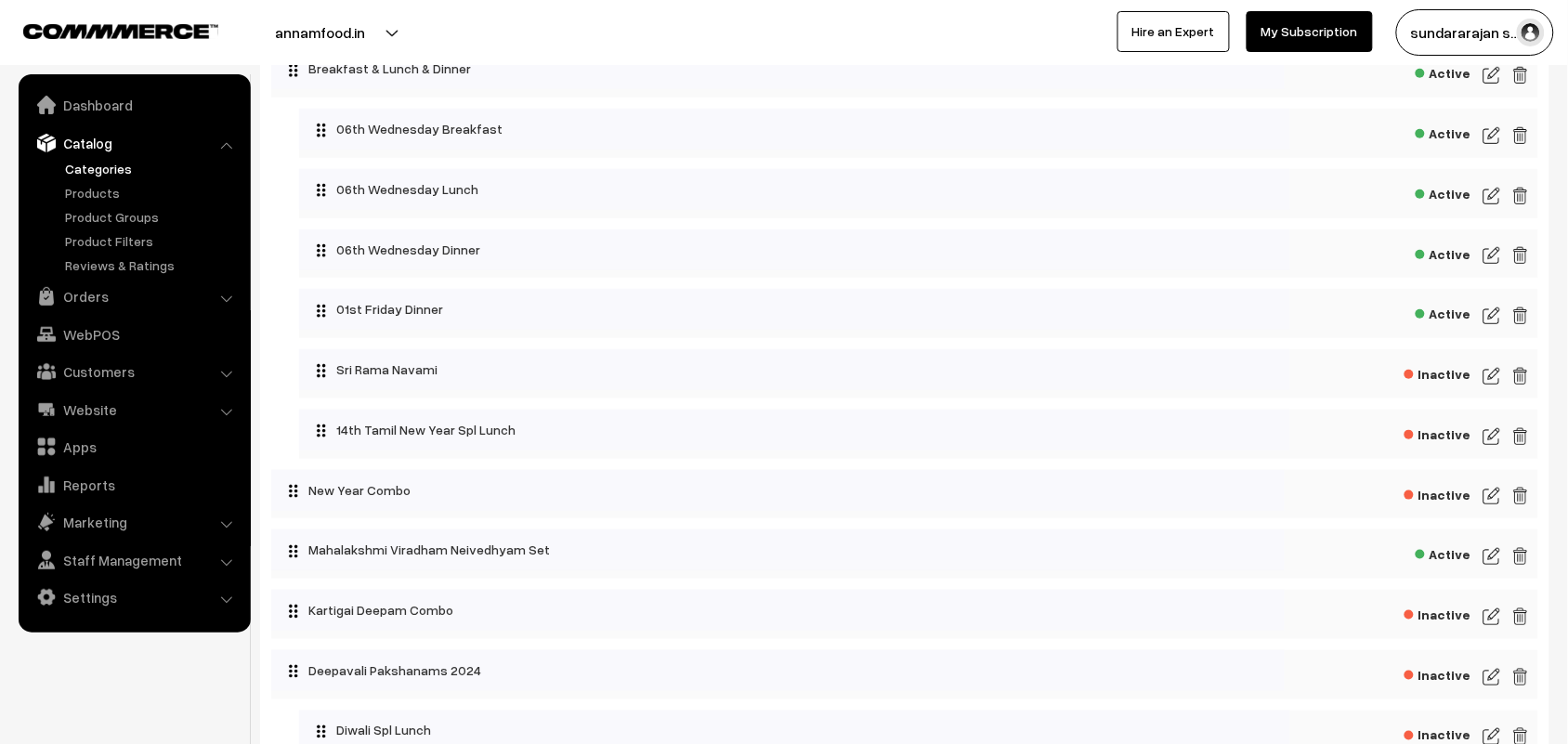 scroll, scrollTop: 284, scrollLeft: 0, axis: vertical 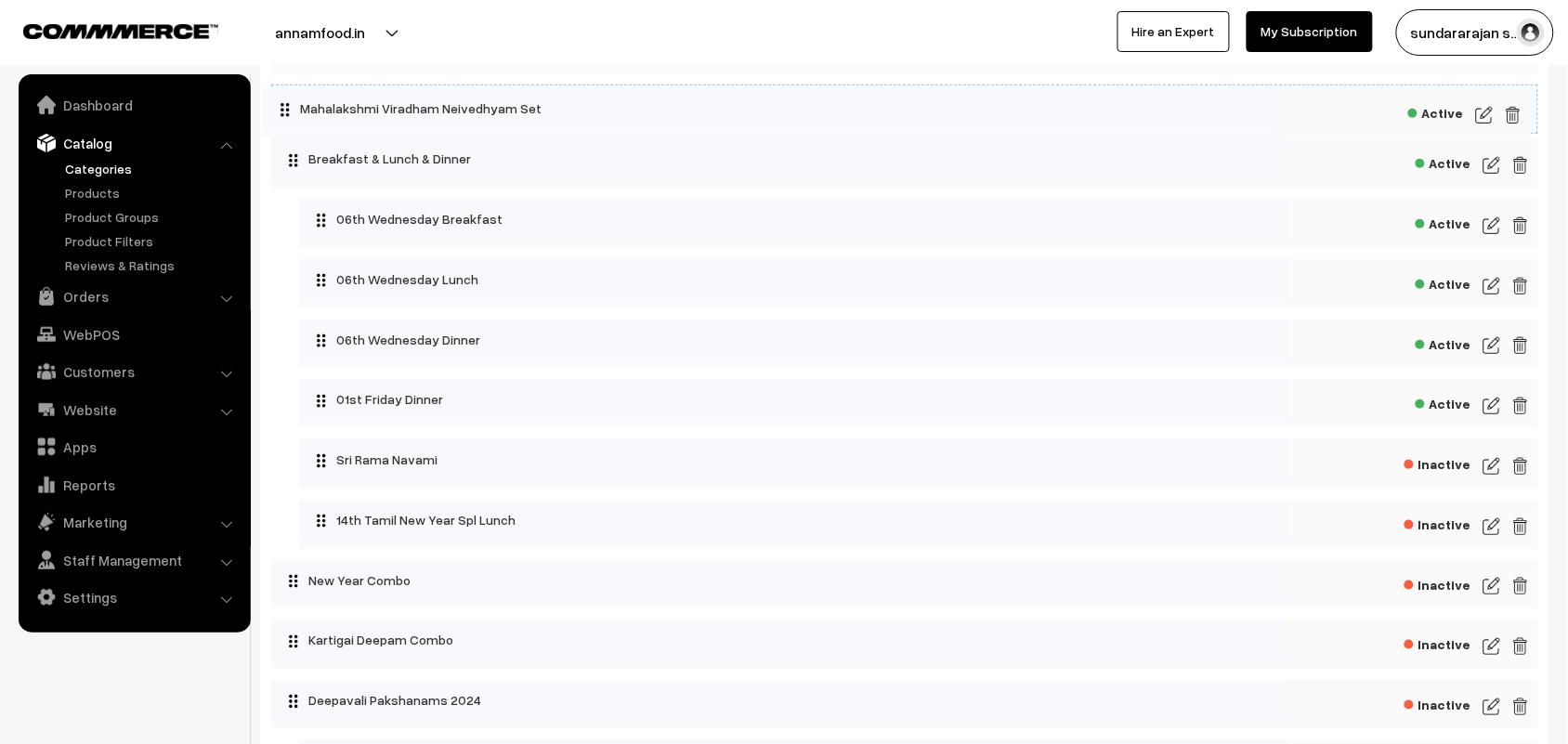 drag, startPoint x: 425, startPoint y: 581, endPoint x: 418, endPoint y: 103, distance: 478.05125 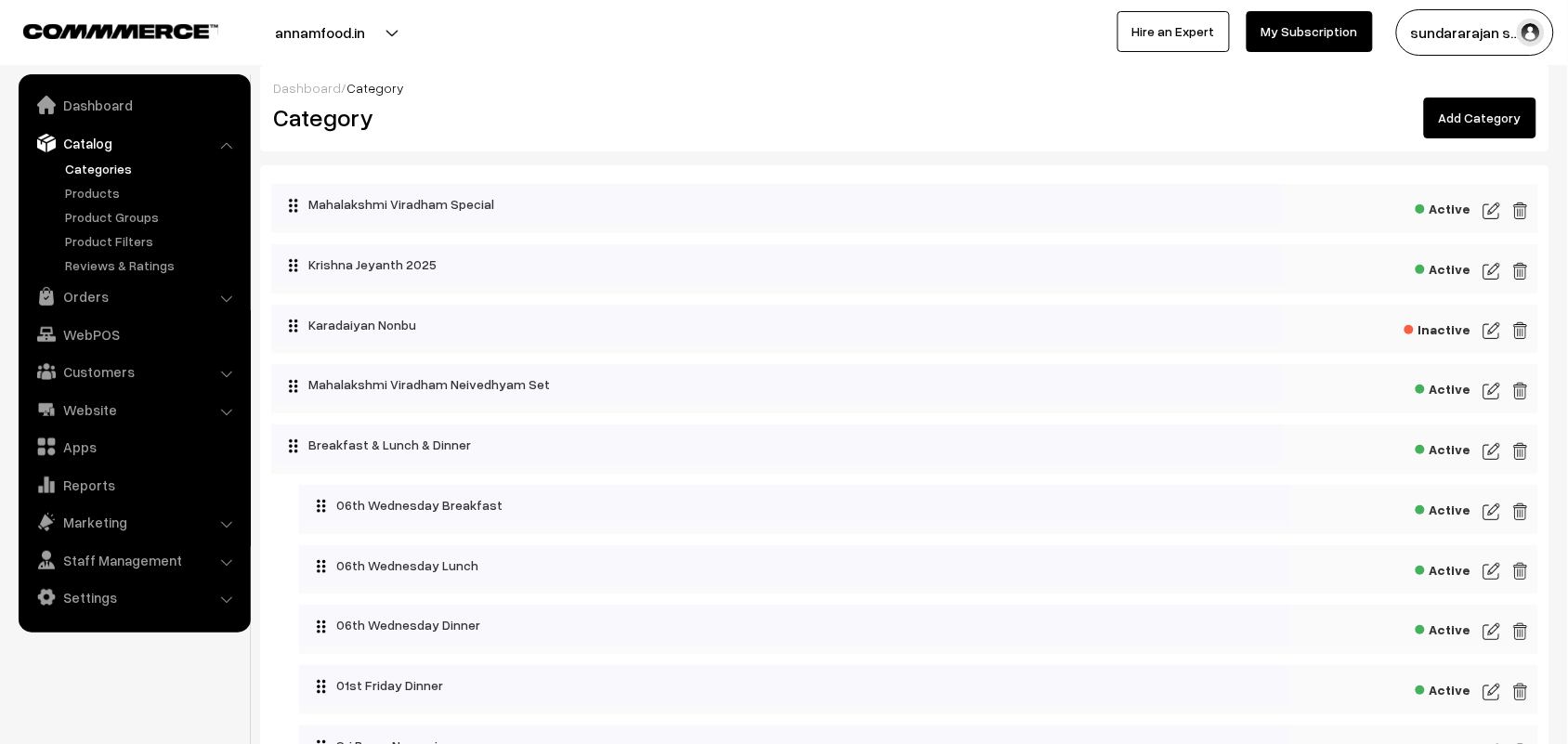 scroll, scrollTop: 0, scrollLeft: 0, axis: both 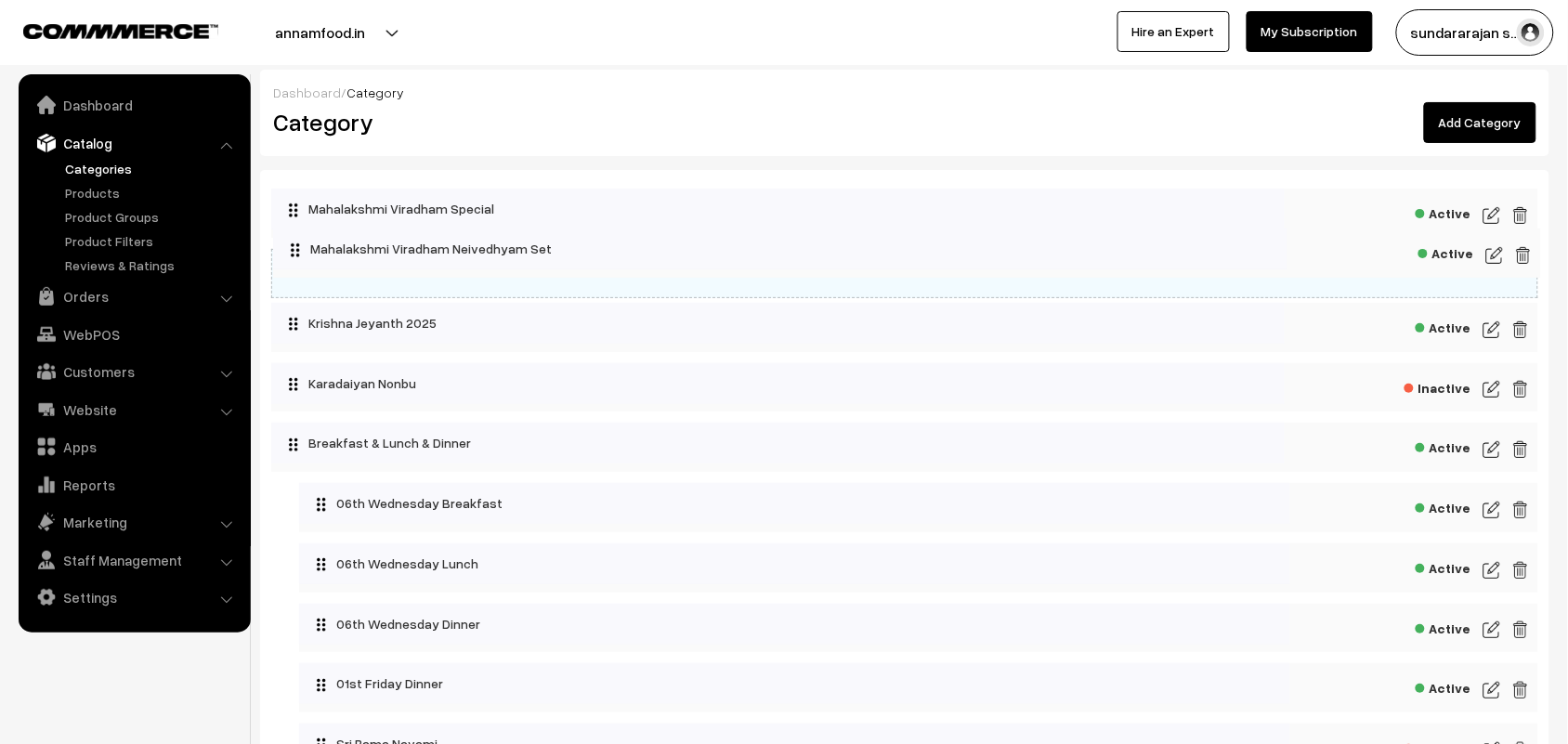 drag, startPoint x: 438, startPoint y: 395, endPoint x: 441, endPoint y: 254, distance: 141.0319 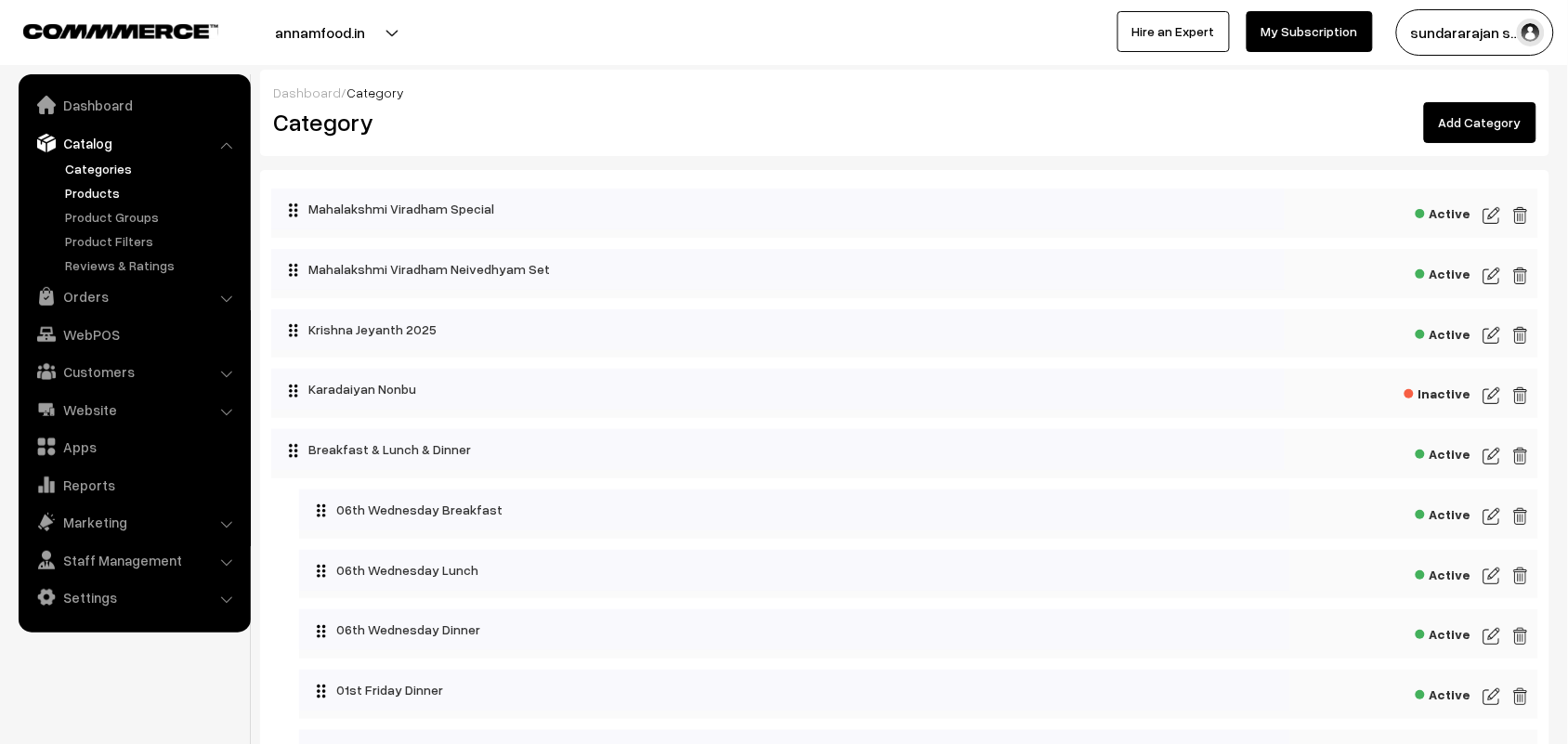 click on "Products" at bounding box center (152, 192) 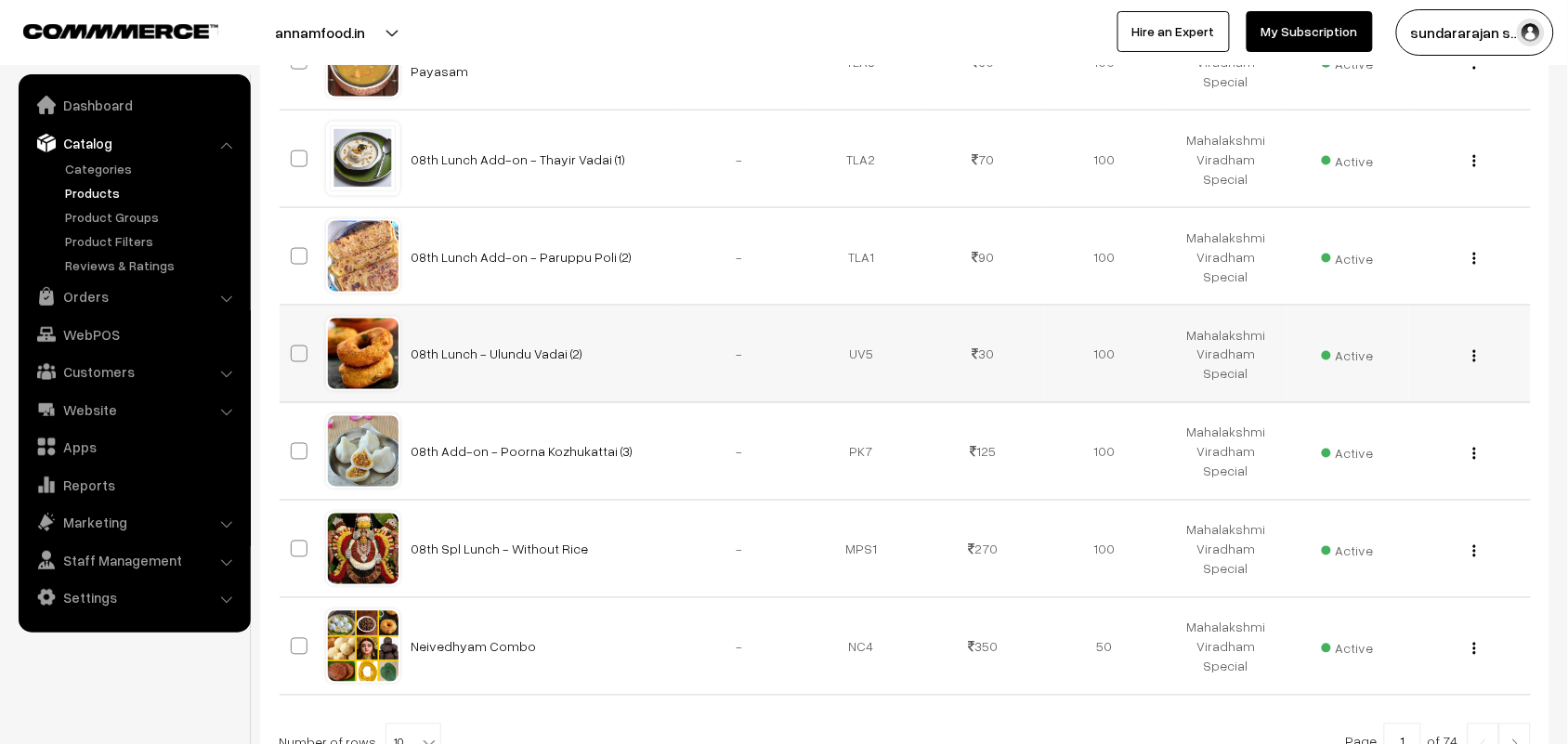 scroll, scrollTop: 885, scrollLeft: 0, axis: vertical 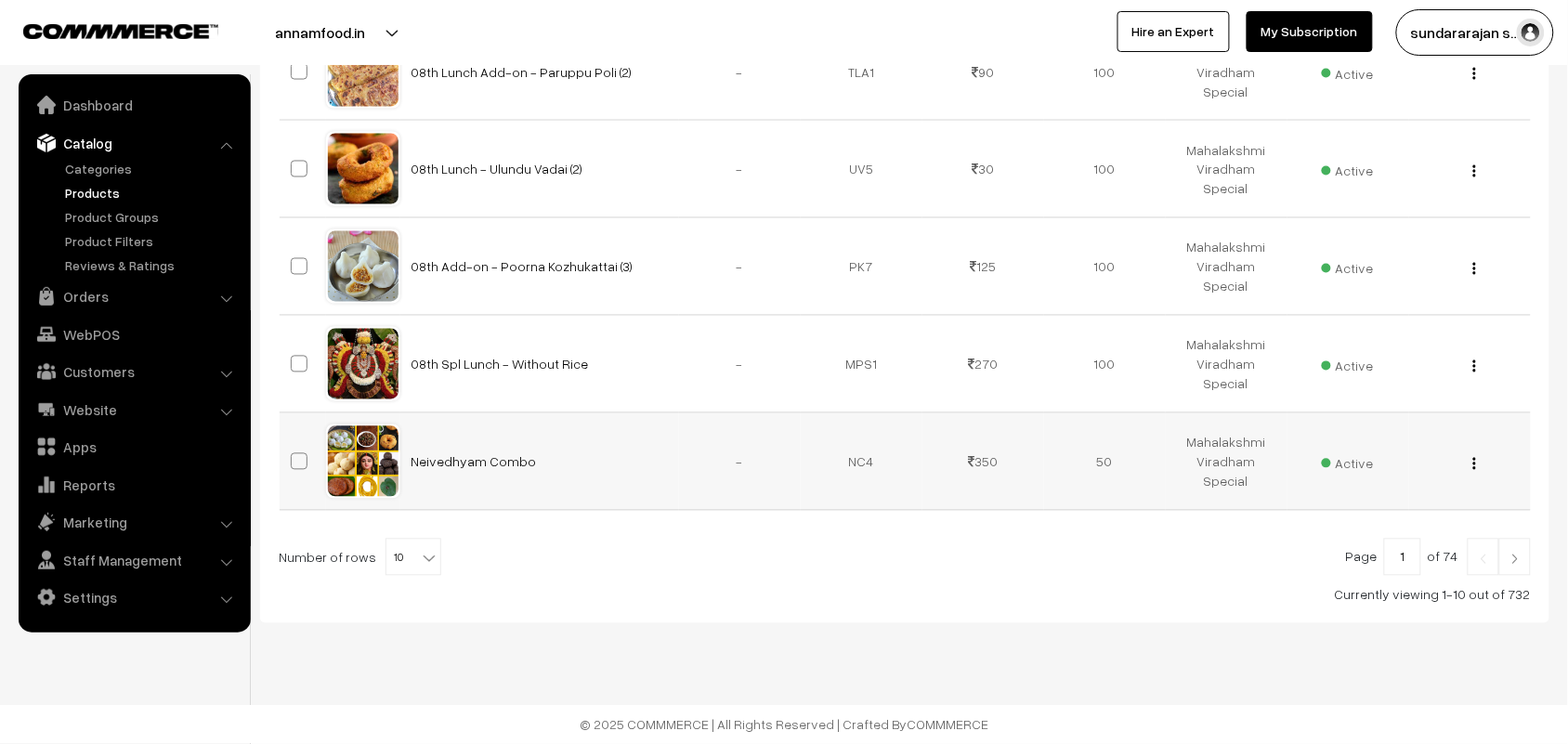 click on "View
Edit
Delete" at bounding box center [1470, 462] 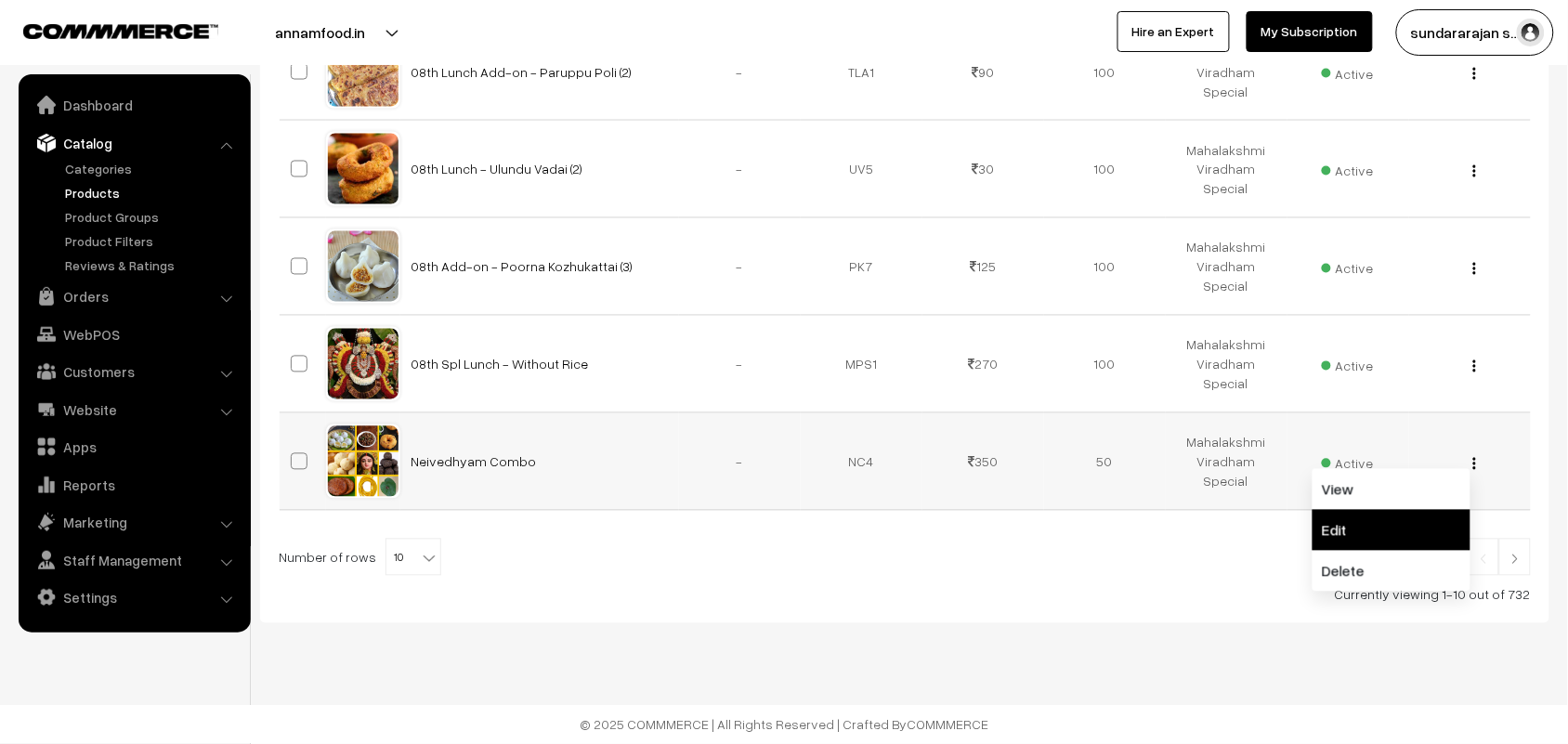 click on "Edit" at bounding box center (1392, 530) 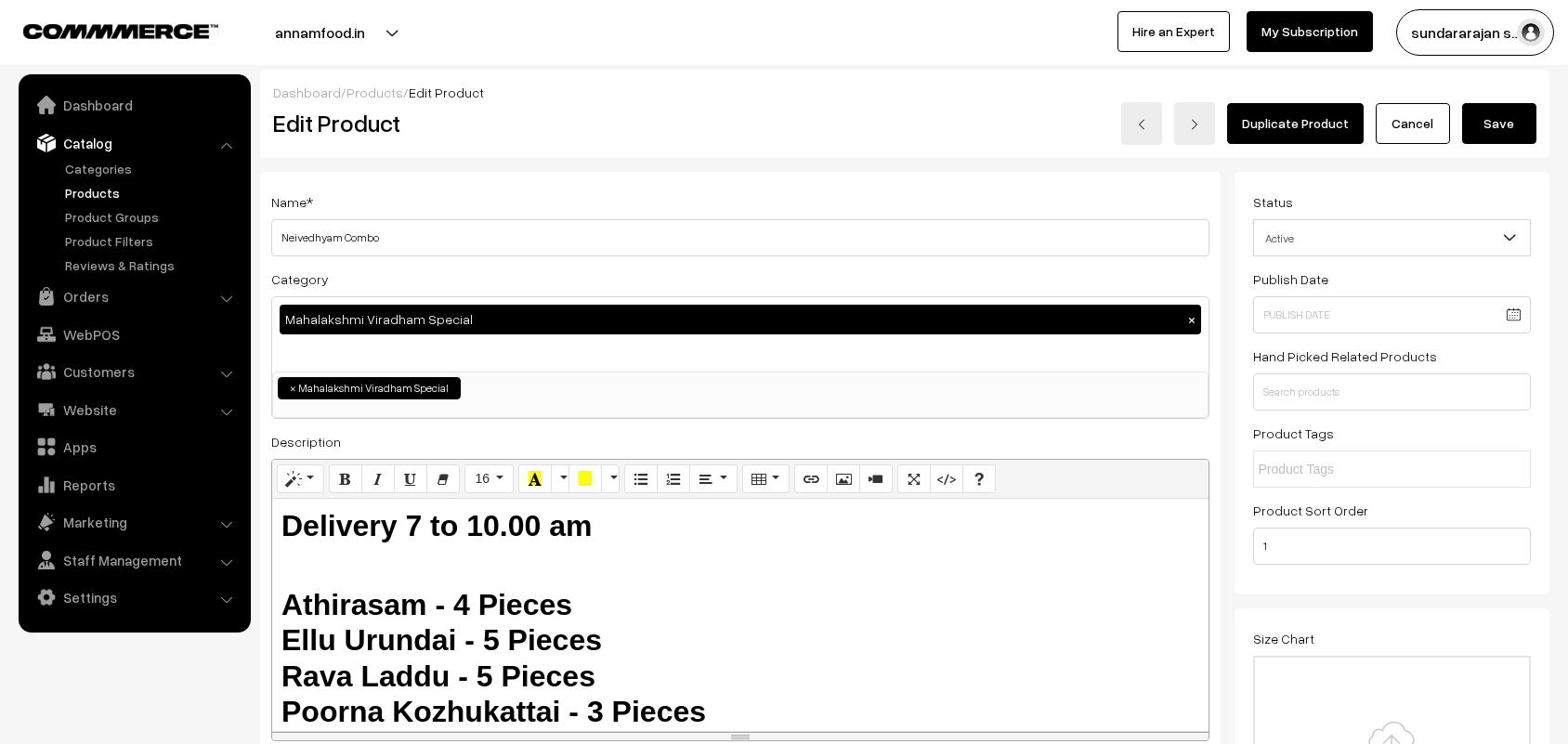 scroll, scrollTop: 0, scrollLeft: 0, axis: both 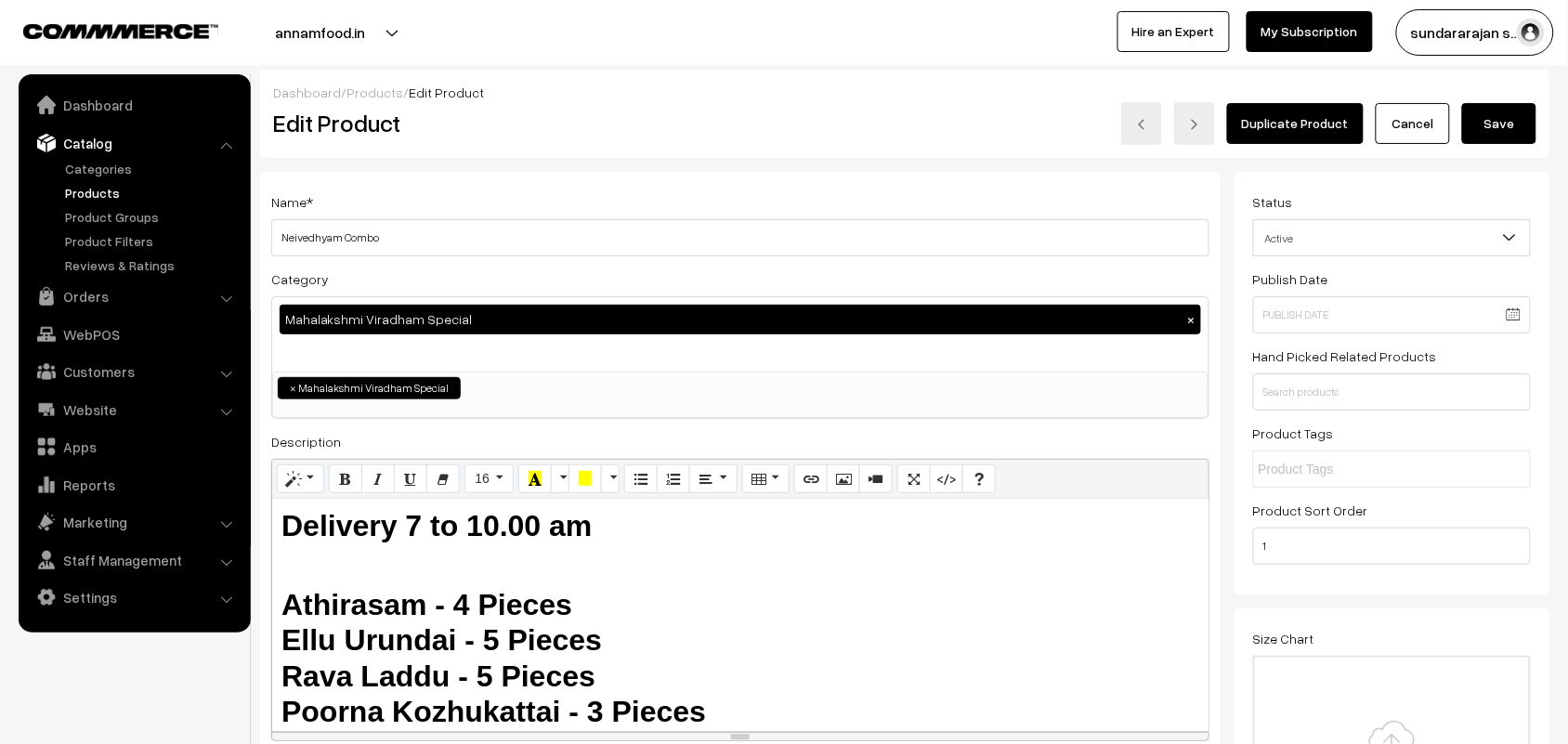 click on "×" at bounding box center (1192, 320) 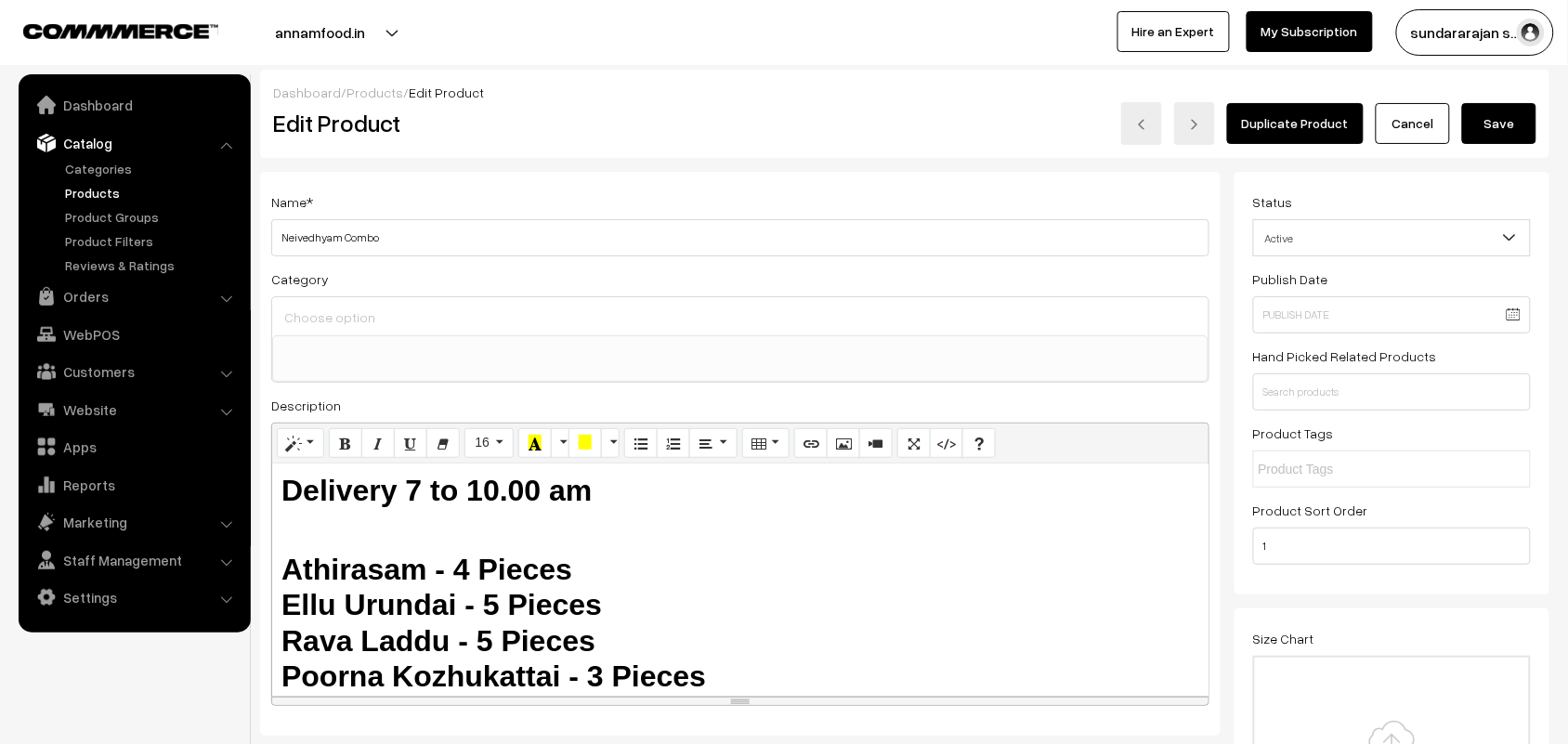 click at bounding box center (740, 318) 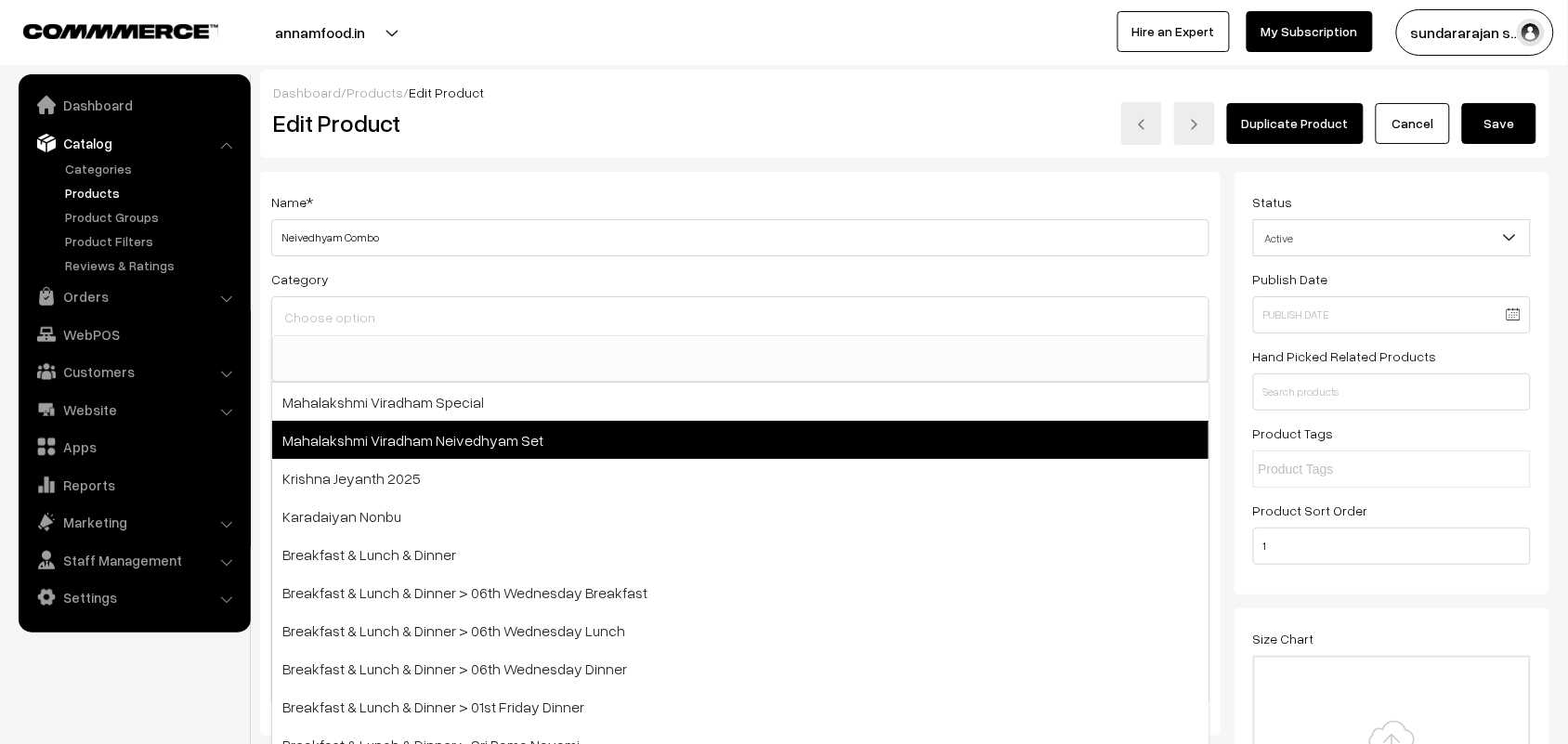 click on "Mahalakshmi Viradham Neivedhyam Set" at bounding box center (740, 439) 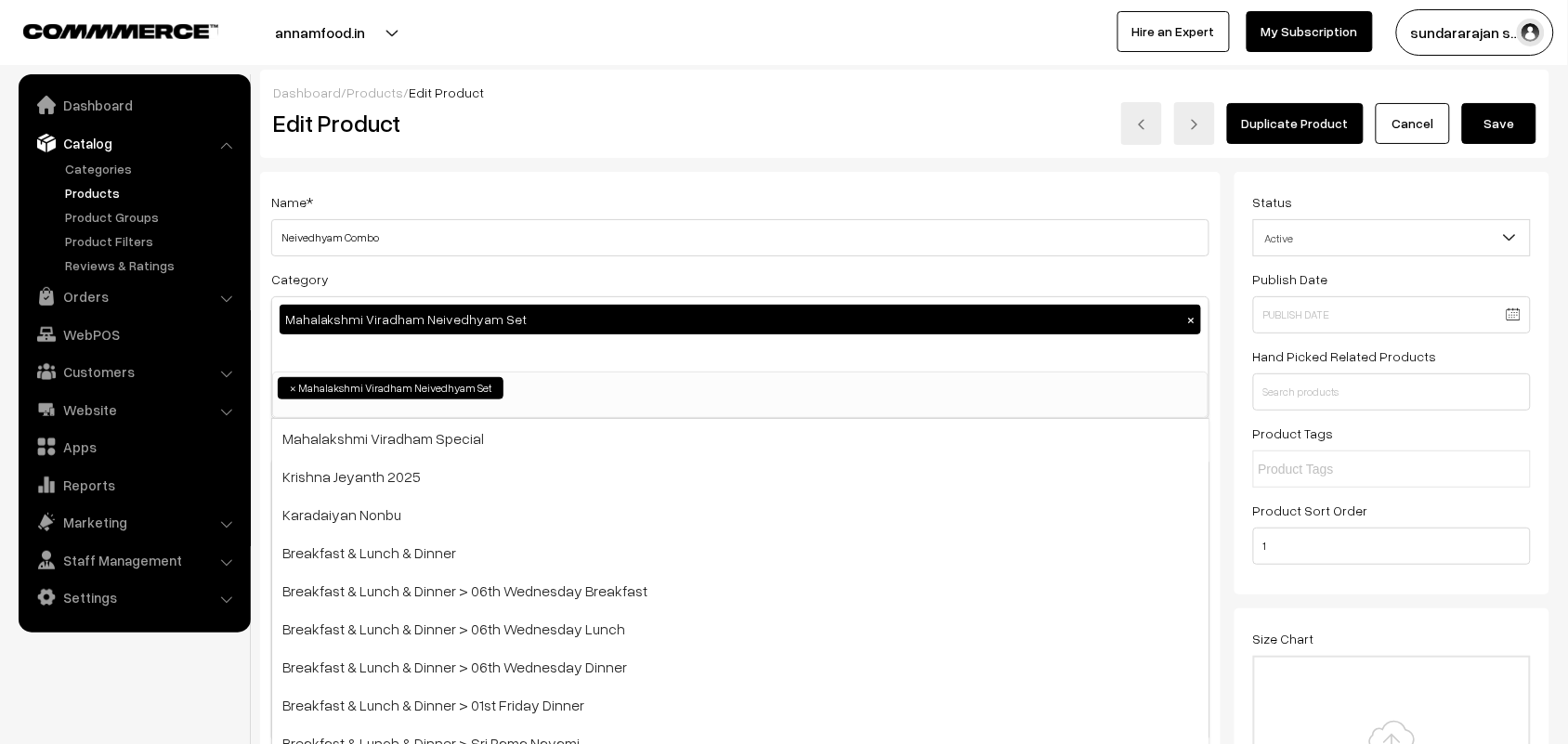click on "annamfood.in
Go to Website
Switch Store
Create New Store
sundararajan s…
My Profile
Refer & Earn
Support
Sign Out" at bounding box center (784, 33) 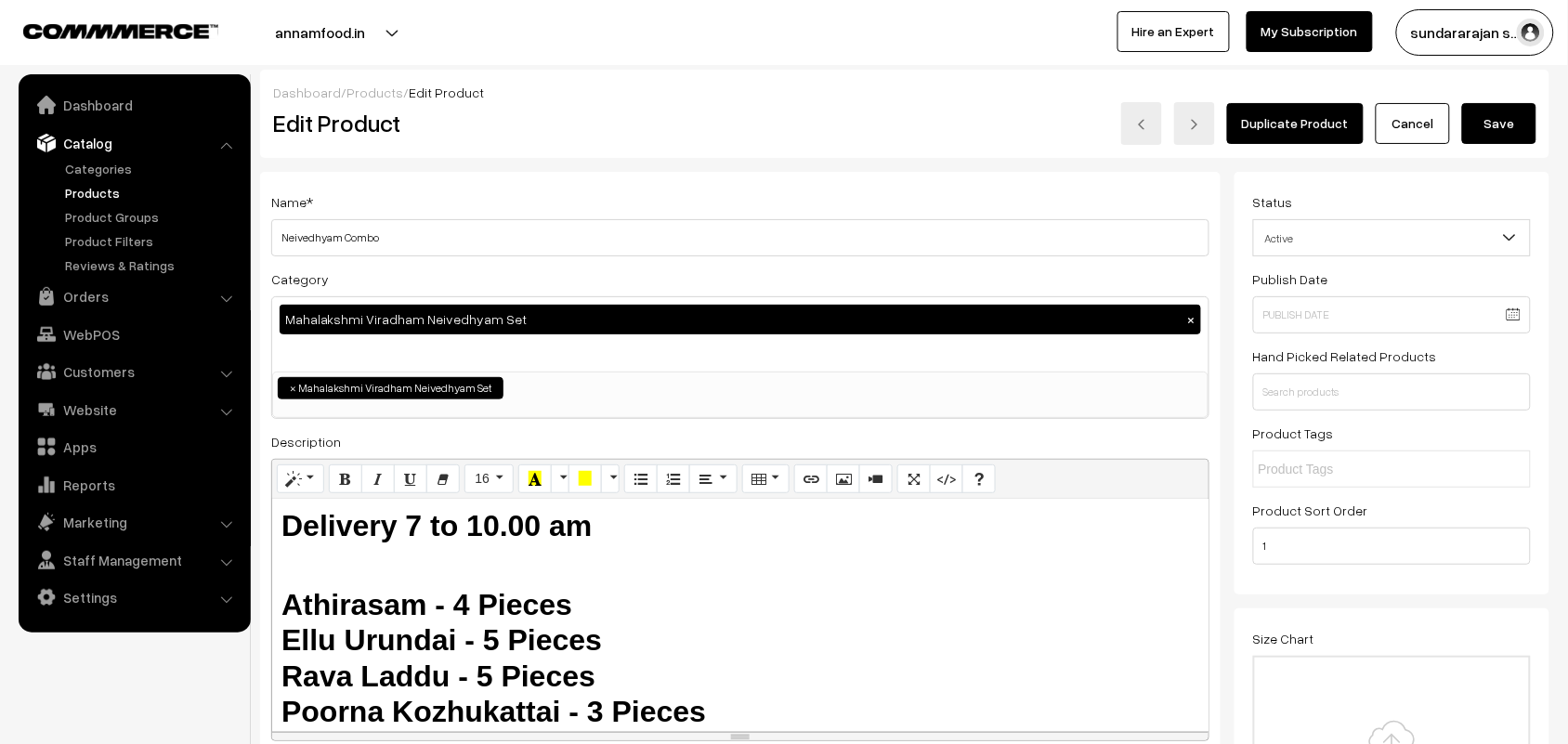 click on "Save" at bounding box center (1499, 124) 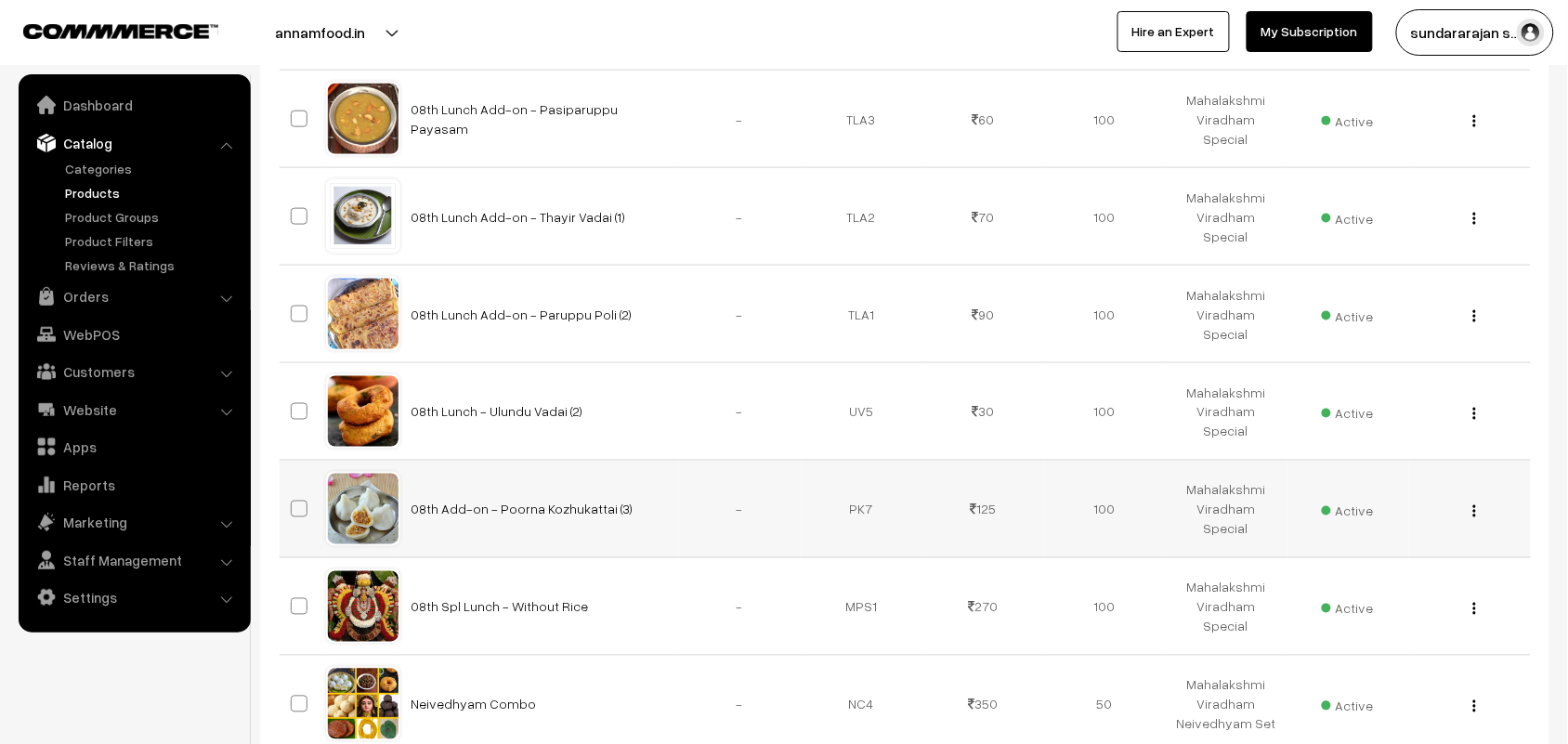 scroll, scrollTop: 697, scrollLeft: 0, axis: vertical 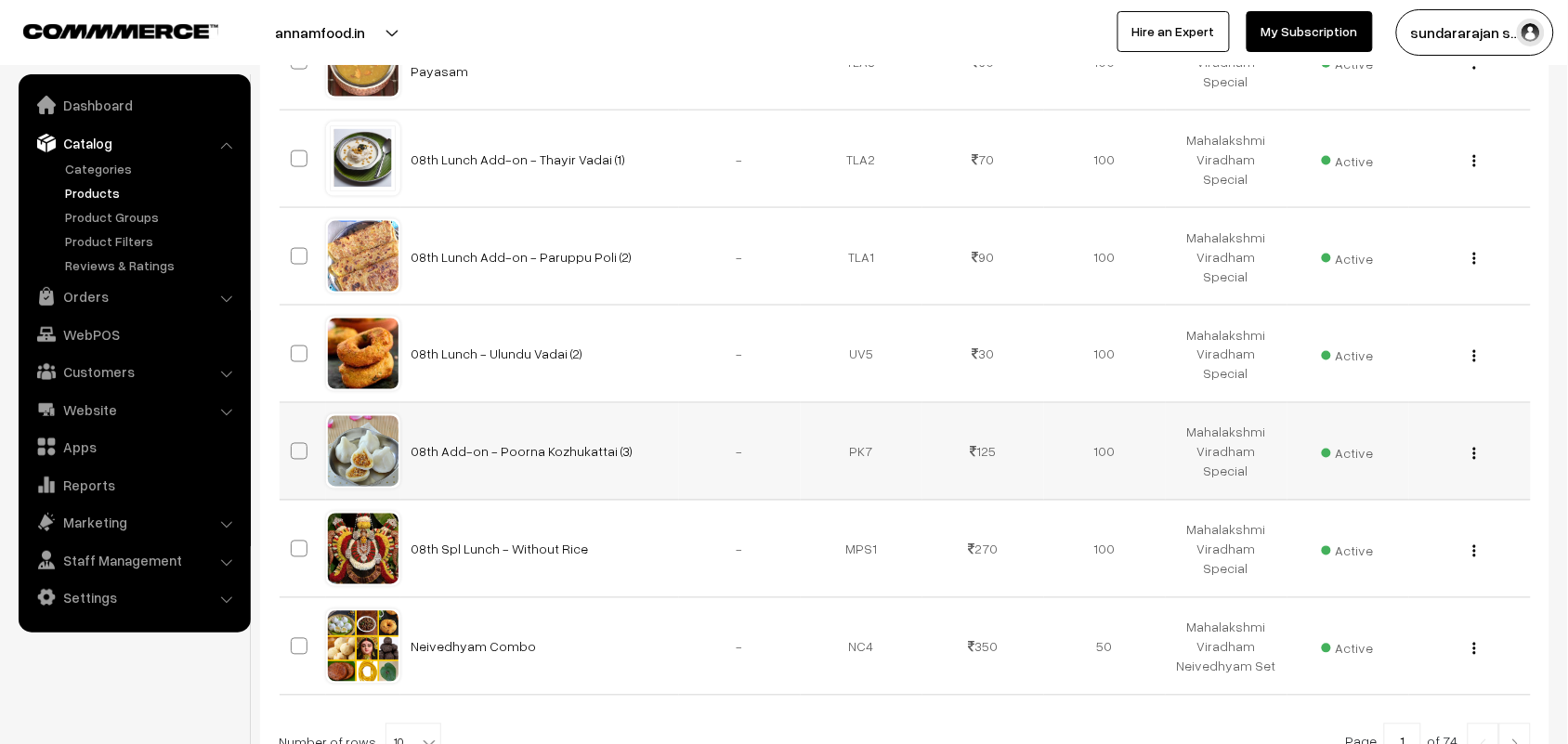 click at bounding box center [1474, 453] 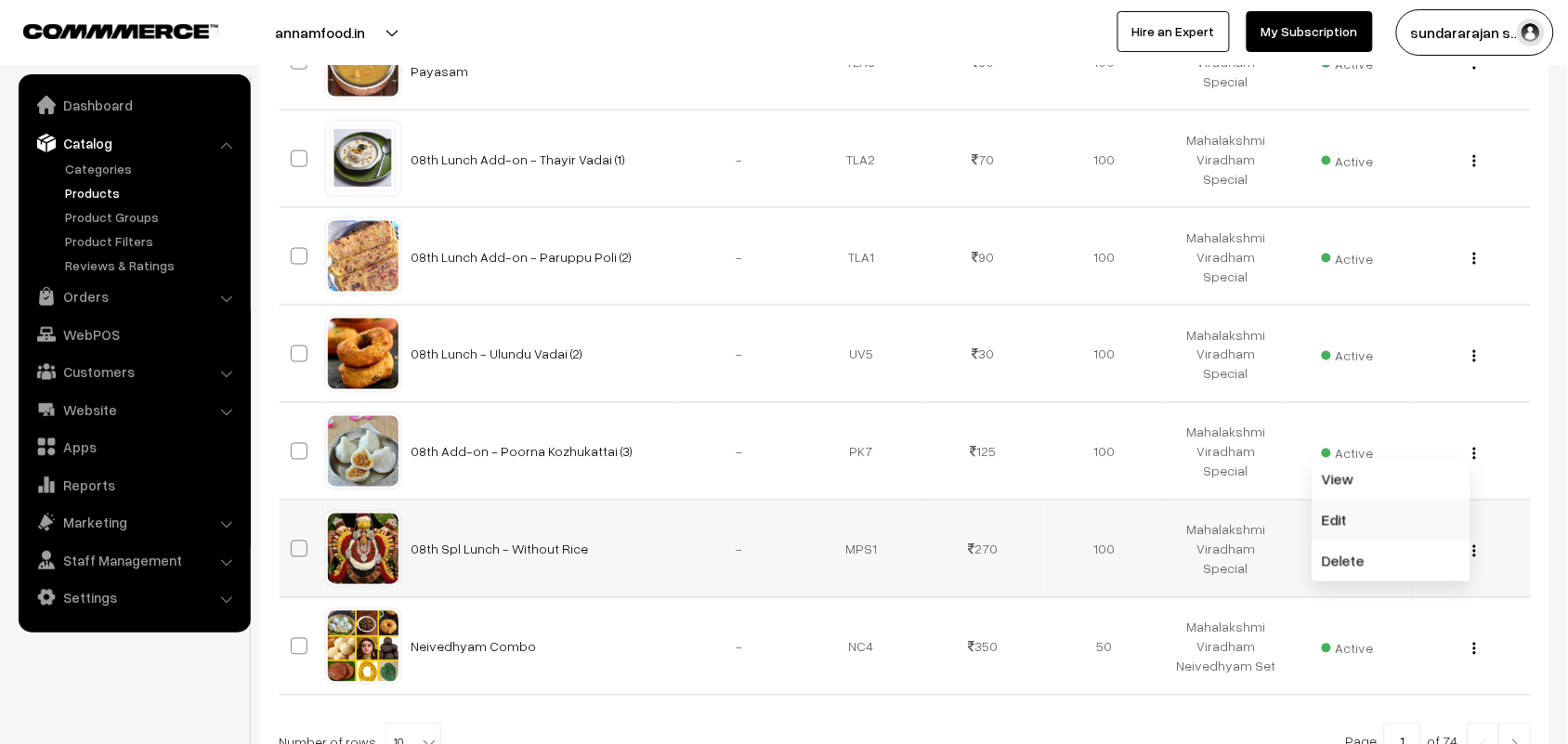 drag, startPoint x: 1359, startPoint y: 508, endPoint x: 1314, endPoint y: 509, distance: 45.01111 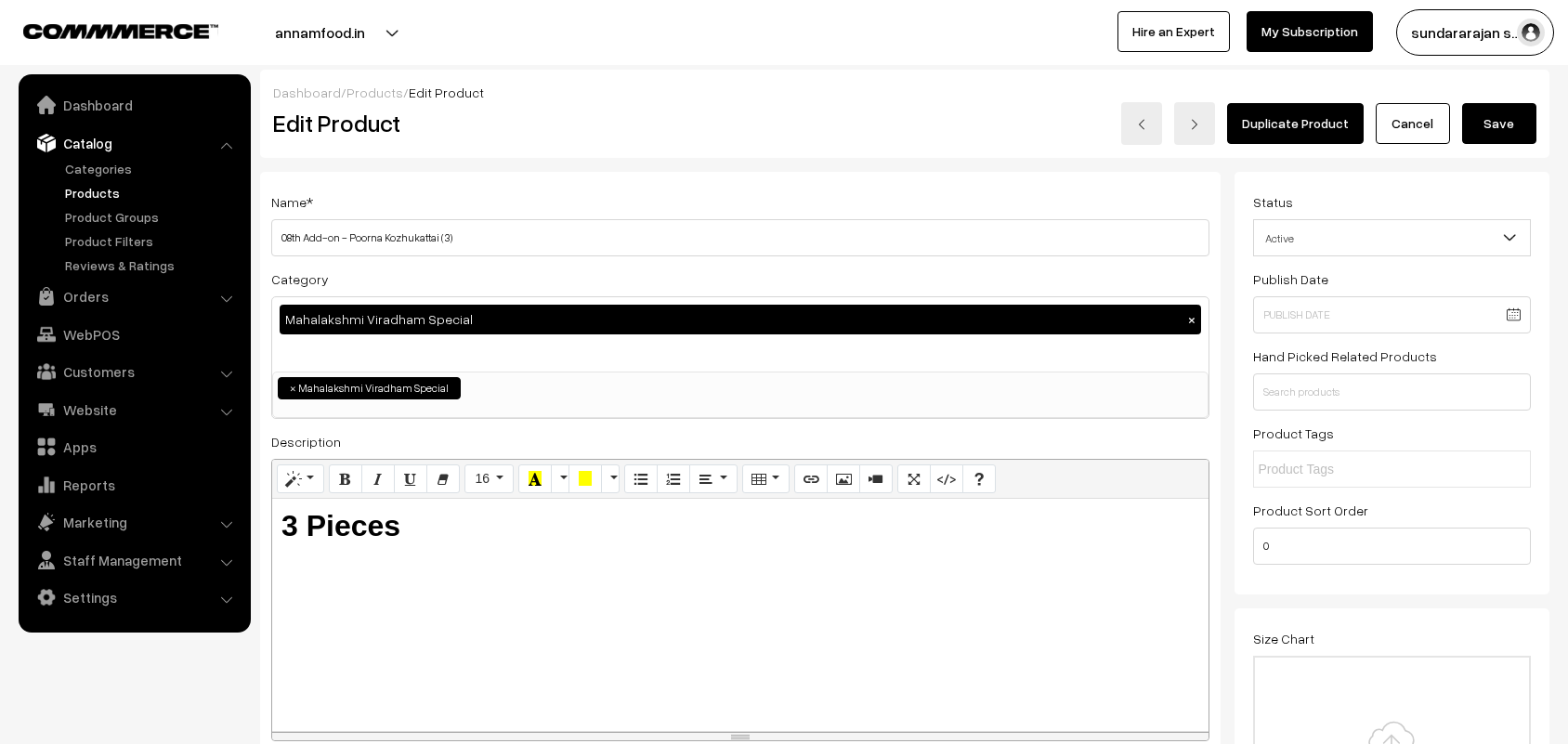 scroll, scrollTop: 0, scrollLeft: 0, axis: both 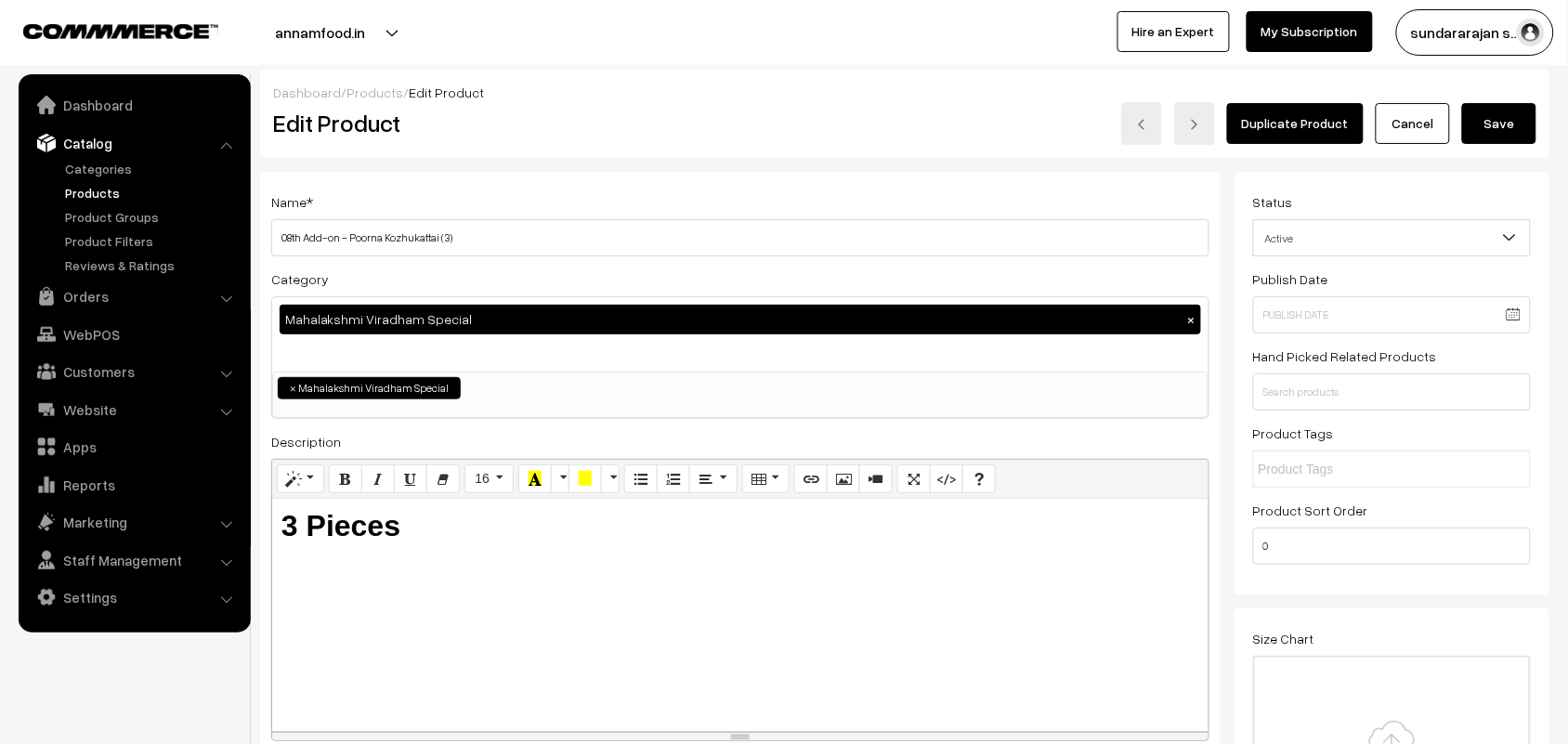 drag, startPoint x: 1194, startPoint y: 319, endPoint x: 442, endPoint y: 318, distance: 752.0007 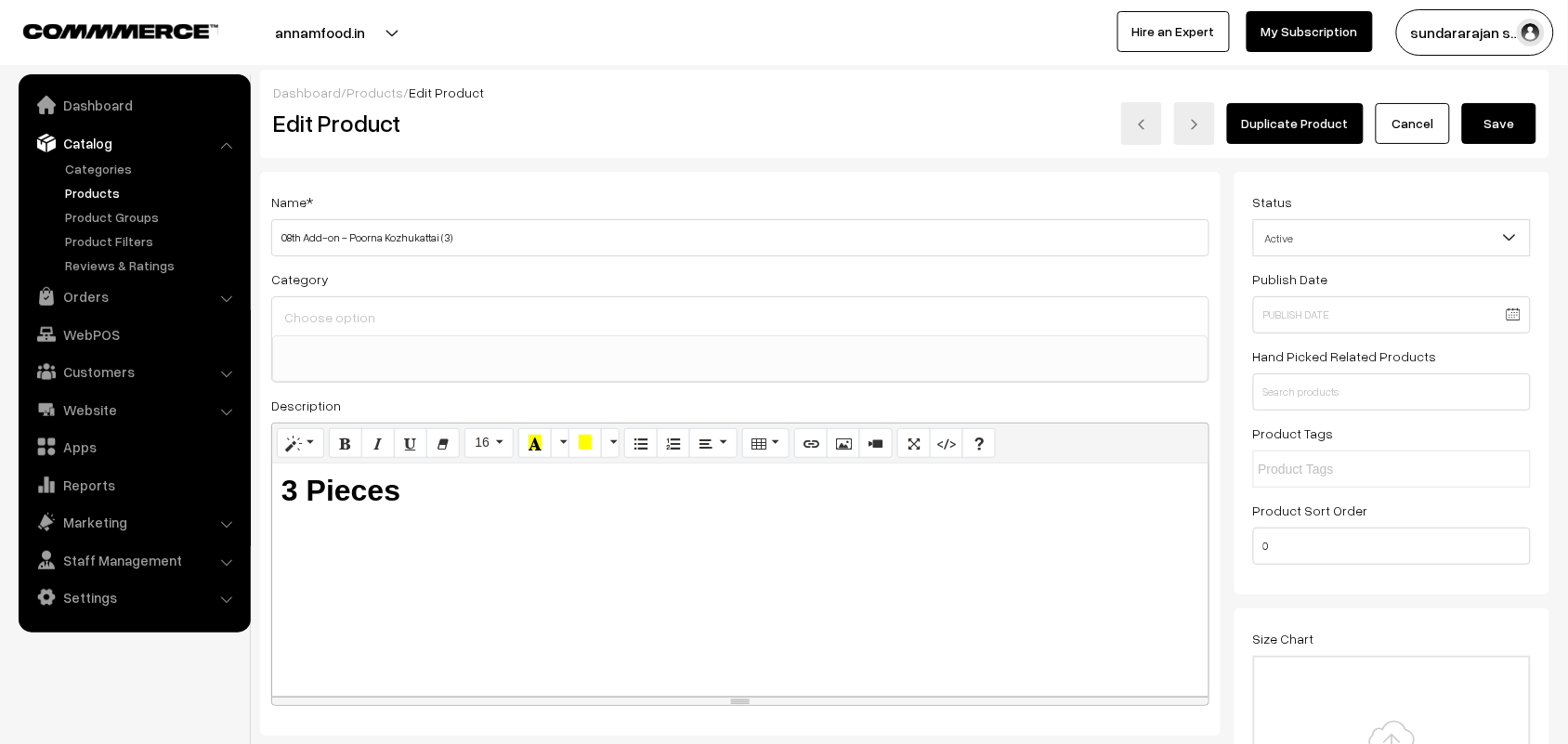 click at bounding box center (740, 318) 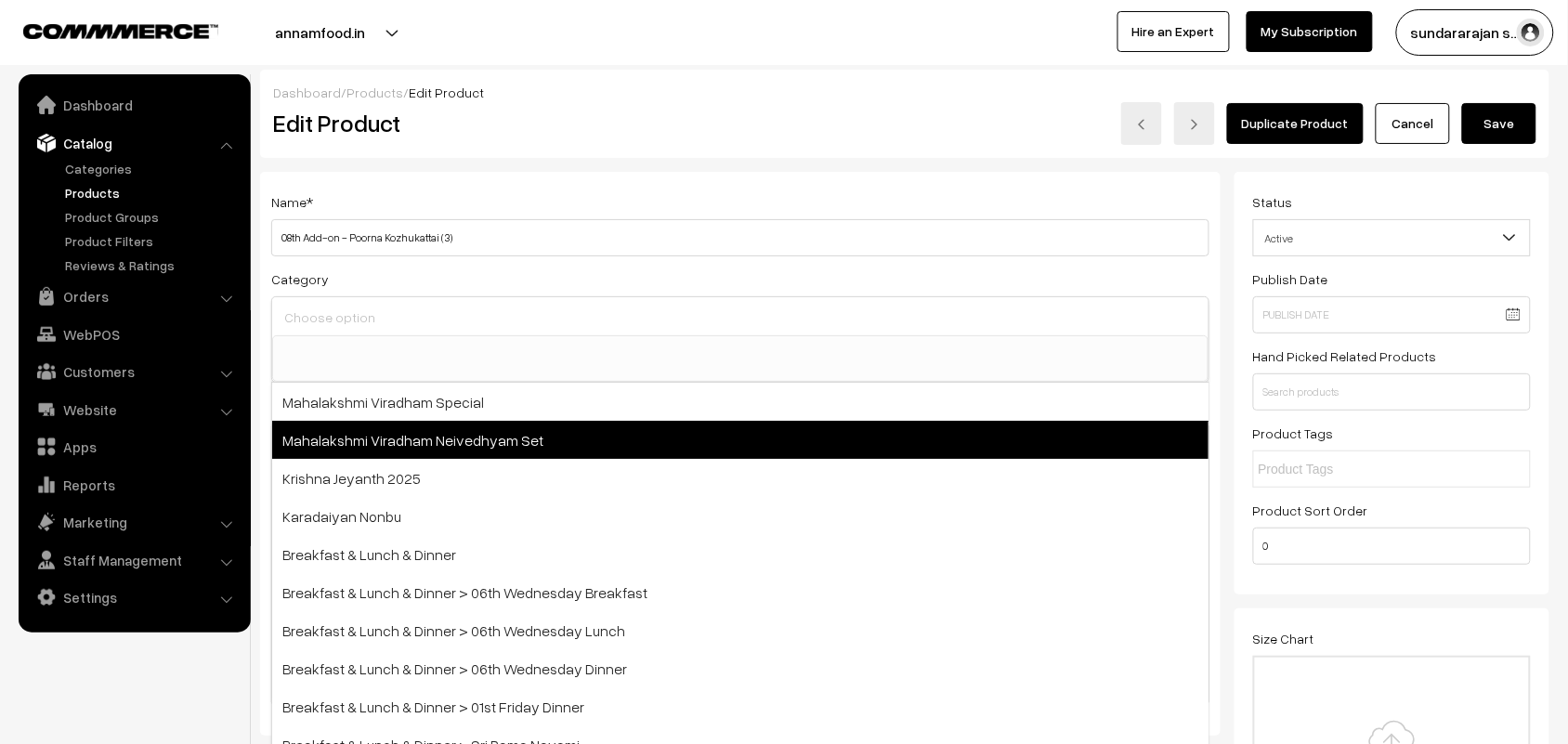 click on "Mahalakshmi Viradham Neivedhyam Set" at bounding box center [740, 439] 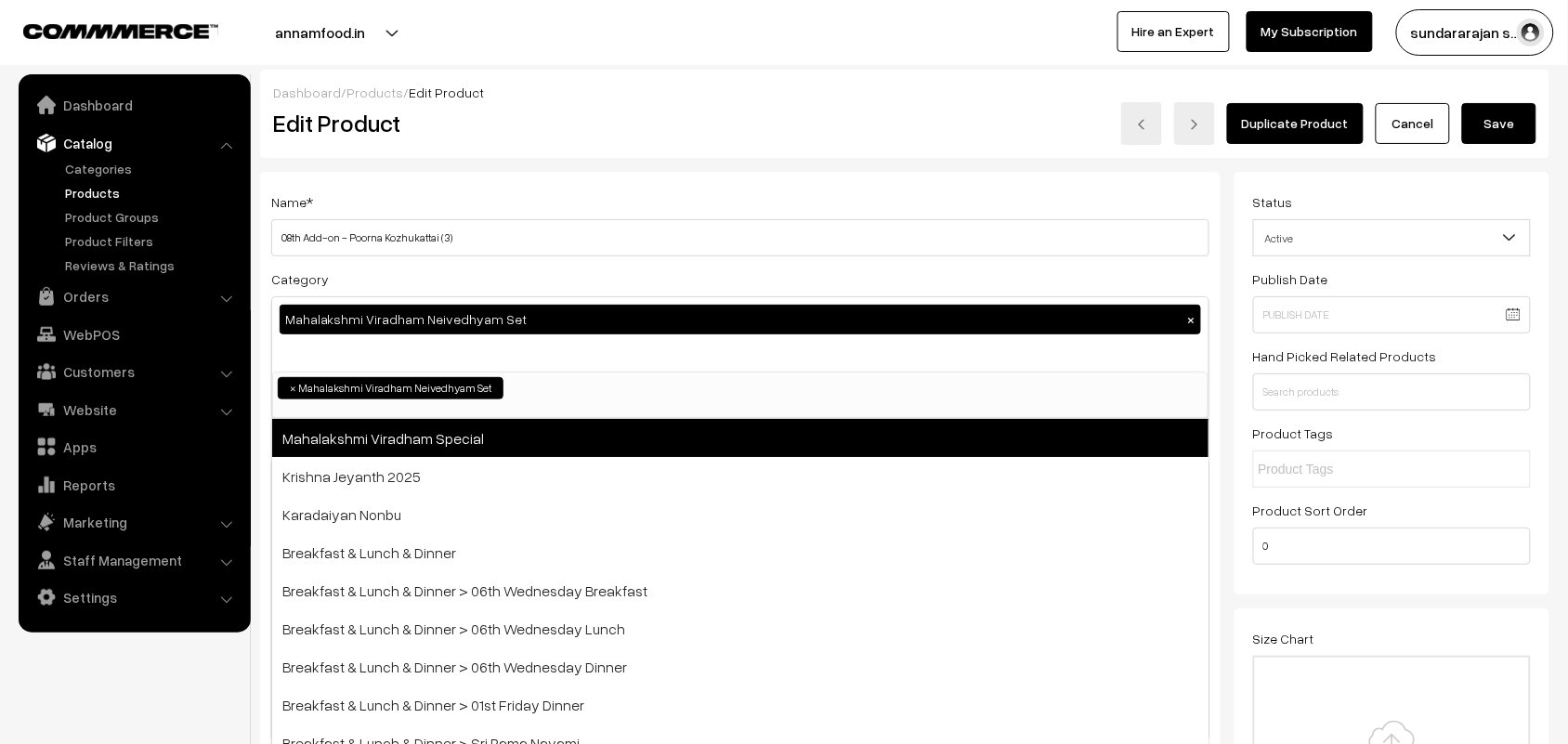 click on "Mahalakshmi Viradham Special" at bounding box center (740, 437) 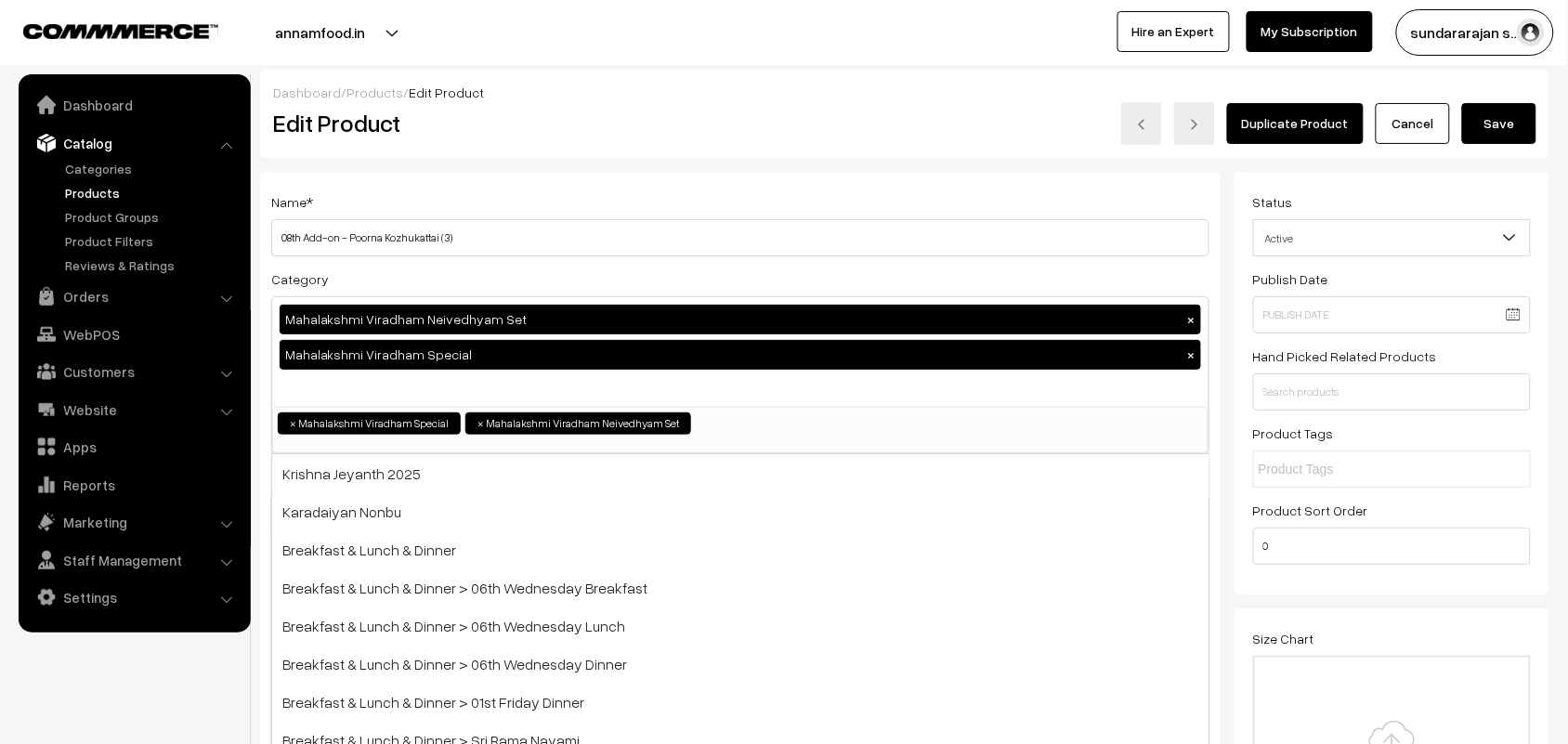 click on "Dashboard  /  Products  /  Edit Product
Edit Product
Duplicate Product
Cancel
Save
Name  *
08th Add-on - Poorna Kozhukattai (3)
Category
Mahalakshmi Viradham Neivedhyam Set × Mahalakshmi Viradham Special ×
Mahalakshmi Viradham Special
Mahalakshmi Viradham Neivedhyam Set Krishna Jeyanth 2025 Karadaiyan Nonbu Lunch Podi" at bounding box center (905, 1670) 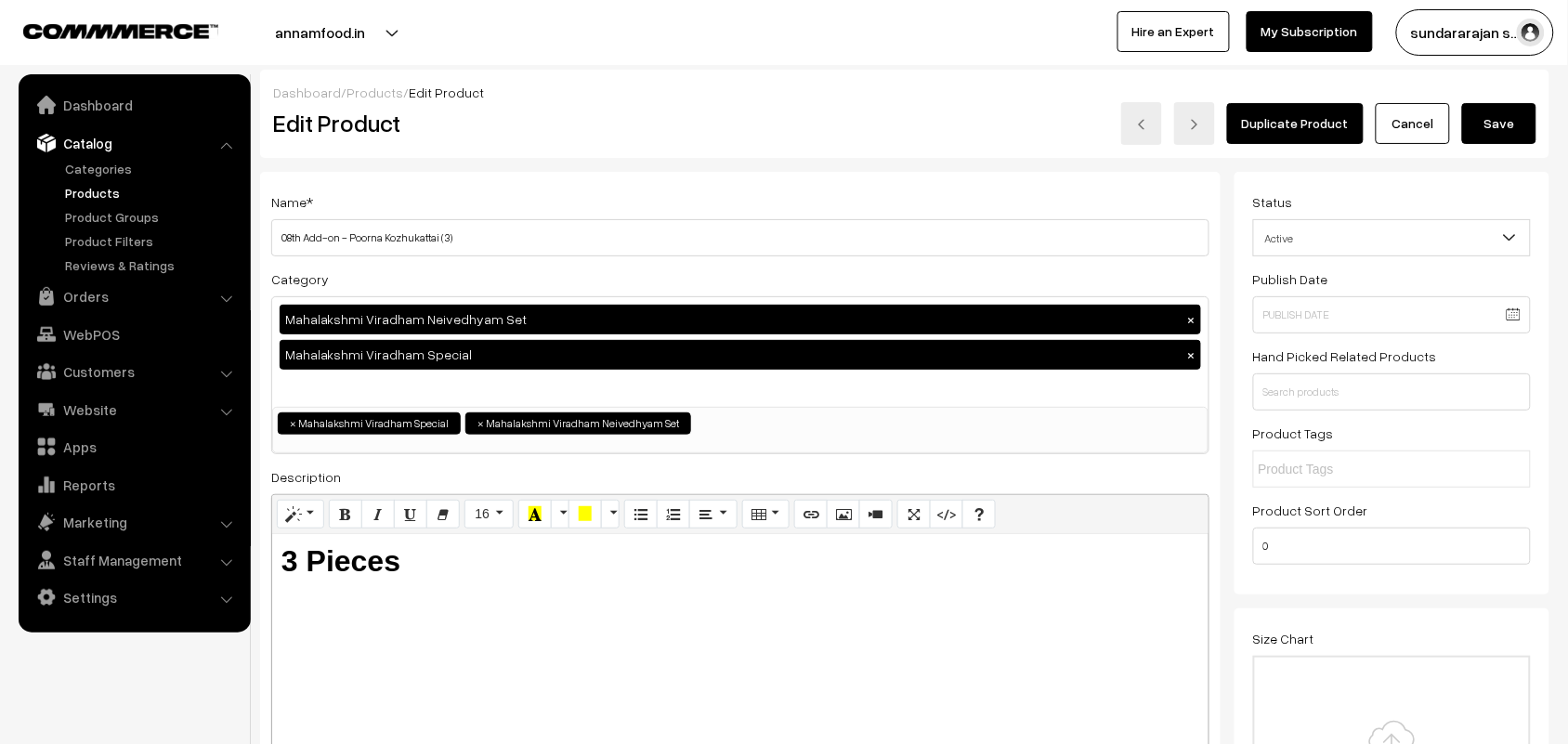 click on "Save" at bounding box center (1499, 124) 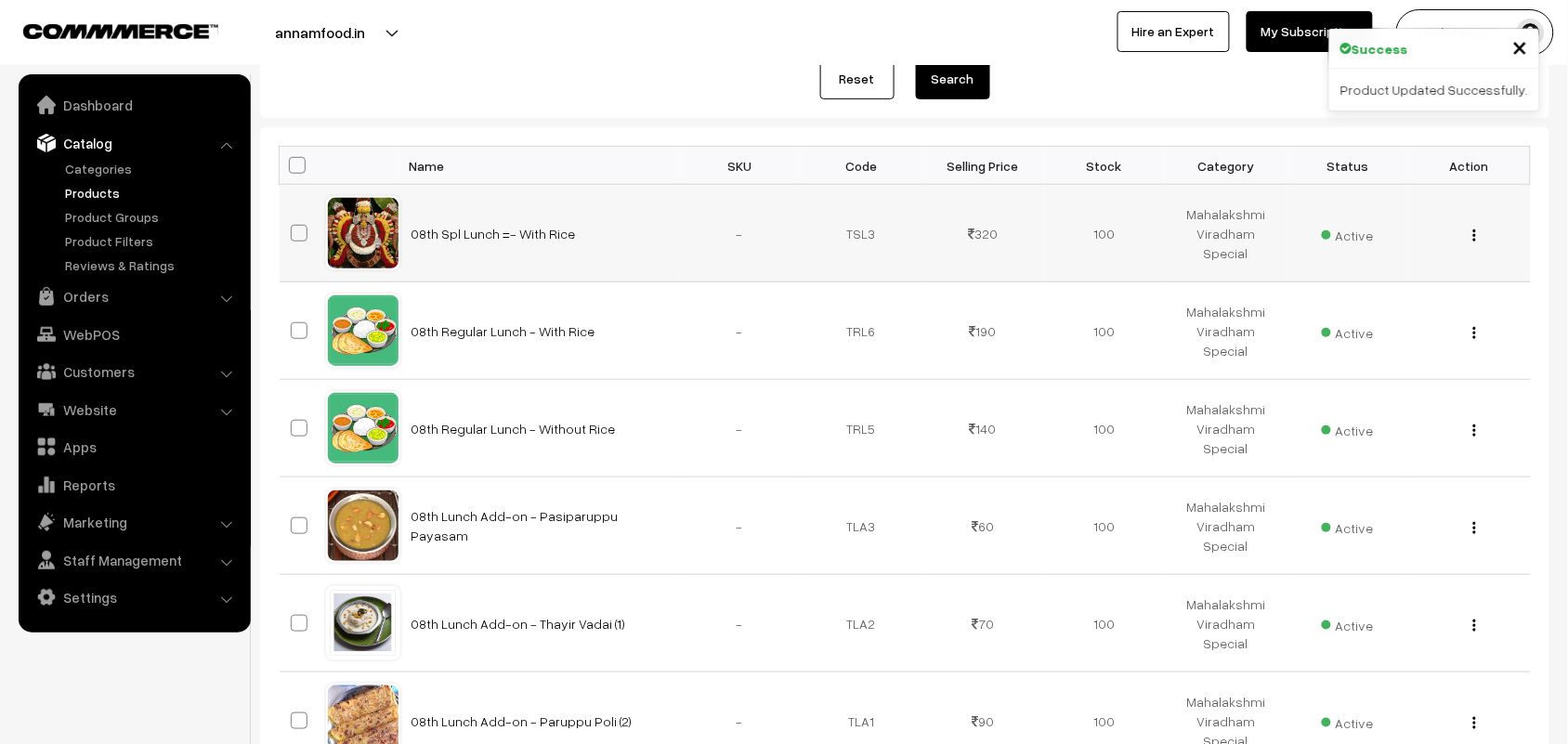 scroll, scrollTop: 581, scrollLeft: 0, axis: vertical 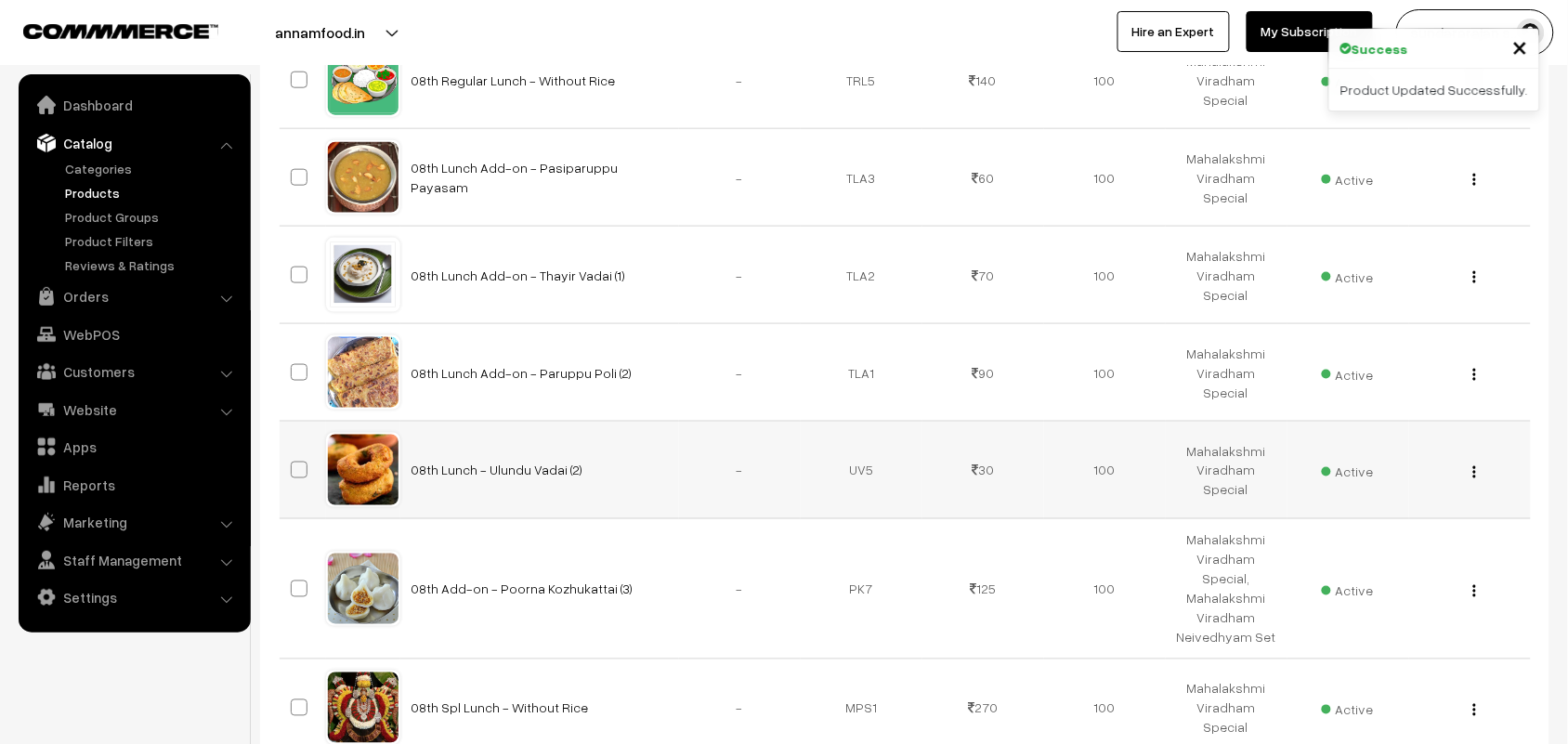 click on "View
Edit
Delete" at bounding box center (1470, 470) 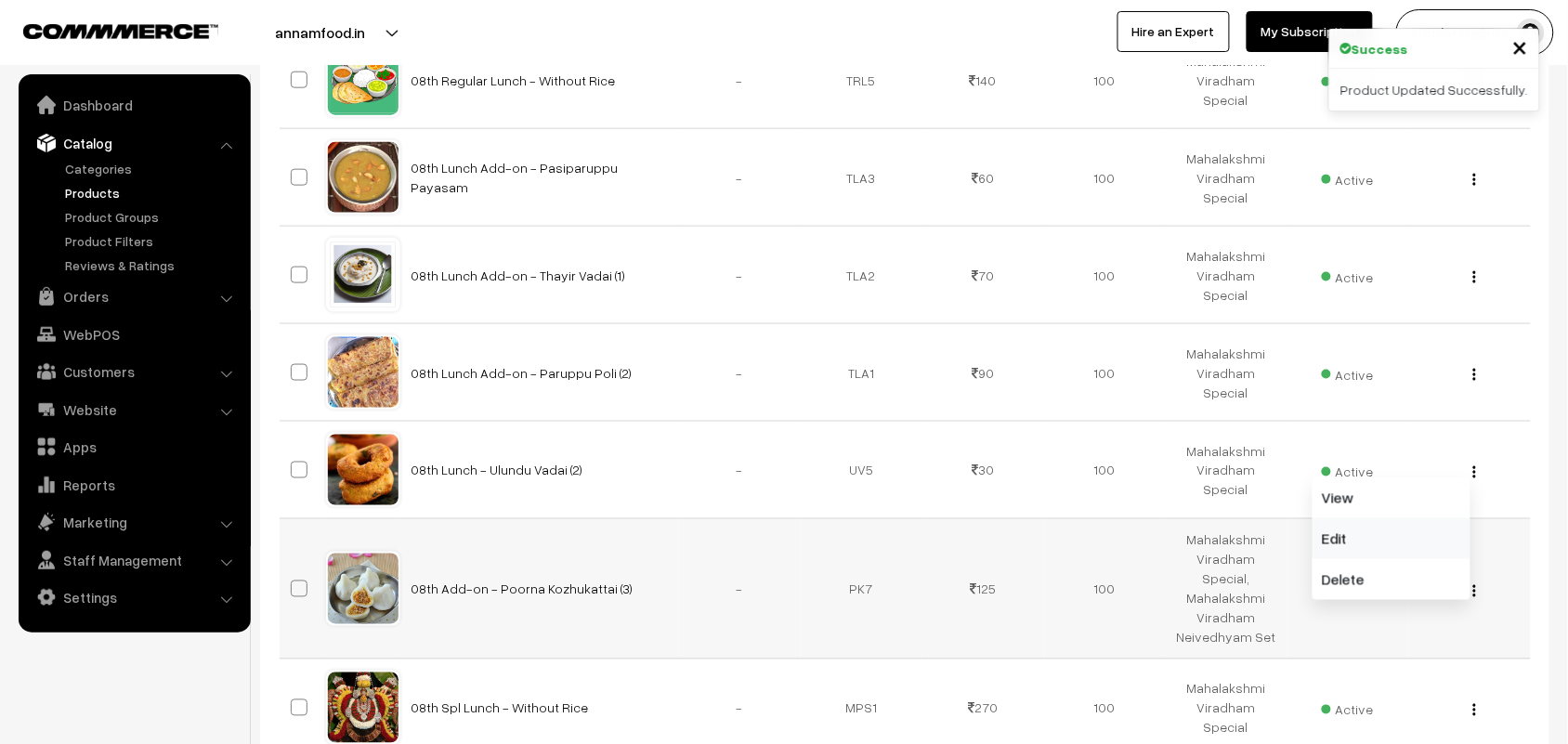 click on "Edit" at bounding box center (1392, 539) 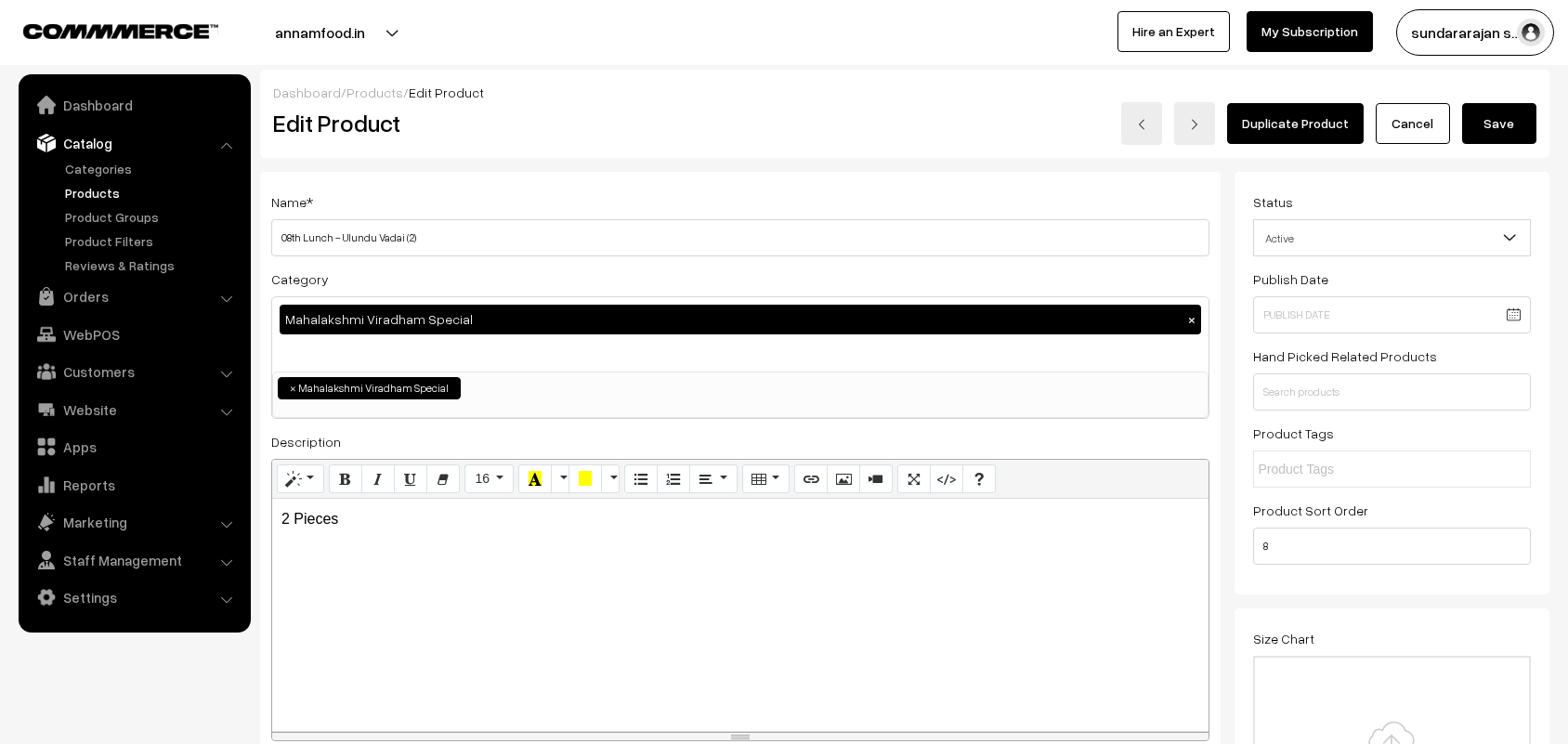 scroll, scrollTop: 0, scrollLeft: 0, axis: both 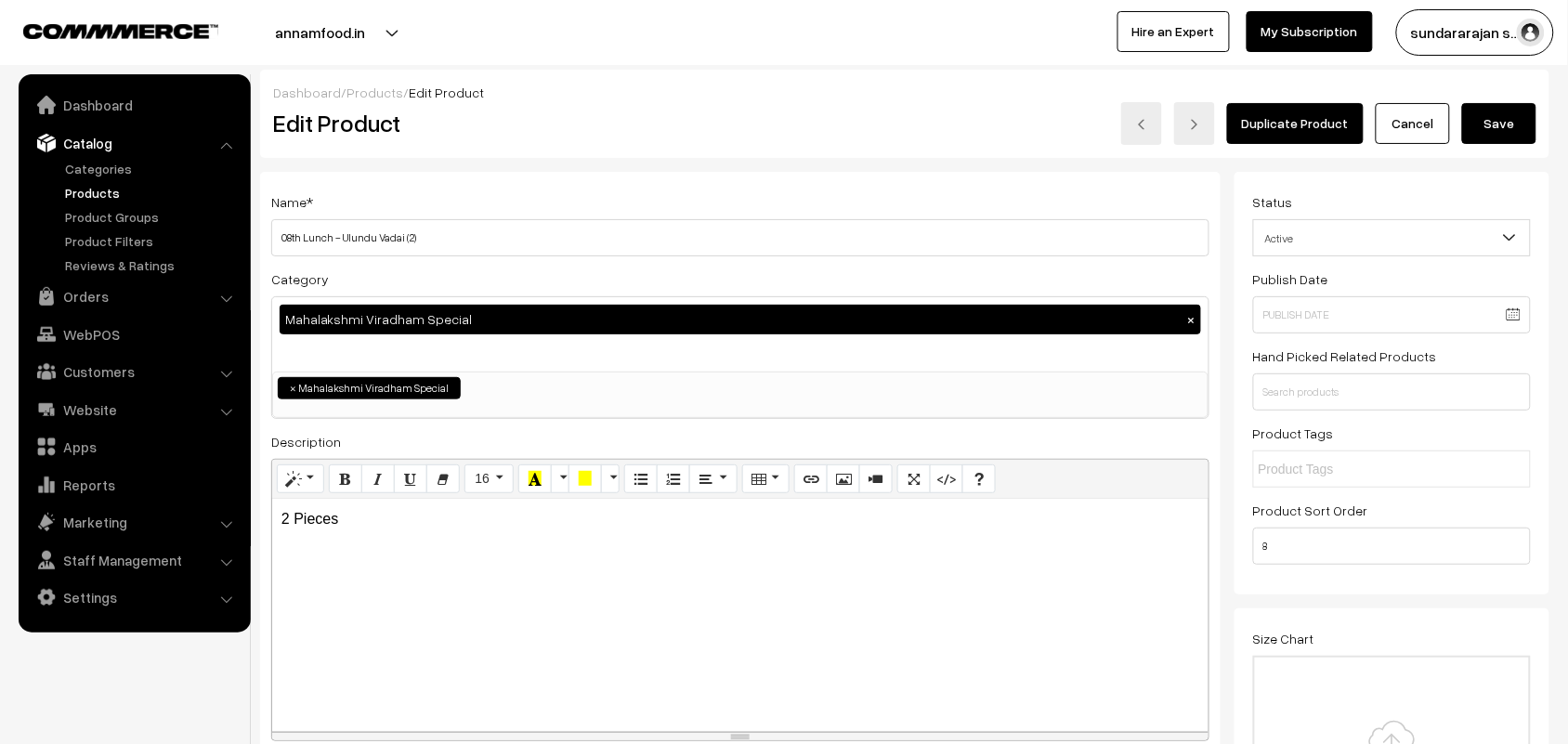 click on "× Mahalakshmi Viradham Special" at bounding box center (740, 385) 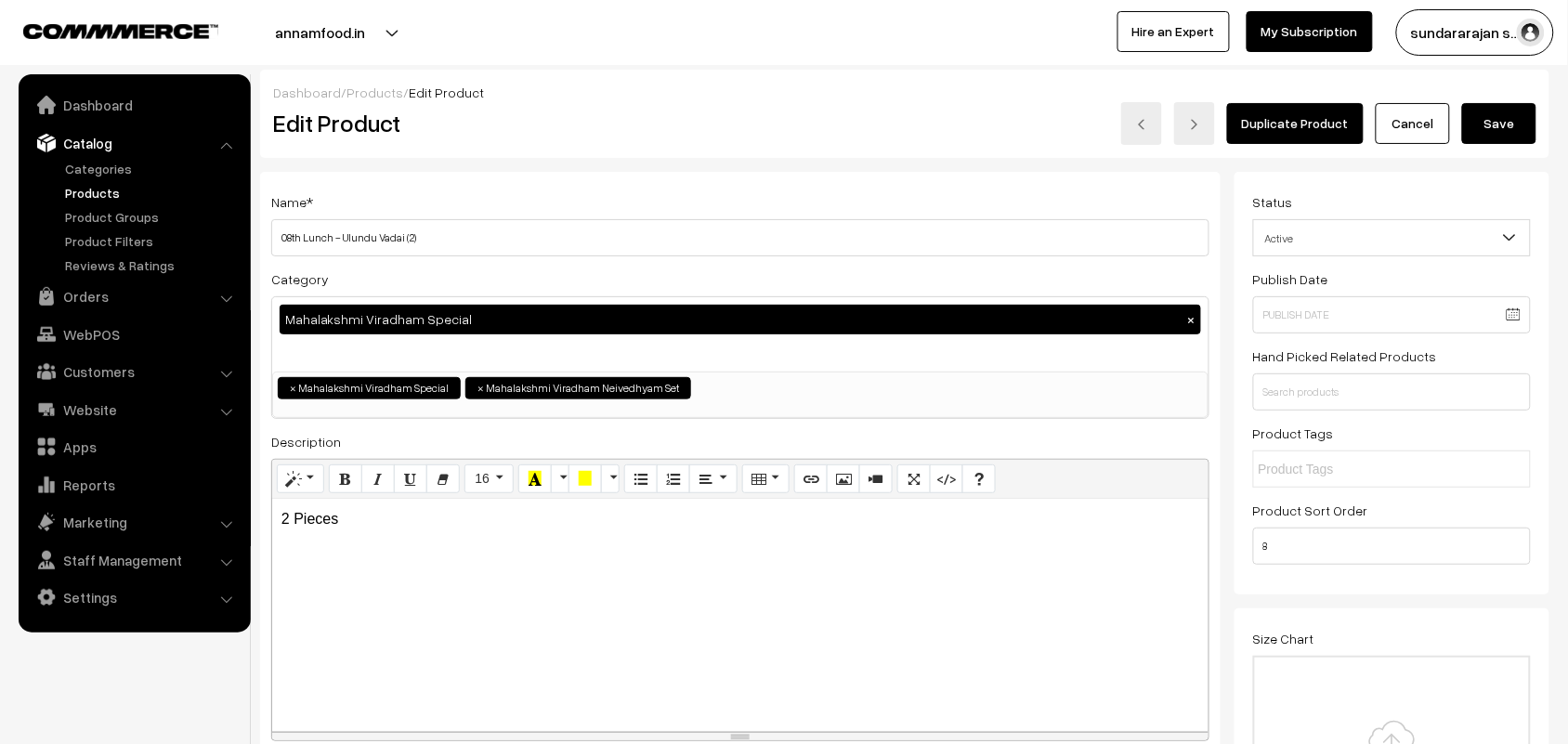 click on "Save" at bounding box center [1499, 124] 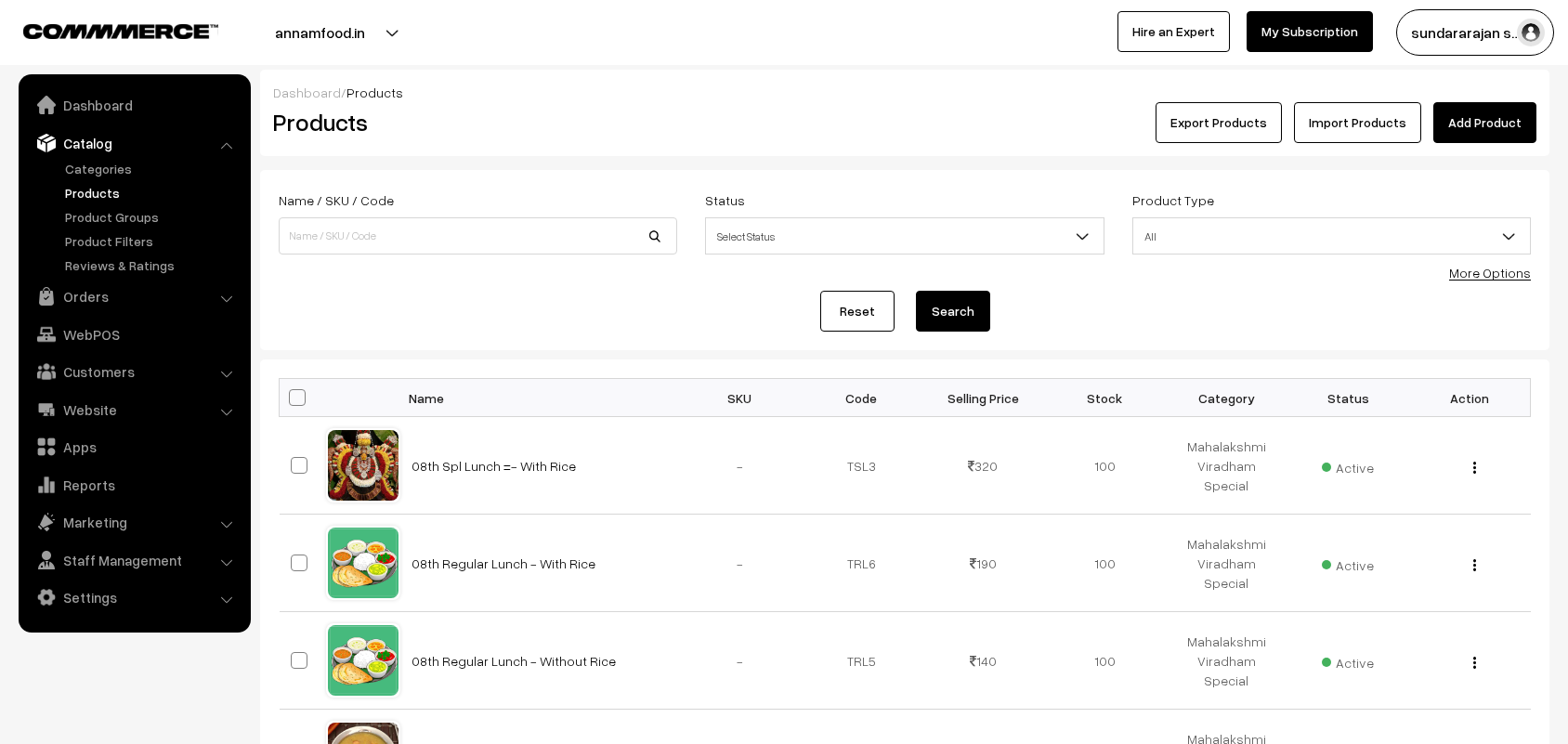 scroll, scrollTop: 0, scrollLeft: 0, axis: both 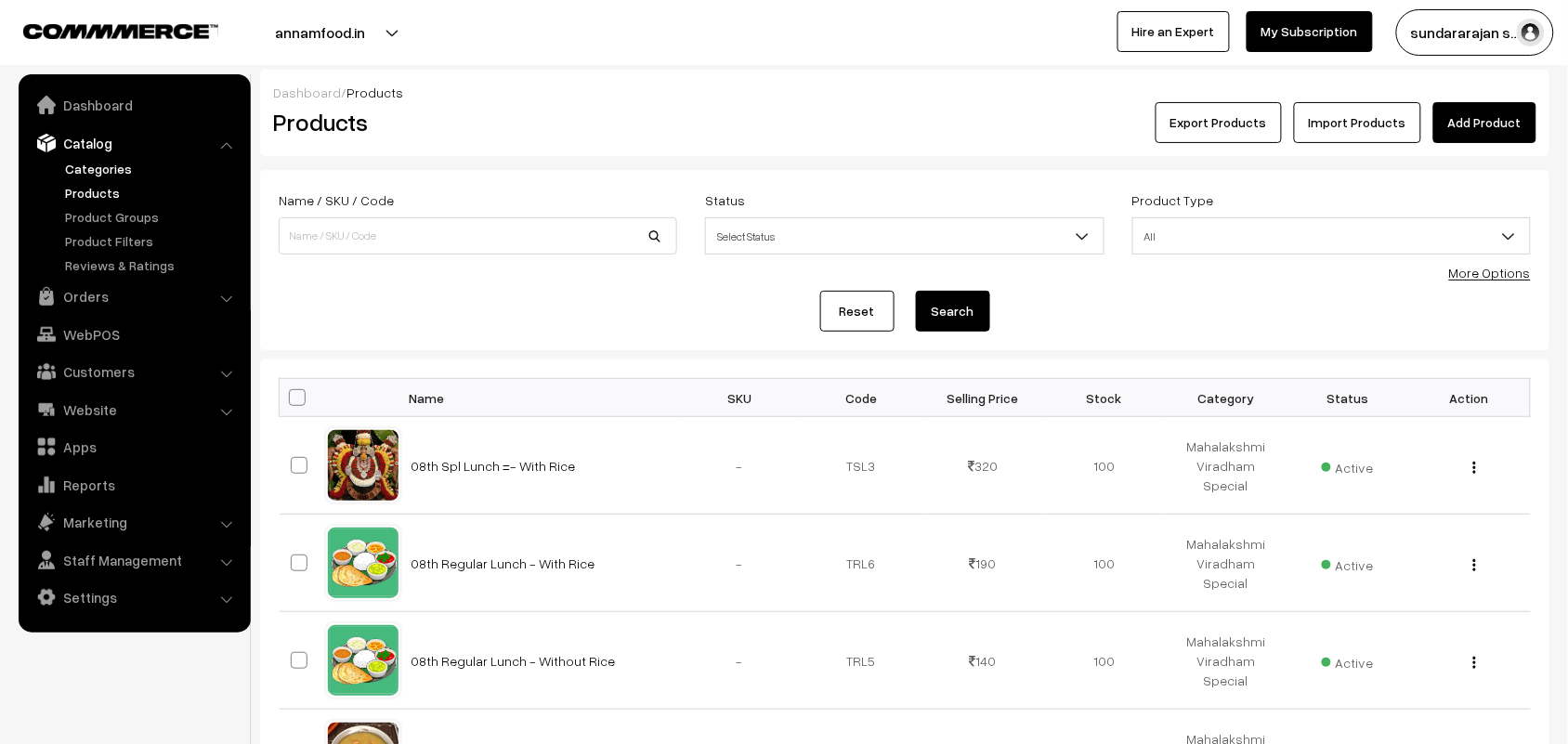 click on "Categories" at bounding box center (152, 168) 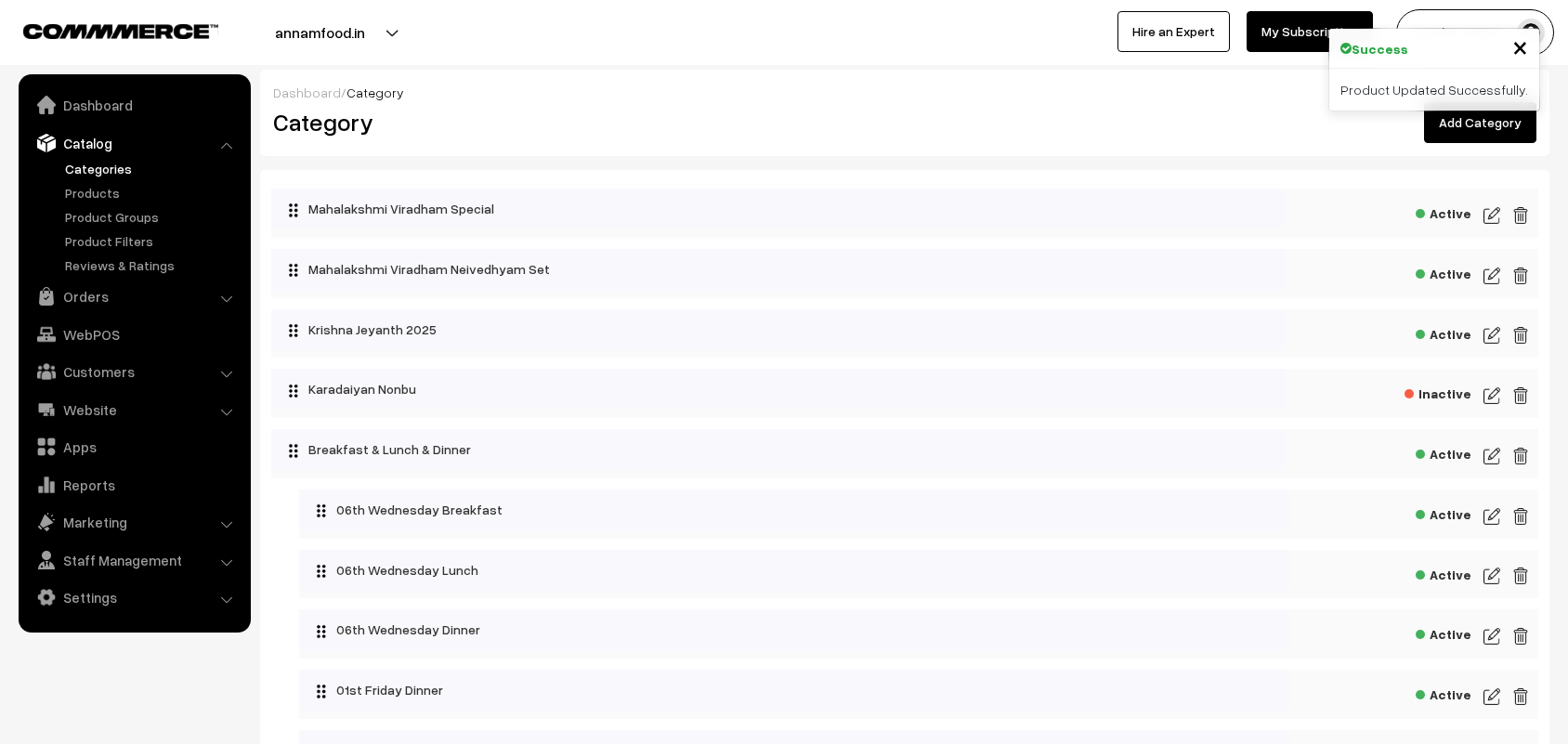 scroll, scrollTop: 0, scrollLeft: 0, axis: both 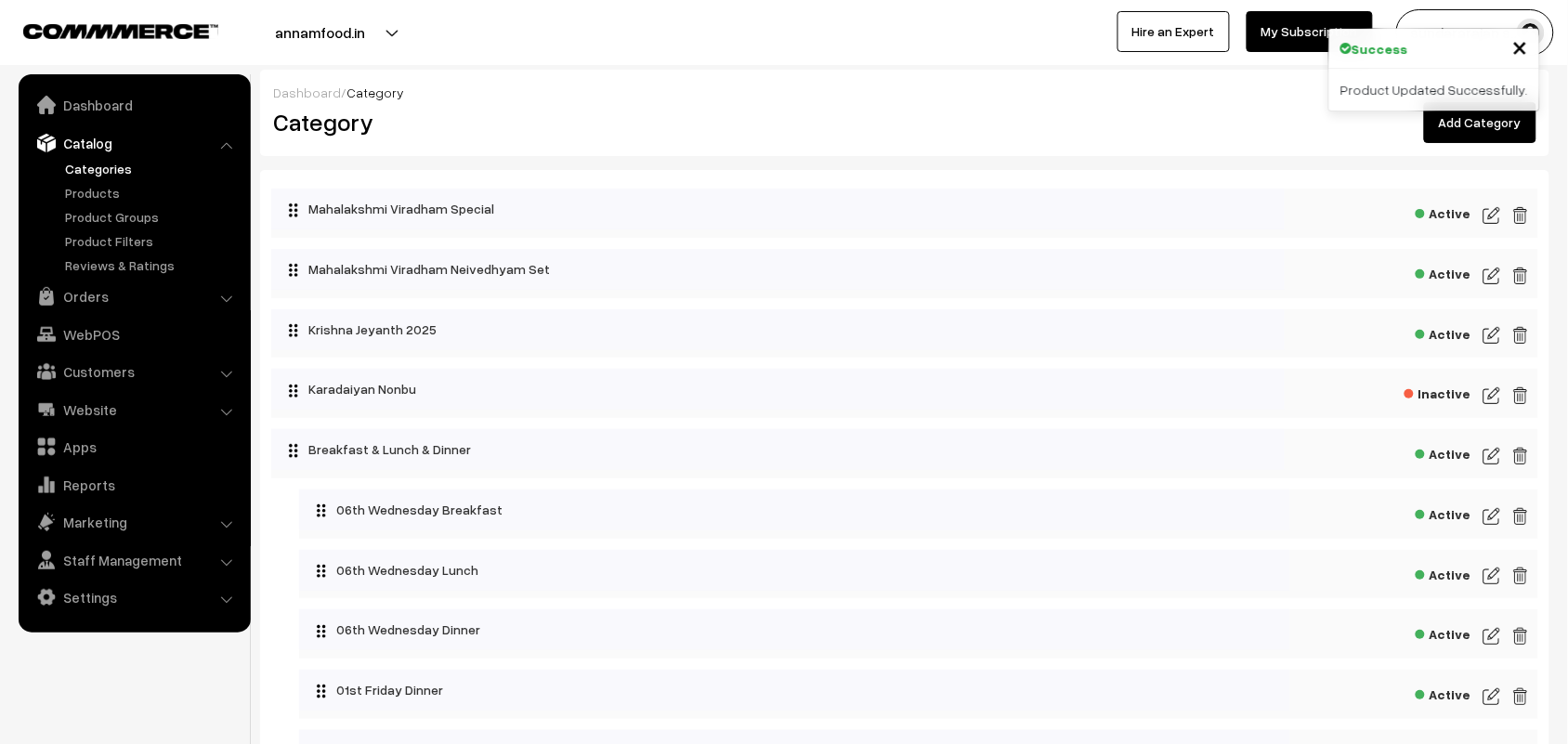 click at bounding box center (1492, 276) 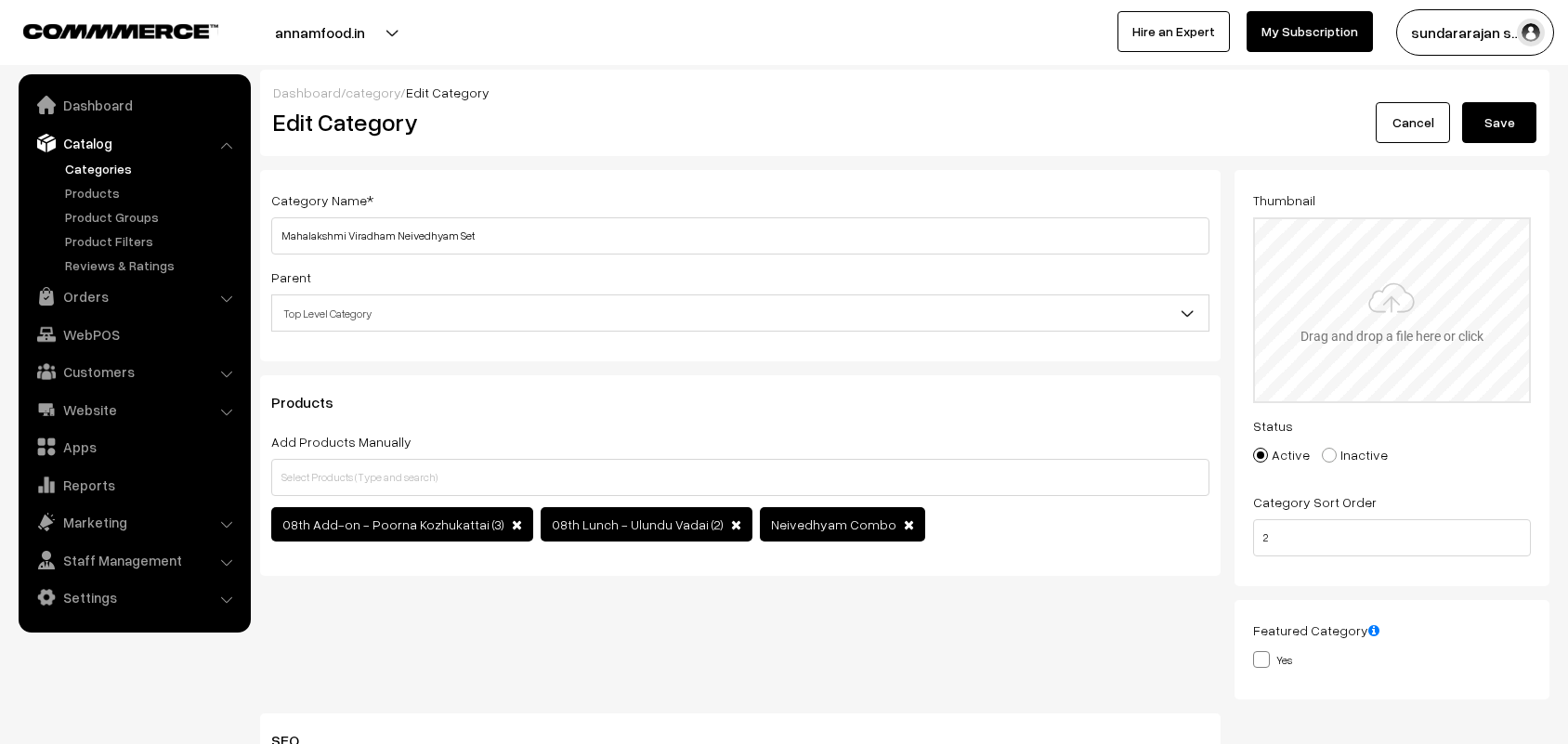 scroll, scrollTop: 0, scrollLeft: 0, axis: both 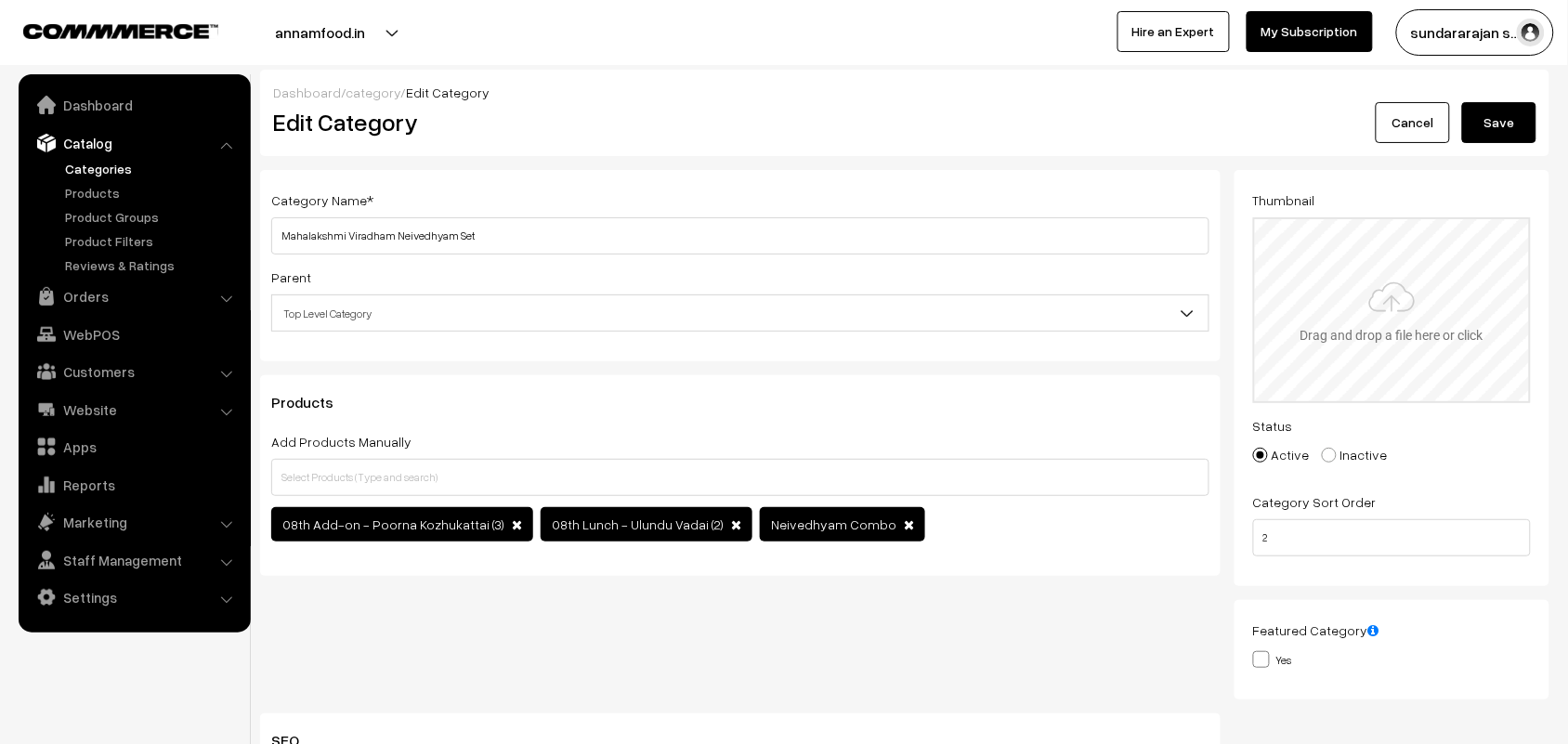 click at bounding box center (1392, 310) 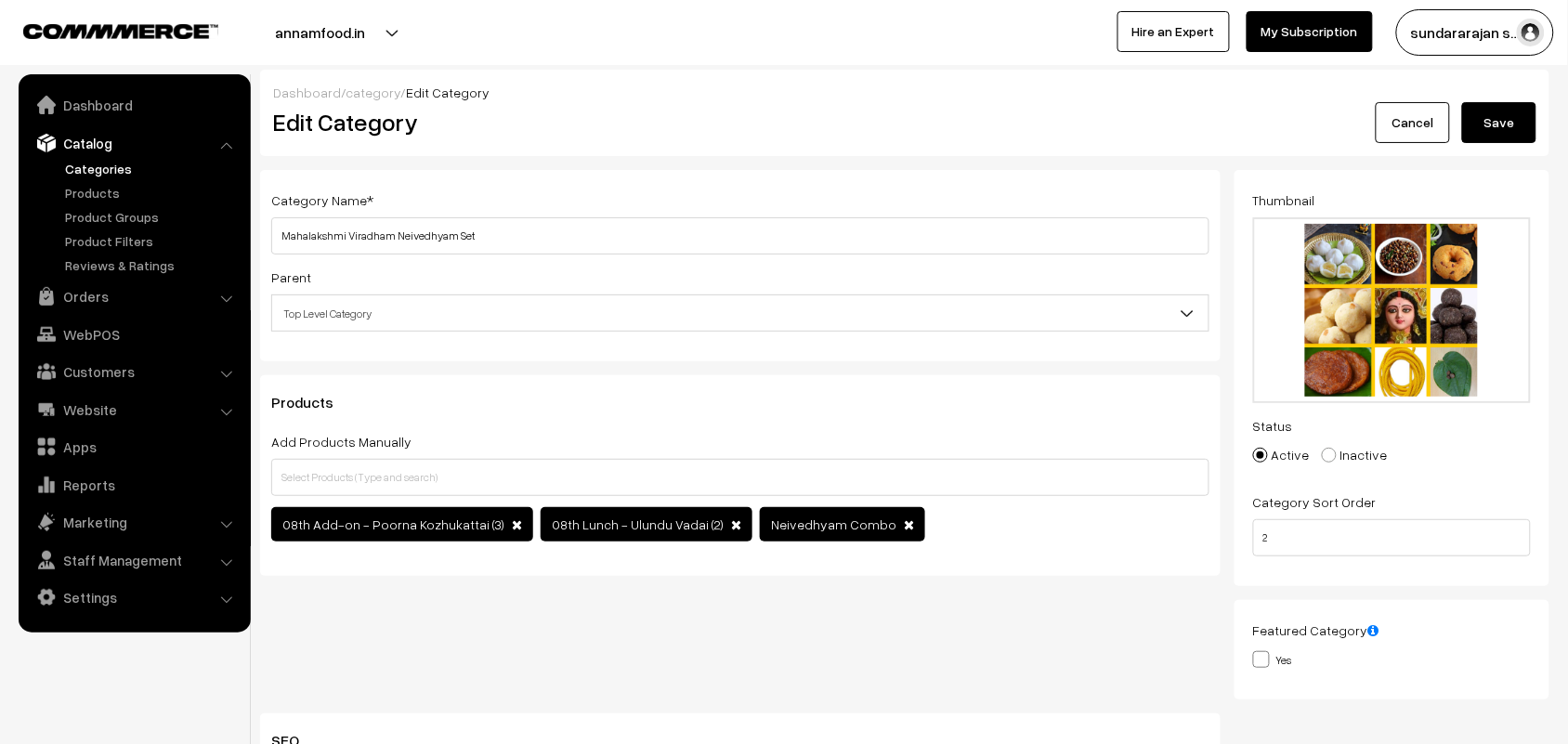 click on "Save" at bounding box center [1499, 123] 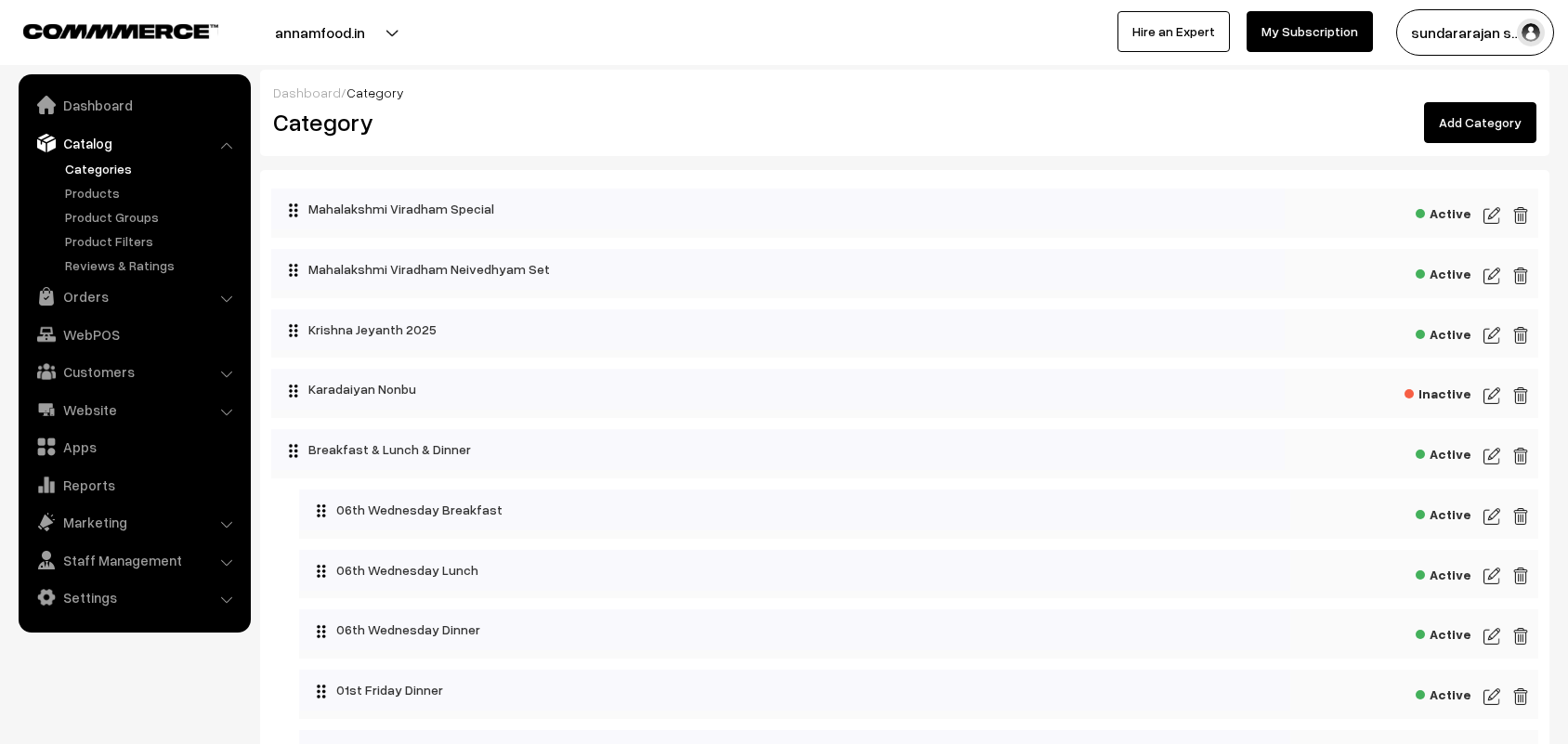 scroll, scrollTop: 0, scrollLeft: 0, axis: both 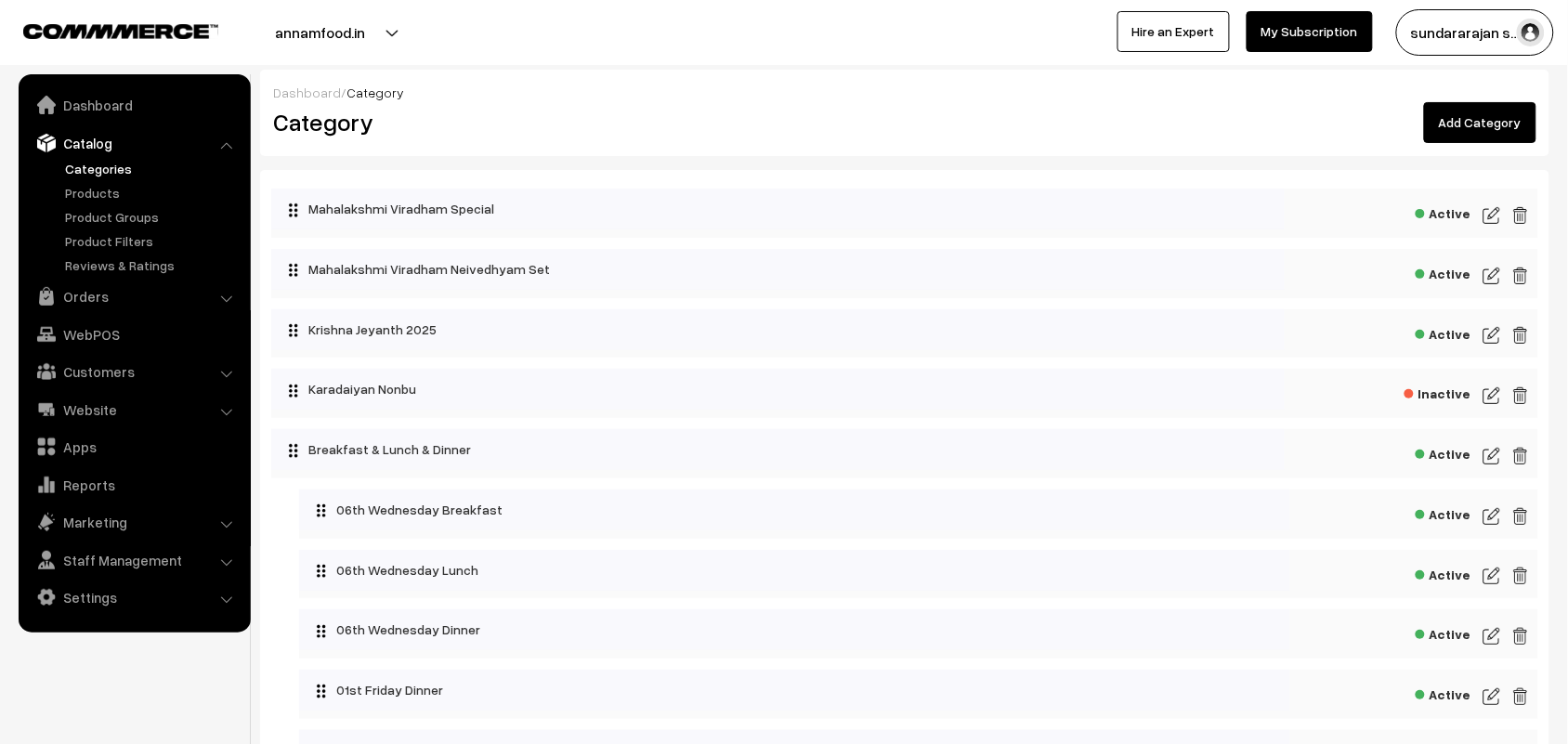 click at bounding box center (1492, 215) 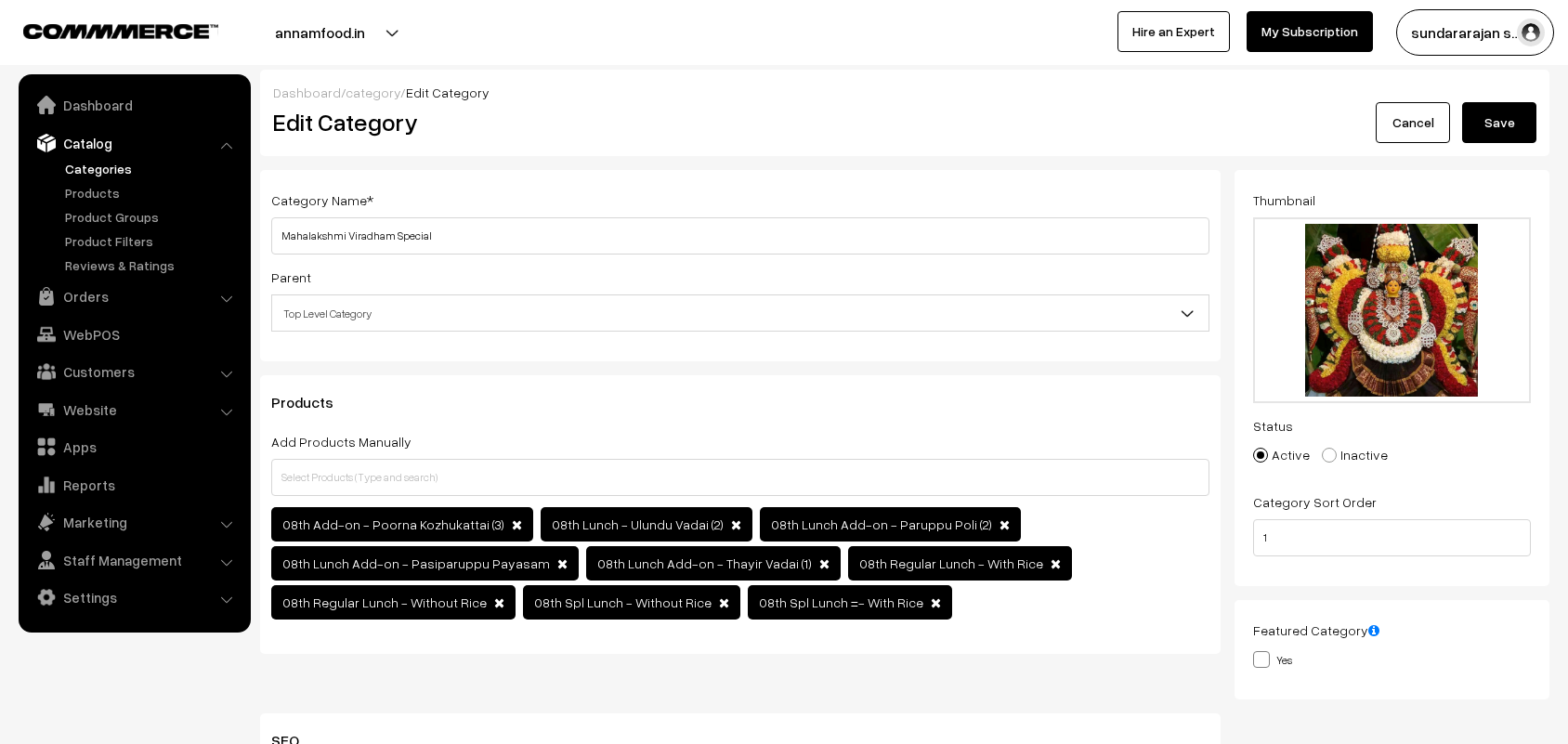 scroll, scrollTop: 0, scrollLeft: 0, axis: both 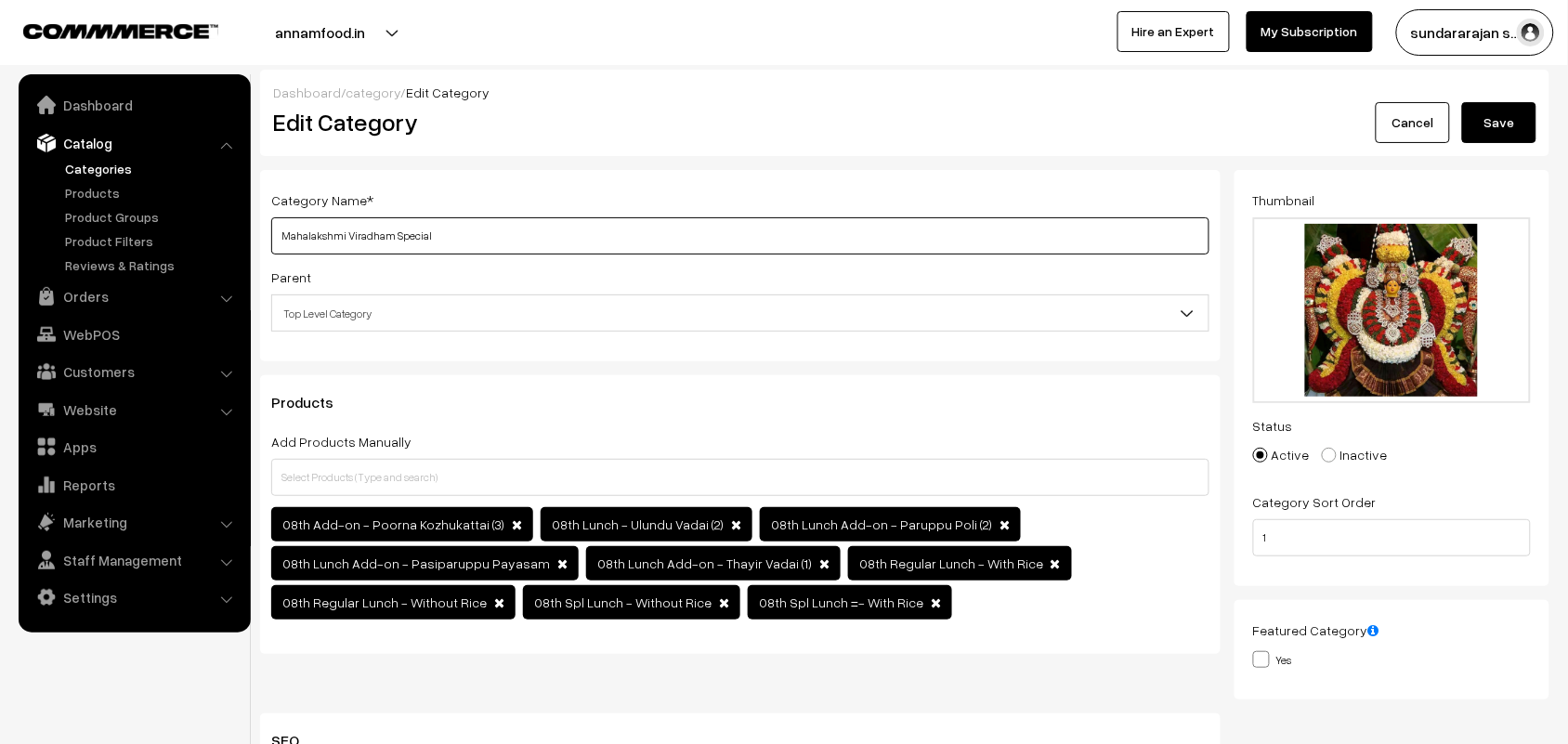 drag, startPoint x: 391, startPoint y: 235, endPoint x: 695, endPoint y: 286, distance: 308.2483 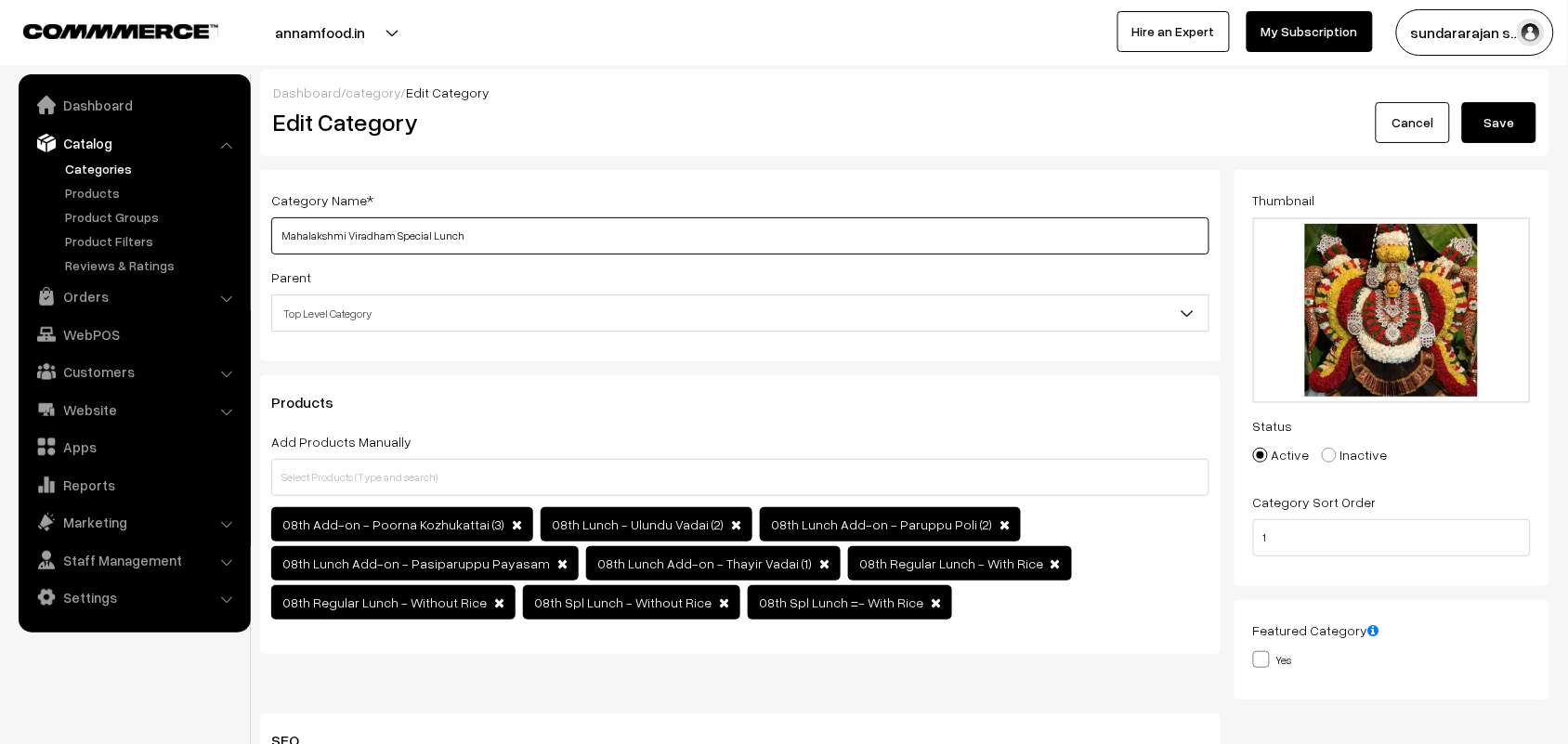 type on "Mahalakshmi Viradham Special Lunch" 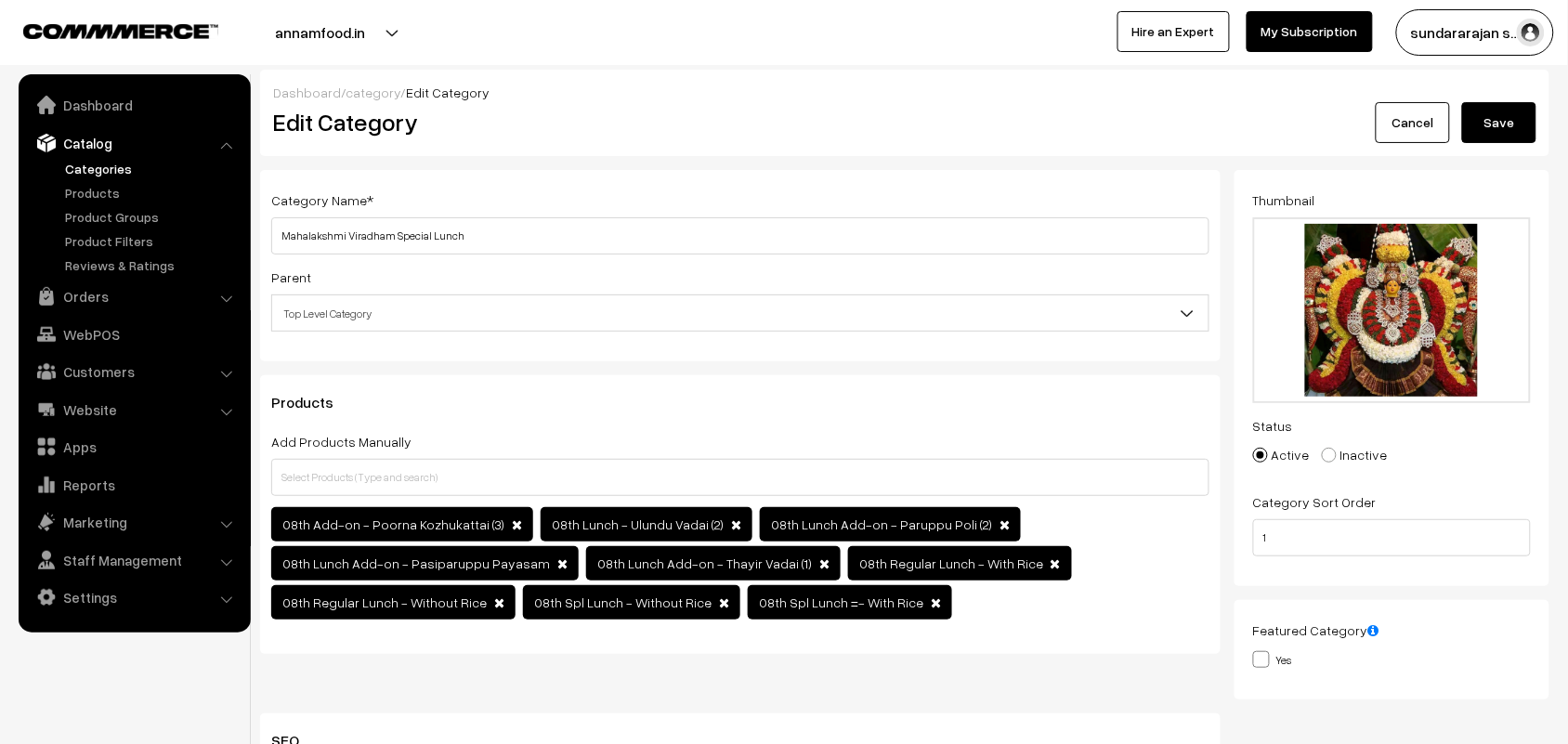click on "Dashboard  /
category  /
Edit Category
Edit Category
Cancel
Save" at bounding box center (905, 112) 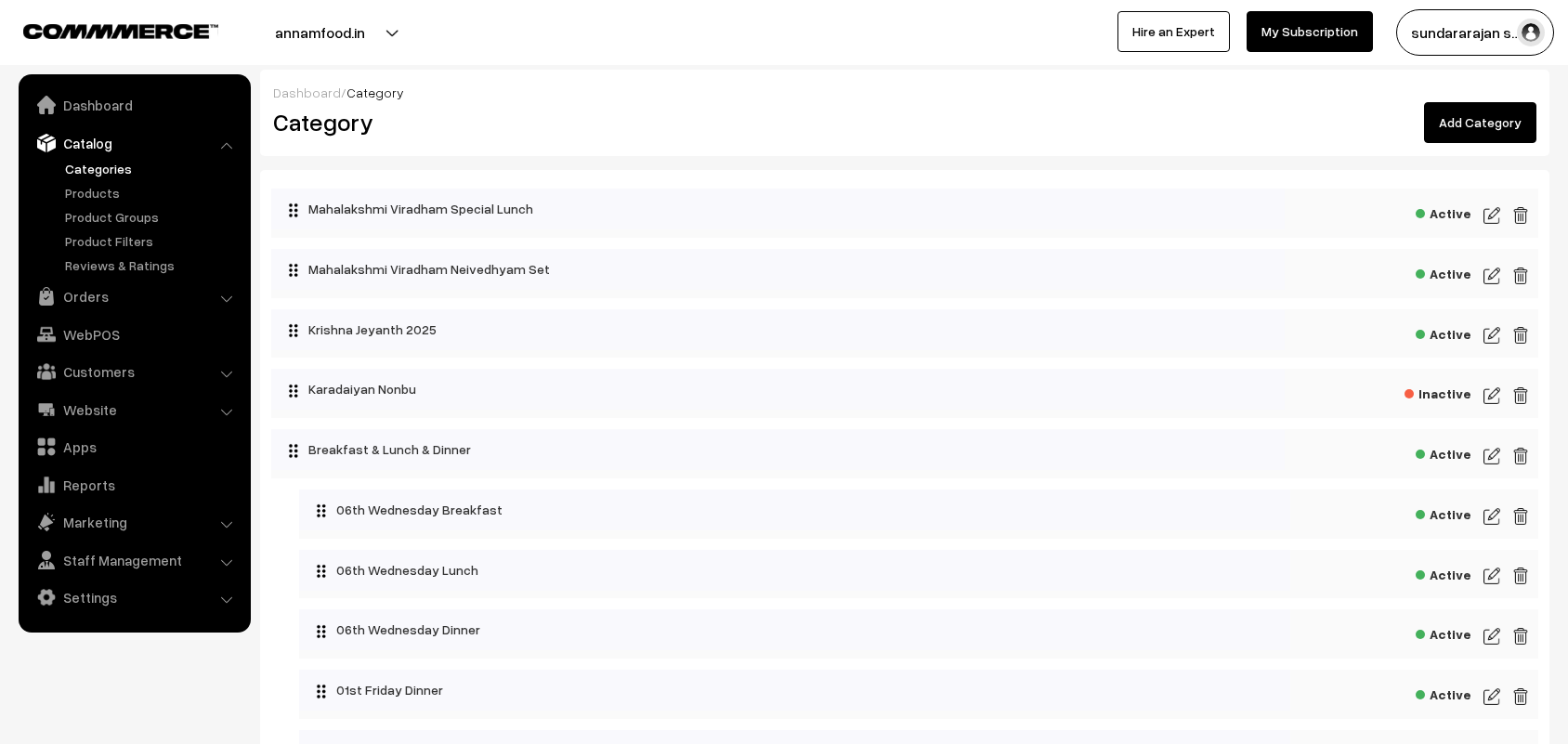 scroll, scrollTop: 0, scrollLeft: 0, axis: both 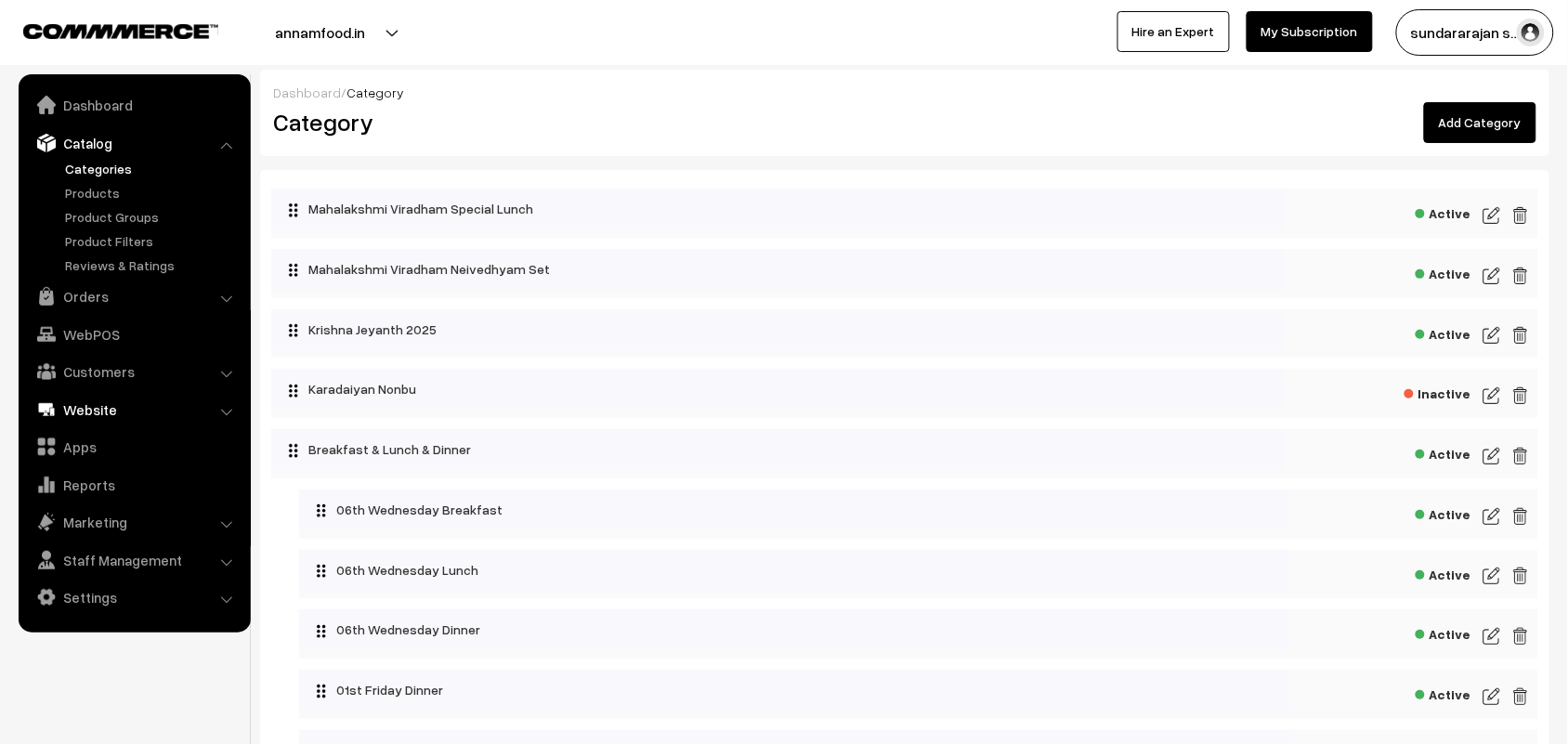 click on "Website" at bounding box center [134, 410] 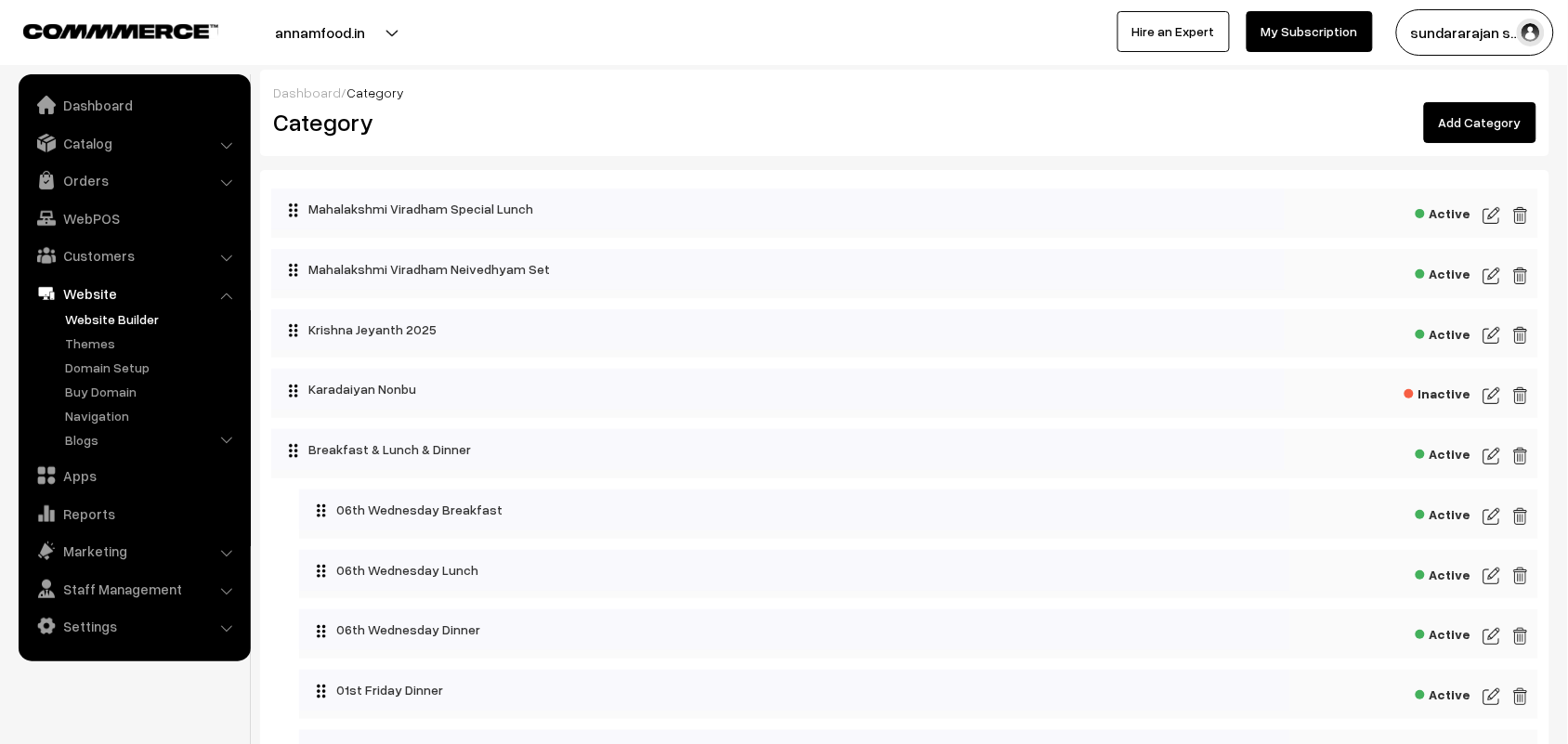 click on "Website Builder" at bounding box center [152, 319] 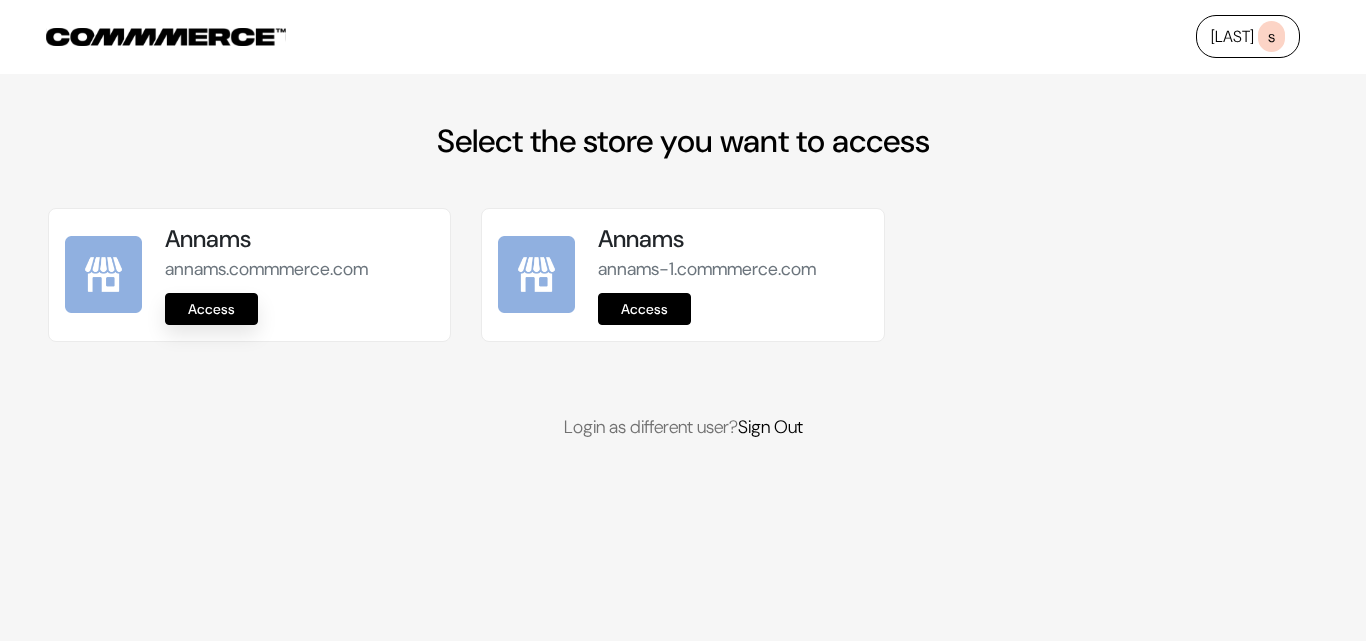 scroll, scrollTop: 0, scrollLeft: 0, axis: both 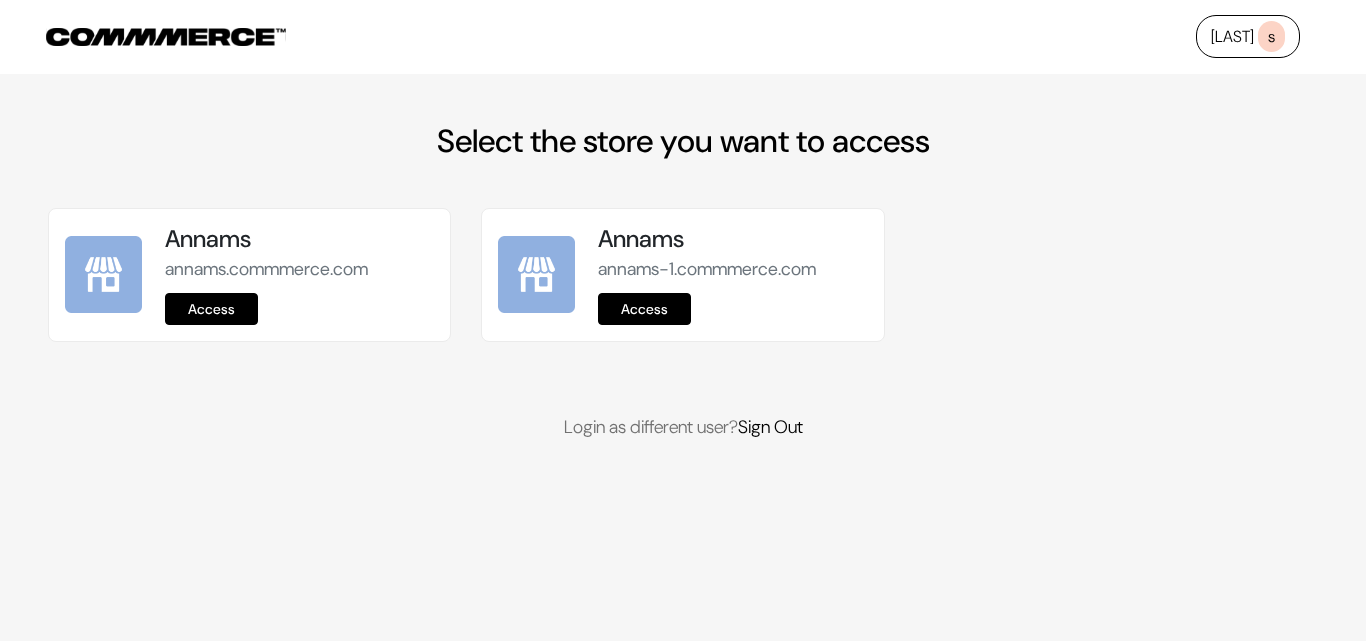 click on "Access" at bounding box center [211, 309] 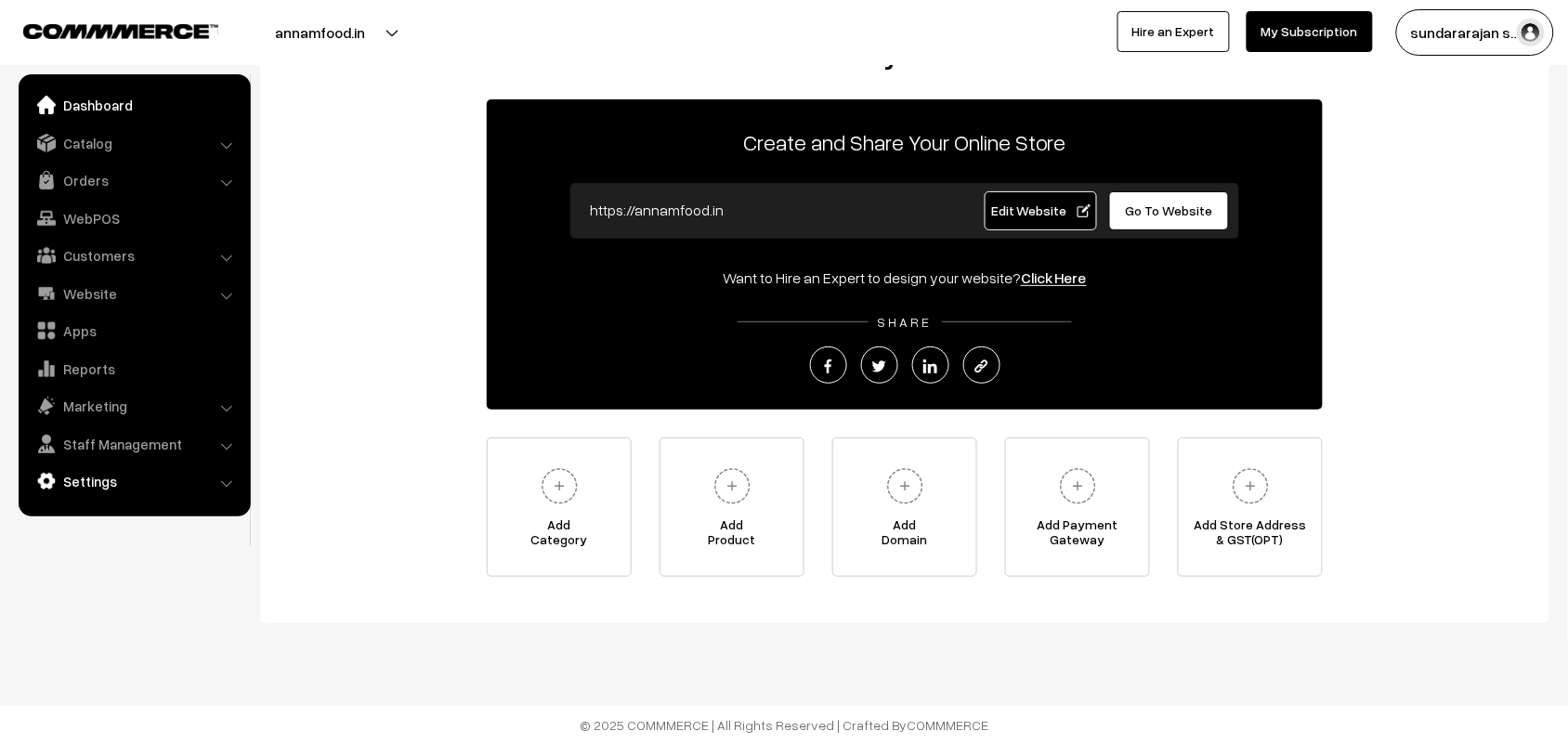 scroll, scrollTop: 70, scrollLeft: 0, axis: vertical 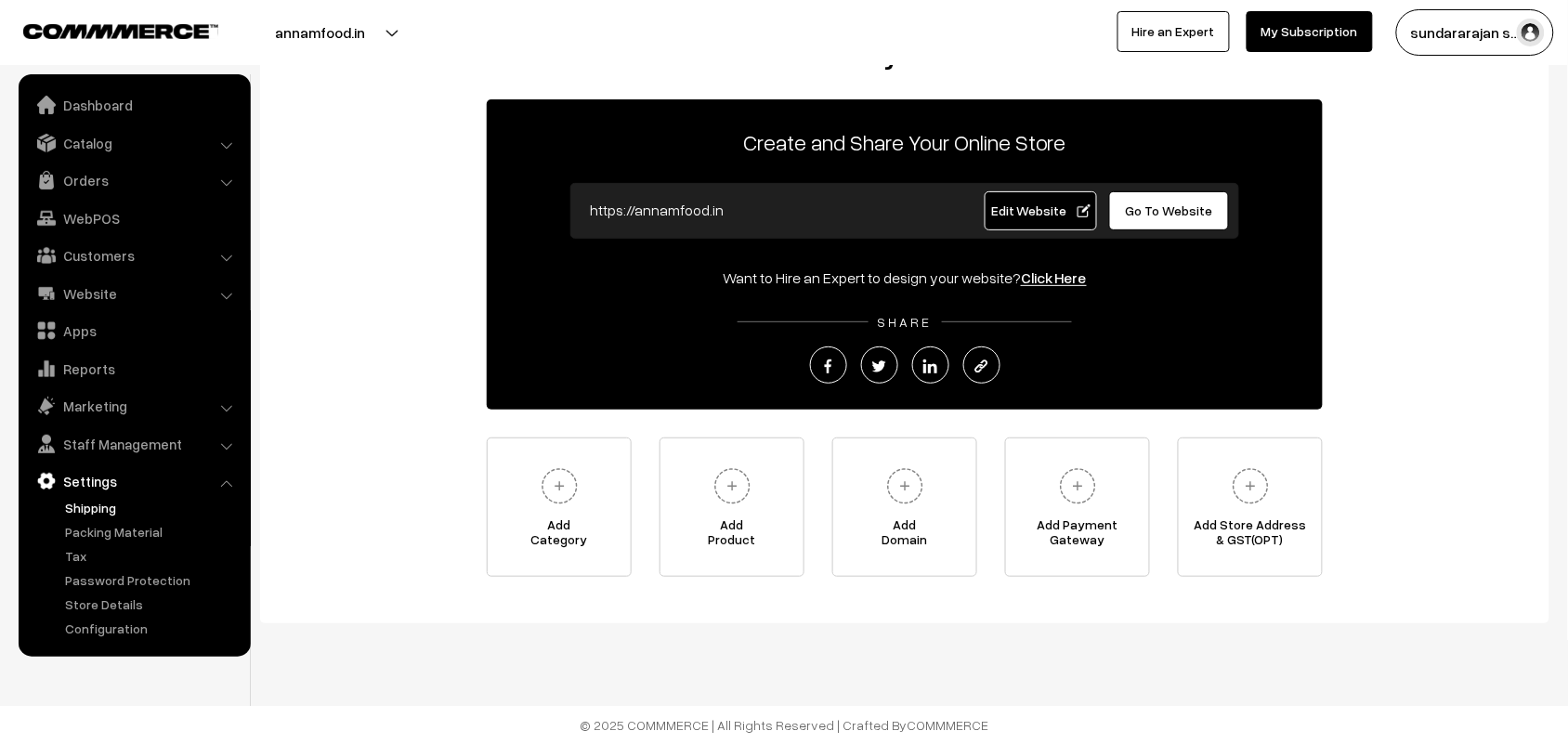 click on "Shipping" at bounding box center [152, 507] 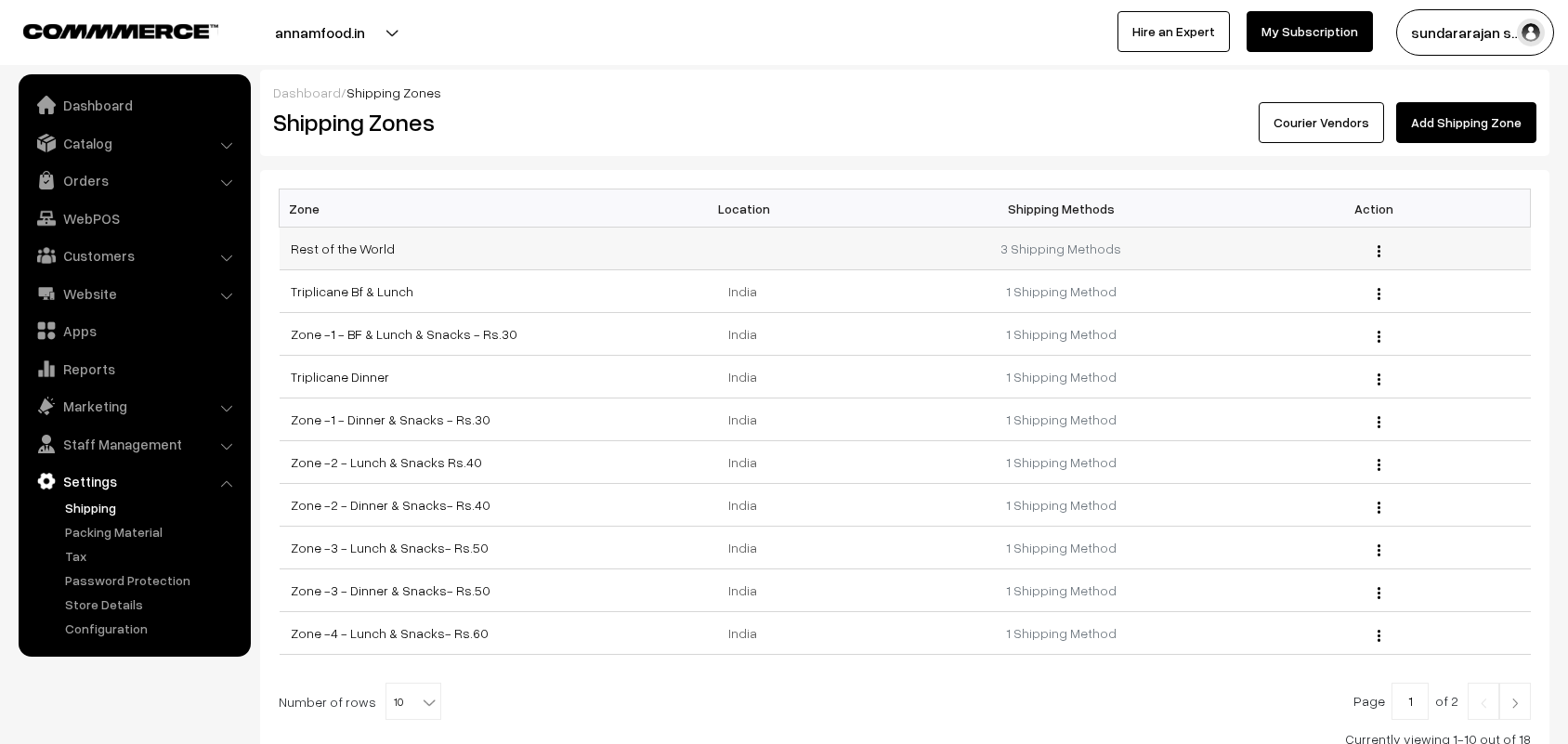 scroll, scrollTop: 0, scrollLeft: 0, axis: both 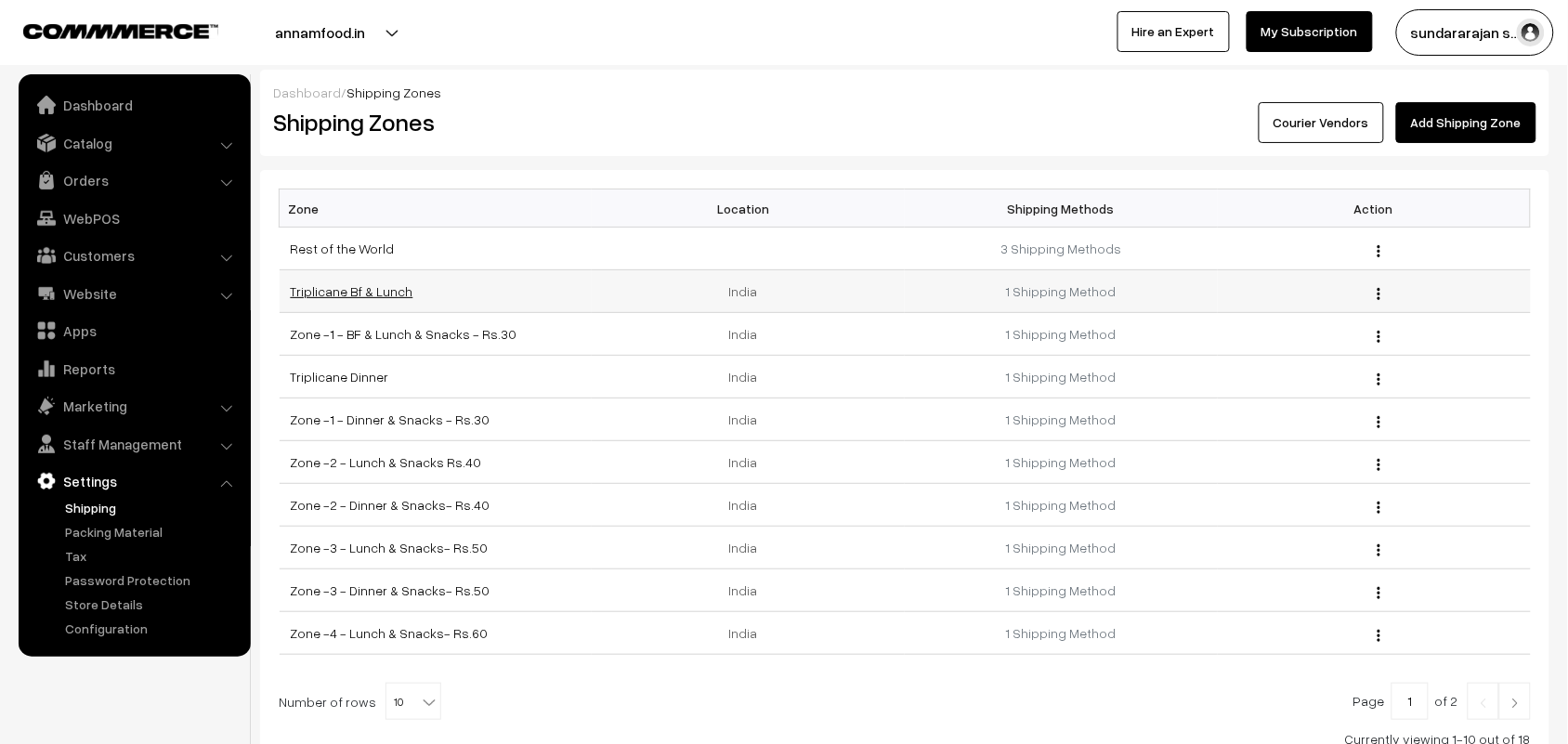 click on "Triplicane Bf & Lunch" at bounding box center (352, 291) 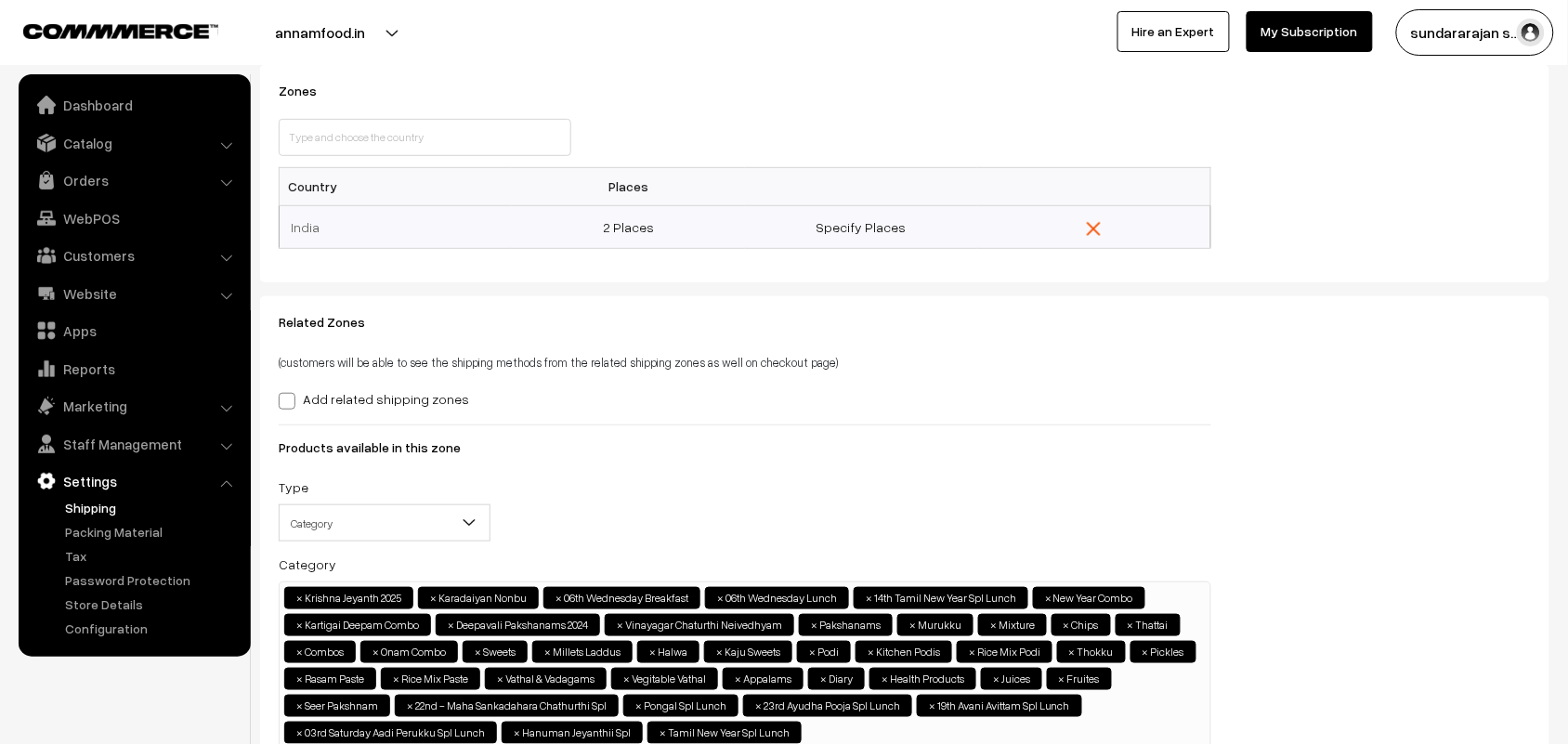 scroll, scrollTop: 393, scrollLeft: 0, axis: vertical 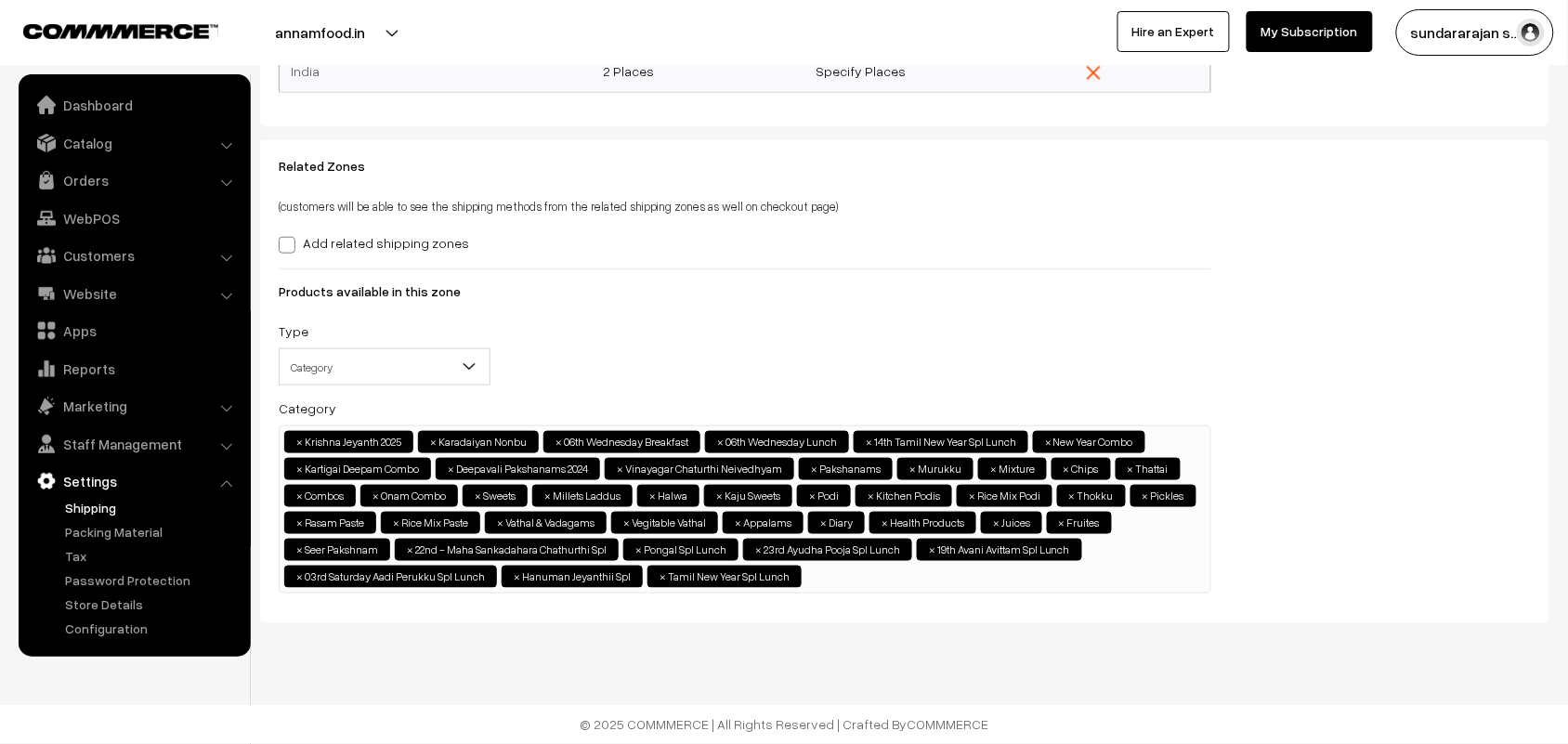 click on "×
Krishna Jeyanth 2025                                                     ×
Karadaiyan Nonbu                                                     ×
06th Wednesday   Breakfast                                                     ×
06th Wednesday  Lunch                                                     ×
14th Tamil New Year Spl Lunch                                                     ×
New Year Combo                                                     ×
Kartigai Deepam Combo                                                     × × × × × × × × × × × × × × × × × × × × ×" at bounding box center [745, 507] 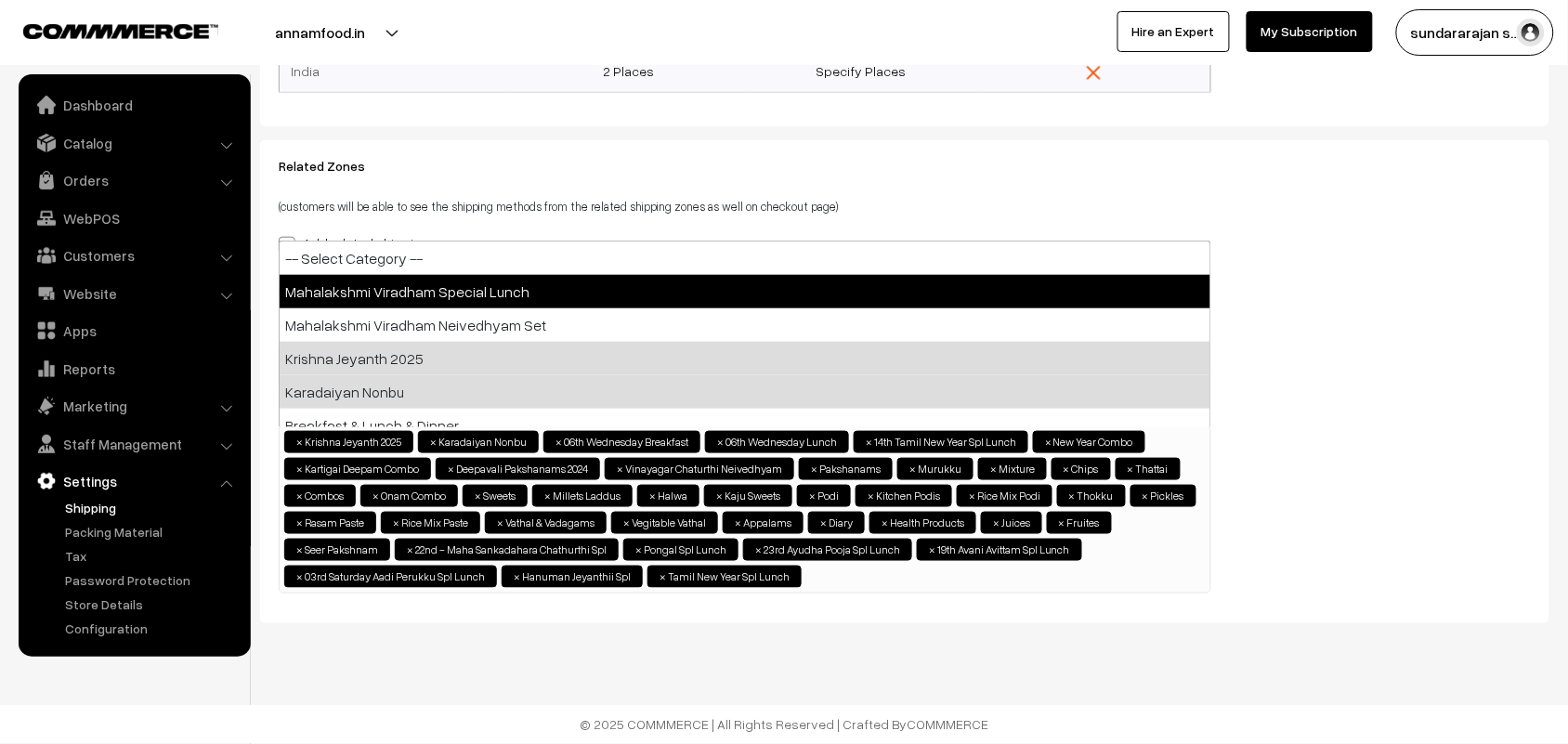 click on "Mahalakshmi Viradham Special Lunch" at bounding box center (745, 292) 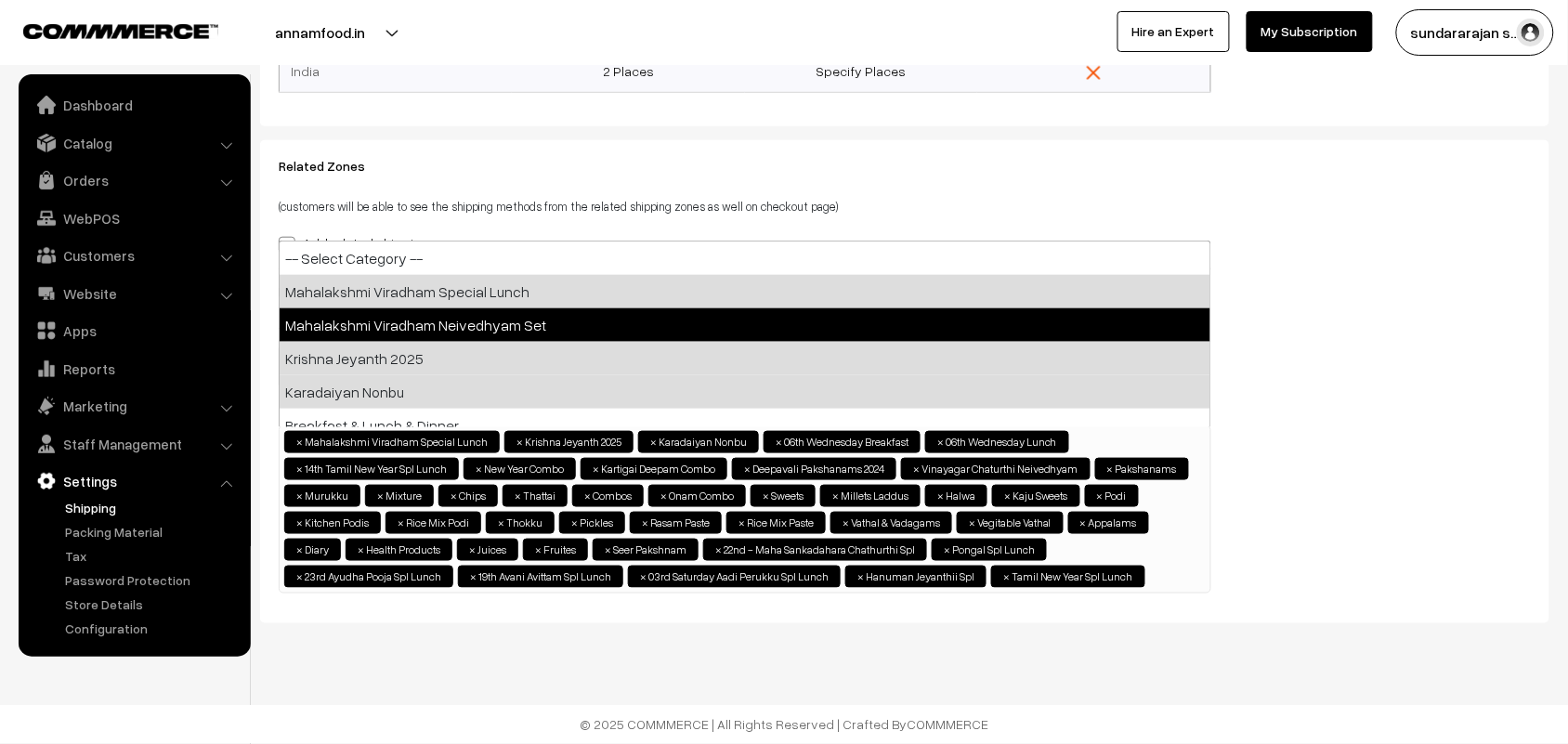 click on "Mahalakshmi Viradham Neivedhyam Set" at bounding box center [745, 325] 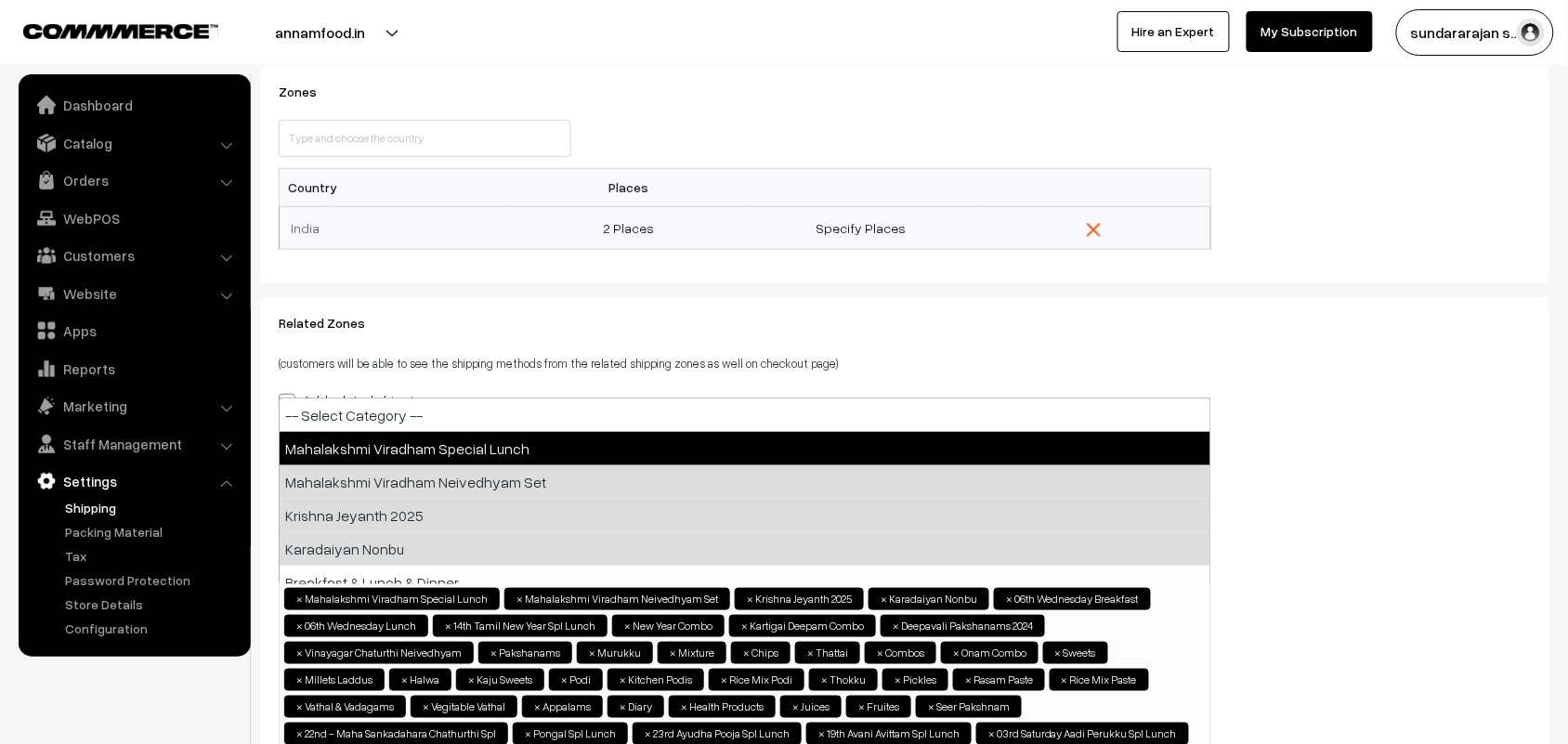 scroll, scrollTop: 0, scrollLeft: 0, axis: both 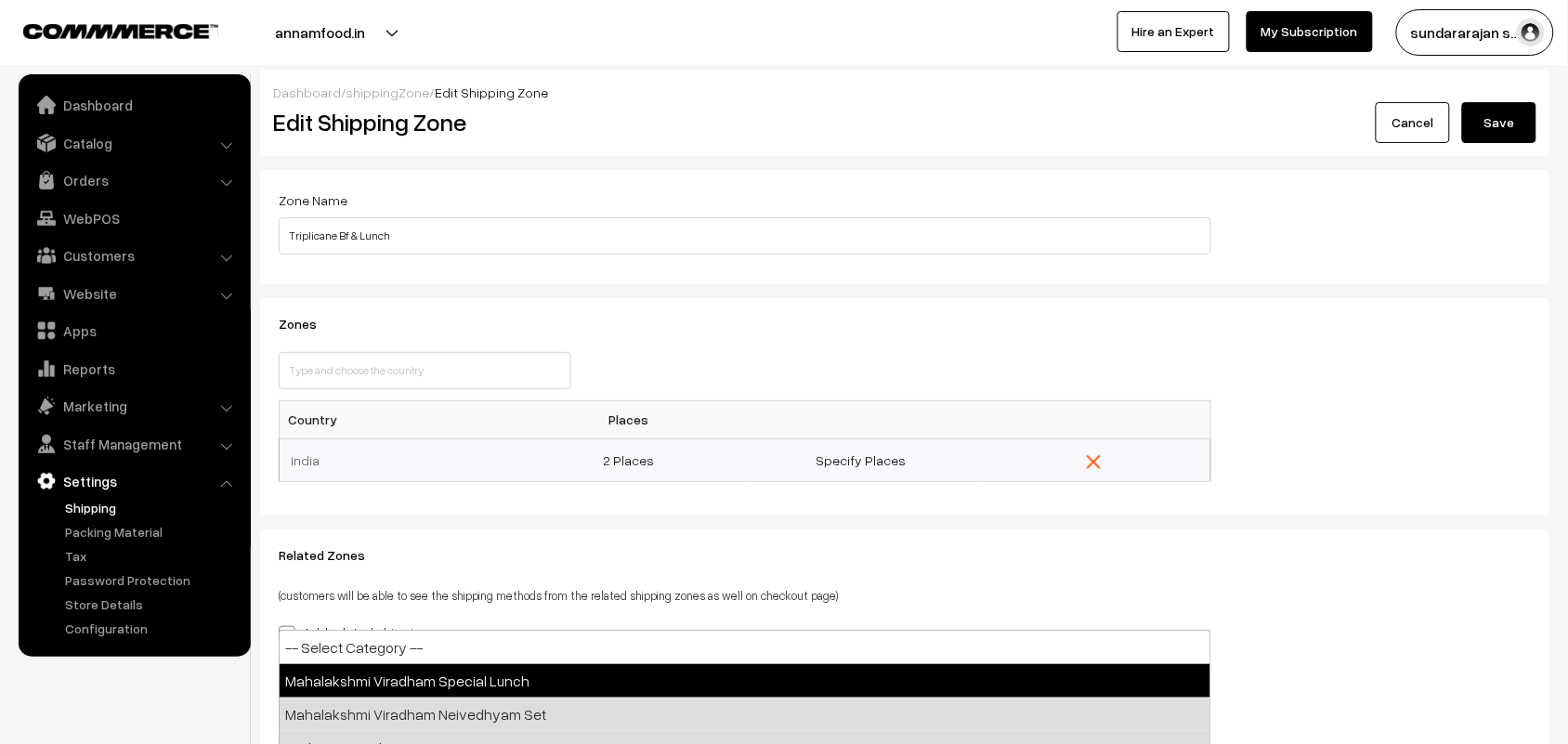click on "Dashboard  /
shippingZone  /
Edit Shipping Zone
Edit Shipping Zone
Cancel
Save
Process CSV
Cancel
Zone Name
[TEXT]
Zones
Close Country Places [COUNTRY]" at bounding box center [905, 555] 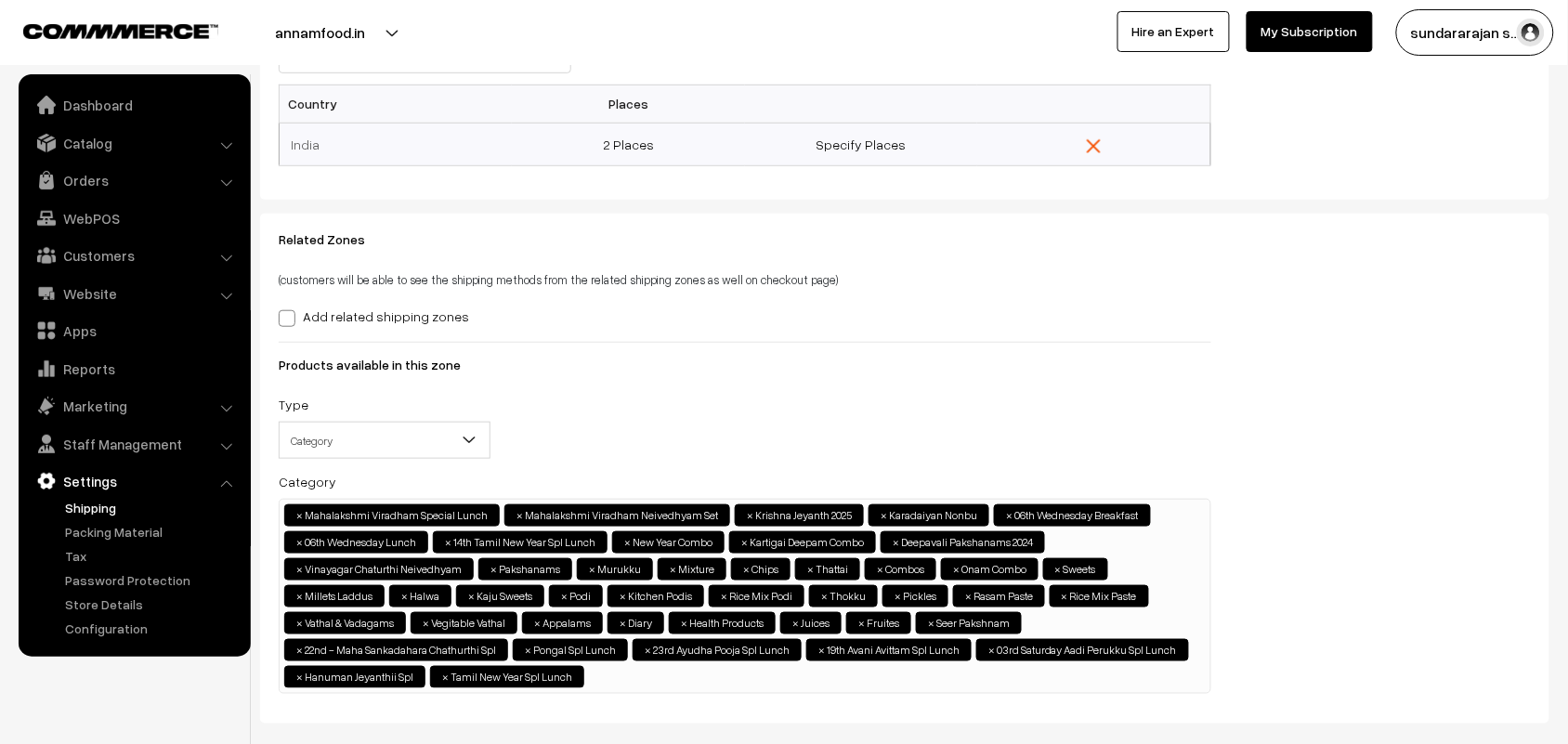 scroll, scrollTop: 0, scrollLeft: 0, axis: both 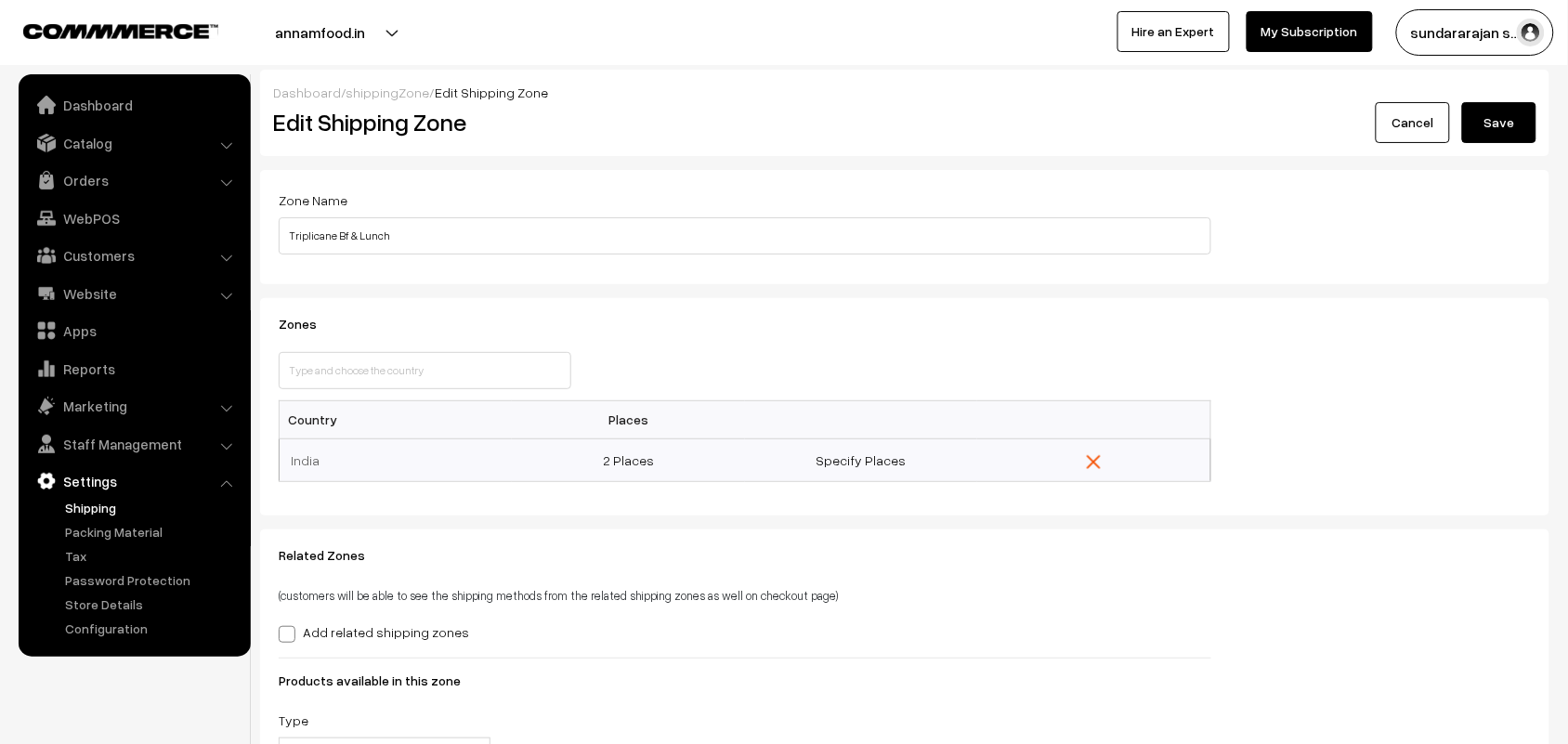 click on "Save" at bounding box center (1499, 123) 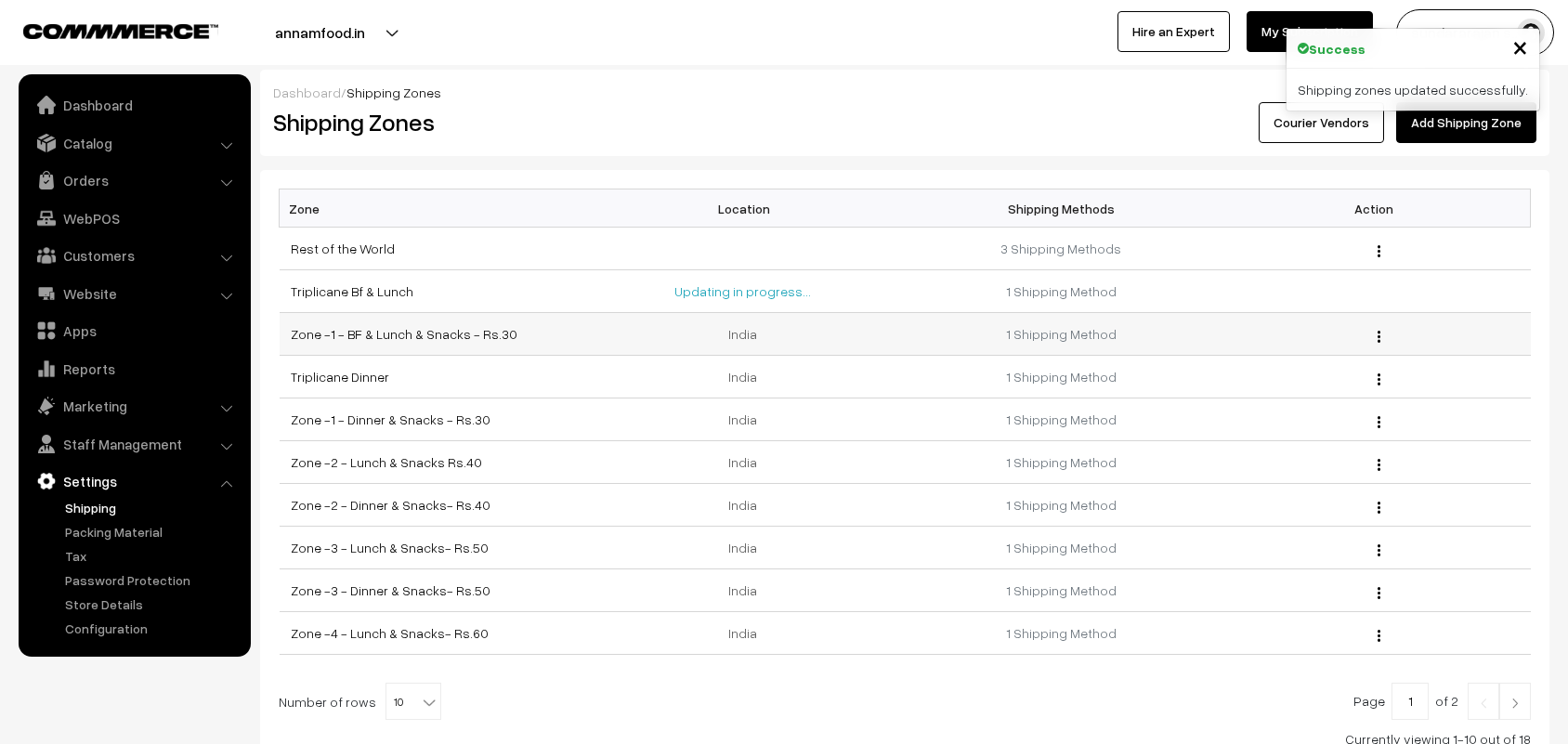 scroll, scrollTop: 0, scrollLeft: 0, axis: both 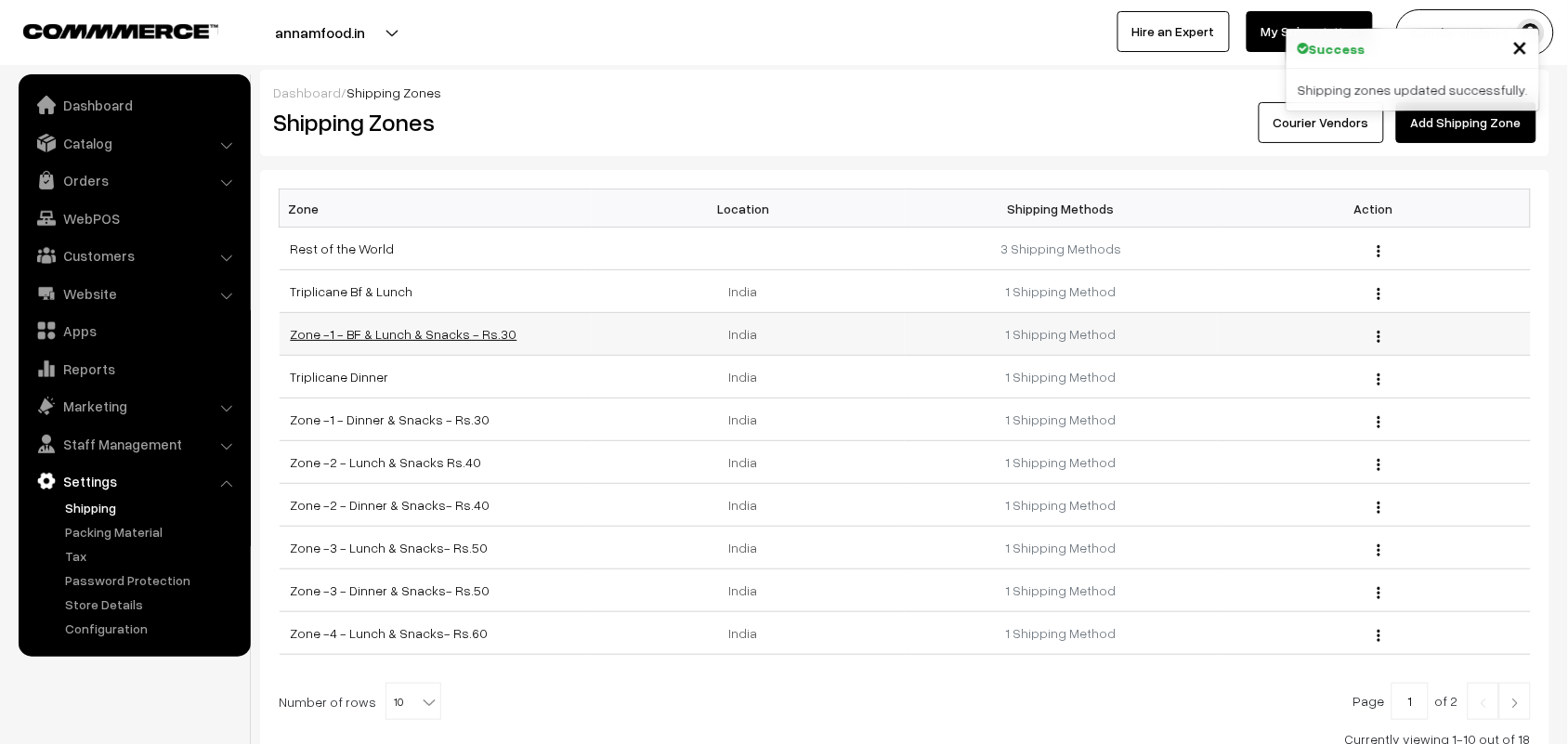 click on "Zone -1  - BF & Lunch & Snacks - Rs.30" at bounding box center (404, 333) 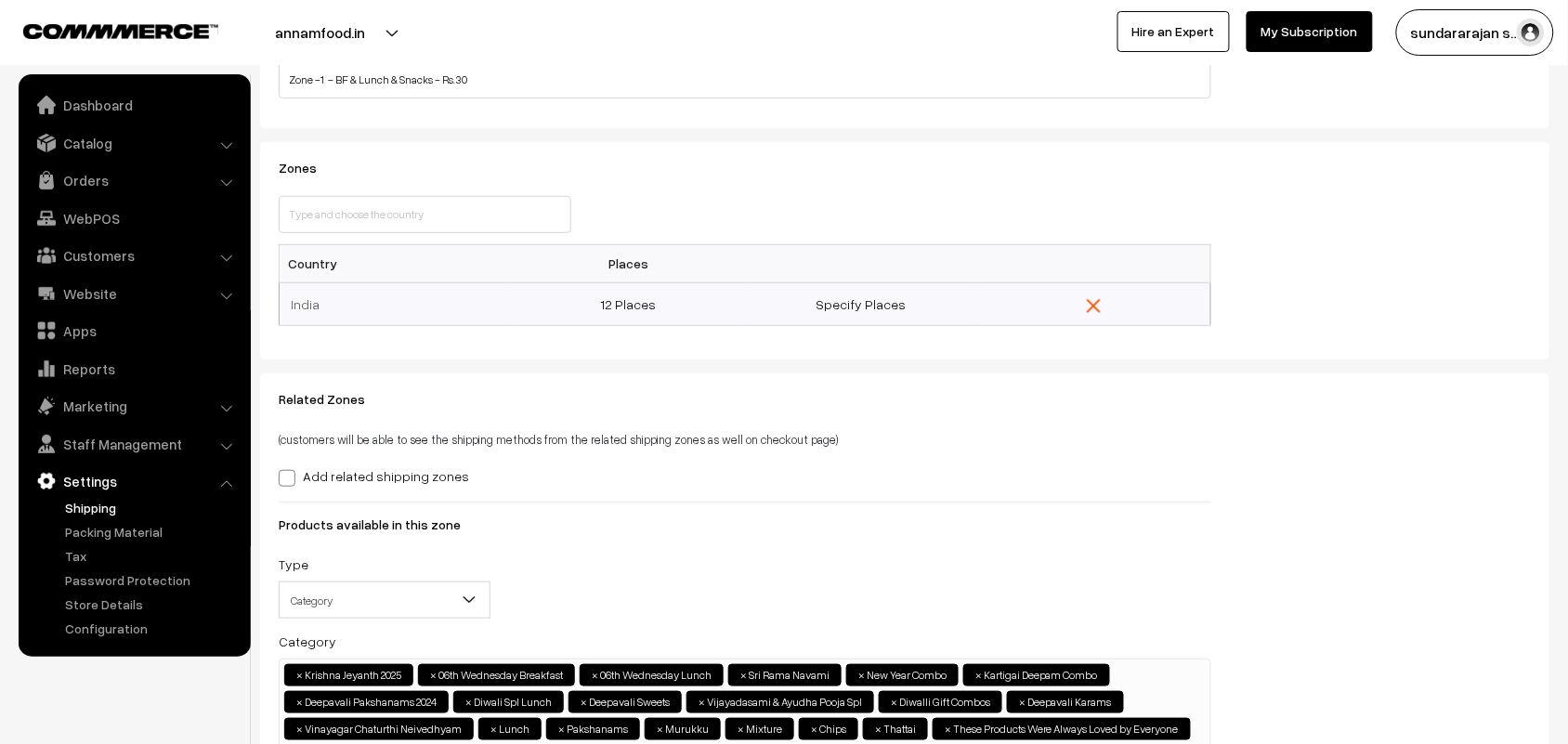scroll, scrollTop: 448, scrollLeft: 0, axis: vertical 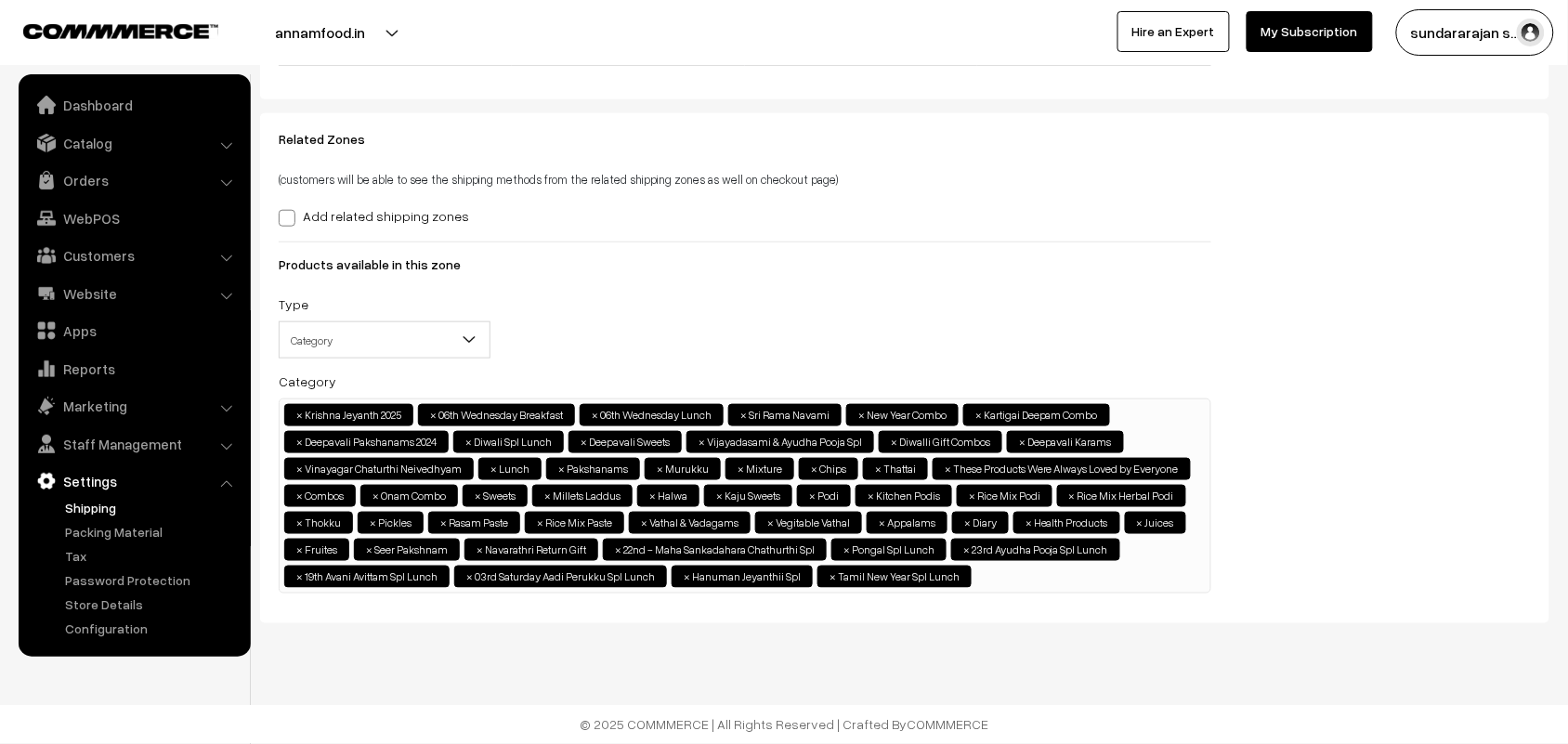 click on "×
Krishna Jeyanth 2025                                                     ×
06th Wednesday   Breakfast                                                     ×
06th Wednesday  Lunch                                                     ×
Sri Rama Navami                                                     ×
New Year Combo                                                     ×
Kartigai Deepam Combo                                                     ×
Deepavali Pakshanams 2024                                                     × × × × × × × × × × × × × × × × × × × × × ×" at bounding box center [745, 493] 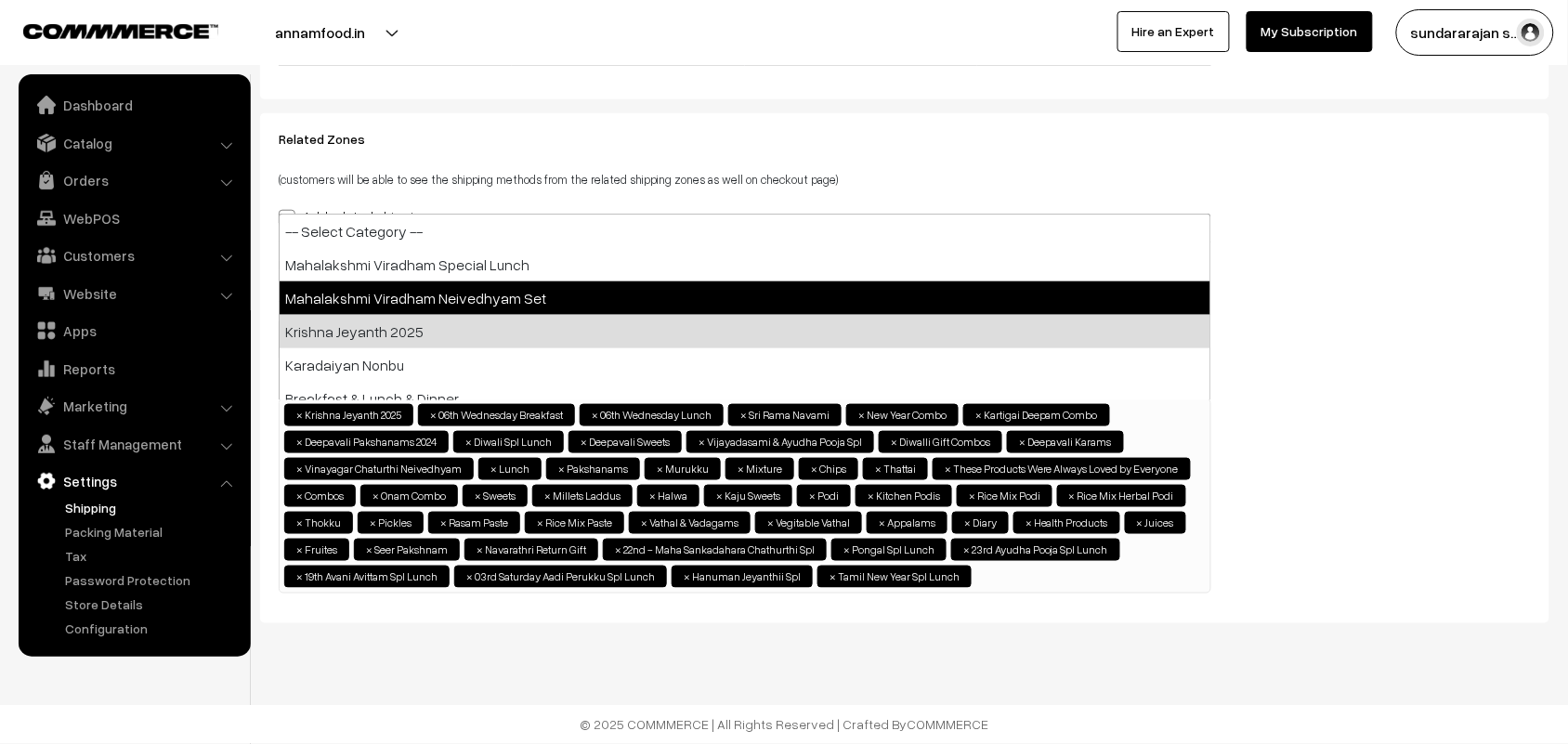 click on "Mahalakshmi Viradham Neivedhyam Set" at bounding box center (745, 298) 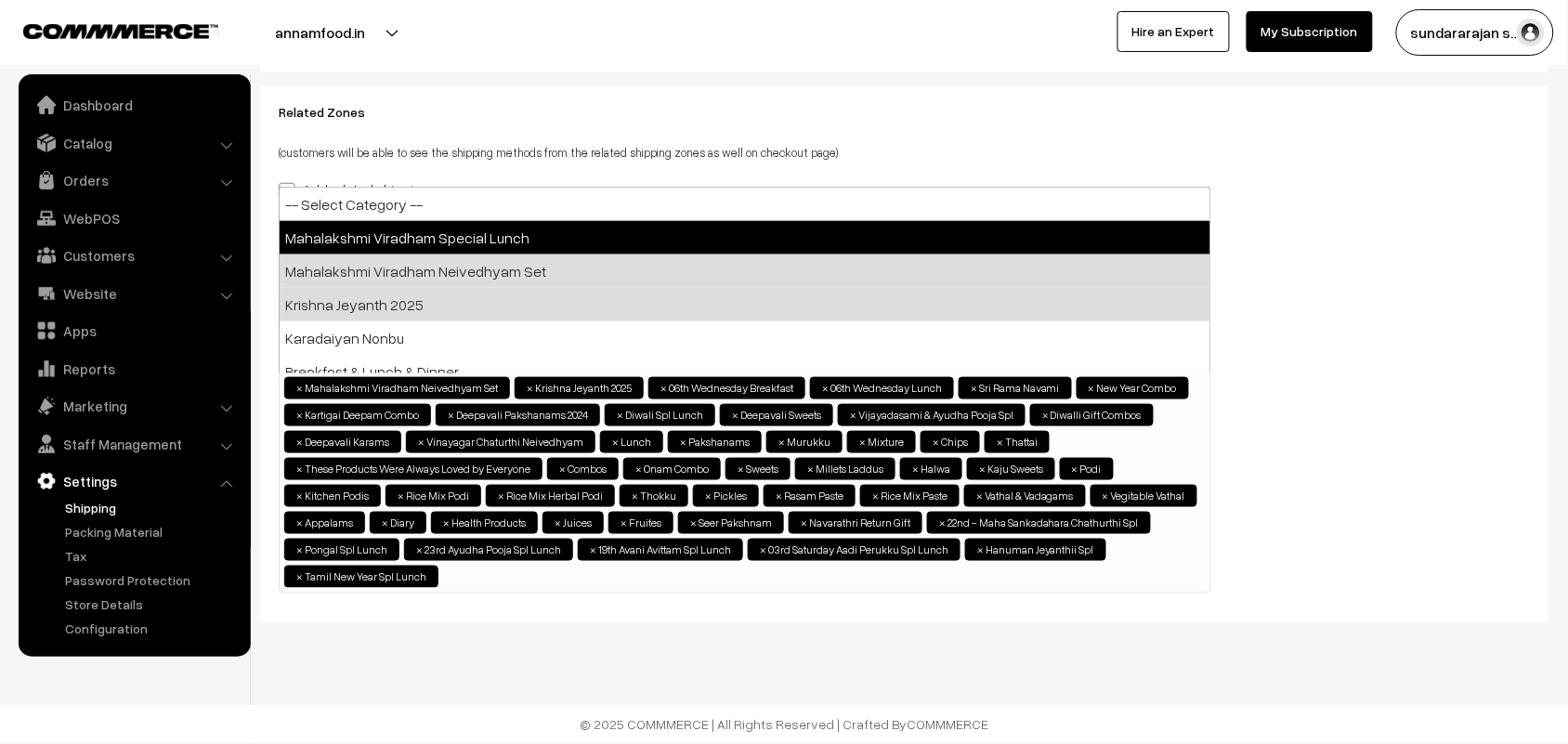 click on "Mahalakshmi Viradham Special Lunch" at bounding box center [745, 238] 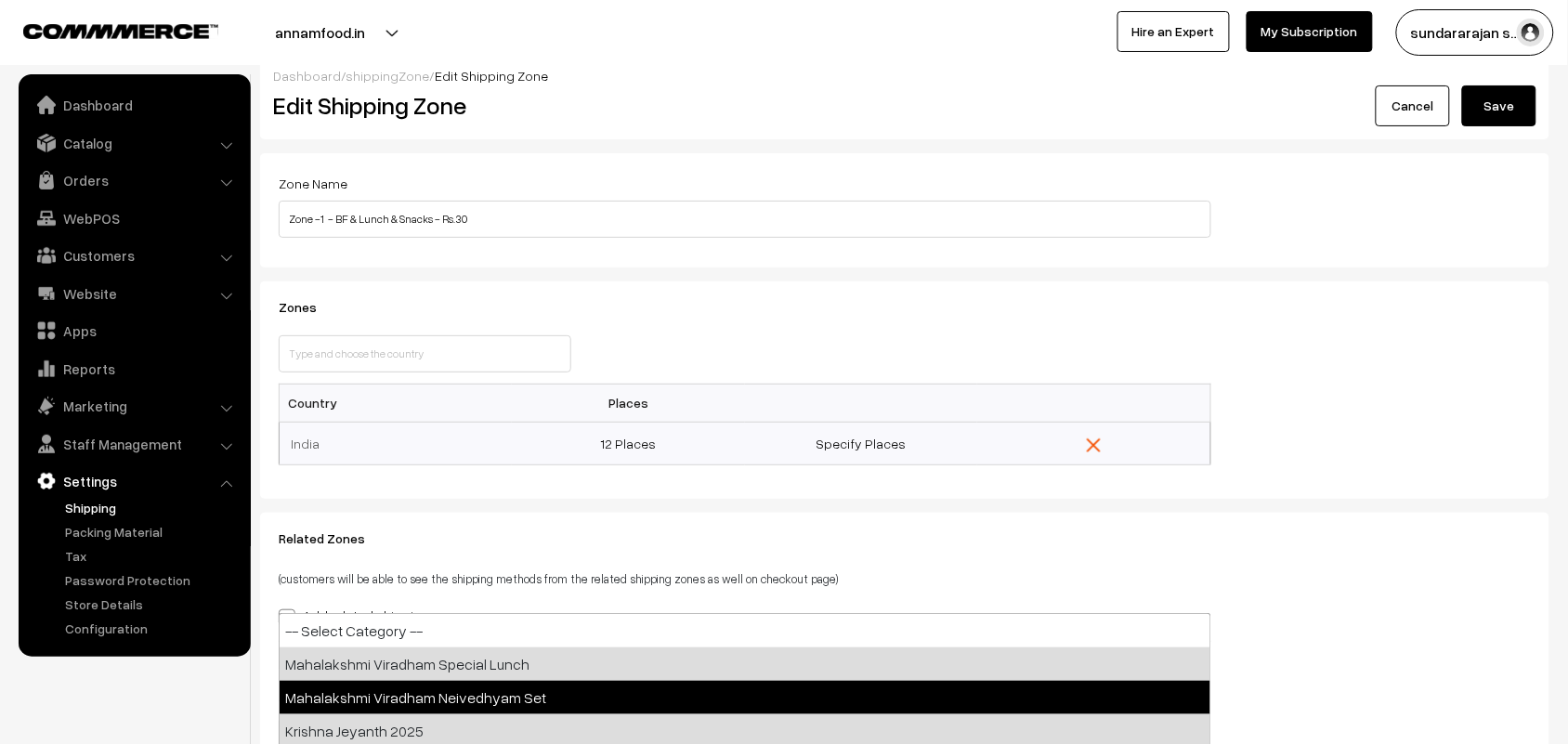 scroll, scrollTop: 0, scrollLeft: 0, axis: both 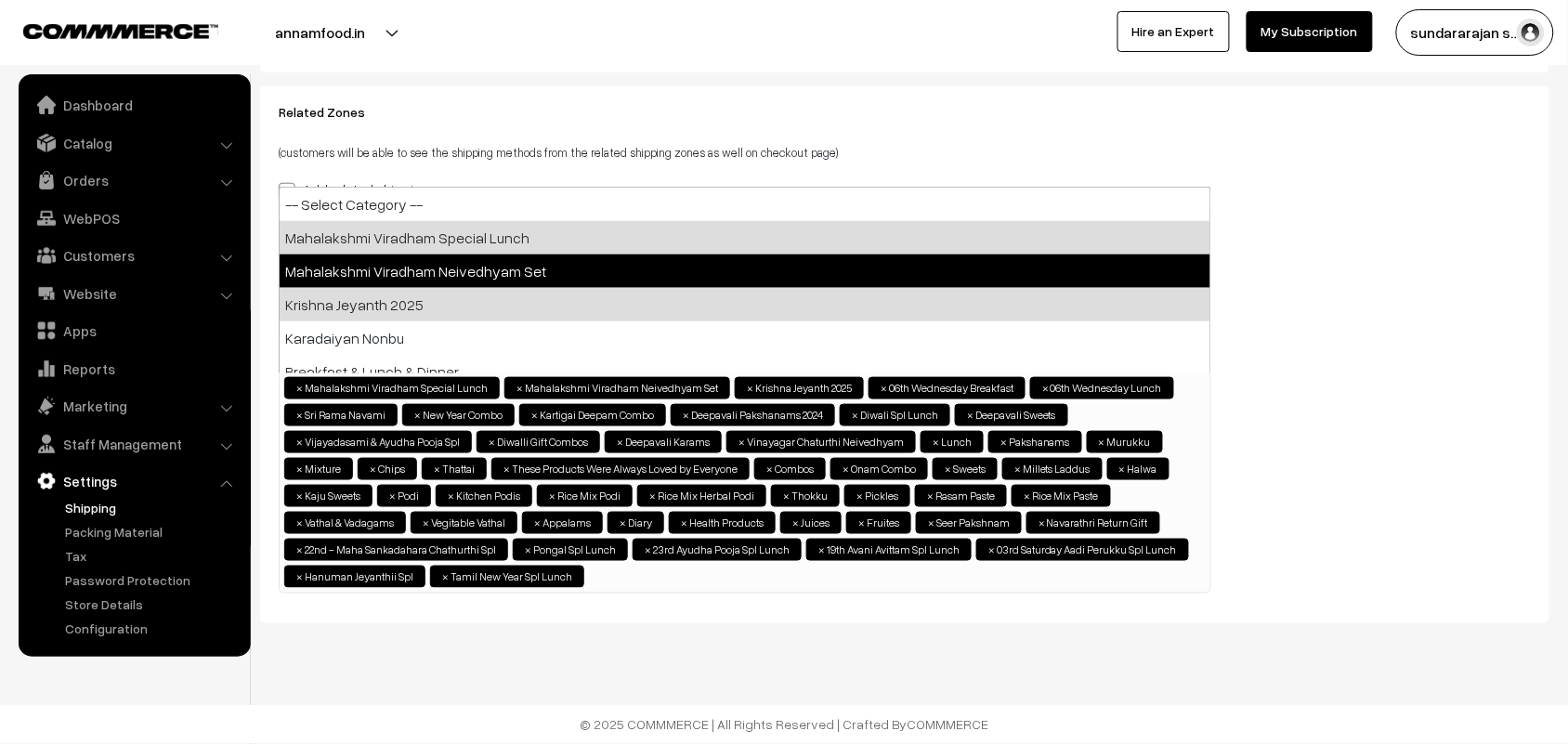 click on "Dashboard  /
shippingZone  /
Edit Shipping Zone
Edit Shipping Zone
Cancel
Save
Process CSV
Cancel
Zone Name
Zone -1  - BF & Lunch & Snacks - Rs.30
Zones
Close Type" at bounding box center (905, 124) 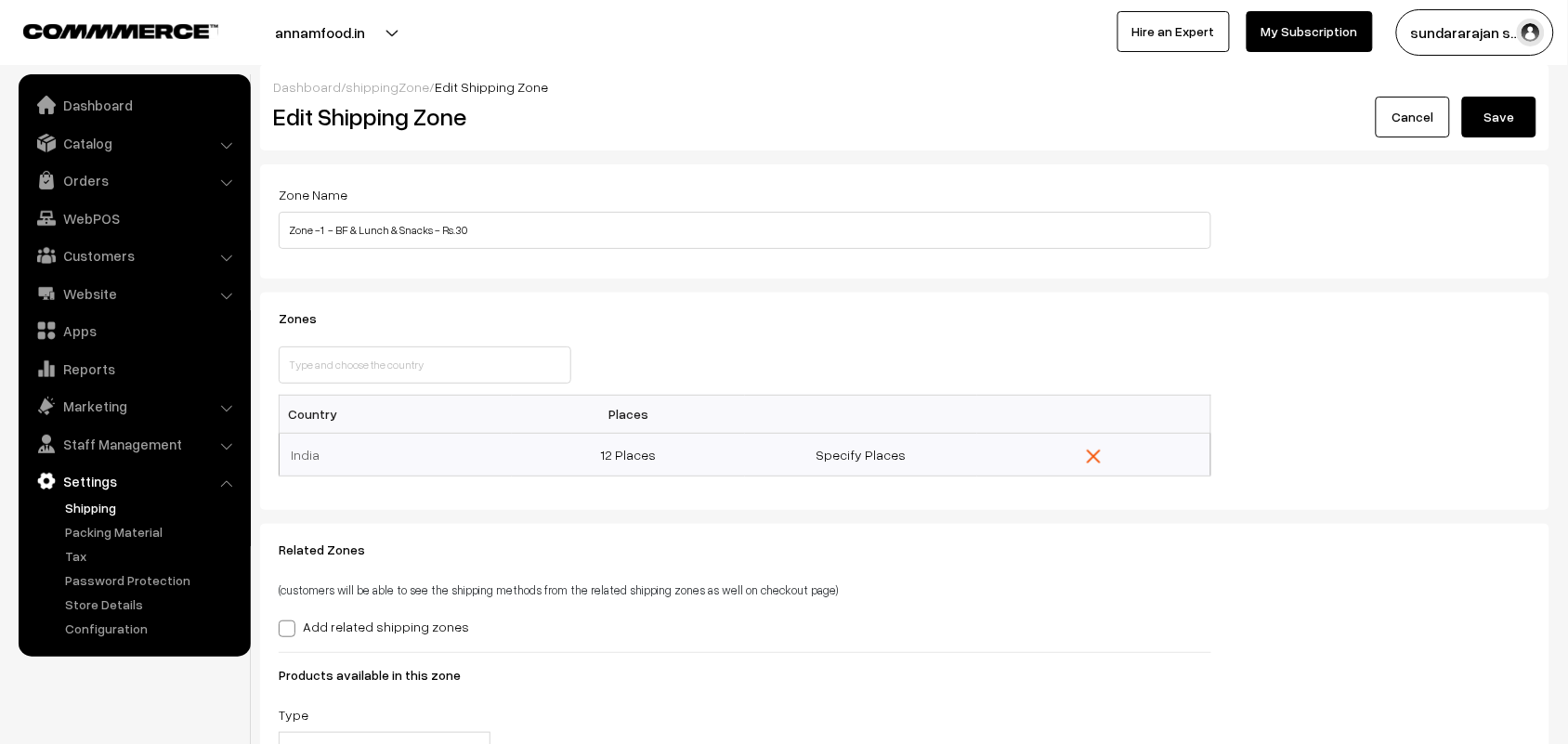 scroll, scrollTop: 0, scrollLeft: 0, axis: both 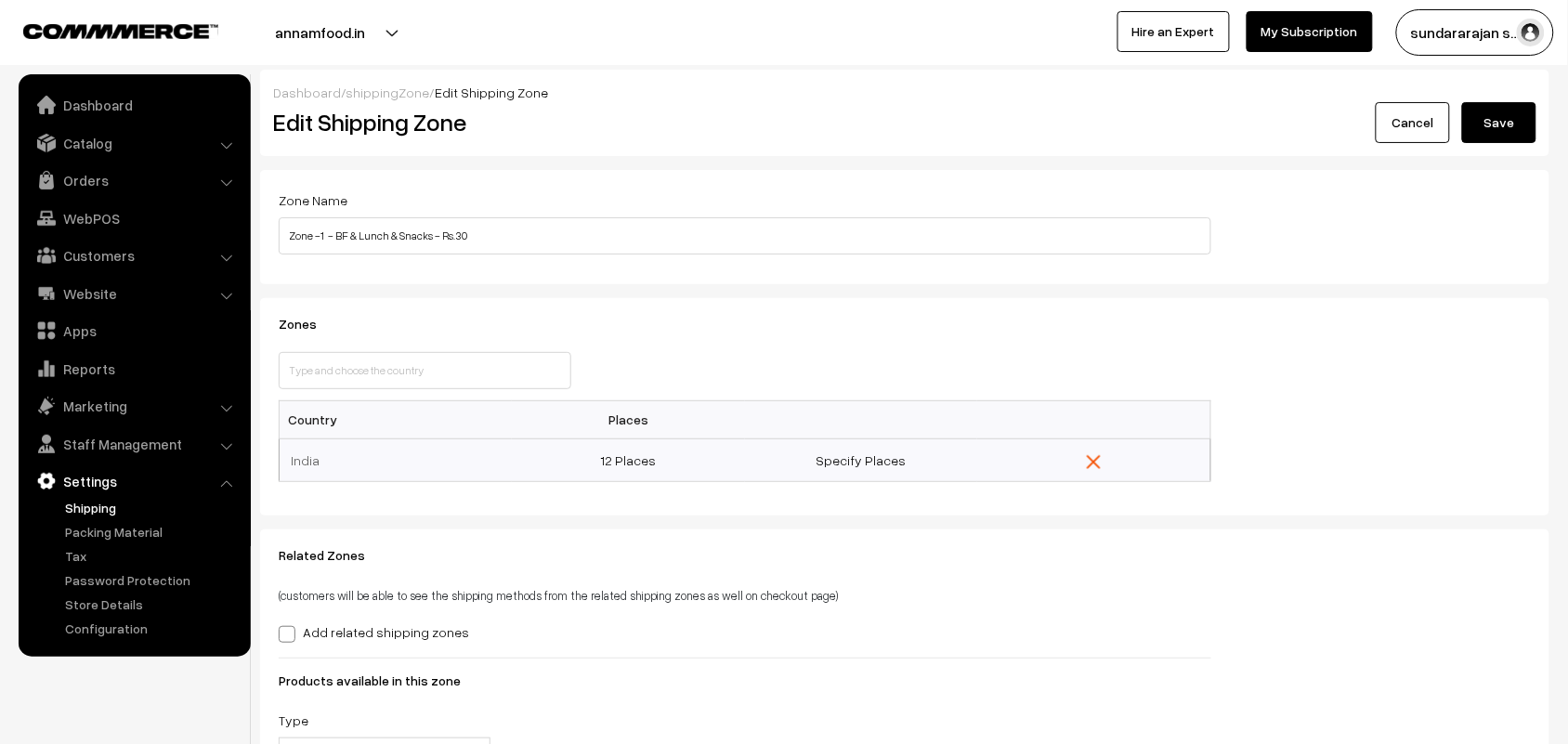click on "Save" at bounding box center [1499, 123] 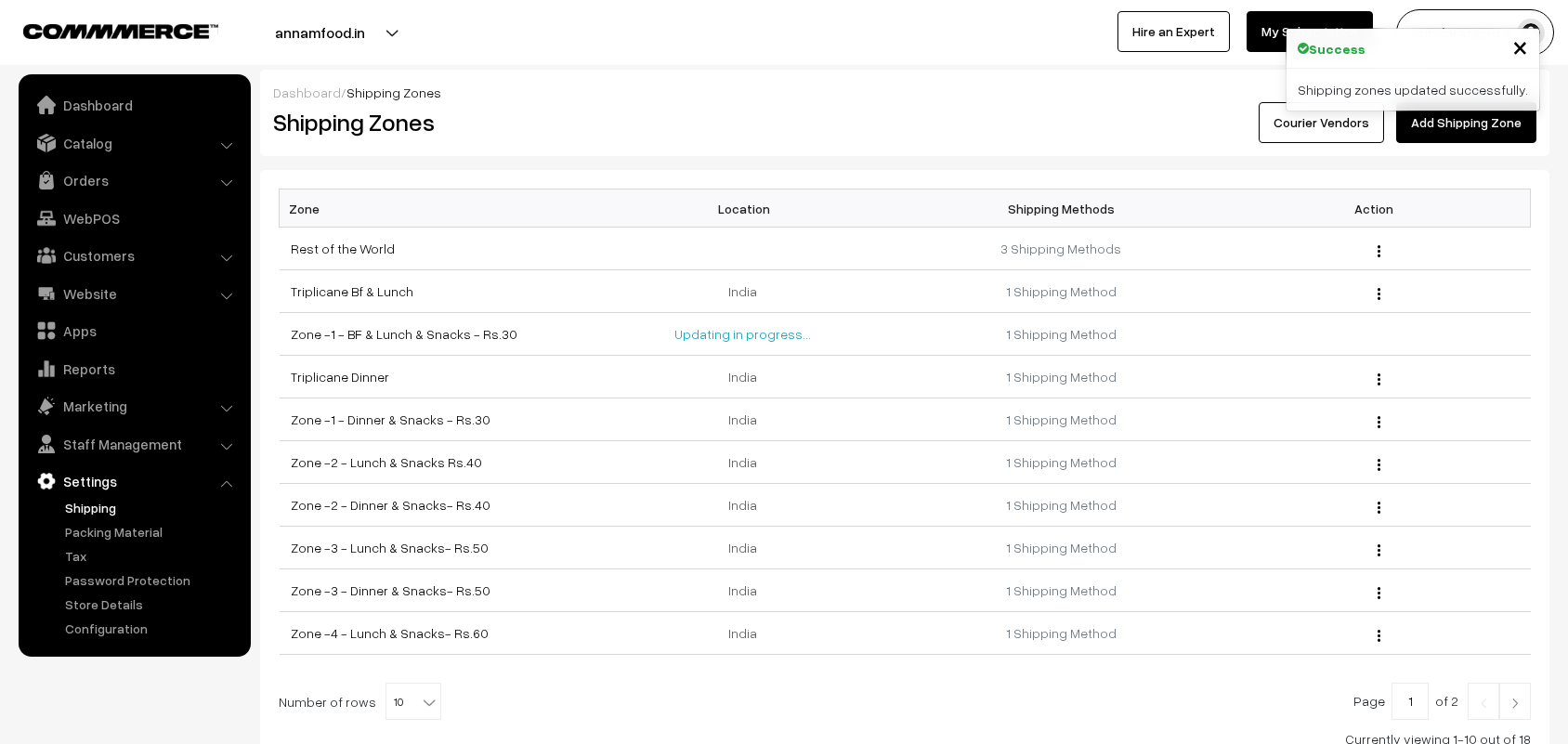 scroll, scrollTop: 0, scrollLeft: 0, axis: both 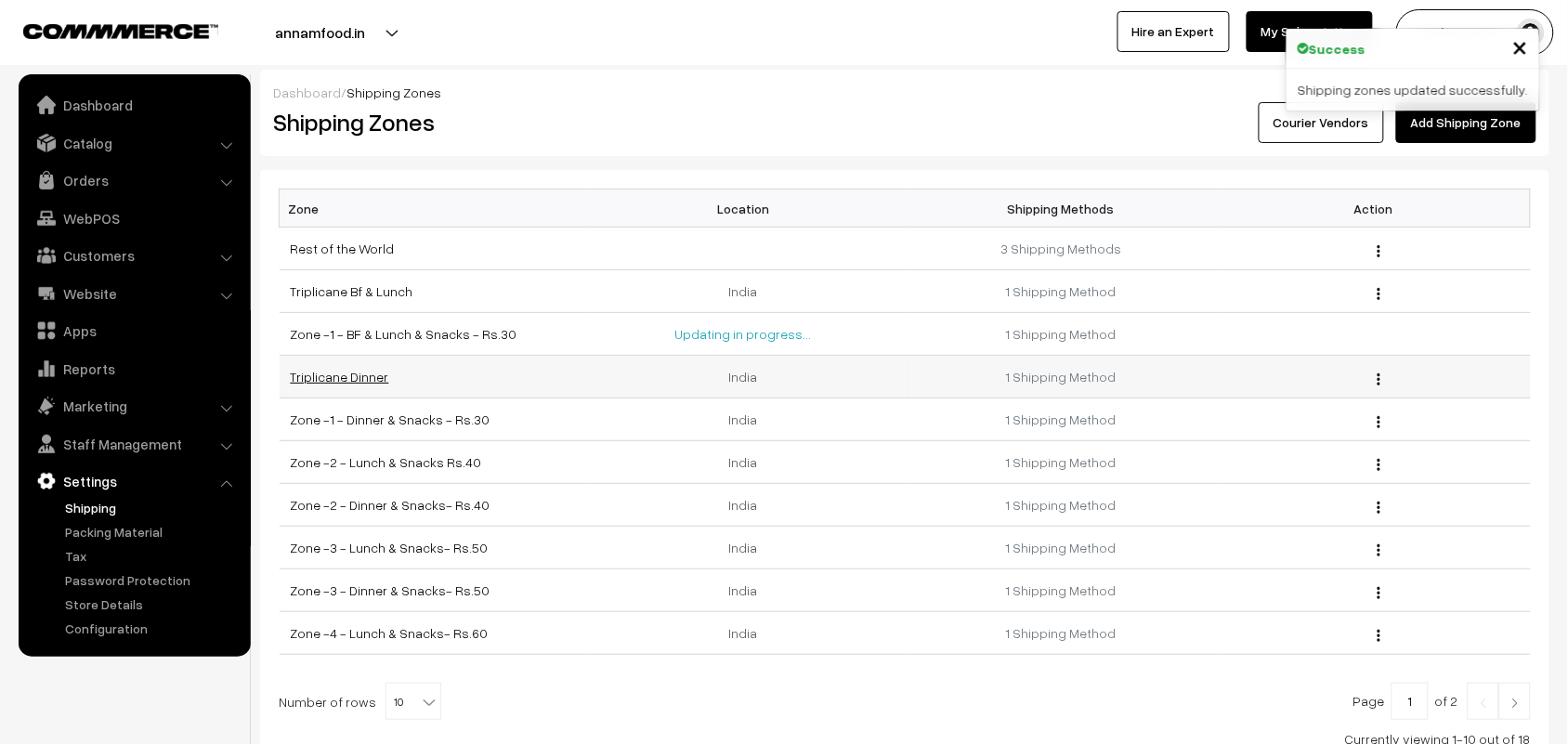 click on "Triplicane Dinner" at bounding box center (340, 376) 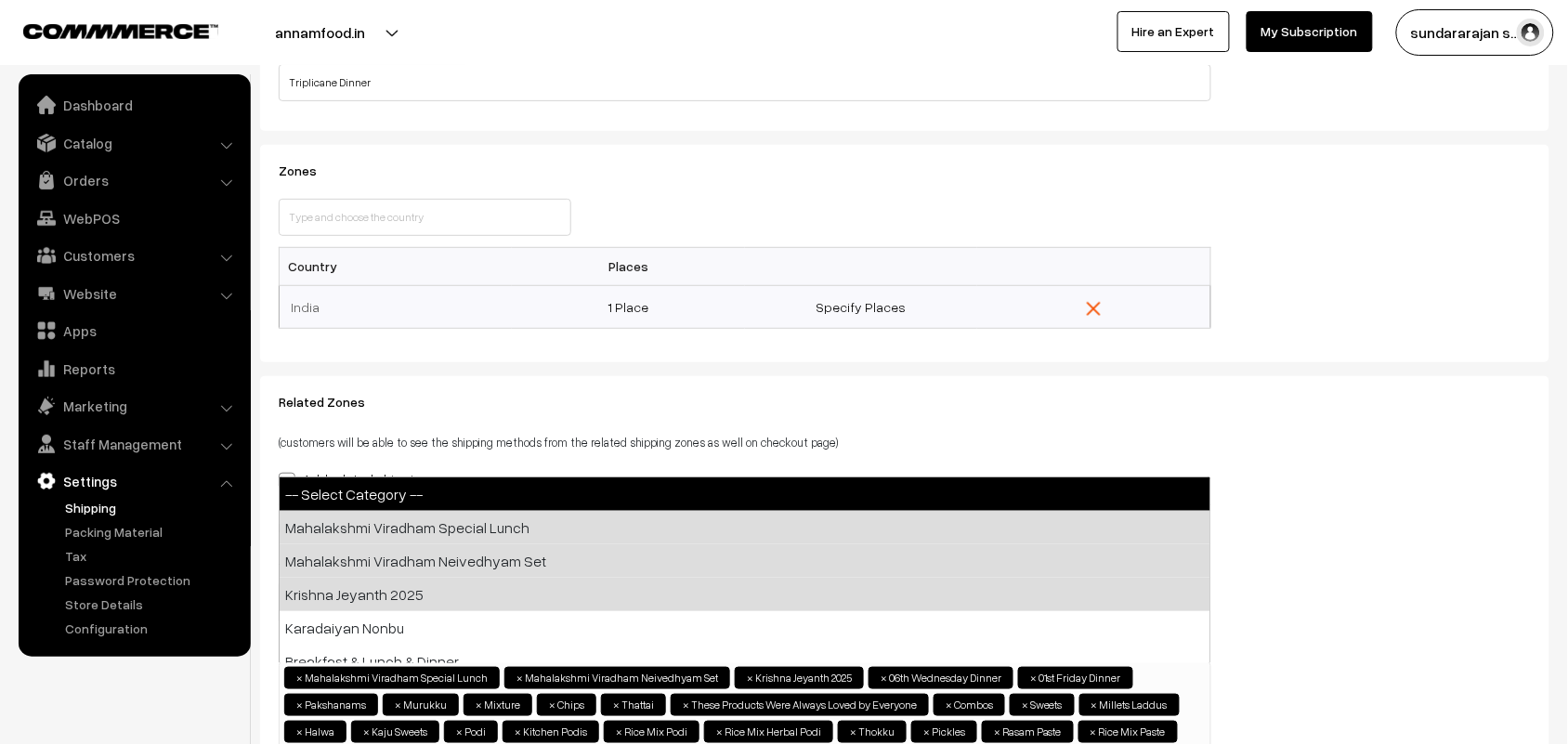 scroll, scrollTop: 339, scrollLeft: 0, axis: vertical 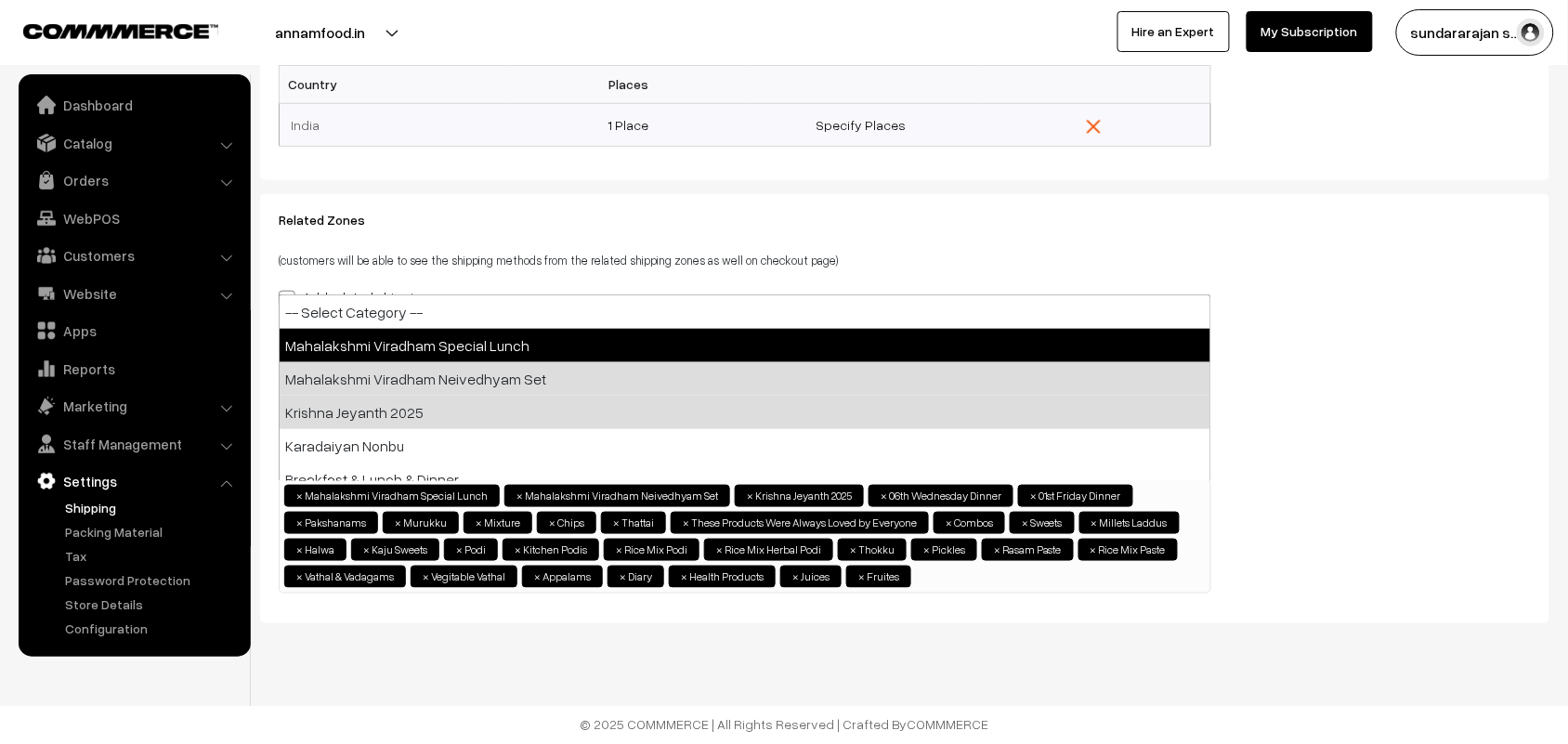 click on "Mahalakshmi Viradham Special Lunch" at bounding box center (745, 346) 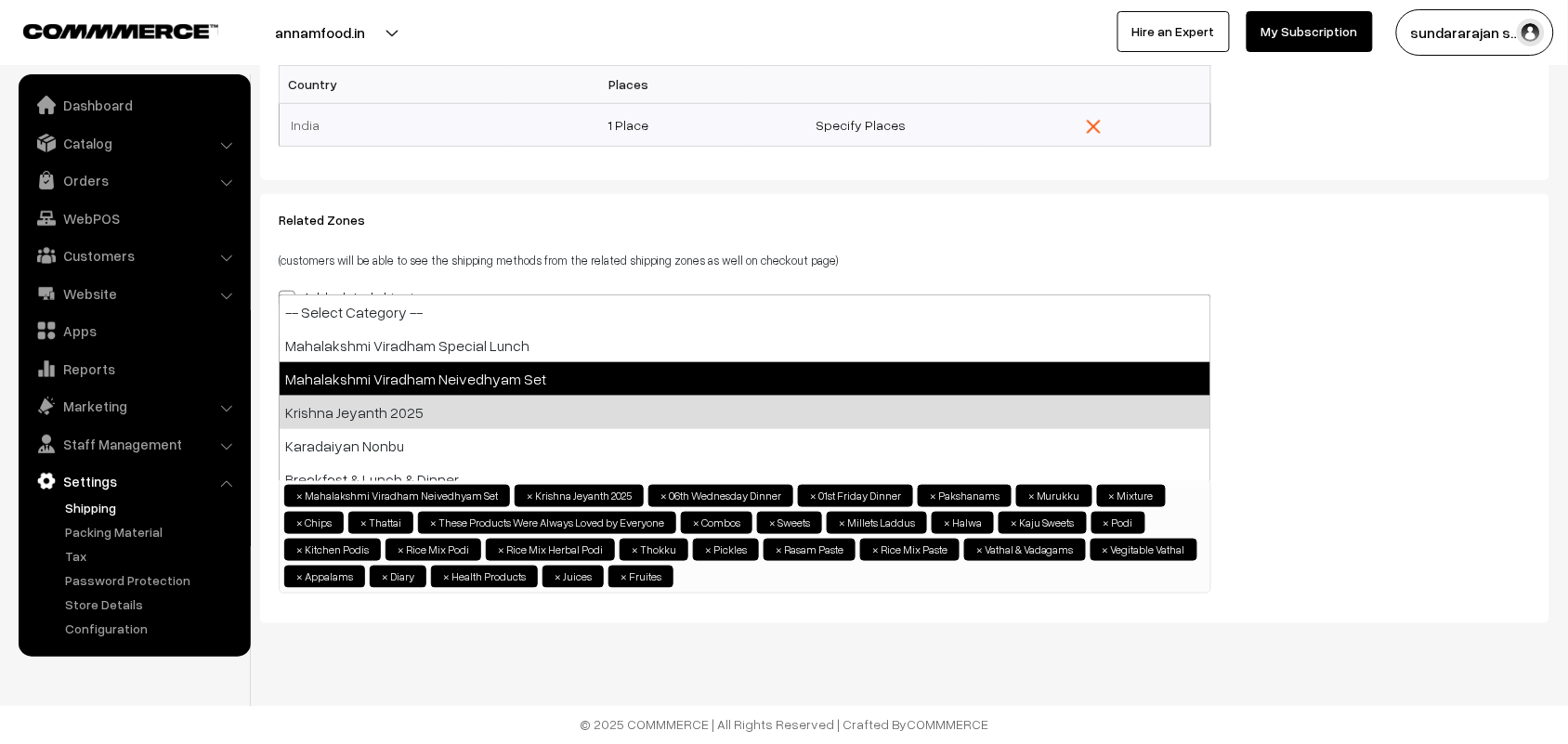 click on "Mahalakshmi Viradham Neivedhyam Set" at bounding box center [745, 379] 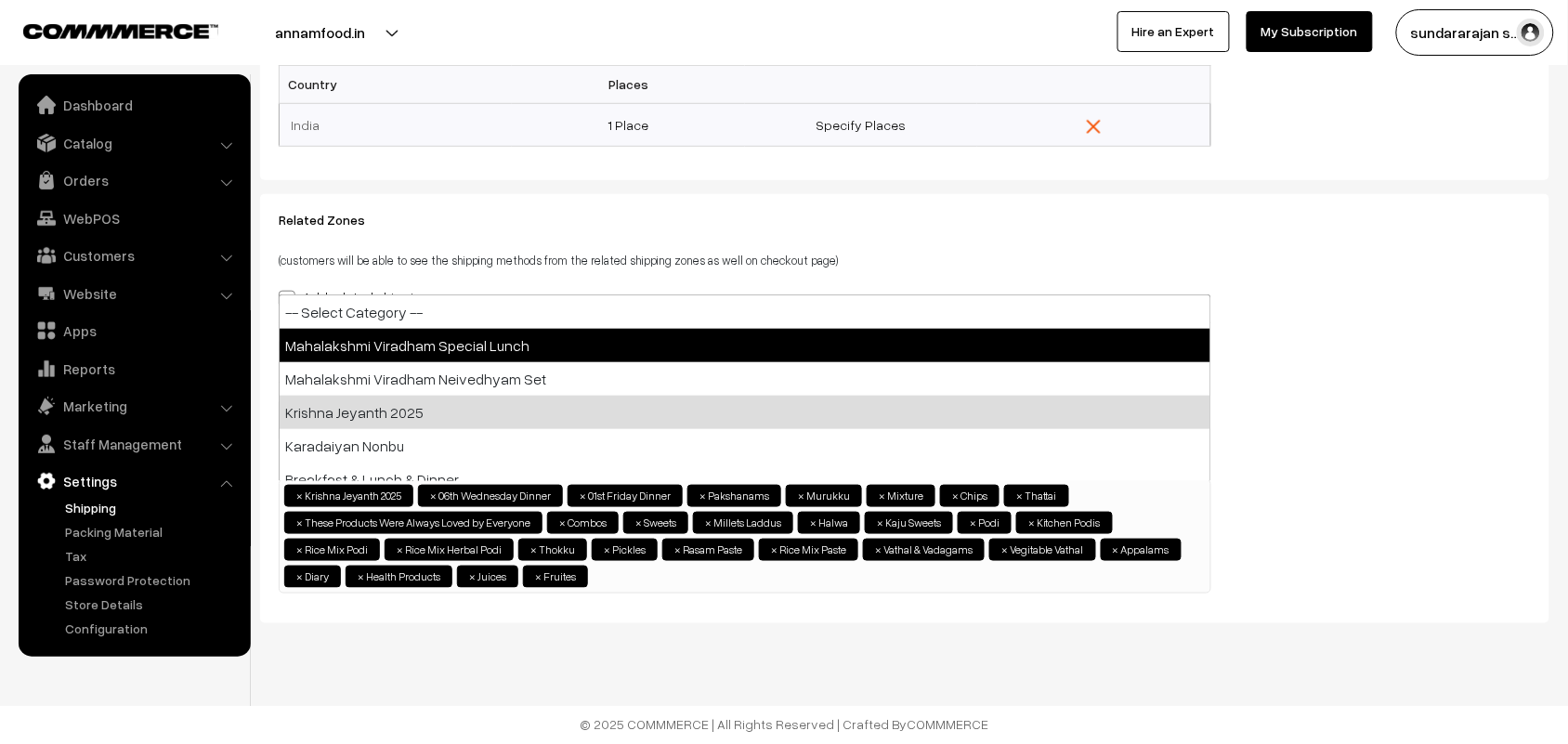 scroll, scrollTop: 0, scrollLeft: 0, axis: both 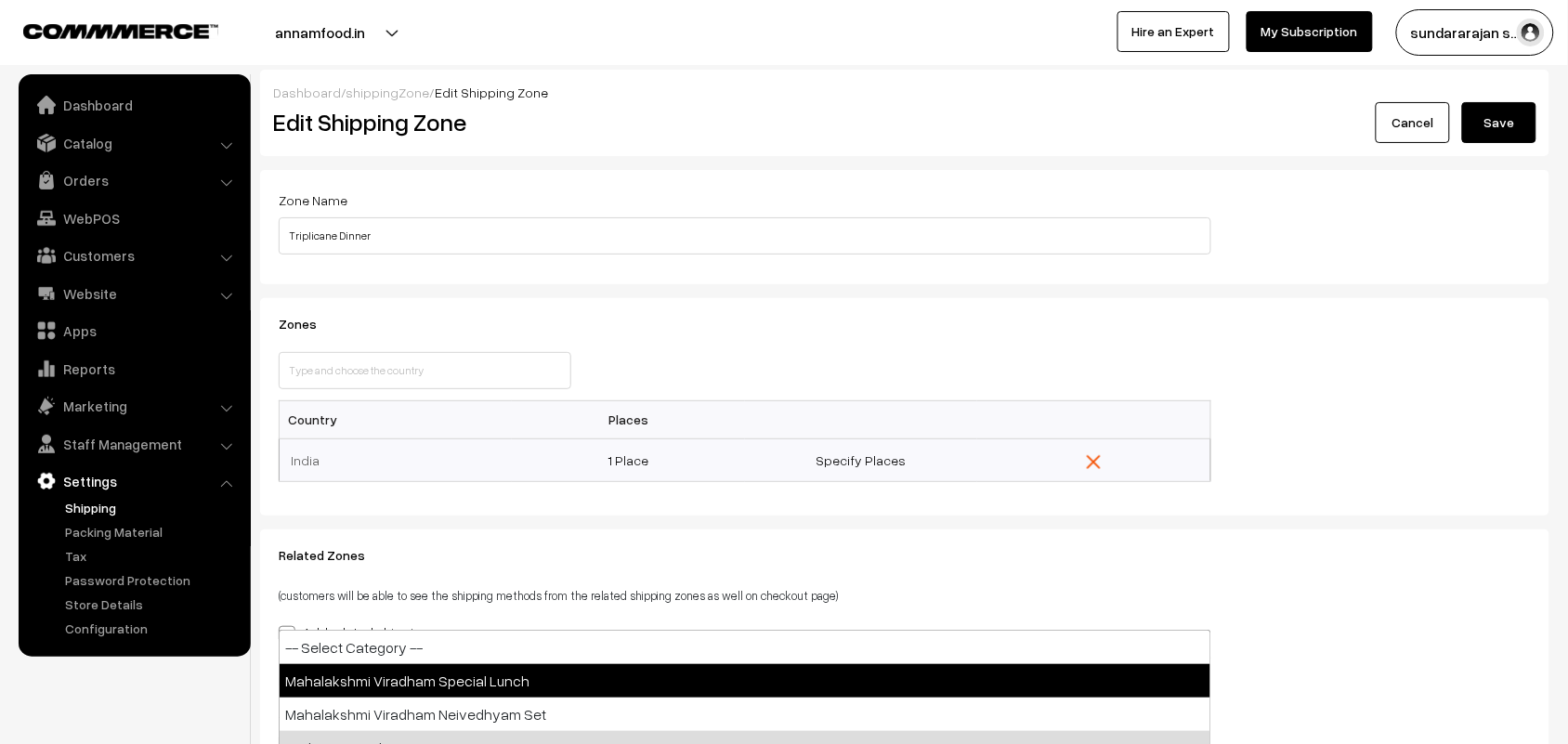 drag, startPoint x: 1428, startPoint y: 126, endPoint x: 1386, endPoint y: 172, distance: 62.28965 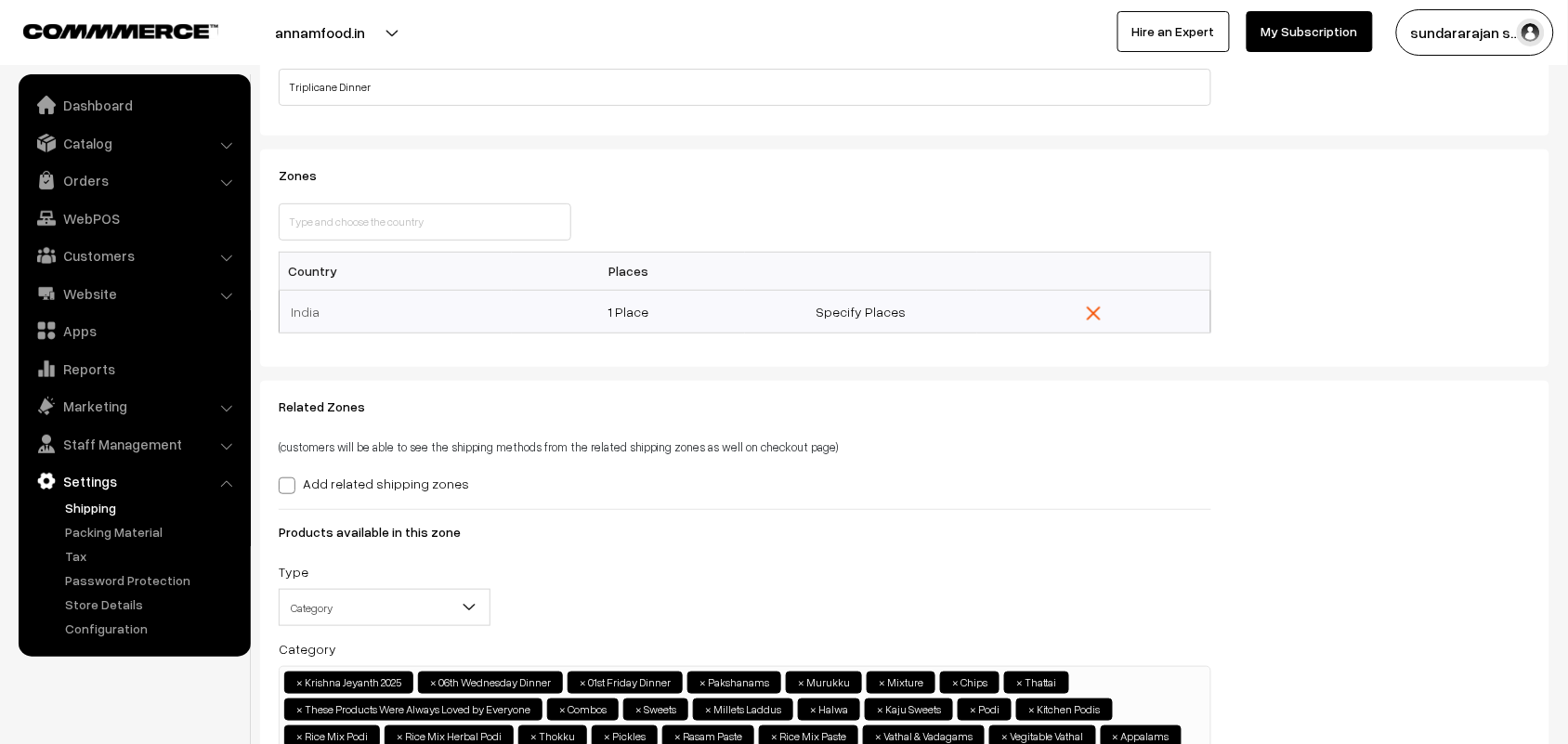 scroll, scrollTop: 0, scrollLeft: 0, axis: both 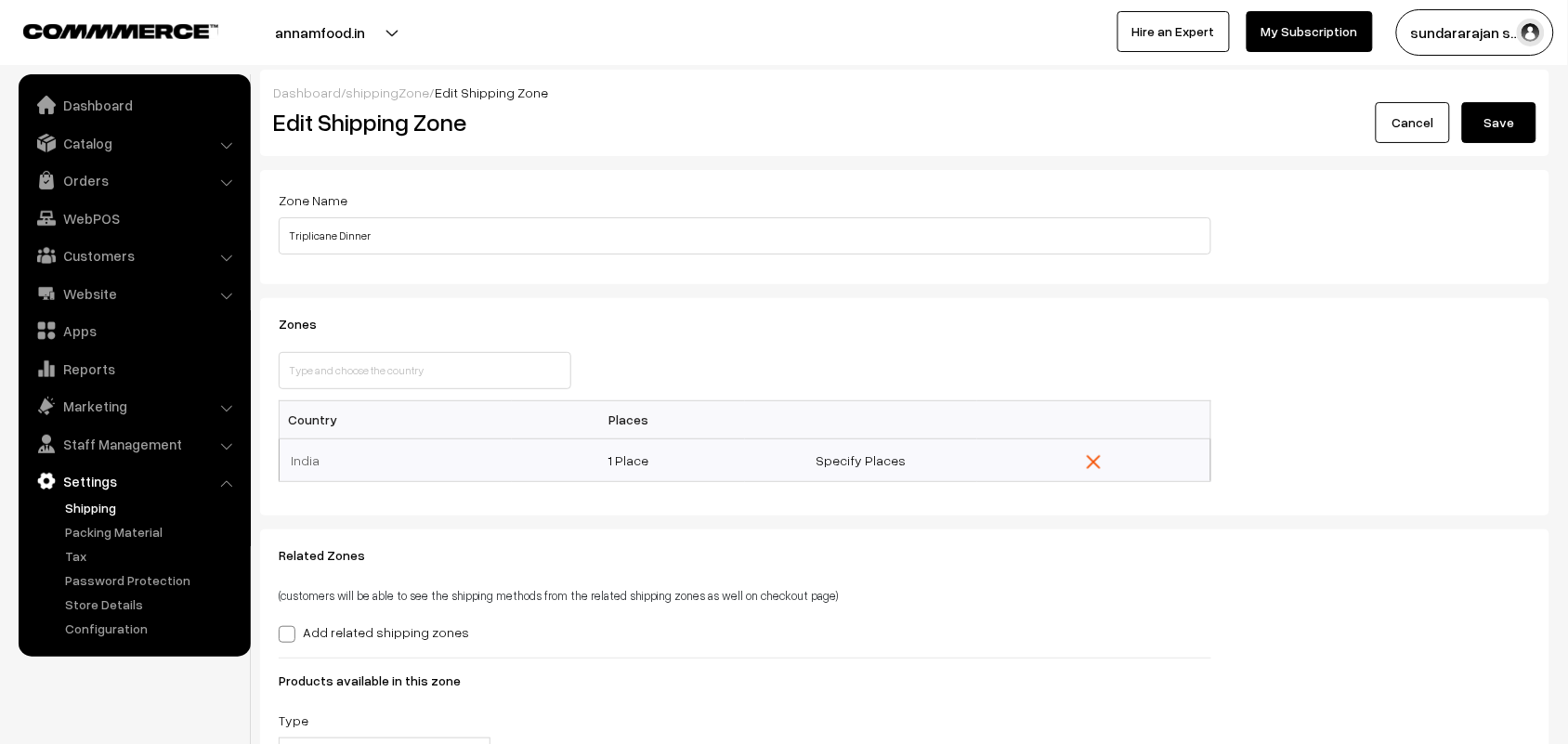 click on "Cancel" at bounding box center [1413, 123] 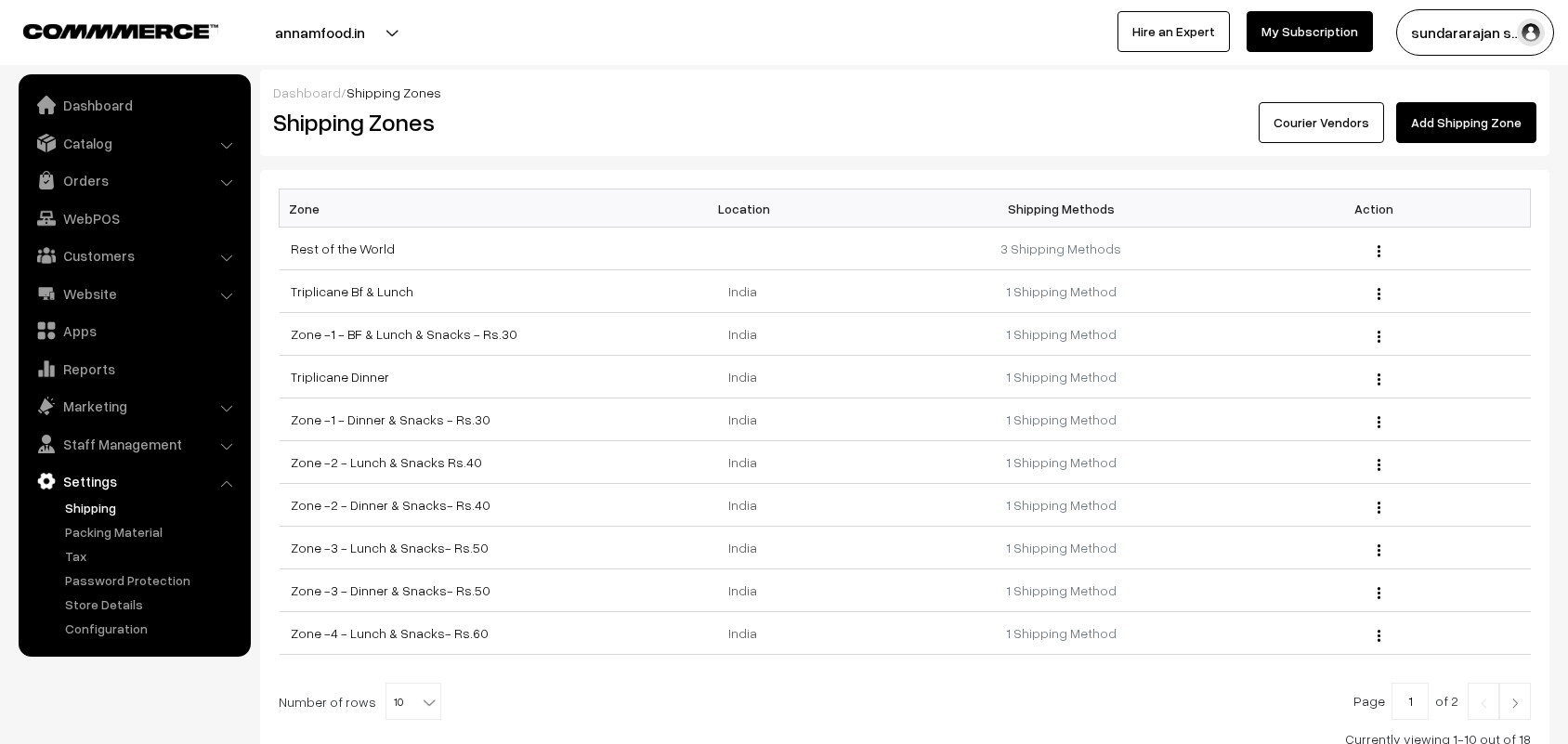 scroll, scrollTop: 0, scrollLeft: 0, axis: both 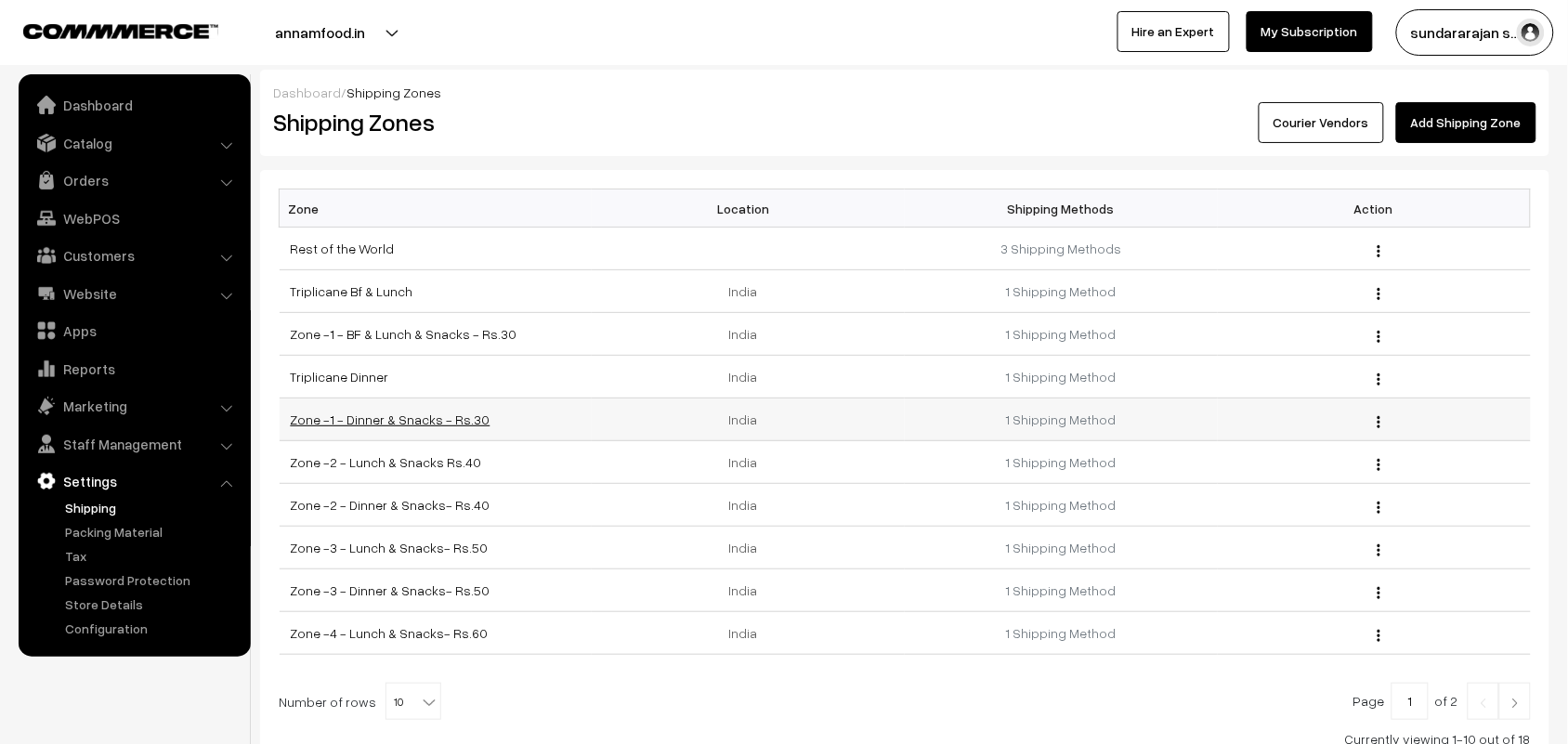 click on "Zone -1  - Dinner & Snacks -  Rs.30" at bounding box center (390, 419) 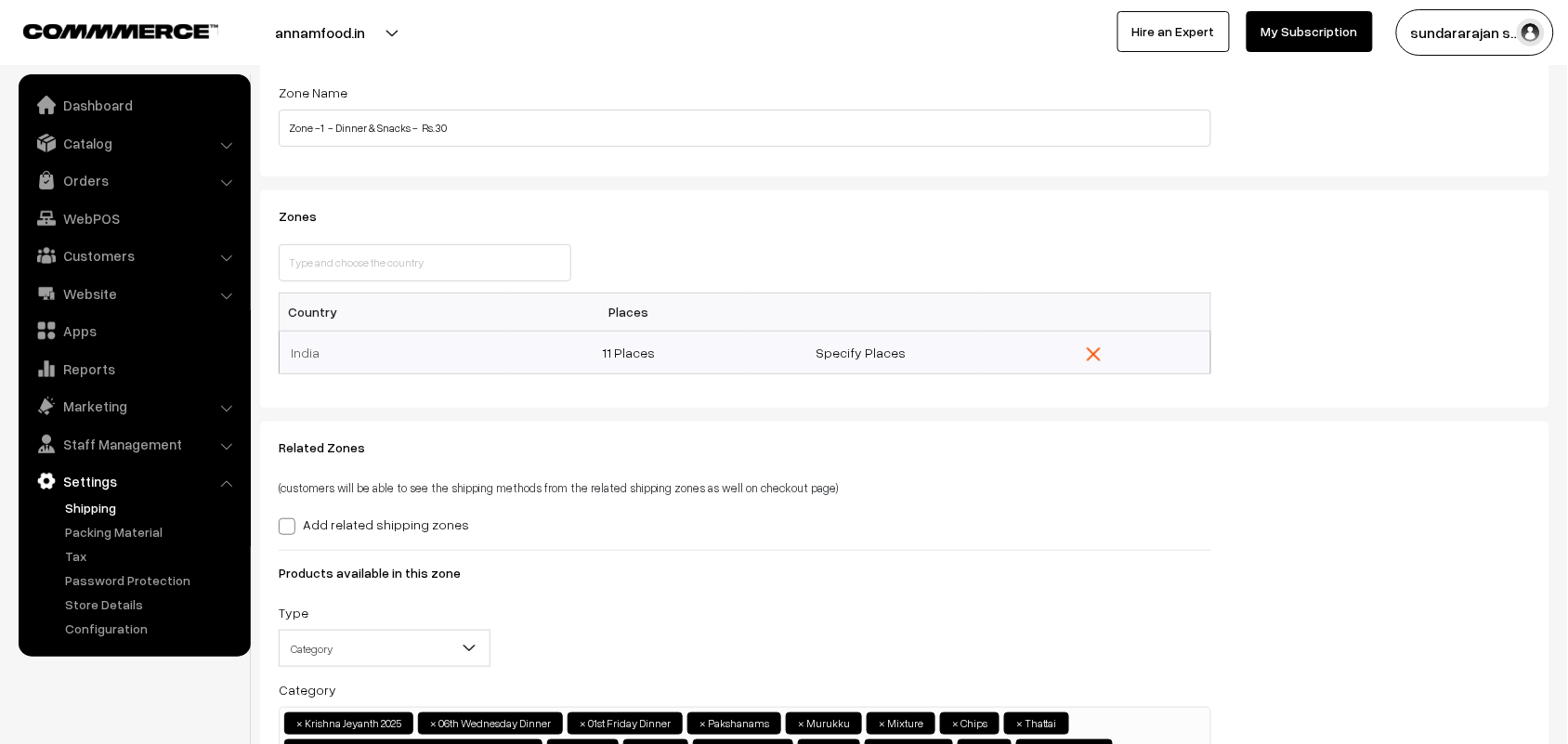 scroll, scrollTop: 107, scrollLeft: 0, axis: vertical 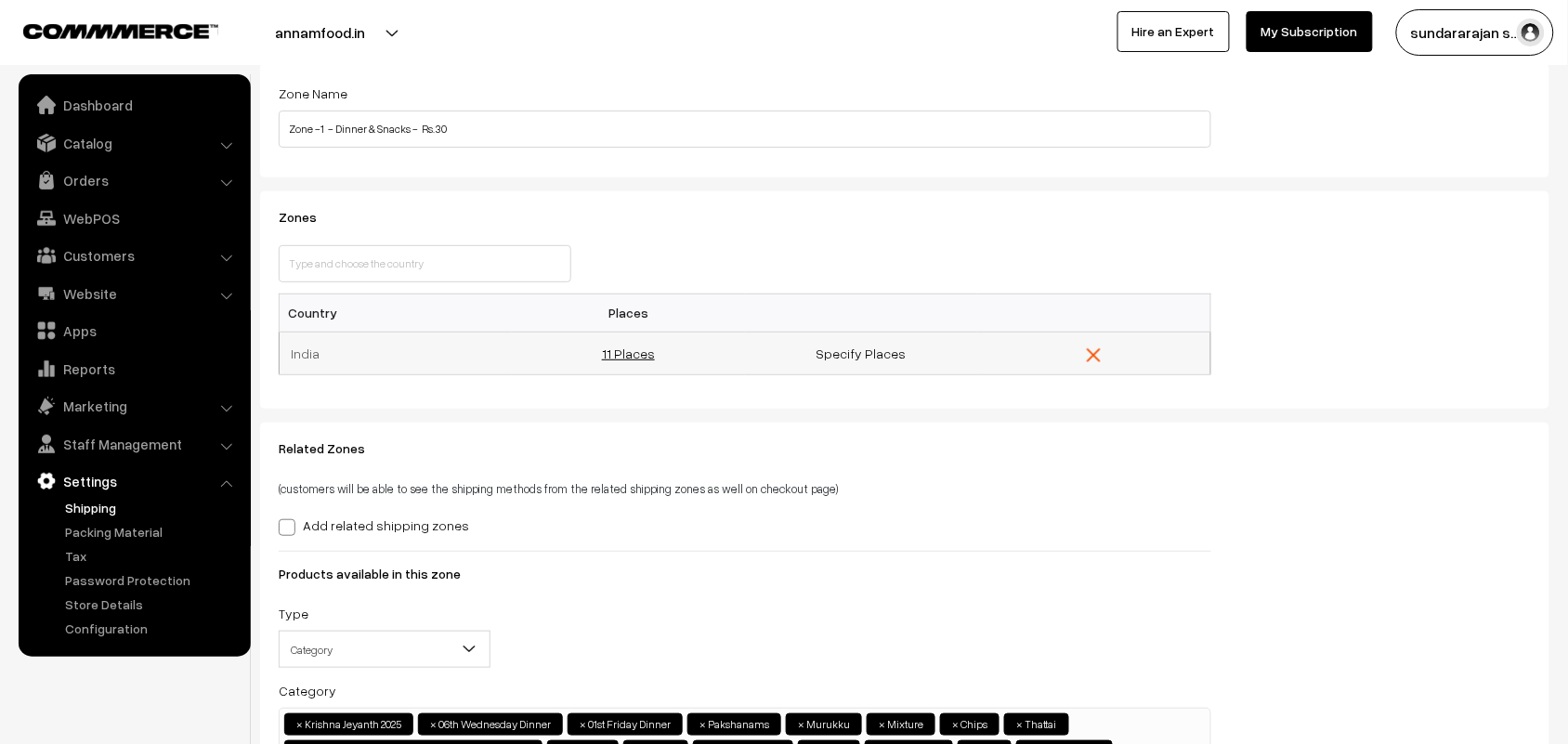 click on "11 Places" at bounding box center (628, 353) 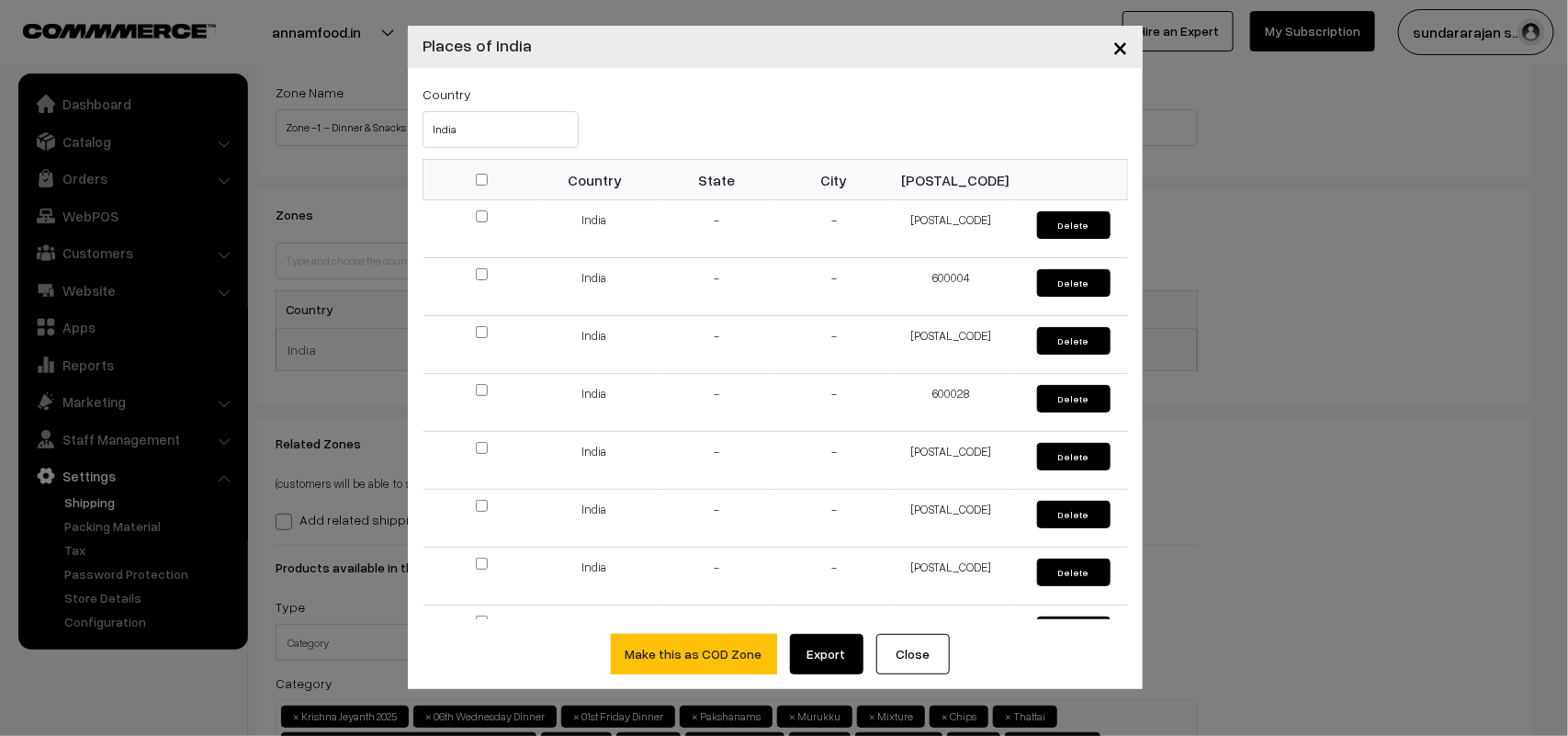 click on "×" at bounding box center (1120, 47) 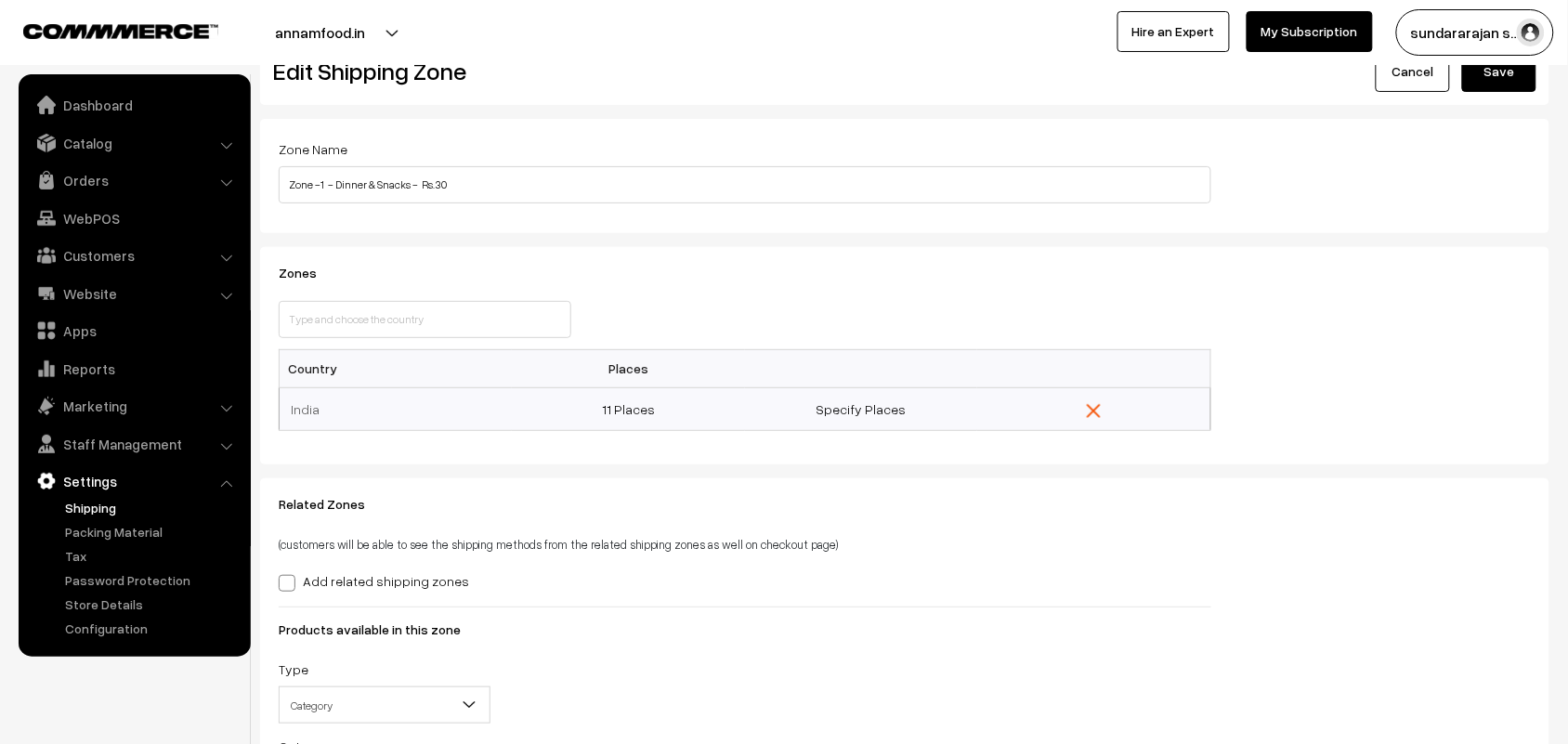 scroll, scrollTop: 0, scrollLeft: 0, axis: both 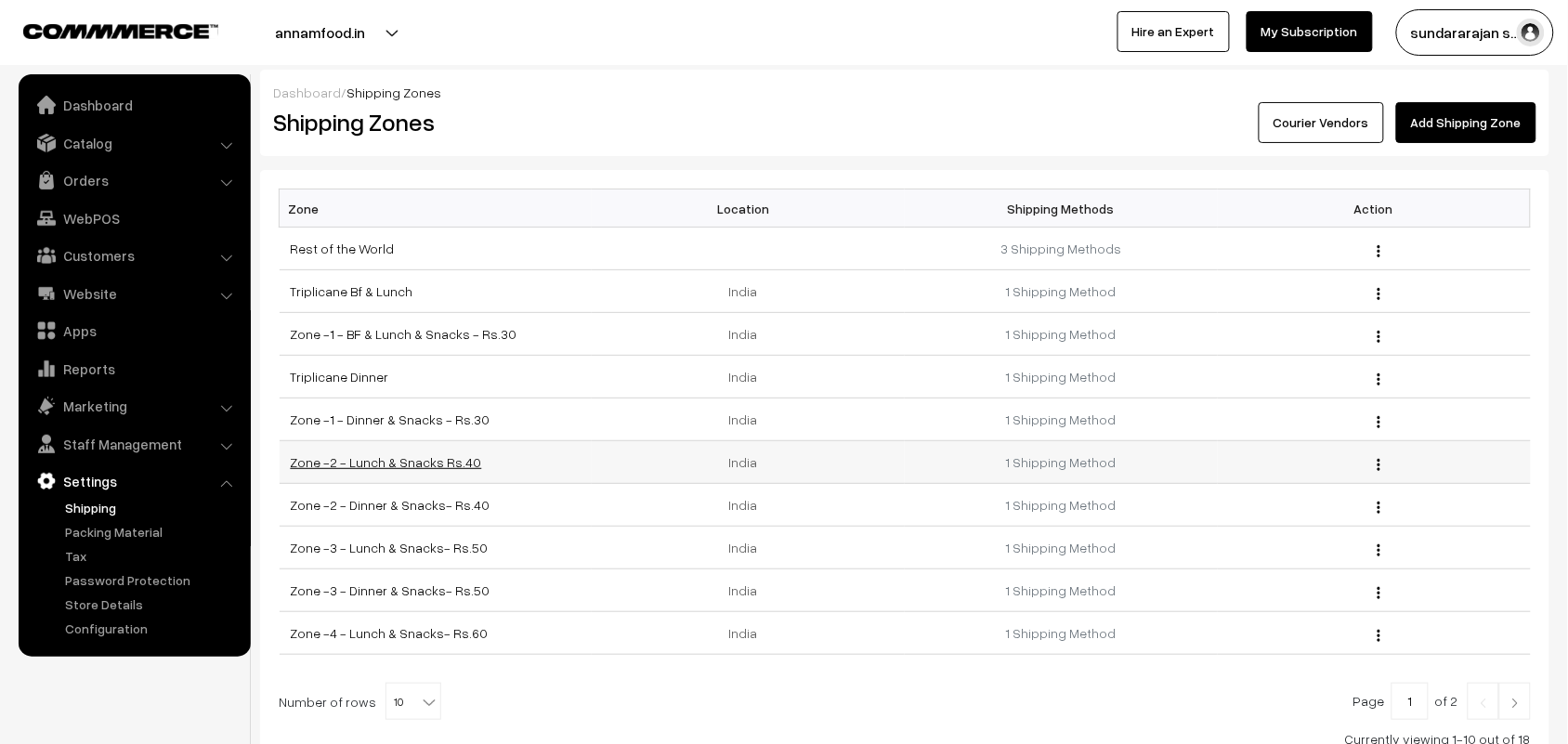 click on "Zone -2 - Lunch & Snacks   Rs.40" at bounding box center [386, 462] 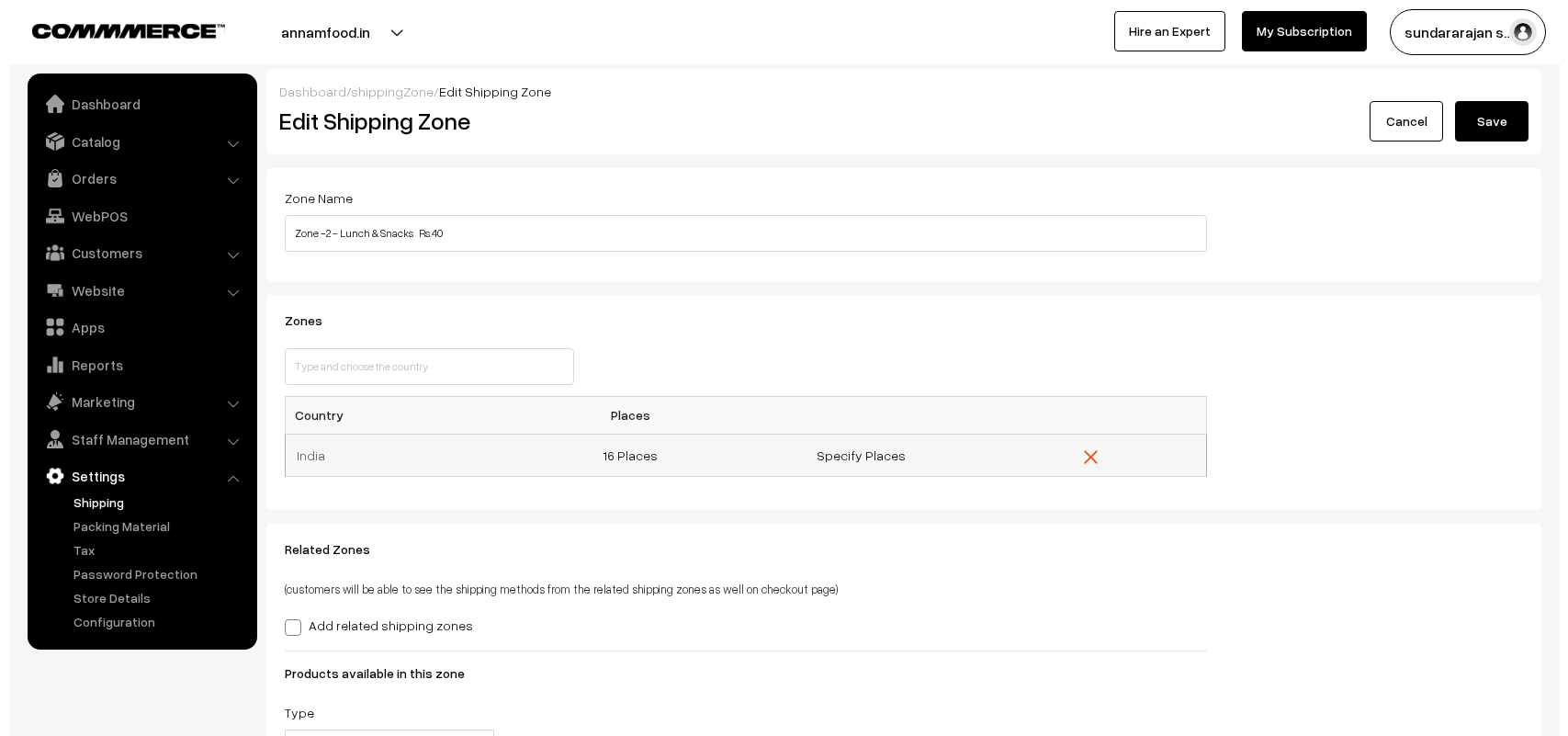 scroll, scrollTop: 0, scrollLeft: 0, axis: both 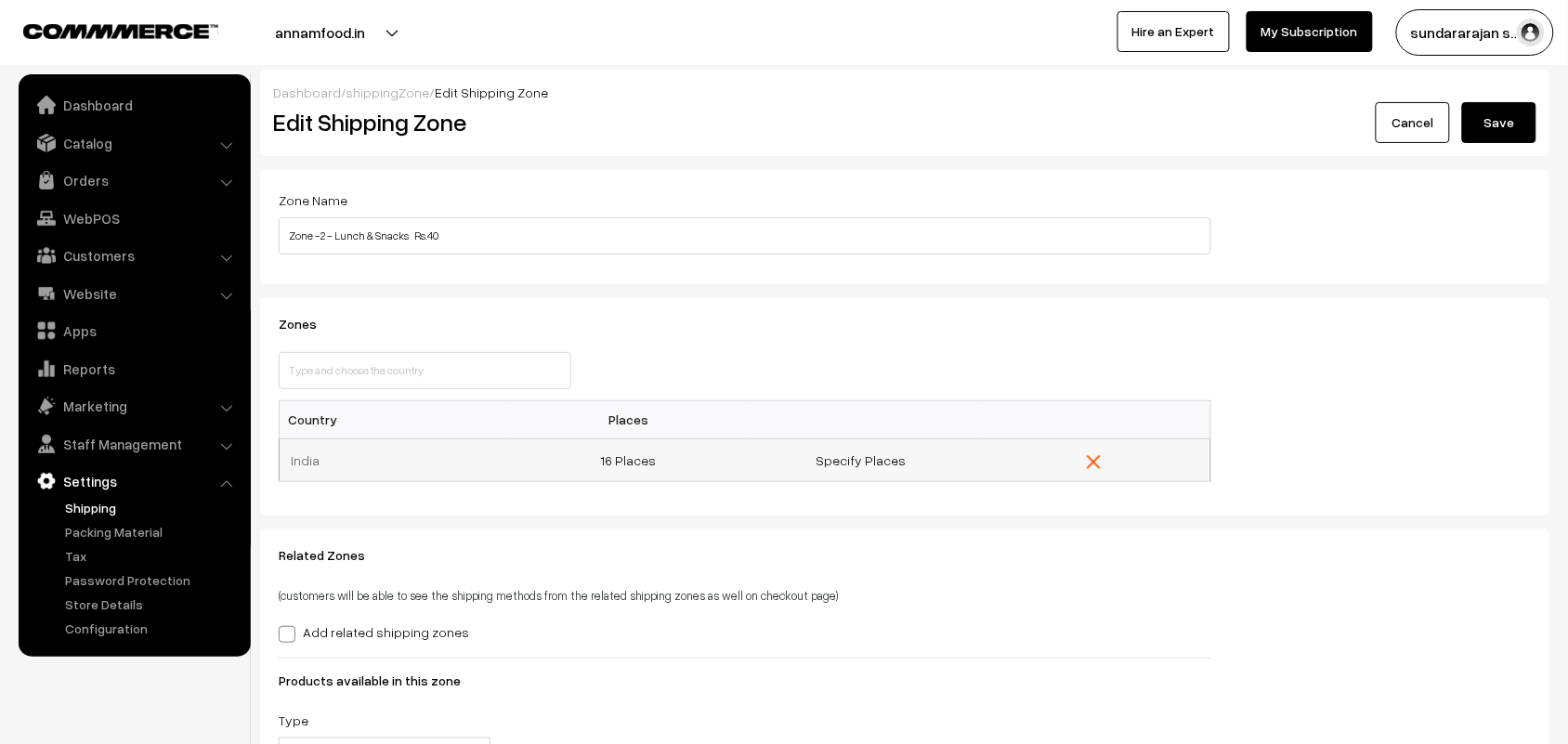 click on "16 Places" at bounding box center (628, 460) 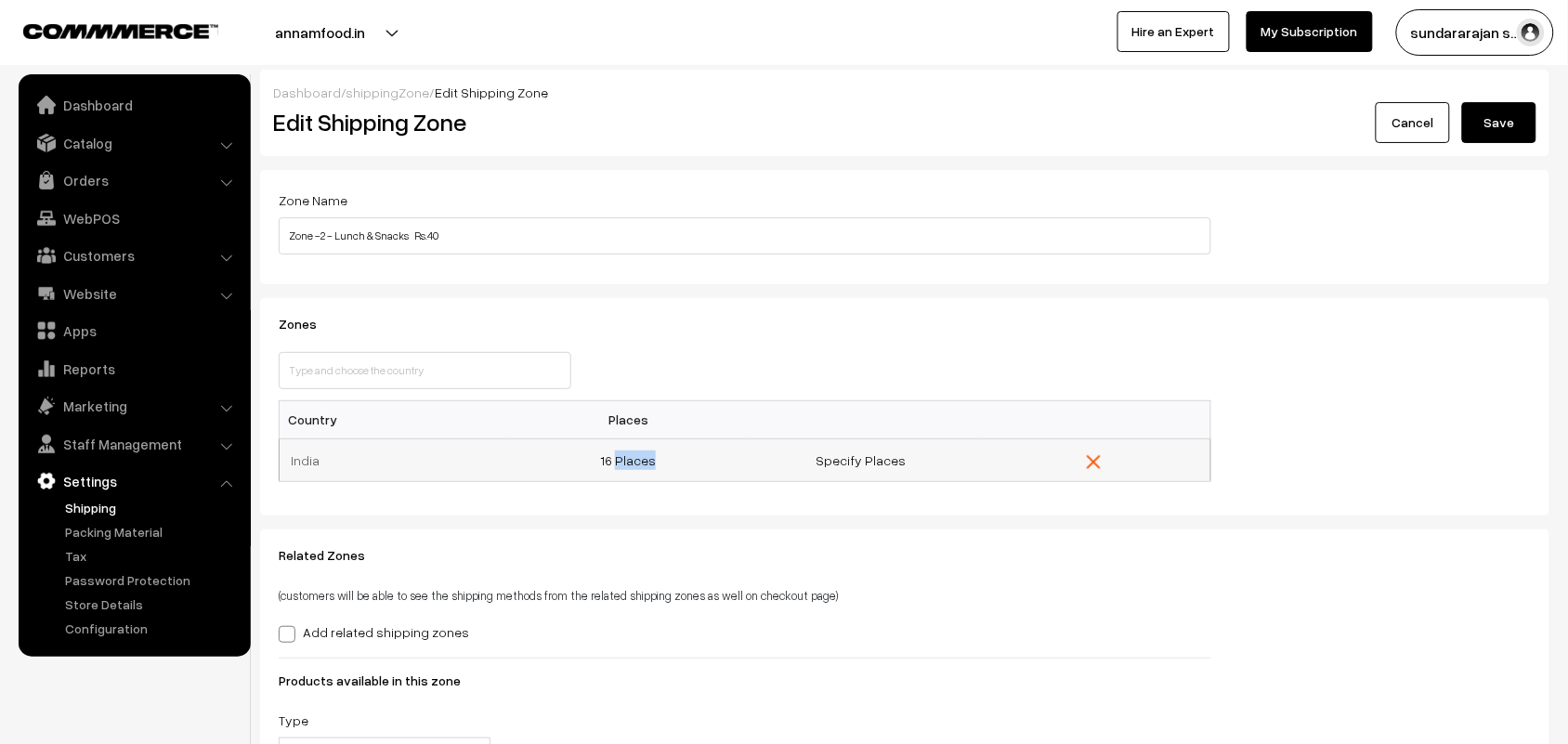 click on "16 Places" at bounding box center (628, 460) 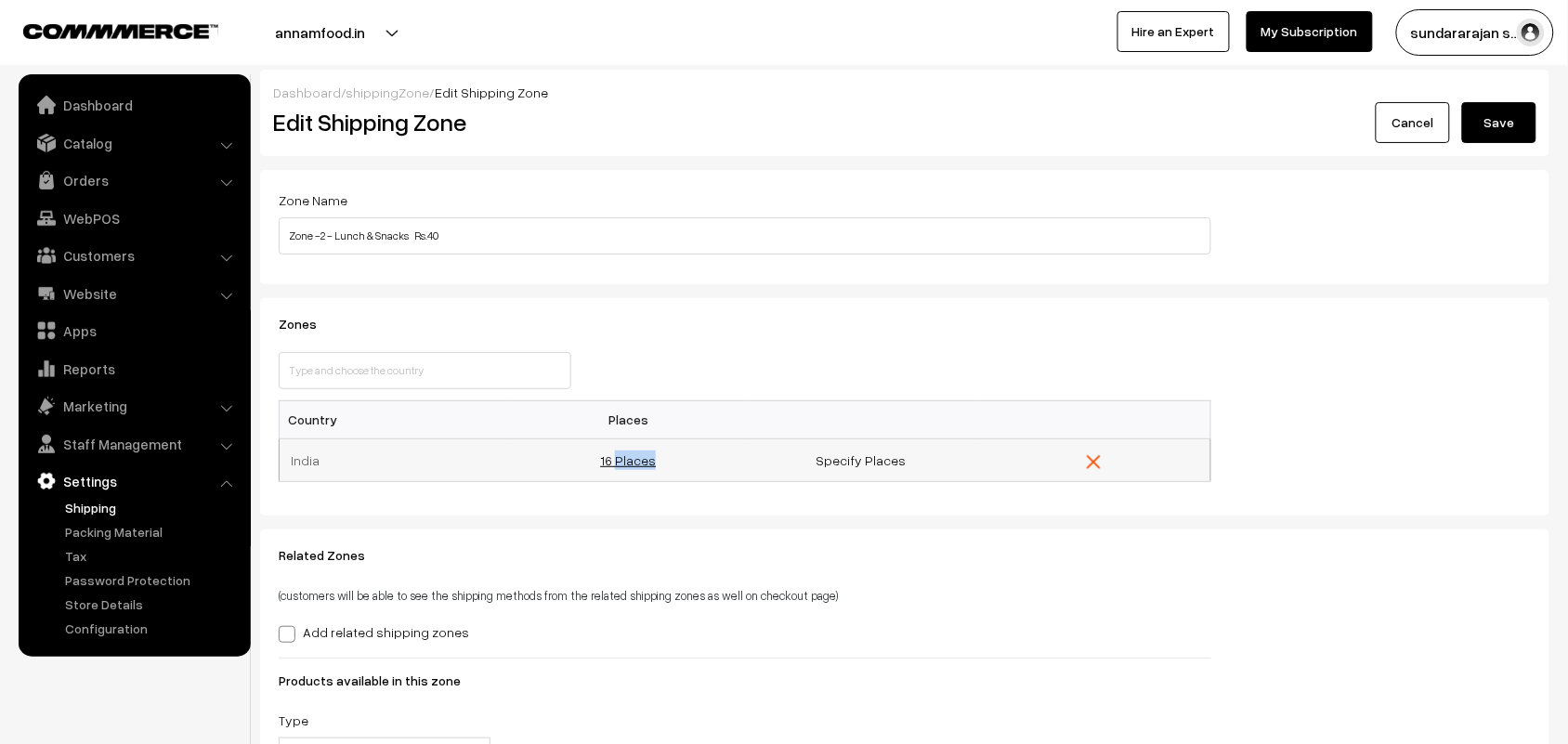 click on "16 Places" at bounding box center [628, 460] 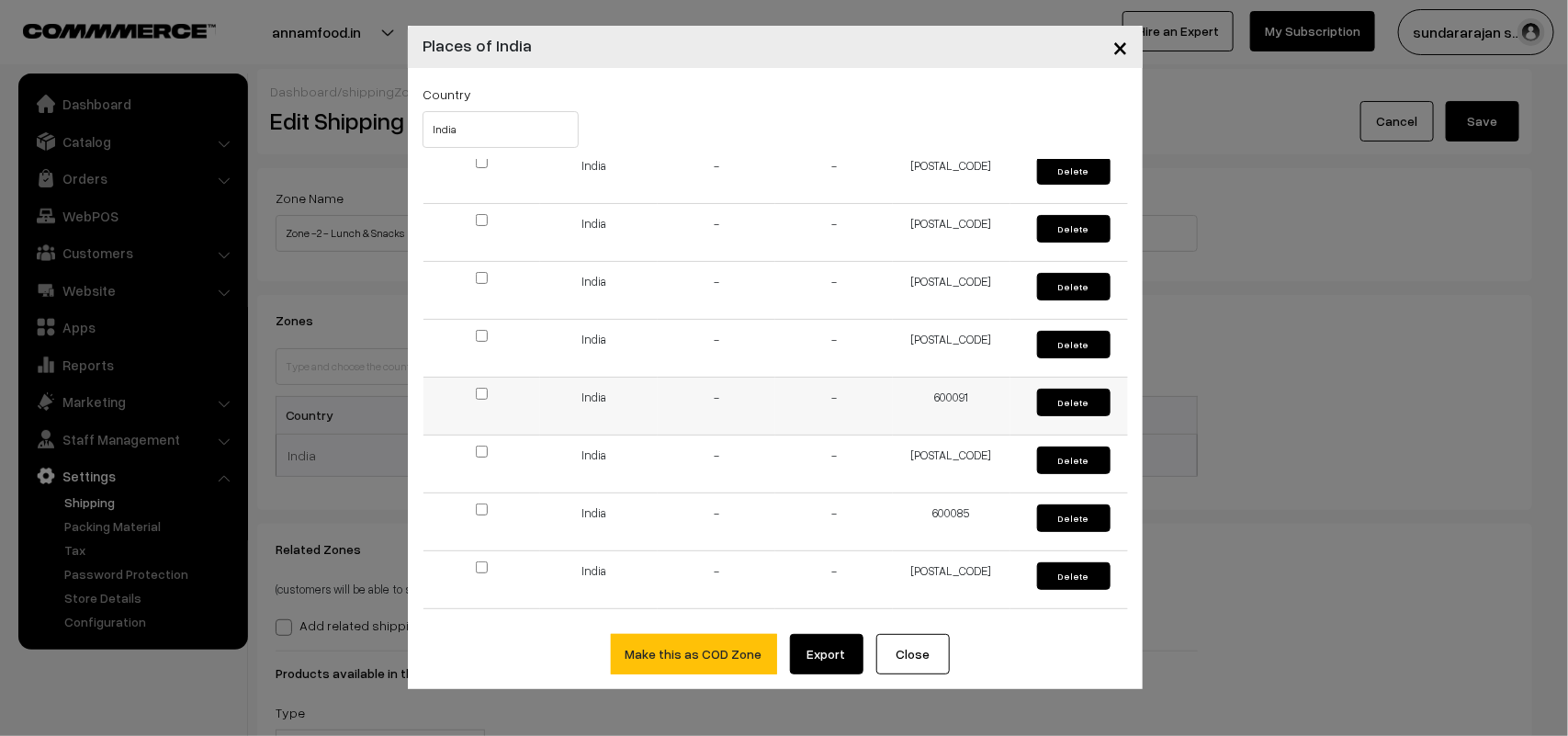 scroll, scrollTop: 561, scrollLeft: 0, axis: vertical 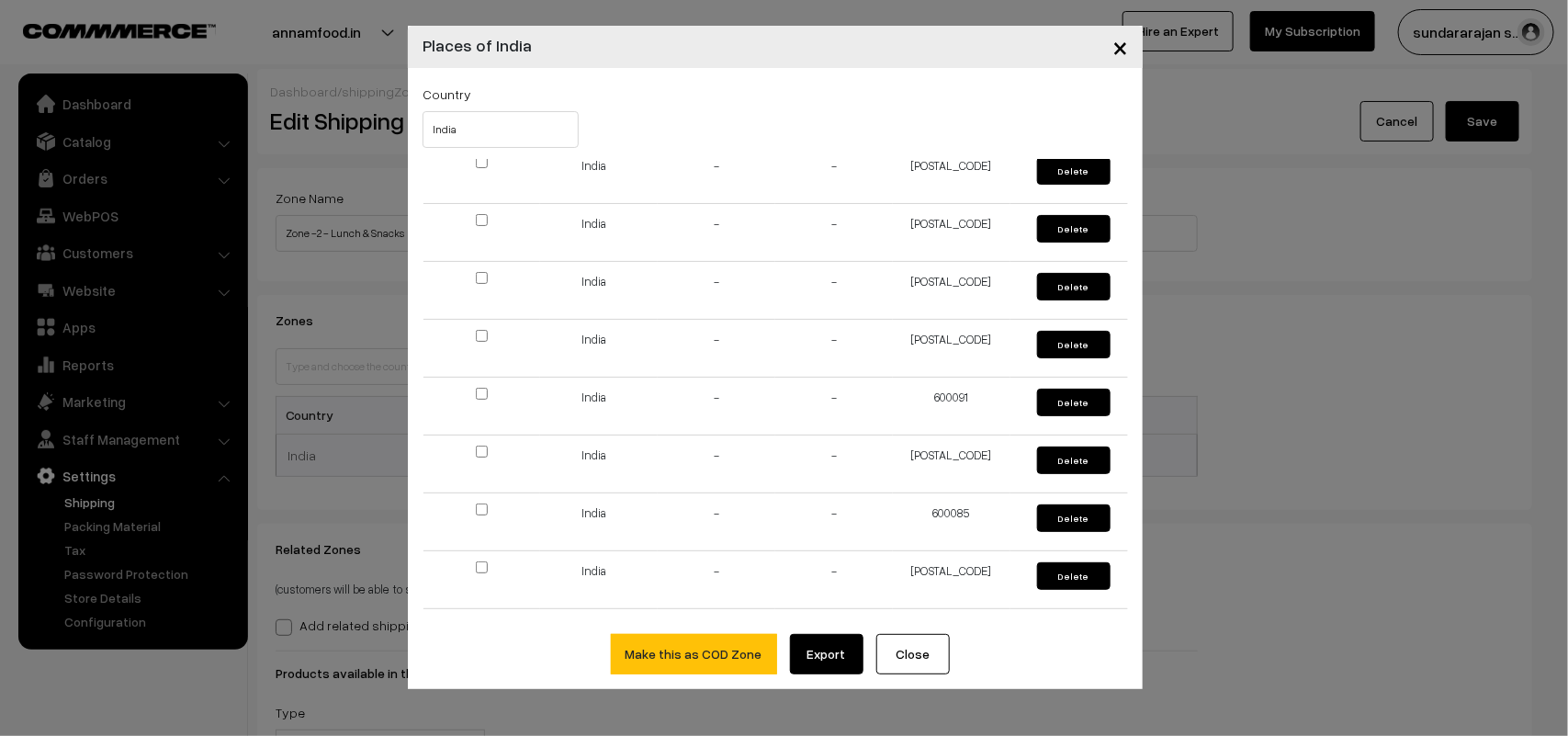 click on "×" at bounding box center (1120, 46) 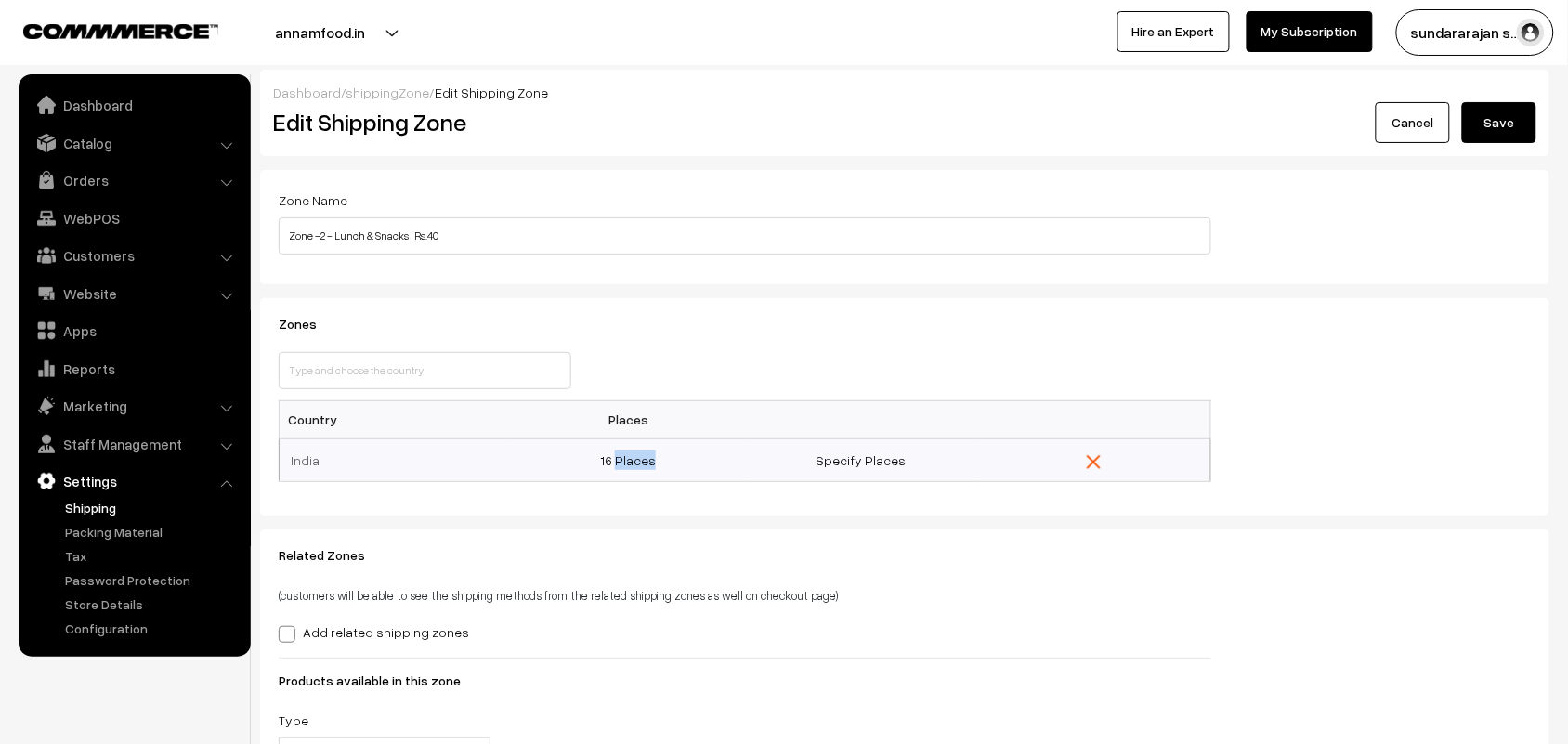 click on "Cancel" at bounding box center [1413, 123] 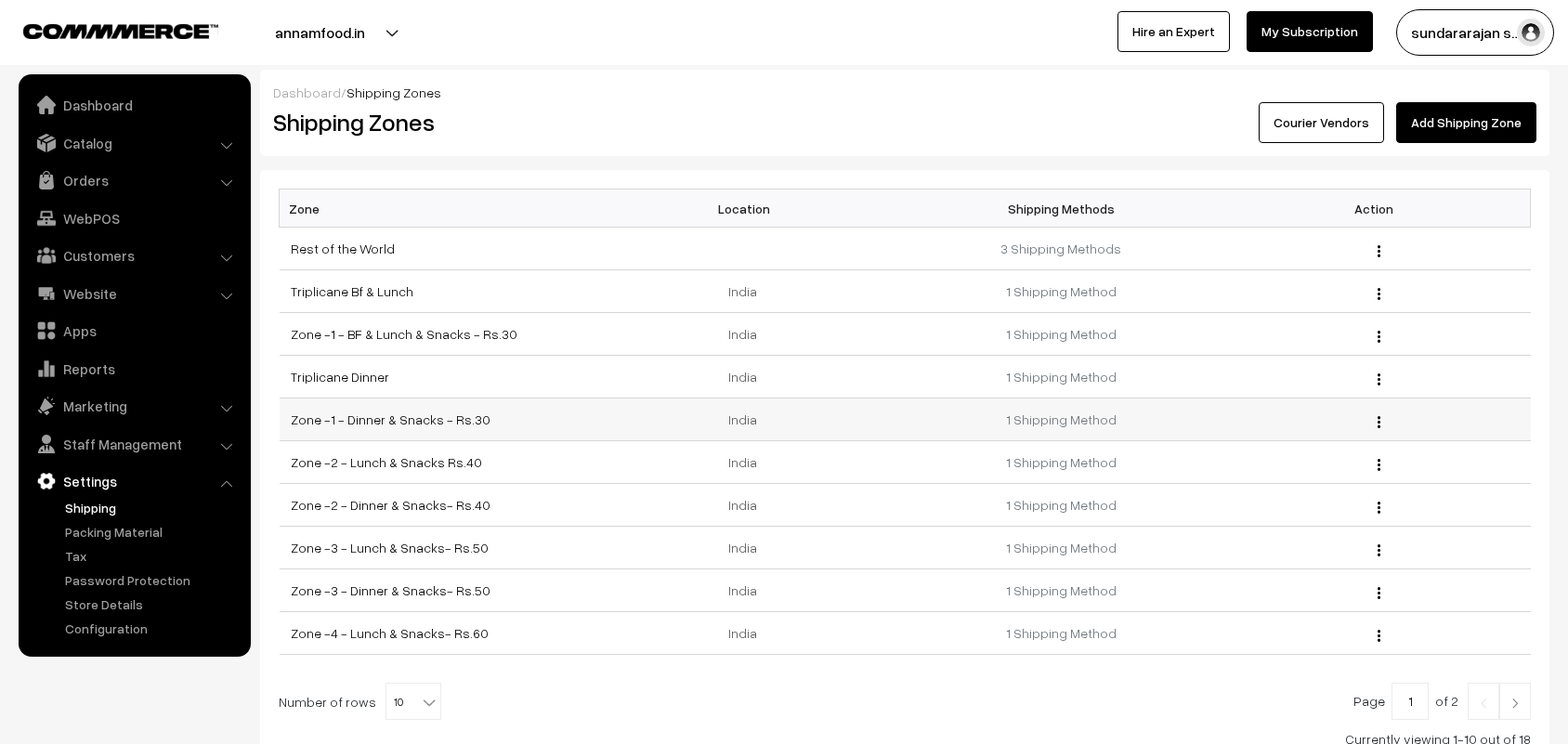 scroll, scrollTop: 0, scrollLeft: 0, axis: both 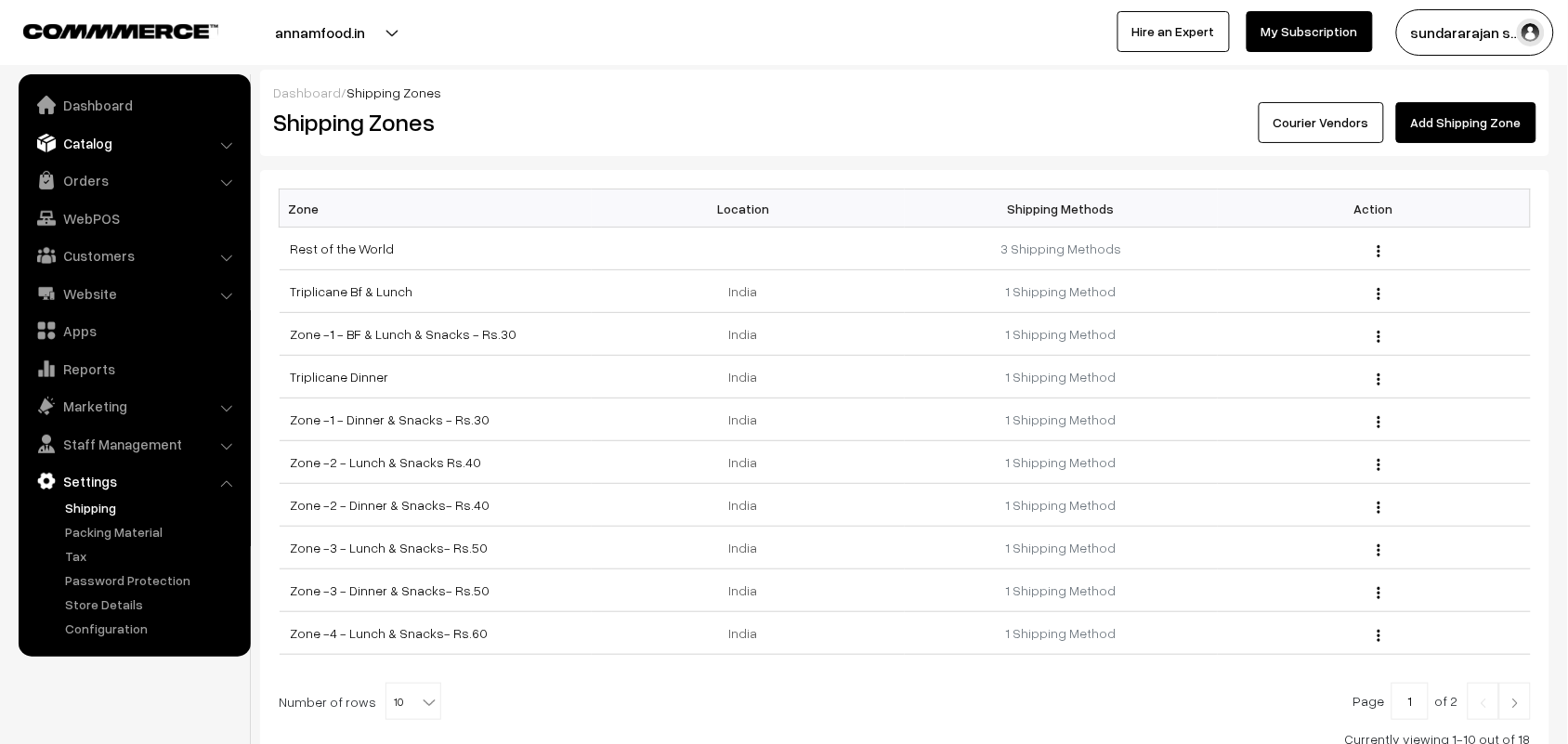 click on "Catalog" at bounding box center [134, 143] 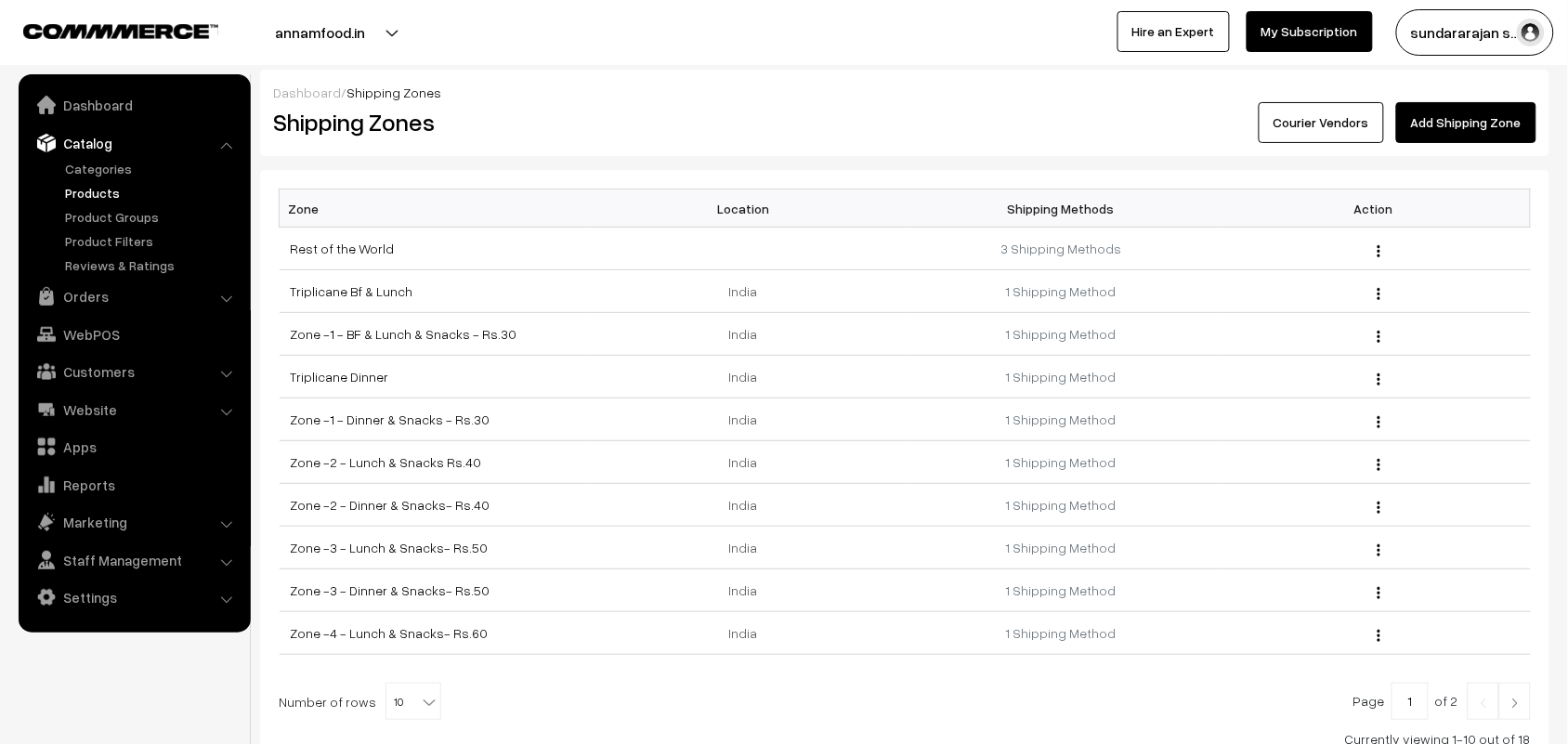 click on "Products" at bounding box center [152, 192] 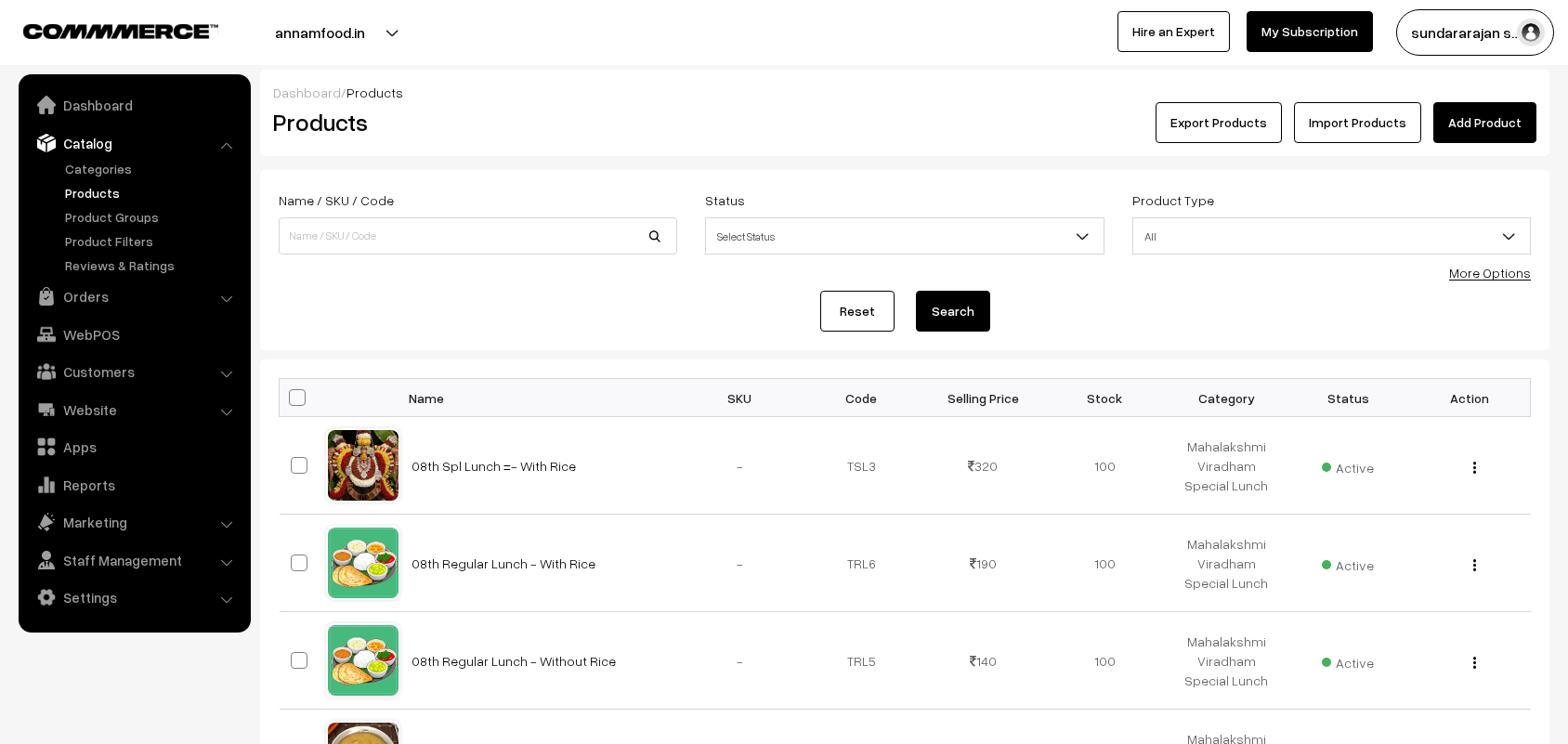 scroll, scrollTop: 0, scrollLeft: 0, axis: both 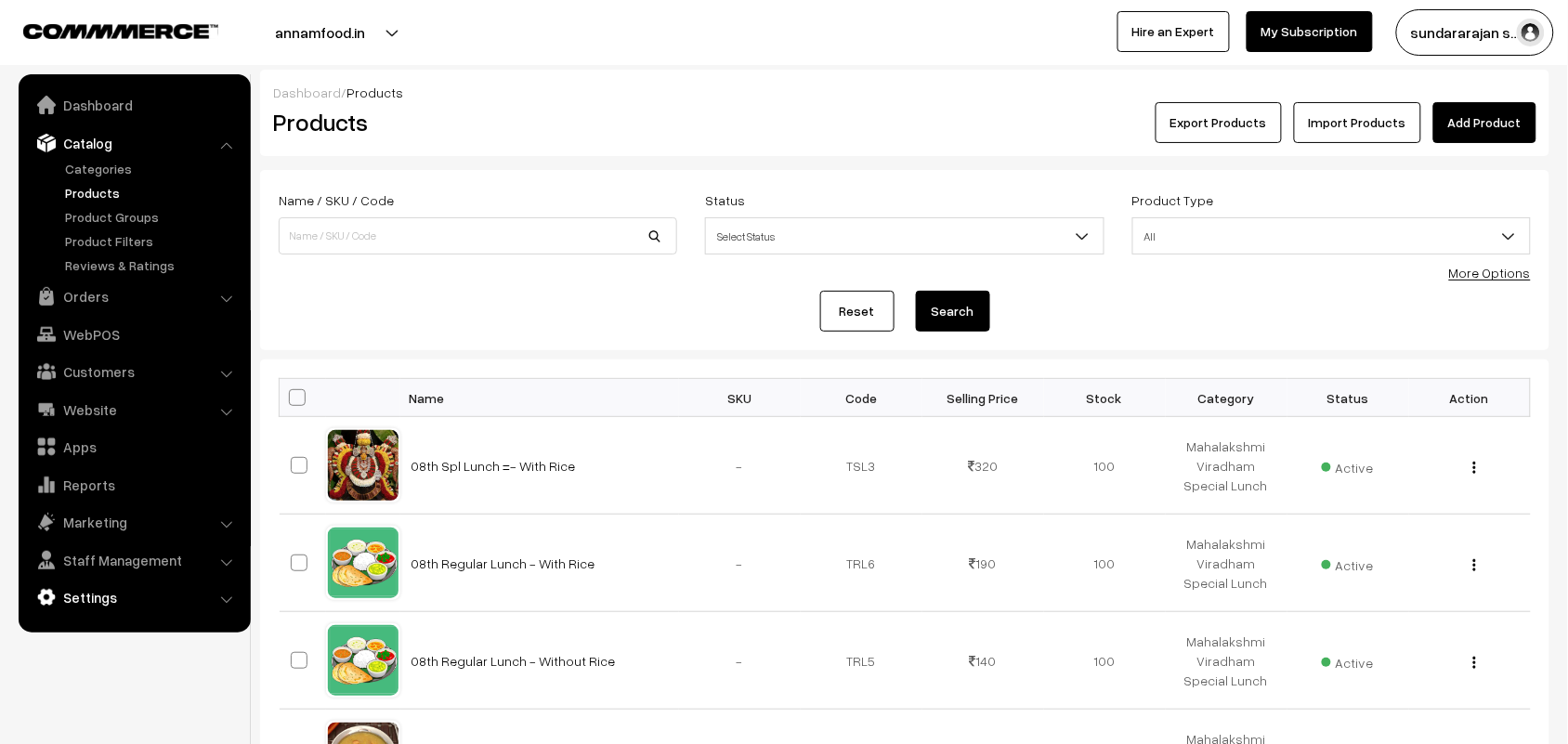 click on "Settings" at bounding box center [134, 597] 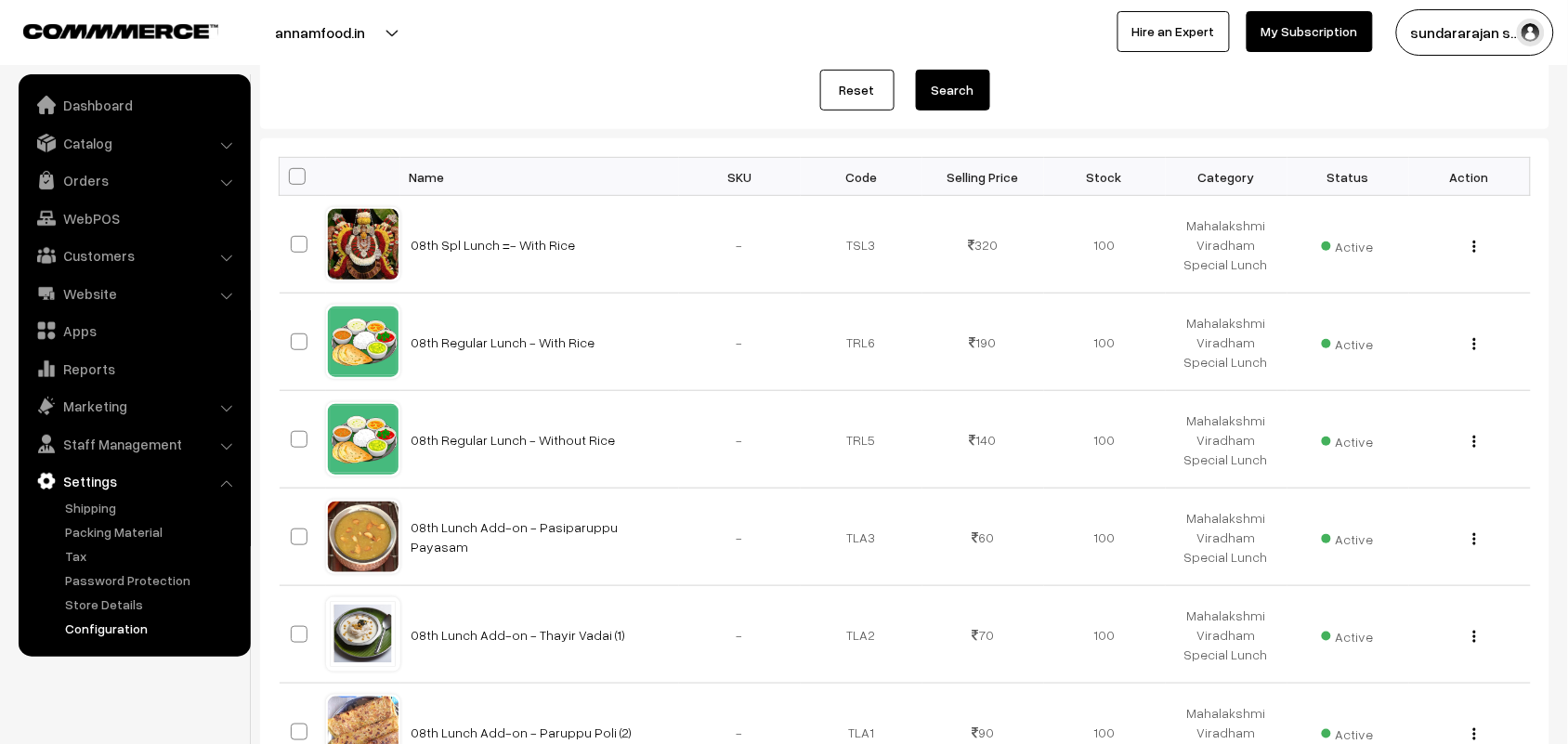 scroll, scrollTop: 232, scrollLeft: 0, axis: vertical 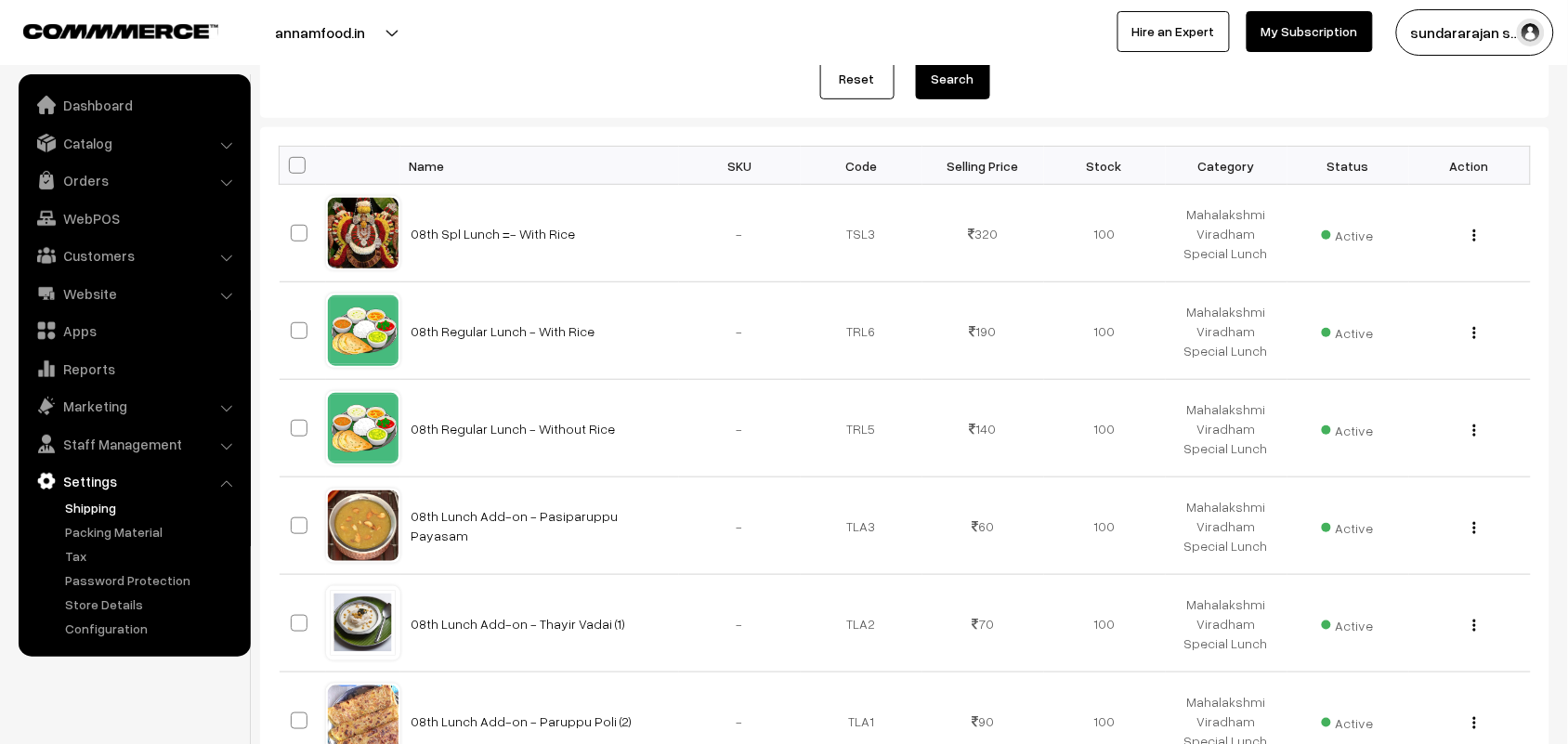 click on "Shipping" at bounding box center [152, 507] 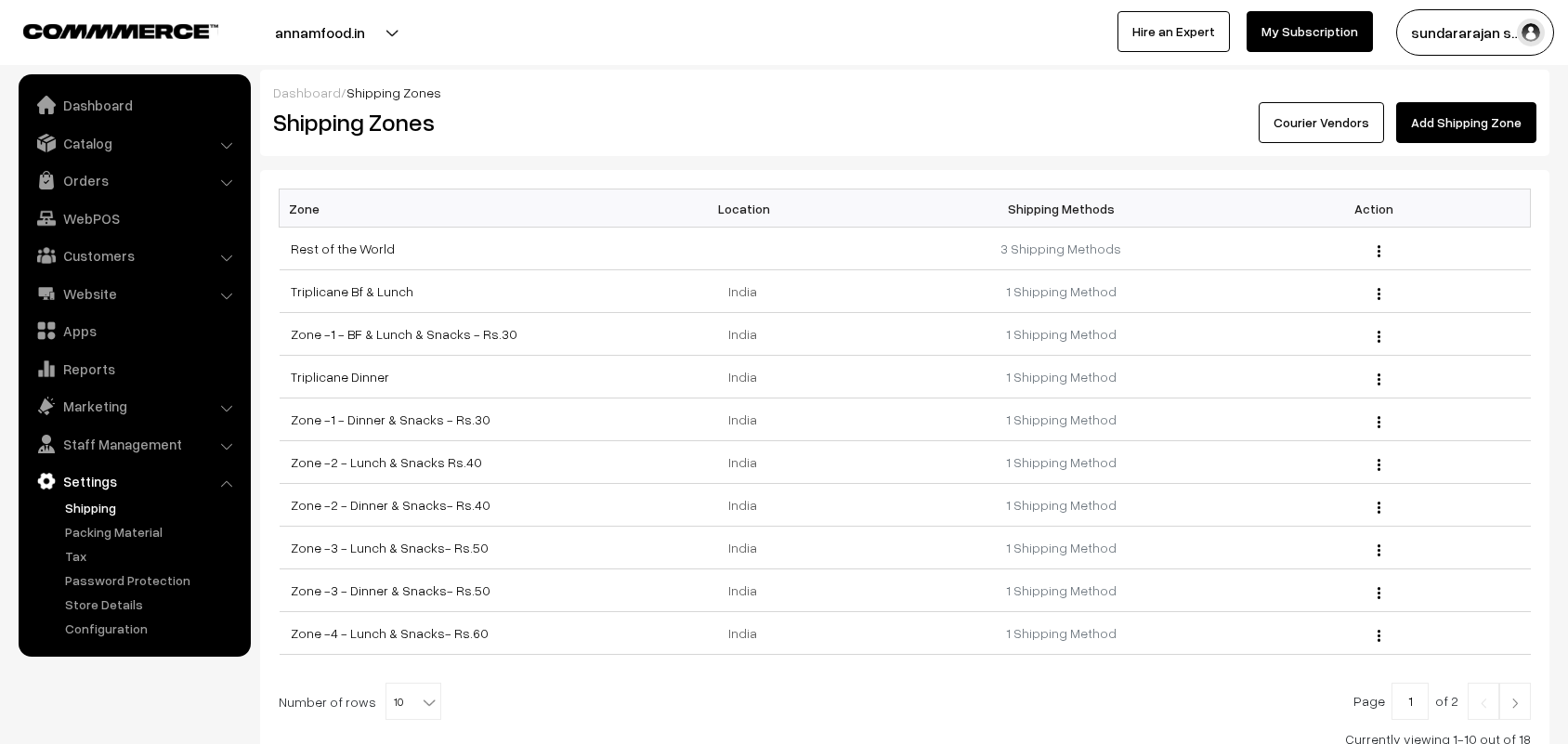 scroll, scrollTop: 0, scrollLeft: 0, axis: both 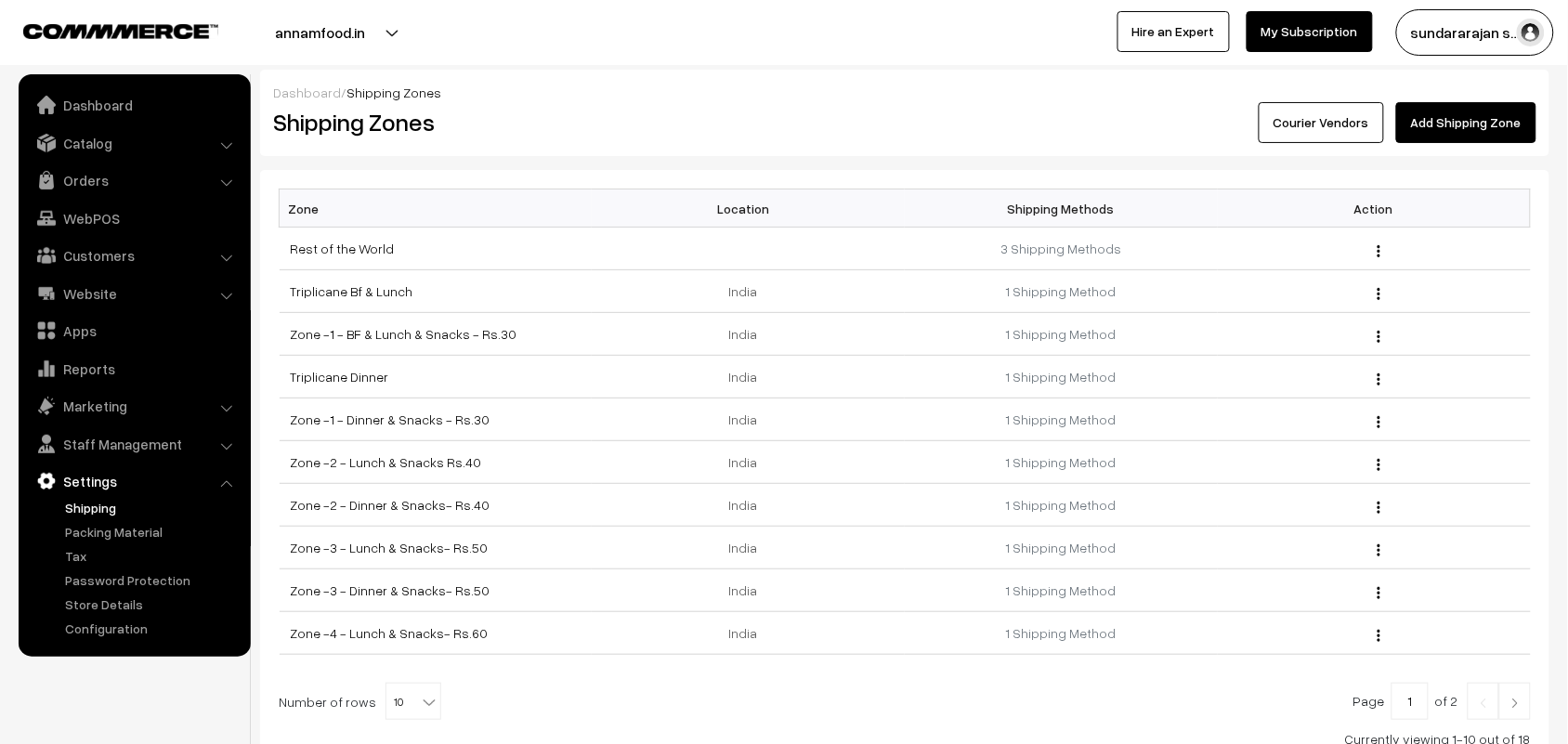 click on "Add Shipping Zone" at bounding box center (1466, 123) 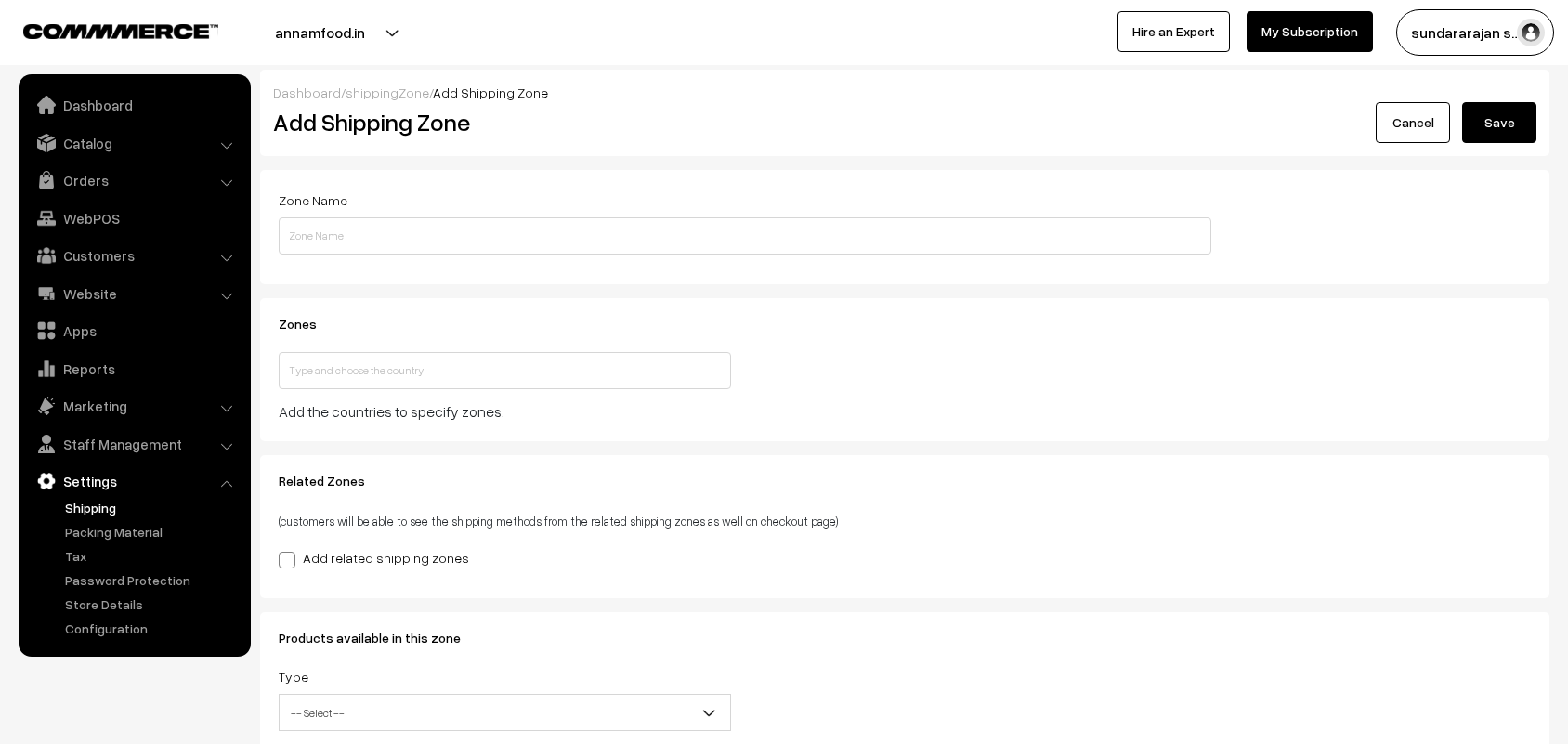 scroll, scrollTop: 0, scrollLeft: 0, axis: both 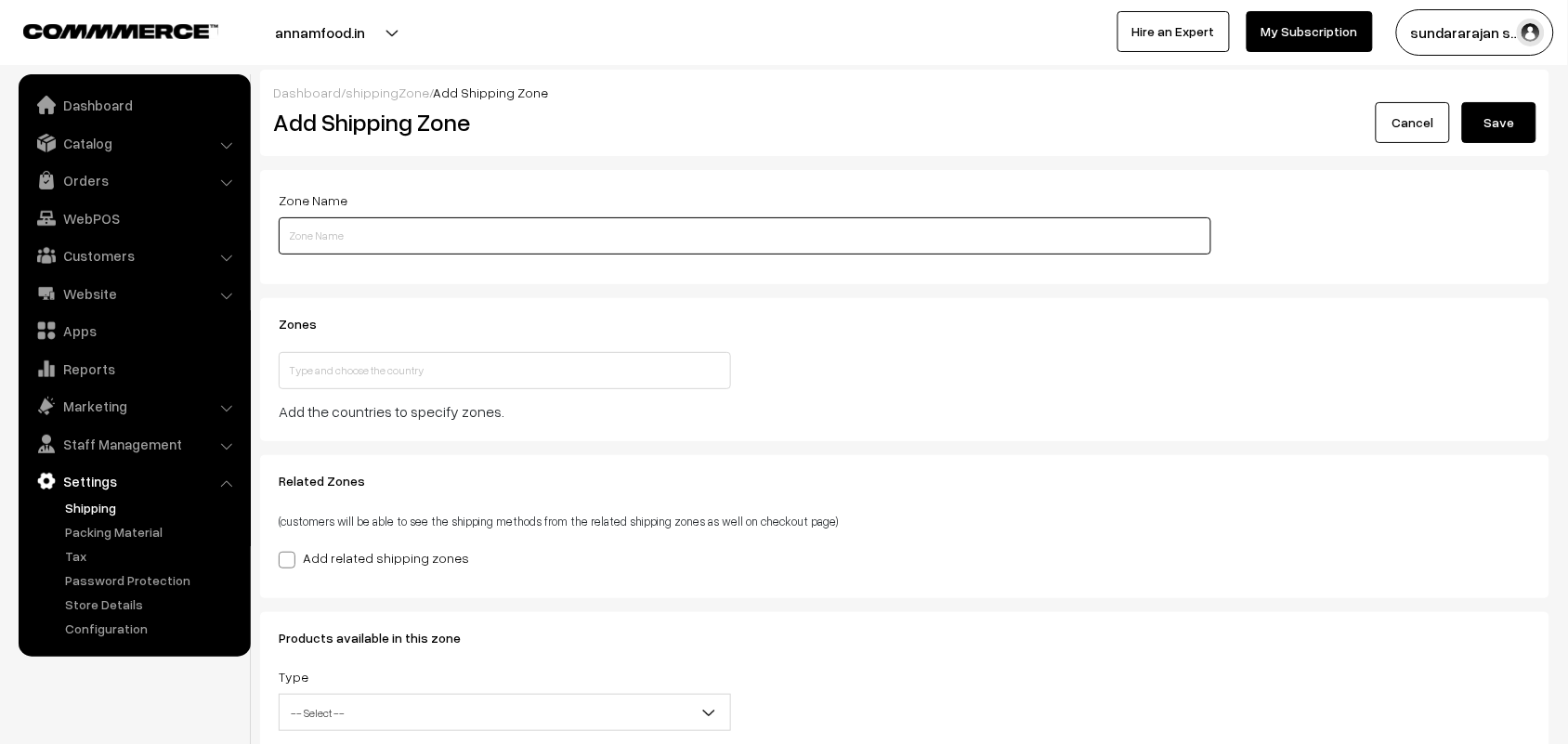 click at bounding box center [745, 236] 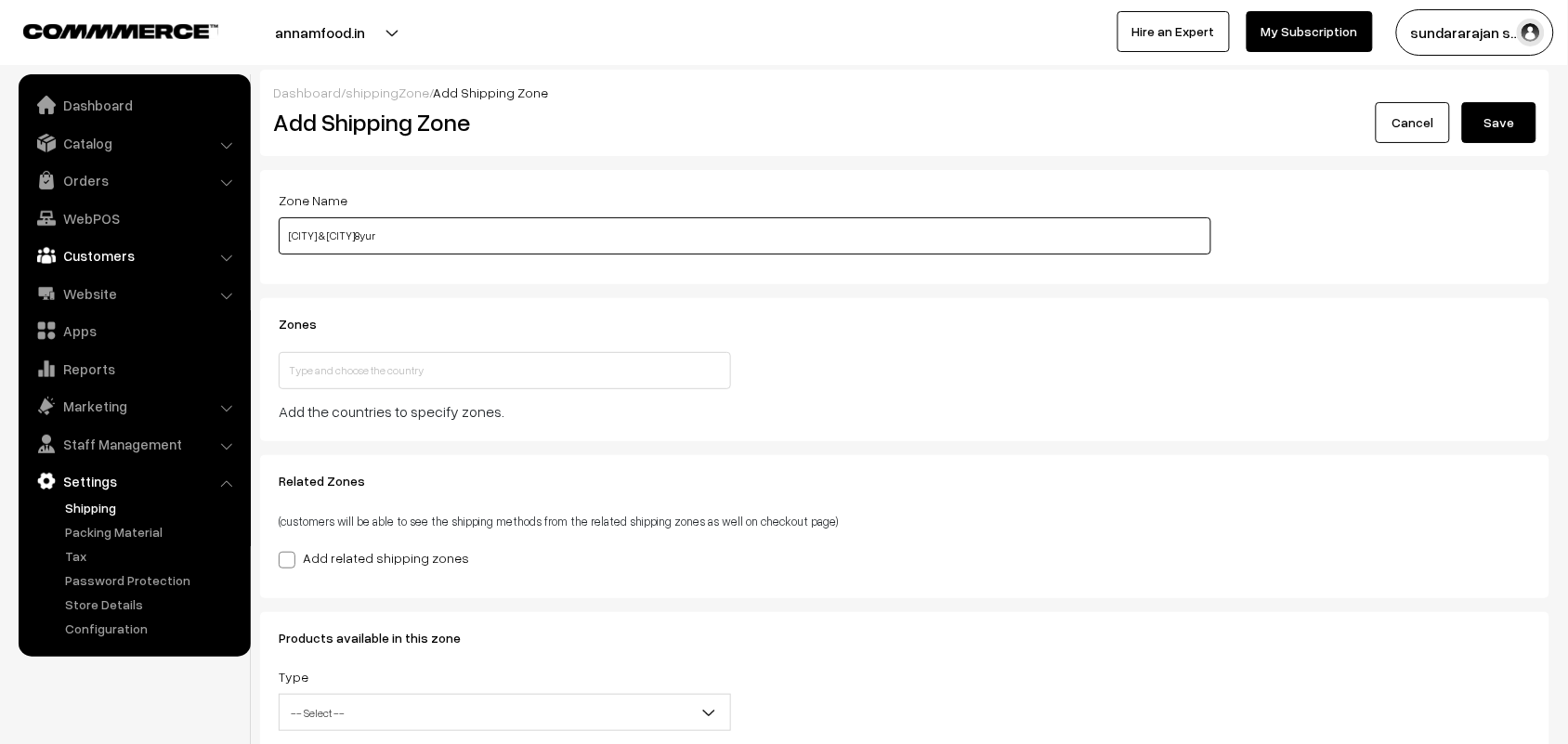 drag, startPoint x: 485, startPoint y: 241, endPoint x: 40, endPoint y: 247, distance: 445.04045 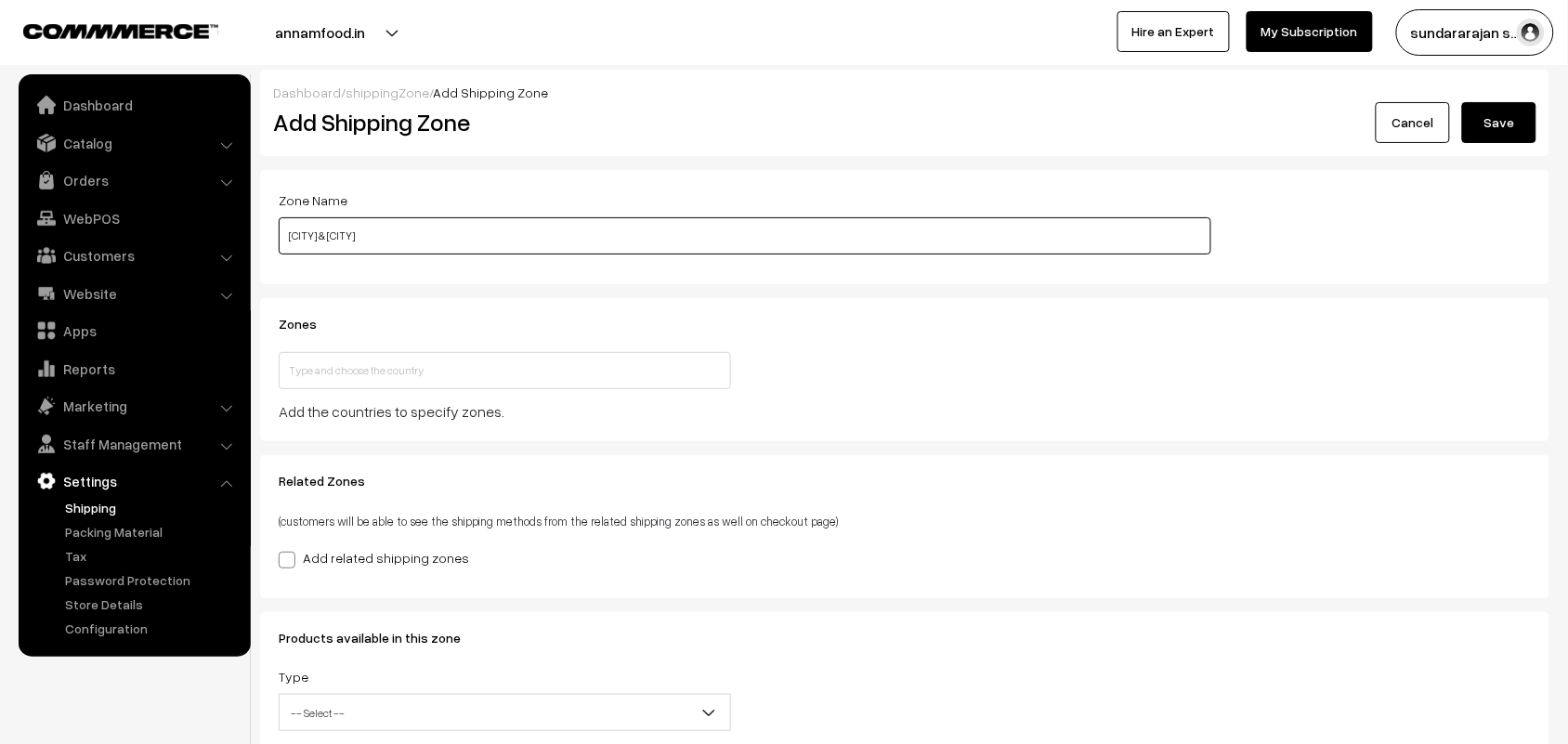 type on "[CITY] & [CITY]" 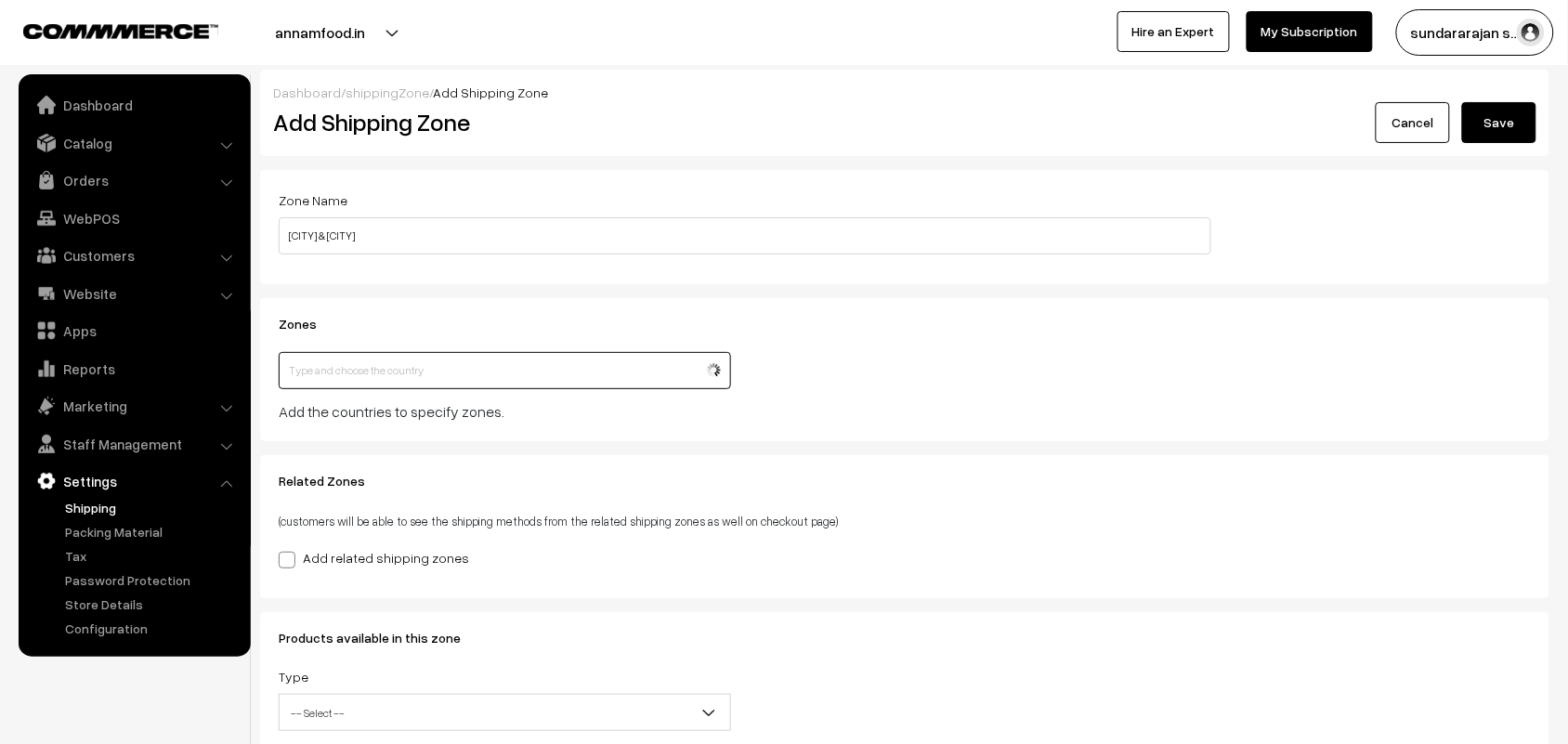 click at bounding box center [504, 371] 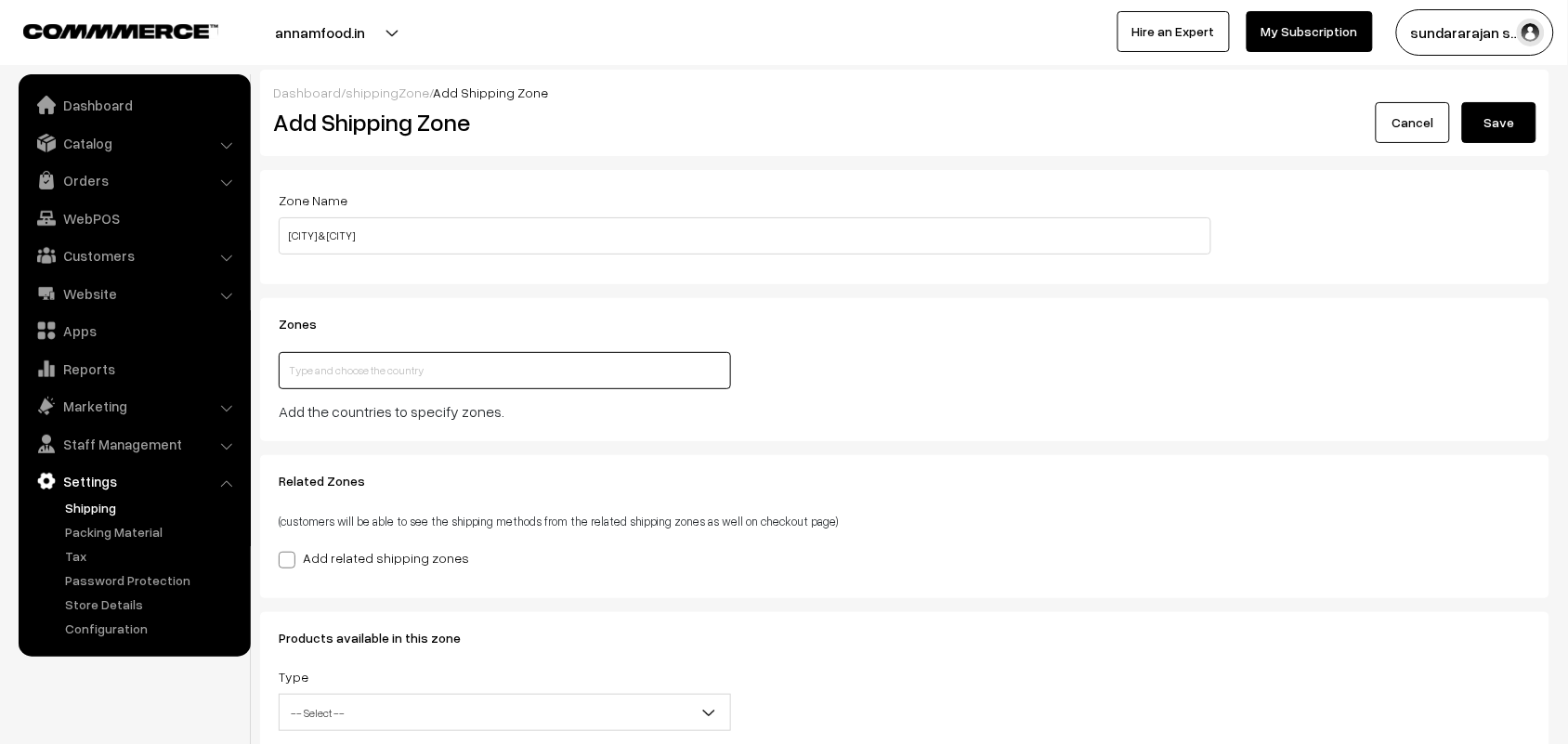 type on "India" 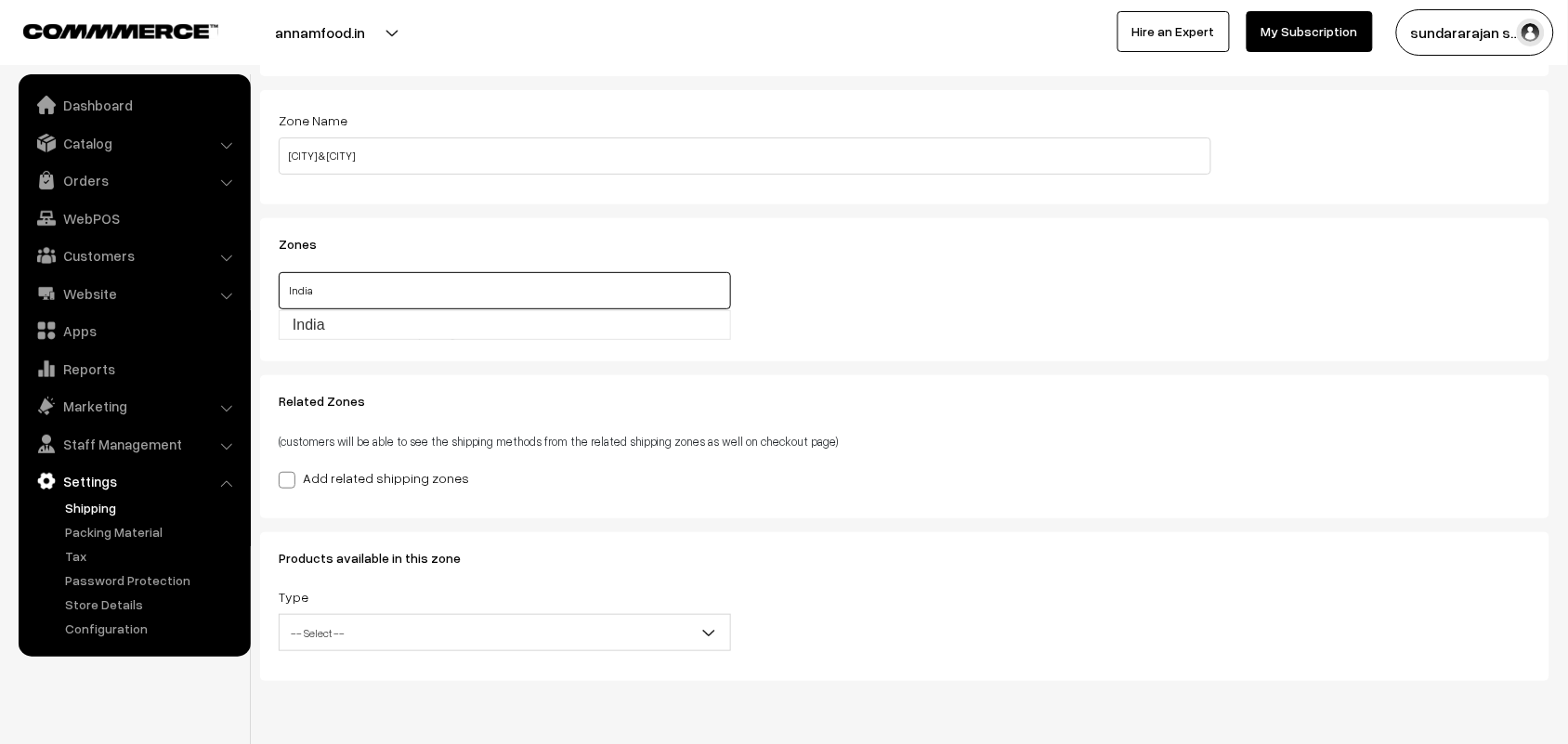 scroll, scrollTop: 116, scrollLeft: 0, axis: vertical 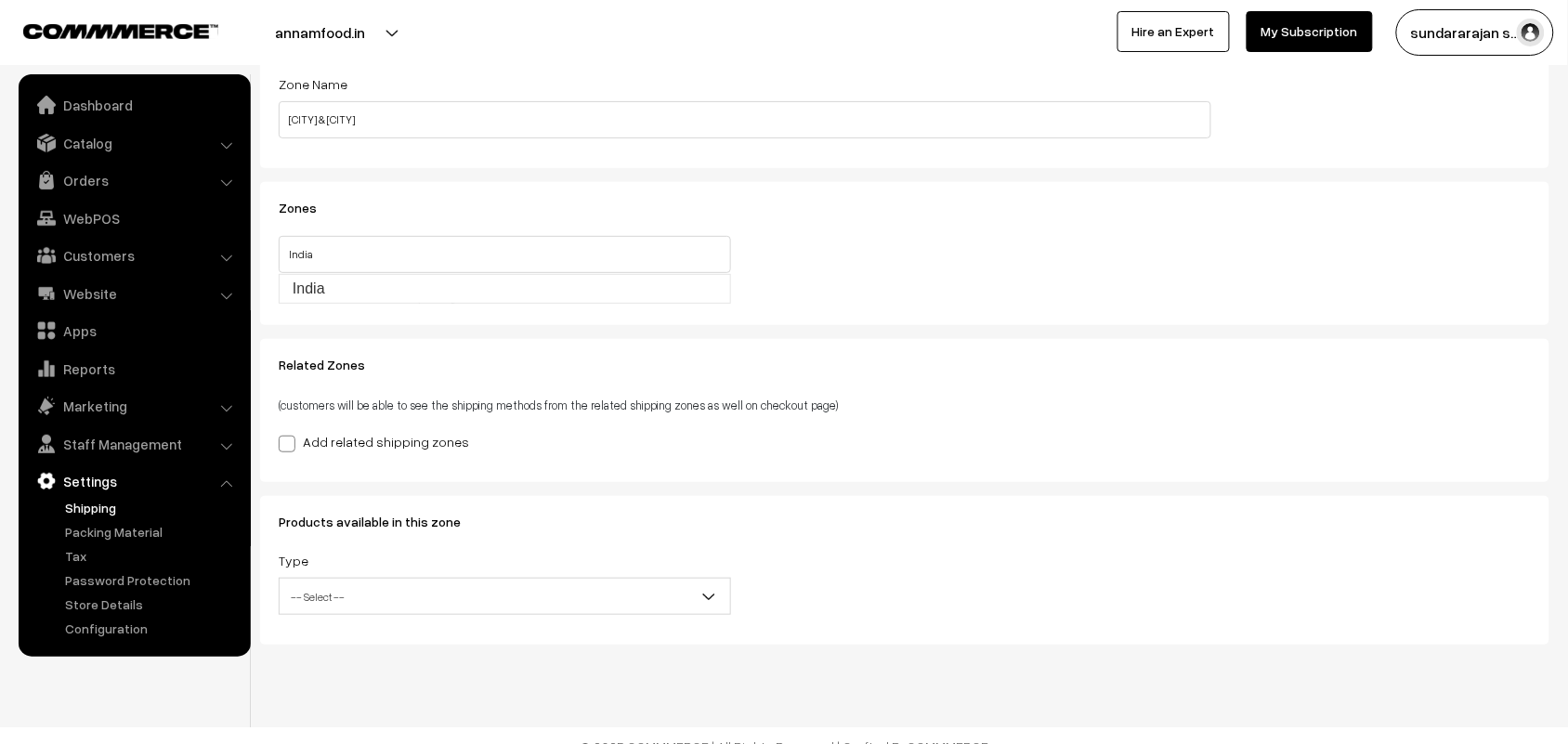 click on "Add related shipping zones" at bounding box center [373, 441] 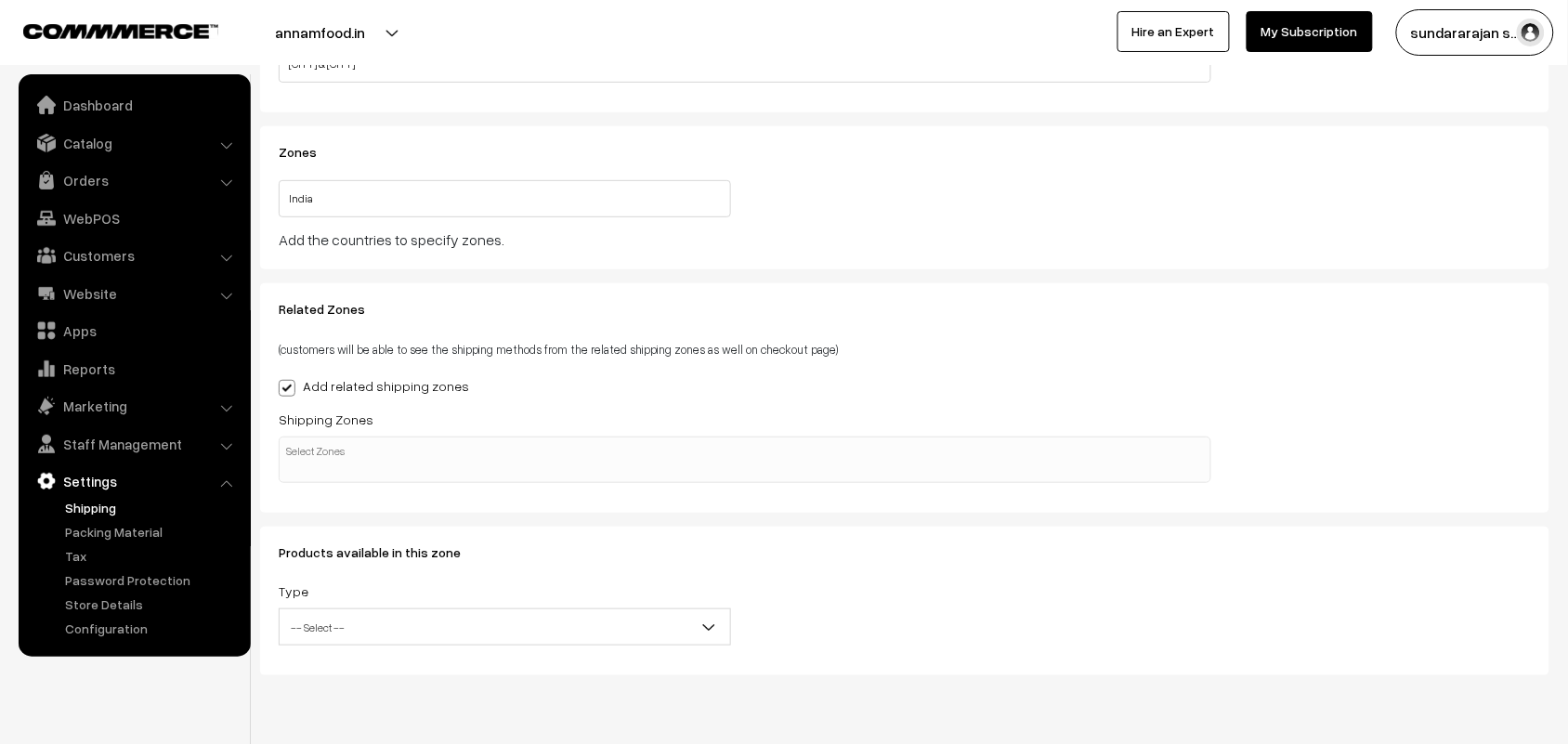 scroll, scrollTop: 225, scrollLeft: 0, axis: vertical 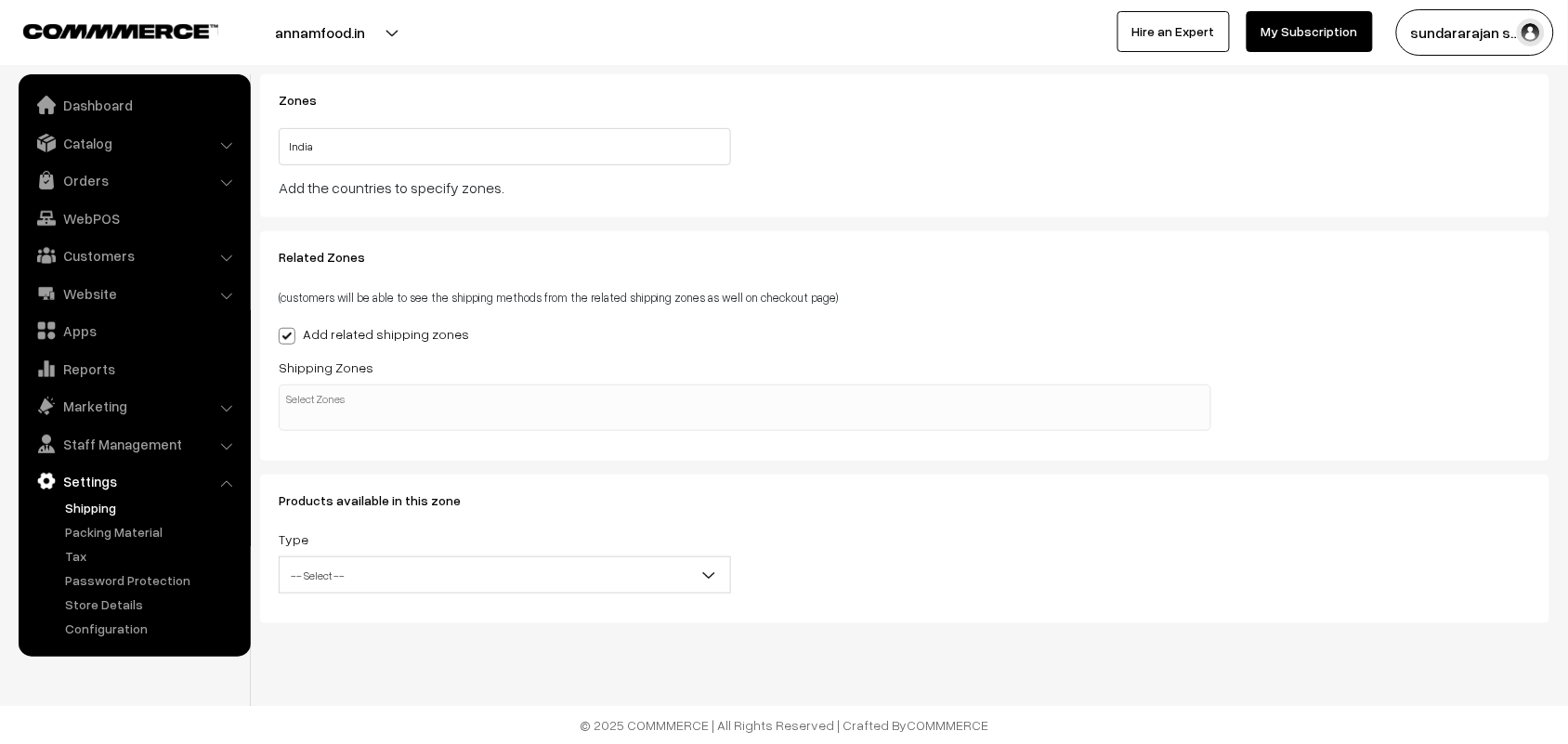 click at bounding box center (745, 408) 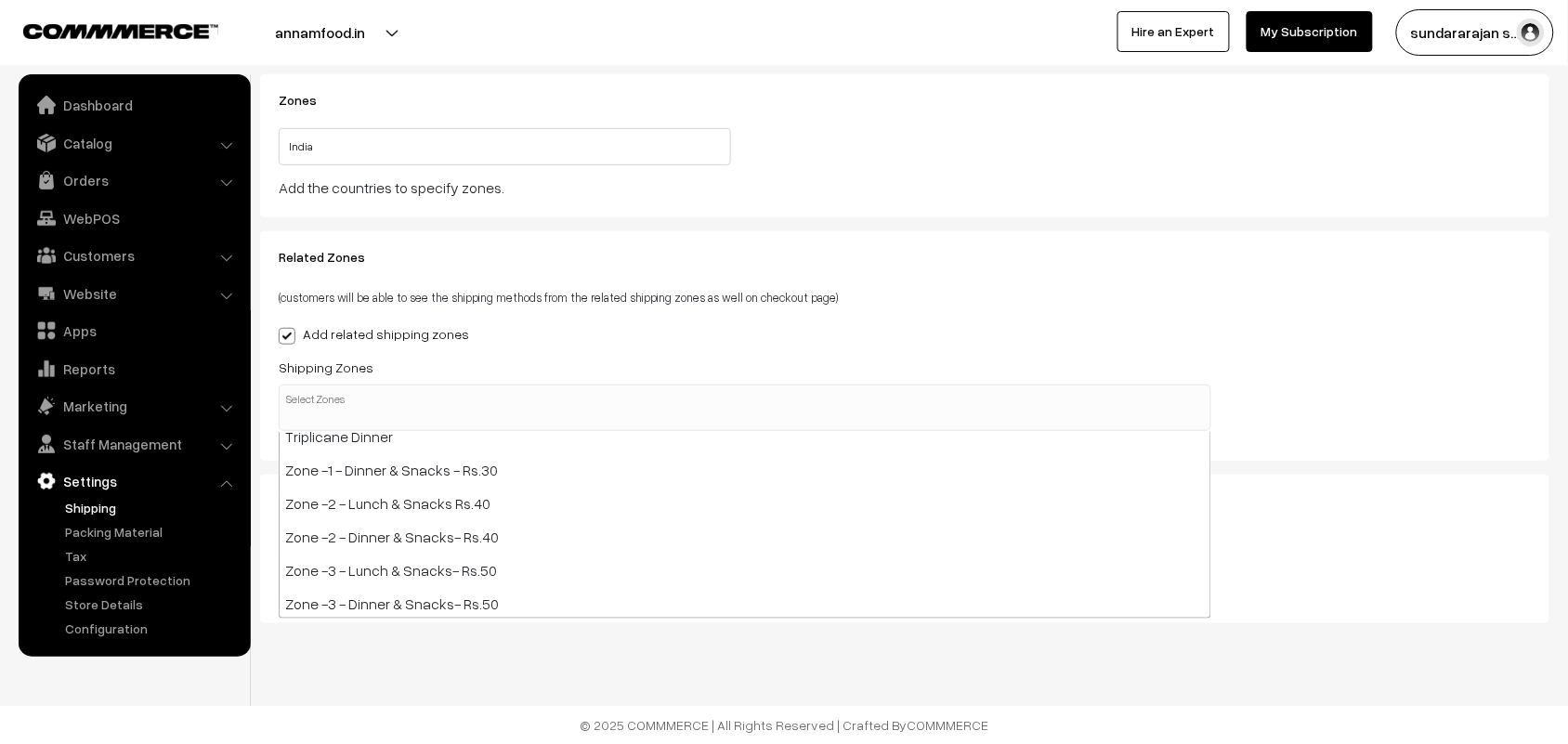 scroll, scrollTop: 116, scrollLeft: 0, axis: vertical 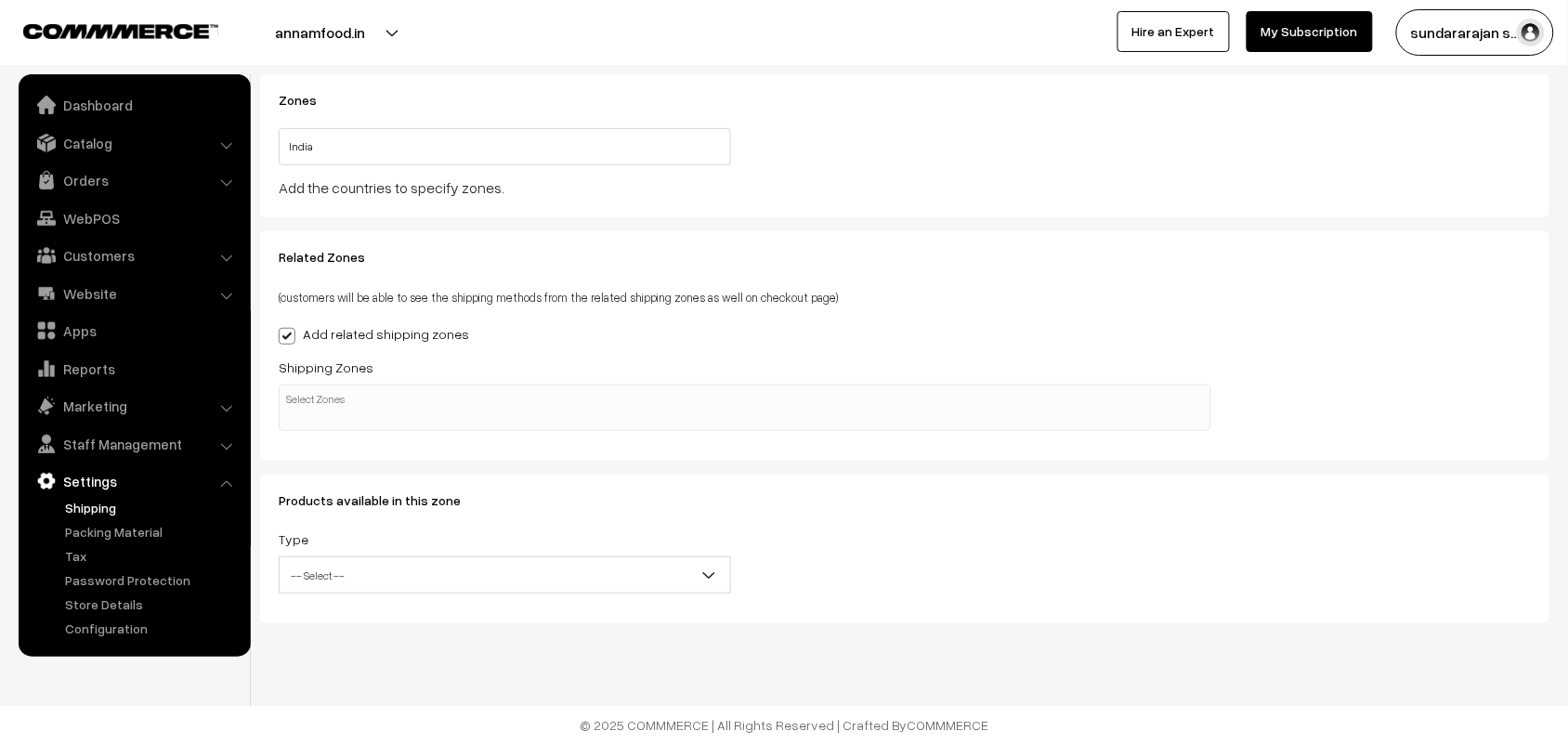 click on "Add the countries to specify zones." at bounding box center (745, 188) 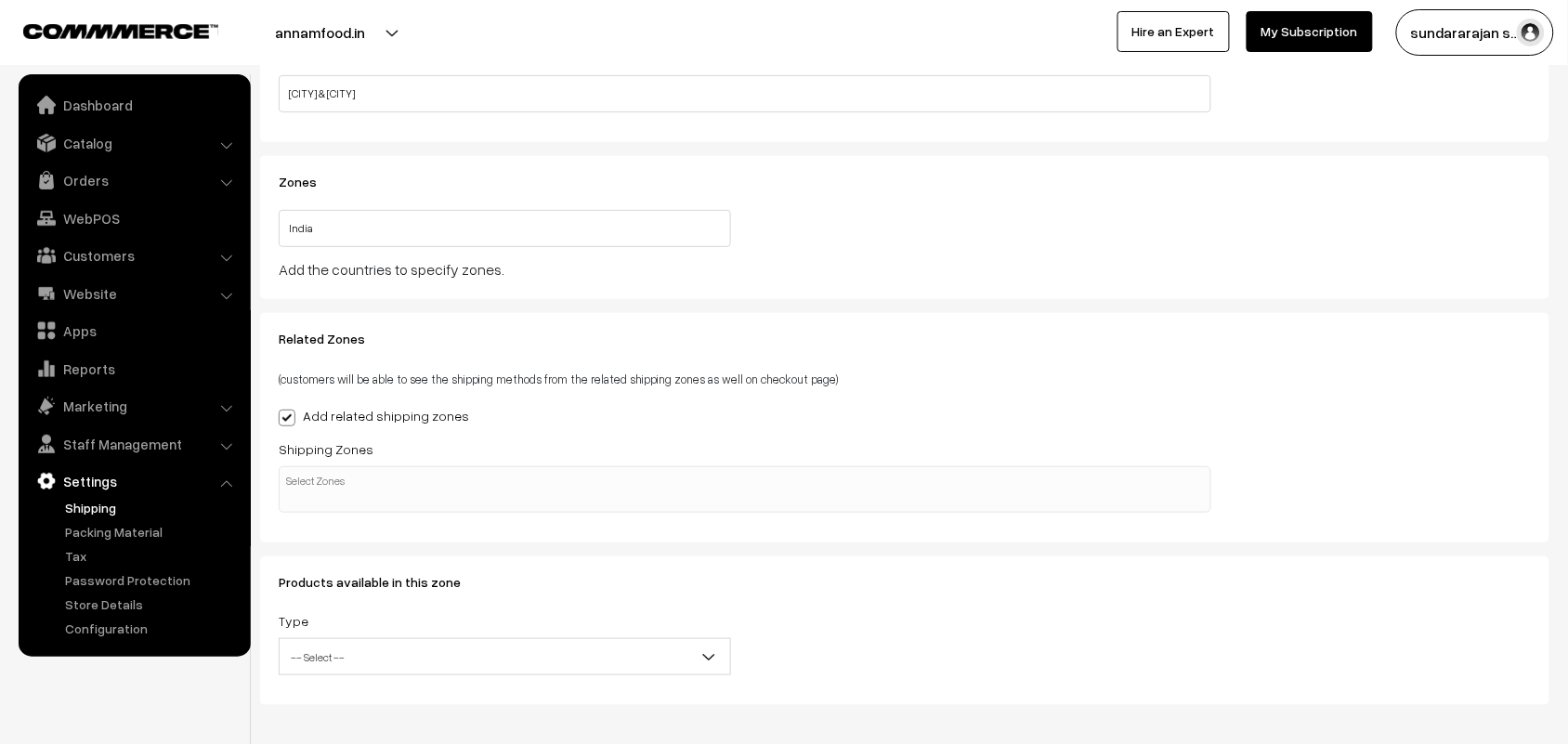 scroll, scrollTop: 109, scrollLeft: 0, axis: vertical 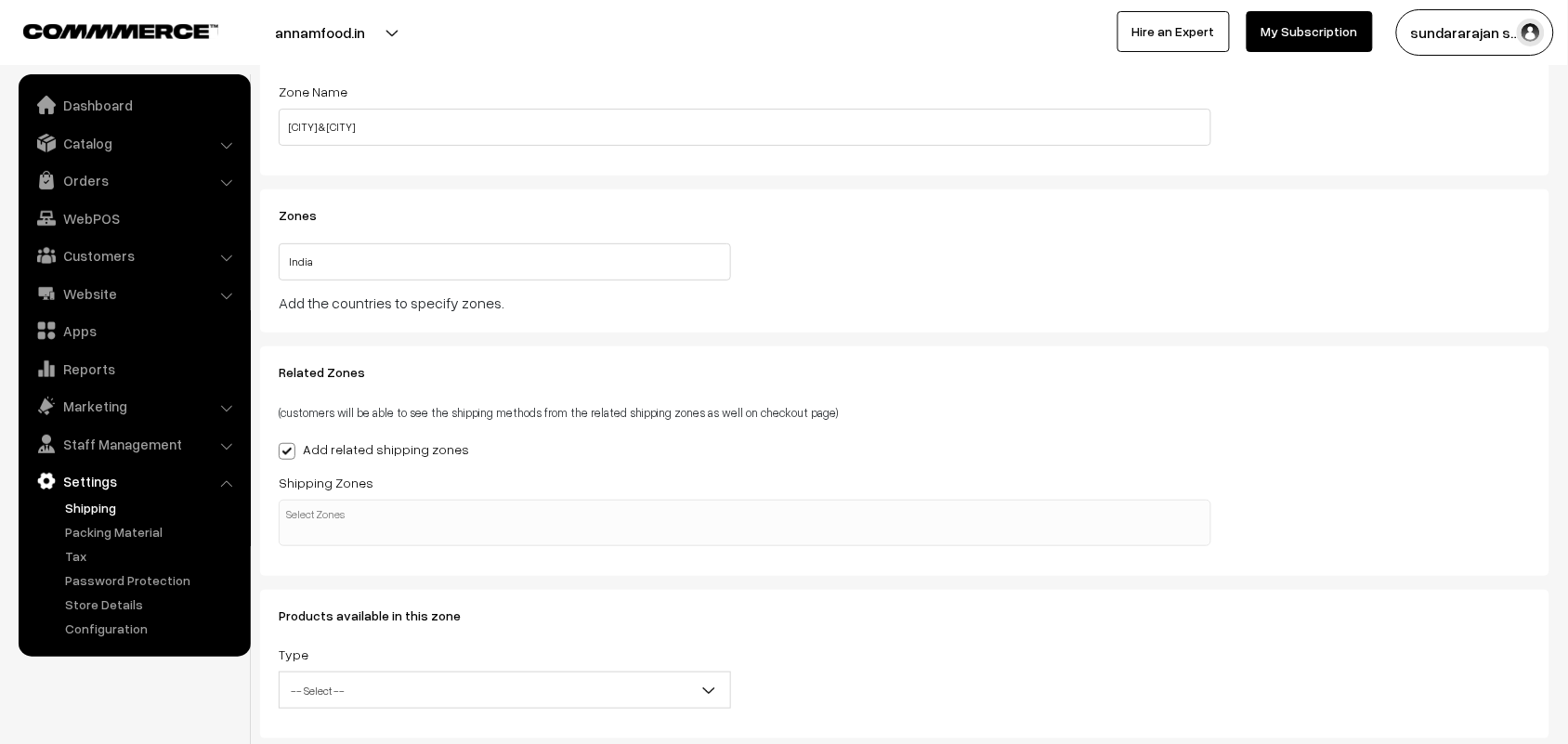 click on "(customers will be able to see the shipping methods from the related shipping zones as well  on checkout page)" at bounding box center (558, 412) 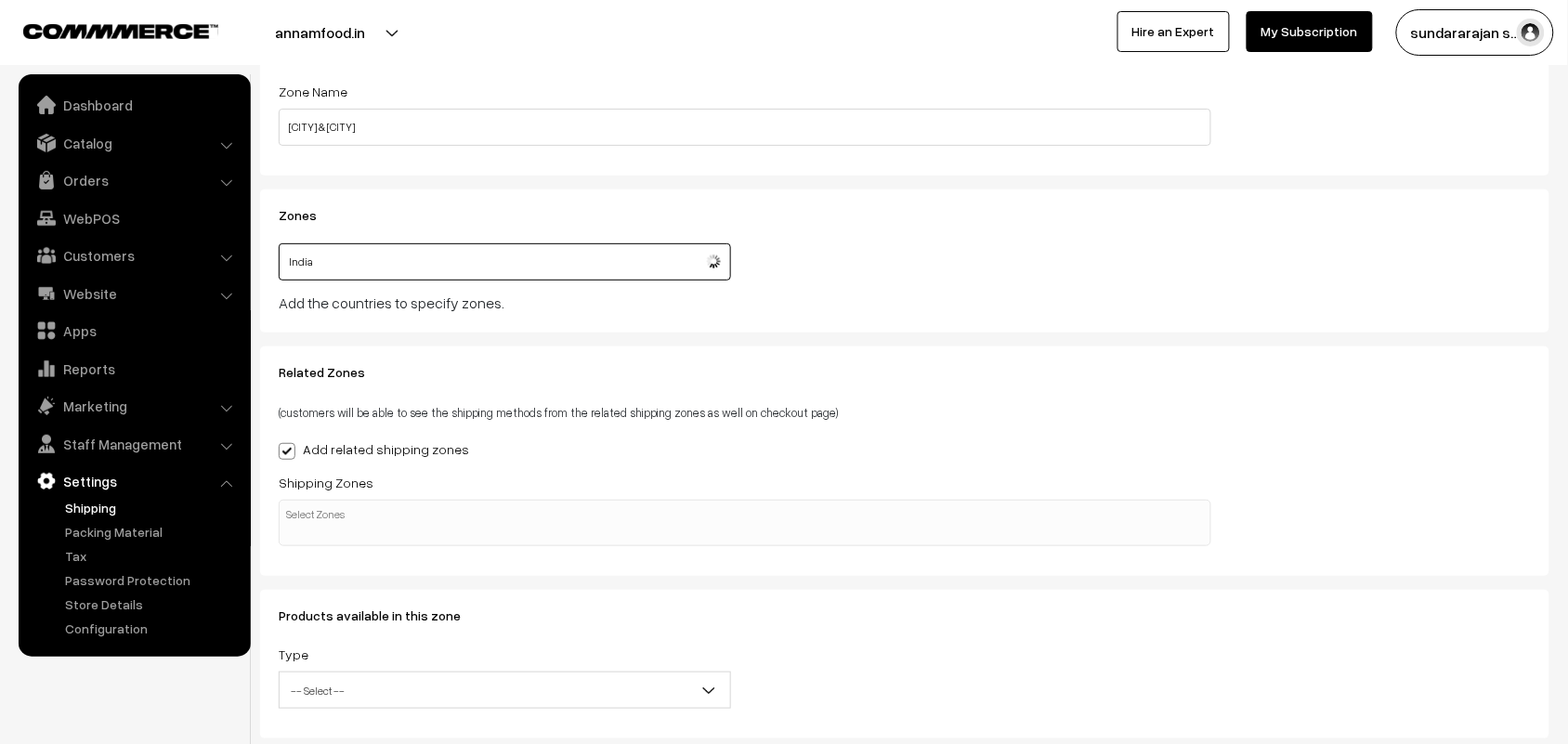 click on "India" at bounding box center (504, 262) 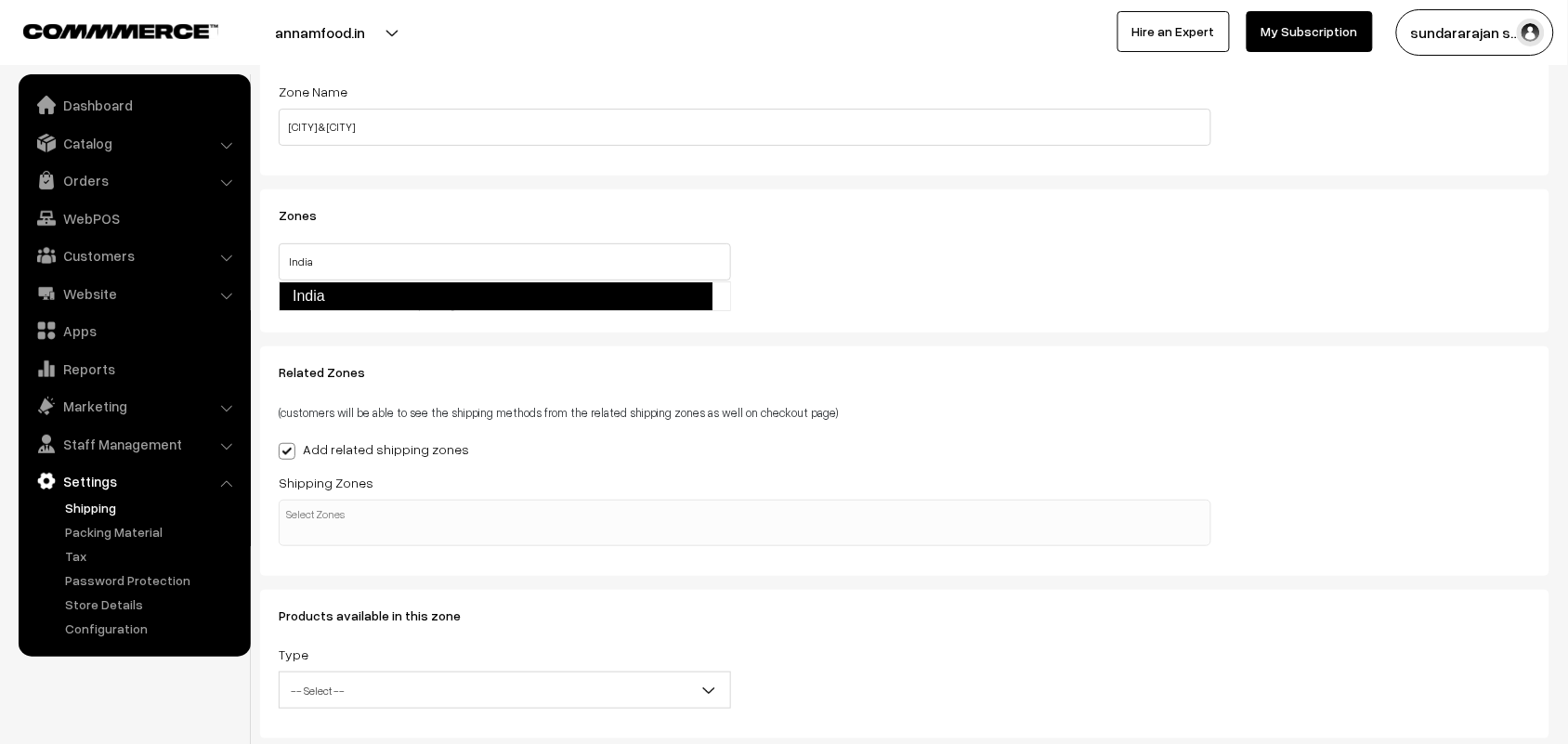 click on "Add the countries to specify zones." at bounding box center (745, 303) 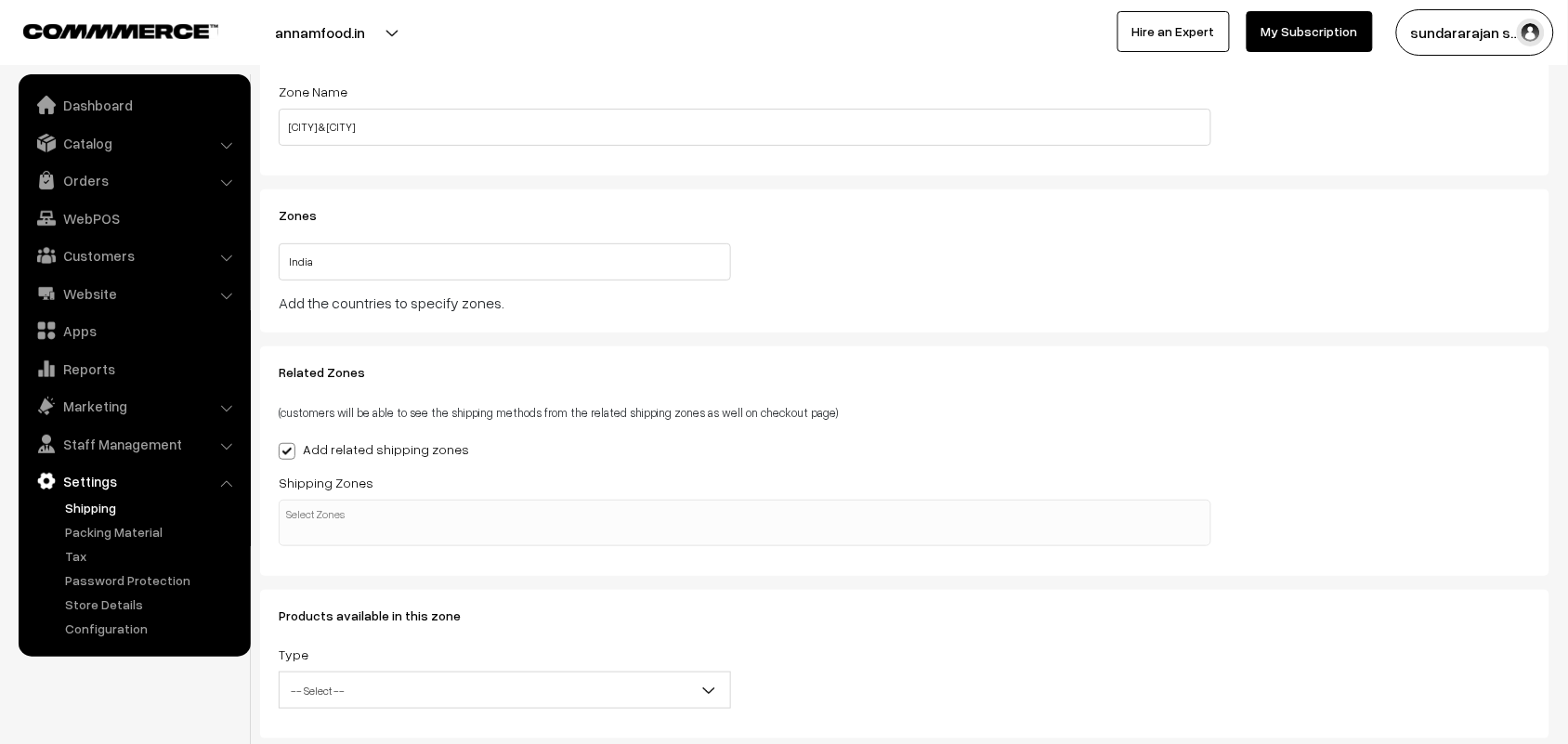 click on "Related Zones
(customers will be able to see the shipping methods from the related shipping zones as well  on checkout page)
Add related shipping zones
Shipping Zones
Triplicane Bf & Lunch
Zone -1  - BF & Lunch & Snacks - Rs.30
Triplicane Dinner
Zone -1  - Dinner & Snacks -  Rs.30" at bounding box center [905, 461] 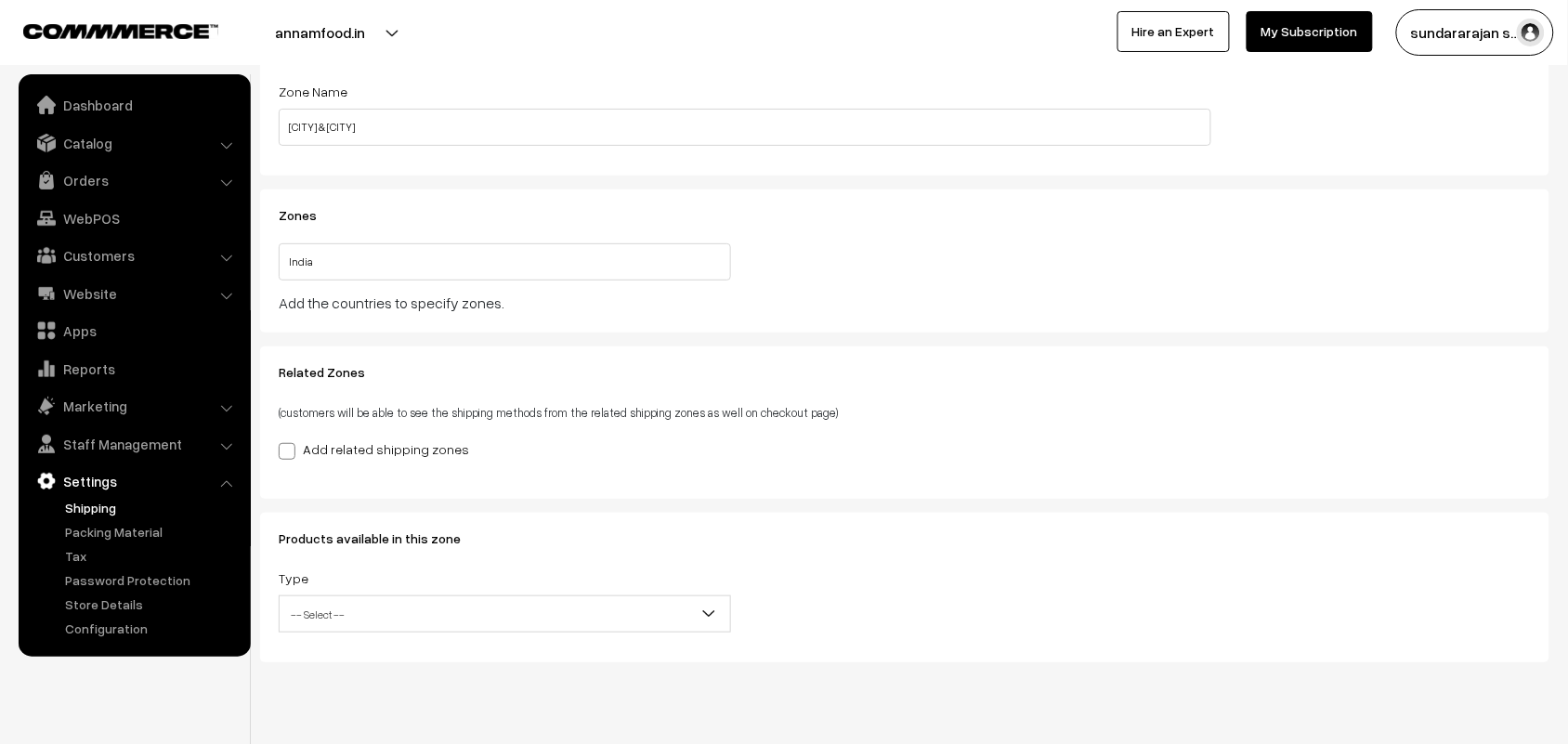 click on "Zone Name
Adyar & Tiruvanmiyur
Zones
India
This country is already selected  Close
Add the countries to specify zones.
Chennai" at bounding box center (905, 361) 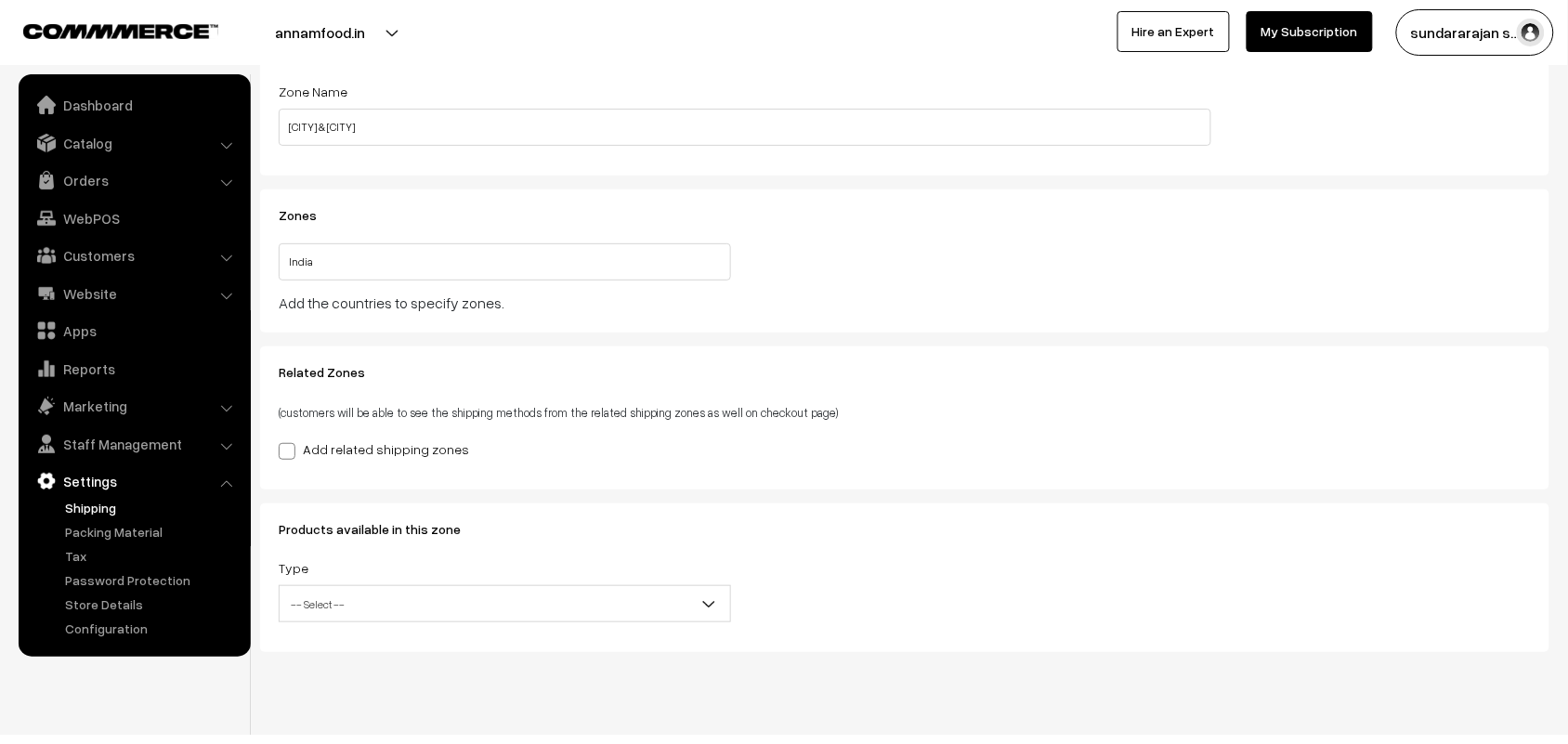 click on "-- Select --" at bounding box center [504, 604] 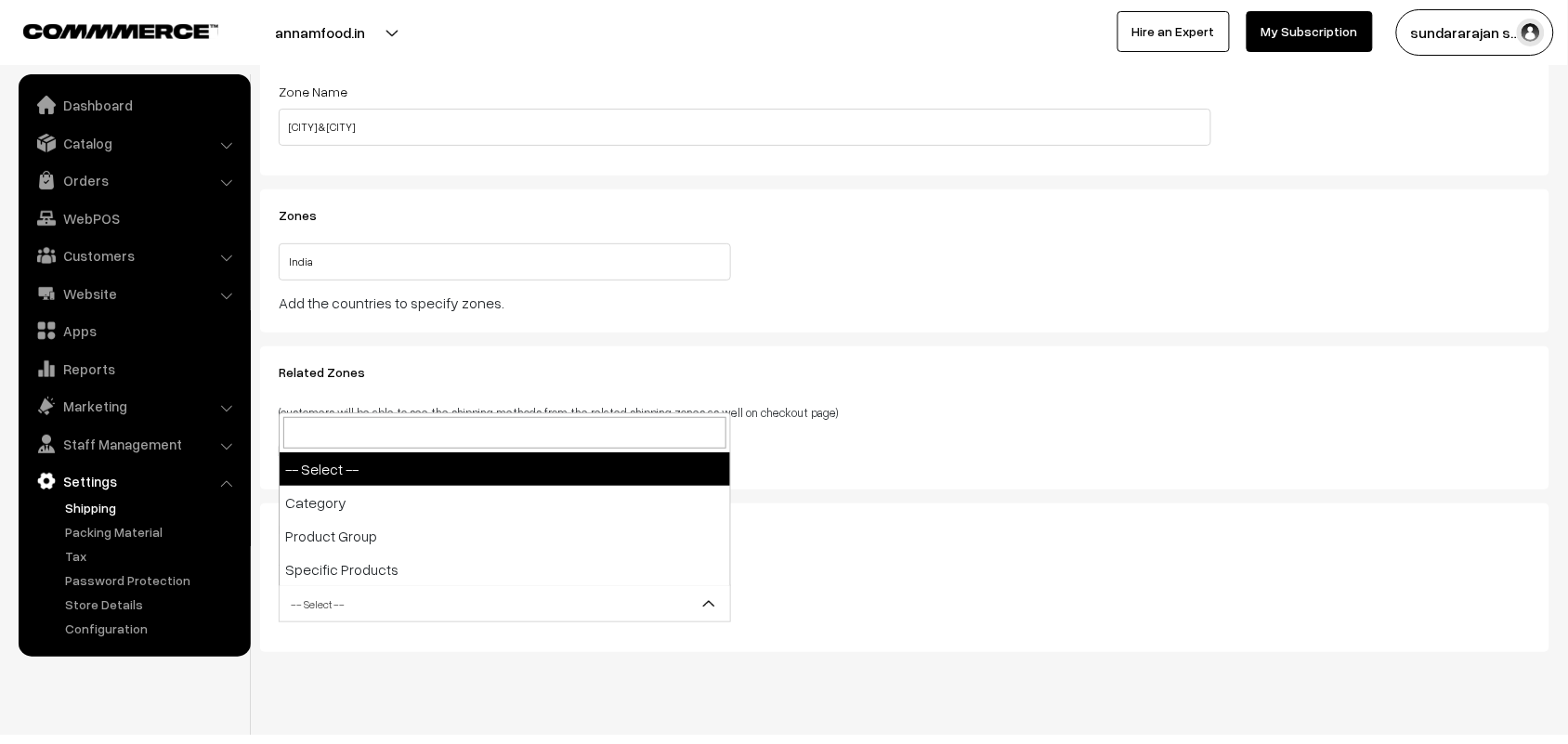 click on "-- Select --" at bounding box center (504, 604) 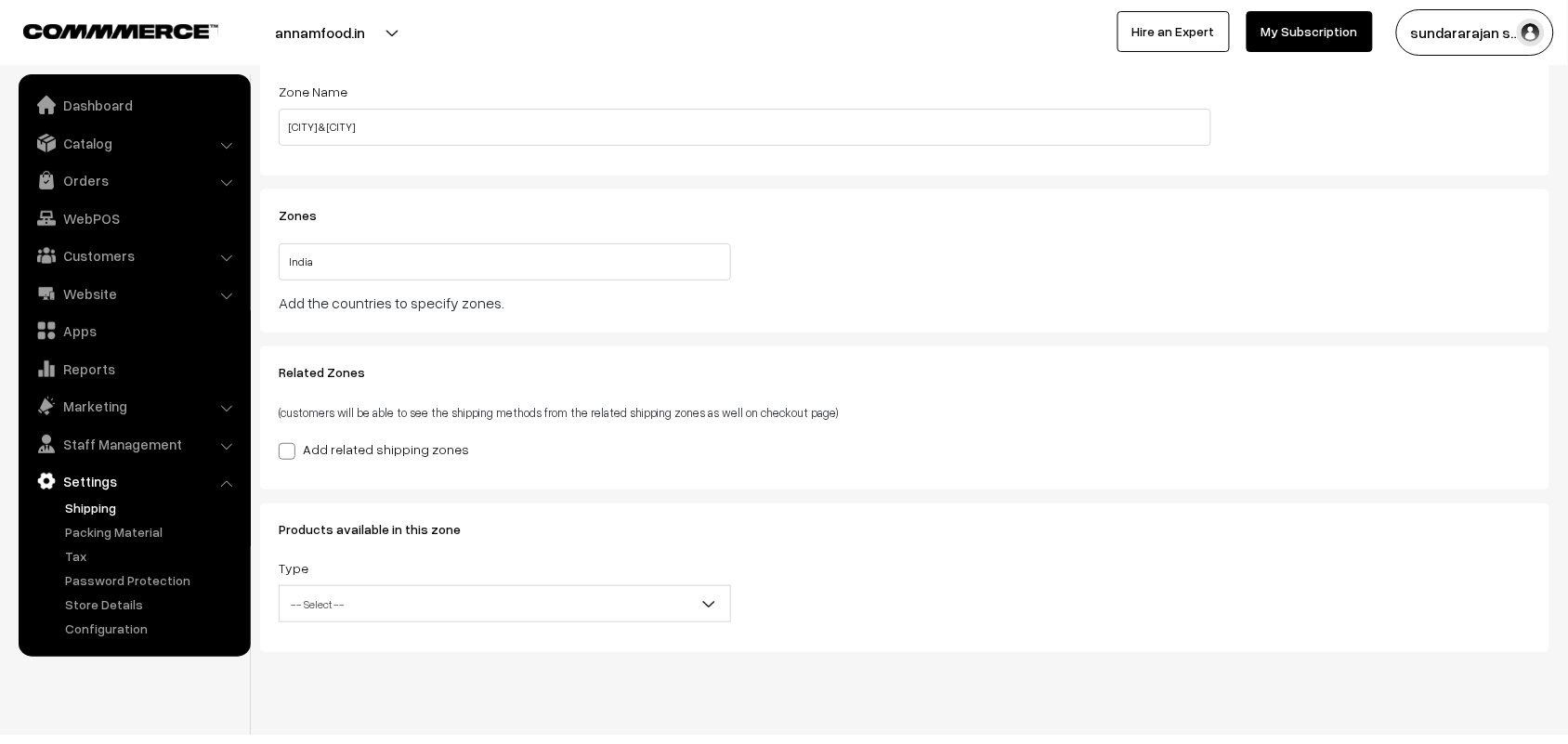 click on "(customers will be able to see the shipping methods from the related shipping zones as well  on checkout page)" at bounding box center [558, 412] 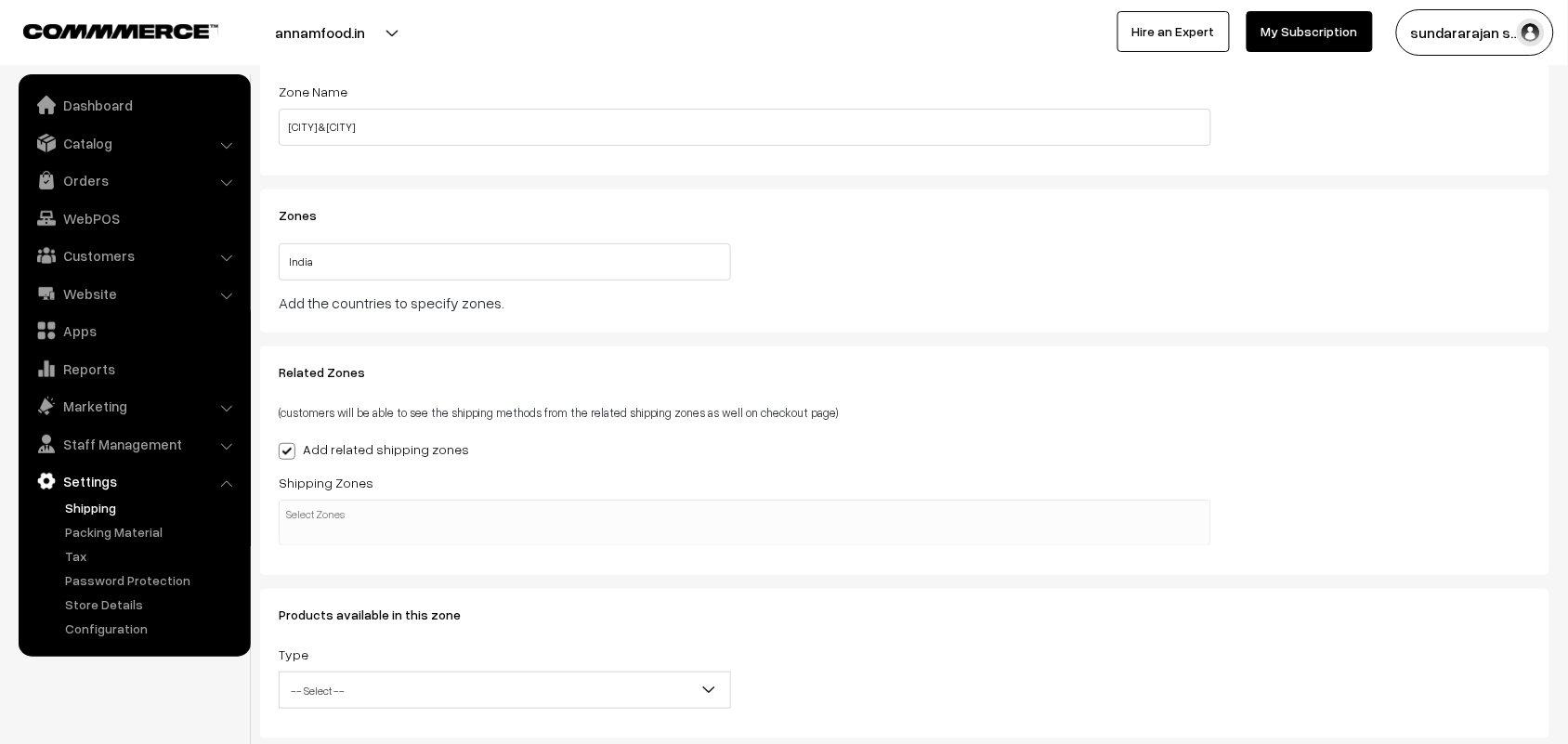 click on "Shipping Zones" at bounding box center [326, 482] 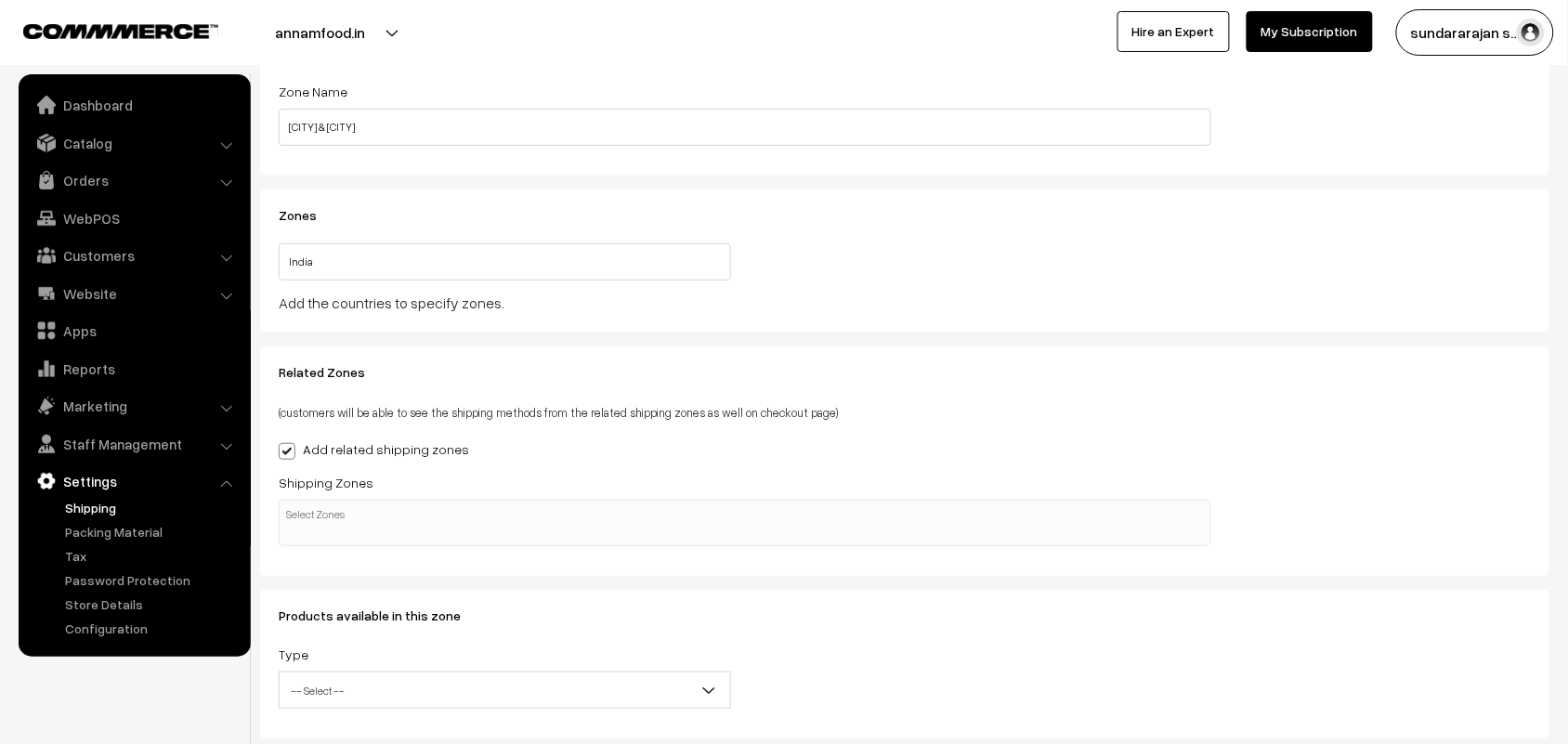 click at bounding box center (331, 515) 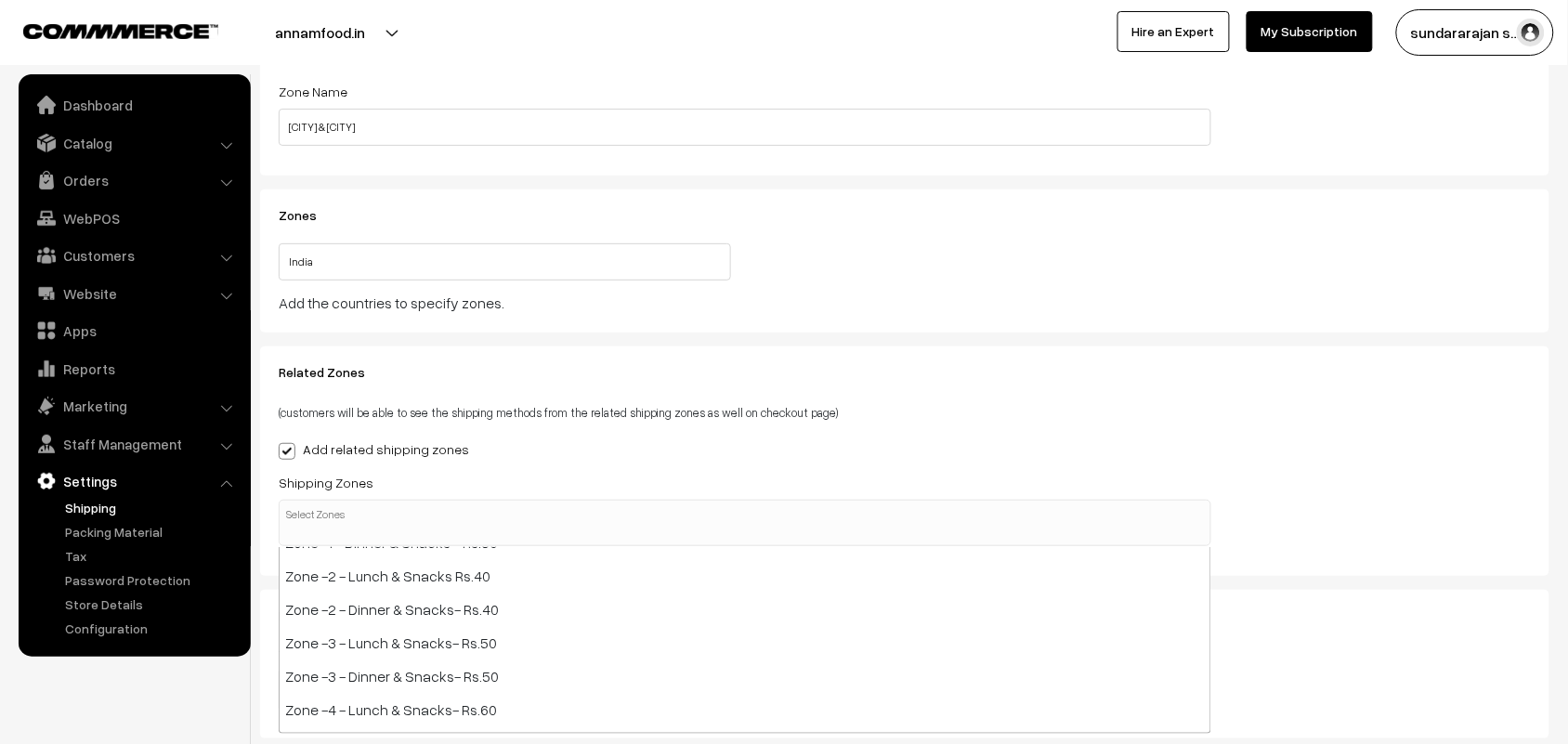 scroll, scrollTop: 232, scrollLeft: 0, axis: vertical 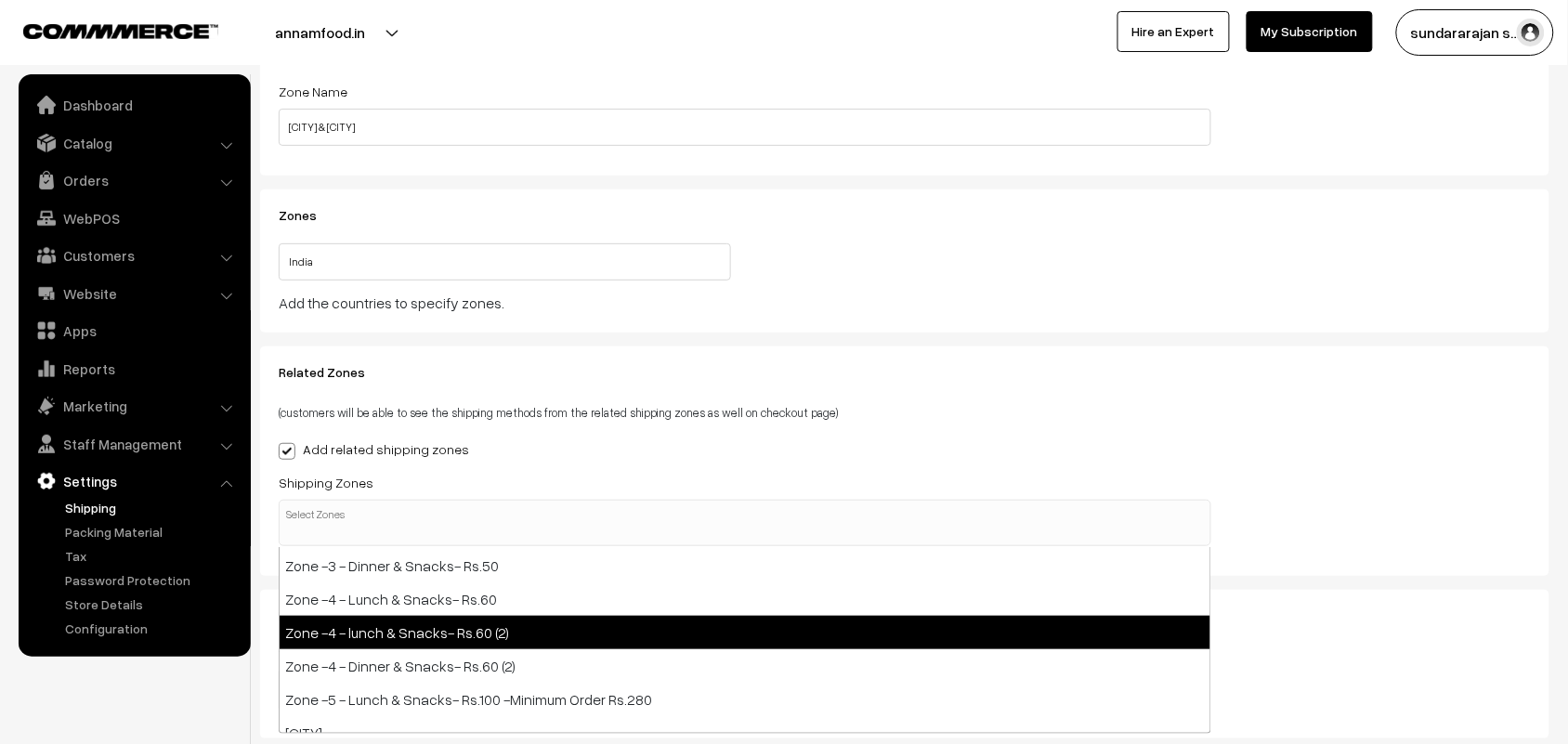 select on "126" 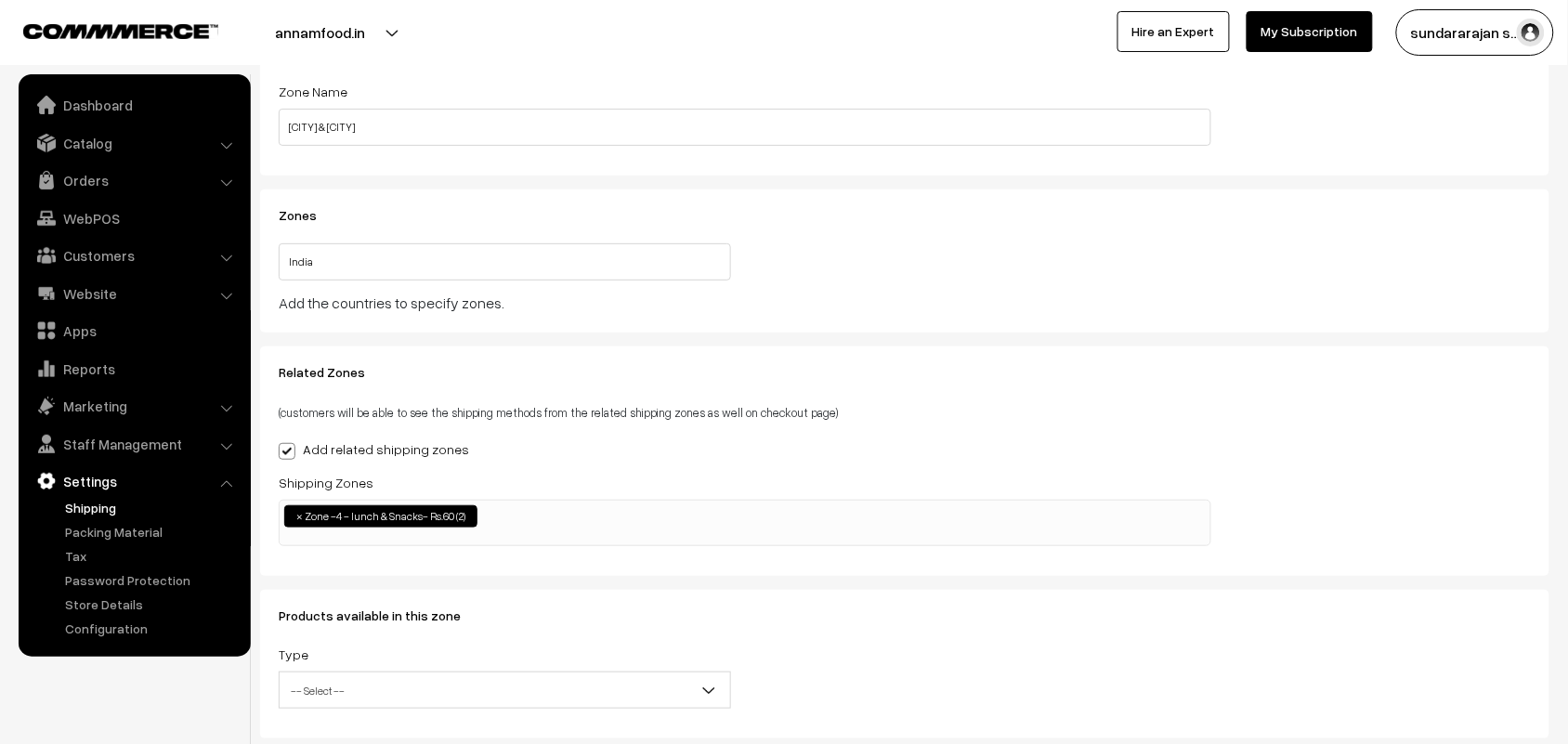 scroll, scrollTop: 96, scrollLeft: 0, axis: vertical 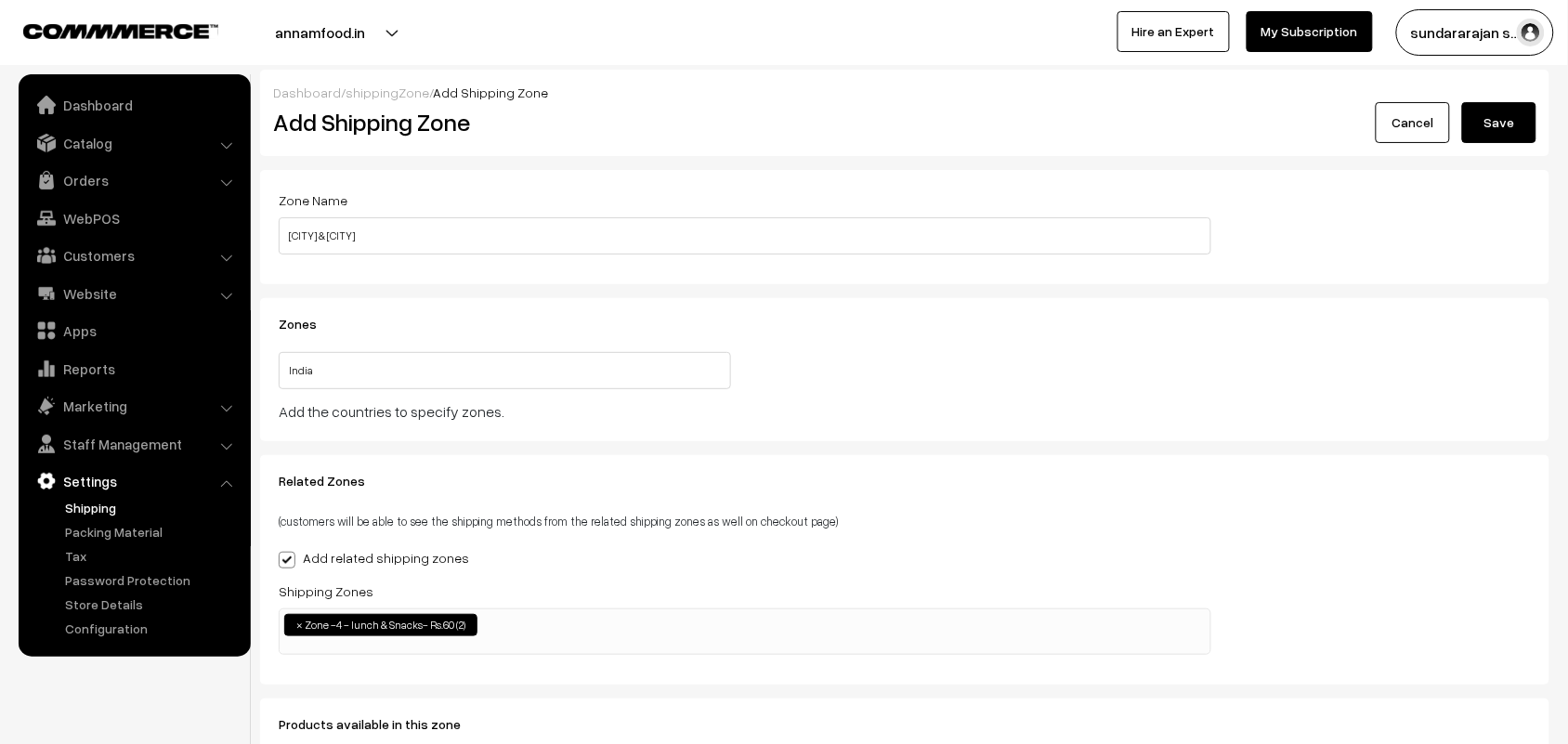 click on "Shipping" at bounding box center [152, 507] 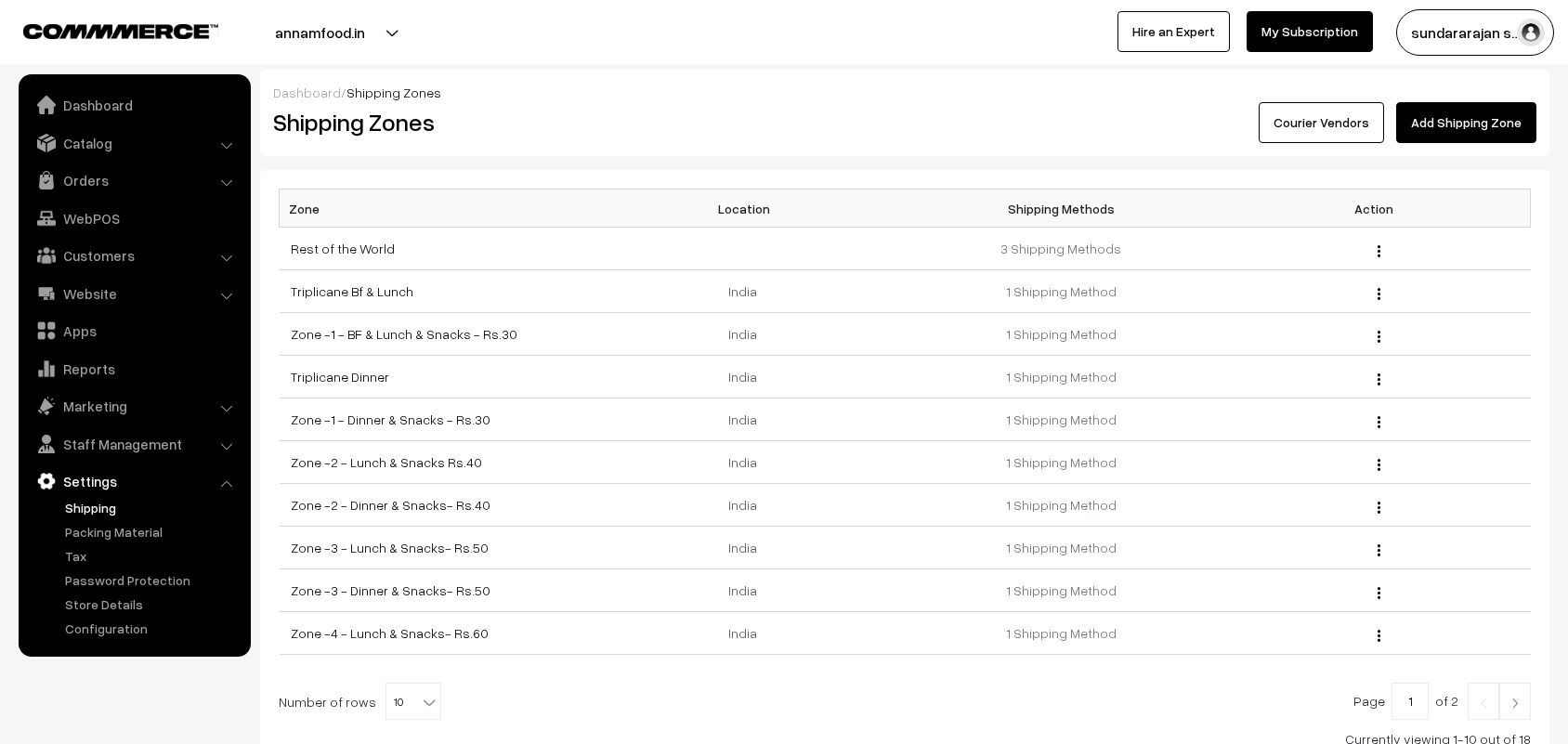 scroll, scrollTop: 0, scrollLeft: 0, axis: both 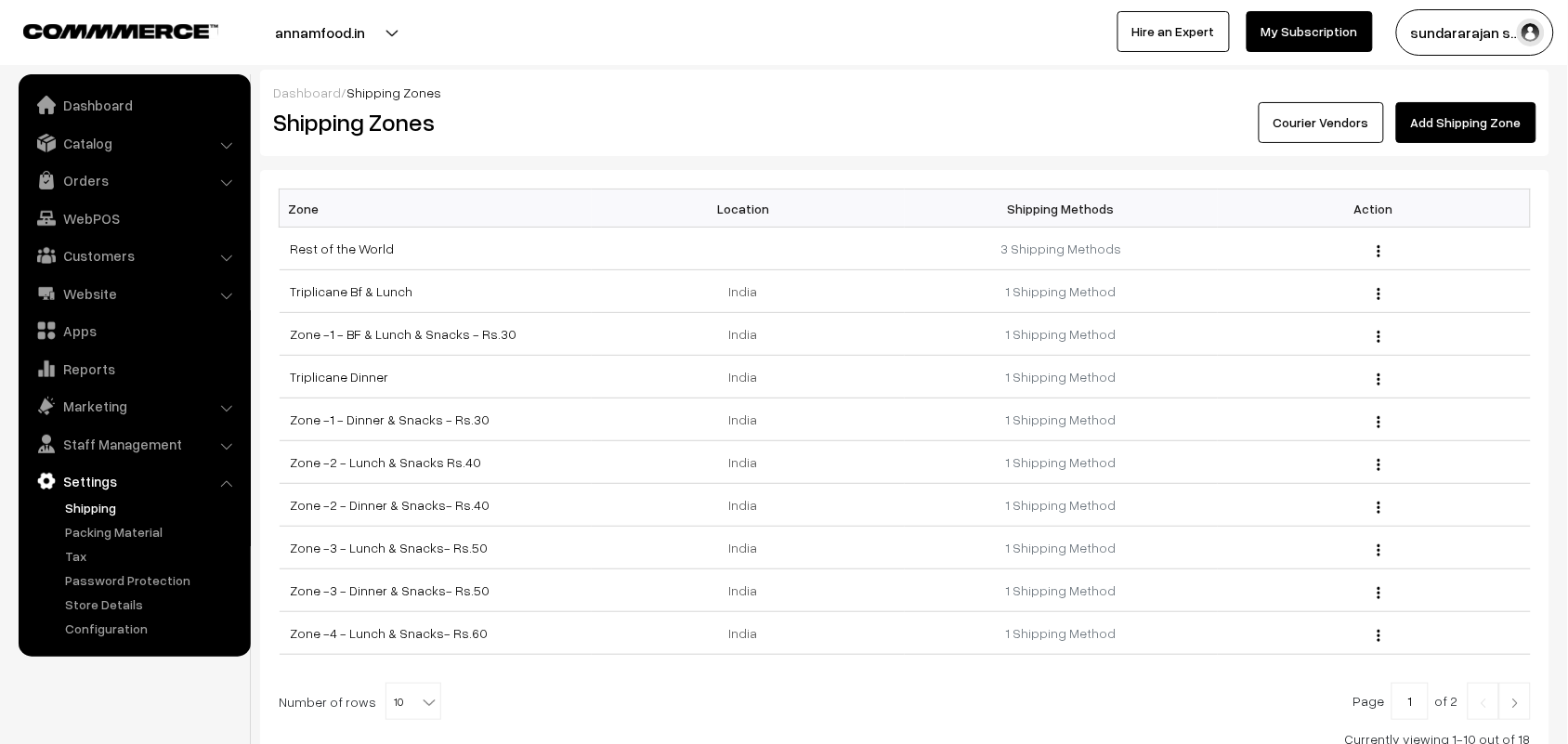 click on "Add Shipping Zone" at bounding box center [1466, 123] 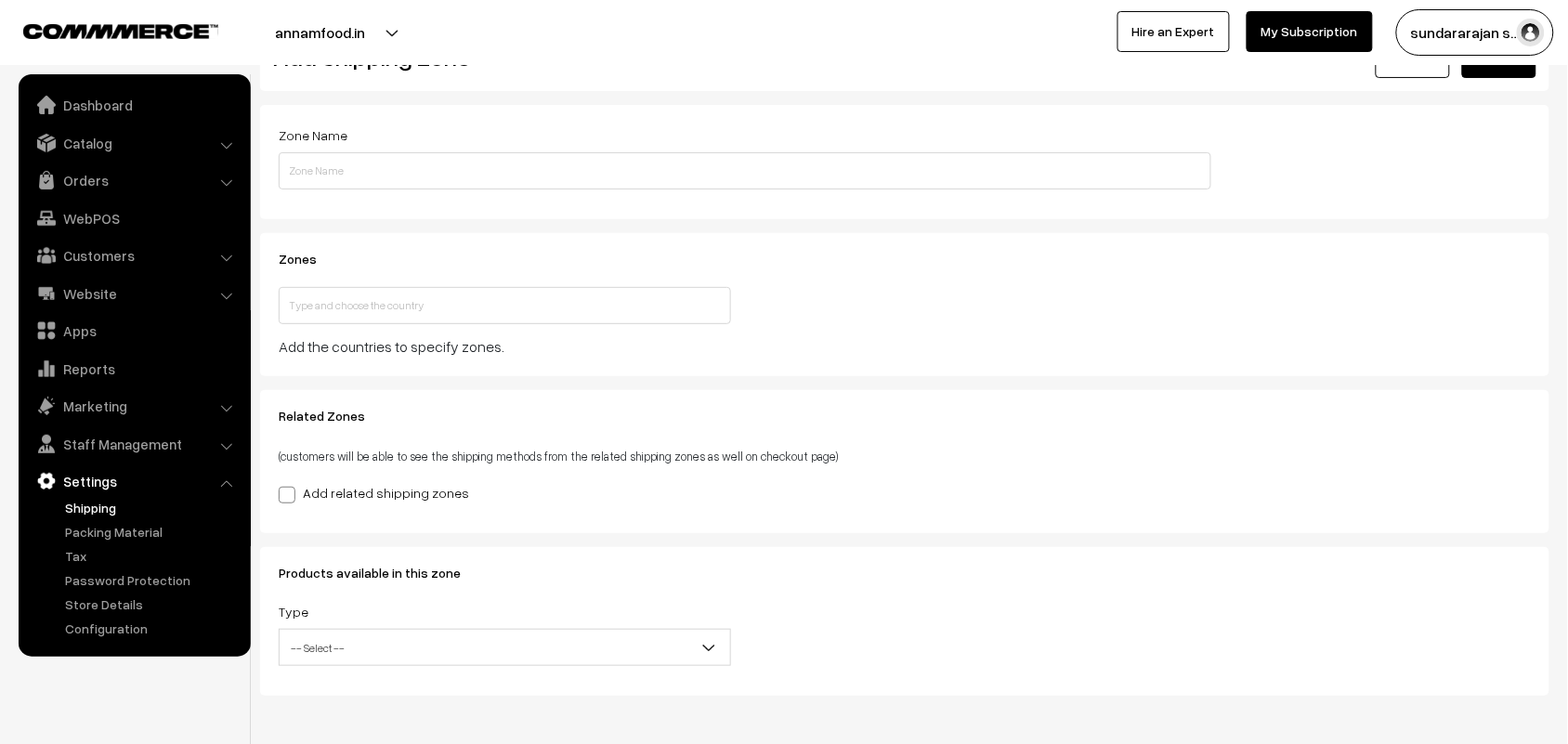 scroll, scrollTop: 116, scrollLeft: 0, axis: vertical 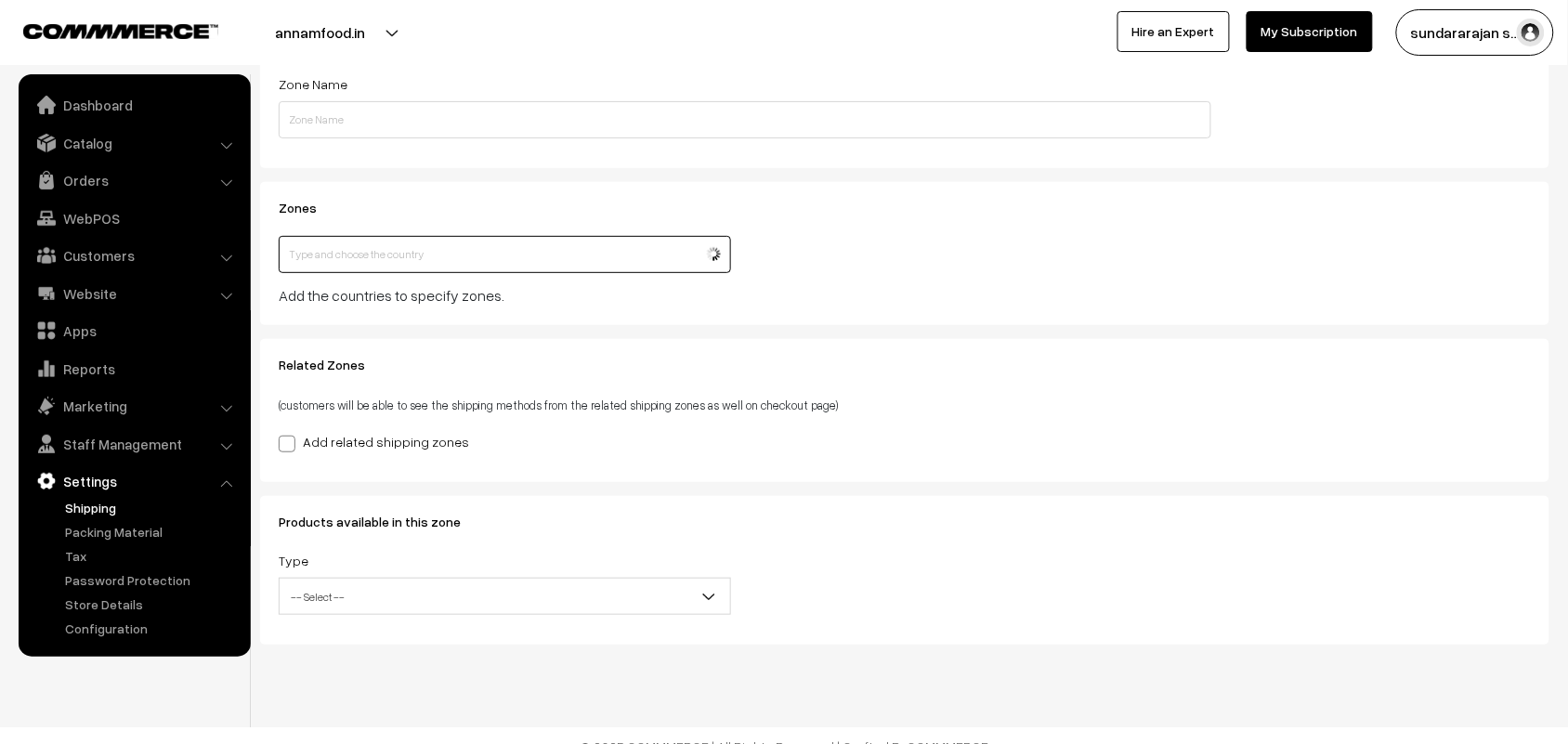 click at bounding box center [504, 255] 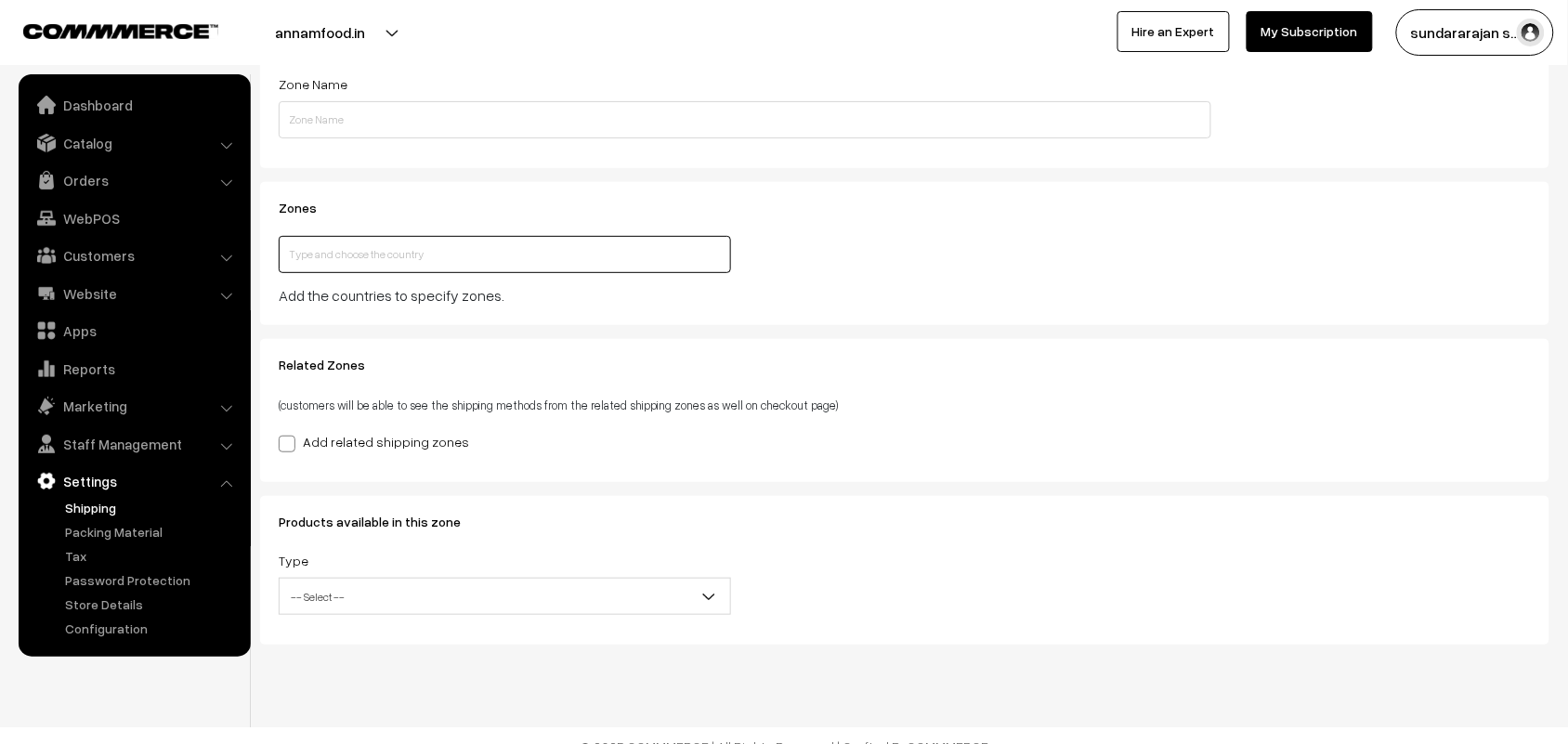 type on "India" 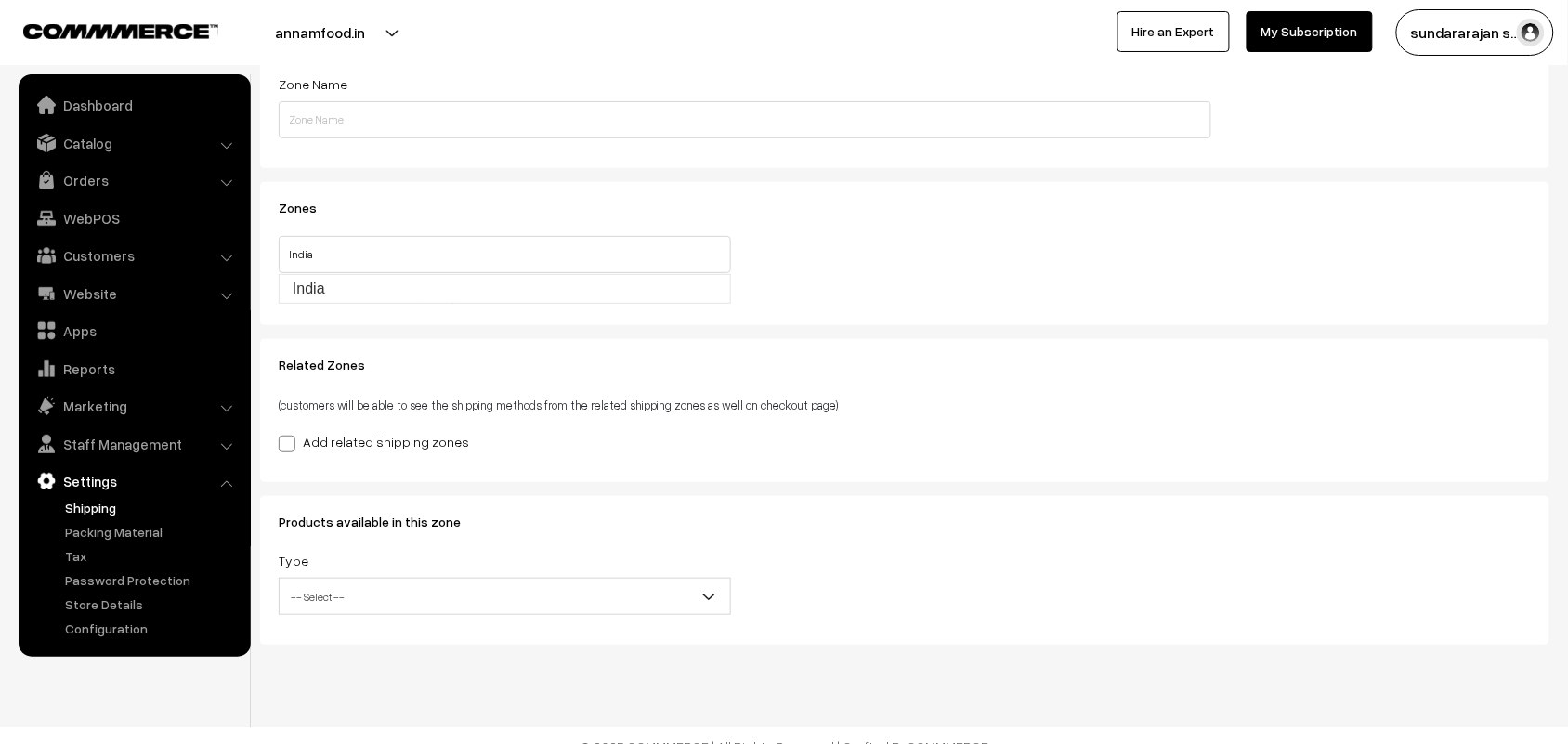 click on "(customers will be able to see the shipping methods from the related shipping zones as well  on checkout page)" at bounding box center [745, 404] 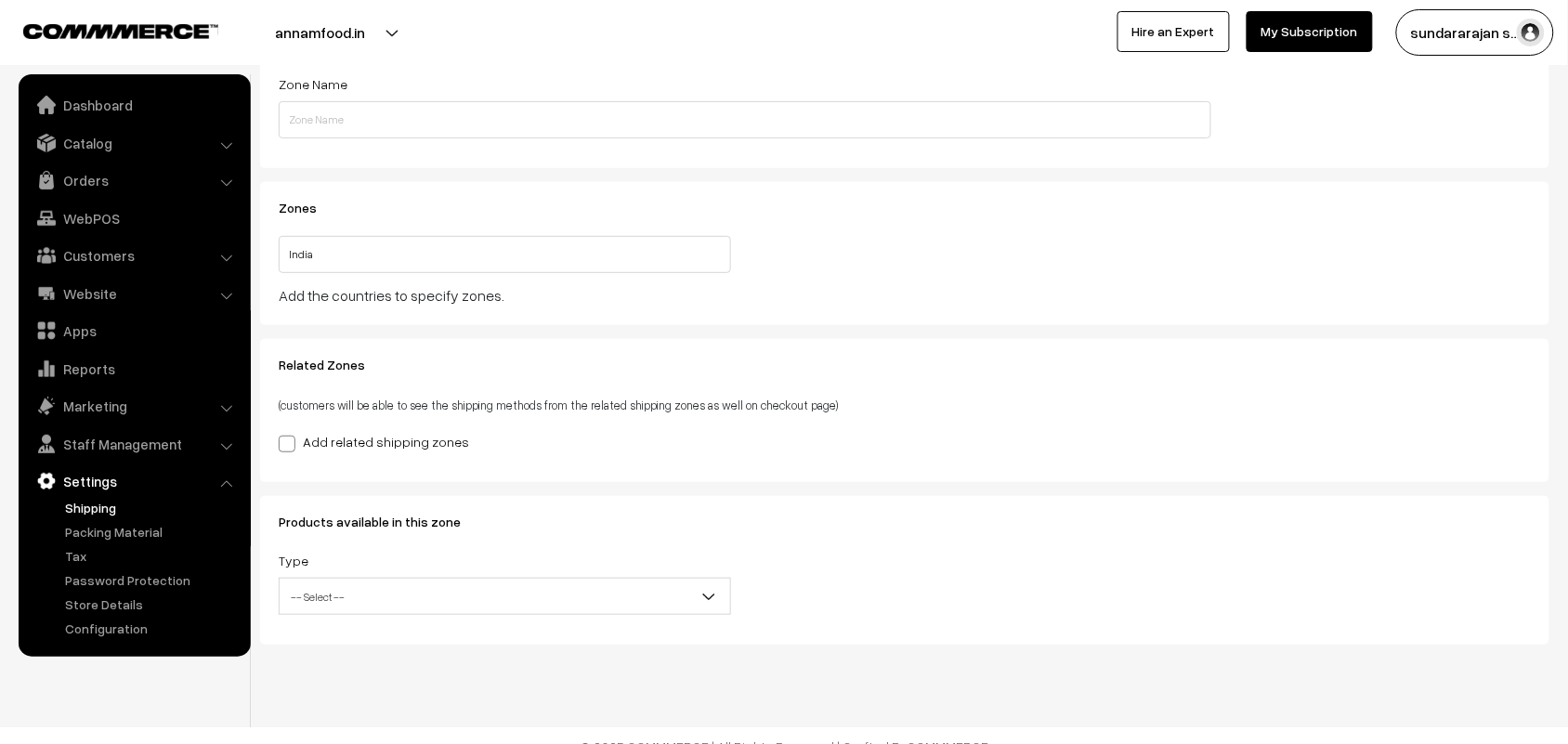 click on "Add related shipping zones" at bounding box center (373, 441) 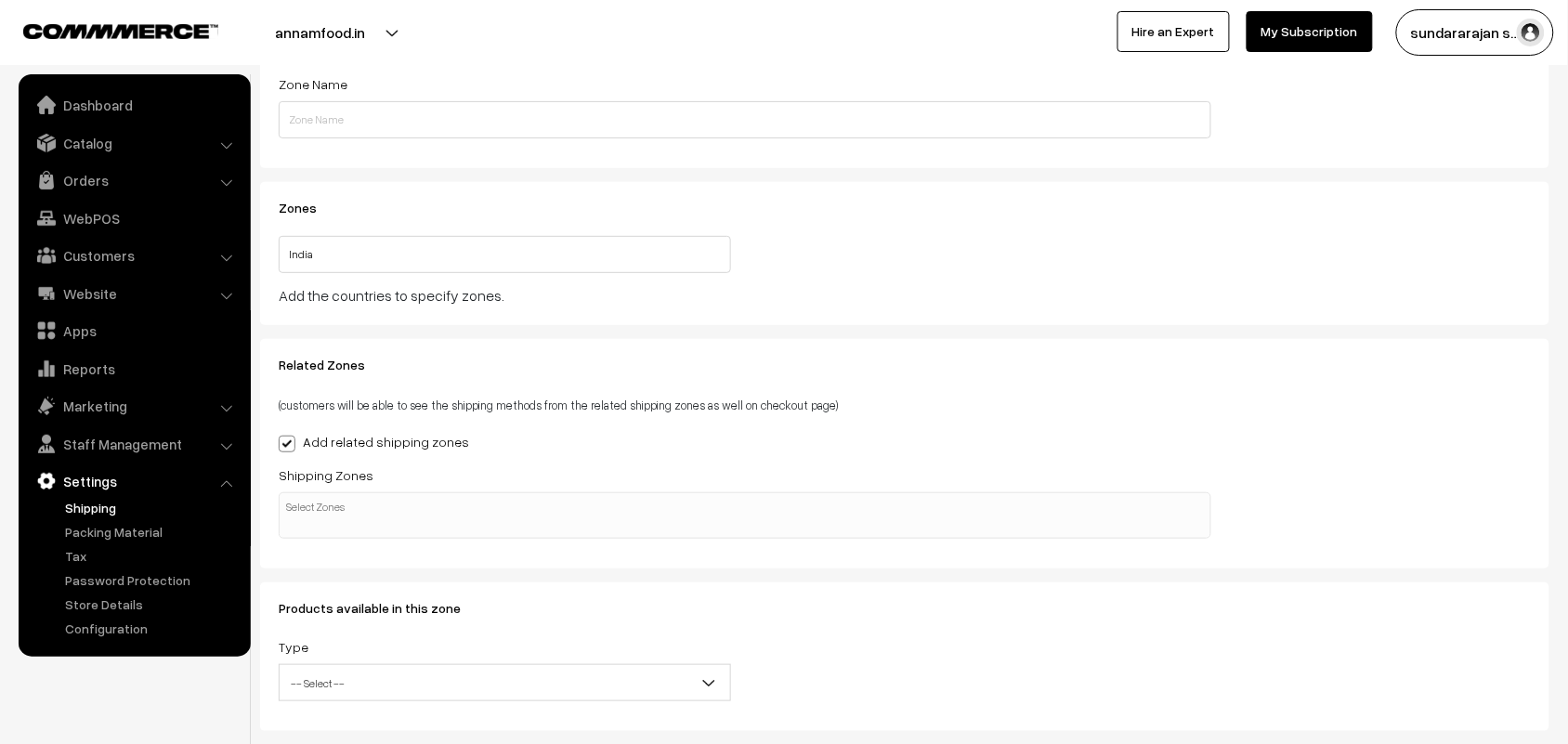 click at bounding box center [745, 504] 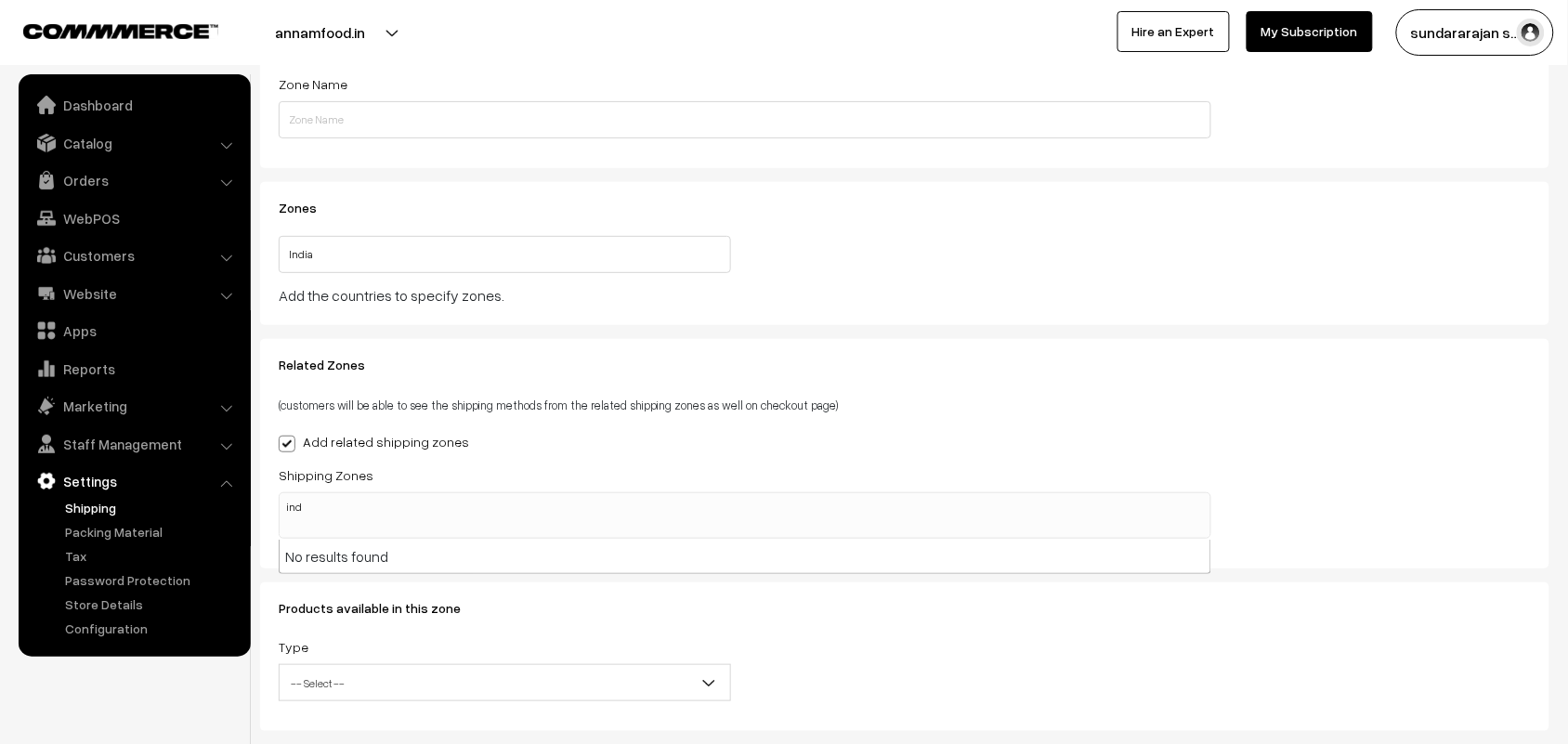 type on "indi" 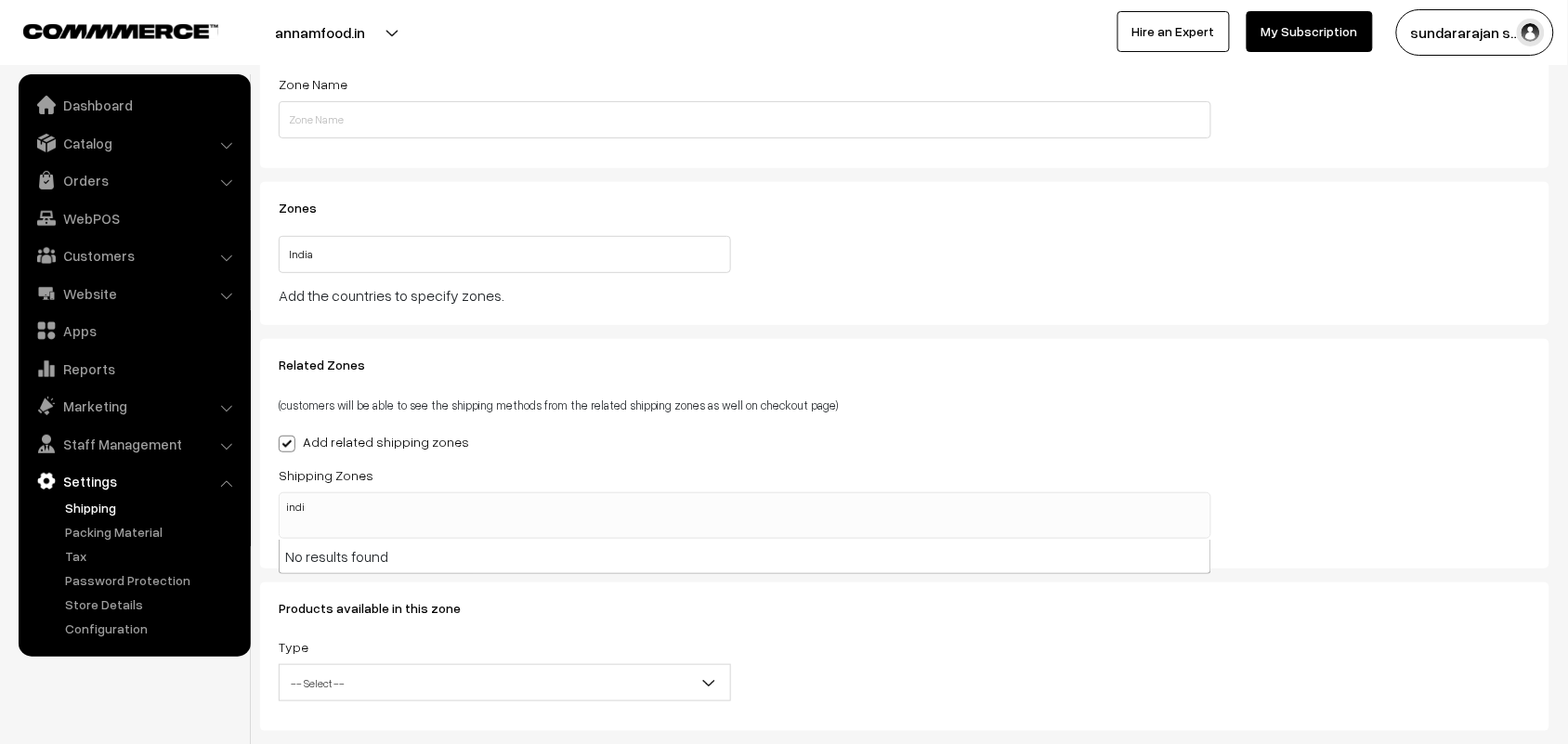 drag, startPoint x: 339, startPoint y: 514, endPoint x: 223, endPoint y: 497, distance: 117.23907 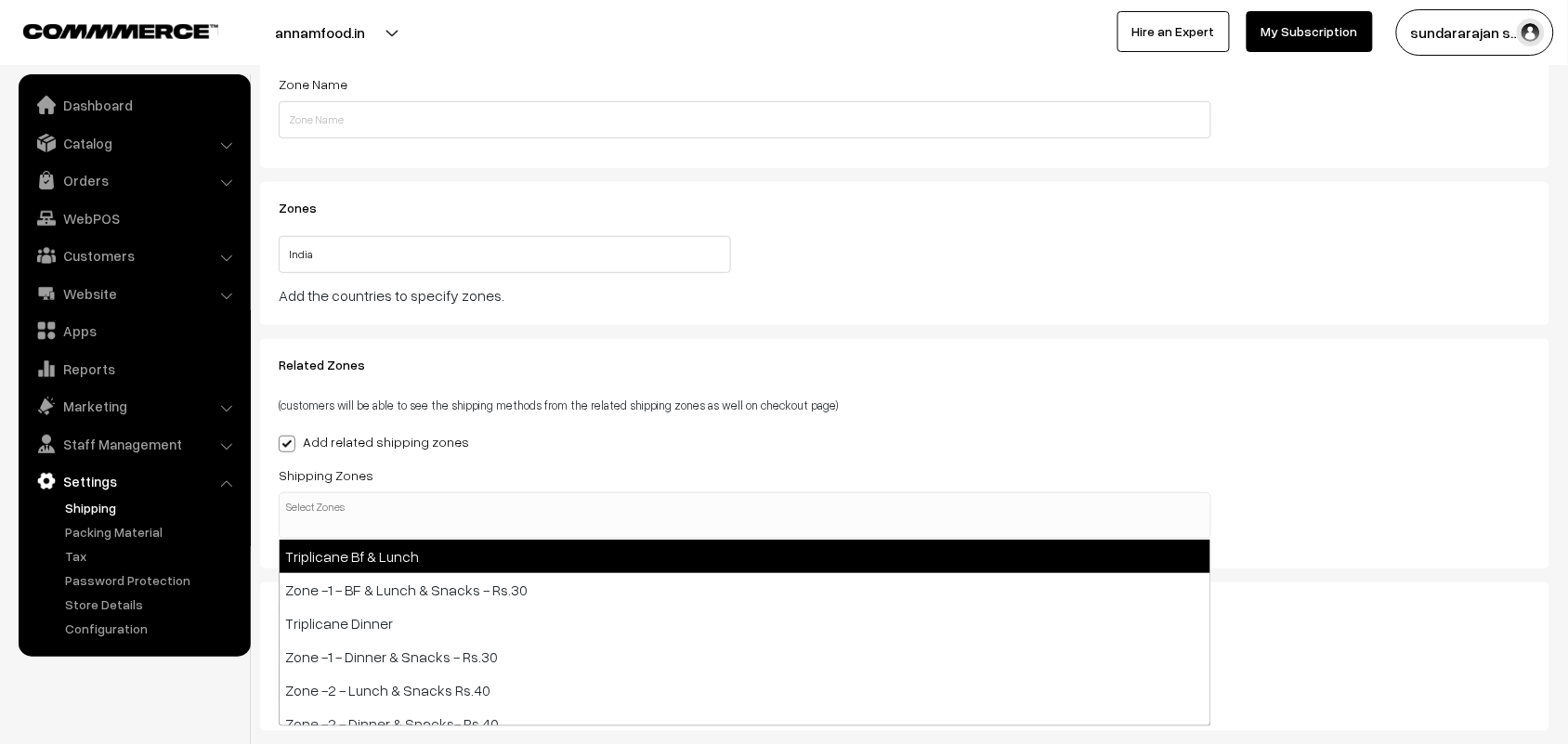 click on "Zone Name
[CITY], [CITY]
Zones
[COUNTRY]
This country is already selected  Close
Add the countries to specify zones.
Related Zones" at bounding box center [905, 392] 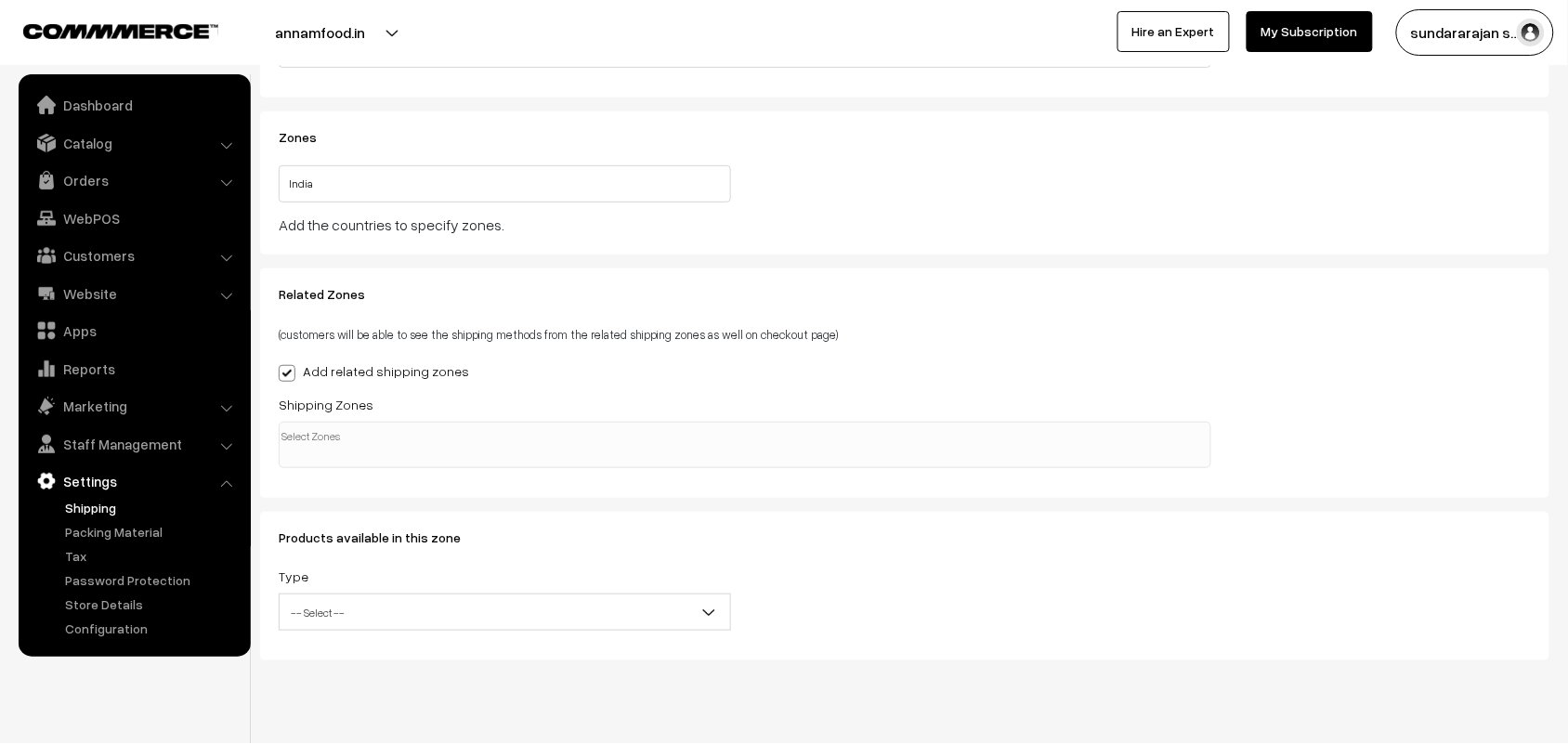 scroll, scrollTop: 225, scrollLeft: 0, axis: vertical 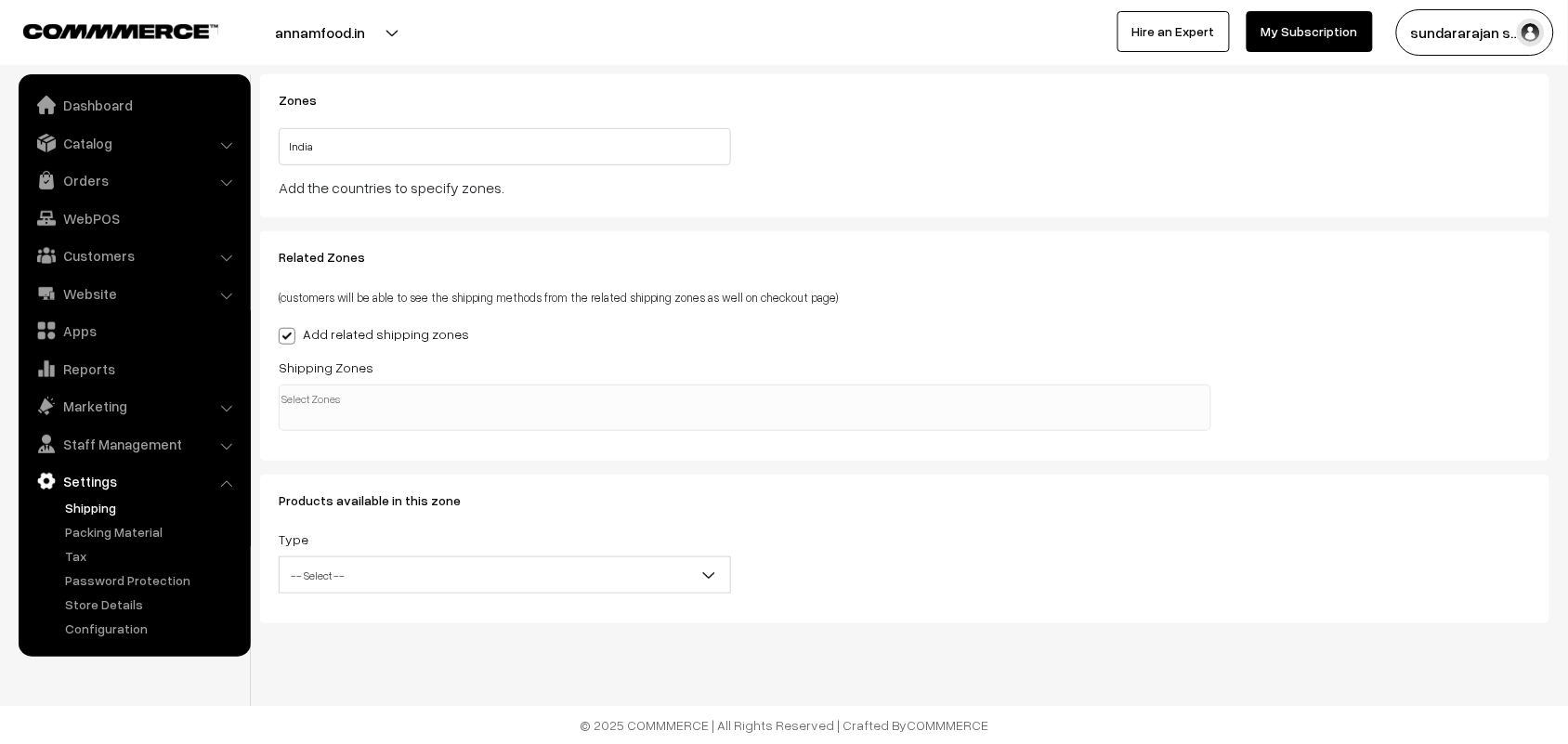 click on "-- Select --" at bounding box center [504, 575] 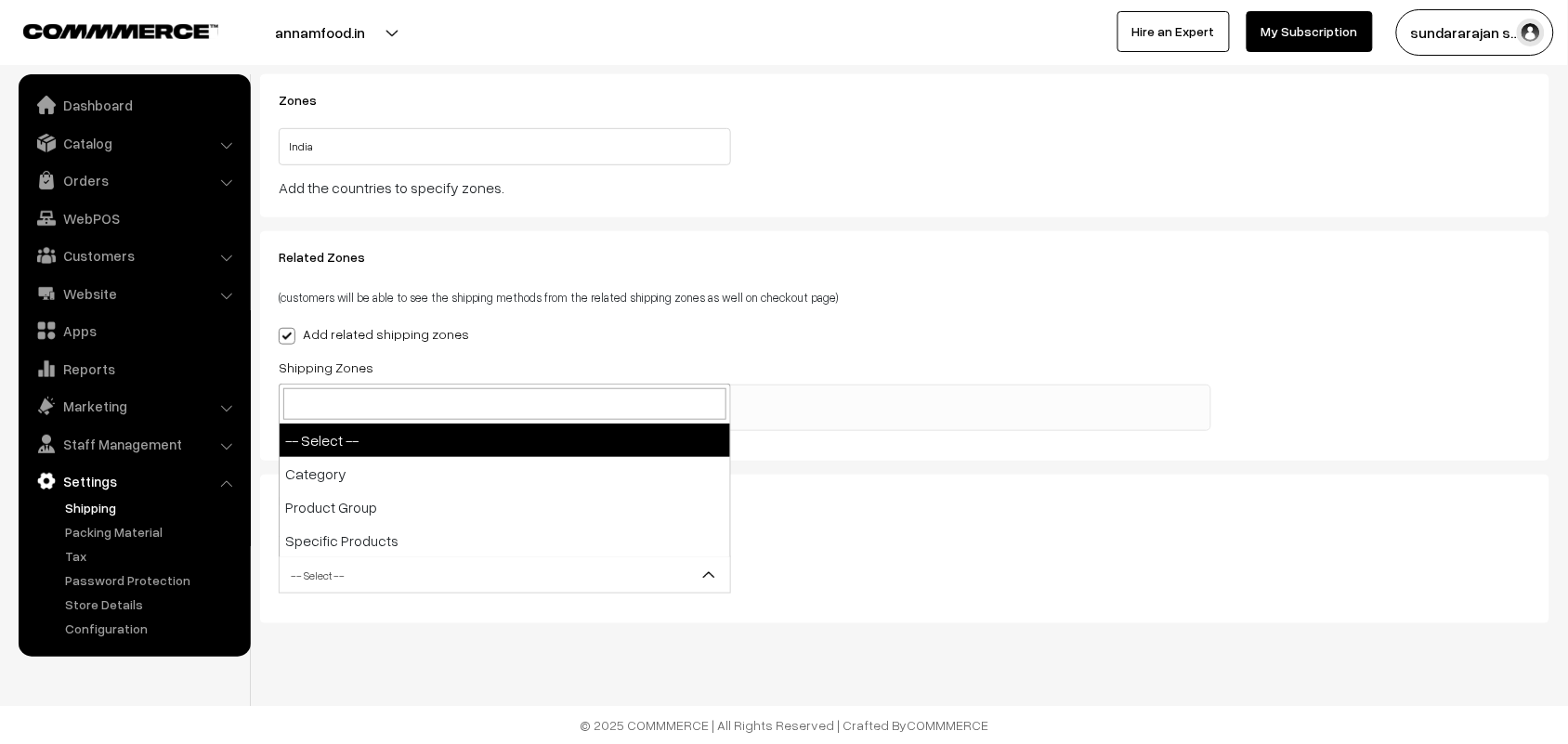 click on "Type
-- Select --
Category
Product Group
Specific Products
-- Select --" at bounding box center [745, 566] 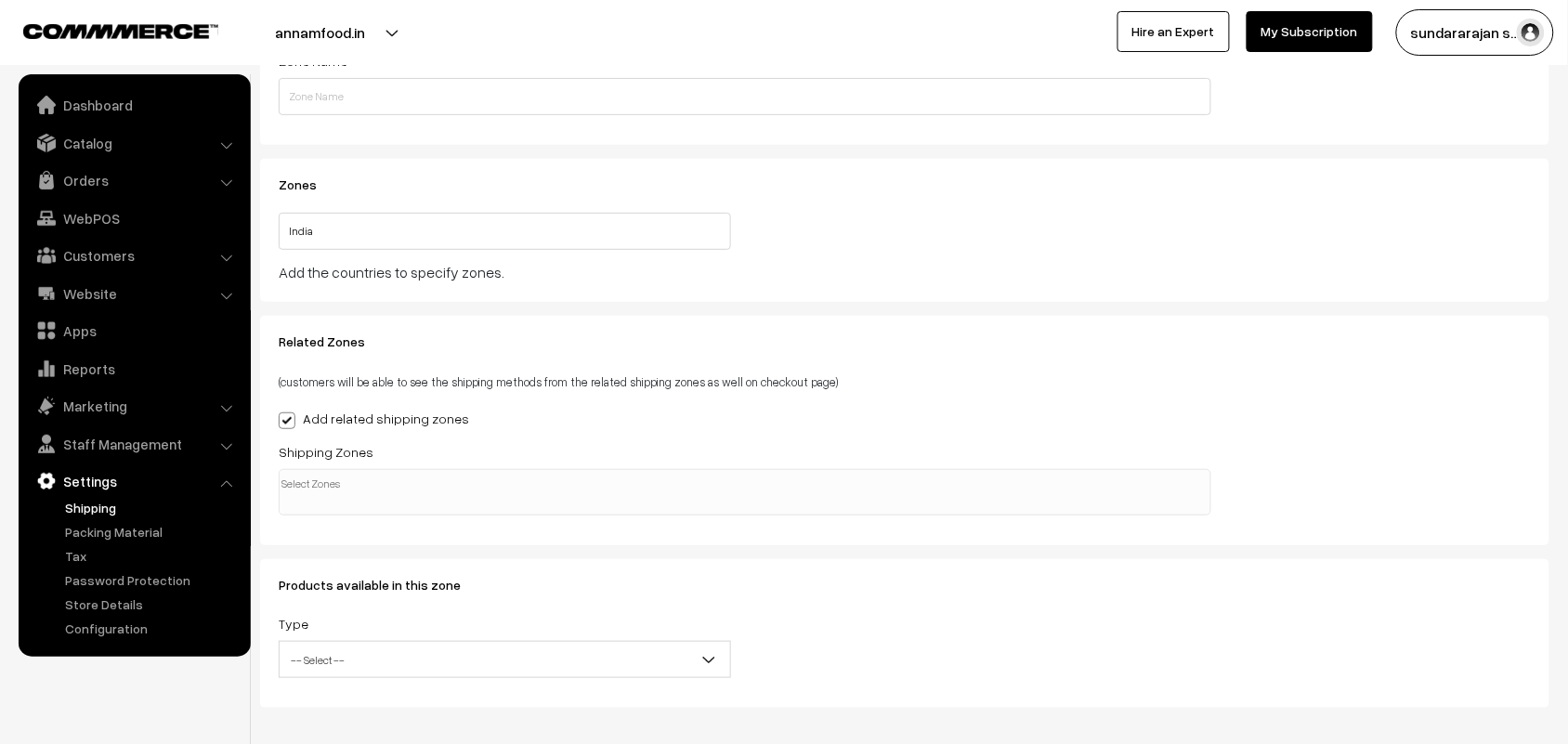 scroll, scrollTop: 0, scrollLeft: 0, axis: both 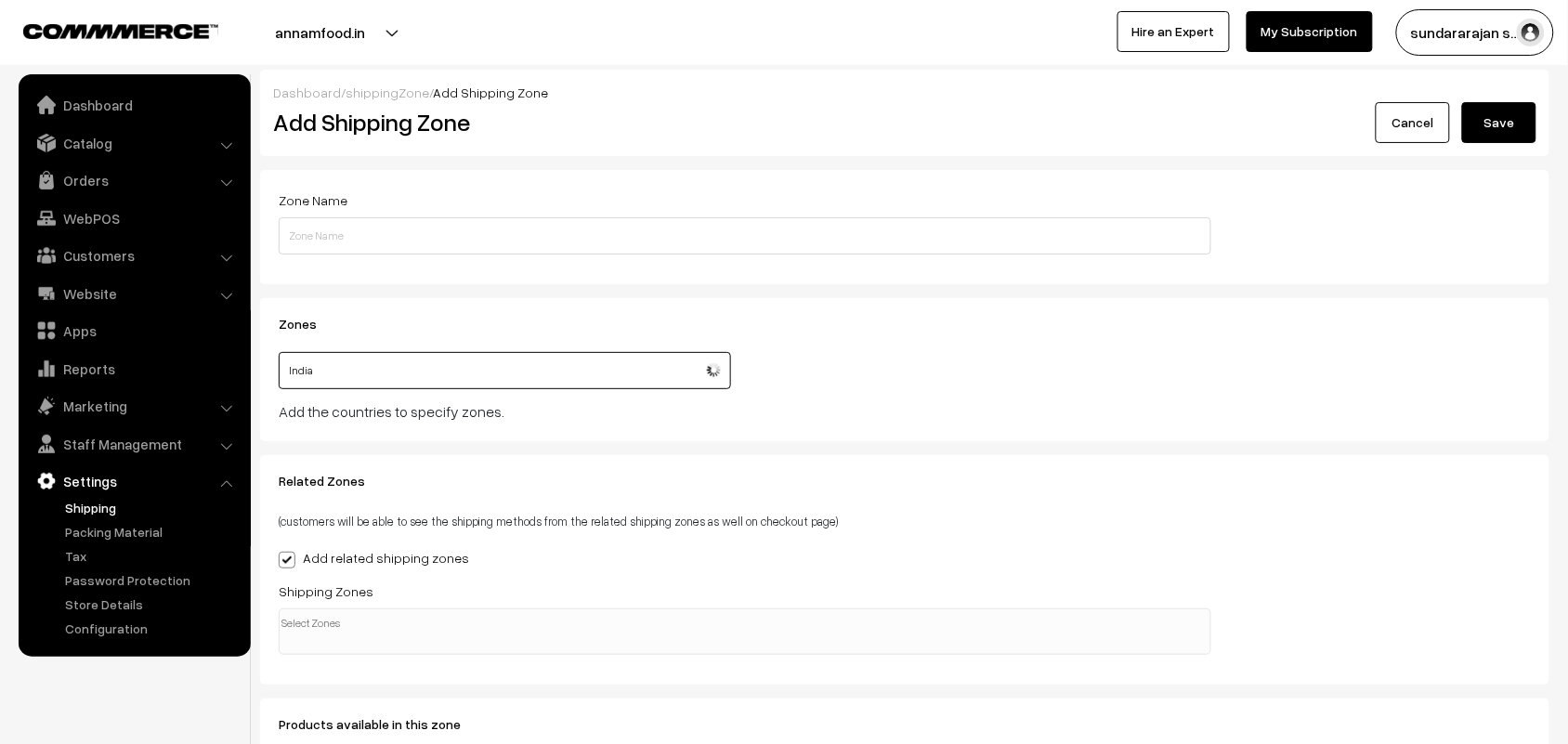 click on "India" at bounding box center (504, 371) 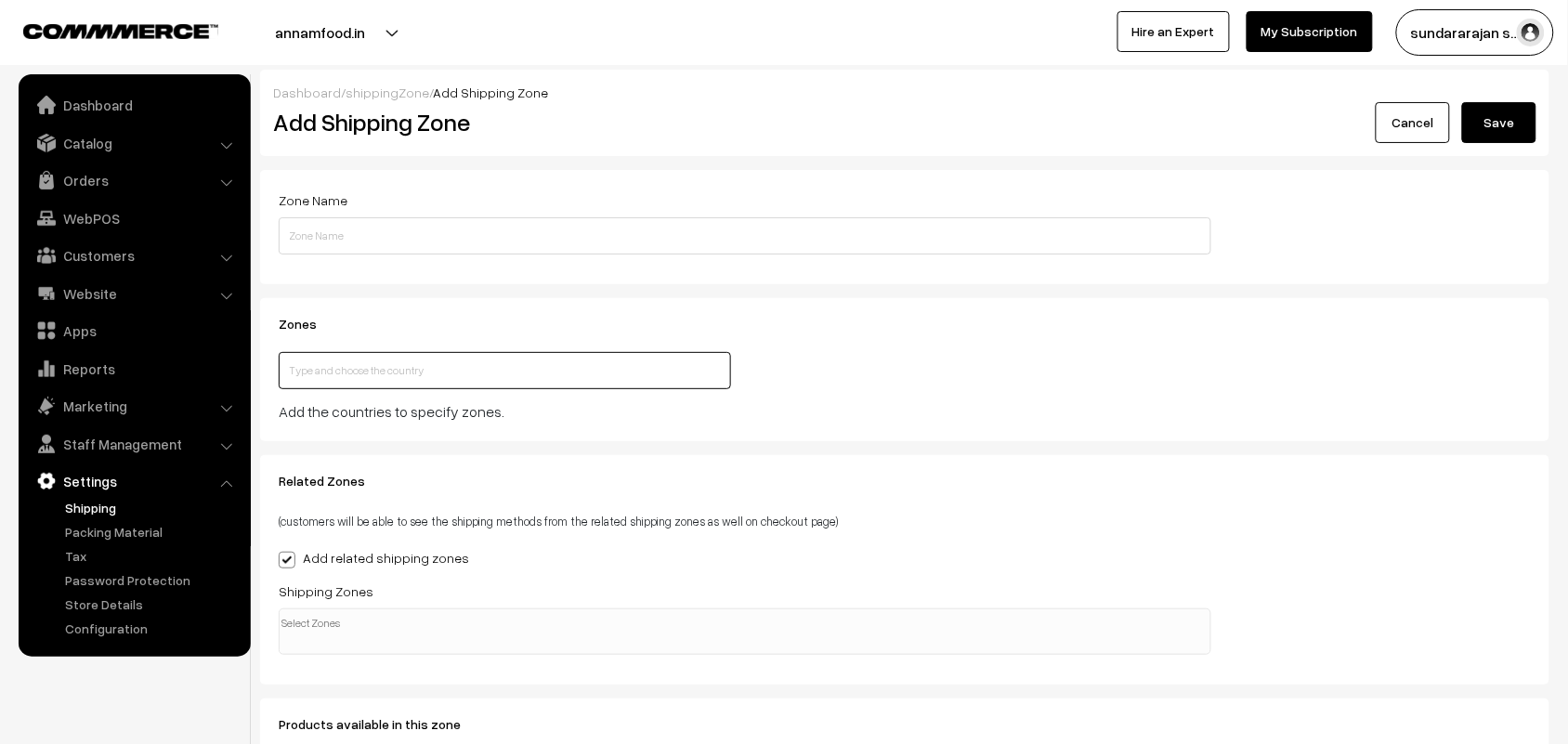 click at bounding box center (504, 371) 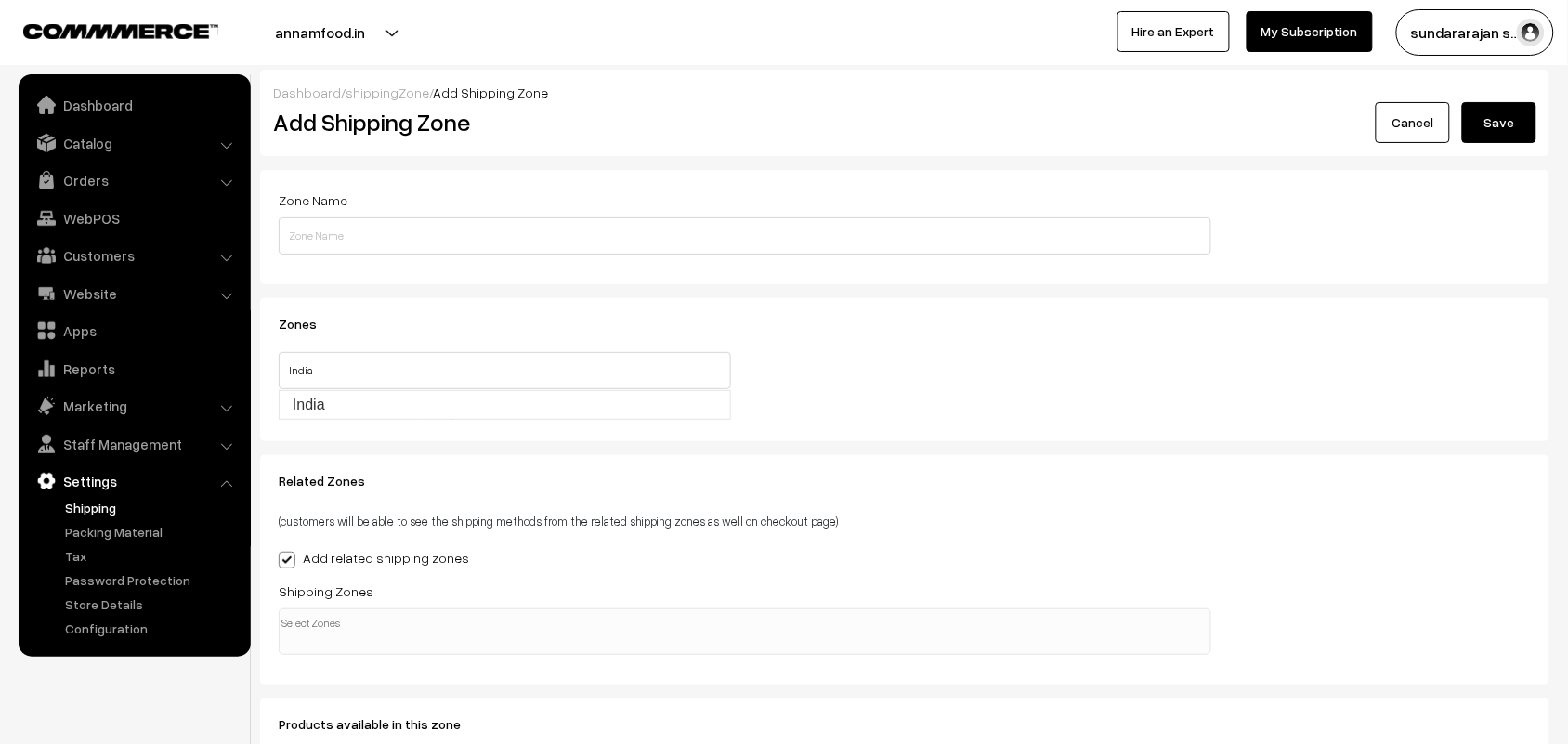 click on "Zone Name
[CITY], [CITY]
Zones
[COUNTRY]
This country is already selected  Close
Add the countries to specify zones.
Related Zones" at bounding box center (905, 508) 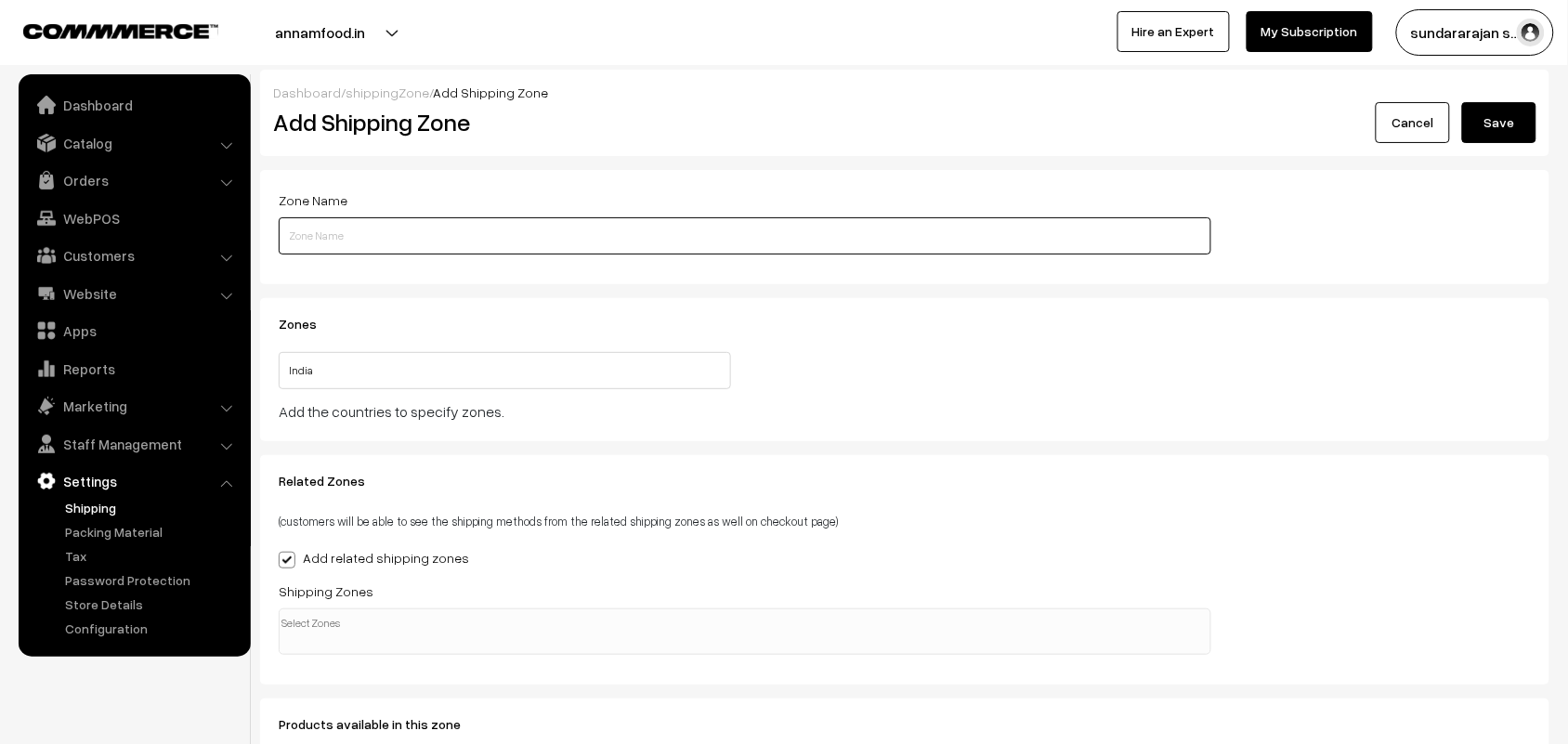 click at bounding box center [745, 236] 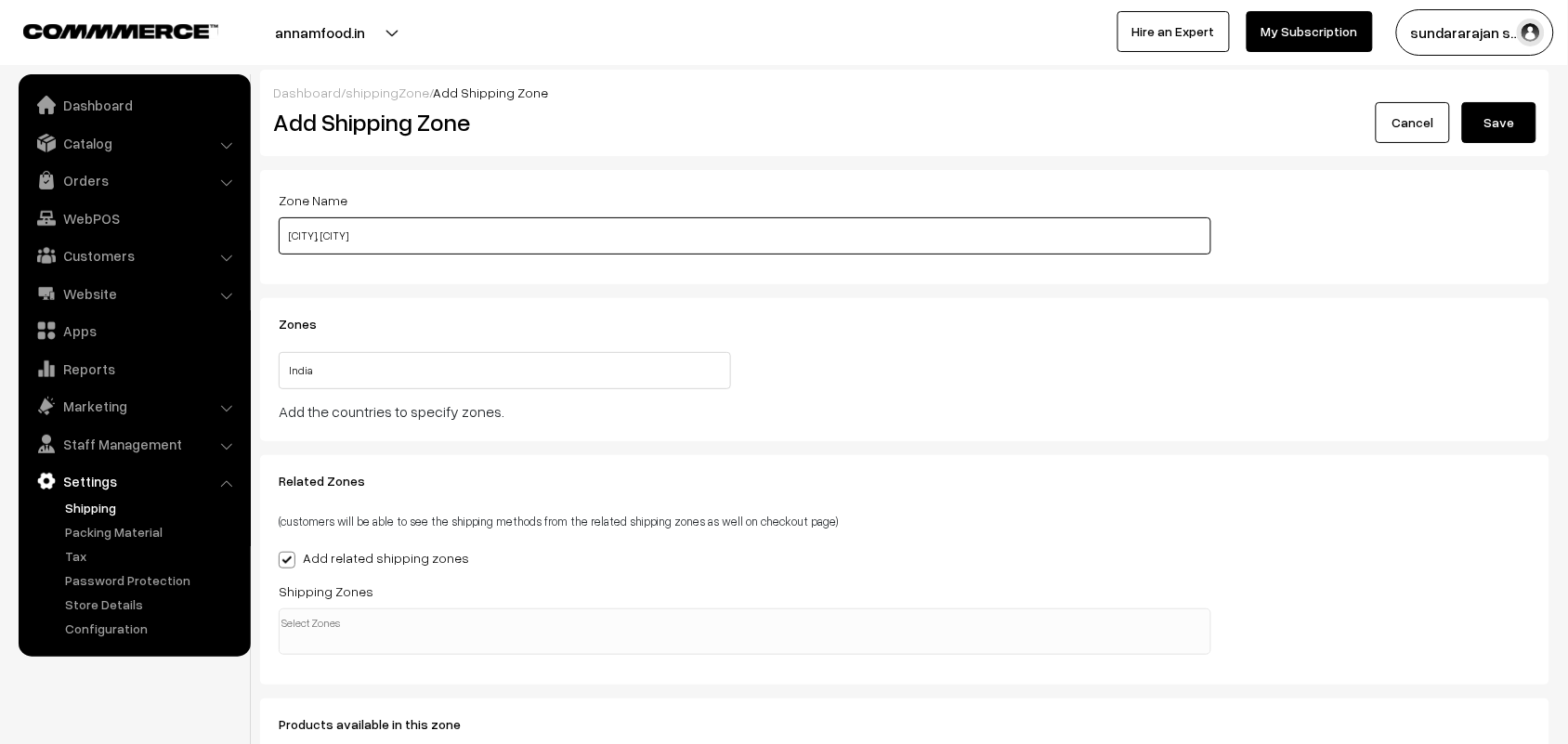 type on "[CITY], [CITY]" 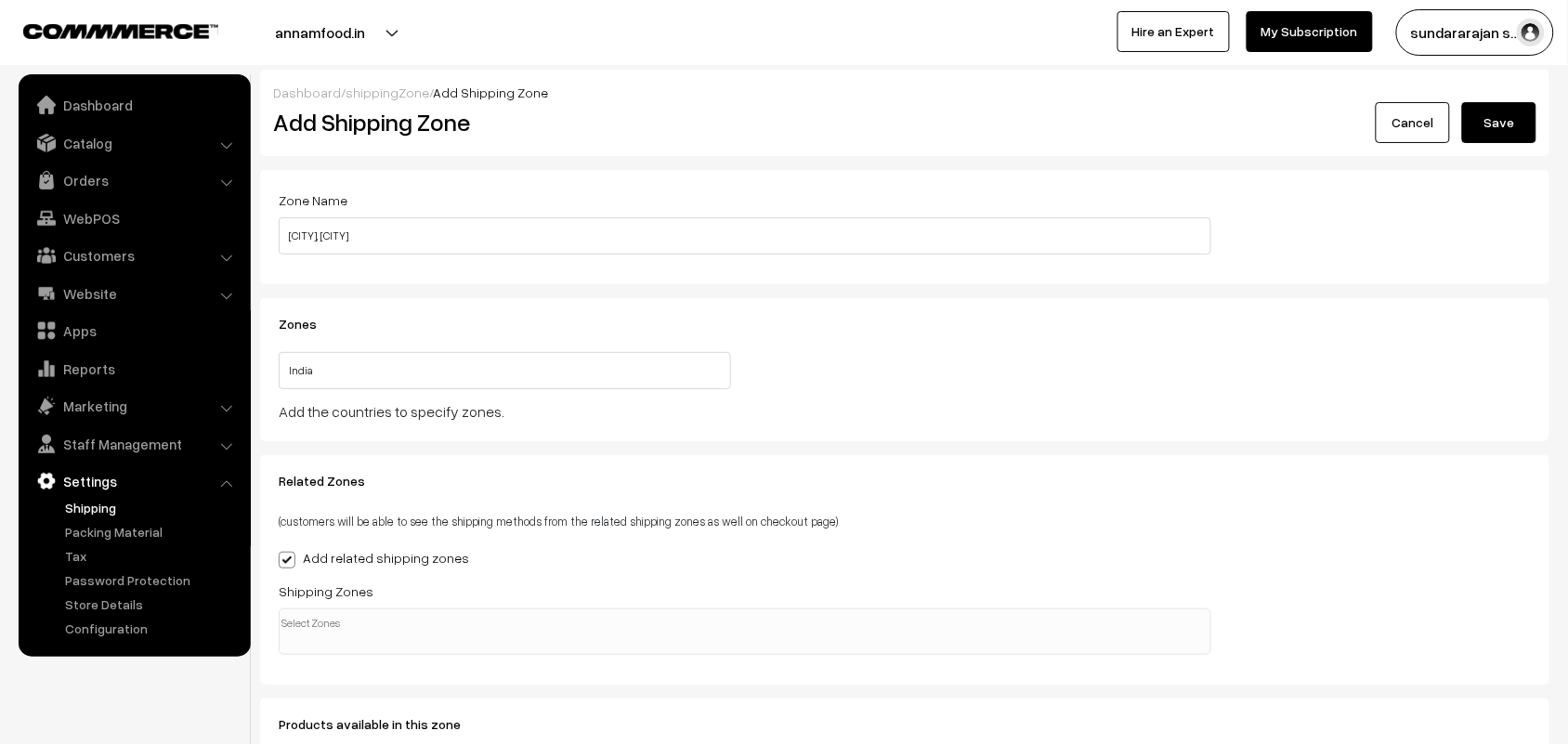 click on "Add related shipping zones" at bounding box center (373, 557) 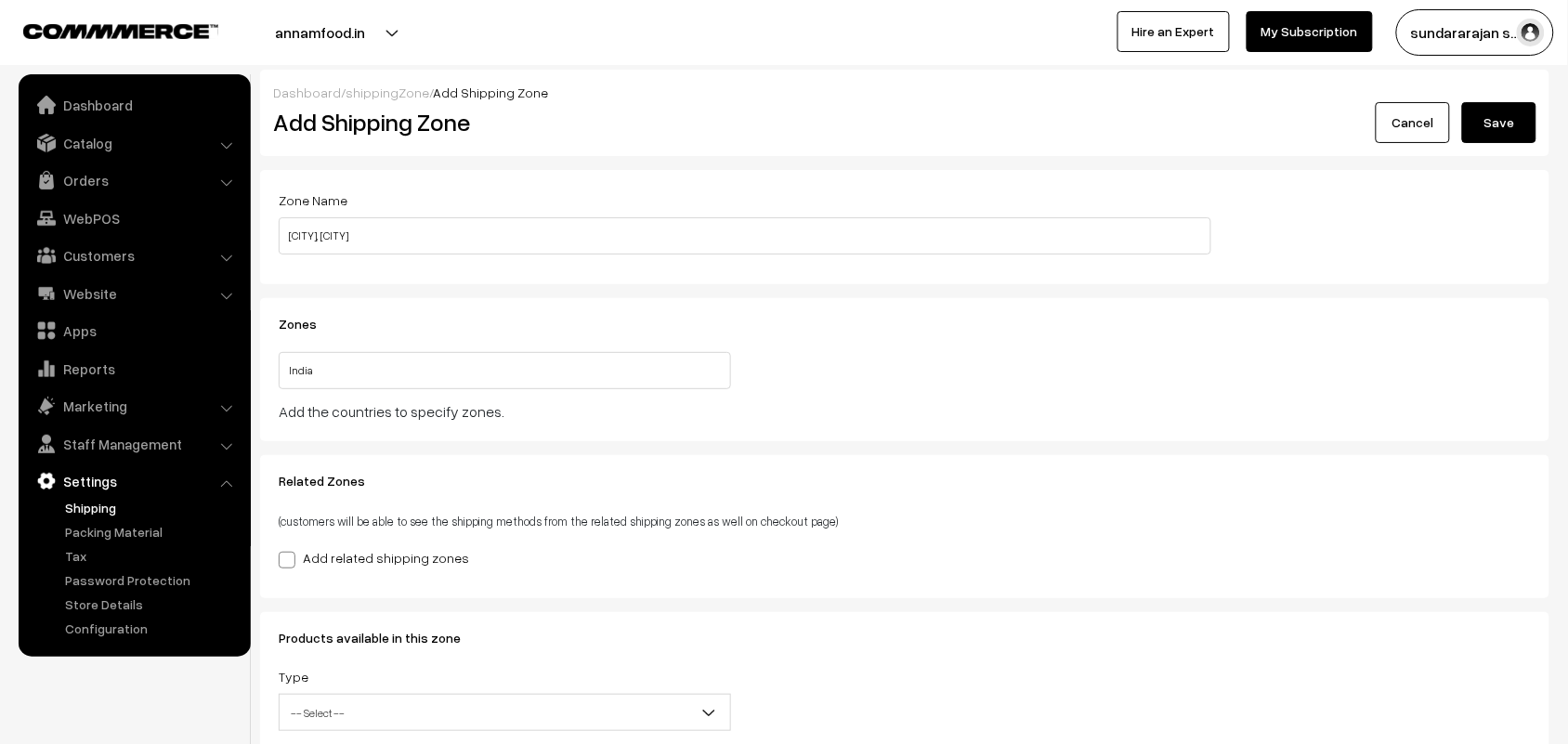 click on "Add related shipping zones" at bounding box center (373, 557) 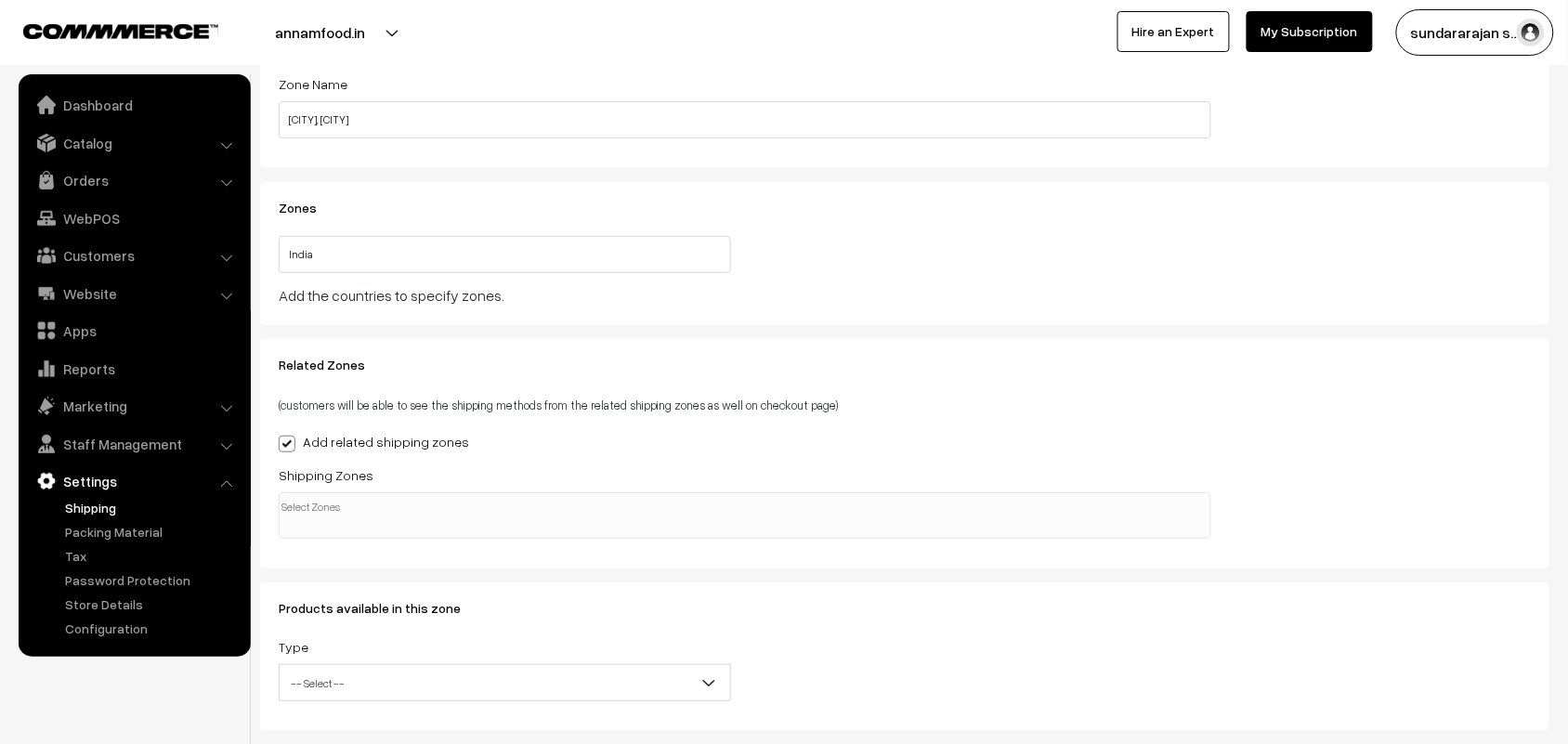 scroll, scrollTop: 225, scrollLeft: 0, axis: vertical 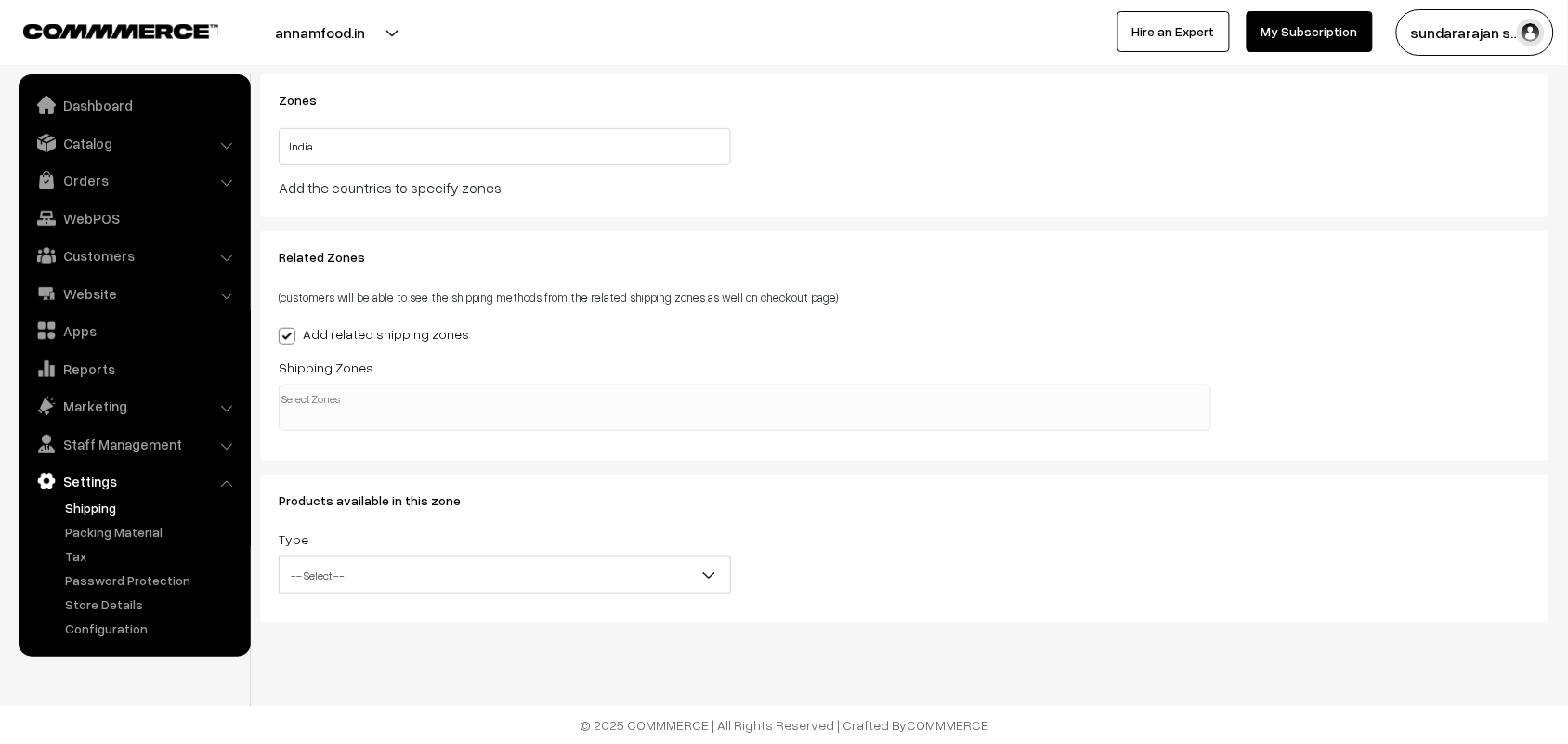 click at bounding box center [745, 408] 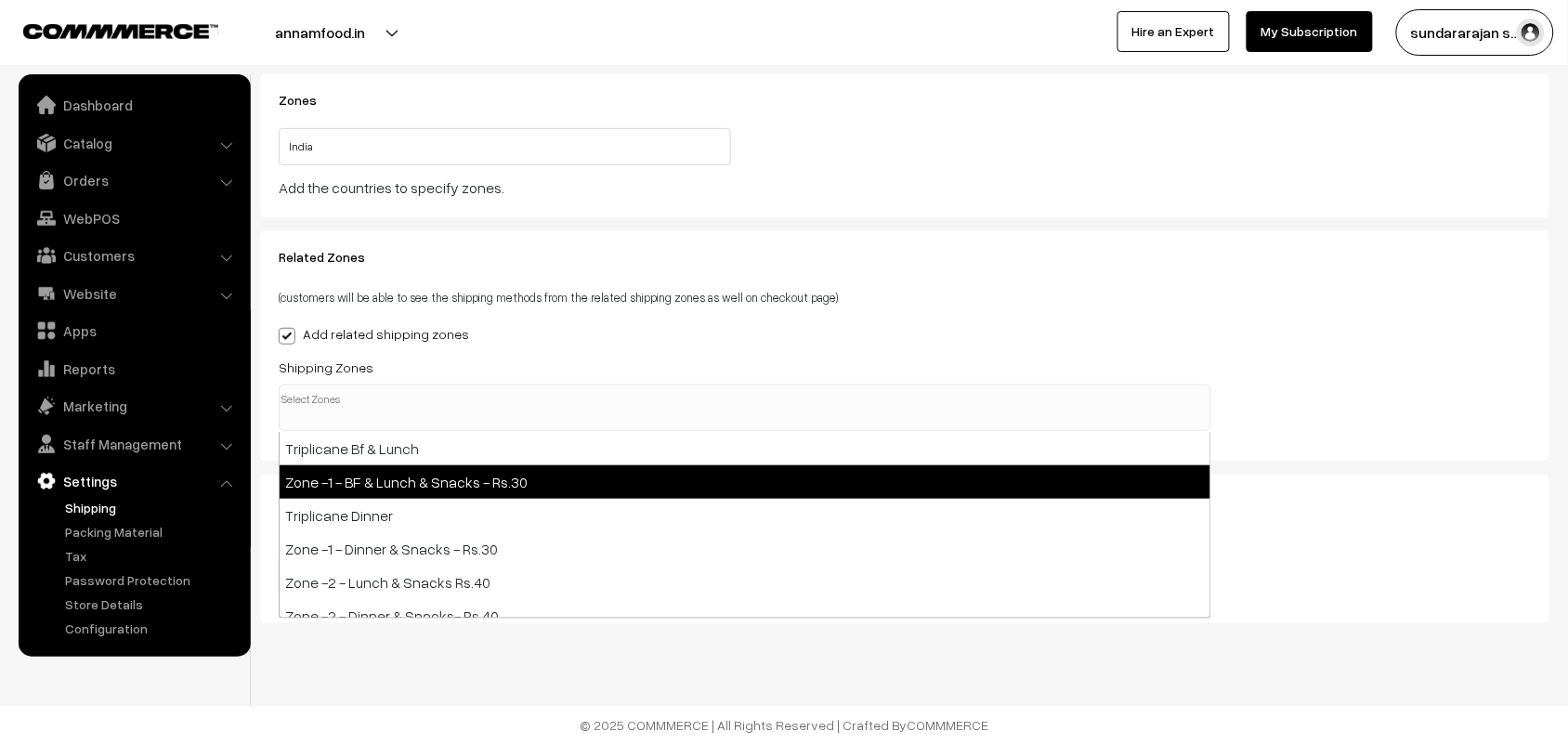 scroll, scrollTop: 232, scrollLeft: 0, axis: vertical 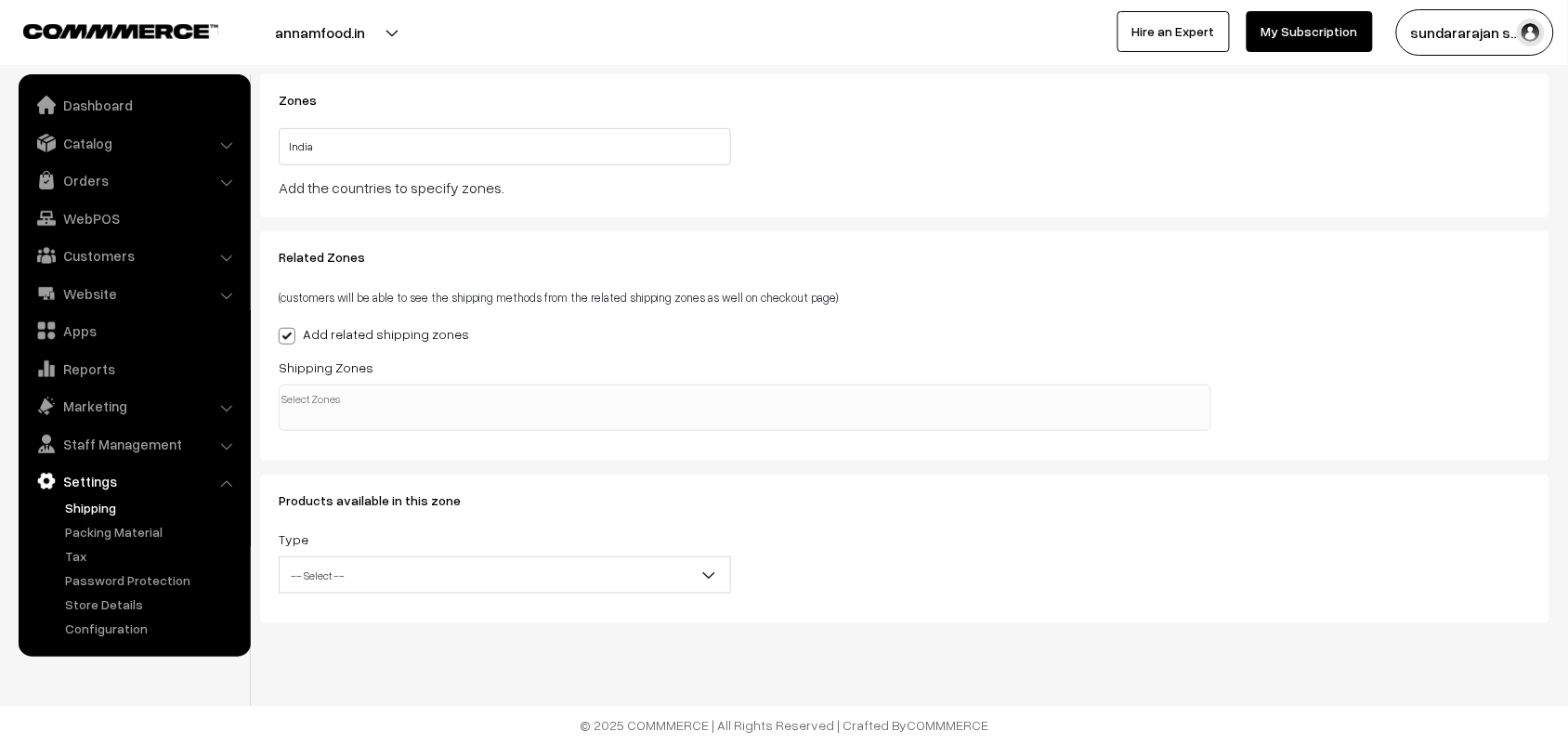 click on "Related Zones
(customers will be able to see the shipping methods from the related shipping zones as well  on checkout page)
Add related shipping zones
Shipping Zones
Triplicane Bf & Lunch
Zone -1  - BF & Lunch & Snacks - Rs.30
Triplicane Dinner
Zone -1  - Dinner & Snacks -  Rs.30
Chennai" at bounding box center (905, 346) 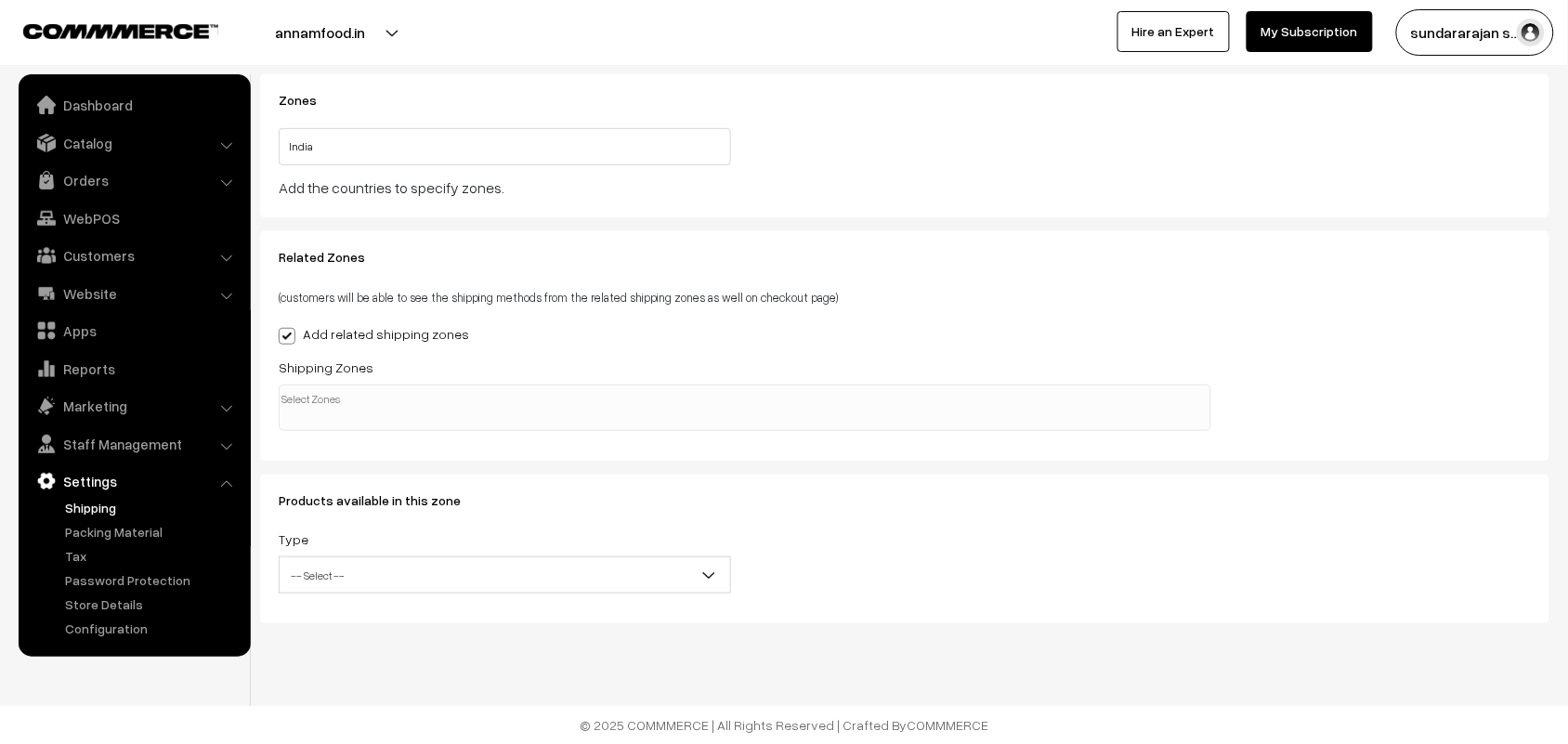 click on "Add related shipping zones" at bounding box center (373, 333) 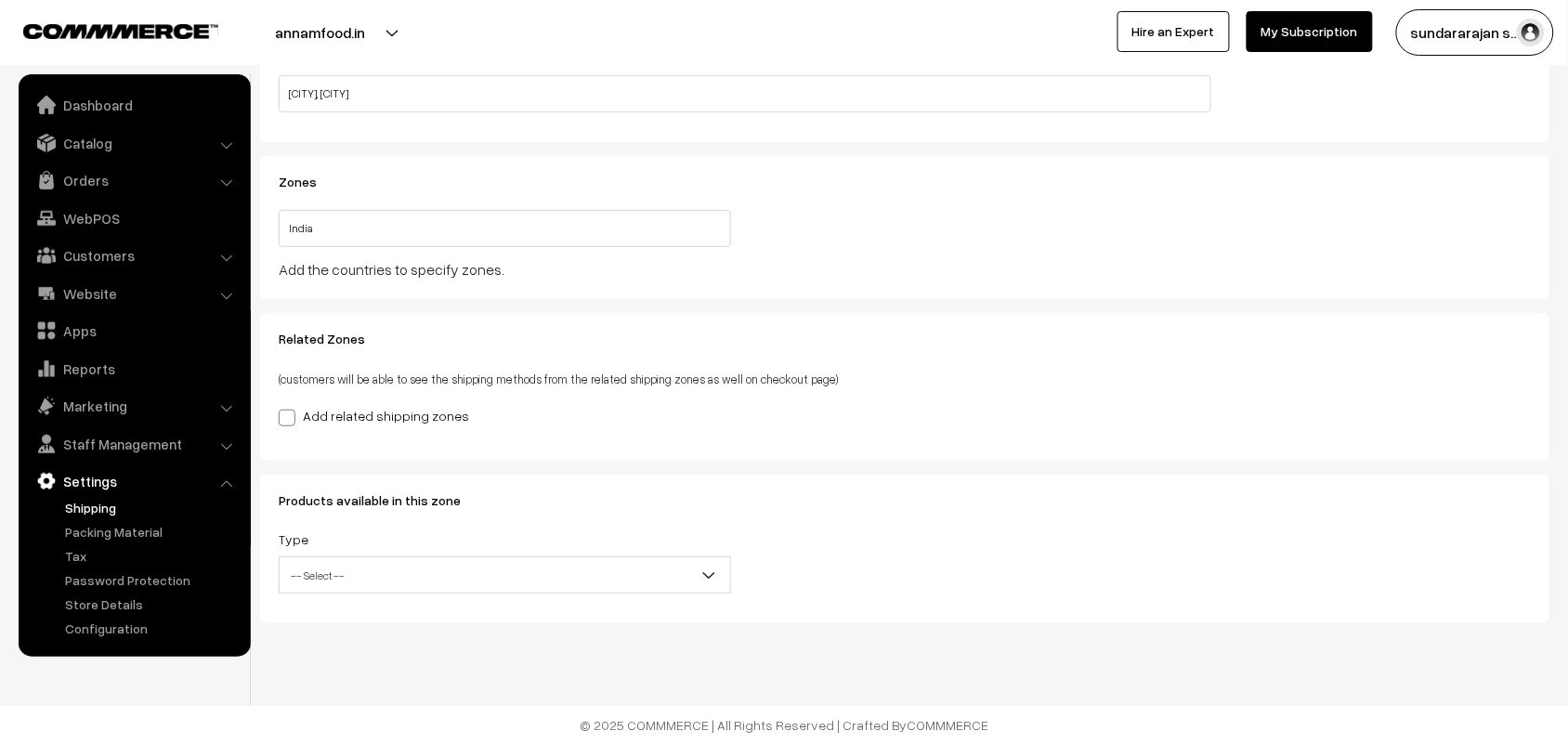 scroll, scrollTop: 139, scrollLeft: 0, axis: vertical 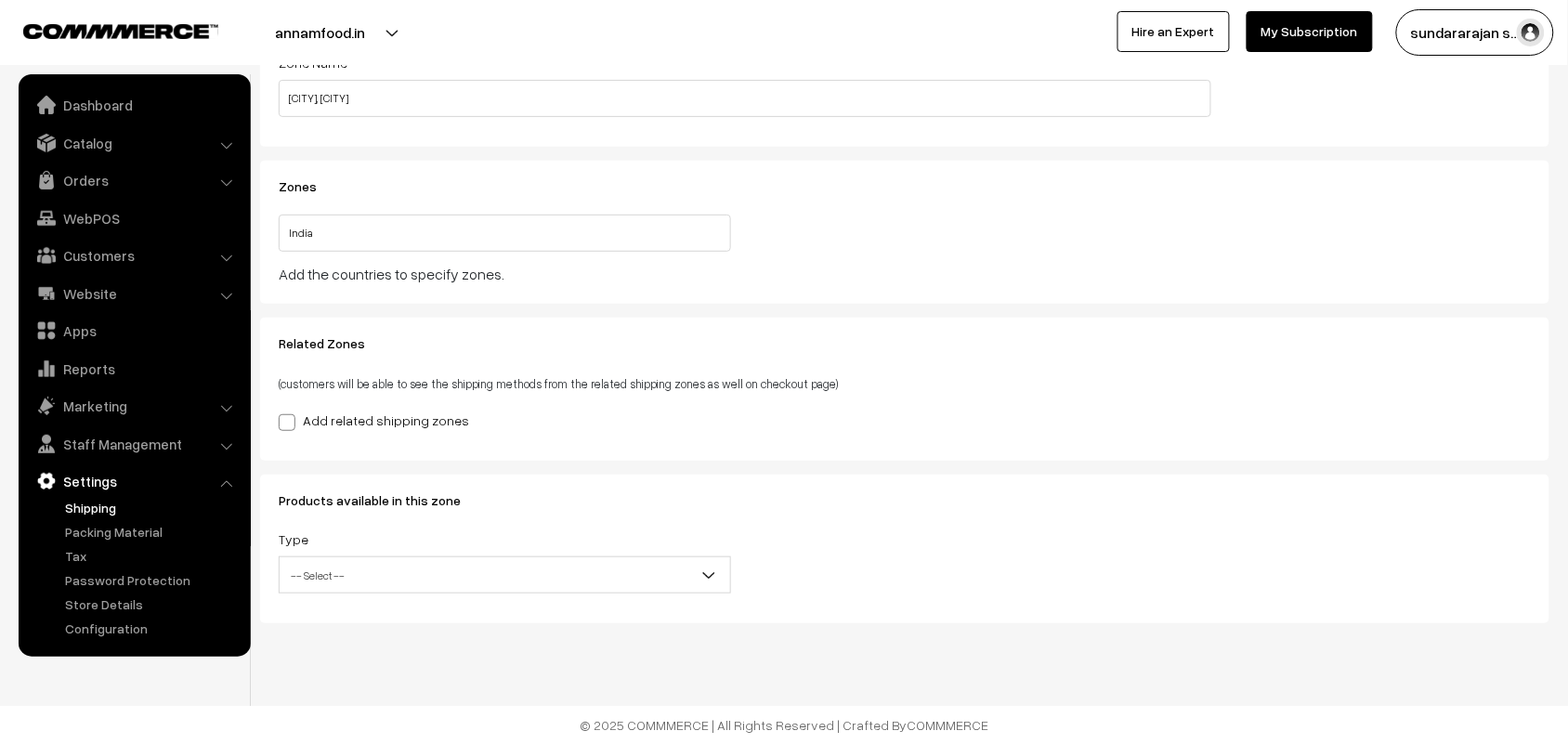 click on "Zones
India
This country is already selected  Close
Add the countries to specify zones." at bounding box center (905, 232) 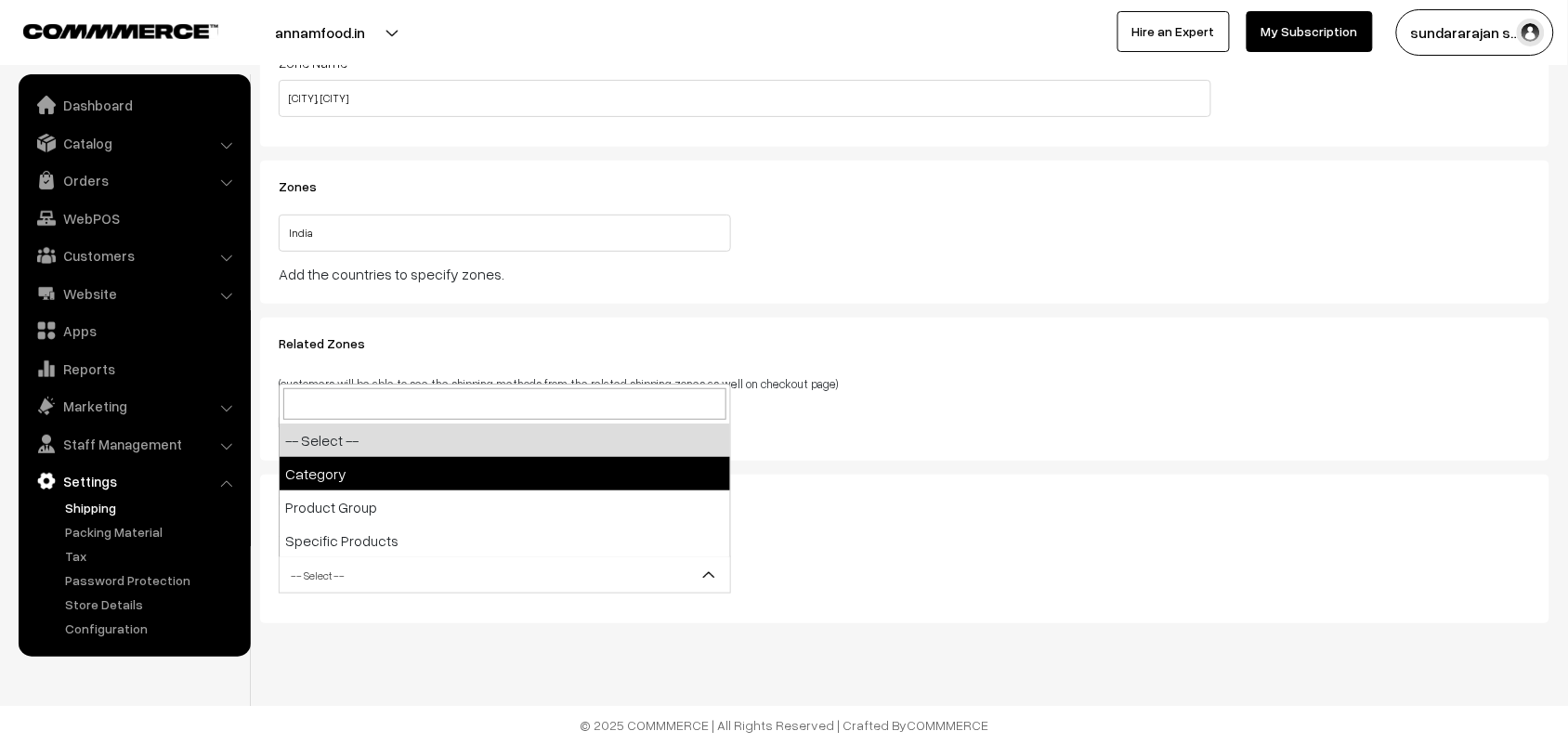 select on "category" 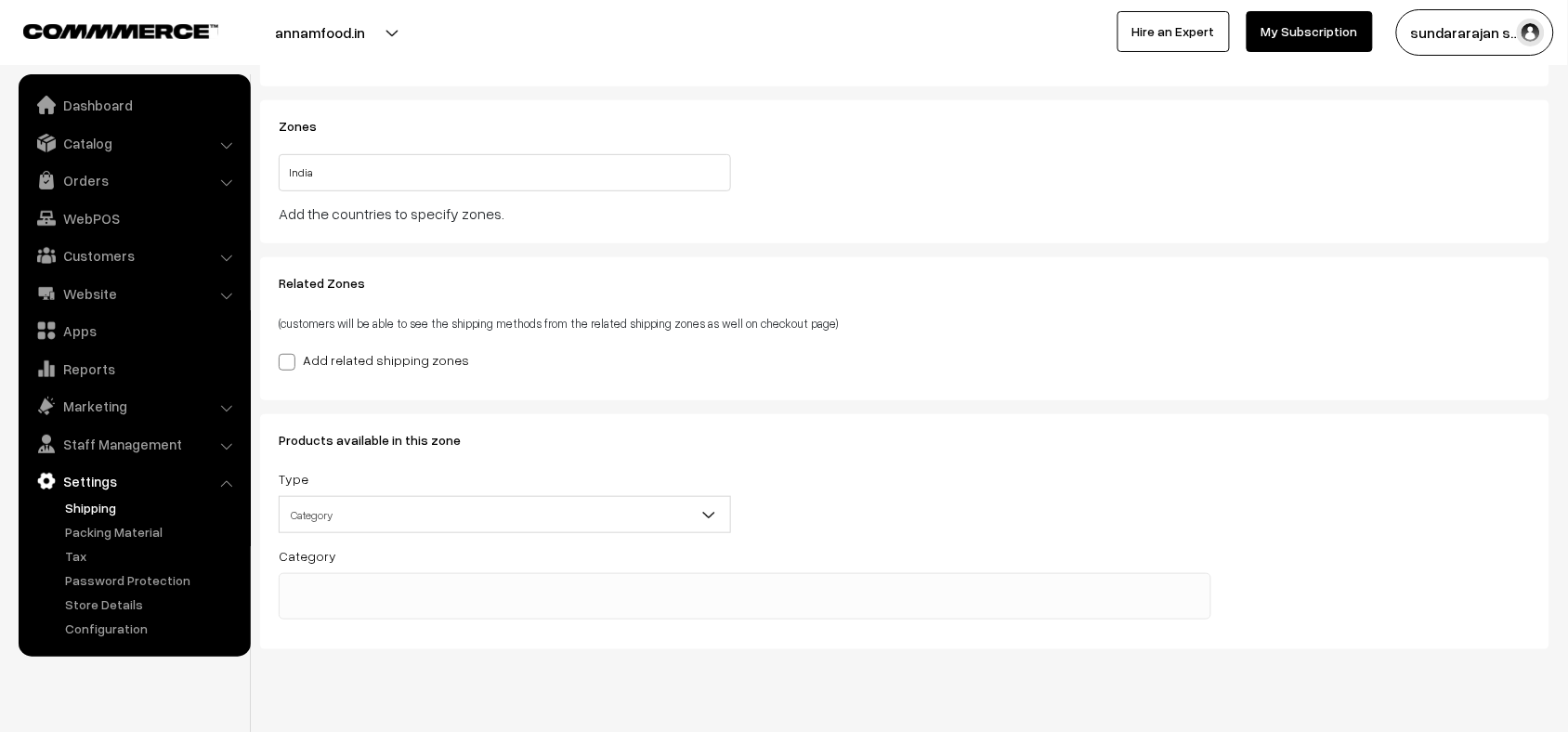 scroll, scrollTop: 225, scrollLeft: 0, axis: vertical 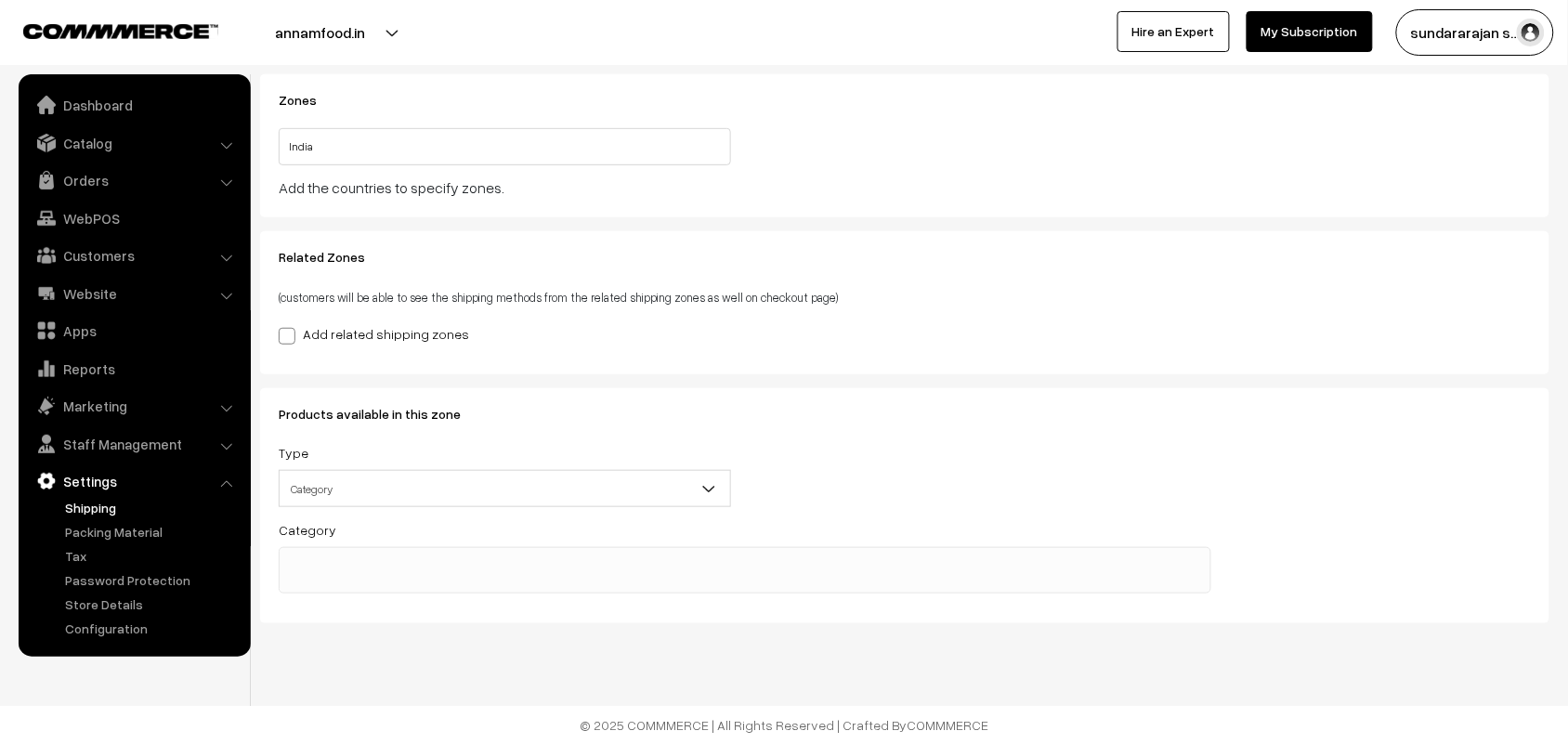 click on "(customers will be able to see the shipping methods from the related shipping zones as well  on checkout page)" at bounding box center [558, 297] 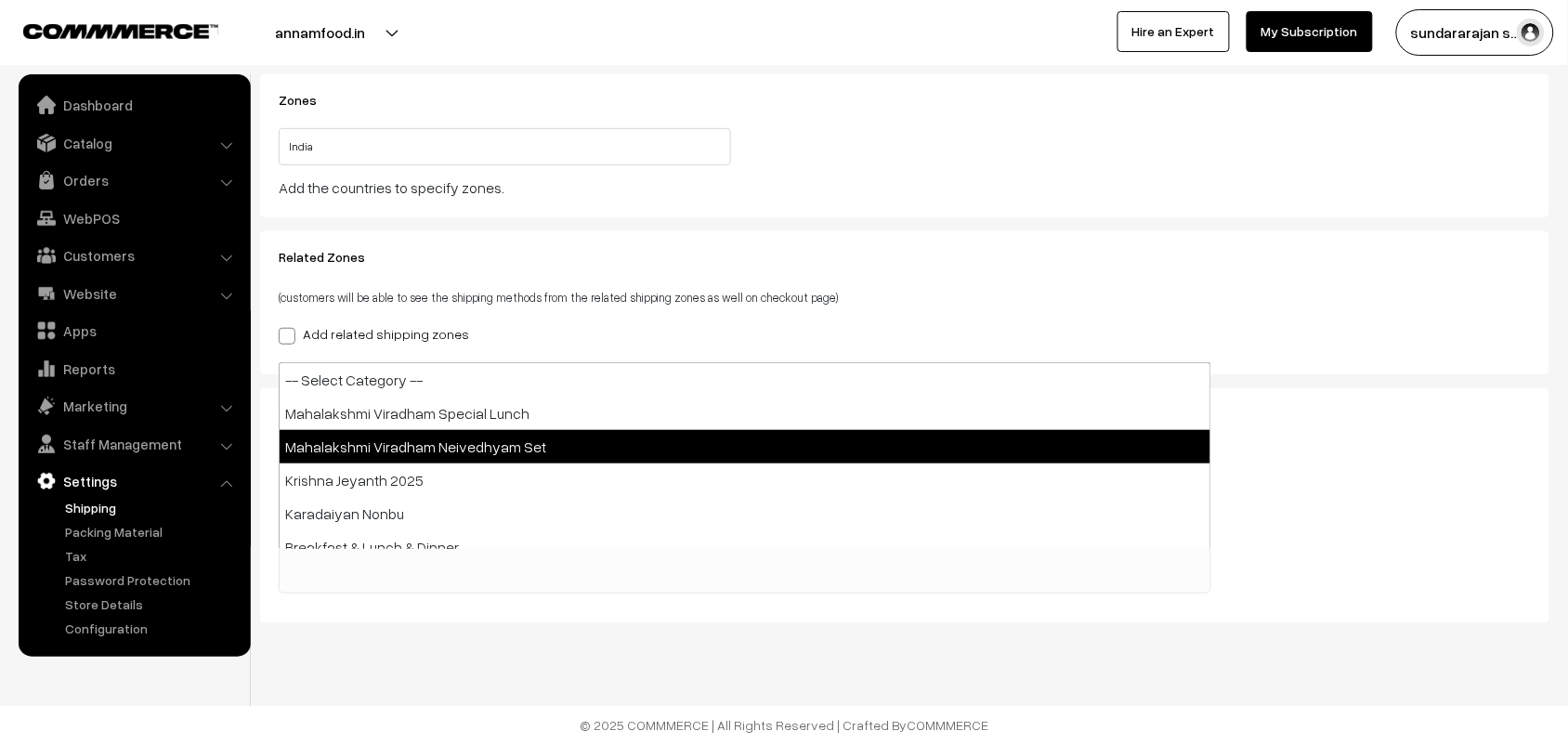 select on "98" 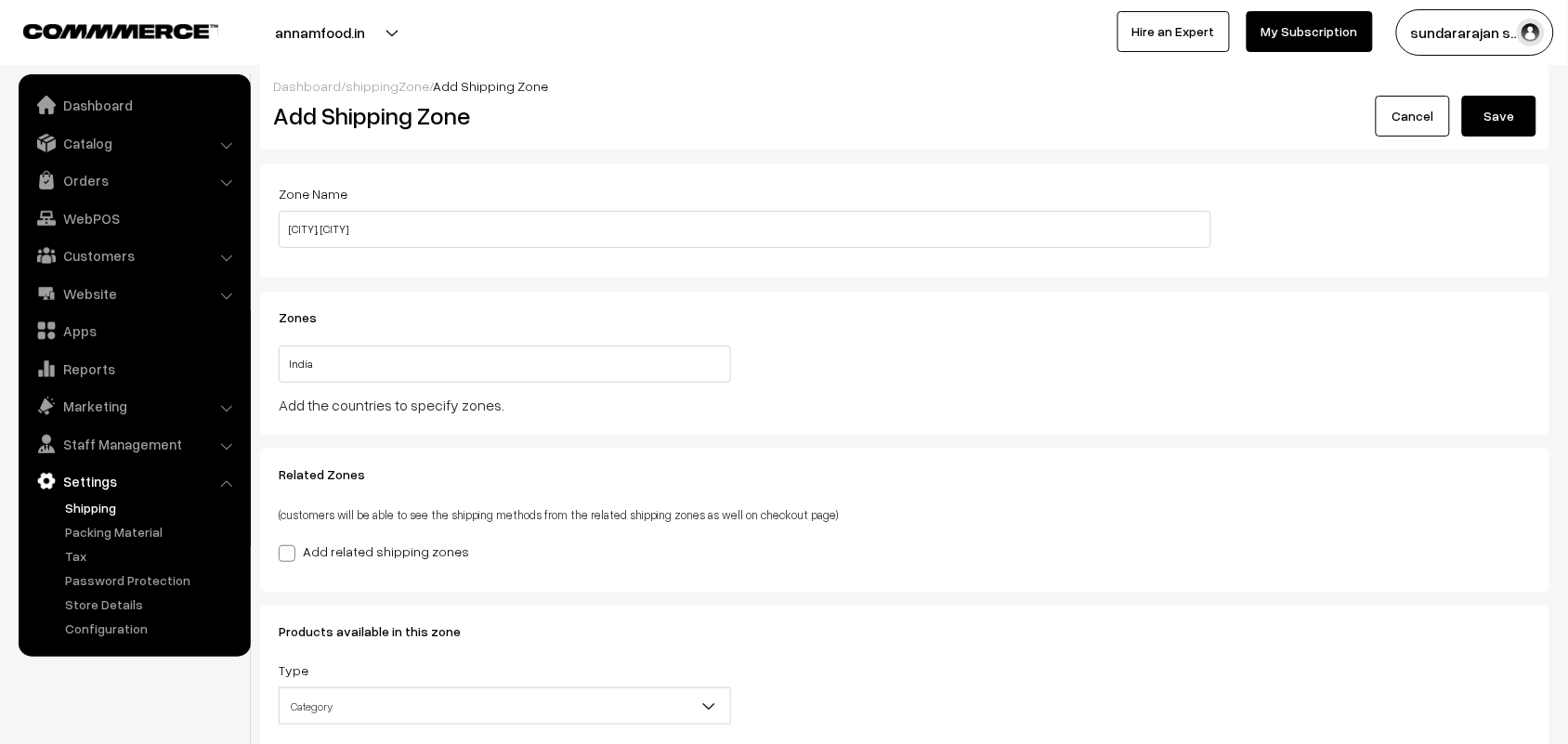 scroll, scrollTop: 0, scrollLeft: 0, axis: both 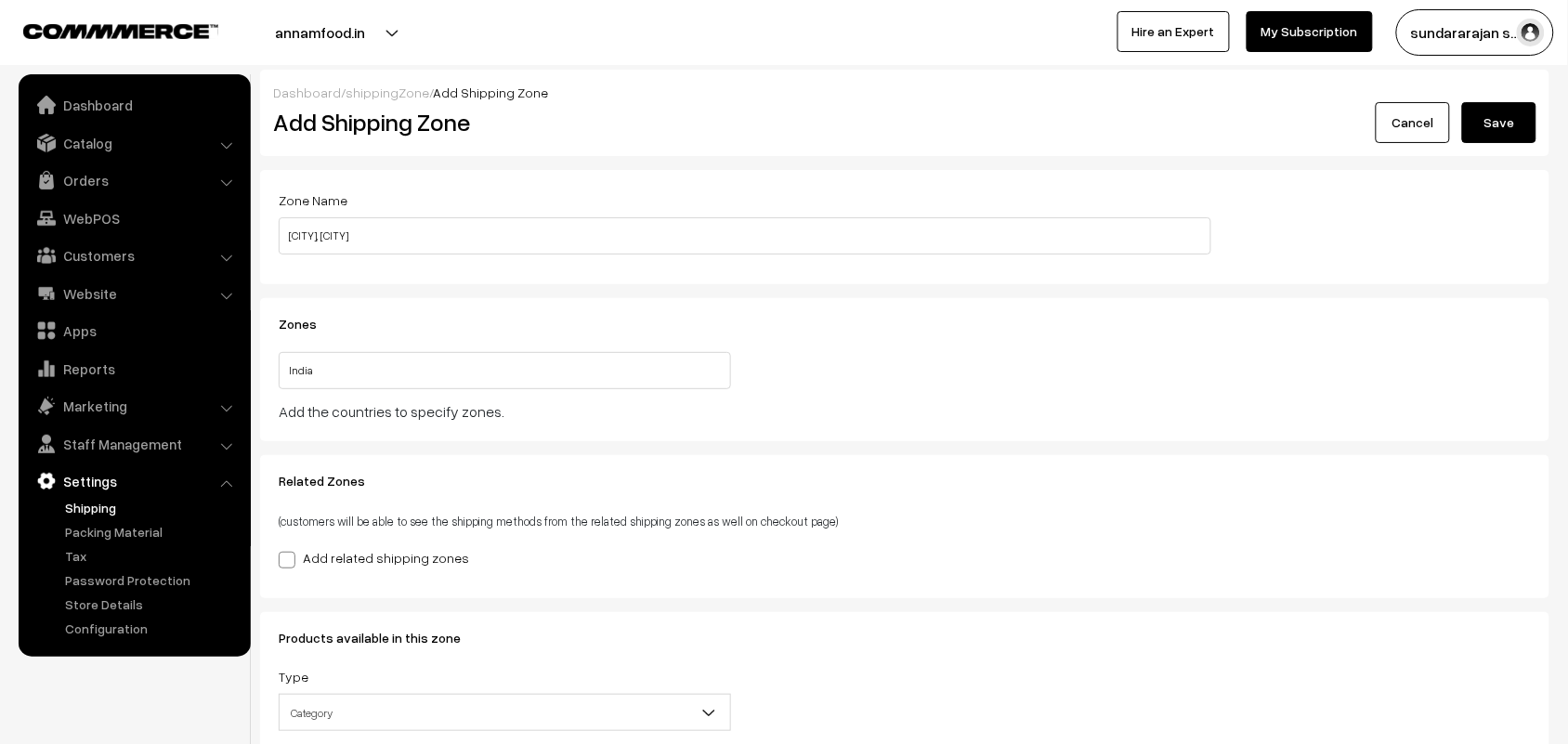 click on "Save" at bounding box center [1499, 123] 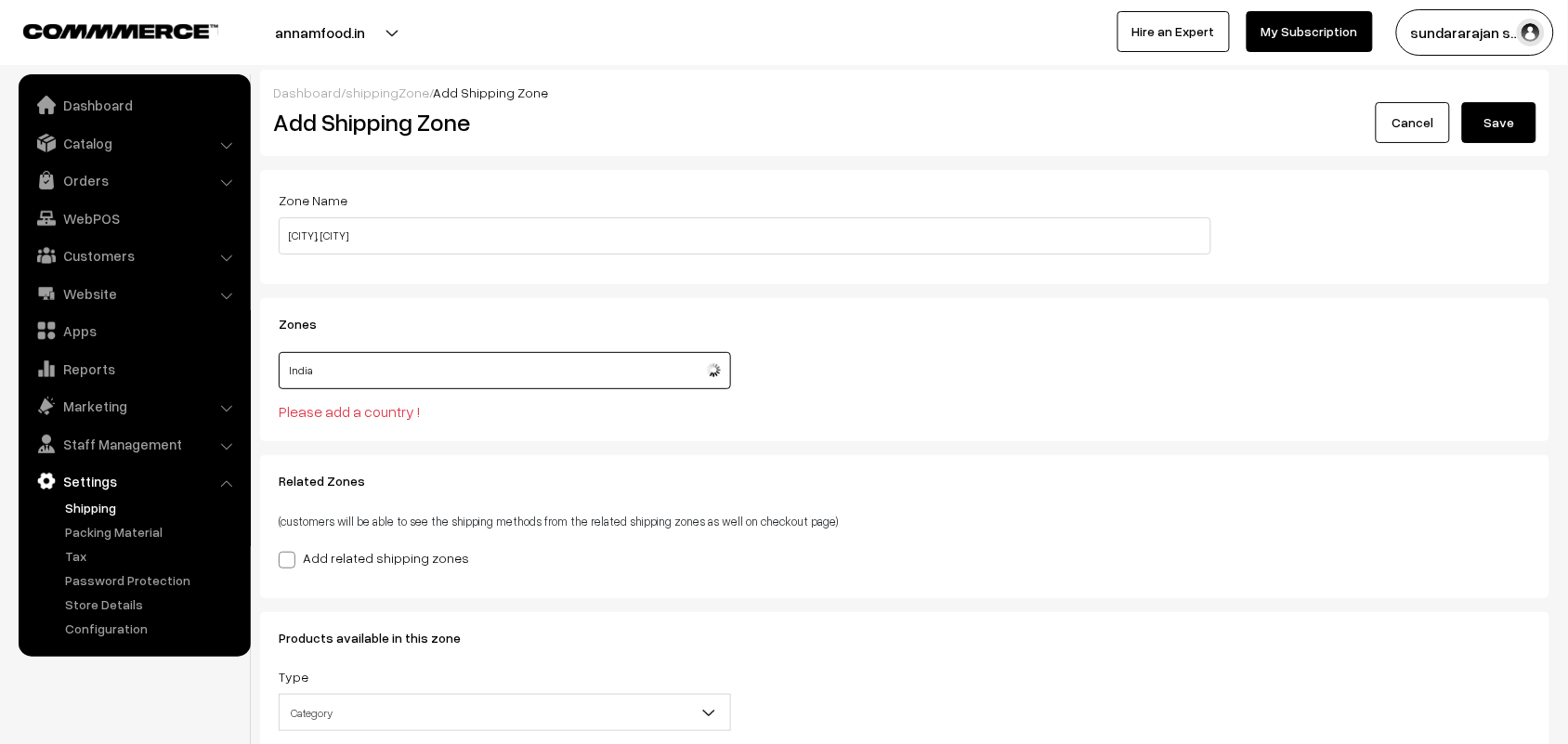 click on "India" at bounding box center (504, 371) 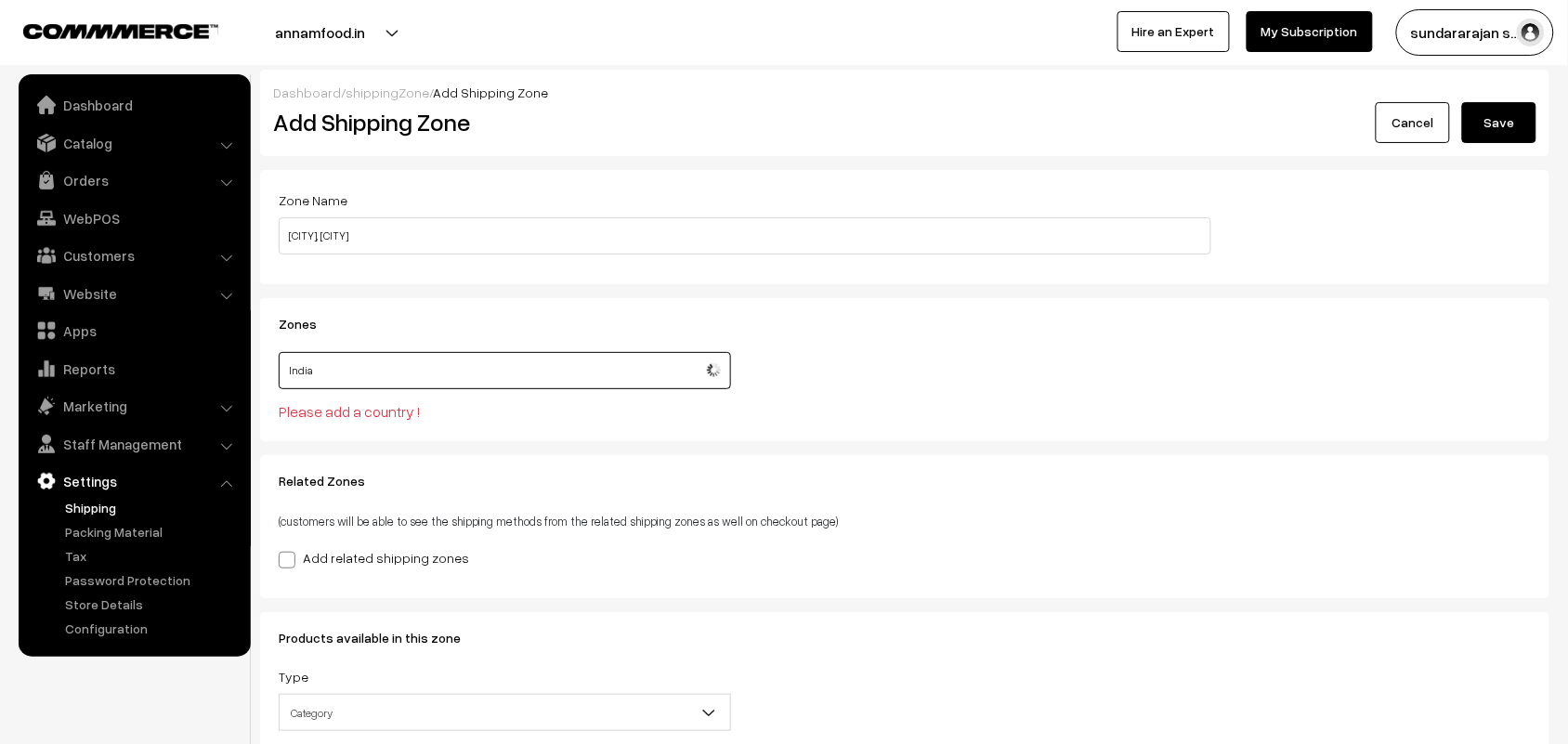 type 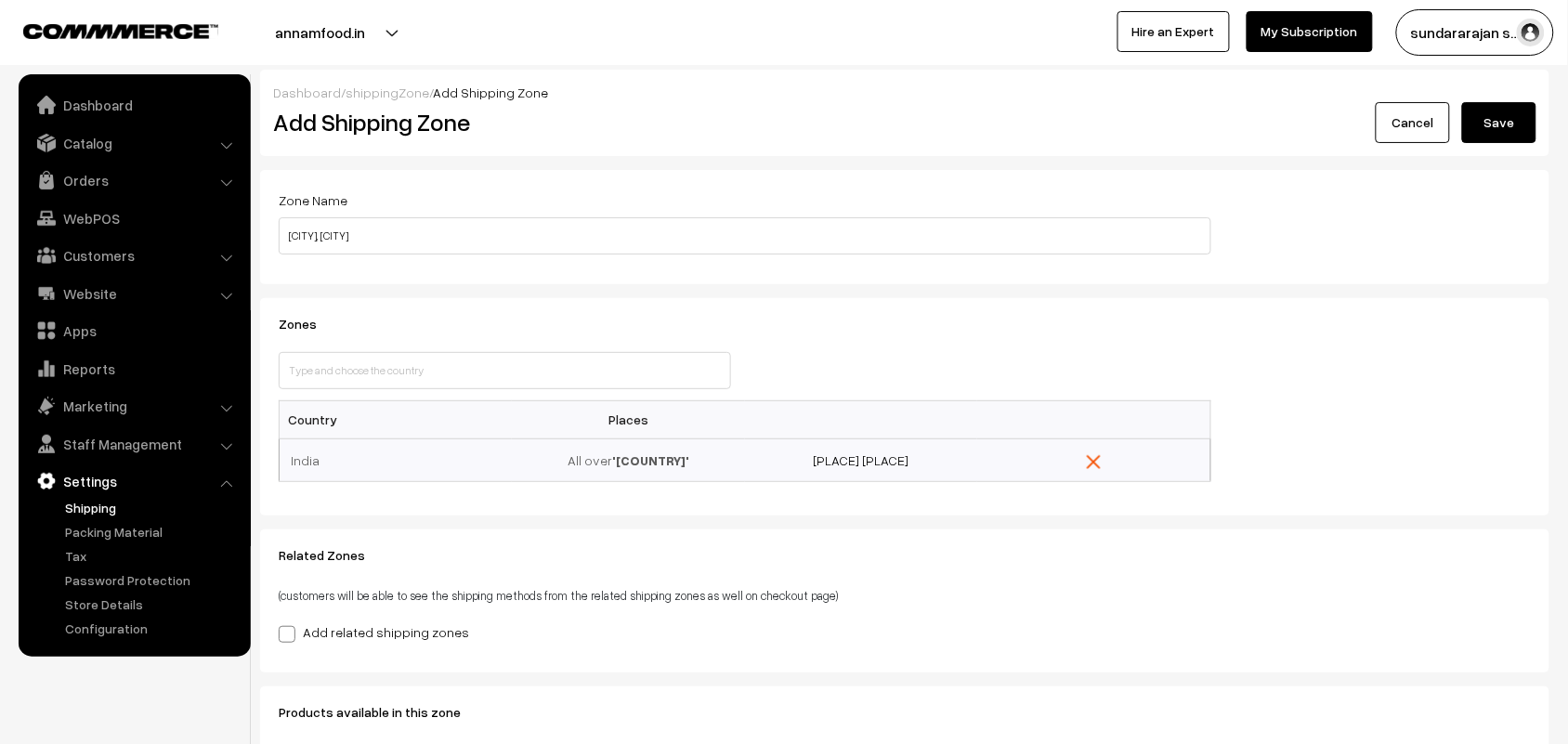 click on "Zone Name
Adyar, Tiruvanmiyur
Zones
This country is already selected  Close
Country Places India All over  'India' Specific Places
Related Zones
Chennai ×" at bounding box center (905, 546) 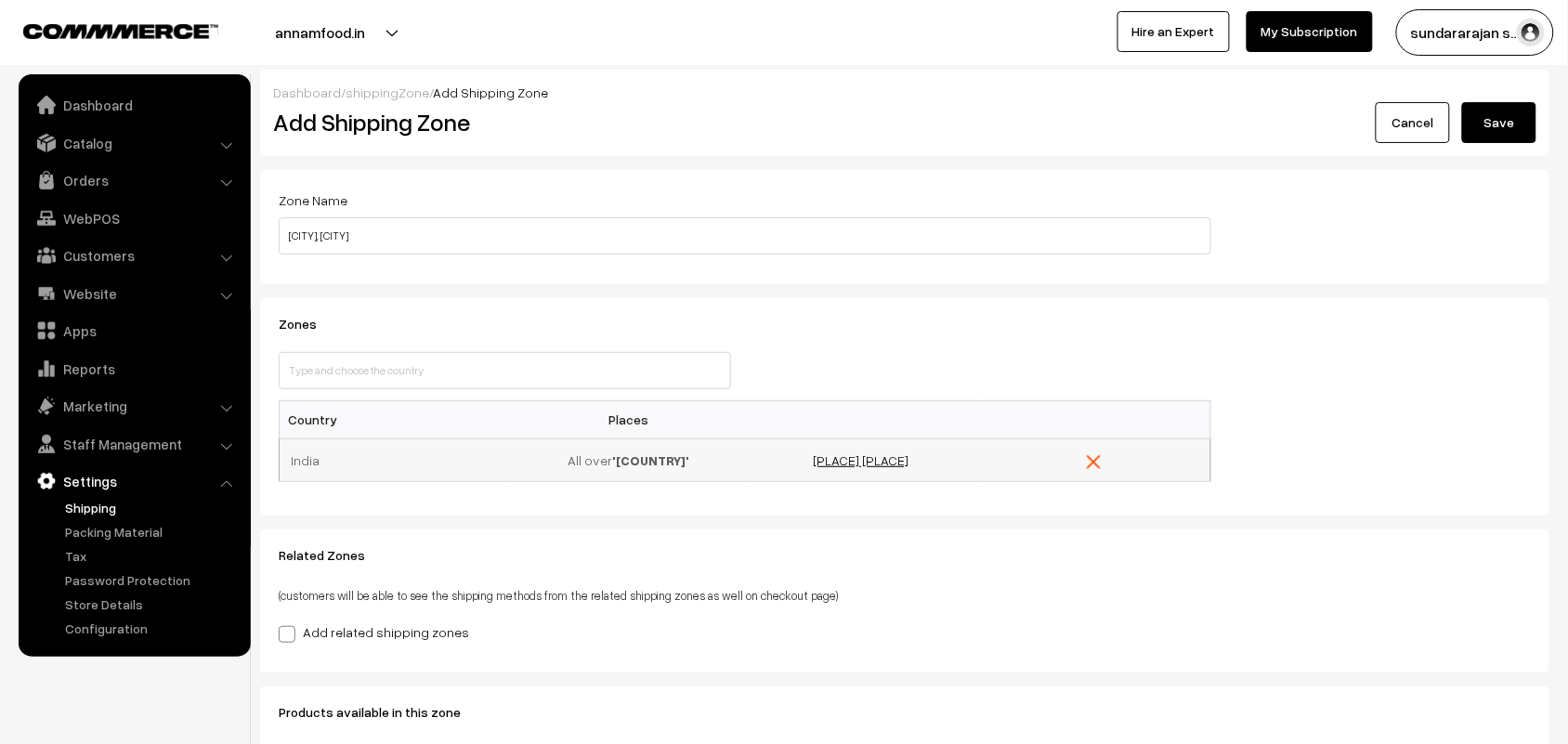 click on "Specific Places" at bounding box center [861, 460] 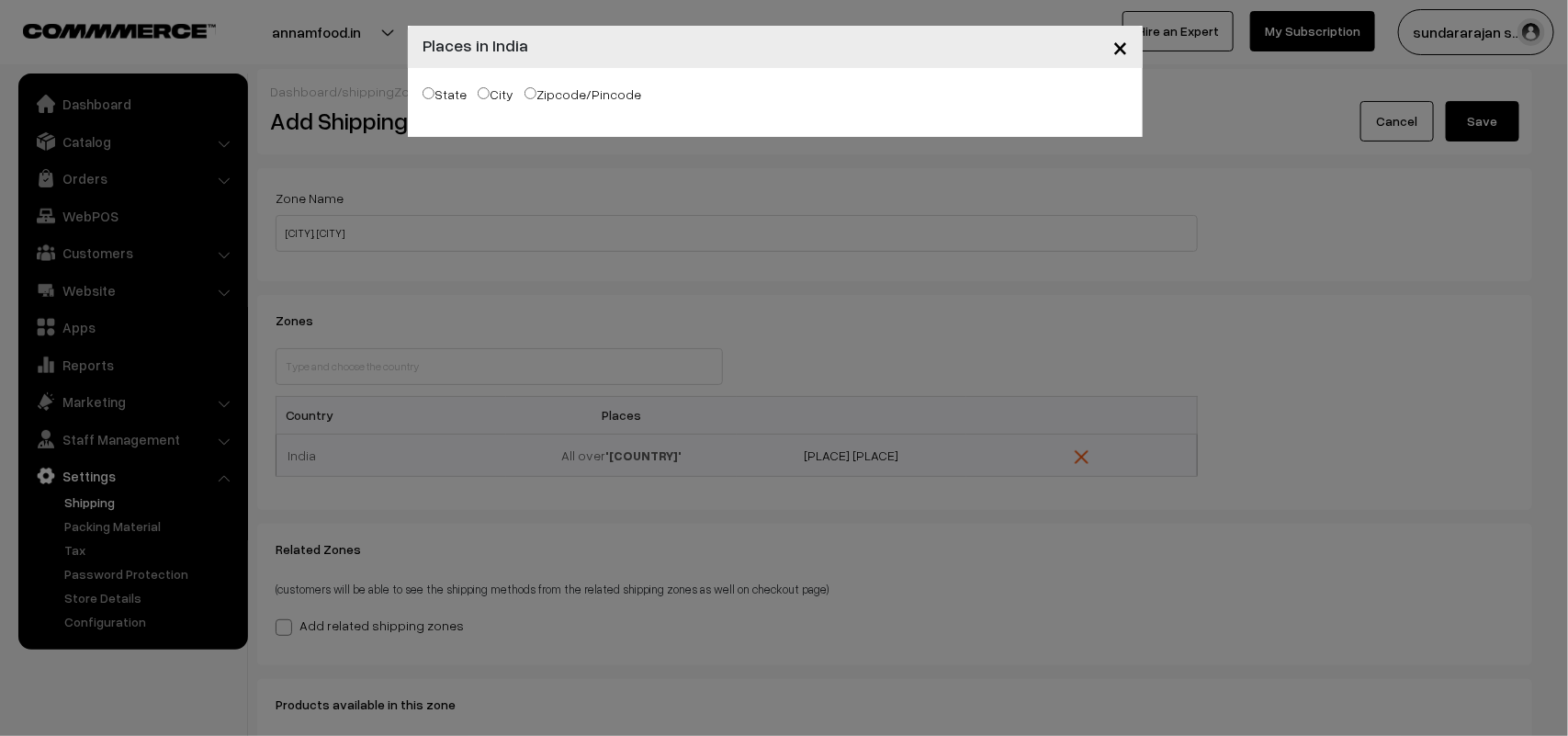 click on "Zipcode/Pincode" at bounding box center (582, 94) 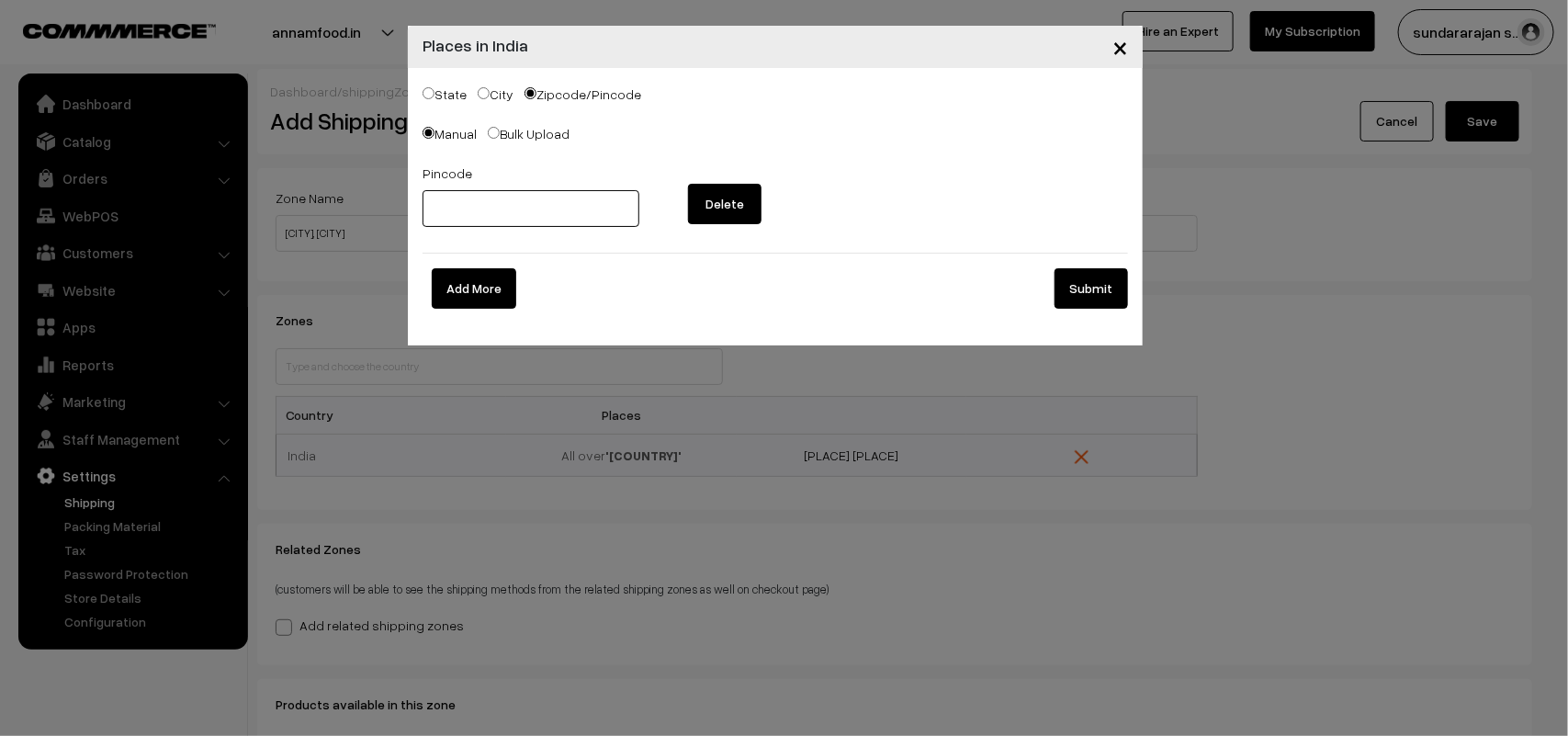 click at bounding box center (531, 209) 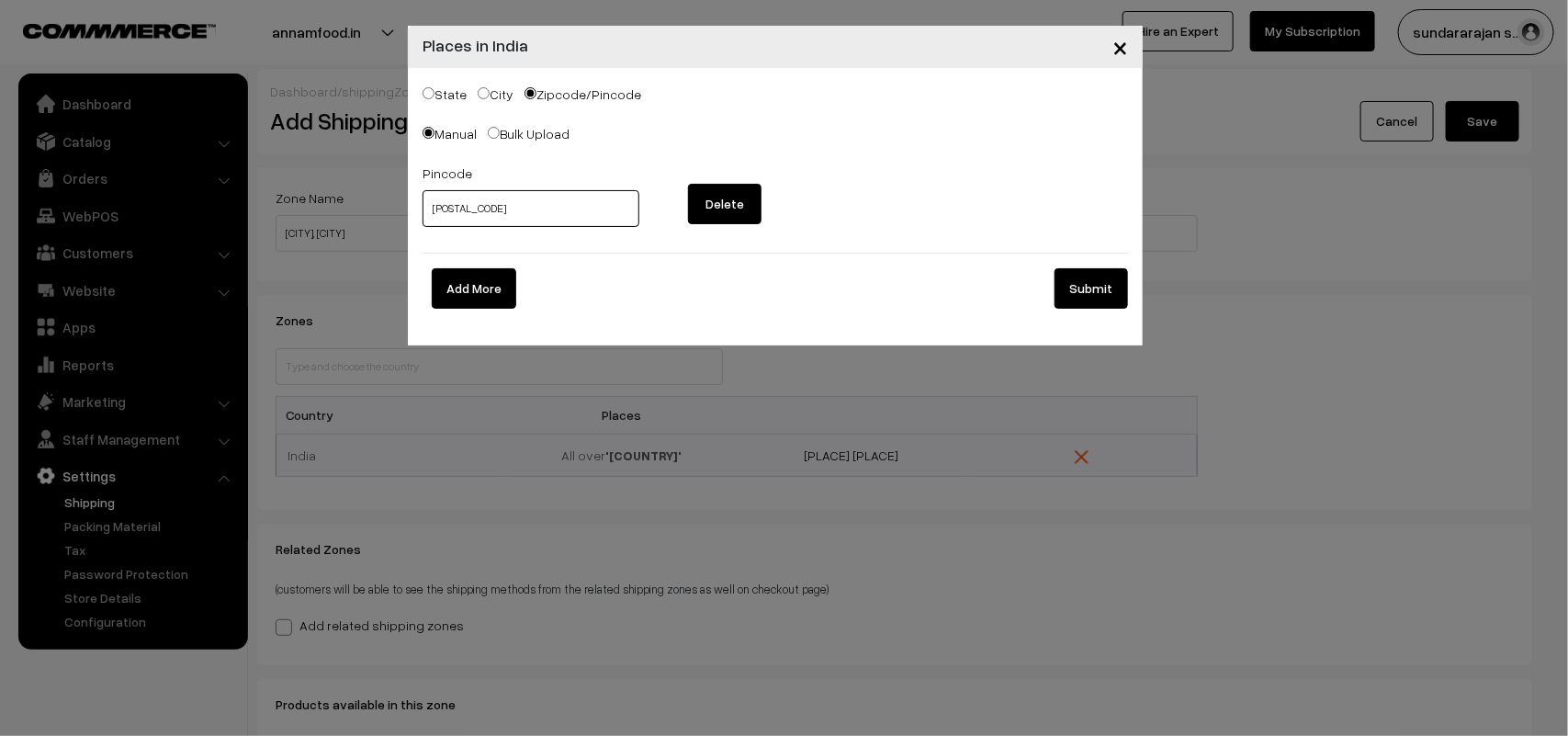 type on "600020" 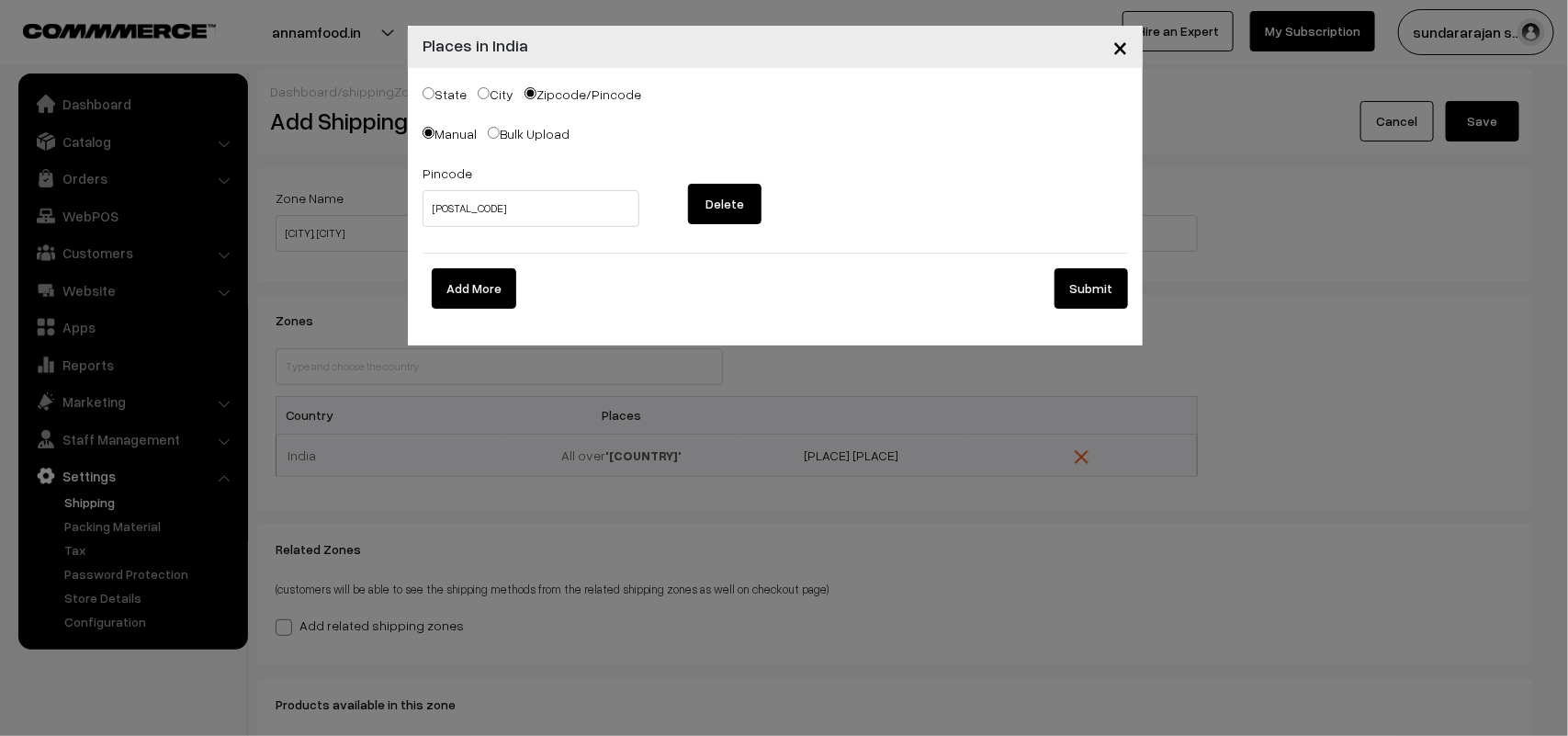 click on "Submit" at bounding box center [1091, 289] 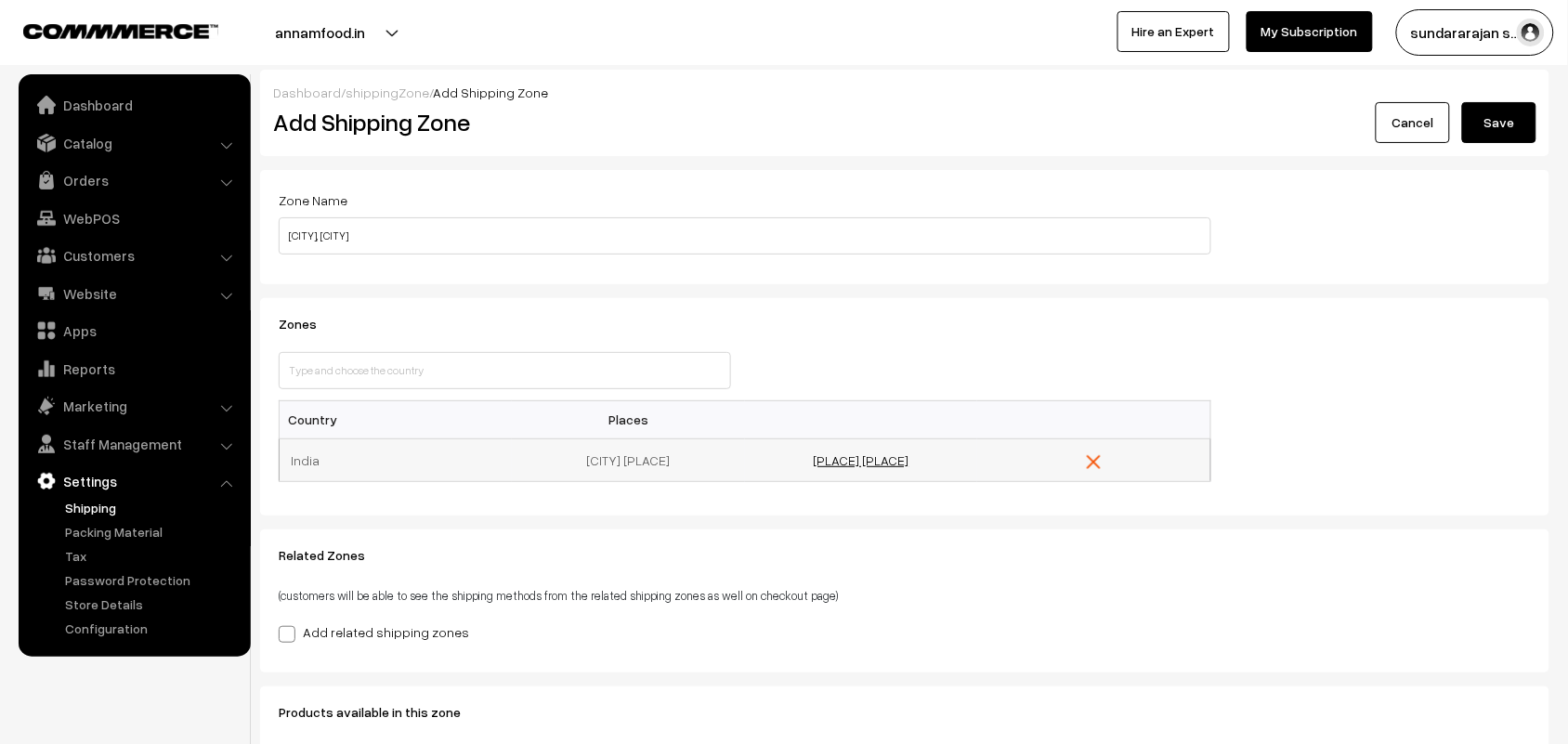 click on "Specific Places" at bounding box center (861, 460) 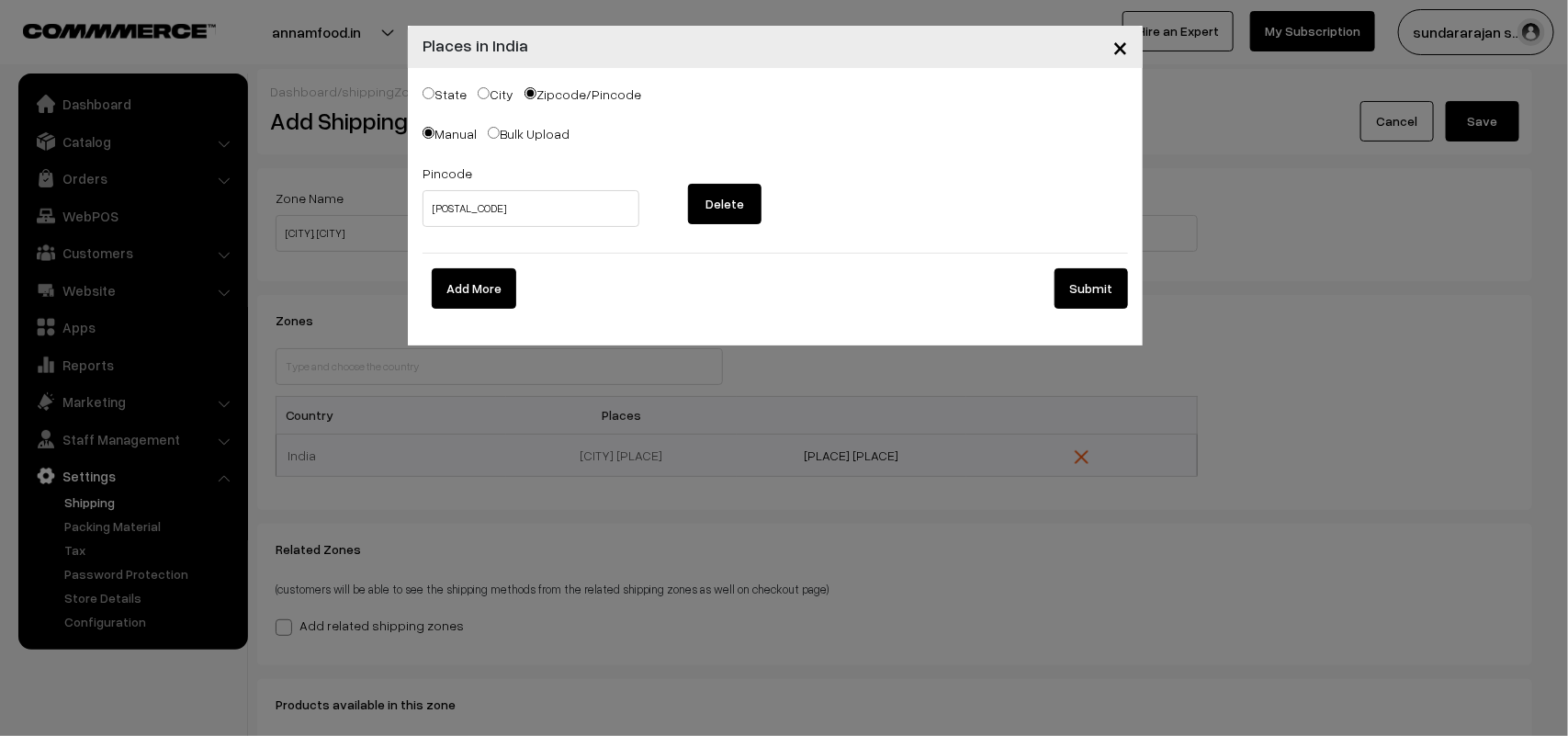 drag, startPoint x: 1089, startPoint y: 294, endPoint x: 984, endPoint y: 300, distance: 105.17129 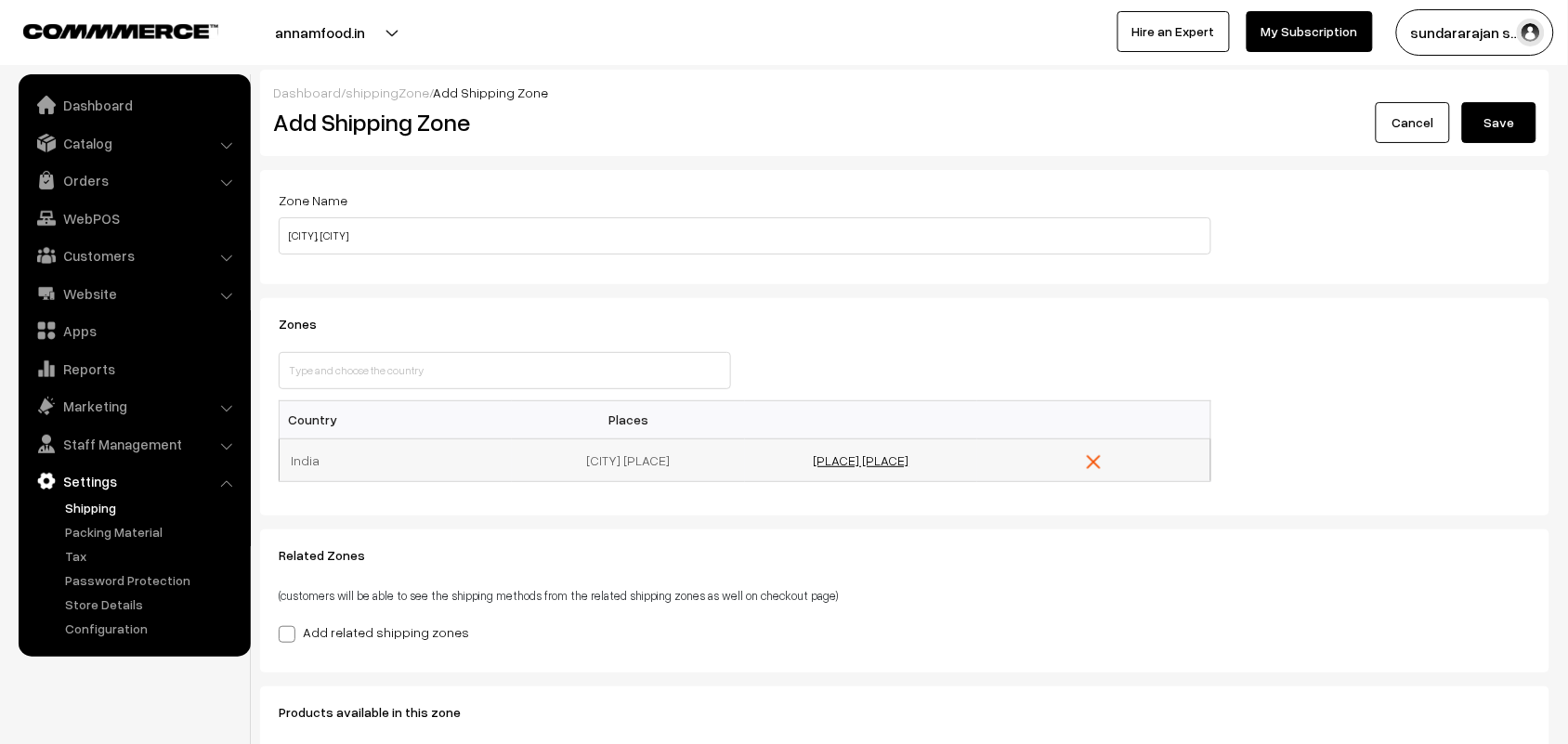 click on "Specific Places" at bounding box center [861, 460] 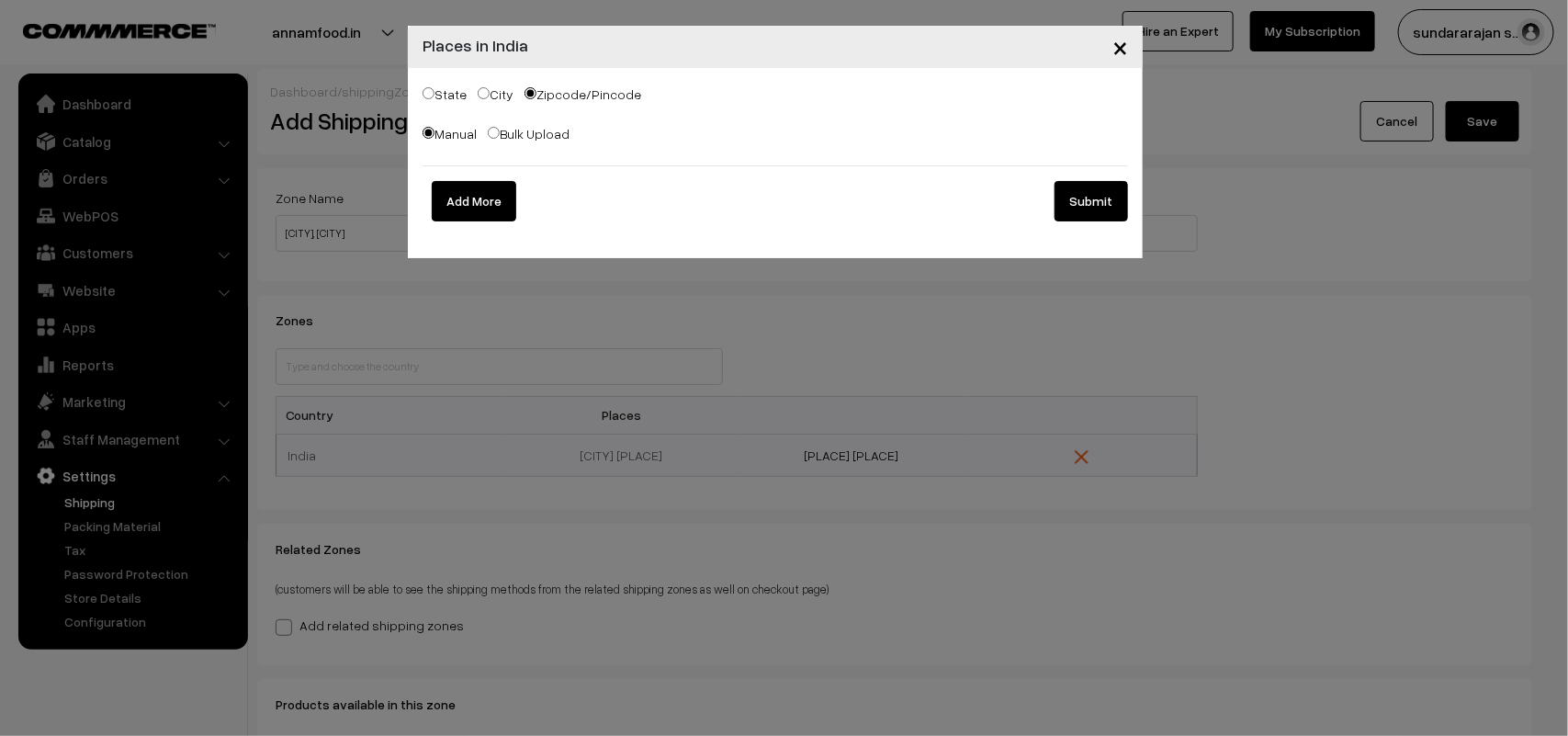 click on "Add More" at bounding box center [474, 201] 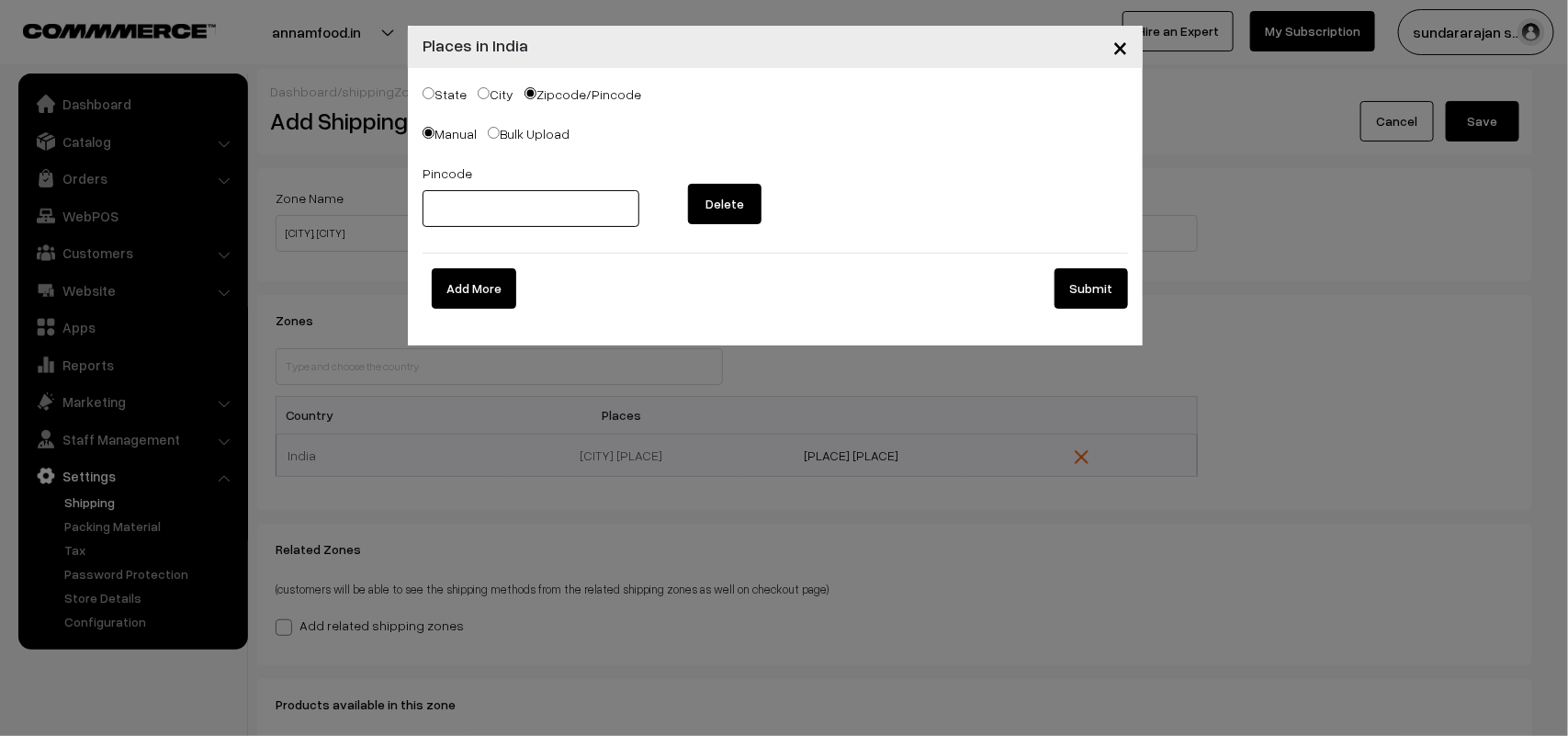 click at bounding box center (531, 209) 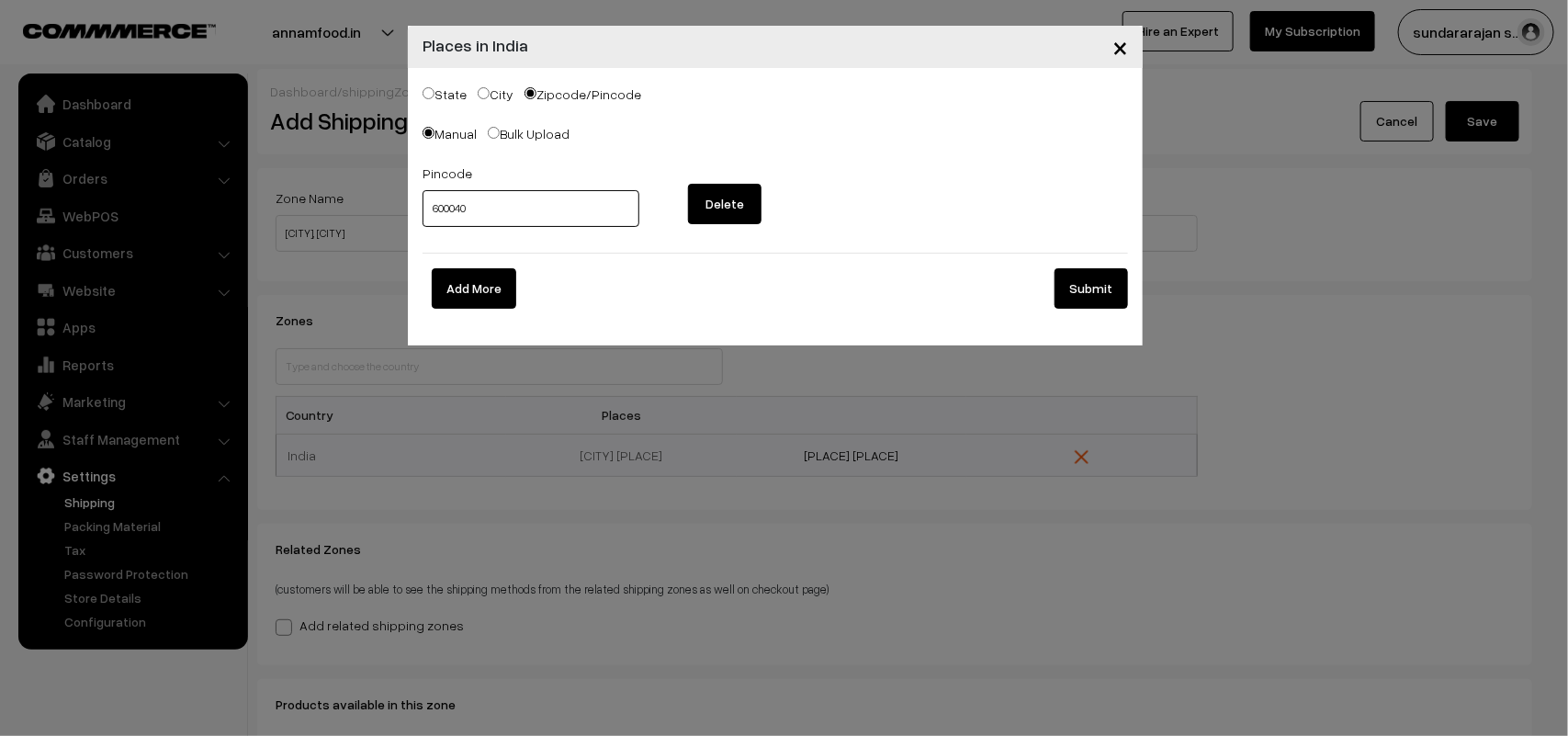 type on "600040" 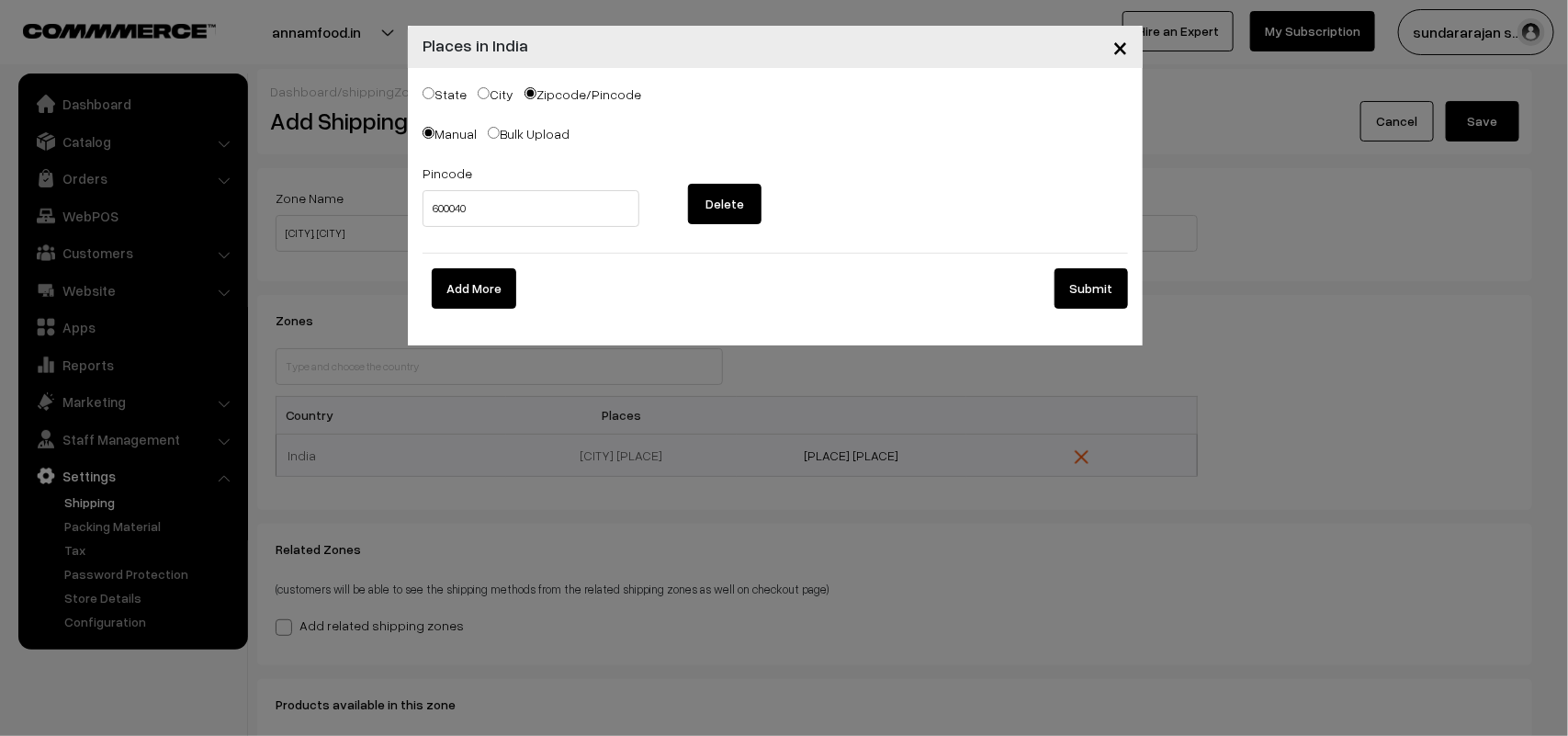 click on "Submit" at bounding box center [1091, 289] 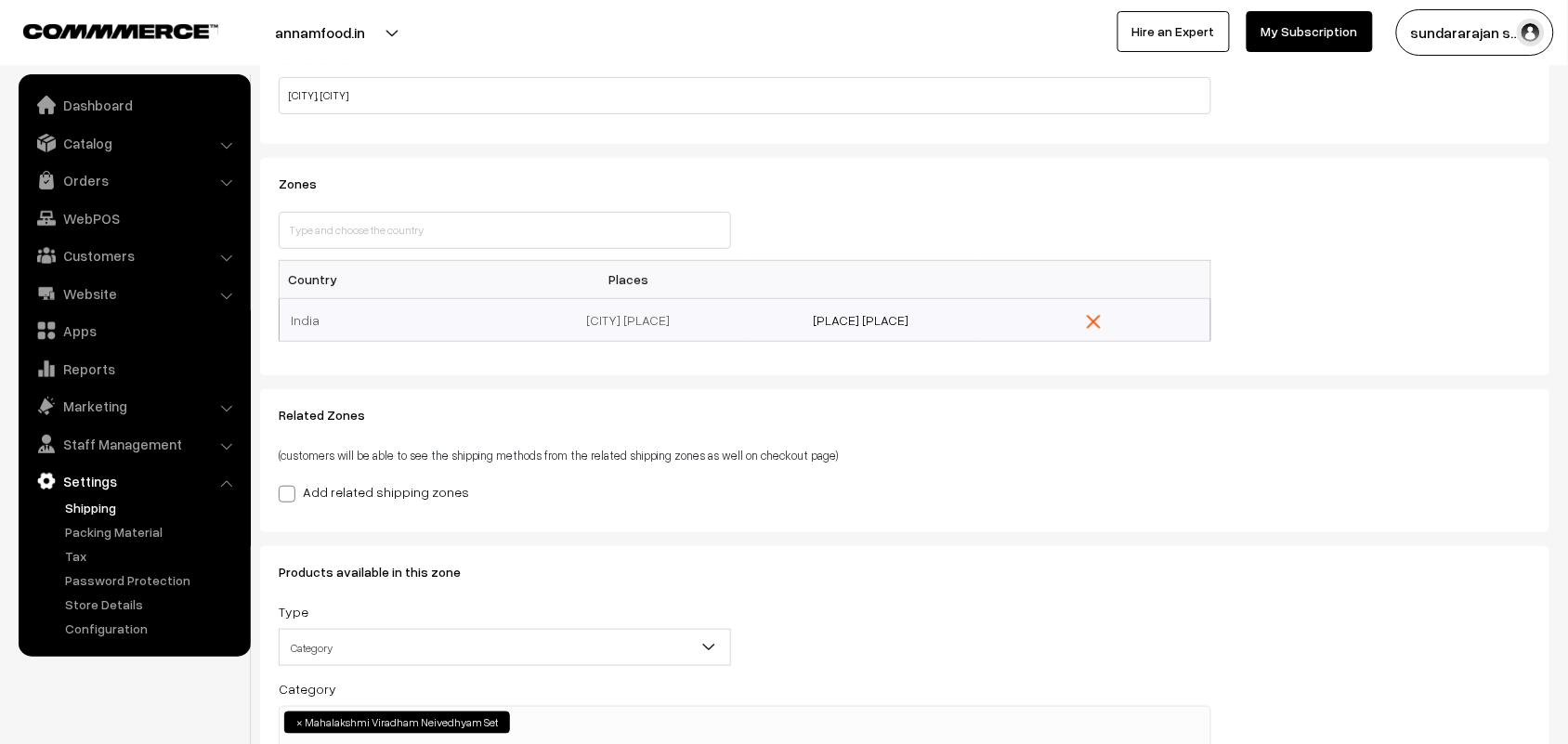 scroll, scrollTop: 0, scrollLeft: 0, axis: both 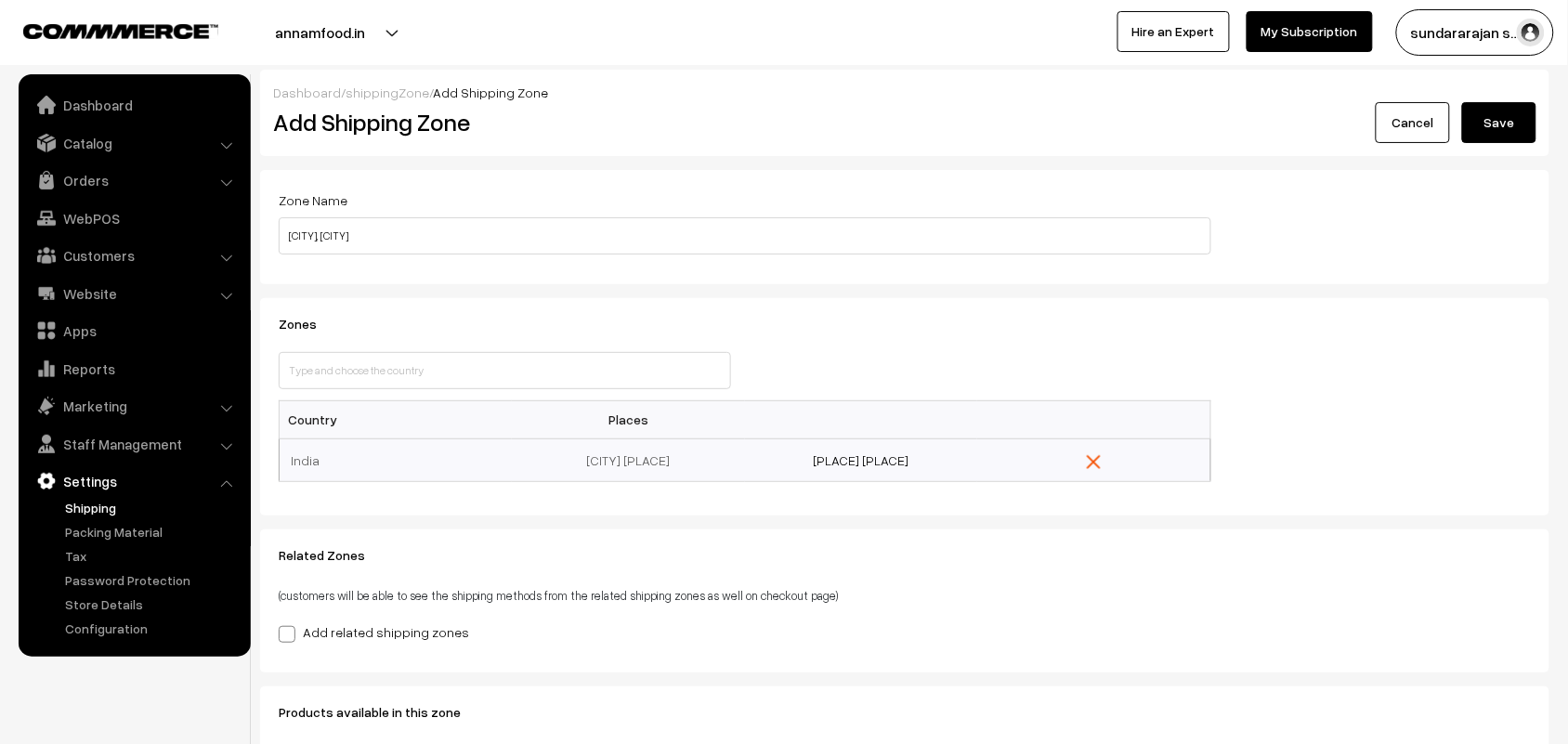 click on "Save" at bounding box center [1499, 123] 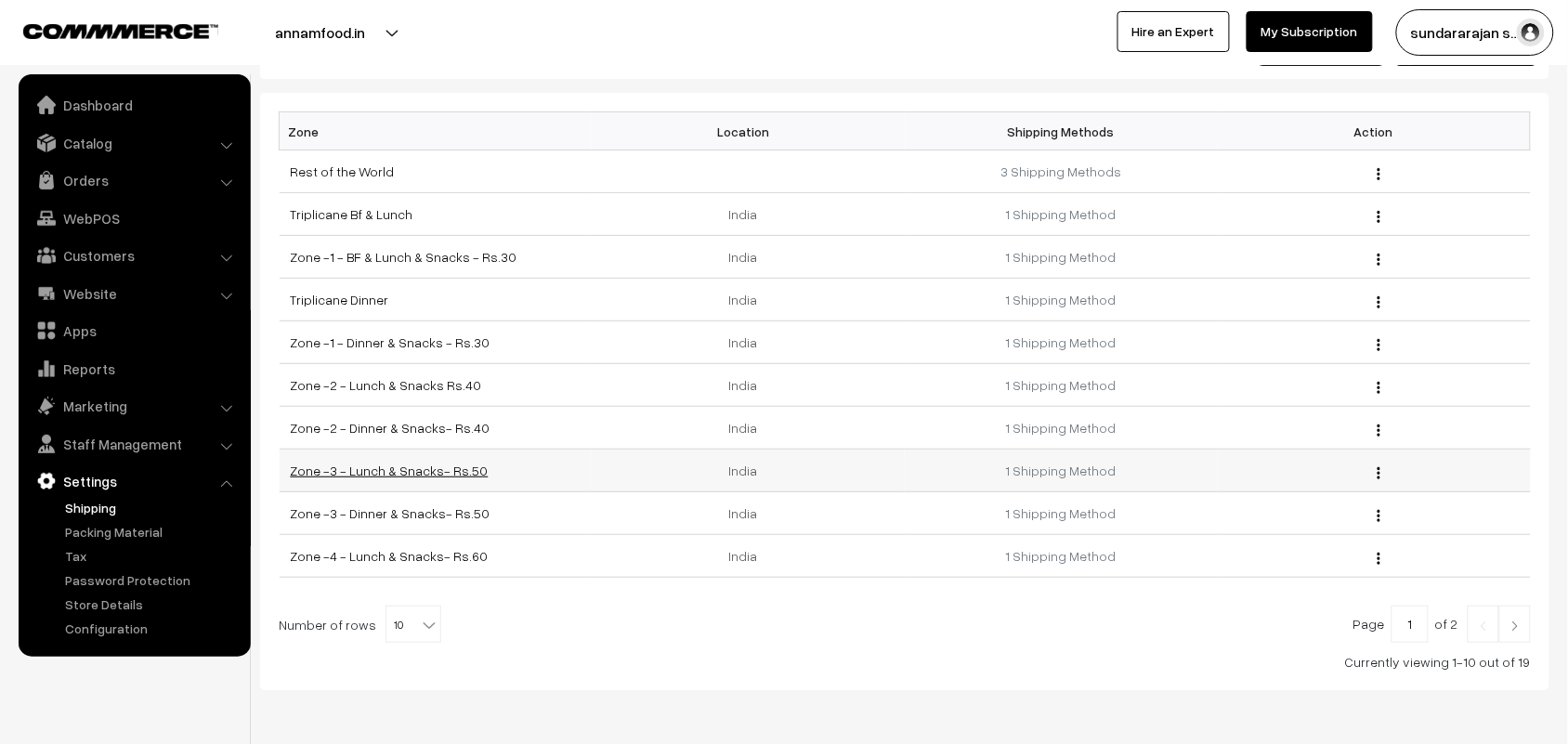 scroll, scrollTop: 147, scrollLeft: 0, axis: vertical 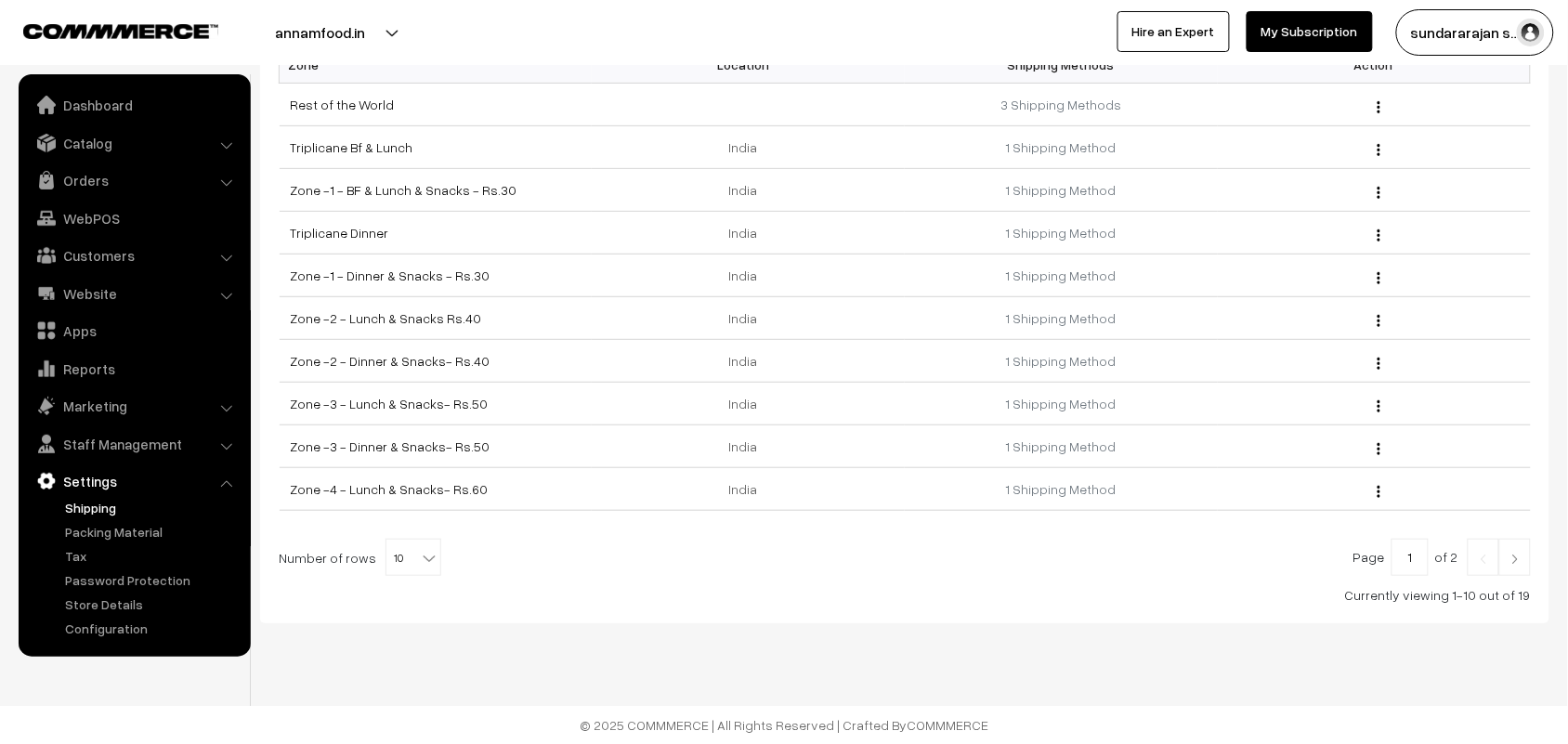 click at bounding box center (429, 558) 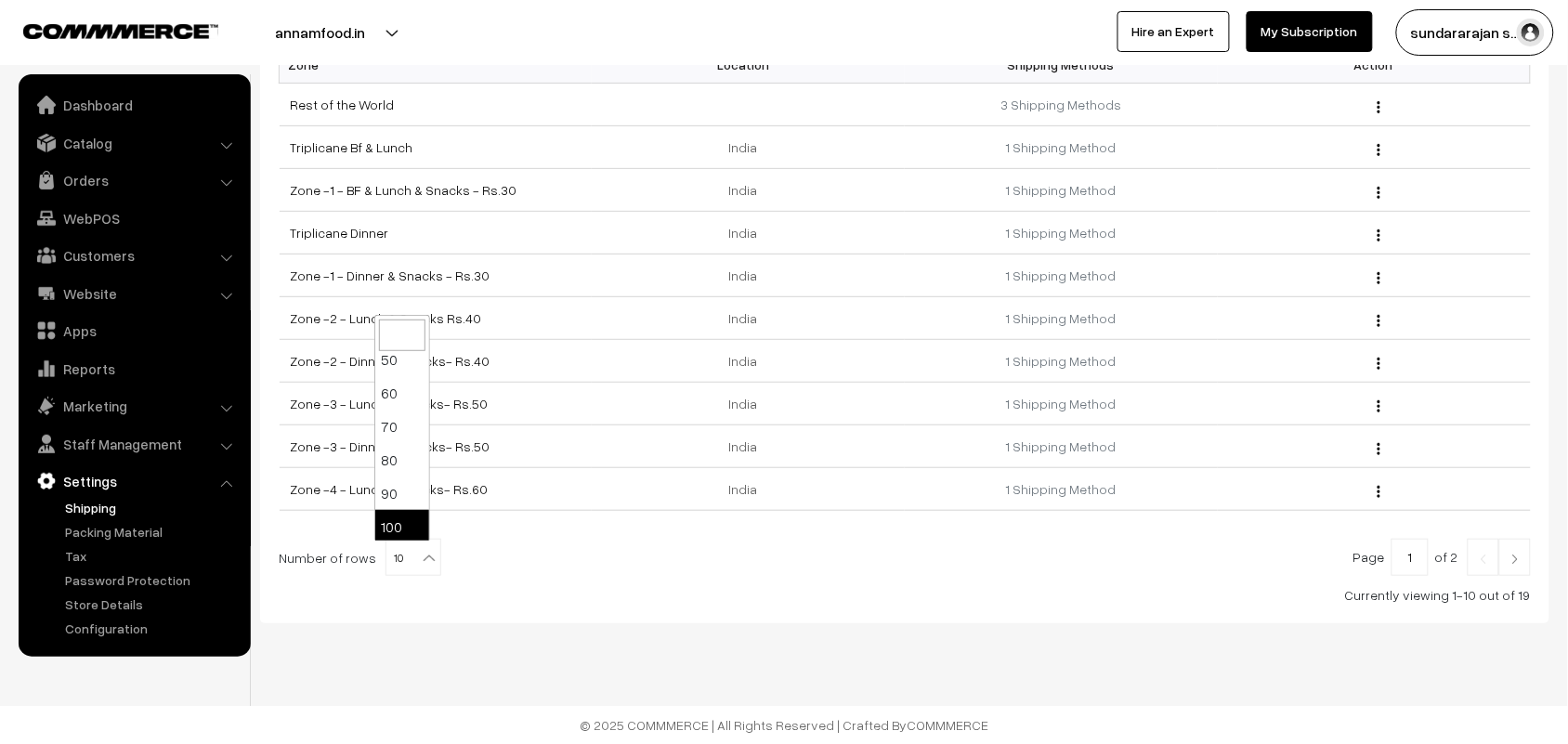 scroll, scrollTop: 149, scrollLeft: 0, axis: vertical 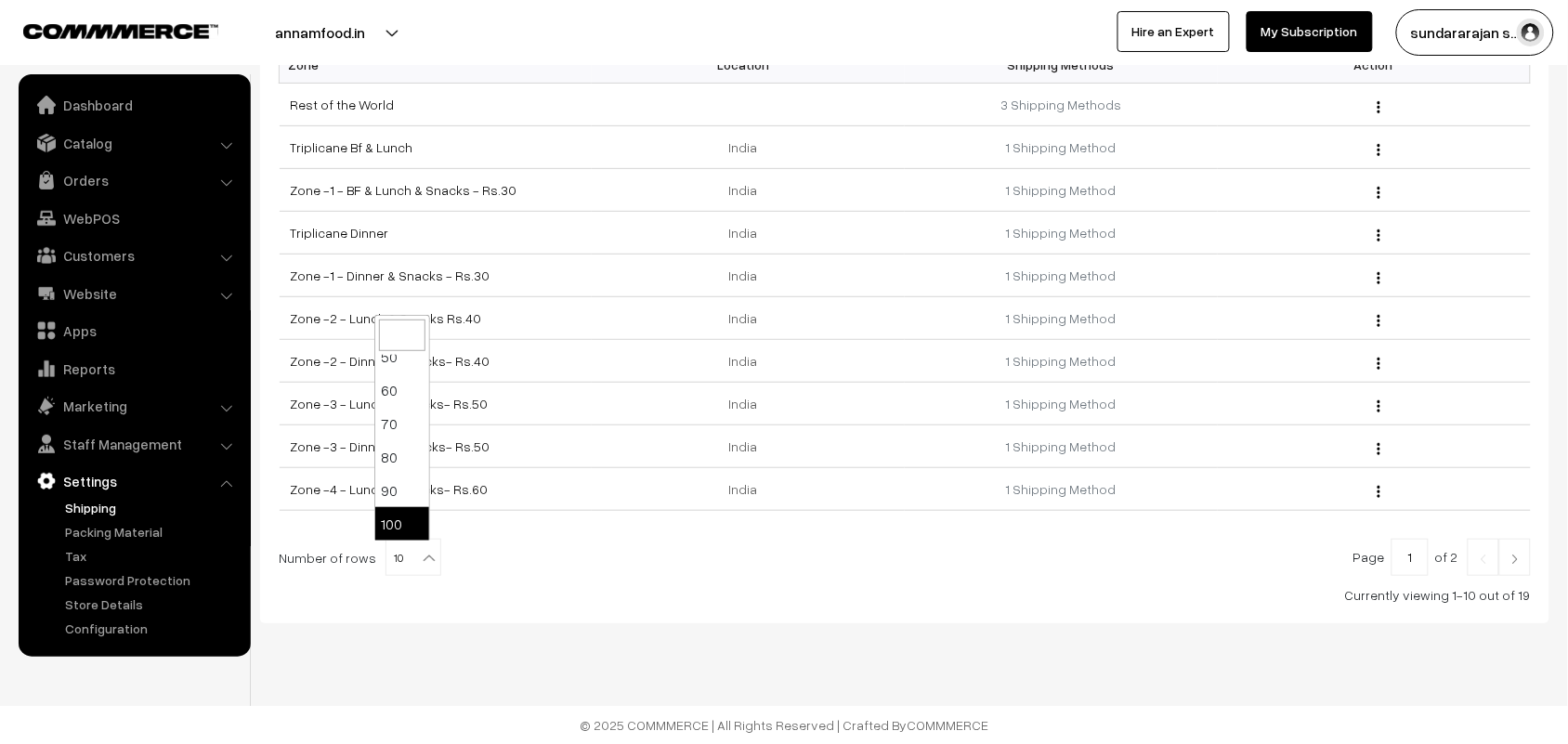 select on "100" 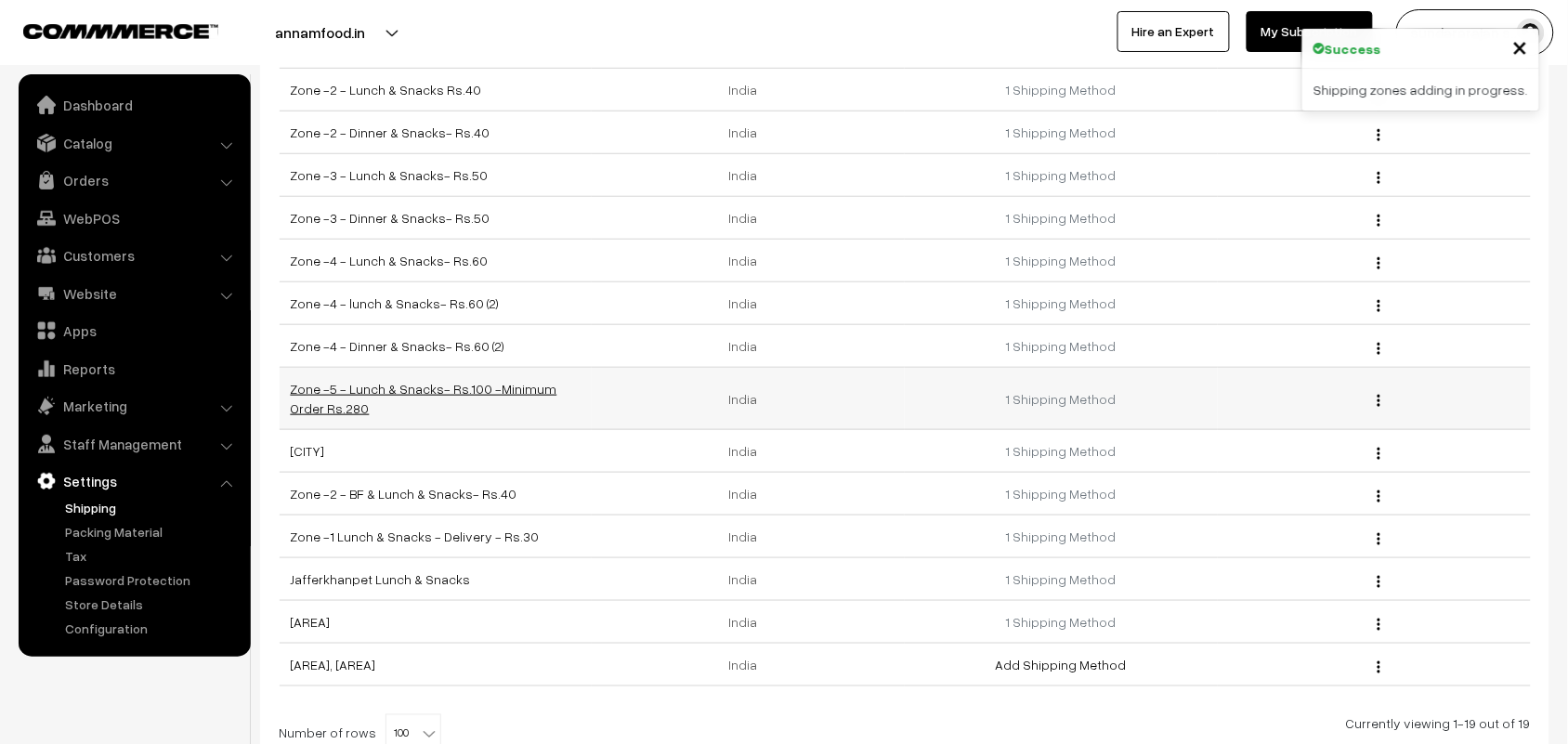 scroll, scrollTop: 506, scrollLeft: 0, axis: vertical 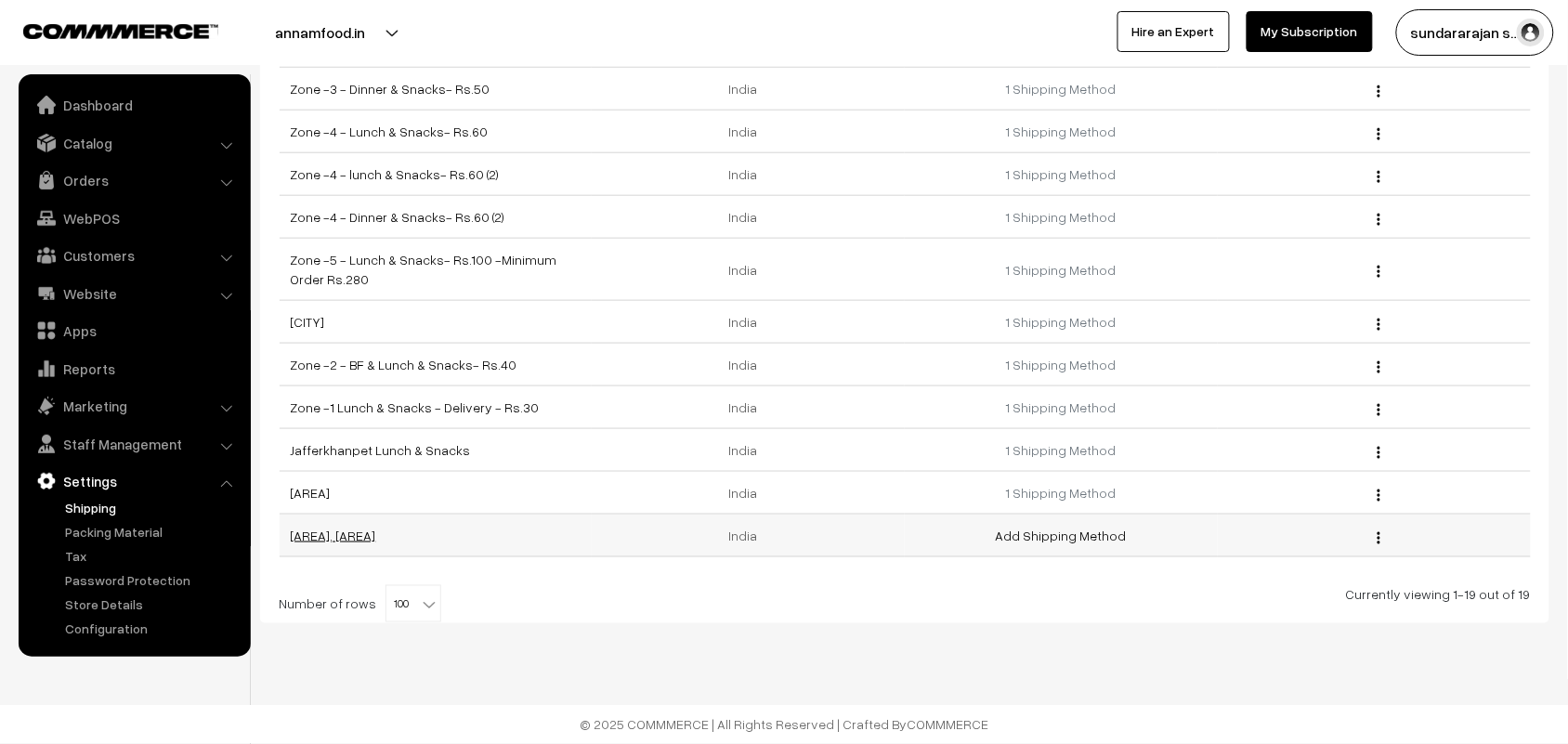 click on "[LOCATION], [LOCATION]" at bounding box center (333, 535) 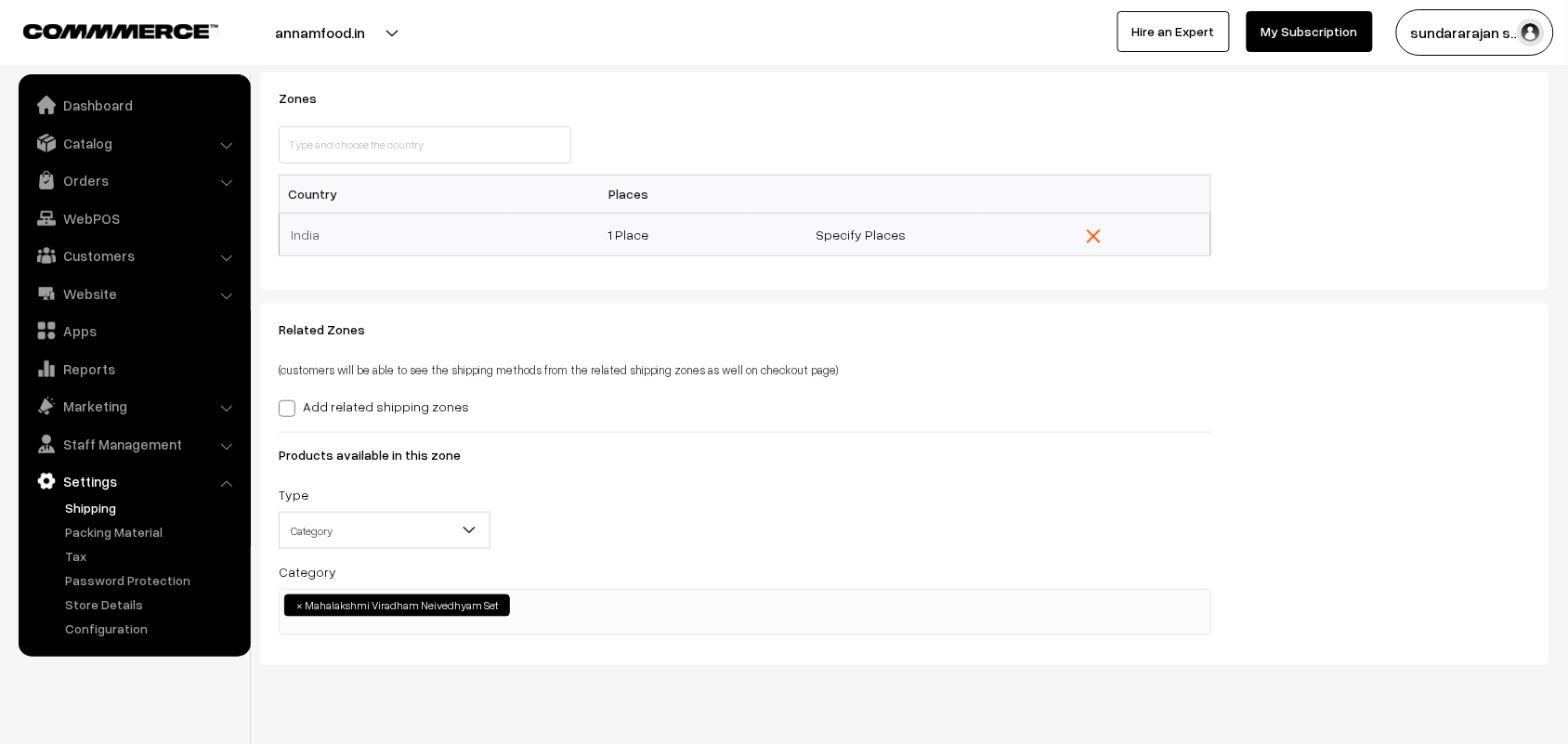 scroll, scrollTop: 269, scrollLeft: 0, axis: vertical 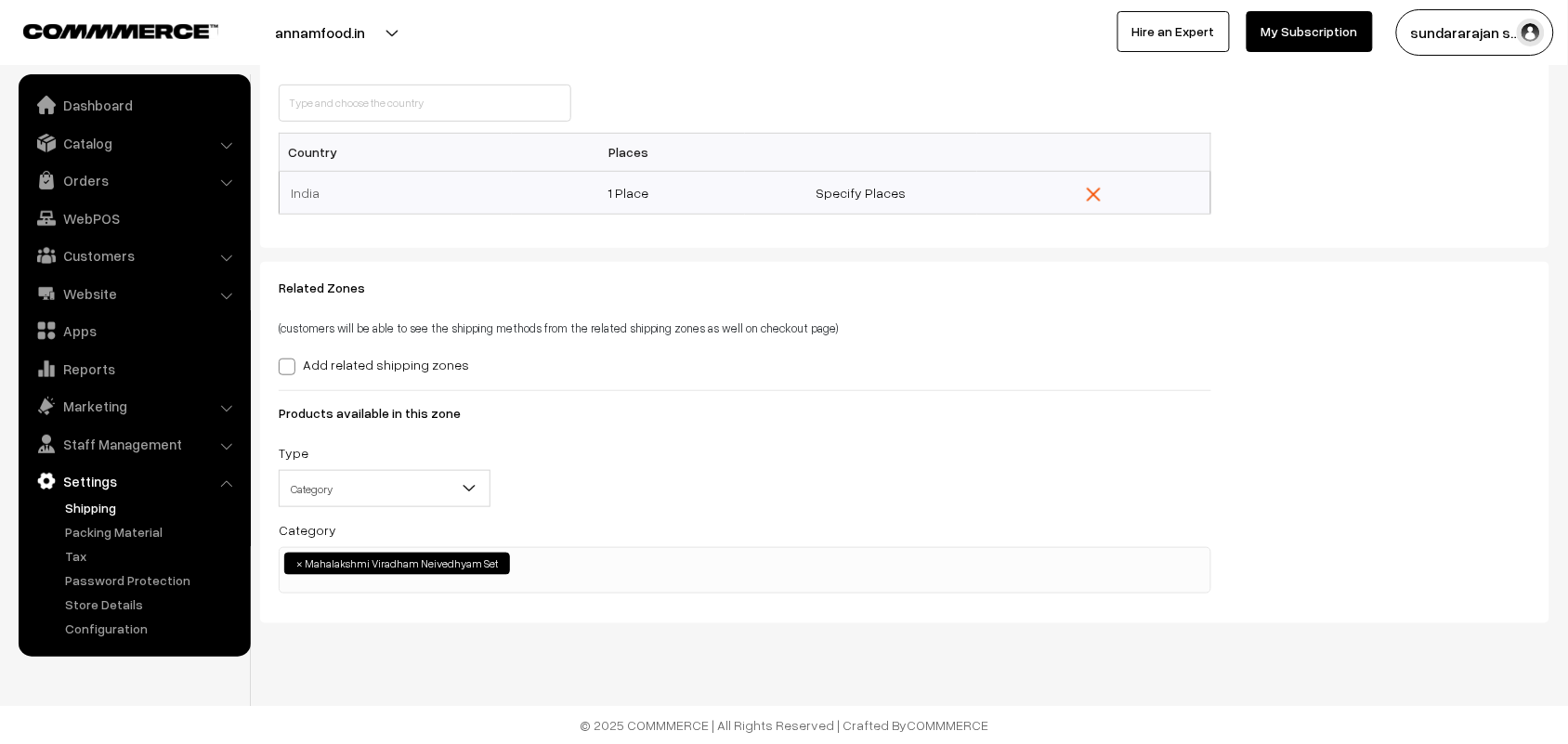 click on "×
Mahalakshmi Viradham Neivedhyam Set" at bounding box center (745, 561) 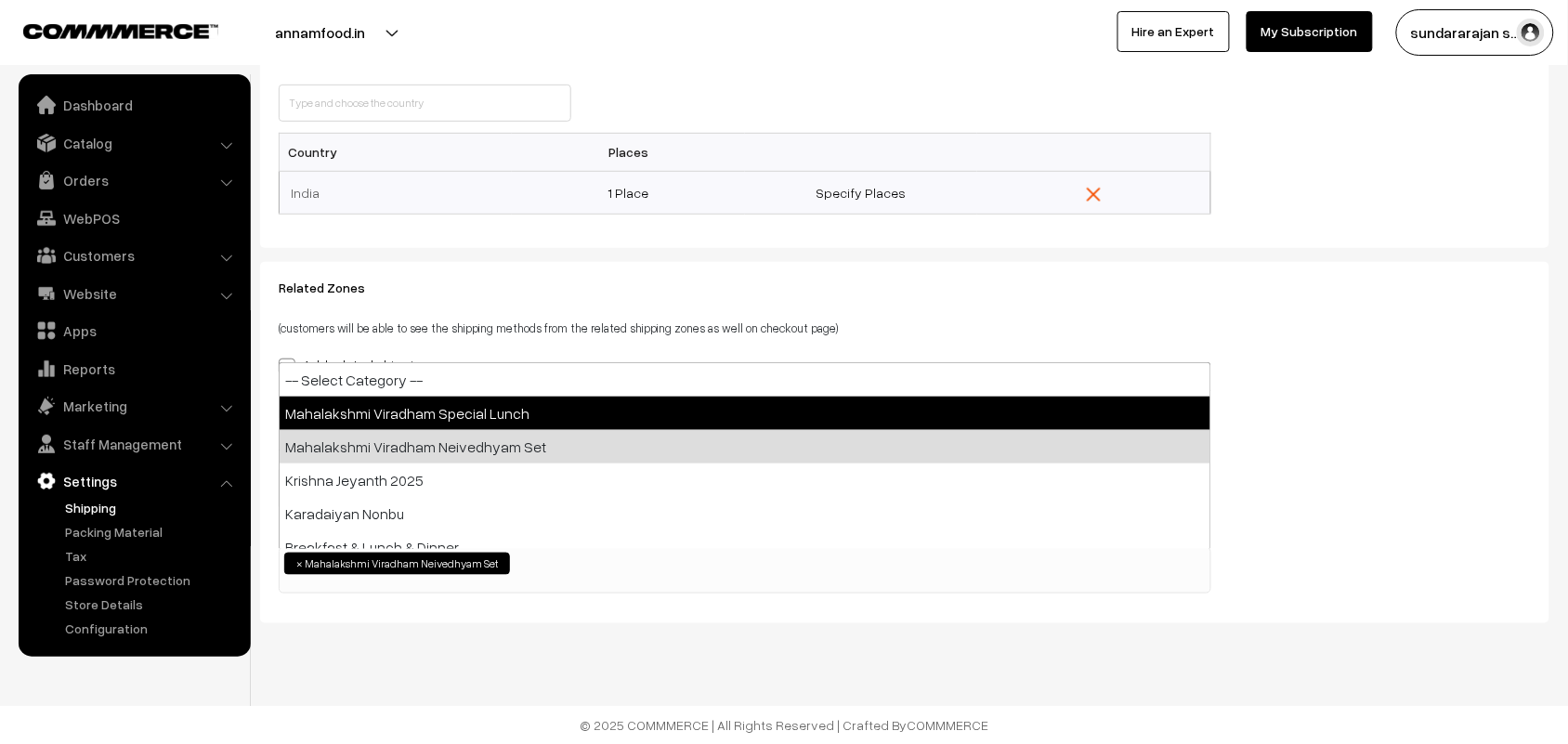 select on "97" 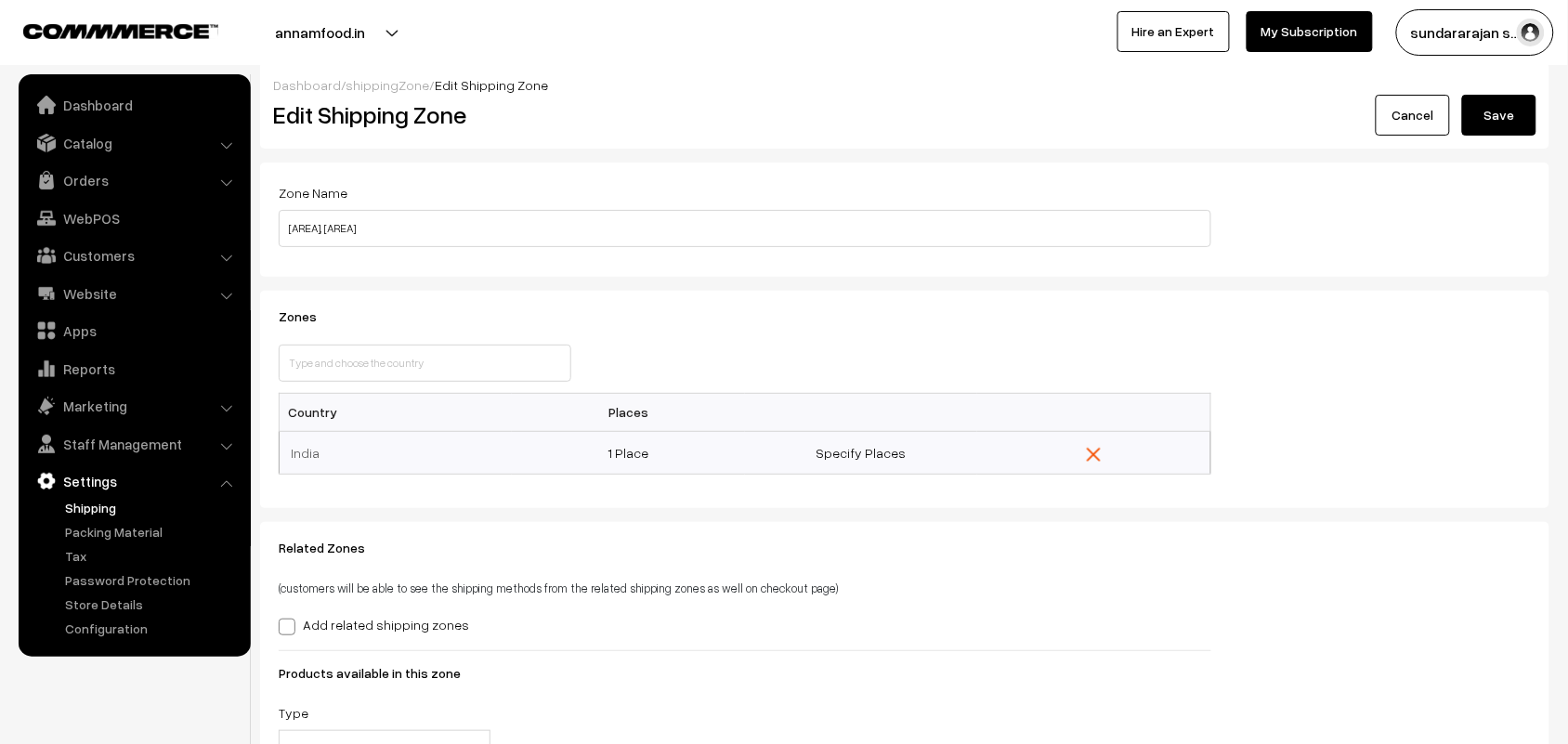 scroll, scrollTop: 0, scrollLeft: 0, axis: both 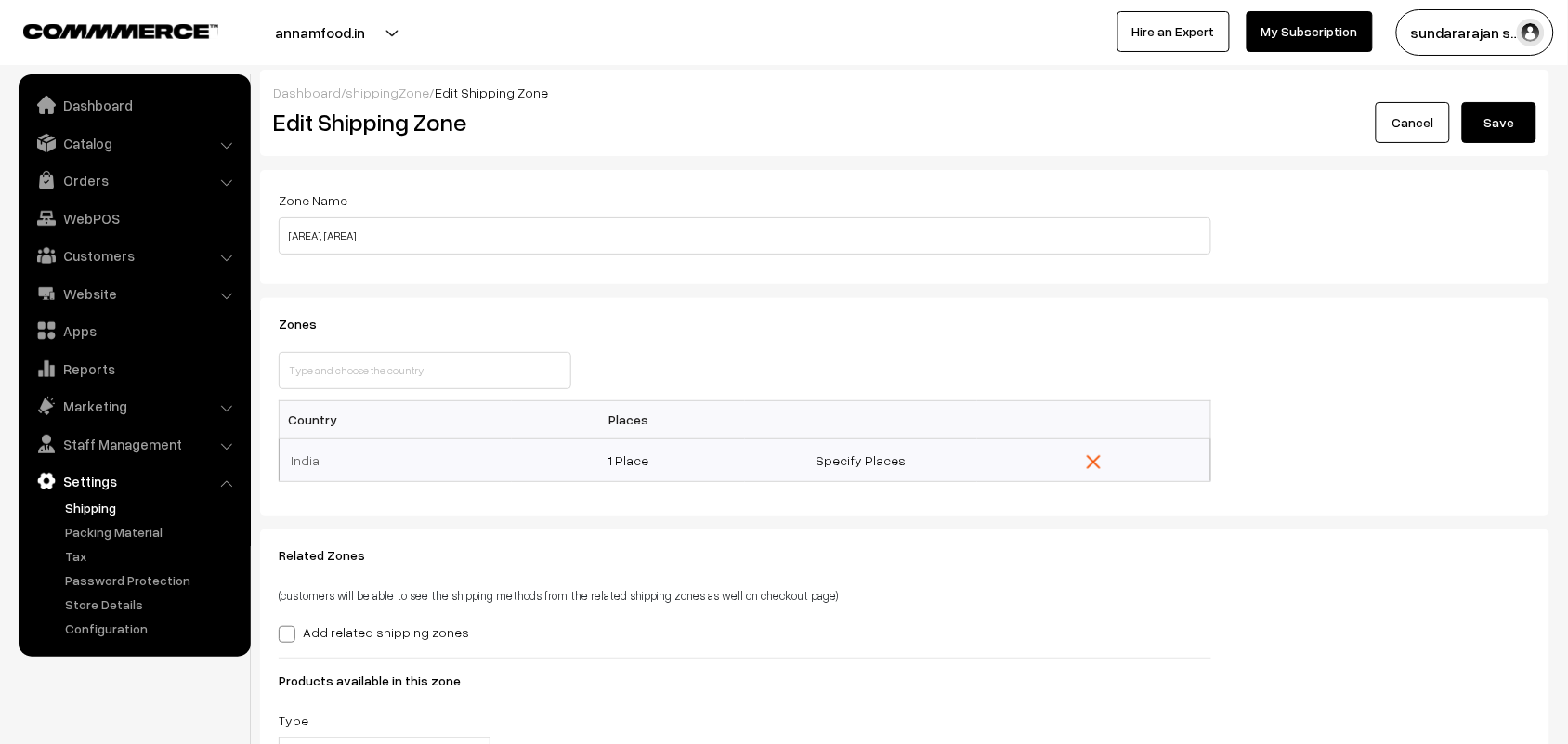click on "Dashboard  /
shippingZone  /
Edit Shipping Zone" at bounding box center [905, 92] 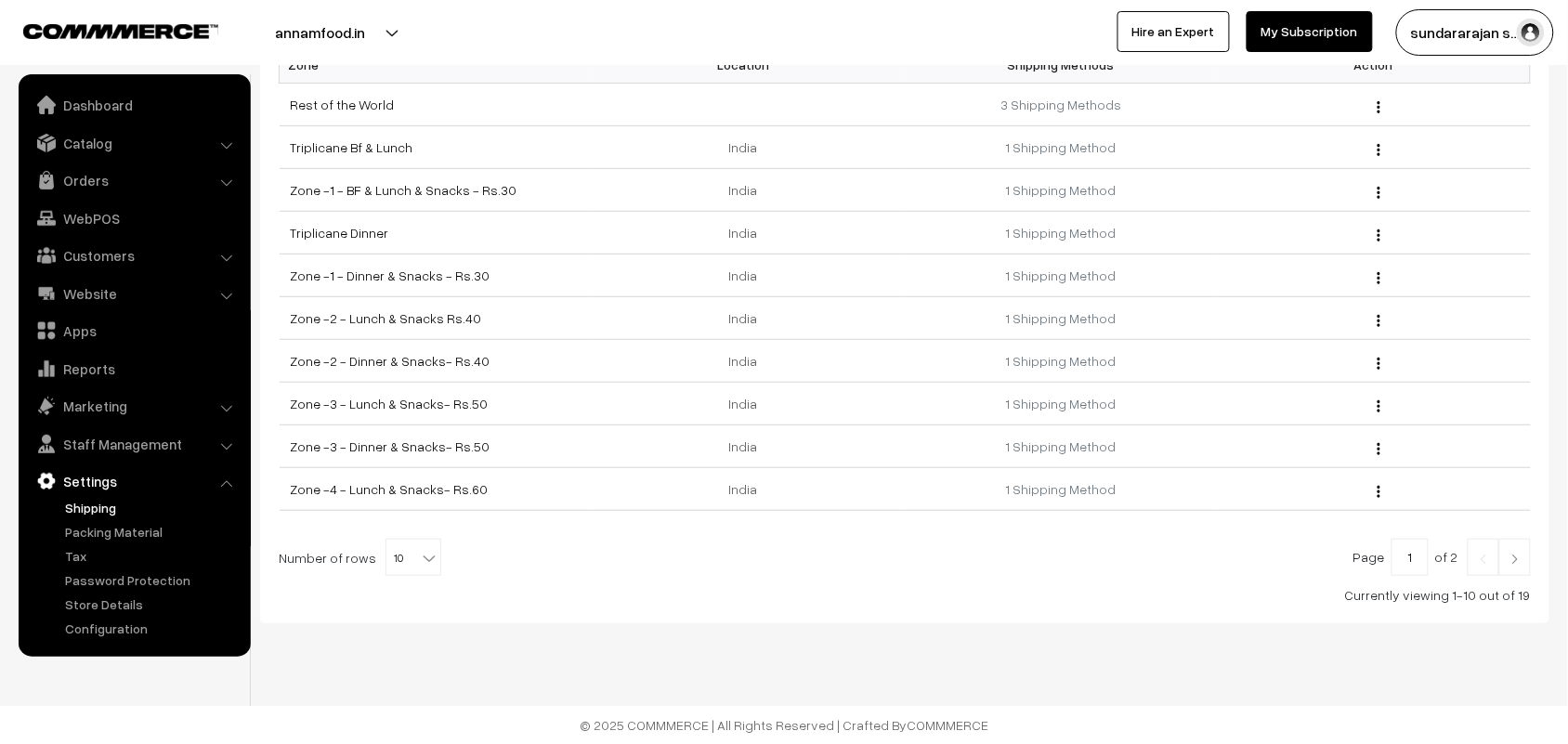 scroll, scrollTop: 147, scrollLeft: 0, axis: vertical 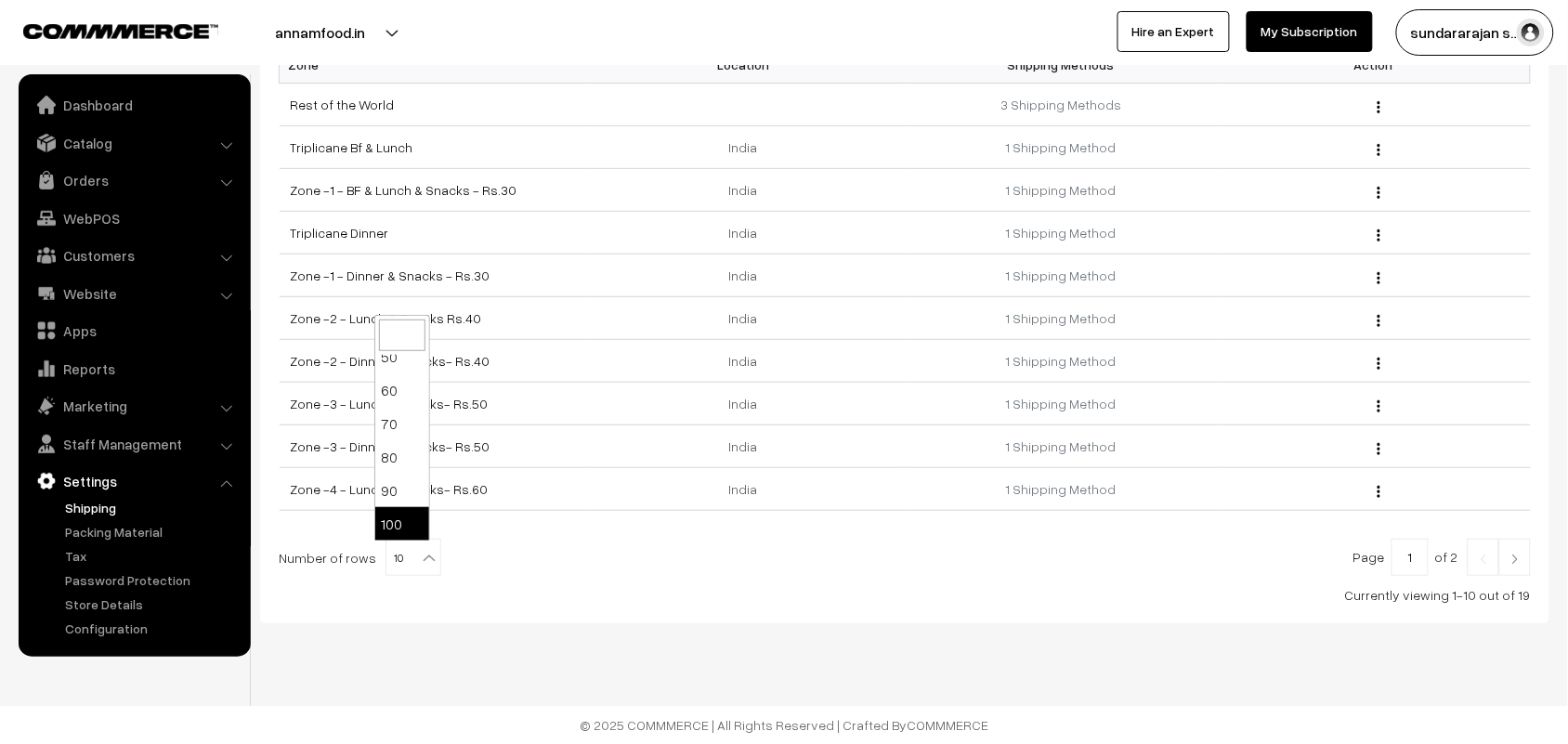 select on "100" 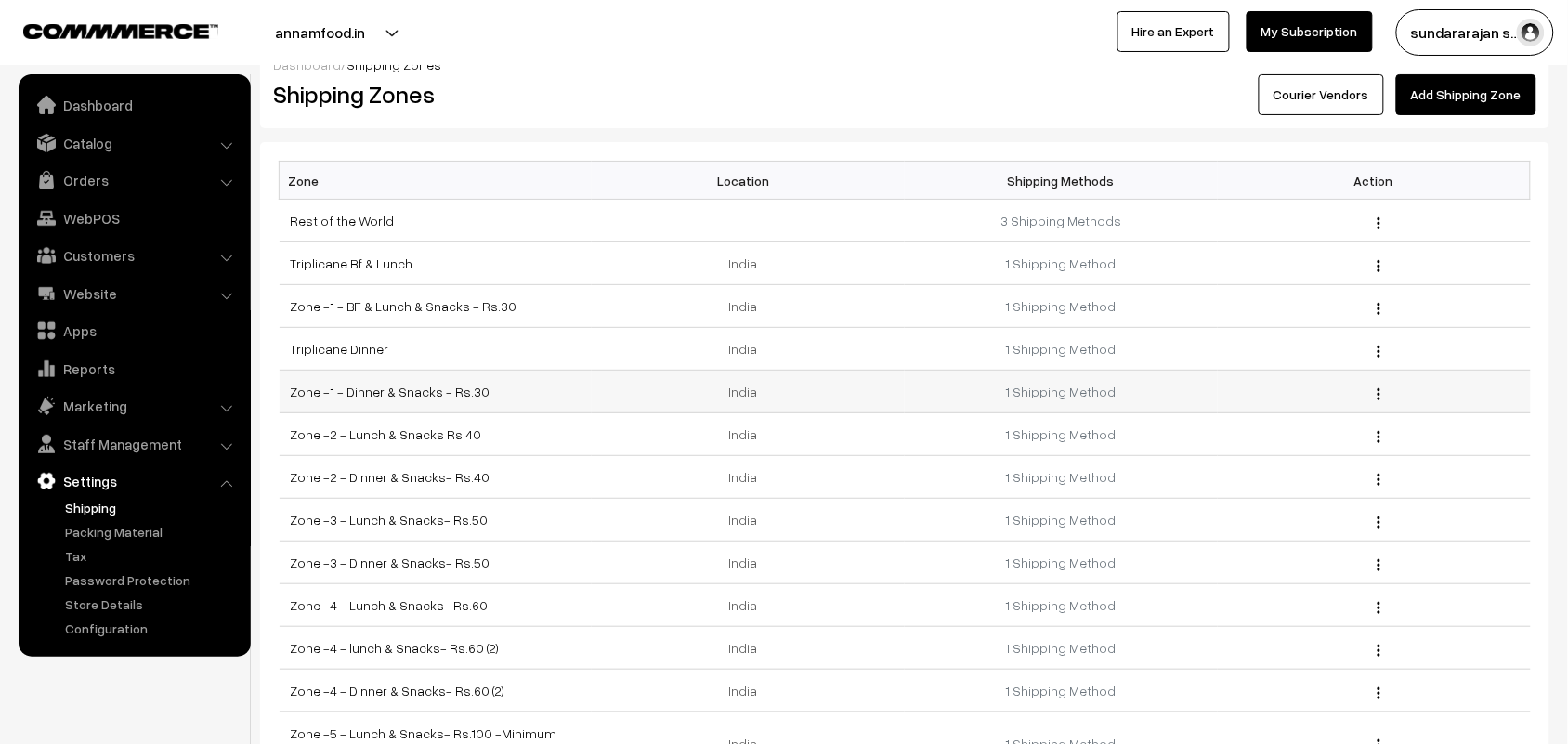 scroll, scrollTop: 116, scrollLeft: 0, axis: vertical 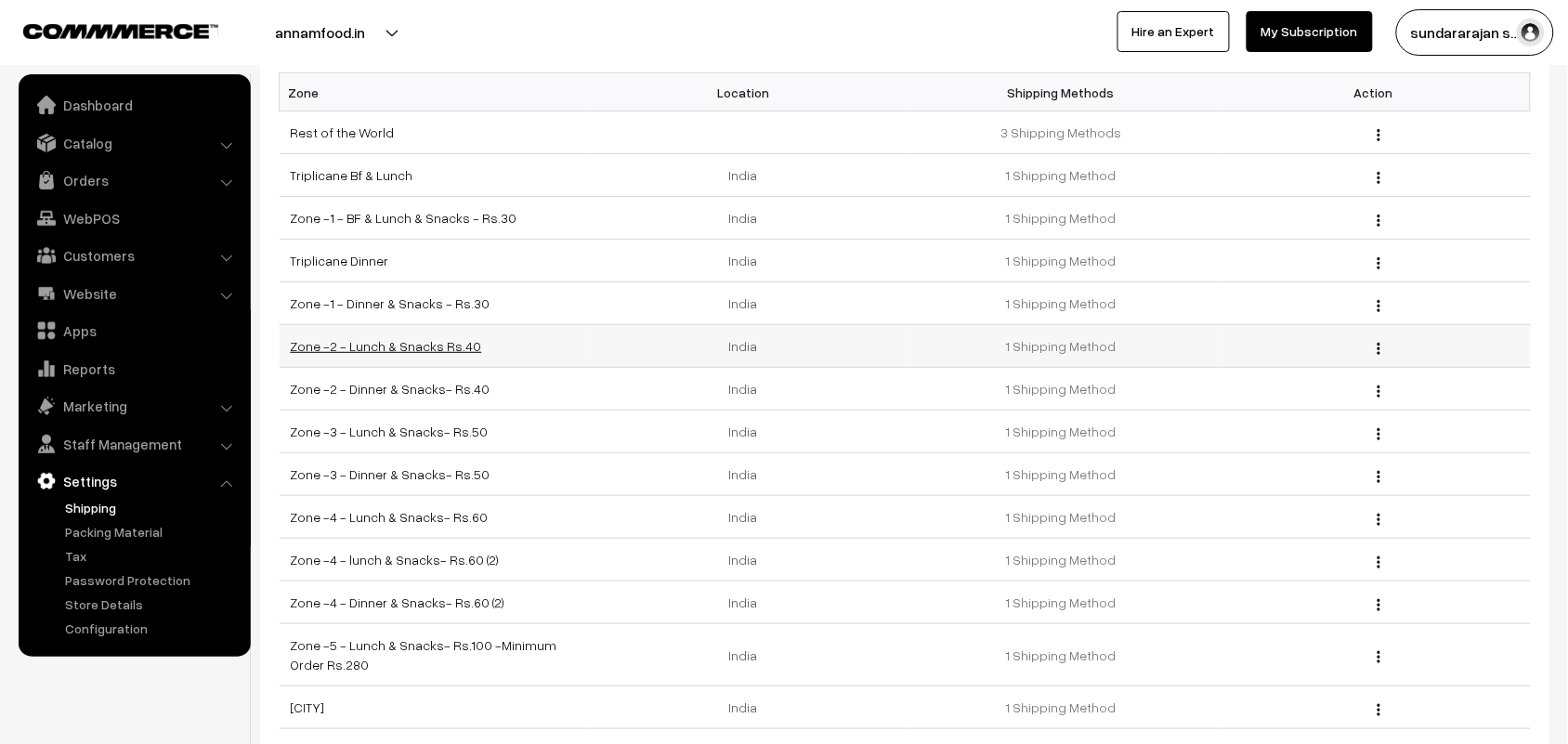 click on "Zone -2 - Lunch & Snacks   Rs.40" at bounding box center [386, 346] 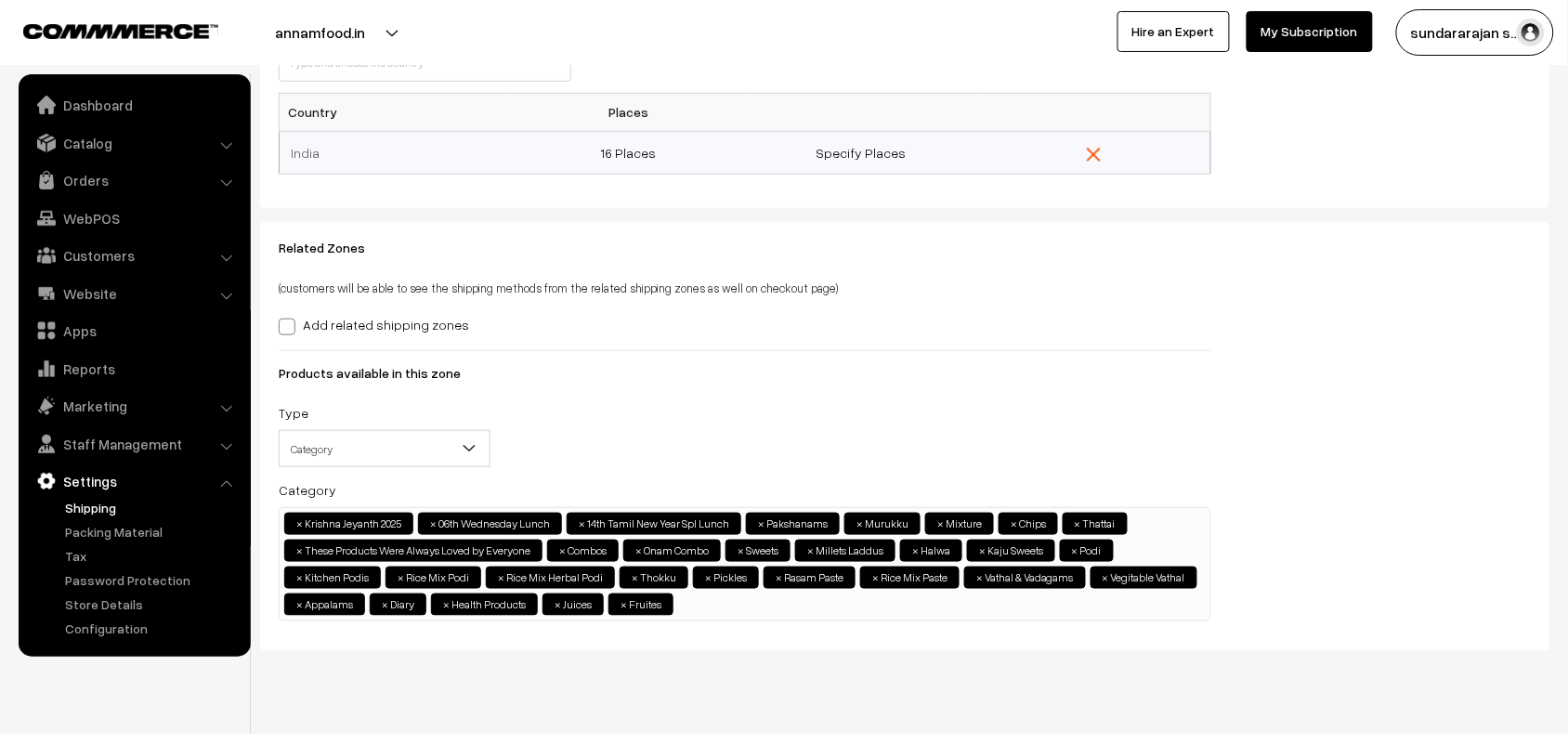 scroll, scrollTop: 339, scrollLeft: 0, axis: vertical 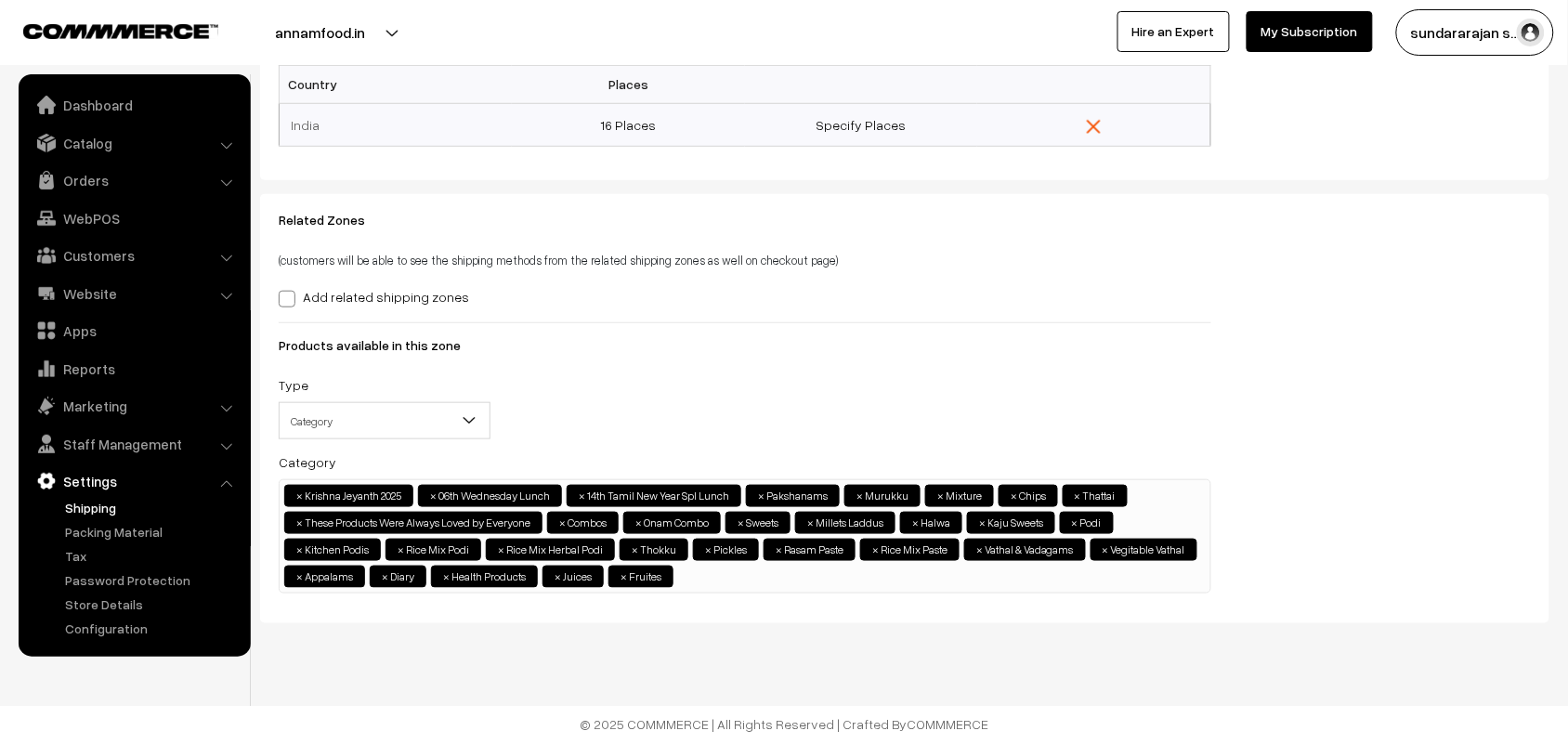 click on "×
Krishna Jeyanth 2025                                                     ×
06th Wednesday  Lunch                                                     ×
14th Tamil New Year Spl Lunch                                                     ×
Pakshanams                                                     ×
Murukku                                                     ×
Mixture                                                     ×
Chips                                                     × × × × × × × × × × × × × × × × × × × × × × ×" at bounding box center [745, 534] 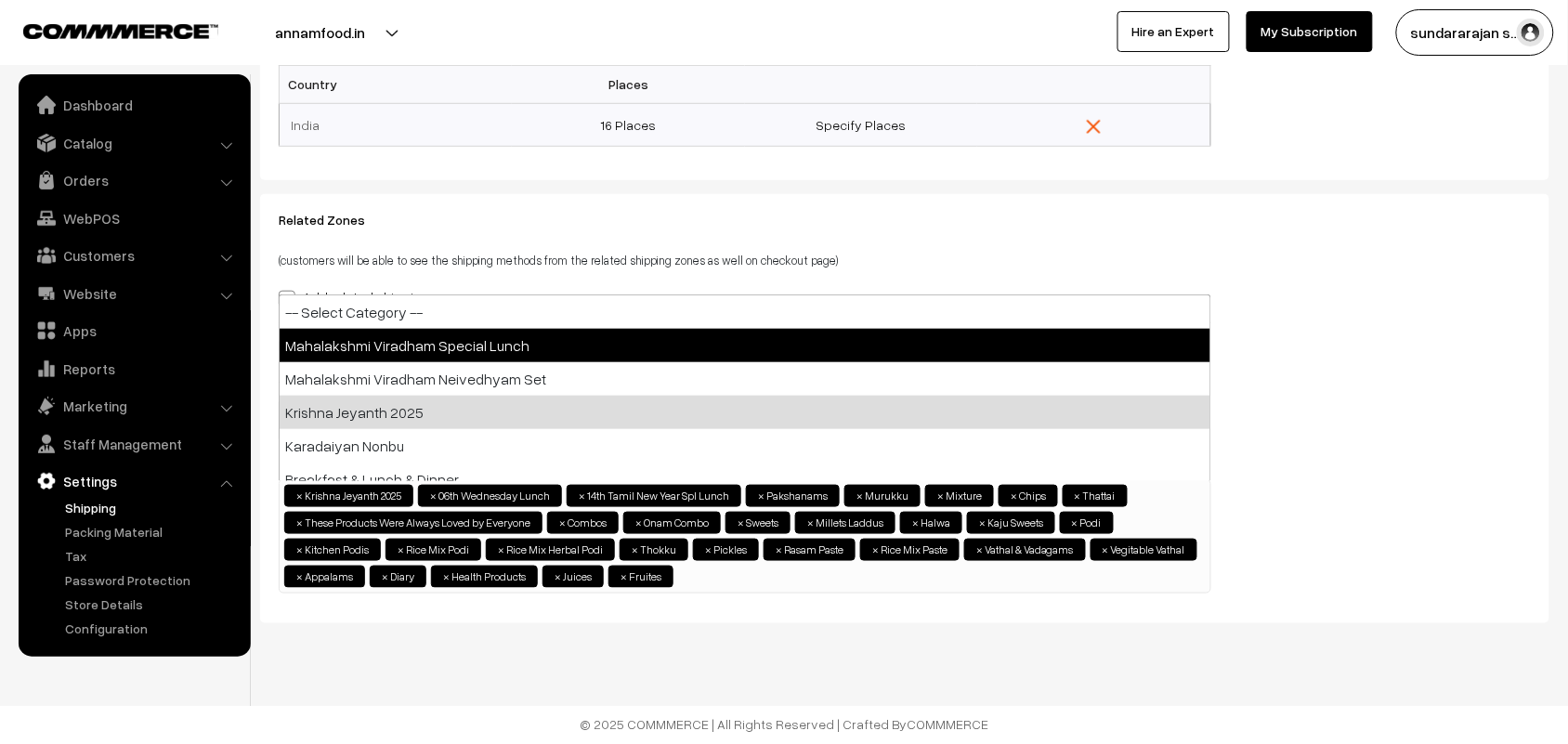 select on "97" 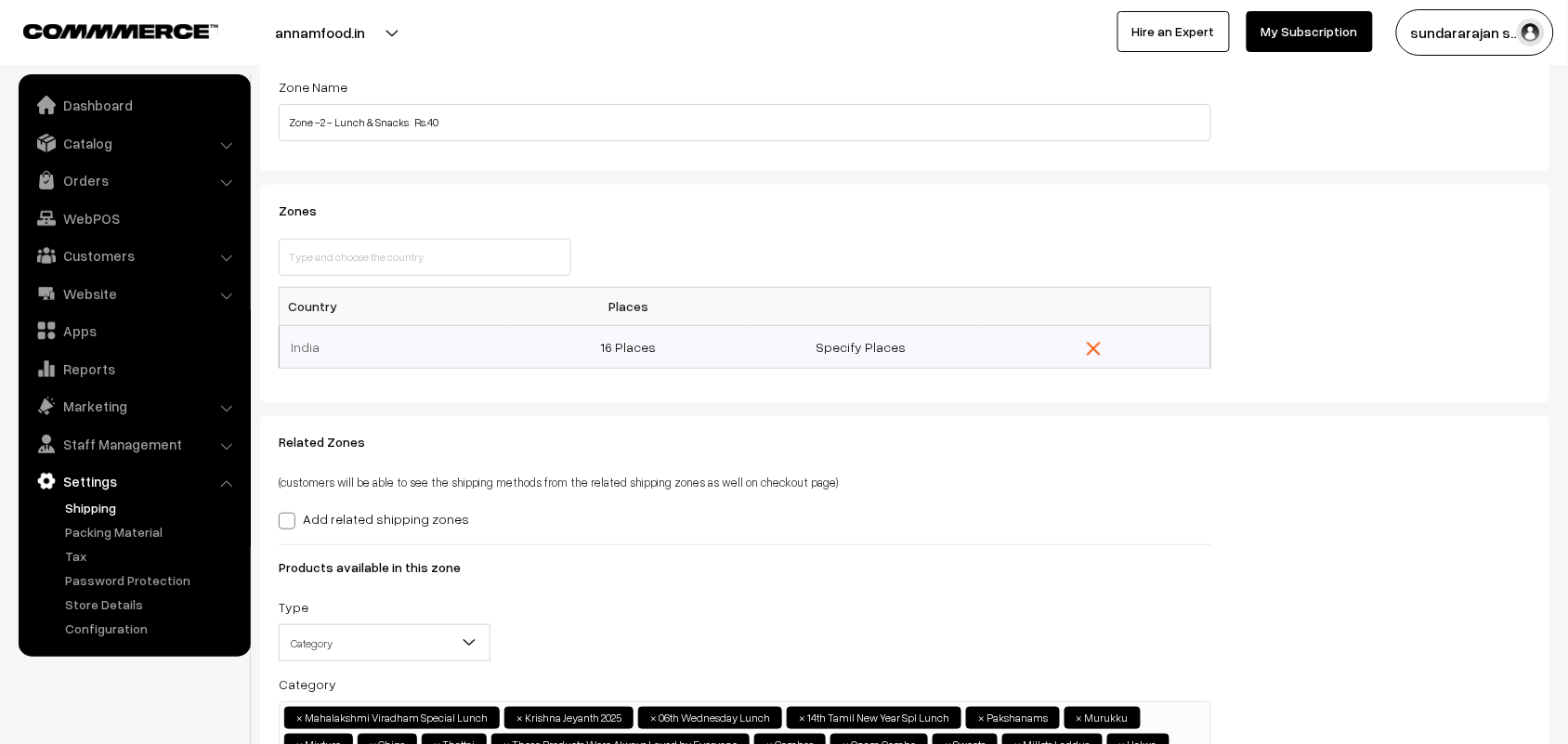 scroll, scrollTop: 0, scrollLeft: 0, axis: both 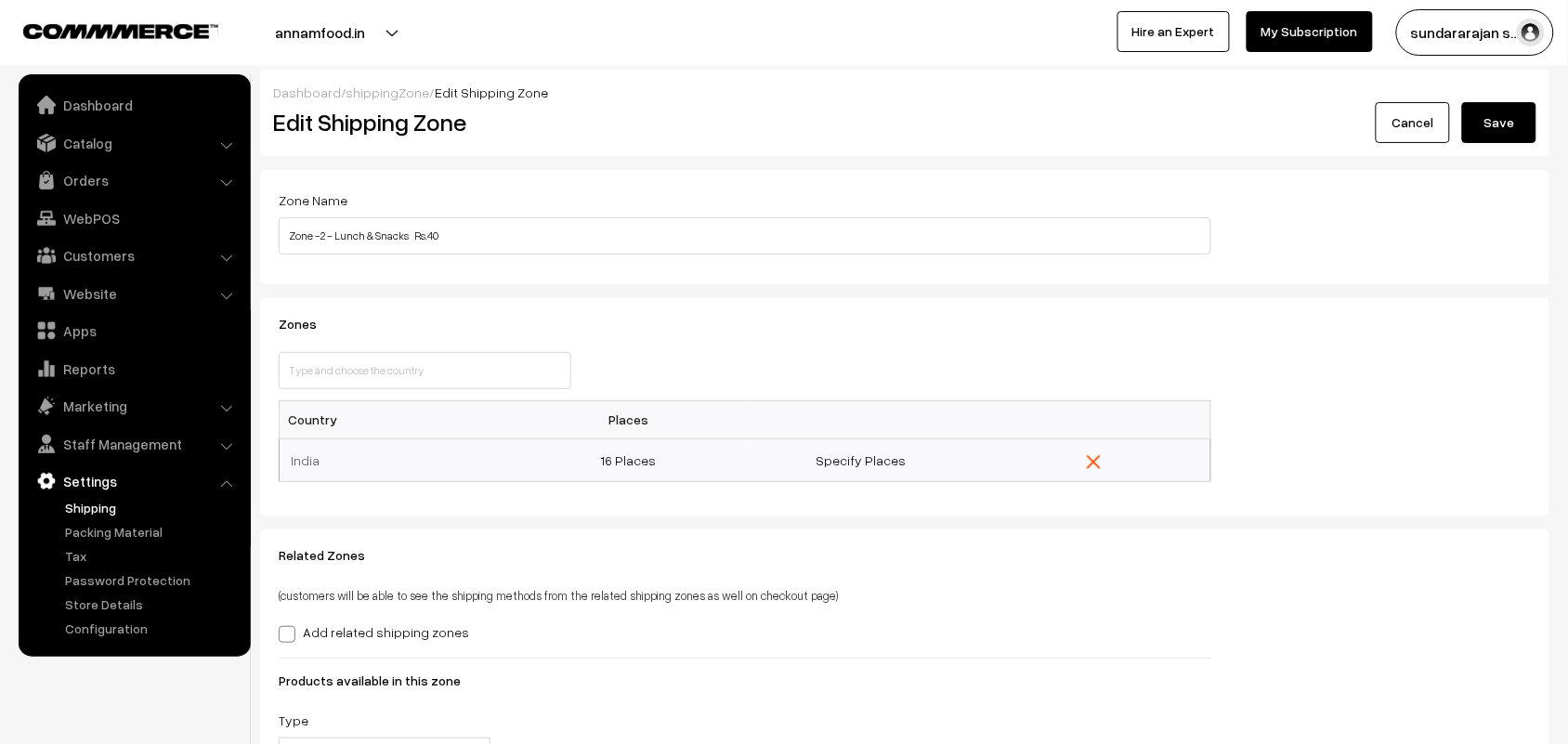 click on "Save" at bounding box center [1499, 123] 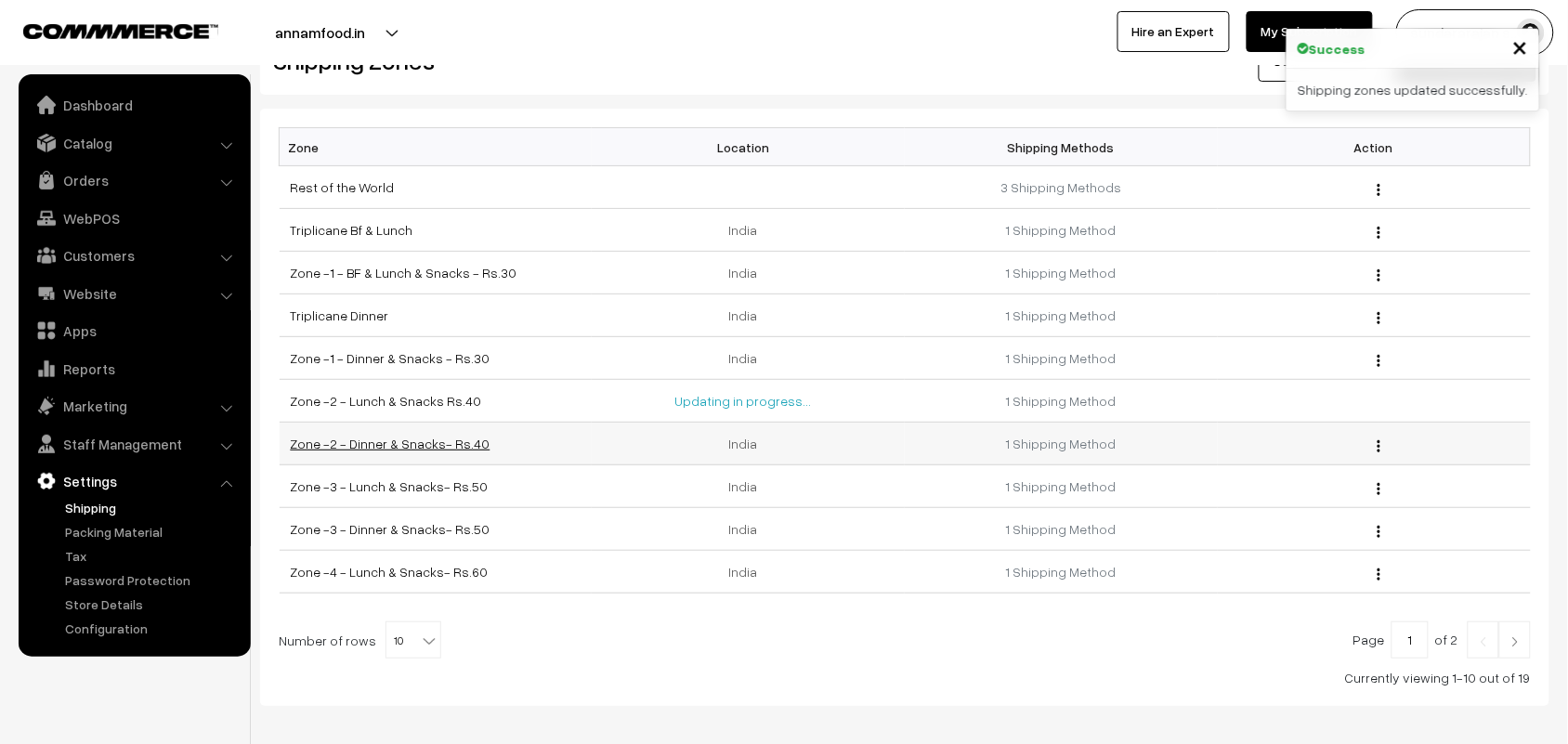 scroll, scrollTop: 116, scrollLeft: 0, axis: vertical 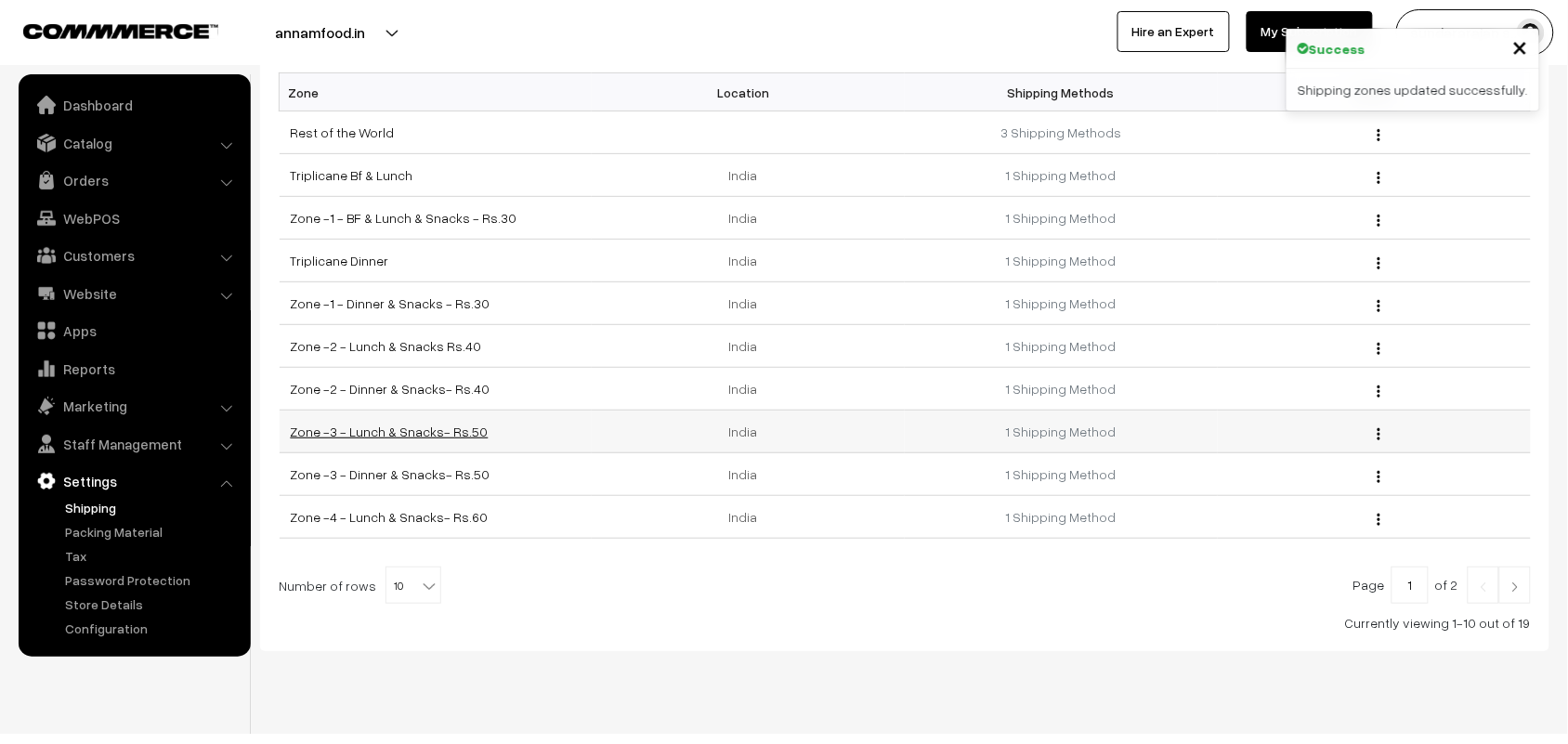 click on "Zone -3 - Lunch & Snacks- Rs.50" at bounding box center [389, 431] 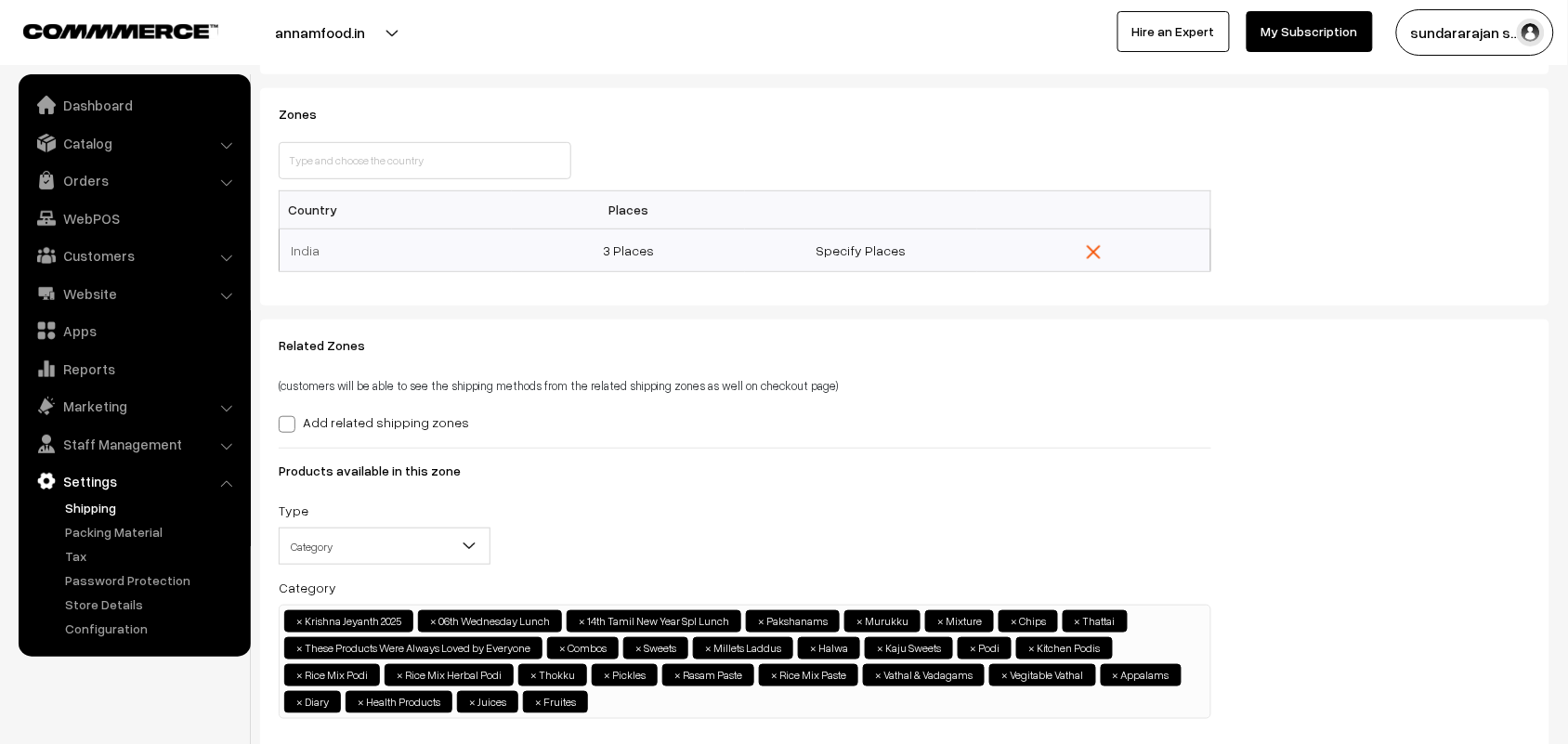 scroll, scrollTop: 339, scrollLeft: 0, axis: vertical 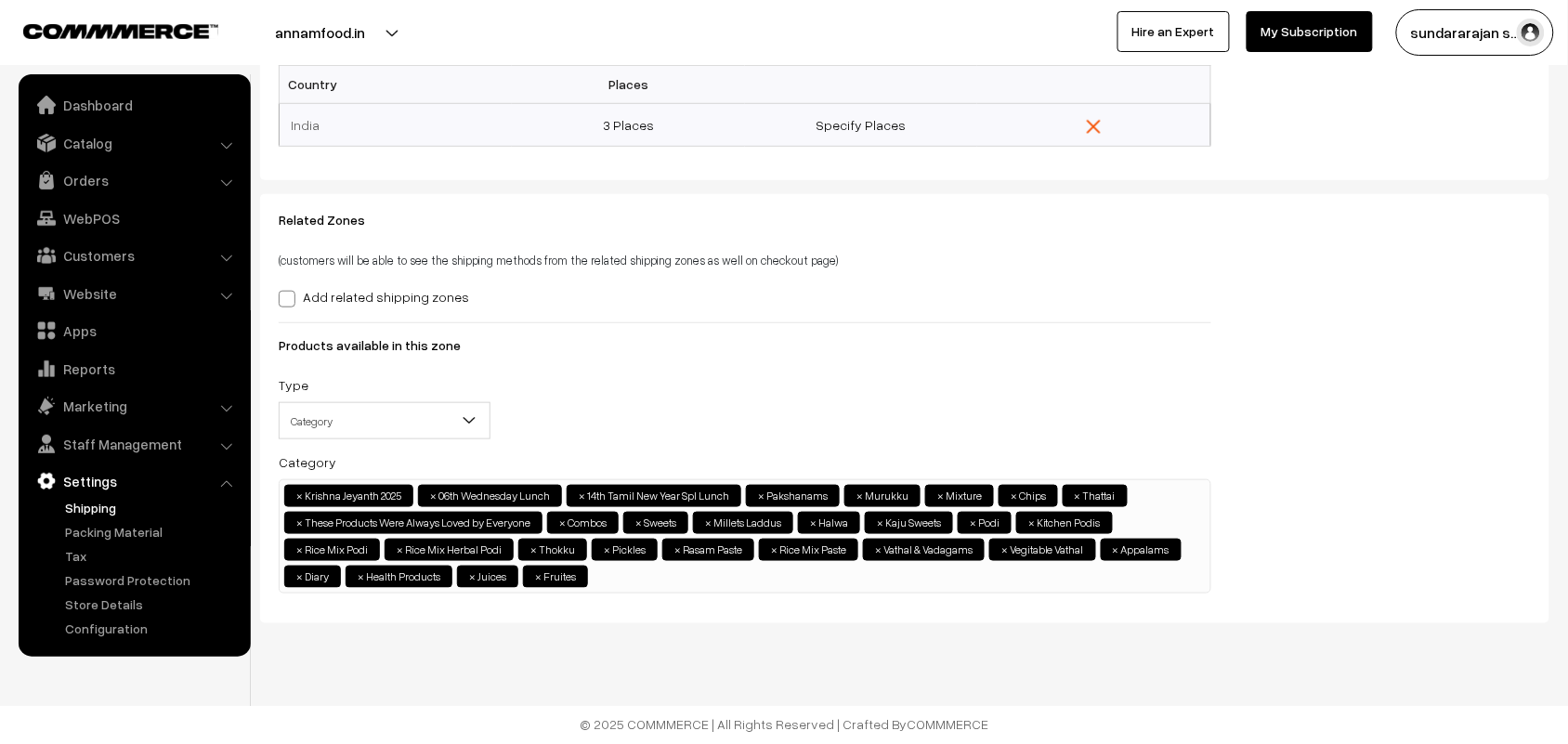 click on "×
[FIRST] [LAST] [YEAR]                                                     ×
[DAY] [DAY_OF_WEEK]  Lunch                                                     ×
[DAY] [HOLIDAY_NAME] Spl Lunch                                                     ×
Pakshanams                                                     ×
Murukku                                                     ×
Mixture                                                     ×
Chips                                                     × × × × × × × × × × × × × × × × × × × × × ×" at bounding box center [745, 534] 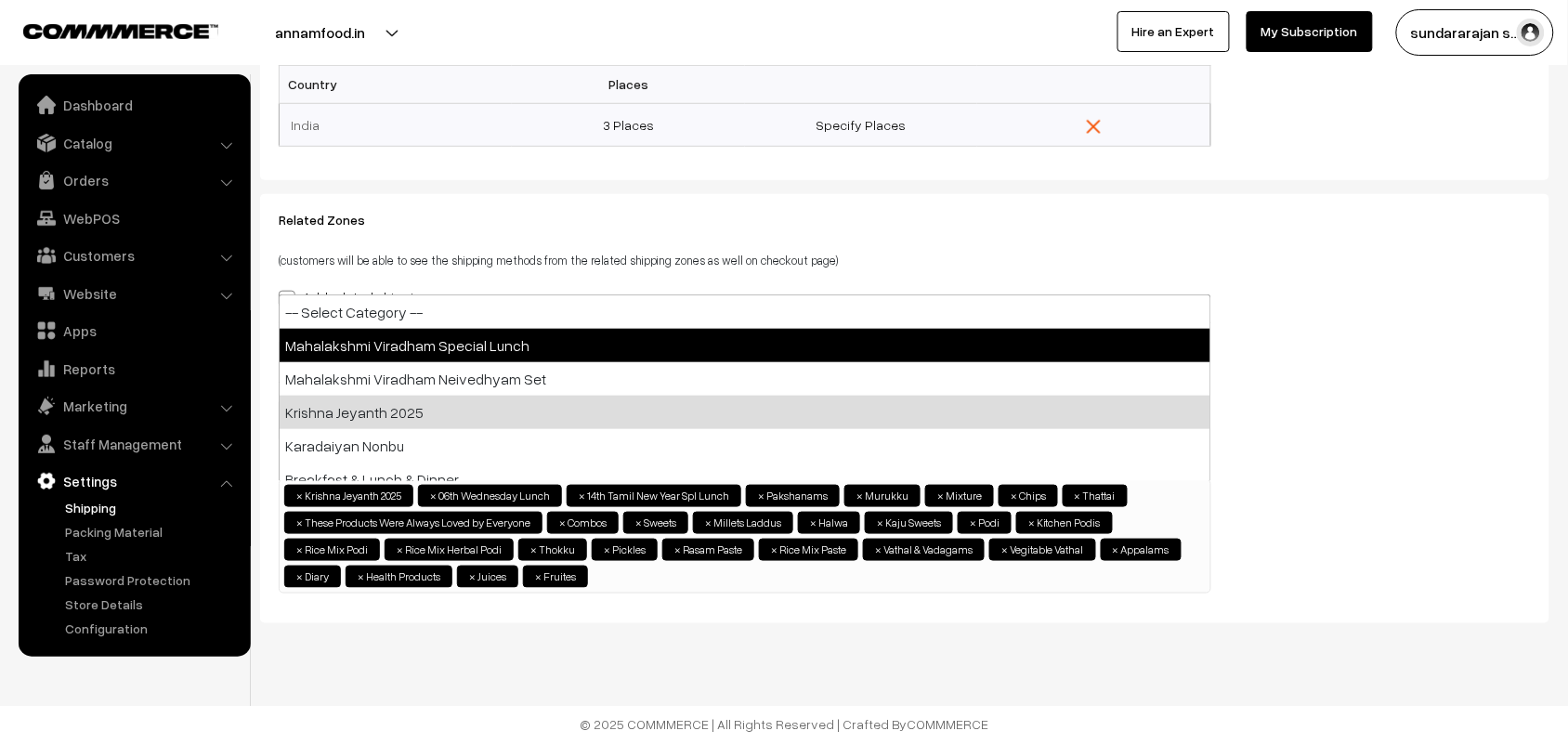 select on "97" 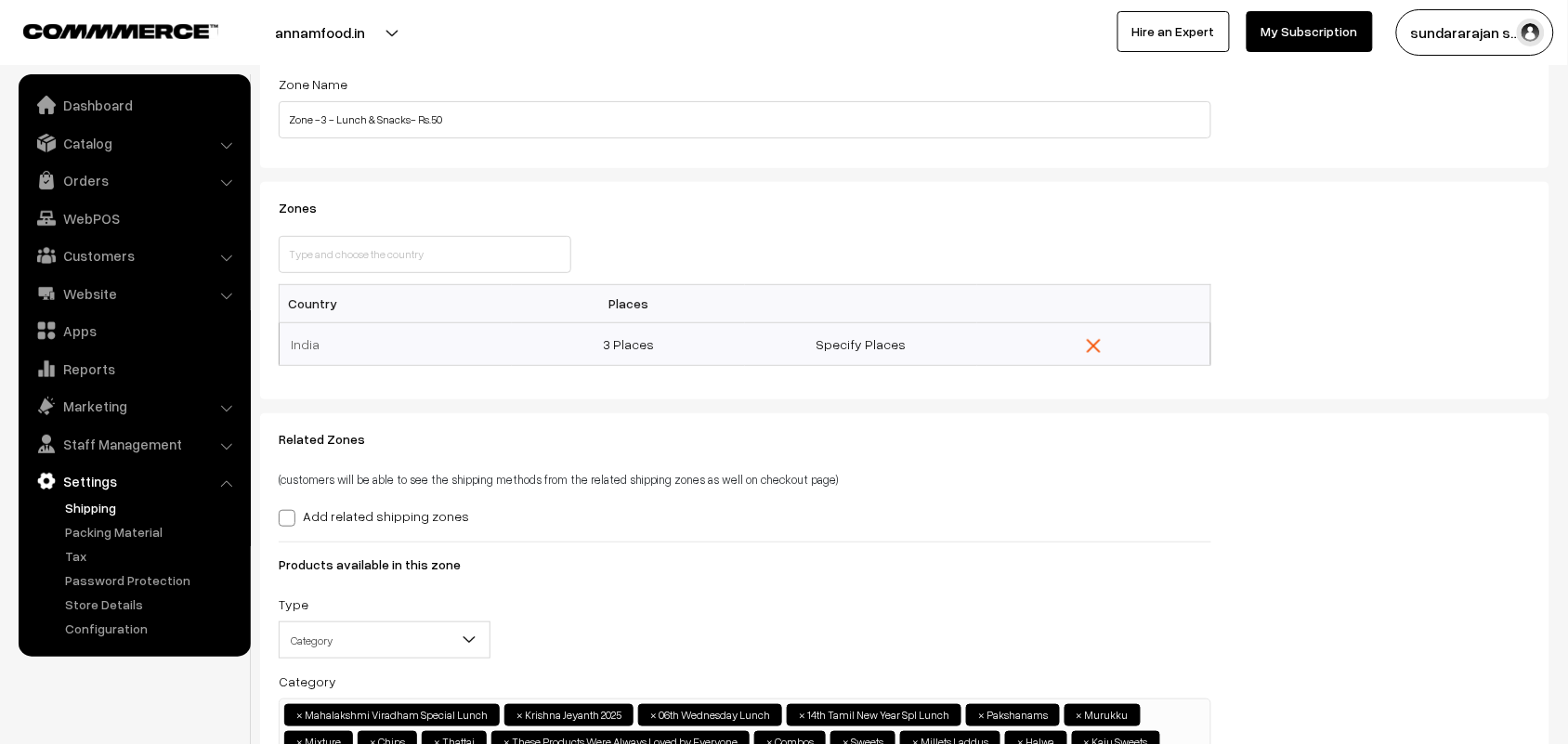 scroll, scrollTop: 0, scrollLeft: 0, axis: both 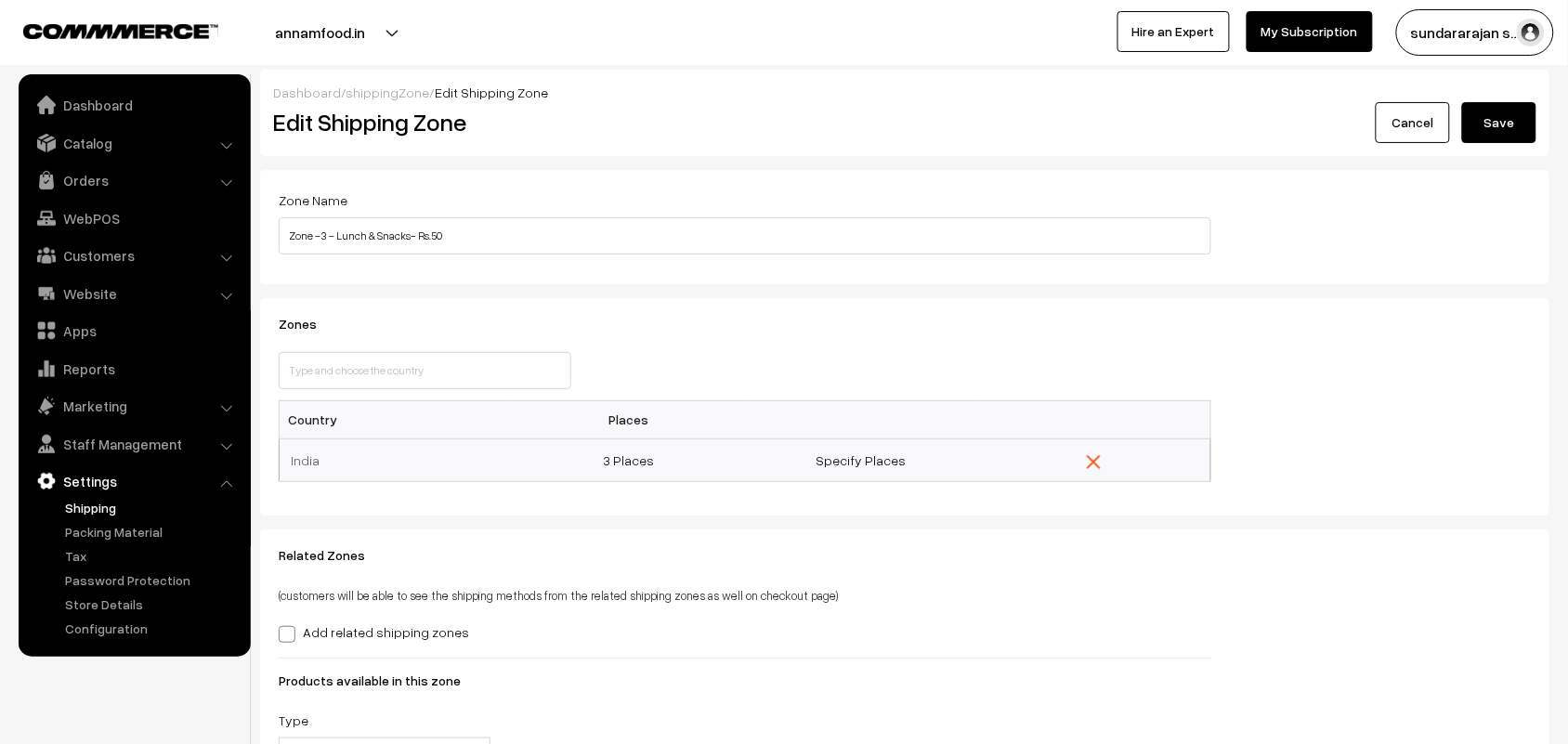 click on "Save" at bounding box center (1499, 123) 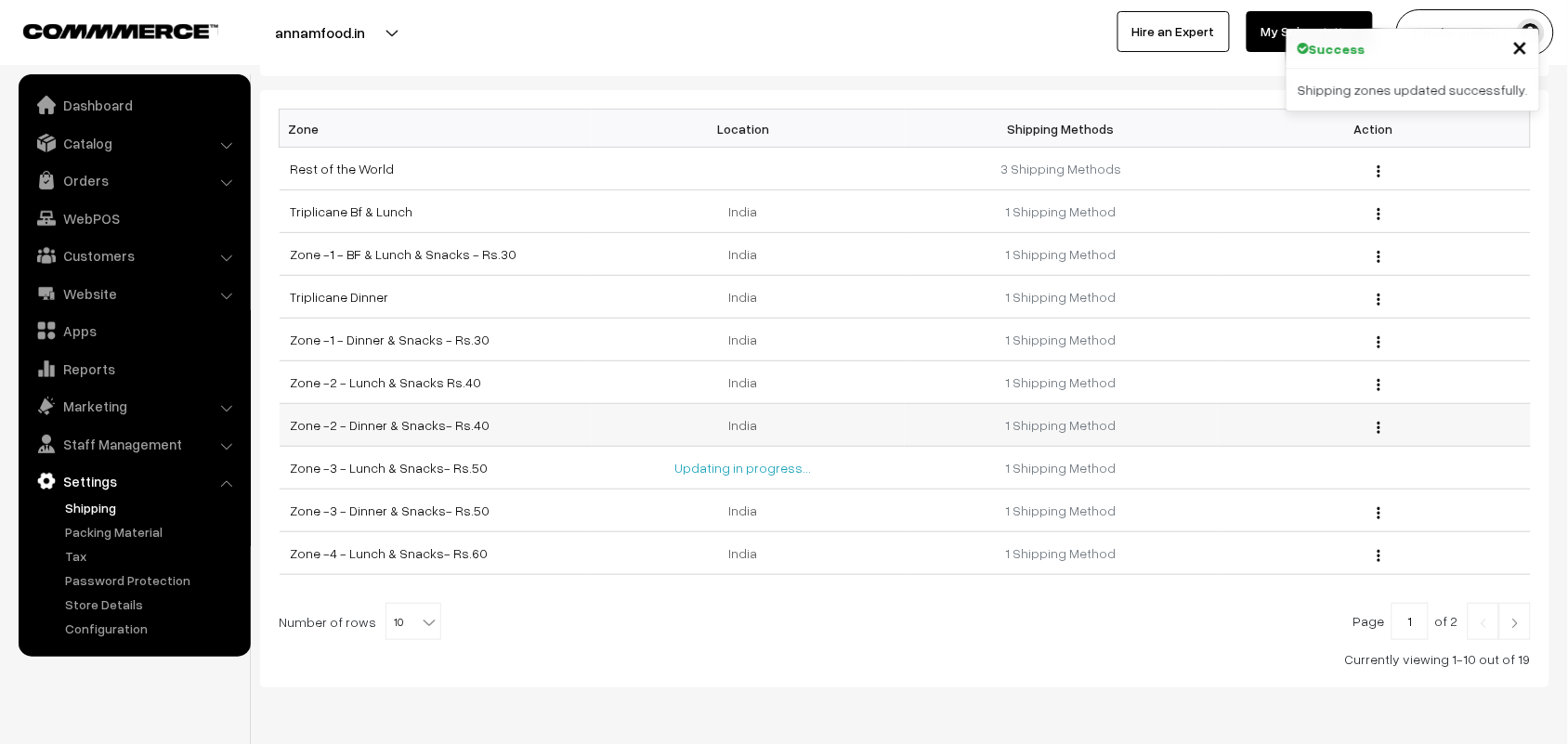 scroll, scrollTop: 116, scrollLeft: 0, axis: vertical 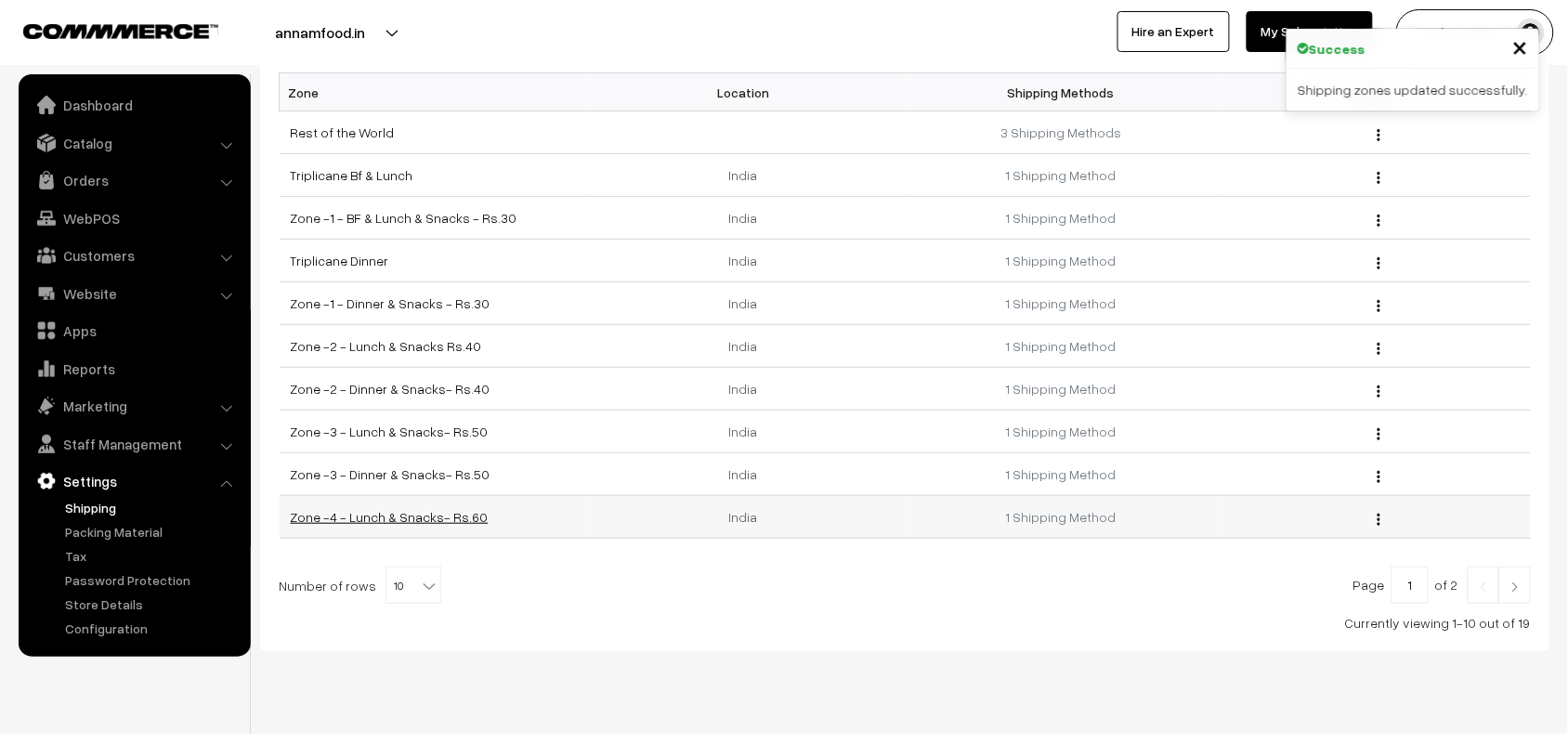 click on "Zone -4 - Lunch & Snacks- Rs.60" at bounding box center [389, 516] 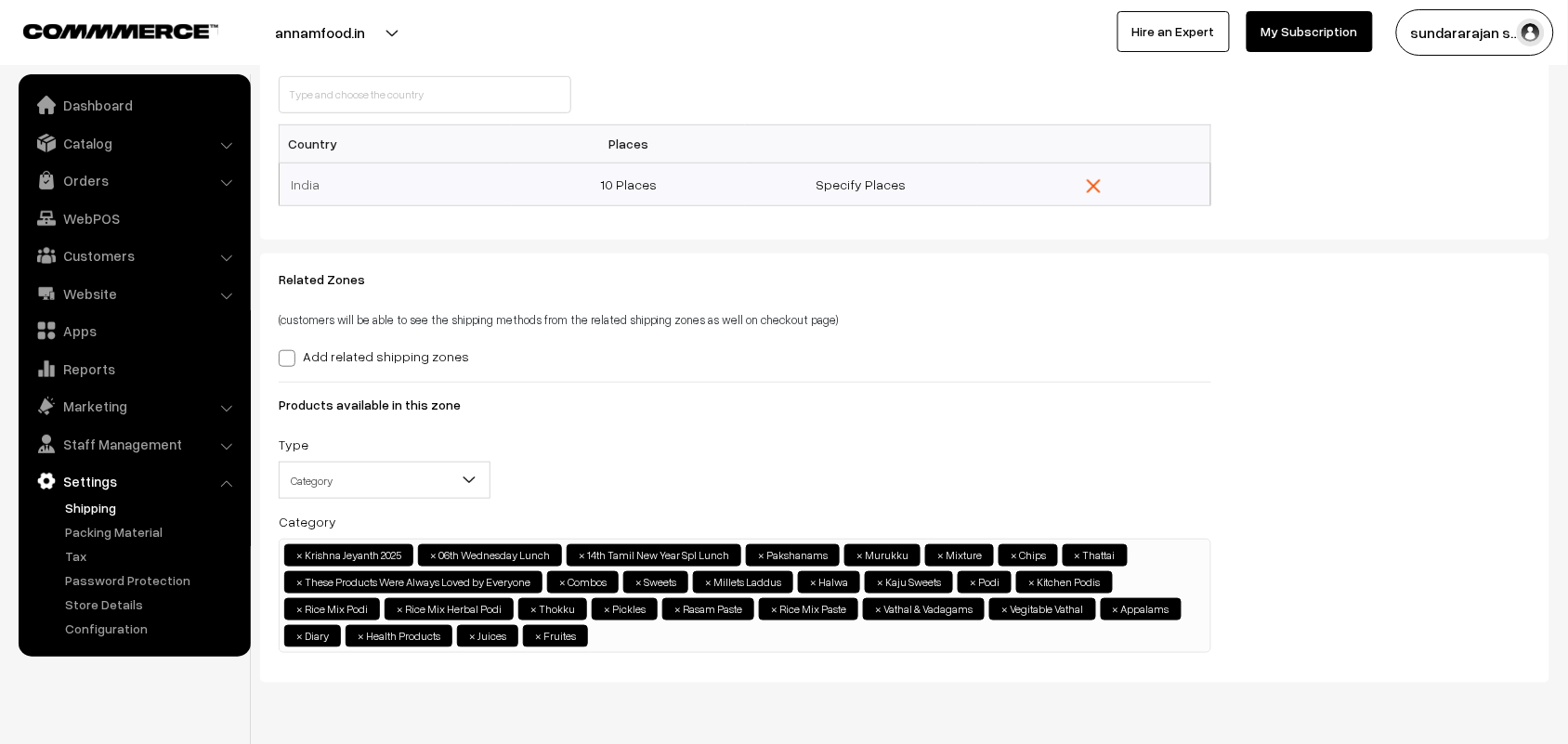 scroll, scrollTop: 339, scrollLeft: 0, axis: vertical 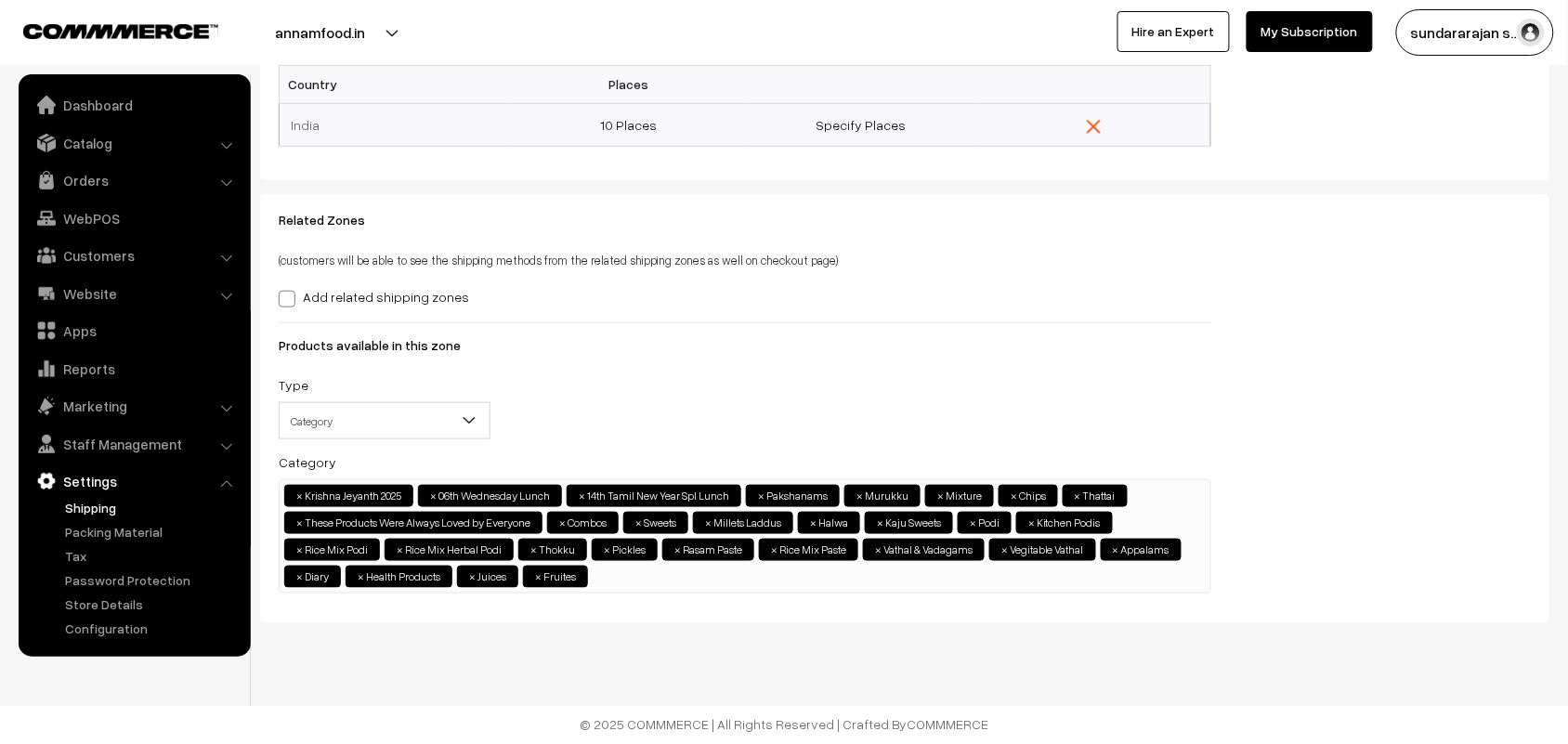 click on "×
[PERSON] [DATE]                                                     ×
[DATE] [EVENT]                                                     ×
[DATE] [EVENT]                                                     ×
[FOOD_ITEM]                                                     ×
[FOOD_ITEM]                                                     ×
[FOOD_ITEM]                                                     ×
[FOOD_ITEM]                                                     × × × × × × × × × × × × × × × × × × × × × ×" at bounding box center [745, 534] 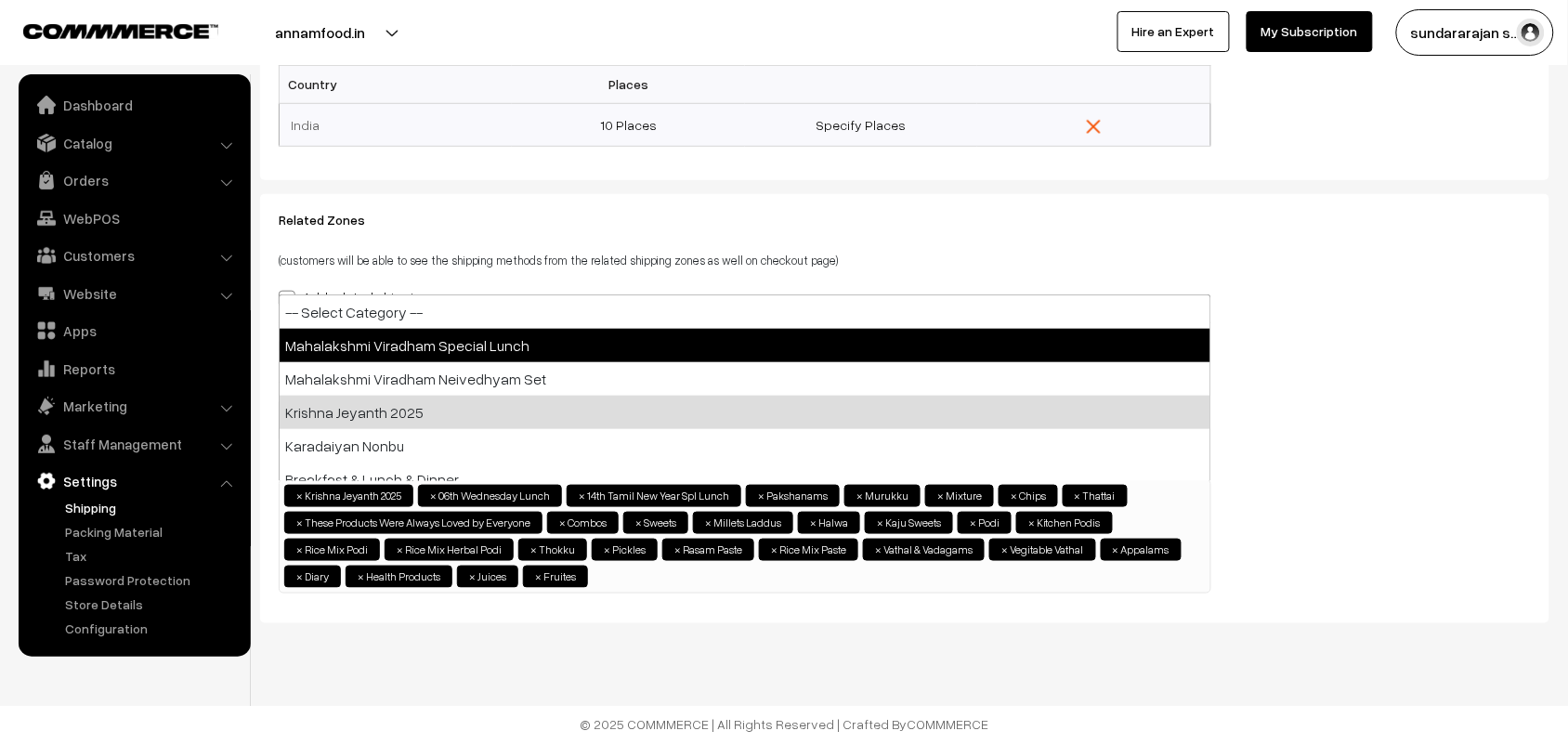 select on "97" 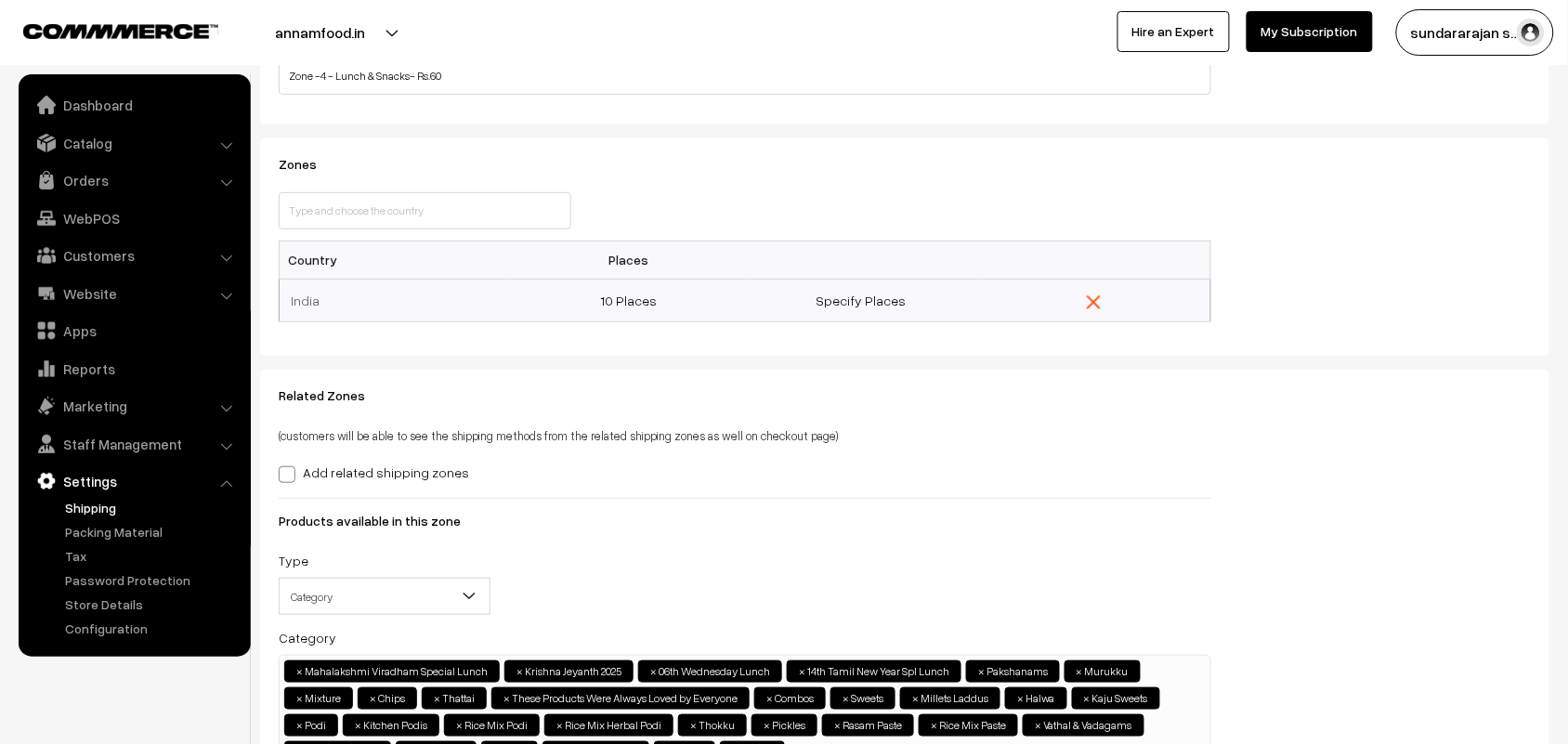 scroll, scrollTop: 0, scrollLeft: 0, axis: both 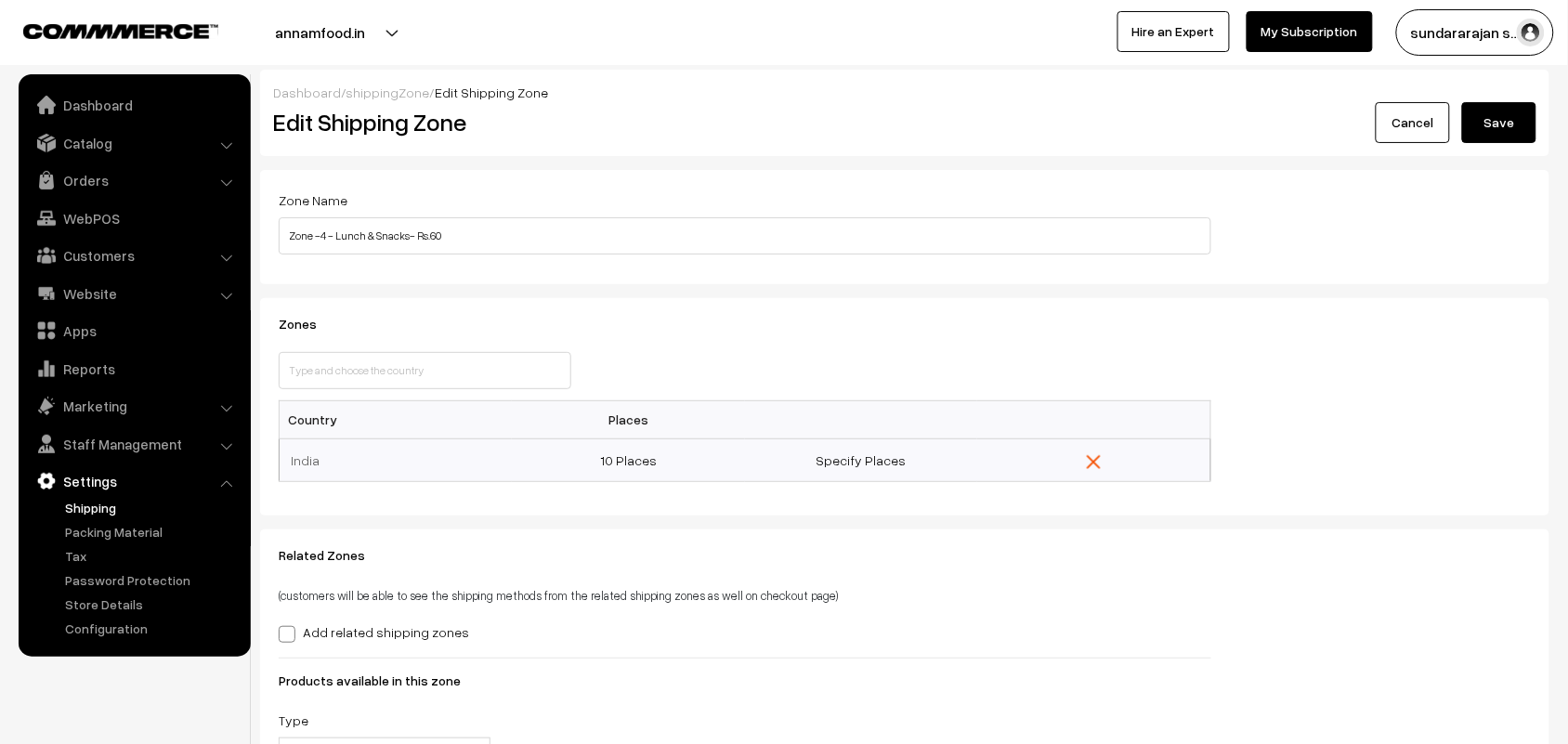 click on "Save" at bounding box center [1499, 123] 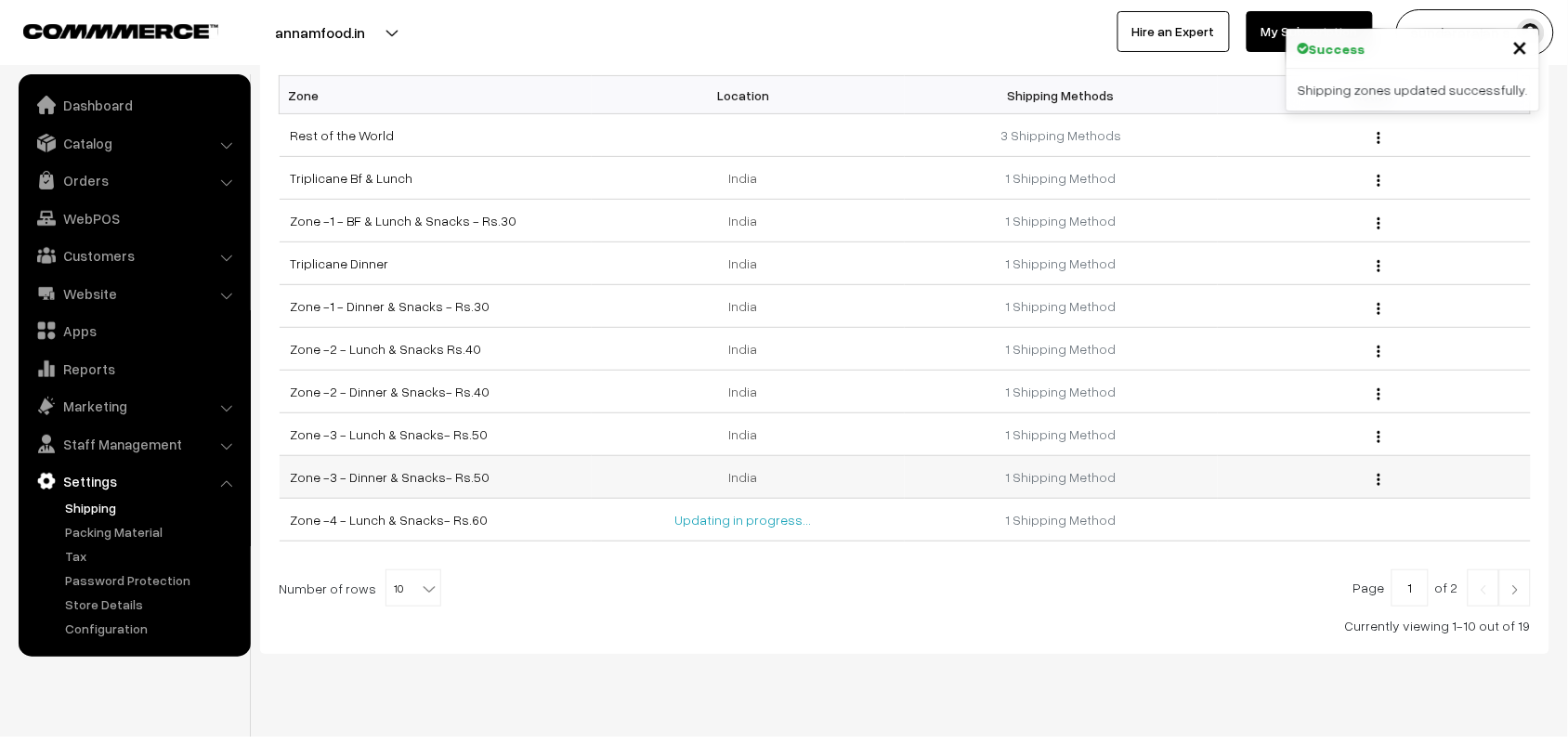 scroll, scrollTop: 116, scrollLeft: 0, axis: vertical 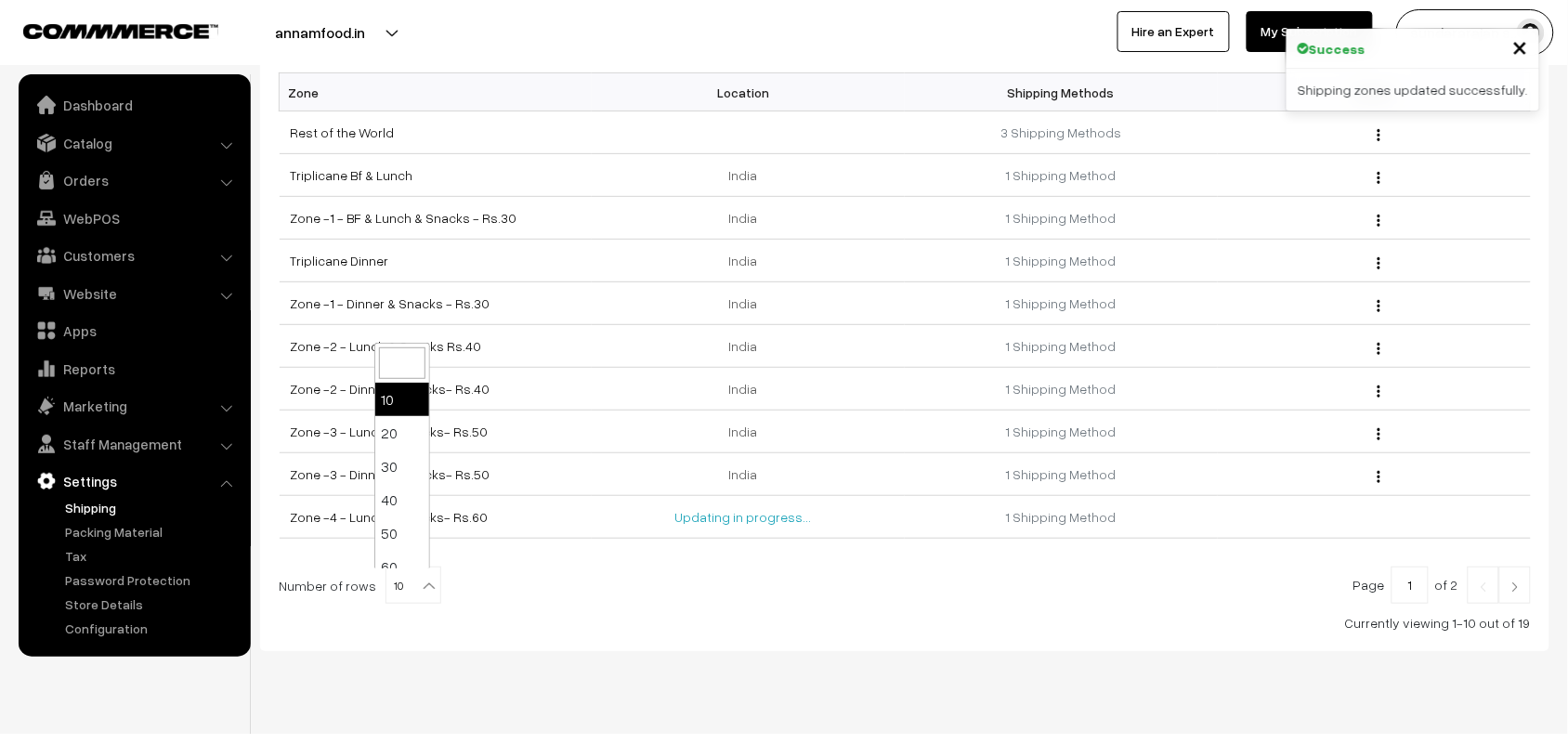 click on "10" at bounding box center (413, 586) 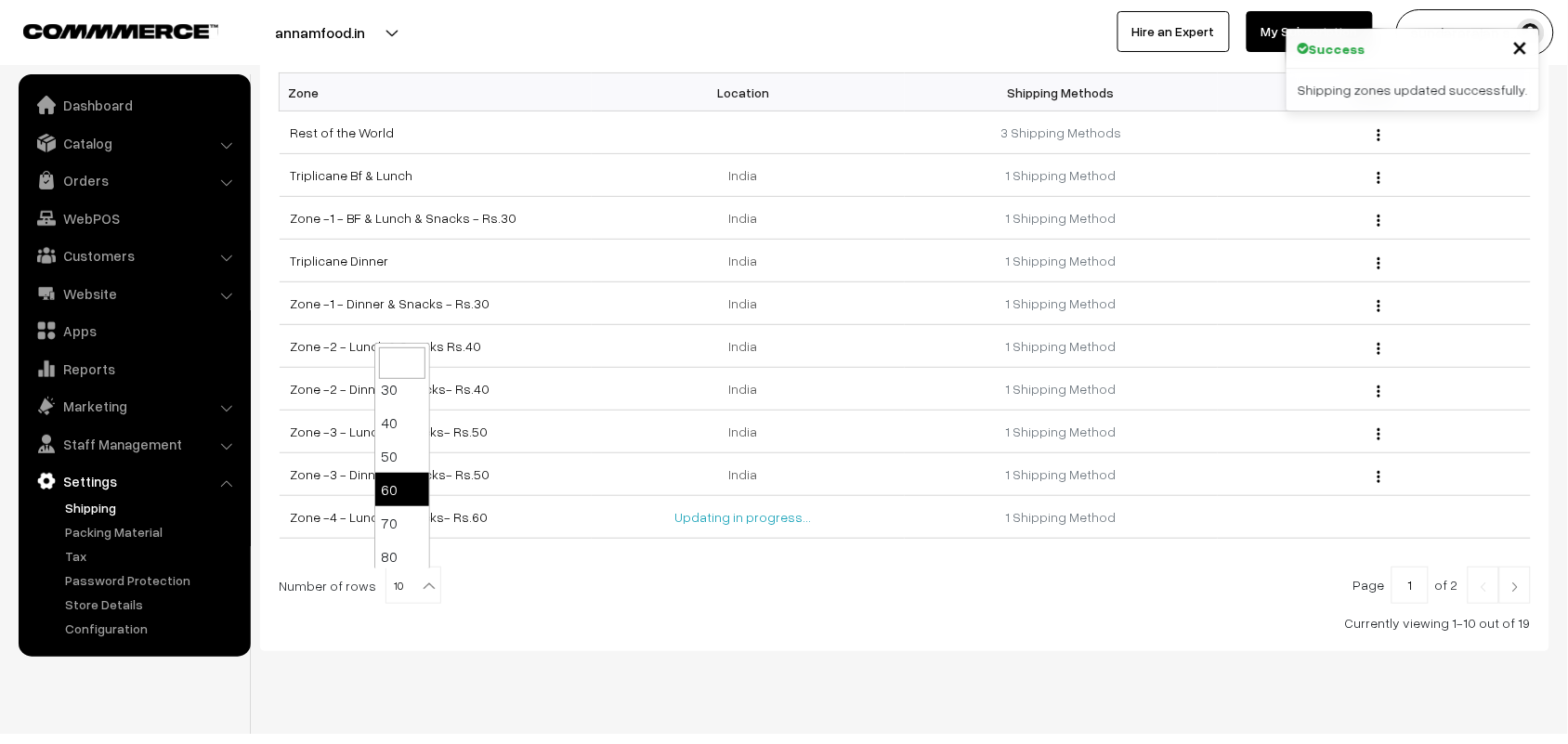 scroll, scrollTop: 149, scrollLeft: 0, axis: vertical 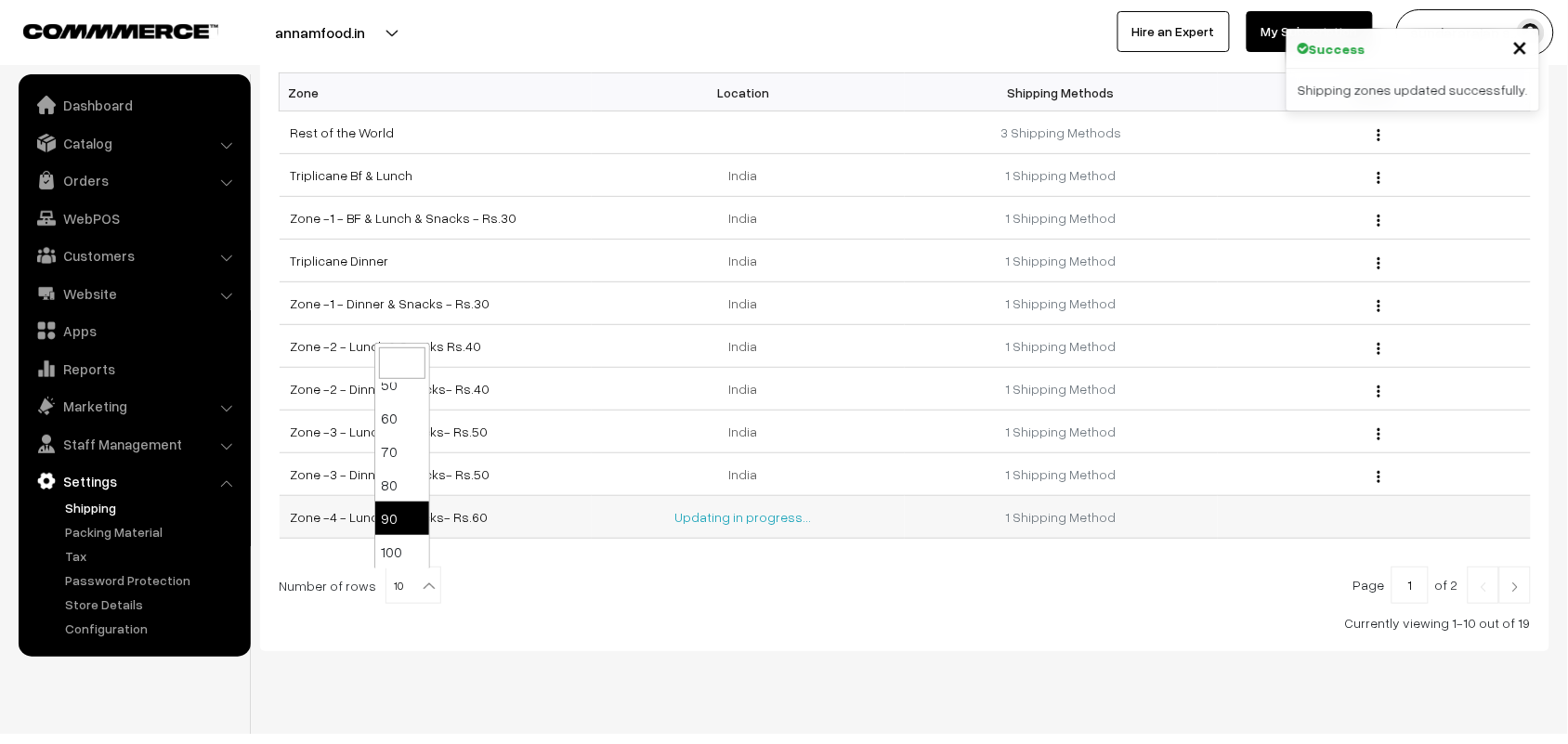 select on "90" 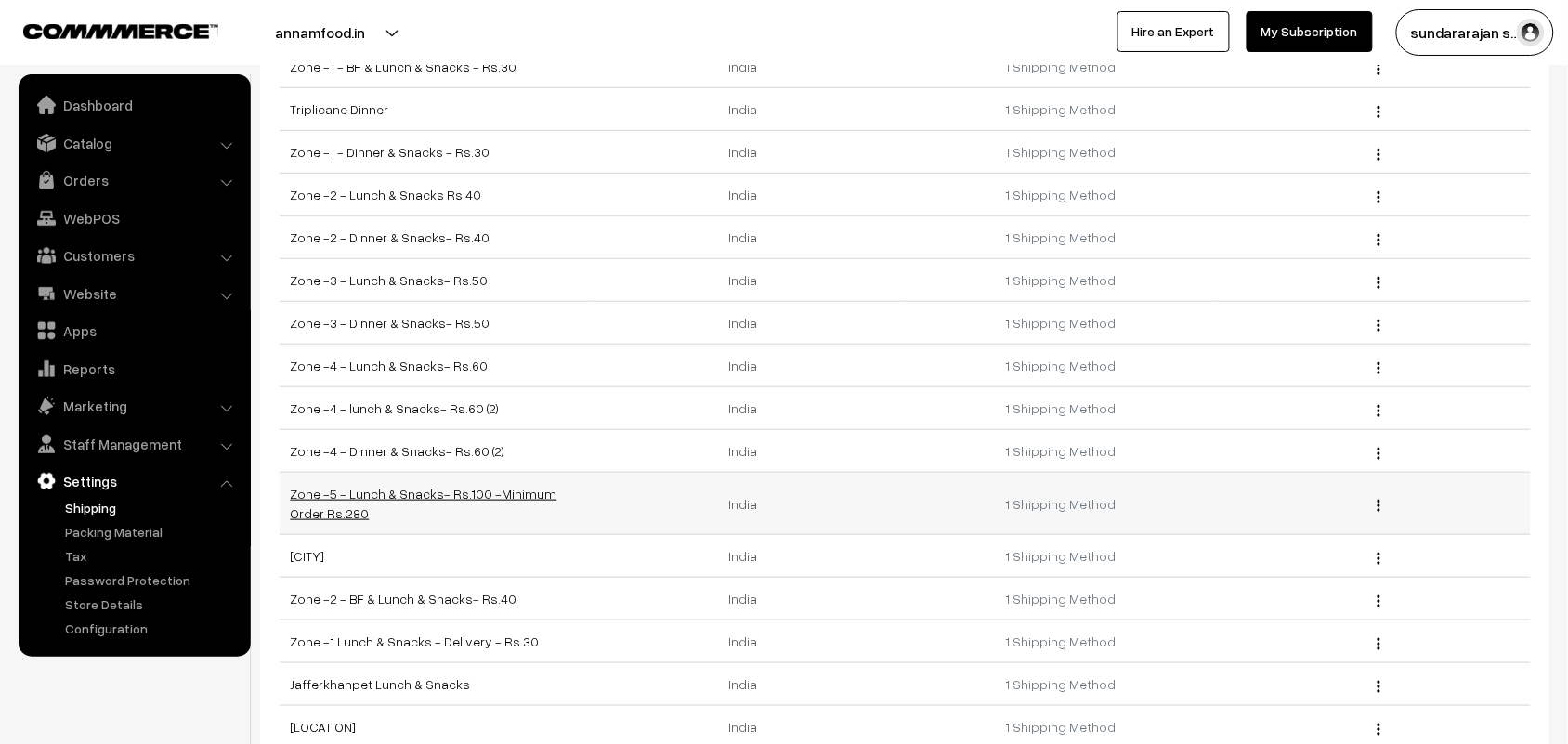scroll, scrollTop: 232, scrollLeft: 0, axis: vertical 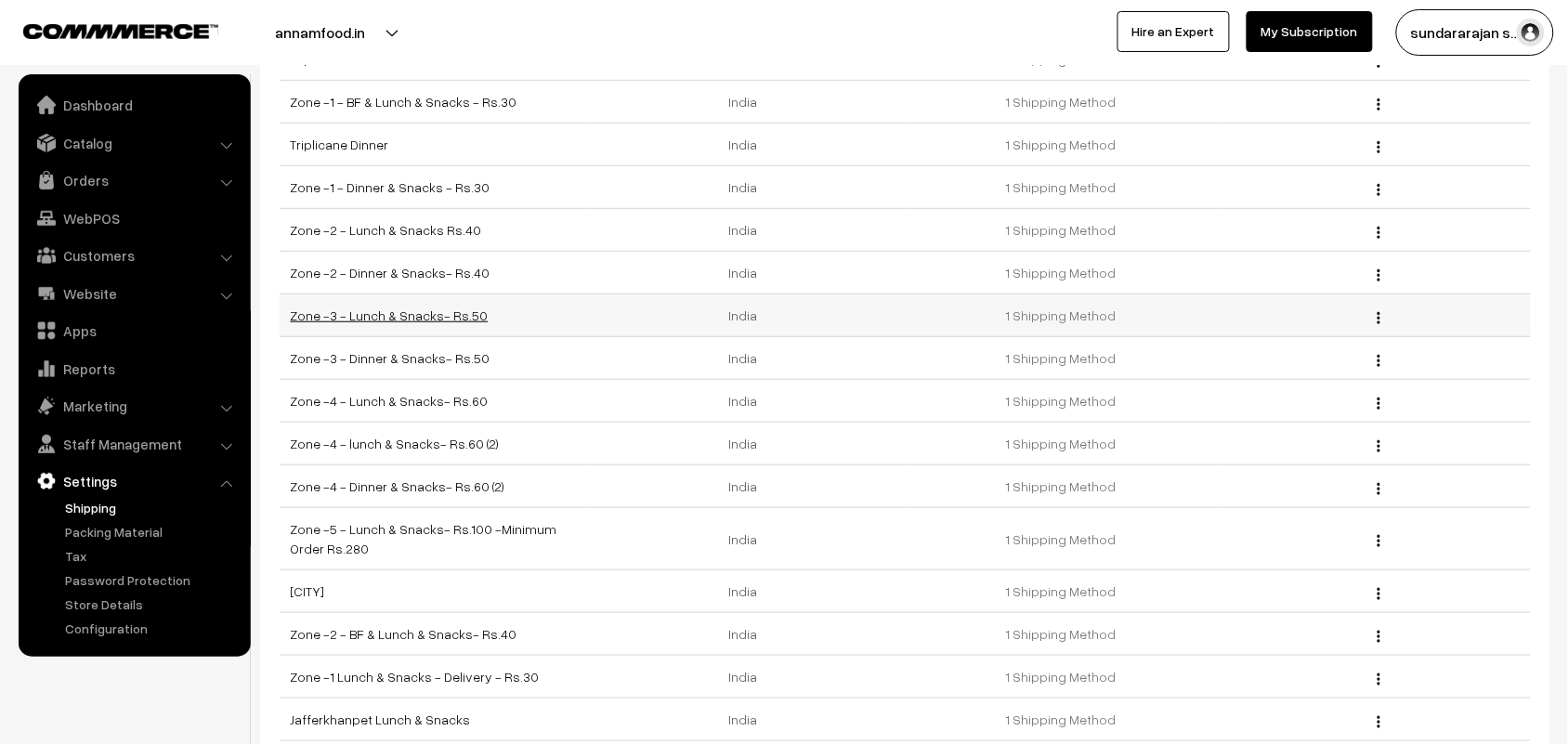 click on "Zone -3 - Lunch & Snacks- Rs.50" at bounding box center (389, 315) 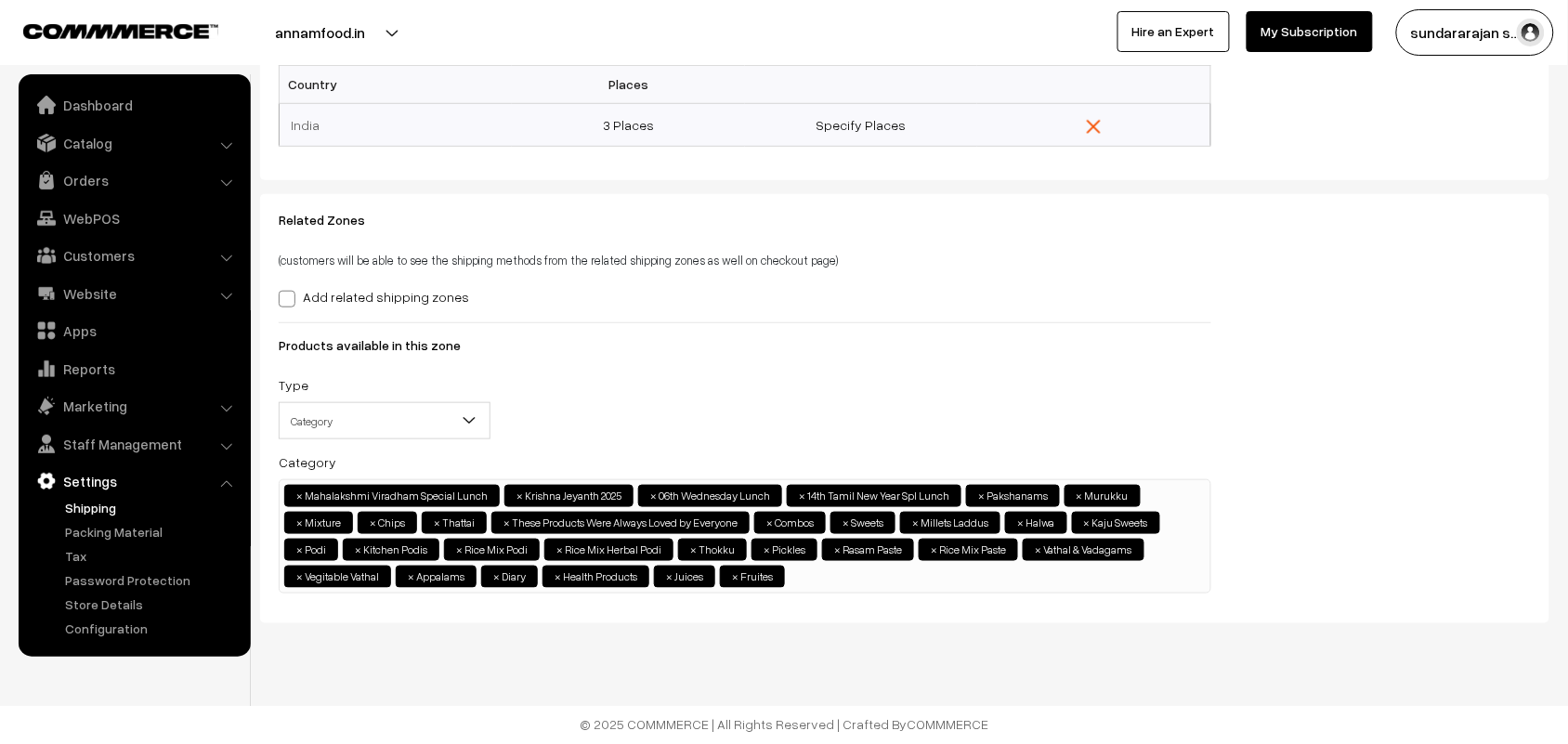 scroll, scrollTop: 0, scrollLeft: 0, axis: both 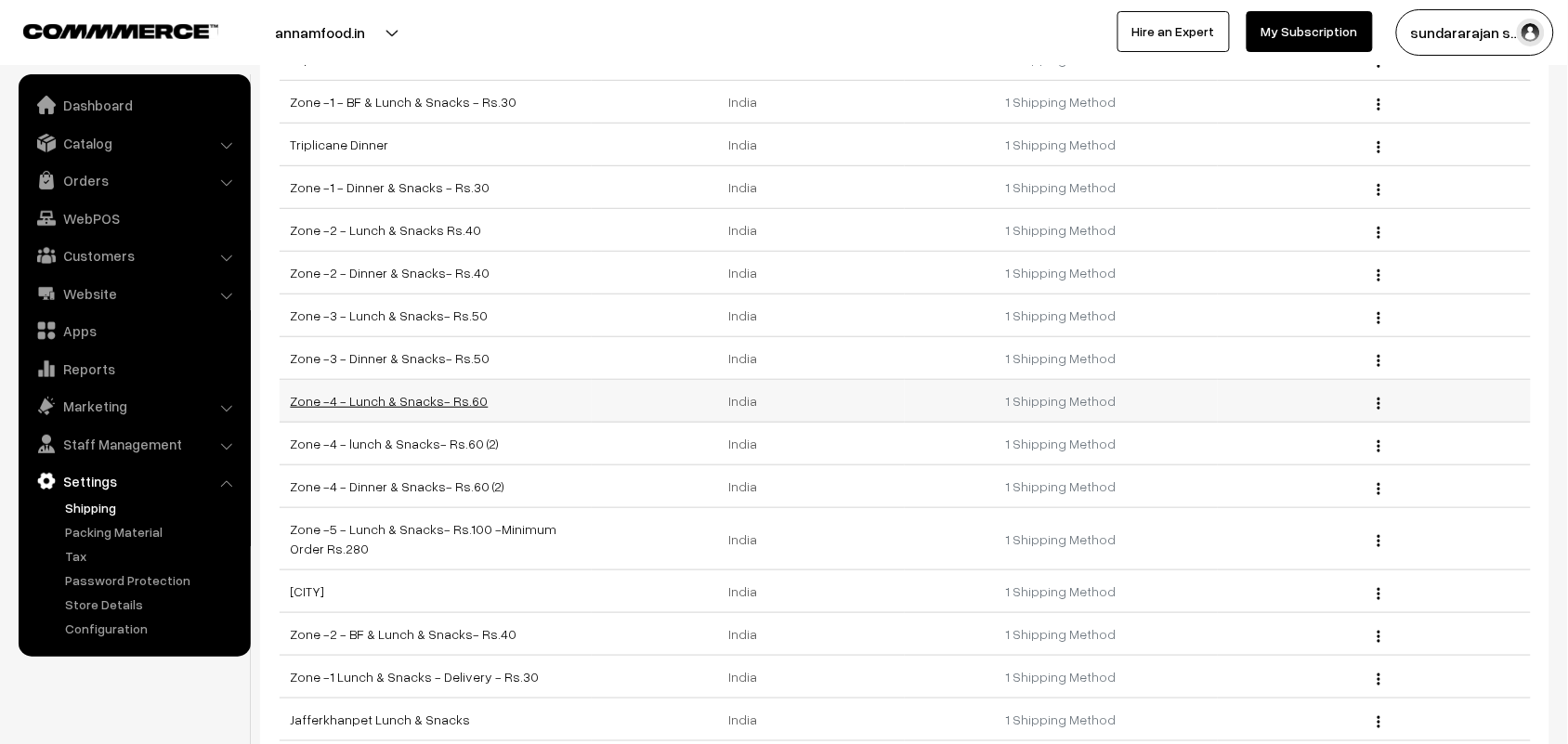 click on "Zone -4 - Lunch & Snacks- Rs.60" at bounding box center [389, 400] 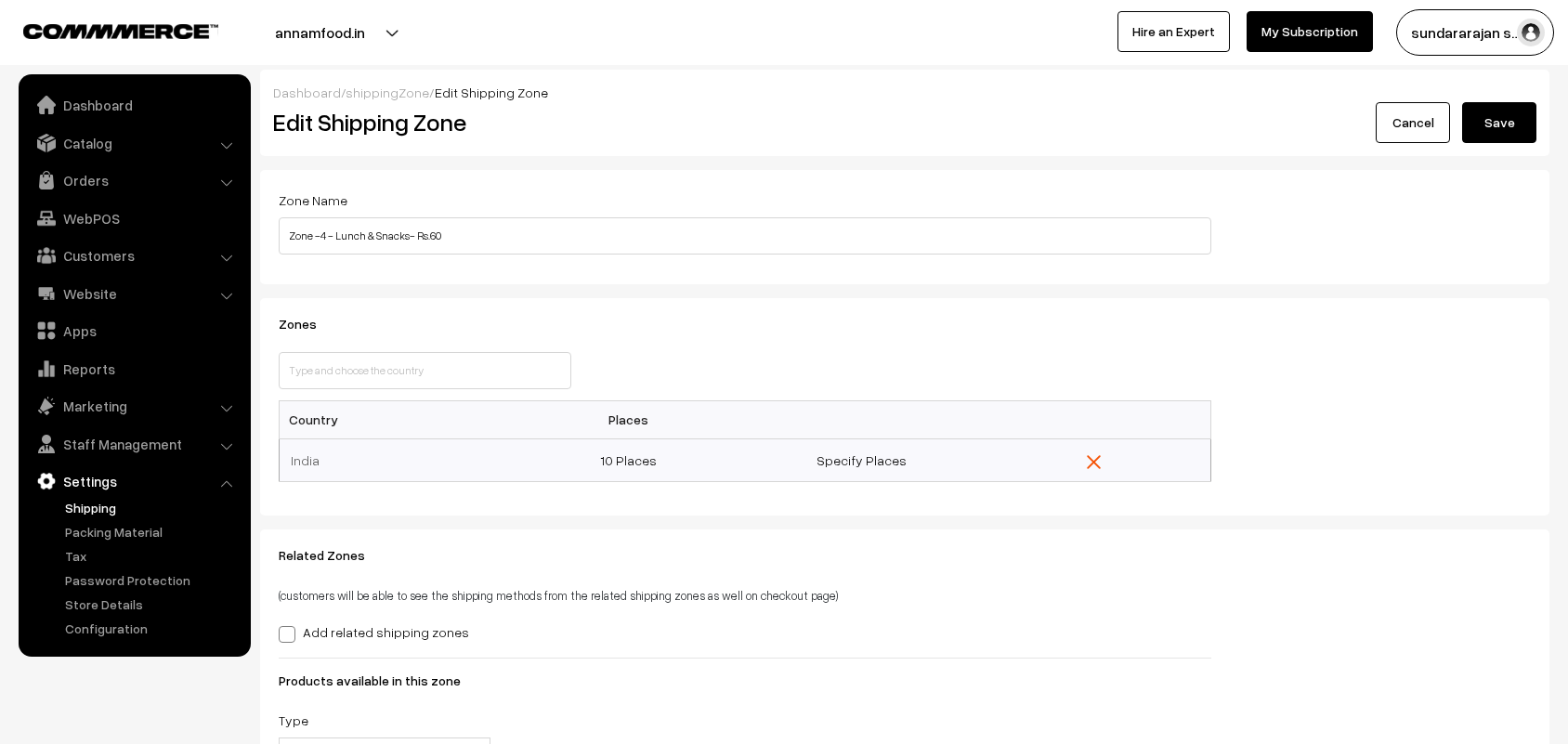 scroll, scrollTop: 339, scrollLeft: 0, axis: vertical 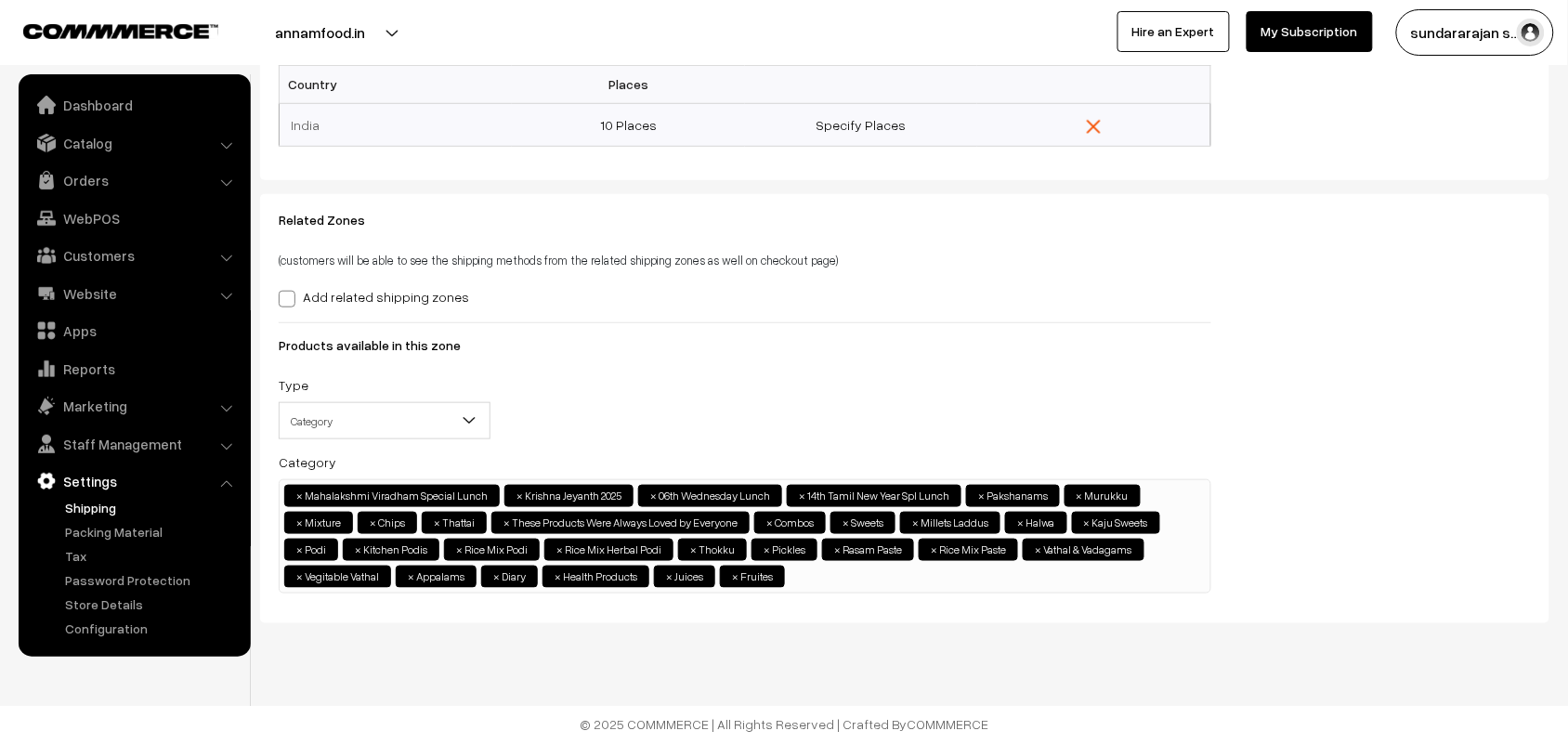 click on "×
[EVENT]                                                     ×
[EVENT] [DATE]                                                     ×
[DATE] [OCCASION]                                                     ×
[DATE] [EVENT]                                                     ×
[FOOD_ITEM]                                                     ×
[FOOD_ITEM]                                                     ×
[FOOD_ITEM]                                                     × × × × × × × × × × × × × × × × × × × × × × ×" at bounding box center (745, 536) 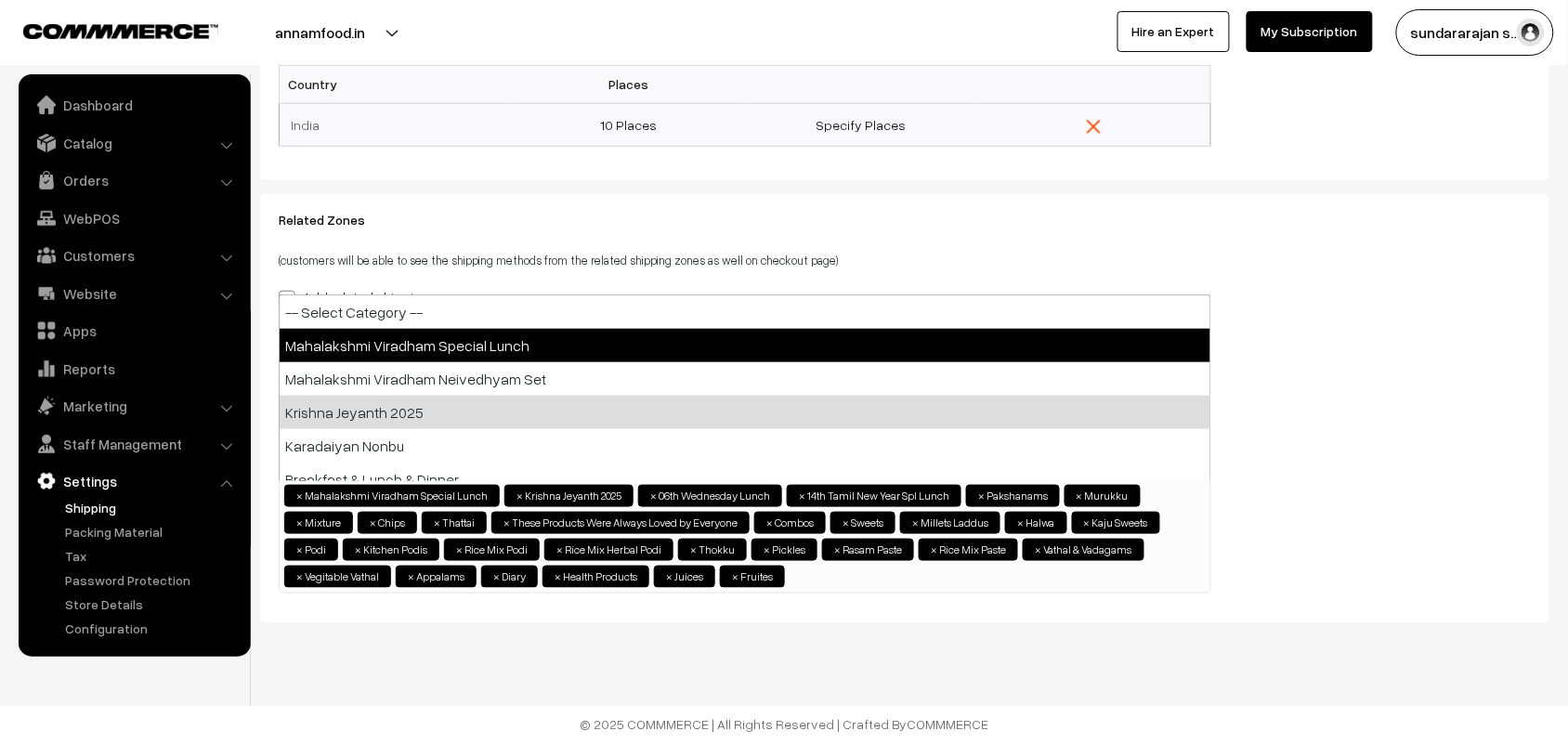 select on "70" 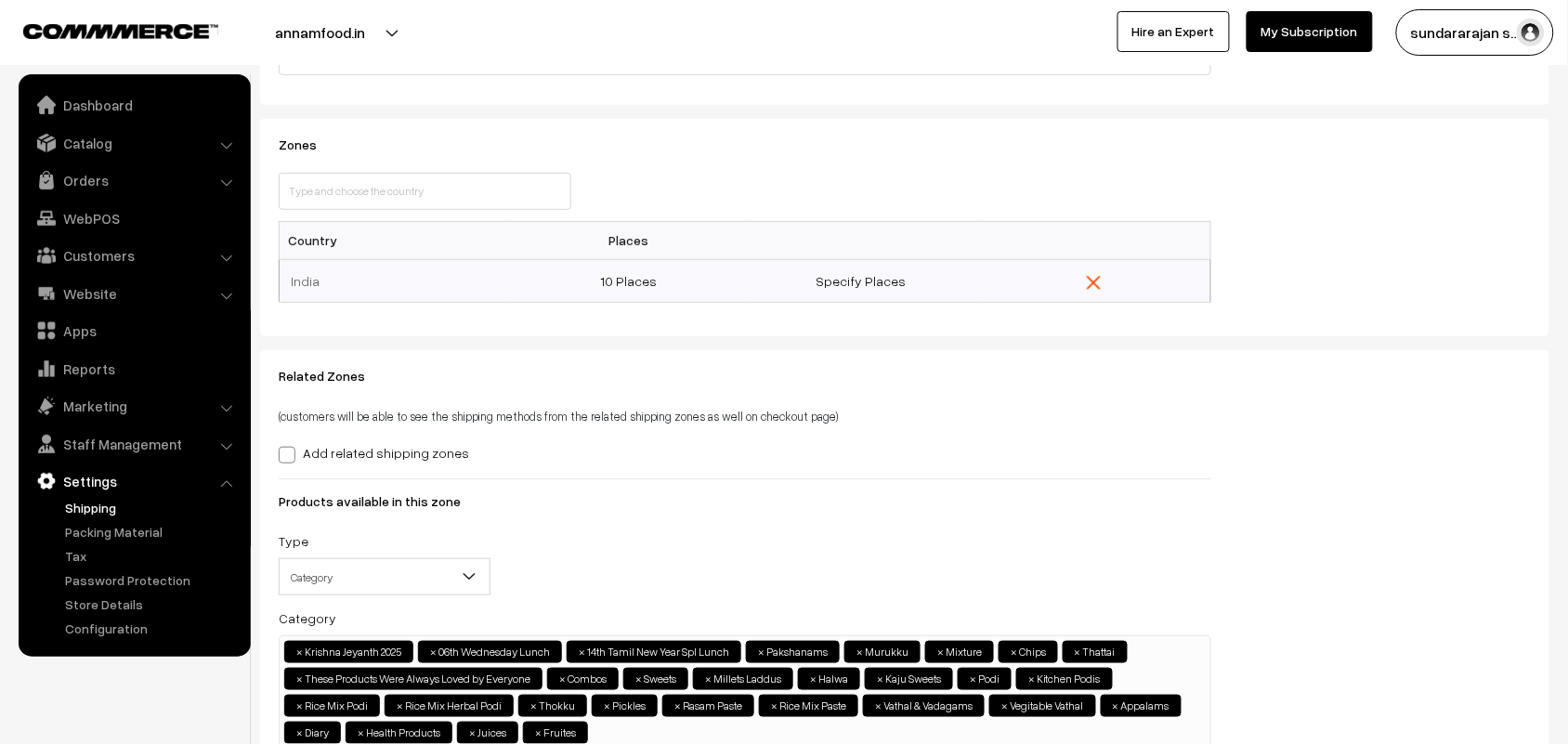 scroll, scrollTop: 0, scrollLeft: 0, axis: both 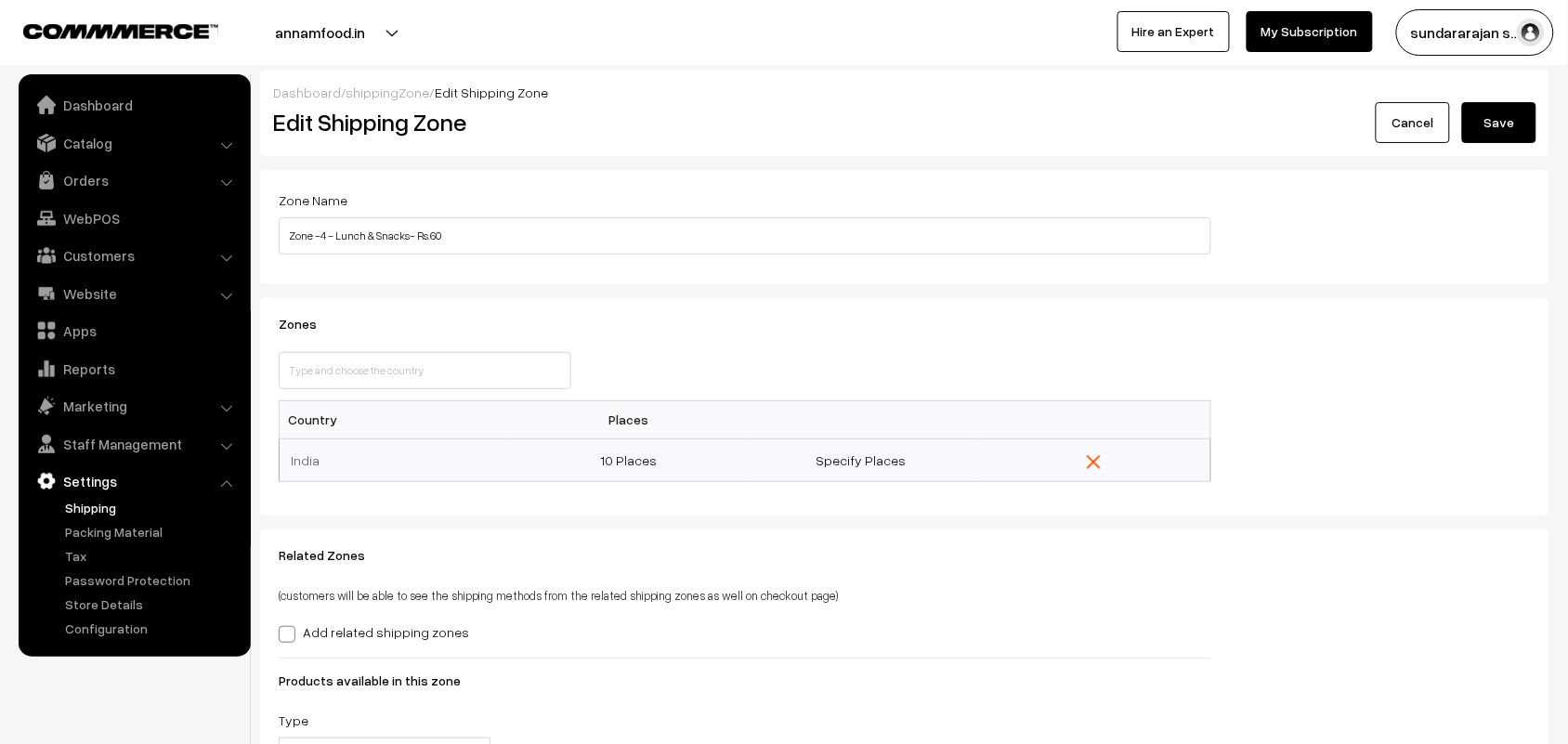 click on "Save" at bounding box center (1499, 123) 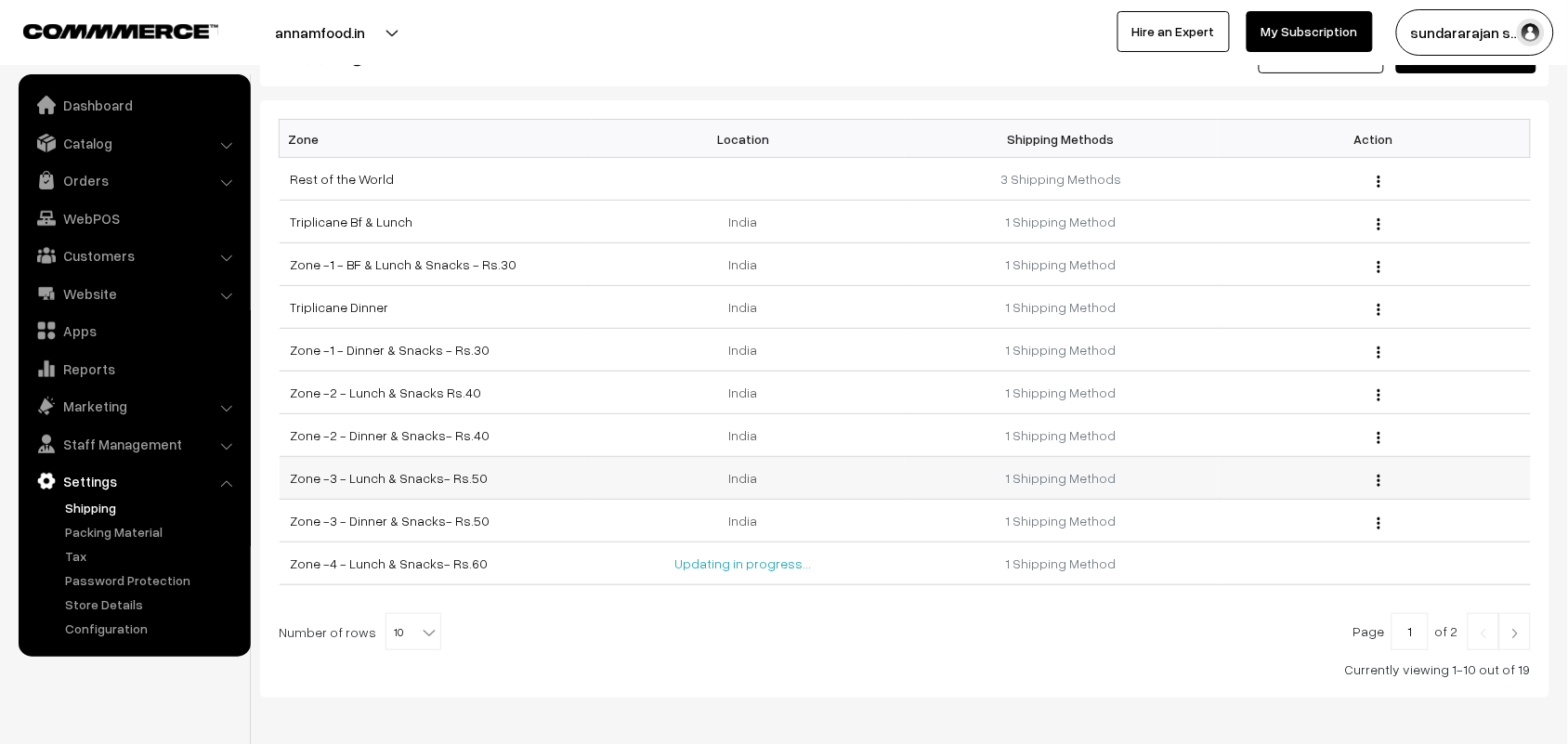 scroll, scrollTop: 147, scrollLeft: 0, axis: vertical 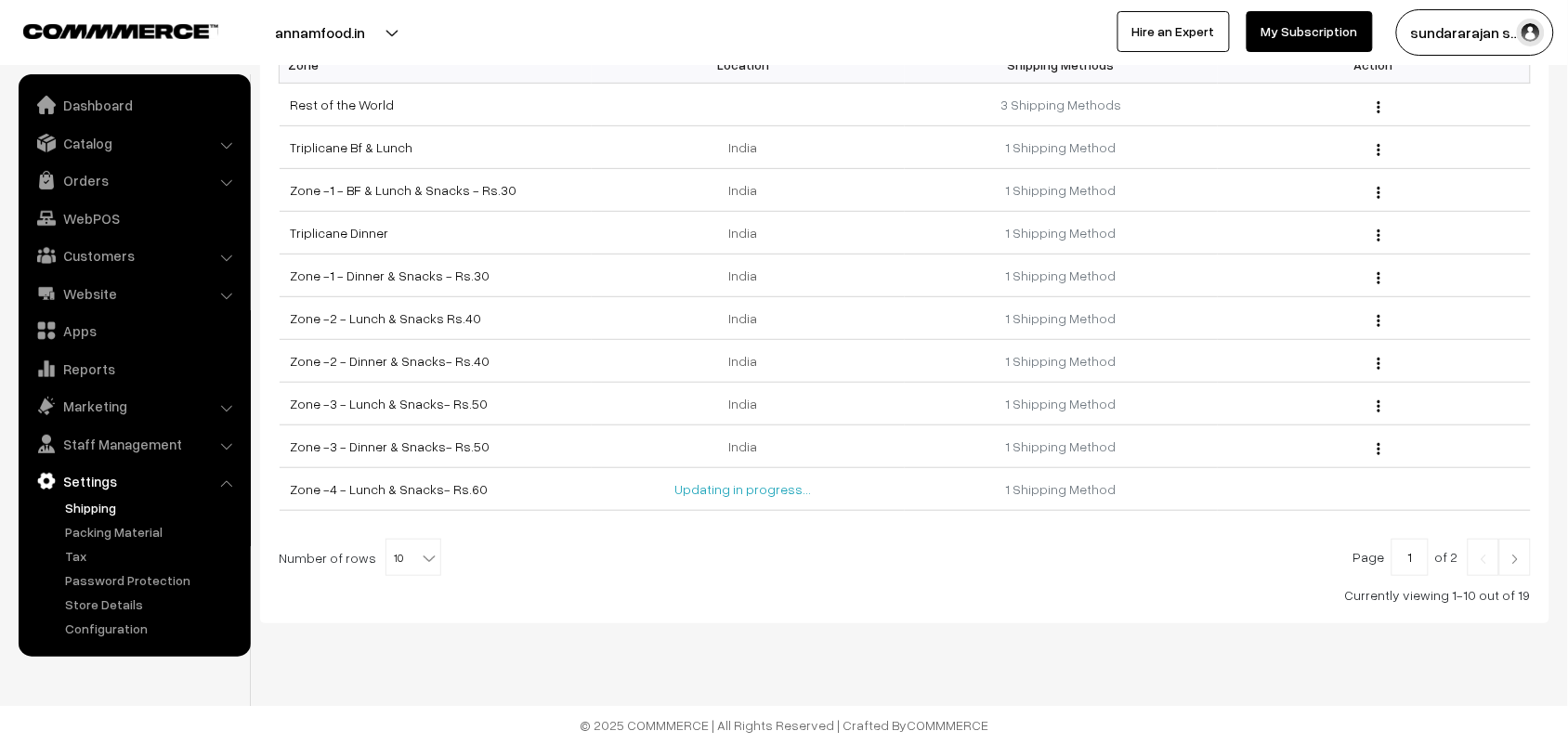click on "10" at bounding box center [413, 558] 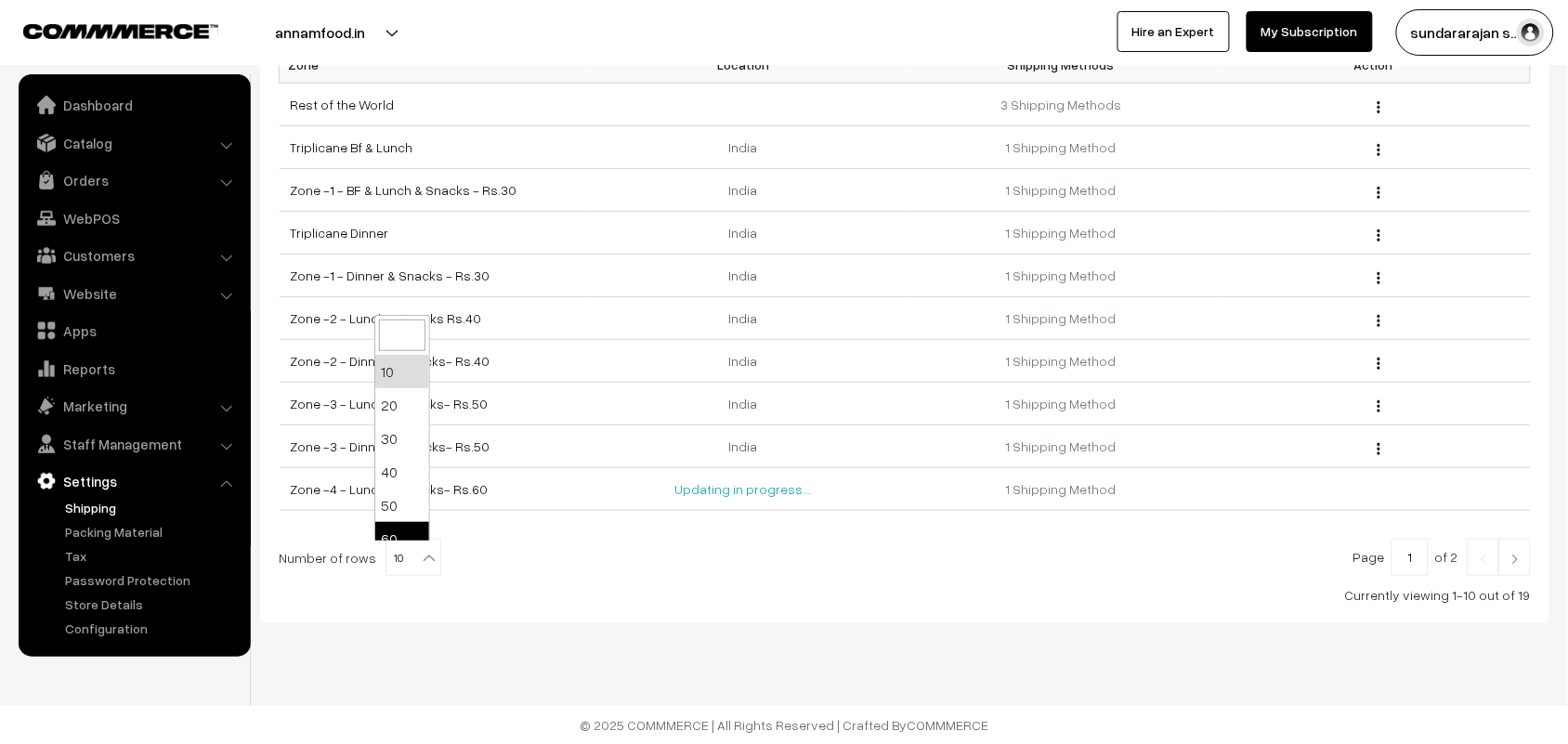 select on "60" 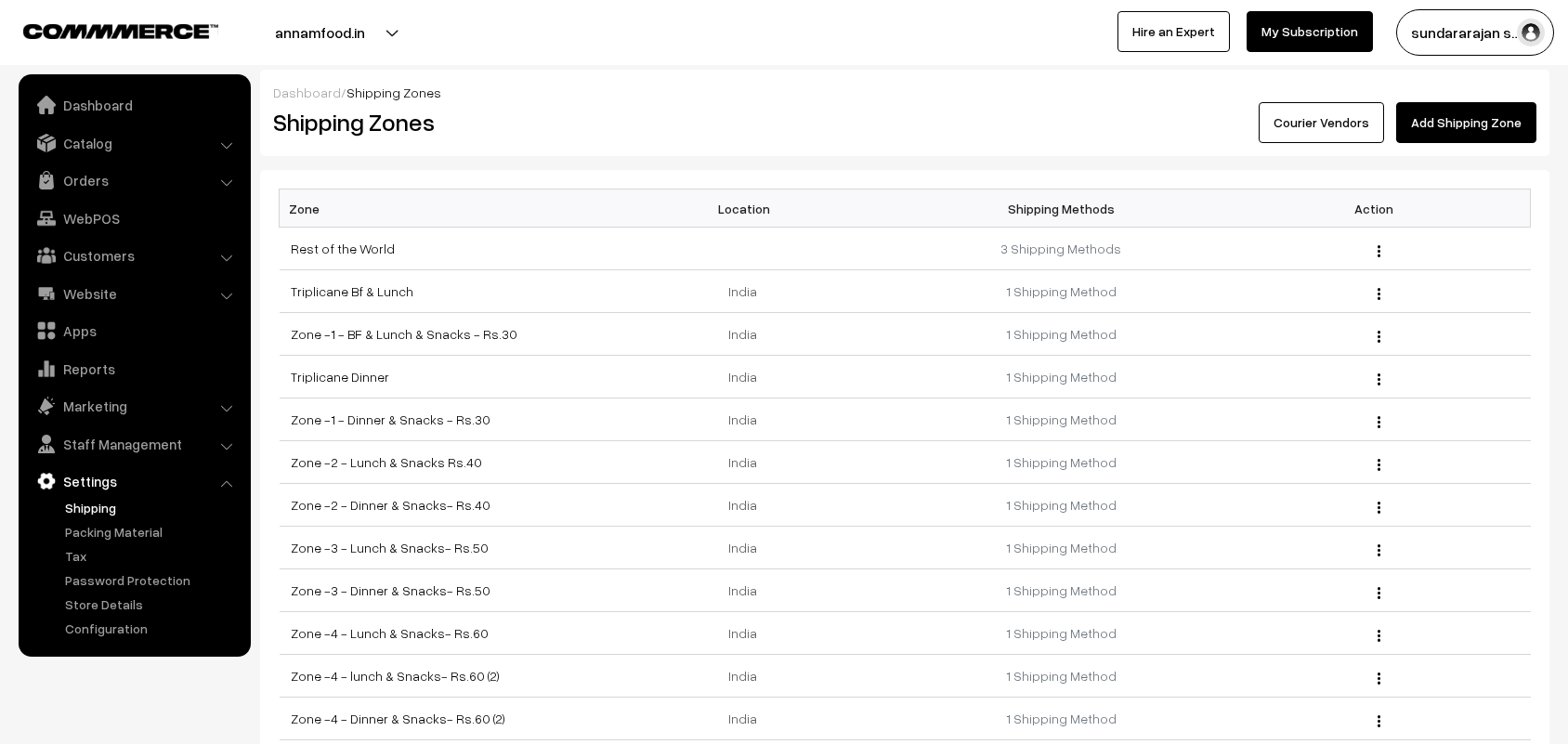 scroll, scrollTop: 348, scrollLeft: 0, axis: vertical 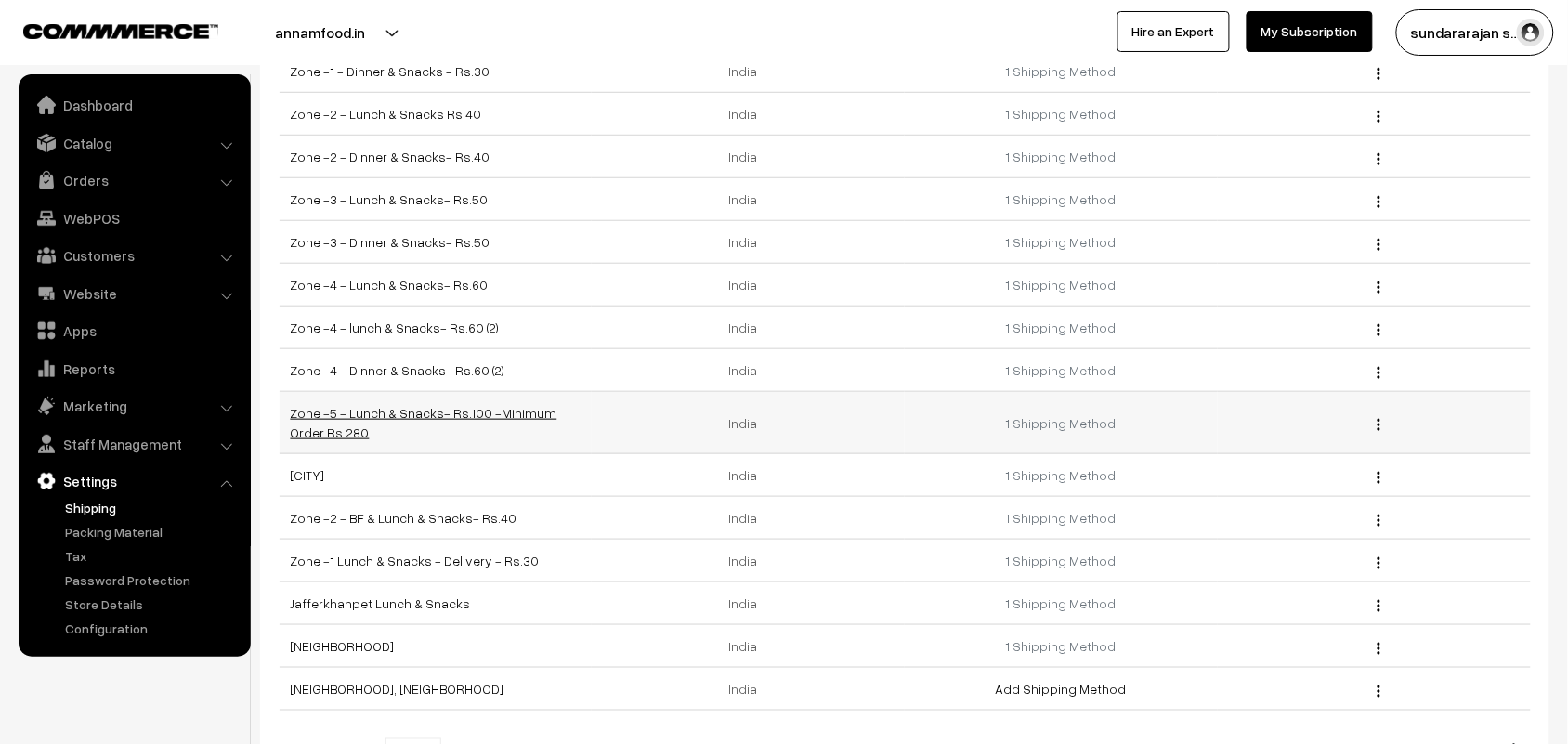 click on "Zone -5 - Lunch & Snacks- Rs.100 -Minimum Order Rs.280" at bounding box center (424, 423) 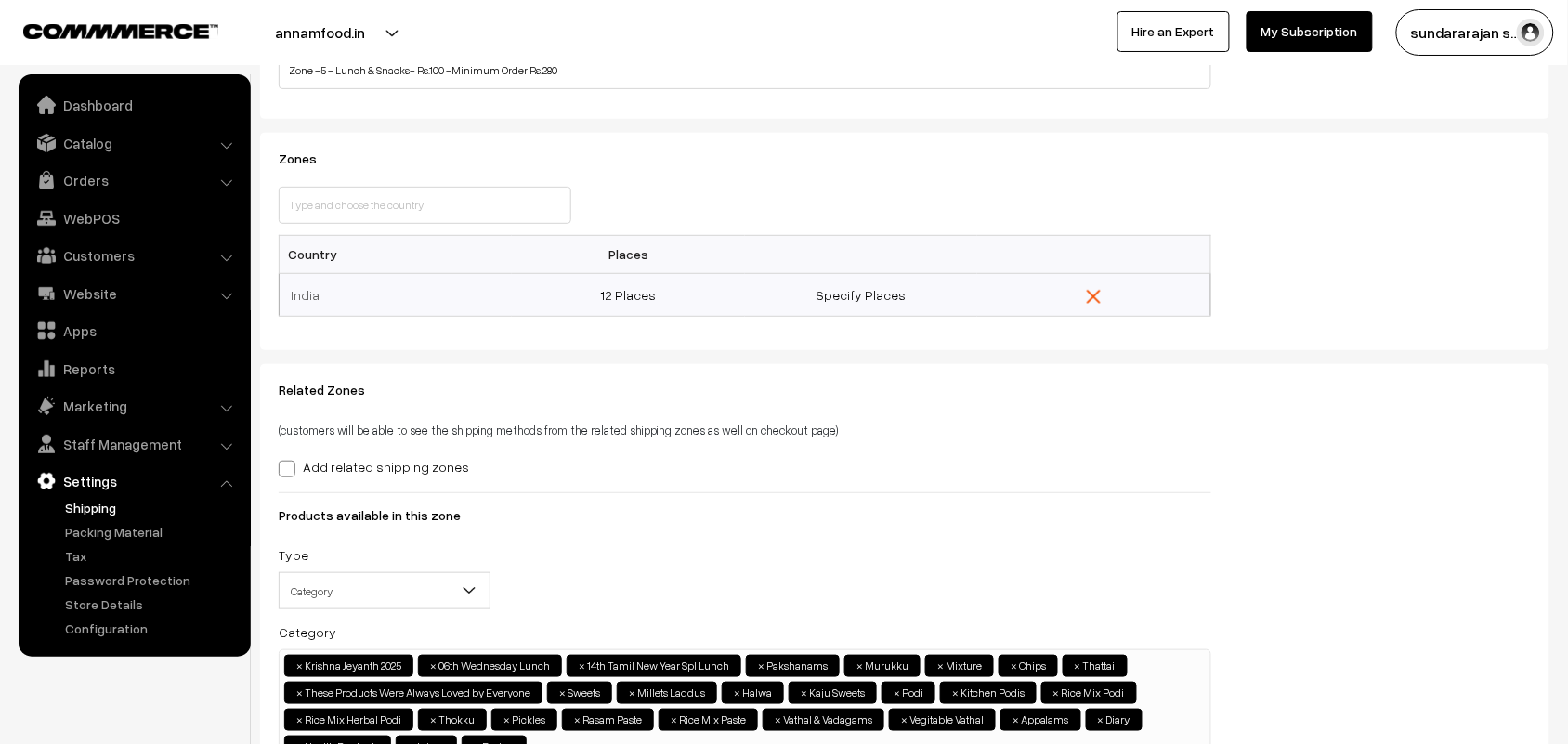 scroll, scrollTop: 339, scrollLeft: 0, axis: vertical 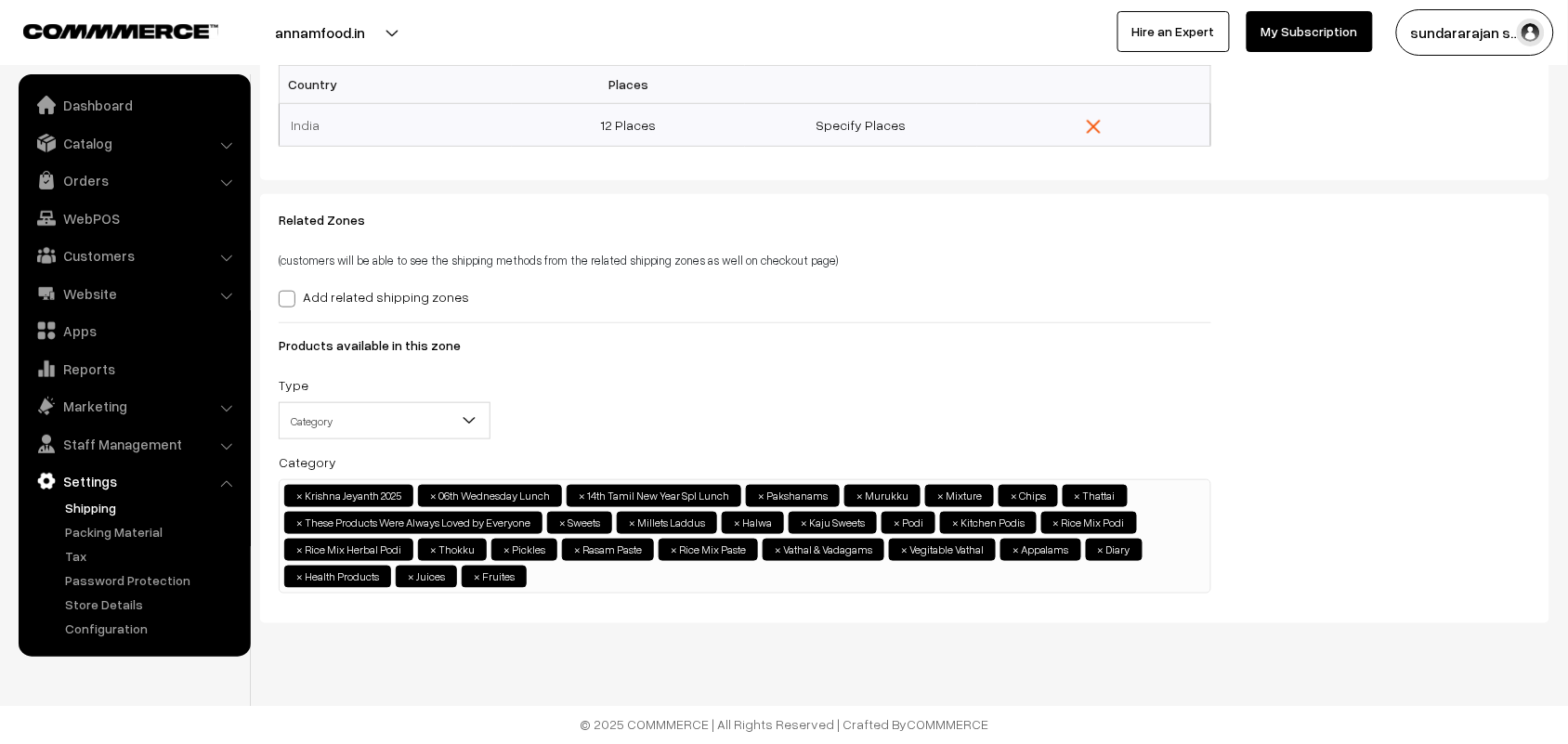 click on "×
[FIRST] [LAST] [YEAR]                                                     ×
06th Wednesday  Lunch                                                     ×
14th Tamil New Year Spl Lunch                                                     ×
Pakshanams                                                     ×
Murukku                                                     ×
Mixture                                                     ×
Chips                                                     × × × × × × × × × × × × × × × × × × × × ×" at bounding box center (745, 534) 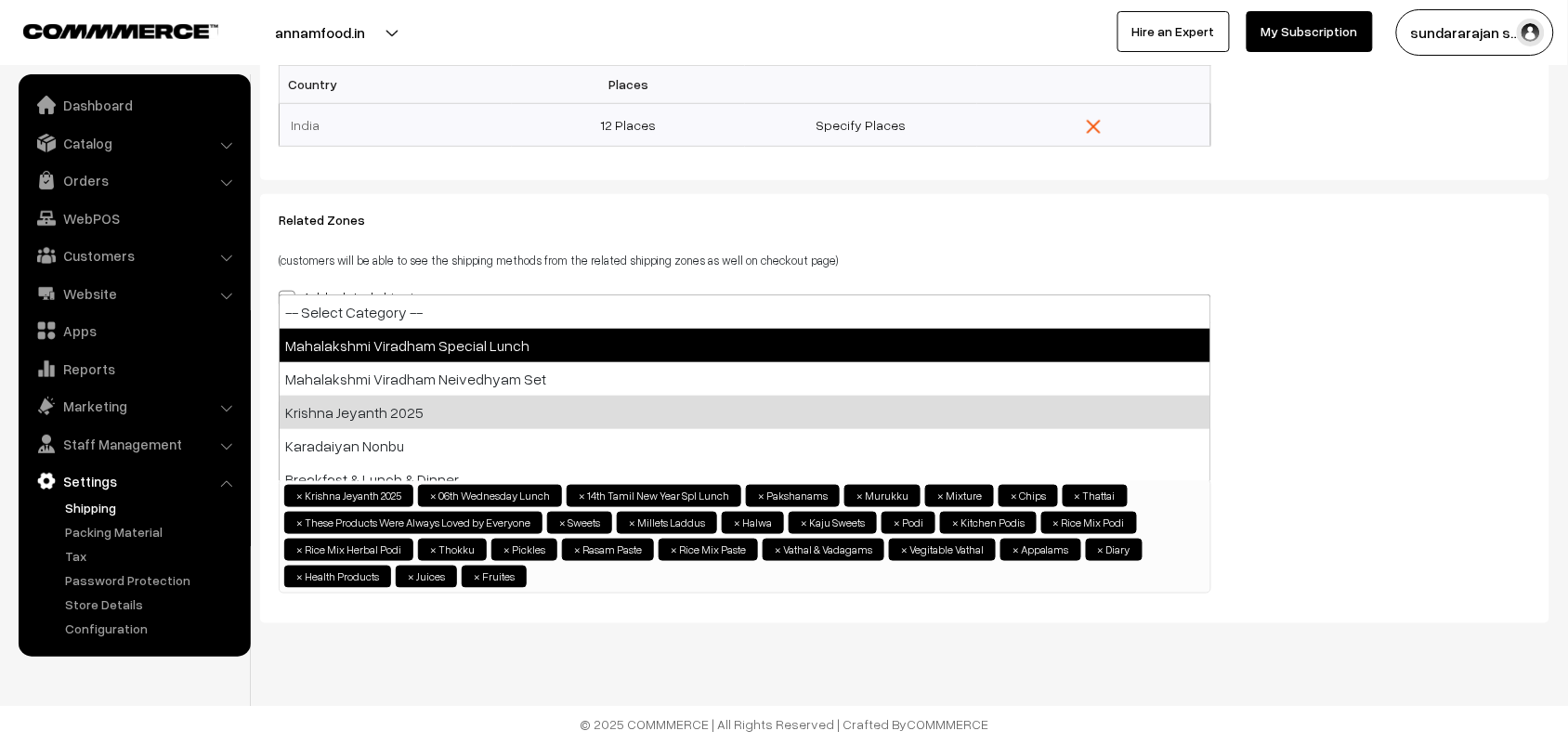 select on "97" 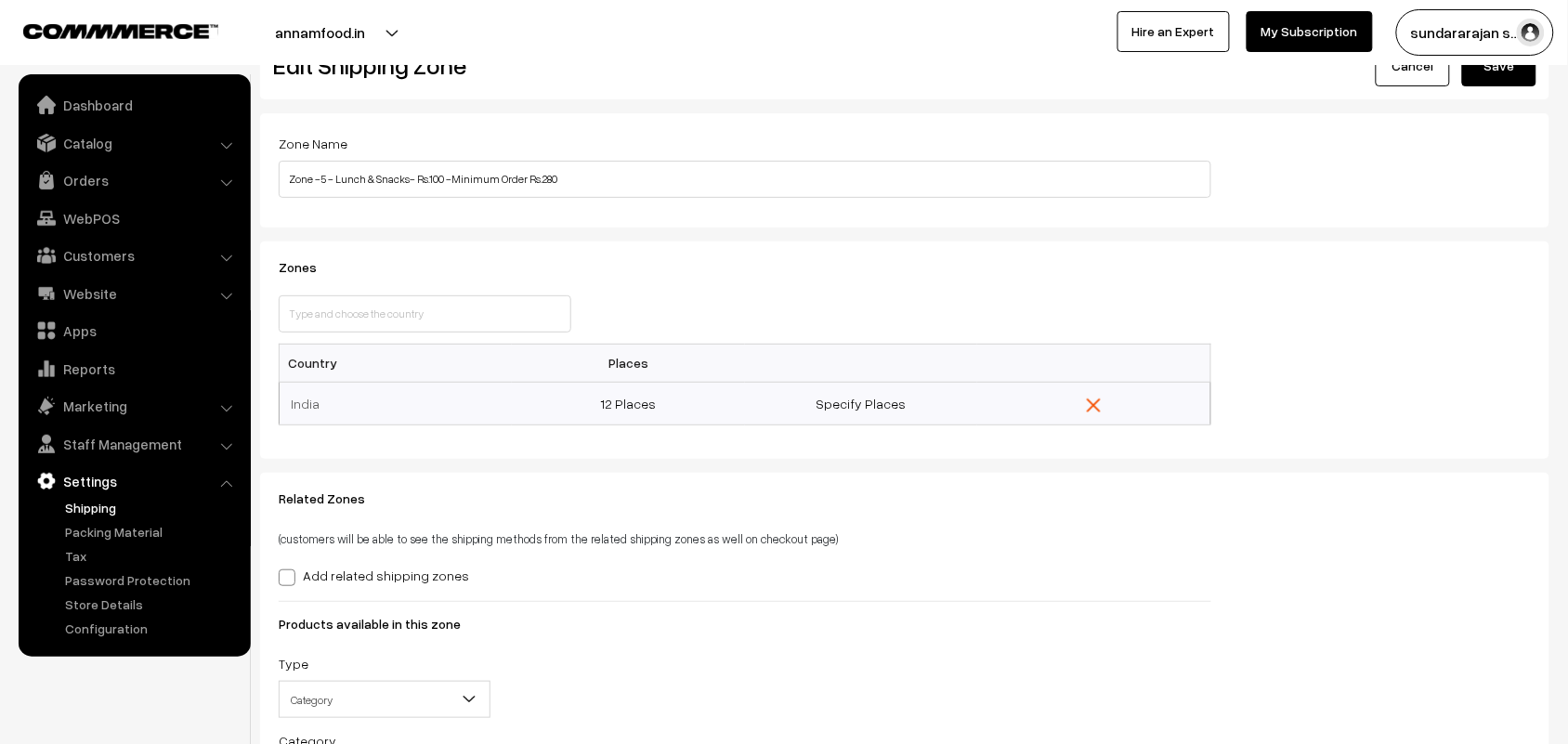 scroll, scrollTop: 0, scrollLeft: 0, axis: both 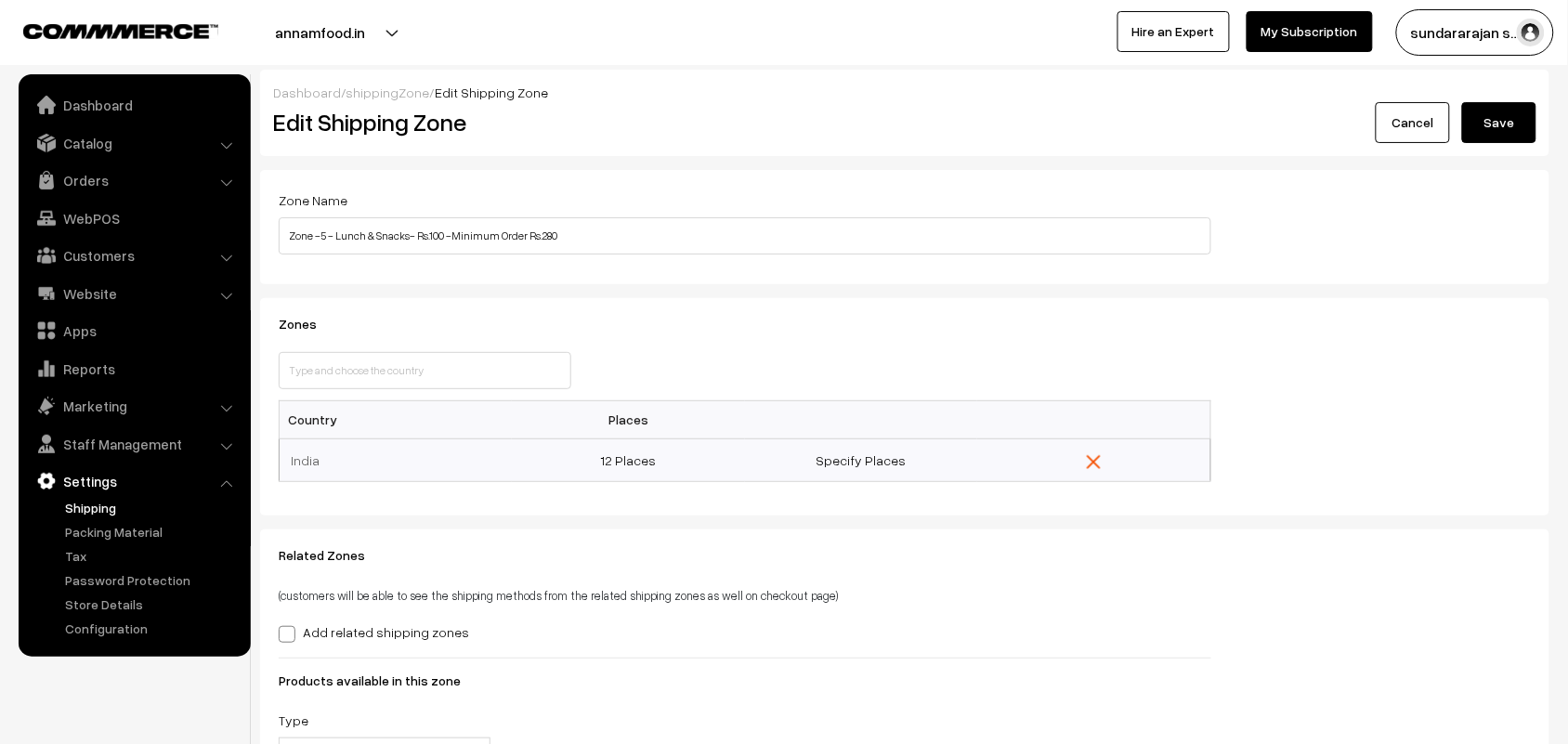 click on "Save" at bounding box center (1499, 123) 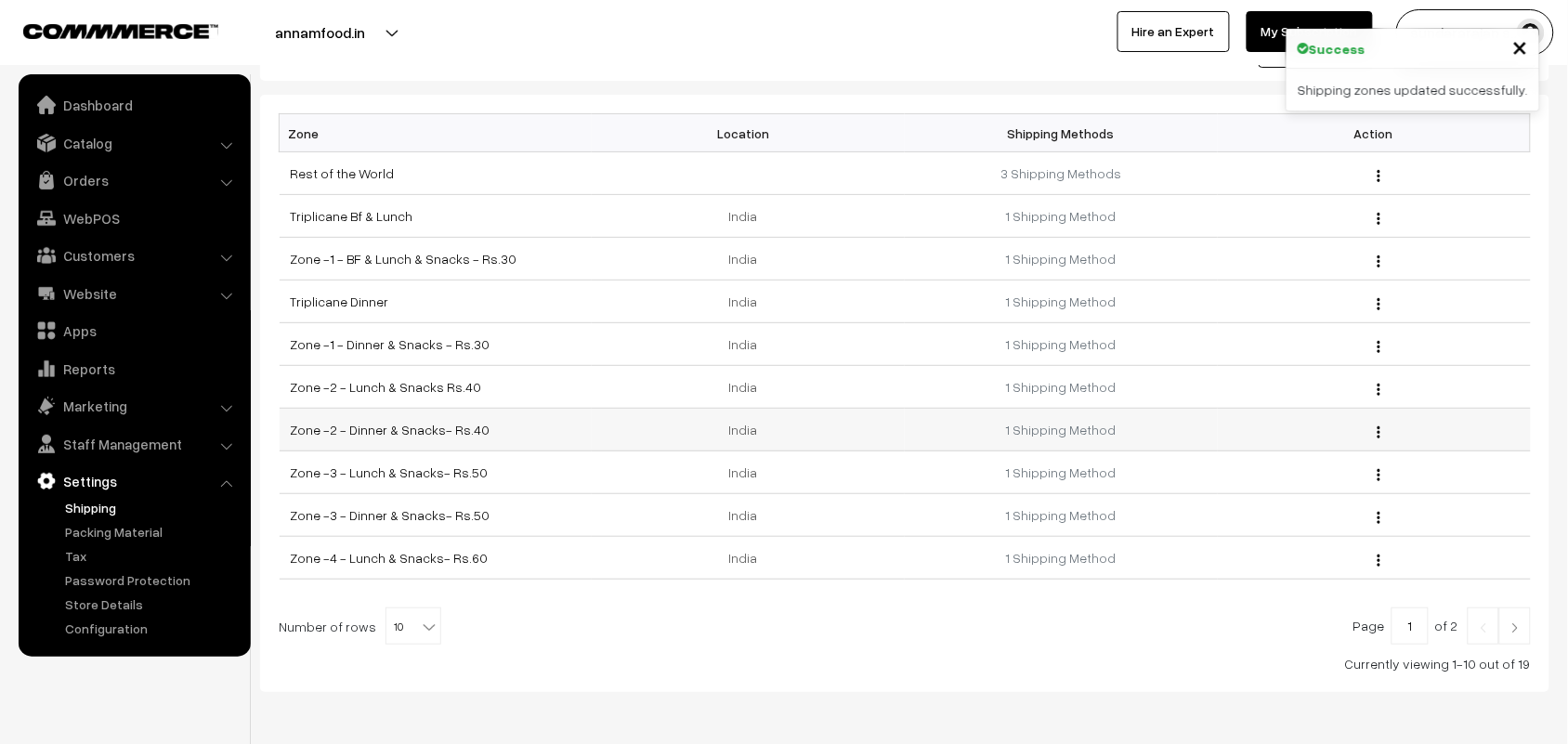 scroll, scrollTop: 147, scrollLeft: 0, axis: vertical 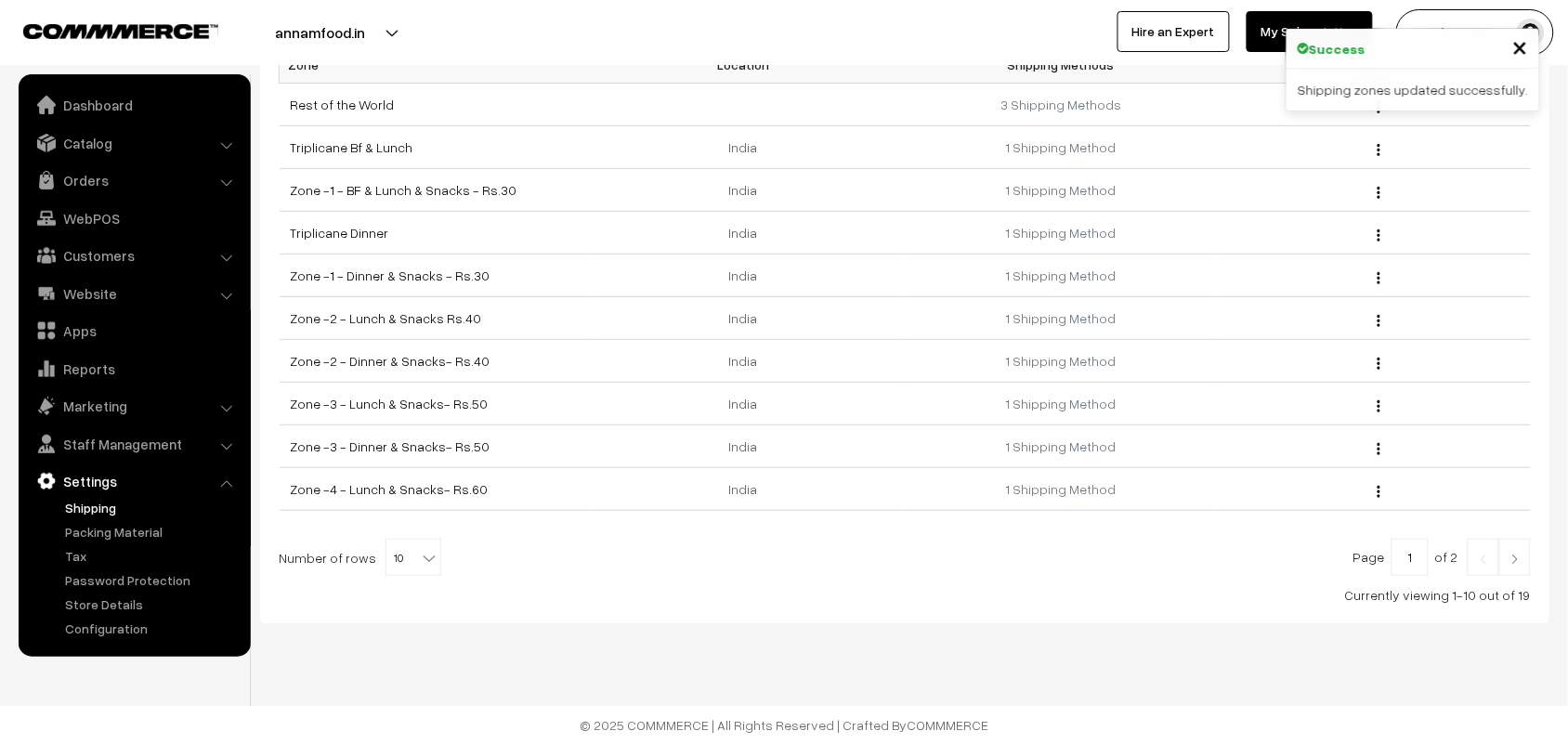 click at bounding box center (429, 558) 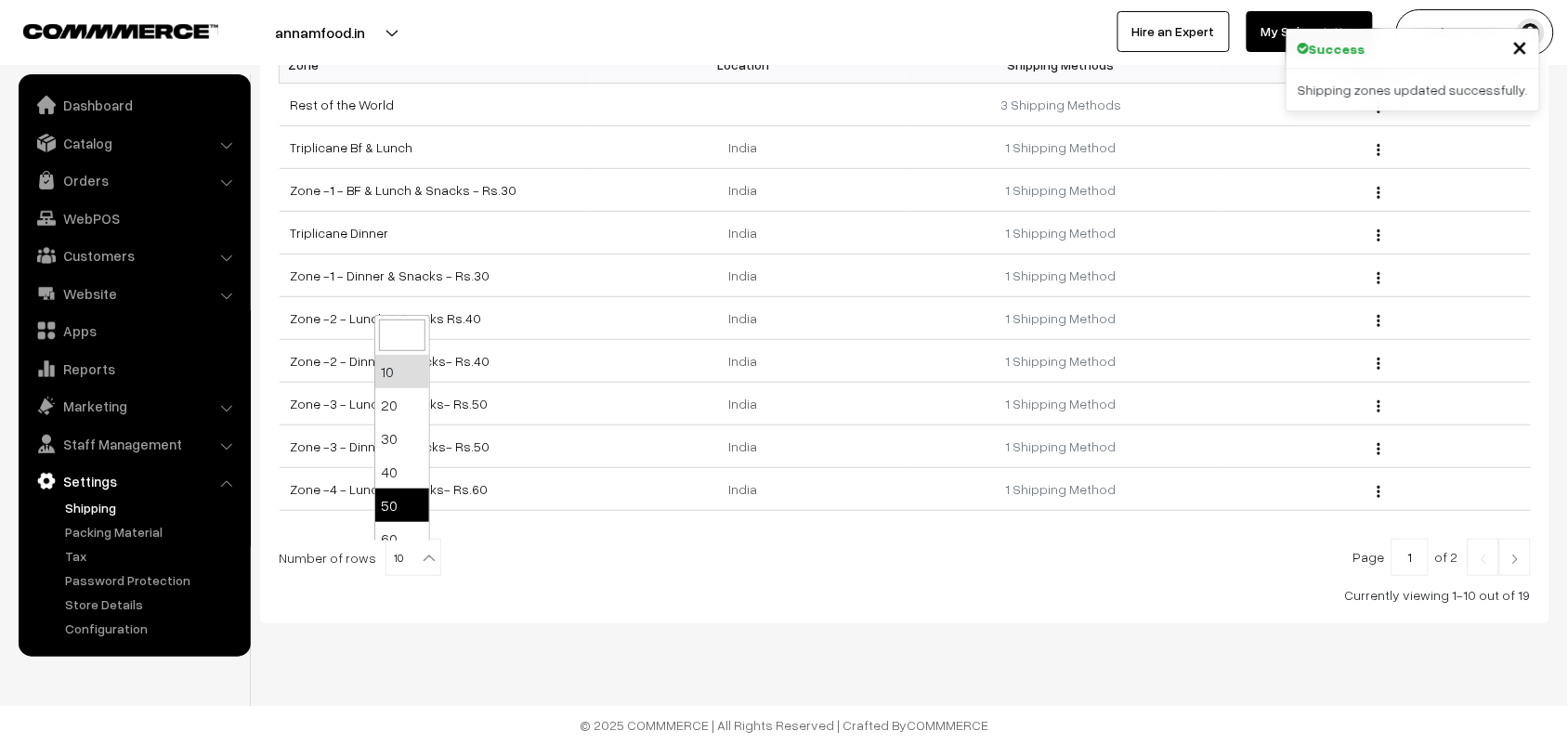 scroll, scrollTop: 149, scrollLeft: 0, axis: vertical 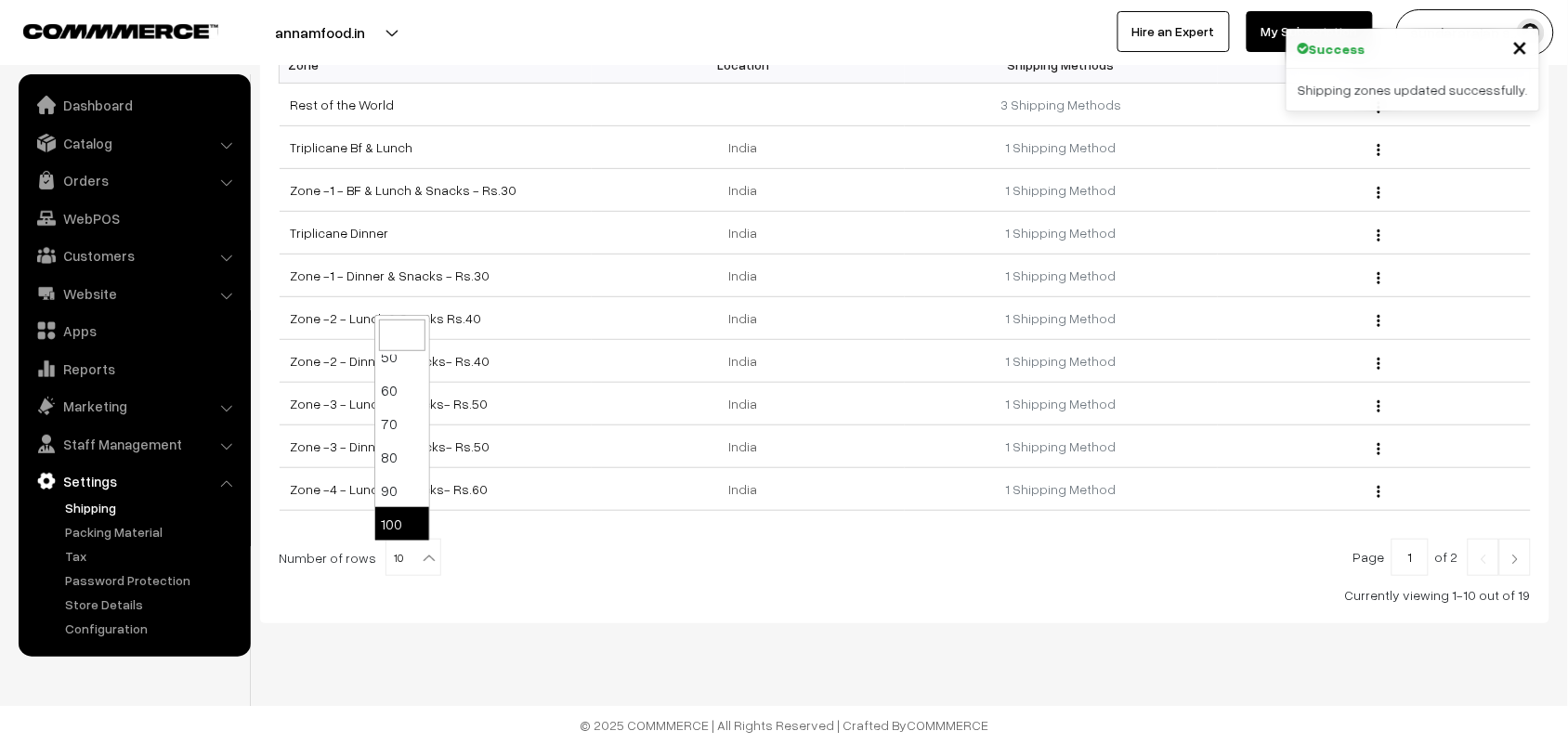 select on "100" 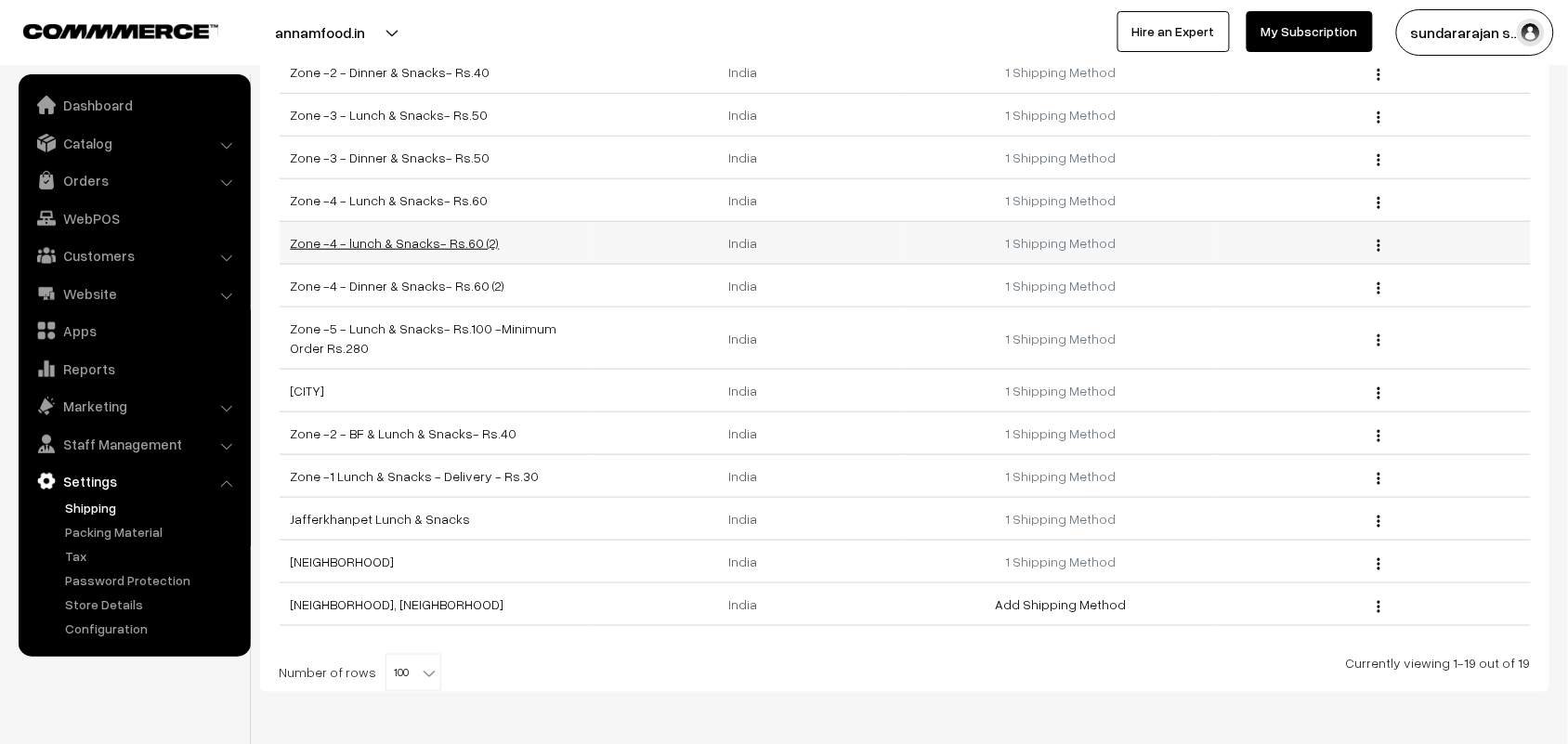 scroll, scrollTop: 464, scrollLeft: 0, axis: vertical 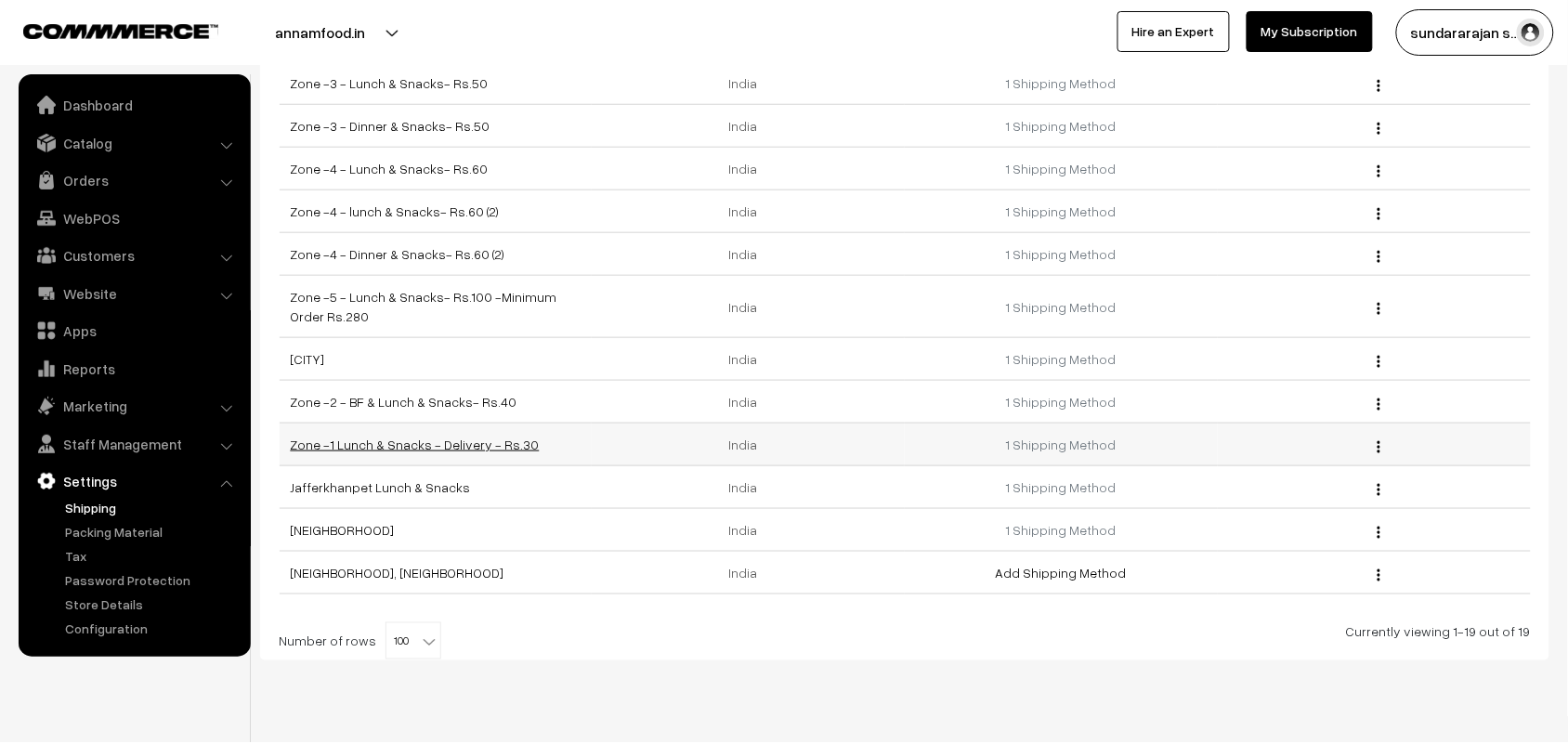 click on "Zone -1 Lunch & Snacks - Delivery - Rs.30" at bounding box center (415, 444) 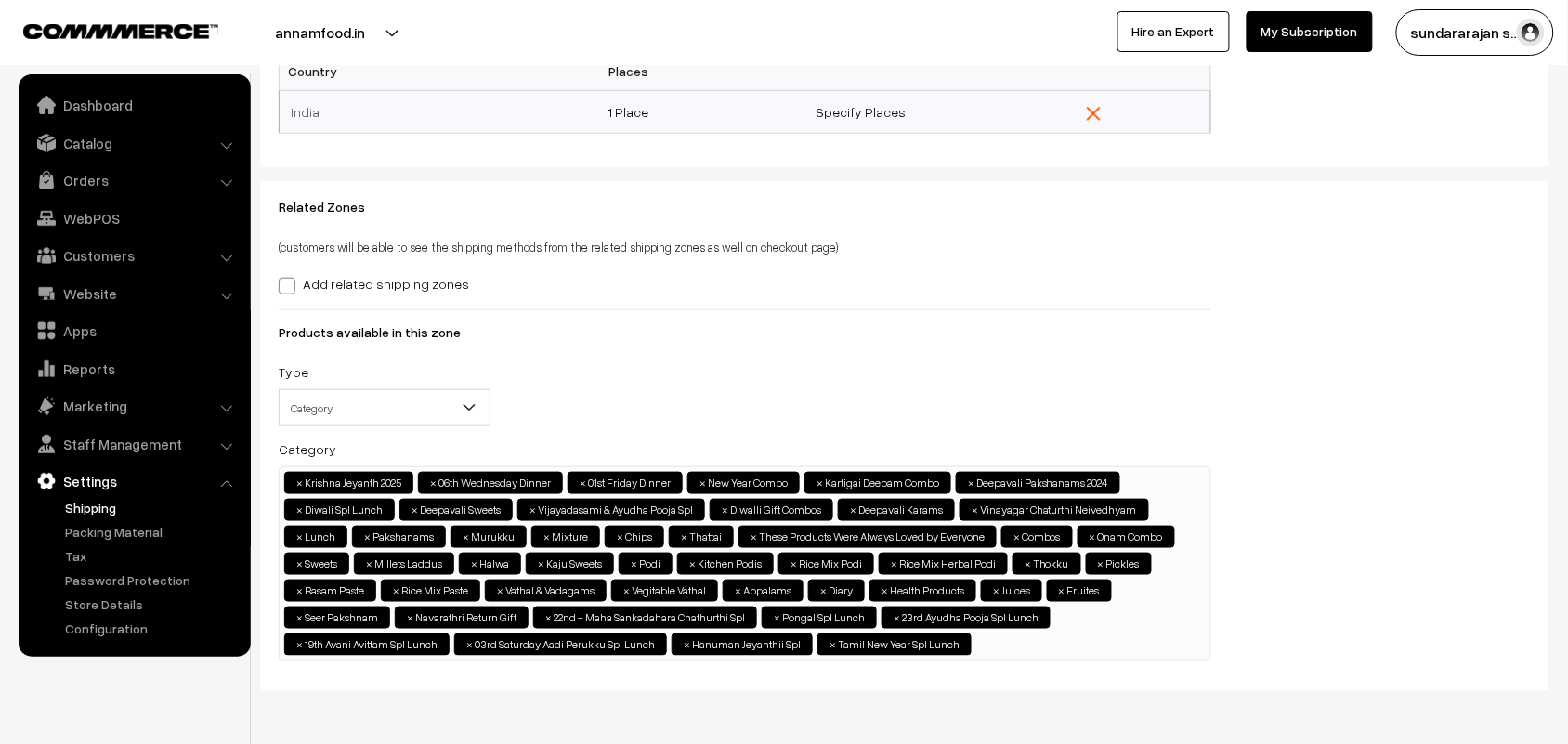 scroll, scrollTop: 348, scrollLeft: 0, axis: vertical 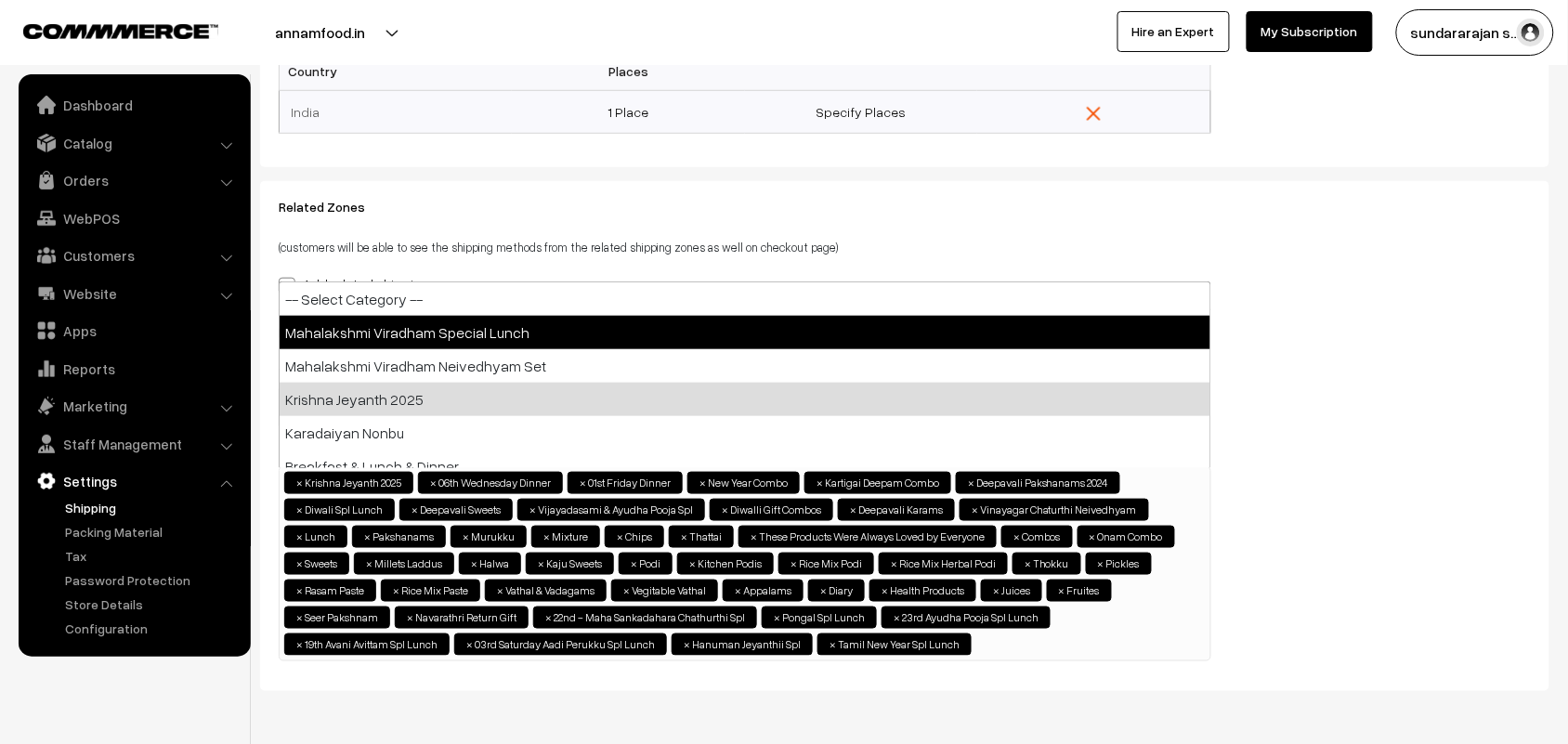 select on "97" 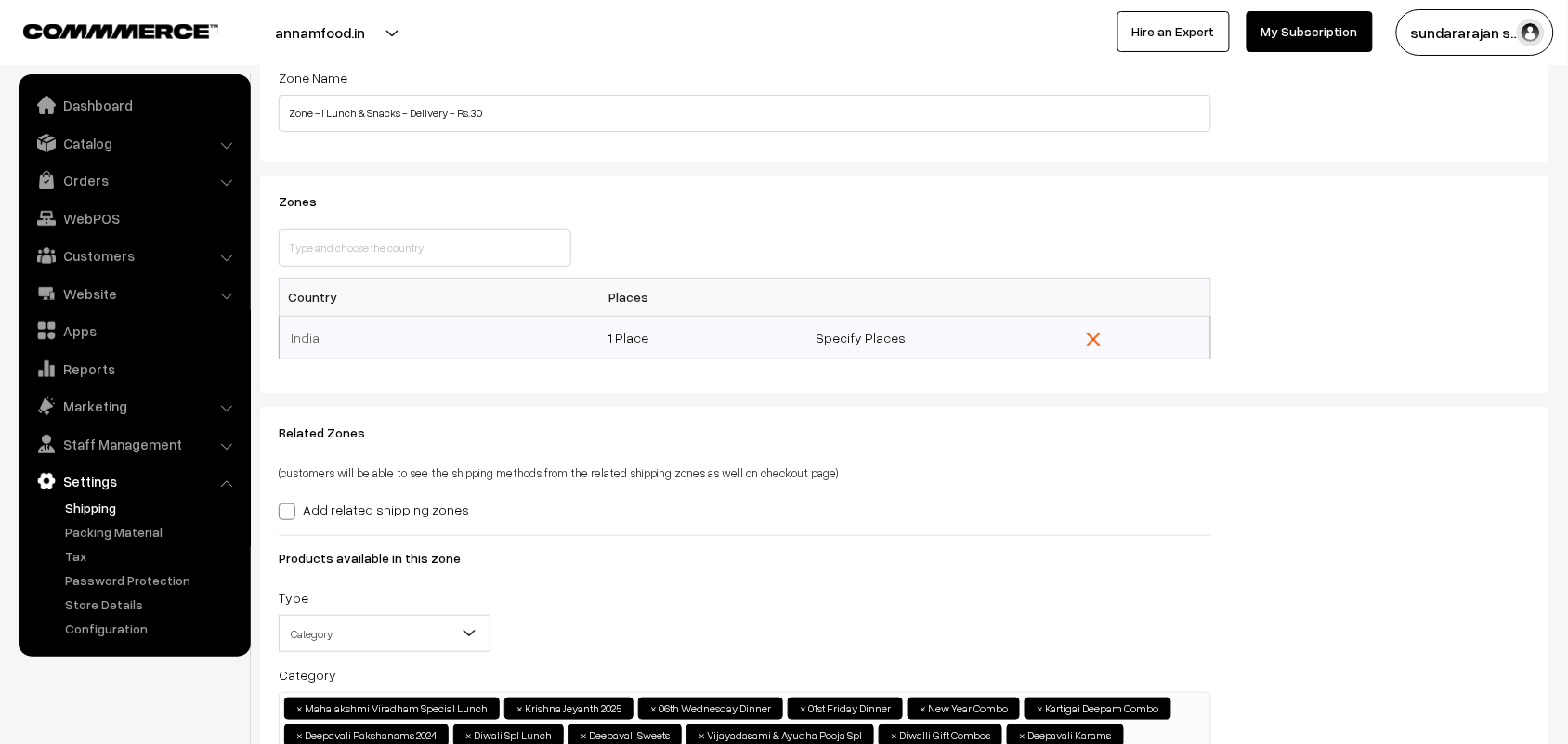 scroll, scrollTop: 116, scrollLeft: 0, axis: vertical 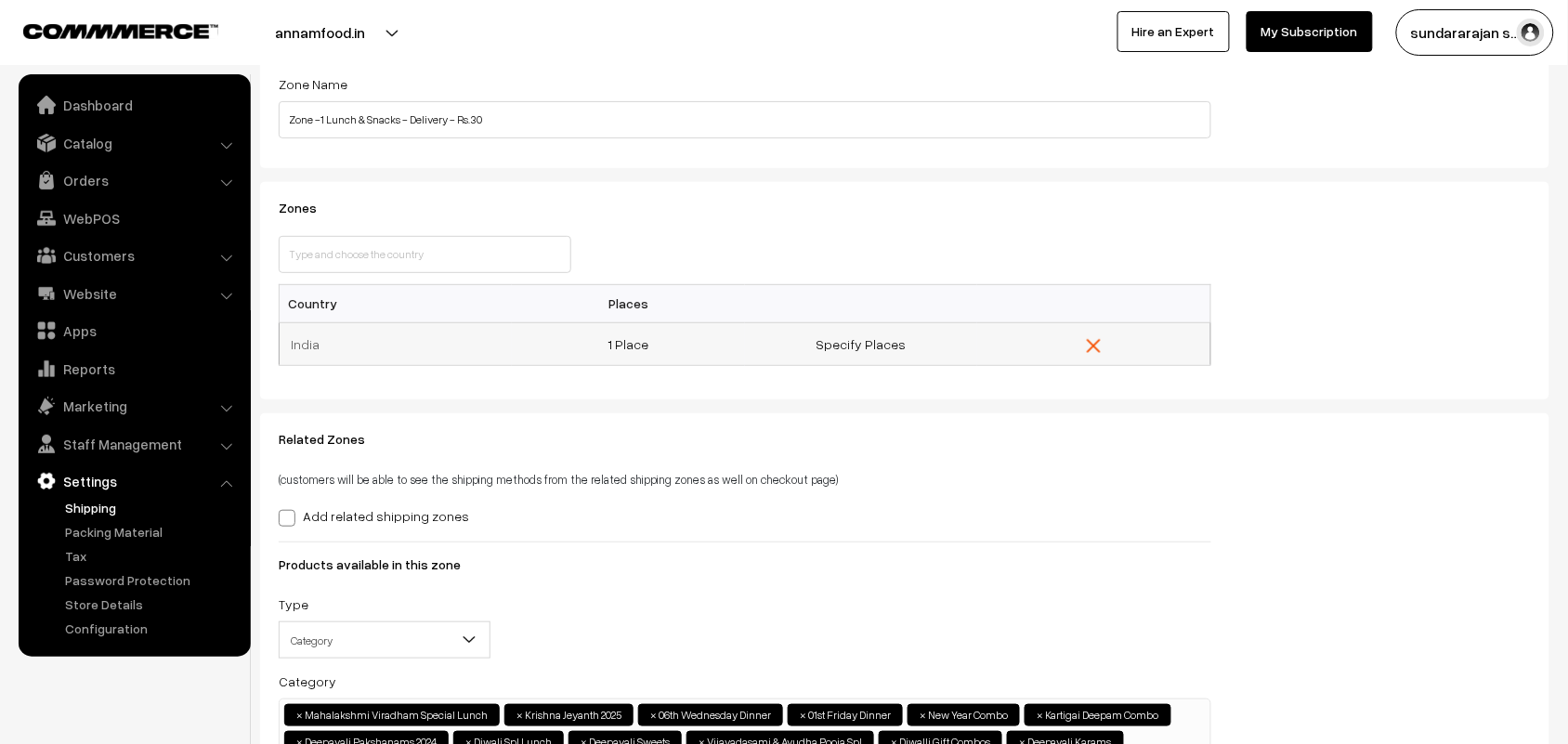 click on "1 Place" at bounding box center [628, 344] 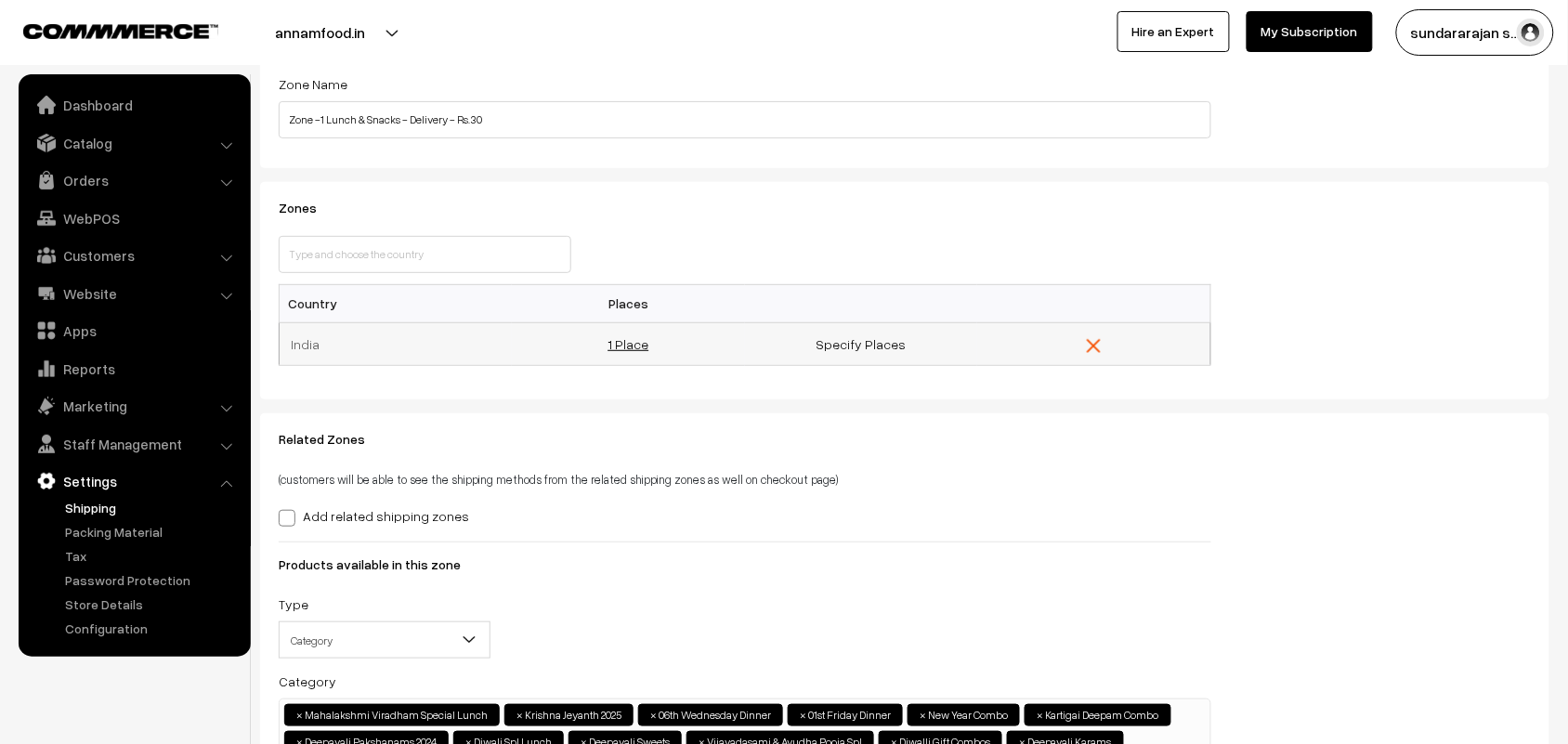 click on "1 Place" at bounding box center [628, 344] 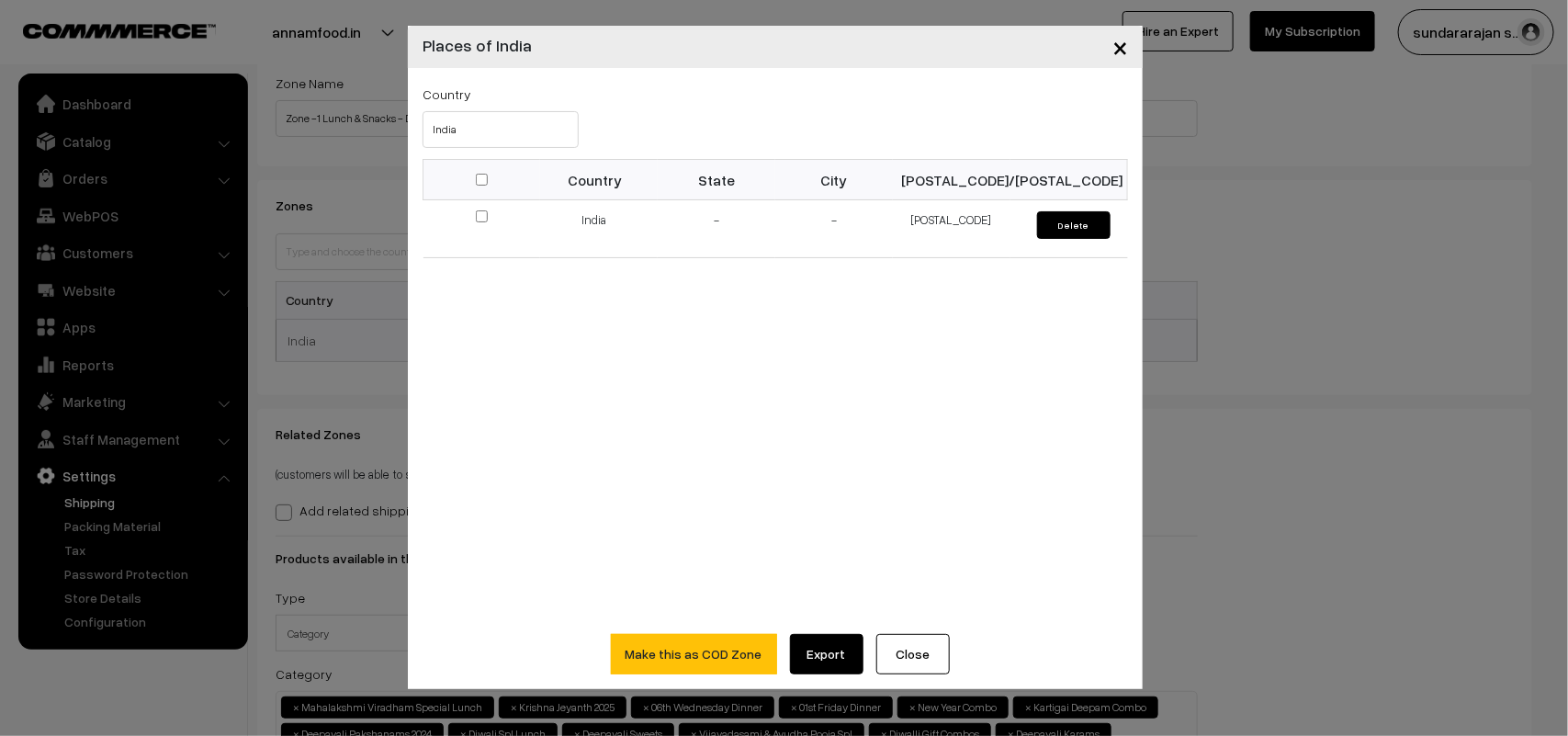 click on "×" at bounding box center [1120, 46] 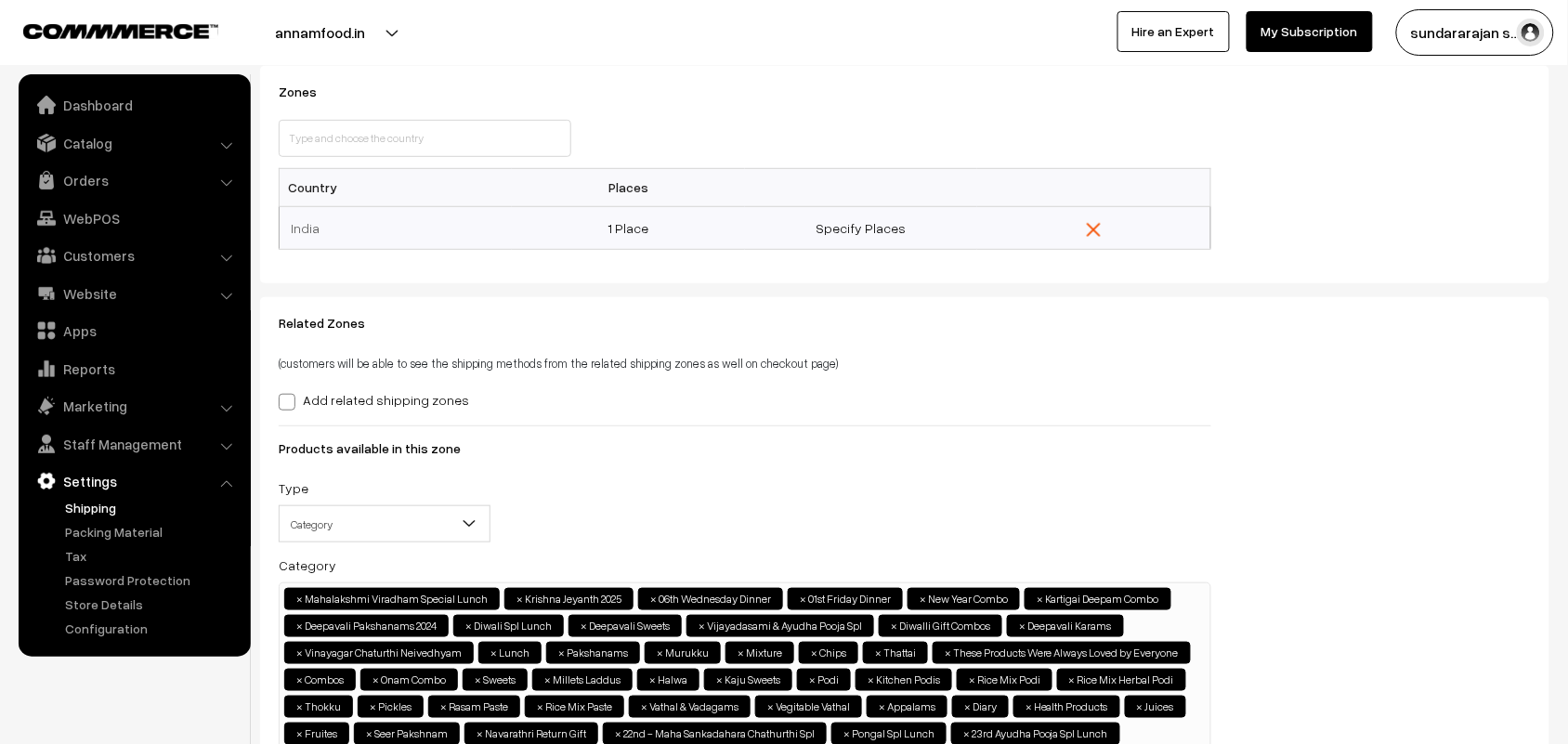 scroll, scrollTop: 448, scrollLeft: 0, axis: vertical 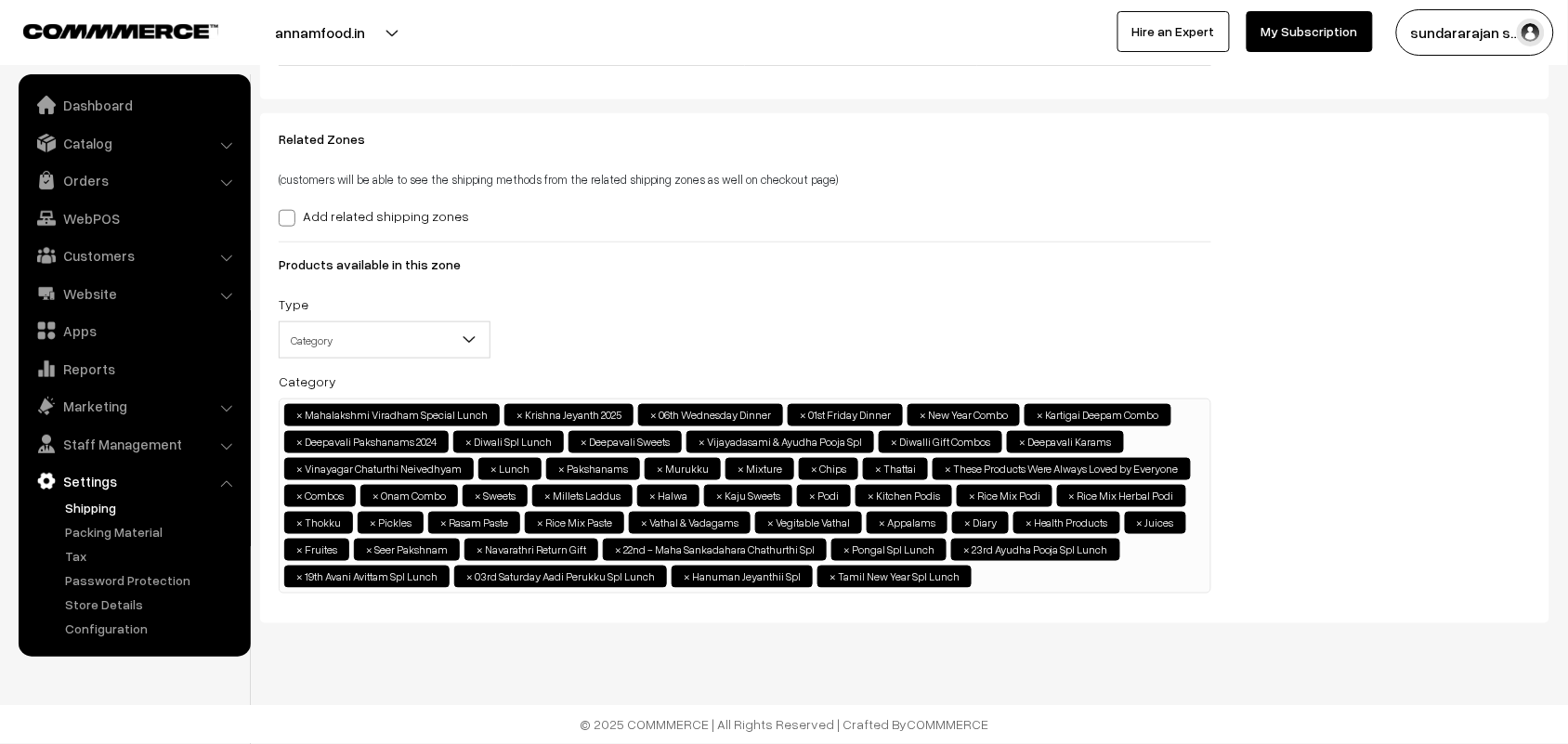 click on "×
Mahalakshmi Viradham Special Lunch                                                     ×
Krishna Jeyanth 2025                                                     ×
06th Wednesday Dinner                                                     ×
01st Friday Dinner                                                     ×
New Year Combo                                                     ×
Kartigai Deepam Combo                                                     ×
Deepavali Pakshanams 2024                                                     × × × × × × × × × × × × × × × × × × × × ×" at bounding box center (745, 496) 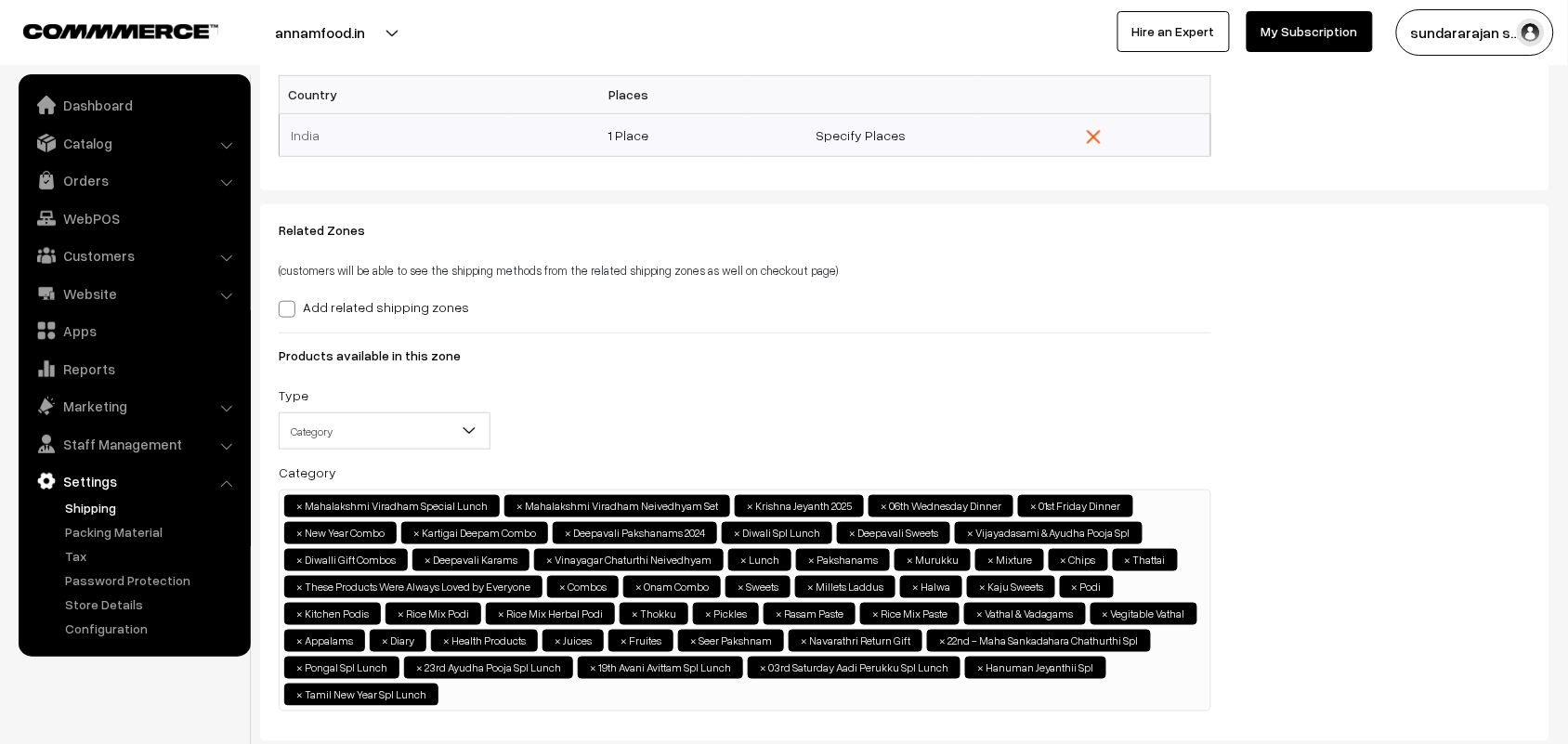 scroll, scrollTop: 0, scrollLeft: 0, axis: both 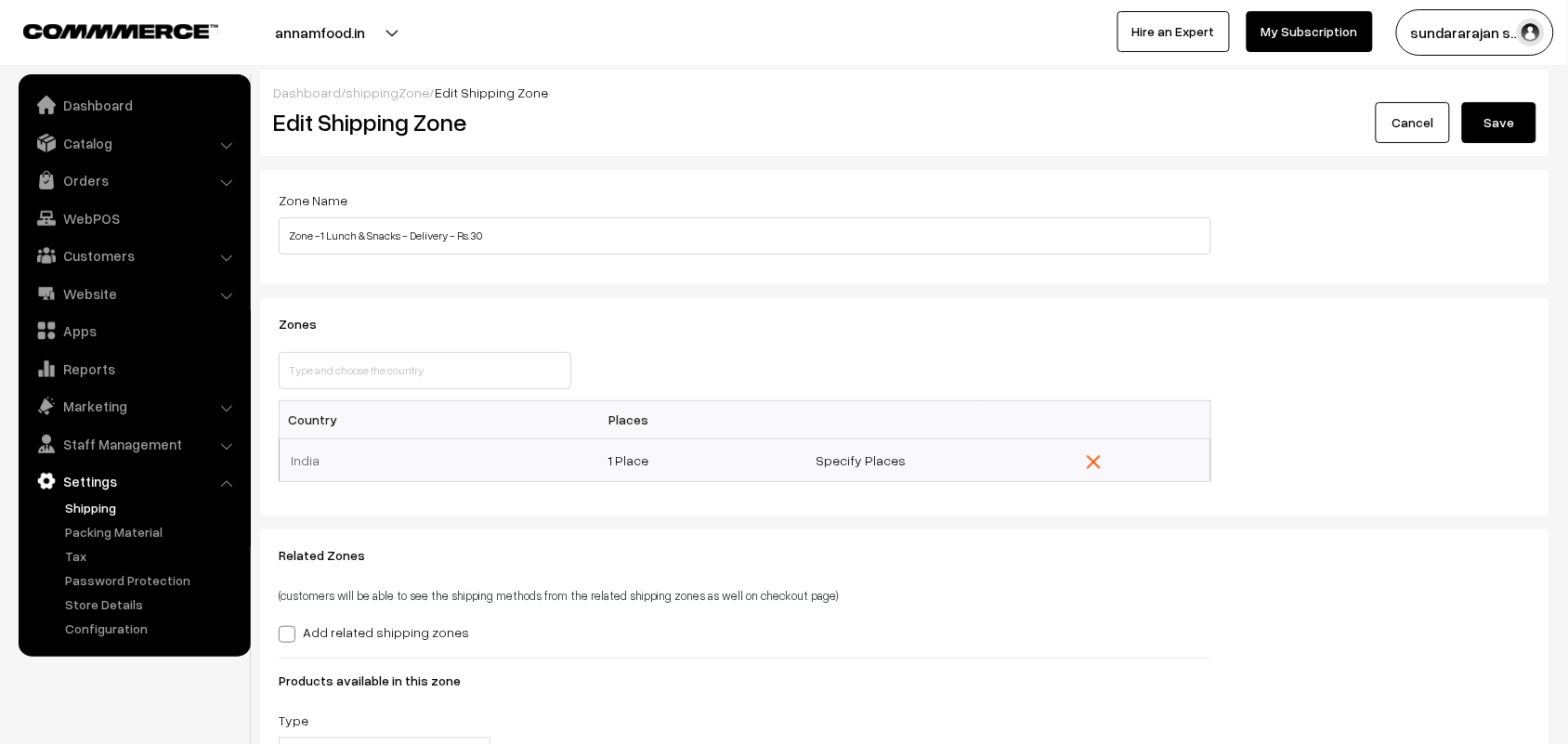 click on "Save" at bounding box center (1499, 123) 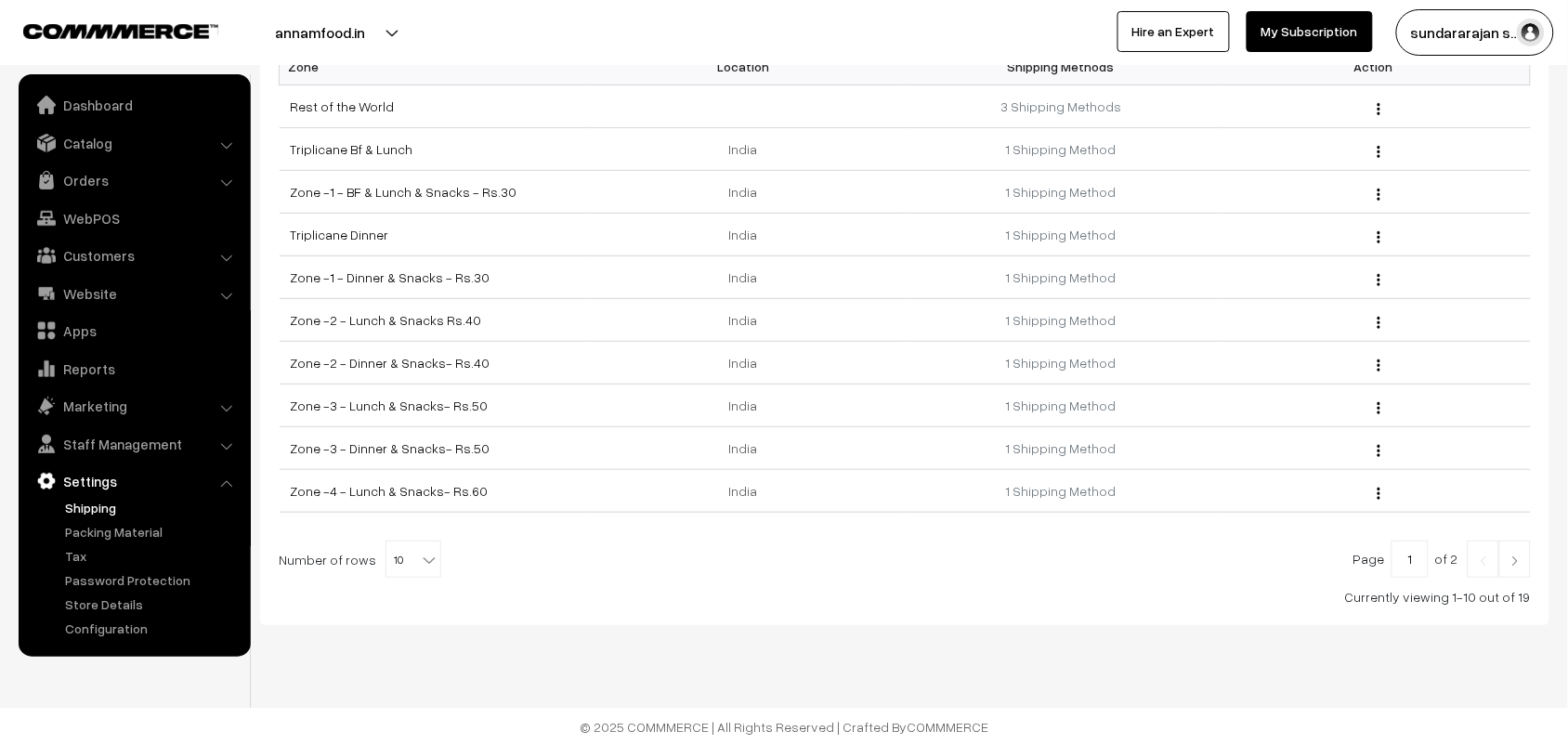scroll, scrollTop: 147, scrollLeft: 0, axis: vertical 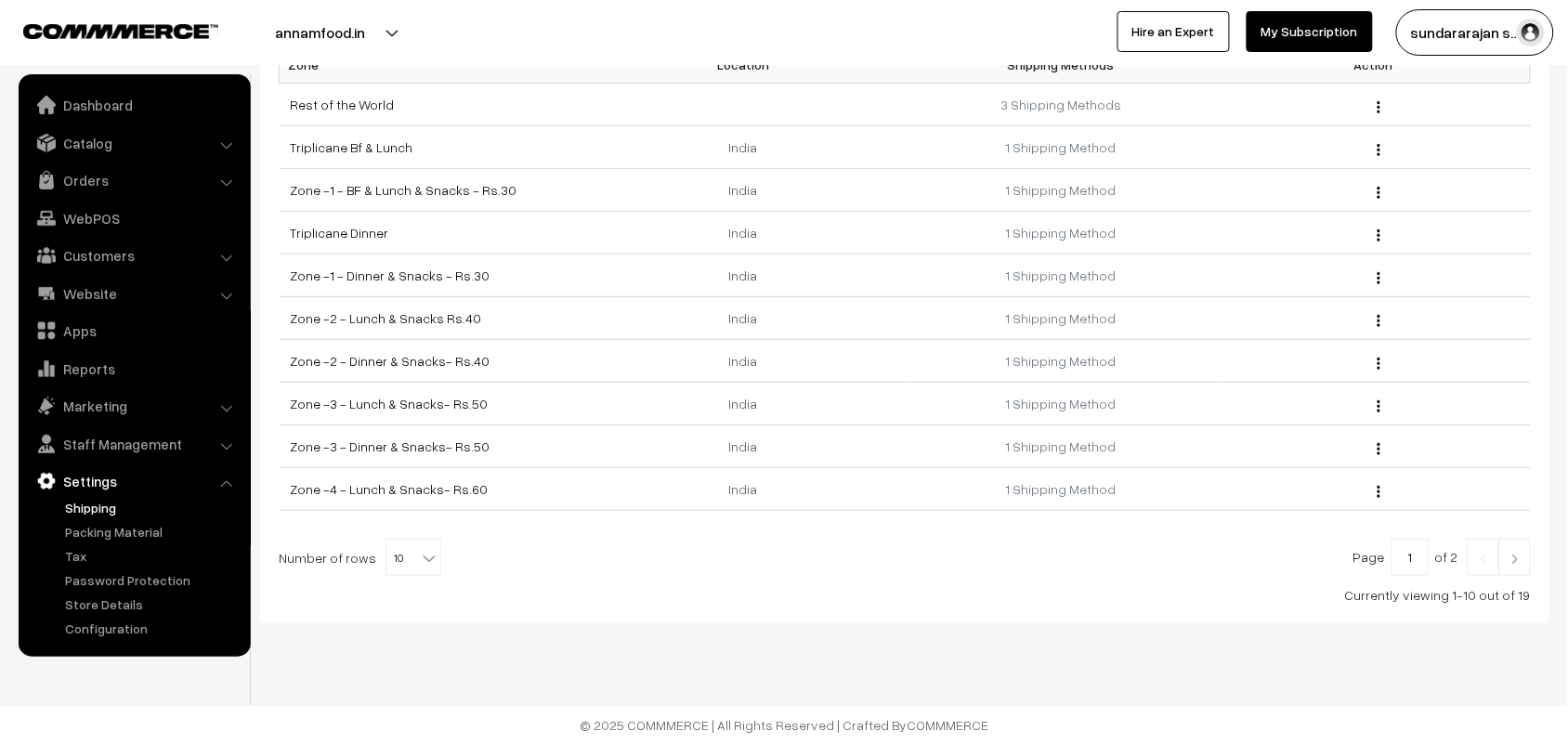 drag, startPoint x: 429, startPoint y: 562, endPoint x: 405, endPoint y: 555, distance: 25 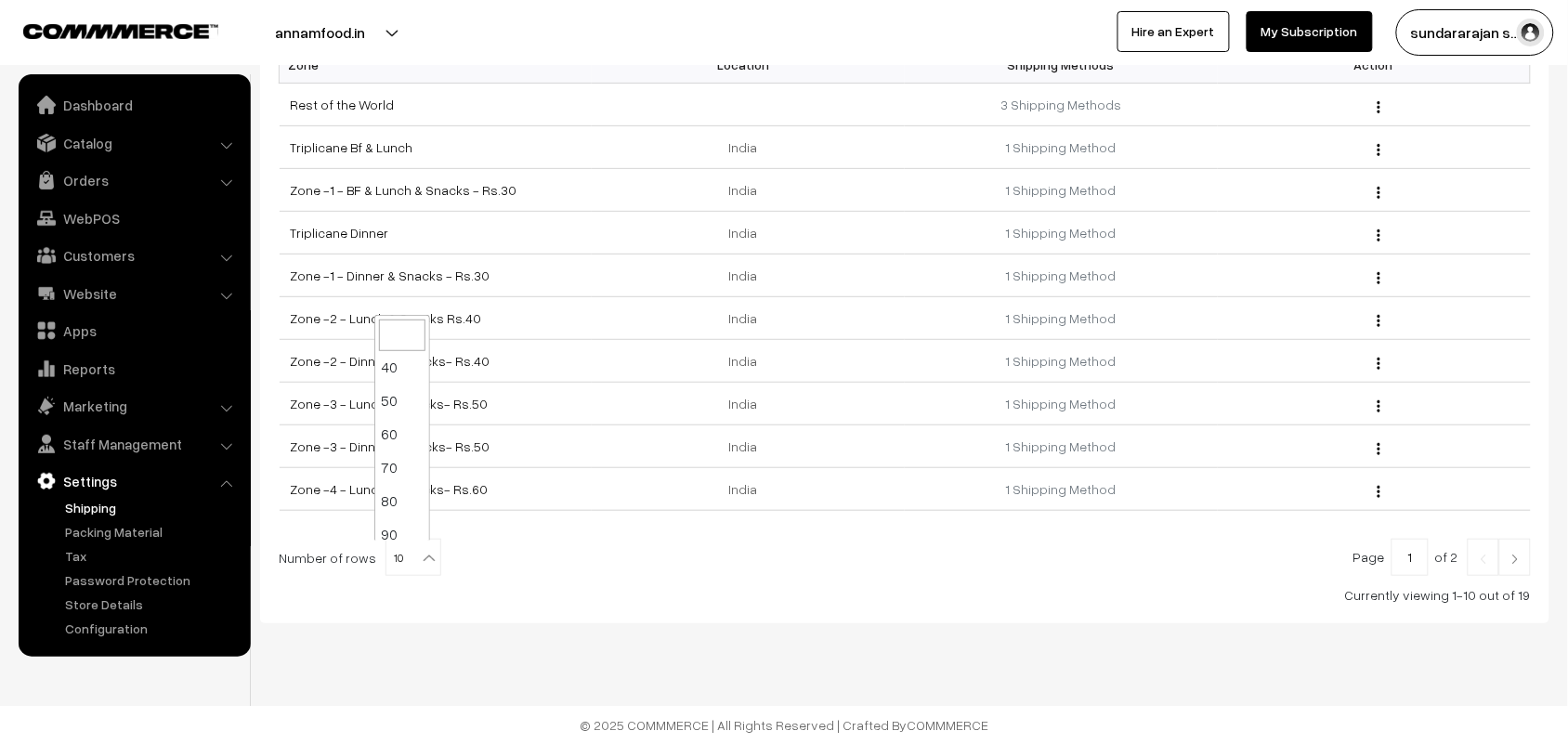 scroll, scrollTop: 149, scrollLeft: 0, axis: vertical 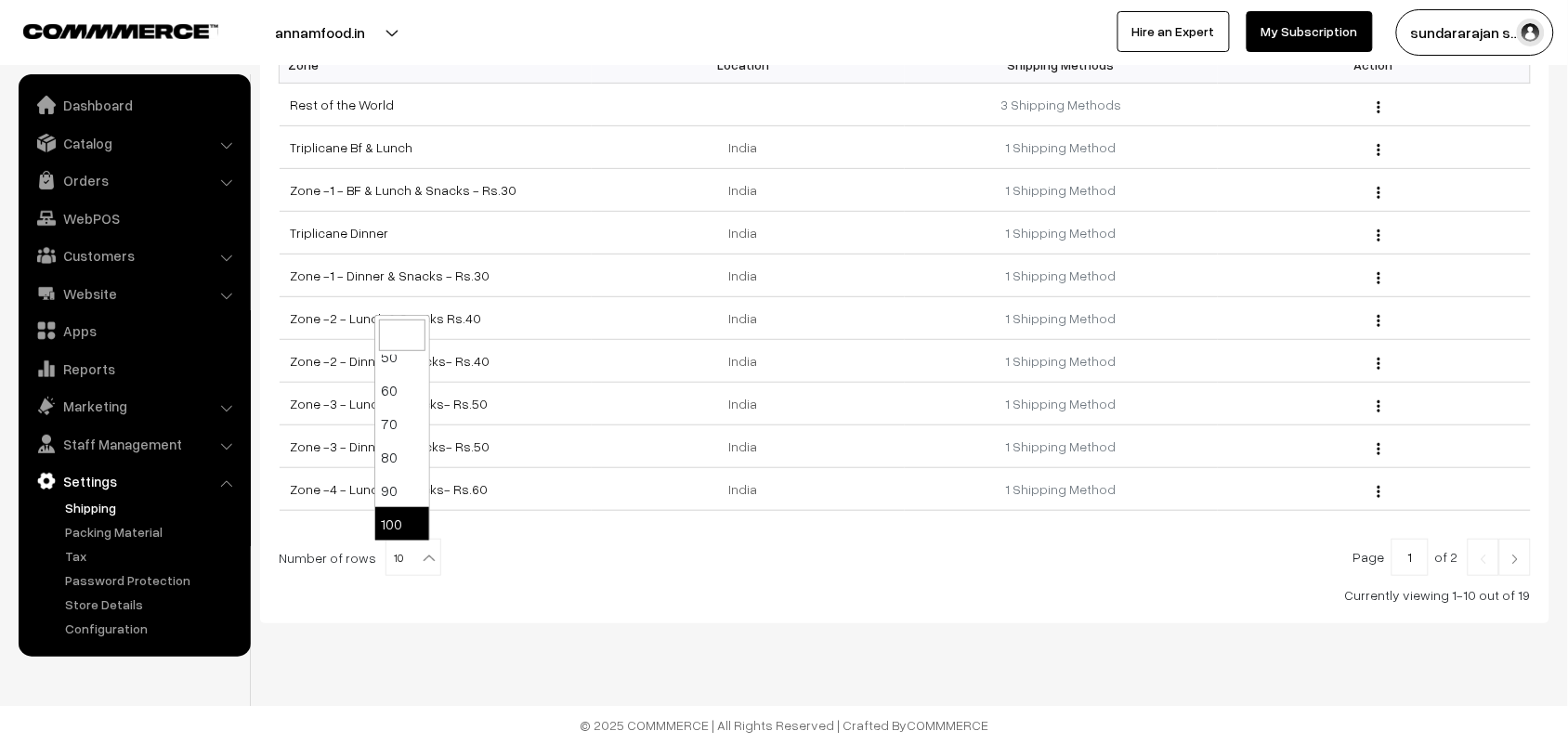 select on "100" 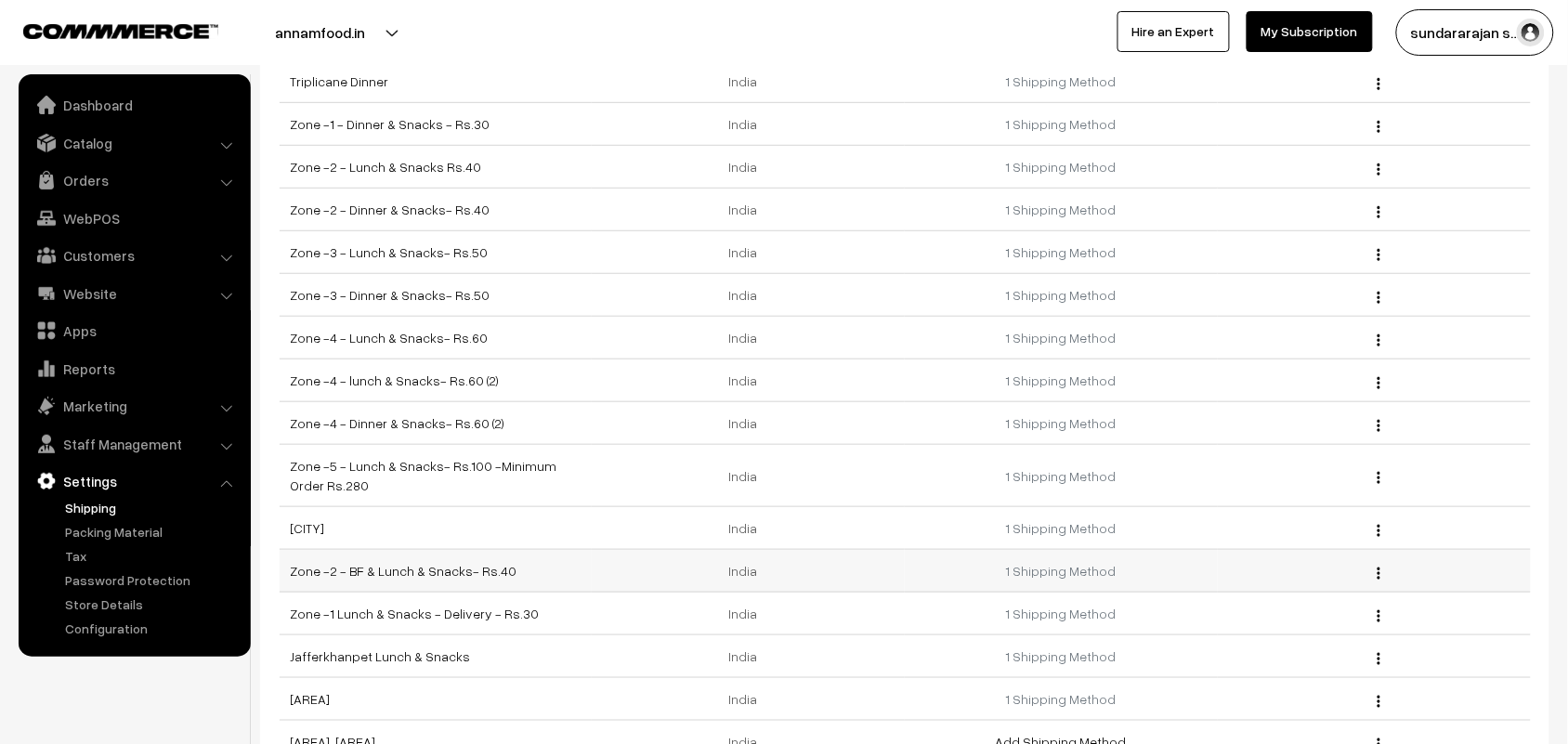 scroll, scrollTop: 506, scrollLeft: 0, axis: vertical 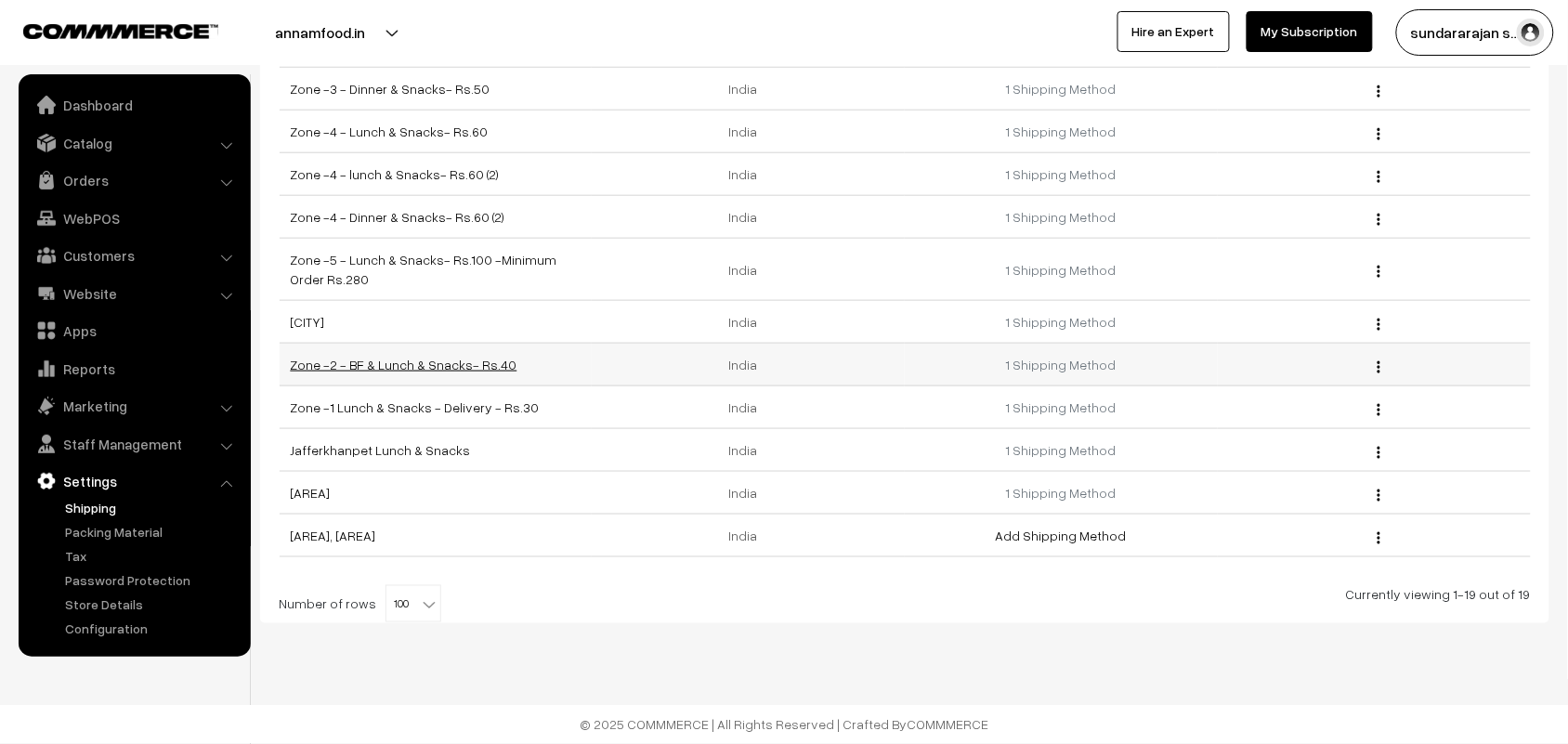 click on "Zone -2 - BF & Lunch & Snacks- Rs.40" at bounding box center [404, 364] 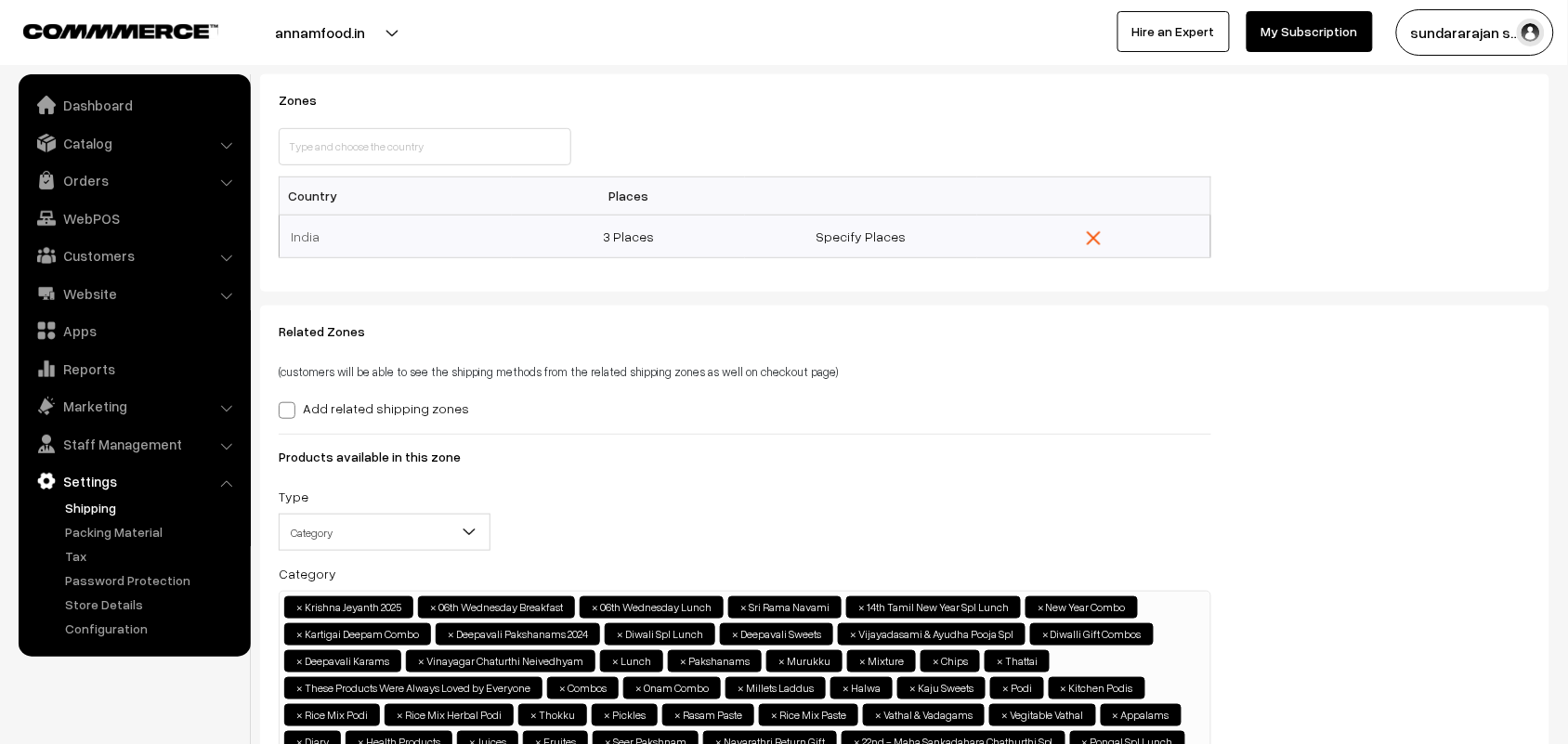 scroll, scrollTop: 232, scrollLeft: 0, axis: vertical 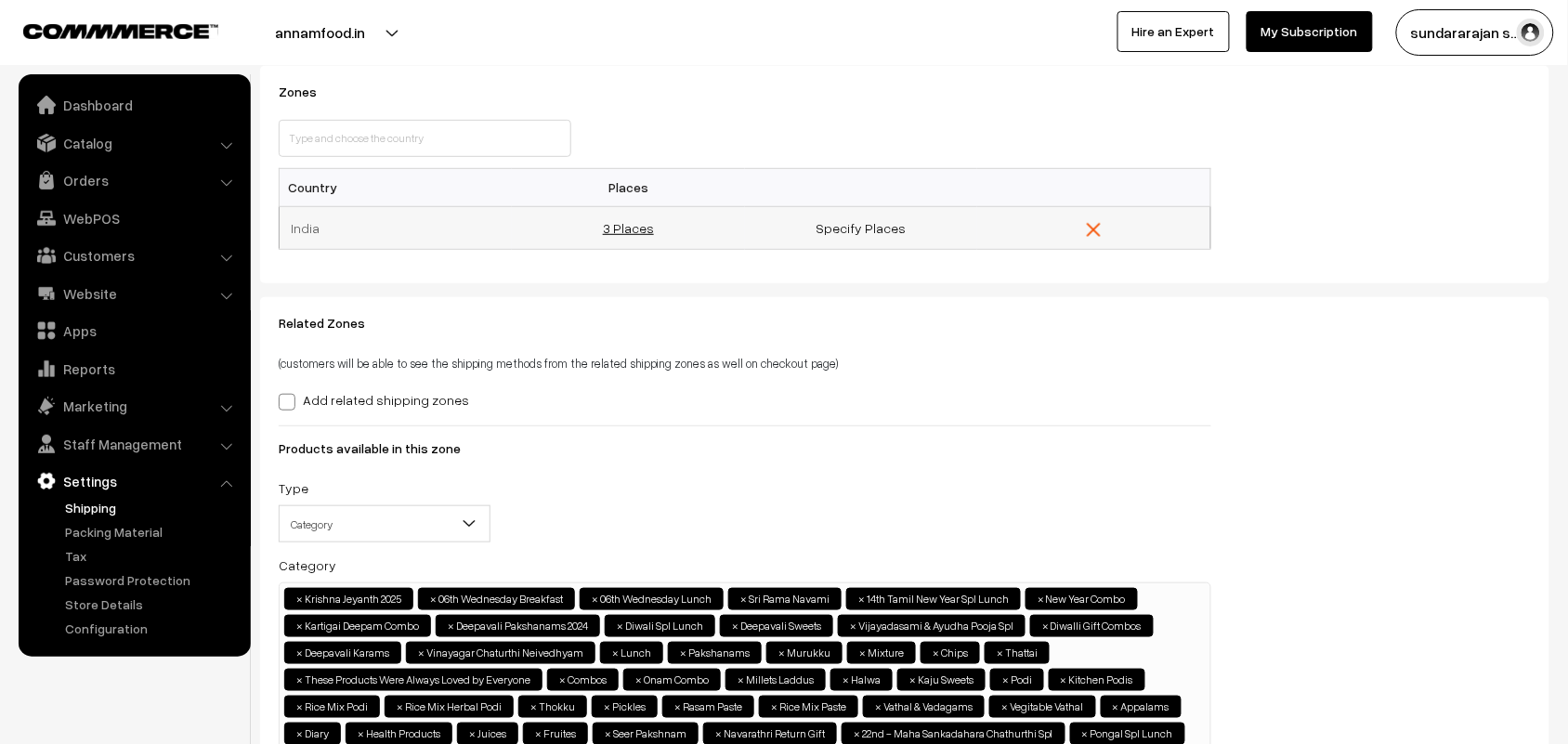 click on "3 Places" at bounding box center [628, 228] 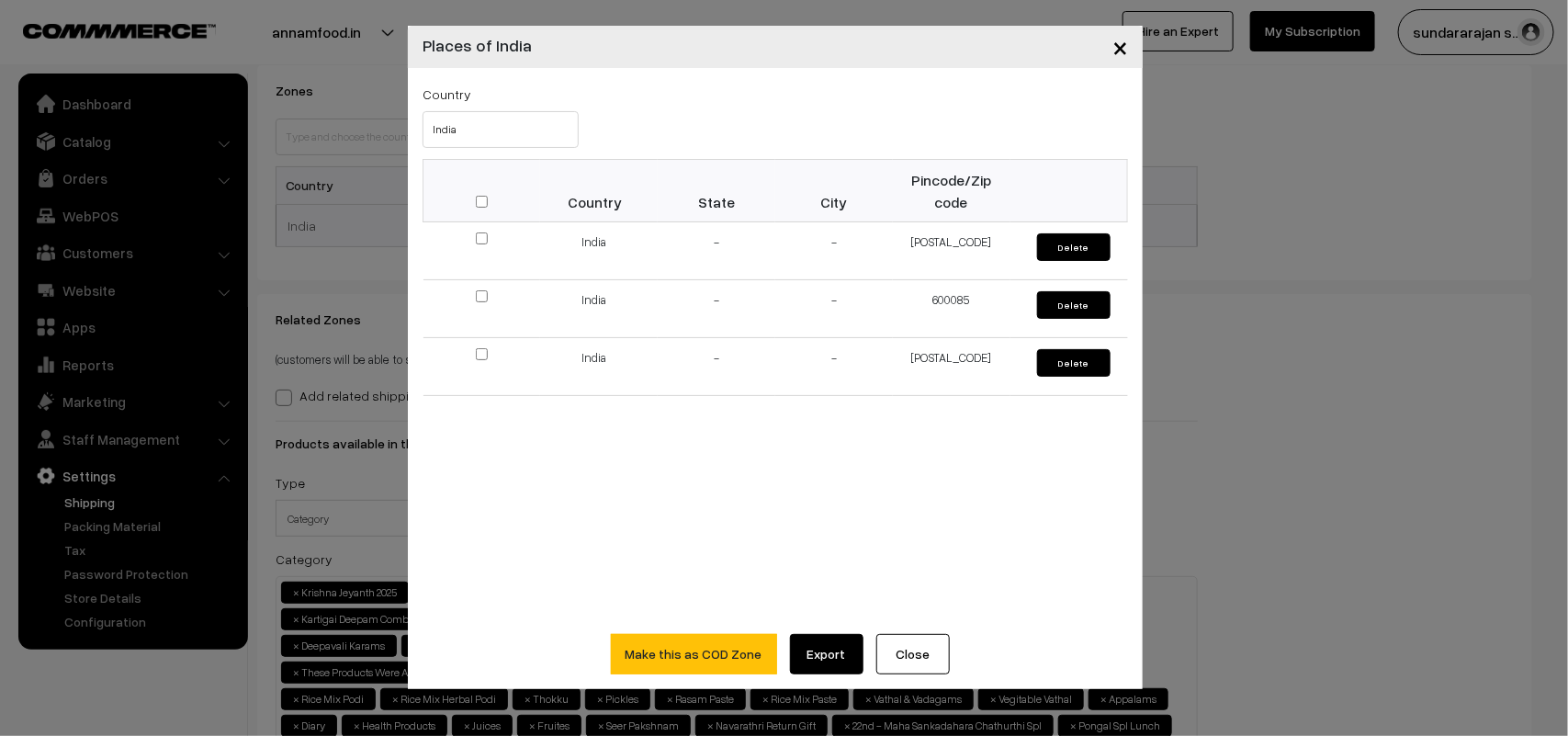 click on "×" at bounding box center [1120, 46] 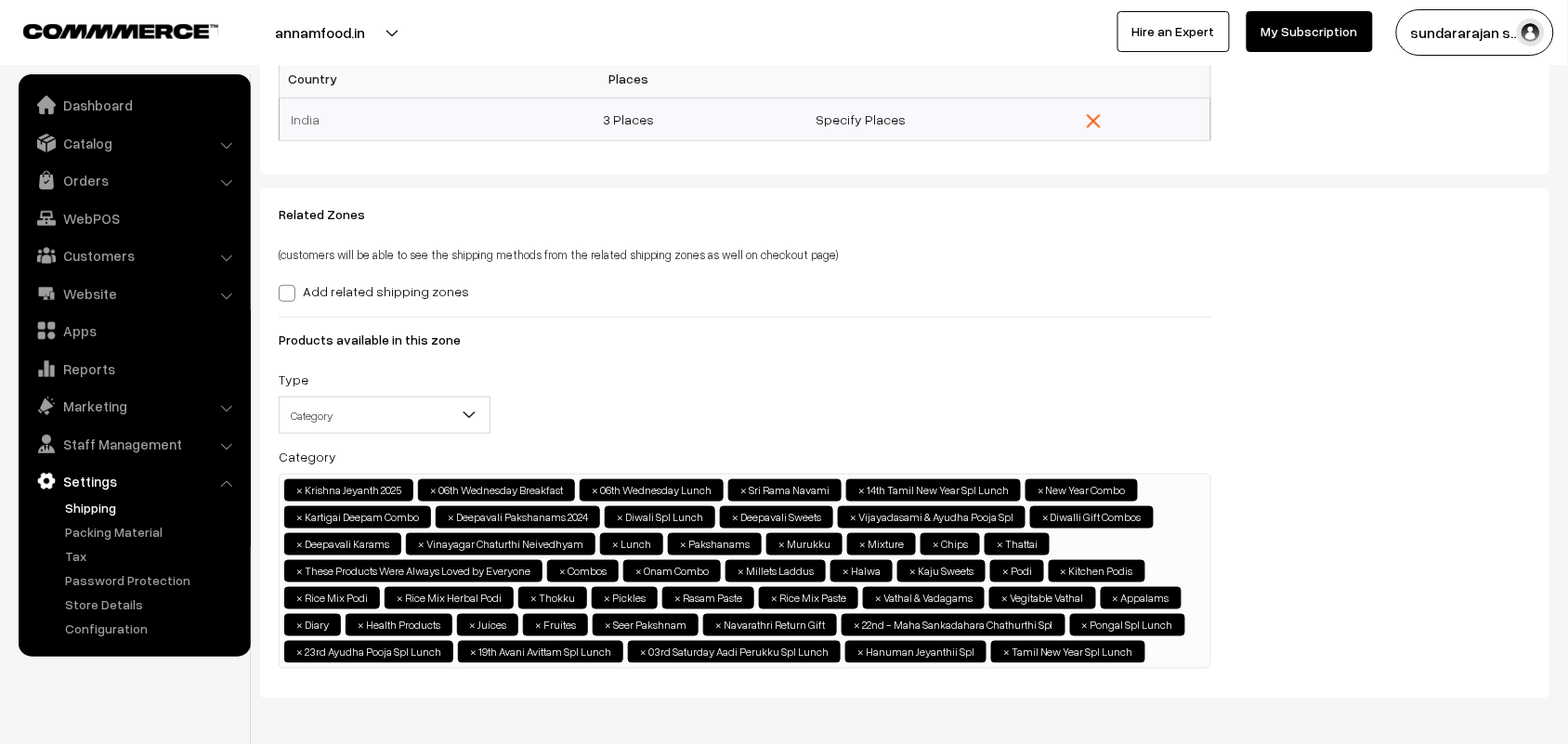 scroll, scrollTop: 448, scrollLeft: 0, axis: vertical 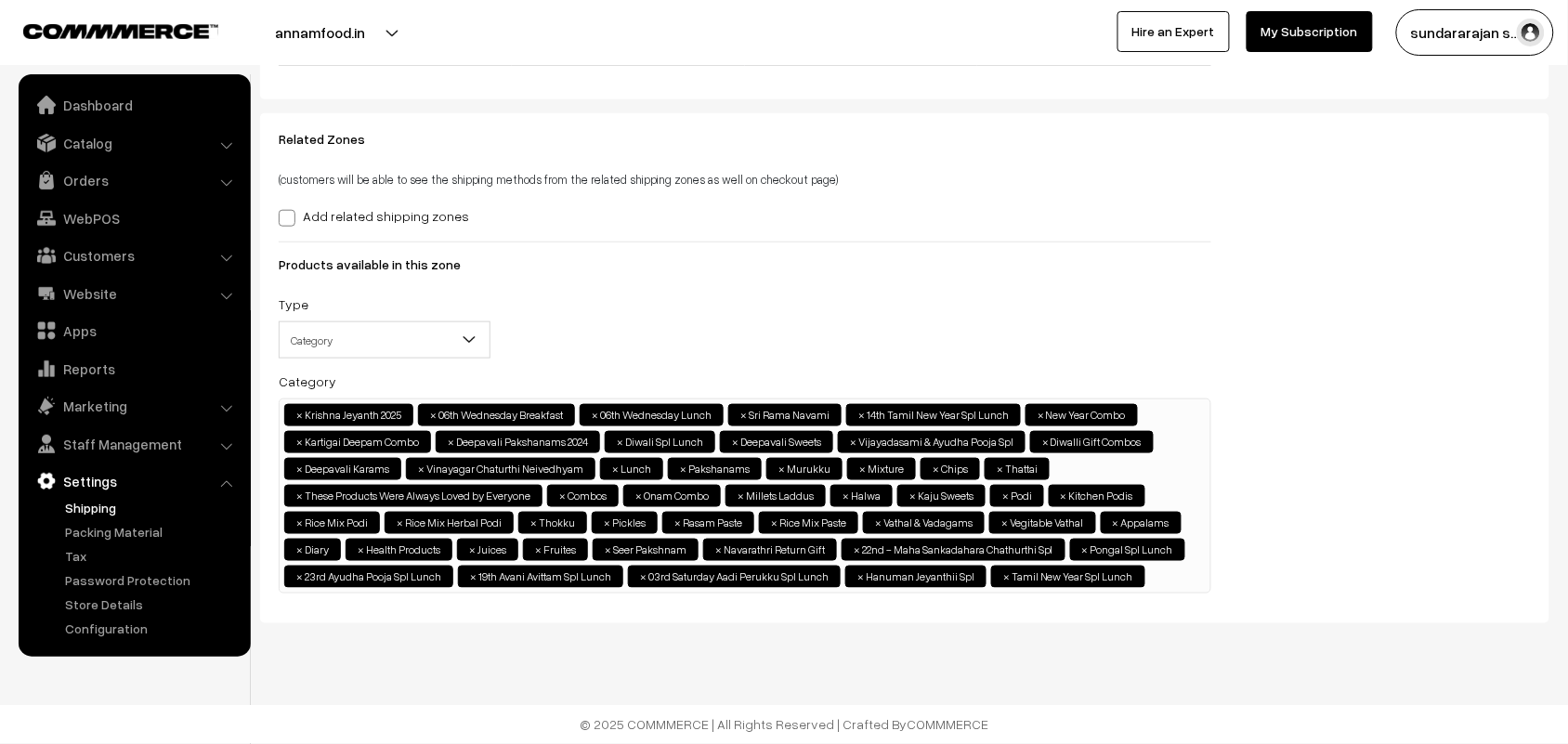 click on "×
[FIRST] [LAST] 2025                                                     ×
06th Wednesday   Breakfast                                                     ×
06th Wednesday  Lunch                                                     ×
Sri Rama Navami                                                     ×
14th Tamil New Year Spl Lunch                                                     × × × × × × × × × × × × × × × × × ×" at bounding box center [745, 493] 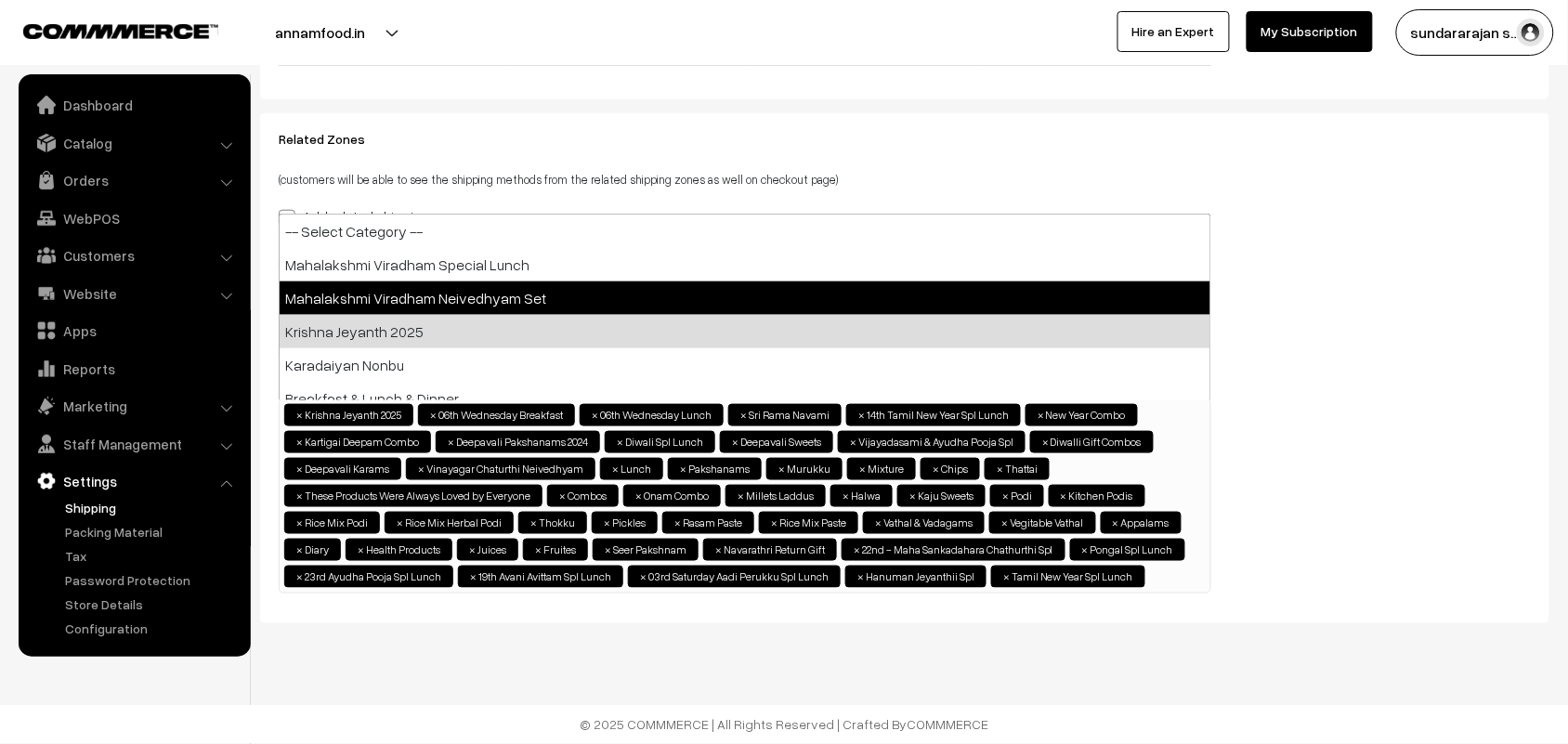 click on "Mahalakshmi Viradham Neivedhyam Set" at bounding box center [745, 298] 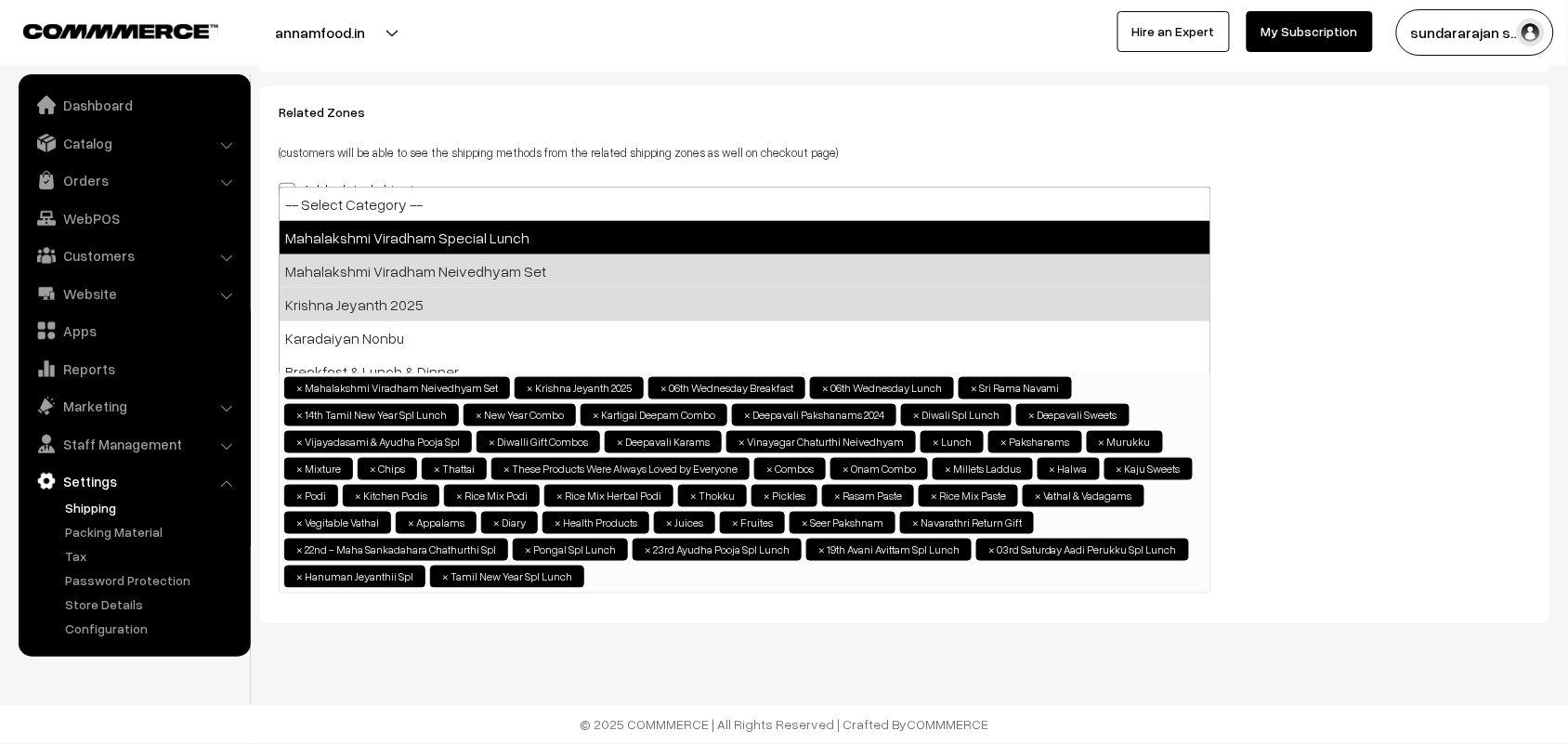 click on "Mahalakshmi Viradham Special Lunch" at bounding box center [745, 238] 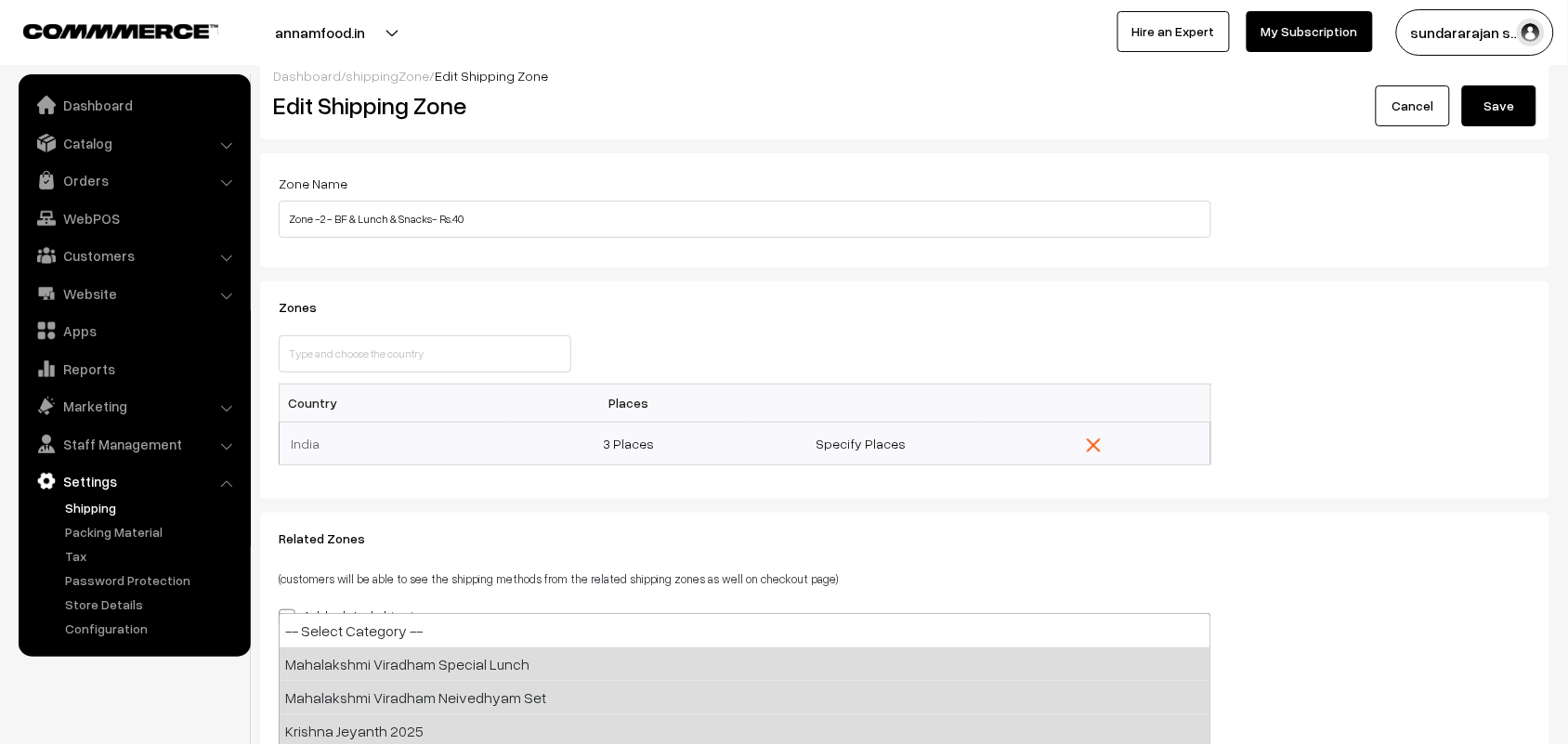 scroll, scrollTop: 0, scrollLeft: 0, axis: both 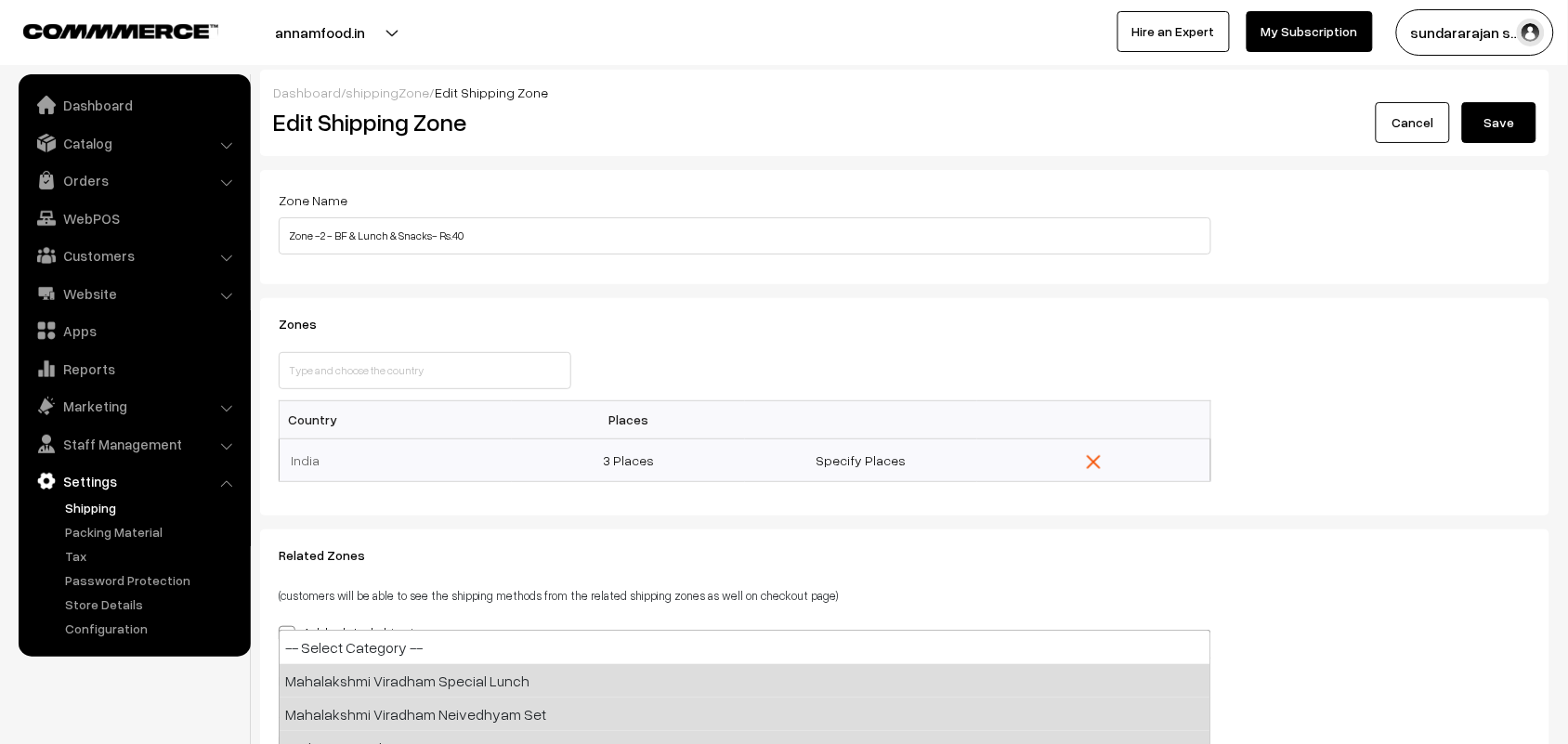 click on "Dashboard  /
shippingZone  /
Edit Shipping Zone
Edit Shipping Zone
Cancel
Save
Process CSV
Cancel
Zone Name
Zone -2 - BF & Lunch & Snacks- Rs.40
Zones
Close Places" at bounding box center [905, 568] 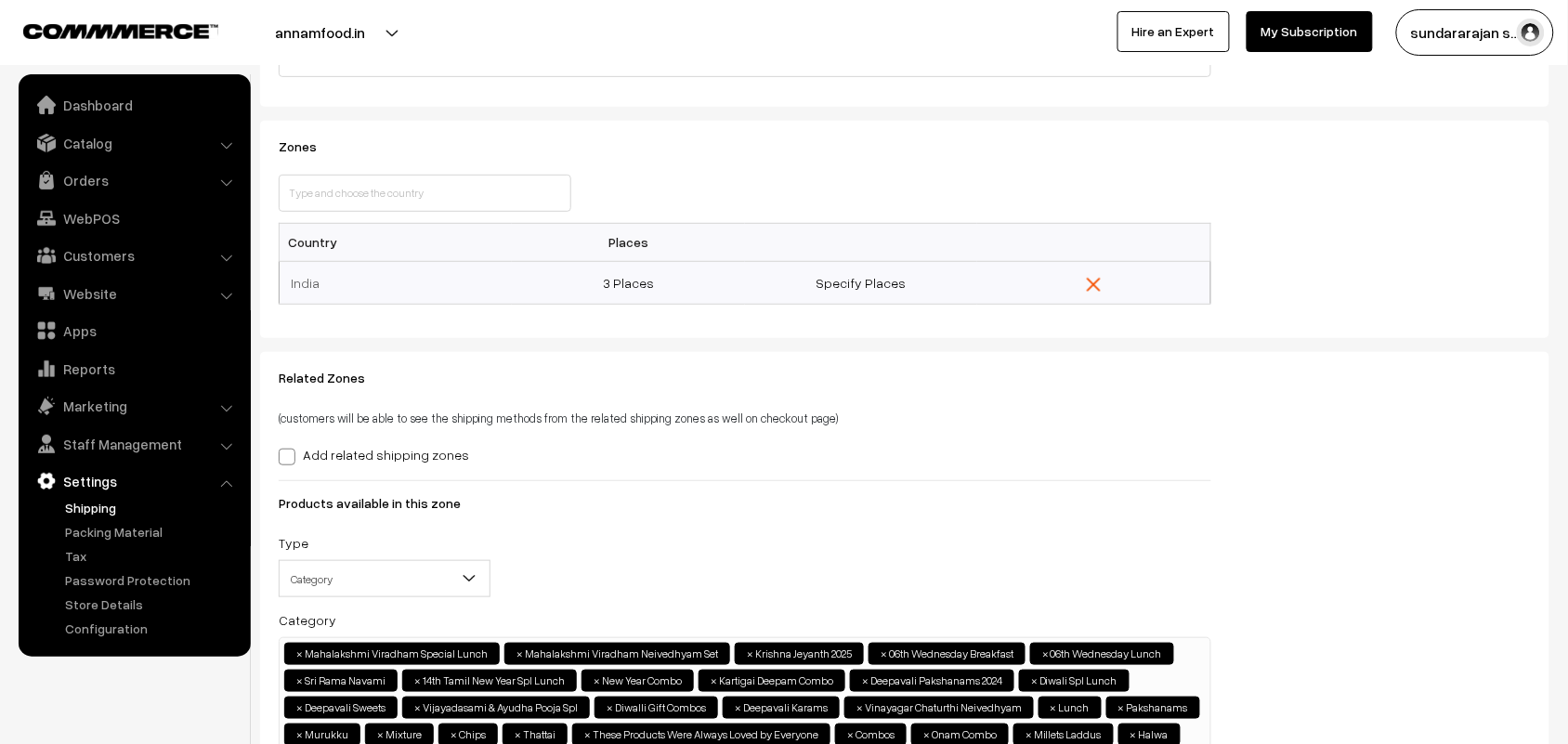 scroll, scrollTop: 0, scrollLeft: 0, axis: both 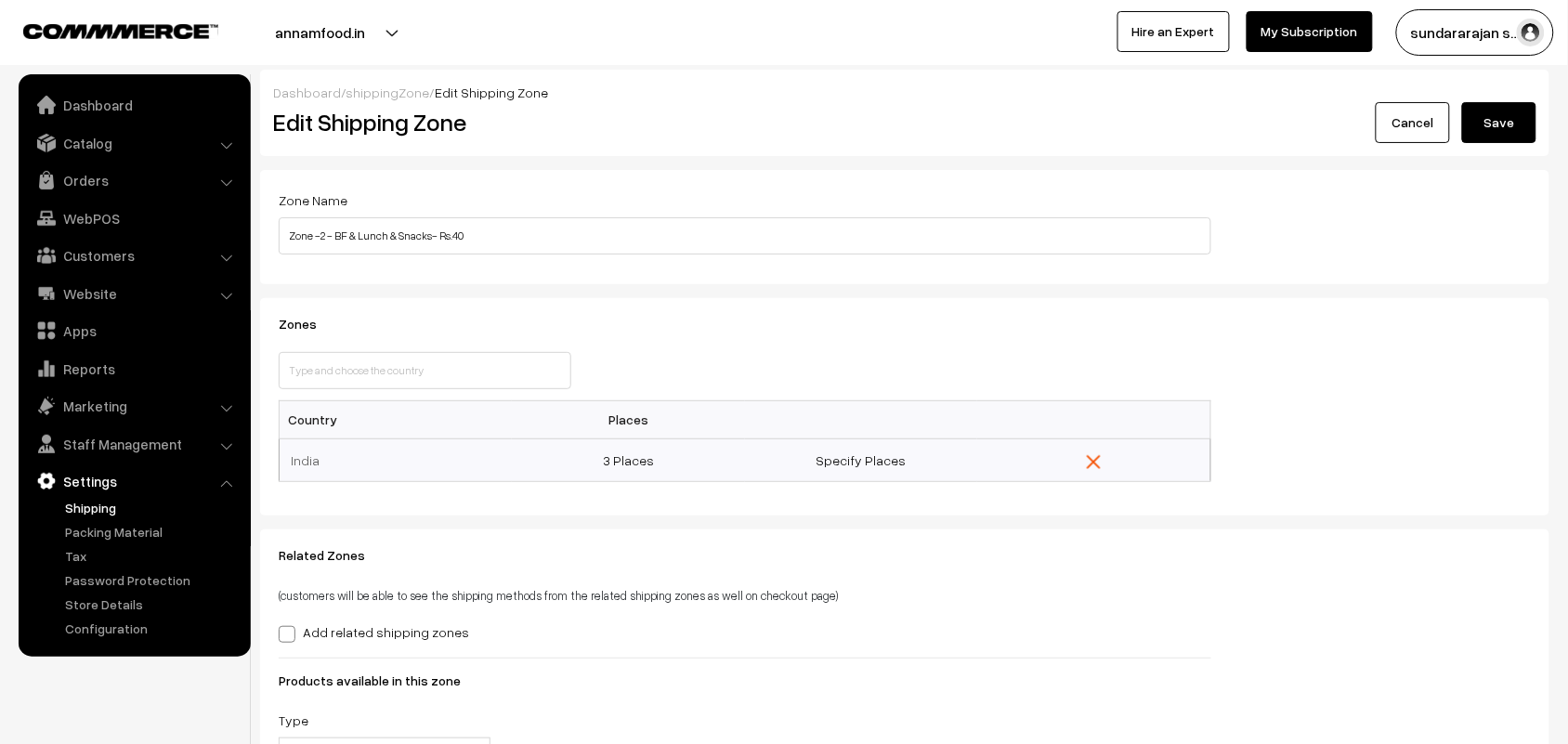 click on "Save" at bounding box center (1499, 123) 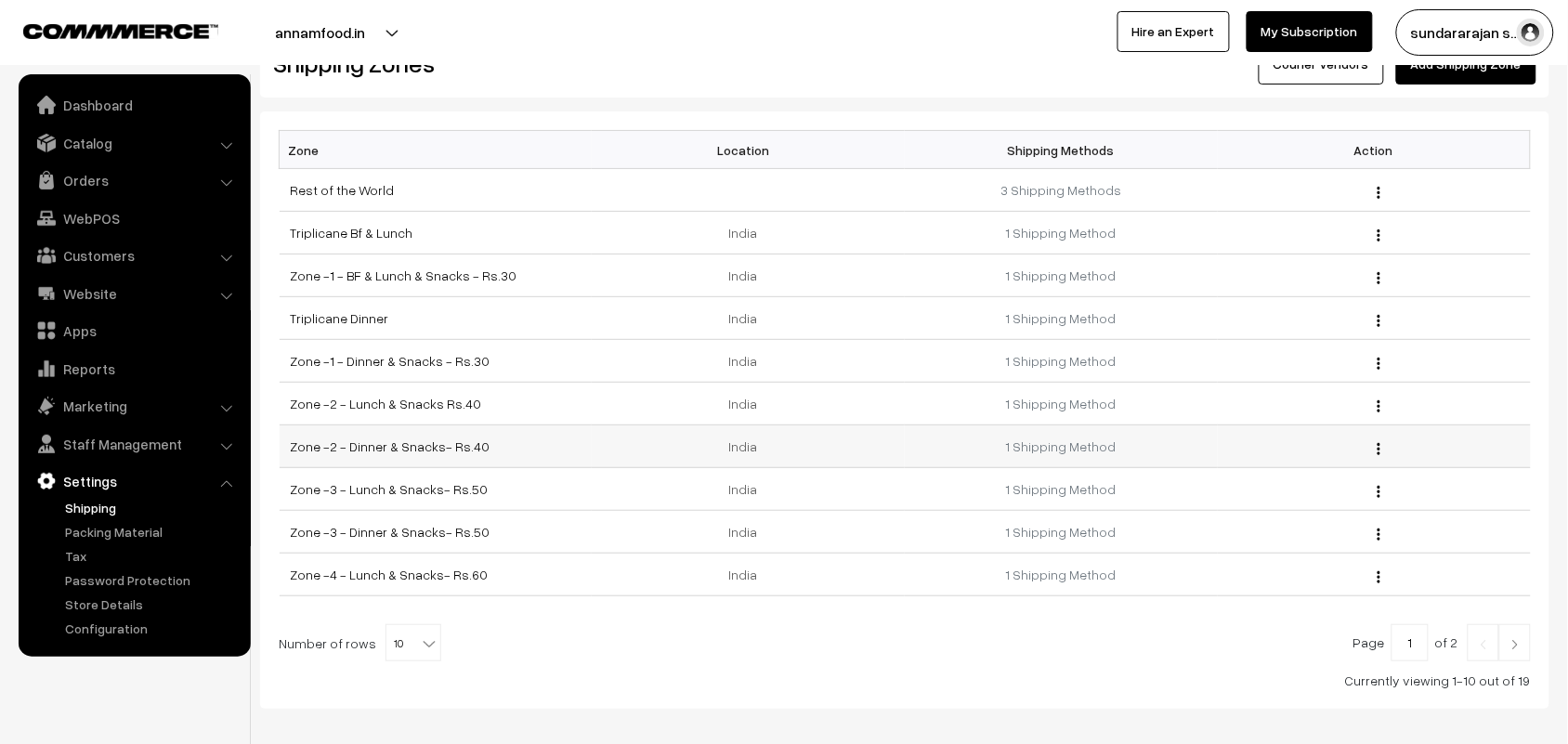 scroll, scrollTop: 147, scrollLeft: 0, axis: vertical 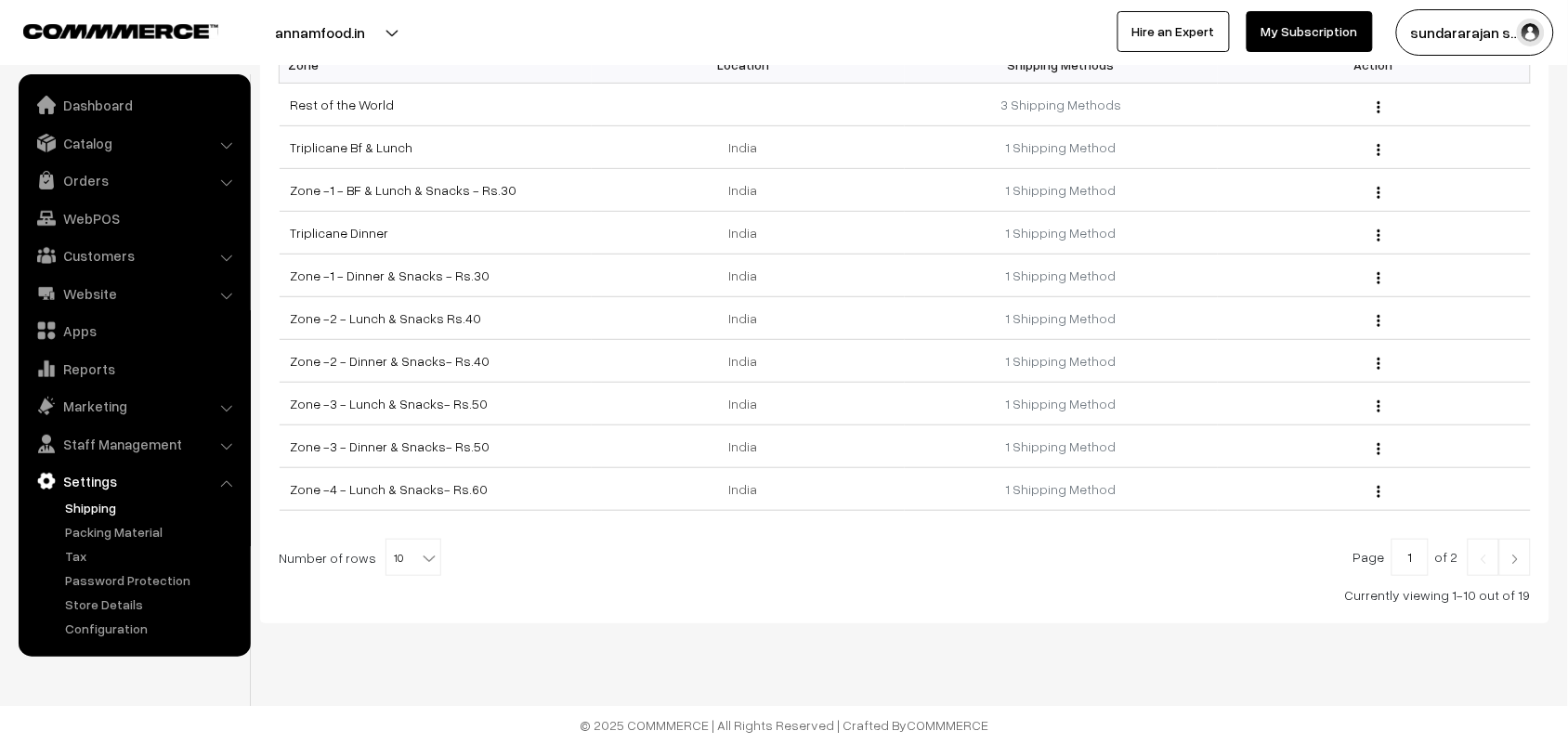 click on "10" at bounding box center (413, 558) 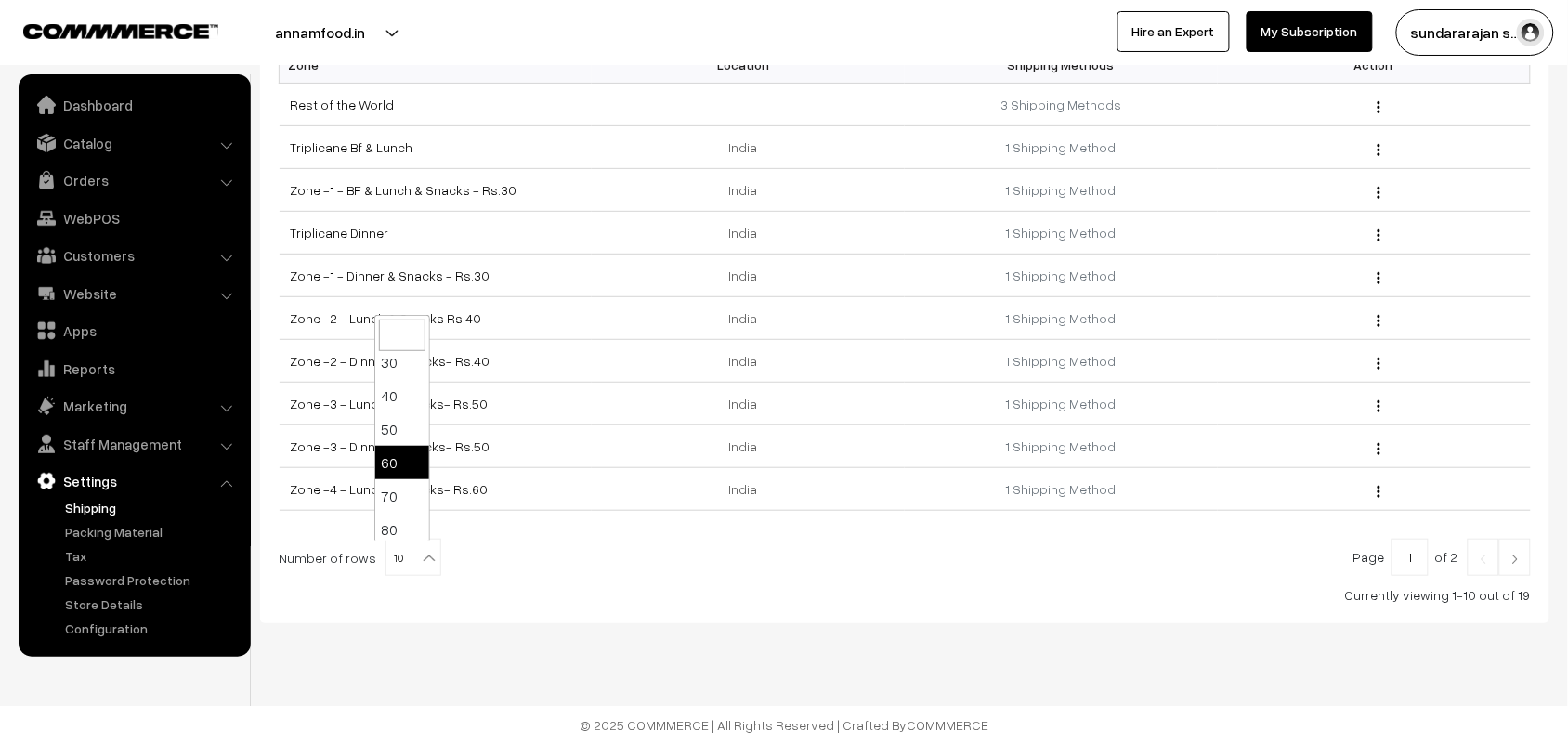 scroll, scrollTop: 149, scrollLeft: 0, axis: vertical 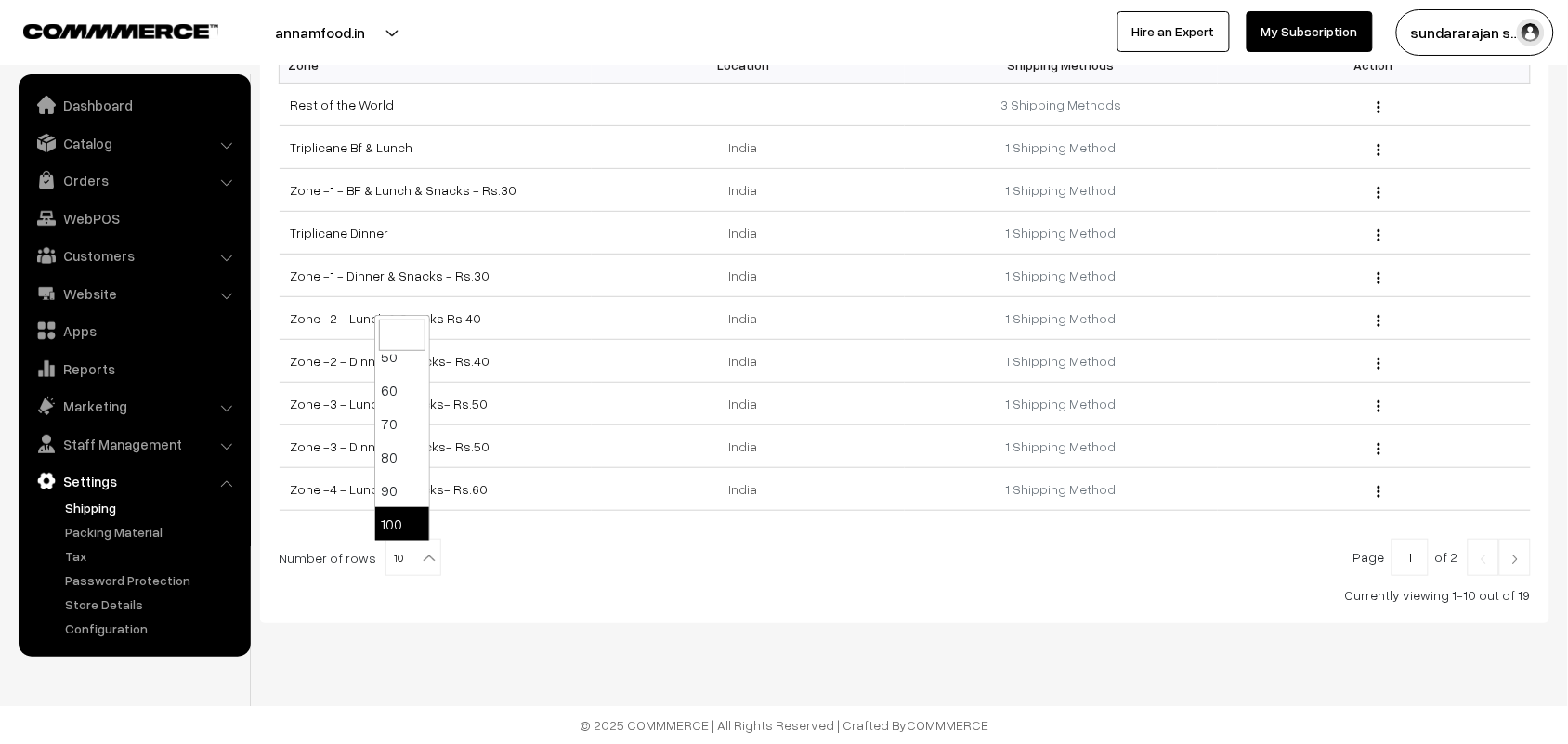 select on "100" 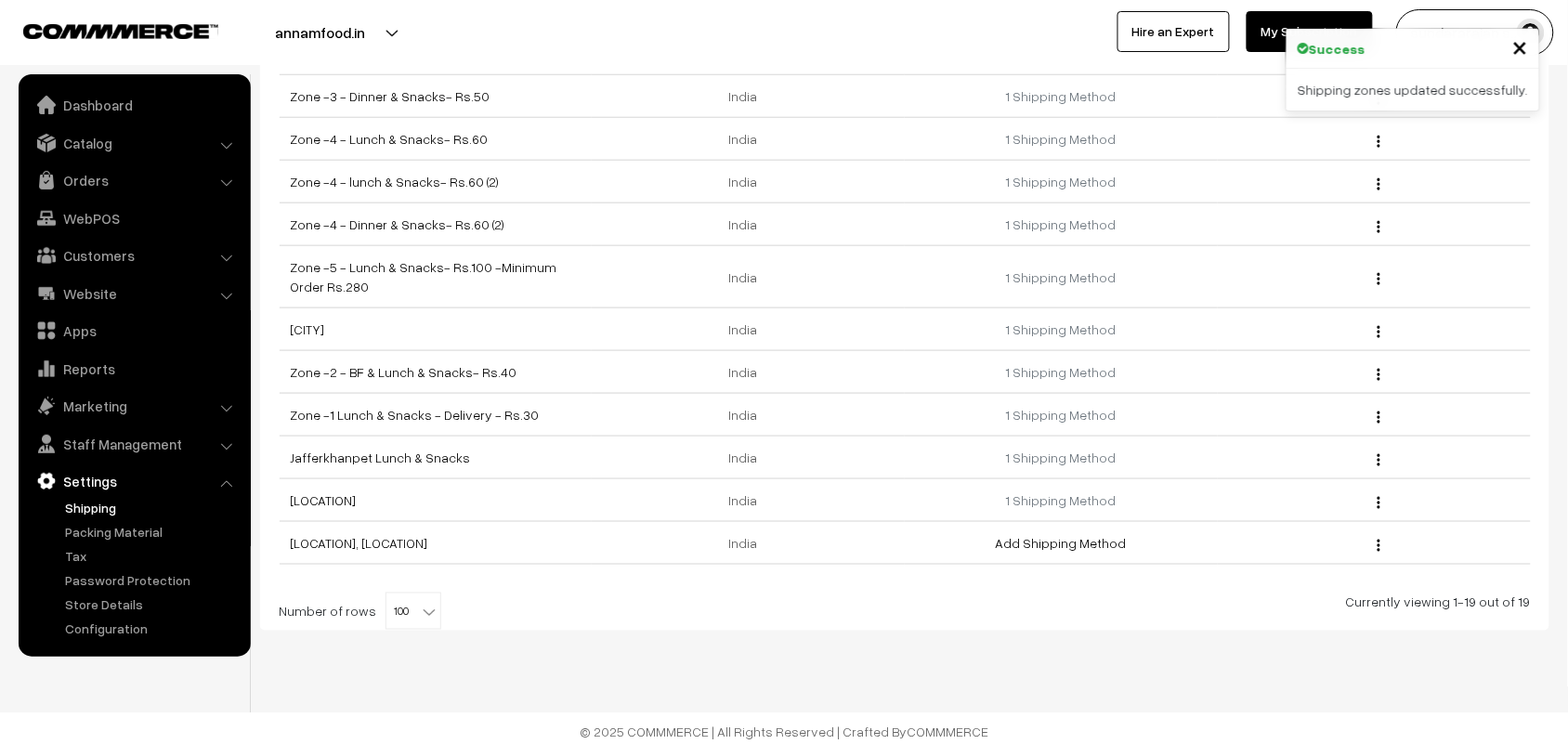 scroll, scrollTop: 506, scrollLeft: 0, axis: vertical 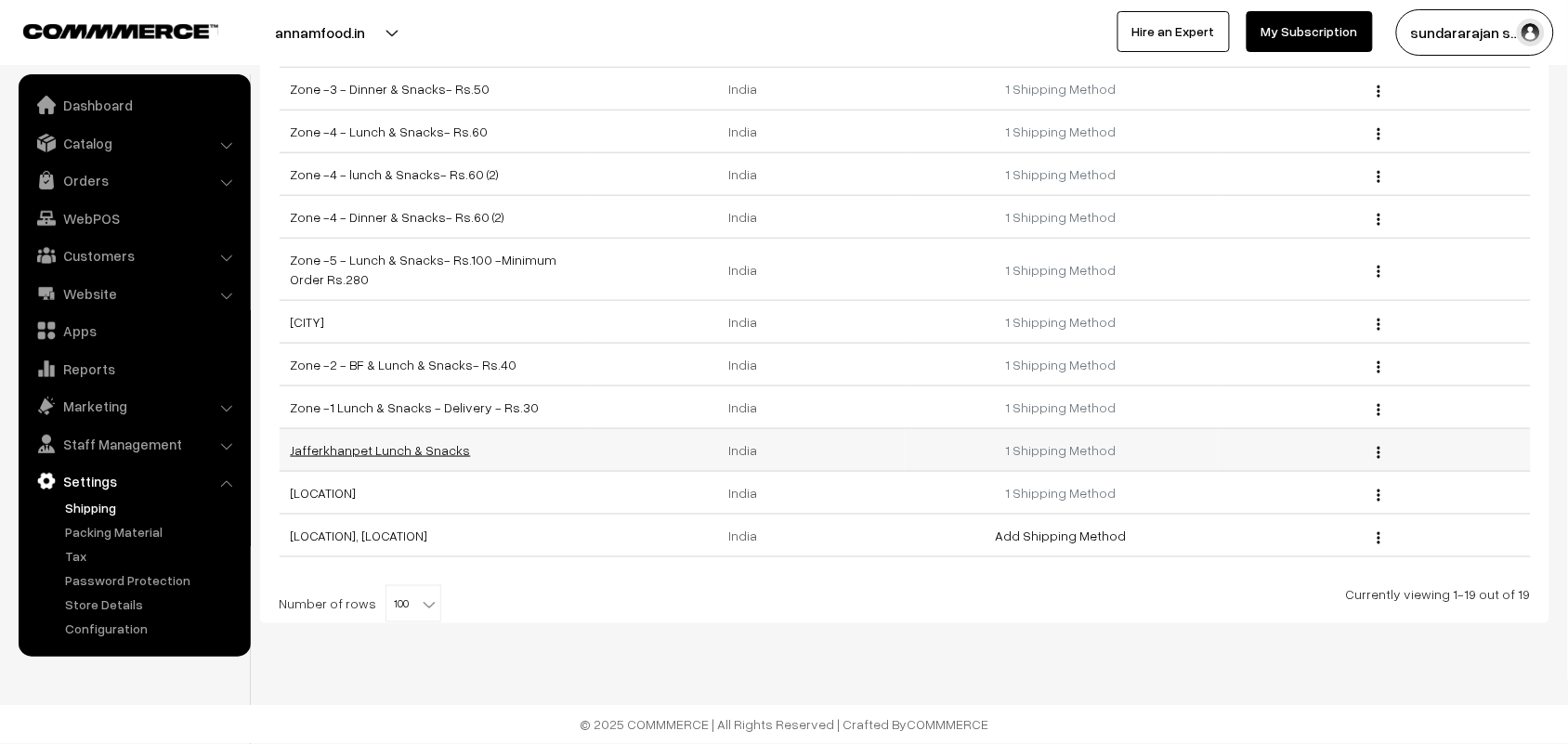 click on "Jafferkhanpet Lunch & Snacks" at bounding box center [381, 450] 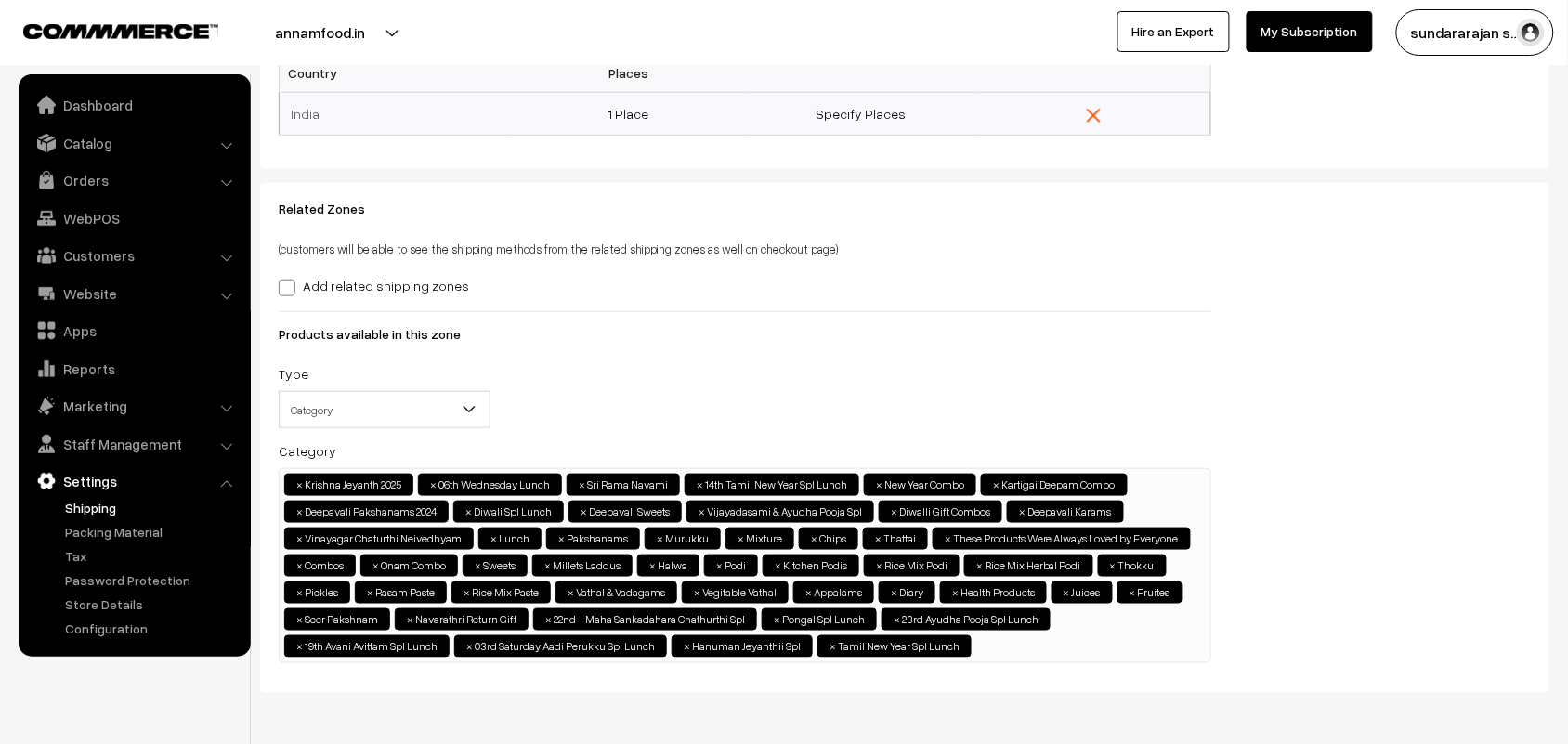 scroll, scrollTop: 348, scrollLeft: 0, axis: vertical 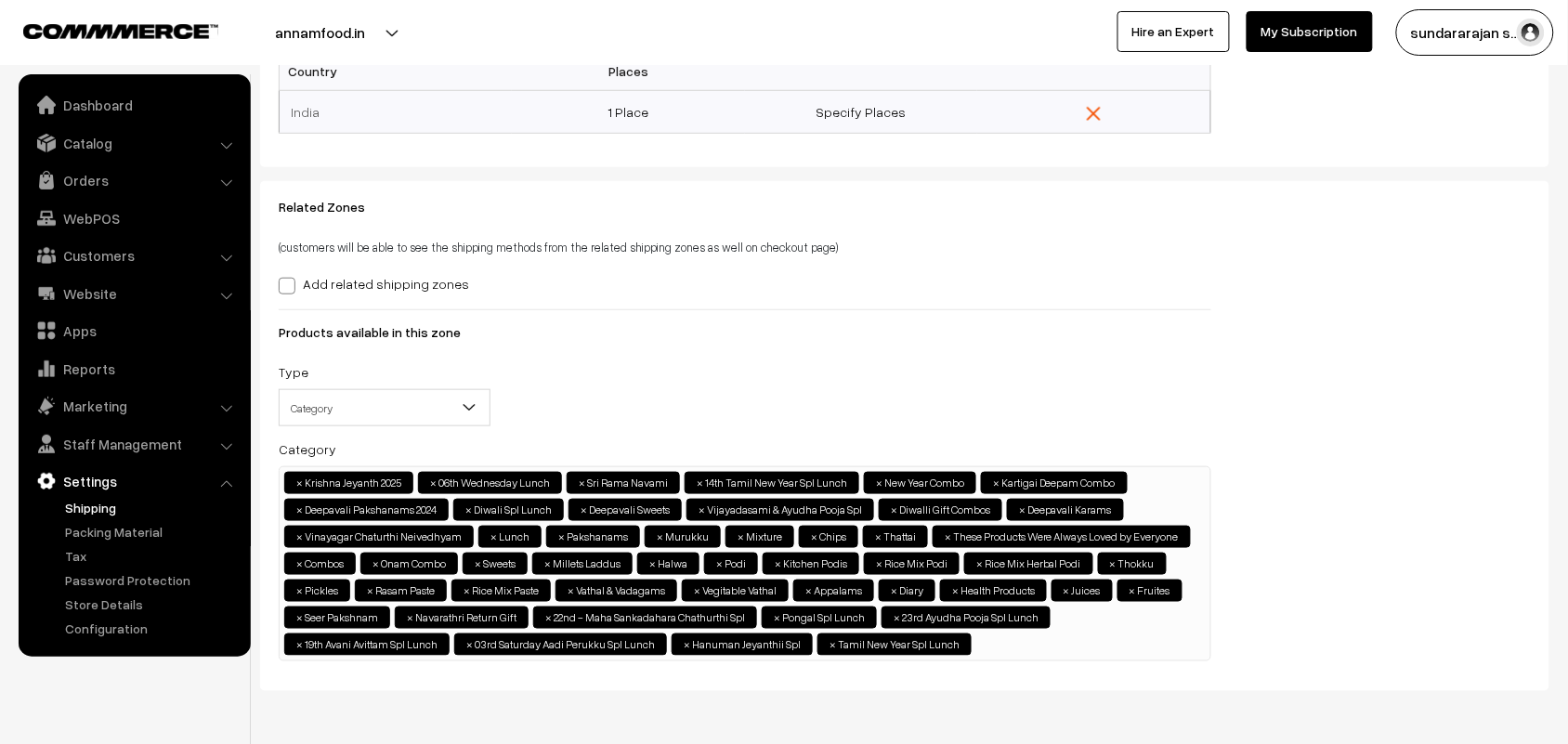 drag, startPoint x: 512, startPoint y: 684, endPoint x: 511, endPoint y: 670, distance: 14.035669 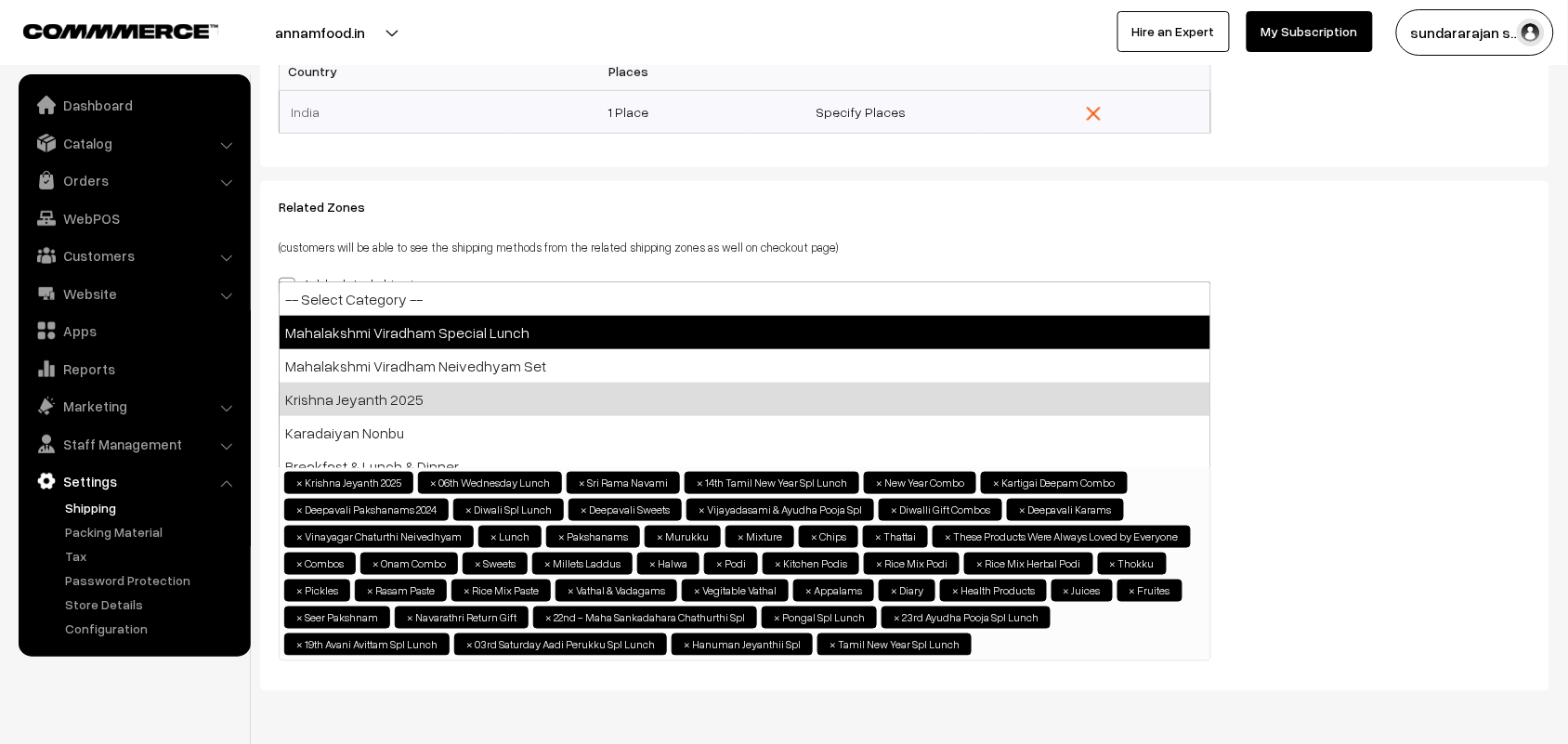 select on "97" 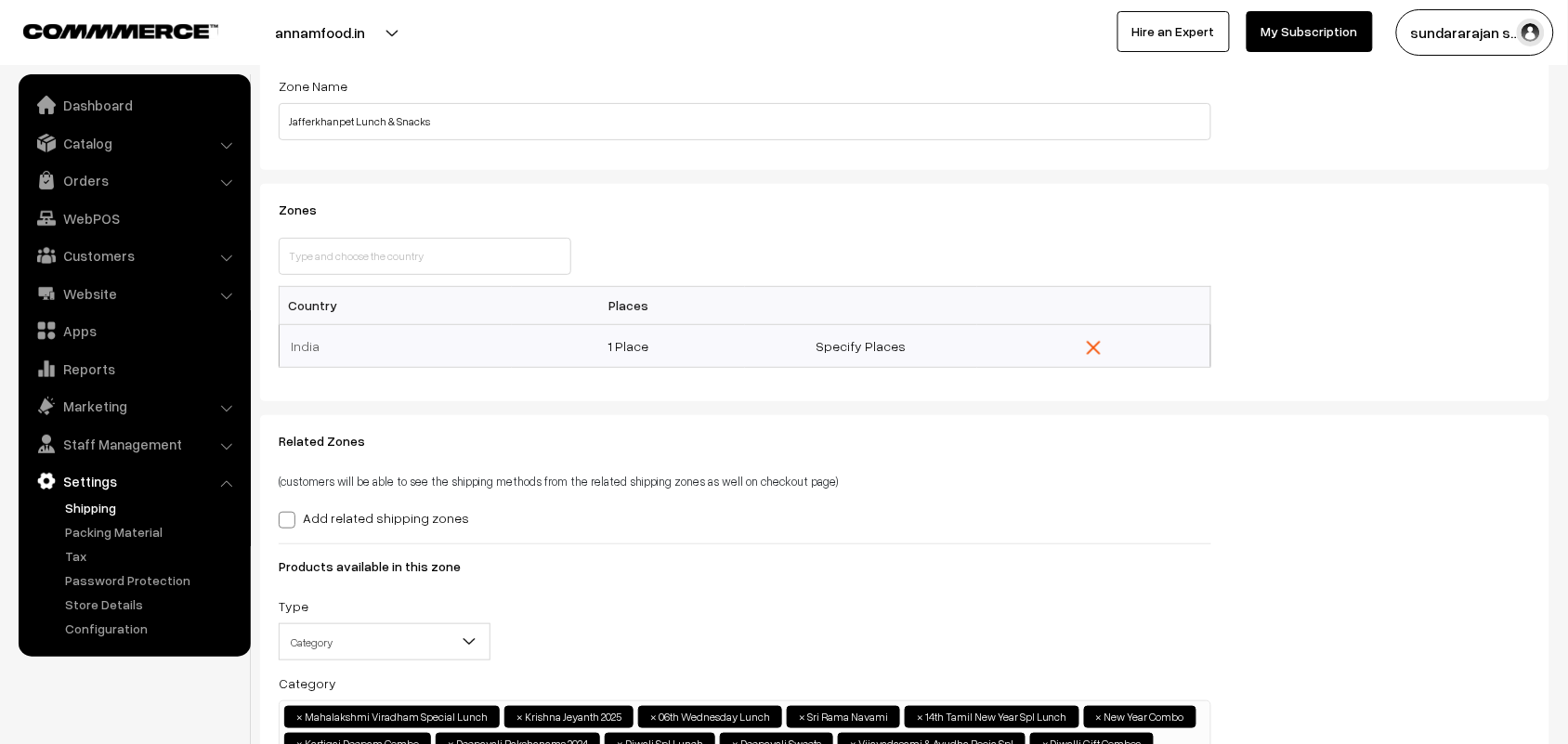 scroll, scrollTop: 0, scrollLeft: 0, axis: both 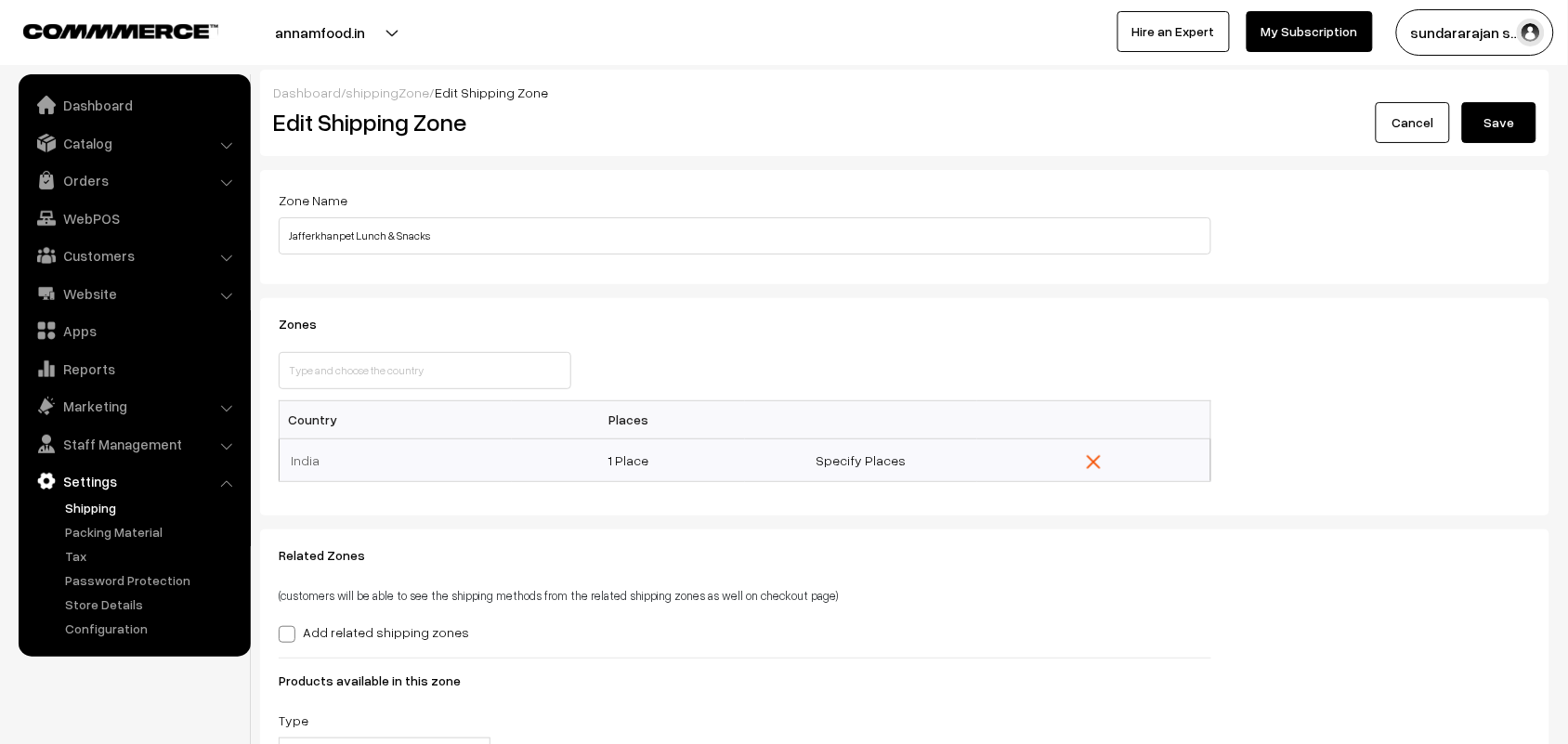 click on "Save" at bounding box center [1499, 123] 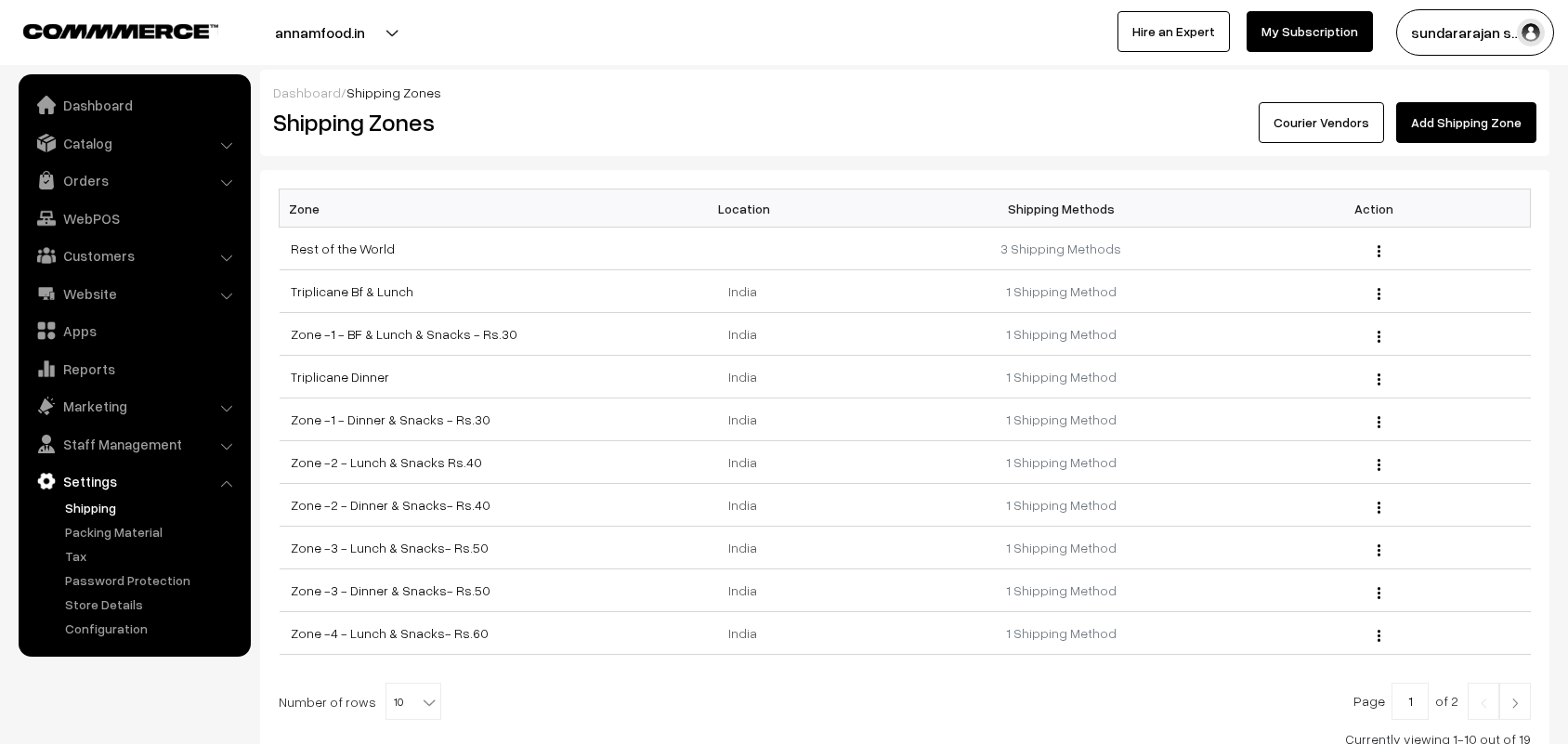 scroll, scrollTop: 147, scrollLeft: 0, axis: vertical 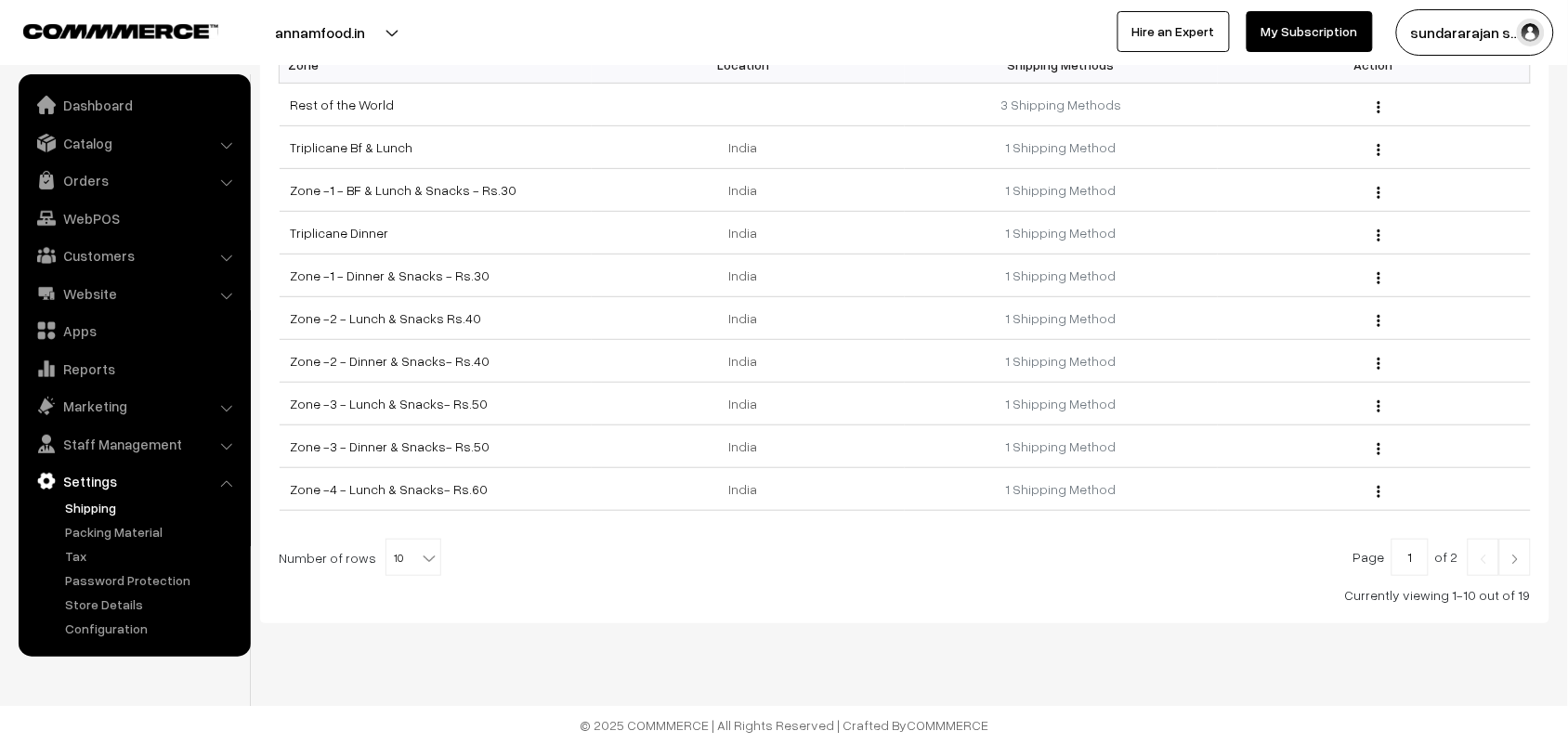 click at bounding box center [429, 558] 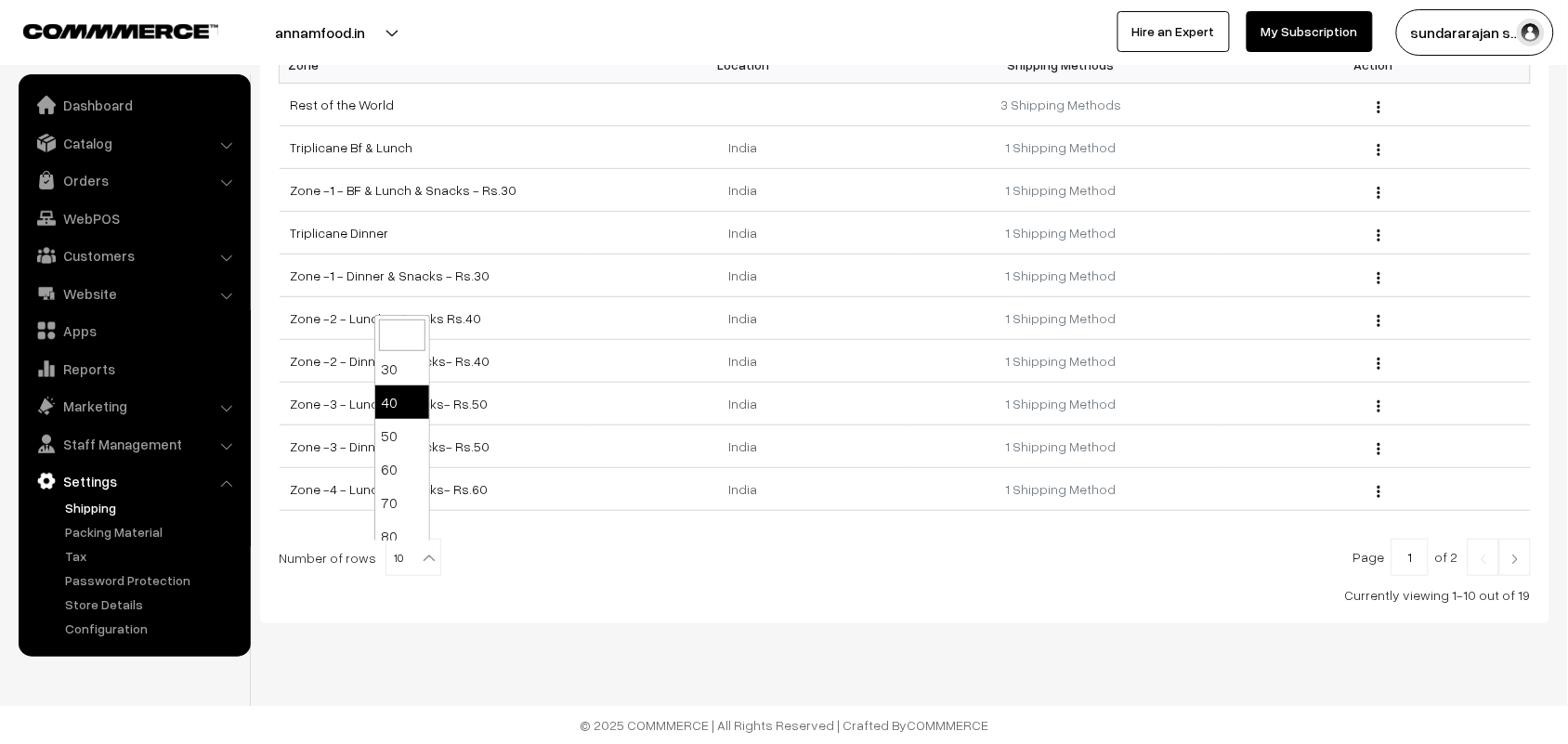 scroll, scrollTop: 149, scrollLeft: 0, axis: vertical 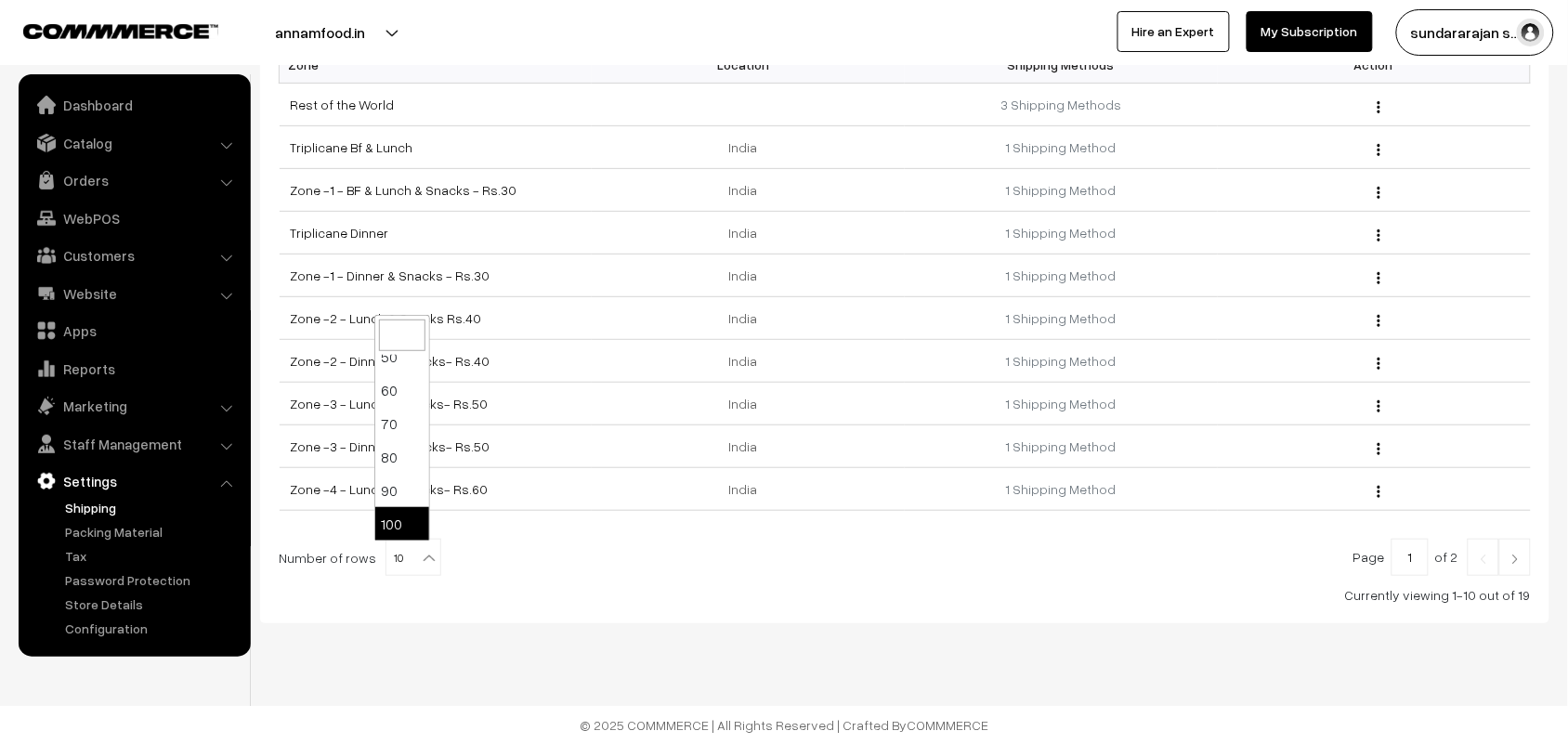 select on "100" 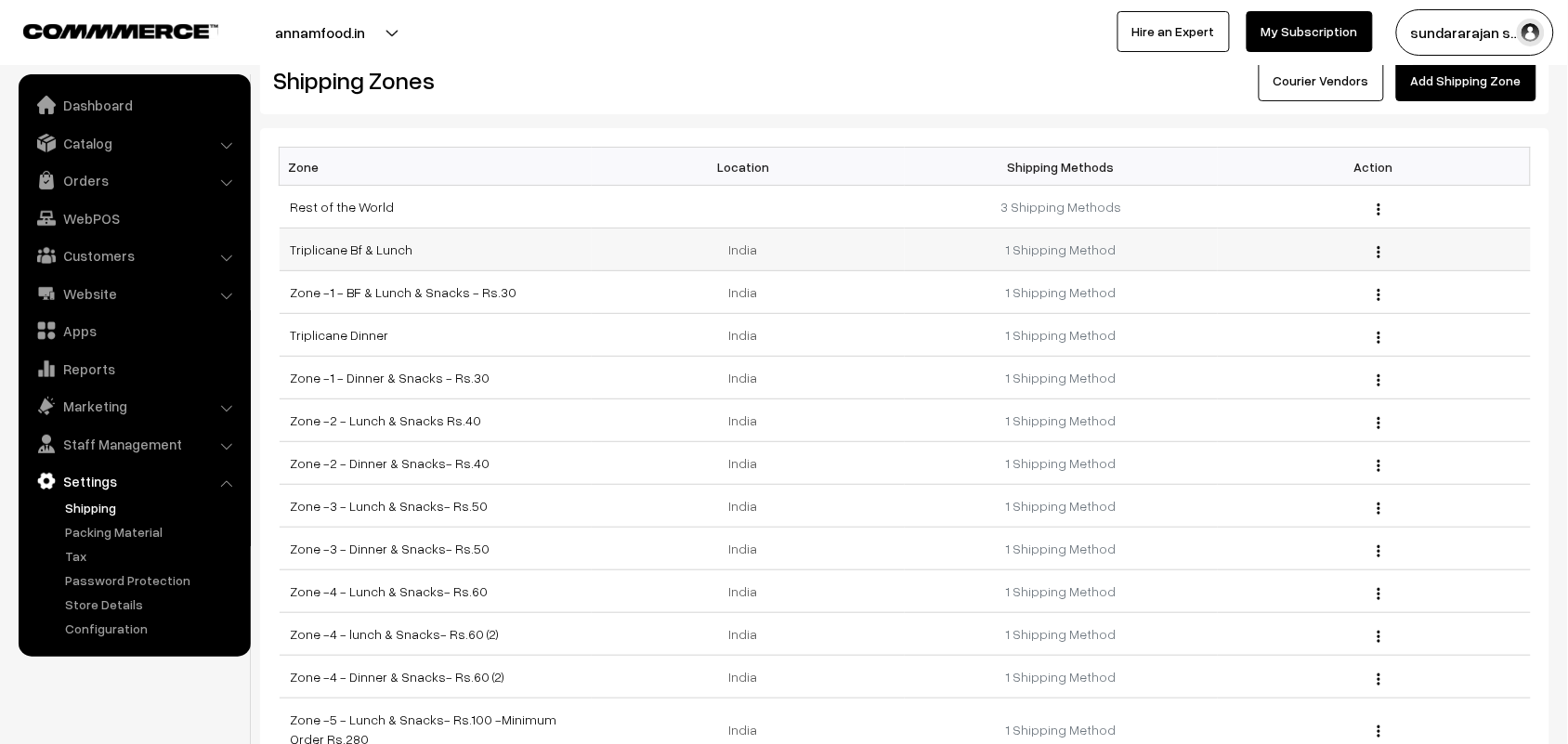 scroll, scrollTop: 0, scrollLeft: 0, axis: both 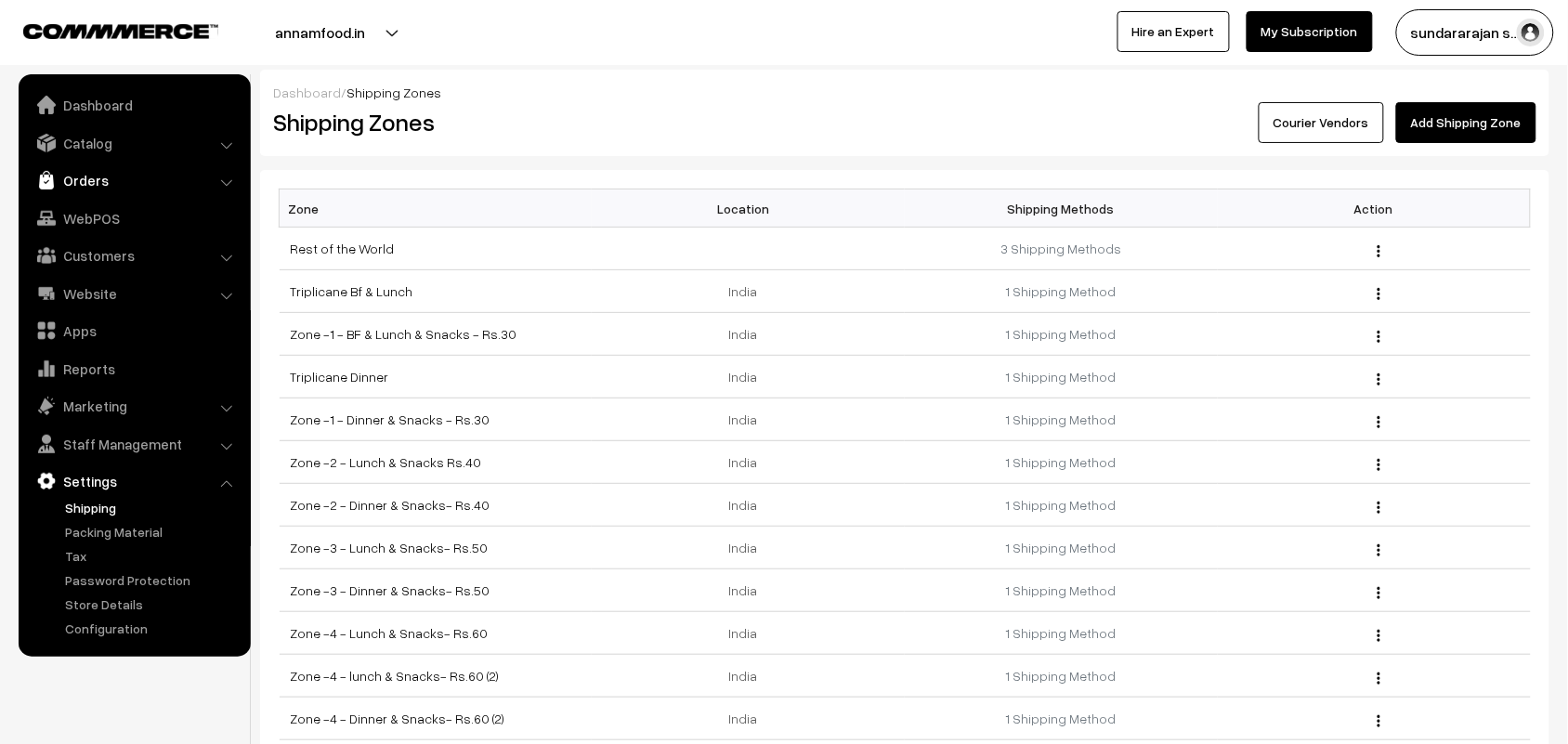click on "Orders" at bounding box center (134, 180) 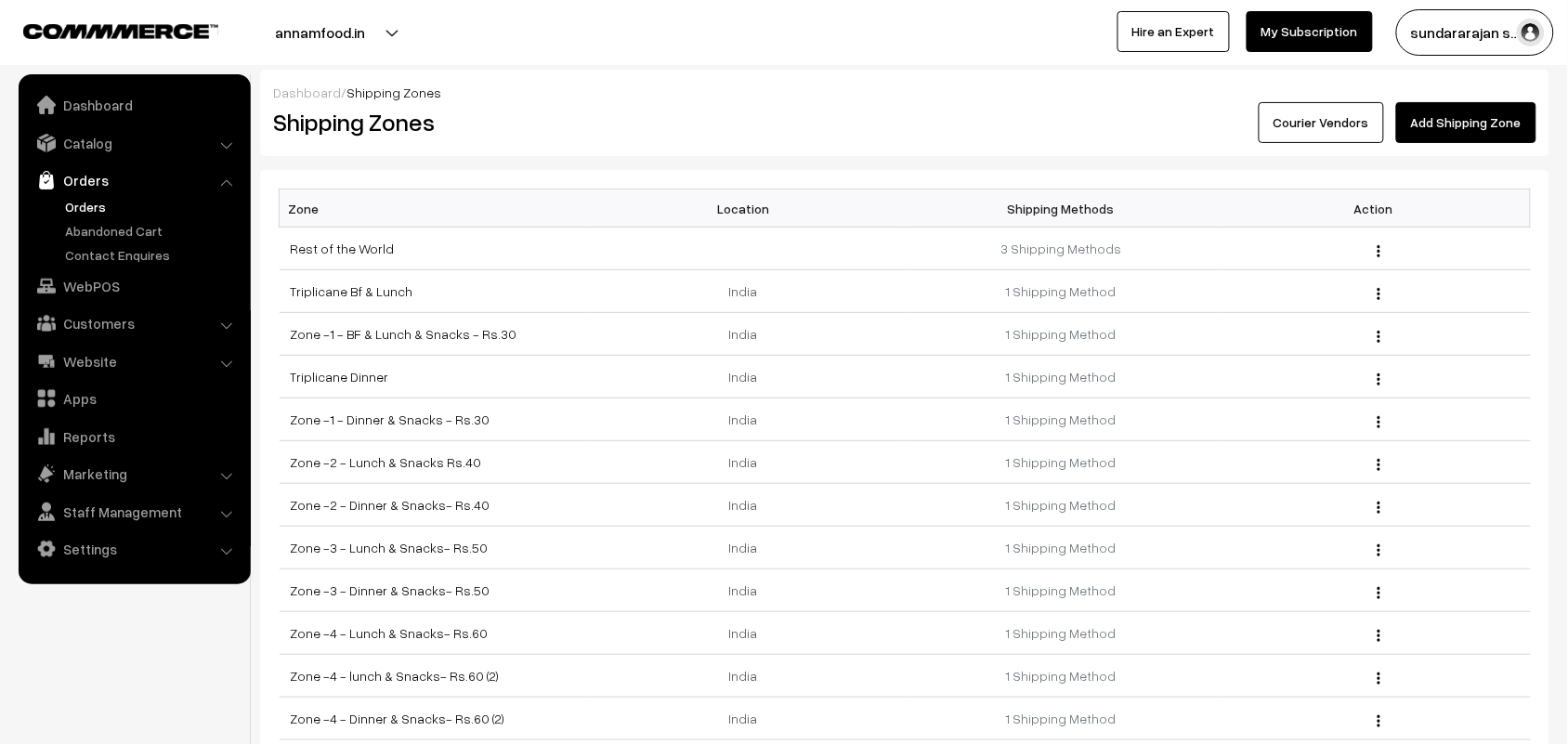 click on "Orders" at bounding box center (152, 206) 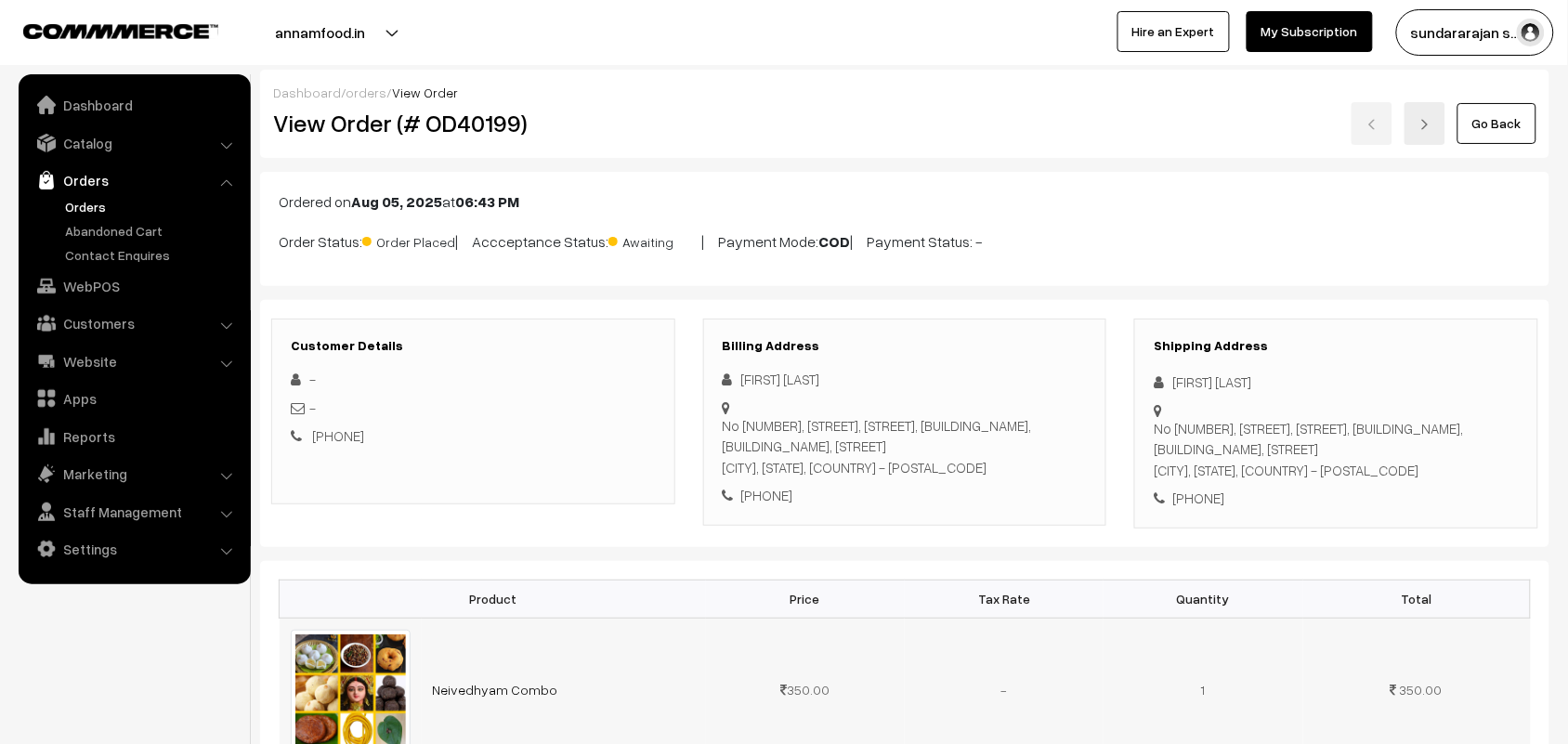 scroll, scrollTop: 348, scrollLeft: 0, axis: vertical 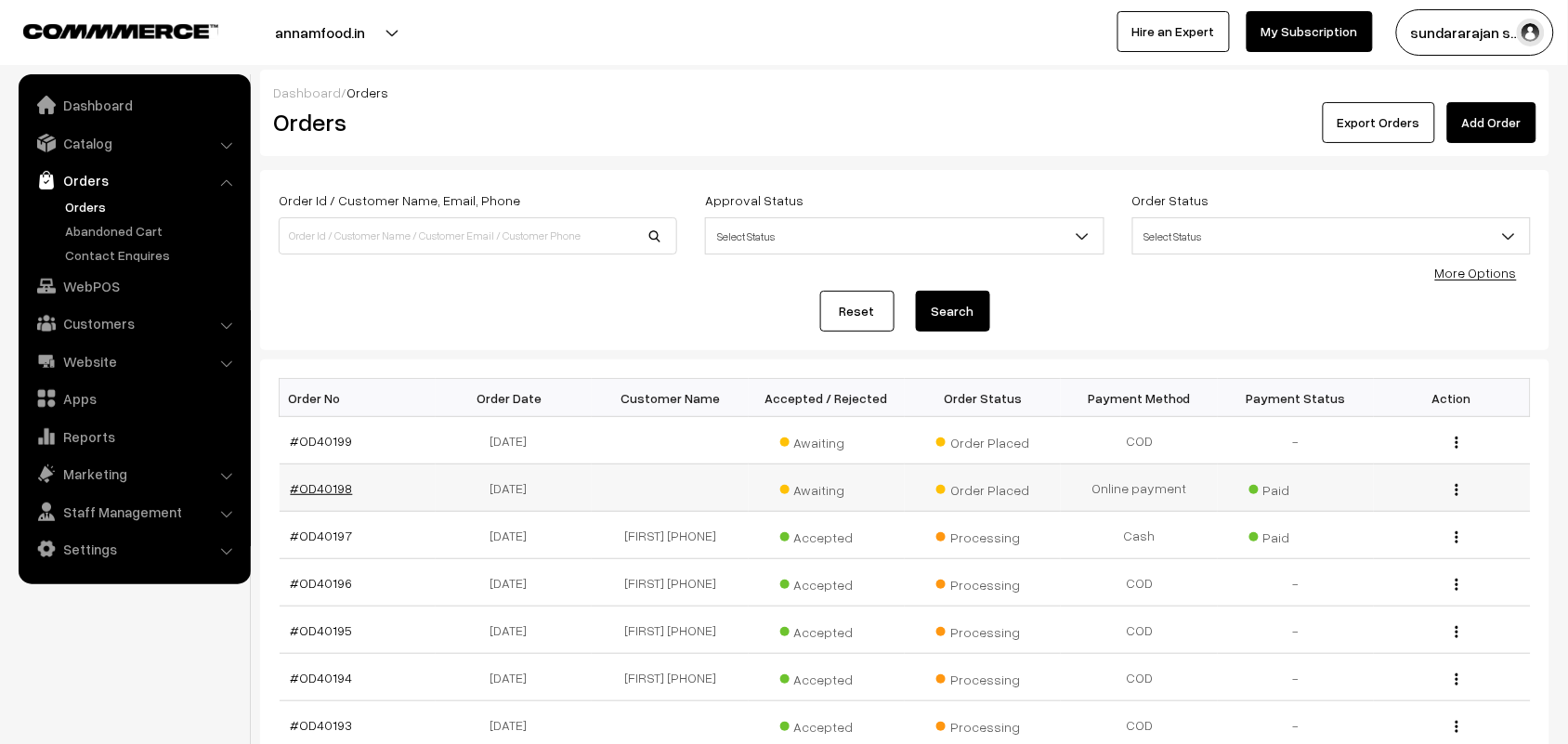 click on "#OD40198" at bounding box center (321, 488) 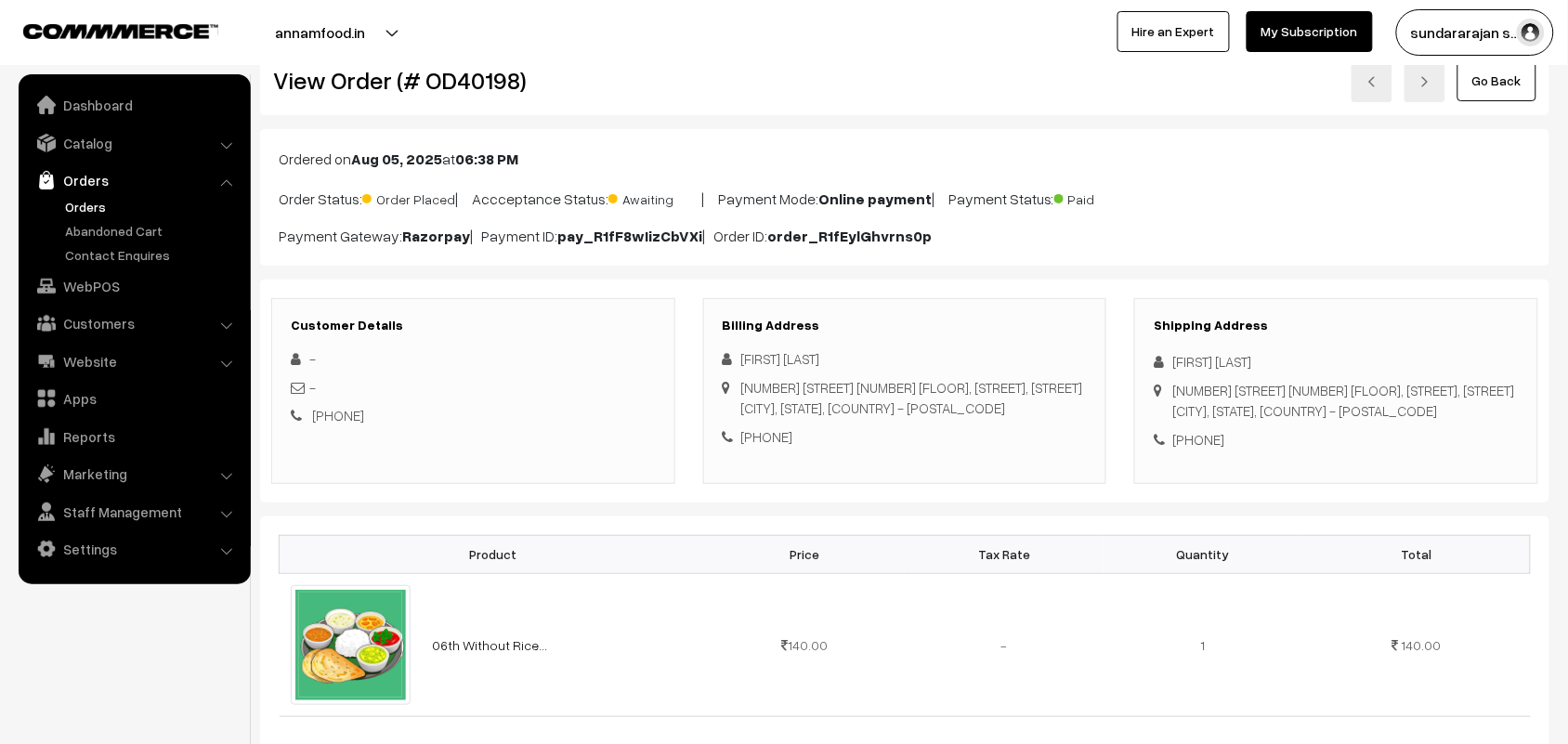 scroll, scrollTop: 0, scrollLeft: 0, axis: both 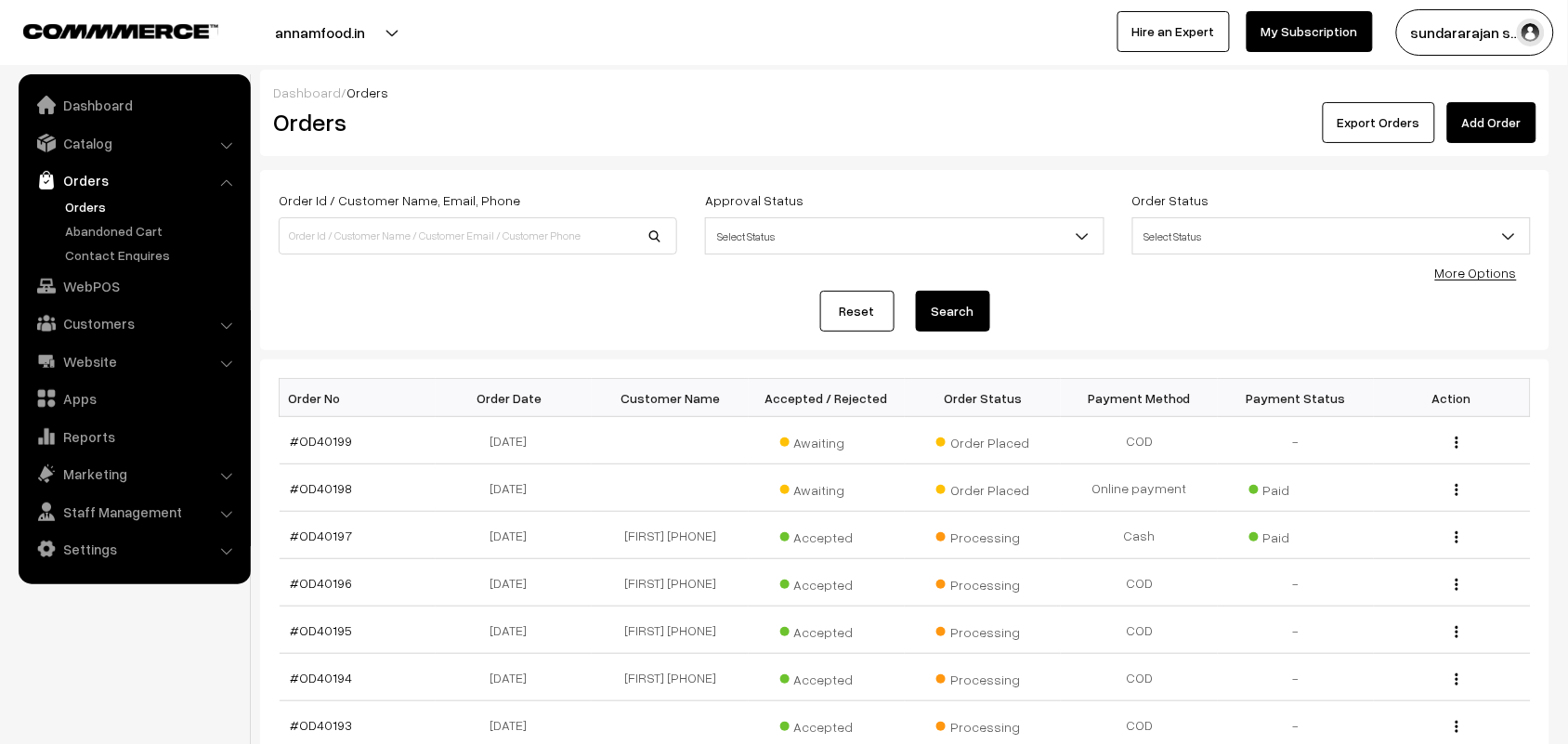 click on "Orders" at bounding box center (134, 180) 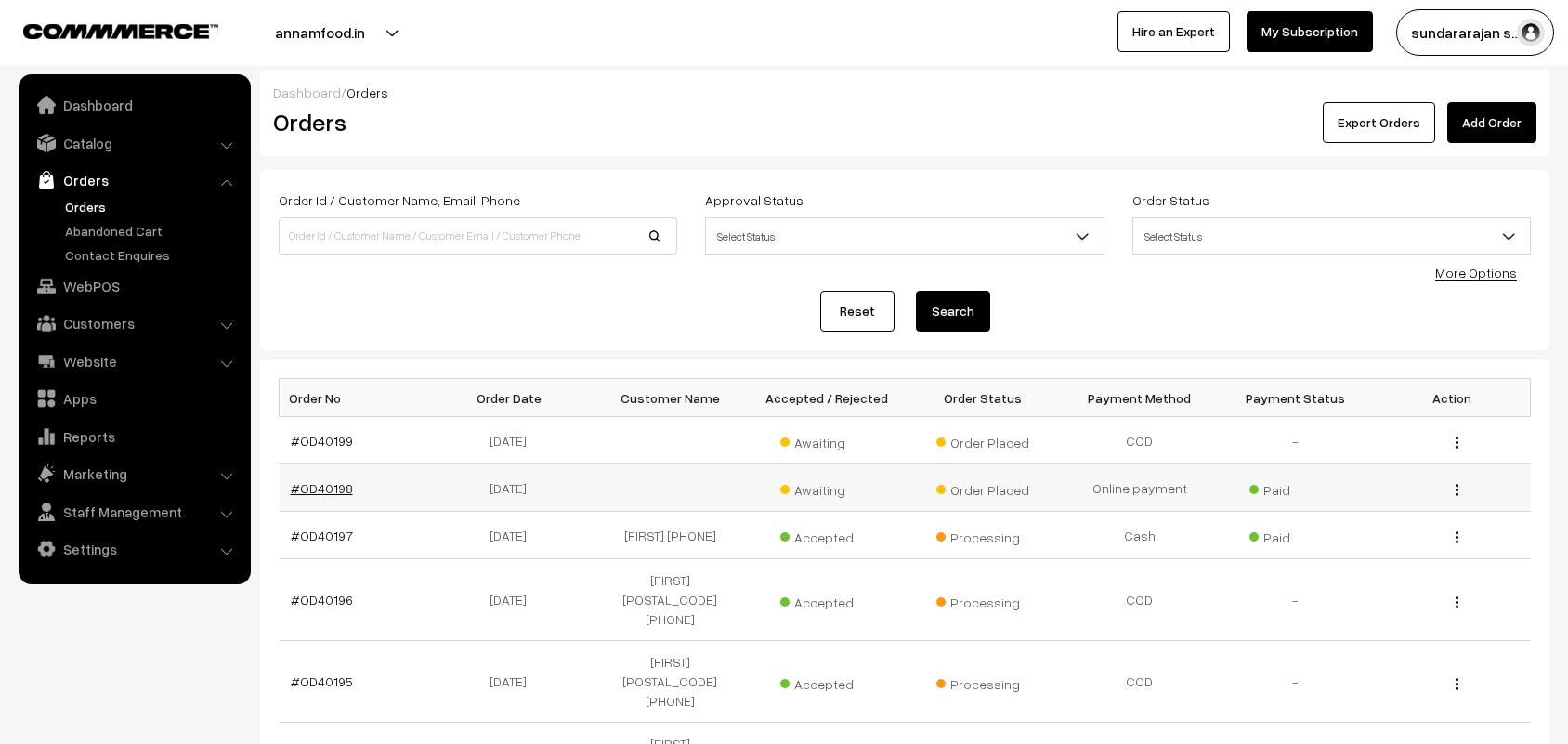 scroll, scrollTop: 0, scrollLeft: 0, axis: both 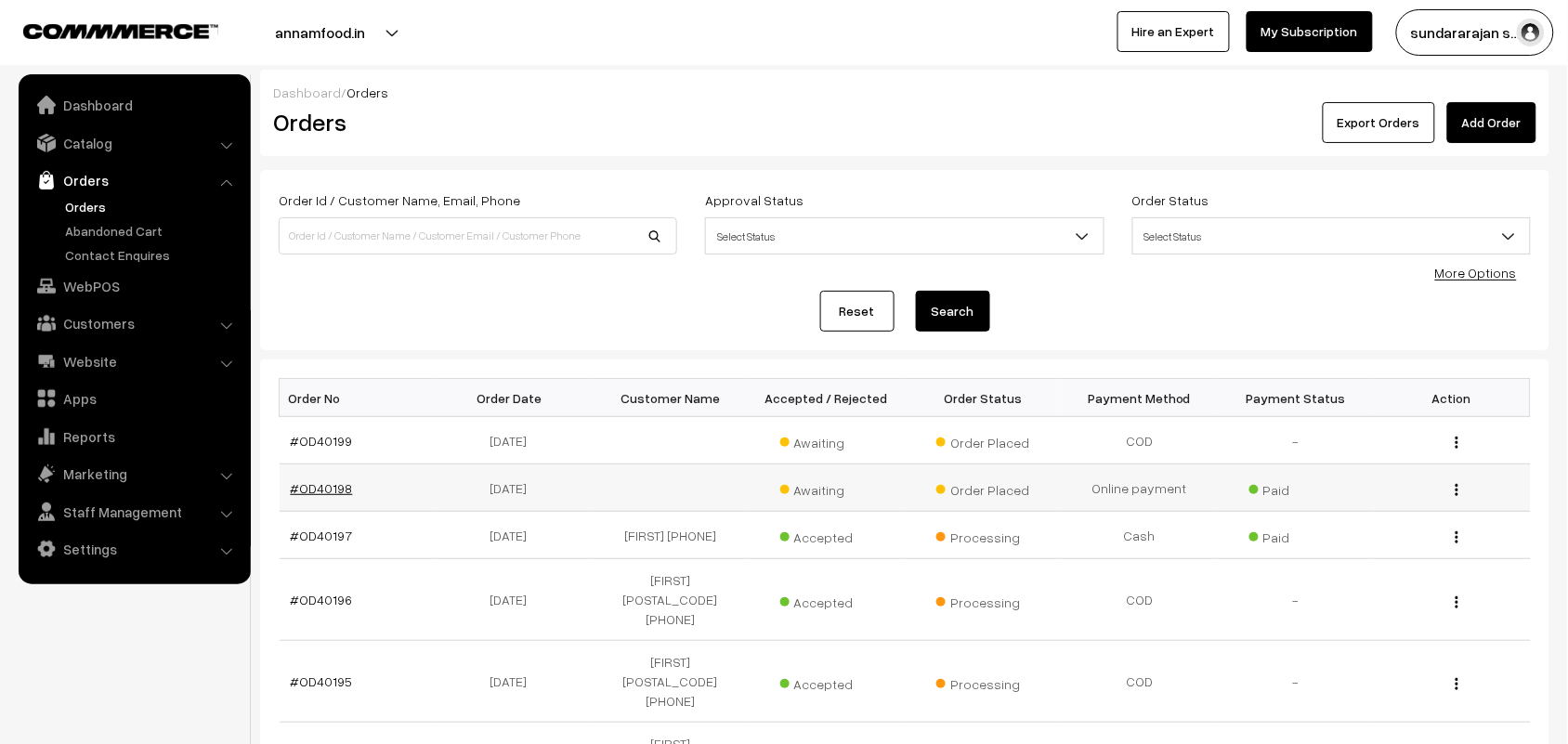 click on "#OD40198" at bounding box center [321, 488] 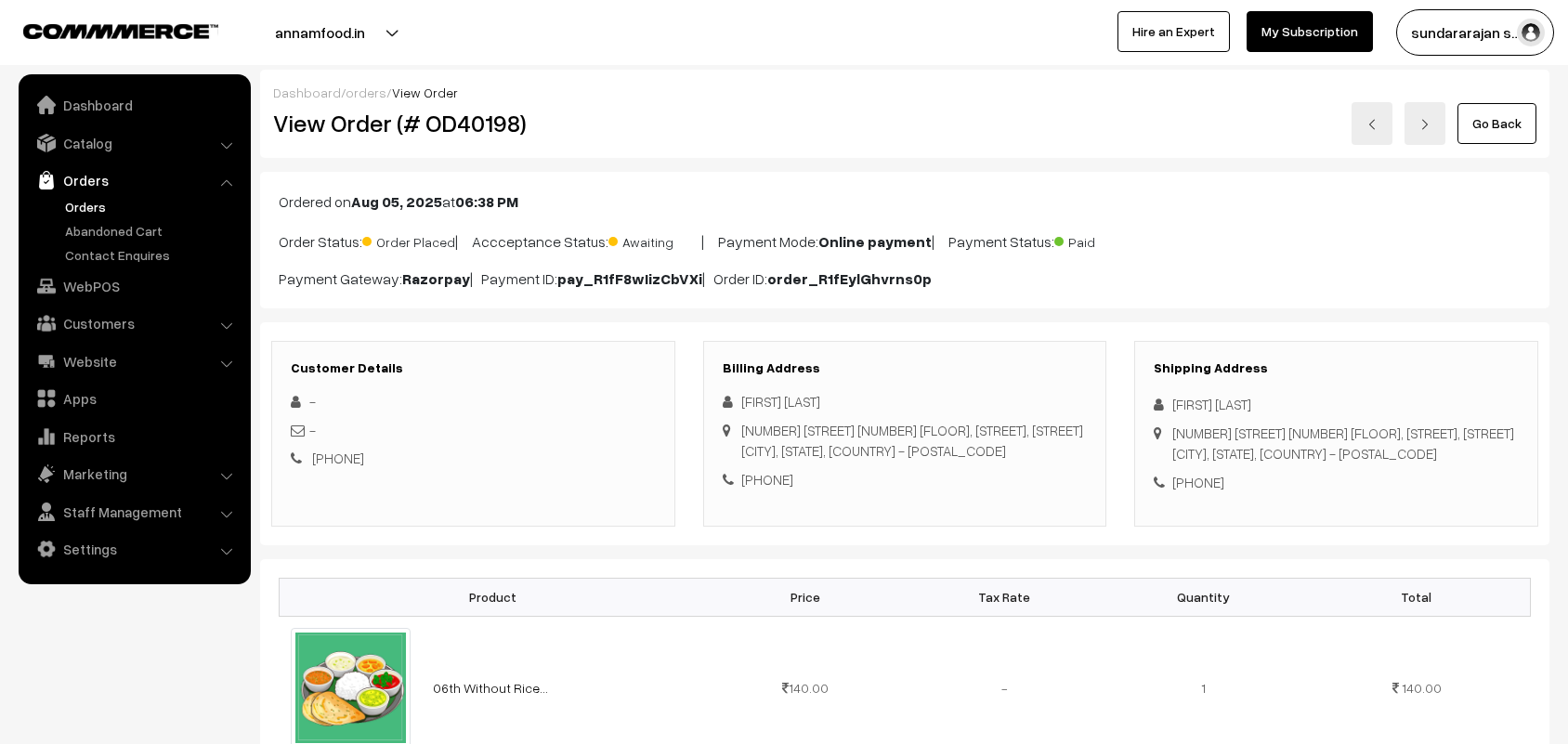 scroll, scrollTop: 0, scrollLeft: 0, axis: both 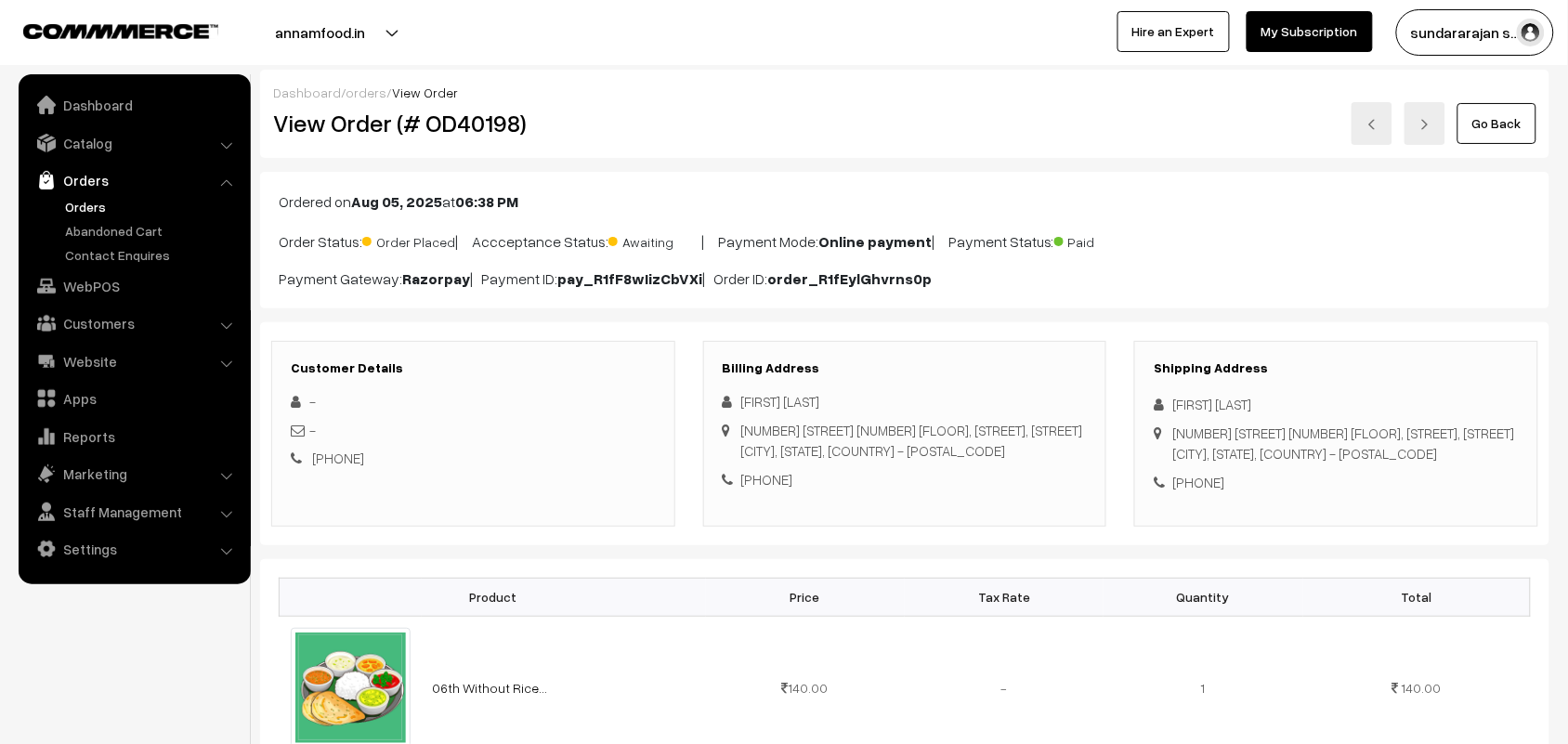 click on "Orders" at bounding box center [152, 206] 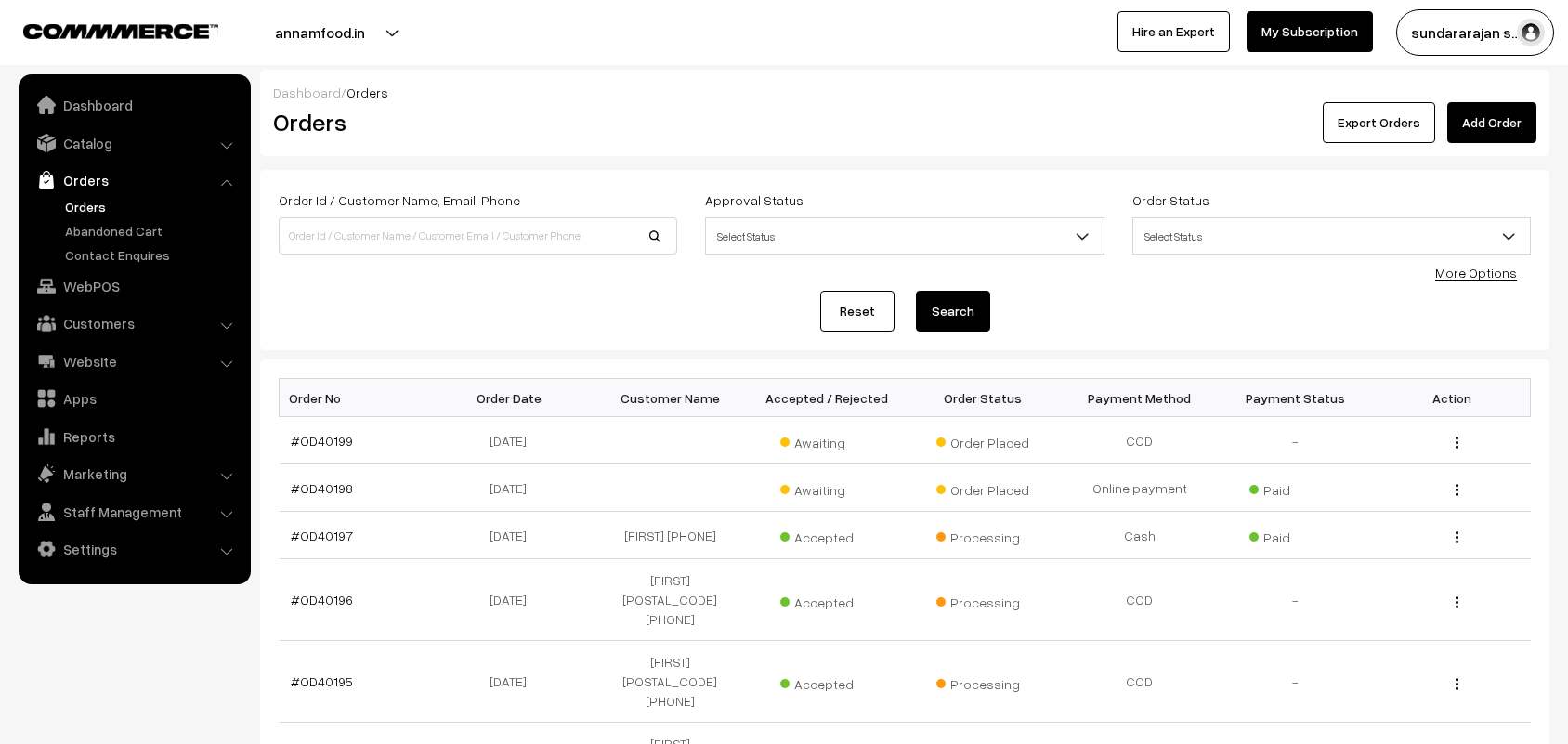 scroll, scrollTop: 0, scrollLeft: 0, axis: both 